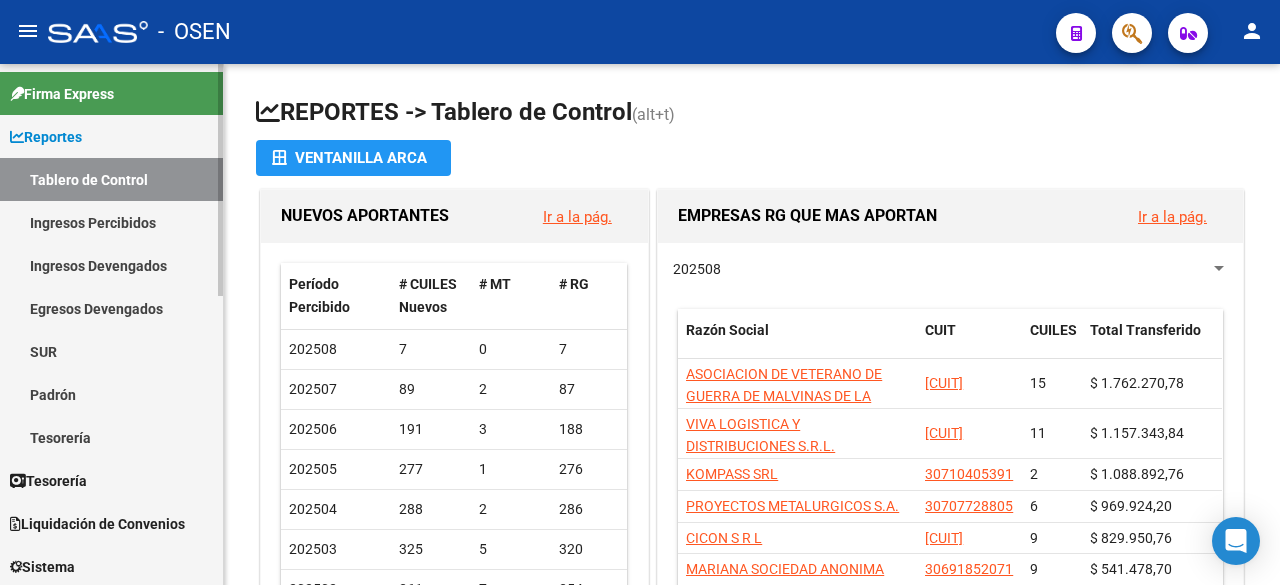 scroll, scrollTop: 0, scrollLeft: 0, axis: both 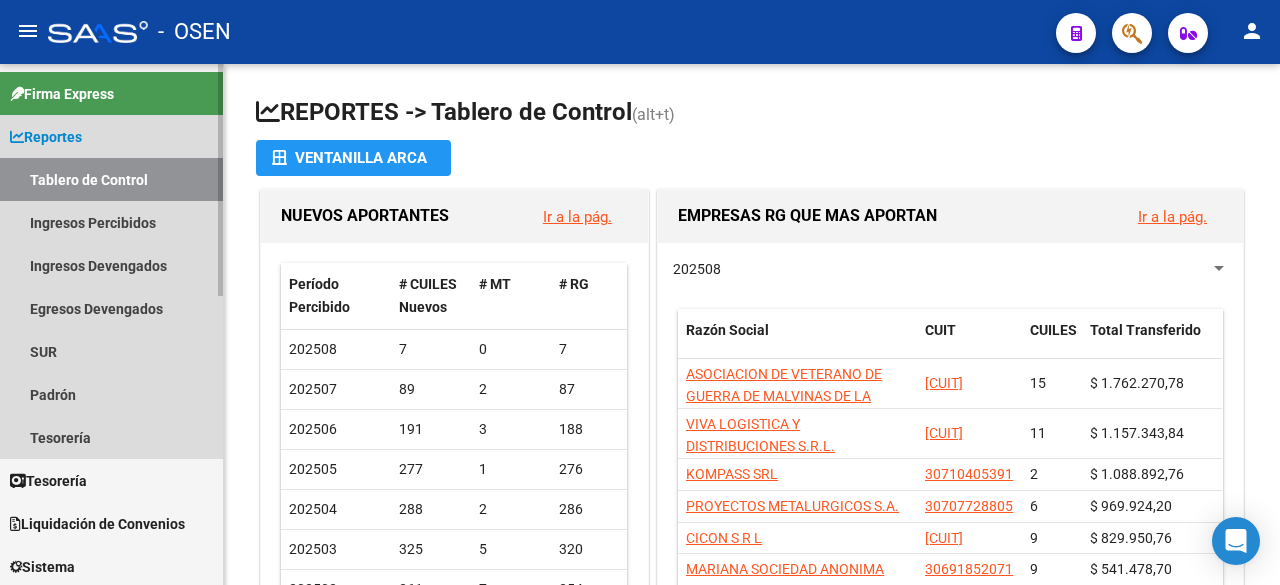 click on "Reportes" at bounding box center (111, 136) 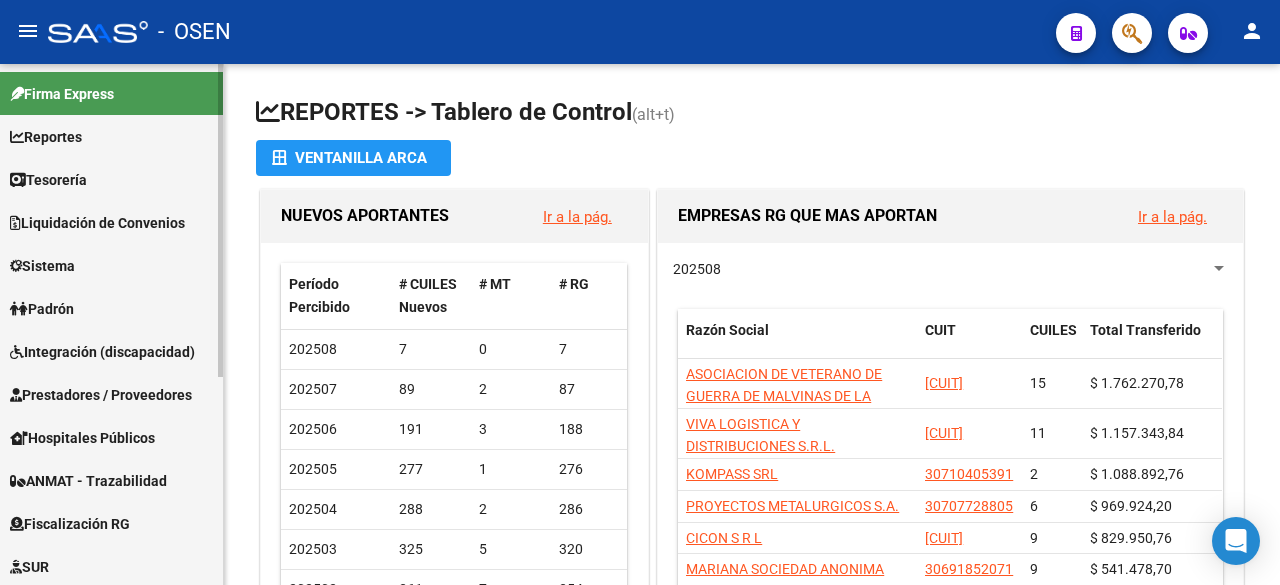 click on "Tesorería" at bounding box center [48, 180] 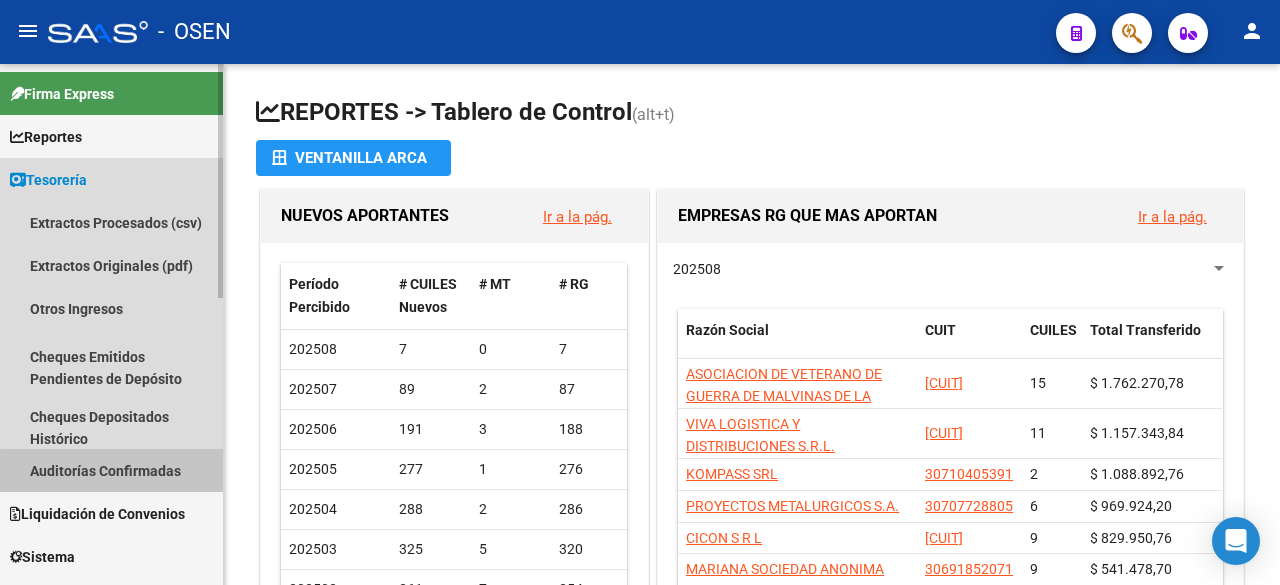 click on "Auditorías Confirmadas" at bounding box center (111, 470) 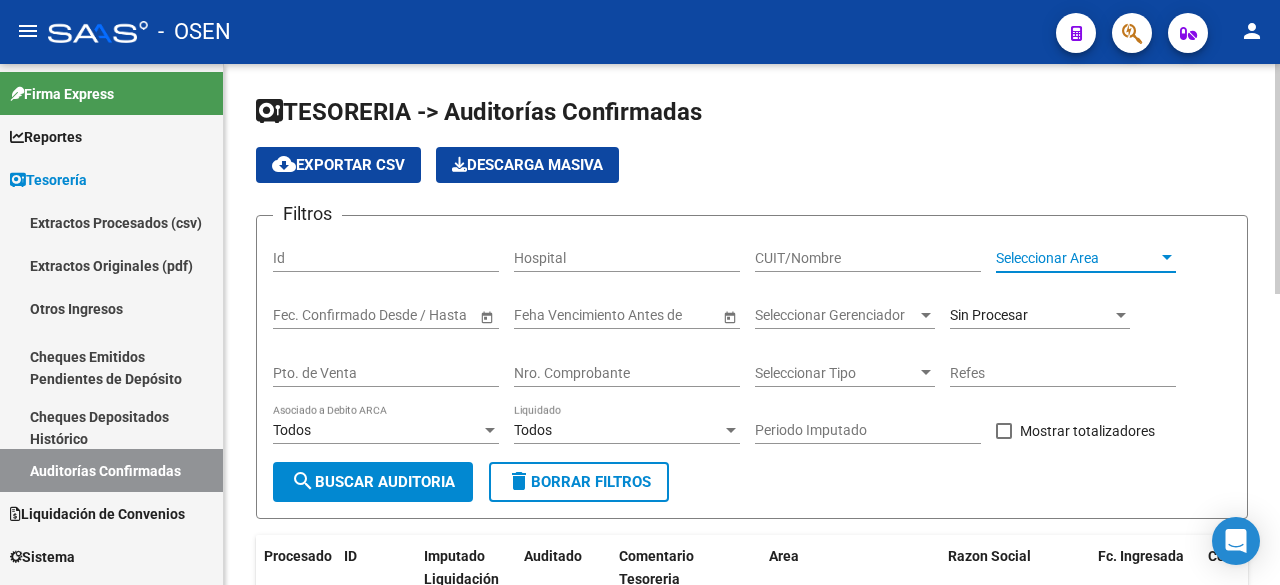 click on "Seleccionar Area" at bounding box center (1077, 258) 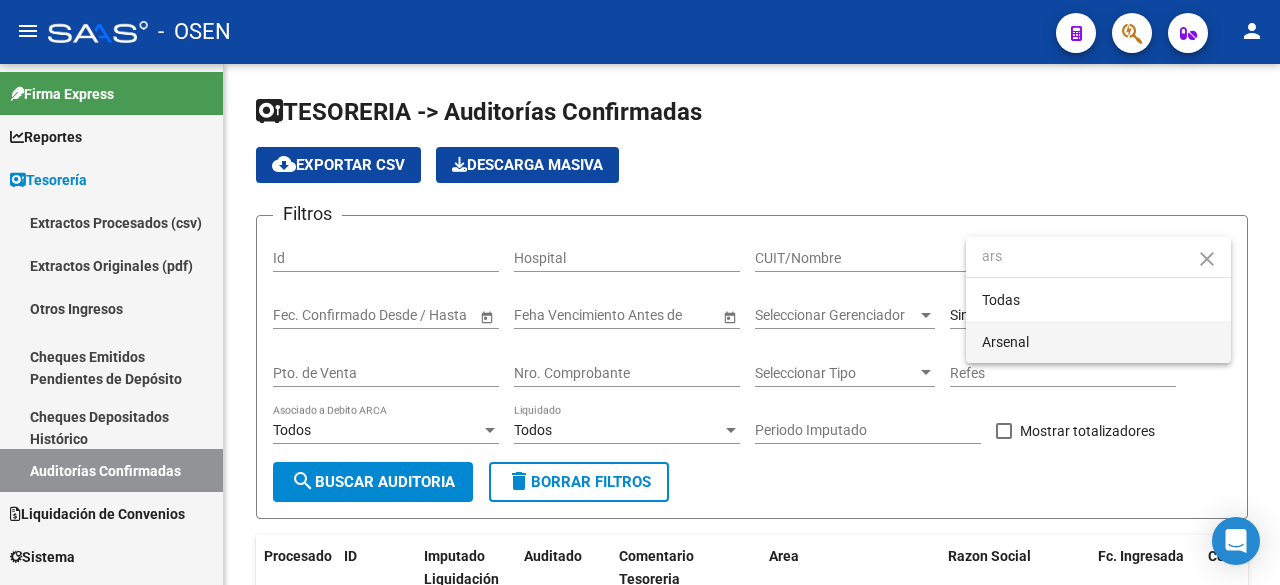 type on "ars" 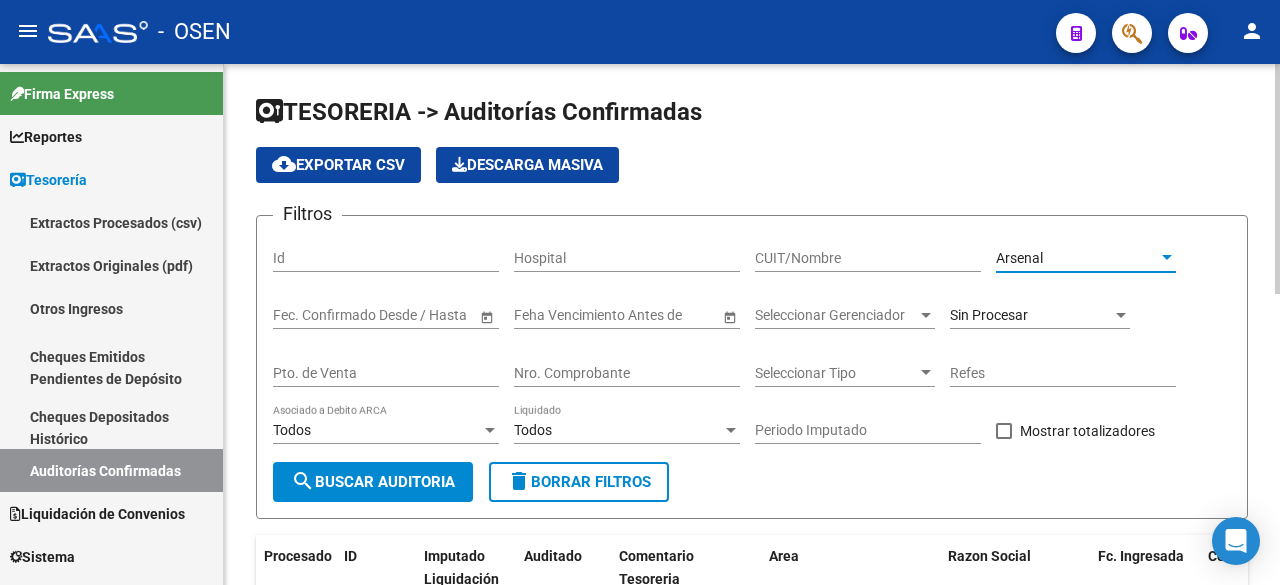 click on "search  Buscar Auditoria" 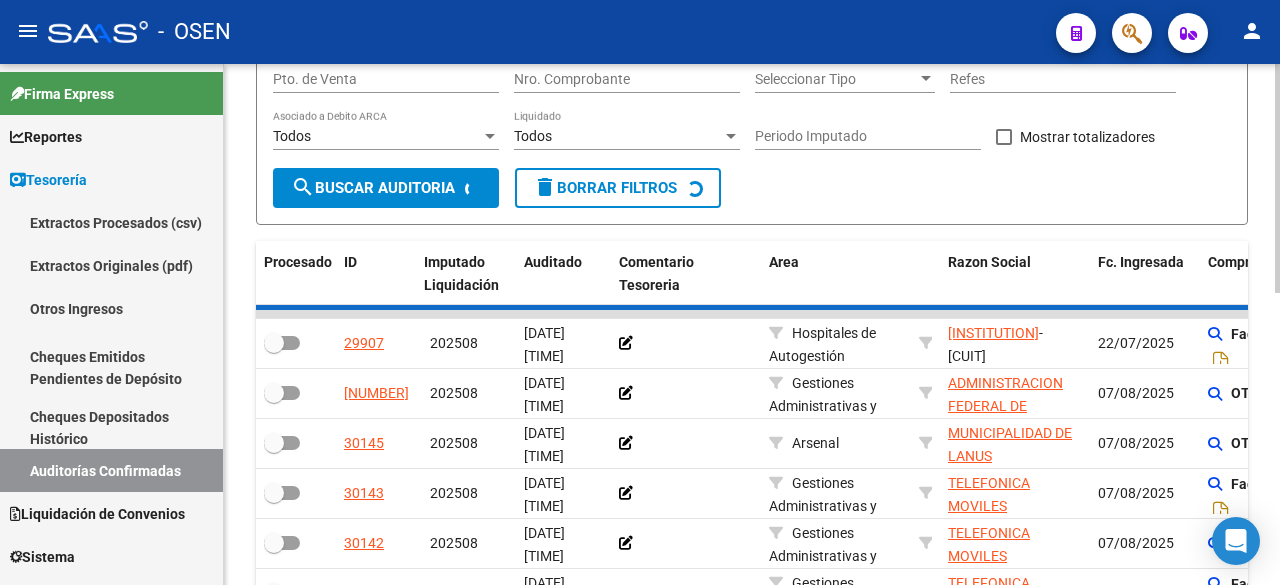 scroll, scrollTop: 333, scrollLeft: 0, axis: vertical 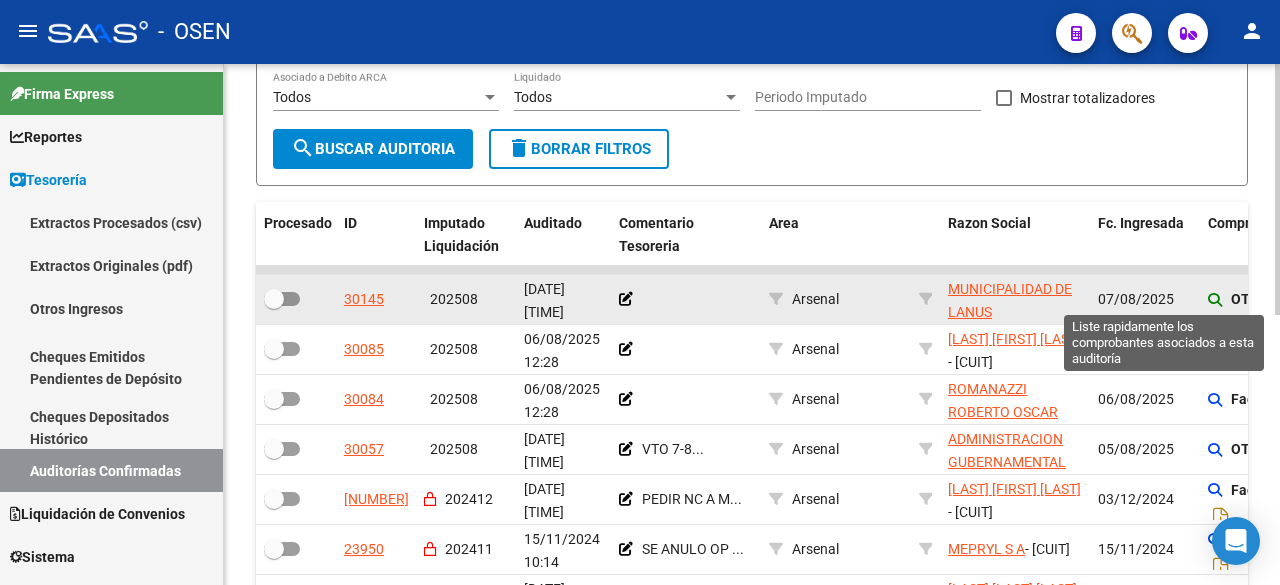 click 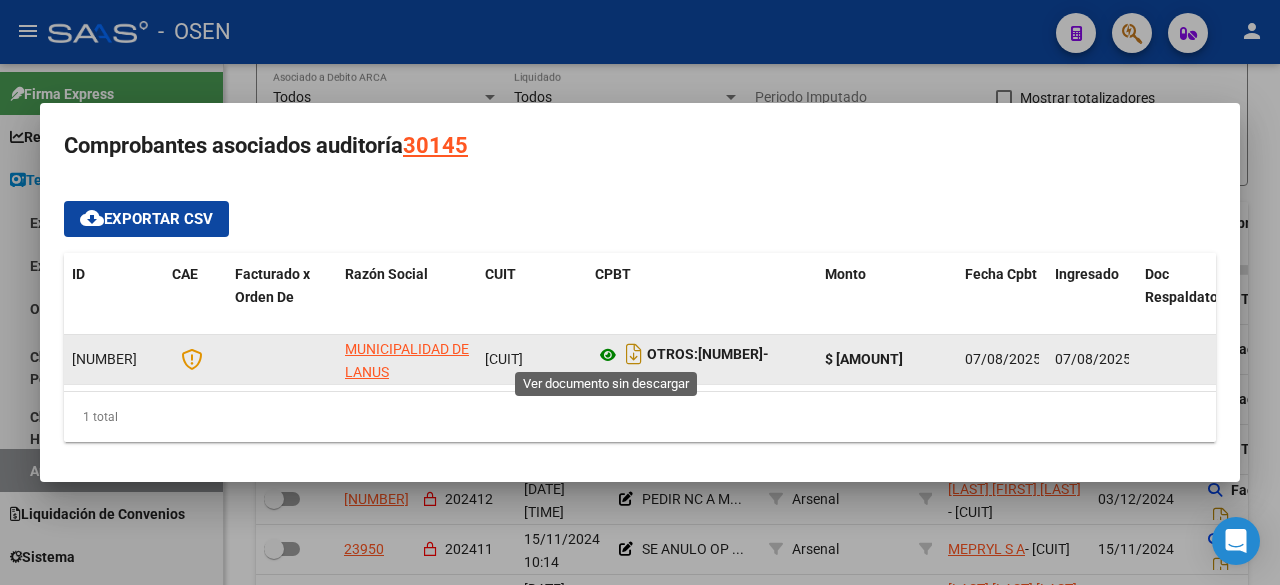 click 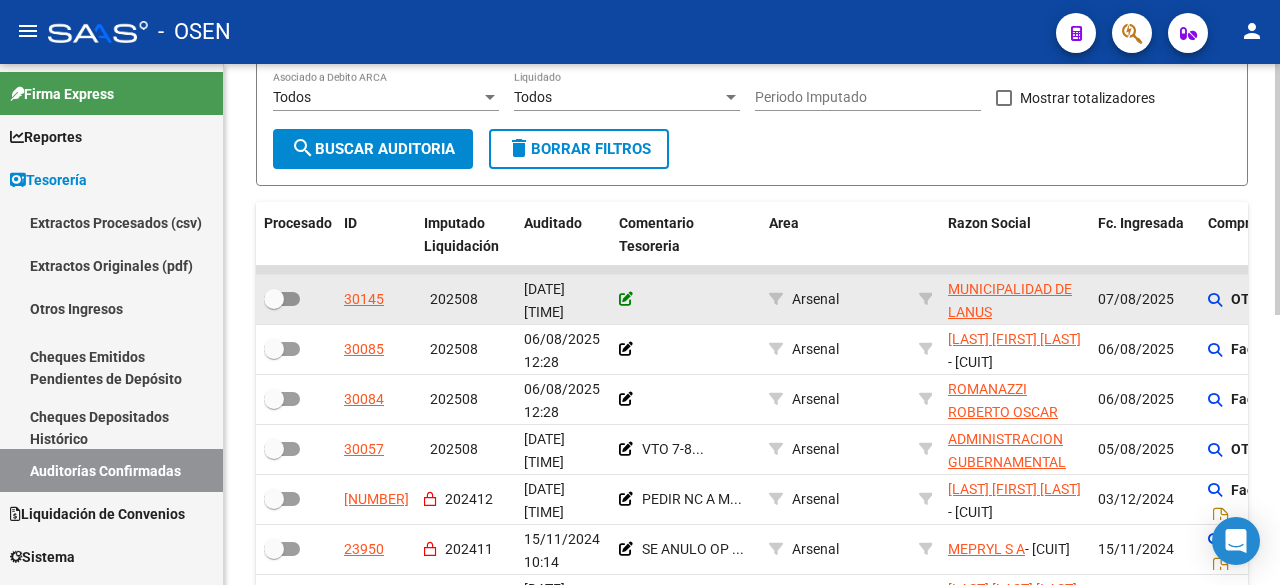 click 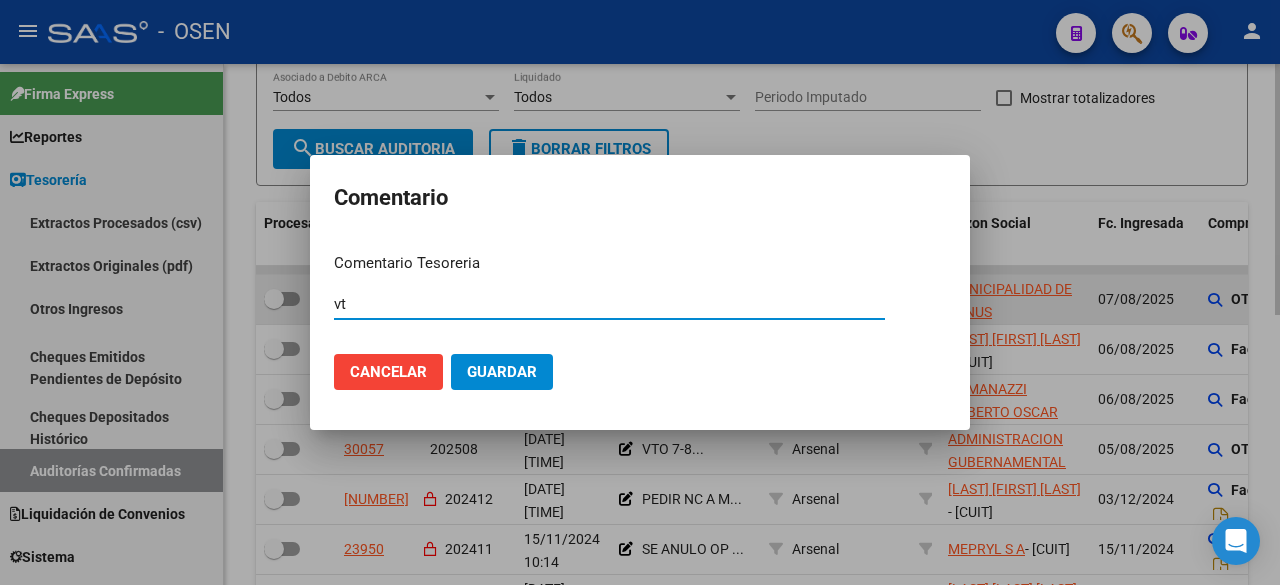 type on "v" 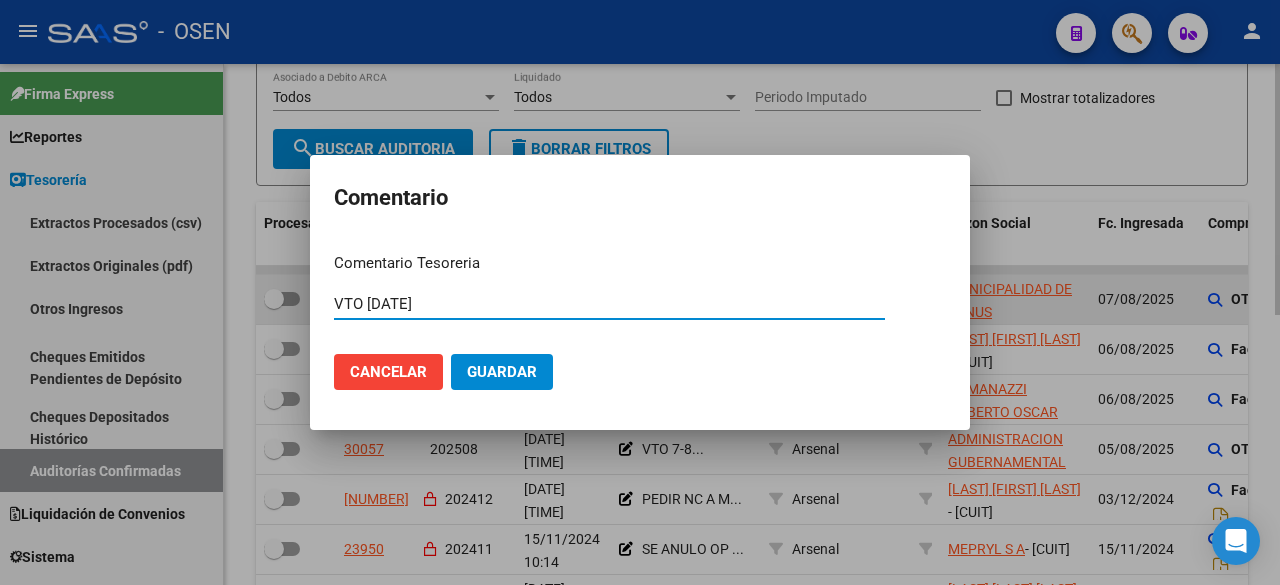 type on "VTO [DATE]" 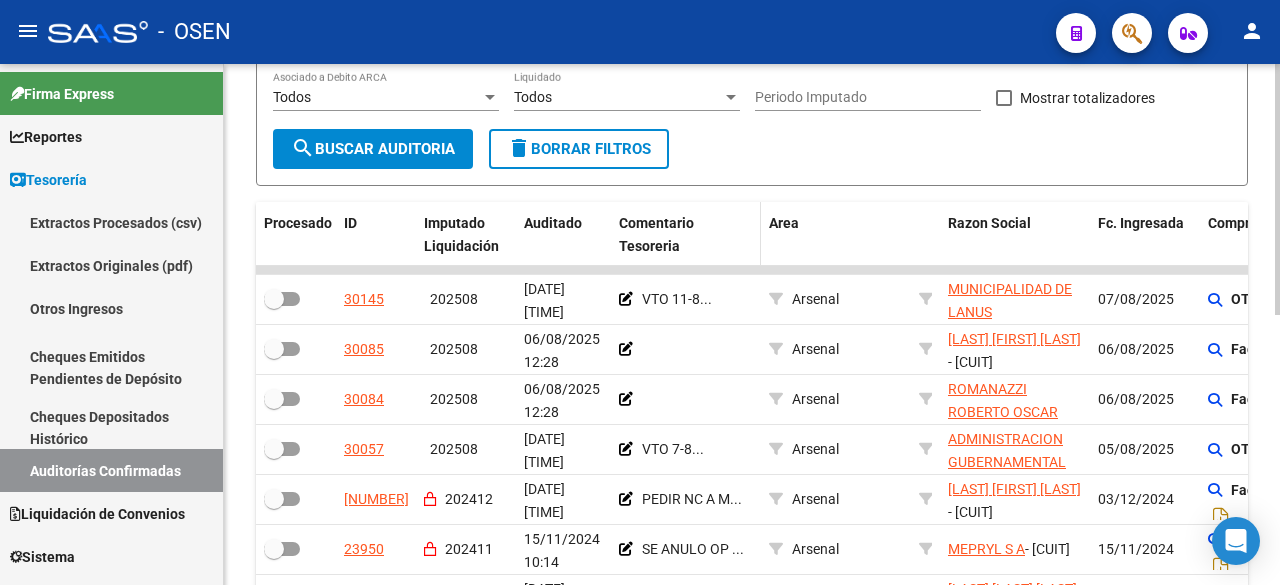 scroll, scrollTop: 0, scrollLeft: 0, axis: both 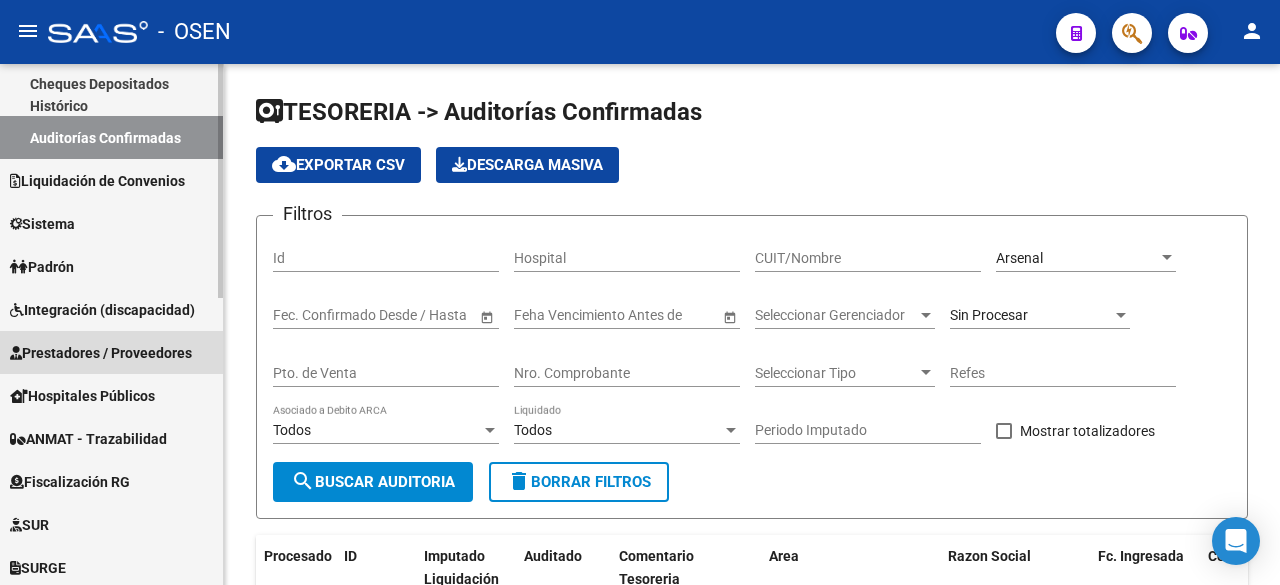 click on "Prestadores / Proveedores" at bounding box center (101, 353) 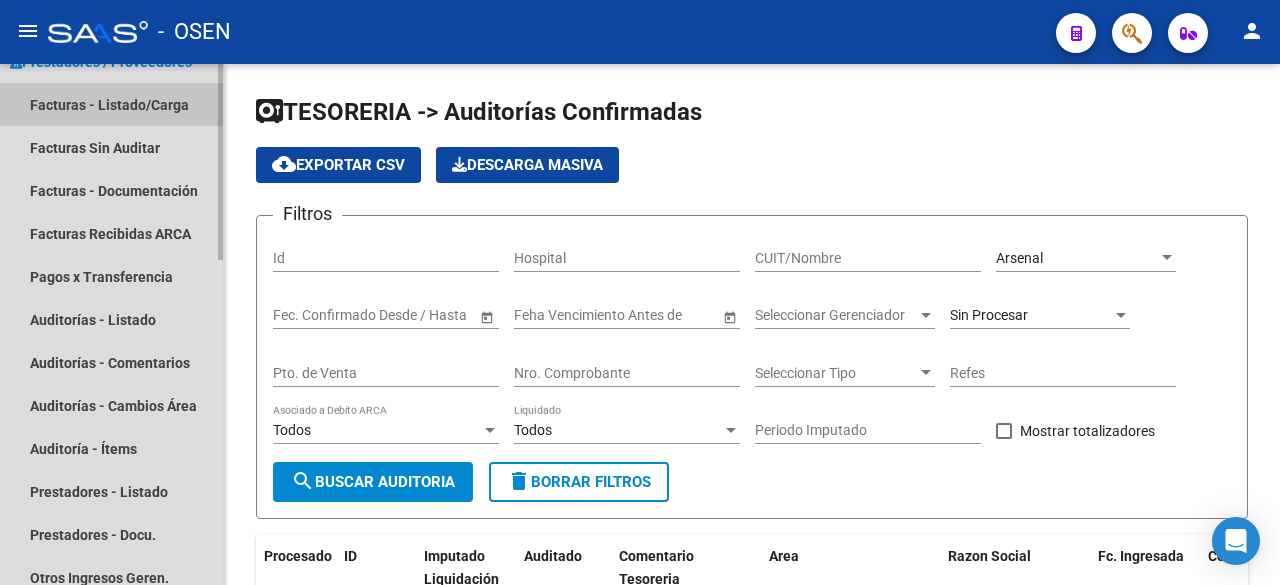click on "Facturas - Listado/Carga" at bounding box center (111, 104) 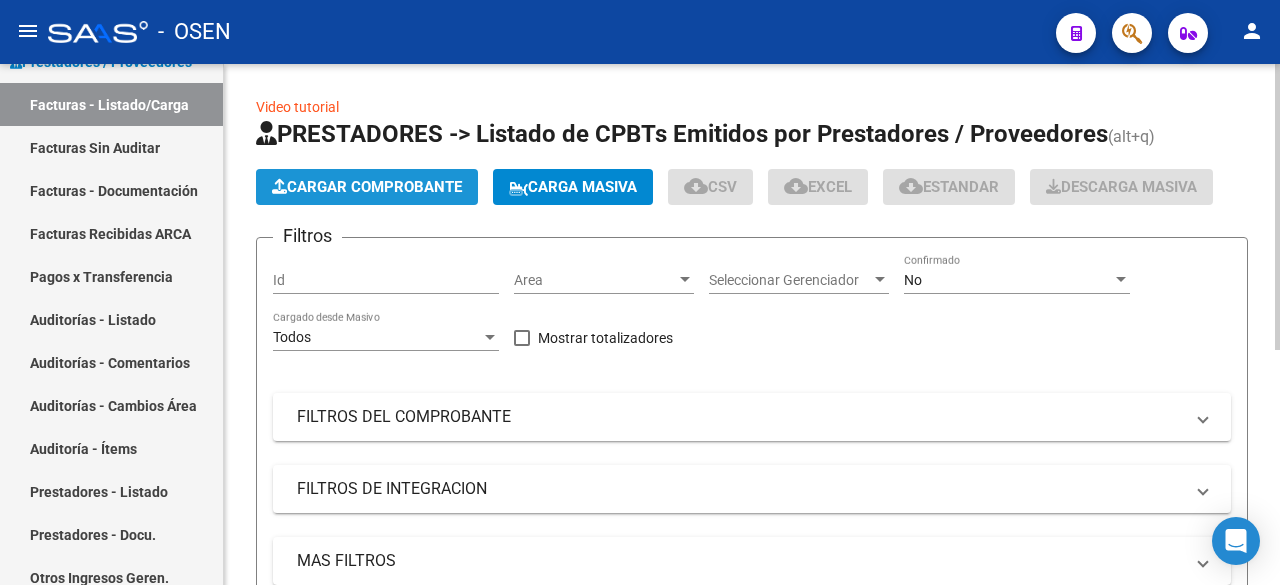 click on "Cargar Comprobante" 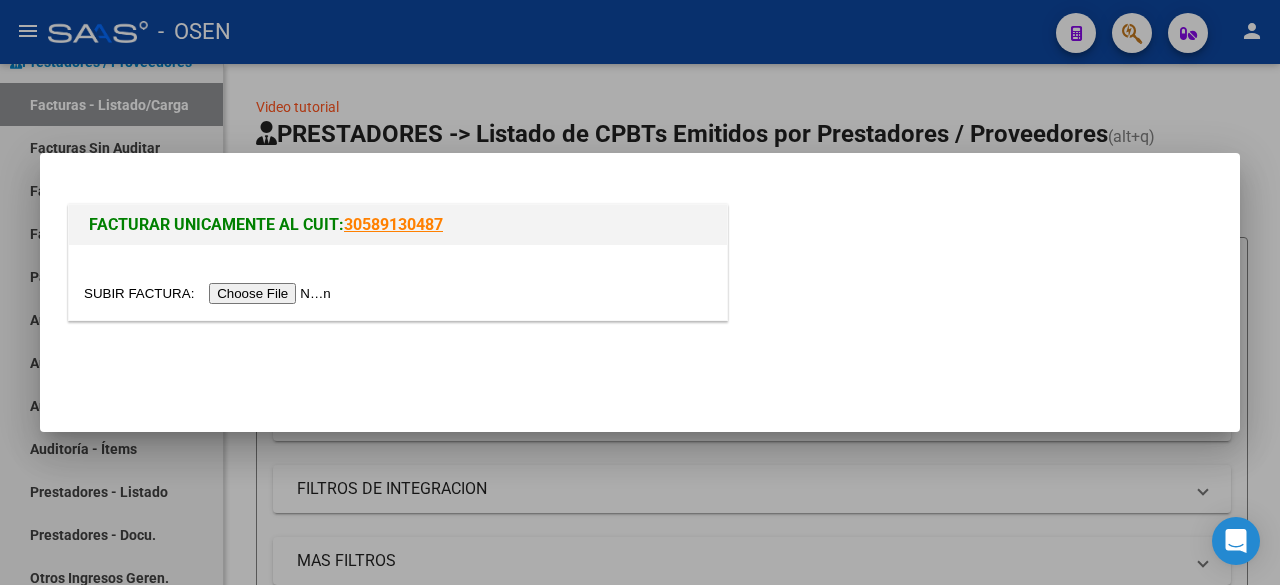 click at bounding box center [210, 293] 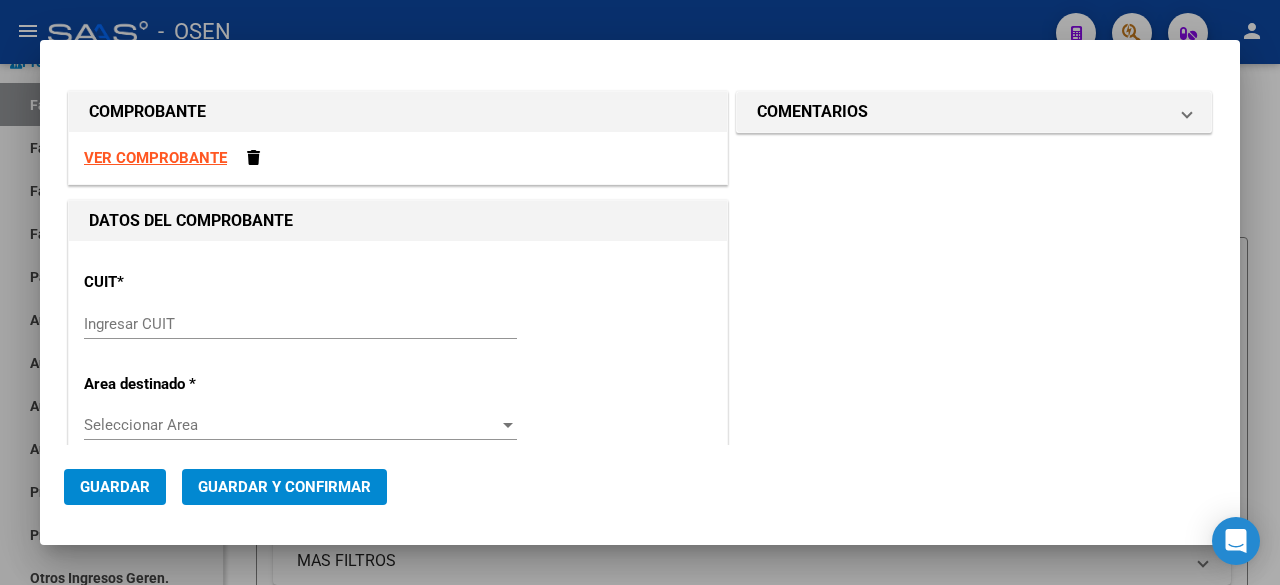 click on "Ingresar CUIT" at bounding box center [300, 324] 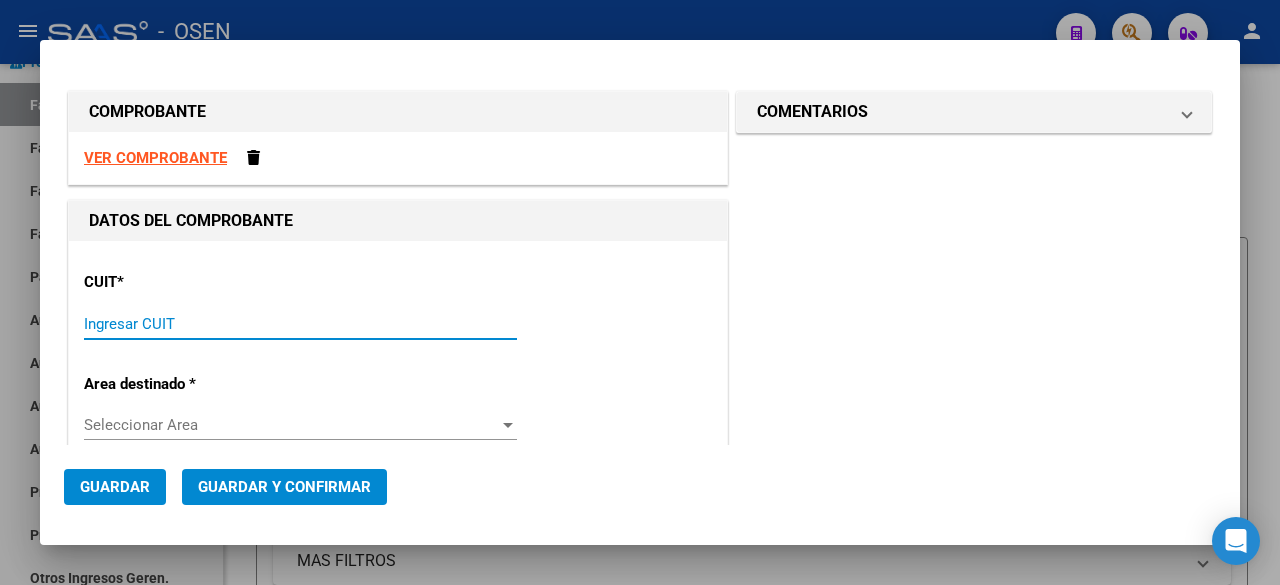 paste on "[CUIT]" 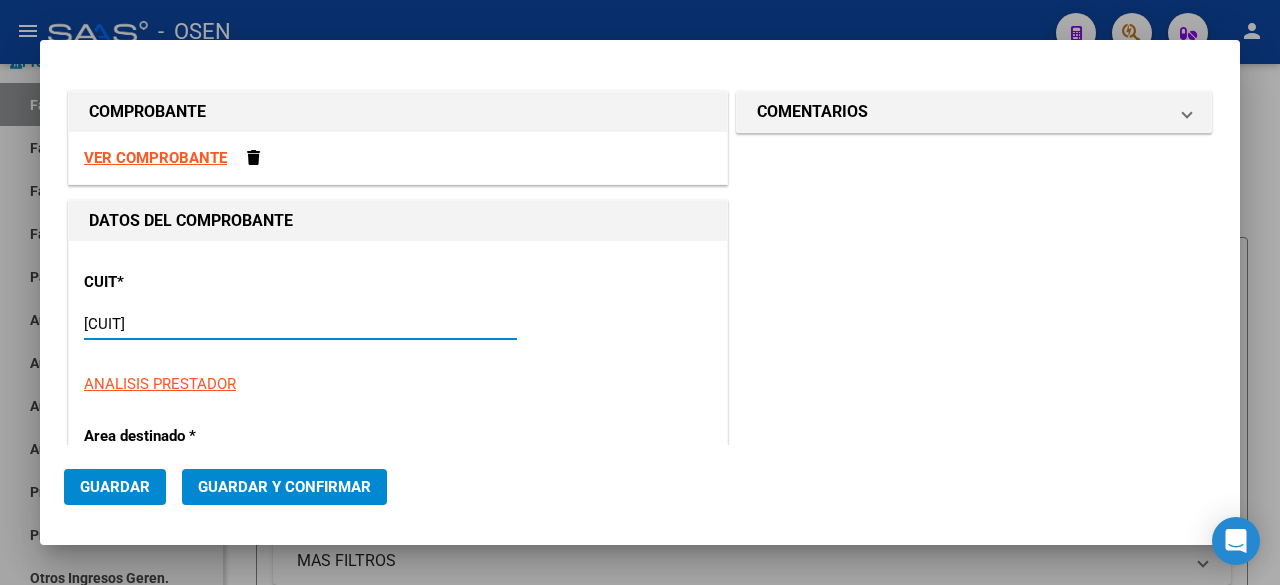type on "501" 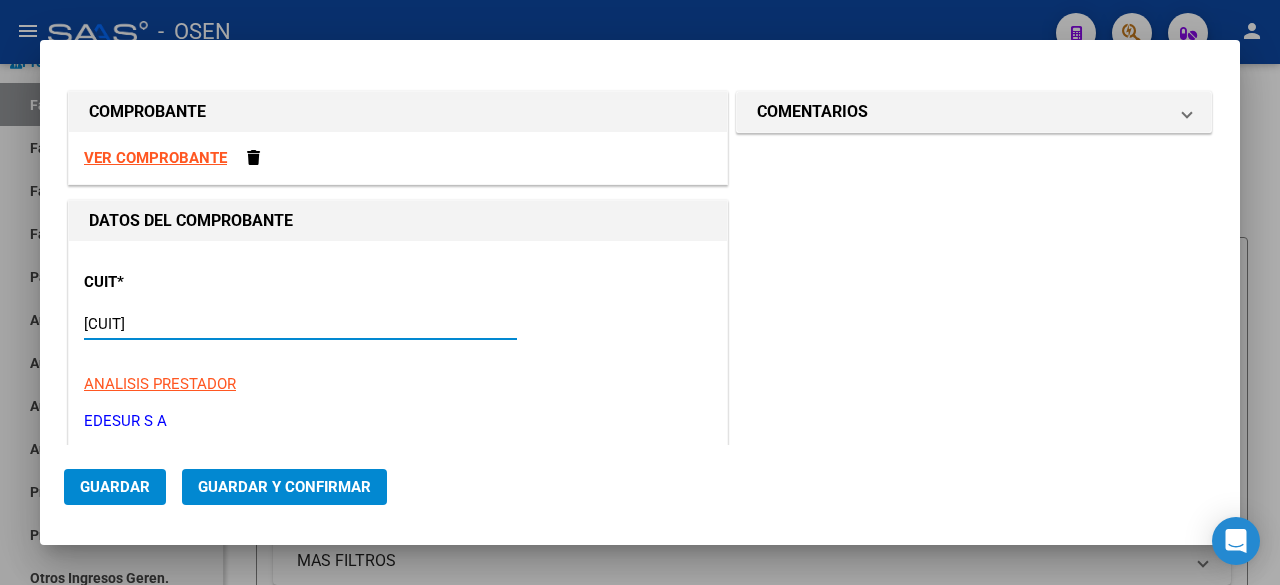type on "[CUIT]" 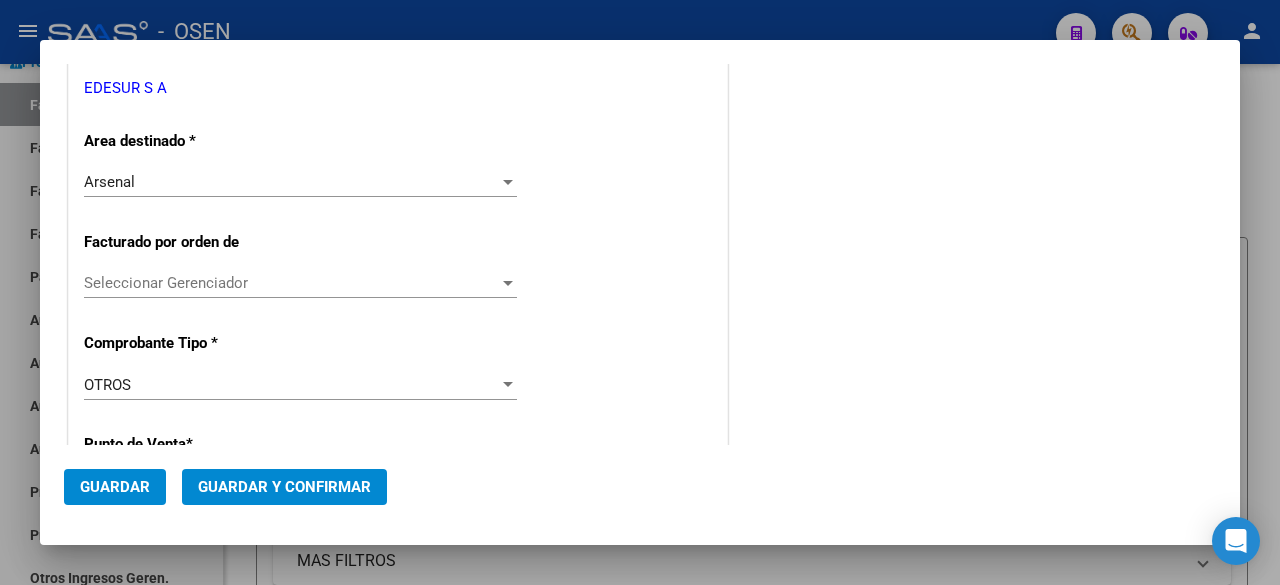 scroll, scrollTop: 0, scrollLeft: 0, axis: both 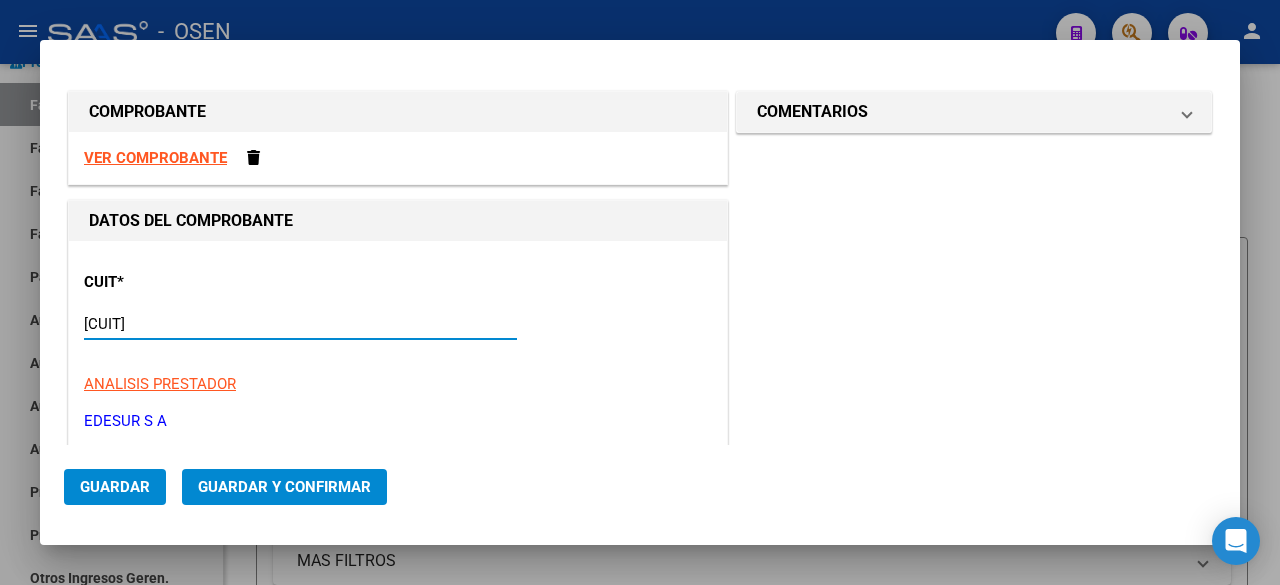 click on "VER COMPROBANTE" at bounding box center (155, 158) 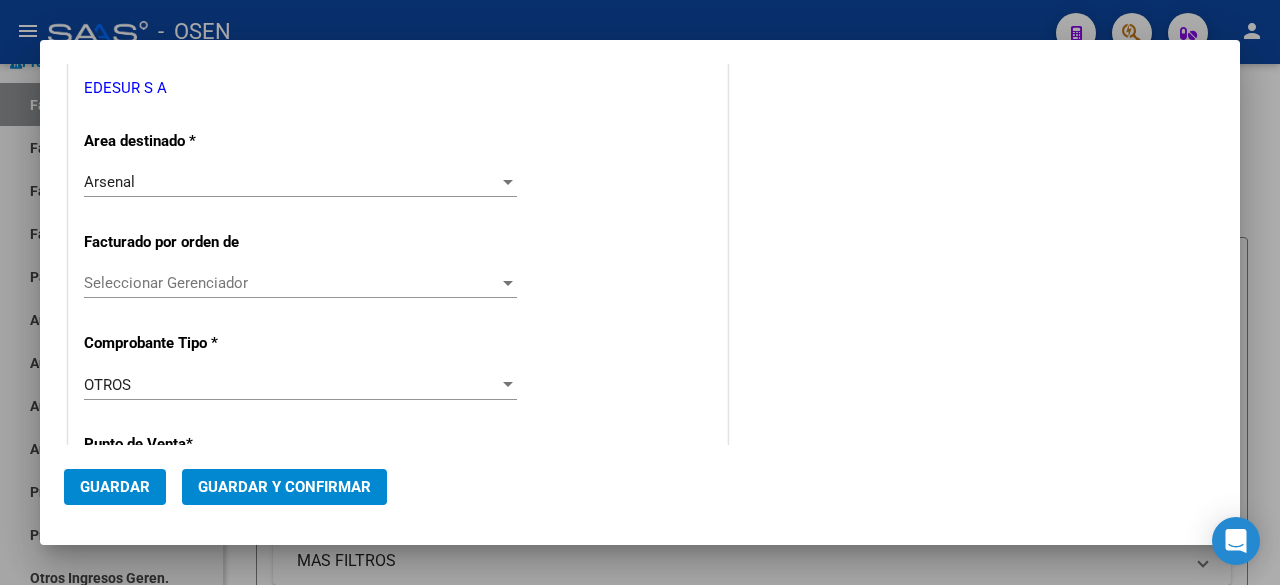 scroll, scrollTop: 667, scrollLeft: 0, axis: vertical 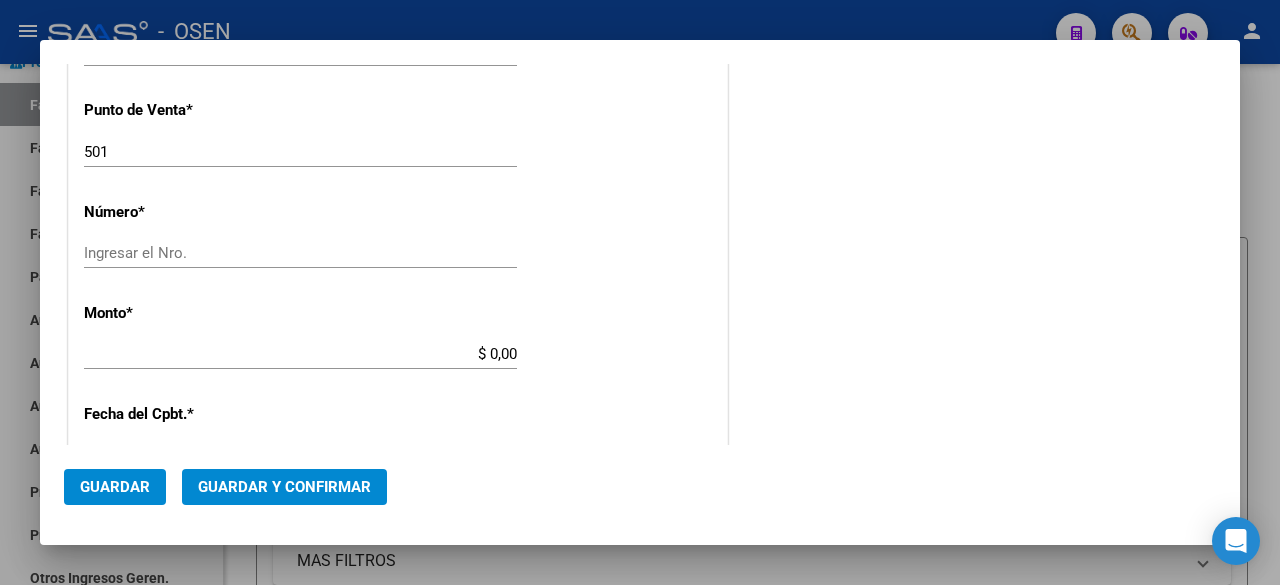drag, startPoint x: 250, startPoint y: 252, endPoint x: 250, endPoint y: 233, distance: 19 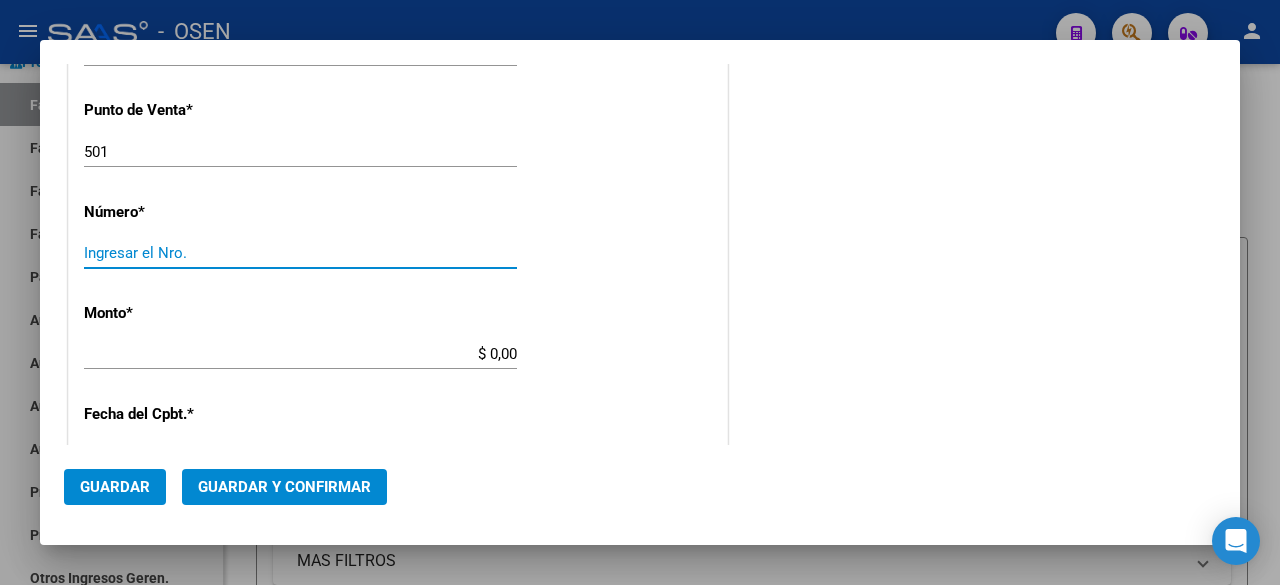 click on "Ingresar el Nro." at bounding box center [300, 253] 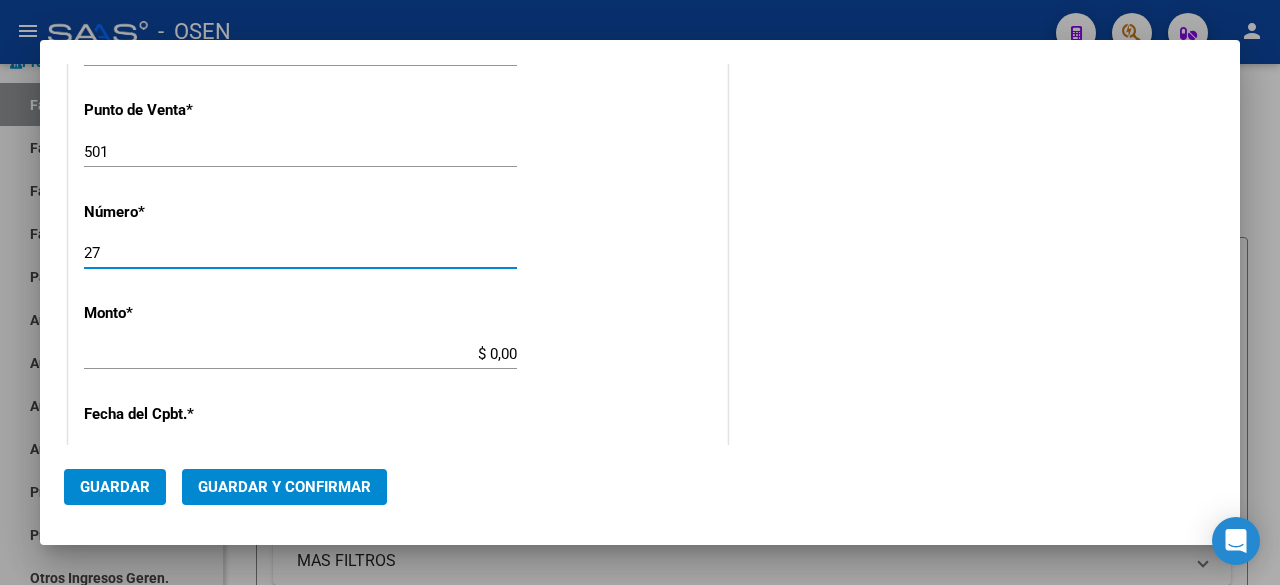 type on "2" 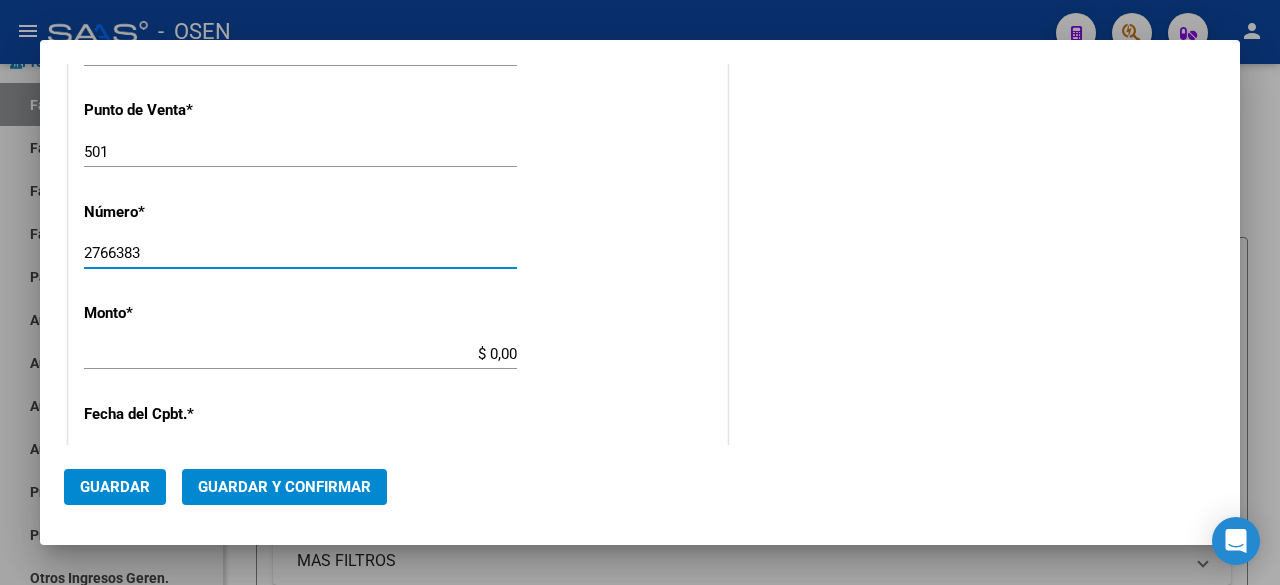 type on "2766383" 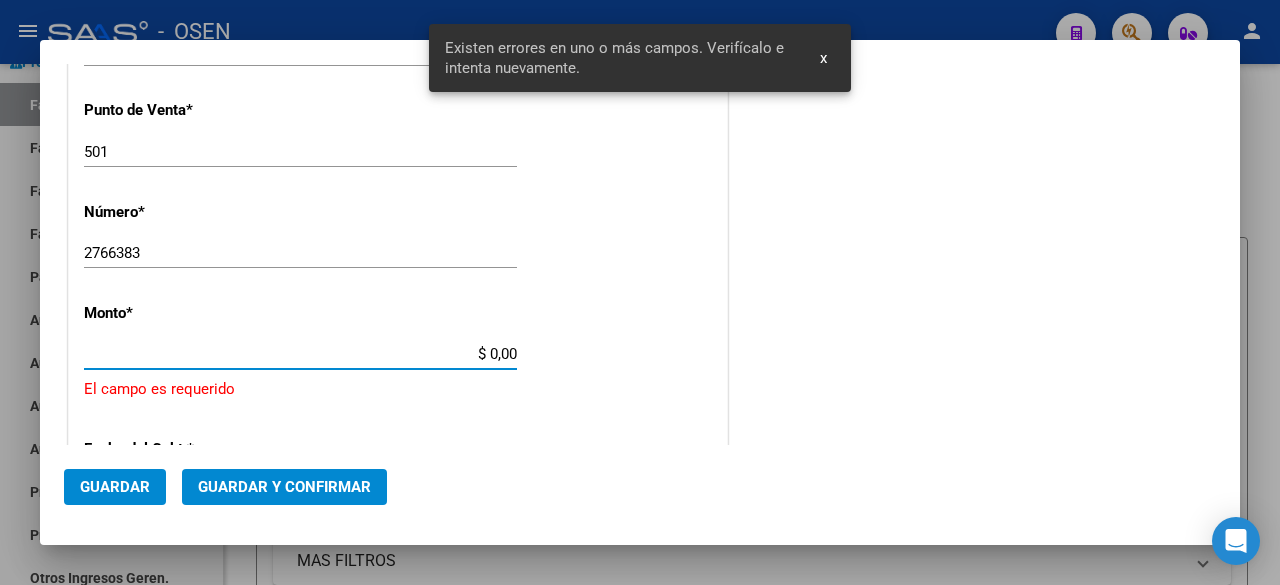 scroll, scrollTop: 758, scrollLeft: 0, axis: vertical 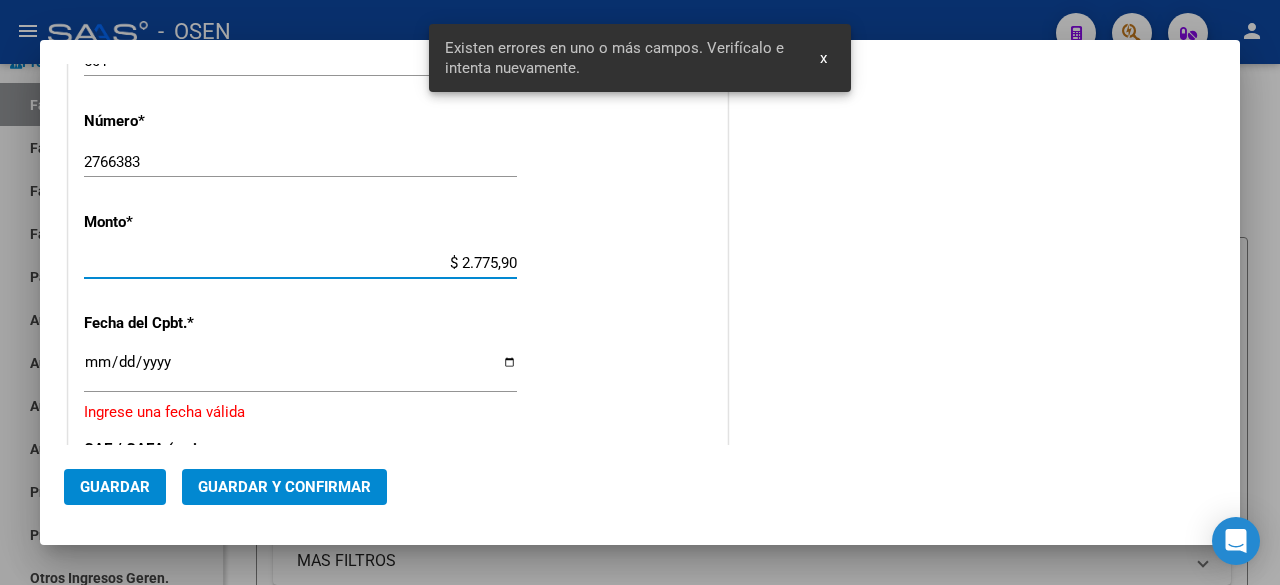 type on "$ [PRICE]" 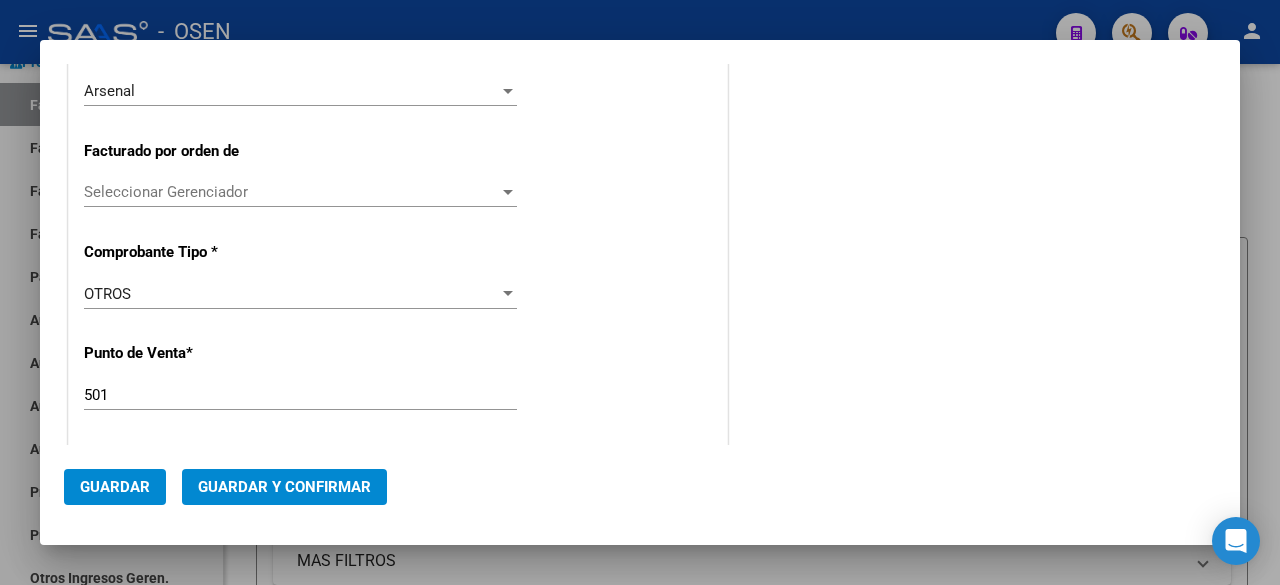 scroll, scrollTop: 758, scrollLeft: 0, axis: vertical 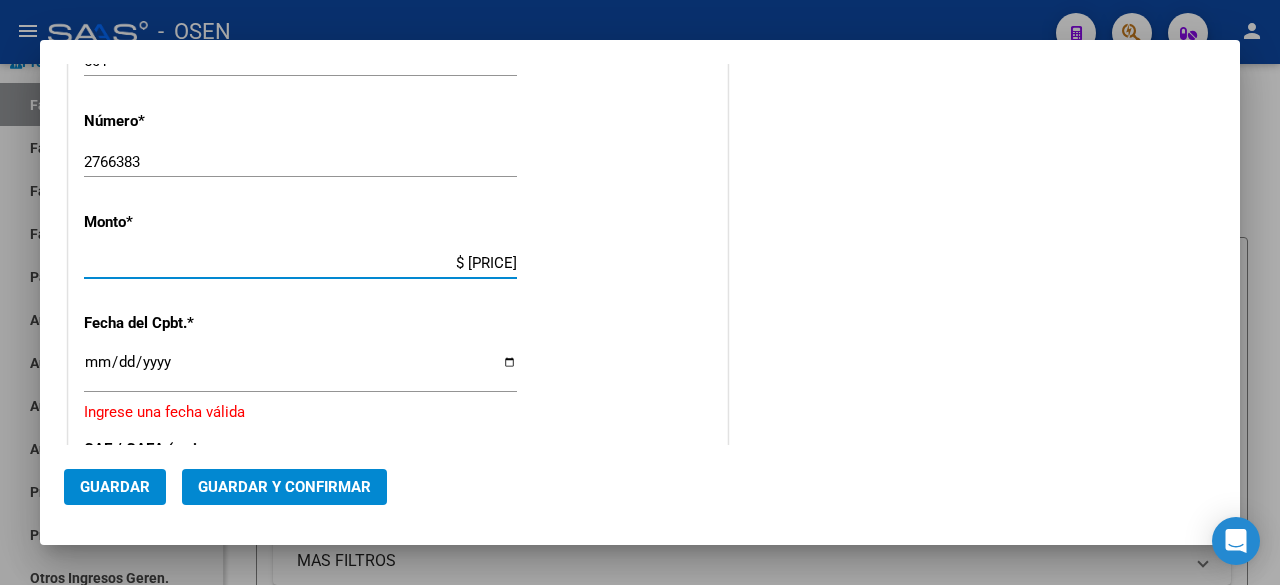 click on "Ingresar la fecha" at bounding box center (300, 370) 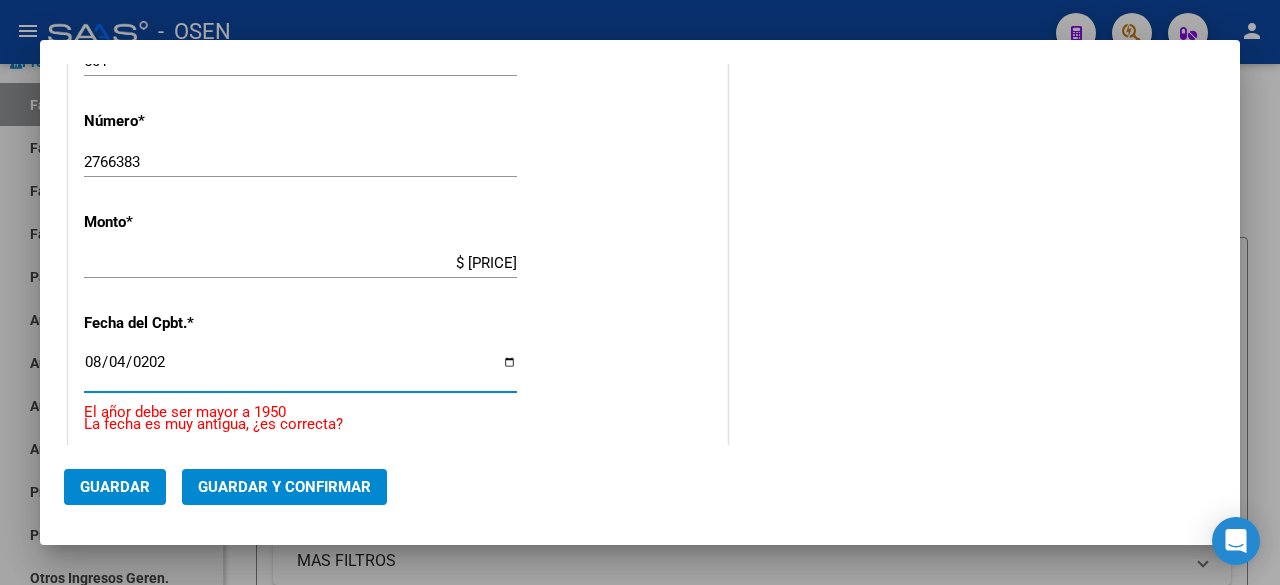 type on "2025-08-04" 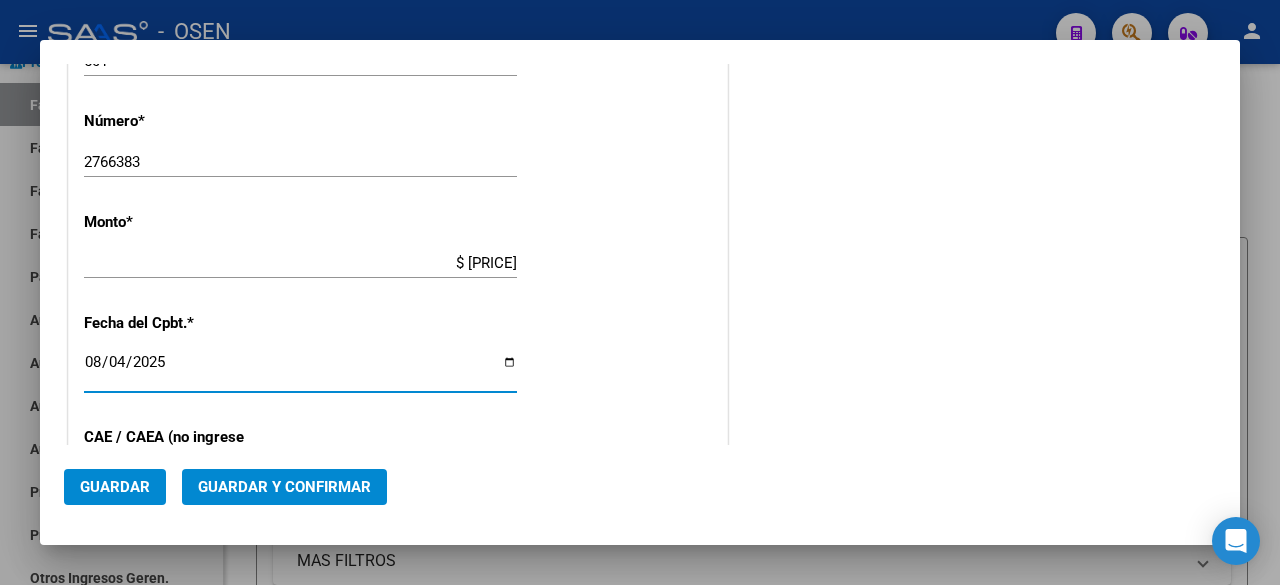 click on "Guardar y Confirmar" 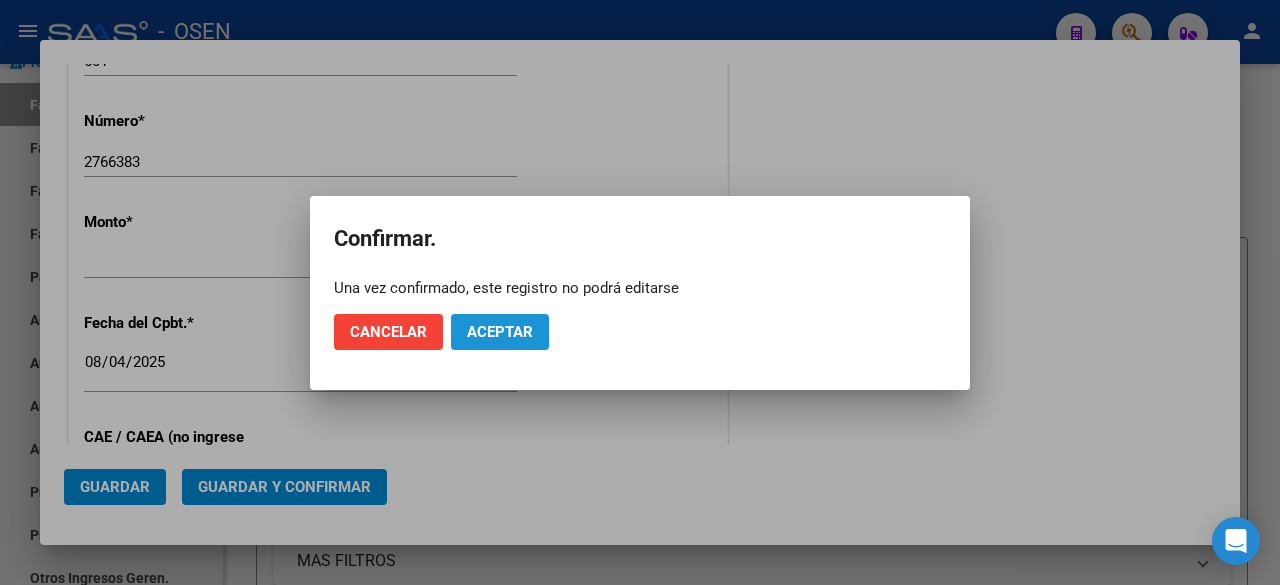click on "Aceptar" 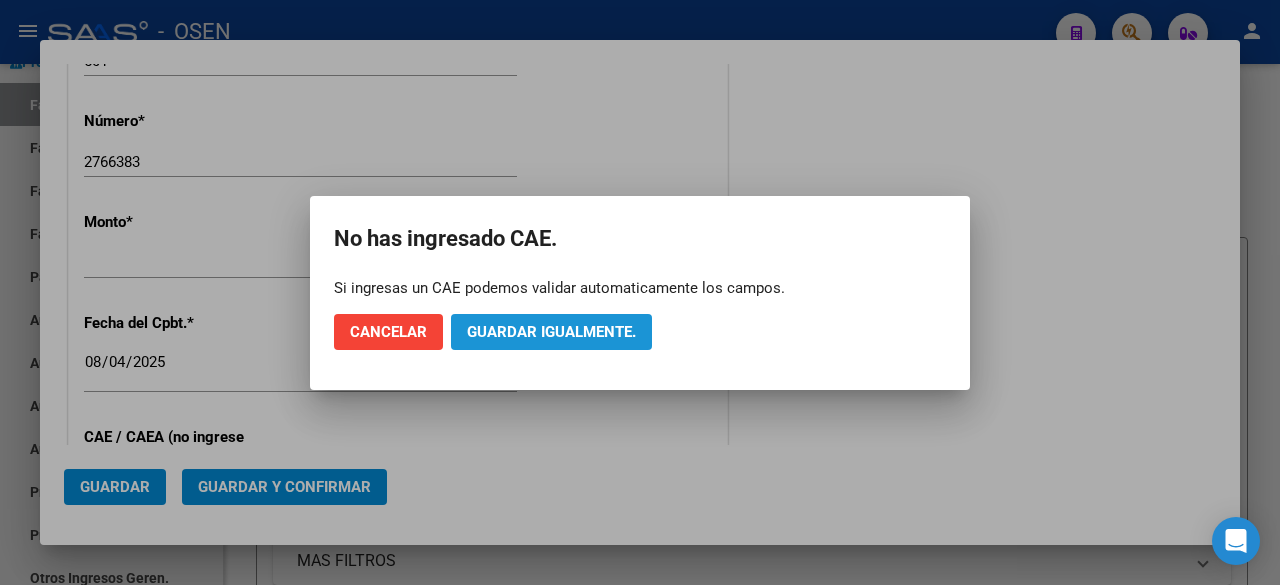 click on "Guardar igualmente." 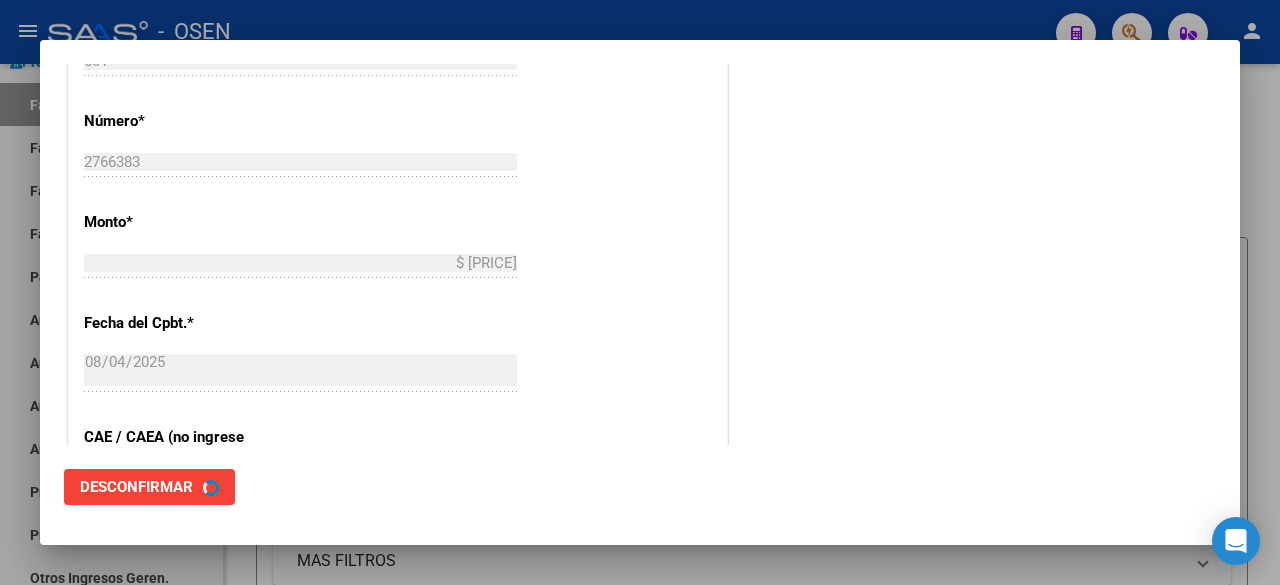 scroll, scrollTop: 0, scrollLeft: 0, axis: both 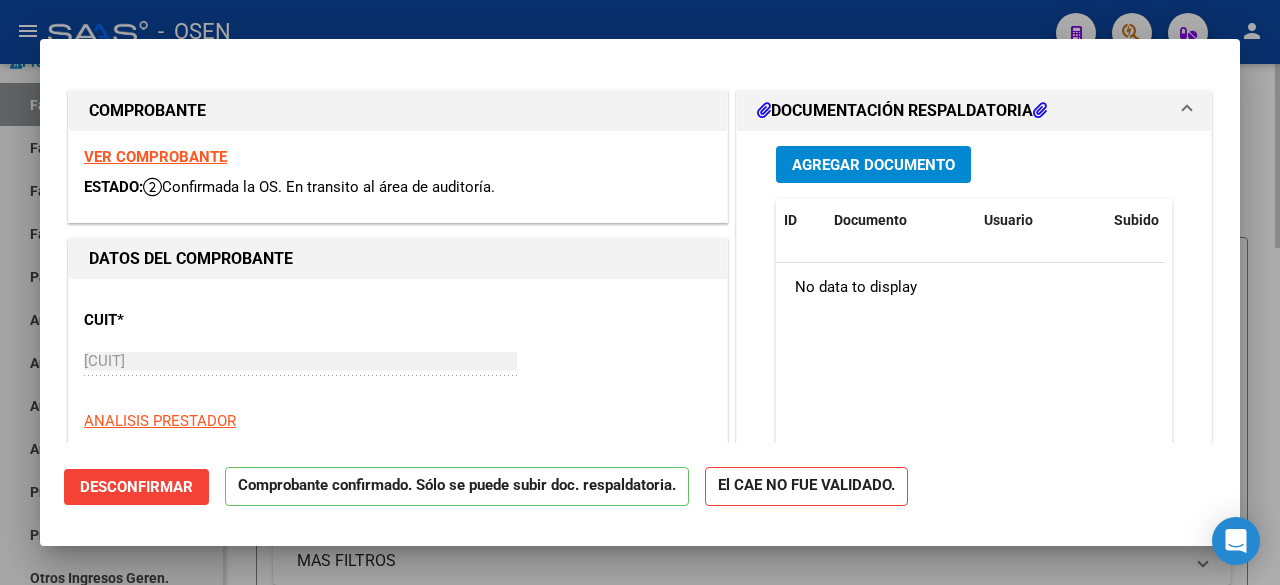 drag, startPoint x: 228, startPoint y: 567, endPoint x: 246, endPoint y: 550, distance: 24.758837 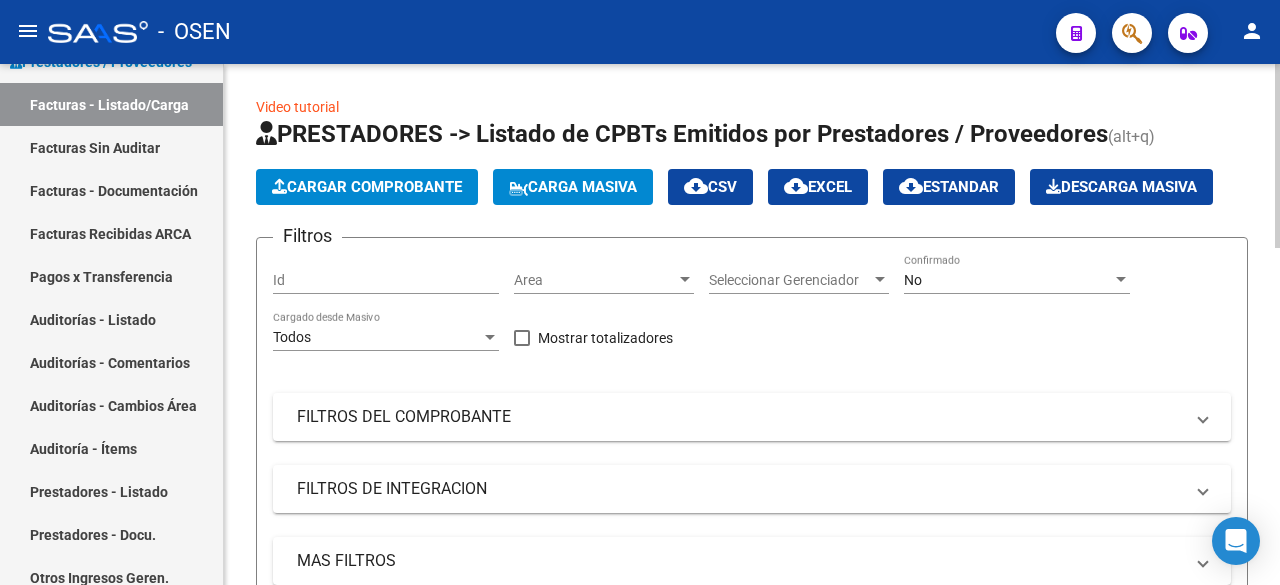 click on "Cargar Comprobante" 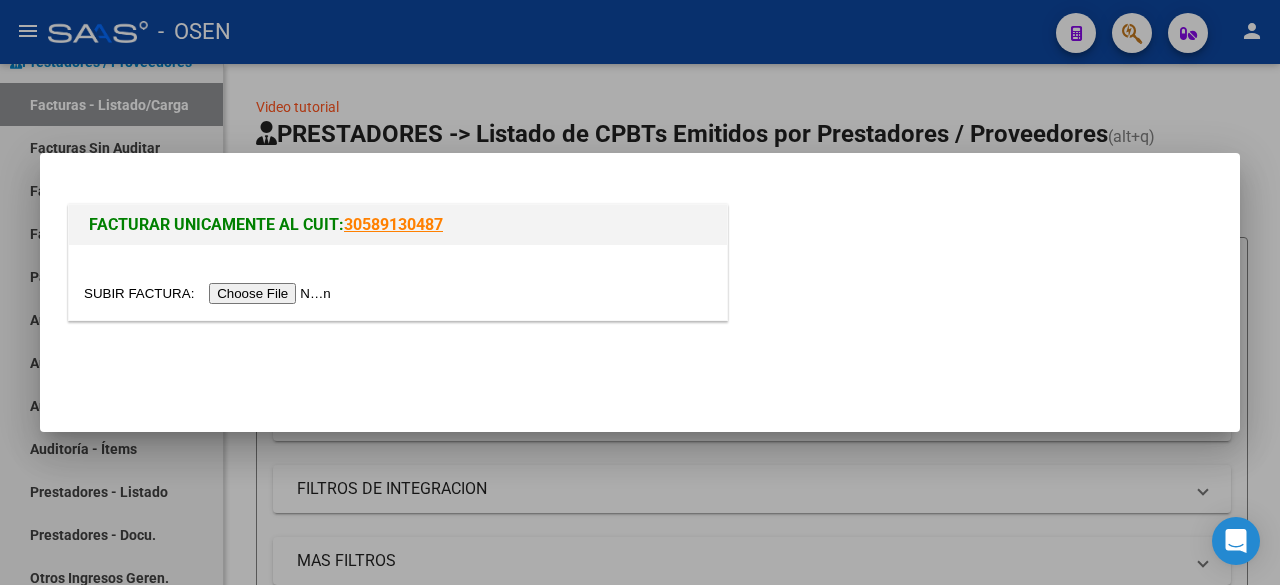 click at bounding box center (210, 293) 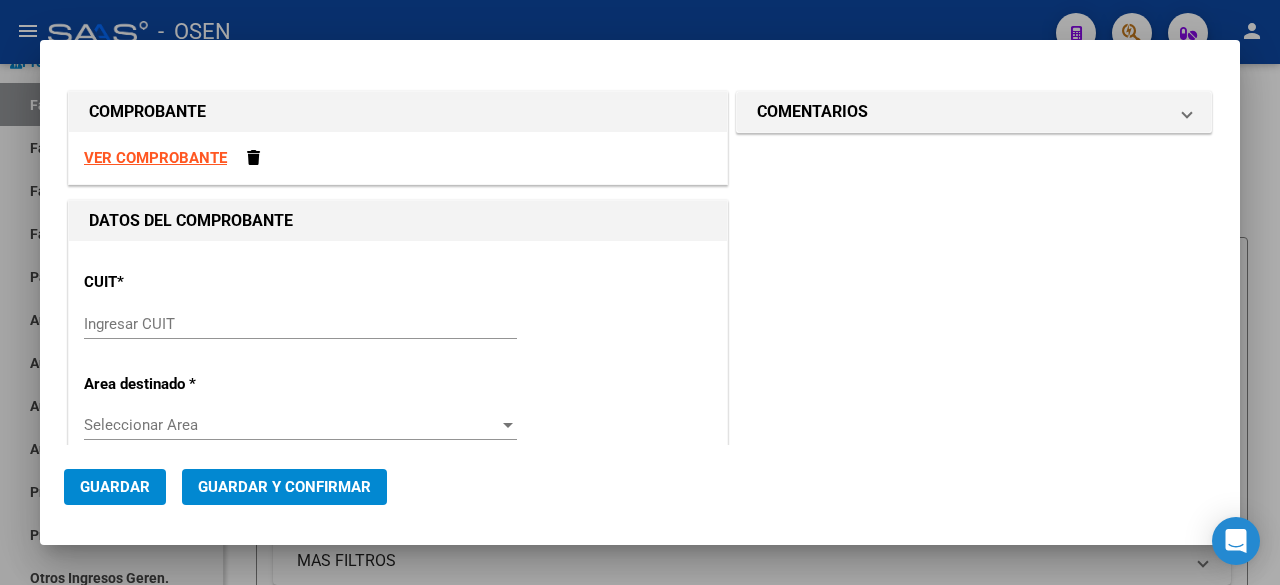 click on "Ingresar CUIT" at bounding box center (300, 324) 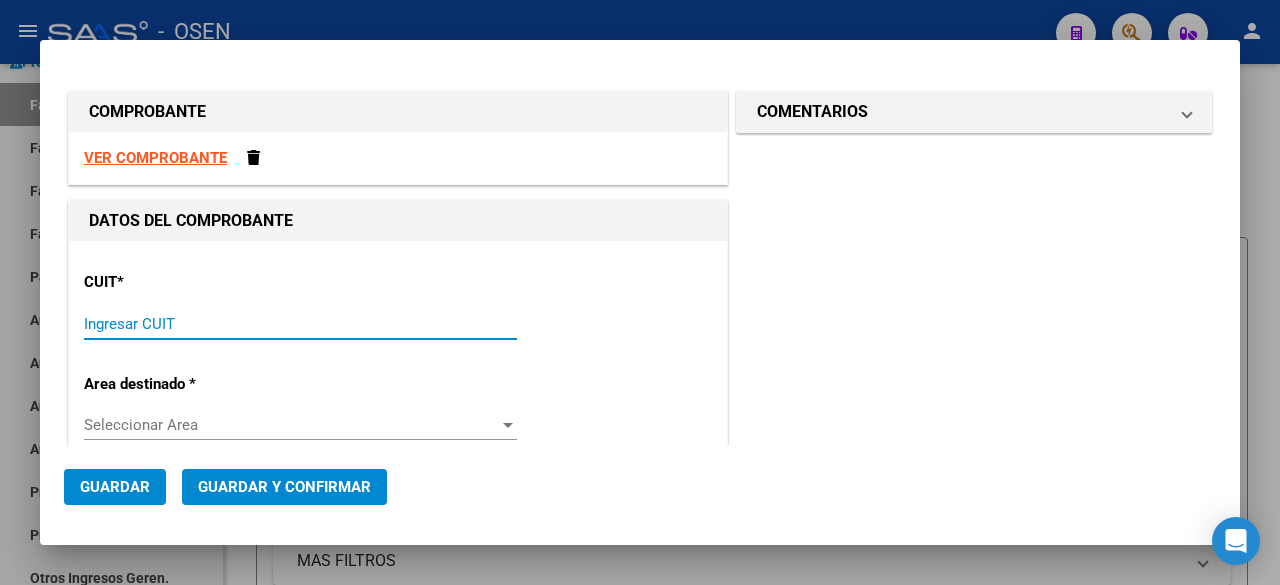 click on "Ingresar CUIT" at bounding box center (300, 324) 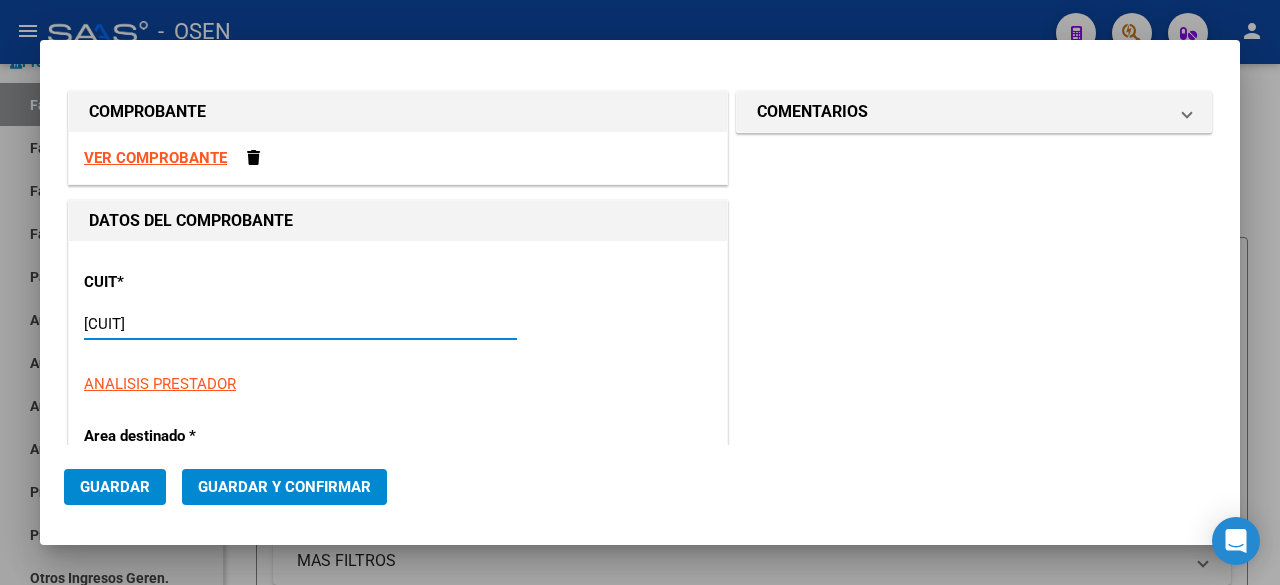 type on "501" 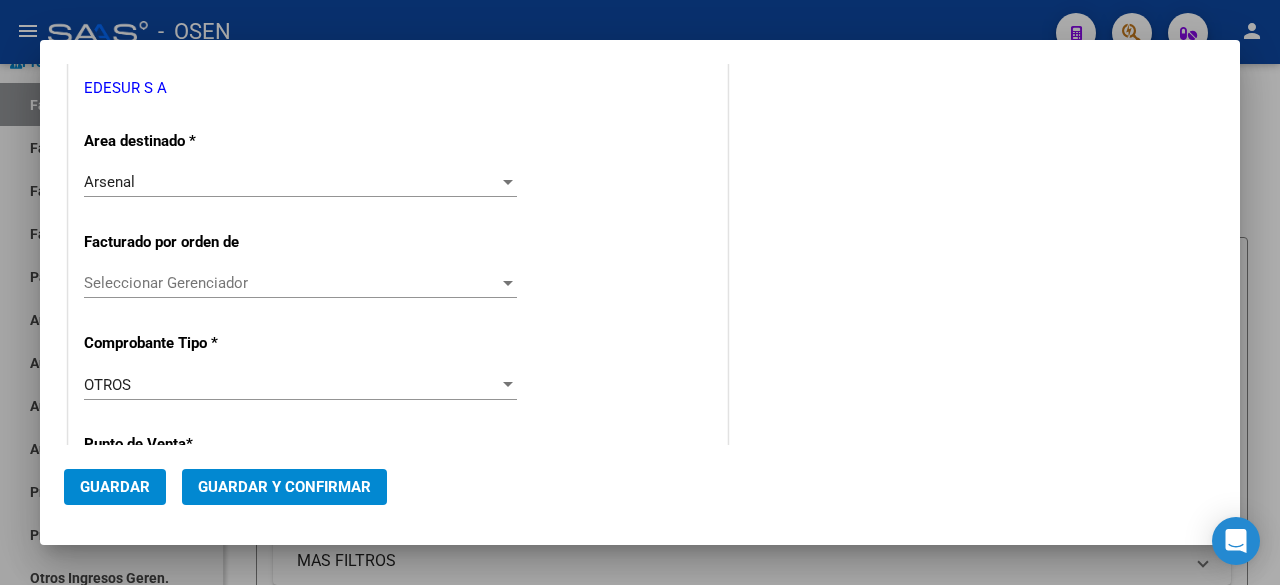 scroll, scrollTop: 667, scrollLeft: 0, axis: vertical 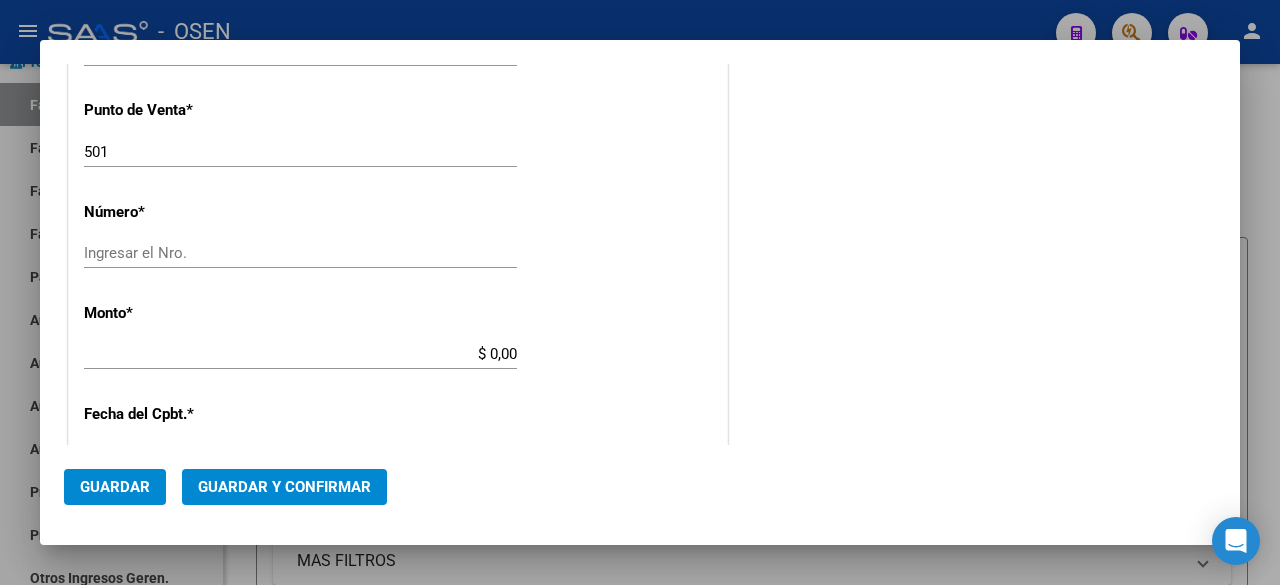 type on "[CUIT]" 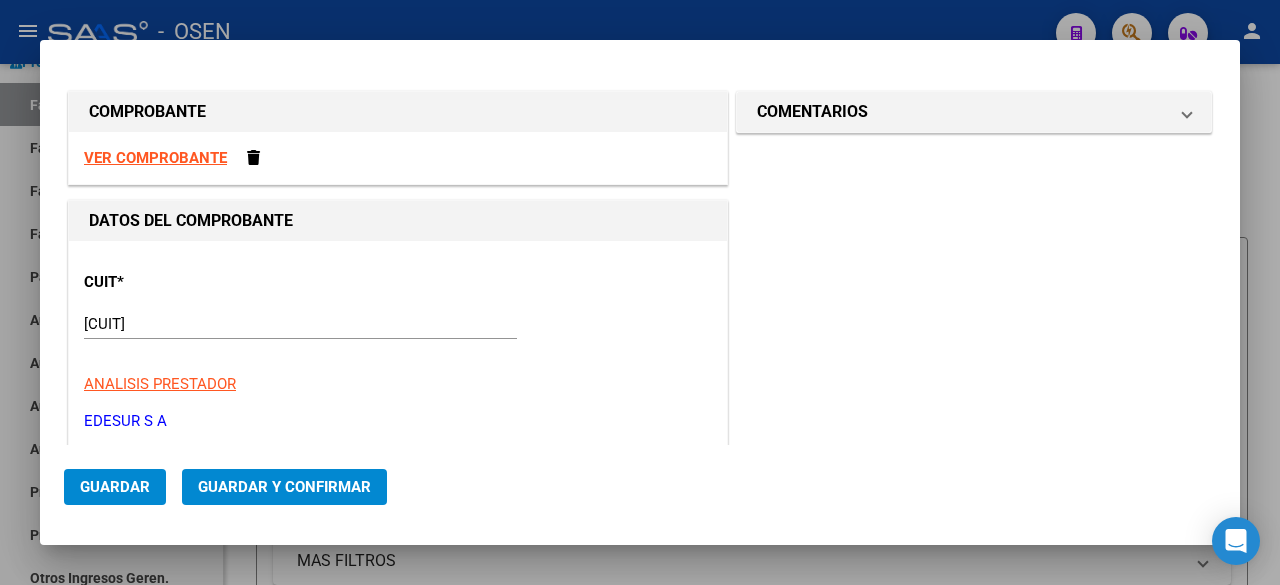 click on "VER COMPROBANTE" at bounding box center (155, 158) 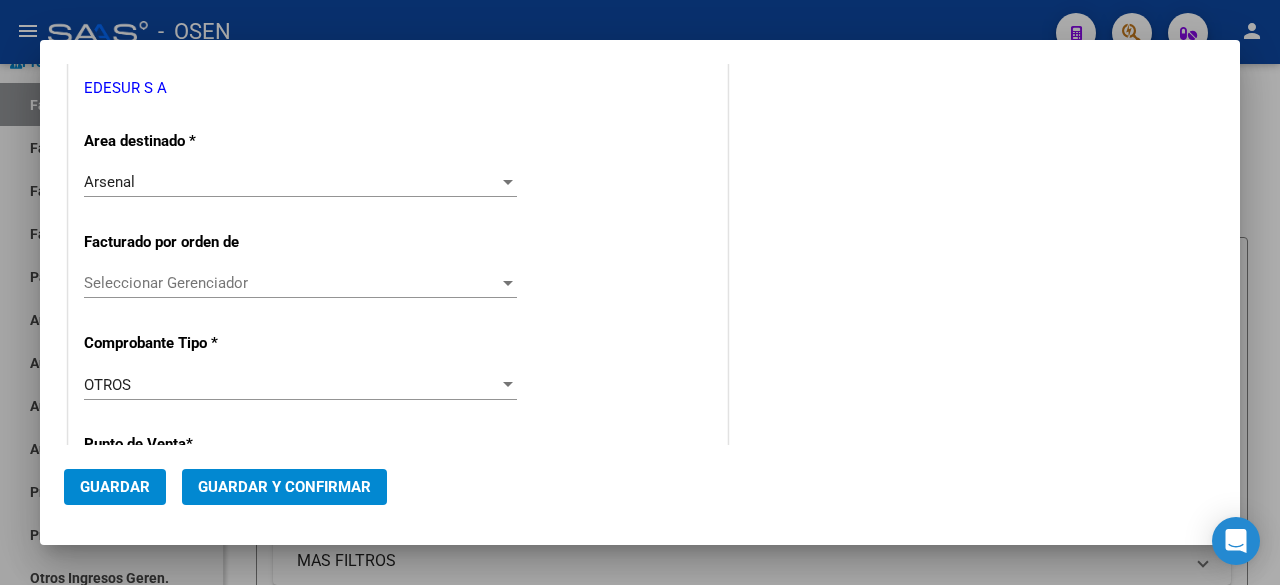 scroll, scrollTop: 667, scrollLeft: 0, axis: vertical 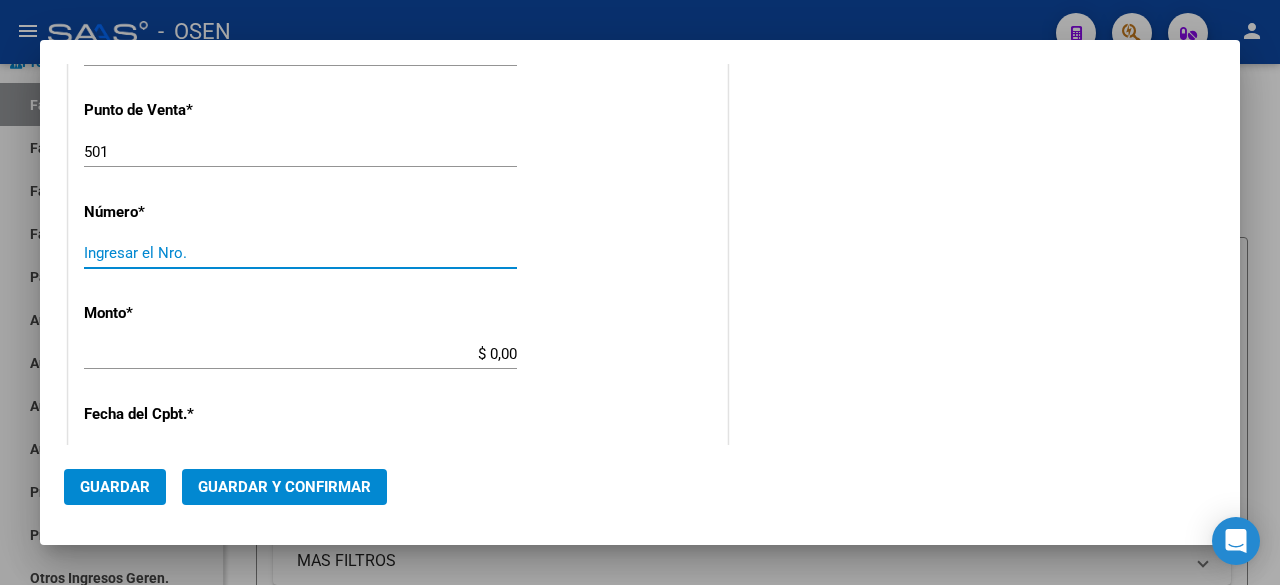 click on "Ingresar el Nro." at bounding box center (300, 253) 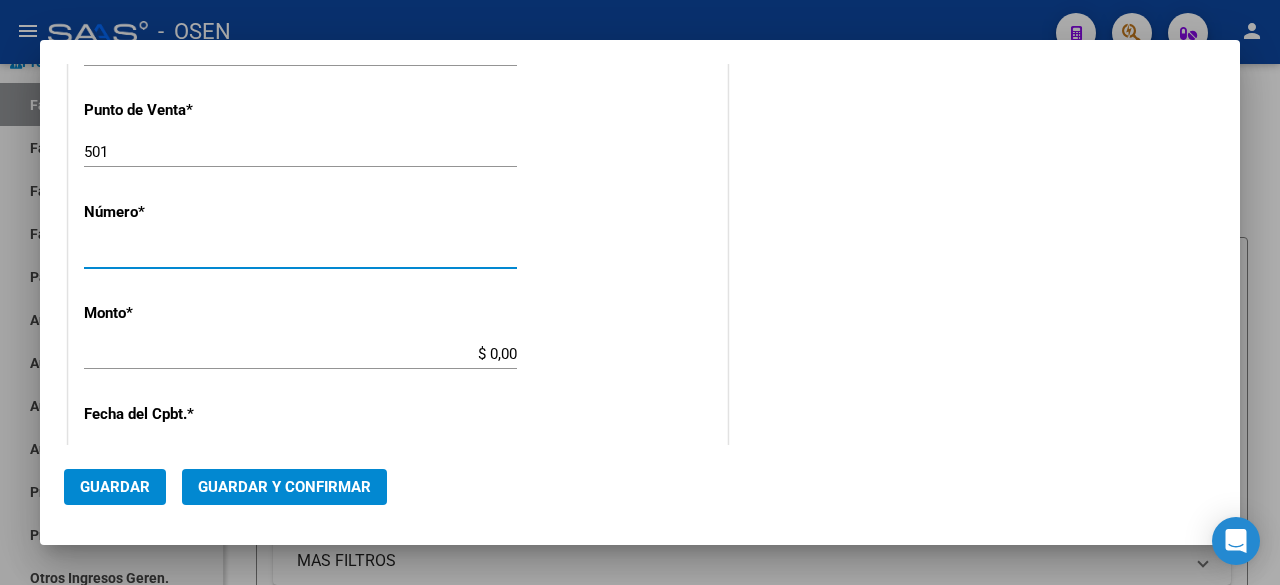 type on "[NUMBER]" 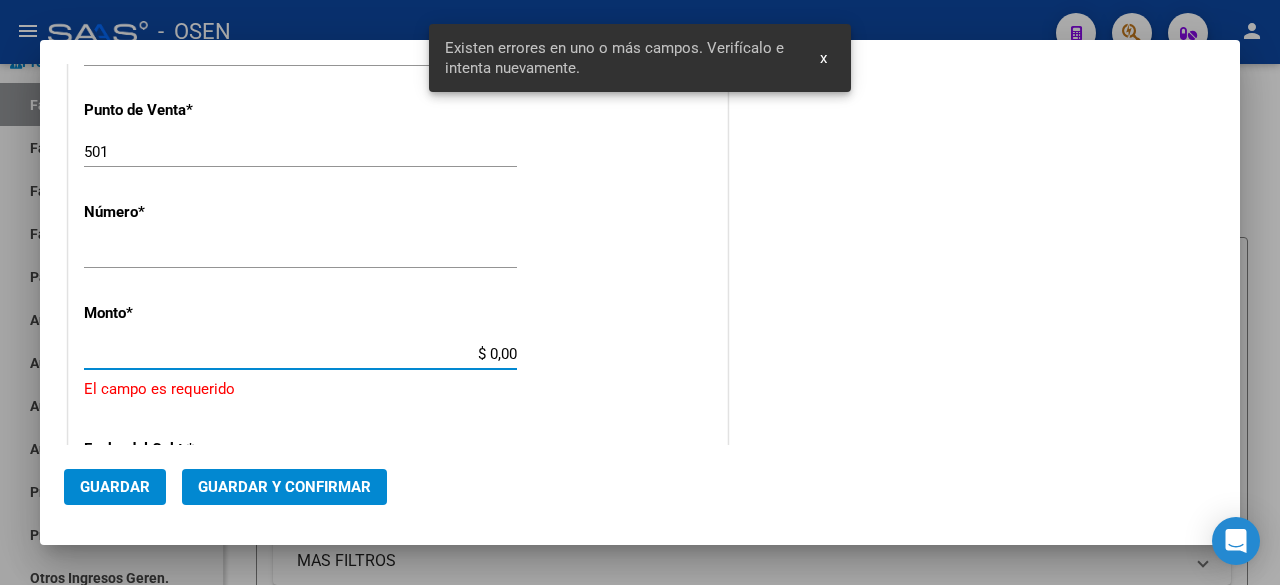 scroll, scrollTop: 758, scrollLeft: 0, axis: vertical 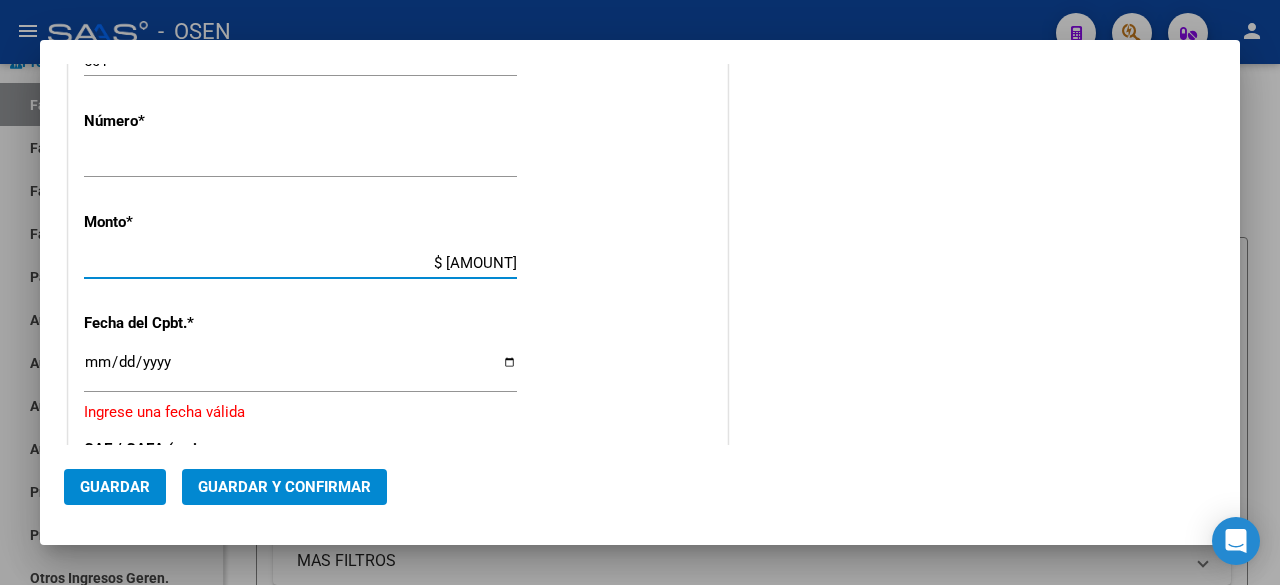 type on "$ 105.338,44" 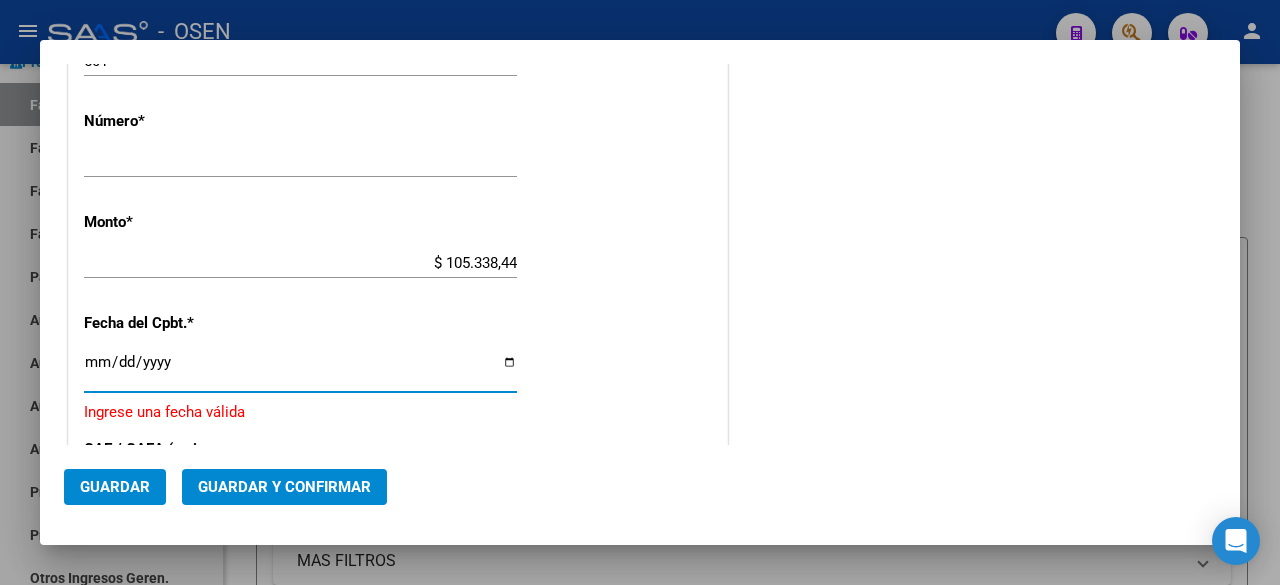 click on "Ingresar la fecha" at bounding box center [300, 370] 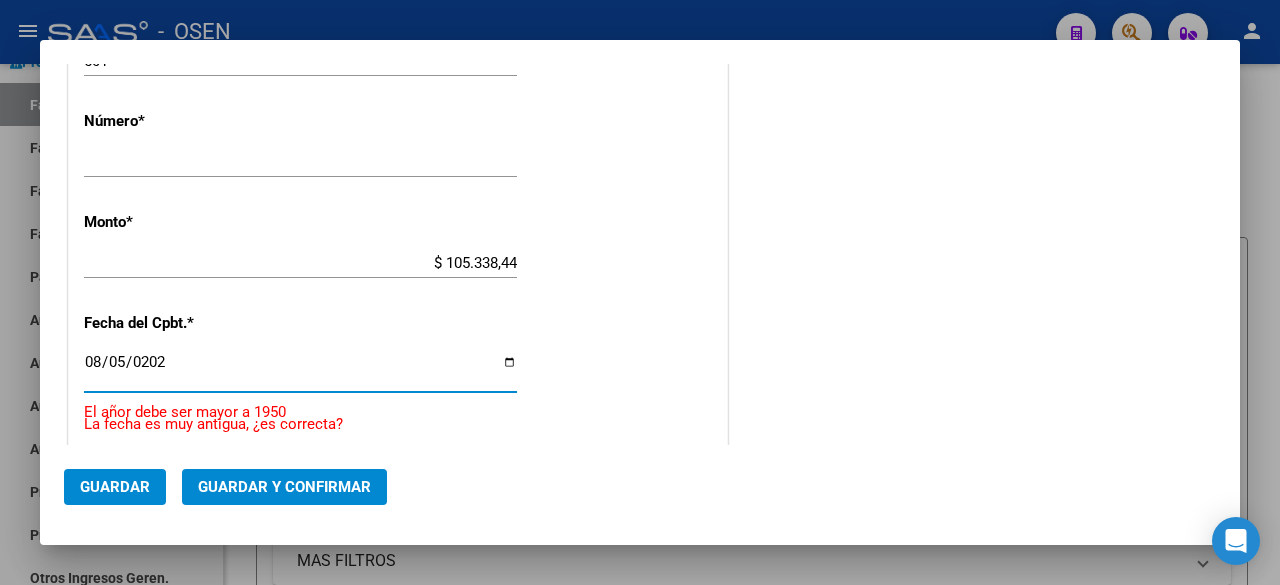 type on "2025-08-05" 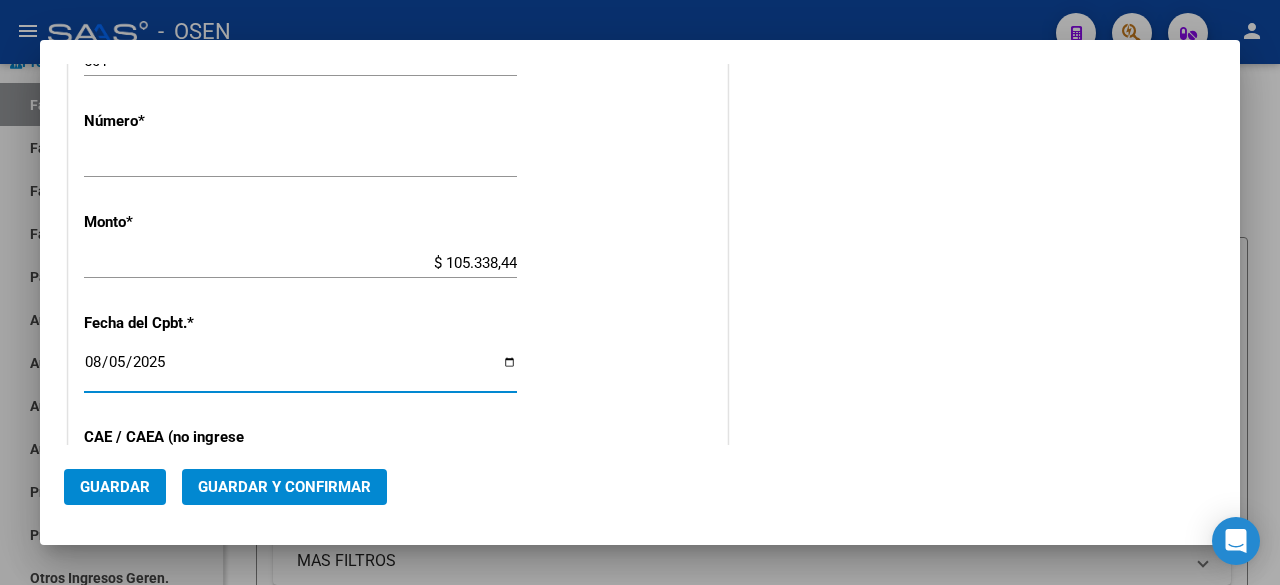 click on "Guardar Guardar y Confirmar" 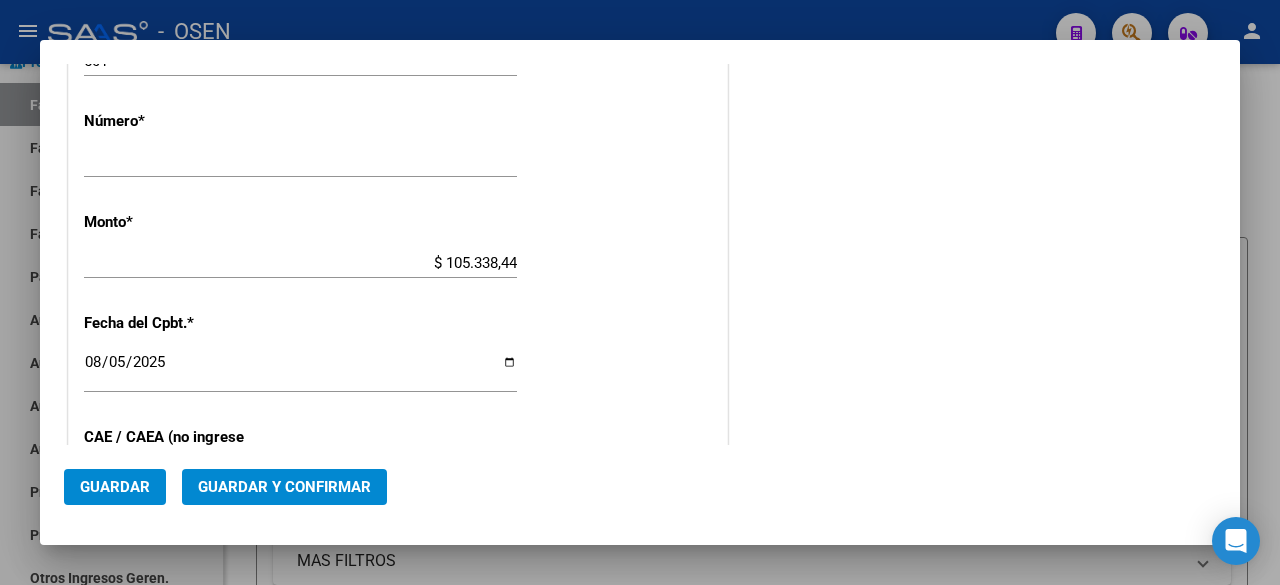 click on "Guardar y Confirmar" 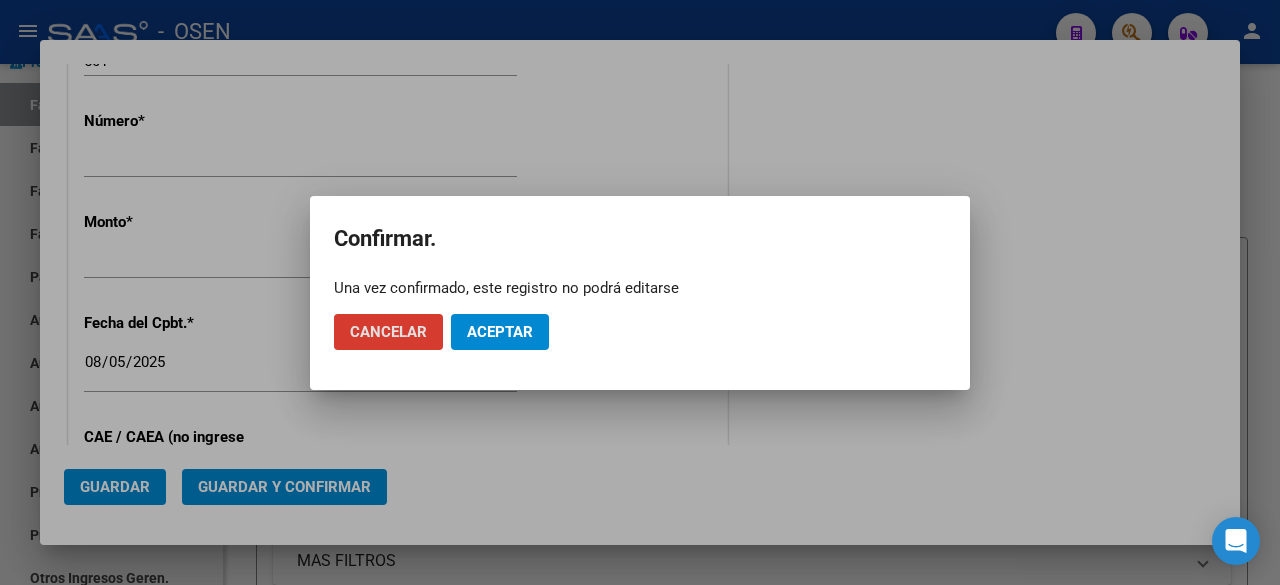 click on "Aceptar" 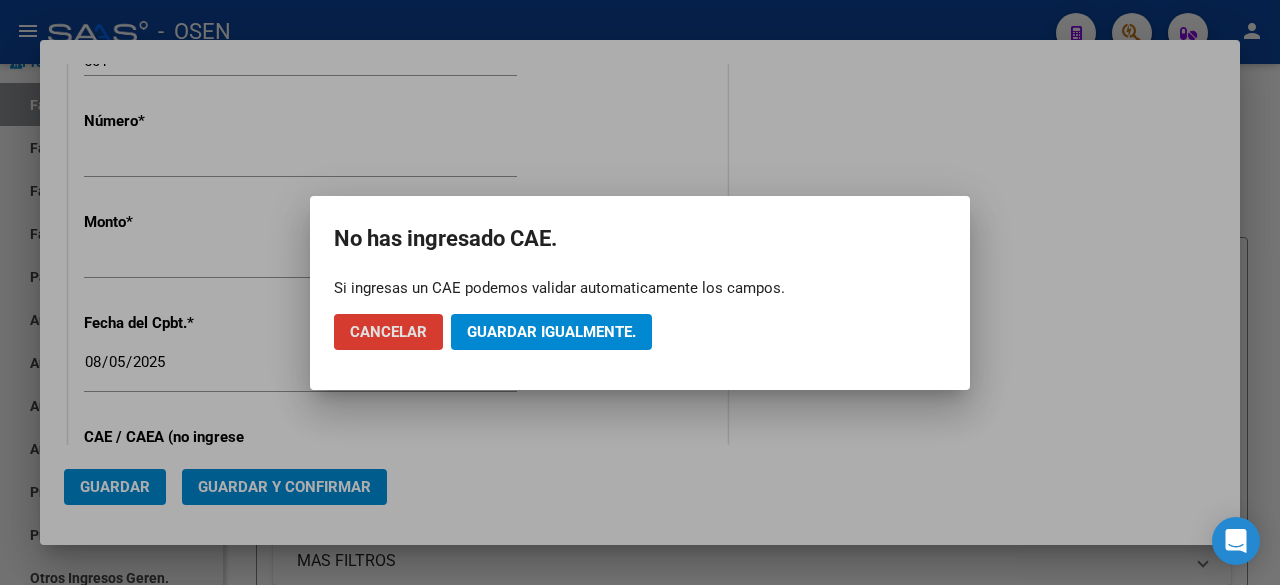 click on "Guardar igualmente." 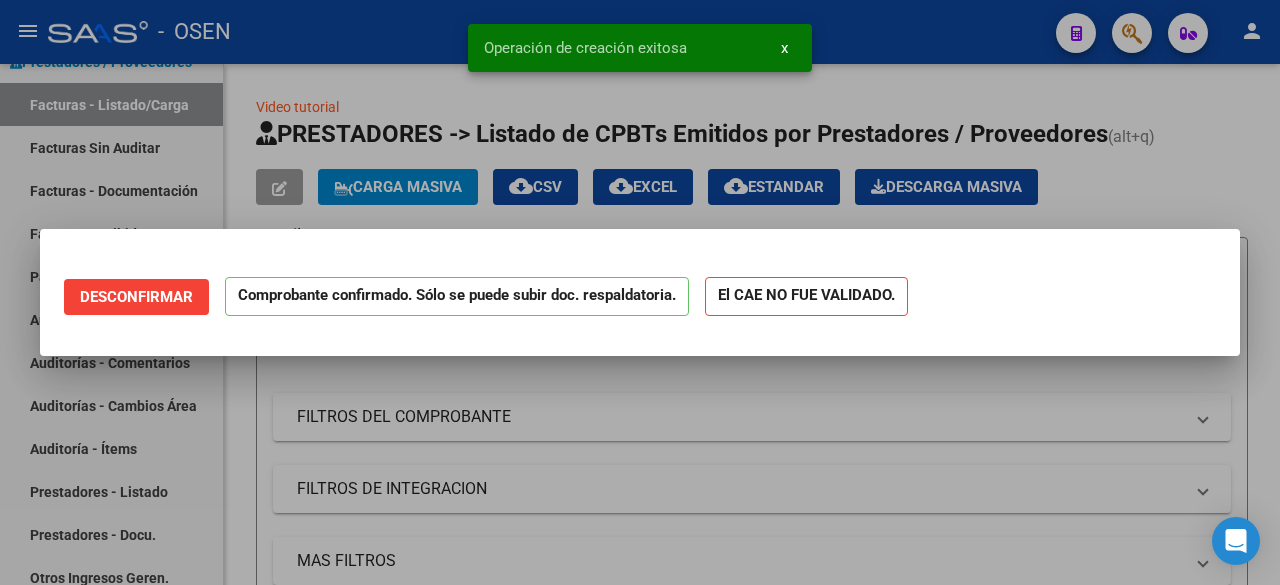 scroll, scrollTop: 0, scrollLeft: 0, axis: both 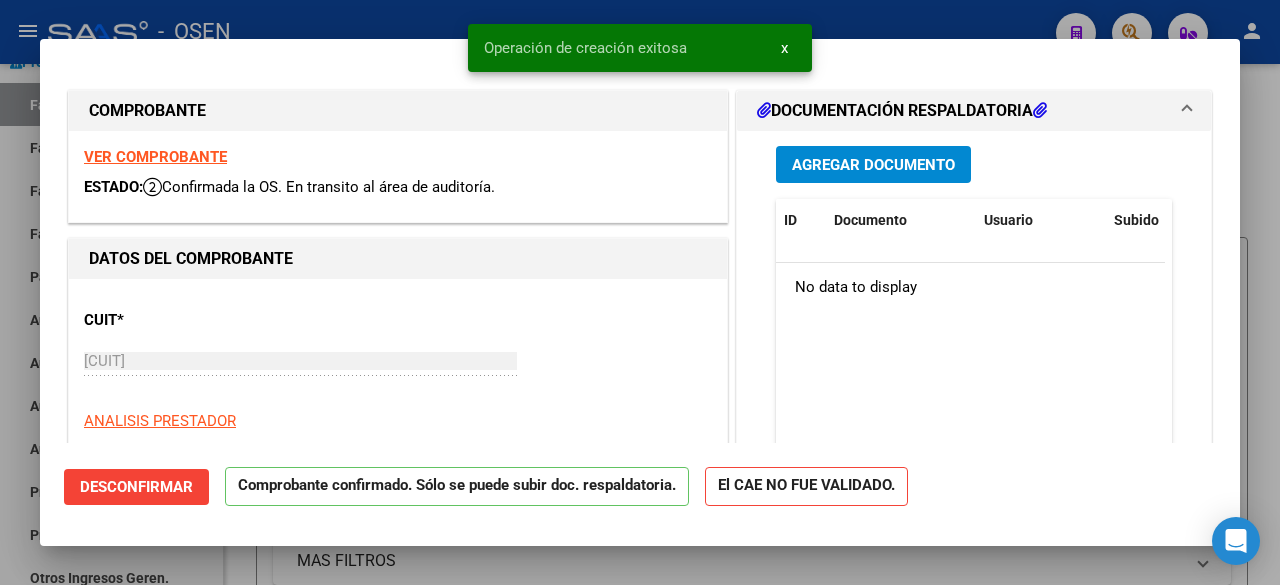 click at bounding box center (640, 292) 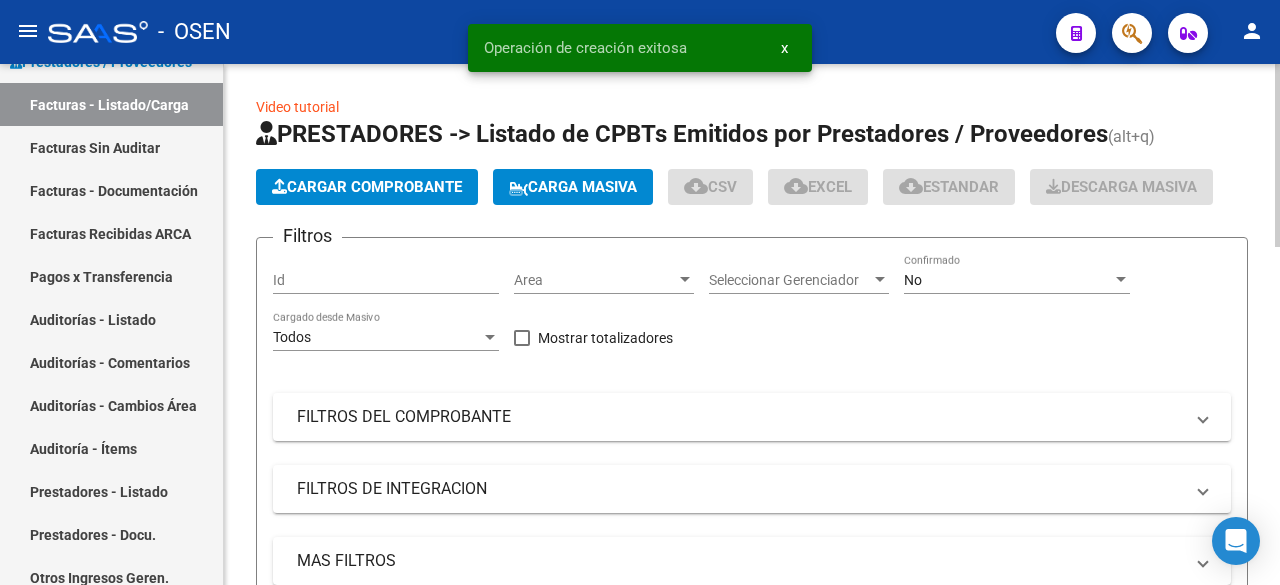 click on "Cargar Comprobante" 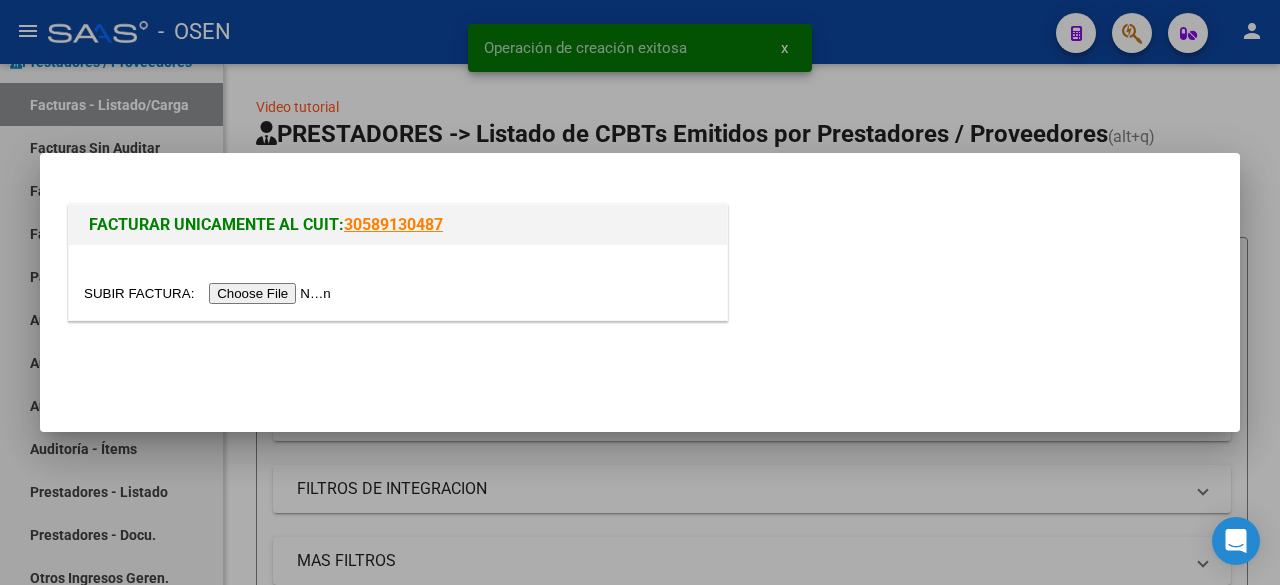 click at bounding box center (210, 293) 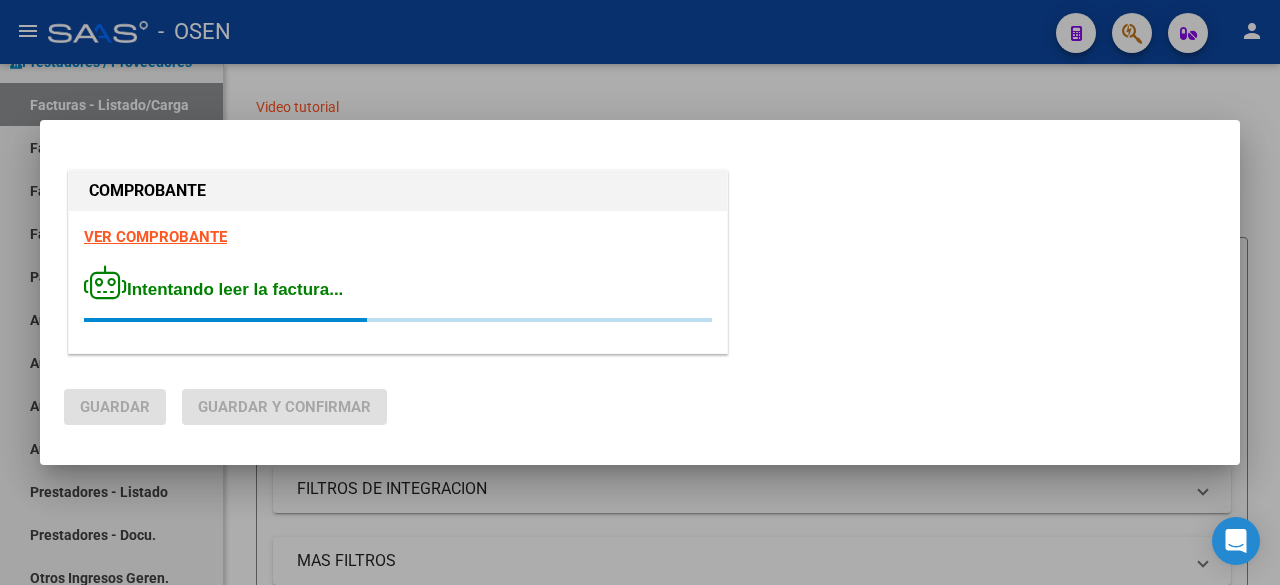 click on "VER COMPROBANTE" at bounding box center (155, 237) 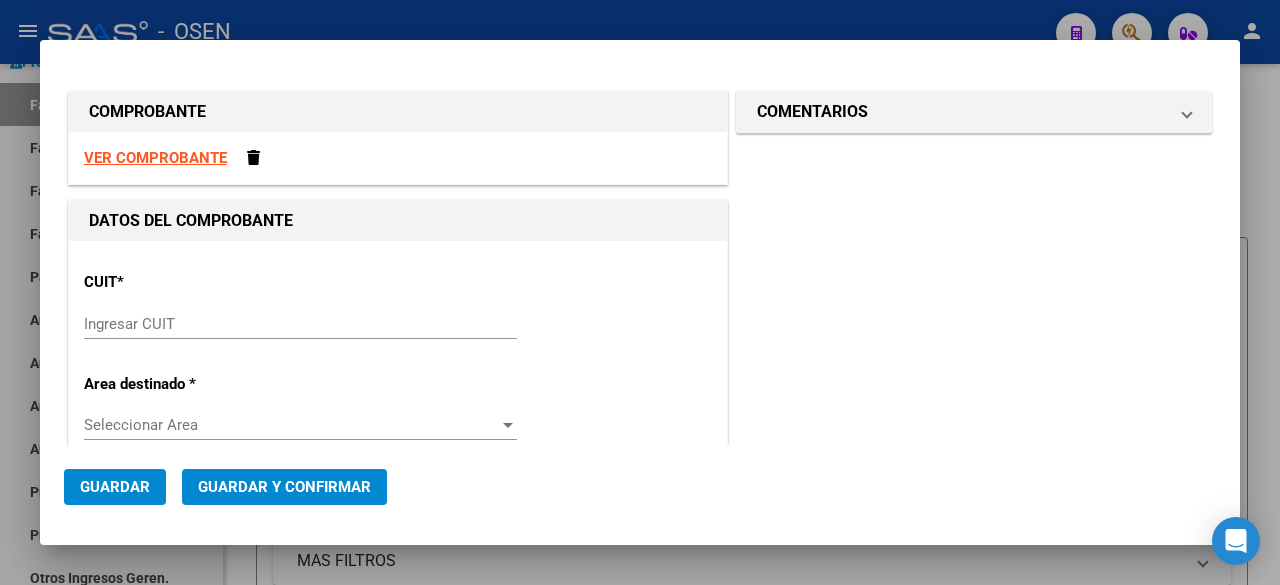 click on "Ingresar CUIT" at bounding box center (300, 324) 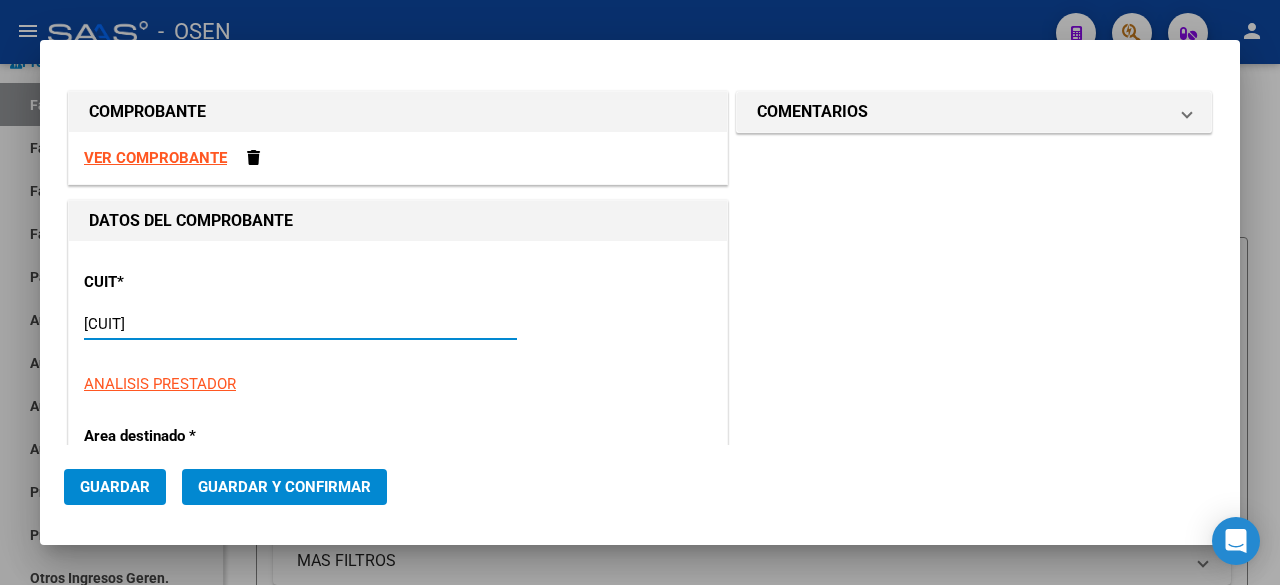 type on "501" 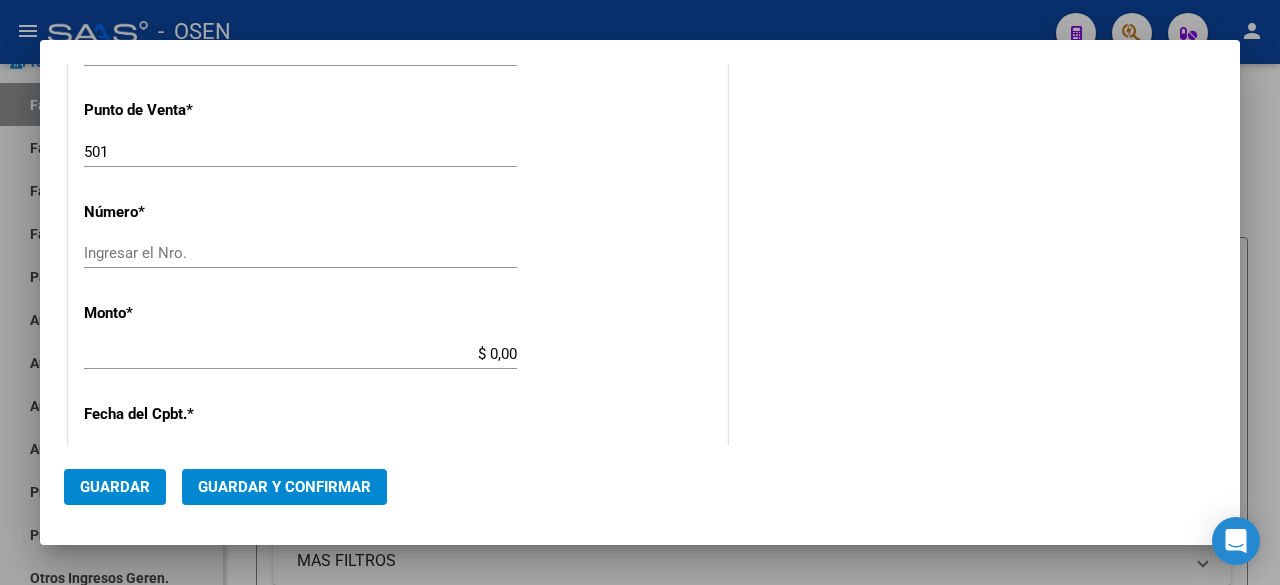 scroll, scrollTop: 0, scrollLeft: 0, axis: both 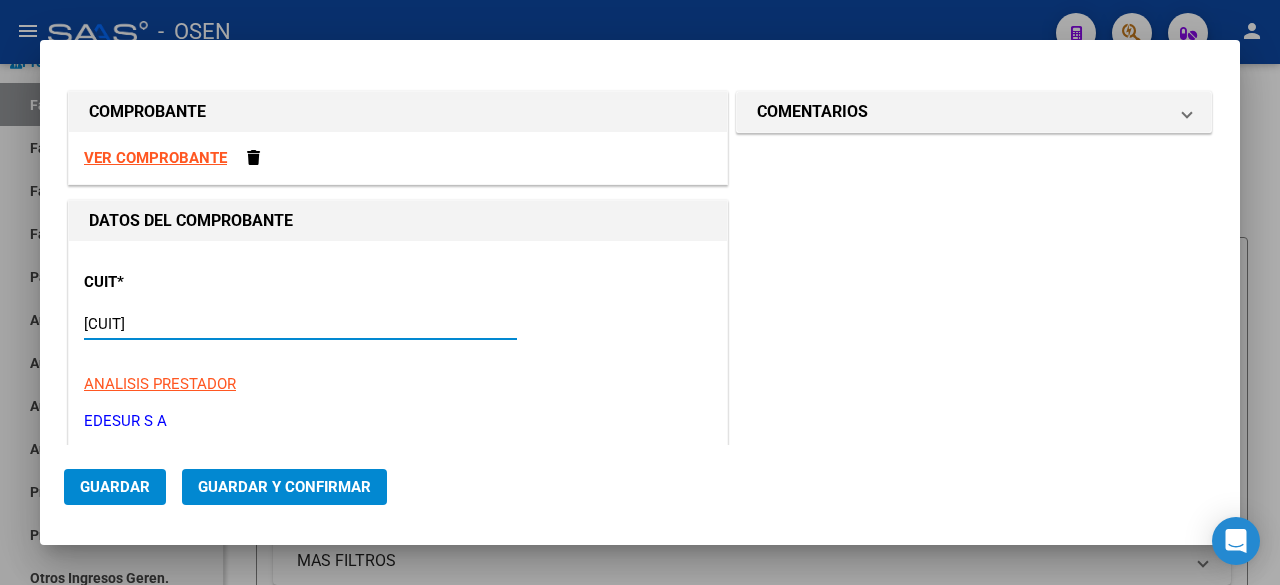 type on "[CUIT]" 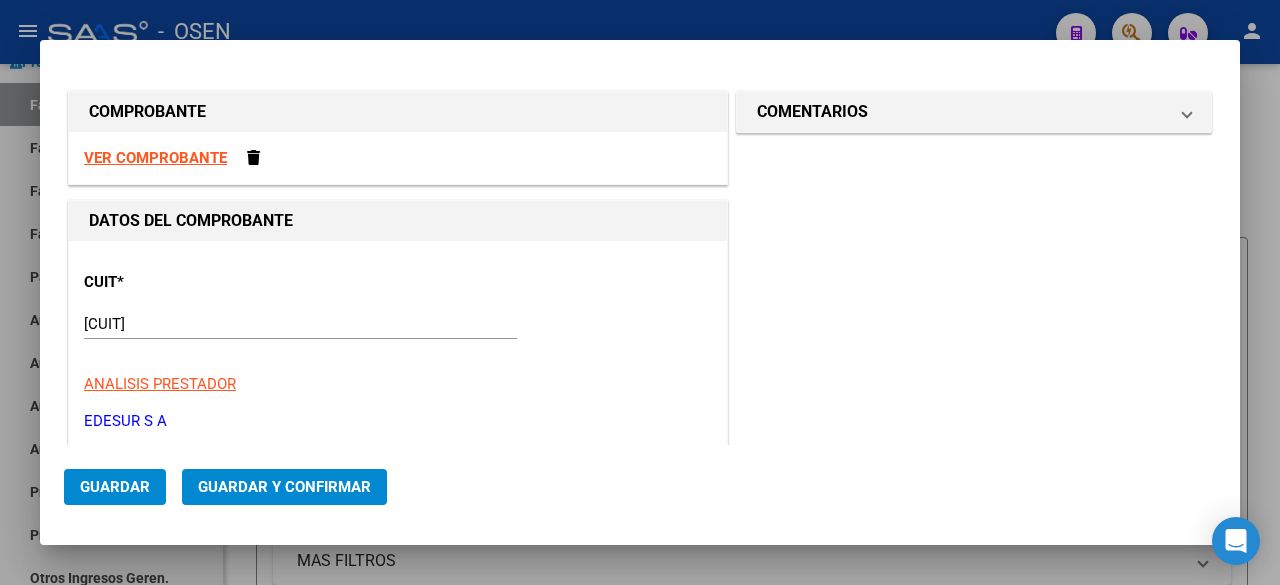 click on "VER COMPROBANTE" at bounding box center (155, 158) 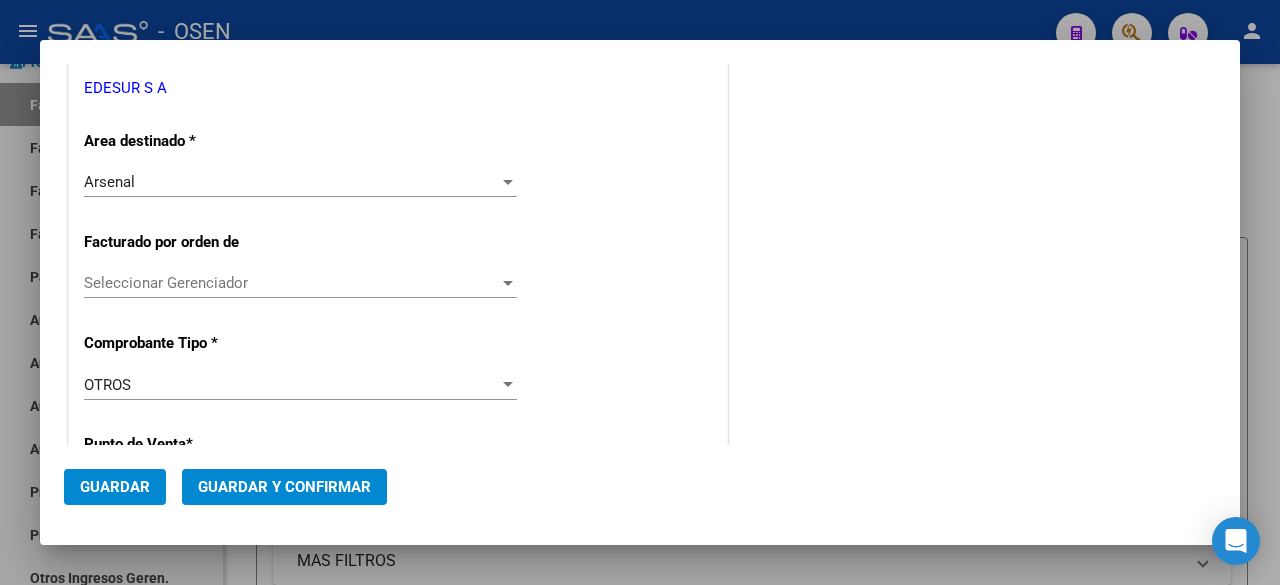 scroll, scrollTop: 667, scrollLeft: 0, axis: vertical 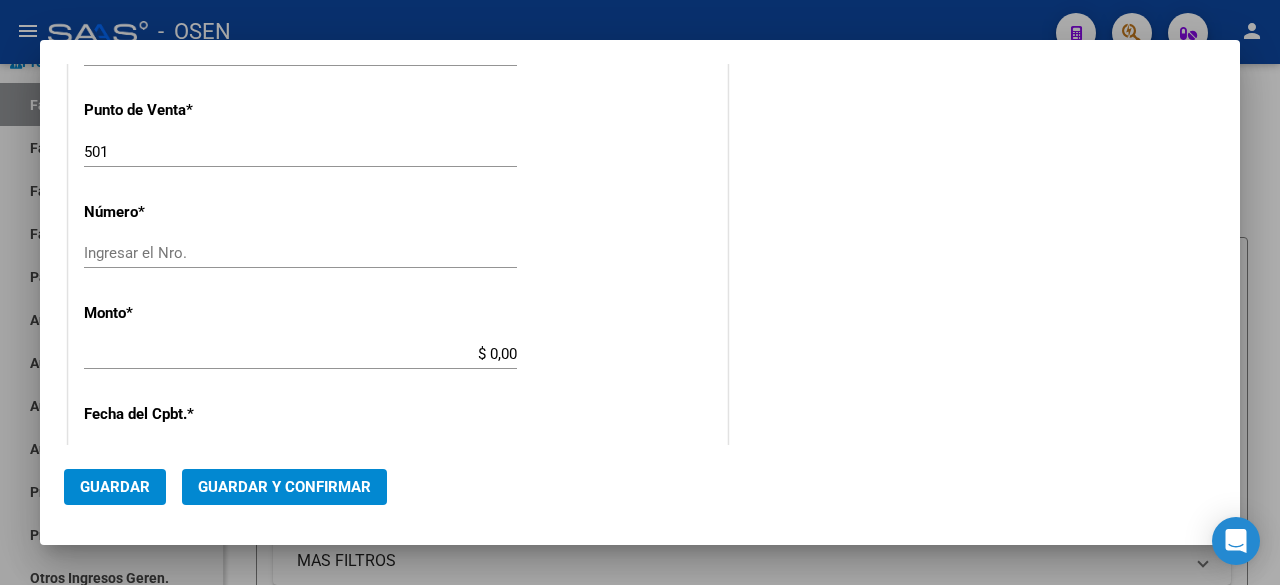 click on "Ingresar el Nro." at bounding box center (300, 253) 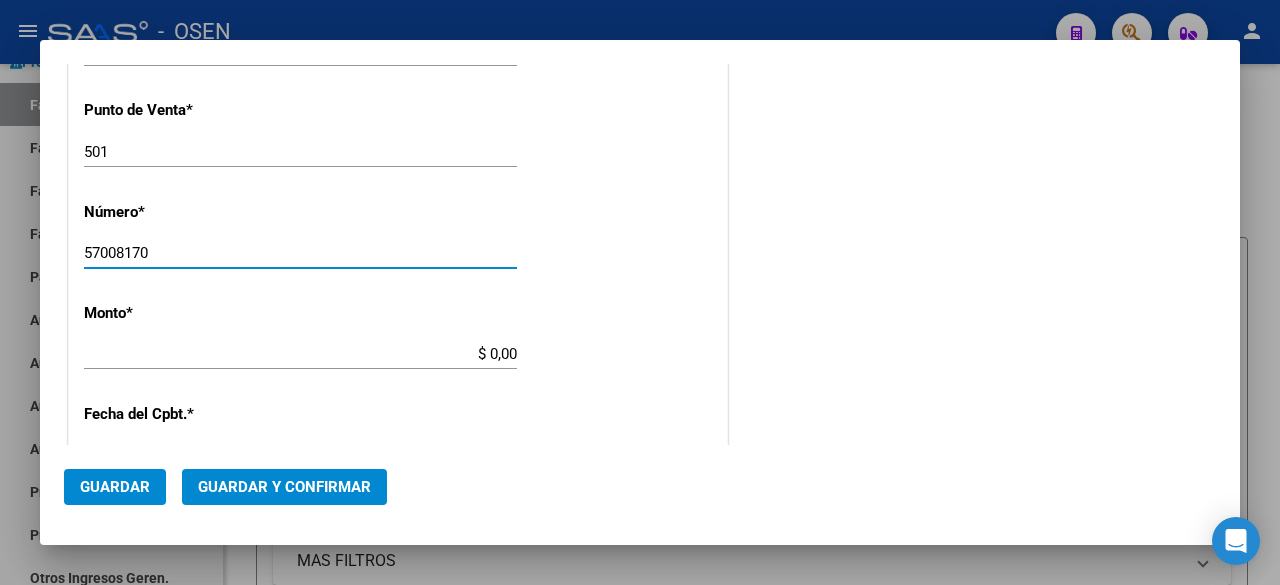 type on "57008170" 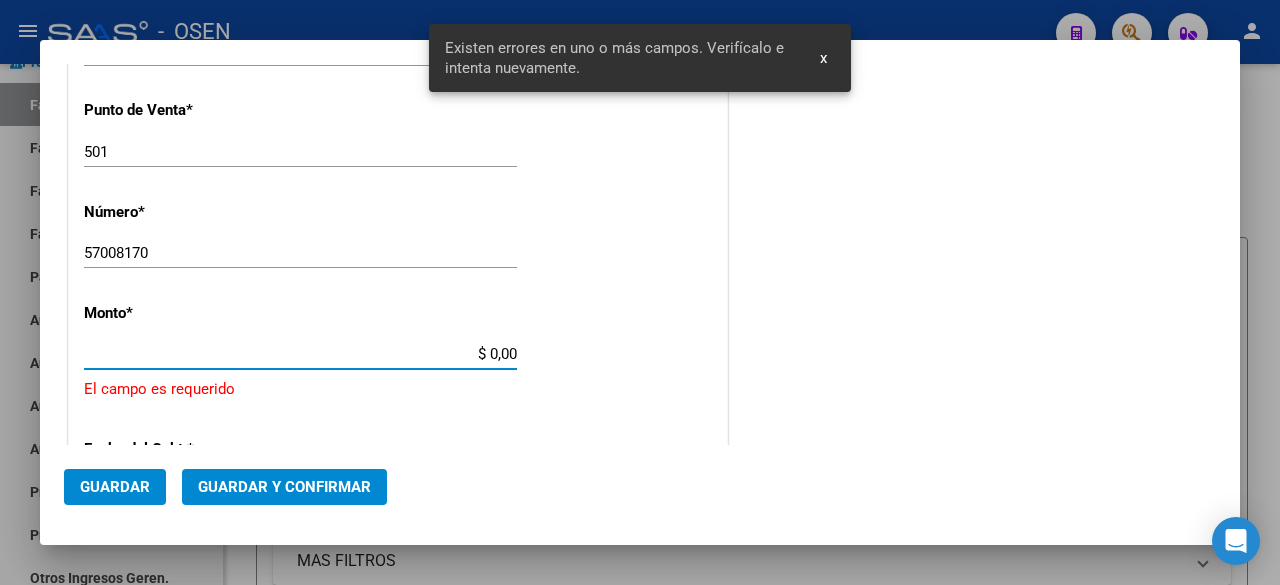 scroll, scrollTop: 758, scrollLeft: 0, axis: vertical 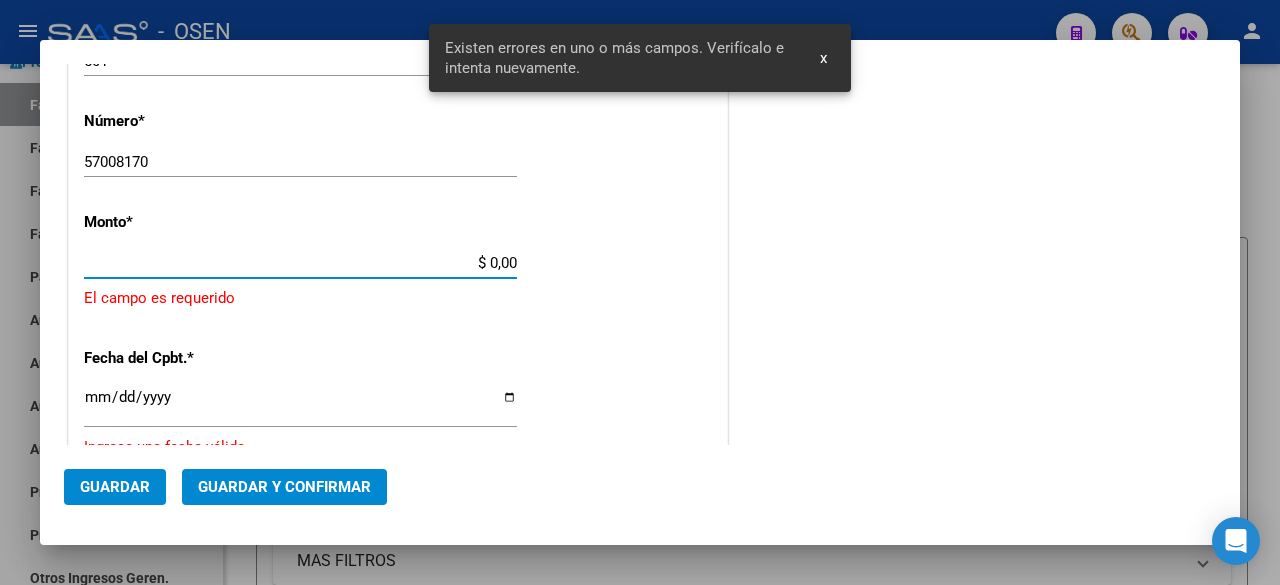 drag, startPoint x: 399, startPoint y: 355, endPoint x: 561, endPoint y: 362, distance: 162.15117 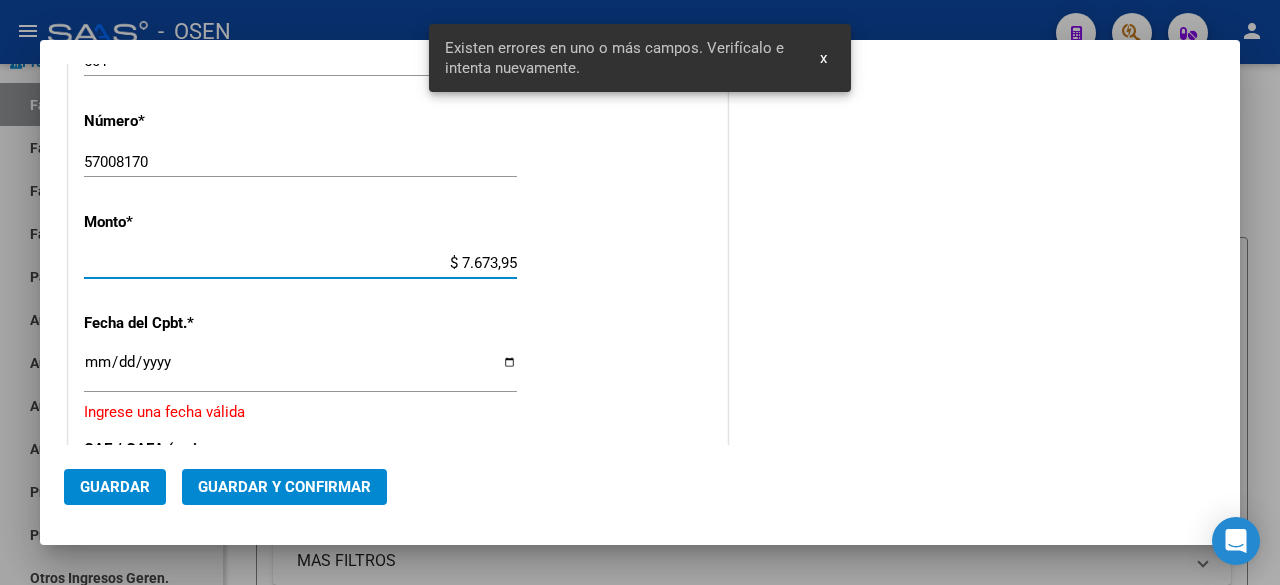 type on "$ [AMOUNT]" 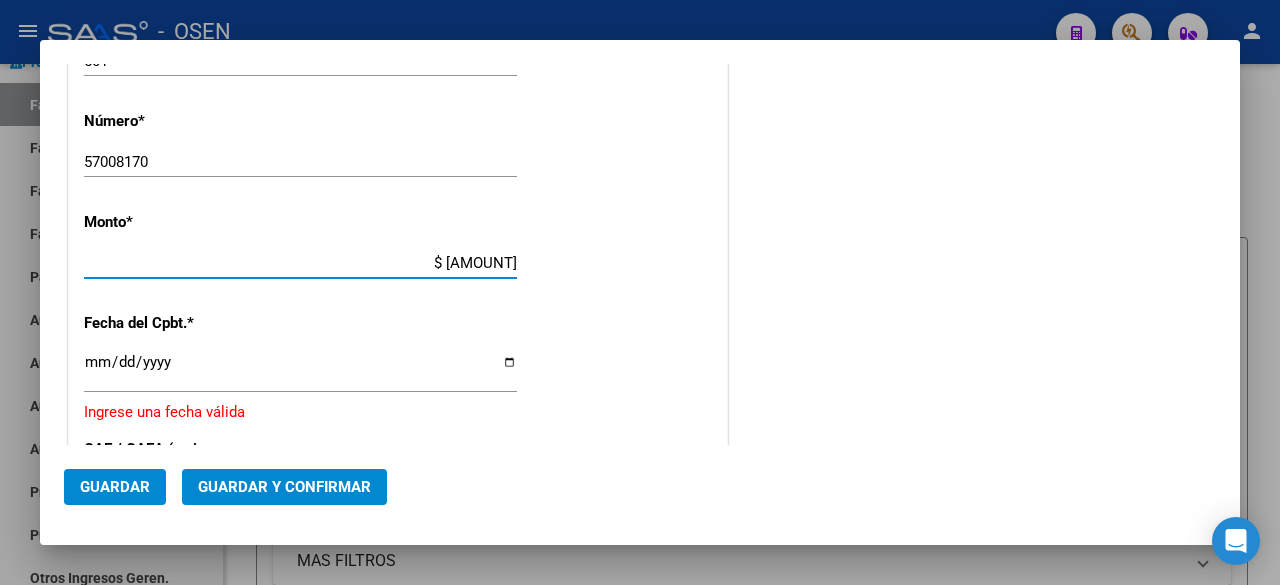 click on "Ingresar la fecha" at bounding box center (300, 370) 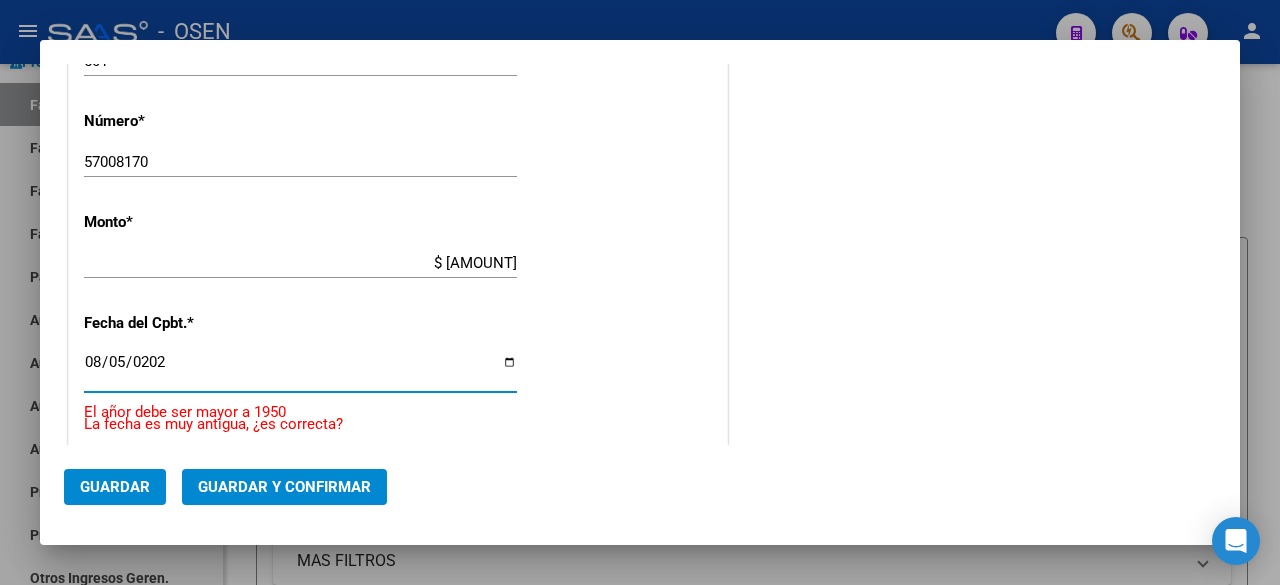 type on "2025-08-05" 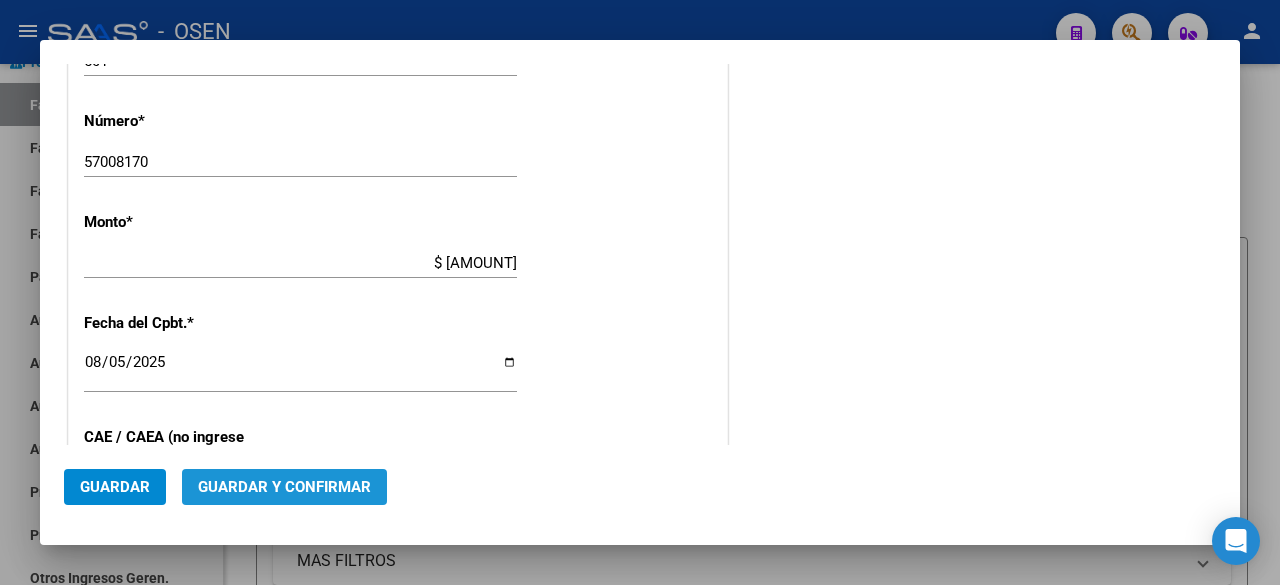click on "Guardar y Confirmar" 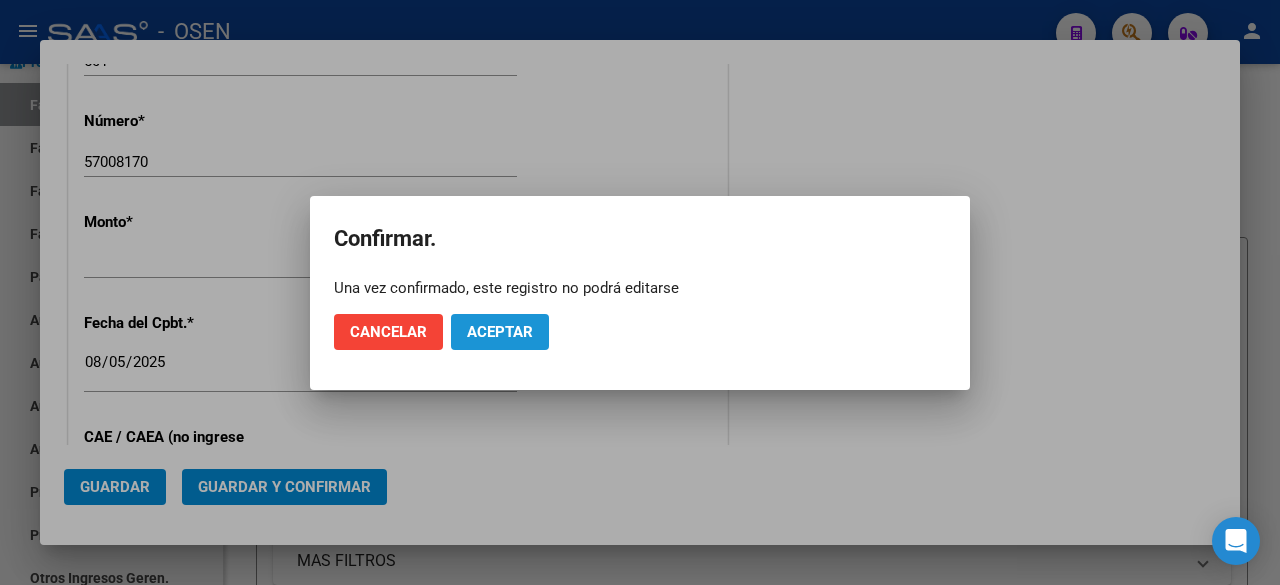 click on "Aceptar" 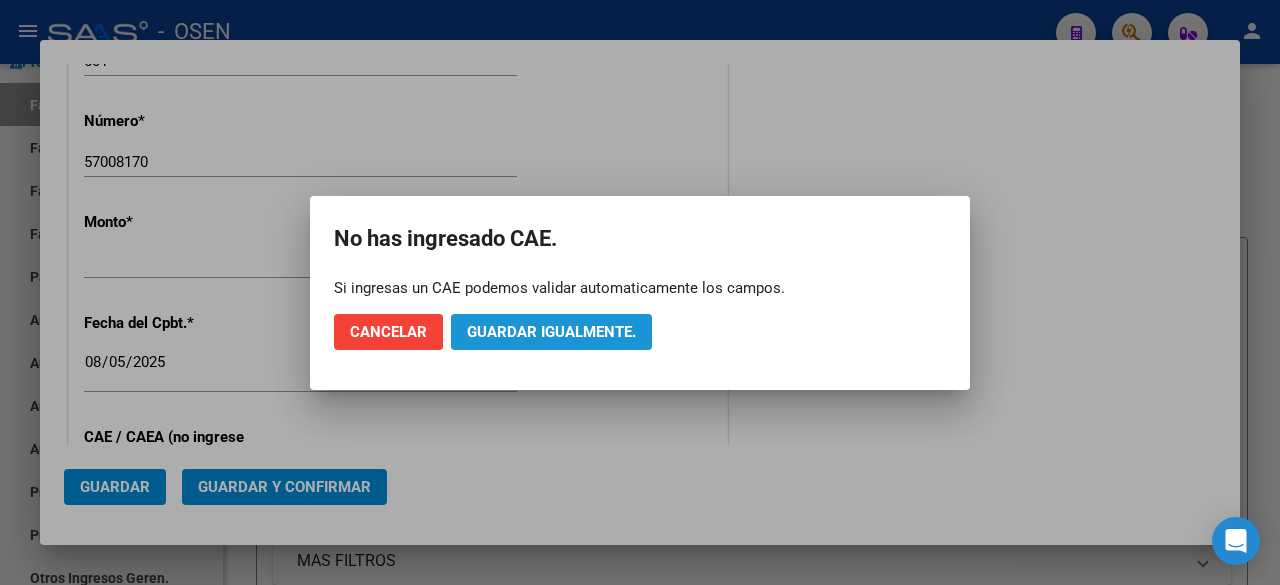 click on "Guardar igualmente." 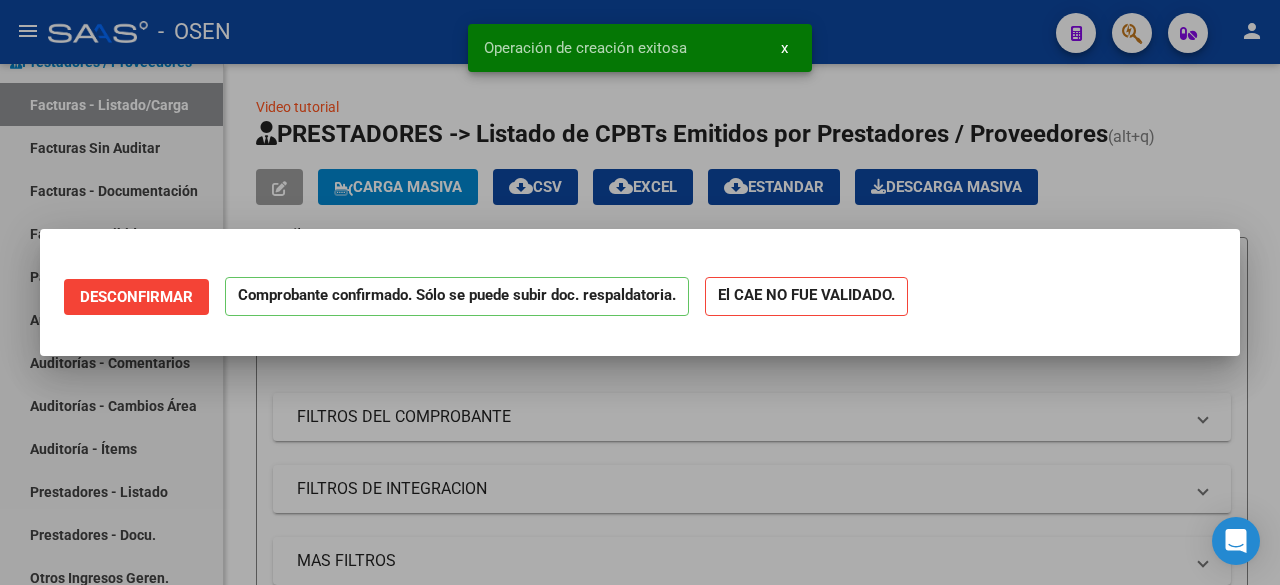 scroll, scrollTop: 0, scrollLeft: 0, axis: both 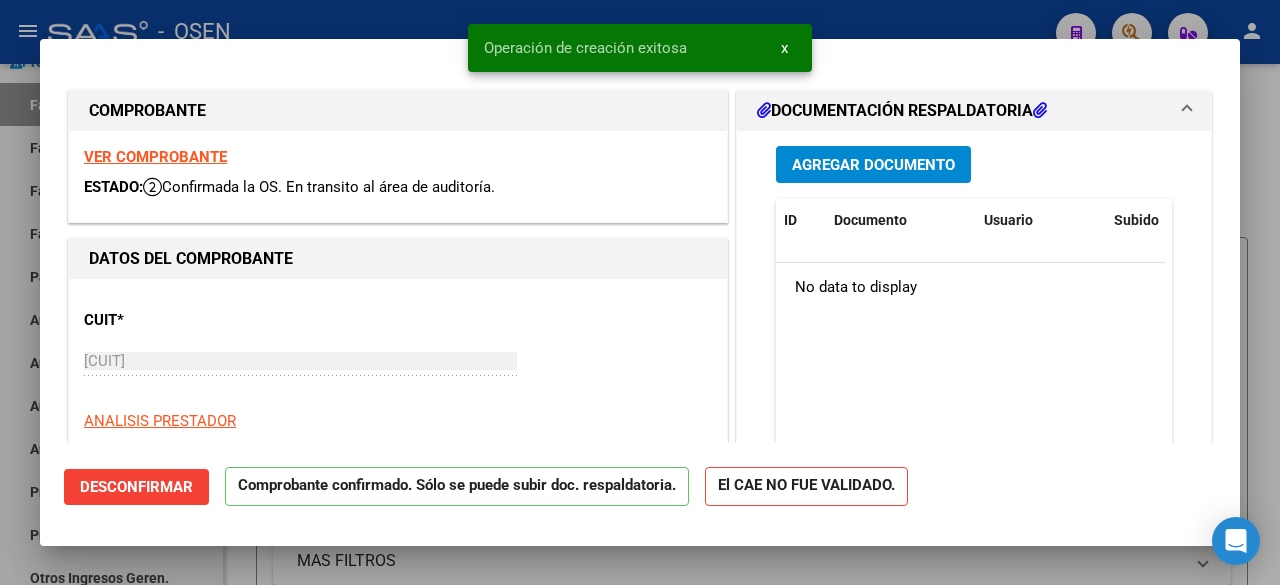 drag, startPoint x: 246, startPoint y: 569, endPoint x: 193, endPoint y: 479, distance: 104.44616 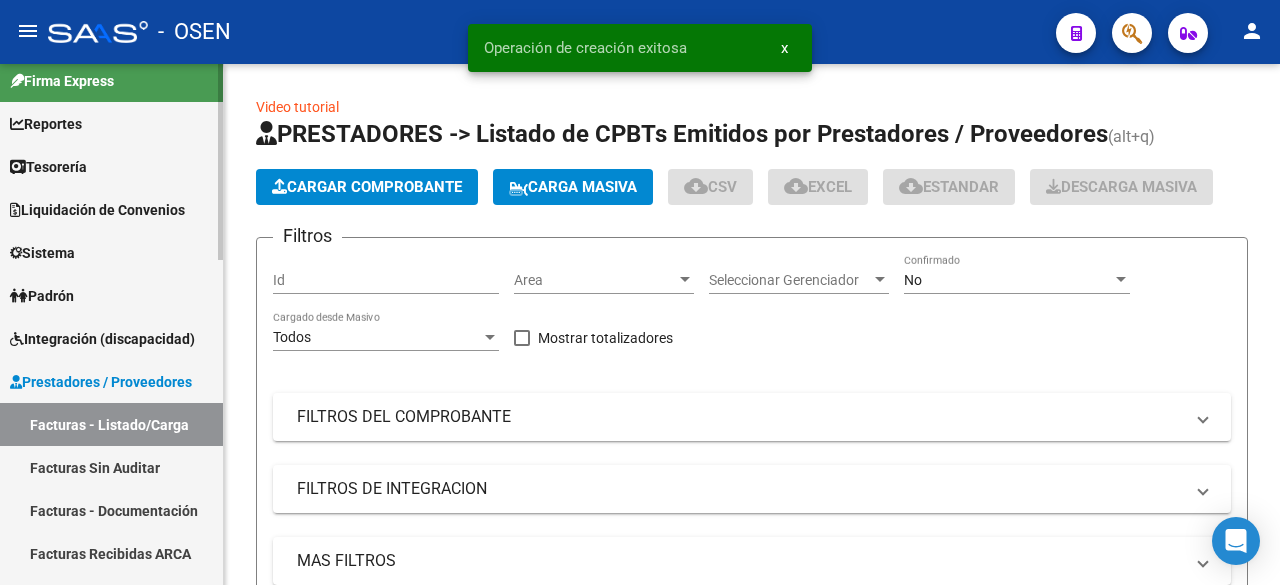 scroll, scrollTop: 0, scrollLeft: 0, axis: both 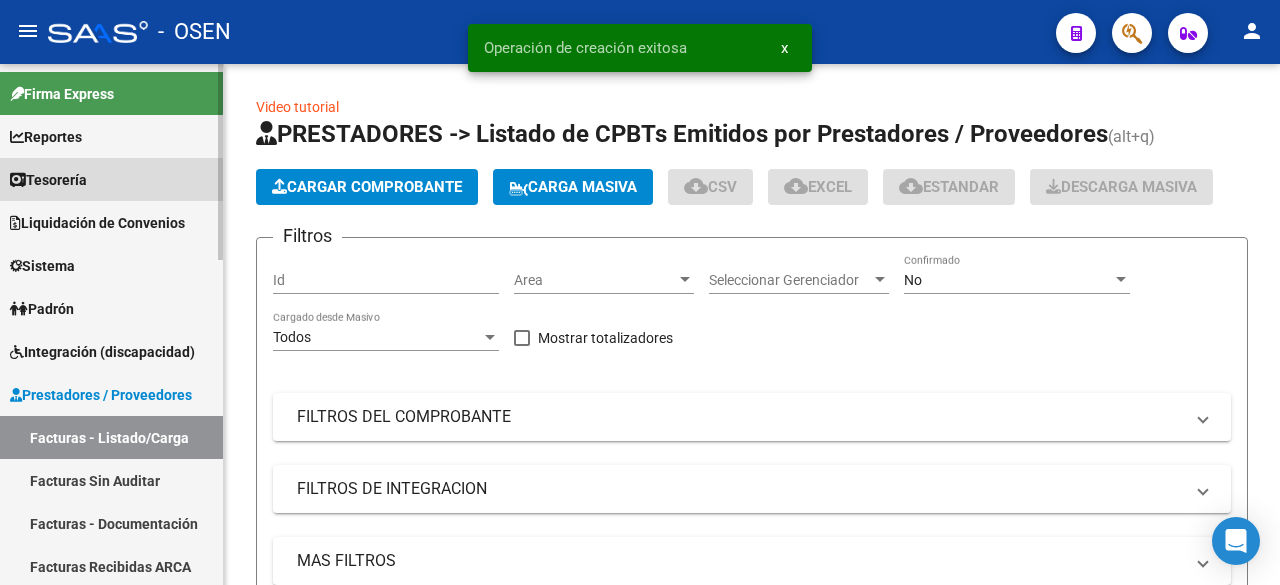 click on "Tesorería" at bounding box center [111, 179] 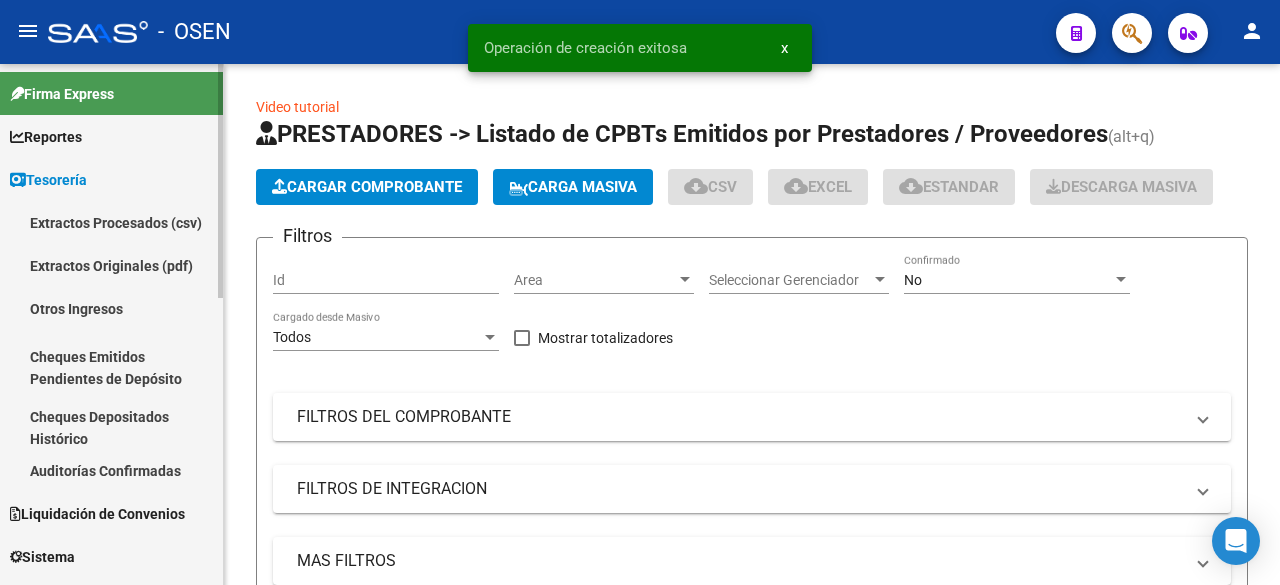 click on "Auditorías Confirmadas" at bounding box center [111, 470] 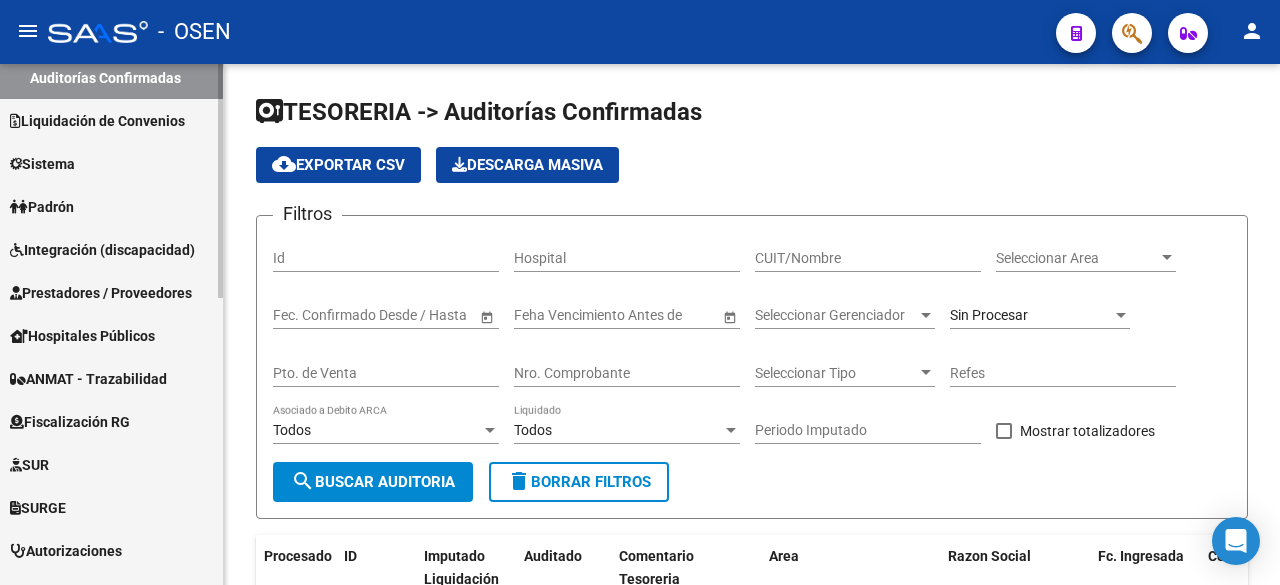scroll, scrollTop: 305, scrollLeft: 0, axis: vertical 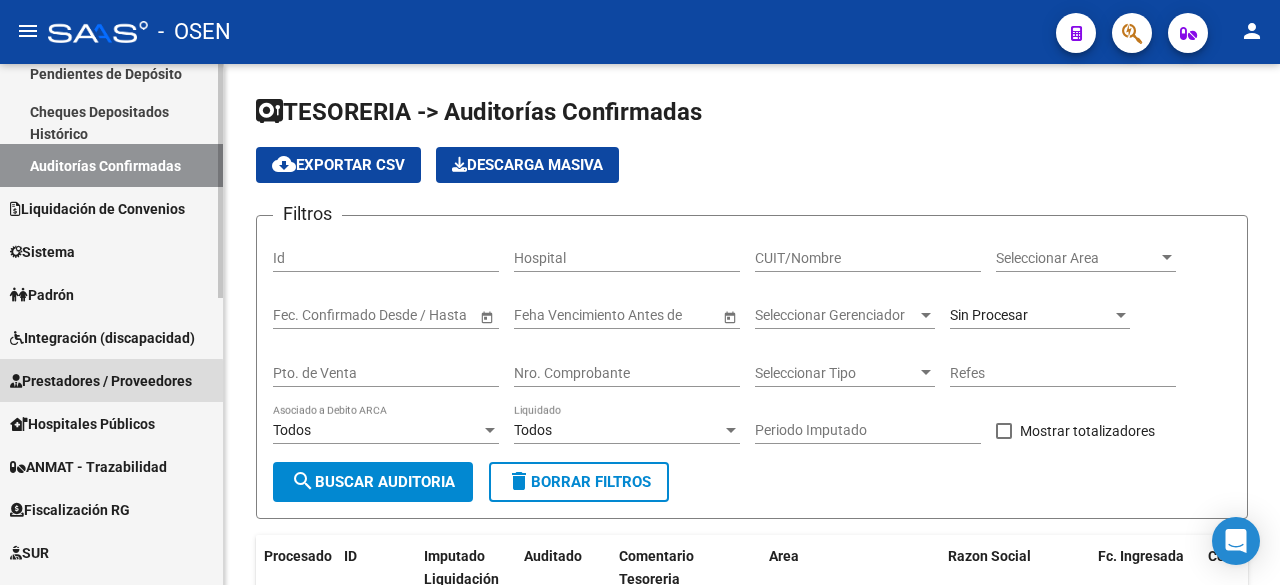 click on "Prestadores / Proveedores" at bounding box center (101, 381) 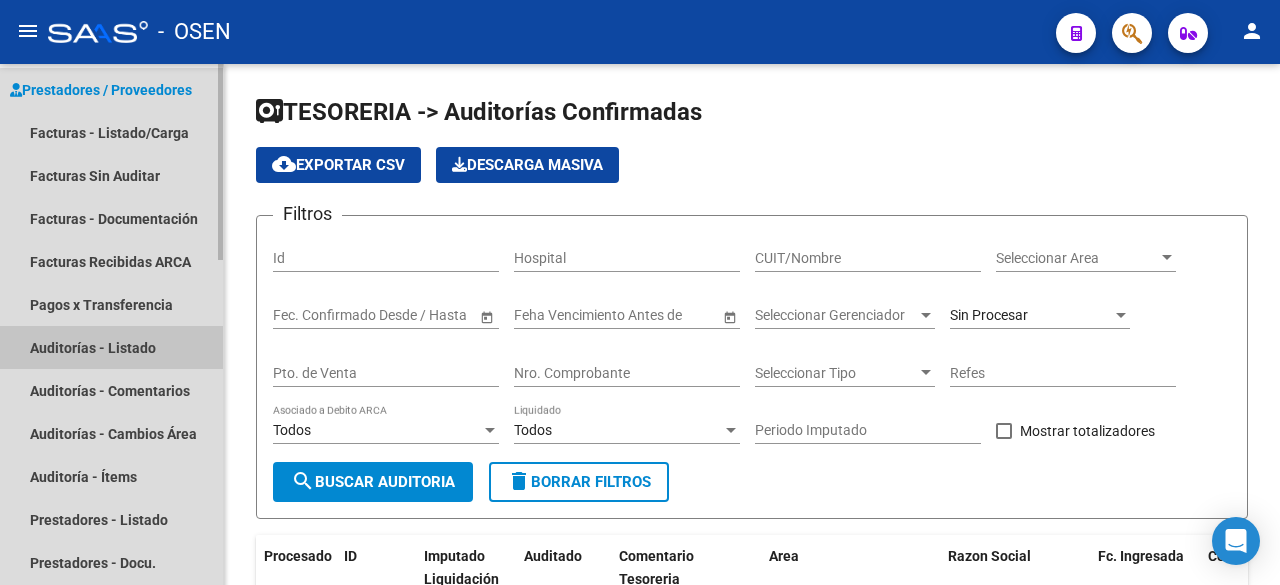click on "Auditorías - Listado" at bounding box center (111, 347) 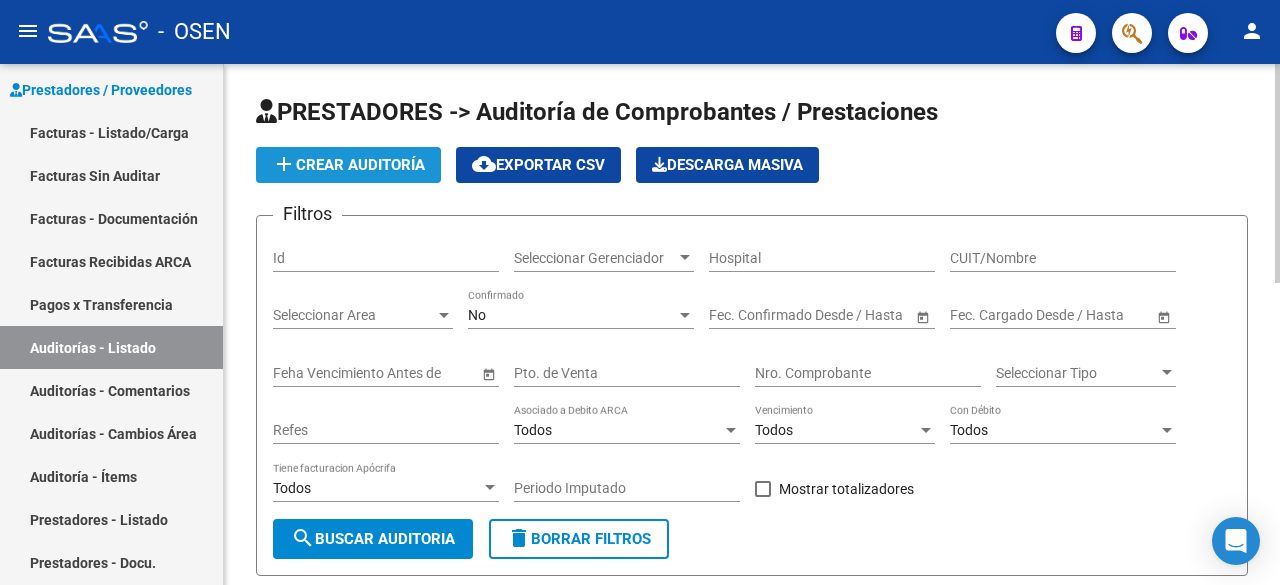 click on "add  Crear Auditoría" 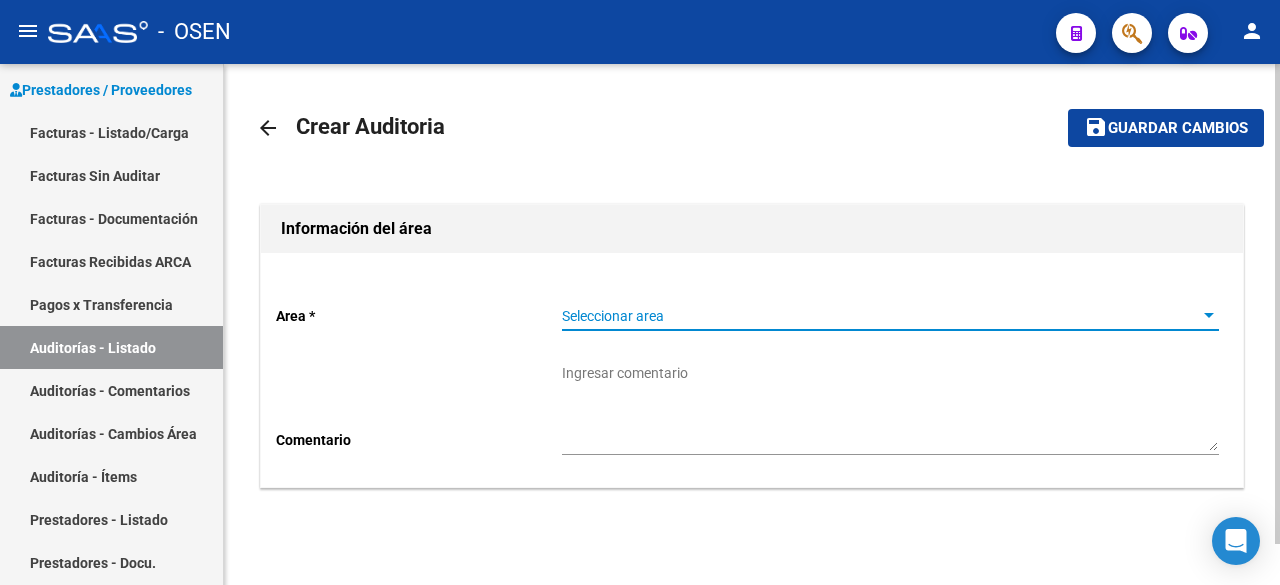 click on "Seleccionar area" at bounding box center (881, 316) 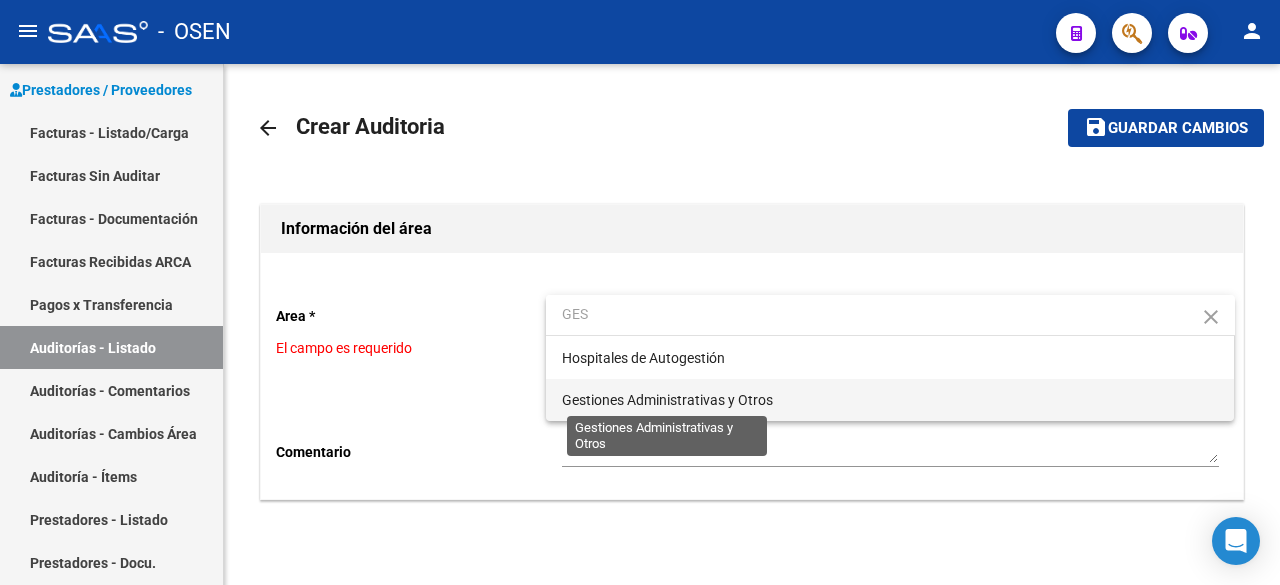 type on "GES" 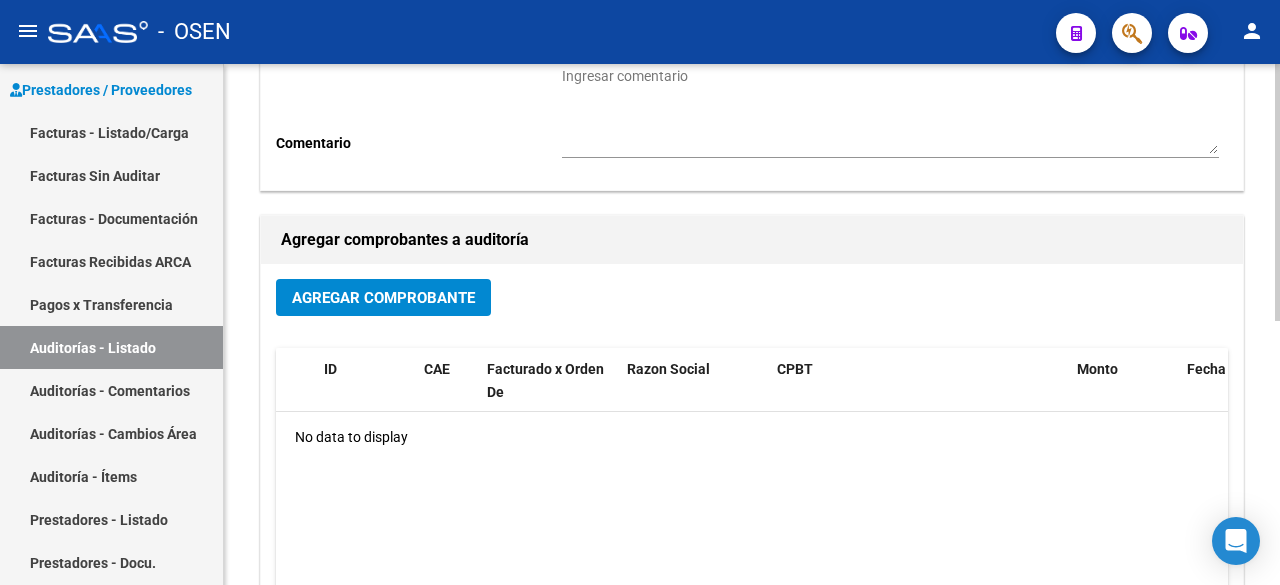 scroll, scrollTop: 333, scrollLeft: 0, axis: vertical 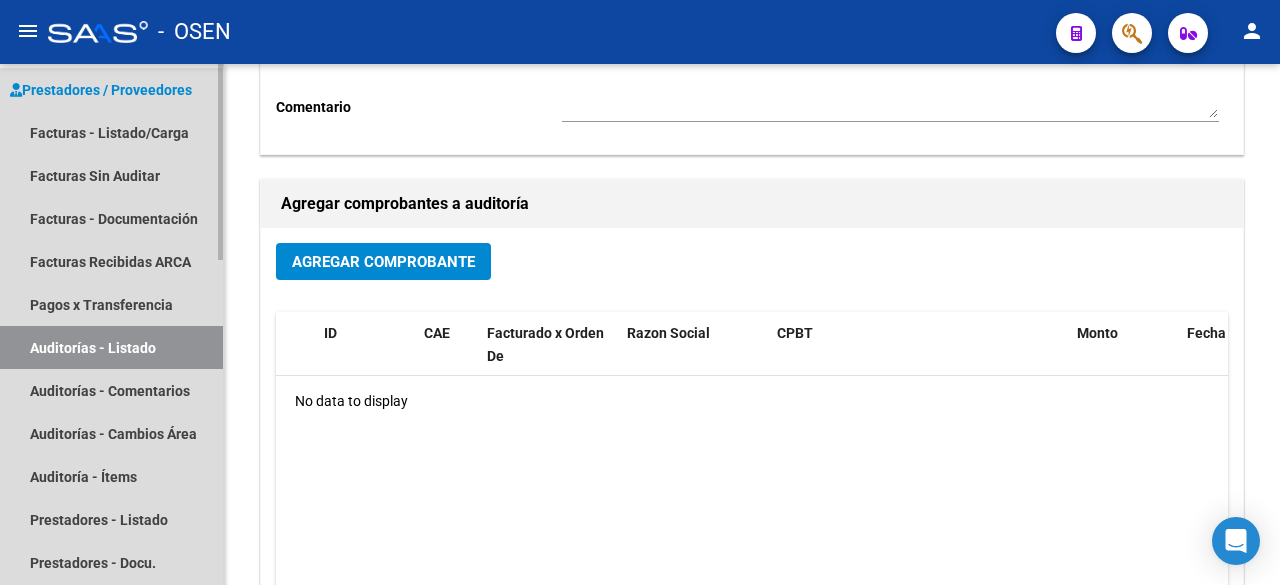 click on "Auditorías - Listado" at bounding box center [111, 347] 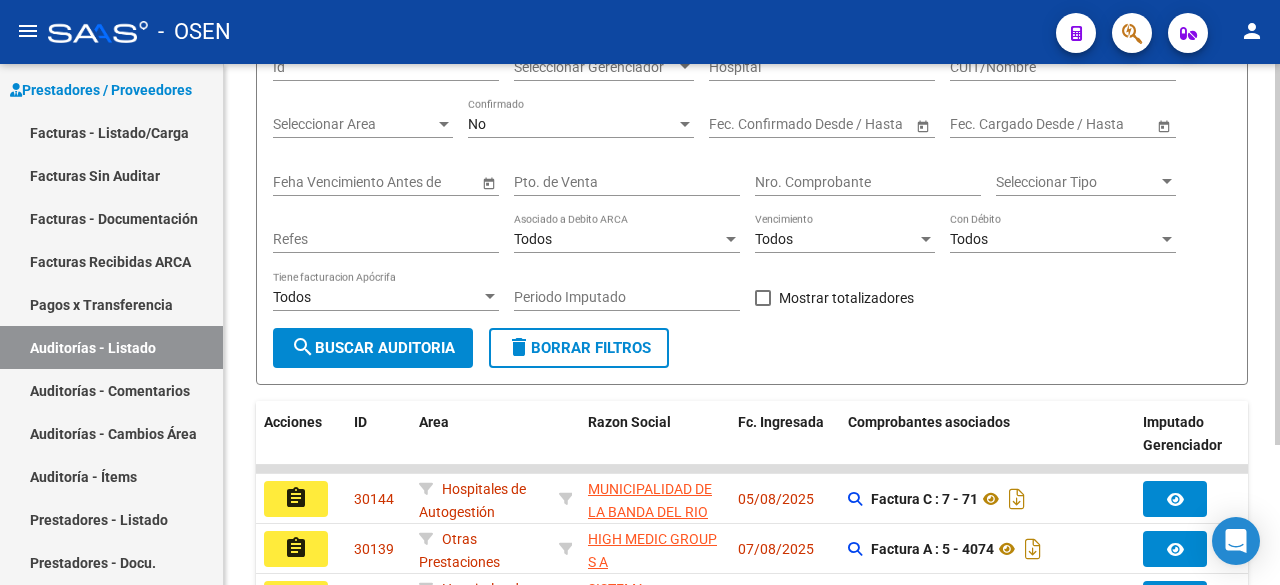 scroll, scrollTop: 0, scrollLeft: 0, axis: both 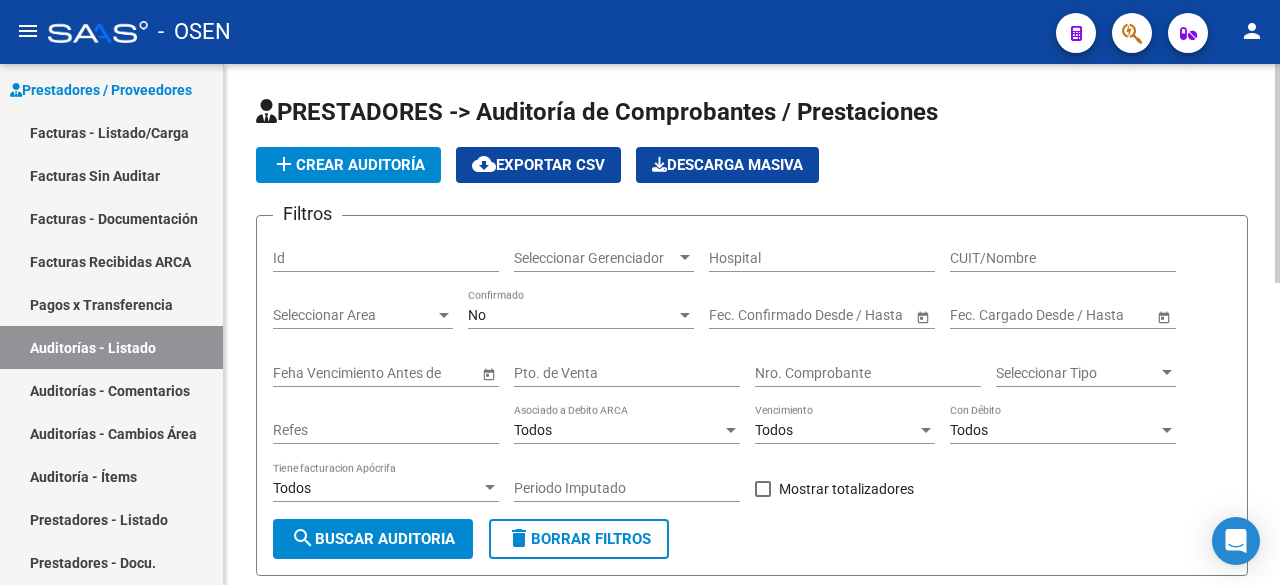 click on "add  Crear Auditoría" 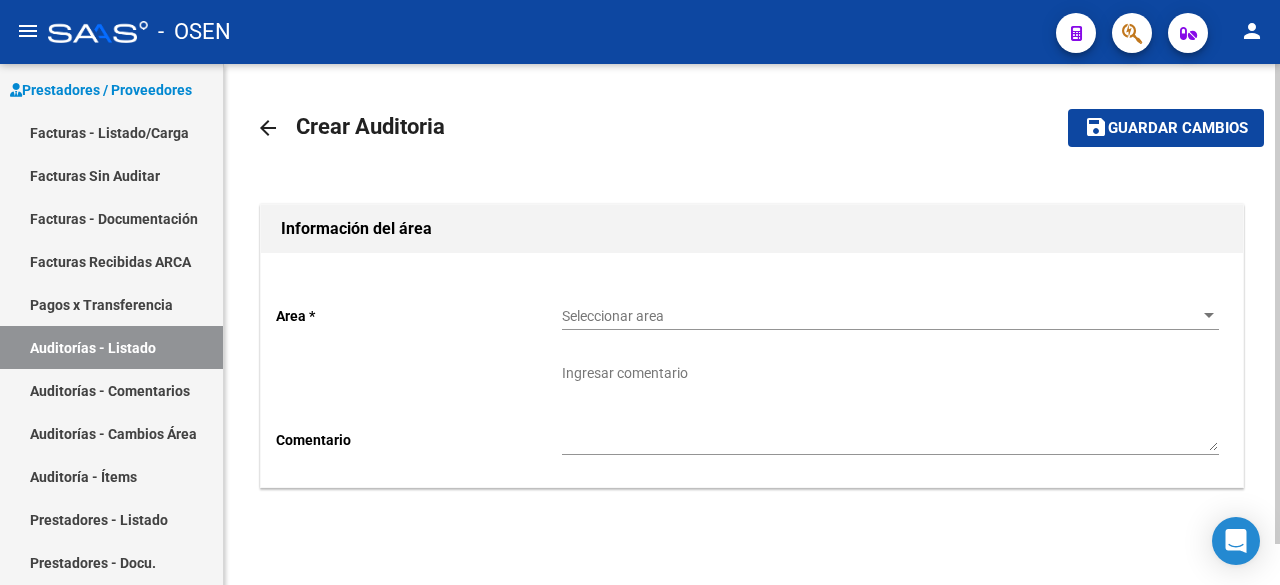 click on "Seleccionar area Seleccionar area" 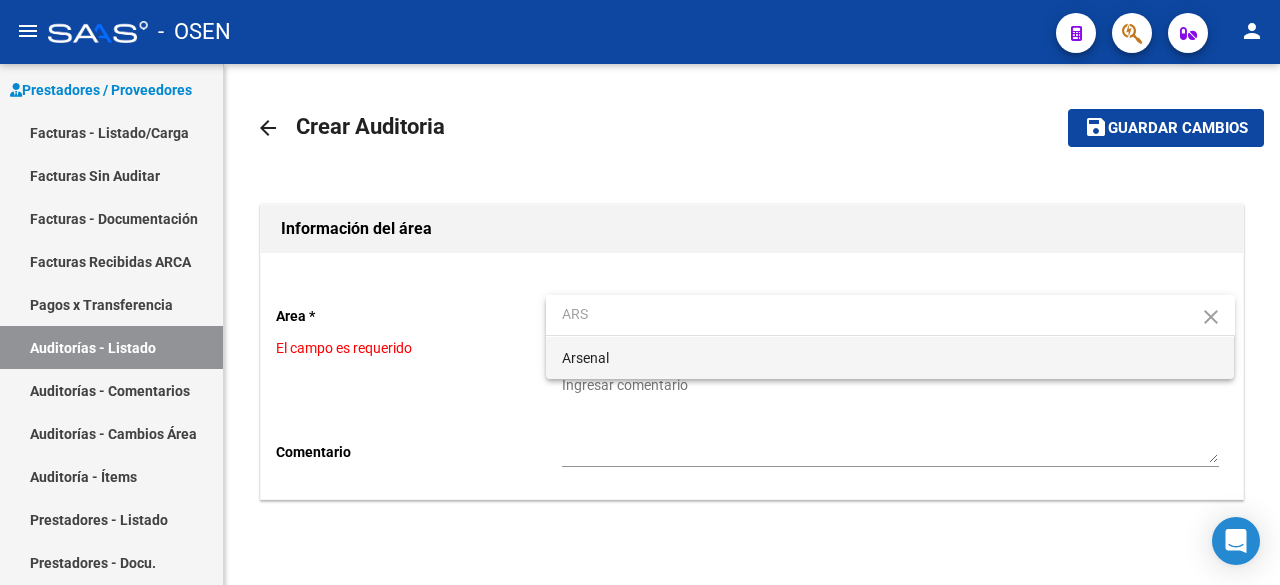 type on "ARS" 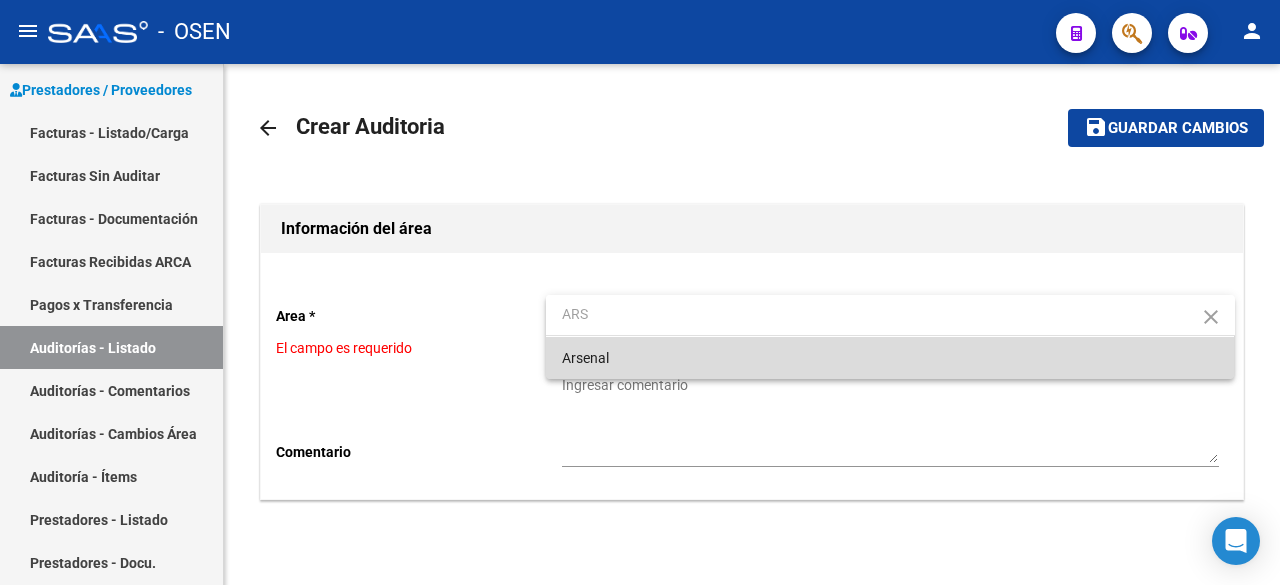 click on "Arsenal" at bounding box center [890, 358] 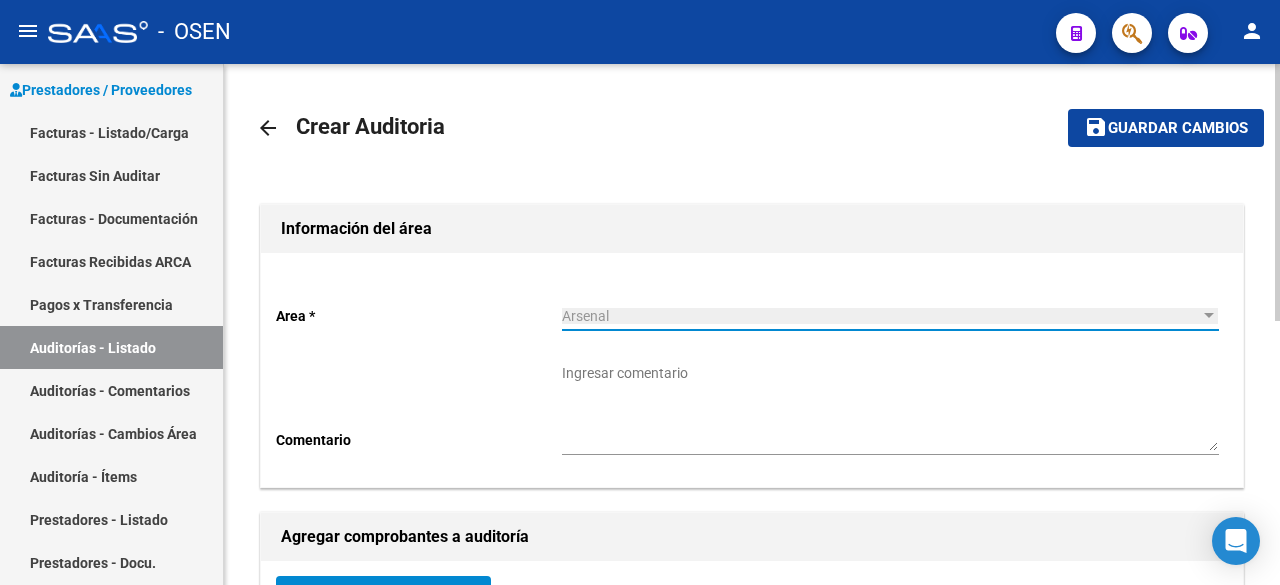 scroll, scrollTop: 333, scrollLeft: 0, axis: vertical 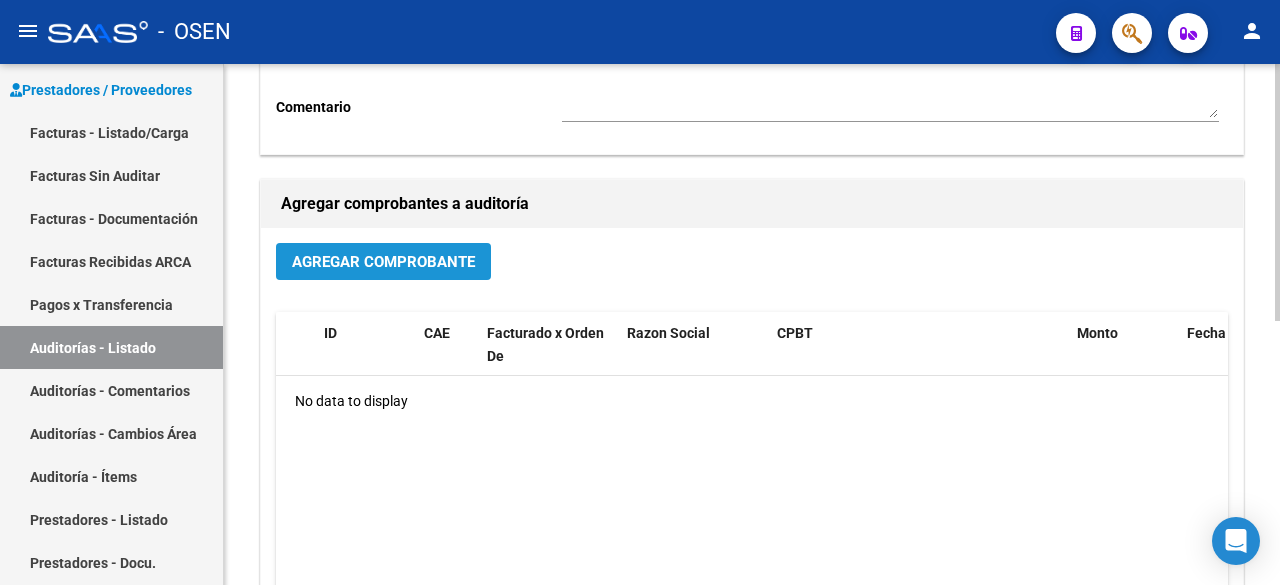 click on "Agregar Comprobante" 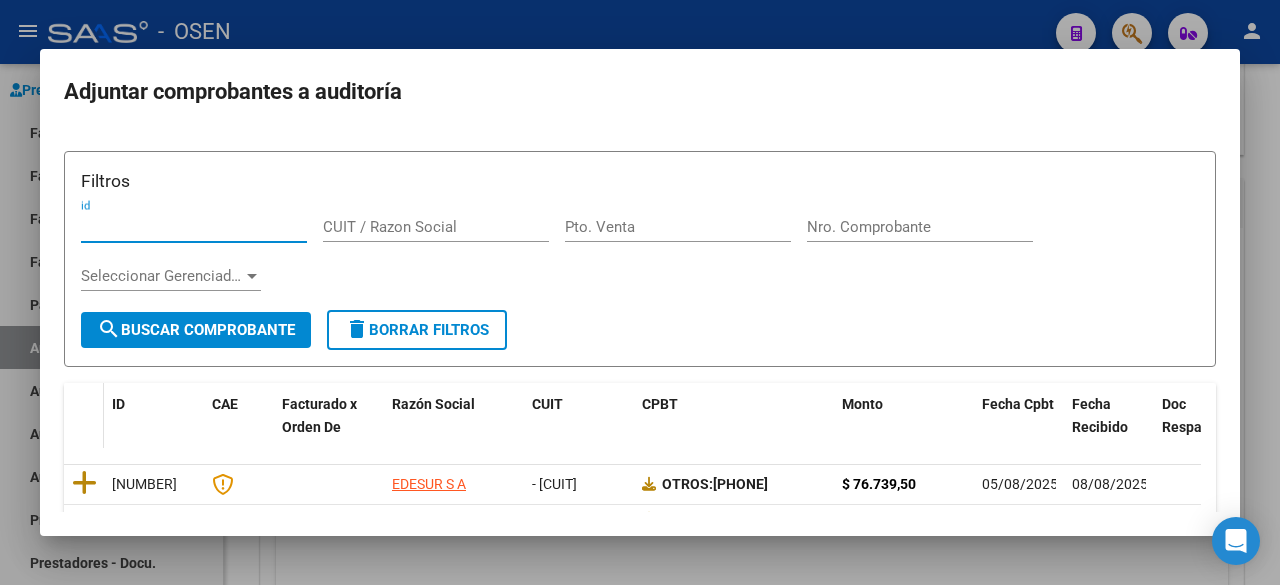 scroll, scrollTop: 333, scrollLeft: 0, axis: vertical 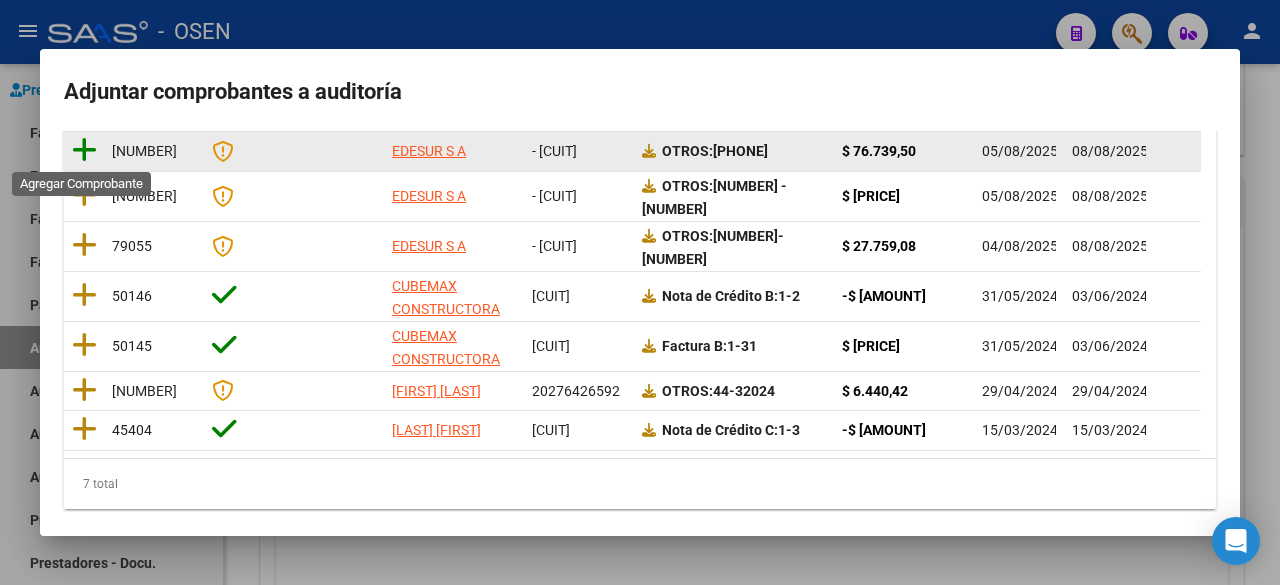 click 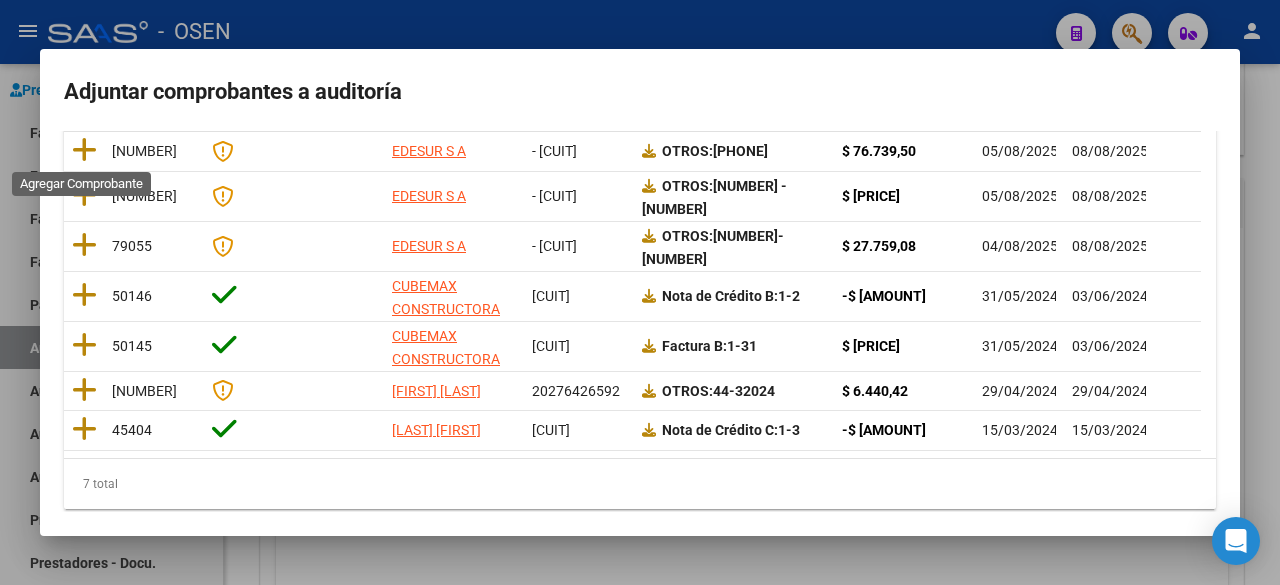 scroll, scrollTop: 0, scrollLeft: 0, axis: both 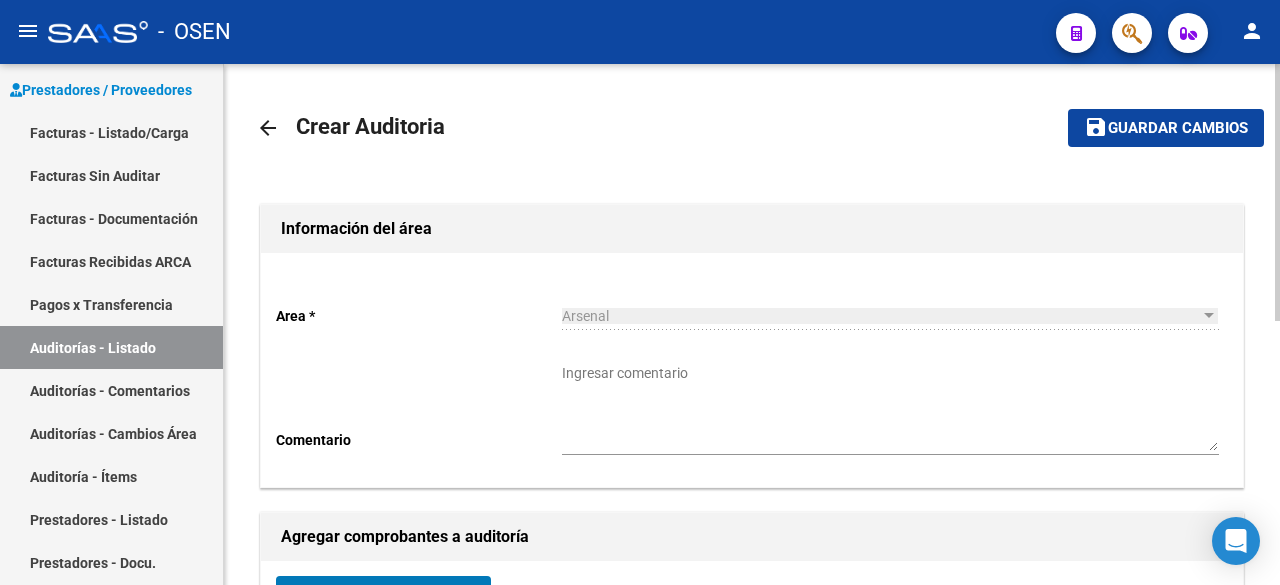 drag, startPoint x: 1119, startPoint y: 127, endPoint x: 1091, endPoint y: 135, distance: 29.12044 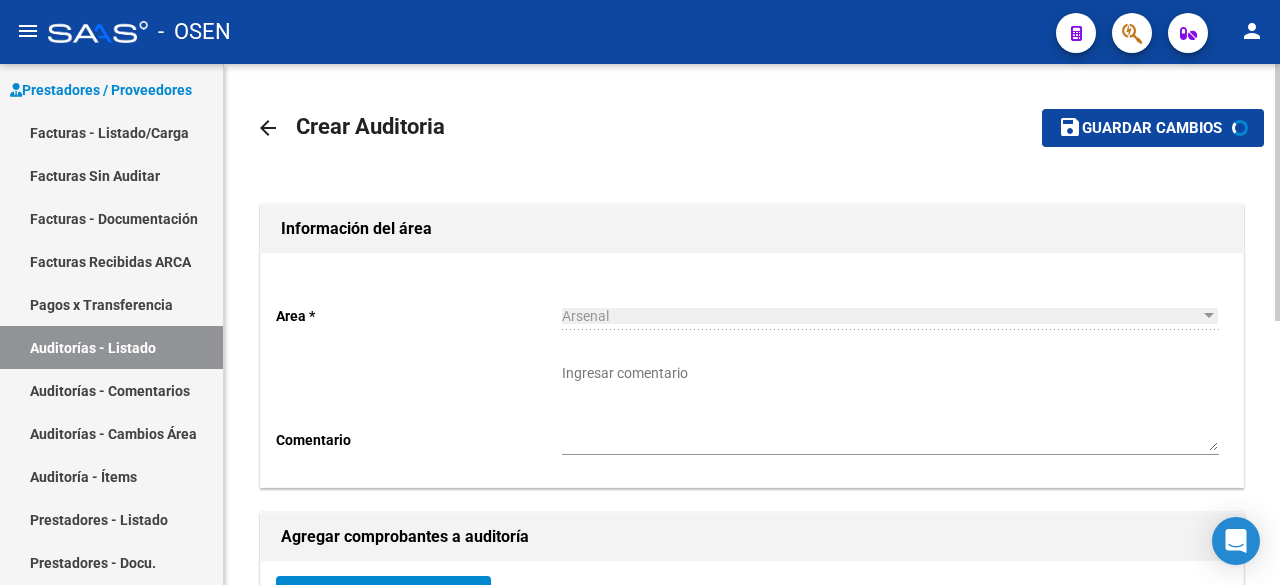 scroll, scrollTop: 399, scrollLeft: 0, axis: vertical 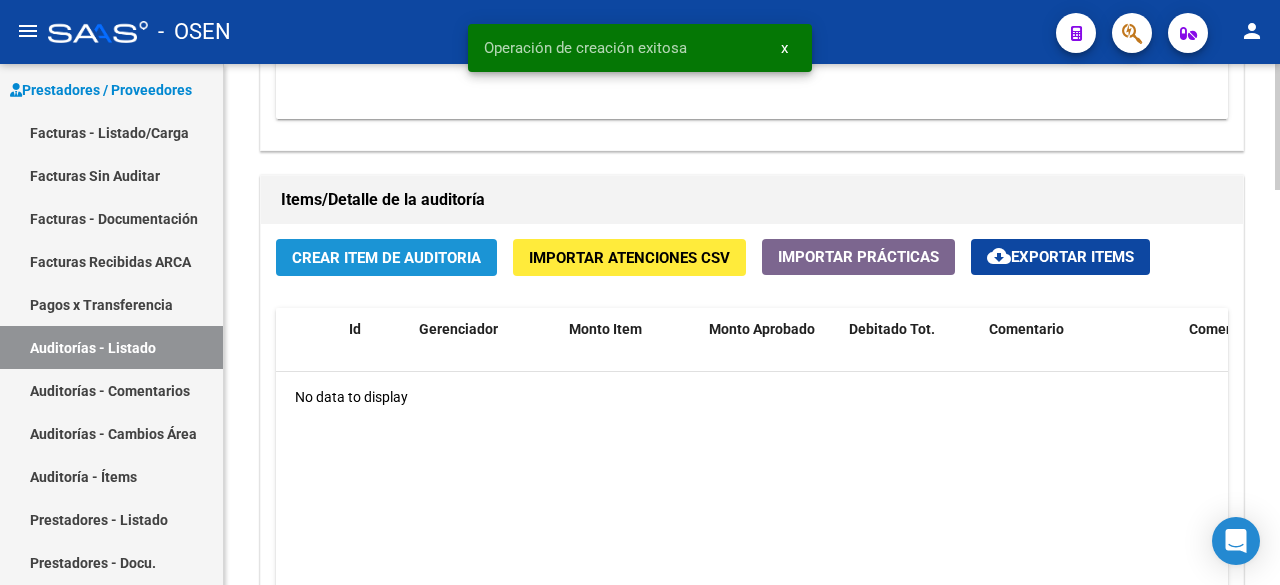 click on "Crear Item de Auditoria" 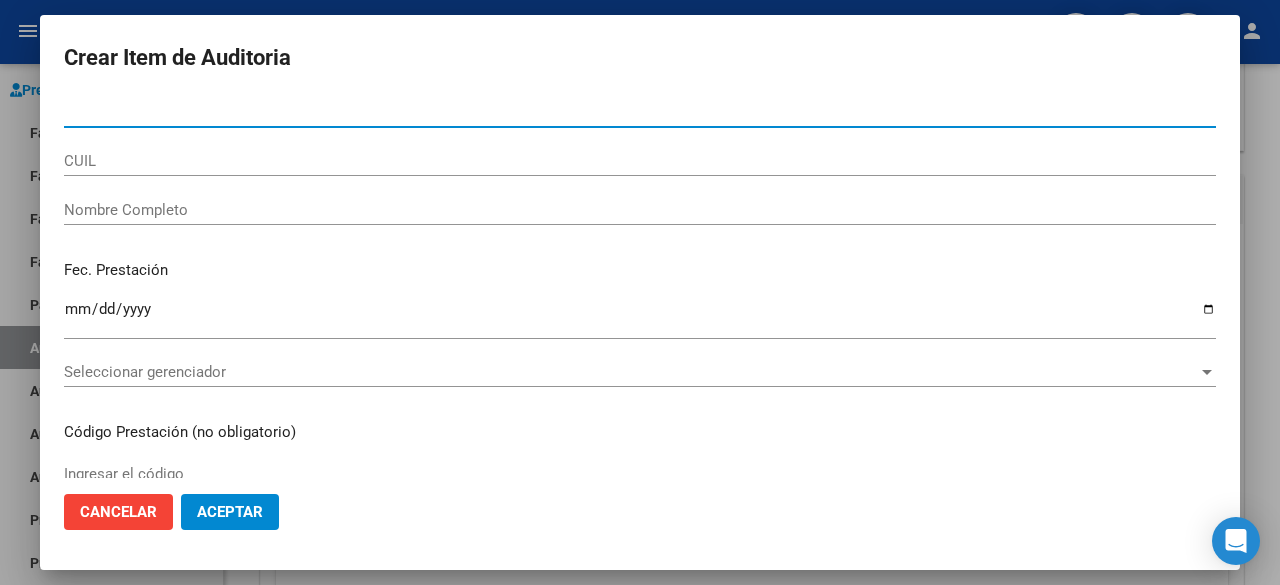 click on "Aceptar" 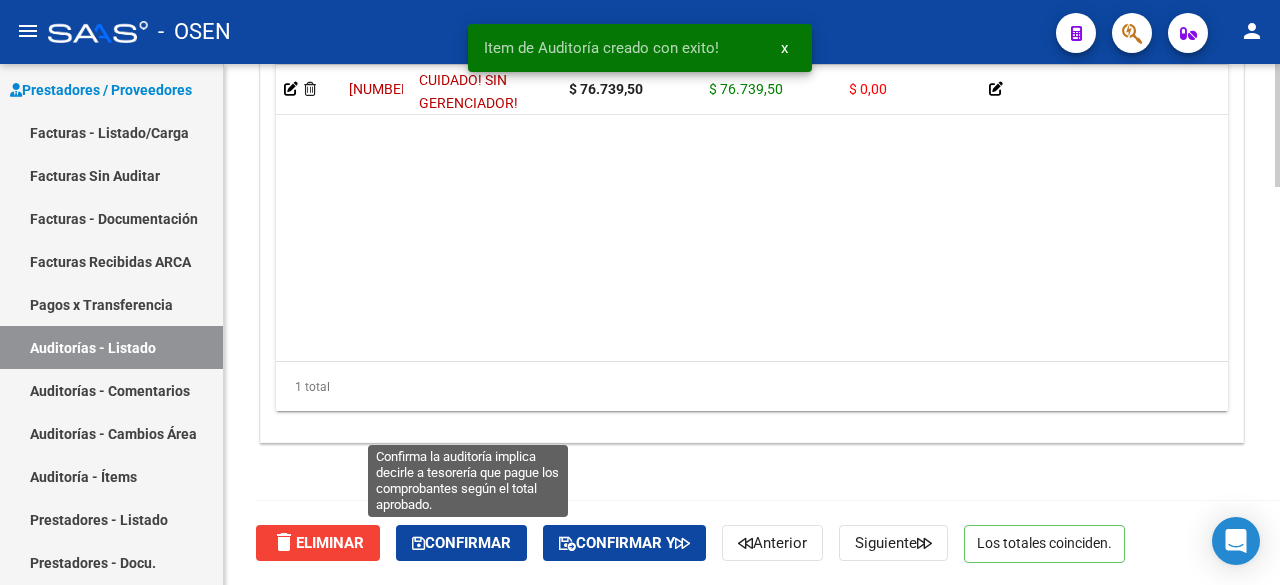 click on "Confirmar" 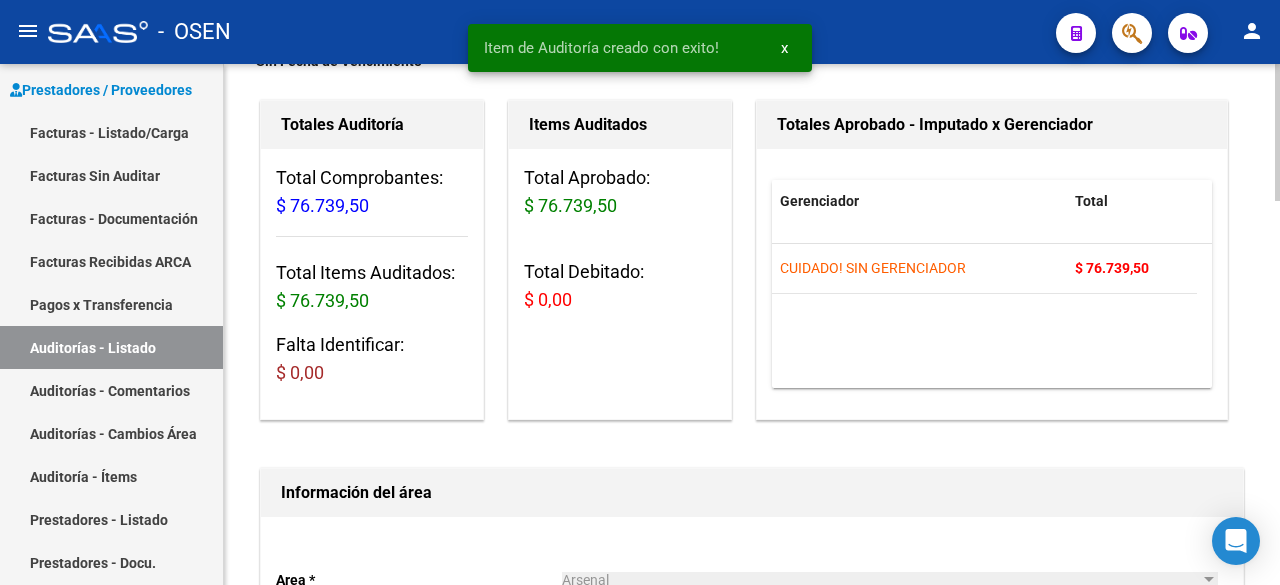 scroll, scrollTop: 0, scrollLeft: 0, axis: both 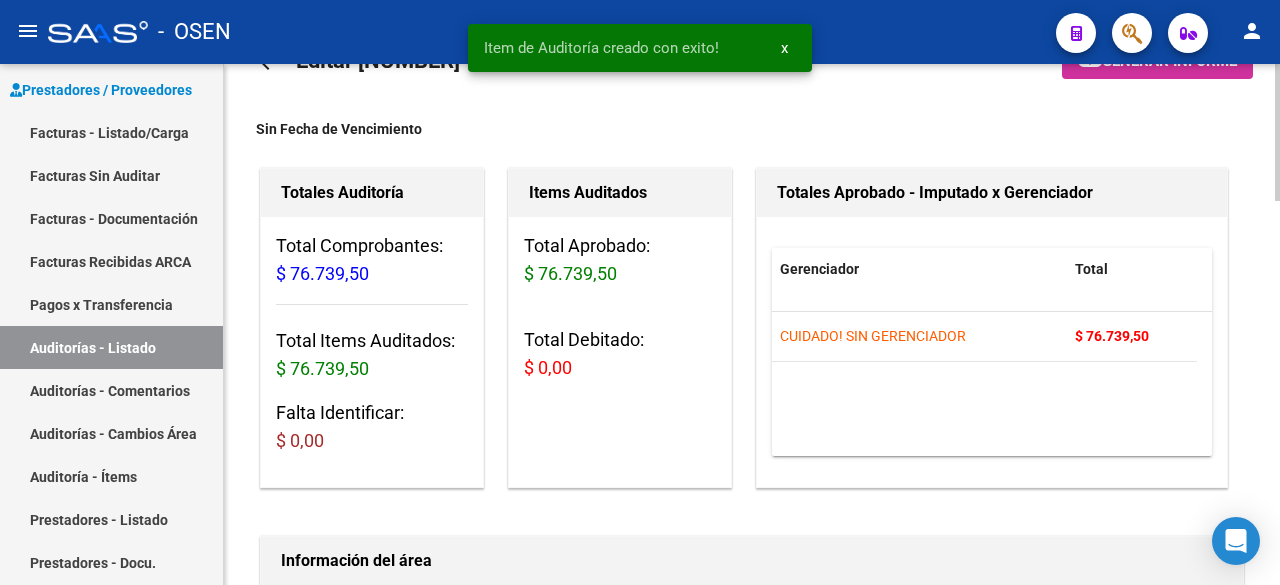 type on "202508" 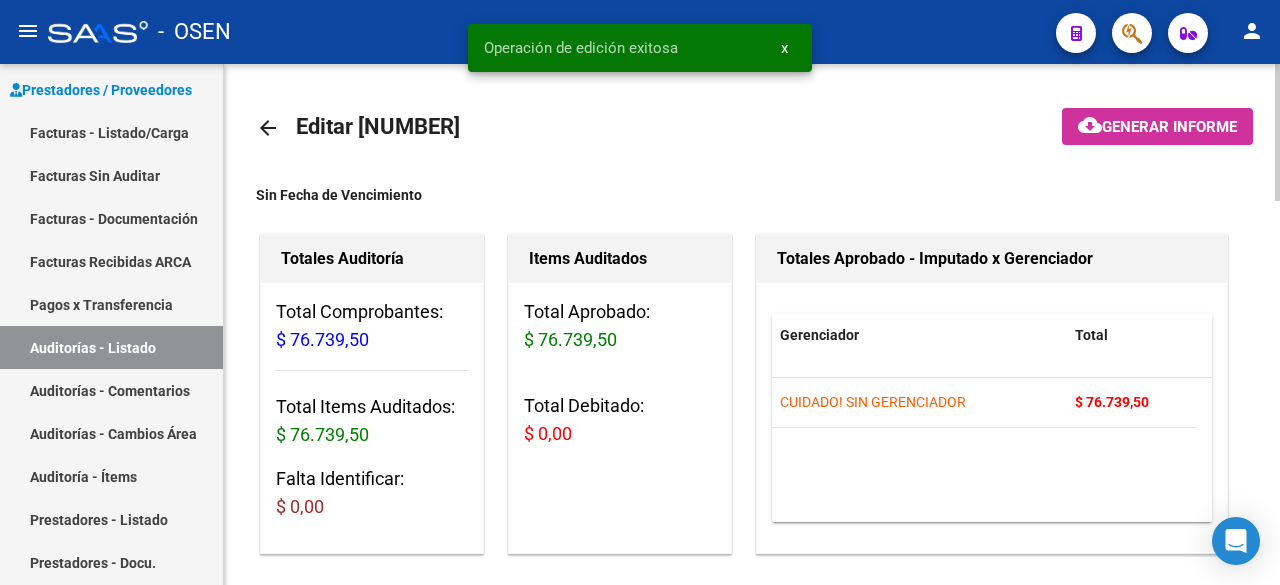 click on "arrow_back" 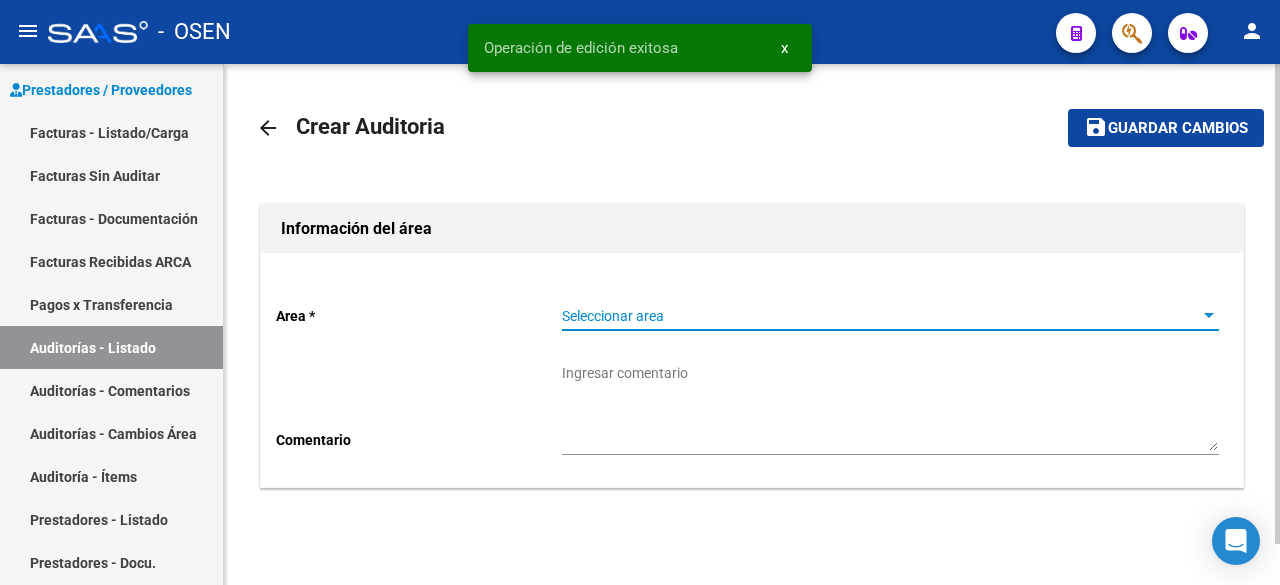 click on "Seleccionar area" at bounding box center (881, 316) 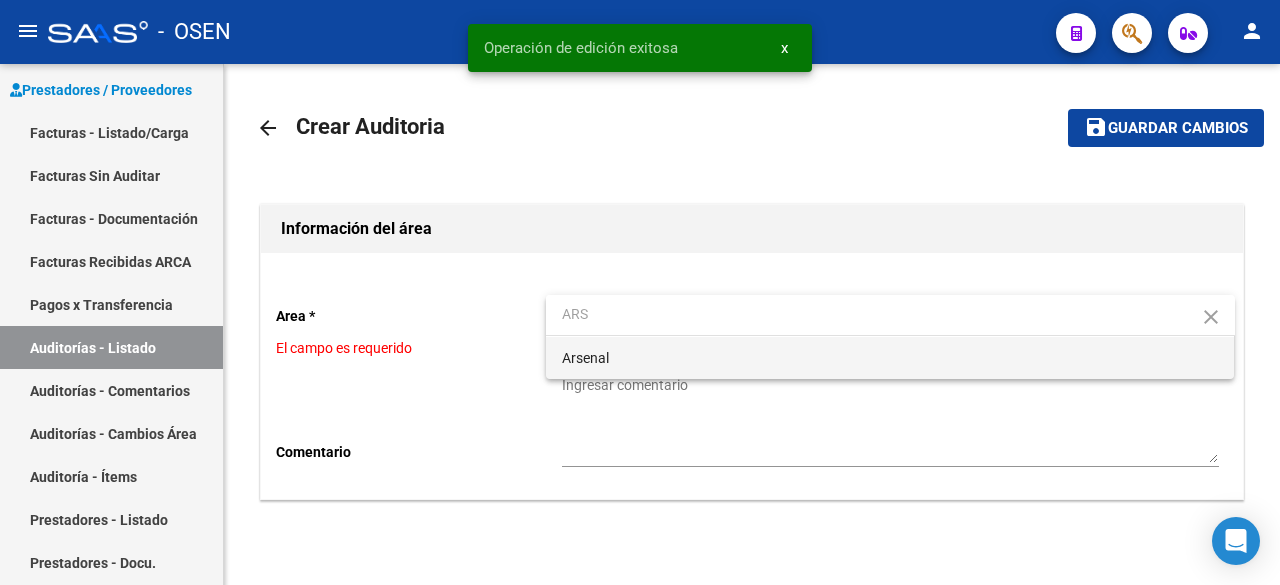type on "ARS" 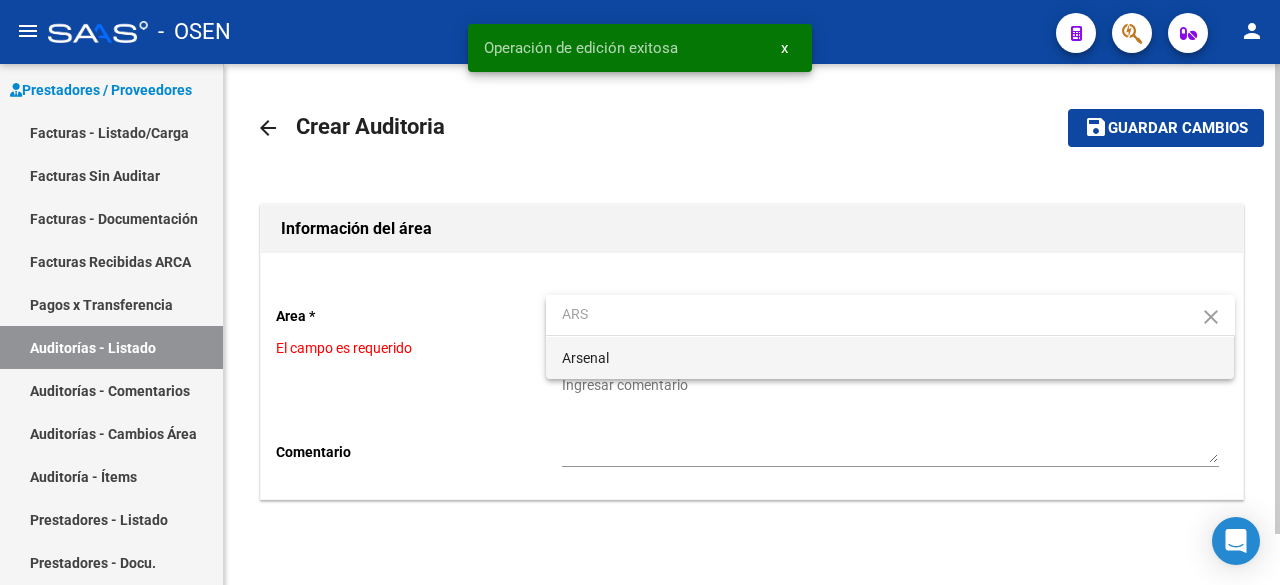 click on "Arsenal" at bounding box center (890, 358) 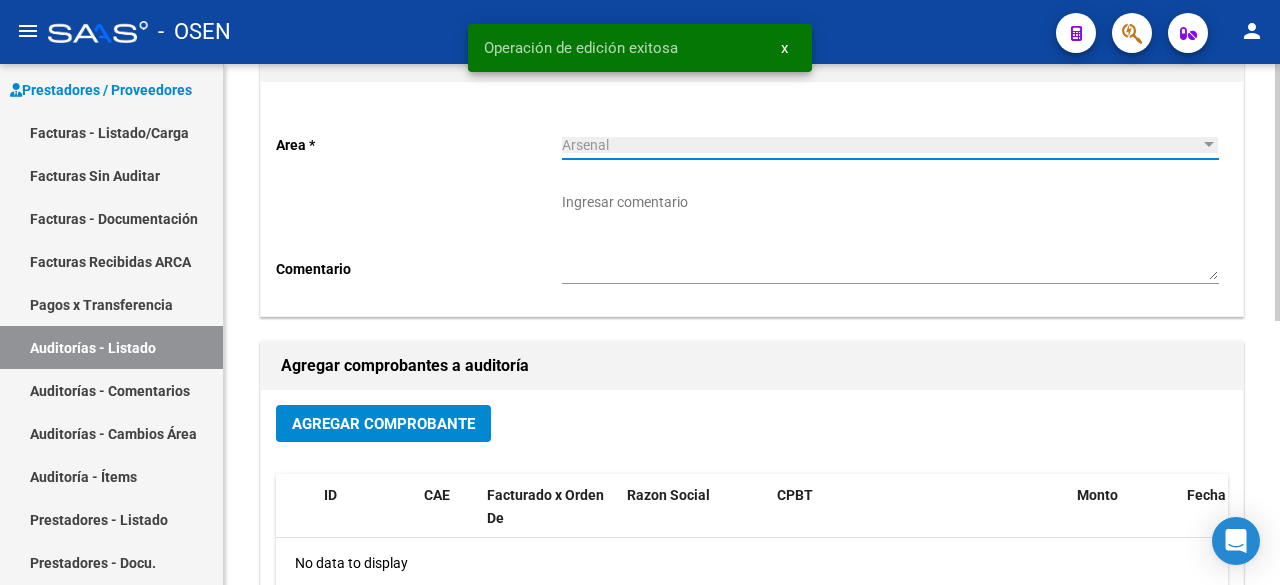 scroll, scrollTop: 534, scrollLeft: 0, axis: vertical 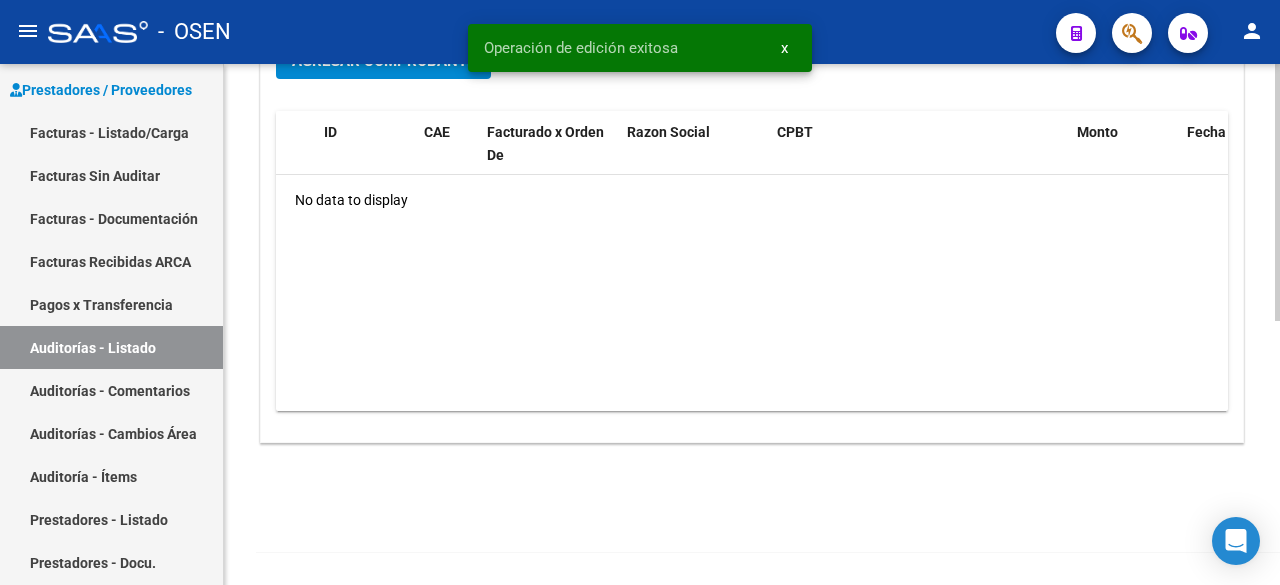 click on "Agregar Comprobante" 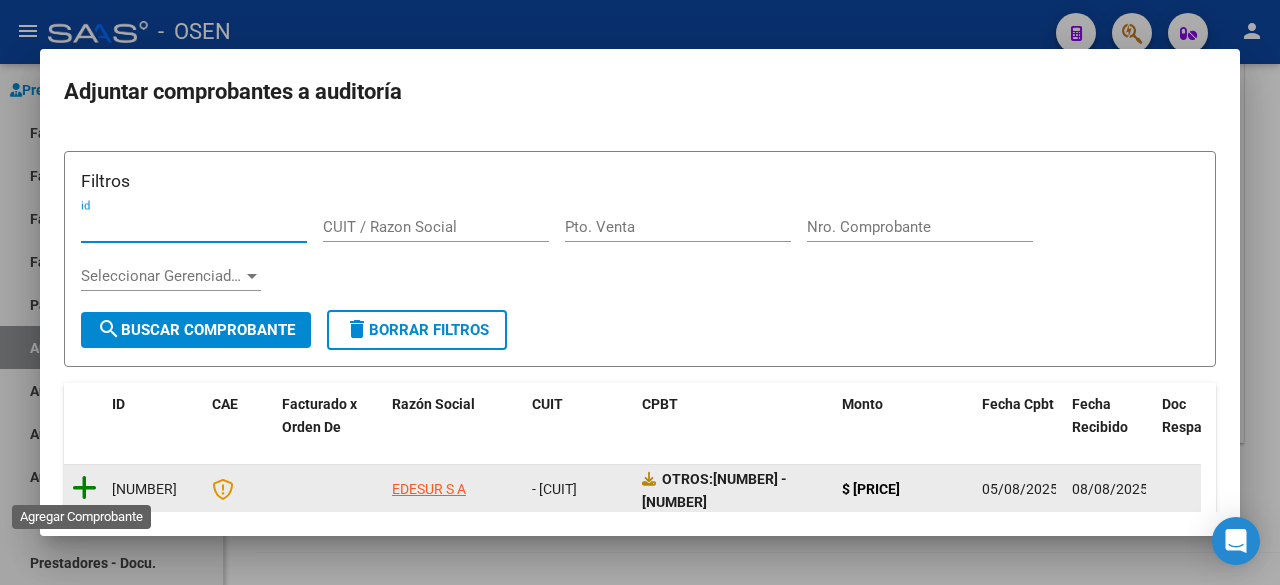 click 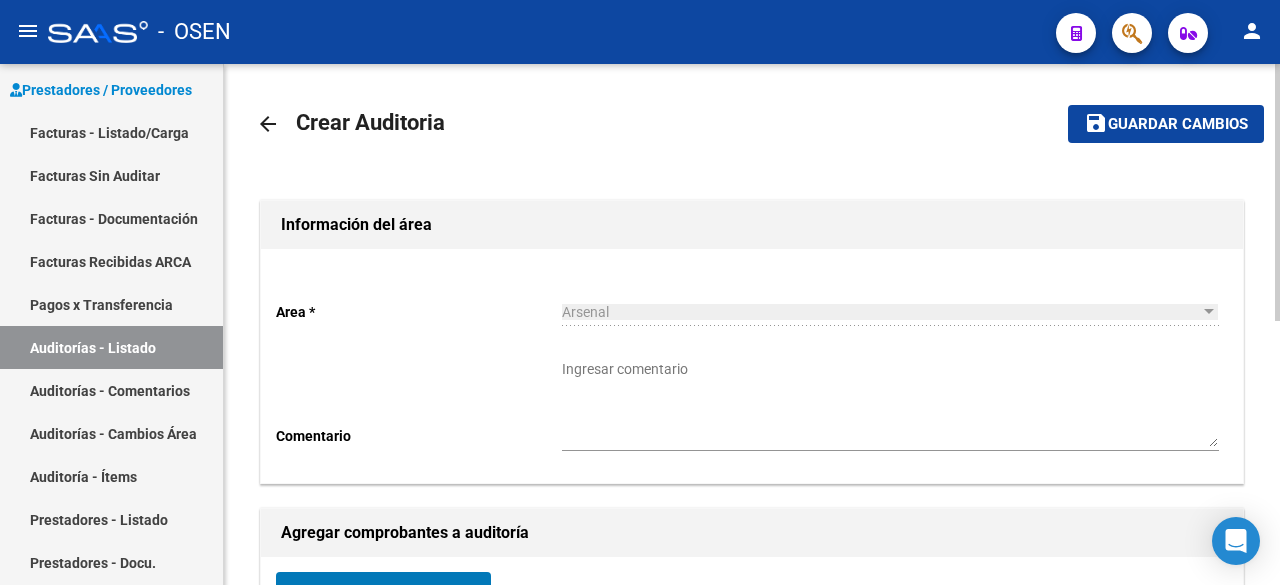 scroll, scrollTop: 0, scrollLeft: 0, axis: both 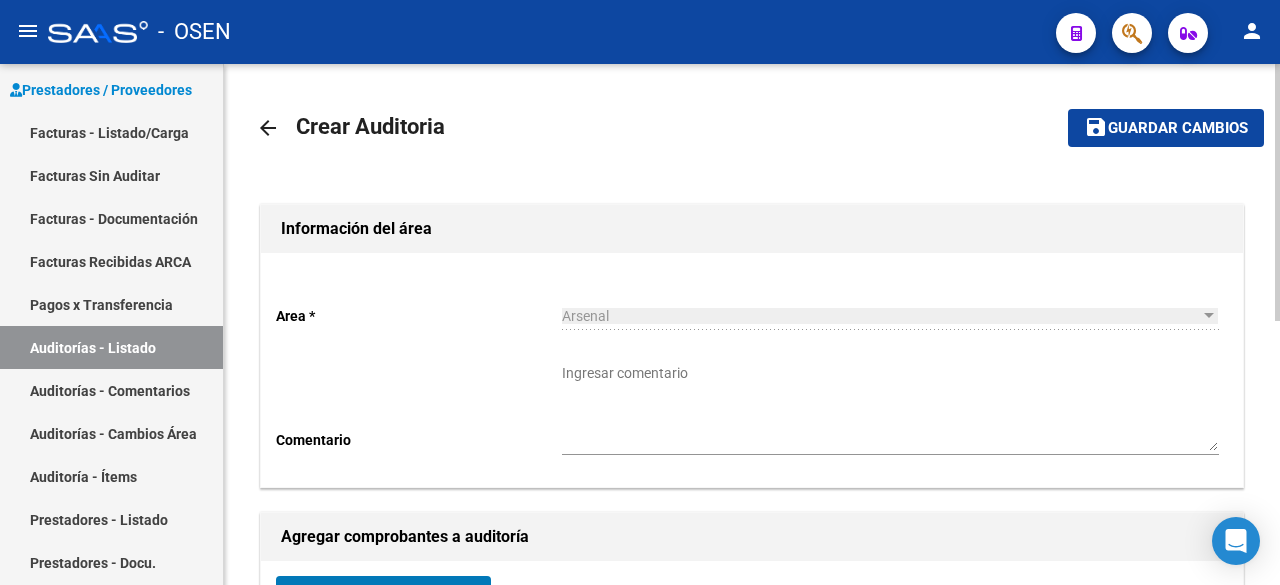 click on "arrow_back Crear Auditoria    save Guardar cambios Información del área  Area * Arsenal Seleccionar area Comentario    Ingresar comentario  Agregar comprobantes a auditoría Agregar Comprobante ID CAE Facturado x Orden De Razon Social CPBT Monto Fecha Cpbt Fecha Recibido Doc Respaldatoria Expte. Interno Creado Usuario $ [PRICE] [NUMBER] [BRAND]  OTROS: [NUMBER] - [NUMBER]  $ [PRICE] [DATE] [DATE] [DATE] [NAME] - [EMAIL]" 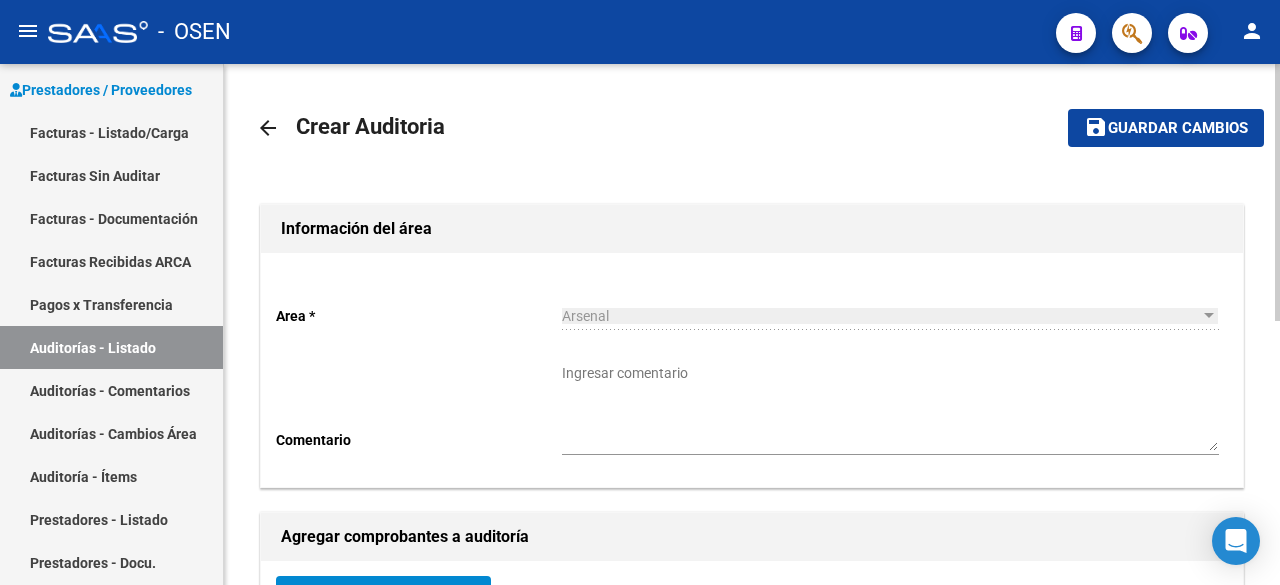 click on "Guardar cambios" 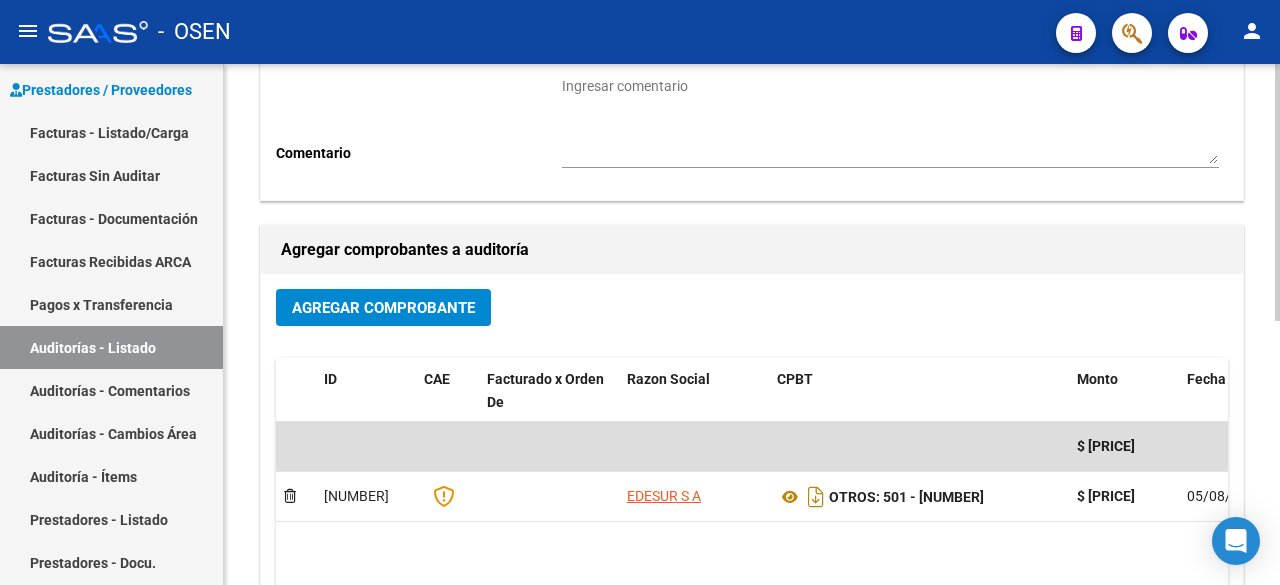 scroll, scrollTop: 534, scrollLeft: 0, axis: vertical 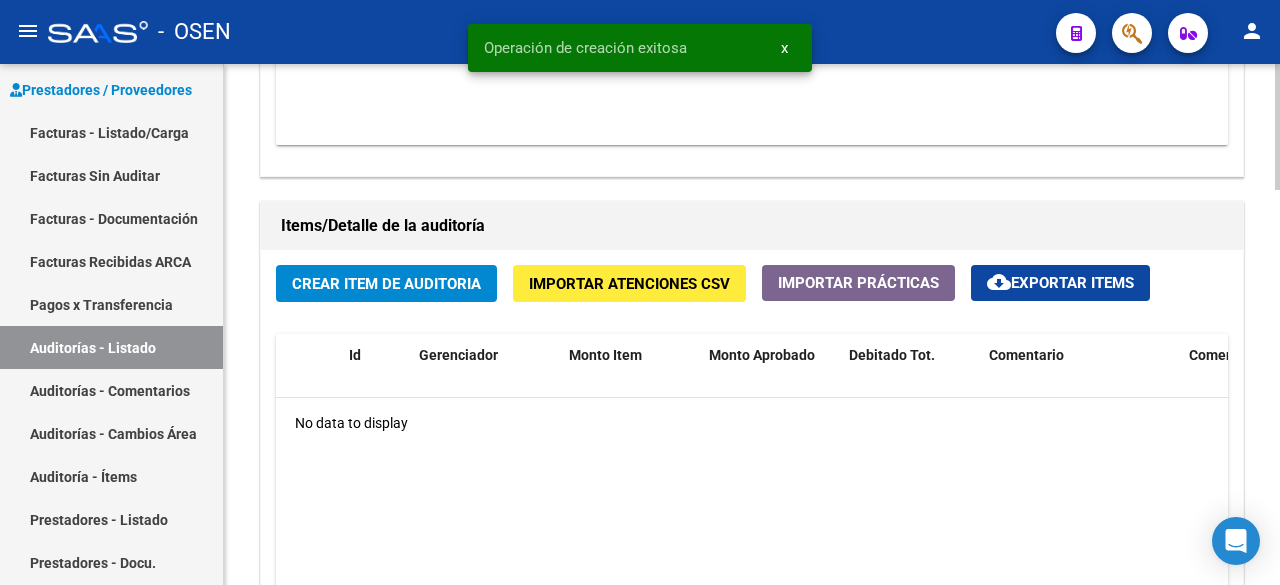 click on "Crear Item de Auditoria" 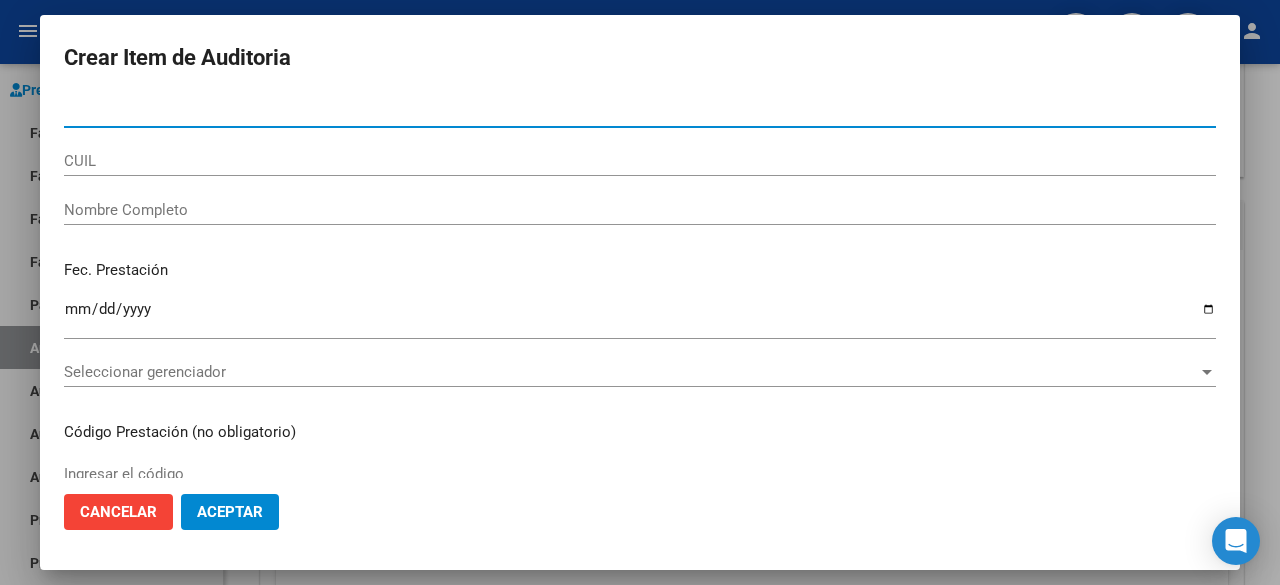 click on "Cancelar Aceptar" 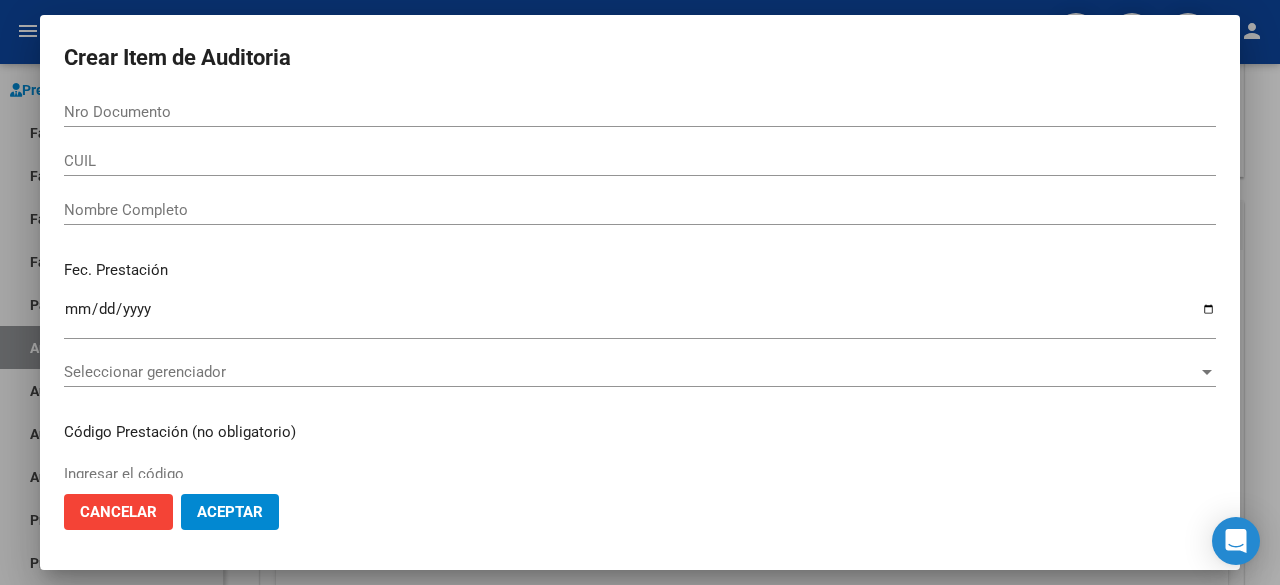 click on "Cancelar Aceptar" 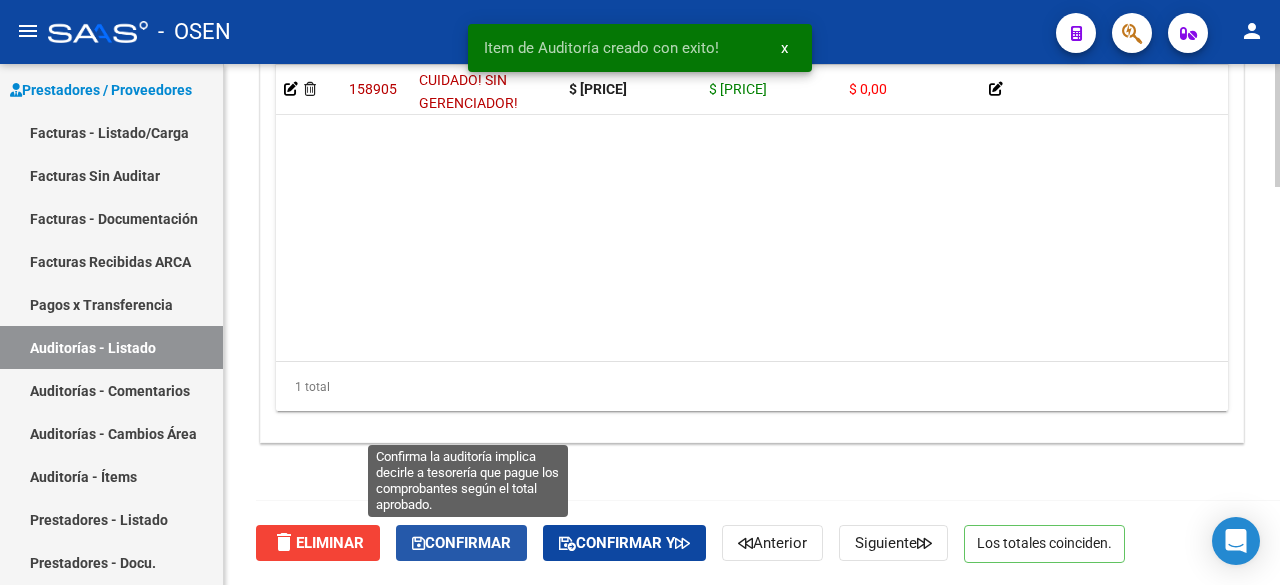 click on "Confirmar" 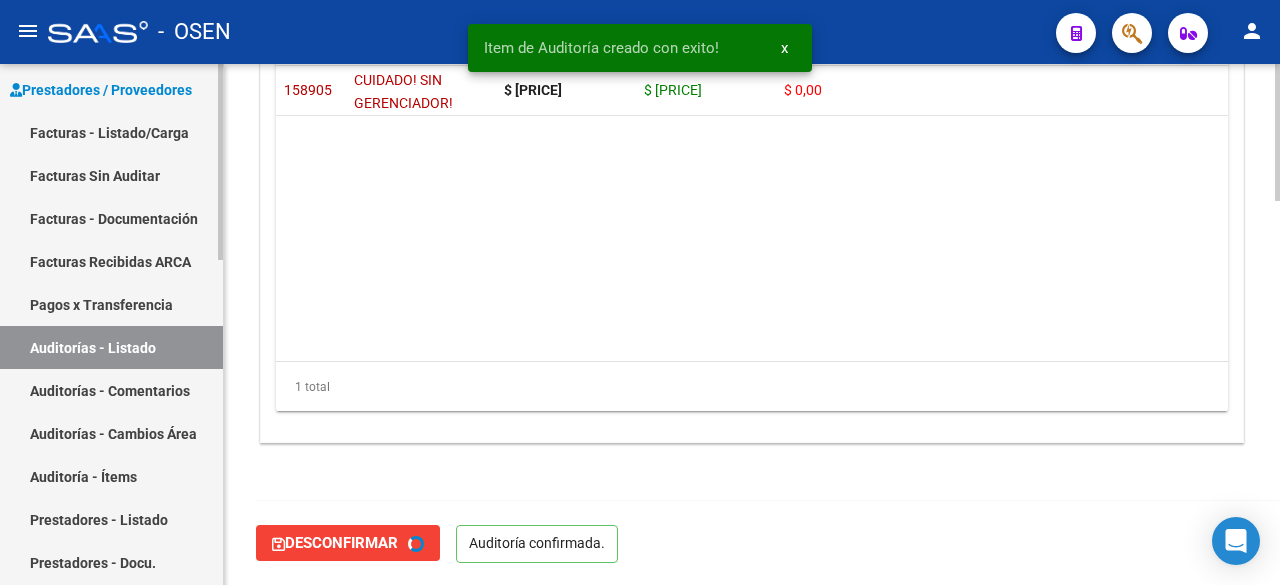 type on "202508" 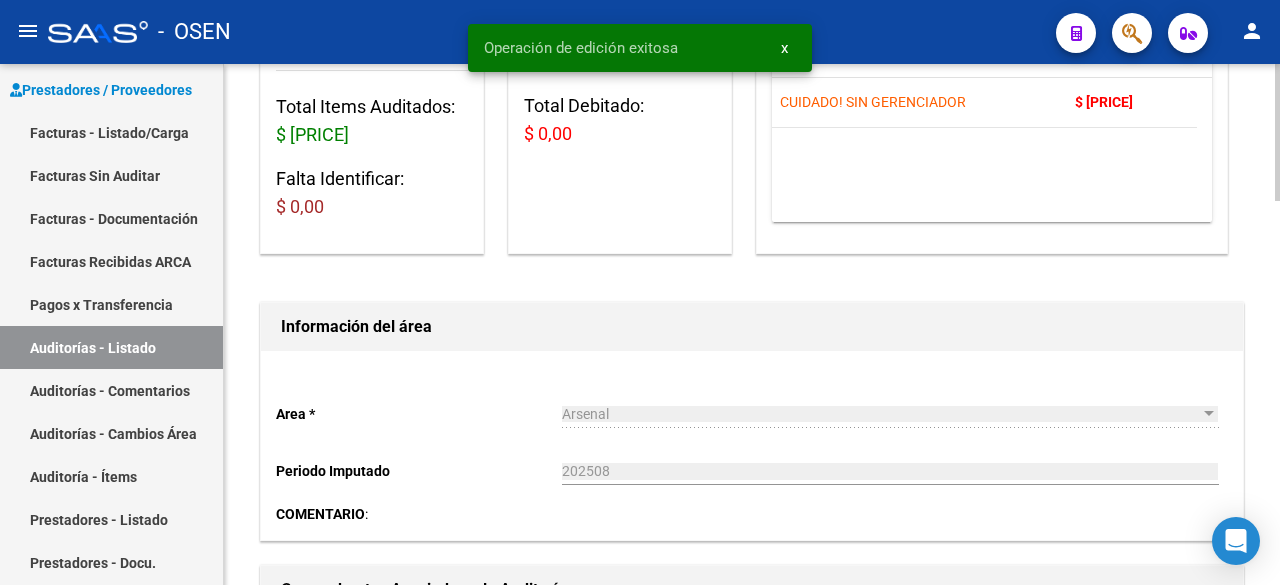 scroll, scrollTop: 0, scrollLeft: 0, axis: both 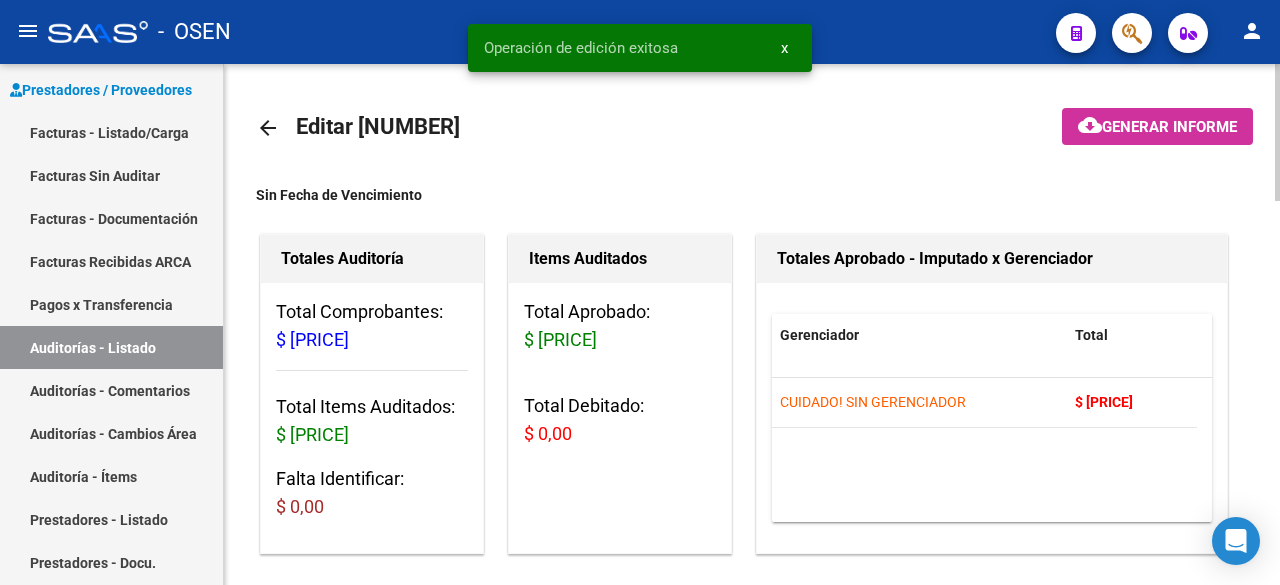 click on "arrow_back" 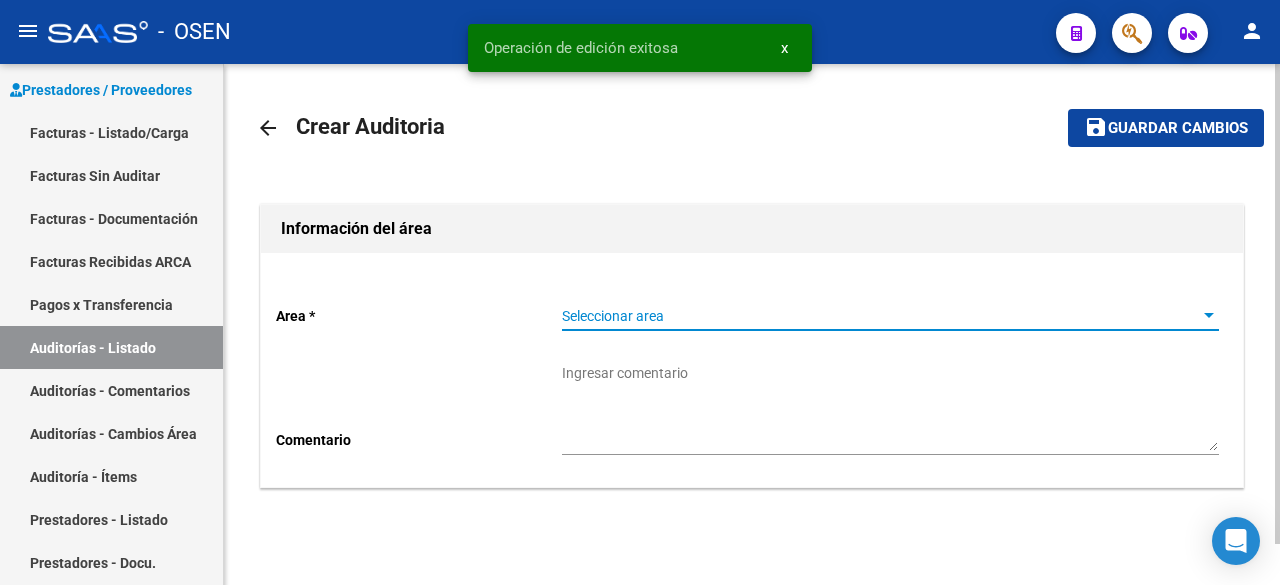 click on "Seleccionar area" at bounding box center (881, 316) 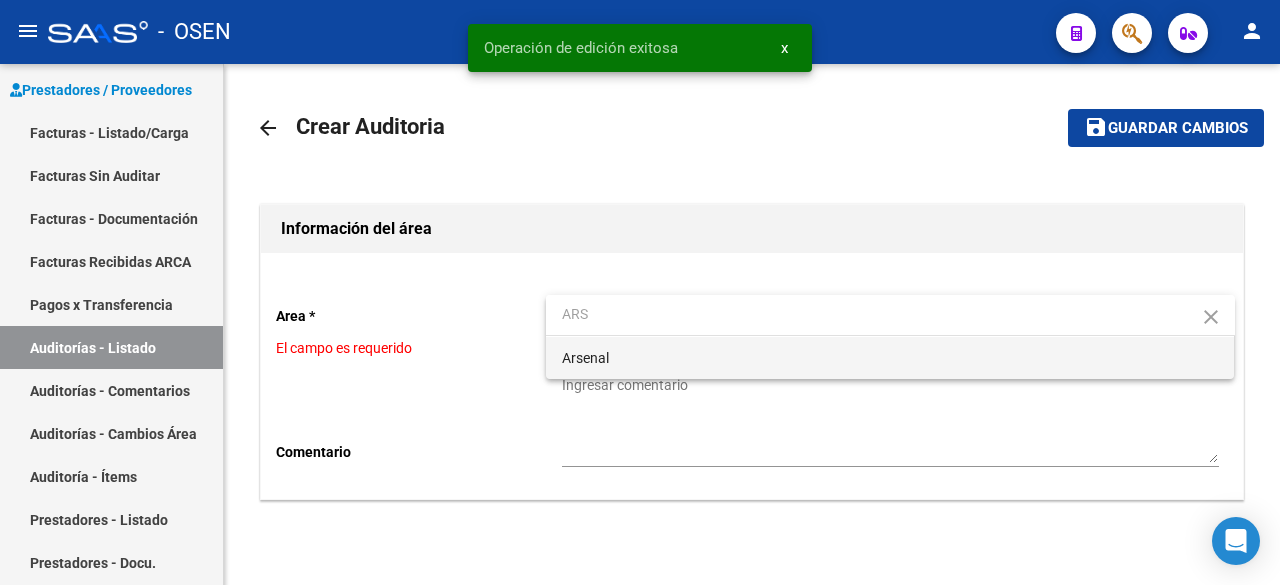 type on "ARS" 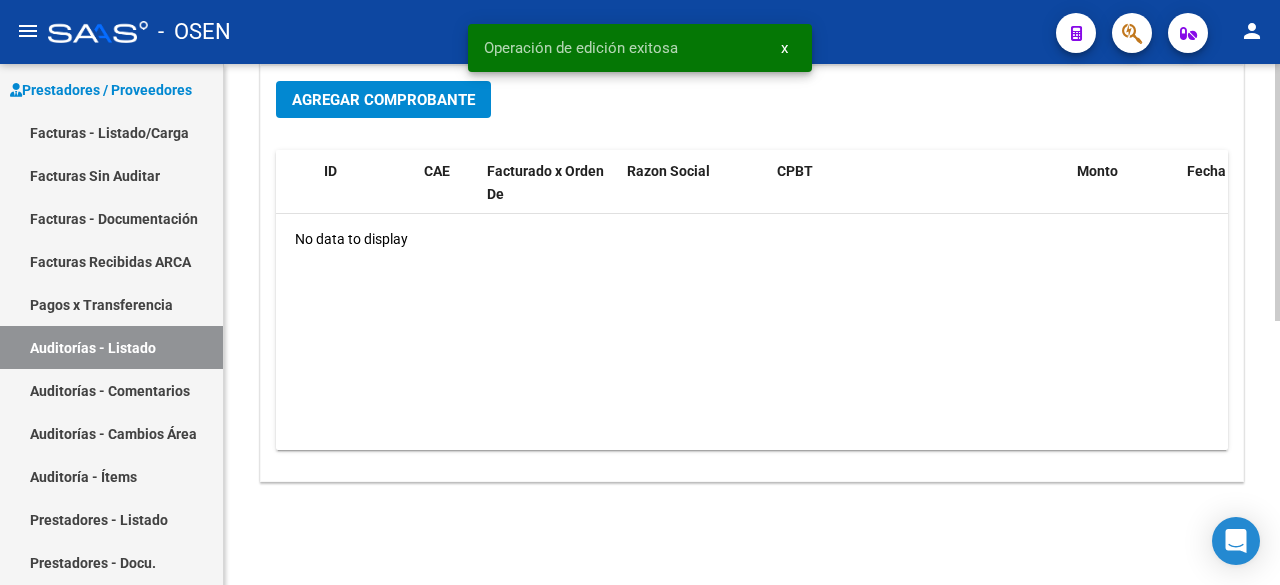 scroll, scrollTop: 534, scrollLeft: 0, axis: vertical 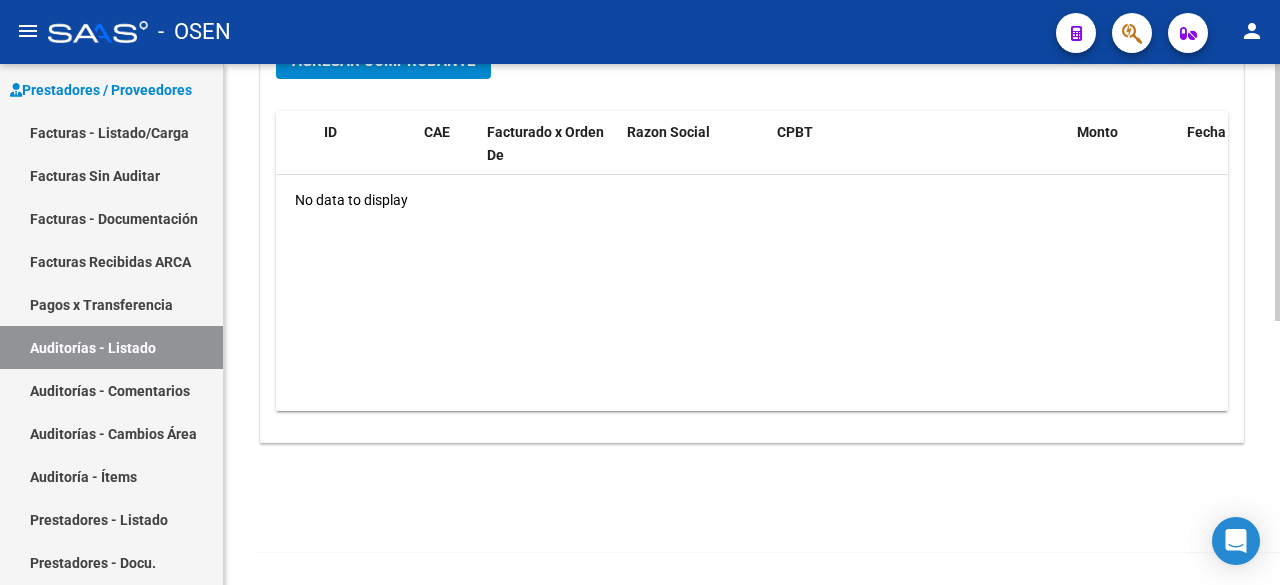 click on "Agregar Comprobante" 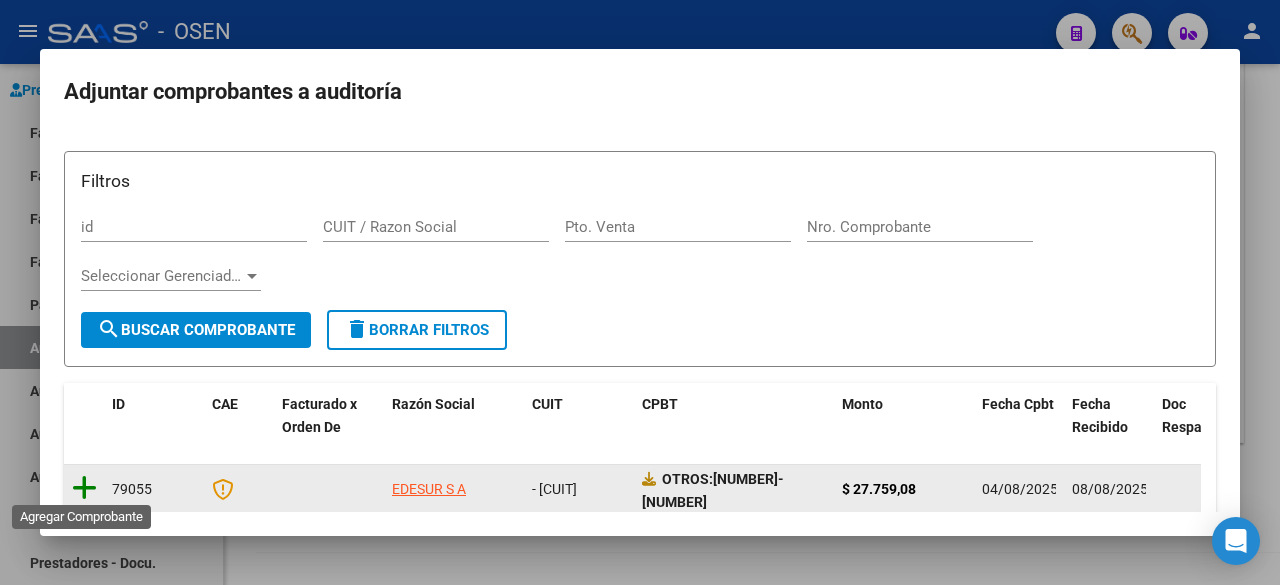 click 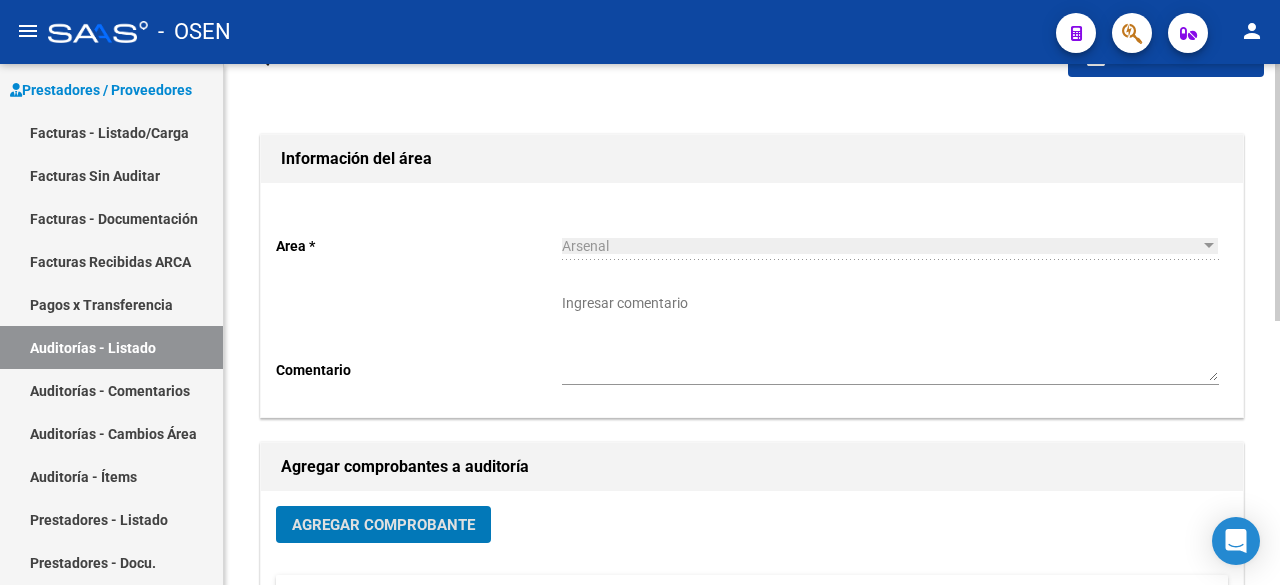 scroll, scrollTop: 0, scrollLeft: 0, axis: both 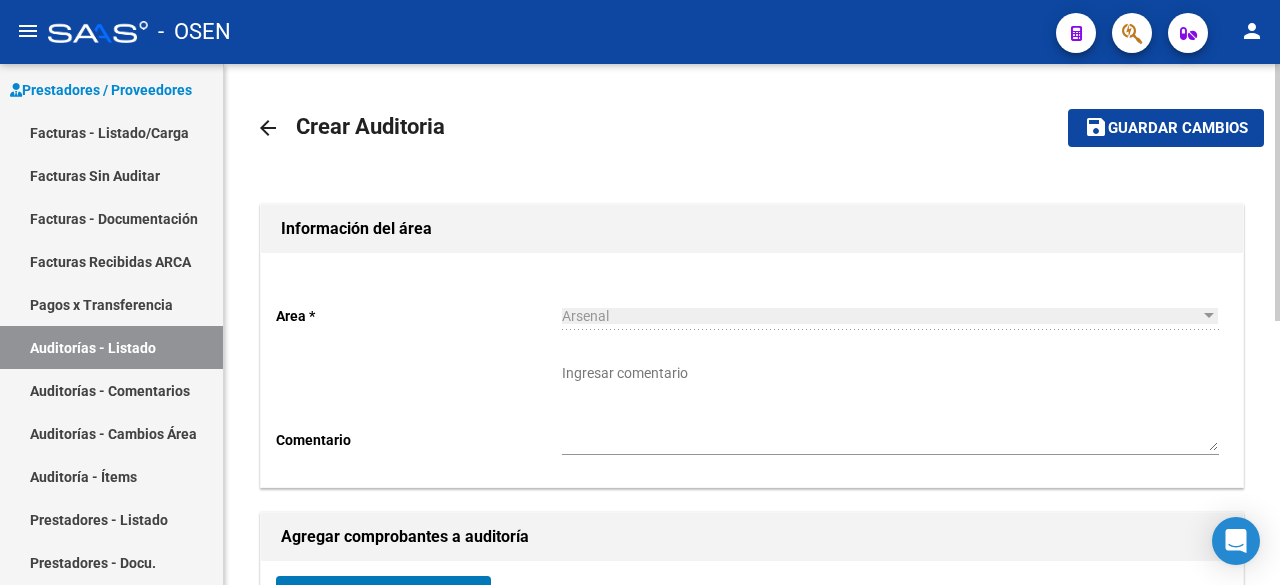 click on "Guardar cambios" 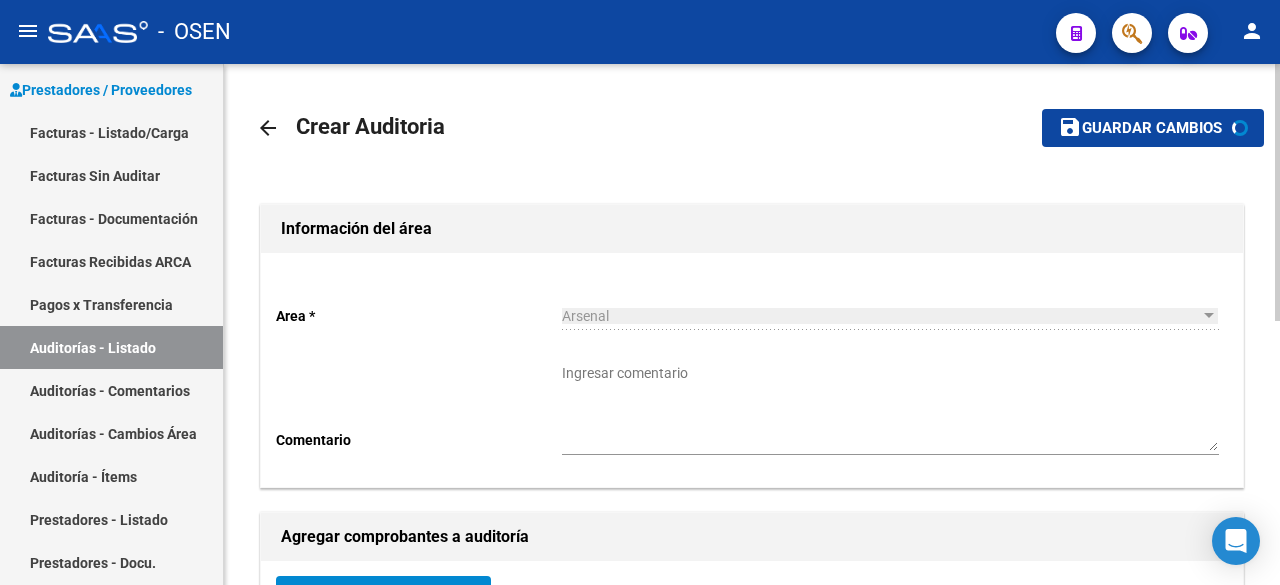scroll, scrollTop: 328, scrollLeft: 0, axis: vertical 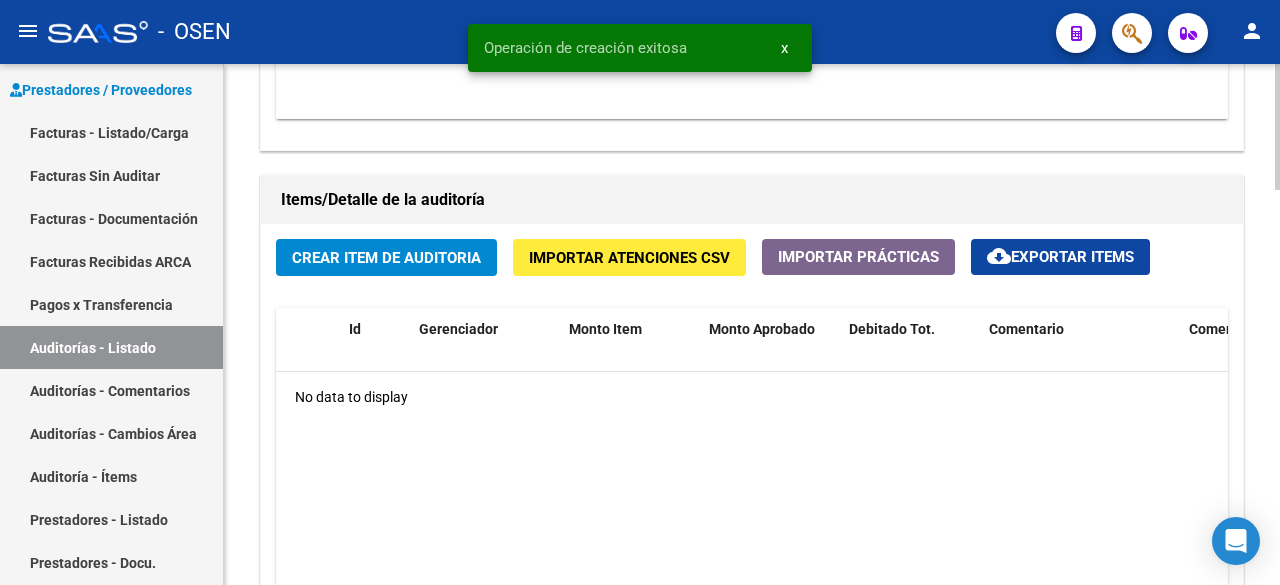click on "Crear Item de Auditoria Importar Atenciones CSV  Importar Prácticas
cloud_download  Exportar Items  Id Gerenciador Monto Item Monto Aprobado Debitado Tot. Comentario Comentario Gerenciador Descripción Afiliado Estado CUIL Documento Nombre Completo Fec. Prestación Atencion Tipo Nomenclador Código Nomenclador Nombre Usuario Creado Area Creado Area Modificado No data to display  0 total   1" 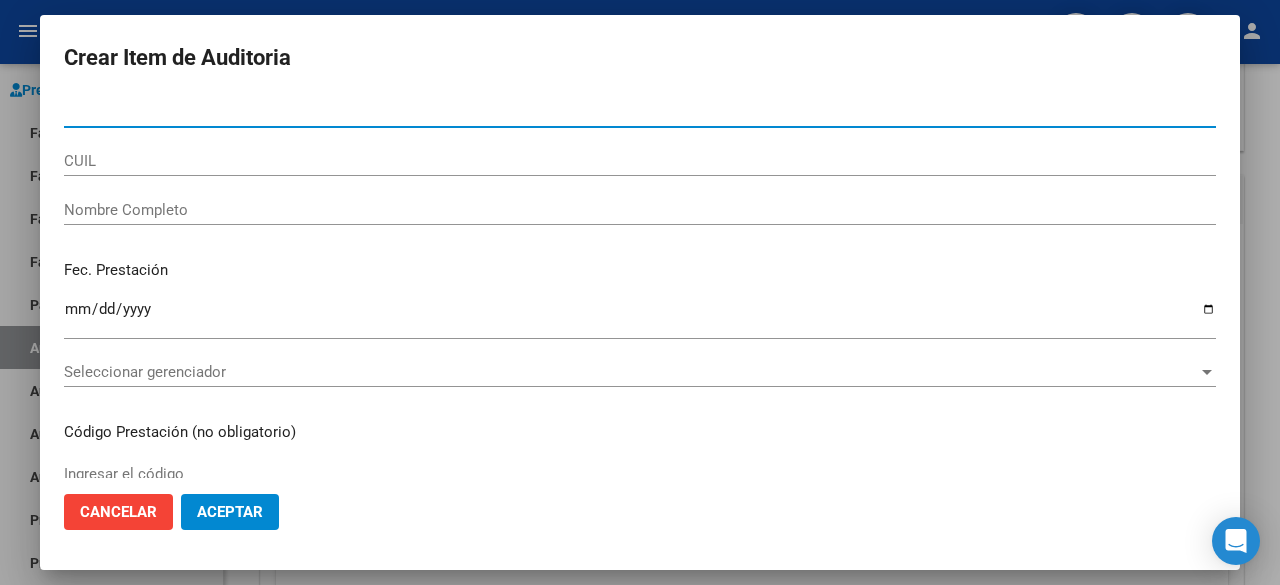 click on "Aceptar" 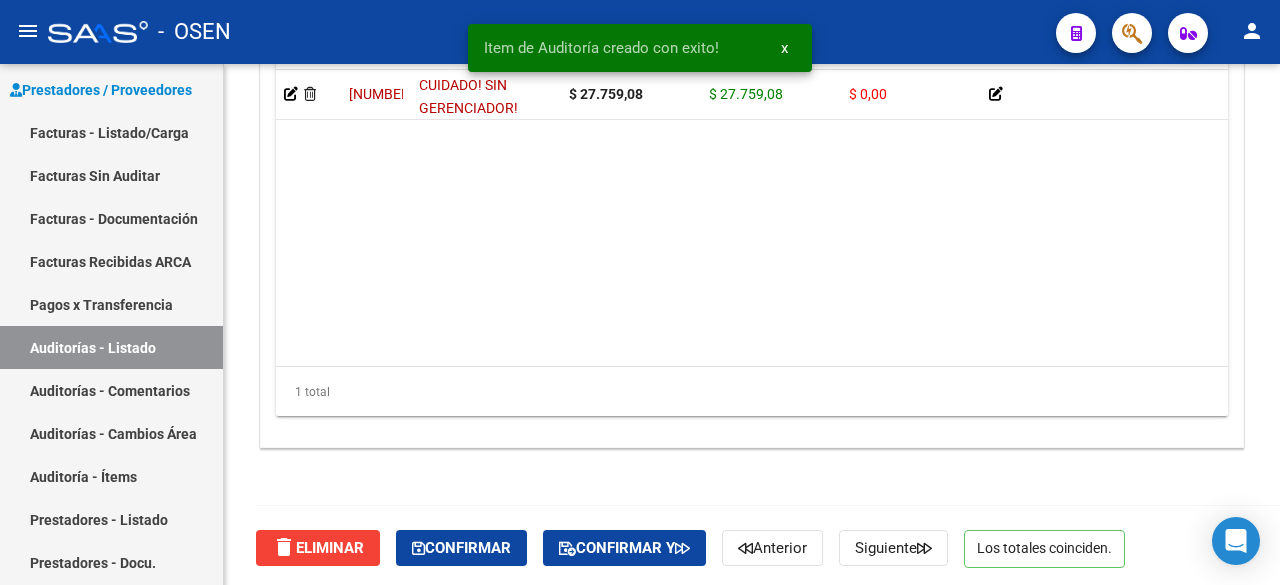 scroll, scrollTop: 1694, scrollLeft: 0, axis: vertical 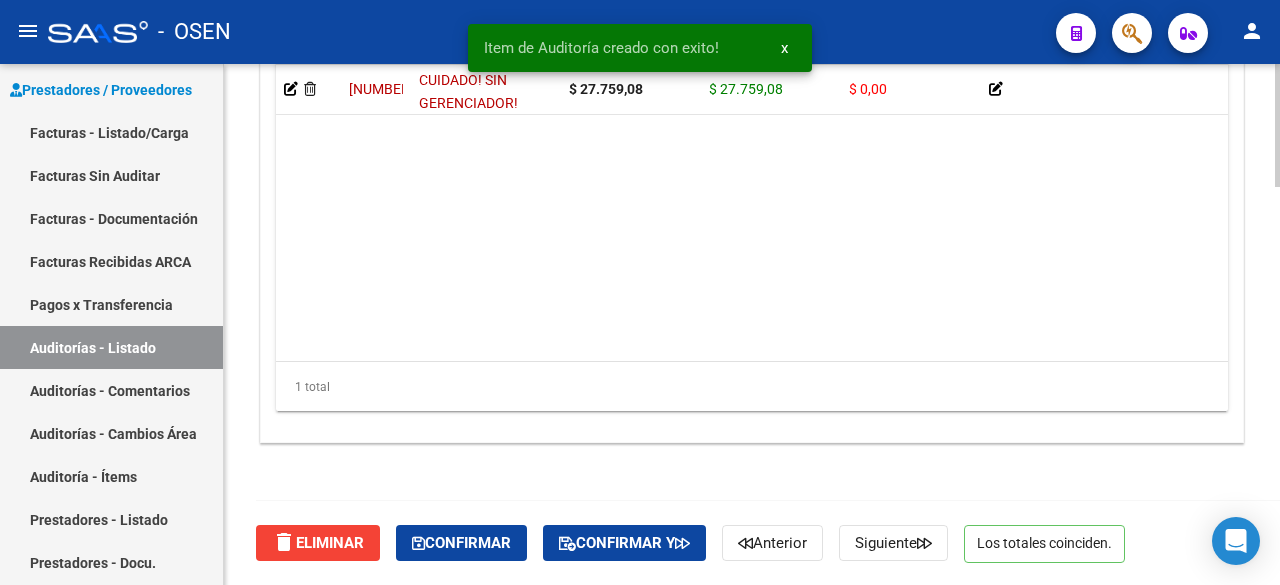 click on "delete  Eliminar   Confirmar   Confirmar y   Anterior   Siguiente   Los totales coinciden." 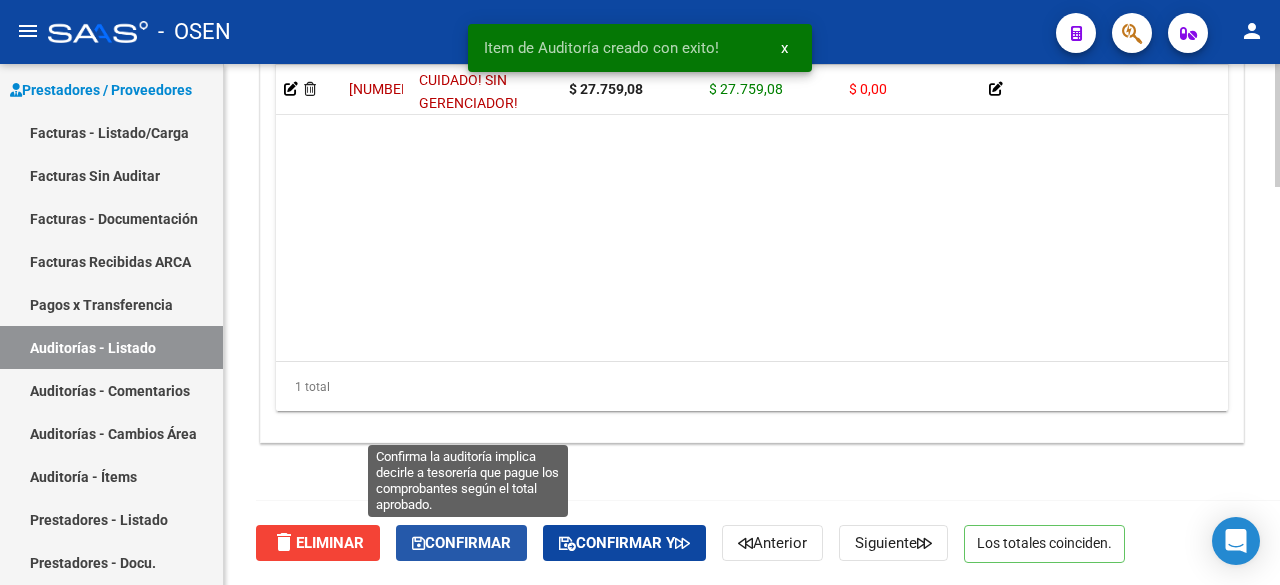 click on "Confirmar" 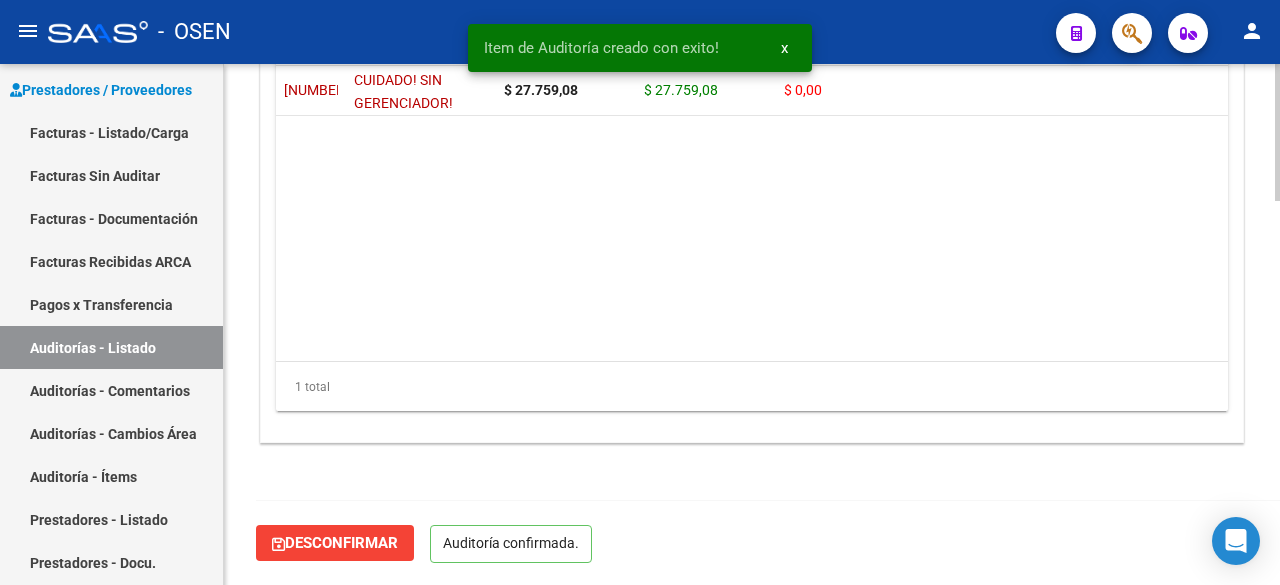 scroll, scrollTop: 1467, scrollLeft: 0, axis: vertical 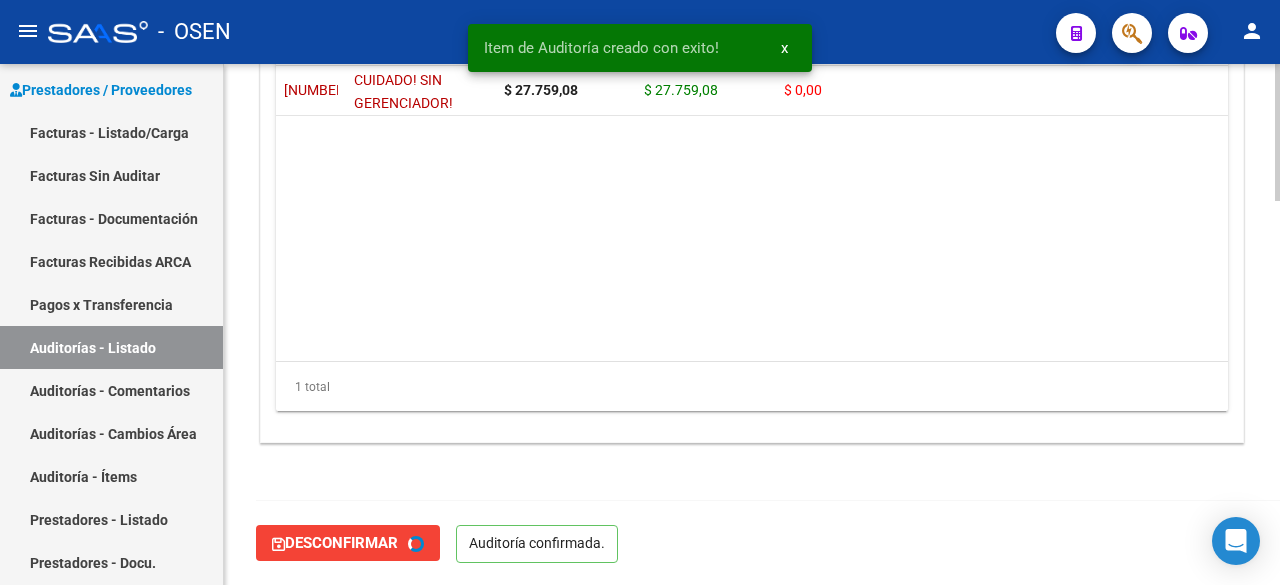 type on "202508" 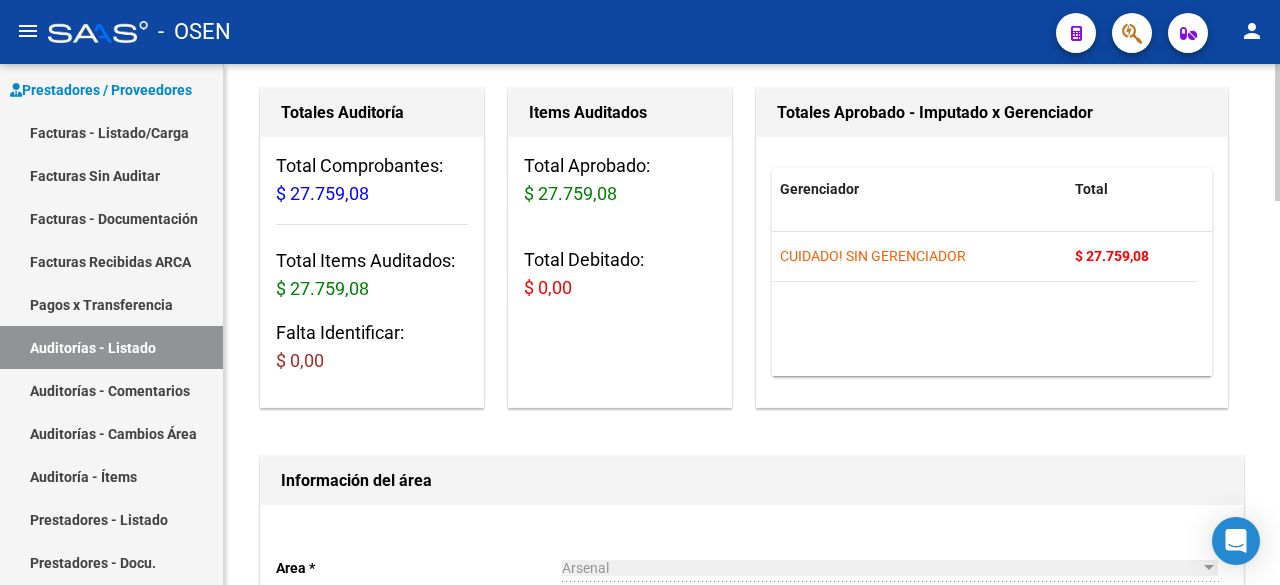 scroll, scrollTop: 134, scrollLeft: 0, axis: vertical 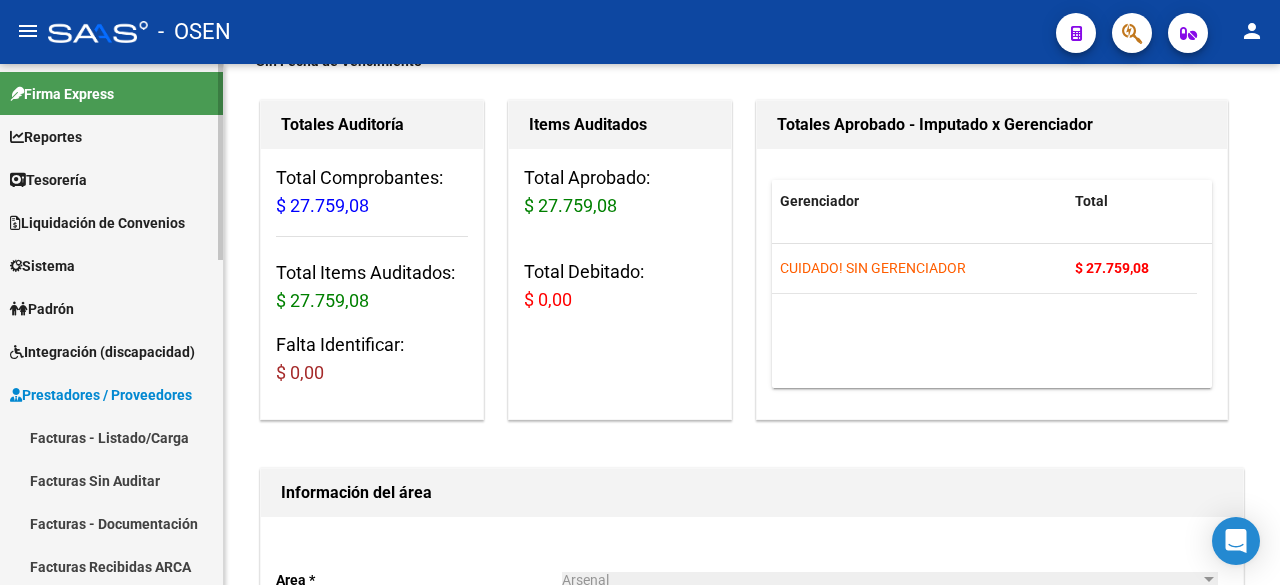 click on "Tesorería" at bounding box center [48, 180] 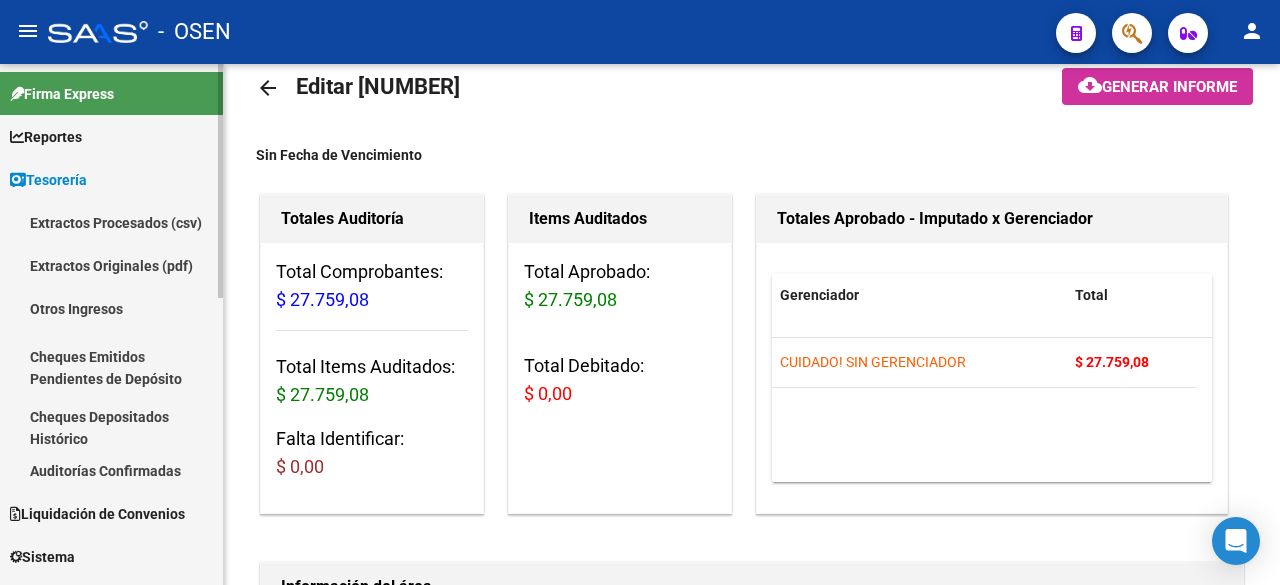 scroll, scrollTop: 0, scrollLeft: 0, axis: both 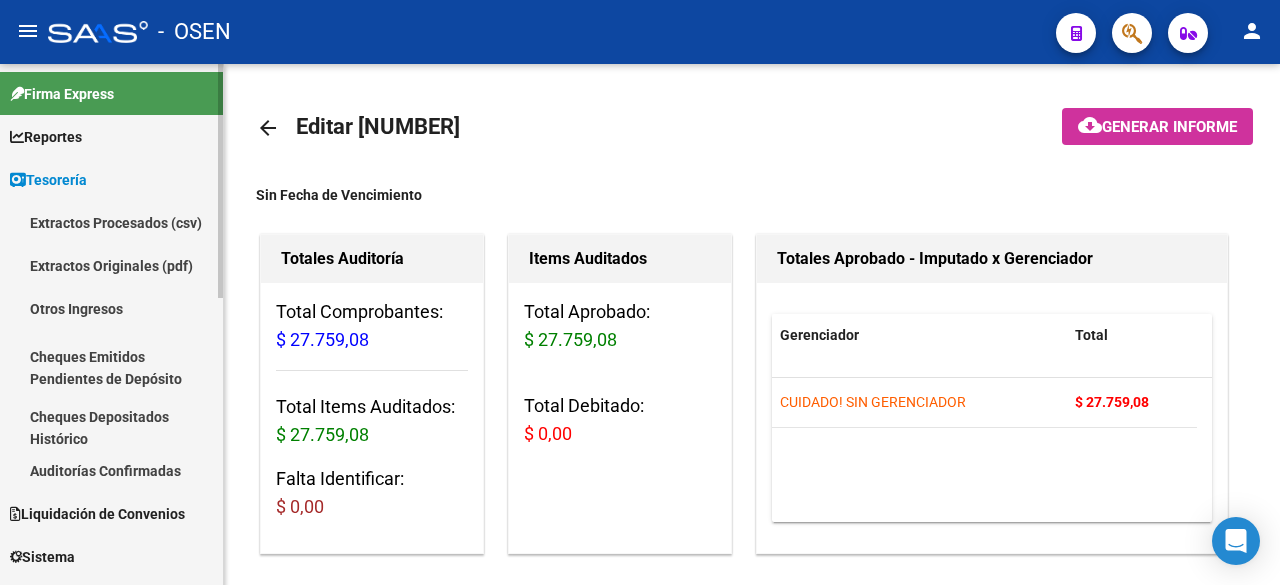 click on "Auditorías Confirmadas" at bounding box center (111, 470) 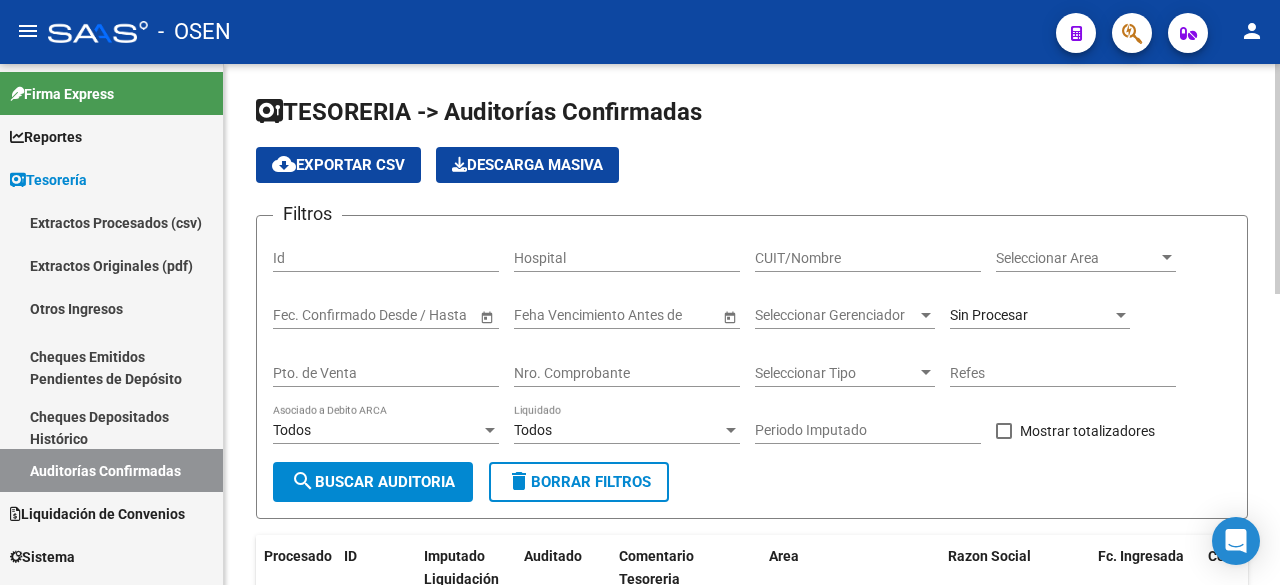 click on "Seleccionar Area" at bounding box center [1077, 258] 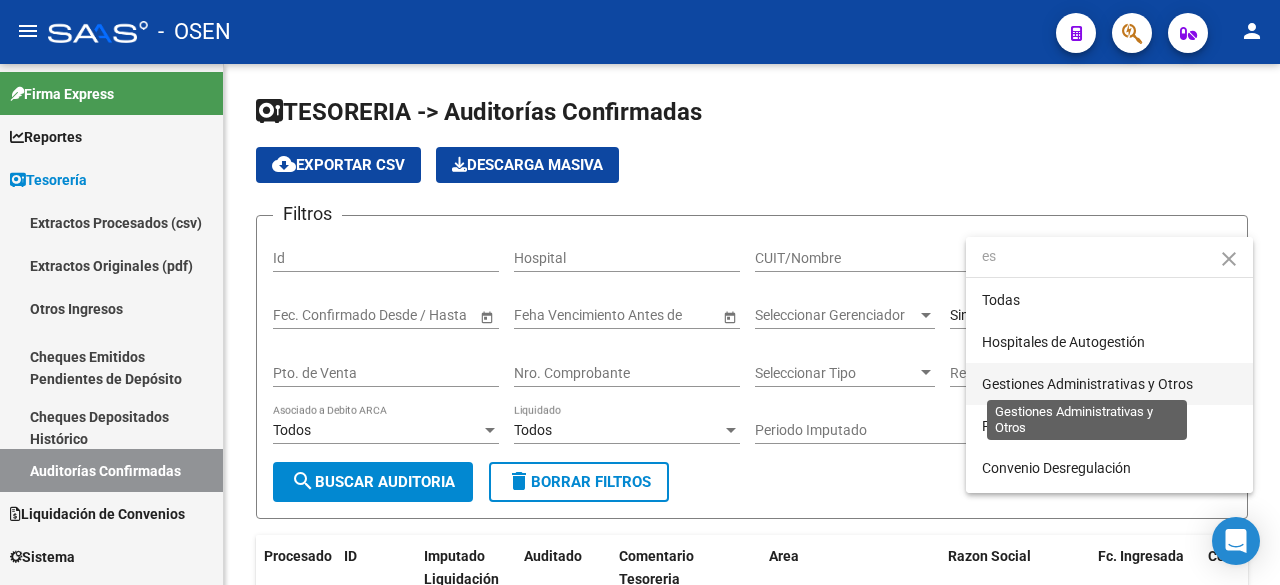 type on "es" 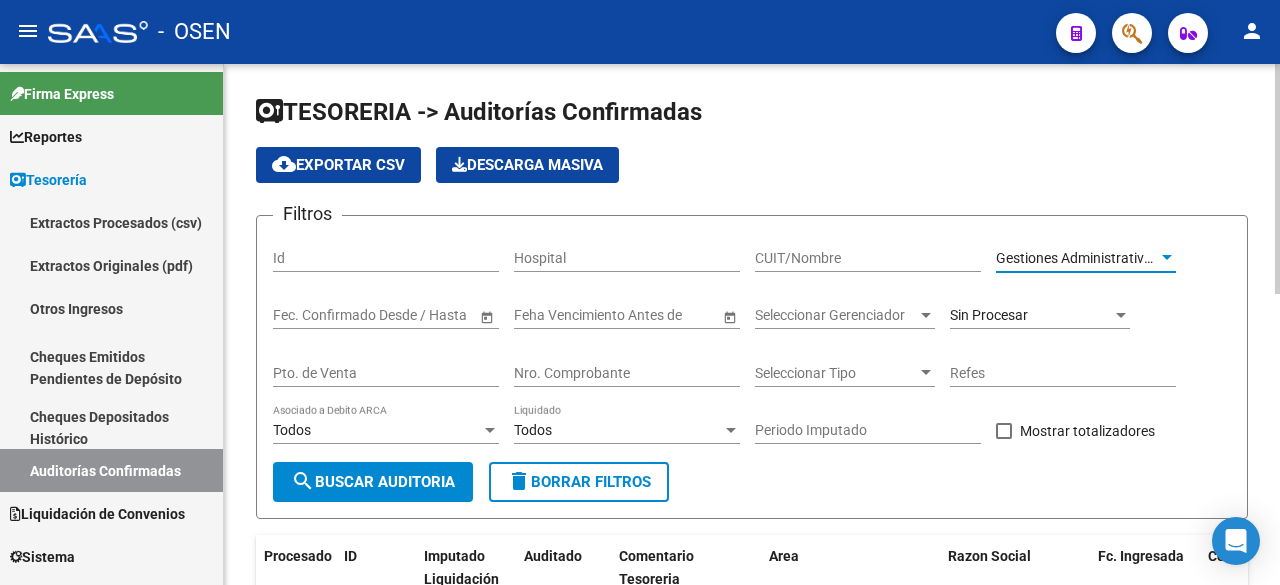click on "search  Buscar Auditoria" 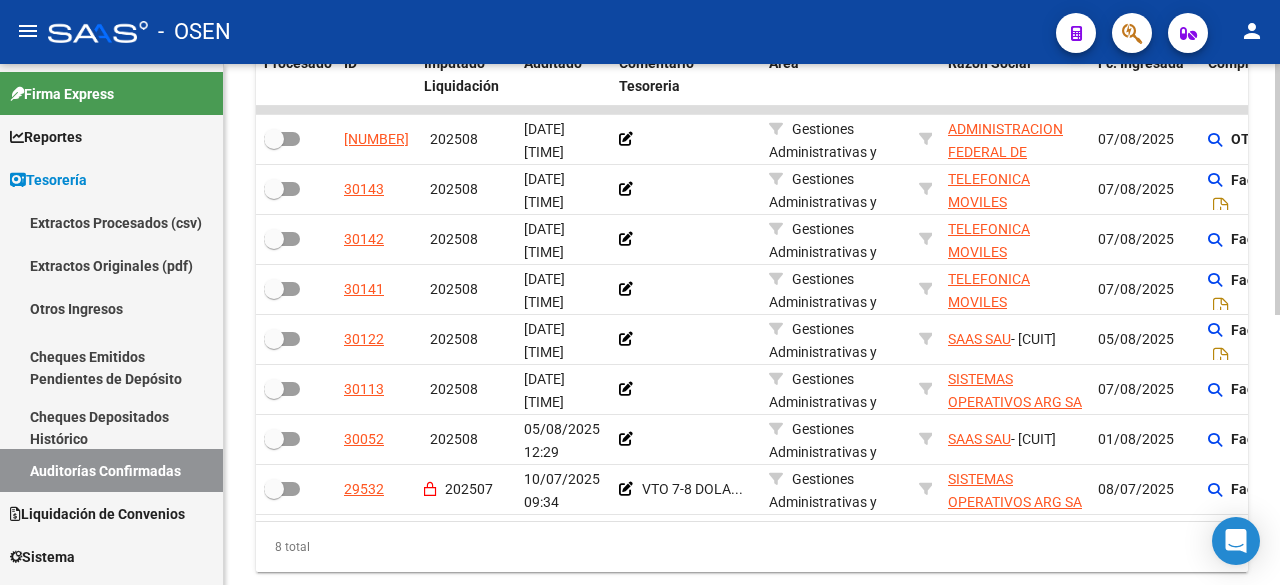 scroll, scrollTop: 487, scrollLeft: 0, axis: vertical 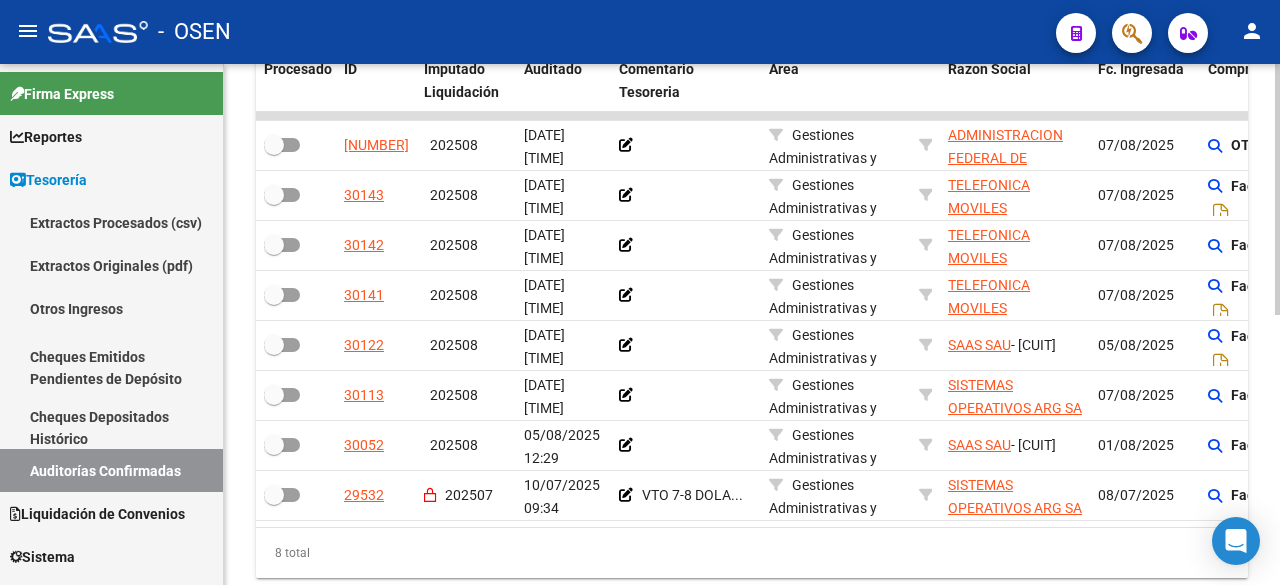 click 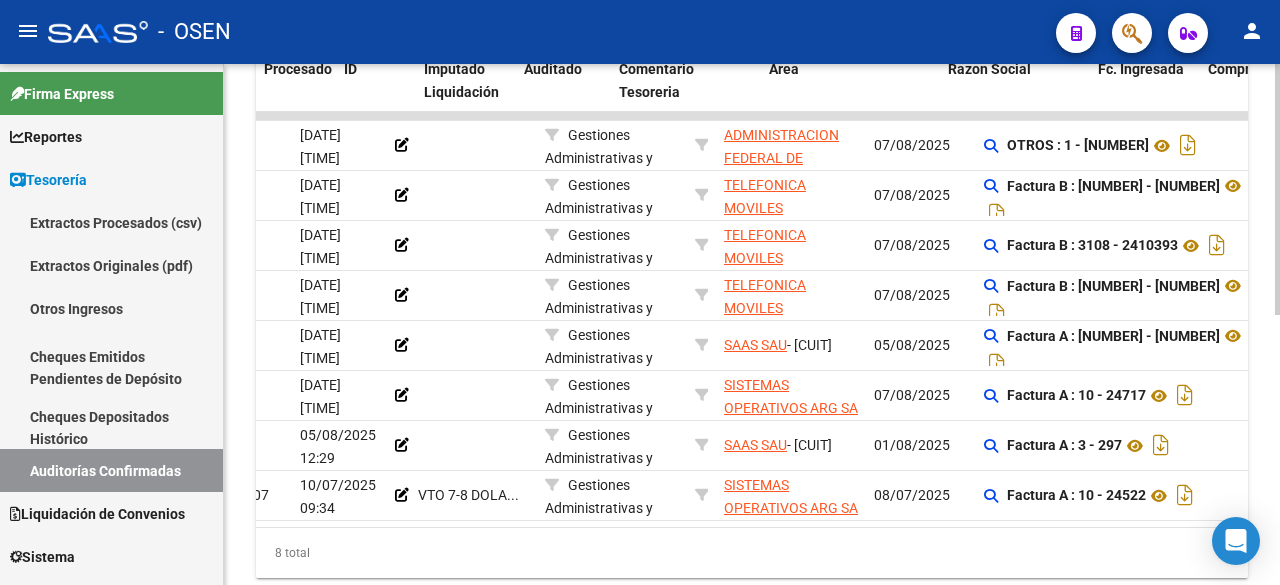 scroll, scrollTop: 0, scrollLeft: 0, axis: both 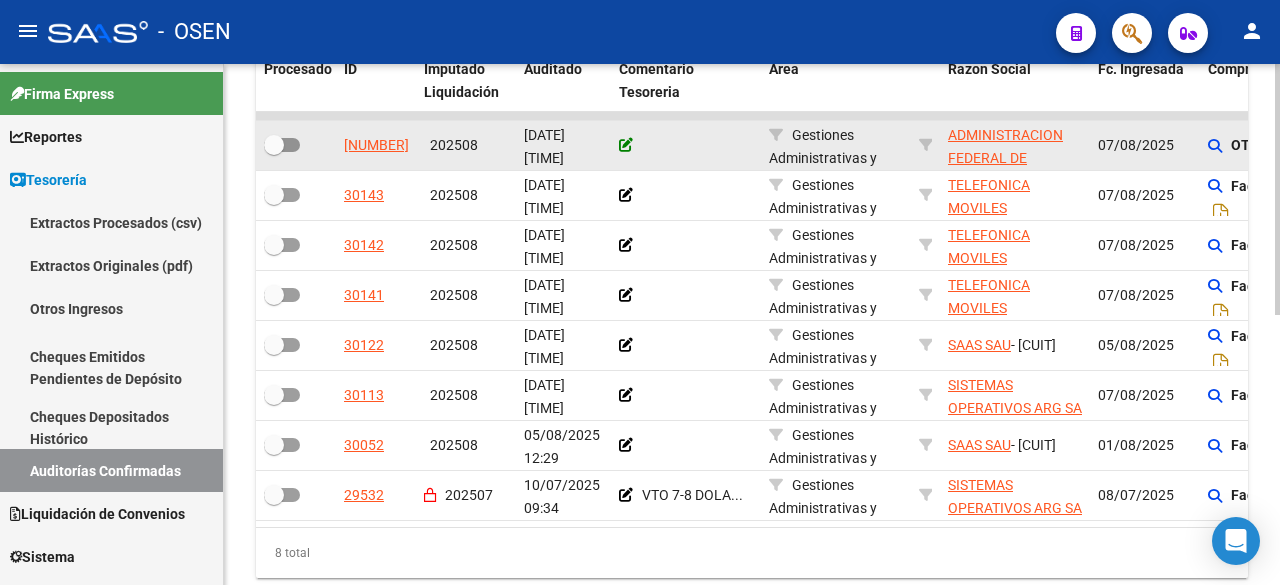 click 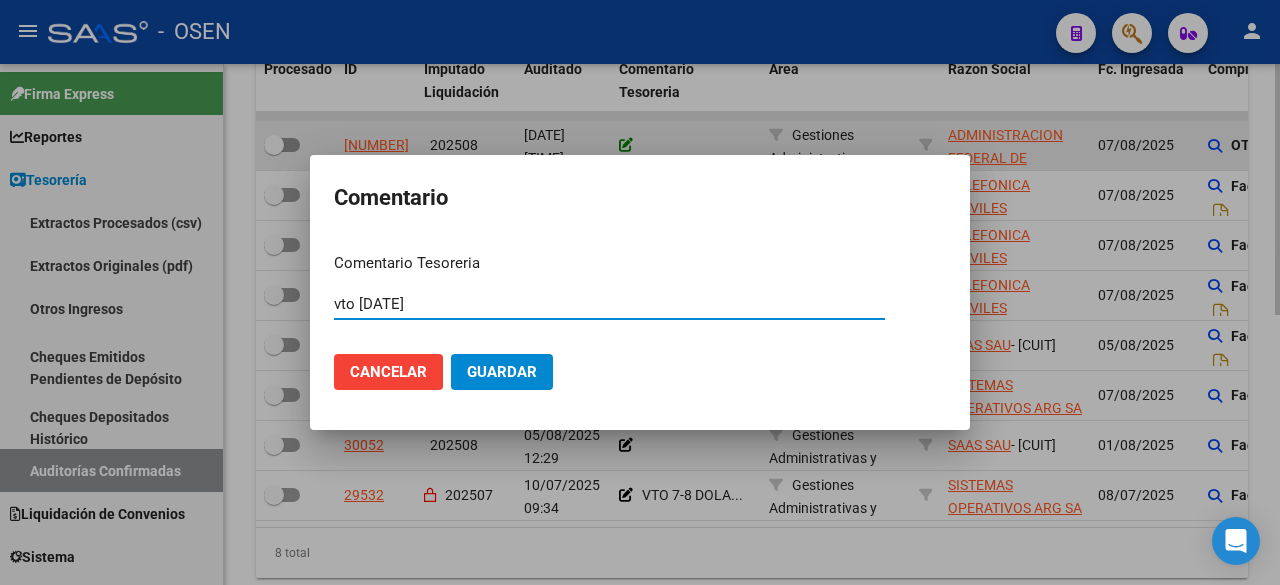 type on "vto [DATE]" 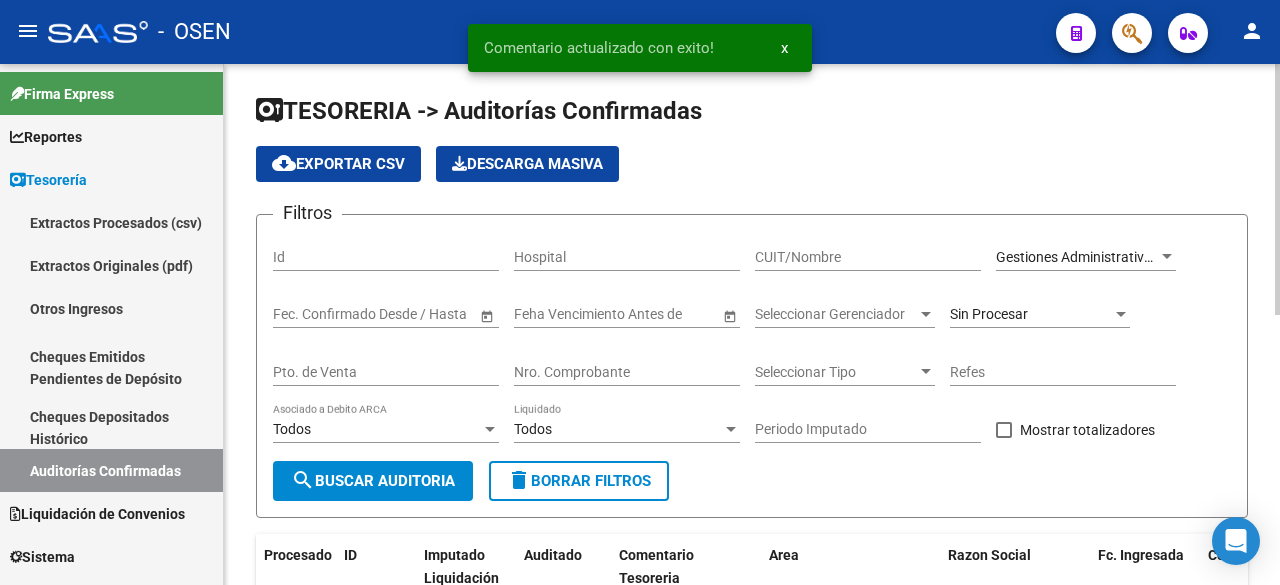 scroll, scrollTop: 0, scrollLeft: 0, axis: both 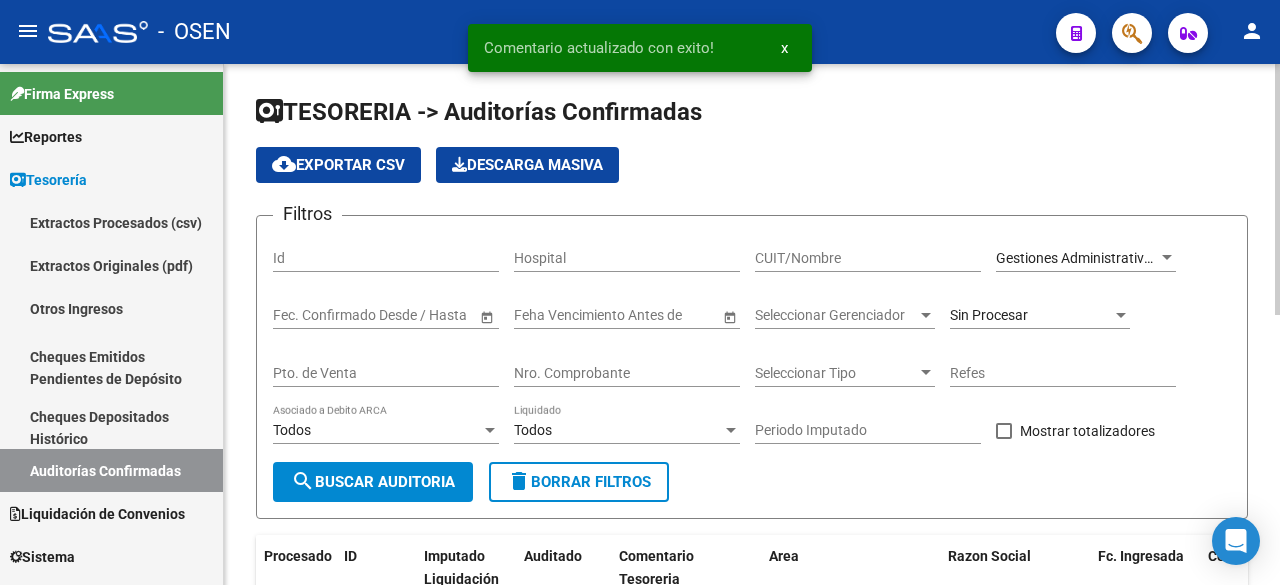 click on "Gestiones Administrativas y Otros" at bounding box center (1101, 258) 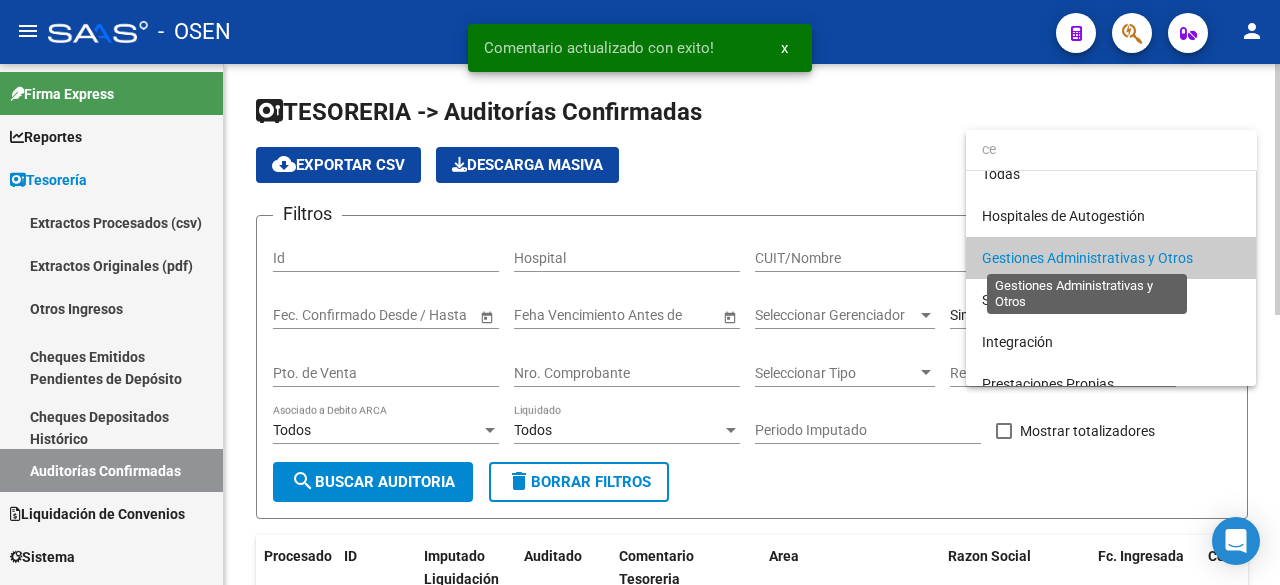 scroll, scrollTop: 0, scrollLeft: 0, axis: both 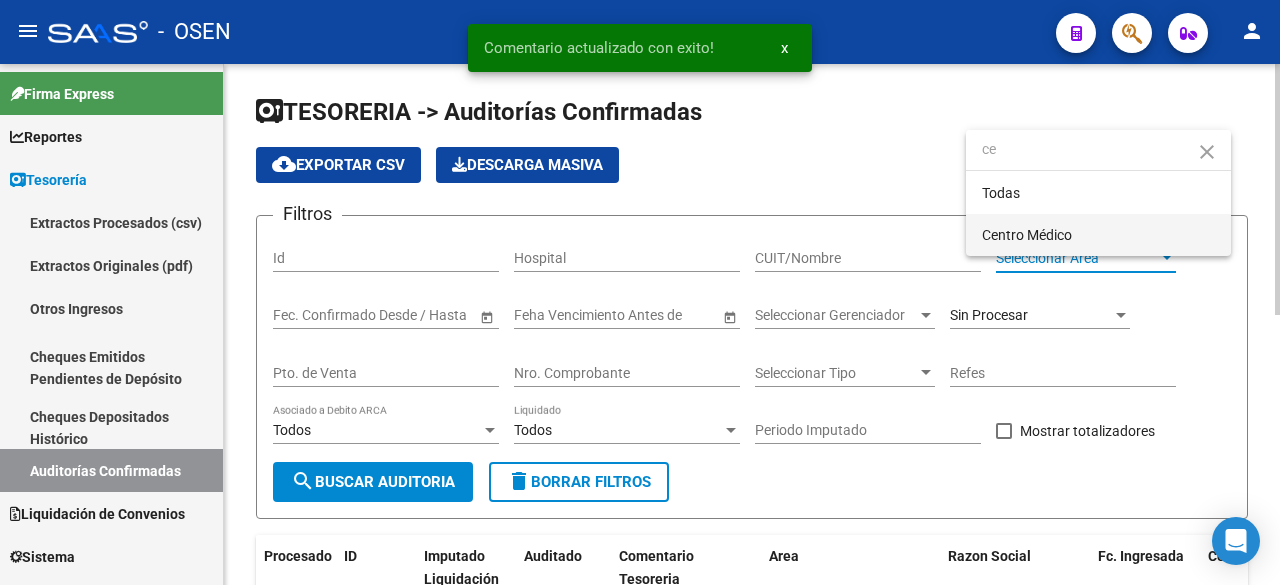type on "ce" 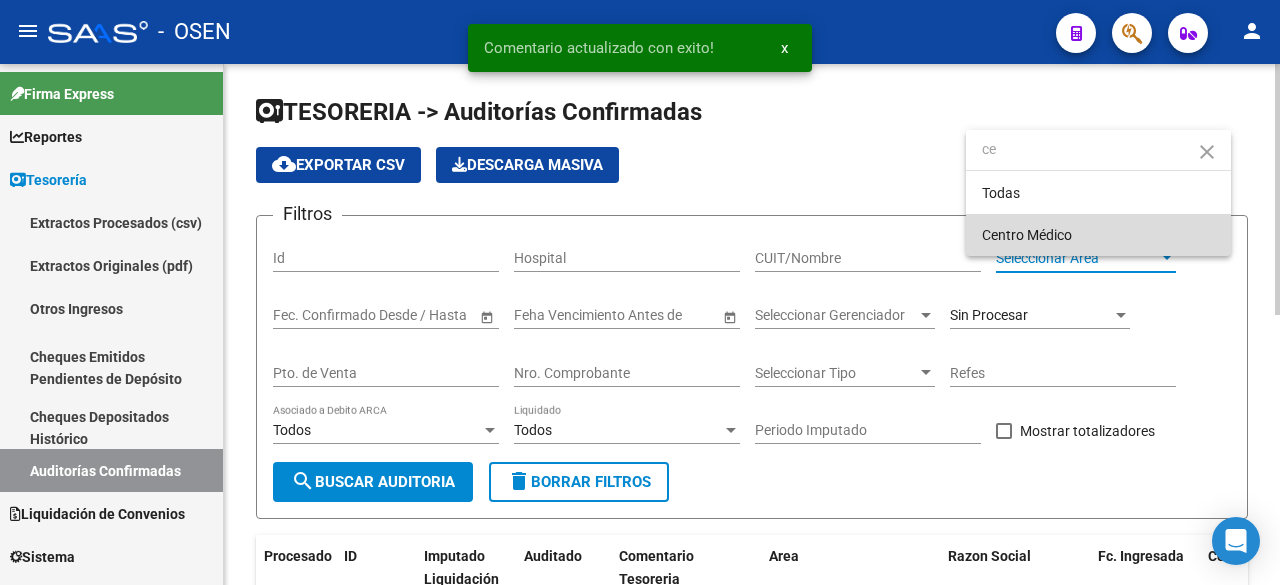 click on "Centro Médico" at bounding box center (1098, 235) 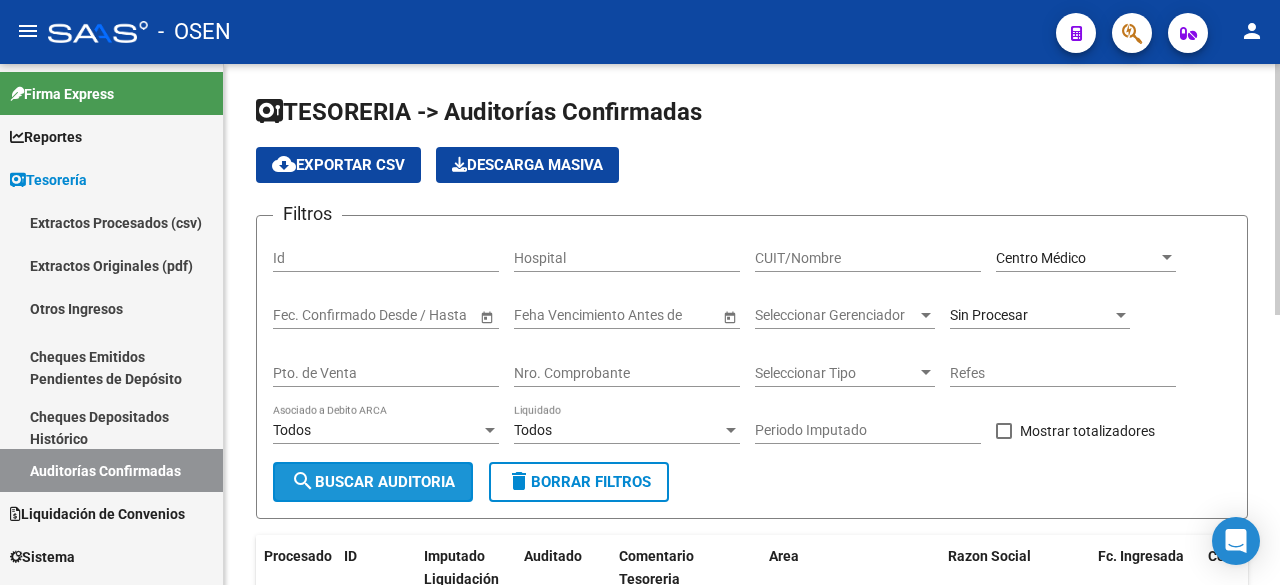 click on "search  Buscar Auditoria" 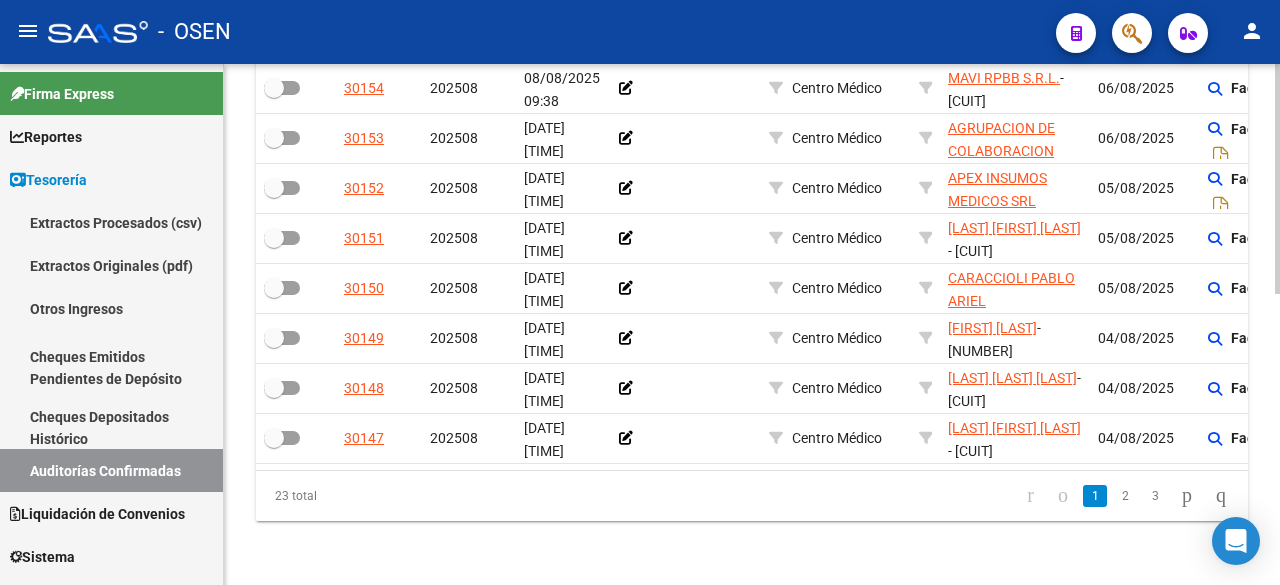 scroll, scrollTop: 660, scrollLeft: 0, axis: vertical 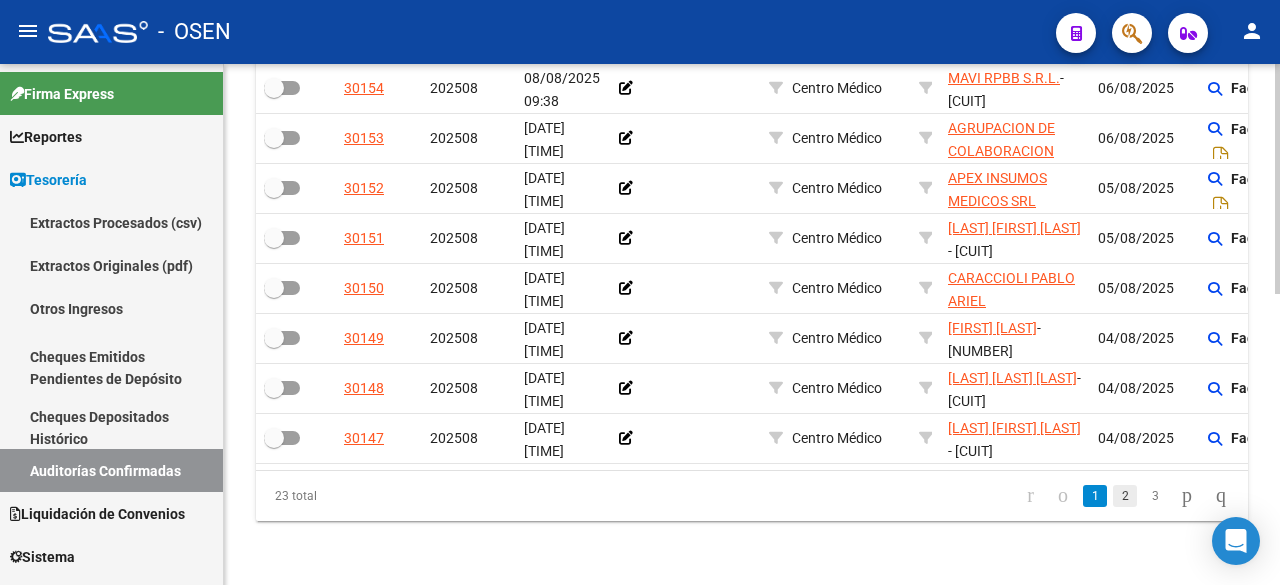 click on "2" 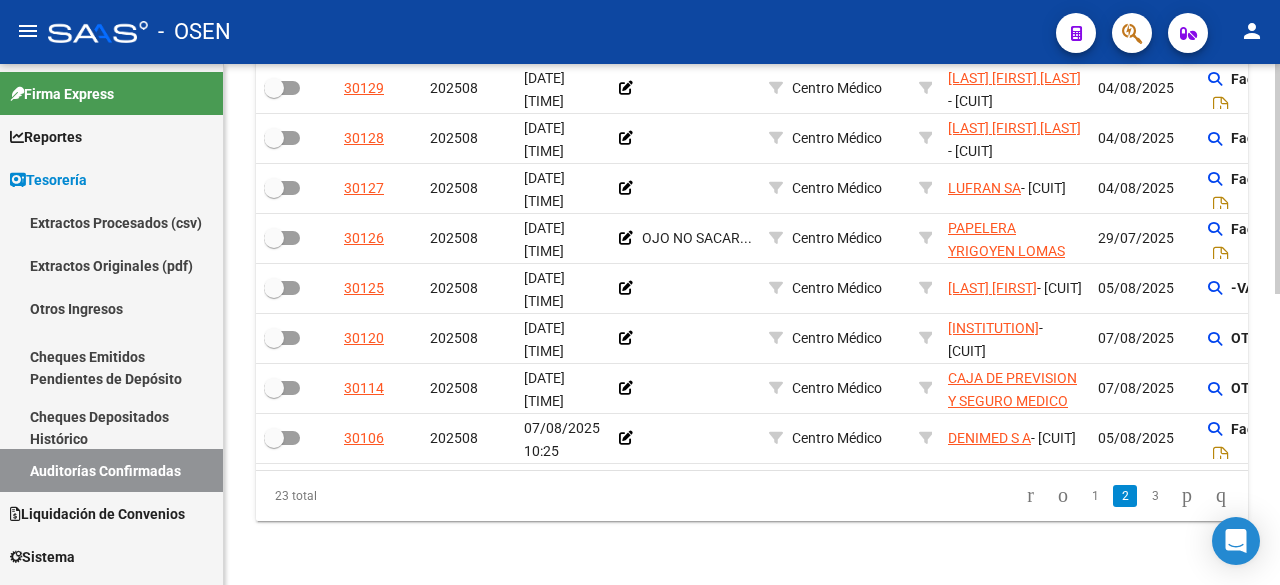 scroll, scrollTop: 660, scrollLeft: 0, axis: vertical 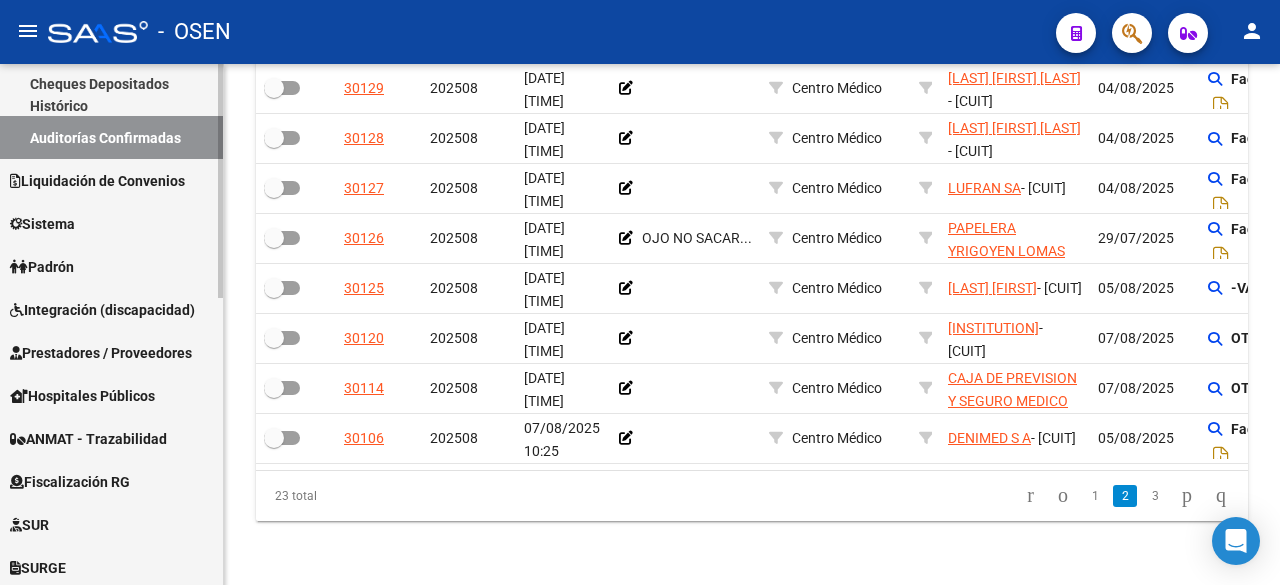 click on "Prestadores / Proveedores" at bounding box center (101, 353) 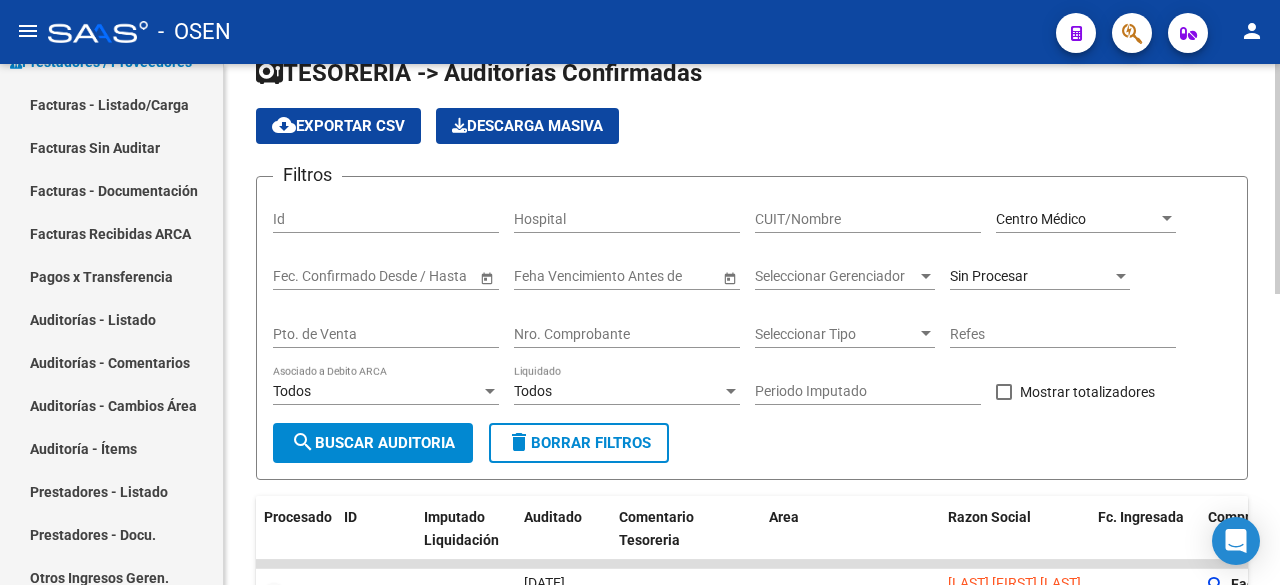 scroll, scrollTop: 0, scrollLeft: 0, axis: both 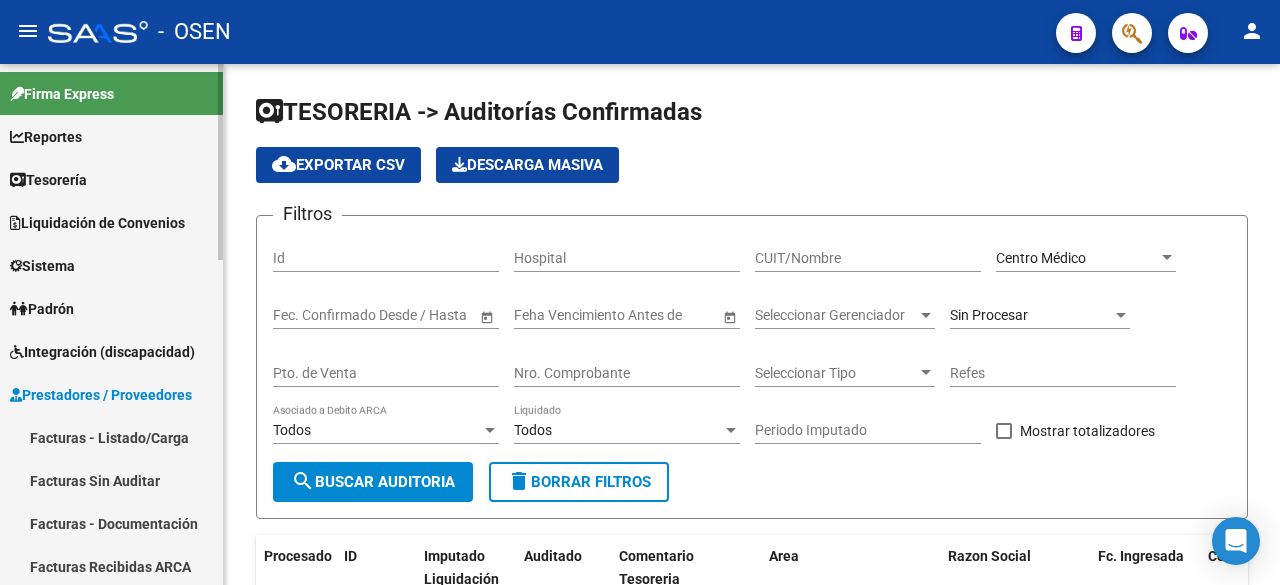 click on "Facturas - Listado/Carga" at bounding box center [111, 437] 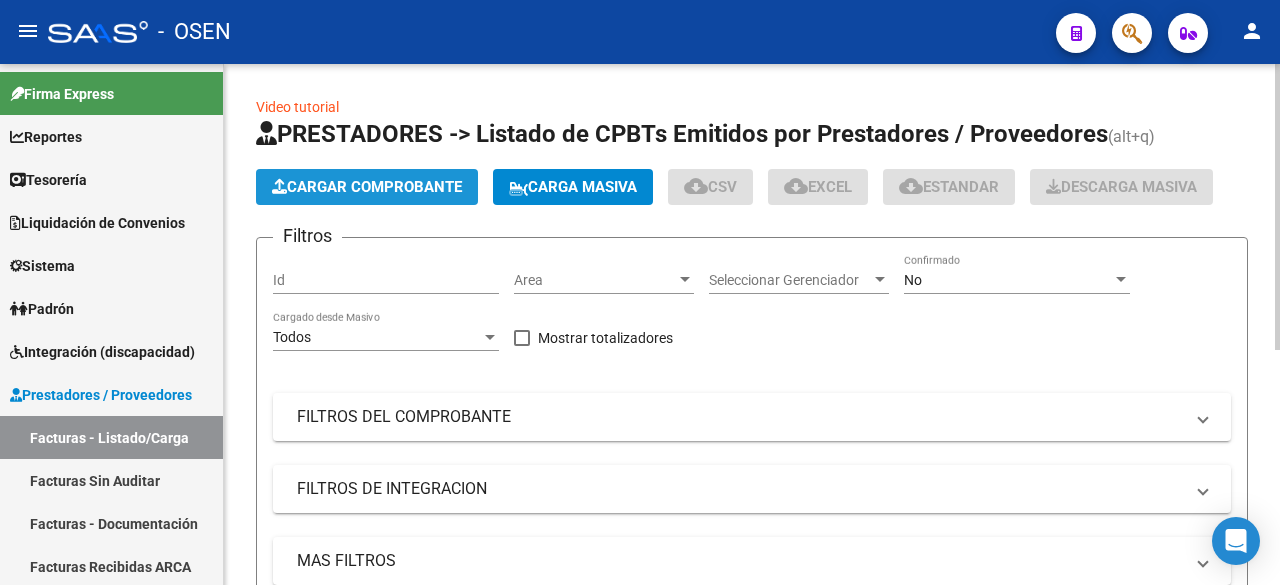 click on "Cargar Comprobante" 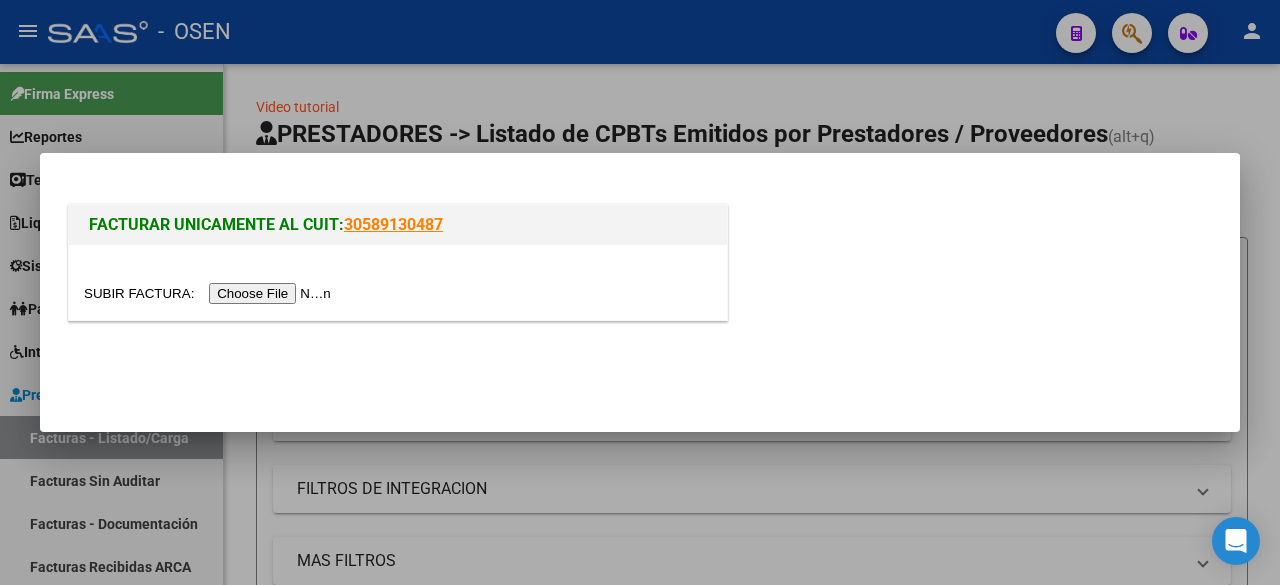 click at bounding box center (210, 293) 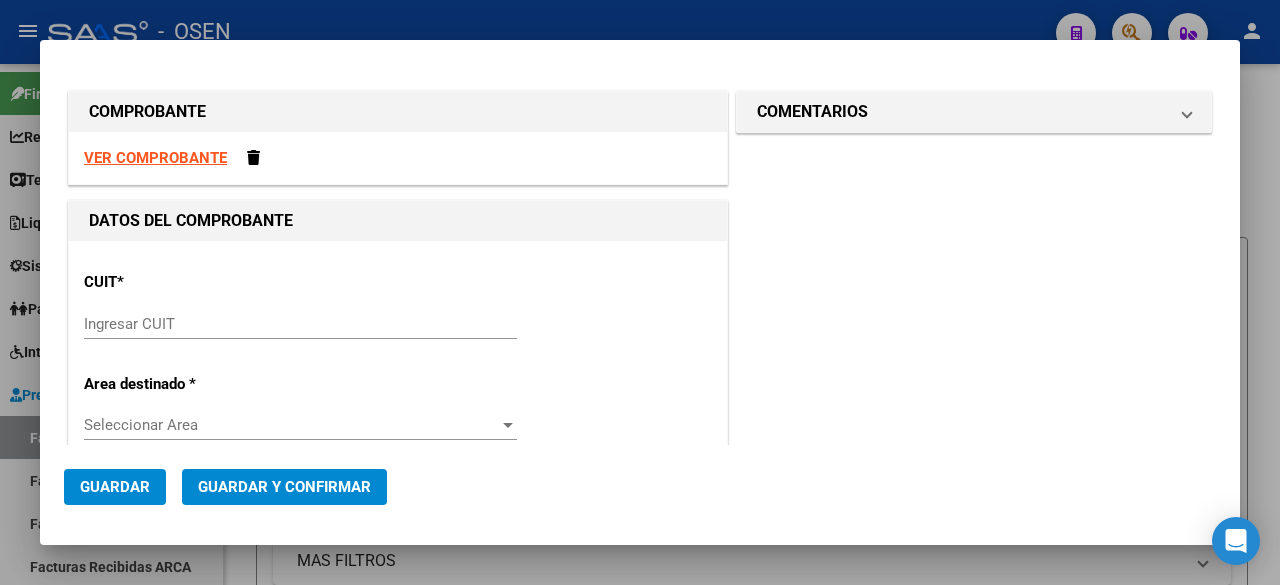 click on "Ingresar CUIT" at bounding box center [300, 324] 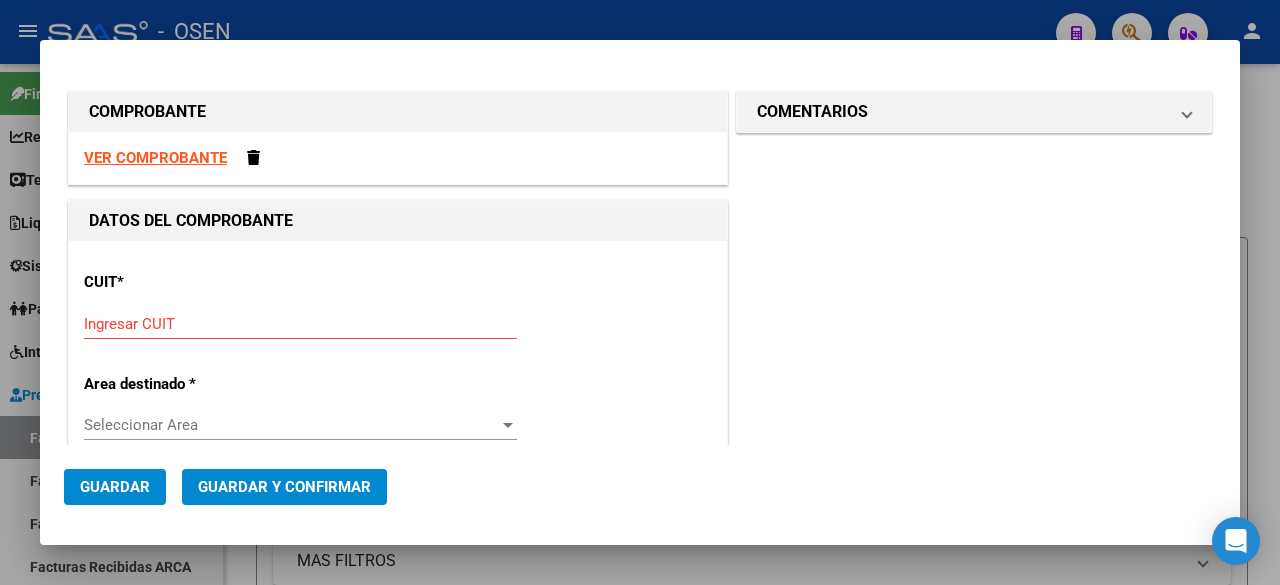 click on "Ingresar CUIT" at bounding box center (300, 324) 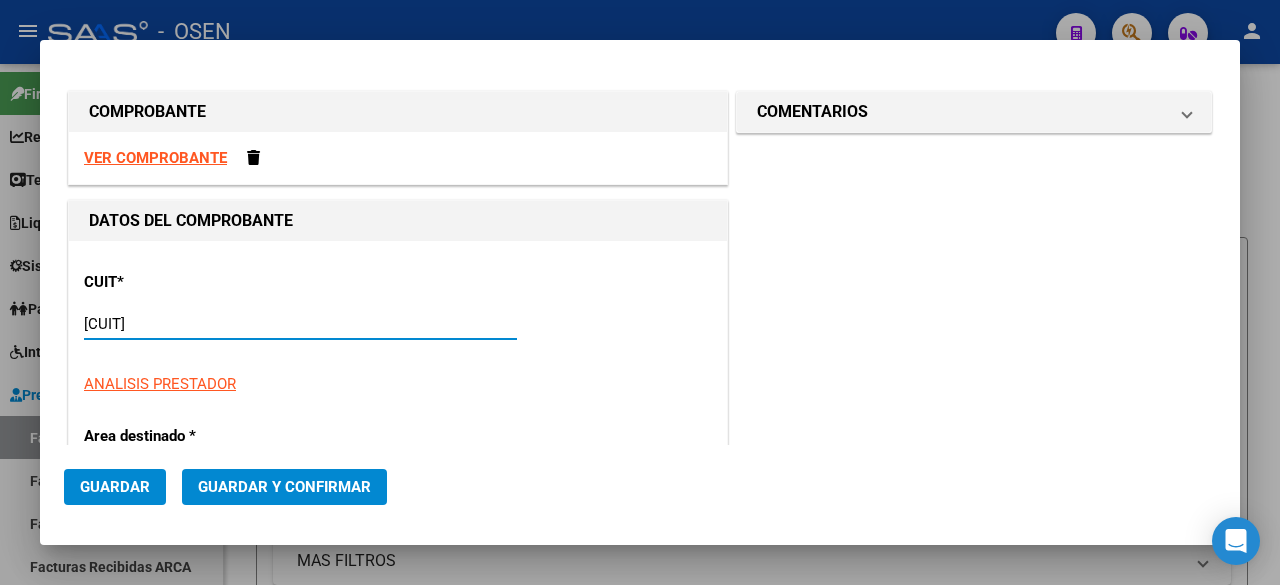 type on "1" 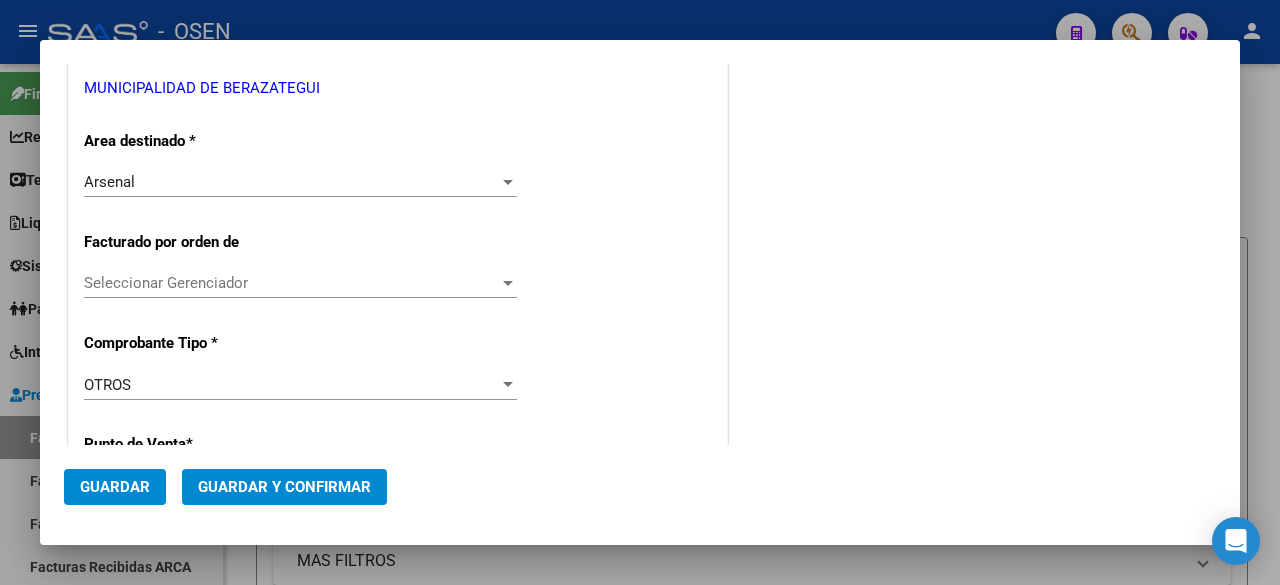 scroll, scrollTop: 0, scrollLeft: 0, axis: both 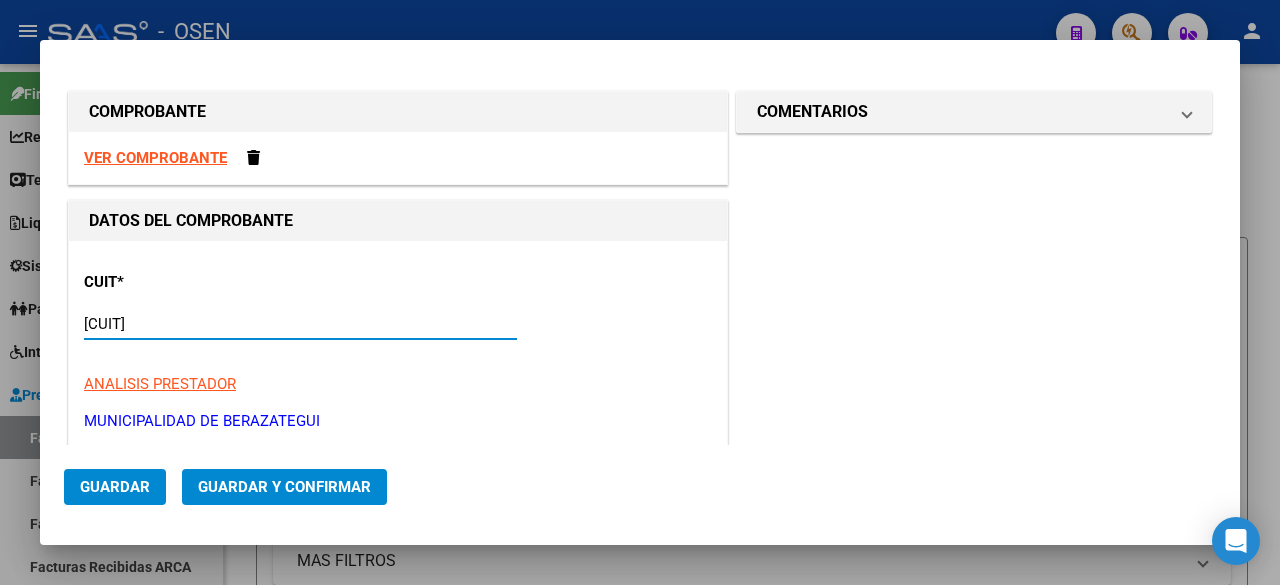 type on "[CUIT]" 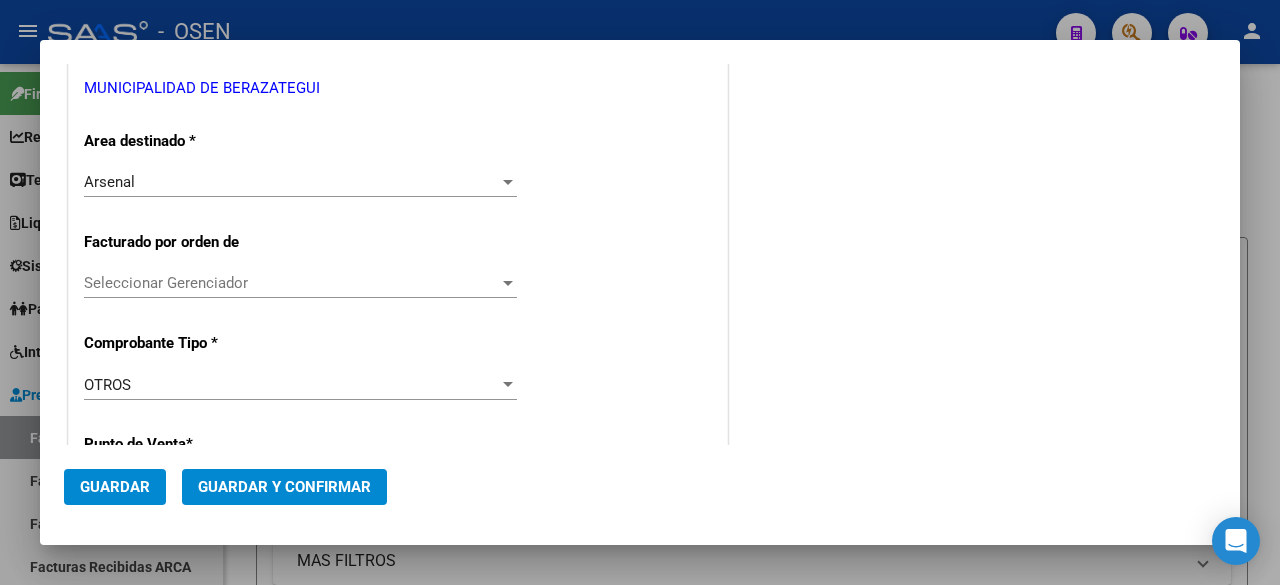 scroll, scrollTop: 667, scrollLeft: 0, axis: vertical 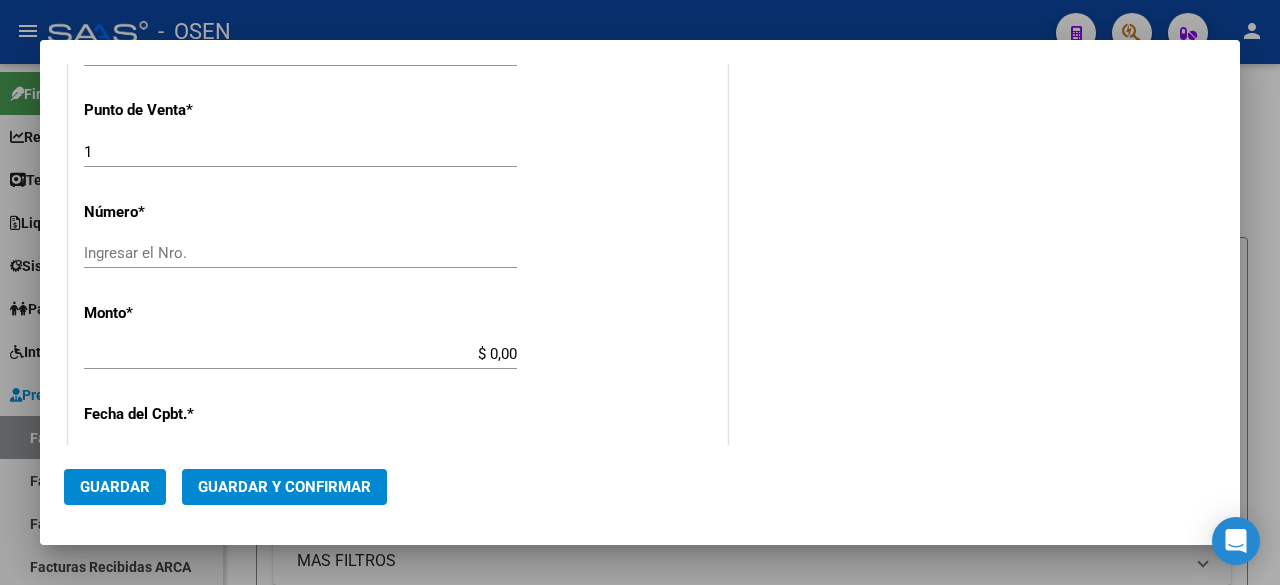 click on "Ingresar el Nro." at bounding box center [300, 253] 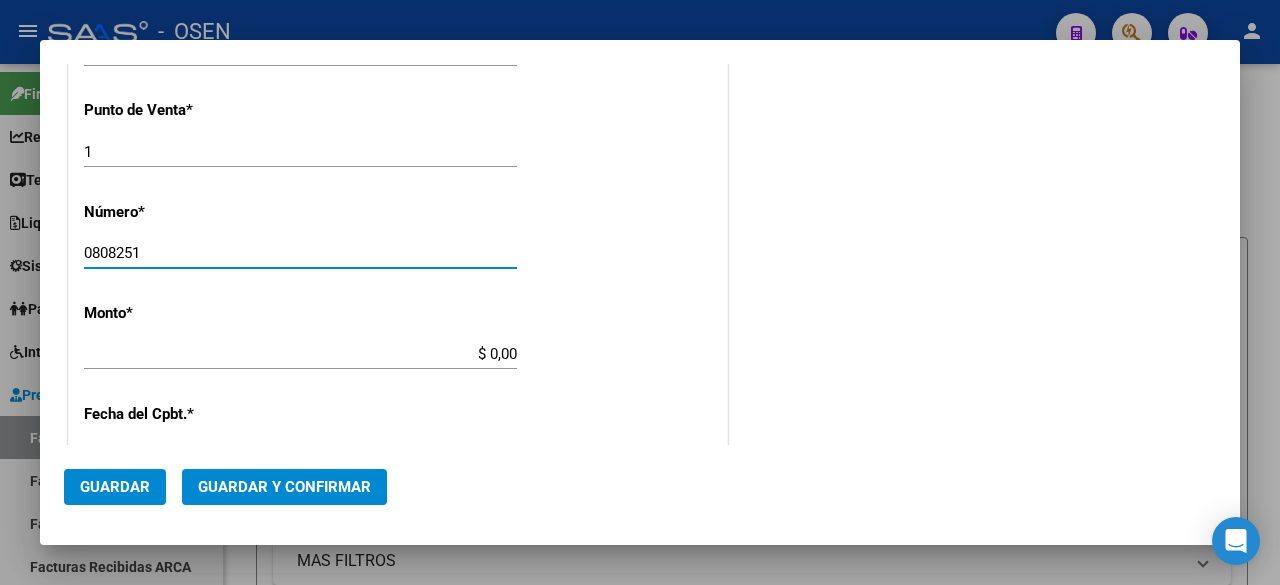 type on "0808251" 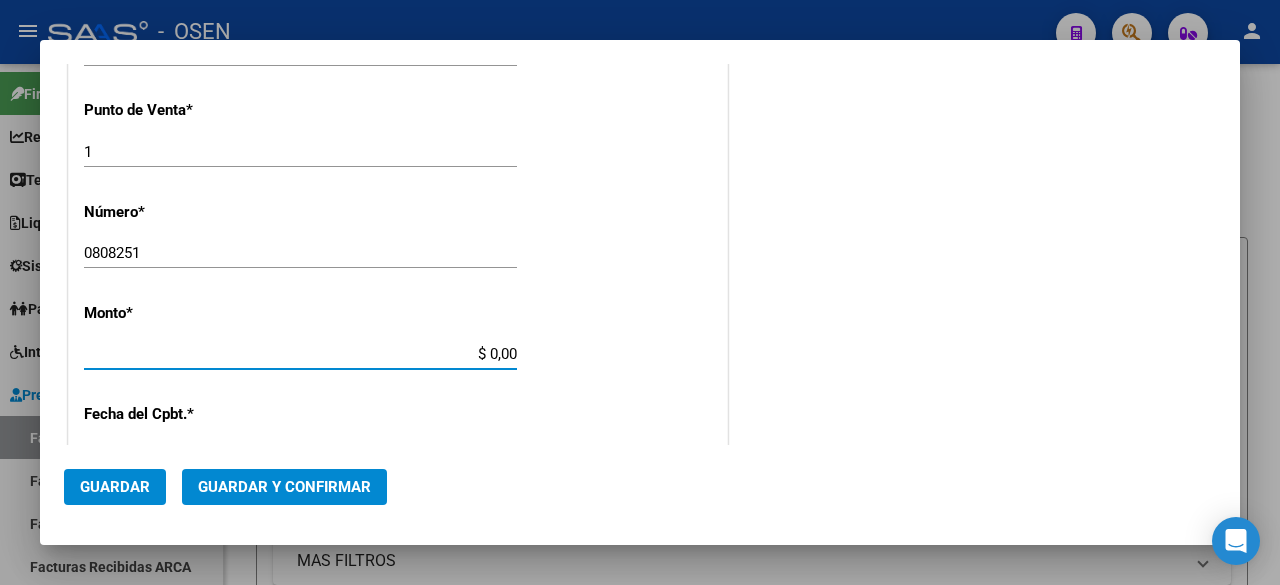 paste on "[AMOUNT]" 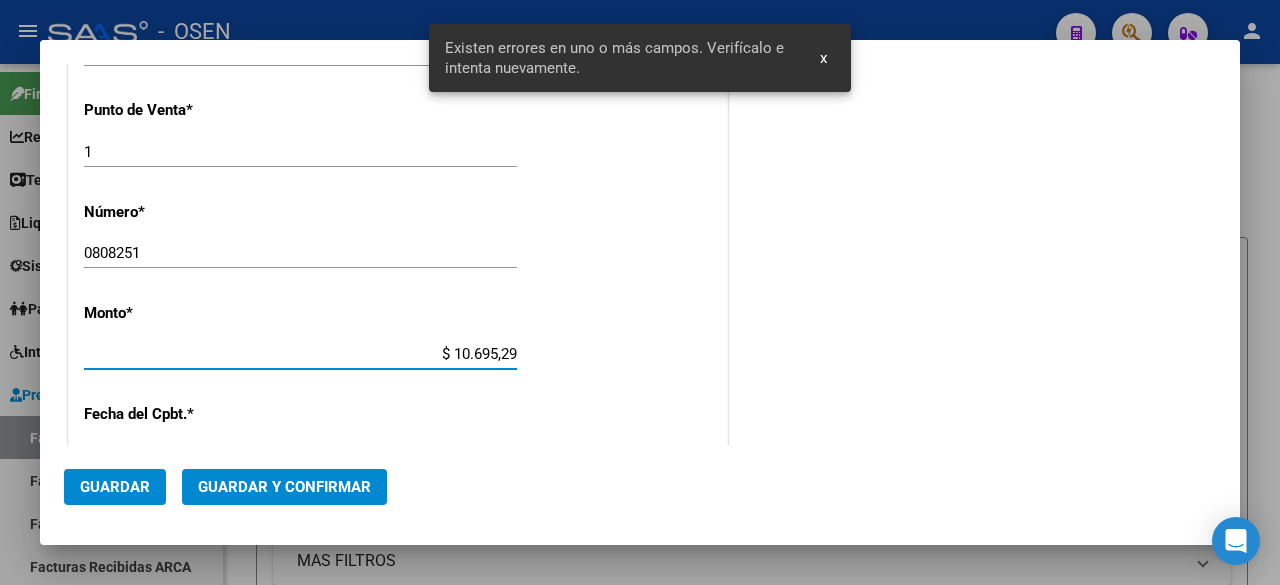 scroll, scrollTop: 1000, scrollLeft: 0, axis: vertical 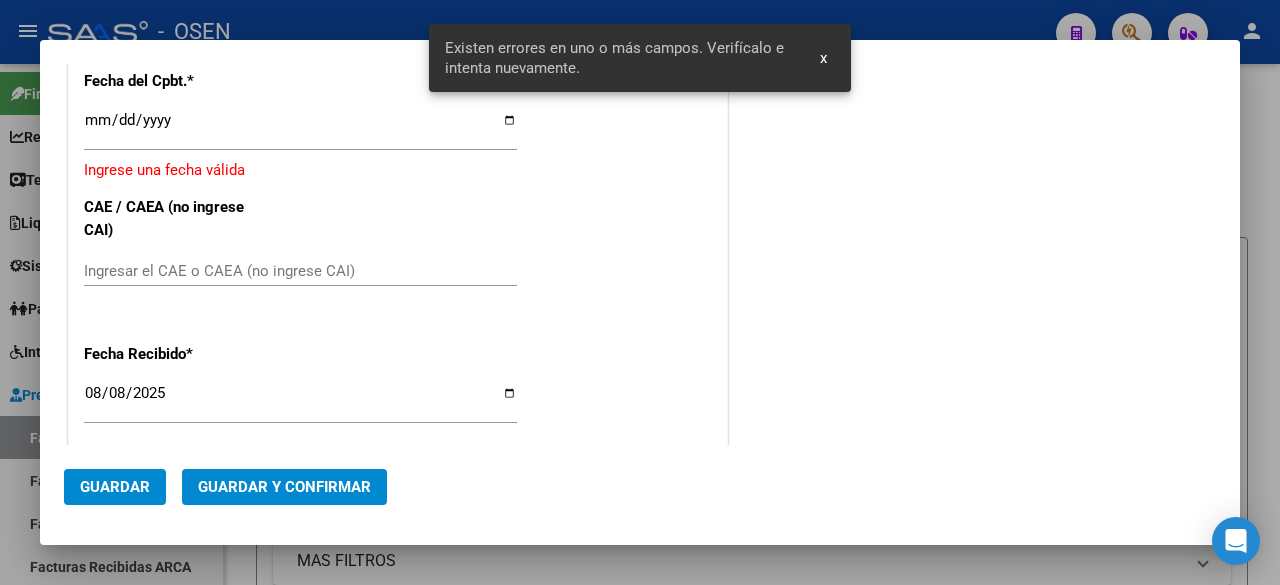 type on "$ 10.695,29" 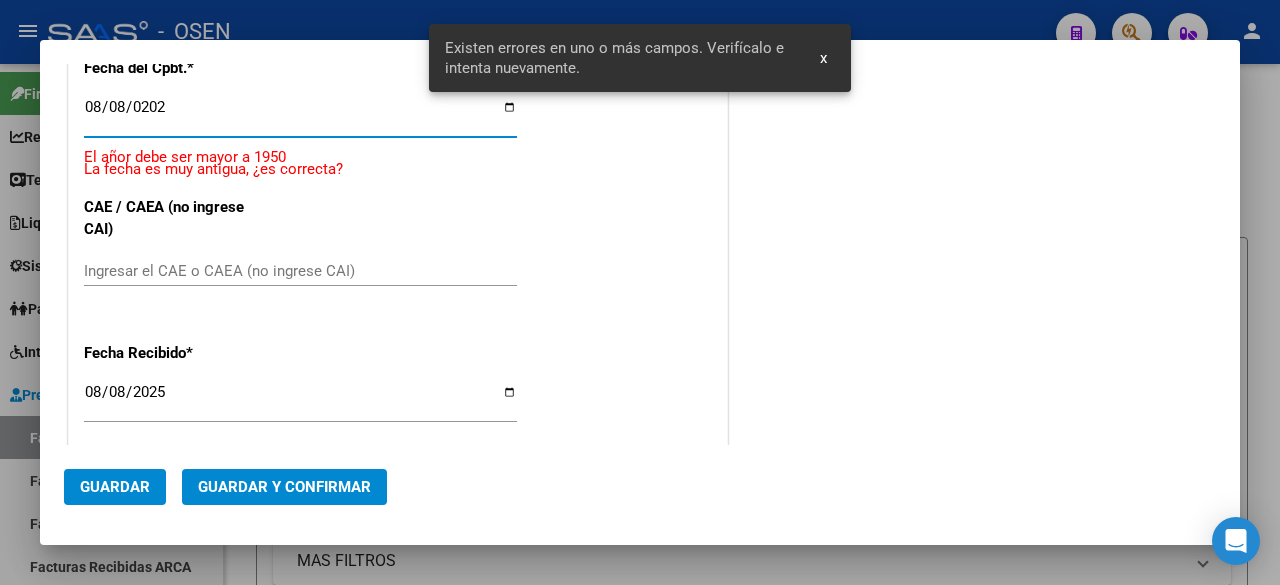 type on "2025-08-08" 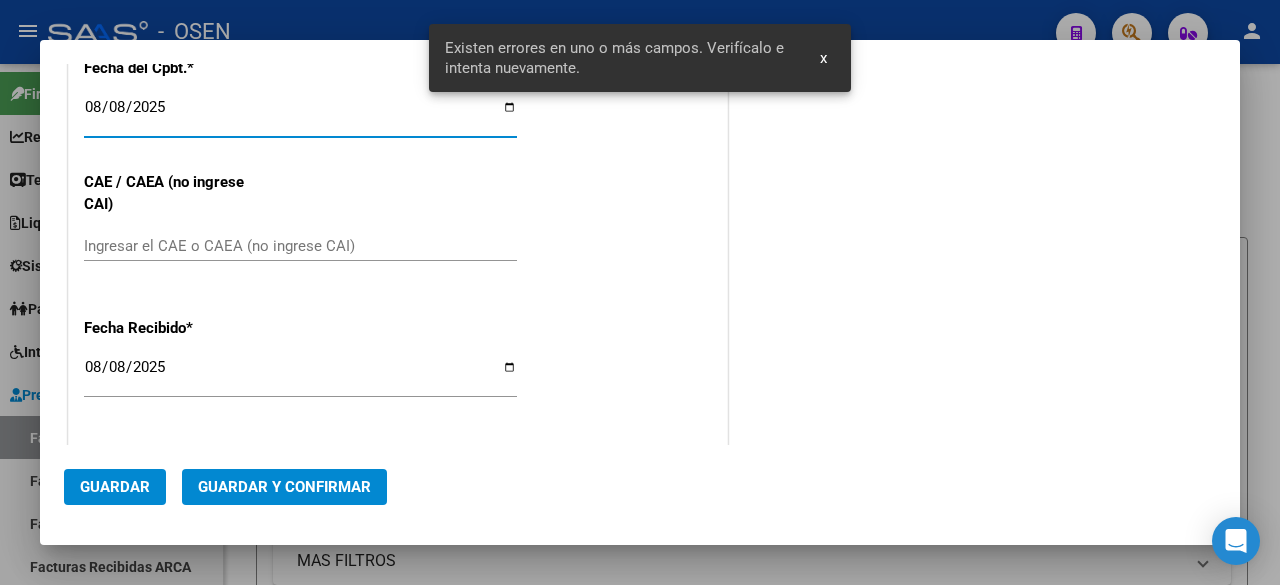 scroll, scrollTop: 988, scrollLeft: 0, axis: vertical 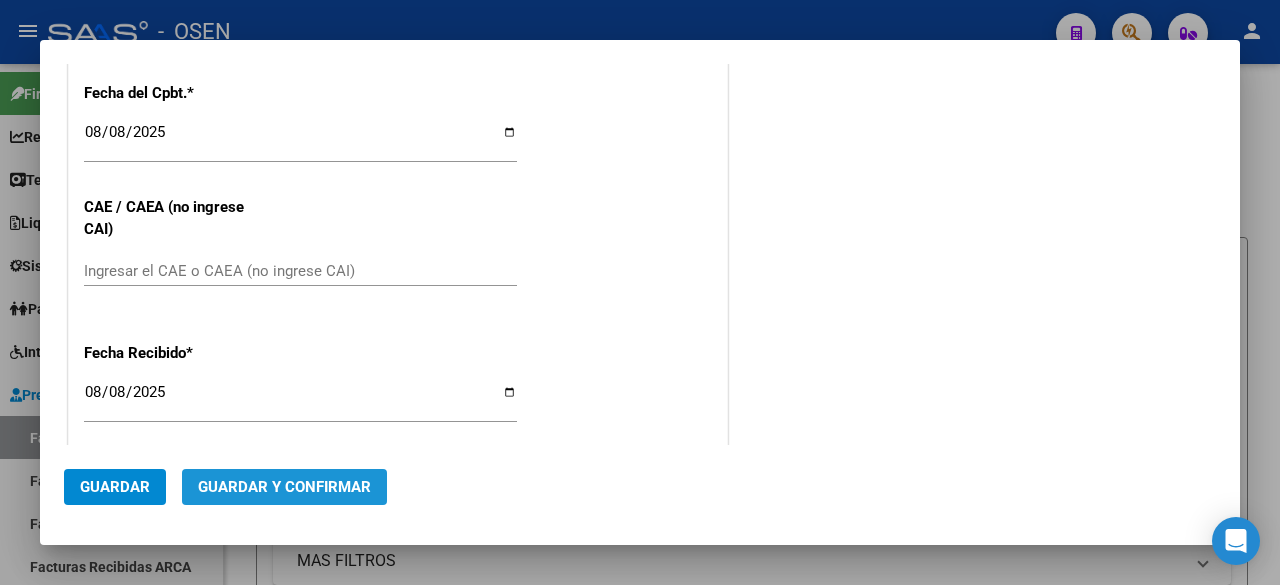 click on "Guardar y Confirmar" 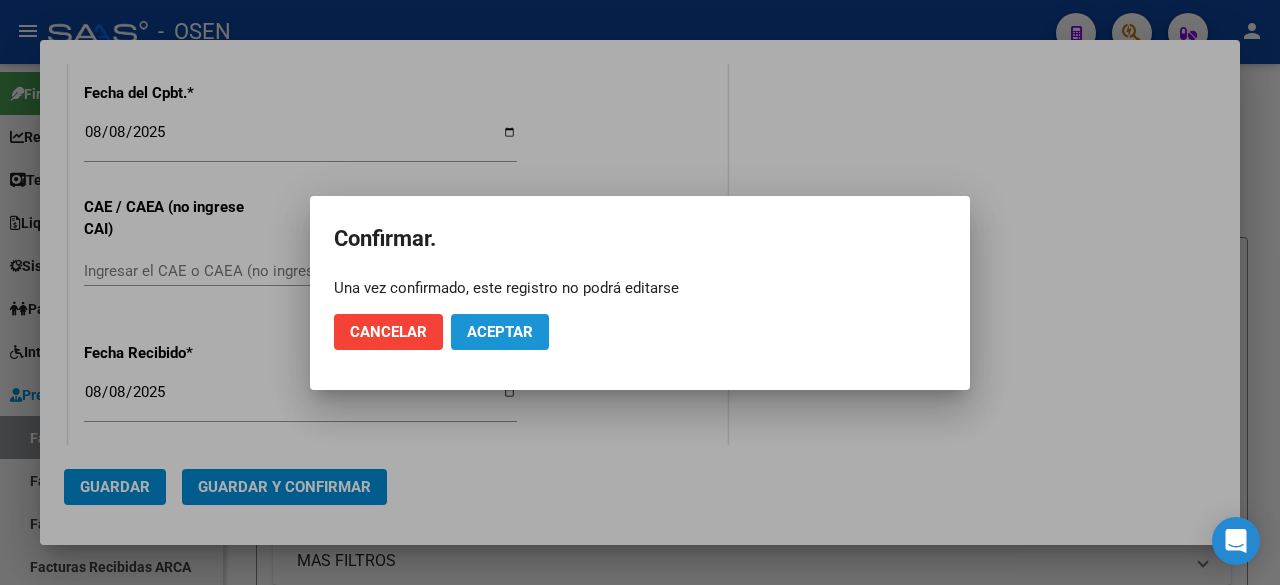 click on "Aceptar" 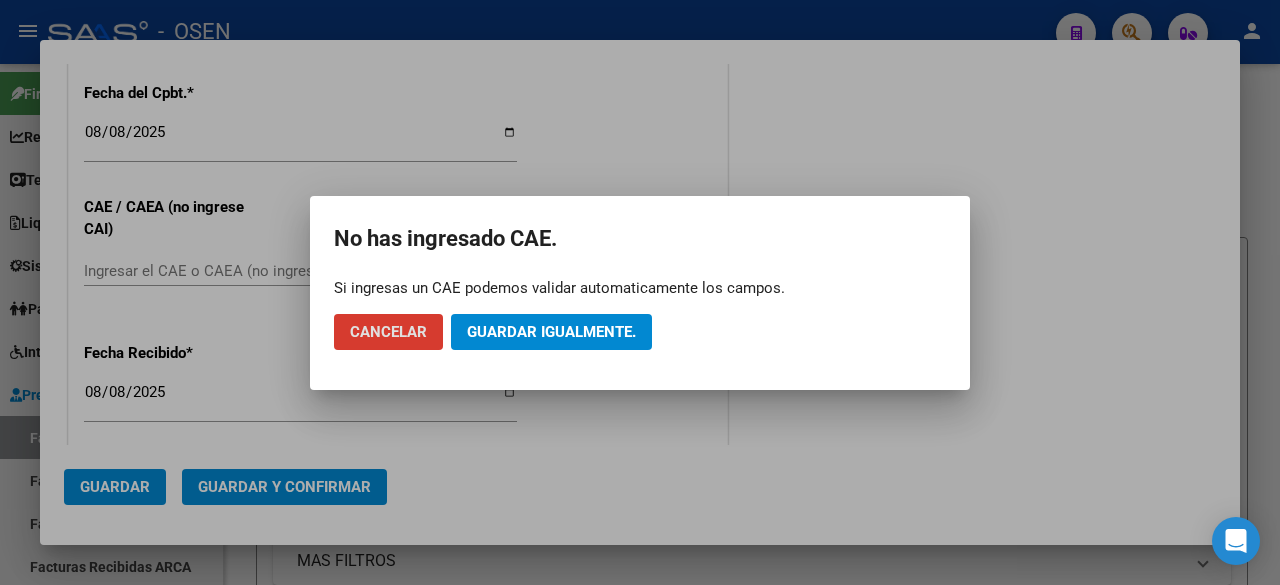 click on "Guardar igualmente." 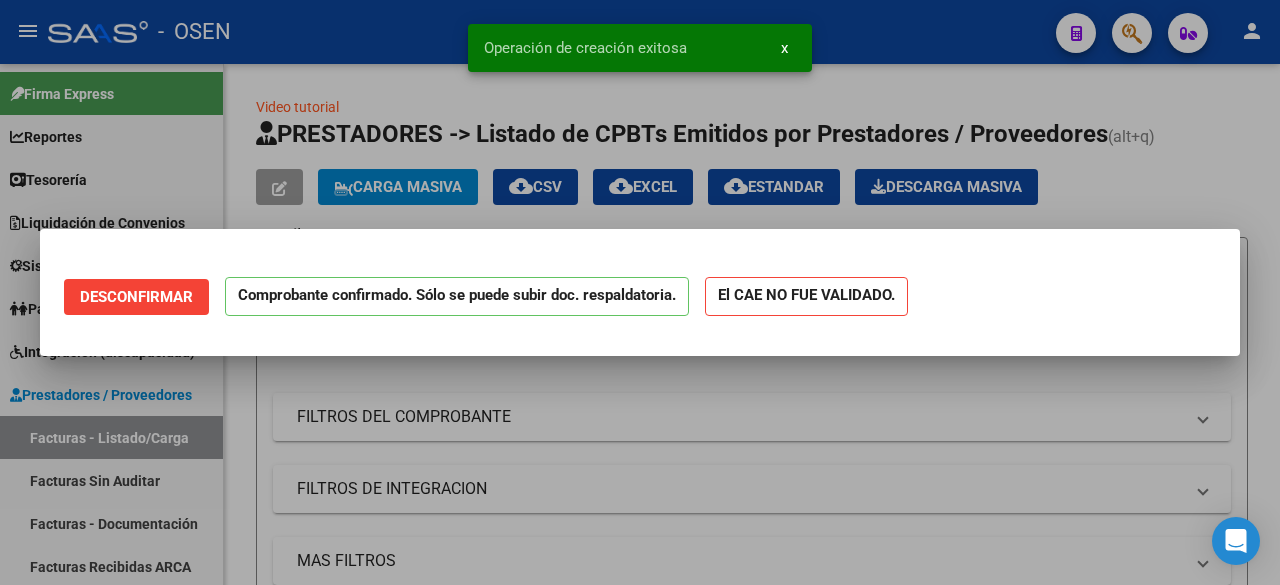 scroll, scrollTop: 0, scrollLeft: 0, axis: both 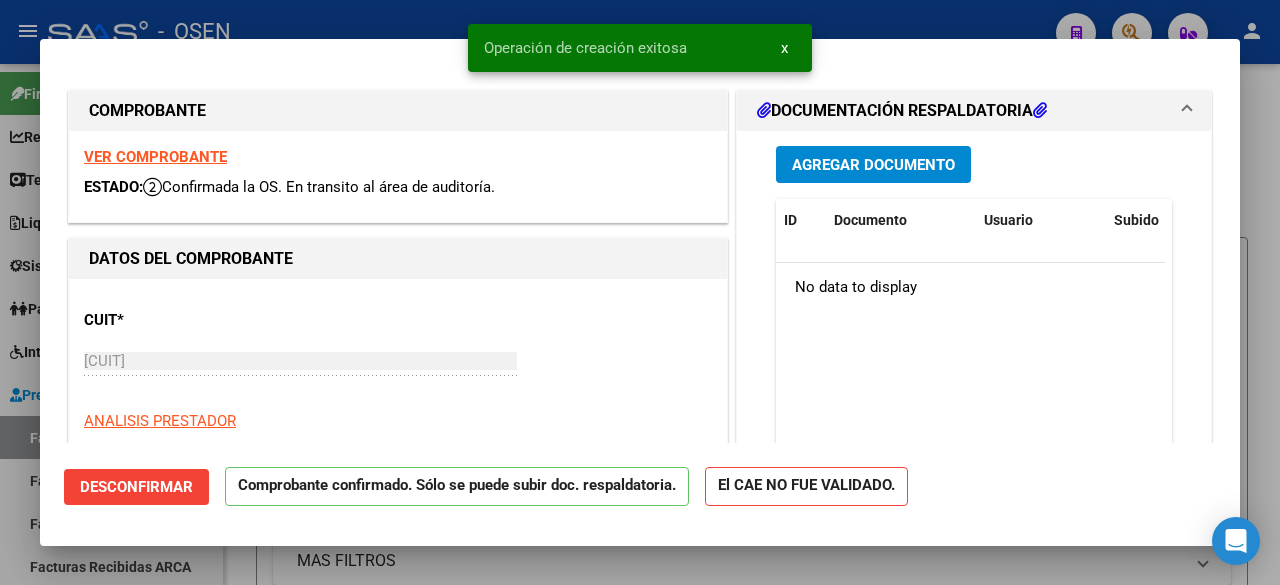 click at bounding box center (640, 292) 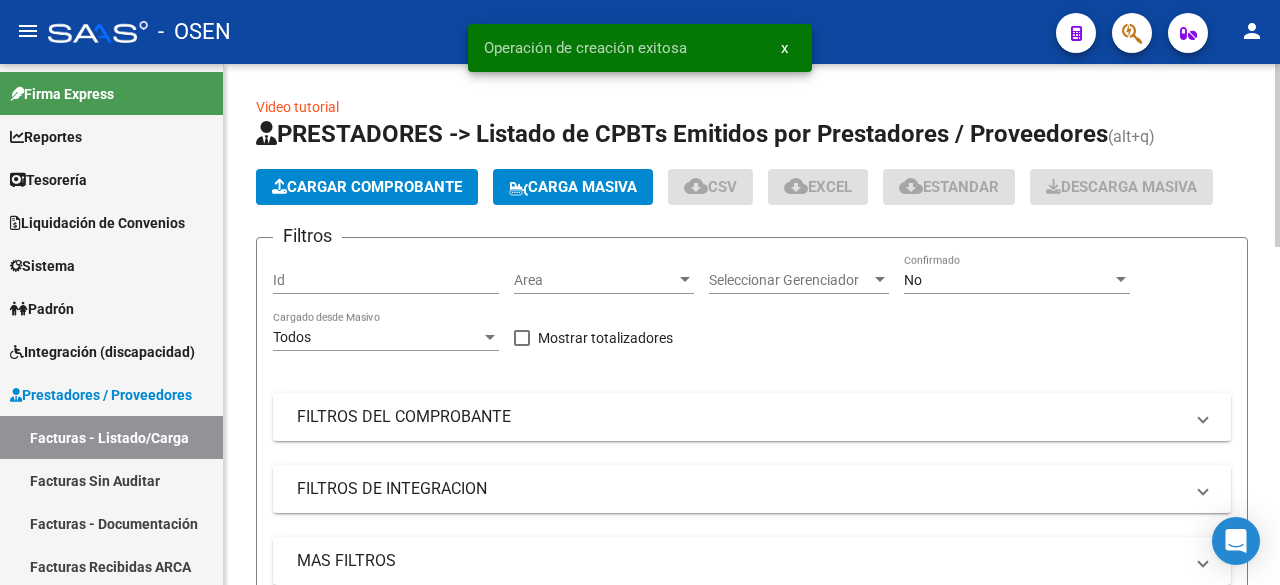 click 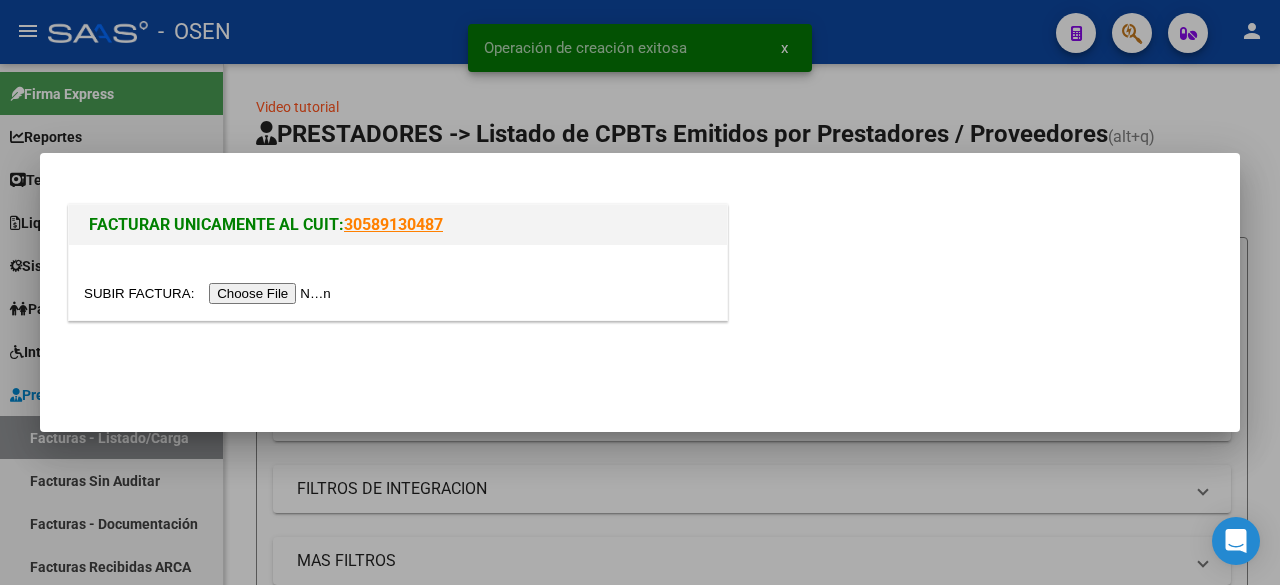 click at bounding box center (210, 293) 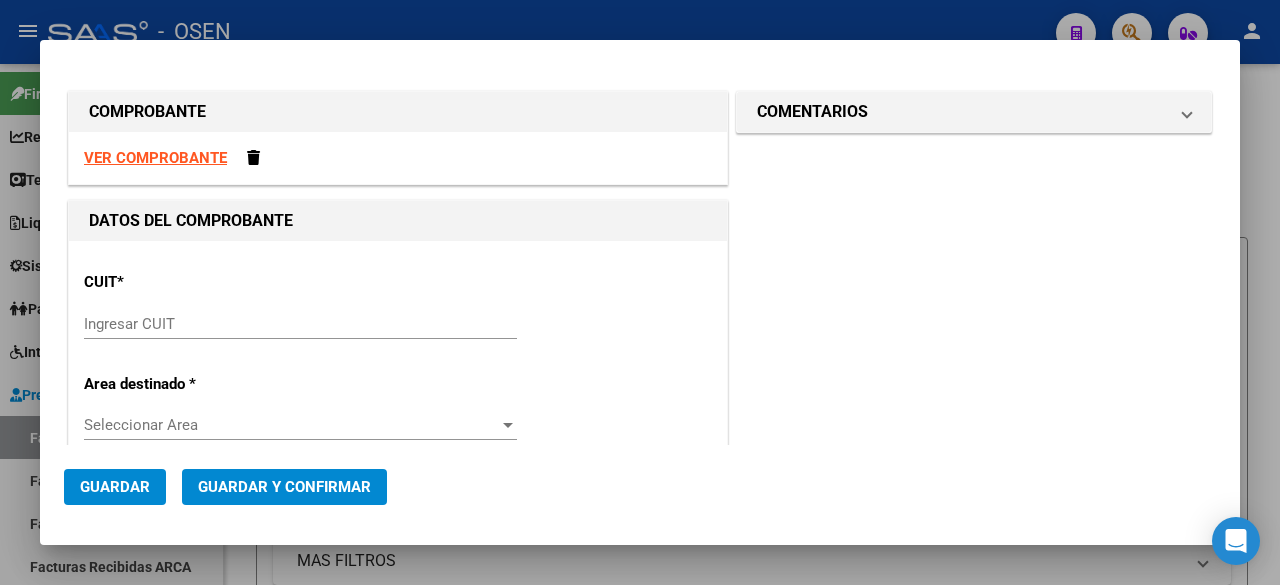 click on "Ingresar CUIT" at bounding box center (300, 324) 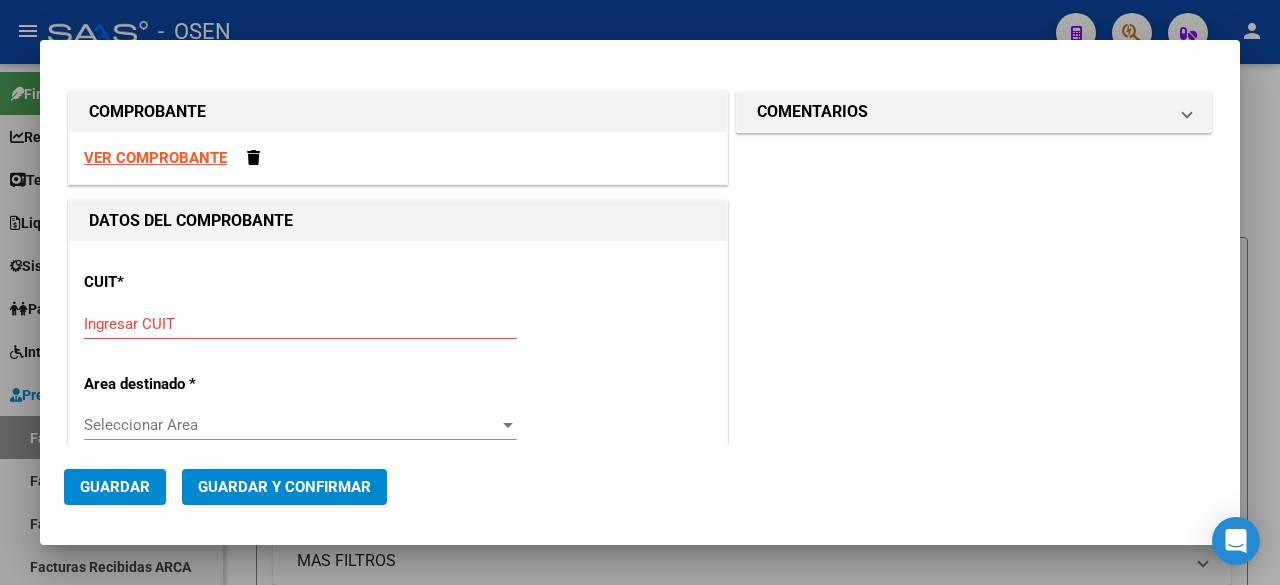 click on "Ingresar CUIT" at bounding box center [300, 324] 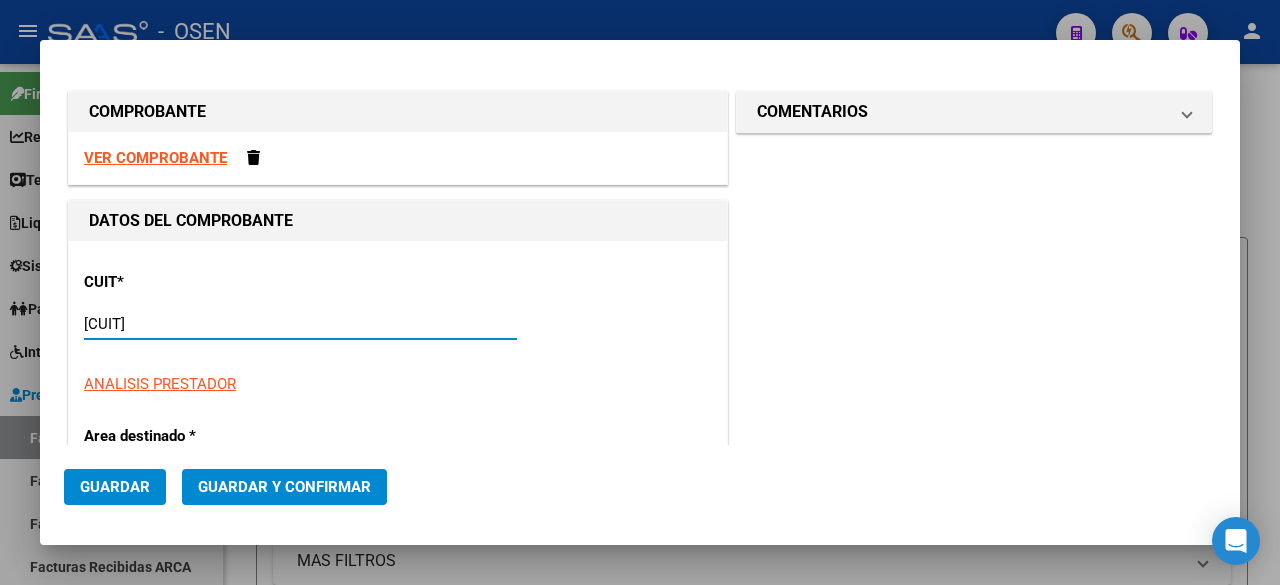 type on "1" 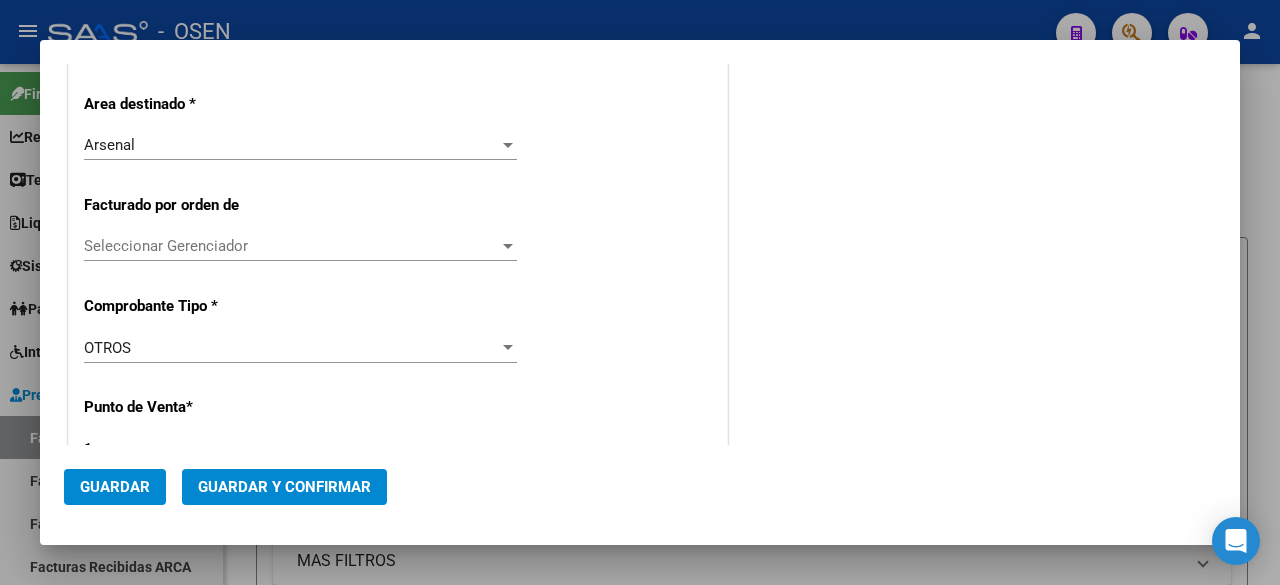 scroll, scrollTop: 704, scrollLeft: 0, axis: vertical 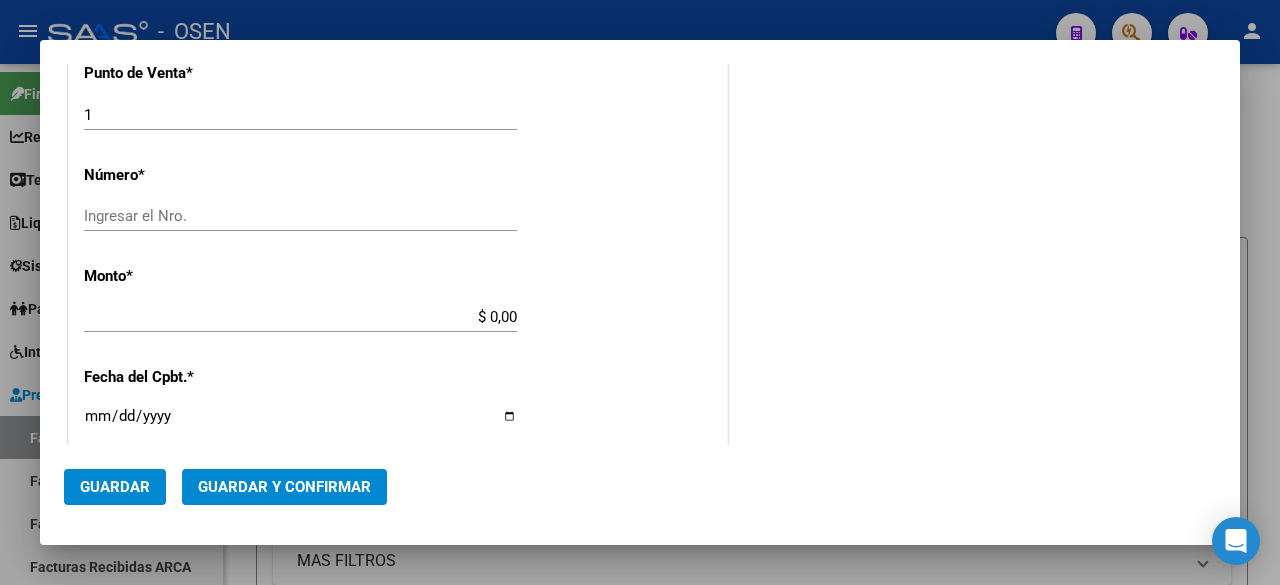 type on "[CUIT]" 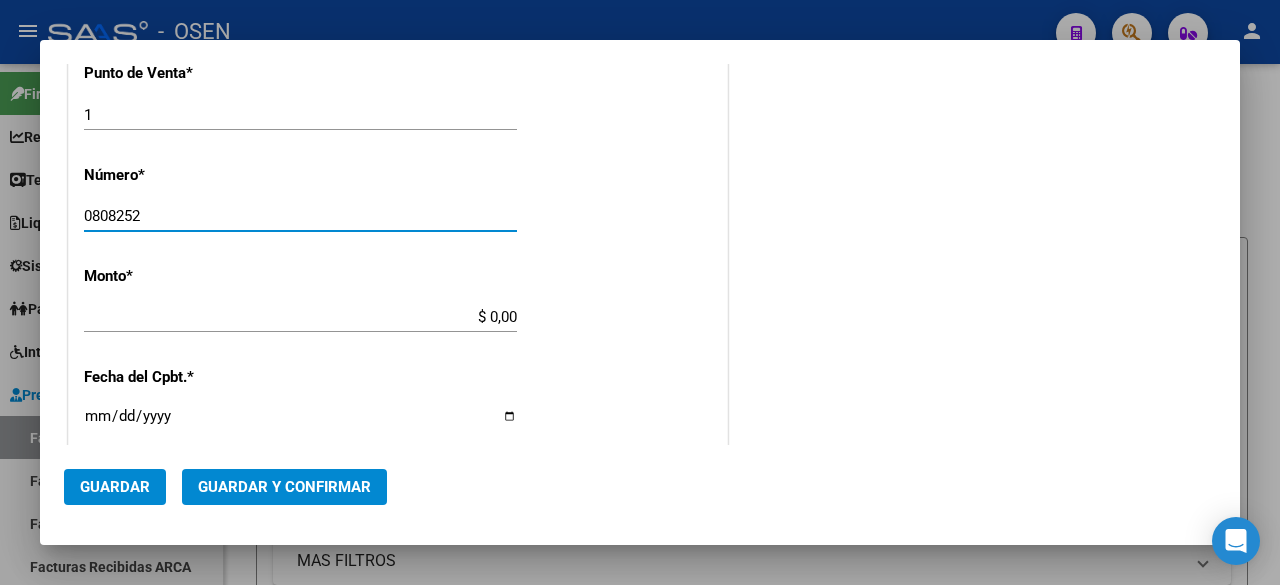 type on "0808252" 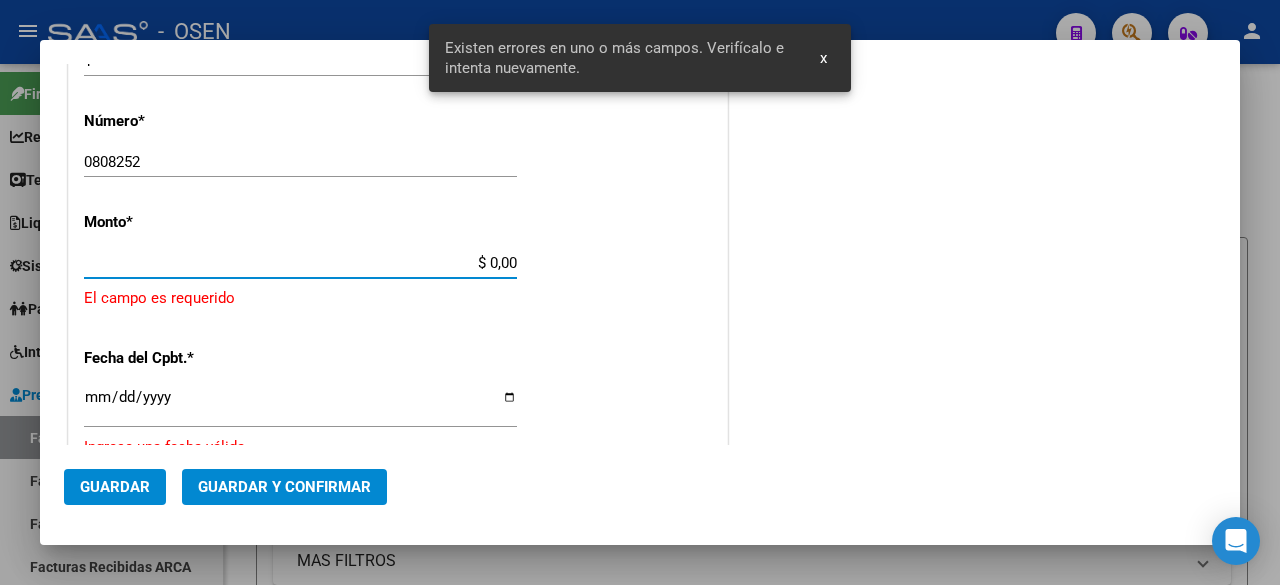 scroll, scrollTop: 0, scrollLeft: 0, axis: both 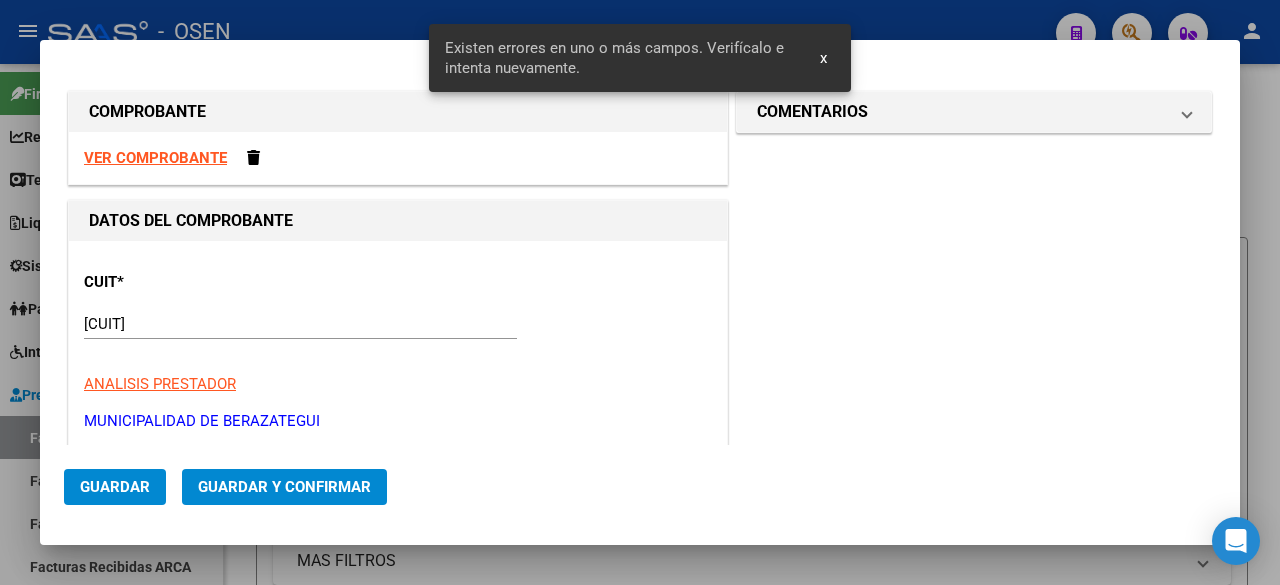 click on "VER COMPROBANTE" at bounding box center [155, 158] 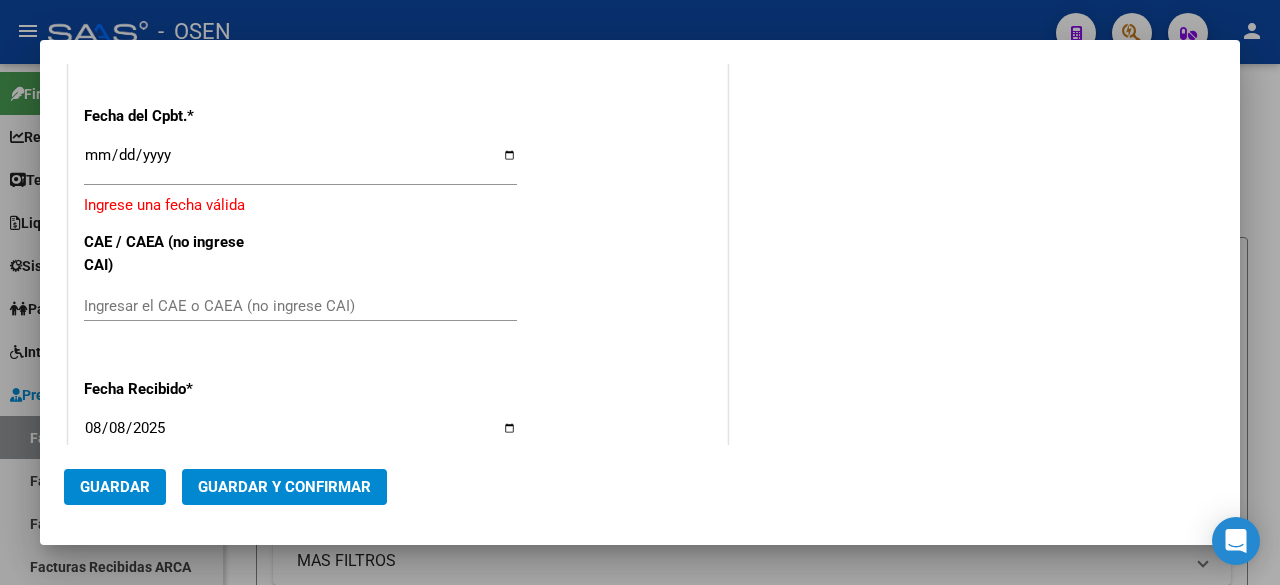scroll, scrollTop: 667, scrollLeft: 0, axis: vertical 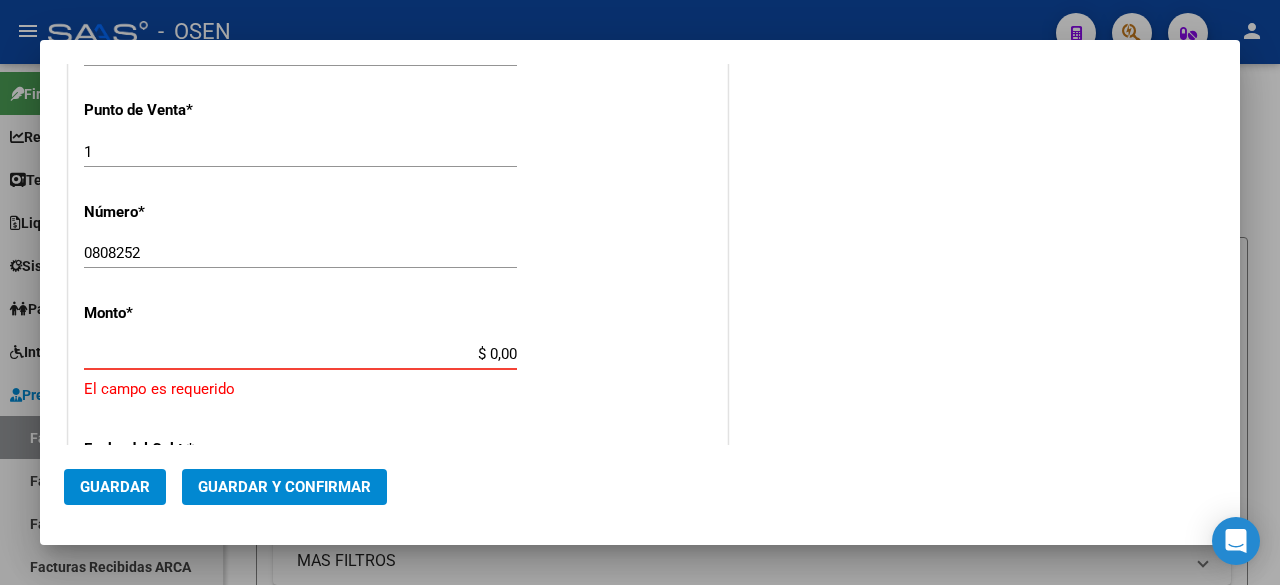 paste on "23.834,57" 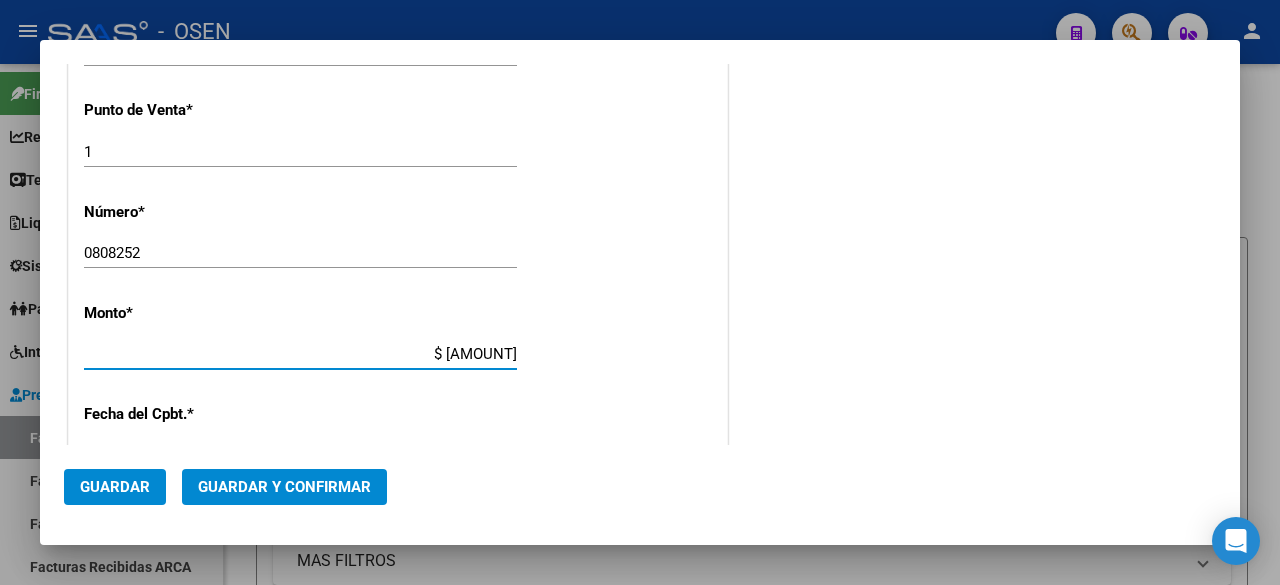 scroll, scrollTop: 1000, scrollLeft: 0, axis: vertical 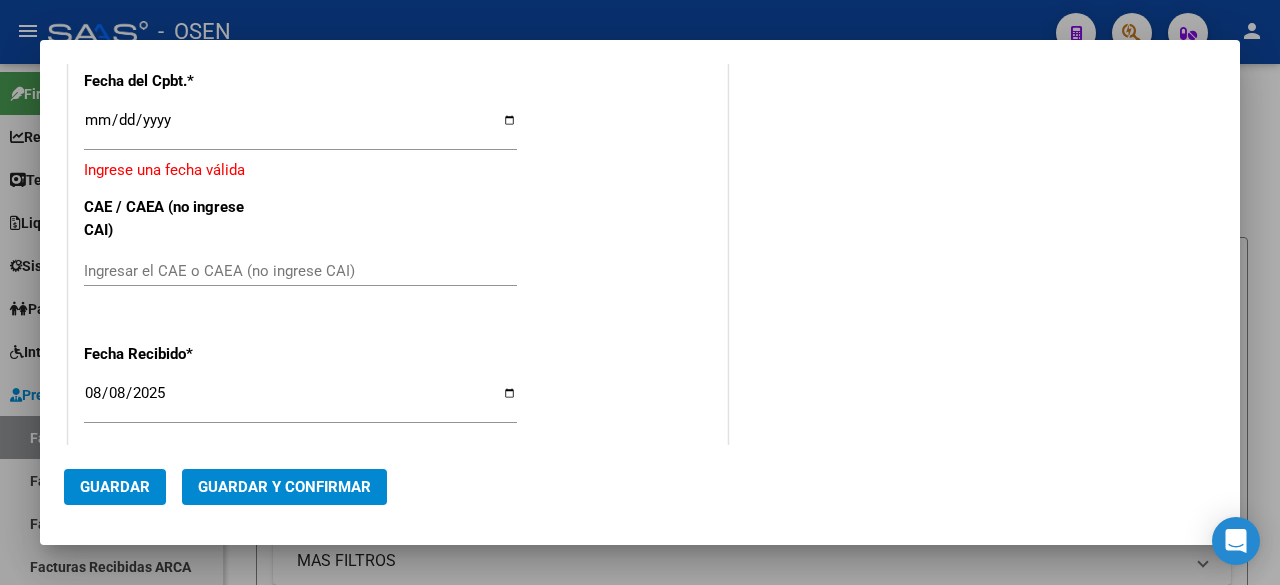type on "$ [AMOUNT]" 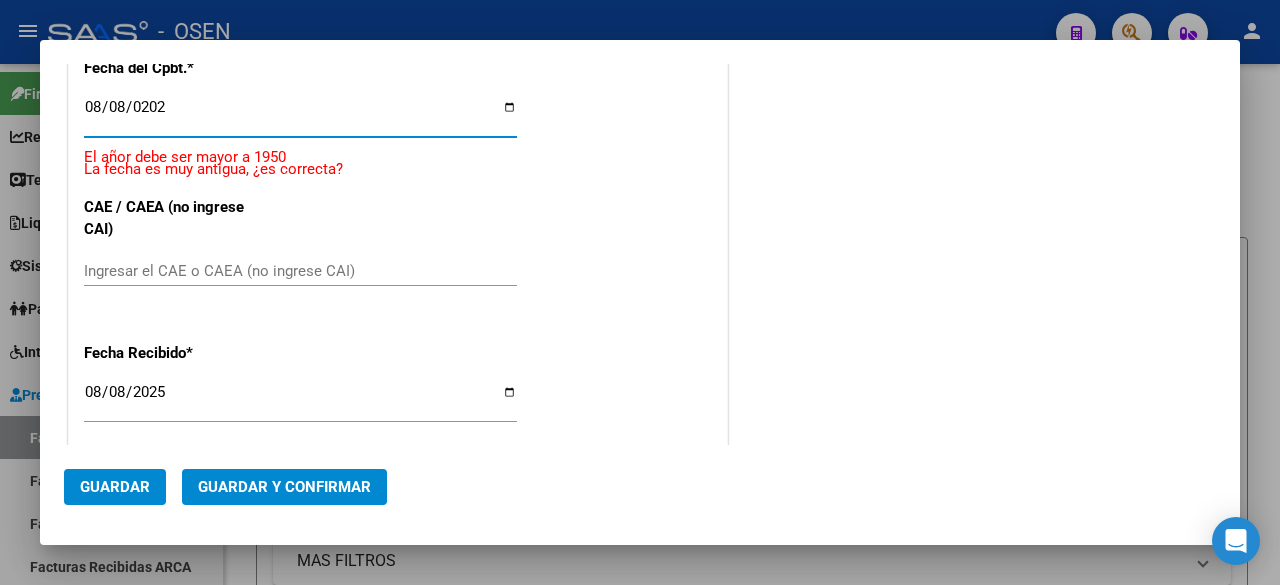 type on "2025-08-08" 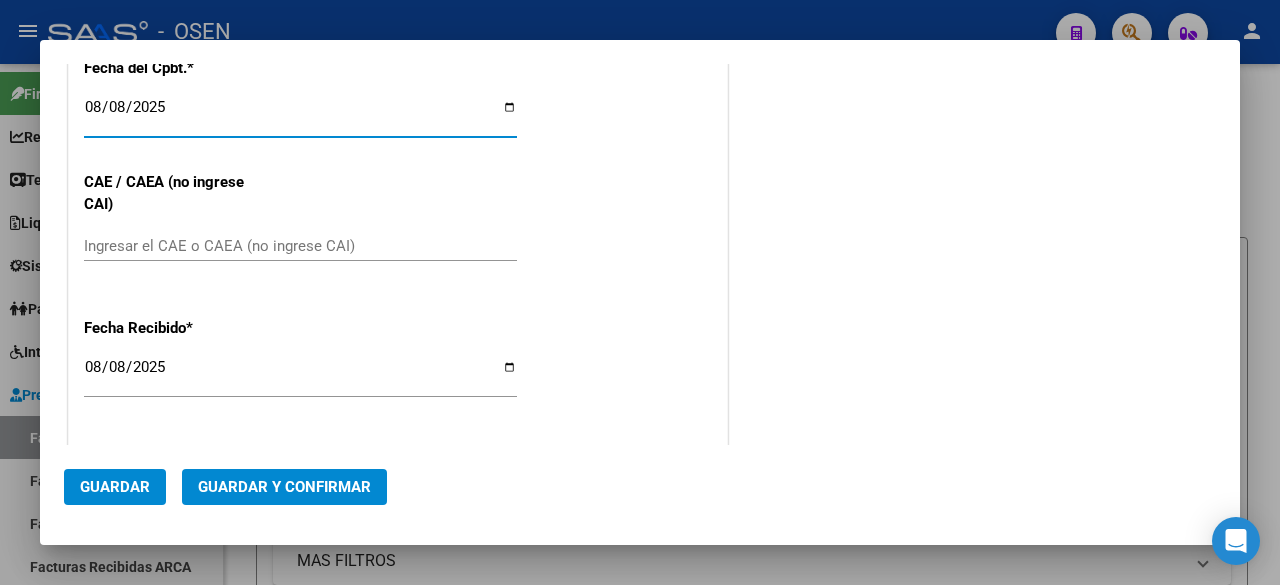 scroll, scrollTop: 988, scrollLeft: 0, axis: vertical 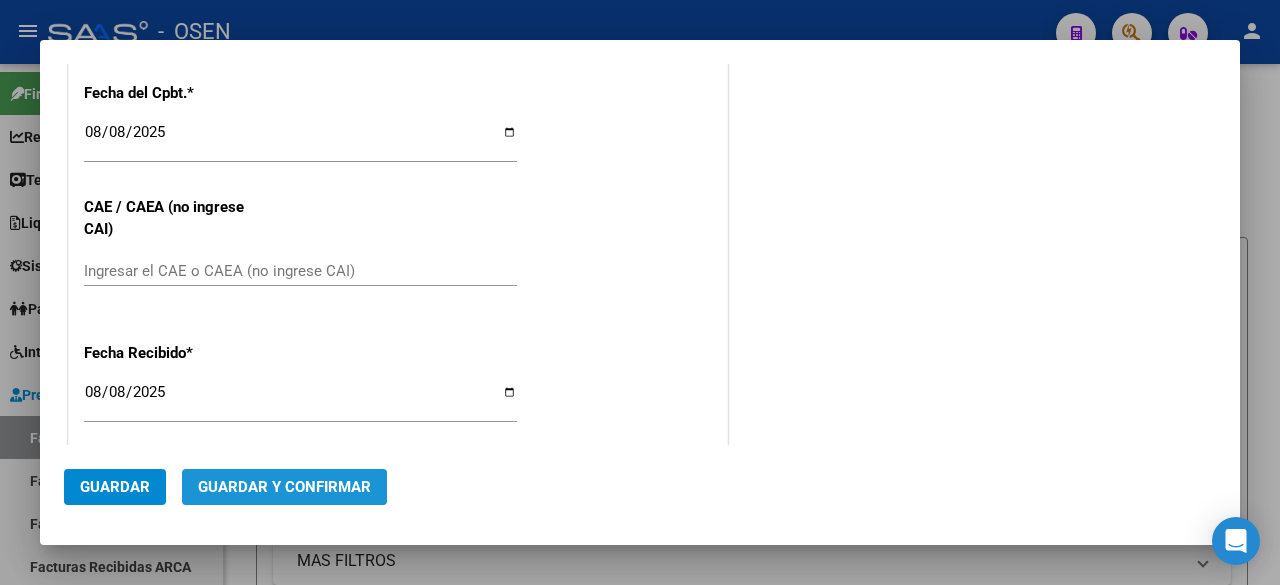 click on "Guardar Guardar y Confirmar" 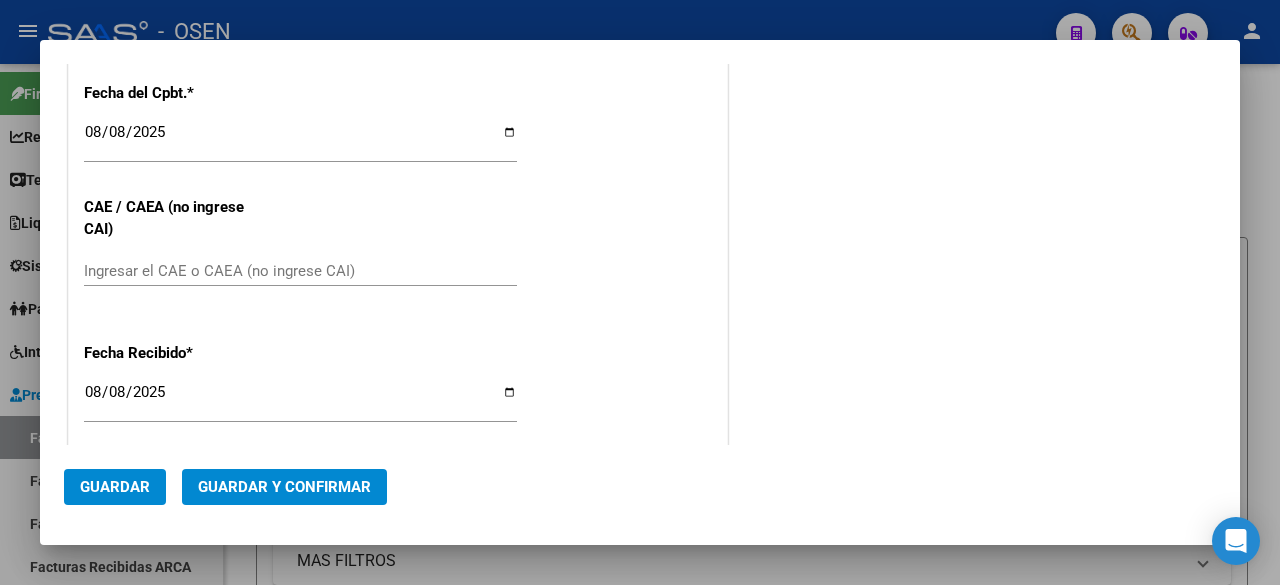 click on "Guardar y Confirmar" 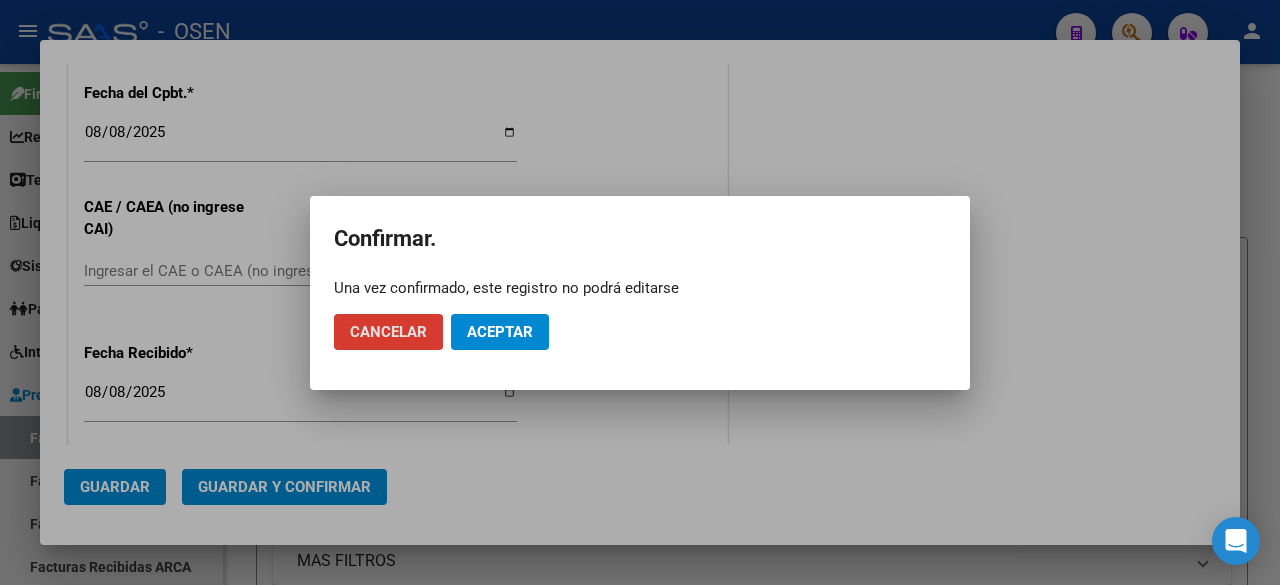 click on "Aceptar" 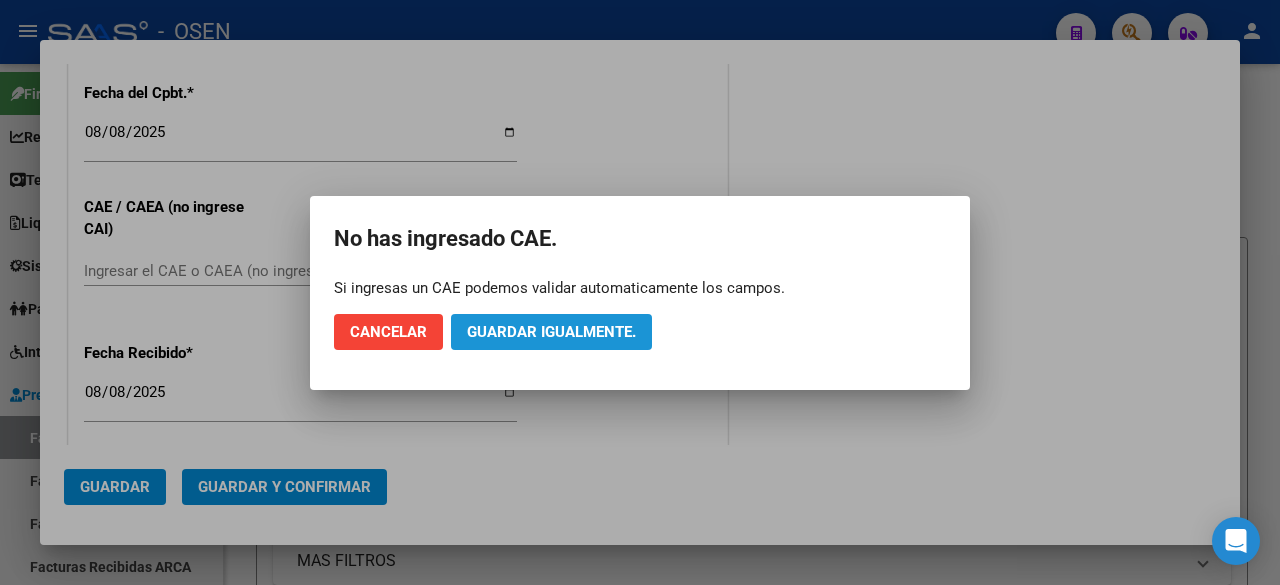 click on "Guardar igualmente." 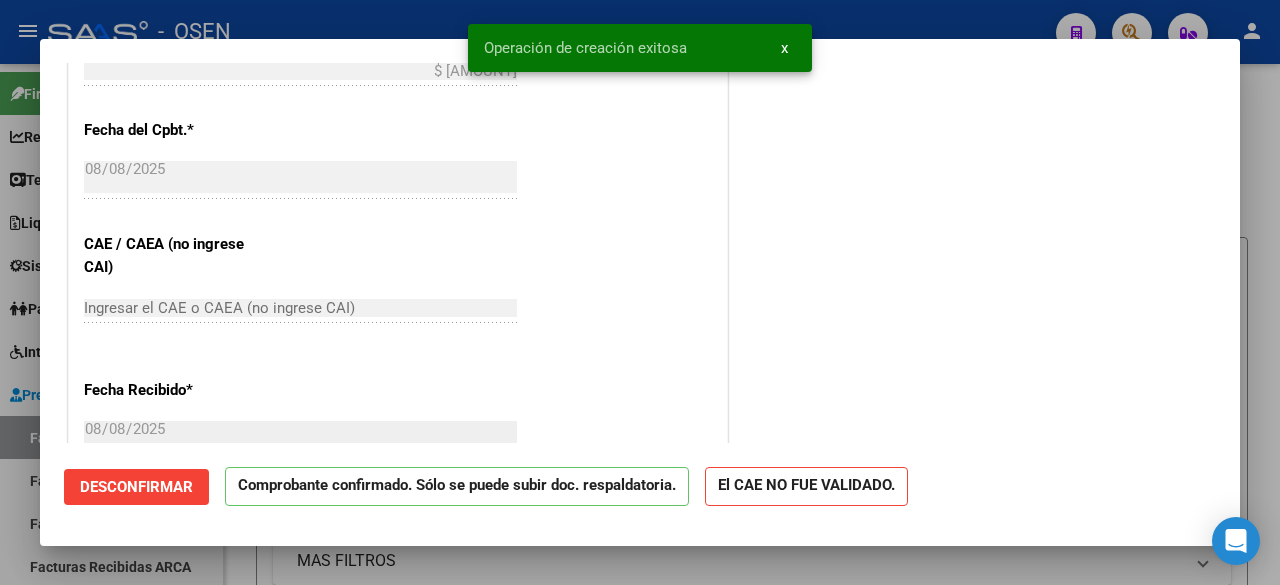 scroll, scrollTop: 0, scrollLeft: 0, axis: both 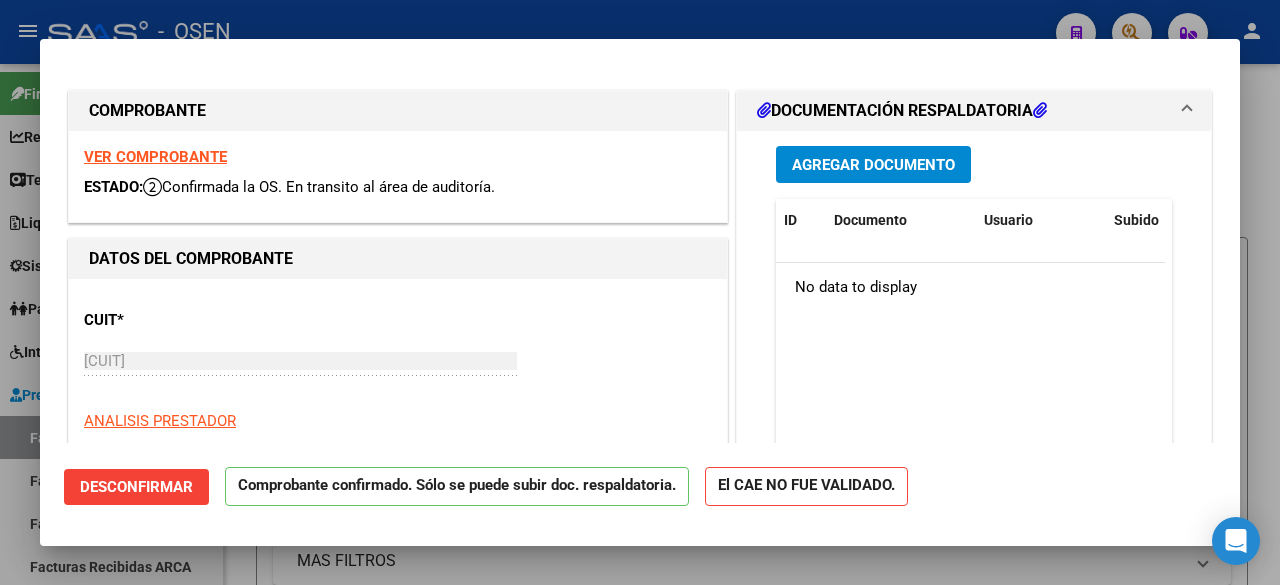 click at bounding box center (640, 292) 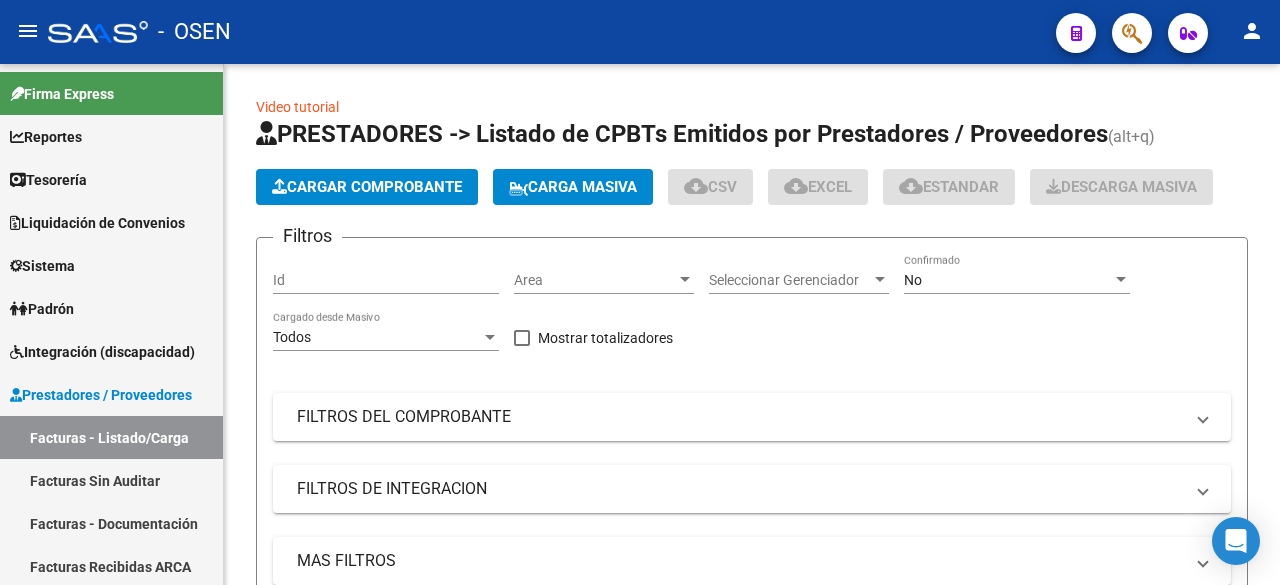scroll, scrollTop: 333, scrollLeft: 0, axis: vertical 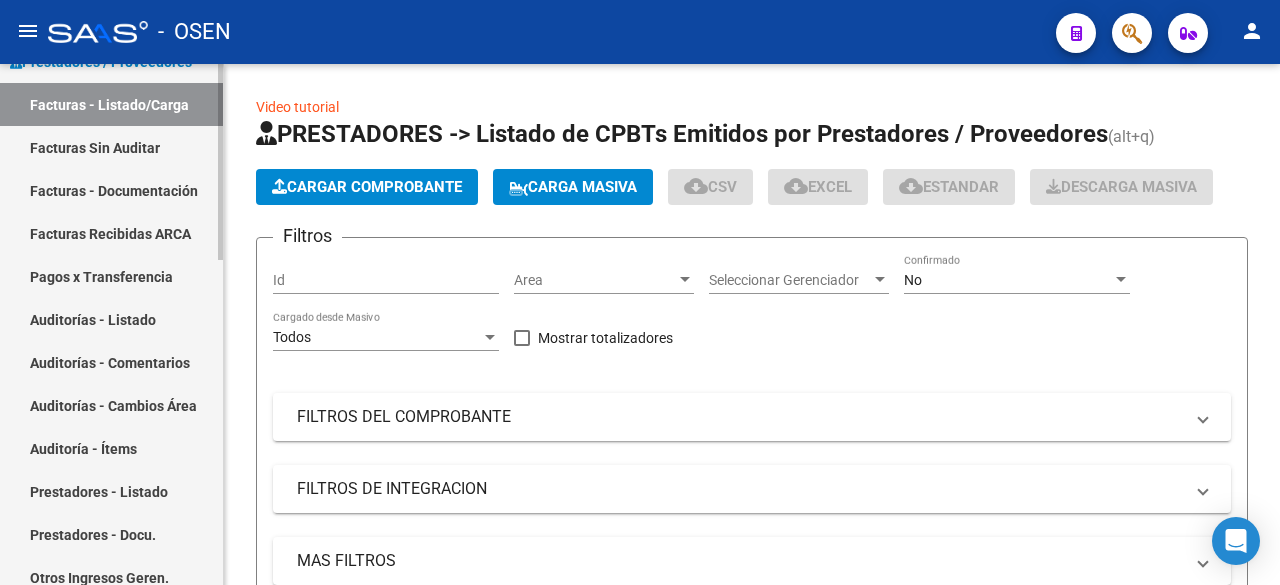 drag, startPoint x: 91, startPoint y: 326, endPoint x: 218, endPoint y: 202, distance: 177.49648 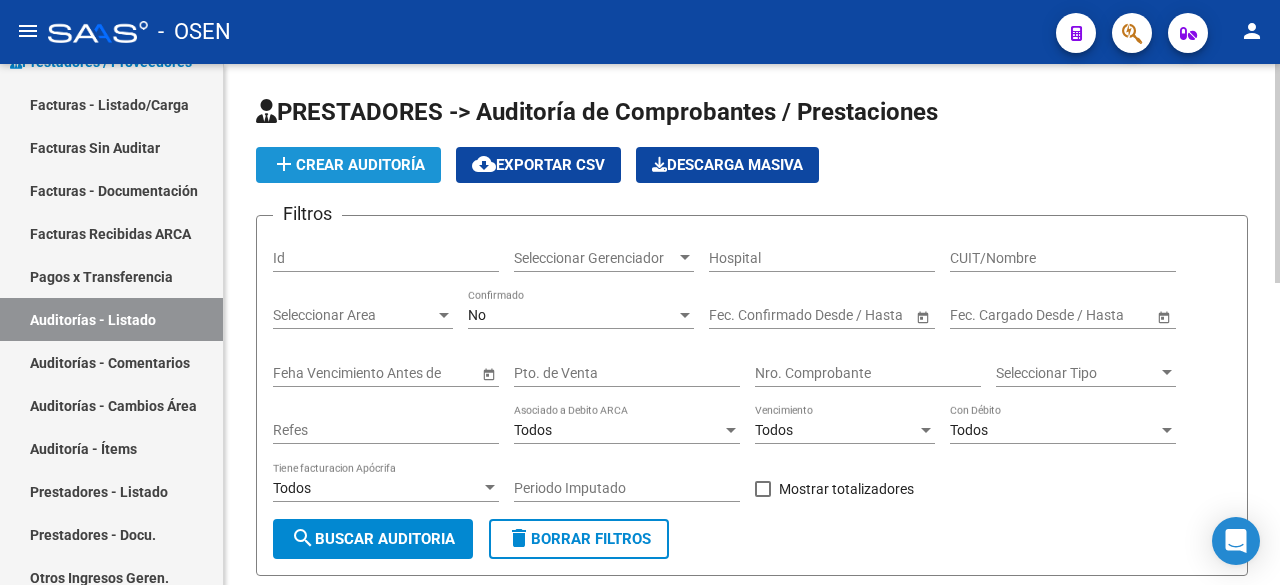 click on "add" 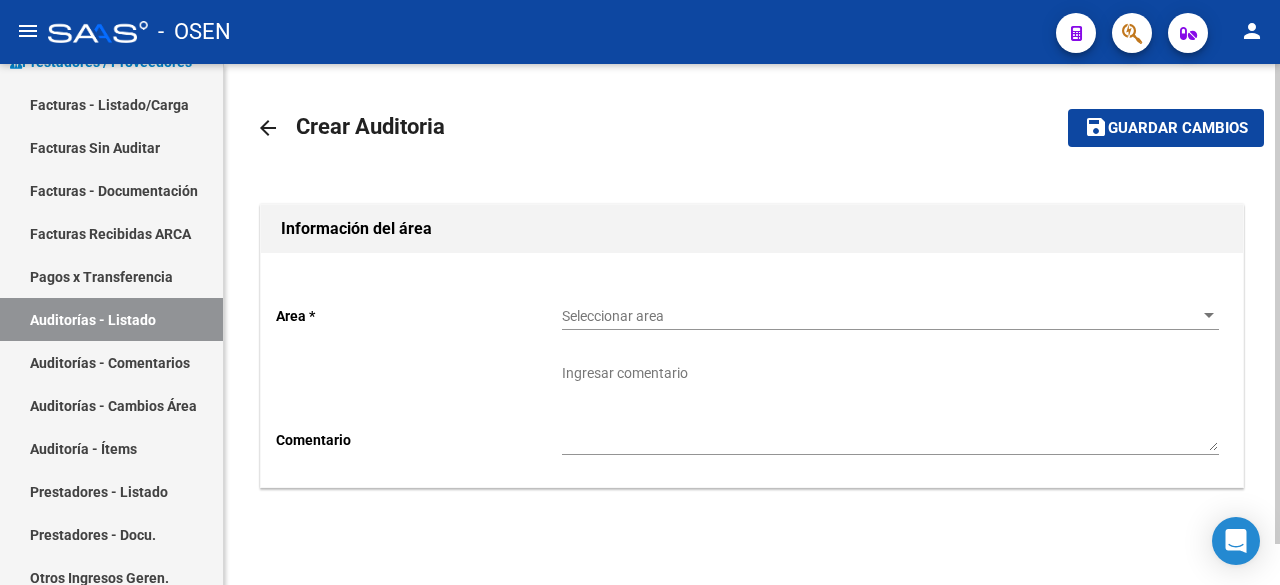 click on "Area * Seleccionar area Seleccionar area Comentario    Ingresar comentario" 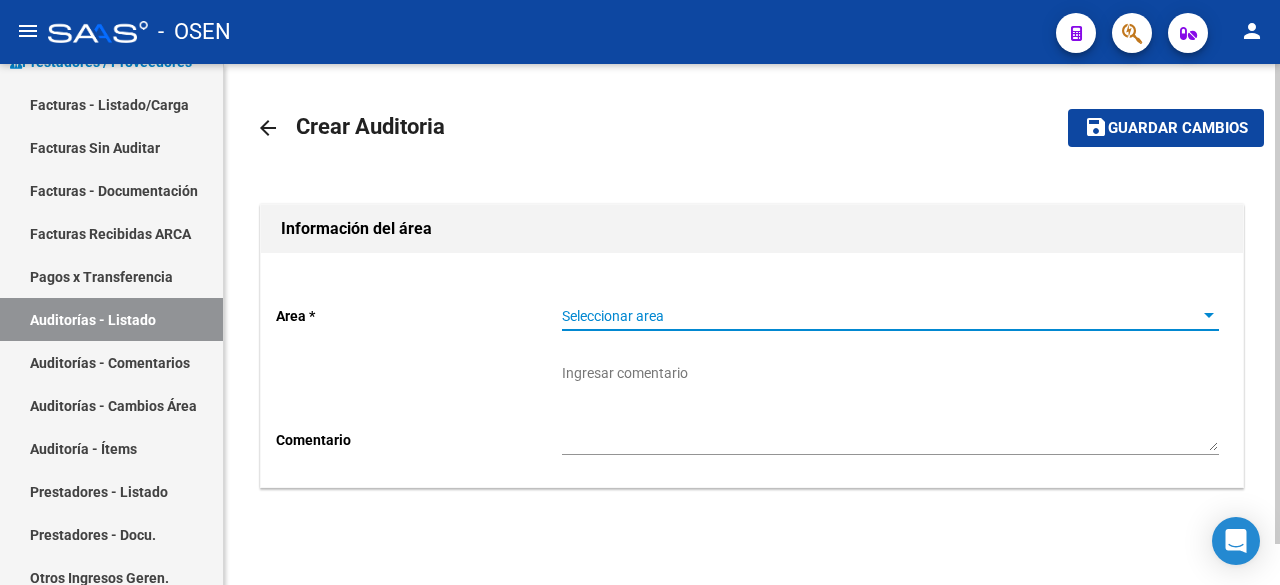 click on "Seleccionar area" at bounding box center (881, 316) 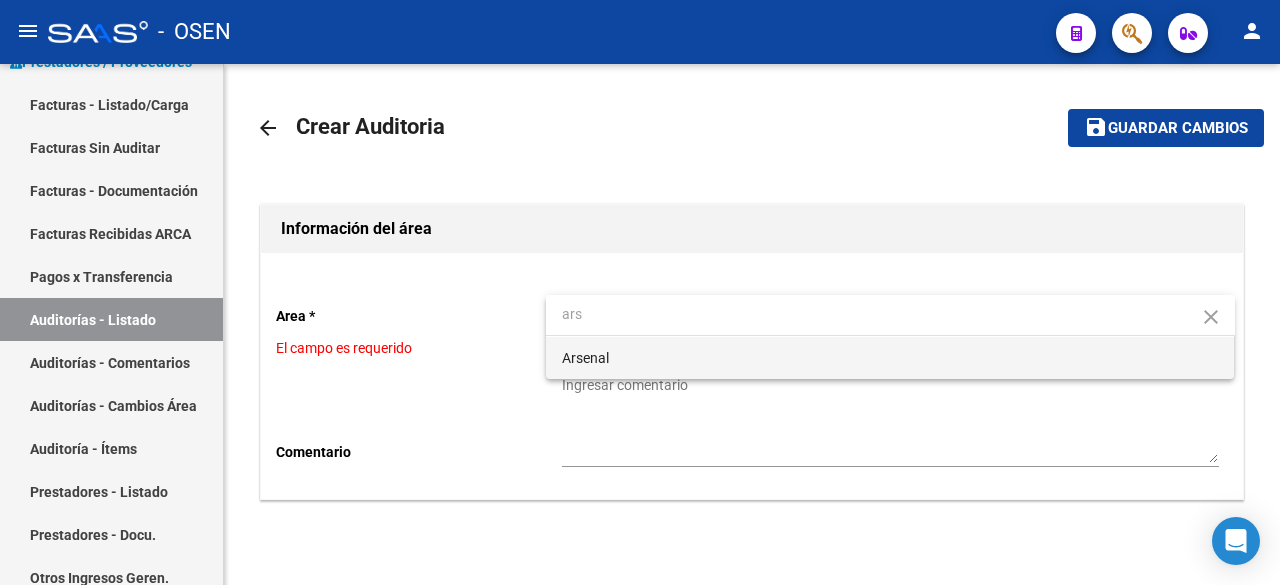 type on "ars" 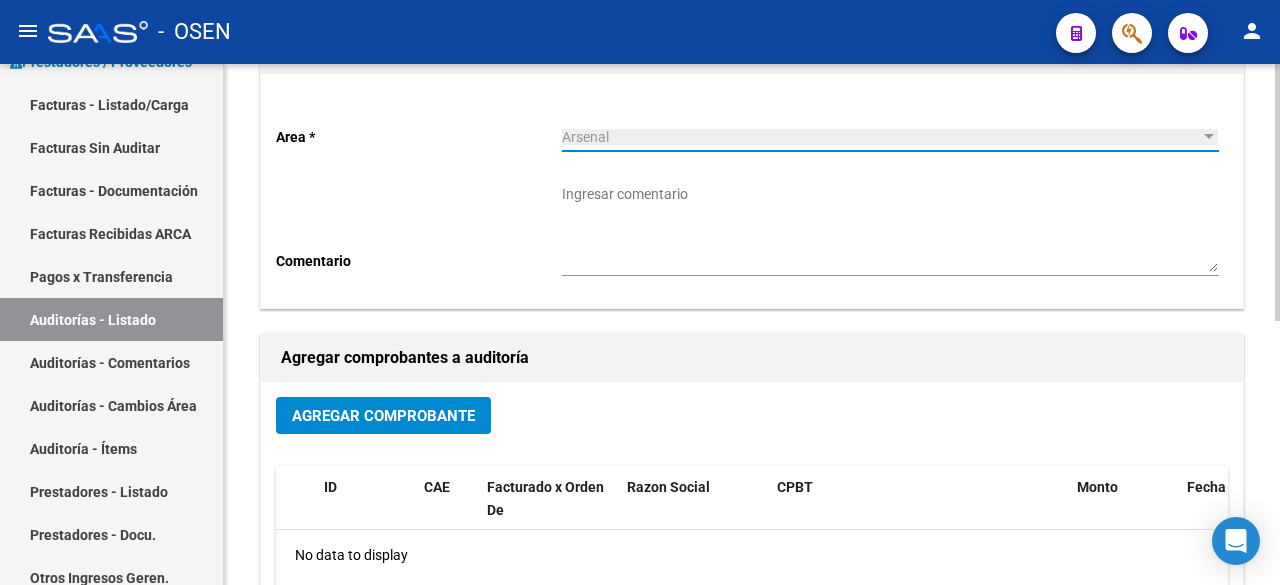scroll, scrollTop: 333, scrollLeft: 0, axis: vertical 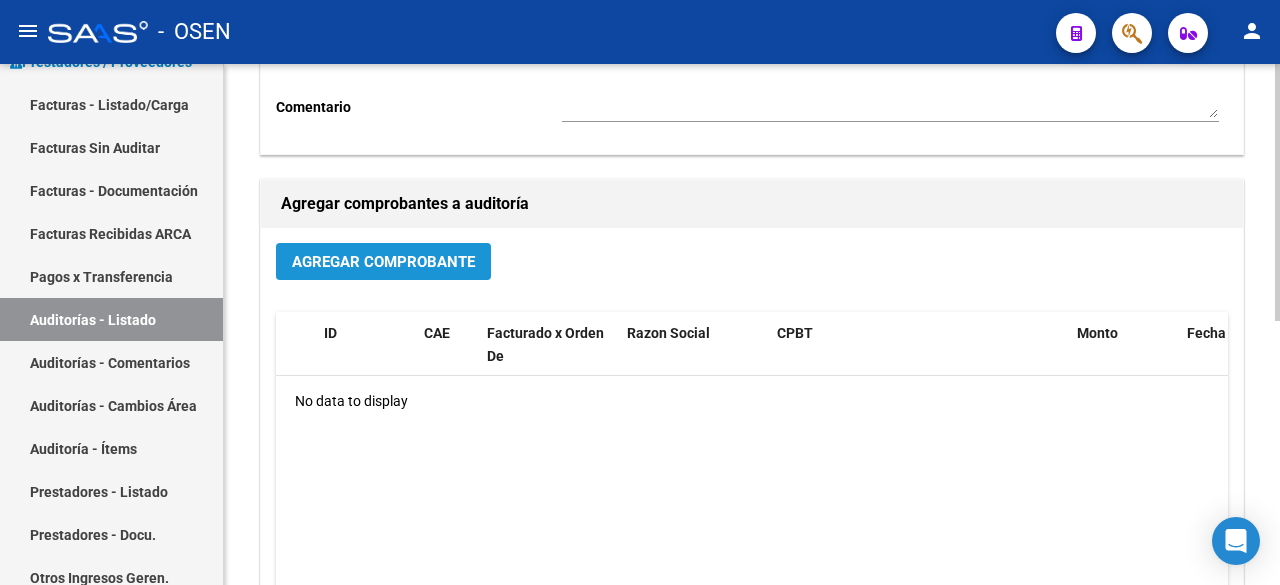 click on "Agregar Comprobante" 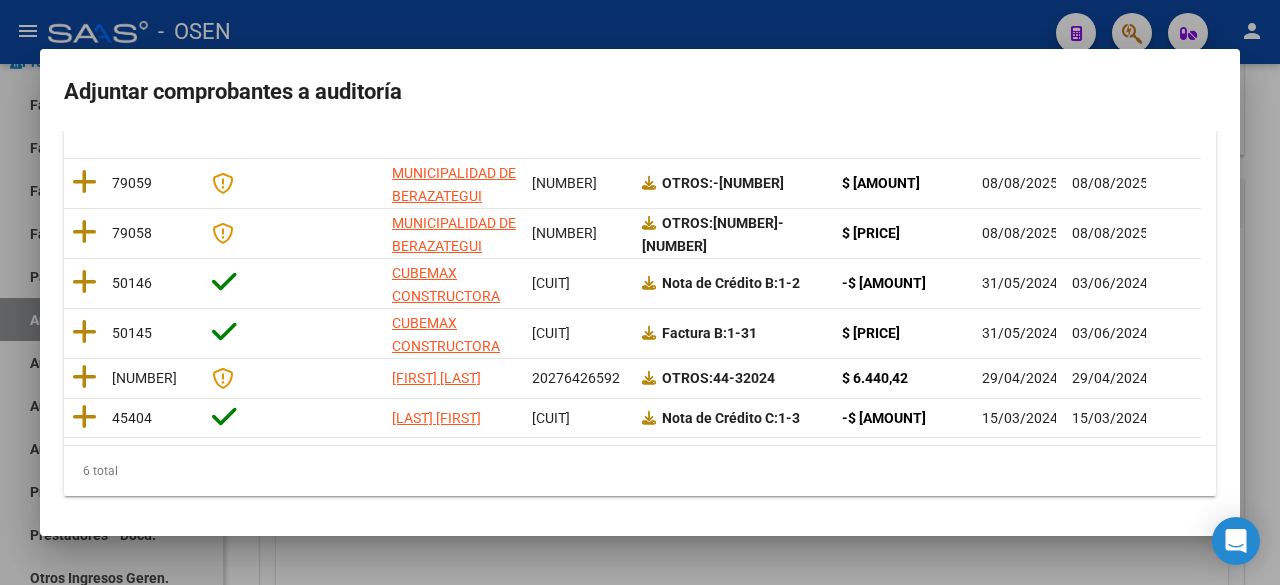 scroll, scrollTop: 341, scrollLeft: 0, axis: vertical 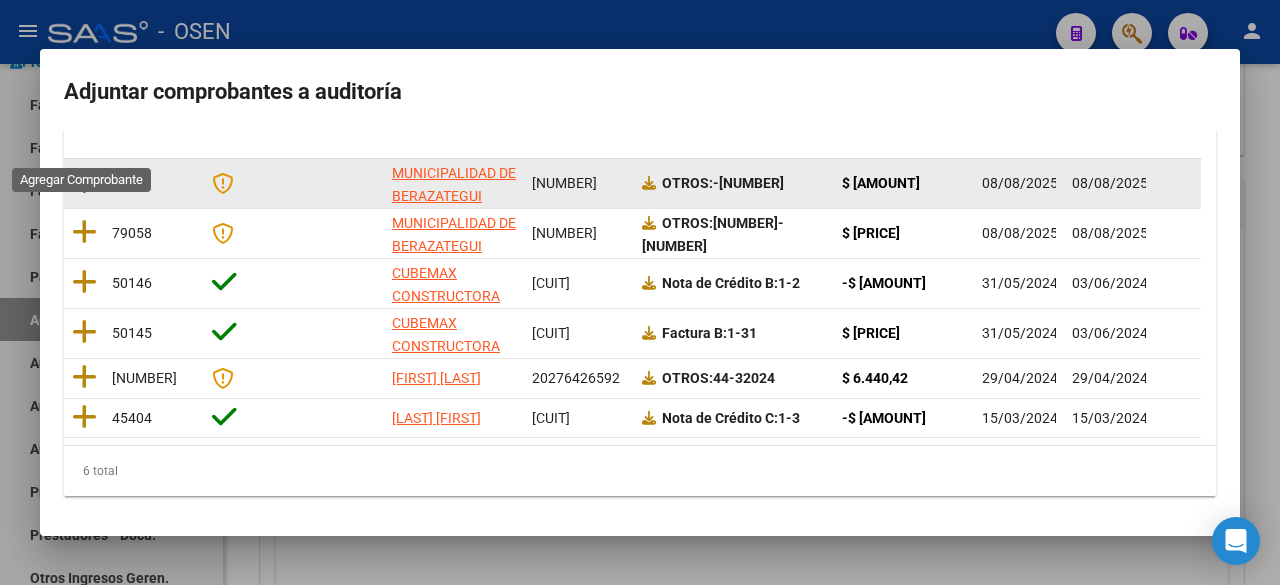 drag, startPoint x: 85, startPoint y: 149, endPoint x: 583, endPoint y: 147, distance: 498.00403 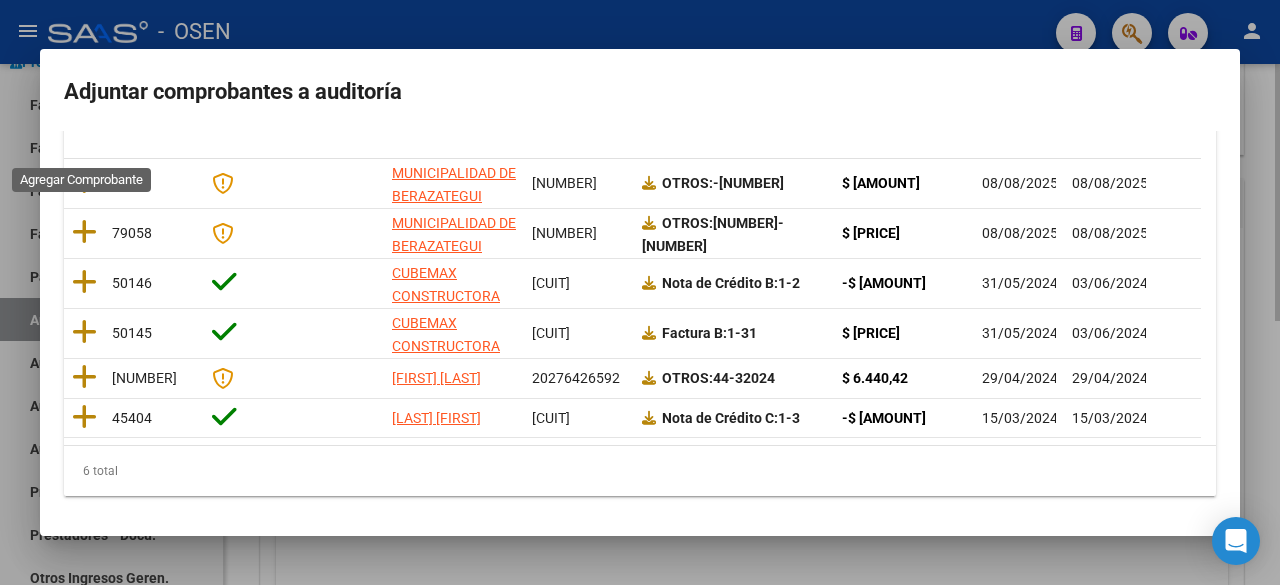 scroll, scrollTop: 0, scrollLeft: 0, axis: both 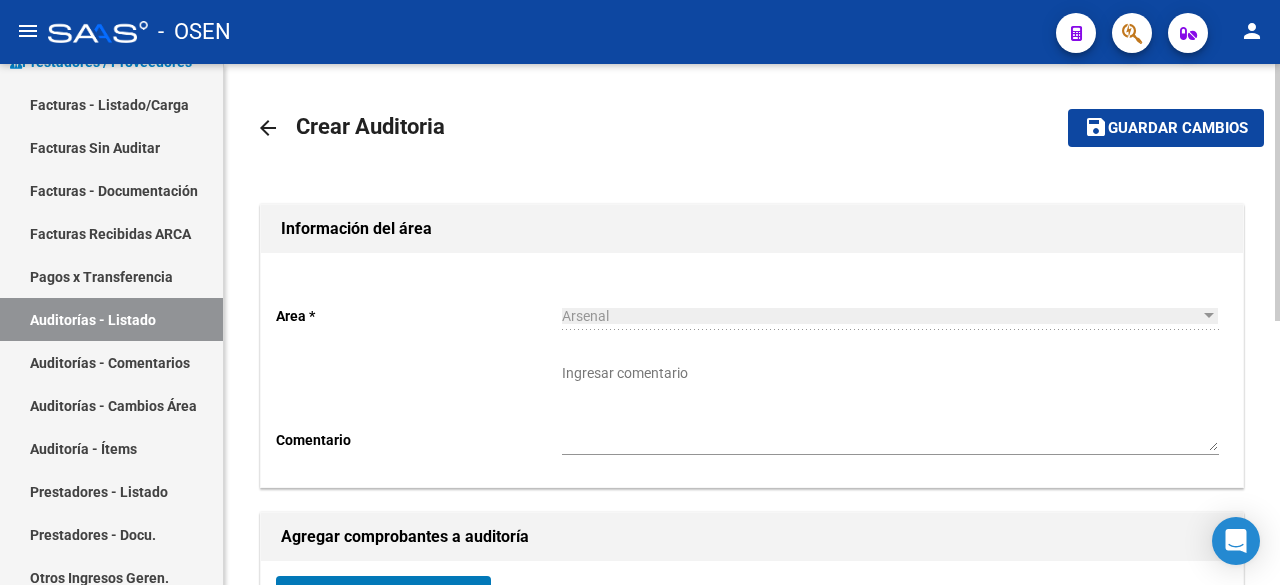 click on "save Guardar cambios" 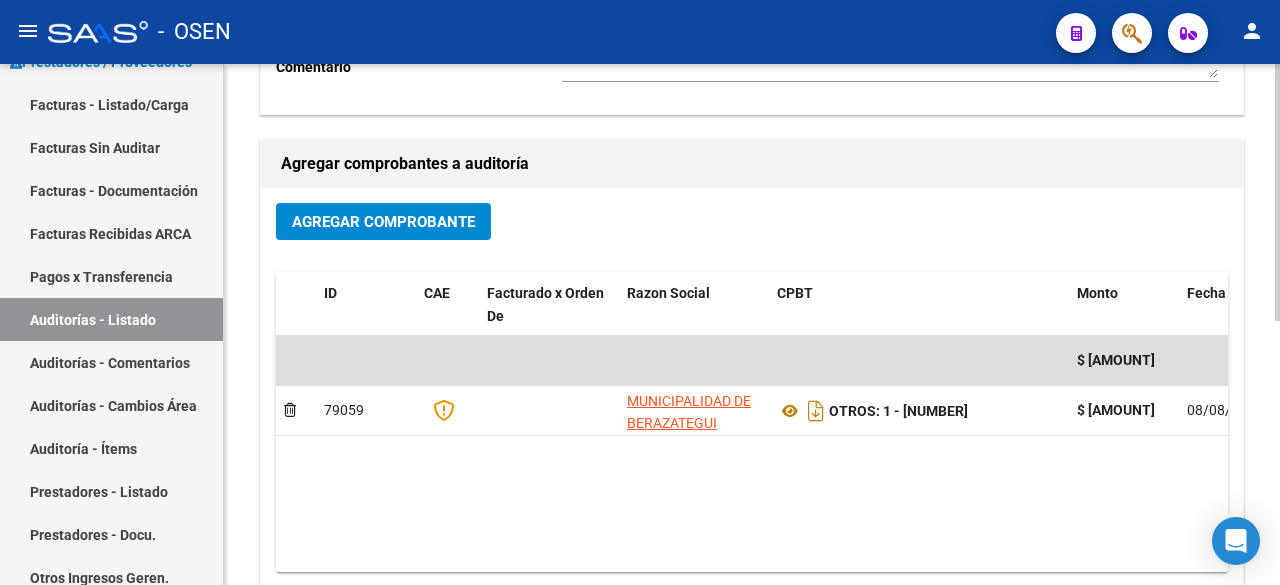 scroll, scrollTop: 534, scrollLeft: 0, axis: vertical 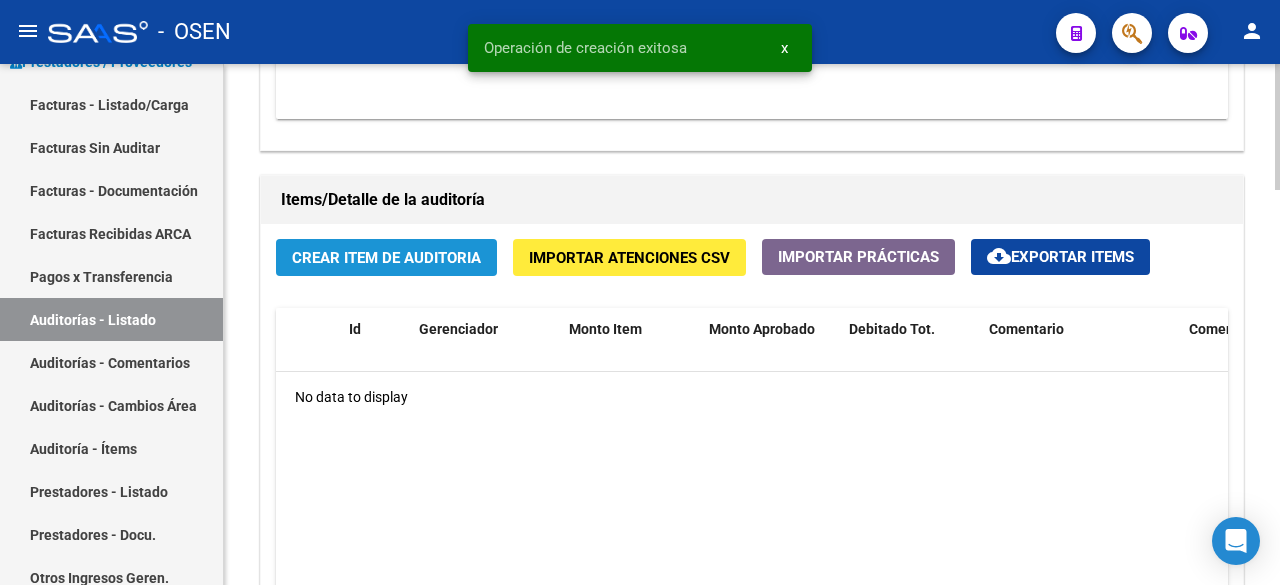 click on "Crear Item de Auditoria" 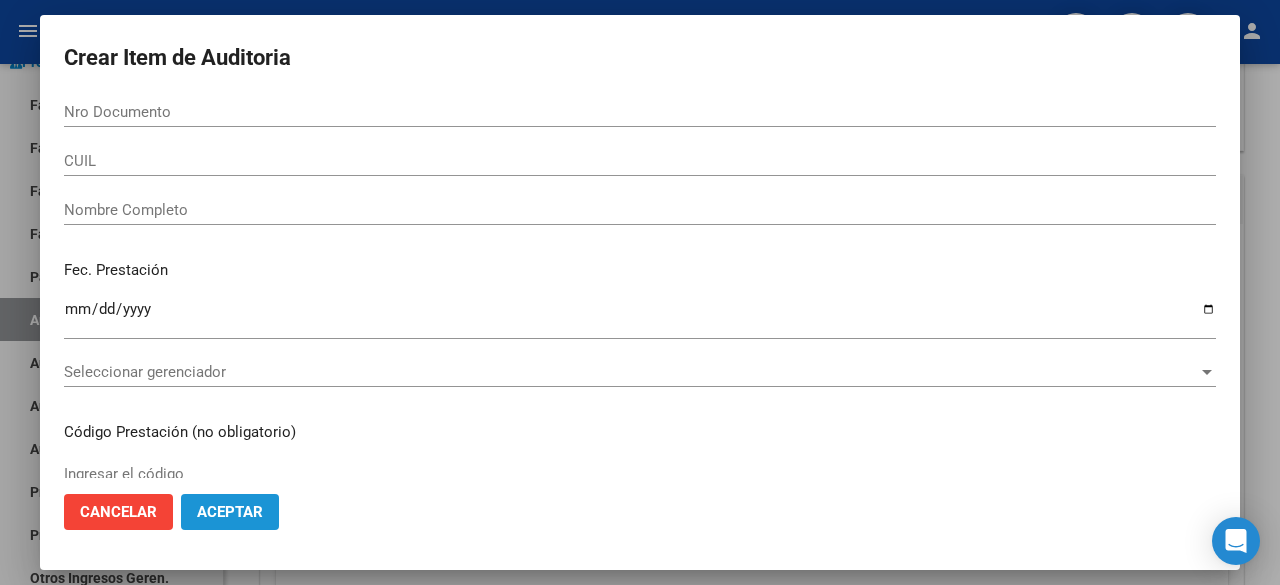 click on "Aceptar" 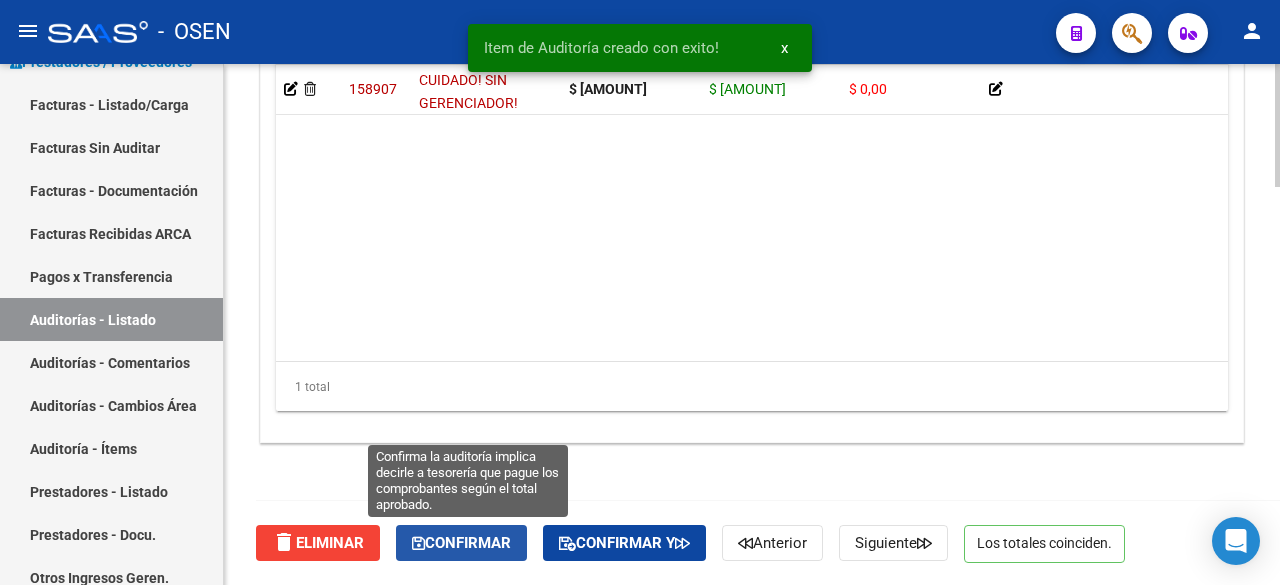 click on "Confirmar" 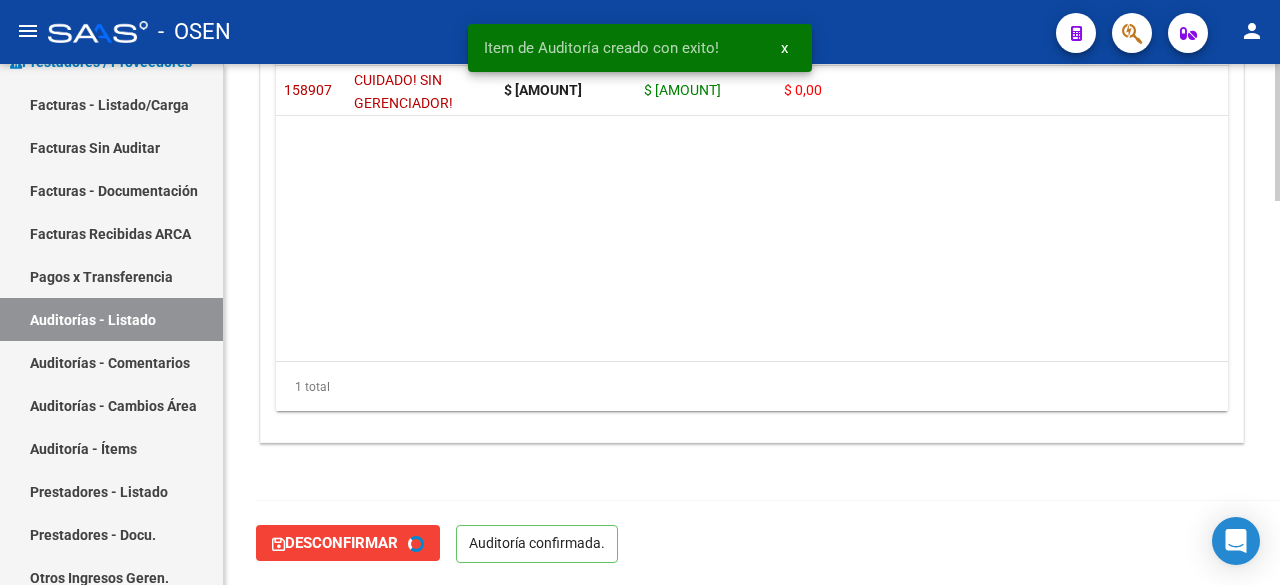 scroll, scrollTop: 0, scrollLeft: 0, axis: both 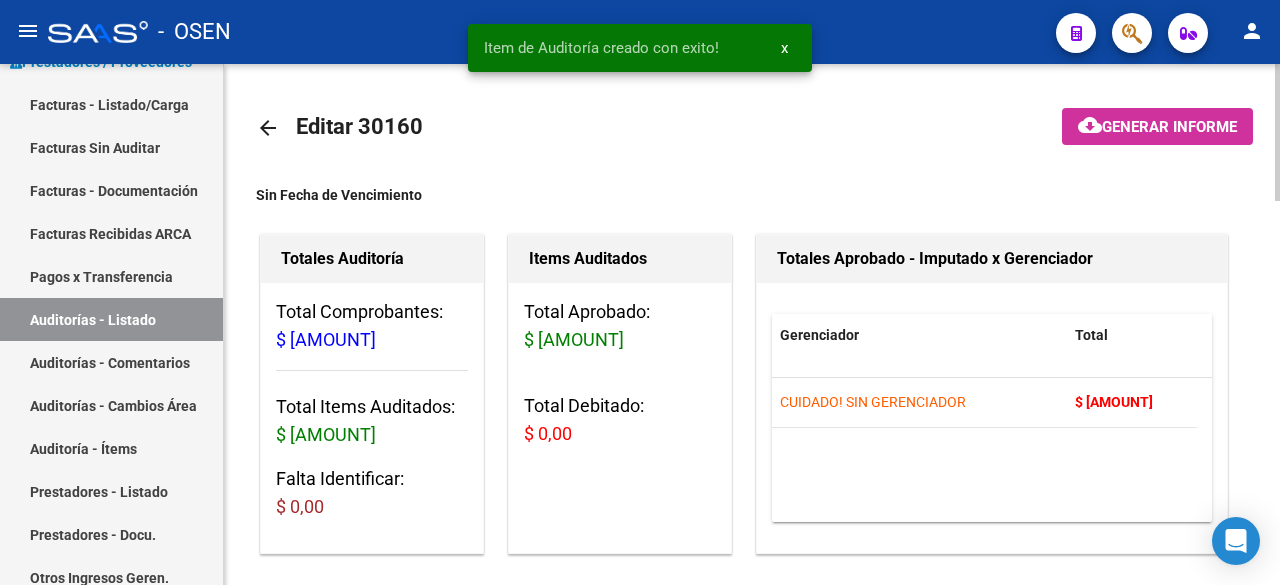 type on "202508" 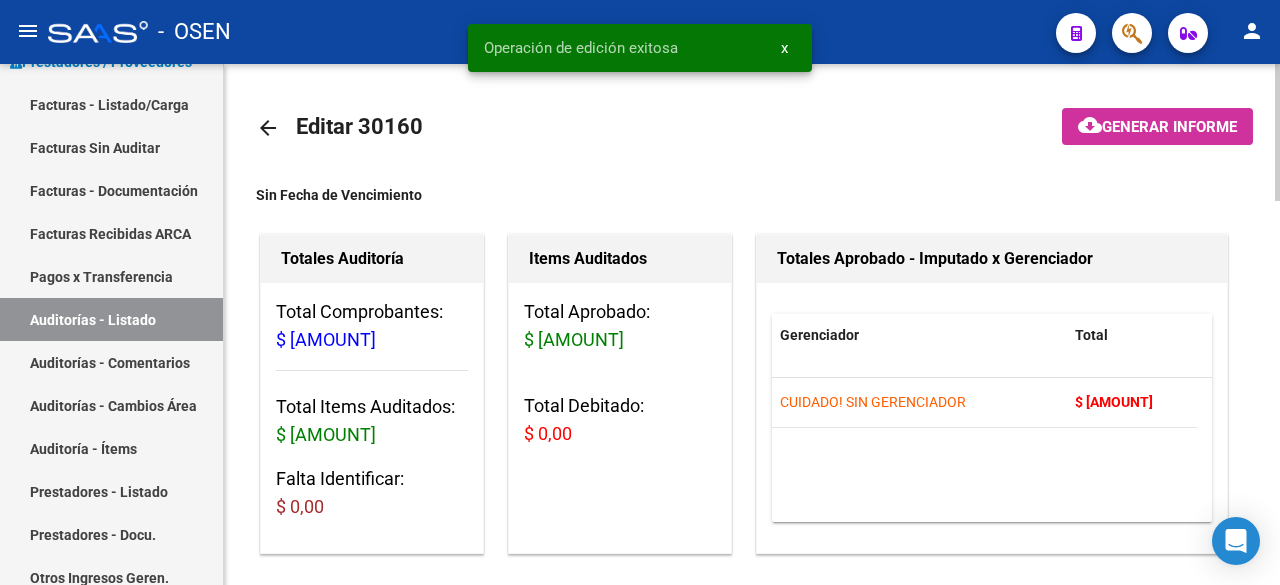 click on "arrow_back" 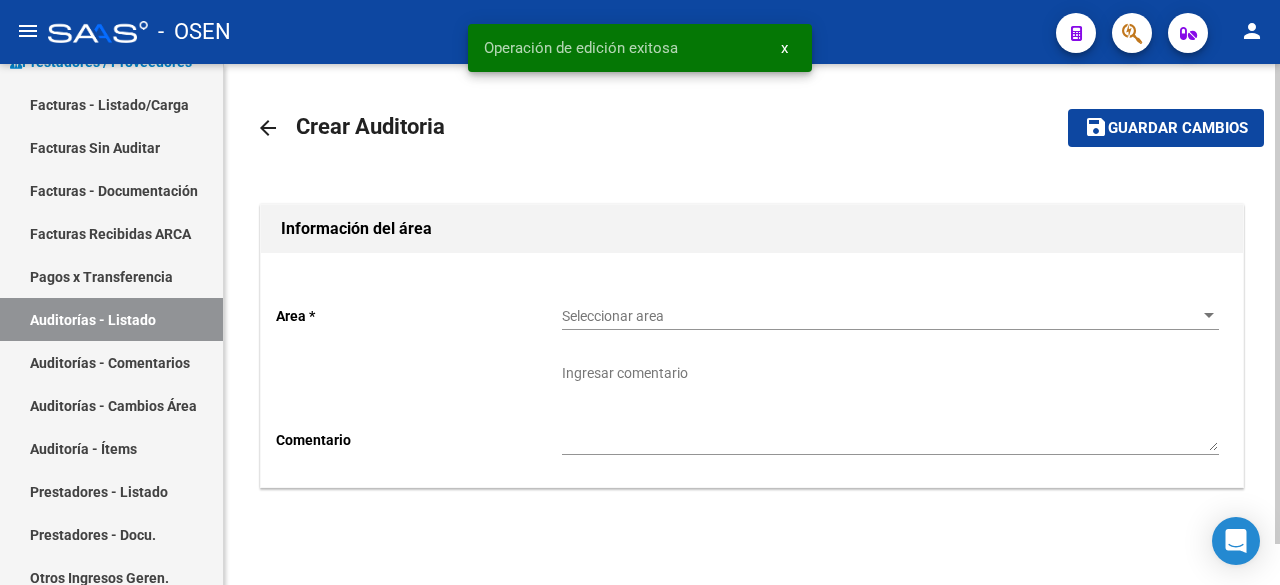 click on "Seleccionar area Seleccionar area" 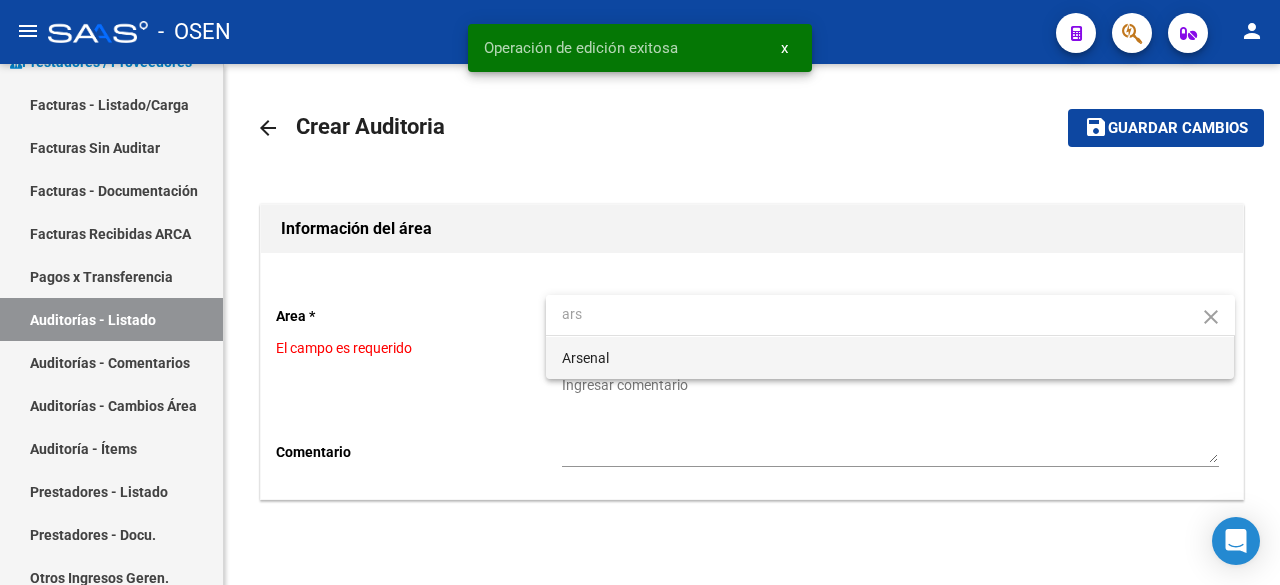 type on "ars" 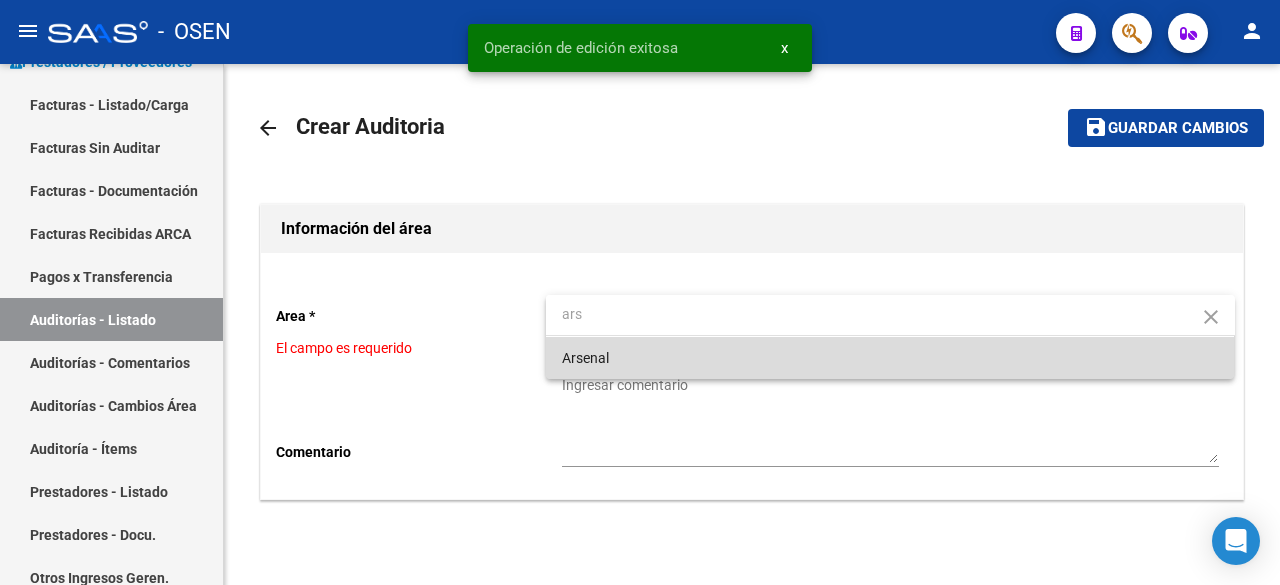 click on "Arsenal" at bounding box center (890, 358) 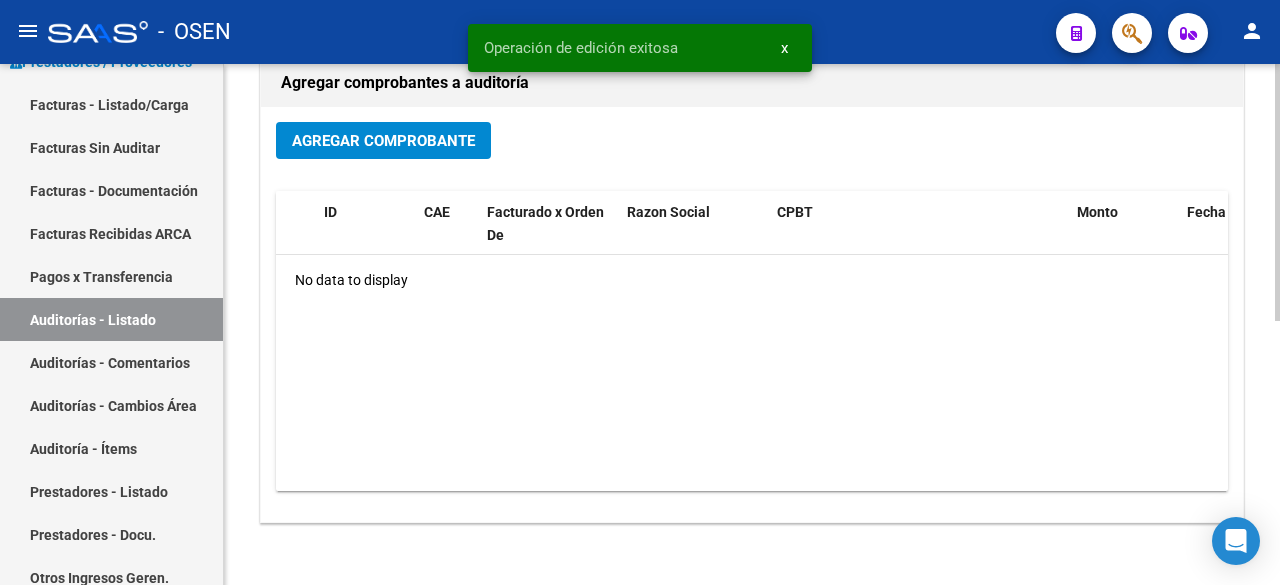scroll, scrollTop: 534, scrollLeft: 0, axis: vertical 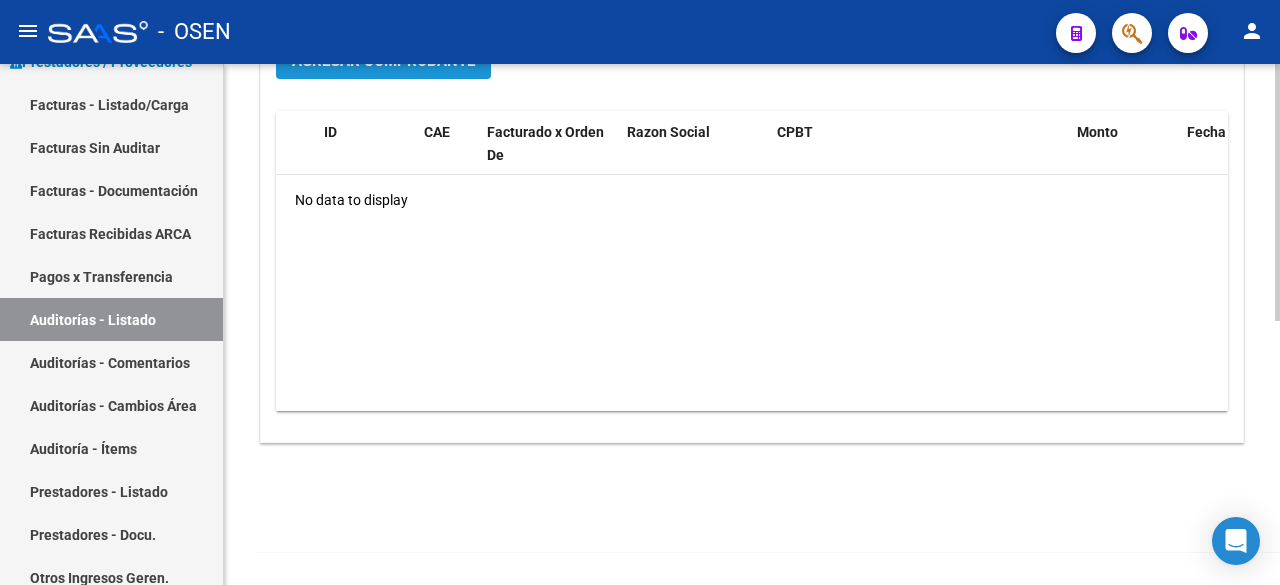 click on "Agregar Comprobante" 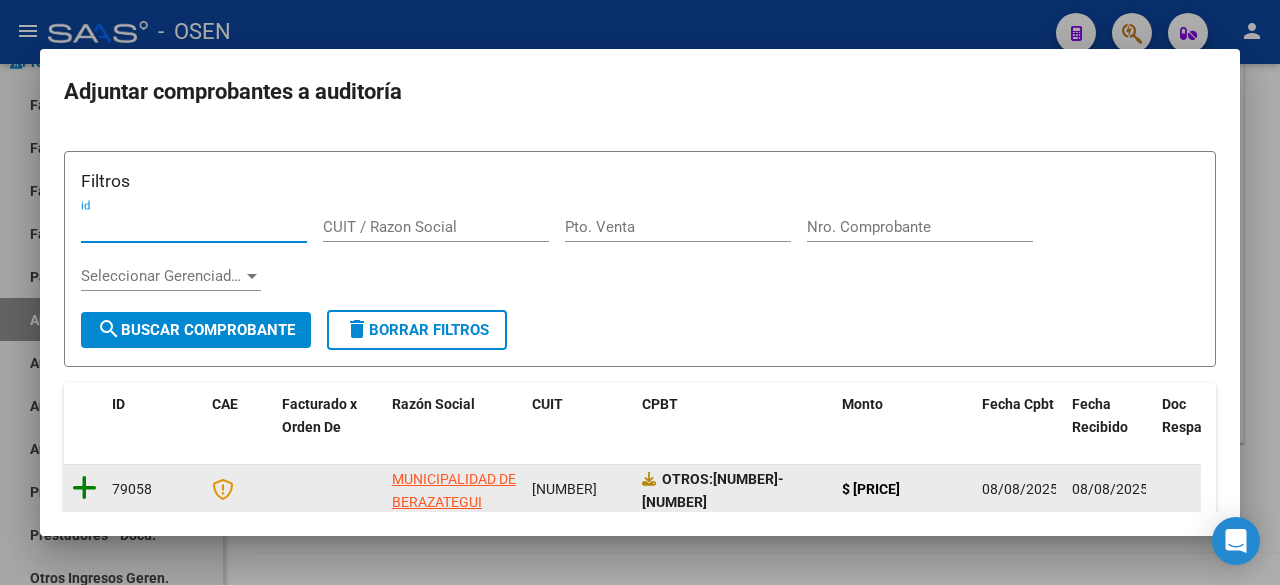 click 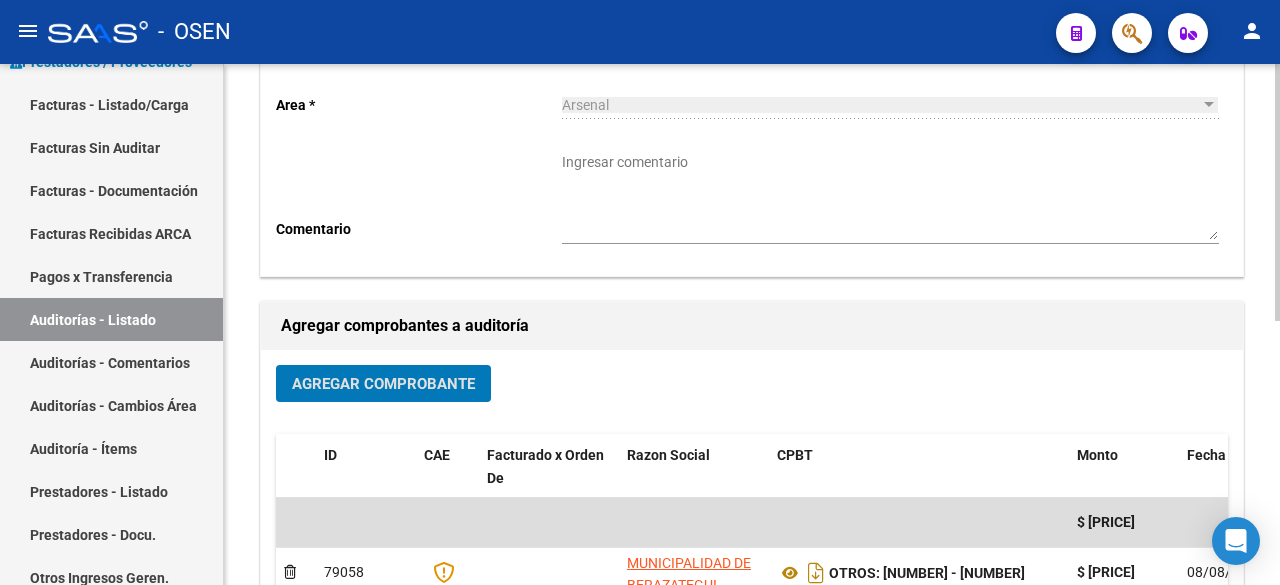 scroll, scrollTop: 0, scrollLeft: 0, axis: both 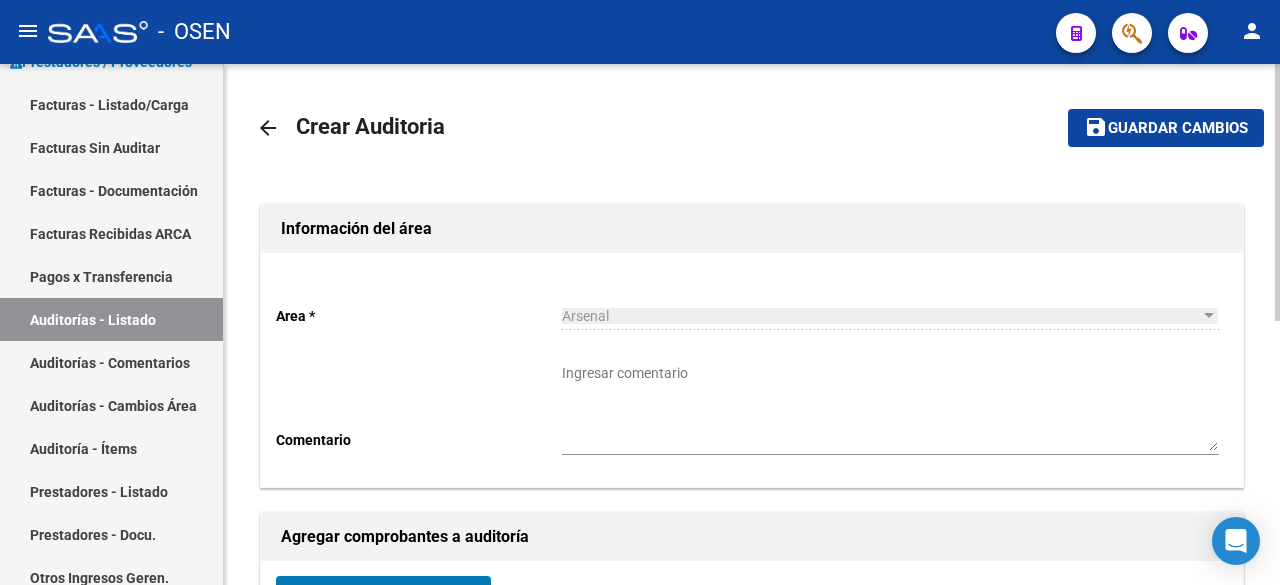 click on "save Guardar cambios" 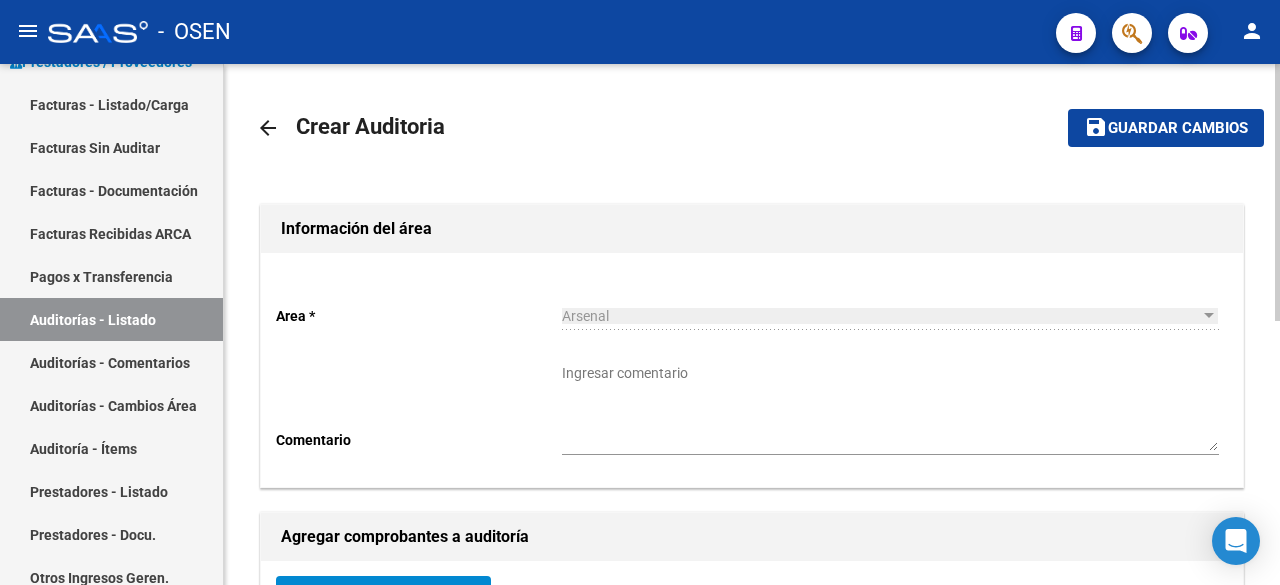 click on "Guardar cambios" 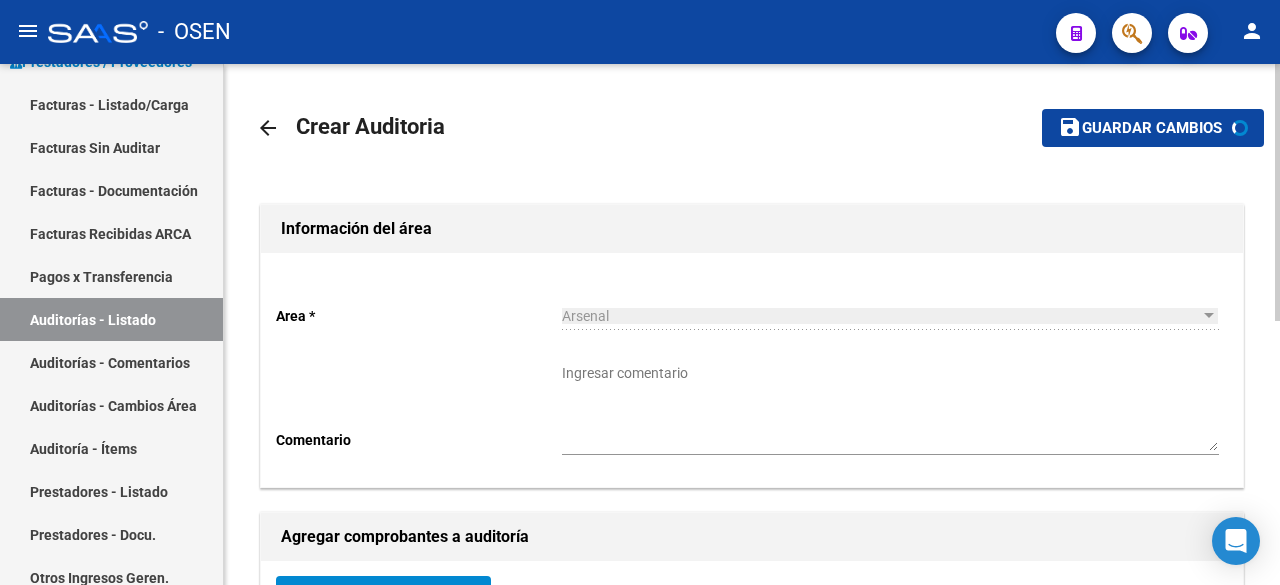 scroll, scrollTop: 253, scrollLeft: 0, axis: vertical 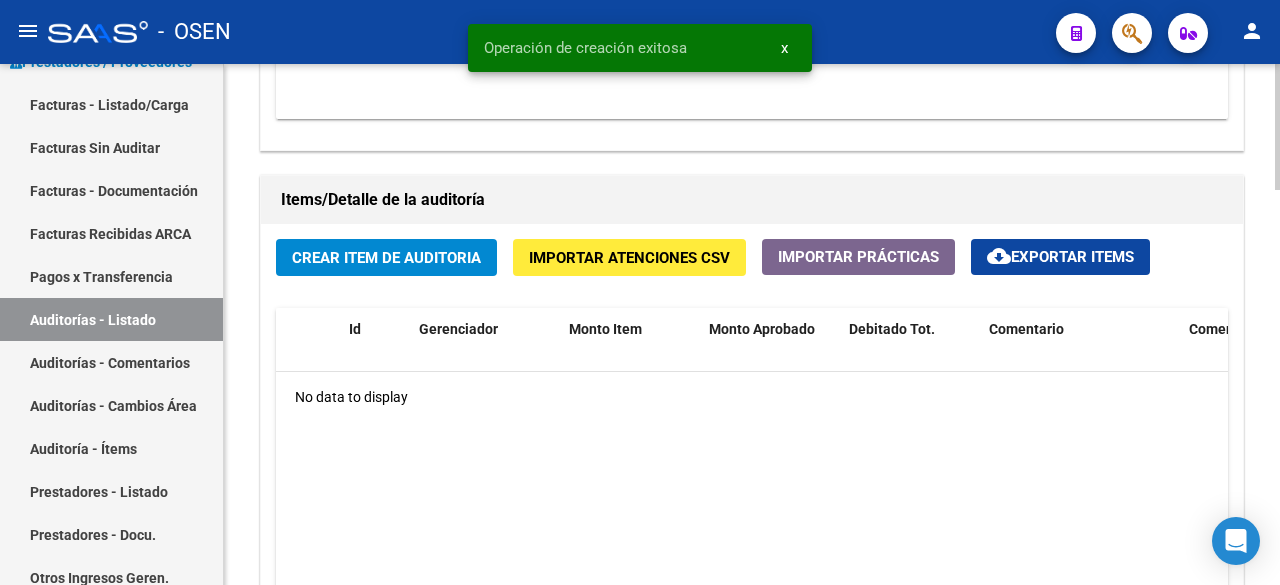 click on "Crear Item de Auditoria" 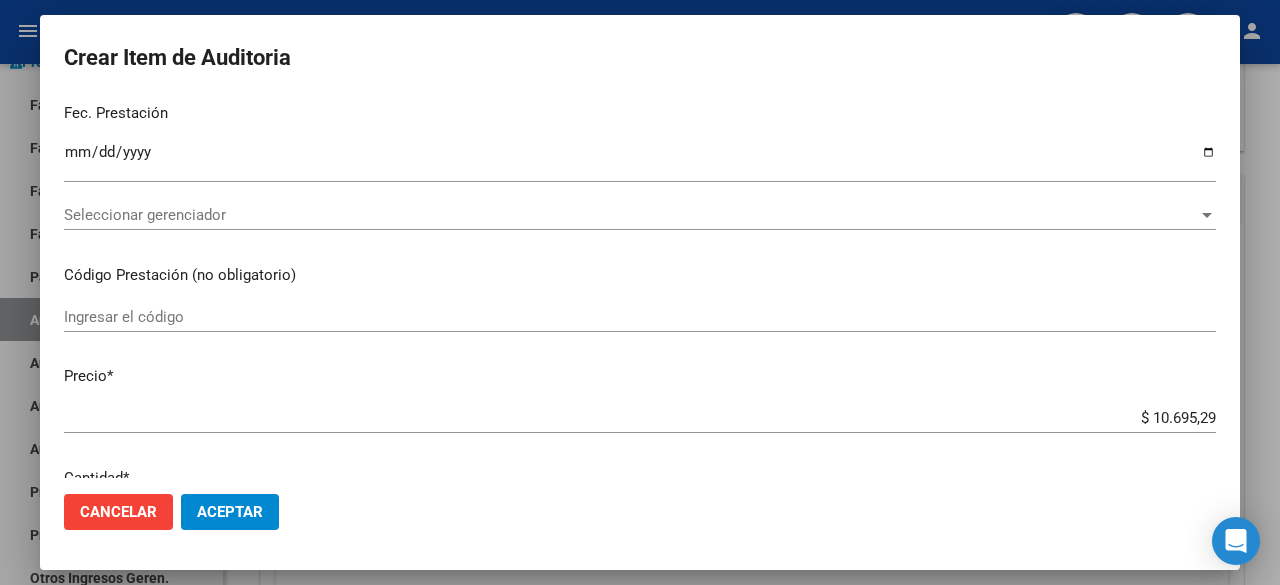 scroll, scrollTop: 333, scrollLeft: 0, axis: vertical 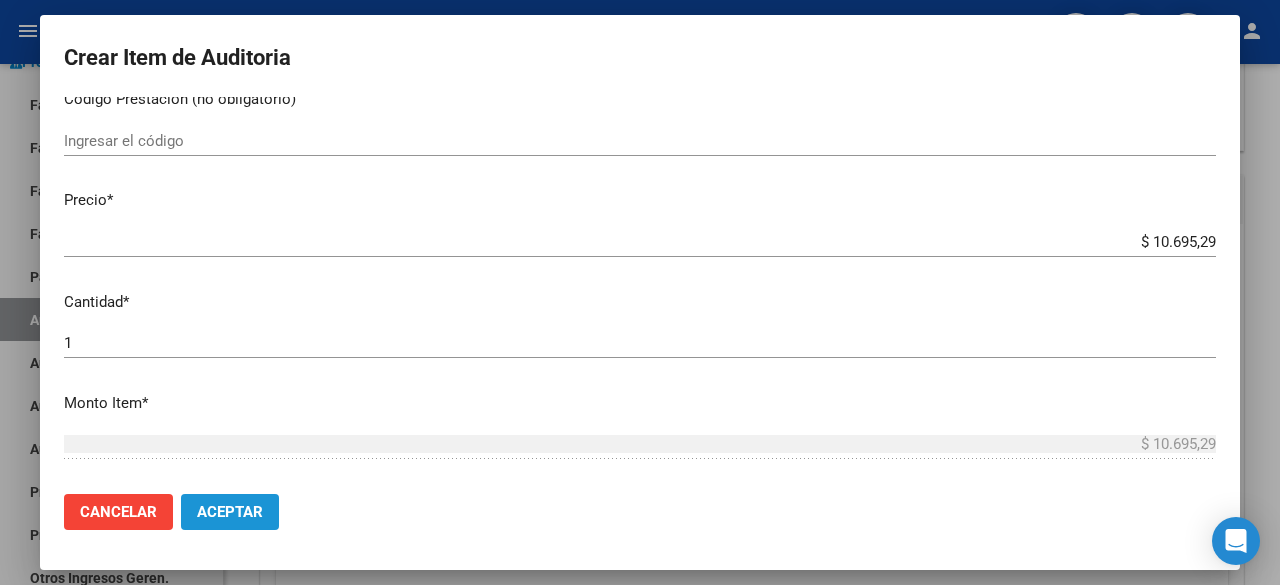 click on "Aceptar" 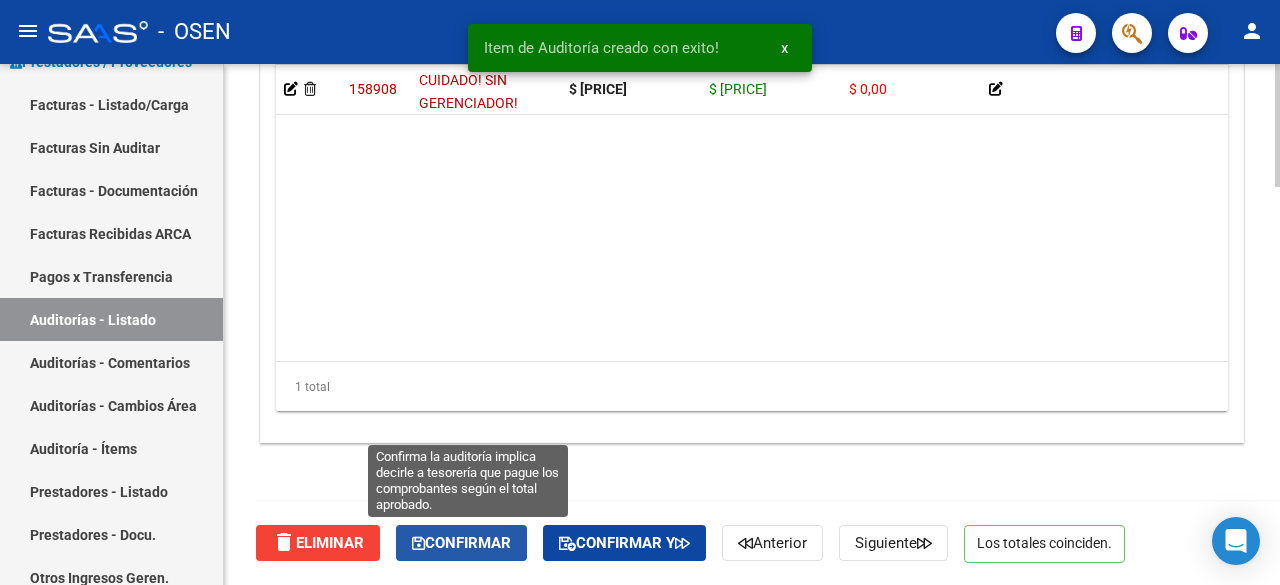 click on "Confirmar" 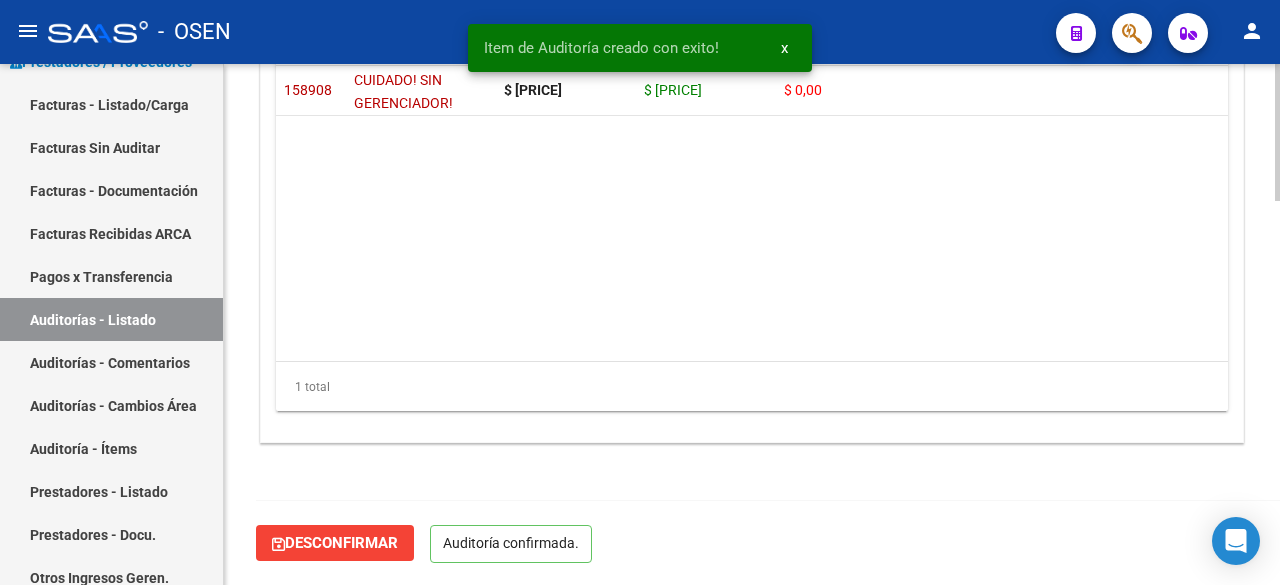 scroll, scrollTop: 1467, scrollLeft: 0, axis: vertical 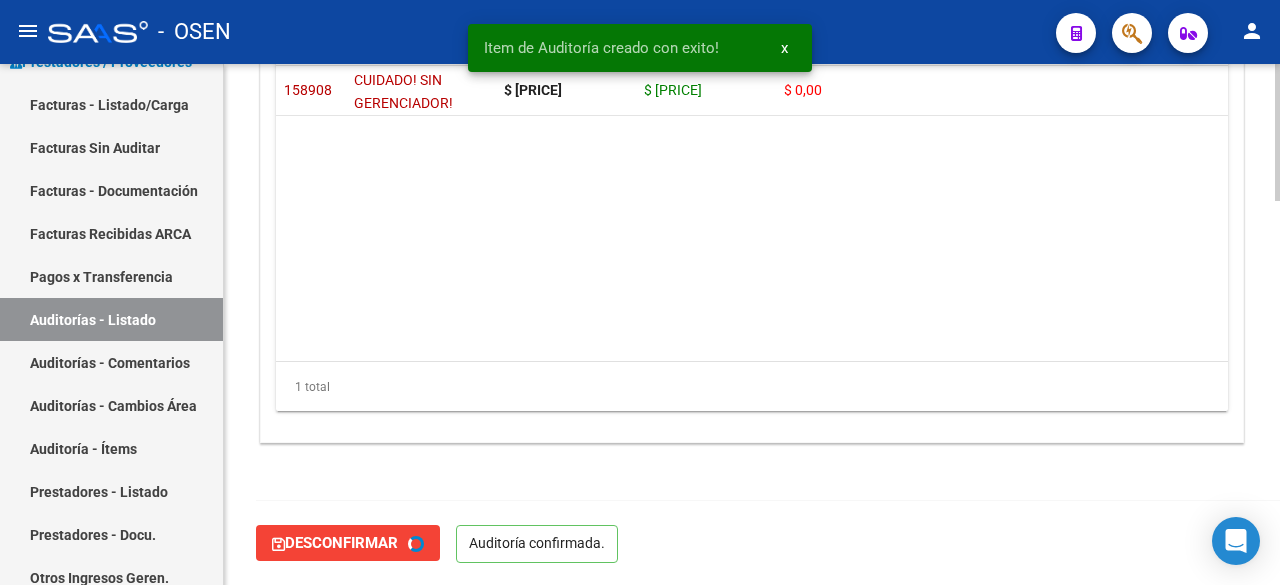 type on "202508" 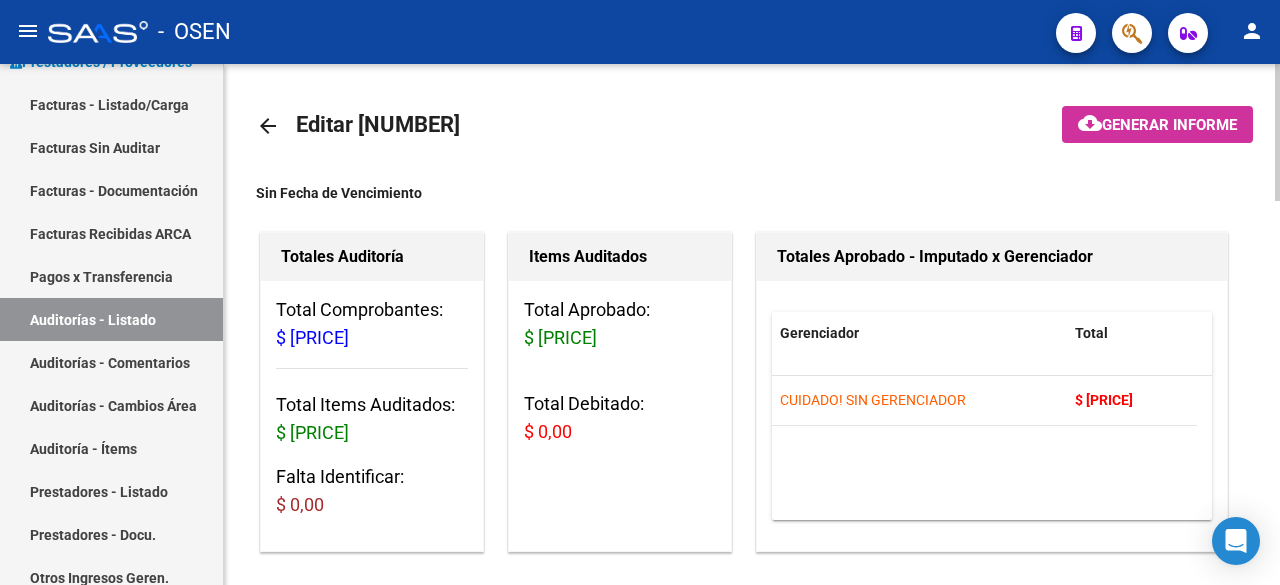 scroll, scrollTop: 0, scrollLeft: 0, axis: both 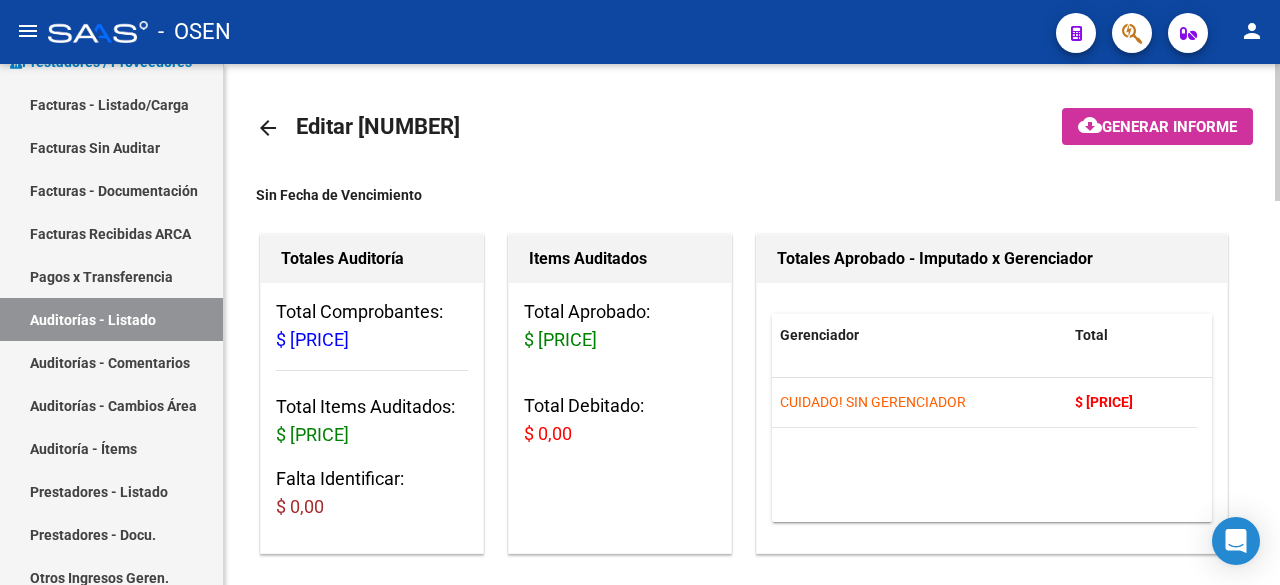 click on "arrow_back" 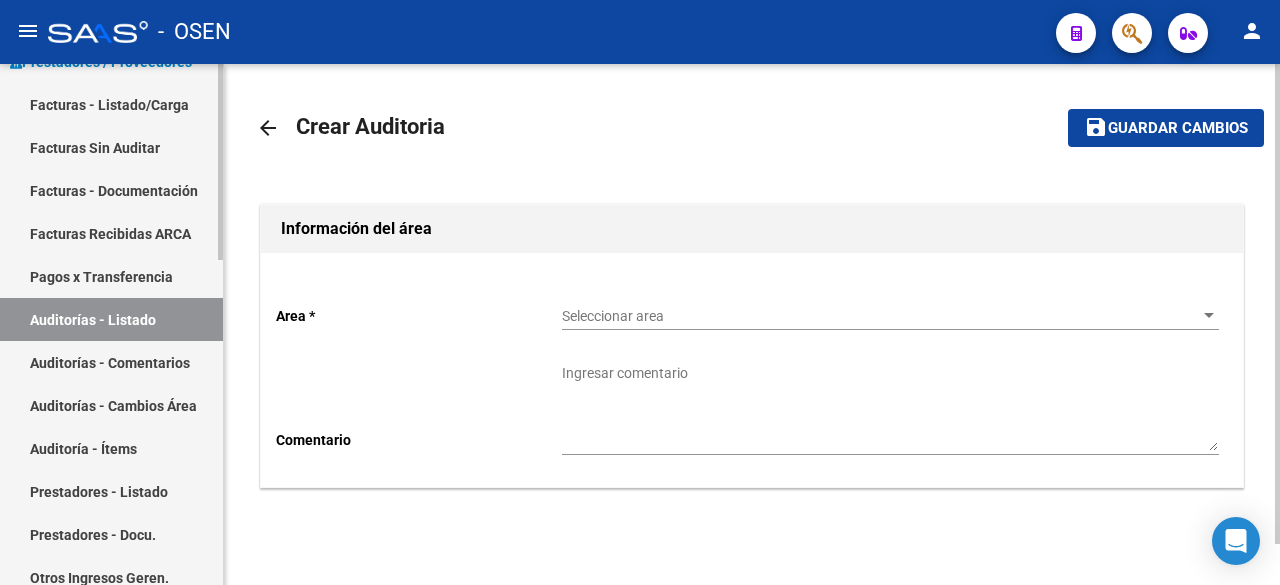 scroll, scrollTop: 0, scrollLeft: 0, axis: both 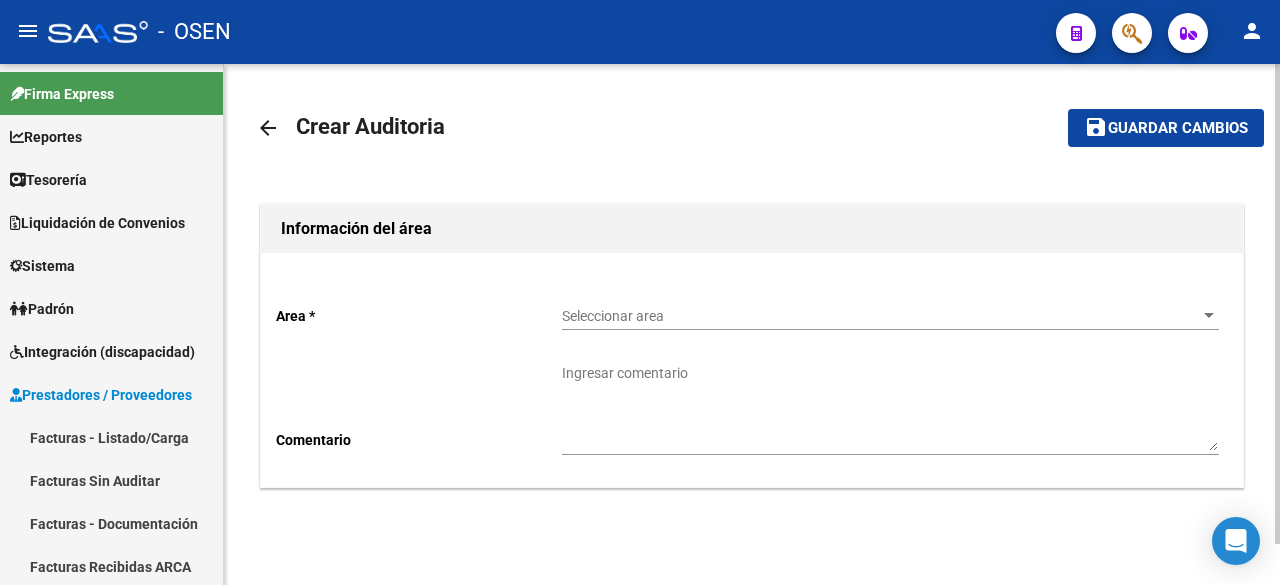 click on "Seleccionar area" at bounding box center (881, 316) 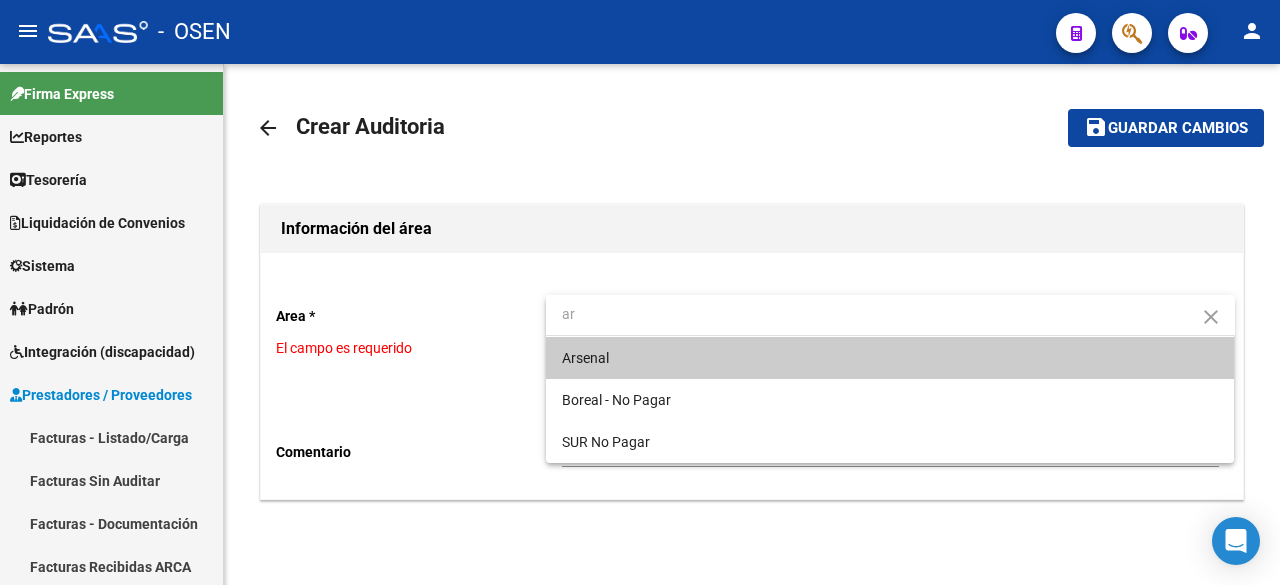 type on "ar" 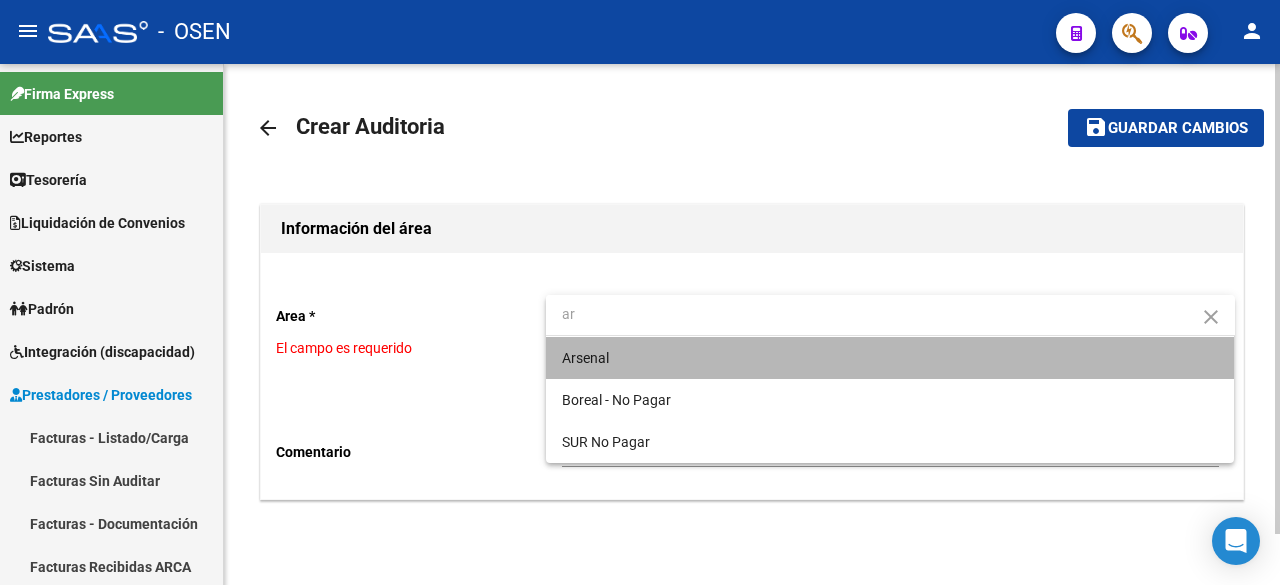 click on "Arsenal" at bounding box center [890, 358] 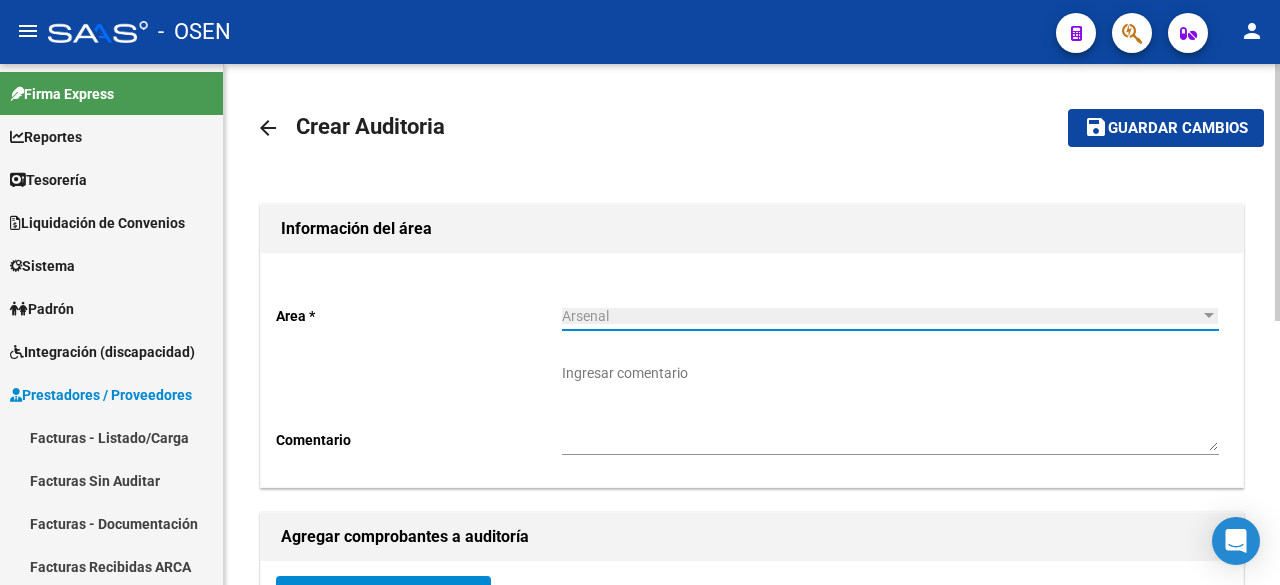 scroll, scrollTop: 534, scrollLeft: 0, axis: vertical 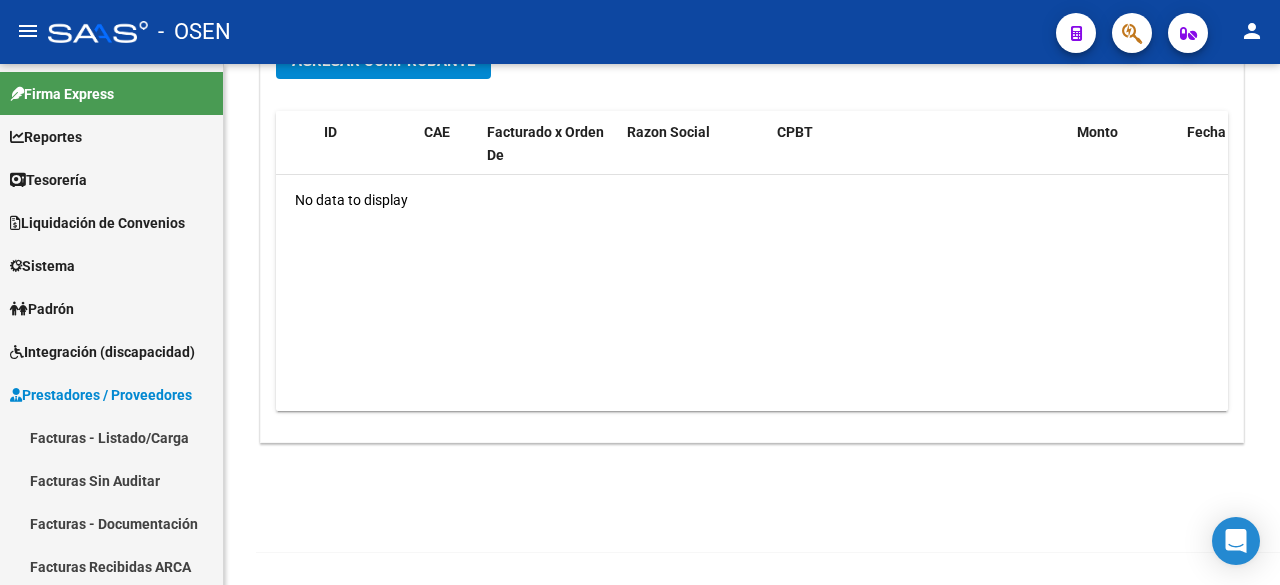 click on "menu -   [BRAND]  person" 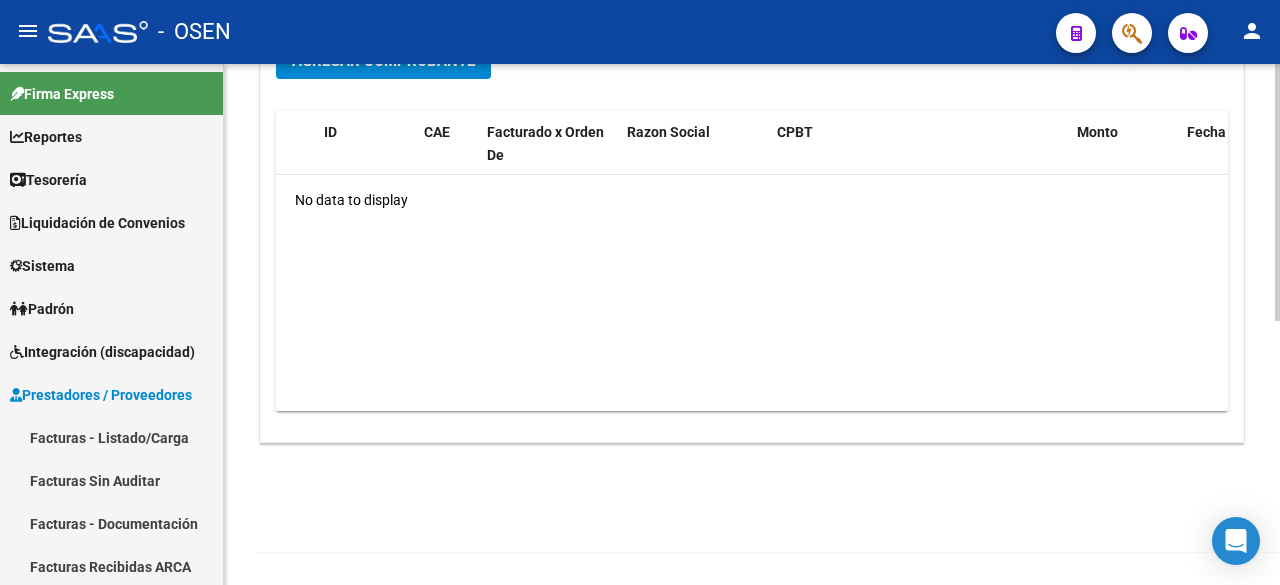 click on "Agregar Comprobante" 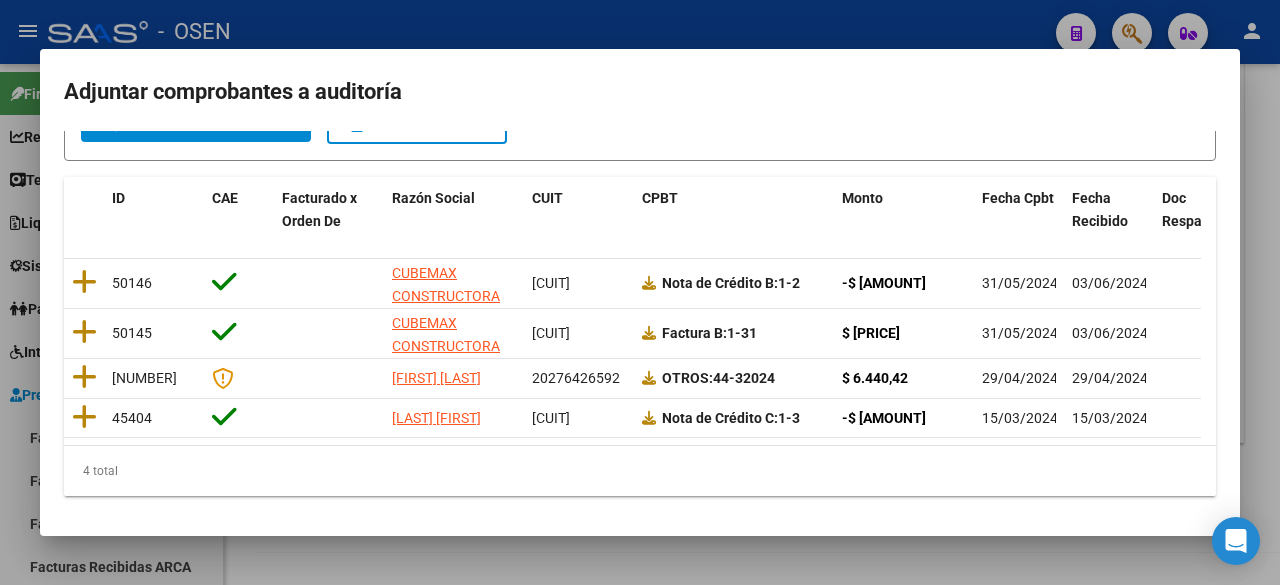 scroll, scrollTop: 241, scrollLeft: 0, axis: vertical 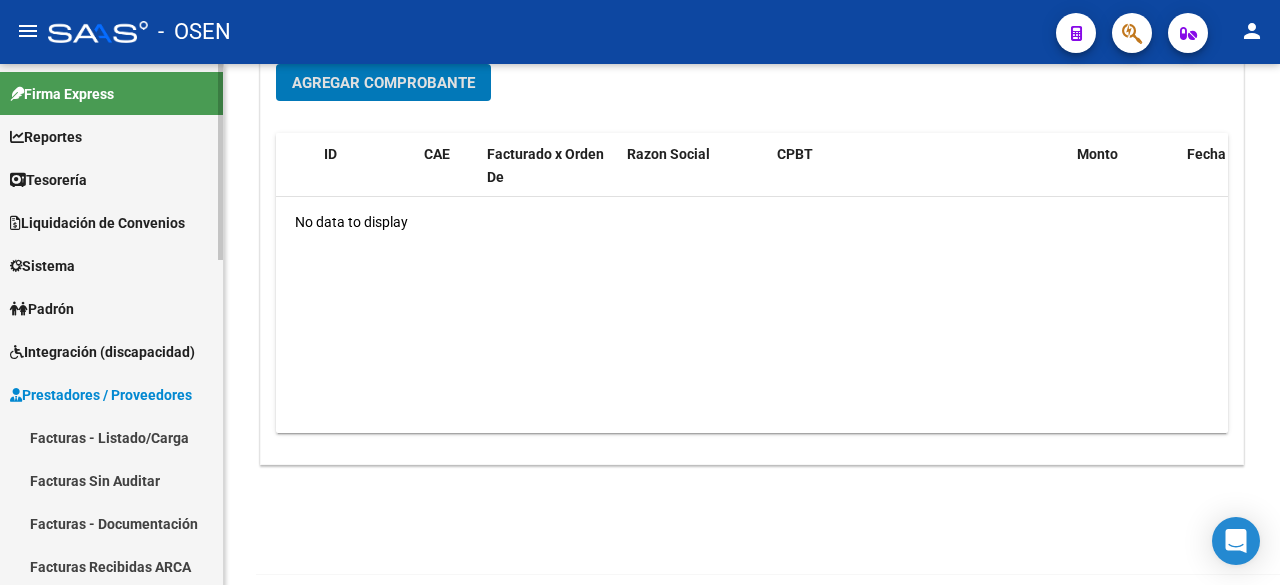click on "Facturas - Listado/Carga" at bounding box center (111, 437) 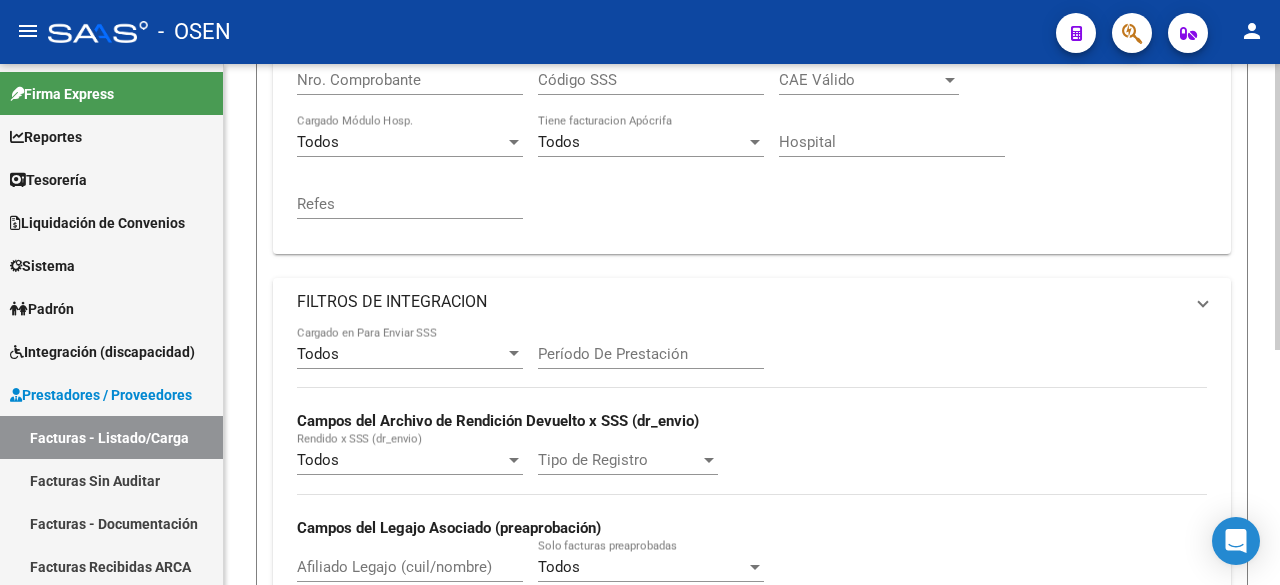 scroll, scrollTop: 0, scrollLeft: 0, axis: both 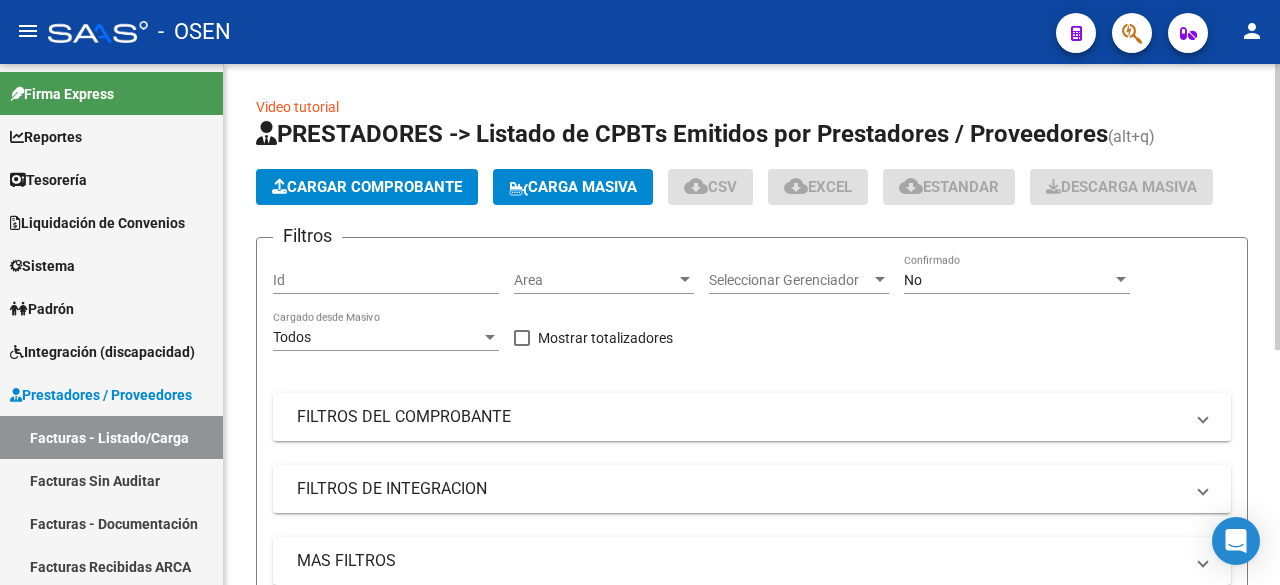 click on "Cargar Comprobante" 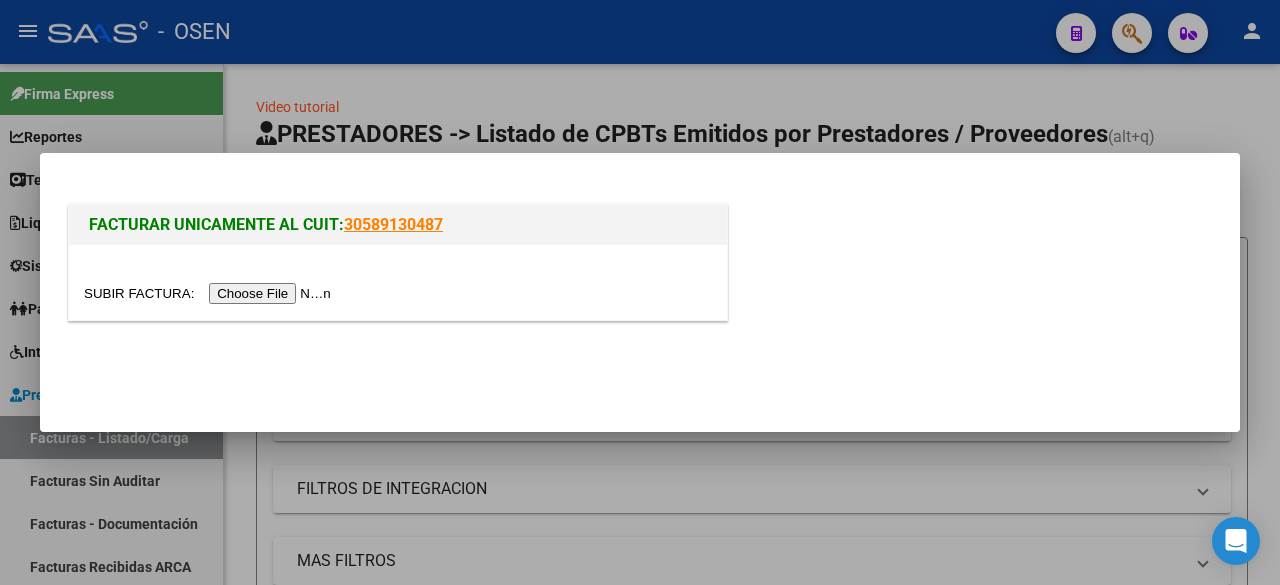 click at bounding box center (210, 293) 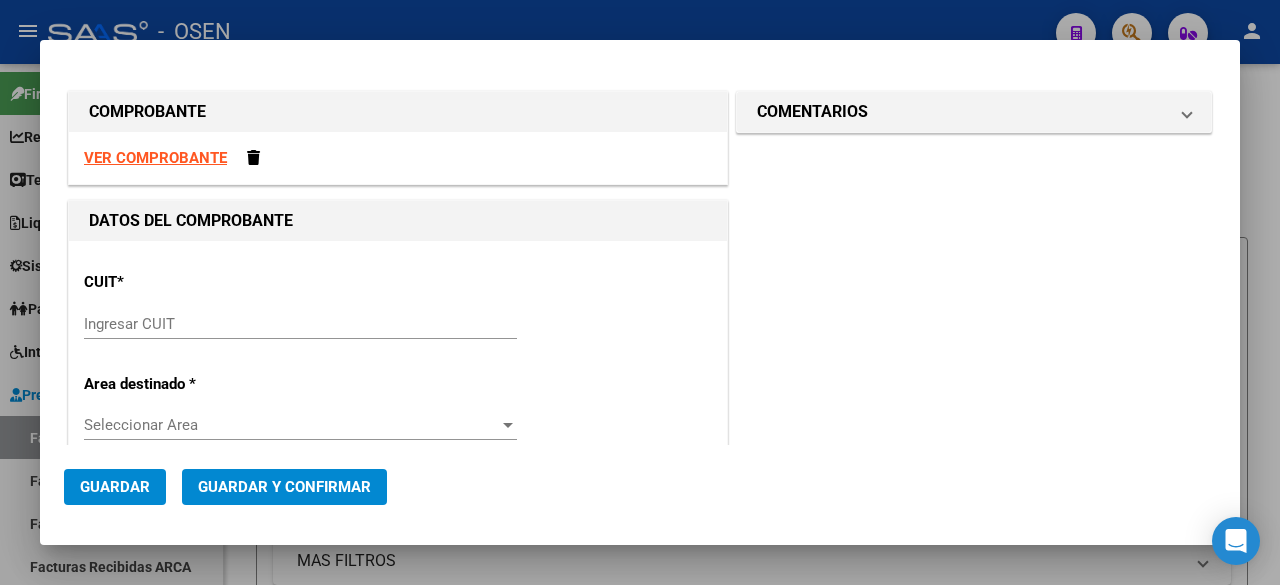 click on "VER COMPROBANTE" at bounding box center [155, 158] 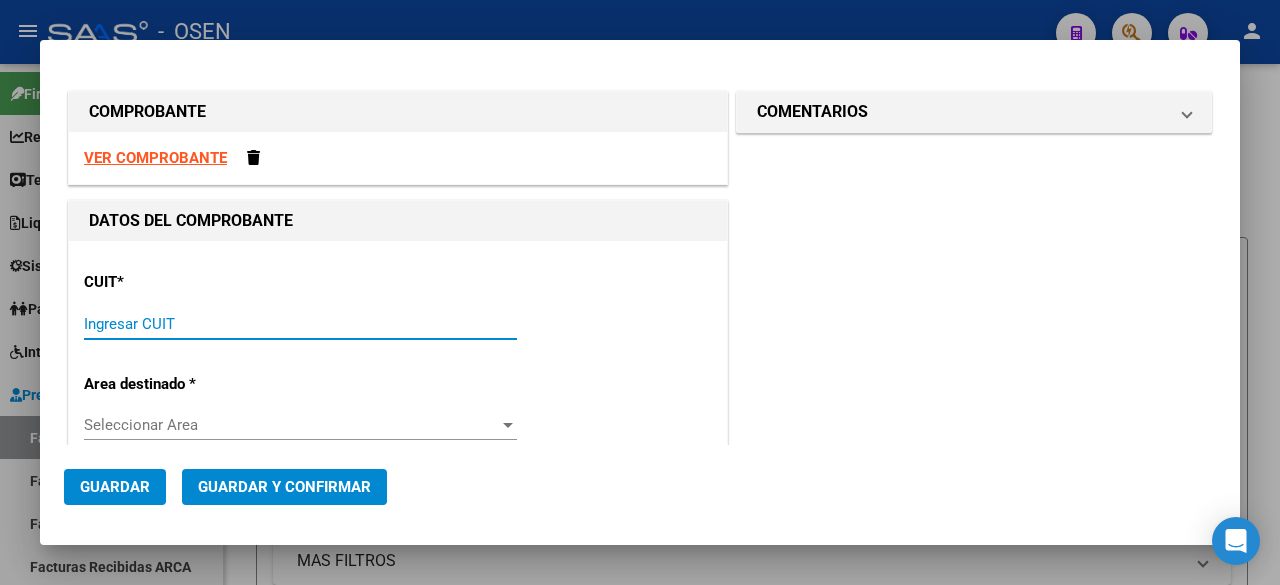 paste on "[CUIT]" 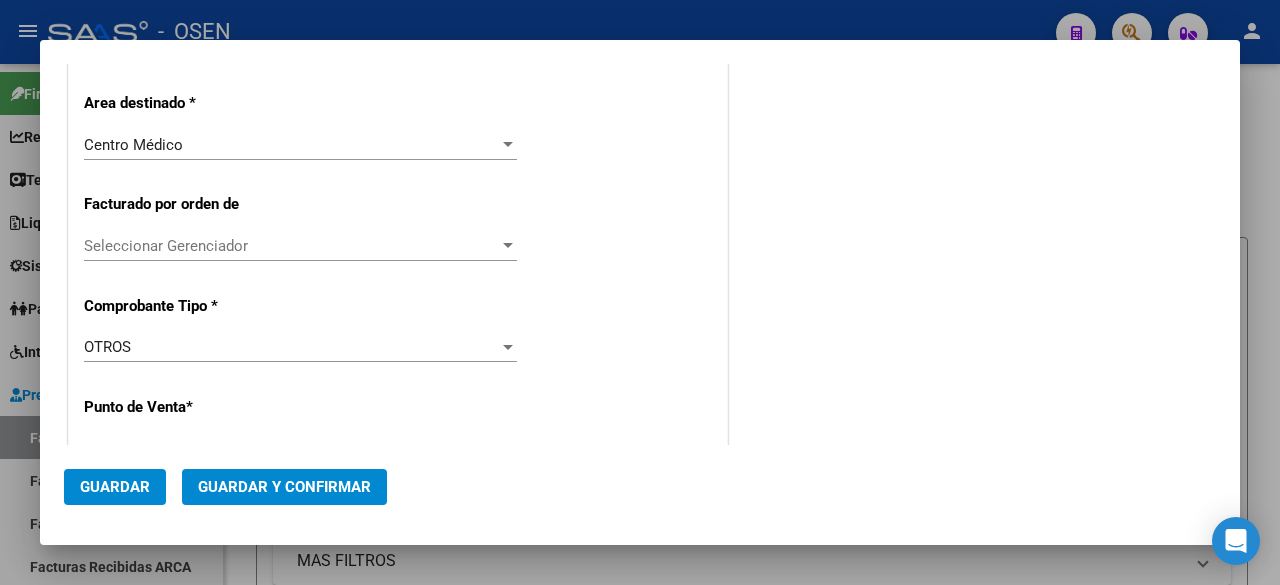 type on "1" 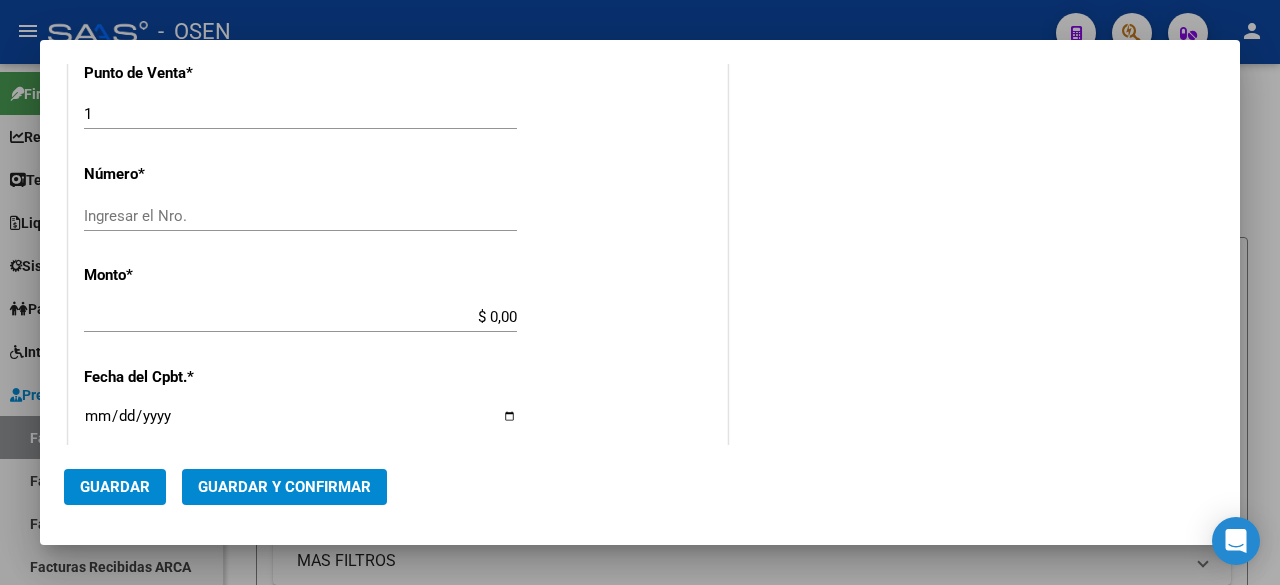 scroll, scrollTop: 704, scrollLeft: 0, axis: vertical 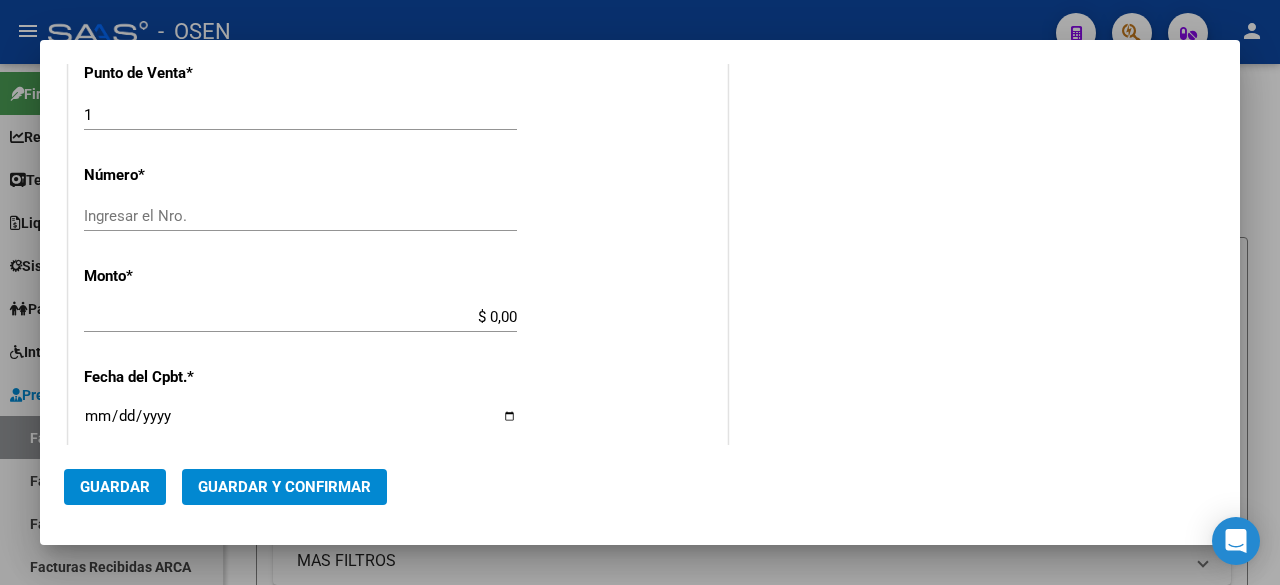 type on "[CUIT]" 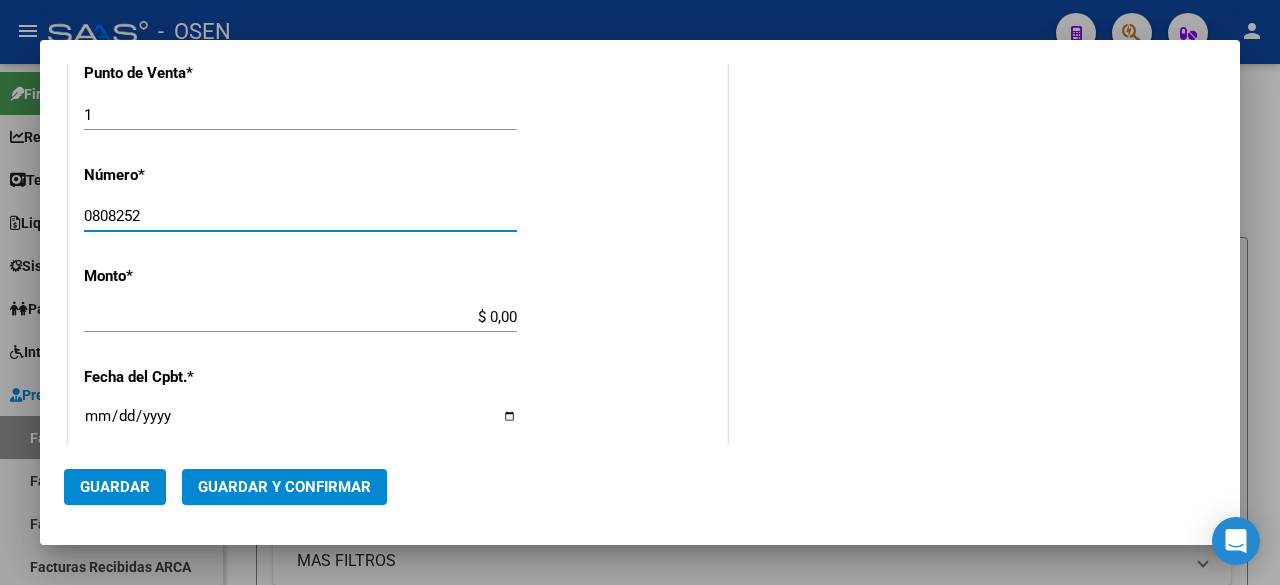 type on "0808252" 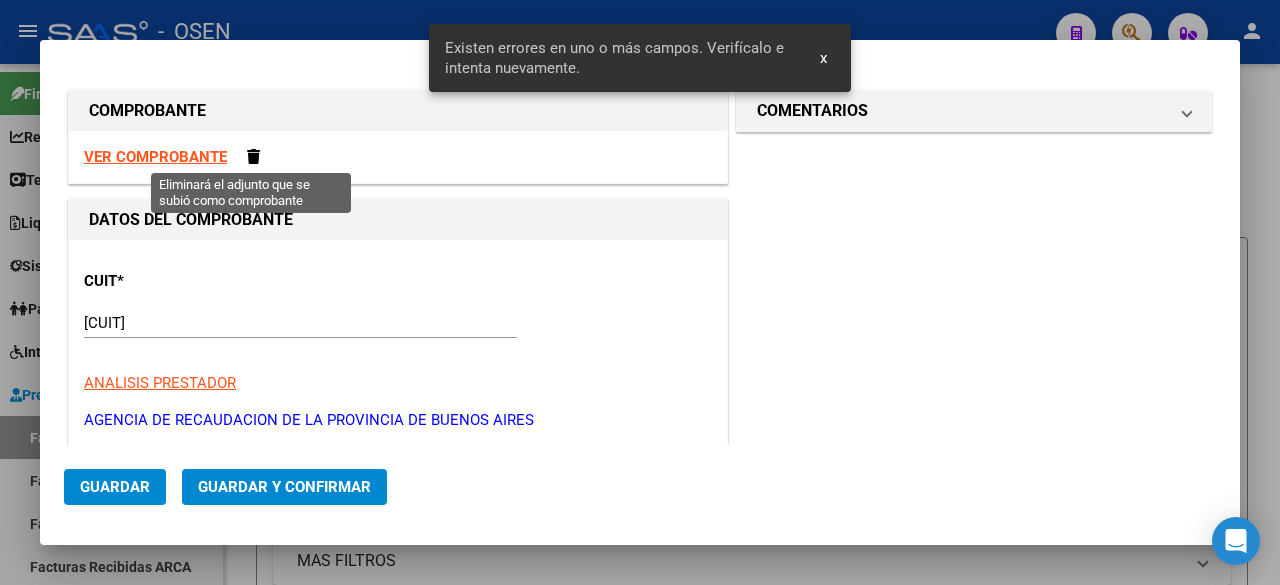 scroll, scrollTop: 0, scrollLeft: 0, axis: both 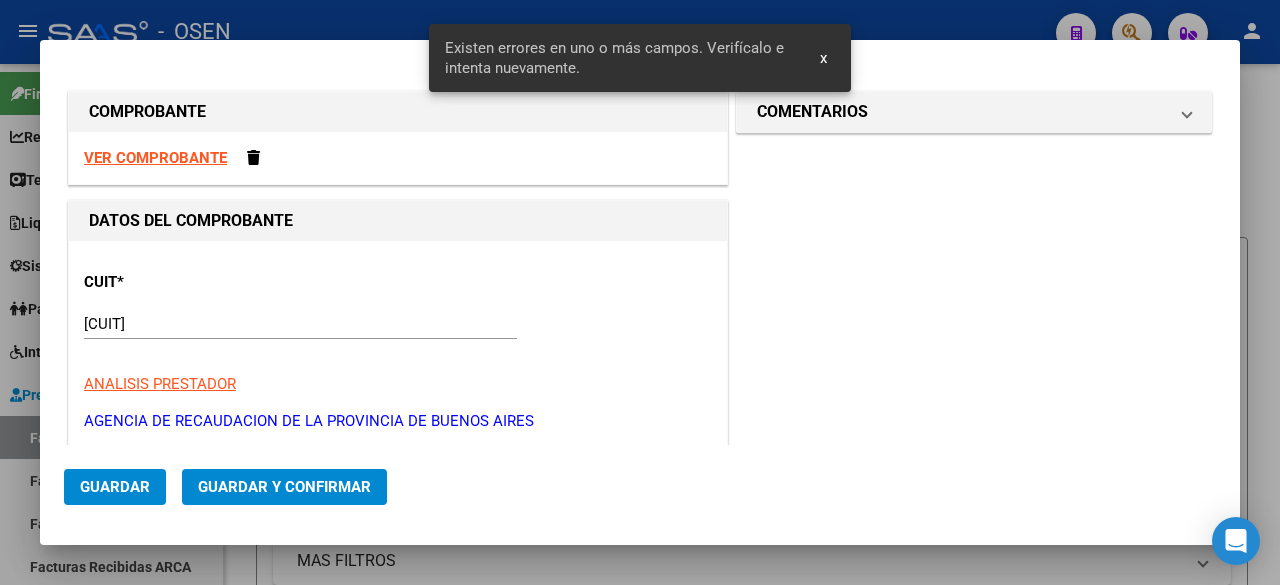 click on "VER COMPROBANTE" at bounding box center [155, 158] 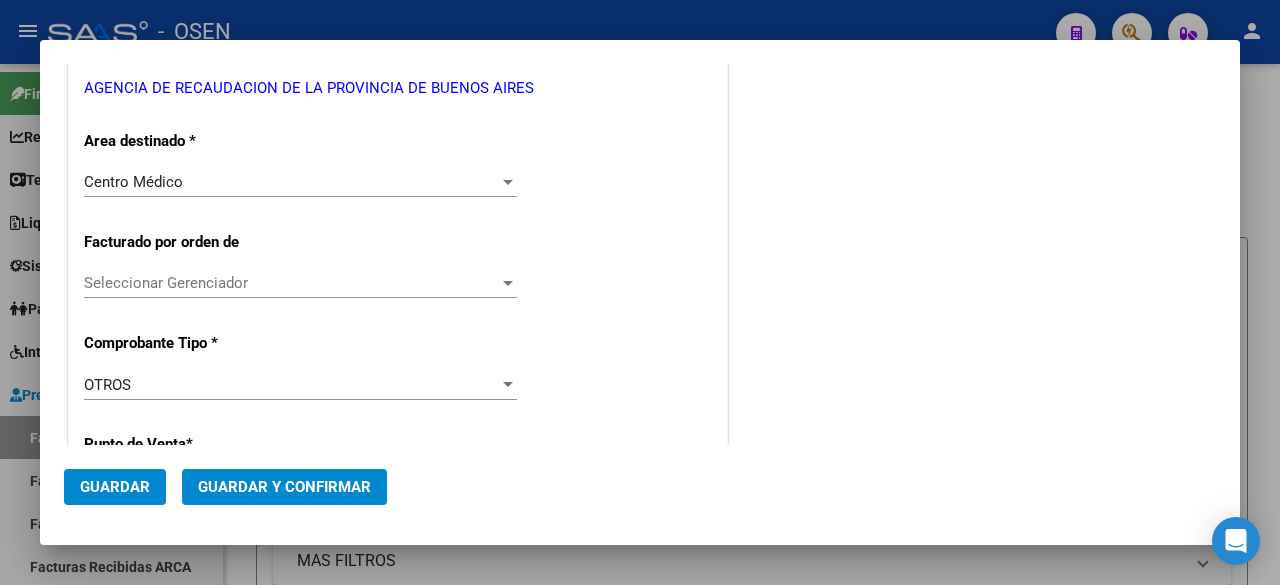 scroll, scrollTop: 667, scrollLeft: 0, axis: vertical 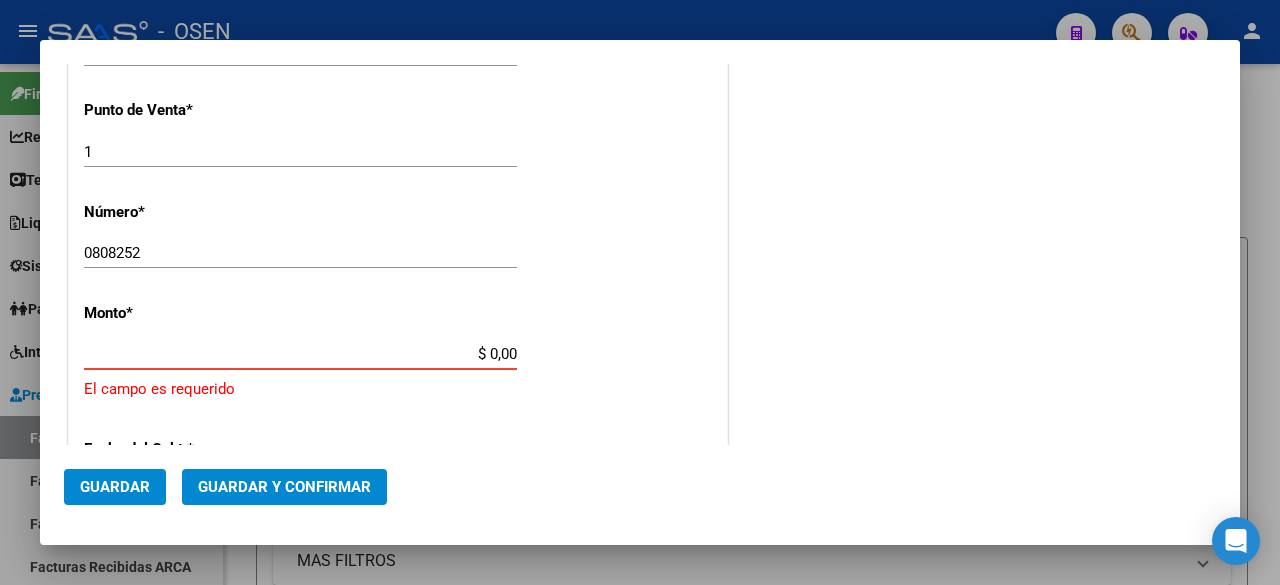 paste on "8.995,3" 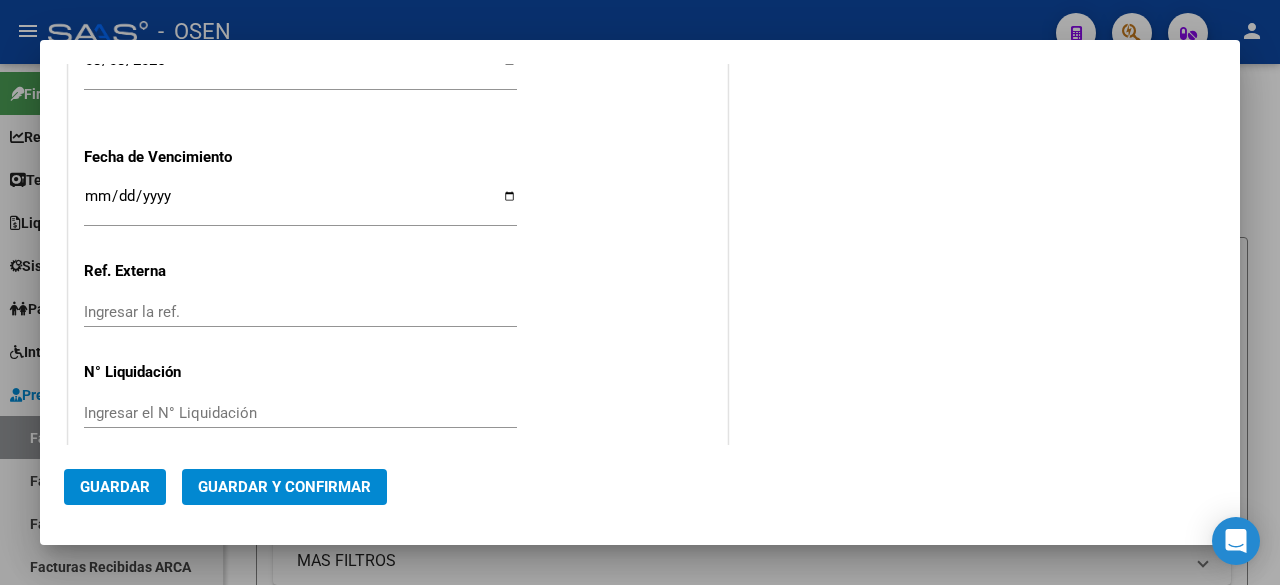 scroll, scrollTop: 1000, scrollLeft: 0, axis: vertical 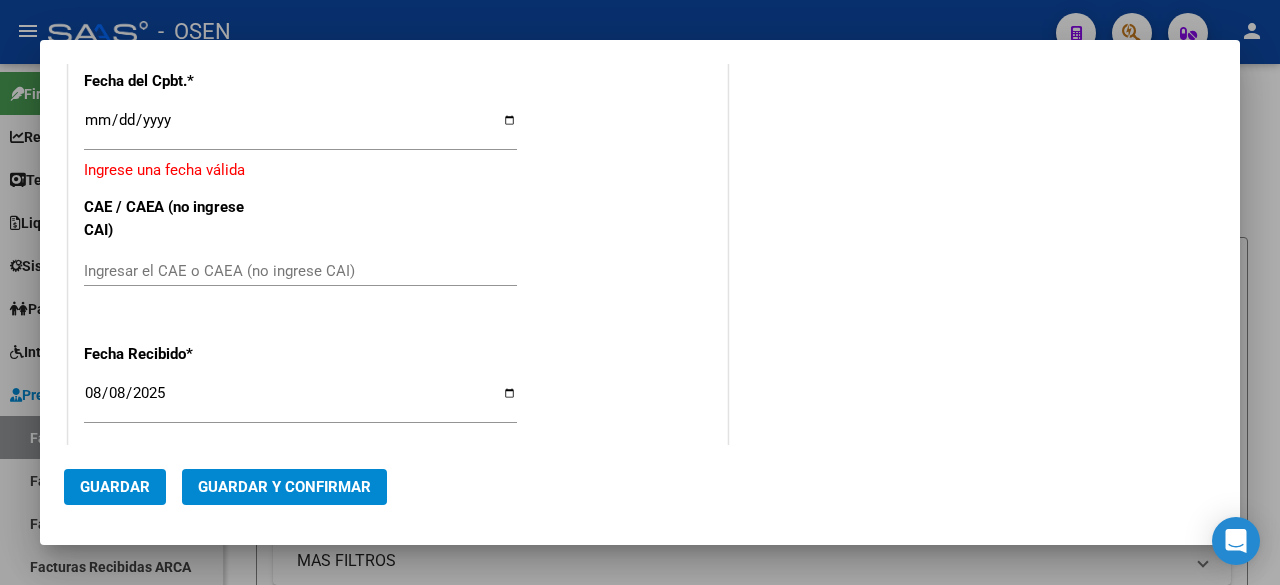 type on "$ 8.995,30" 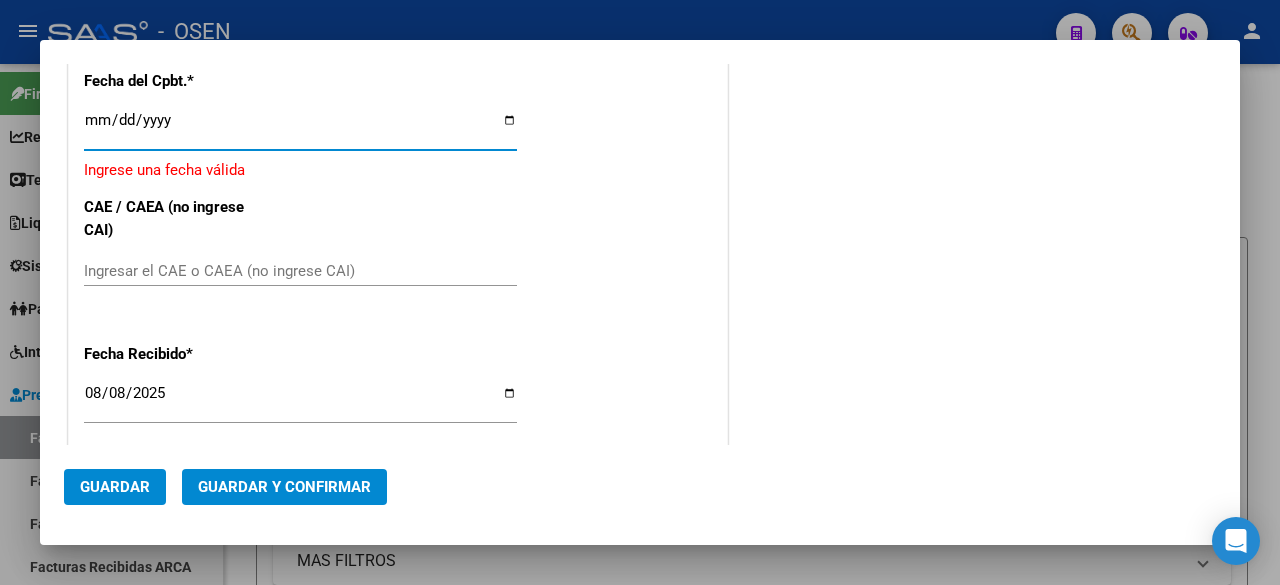 click on "Ingresar la fecha" at bounding box center [300, 128] 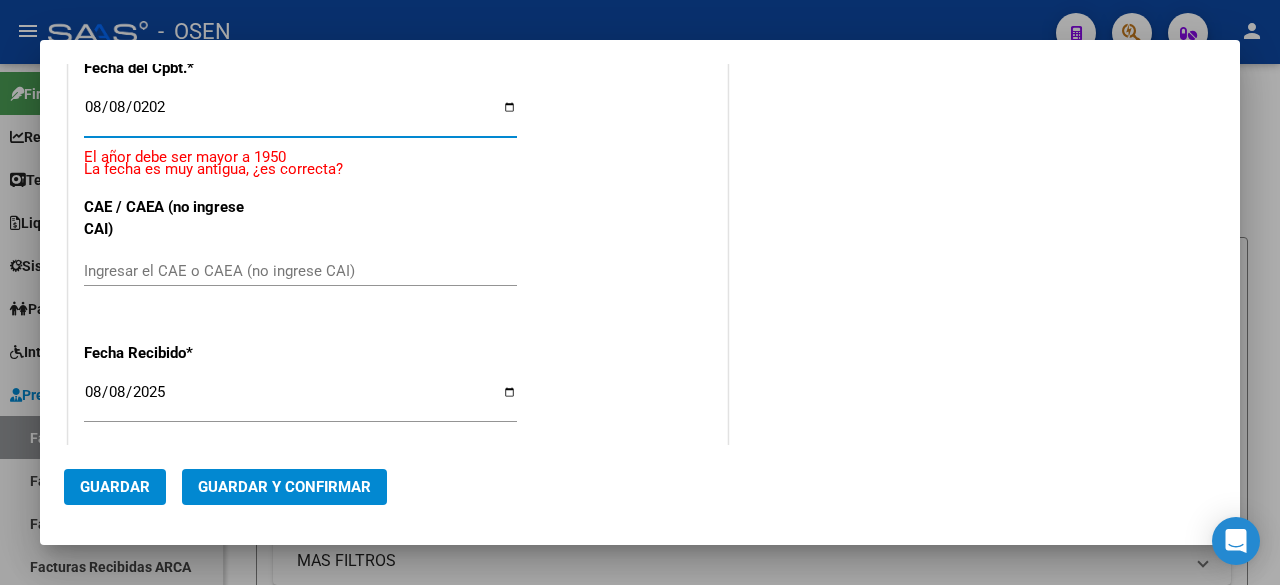 type on "2025-08-08" 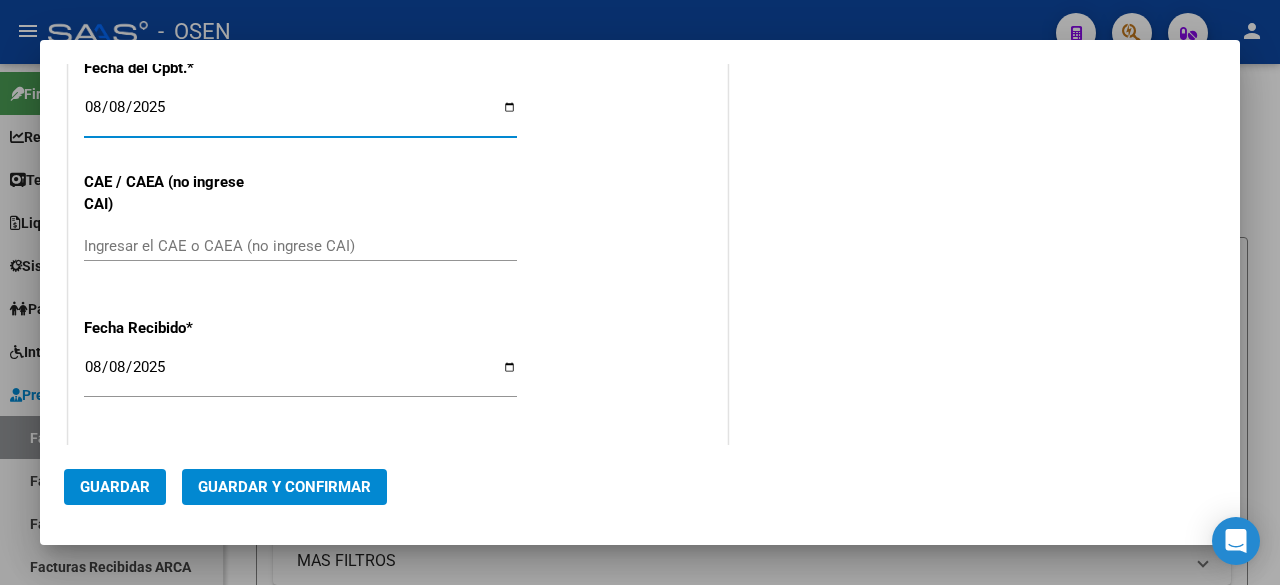 scroll, scrollTop: 988, scrollLeft: 0, axis: vertical 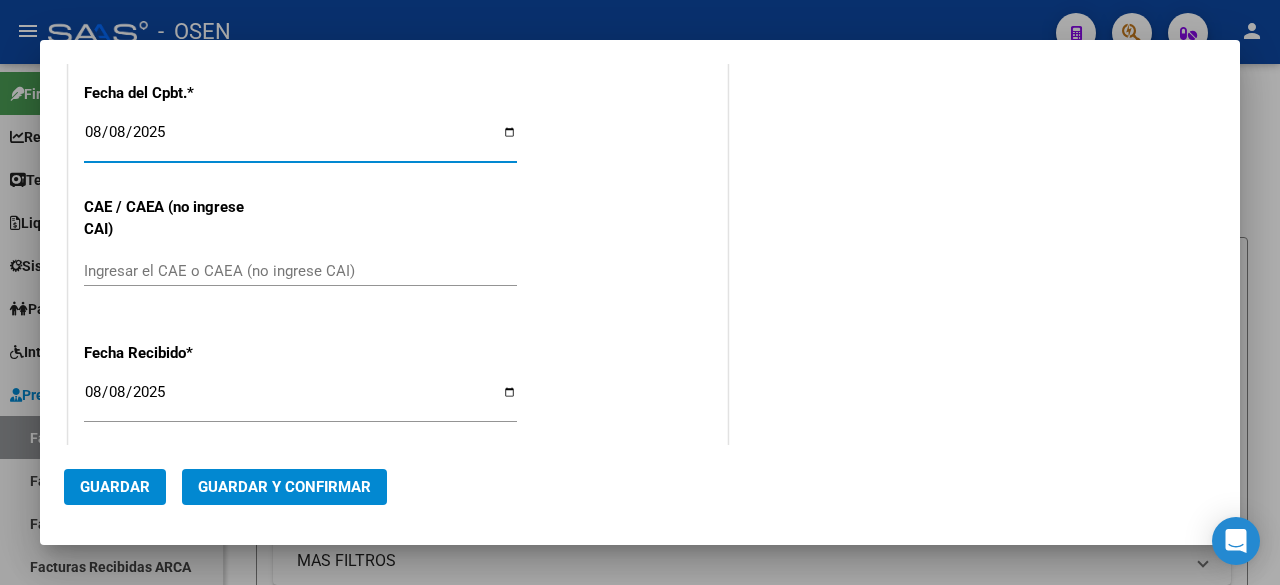 click on "Guardar y Confirmar" 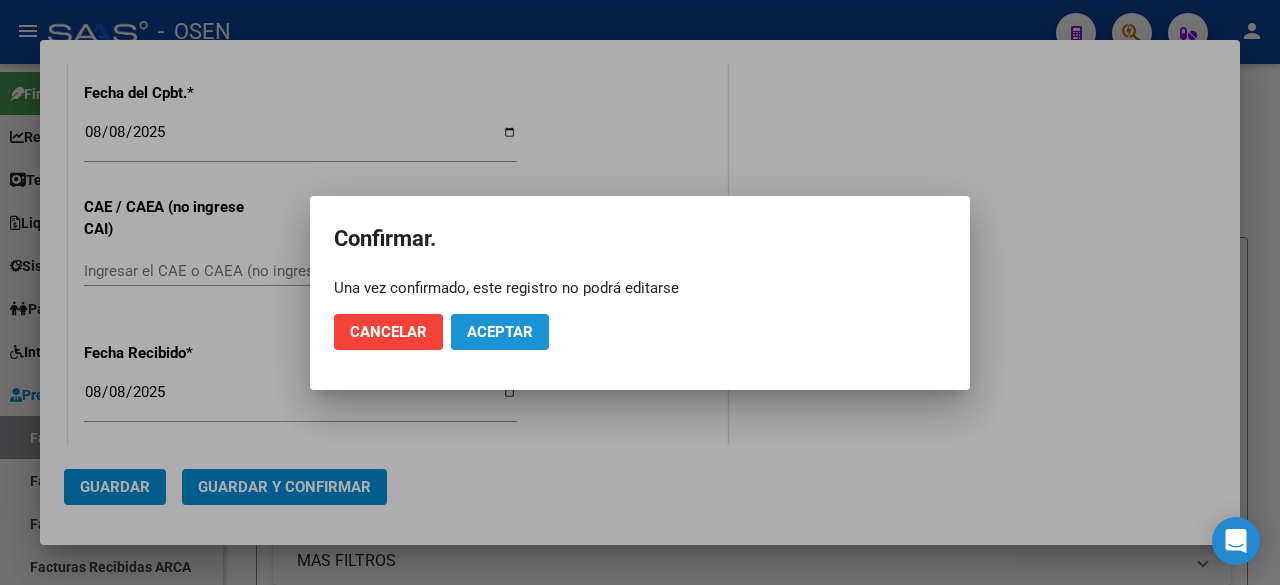 click on "Aceptar" 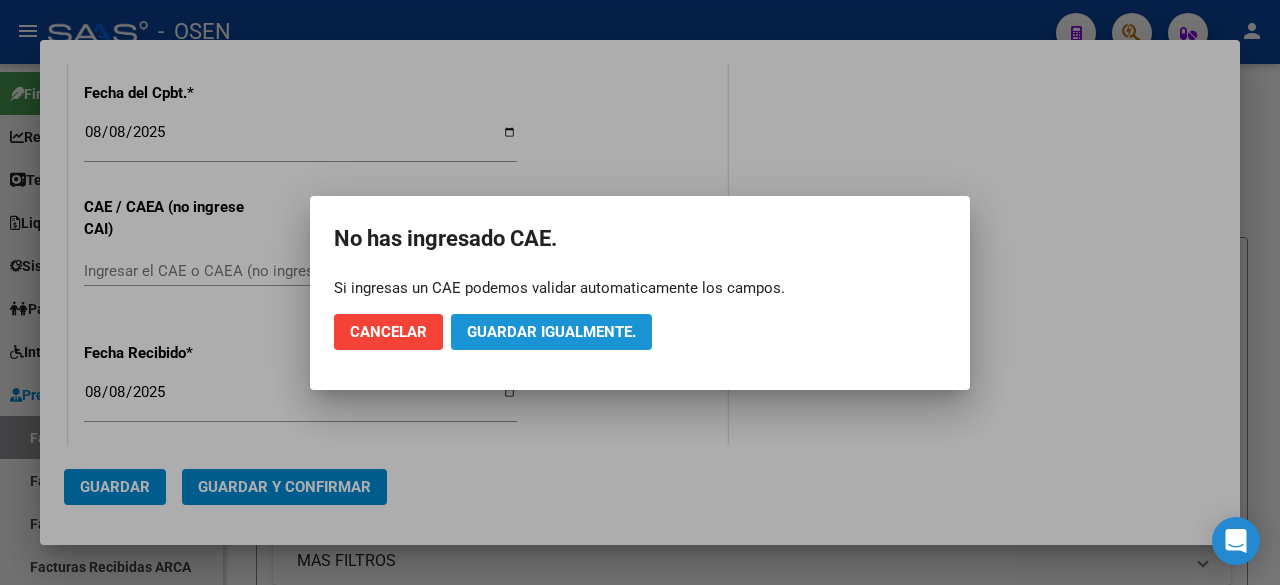click on "Guardar igualmente." 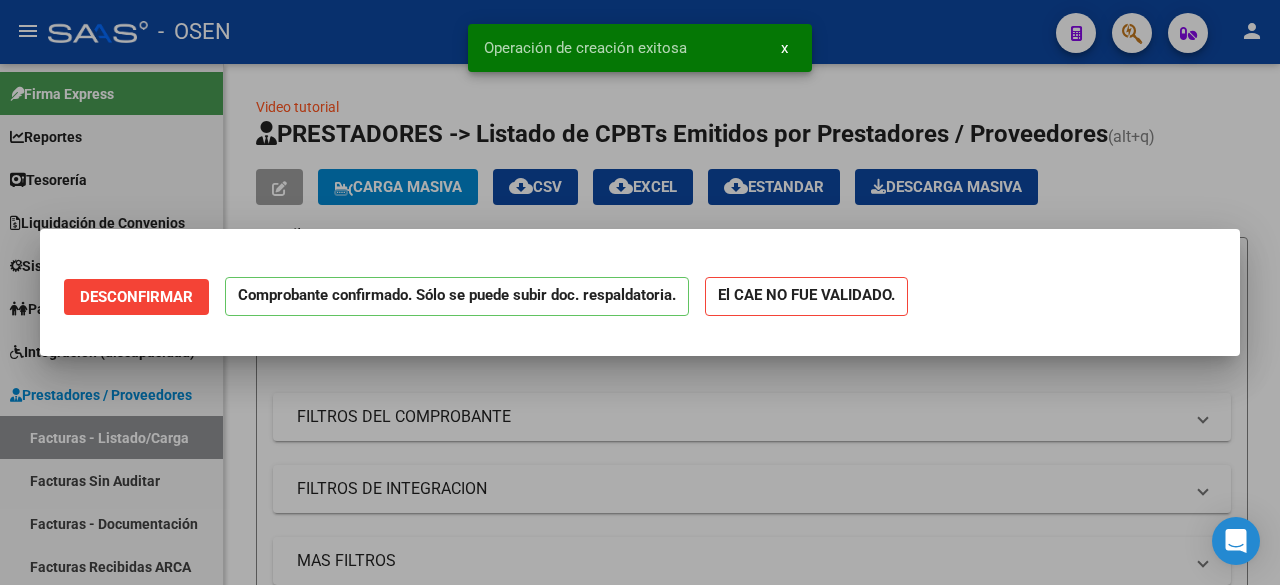 scroll, scrollTop: 0, scrollLeft: 0, axis: both 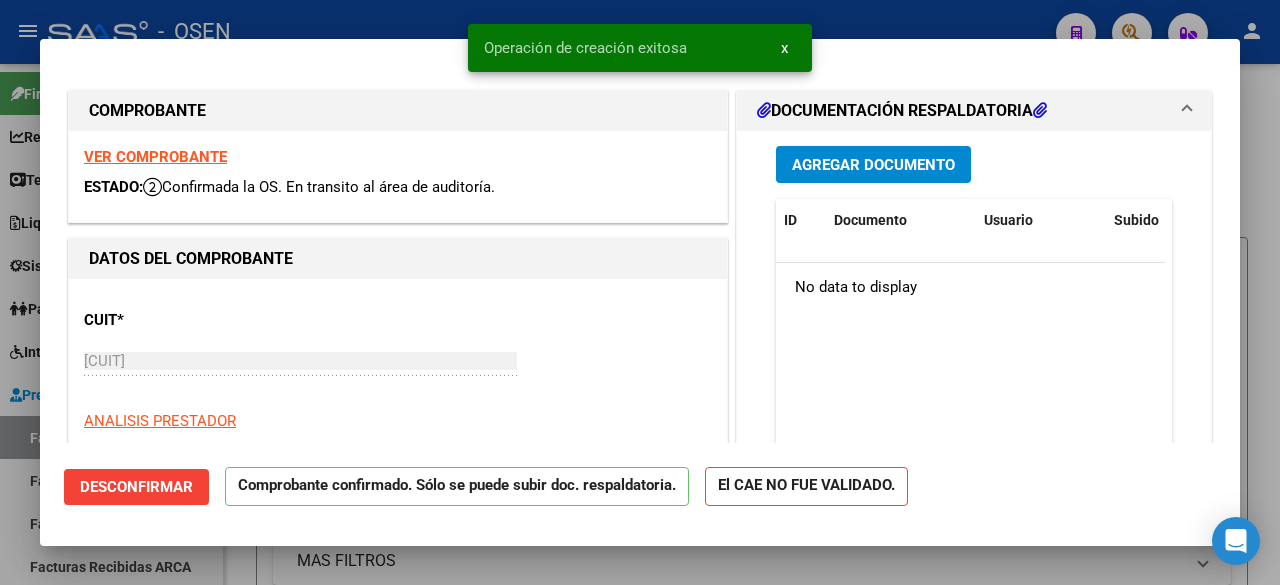 click at bounding box center [640, 292] 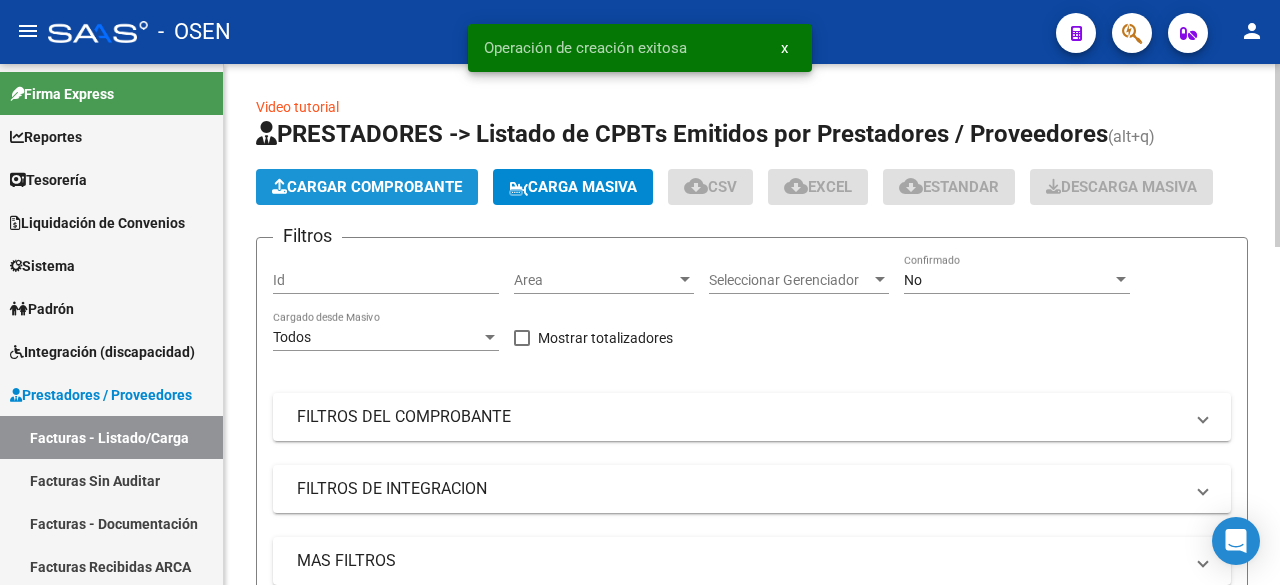 click on "Cargar Comprobante" 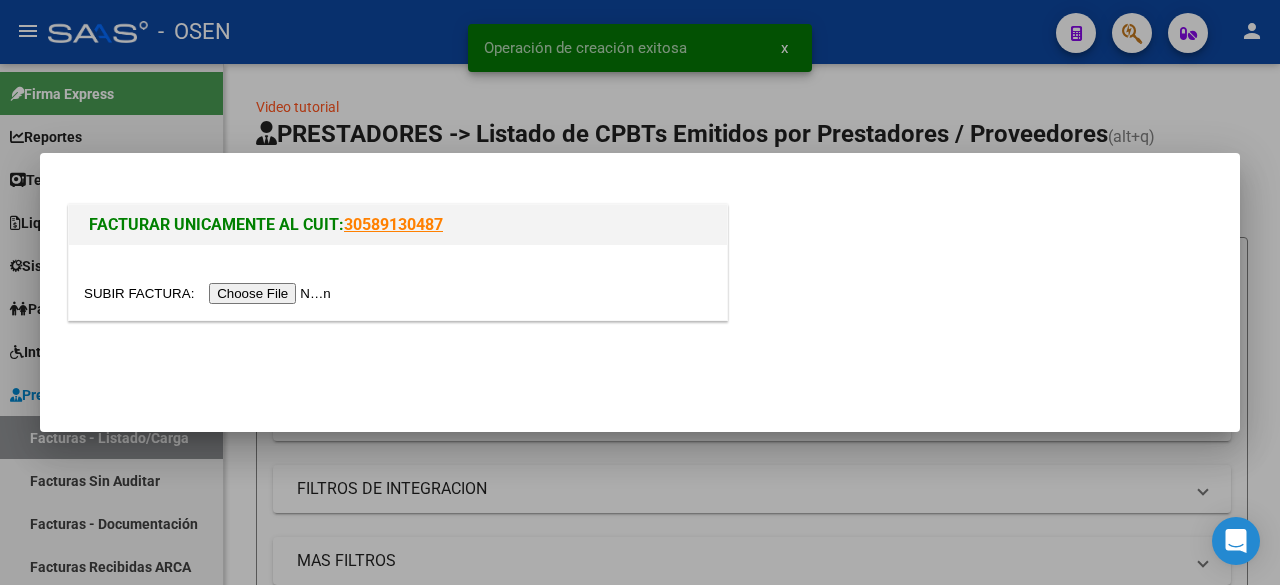 click at bounding box center (398, 282) 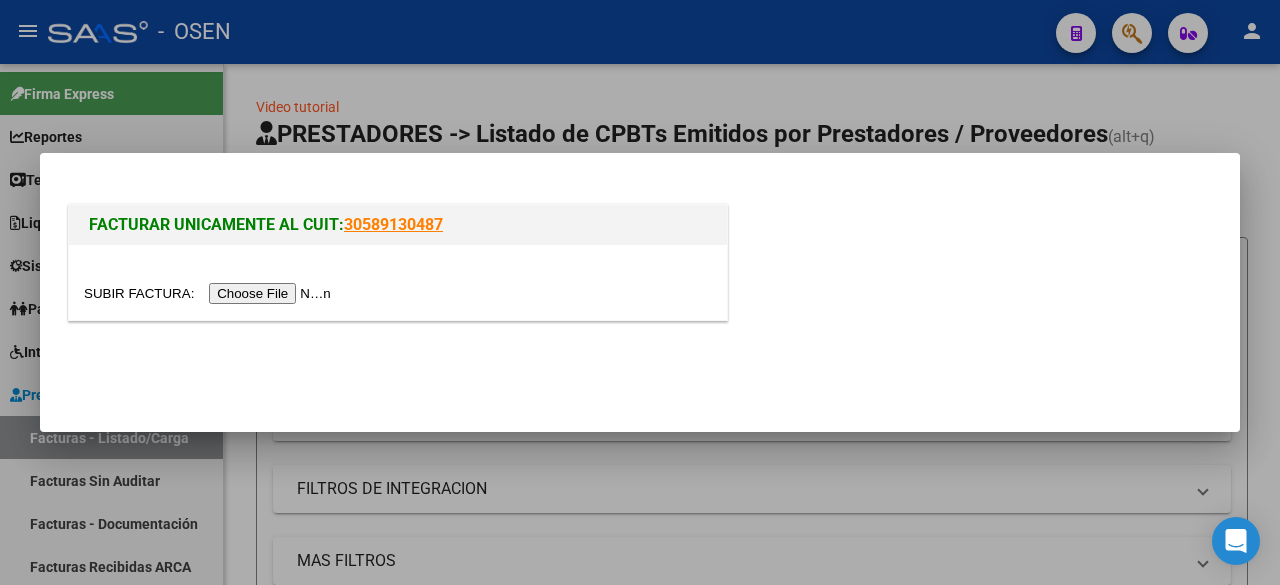 click at bounding box center [210, 293] 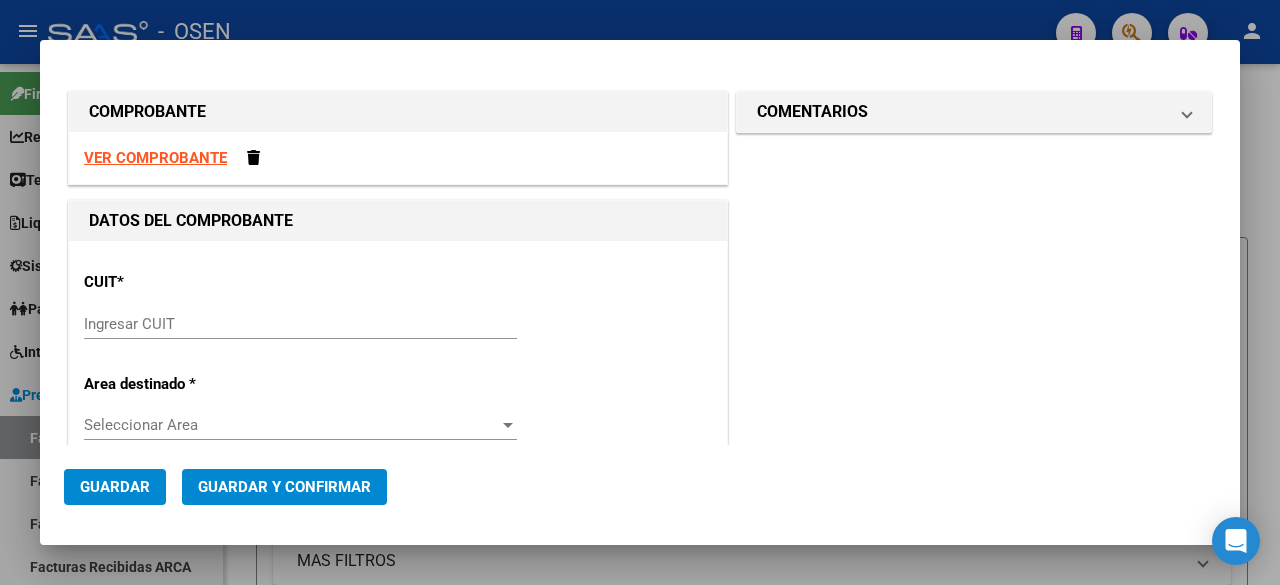 click on "Ingresar CUIT" at bounding box center [300, 324] 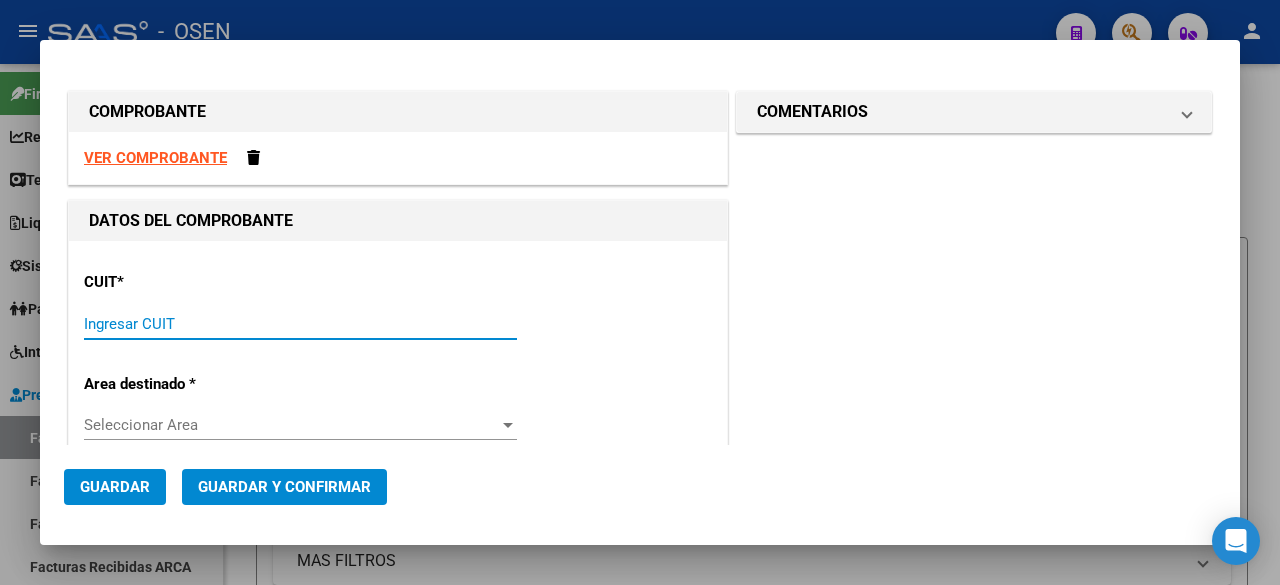 paste on "[CUIT]" 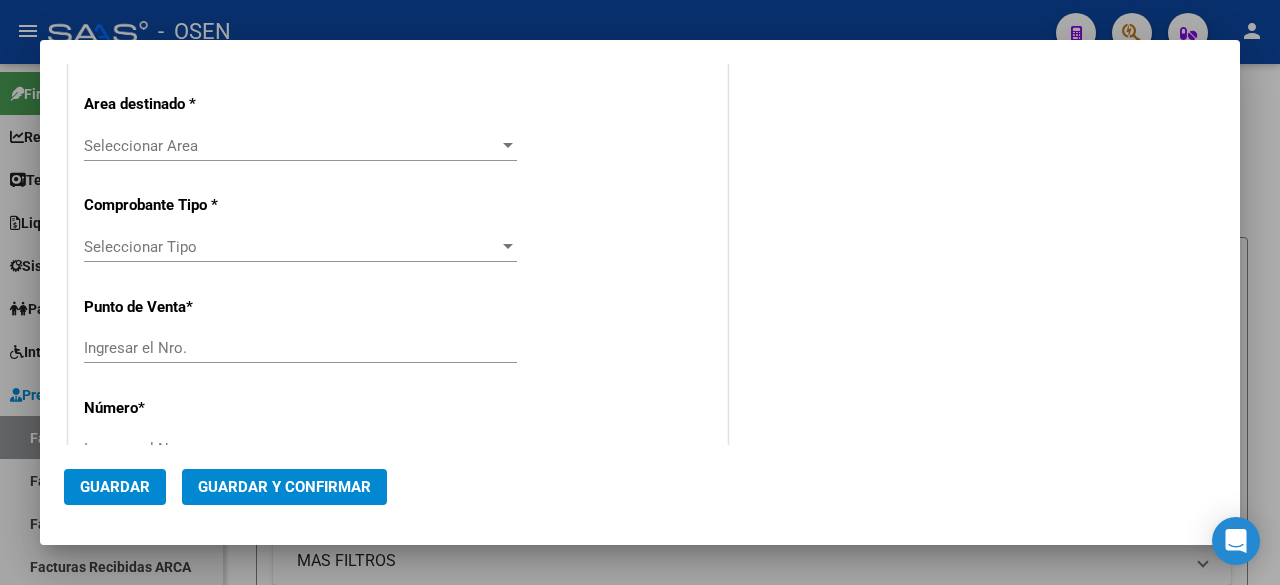 type on "1" 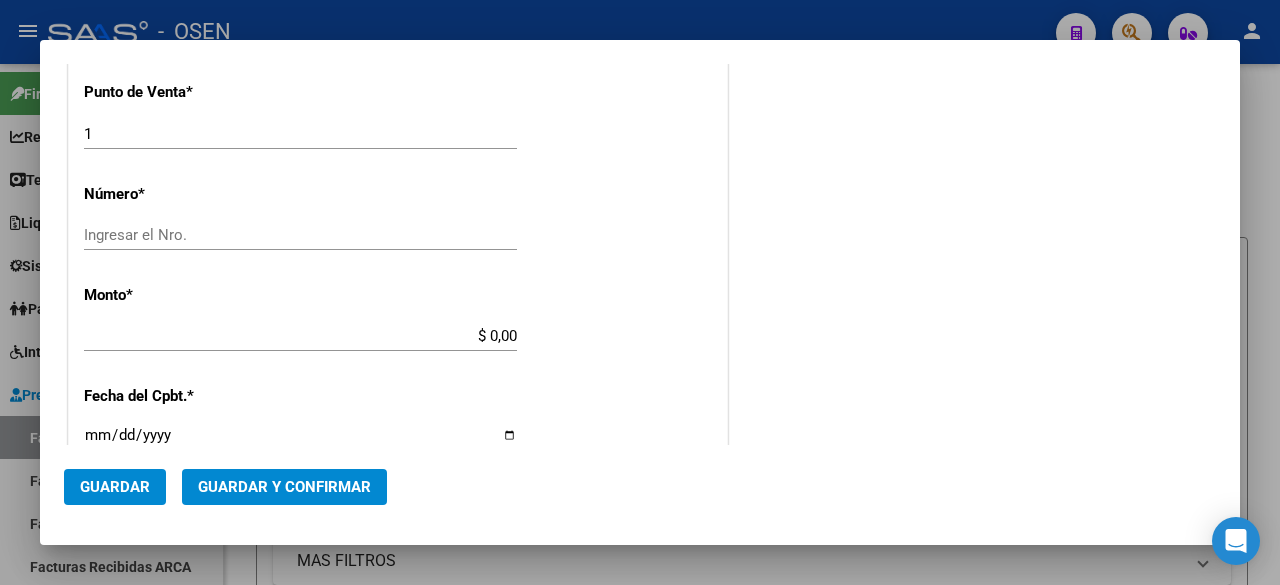 scroll, scrollTop: 704, scrollLeft: 0, axis: vertical 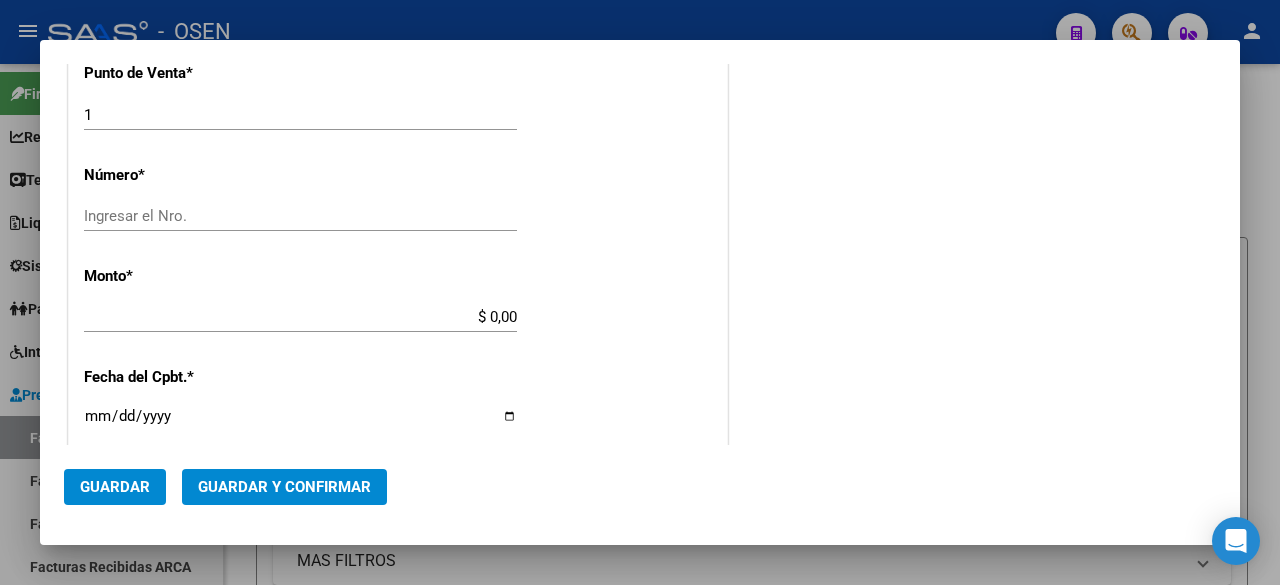 type on "[CUIT]" 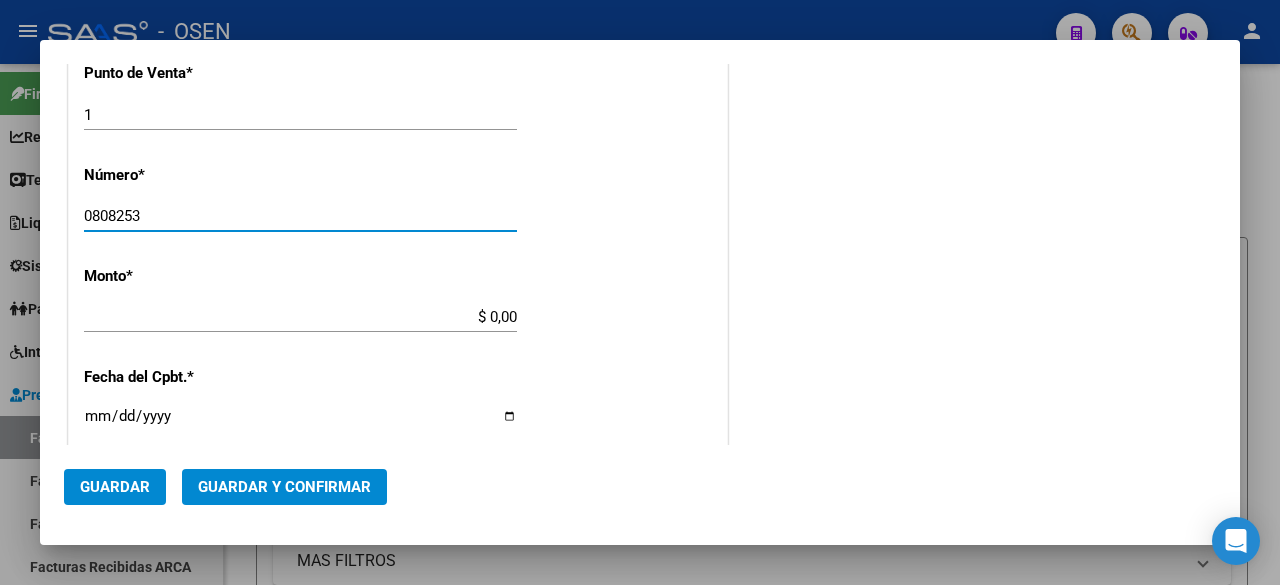 type on "0808253" 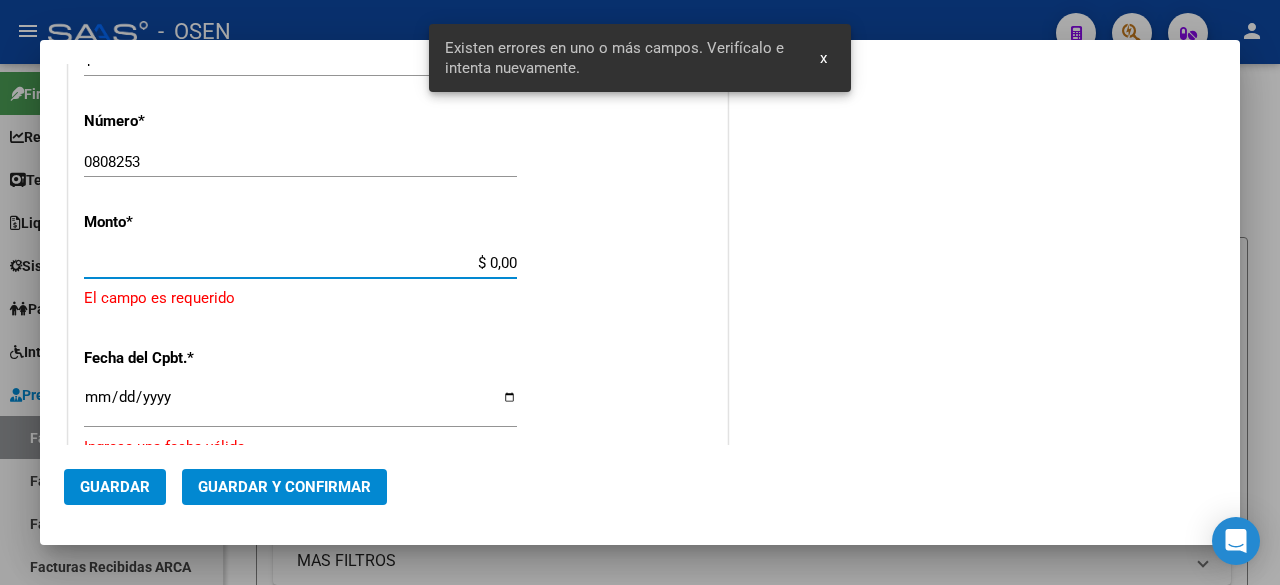 scroll, scrollTop: 0, scrollLeft: 0, axis: both 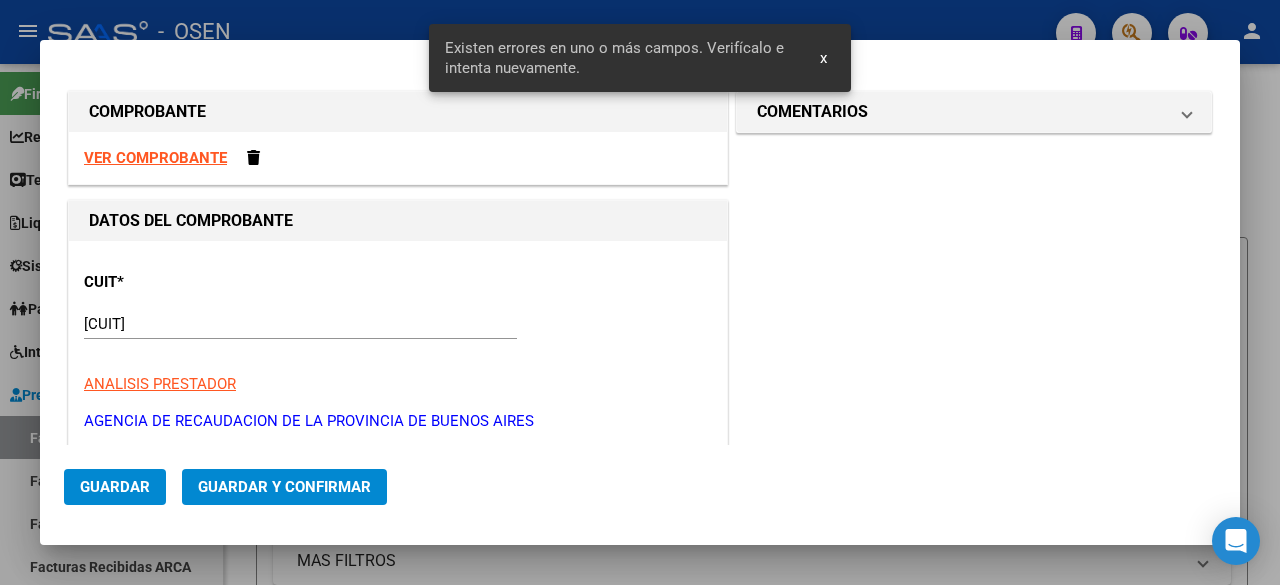 click on "VER COMPROBANTE" at bounding box center [155, 158] 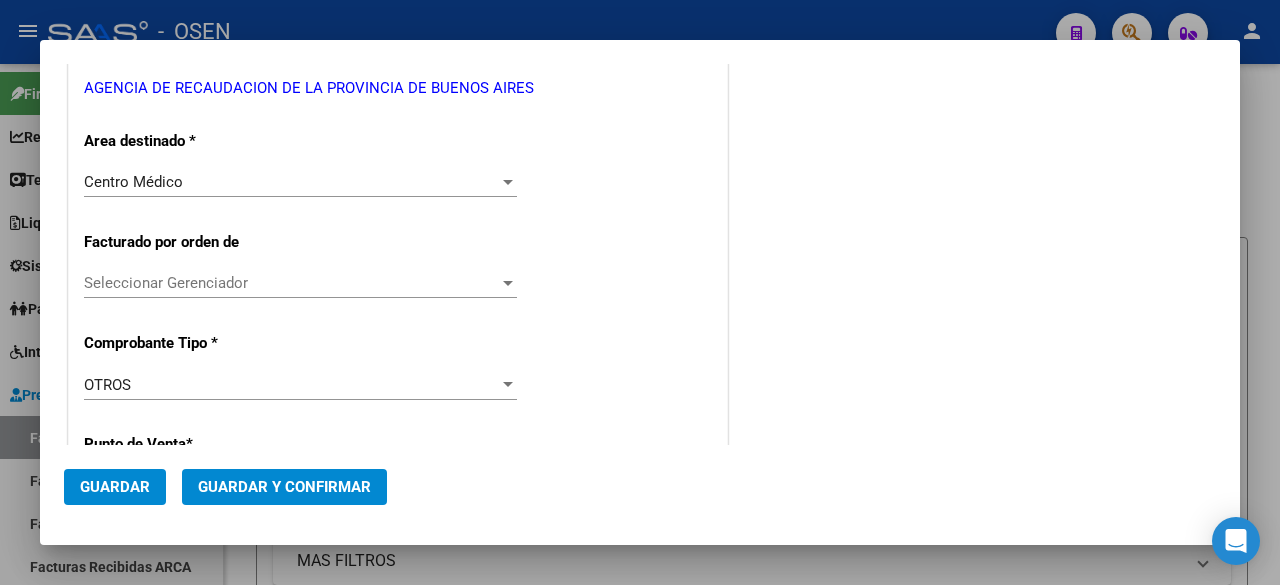 scroll, scrollTop: 667, scrollLeft: 0, axis: vertical 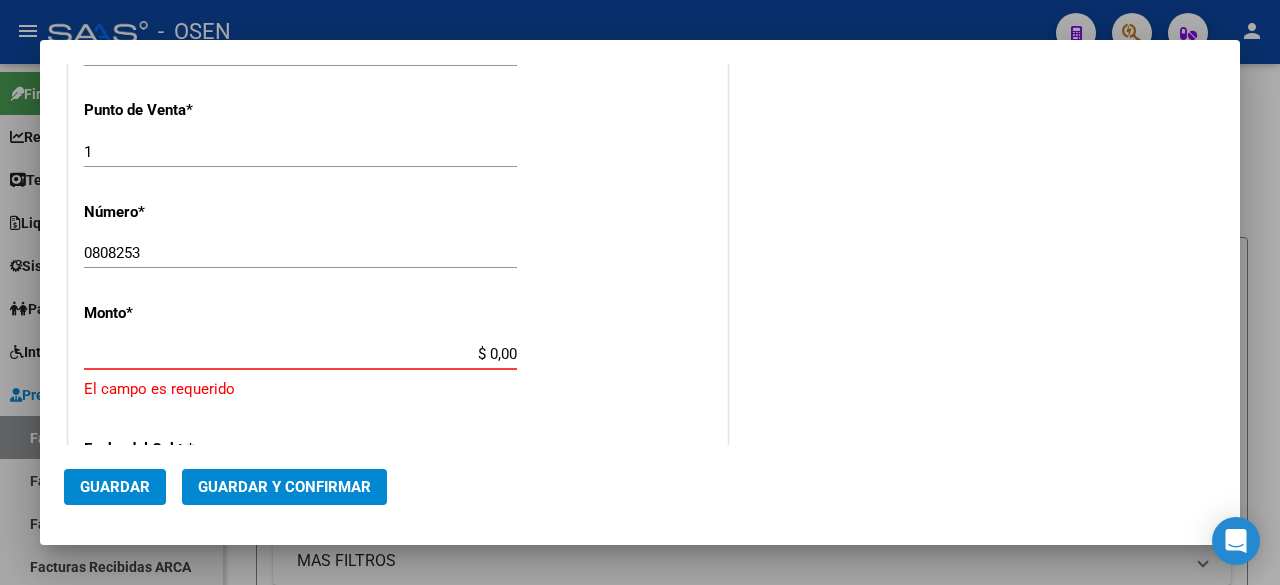 paste on "11.817,7" 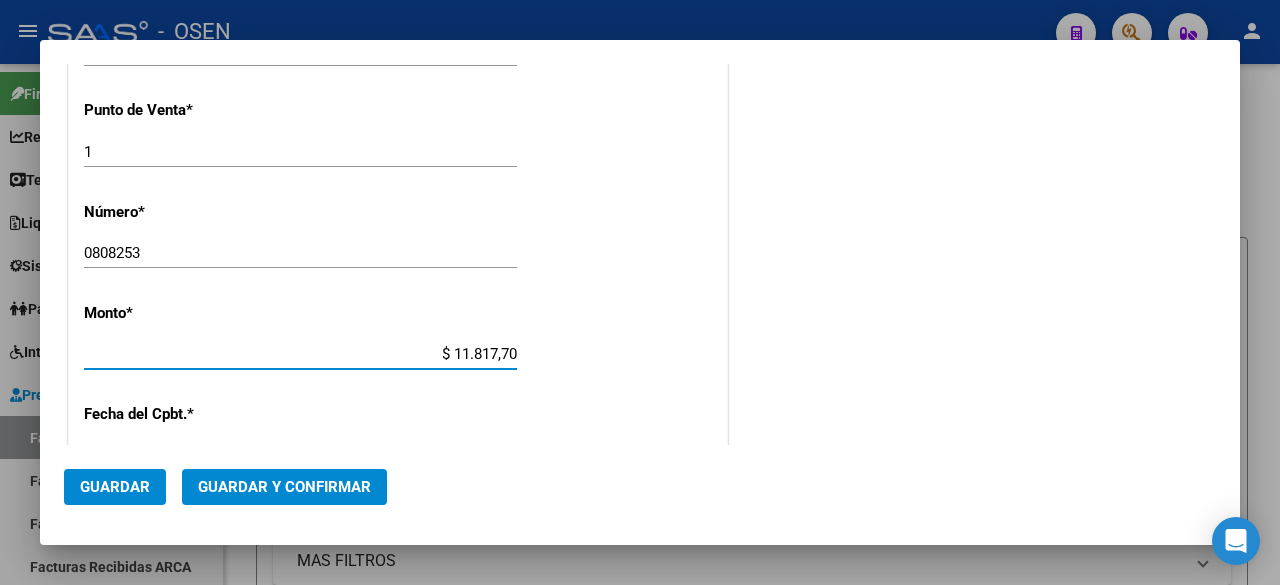 scroll, scrollTop: 1000, scrollLeft: 0, axis: vertical 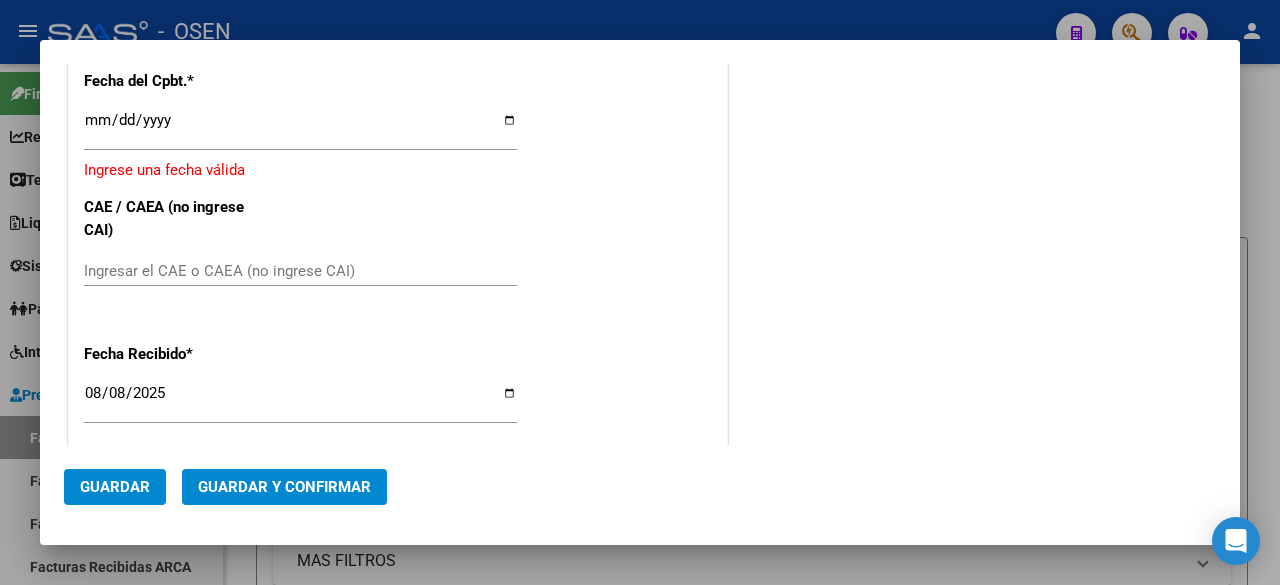 type on "$ 11.817,70" 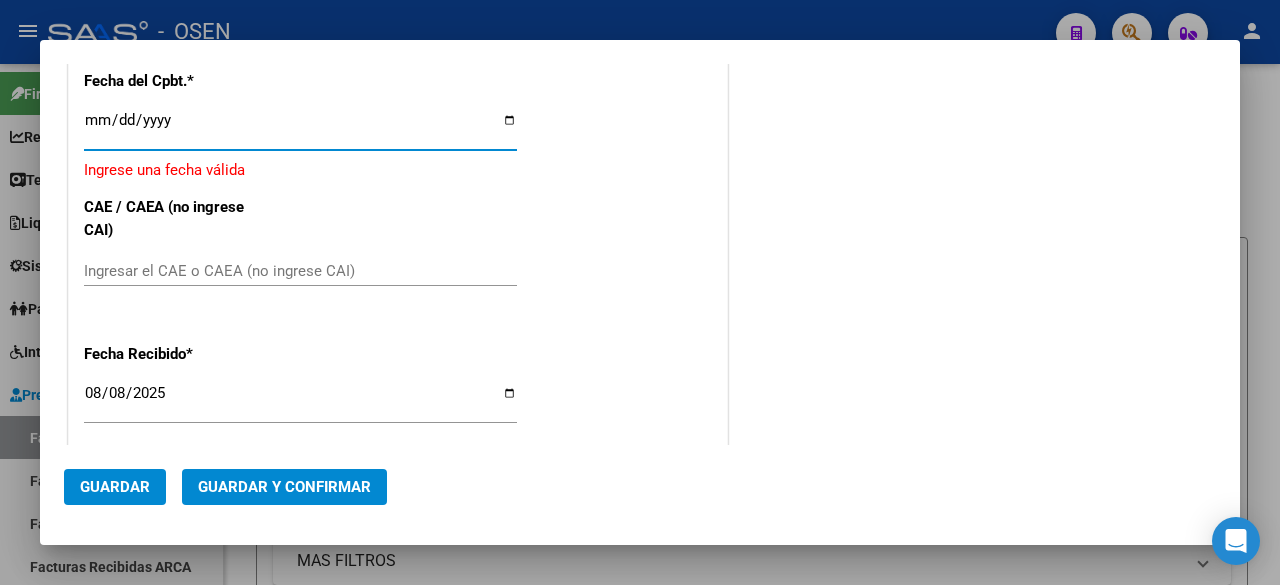 click on "Ingresar la fecha" at bounding box center (300, 128) 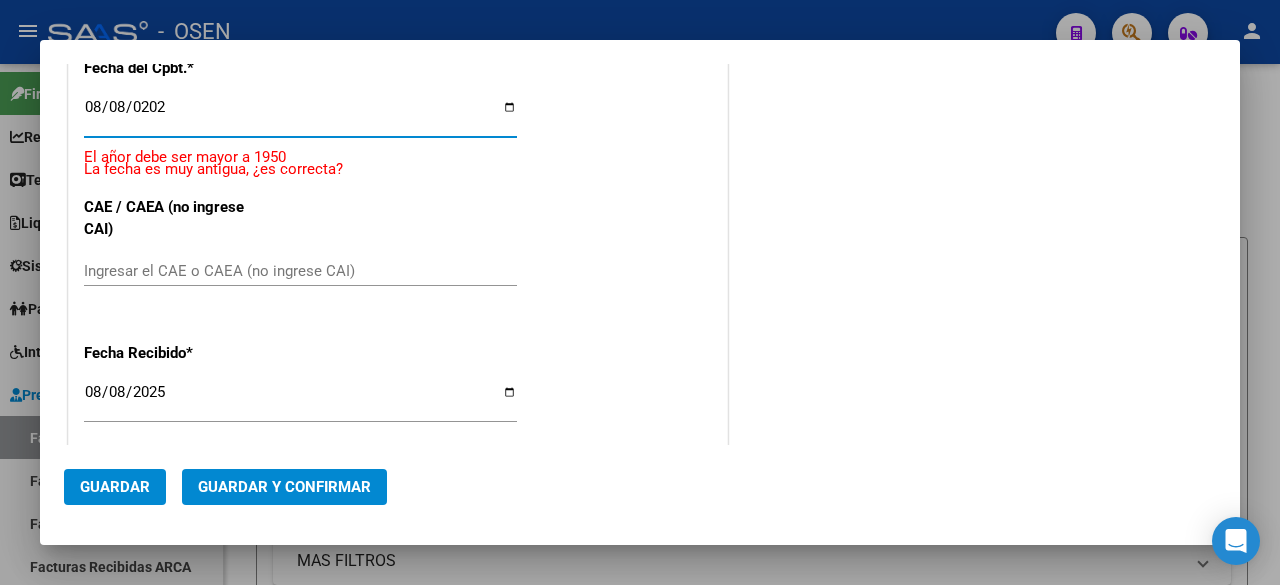type on "2025-08-08" 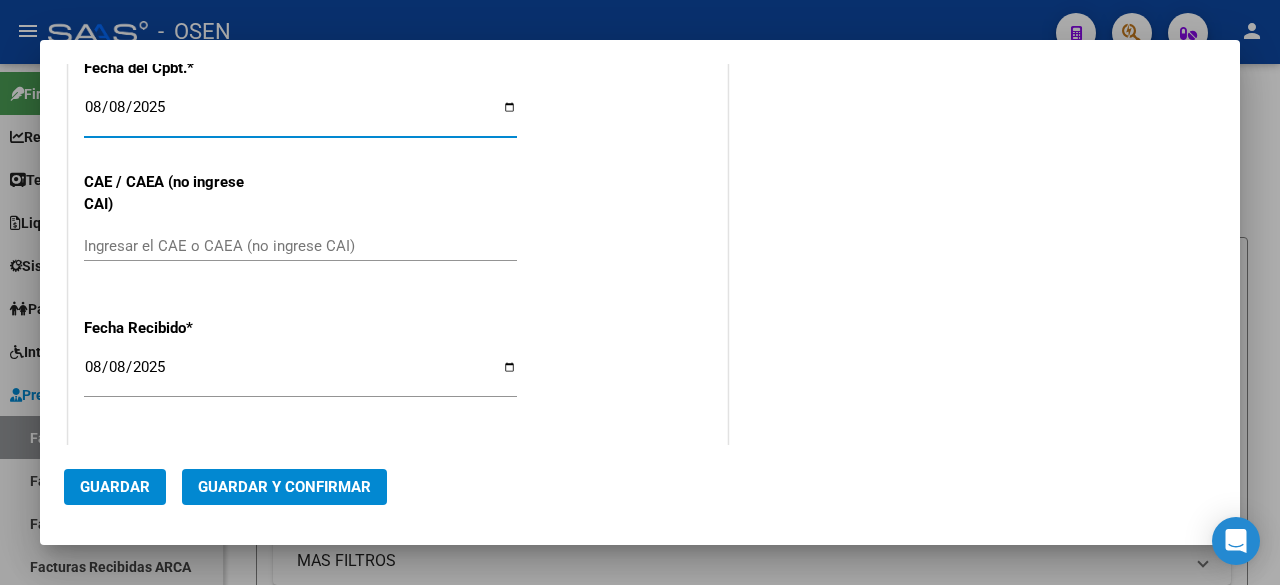 scroll, scrollTop: 988, scrollLeft: 0, axis: vertical 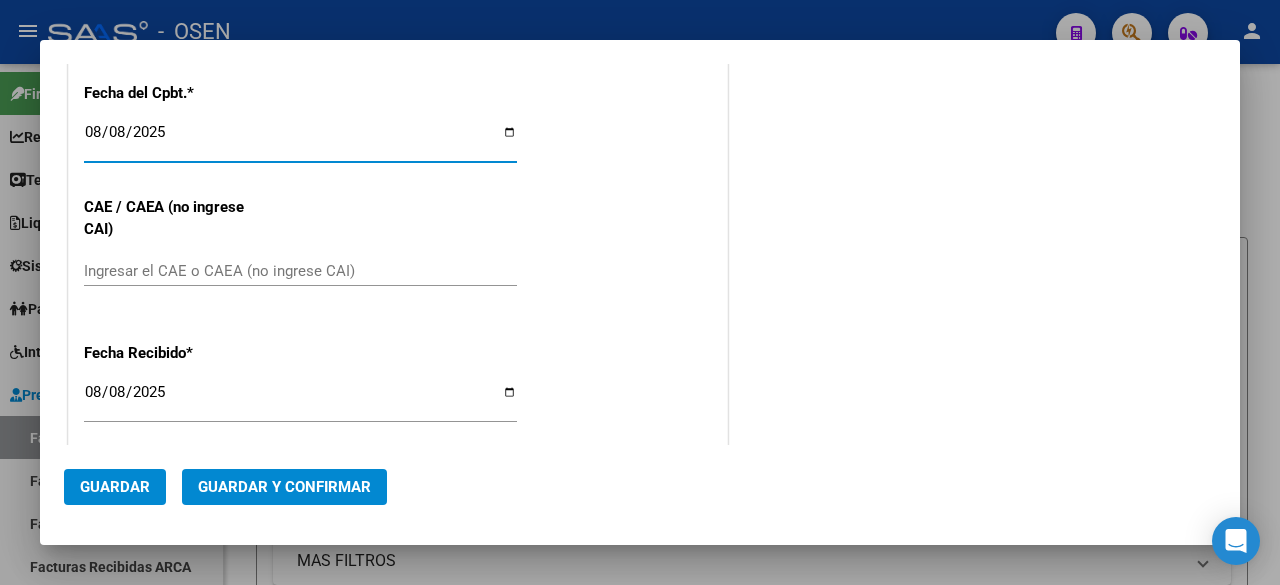 click on "Guardar y Confirmar" 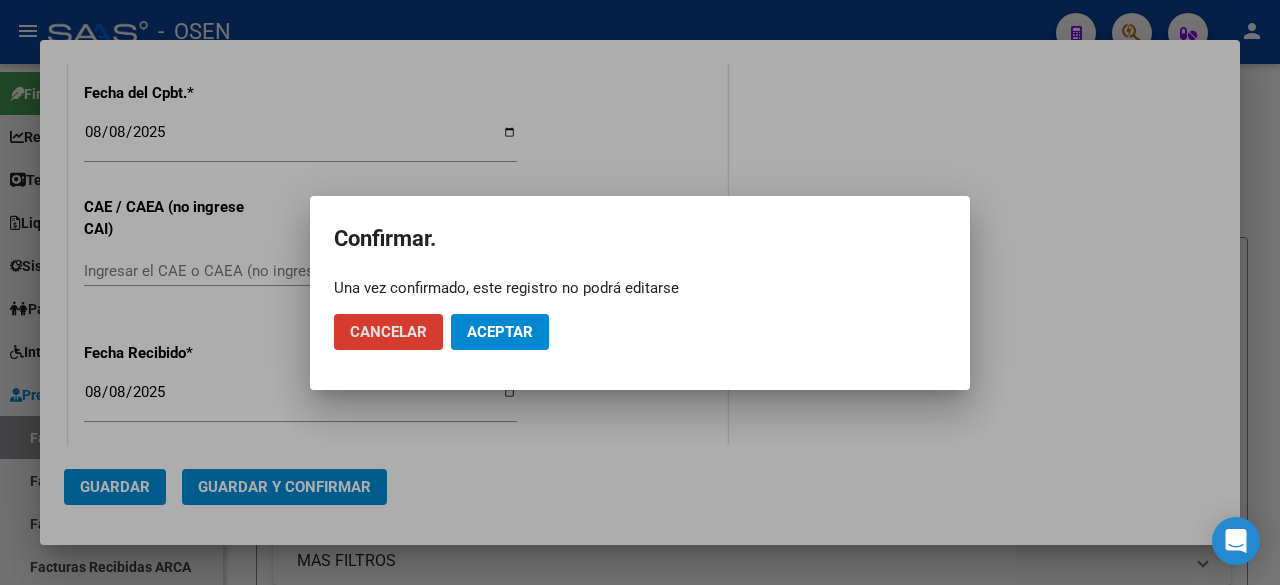 click on "Aceptar" 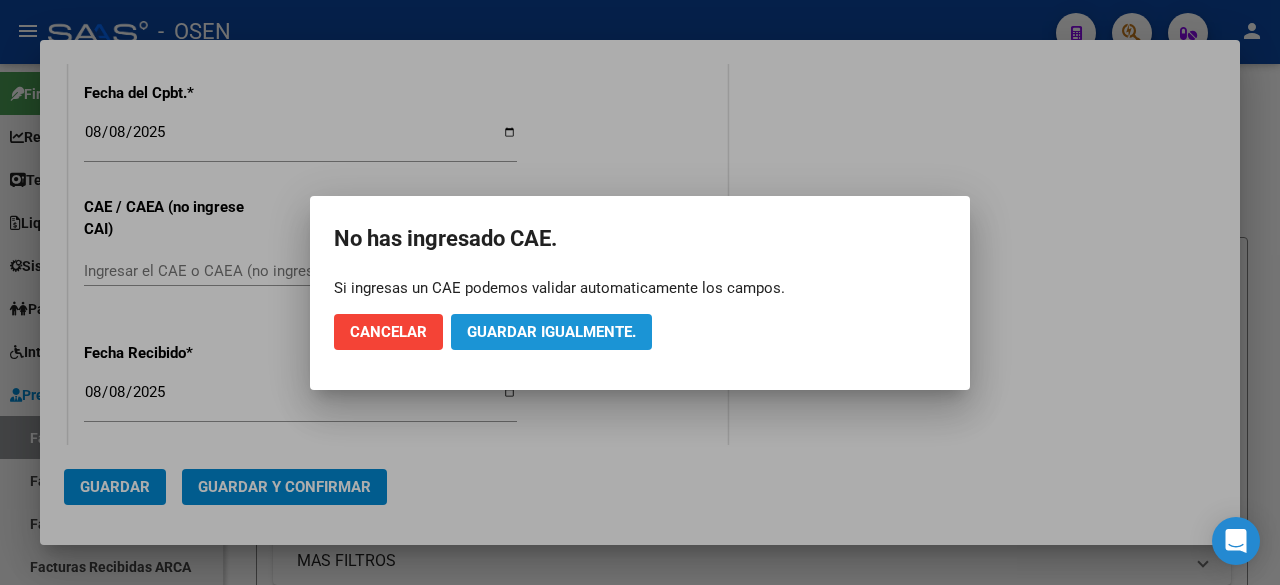 click on "Guardar igualmente." 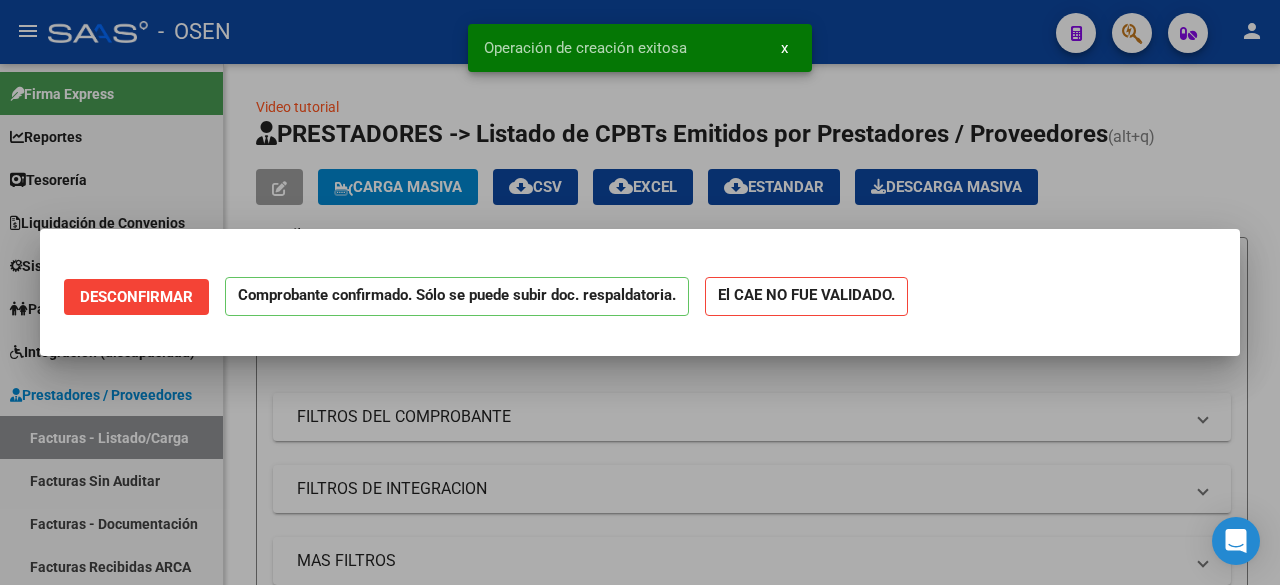 scroll, scrollTop: 0, scrollLeft: 0, axis: both 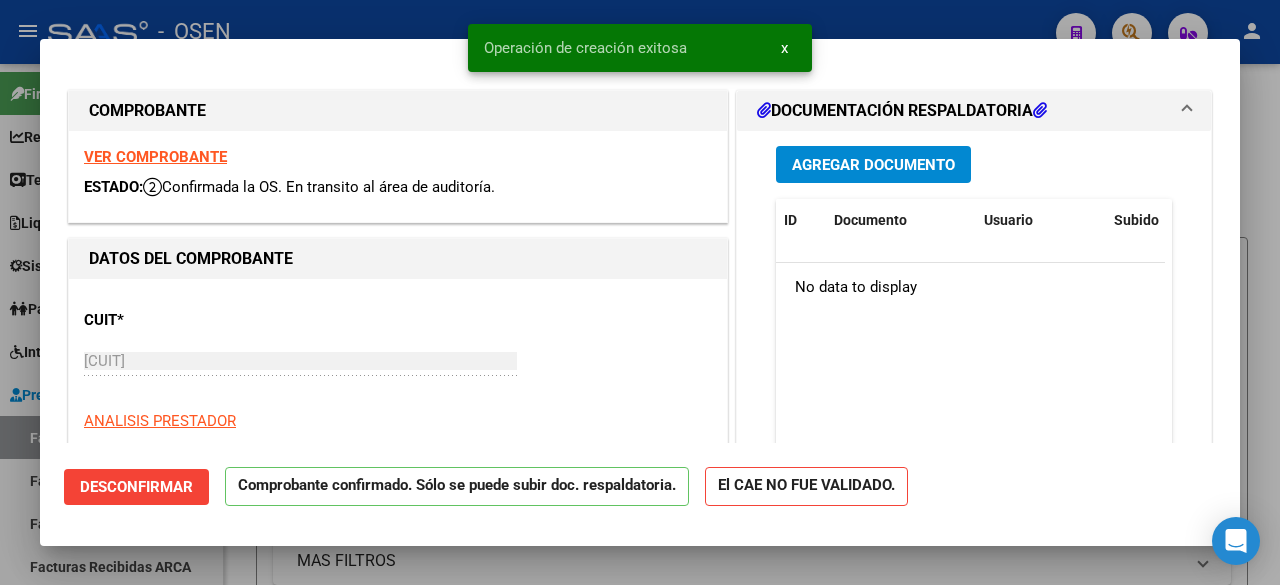 click at bounding box center (640, 292) 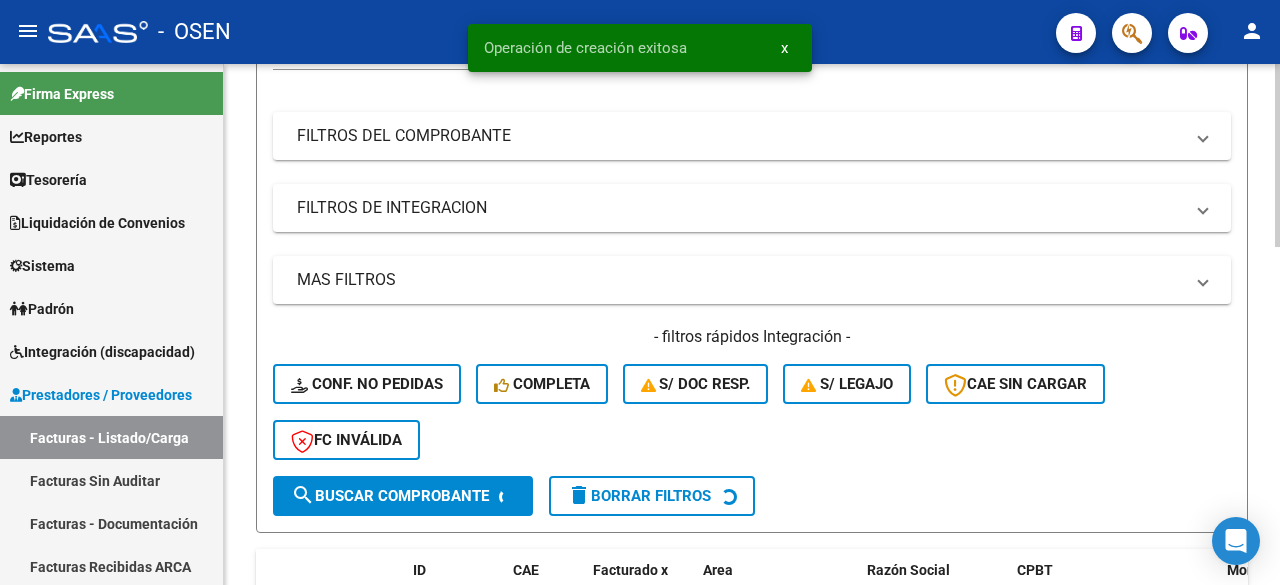 scroll, scrollTop: 333, scrollLeft: 0, axis: vertical 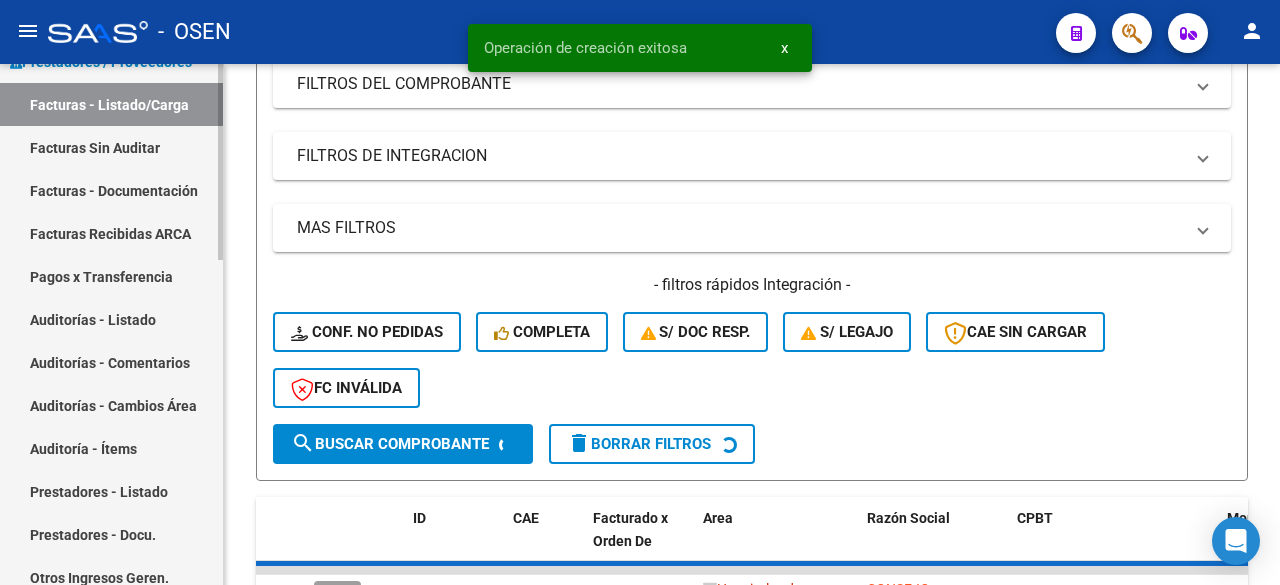 click on "Auditorías - Listado" at bounding box center (111, 319) 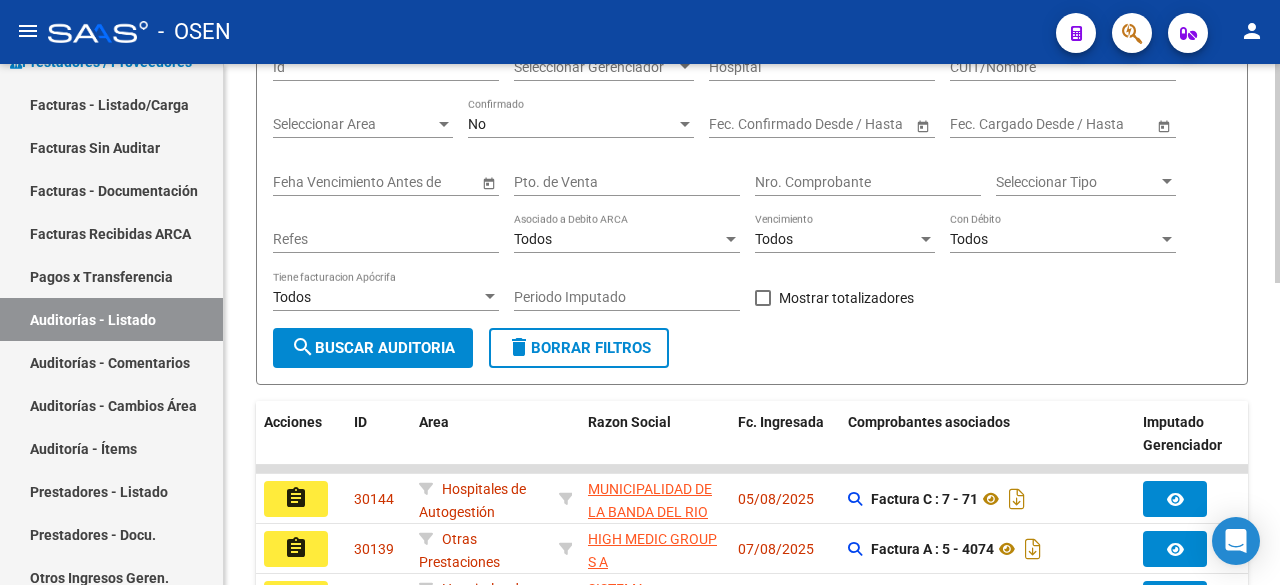 scroll, scrollTop: 0, scrollLeft: 0, axis: both 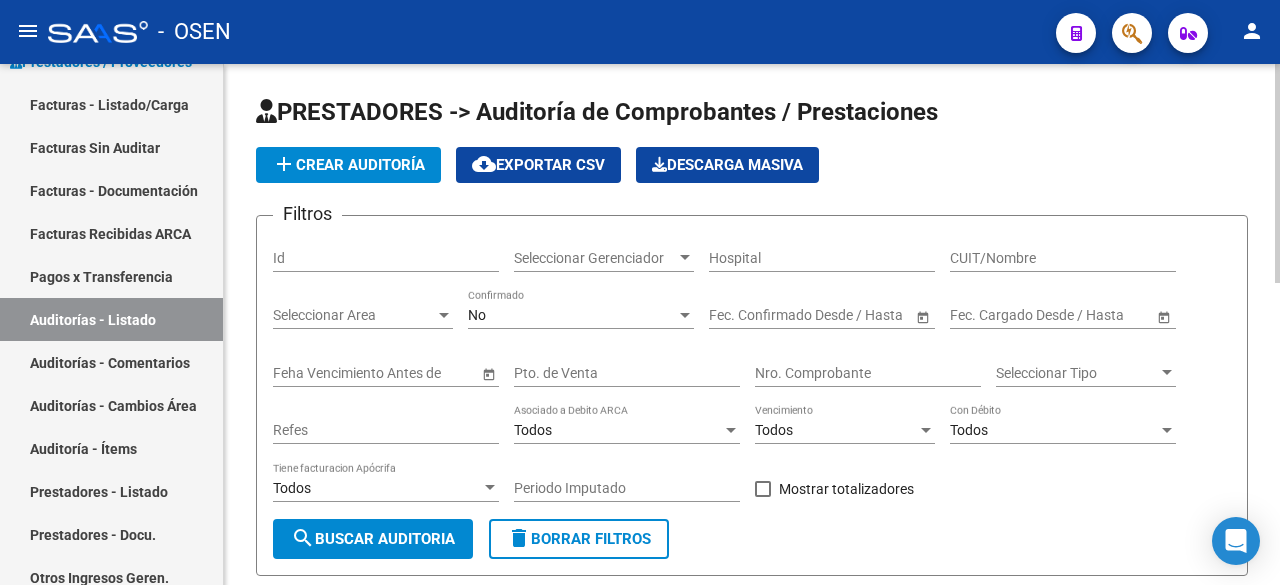 click on "add  Crear Auditoría" 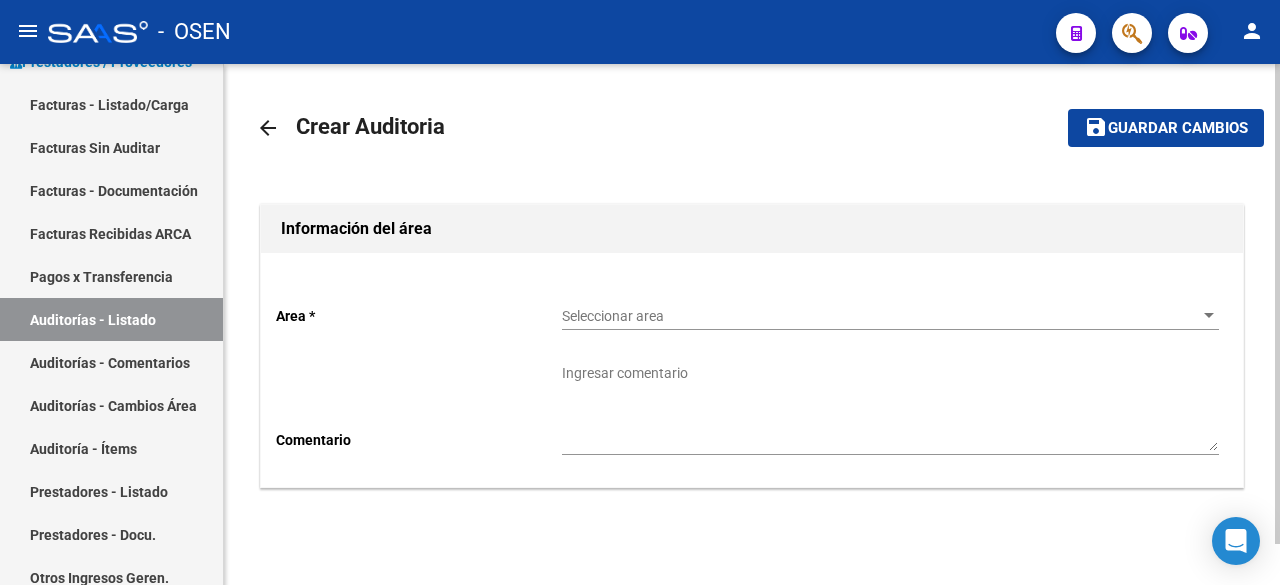 click on "Seleccionar area Seleccionar area" 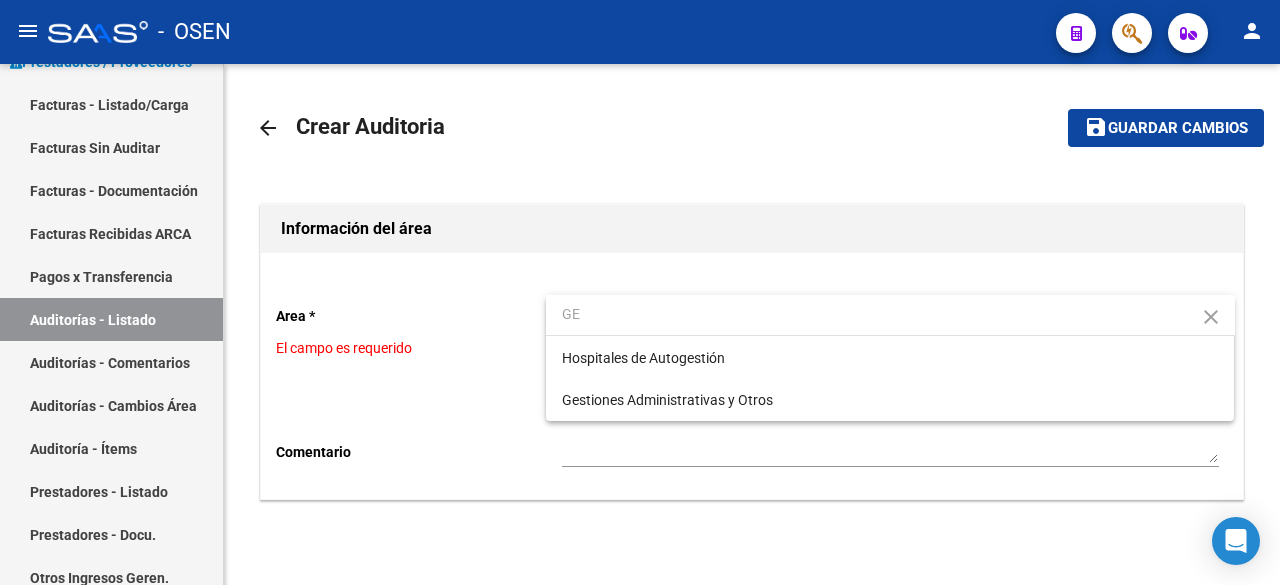 type on "G" 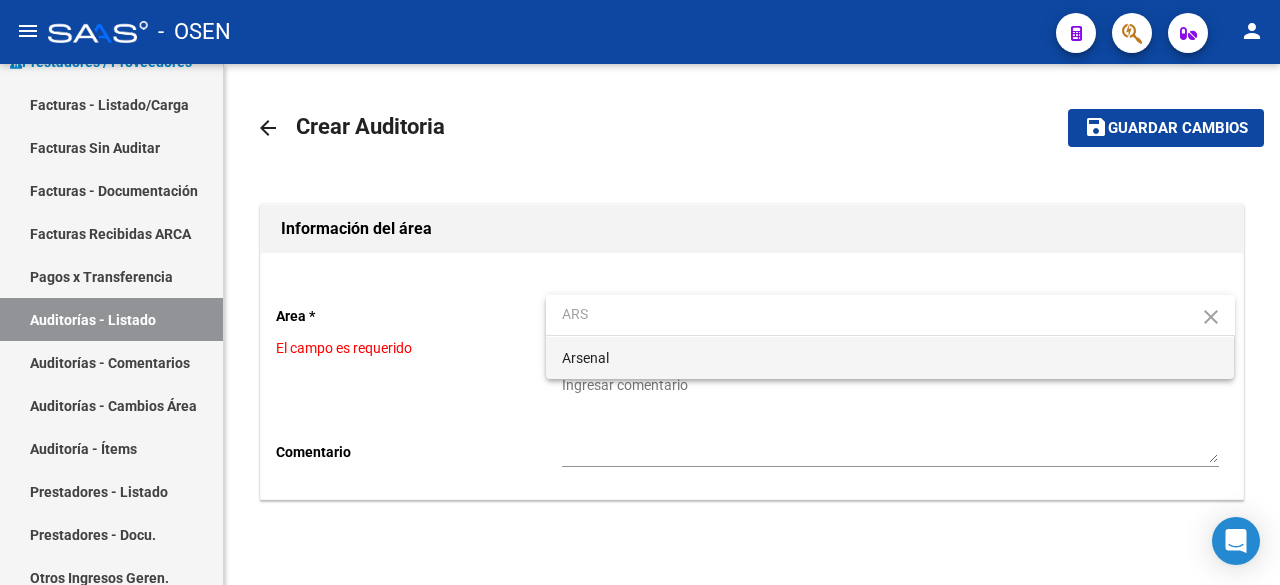 type on "ARS" 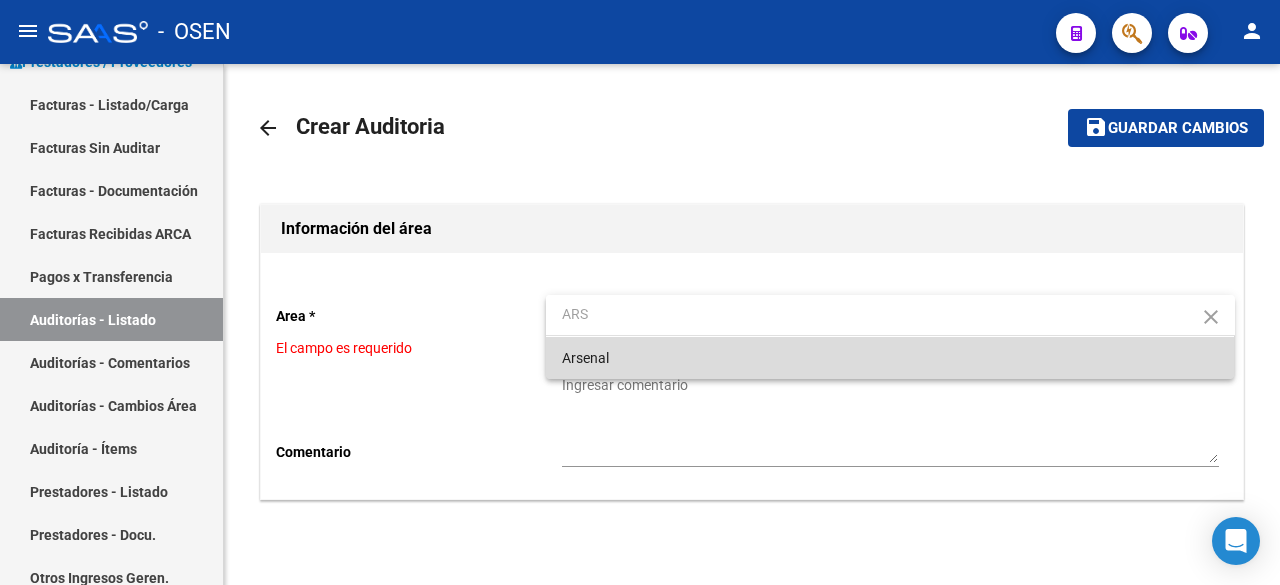 click on "Arsenal" at bounding box center [890, 358] 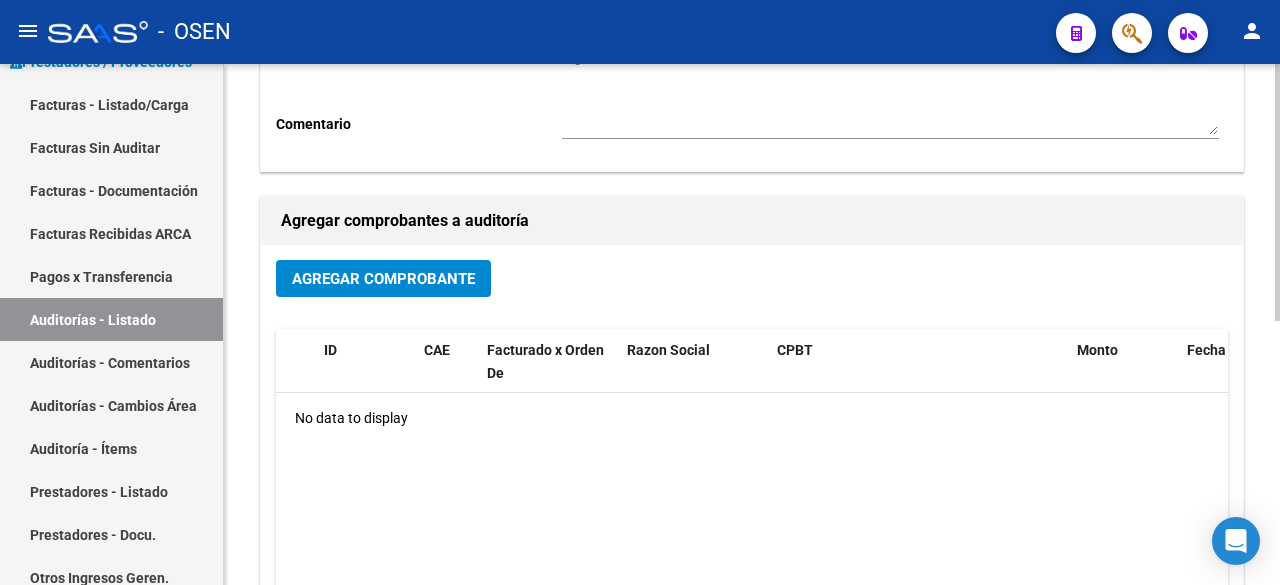 scroll, scrollTop: 333, scrollLeft: 0, axis: vertical 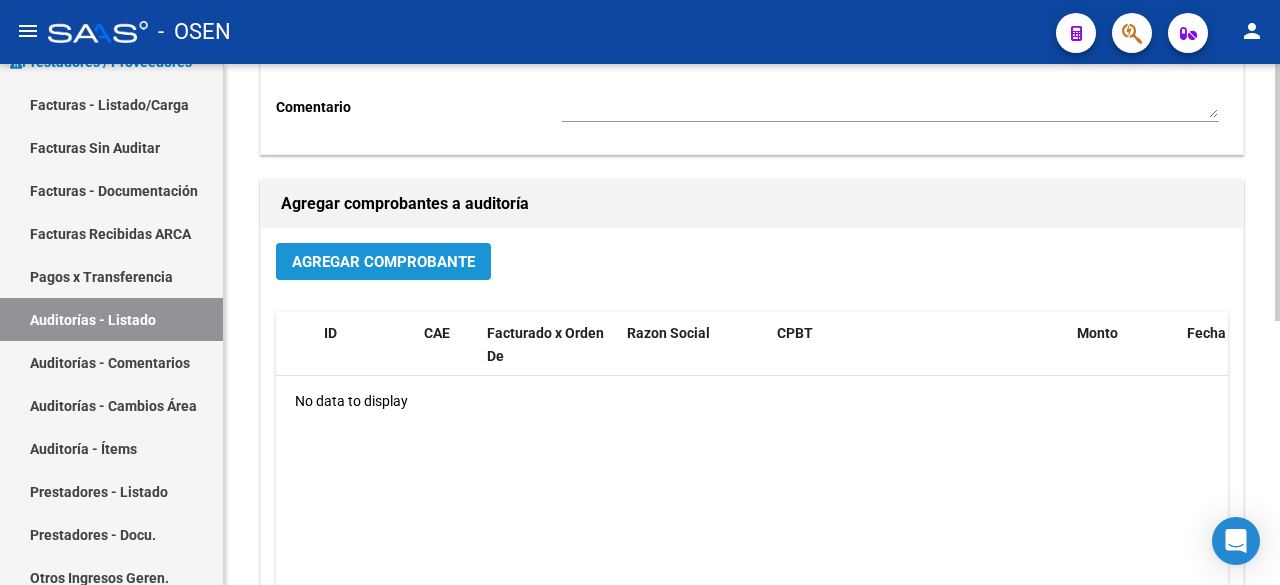 click on "Agregar Comprobante" 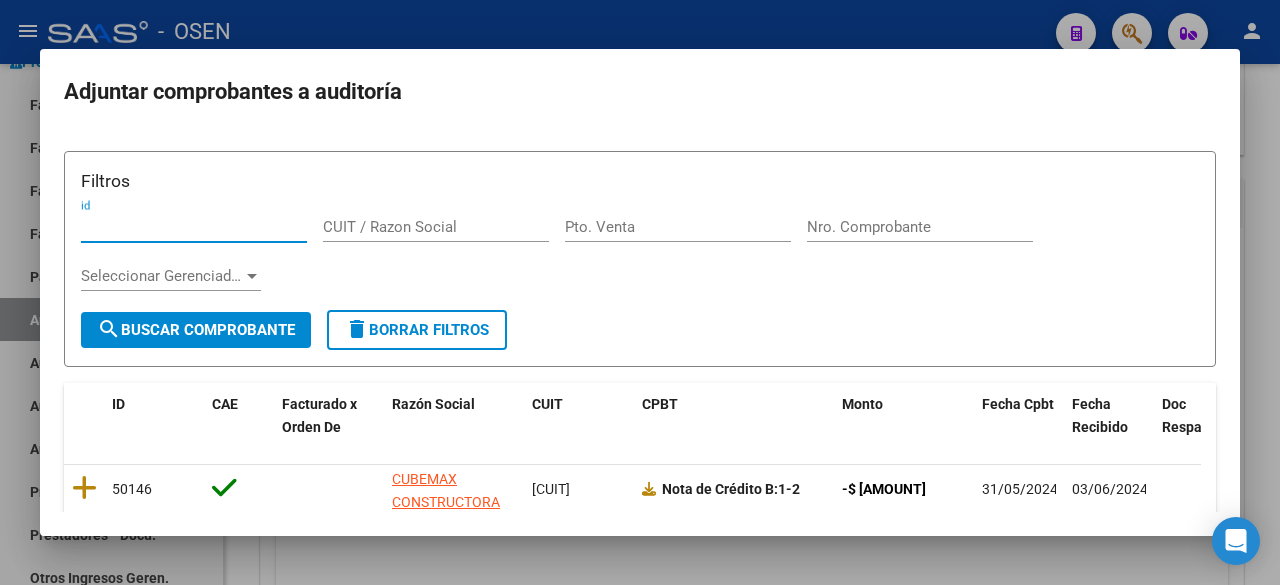 scroll, scrollTop: 241, scrollLeft: 0, axis: vertical 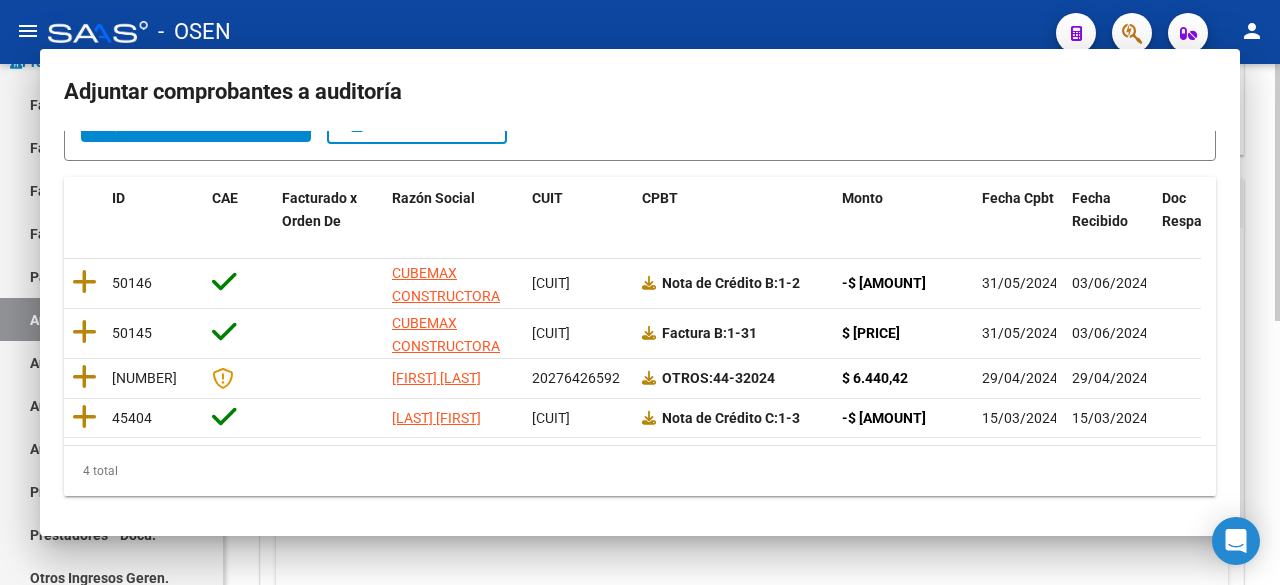 type 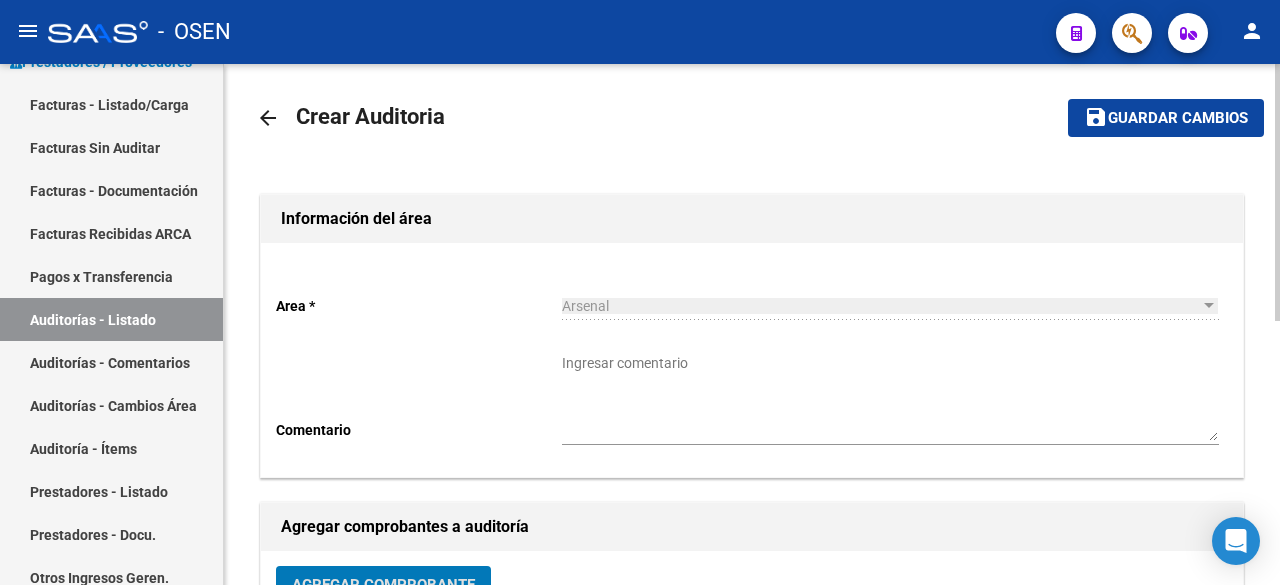 scroll, scrollTop: 0, scrollLeft: 0, axis: both 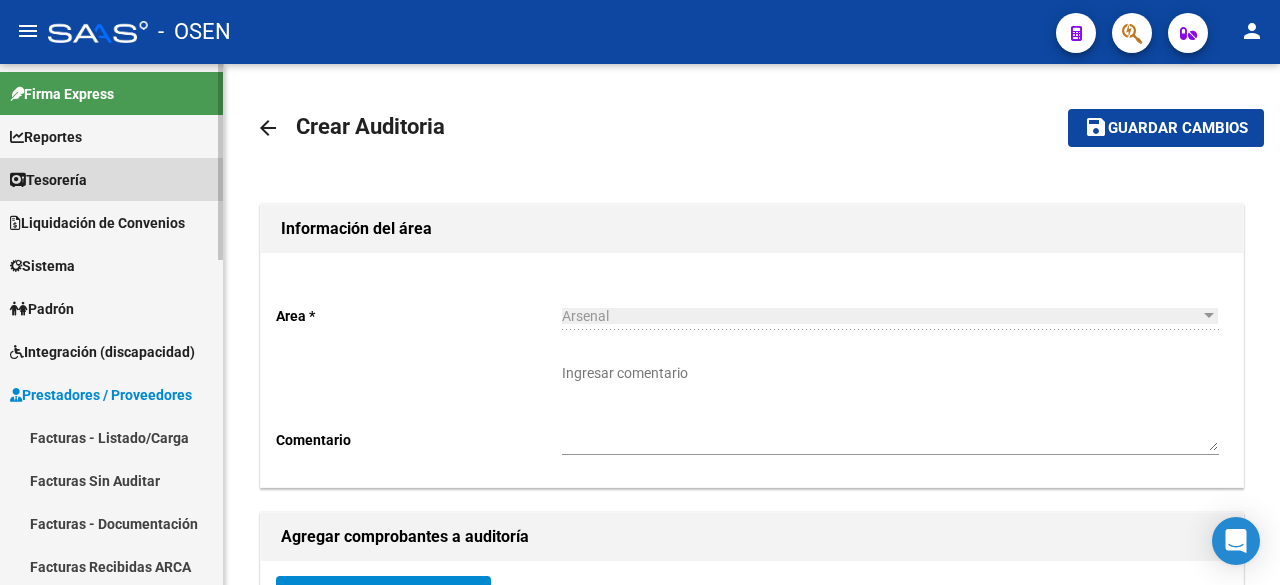click on "Tesorería" at bounding box center [111, 179] 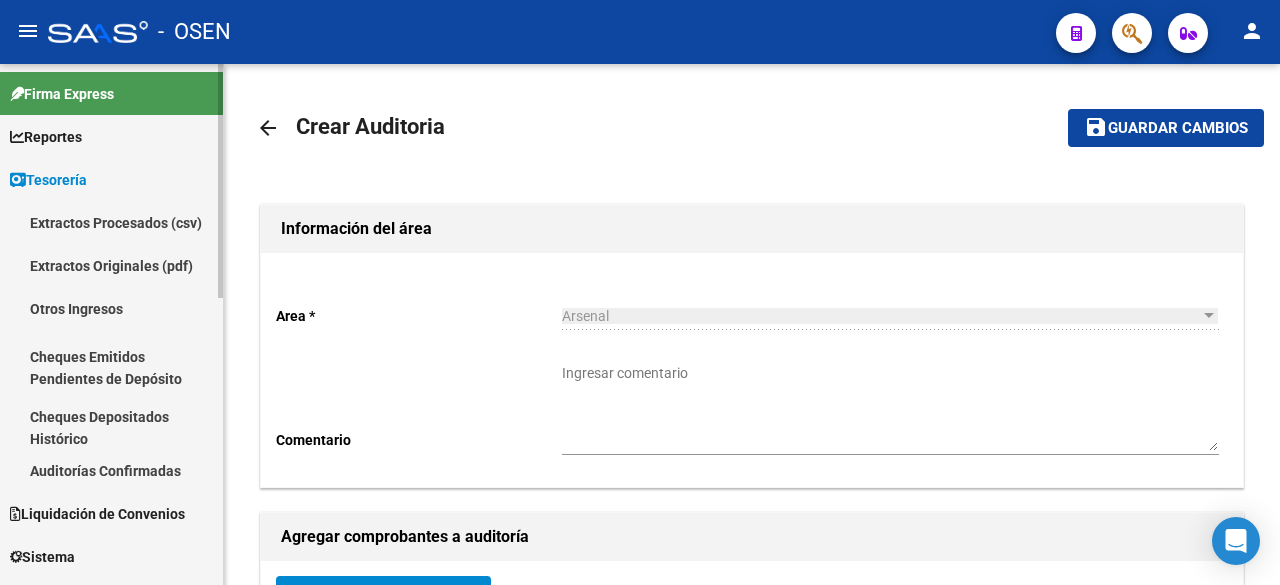 click on "Auditorías Confirmadas" at bounding box center (111, 470) 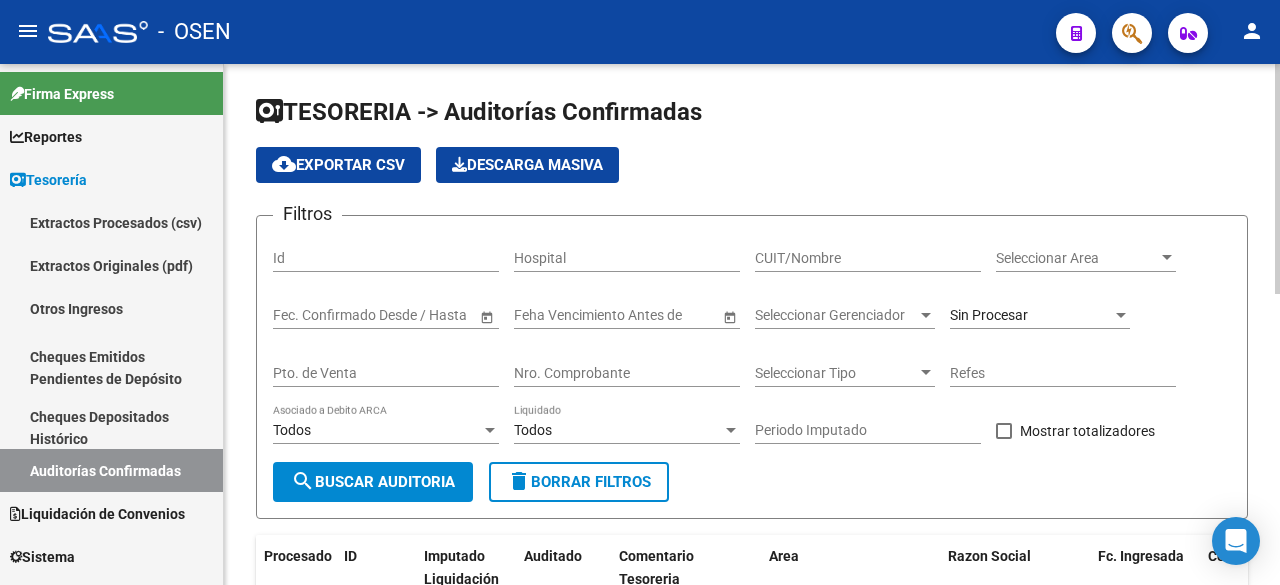click on "Seleccionar Area Seleccionar Area" 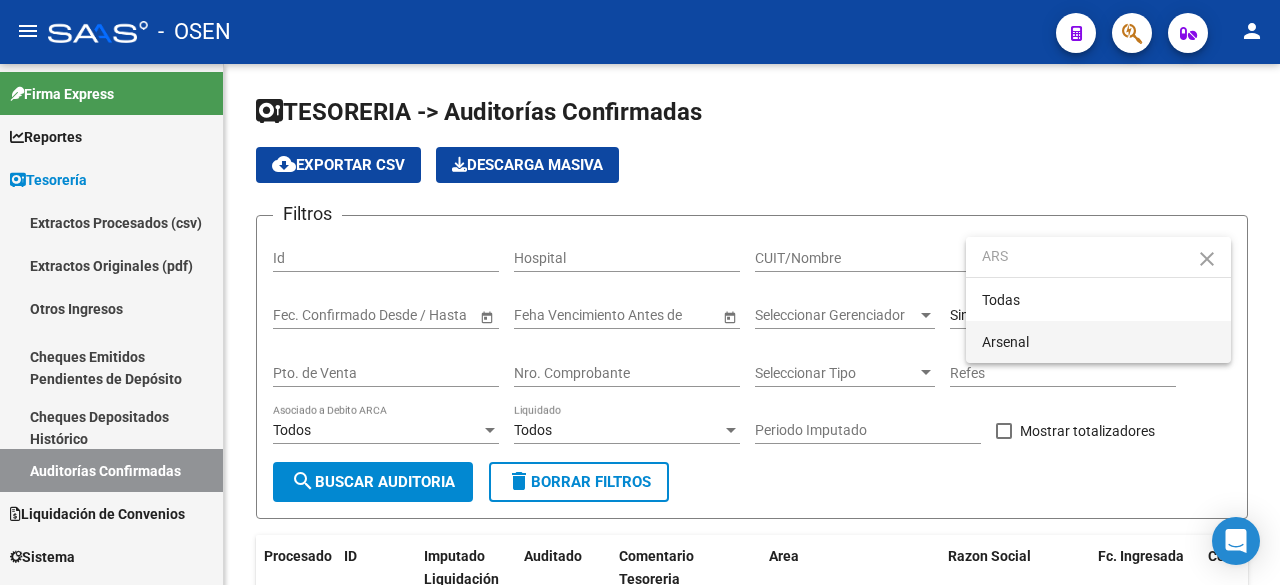 type on "ARS" 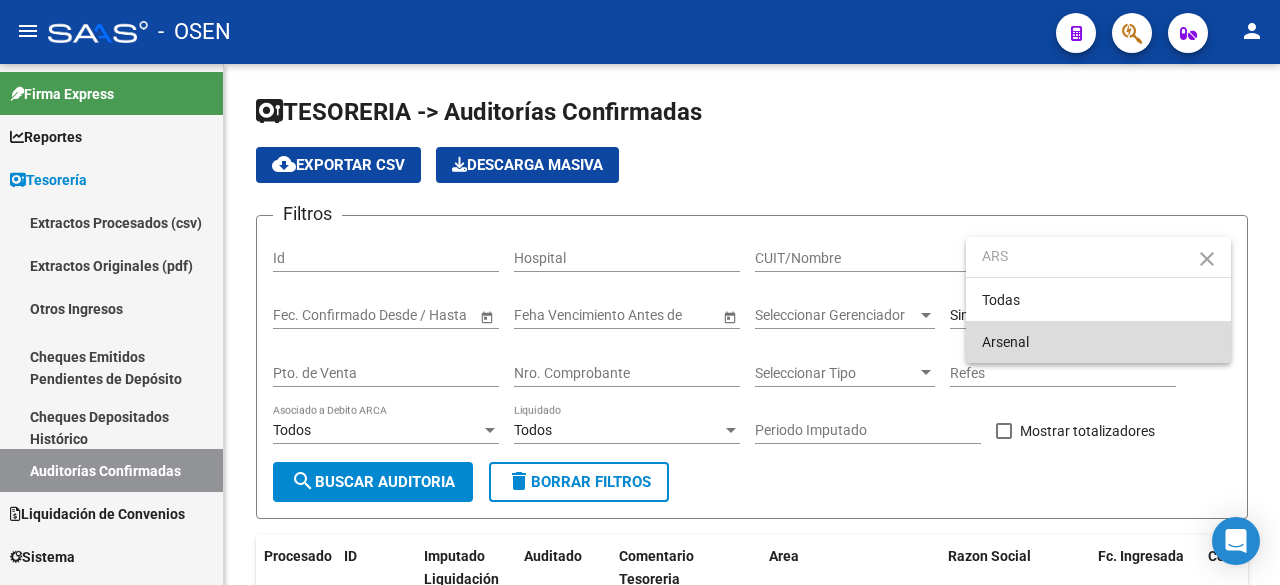click on "Arsenal" at bounding box center [1098, 342] 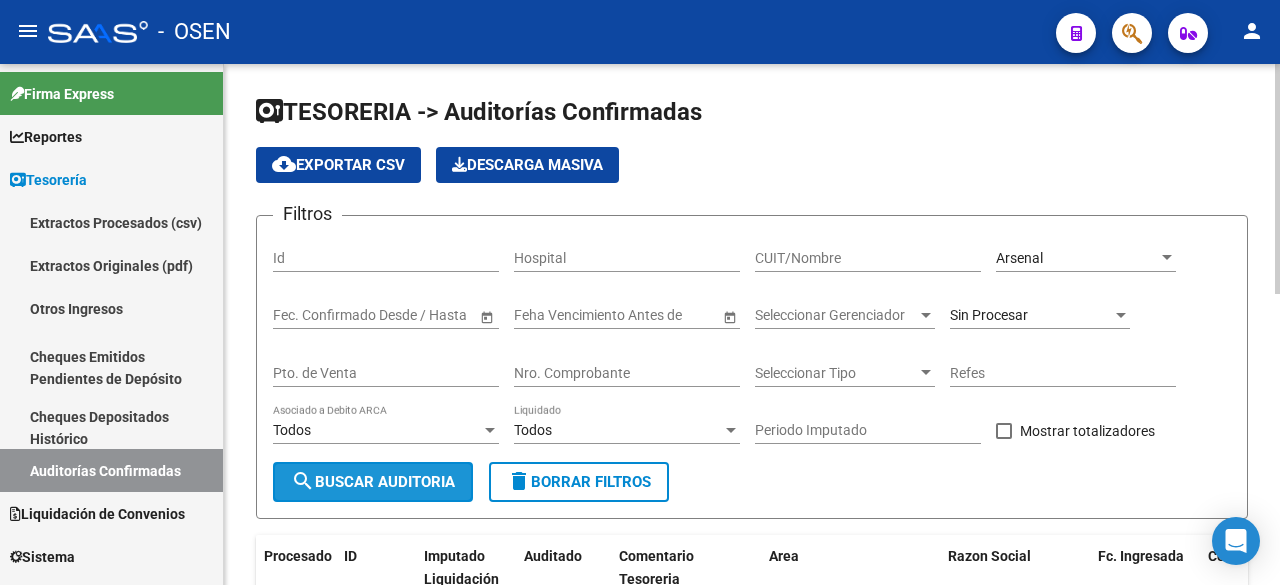 click on "search  Buscar Auditoria" 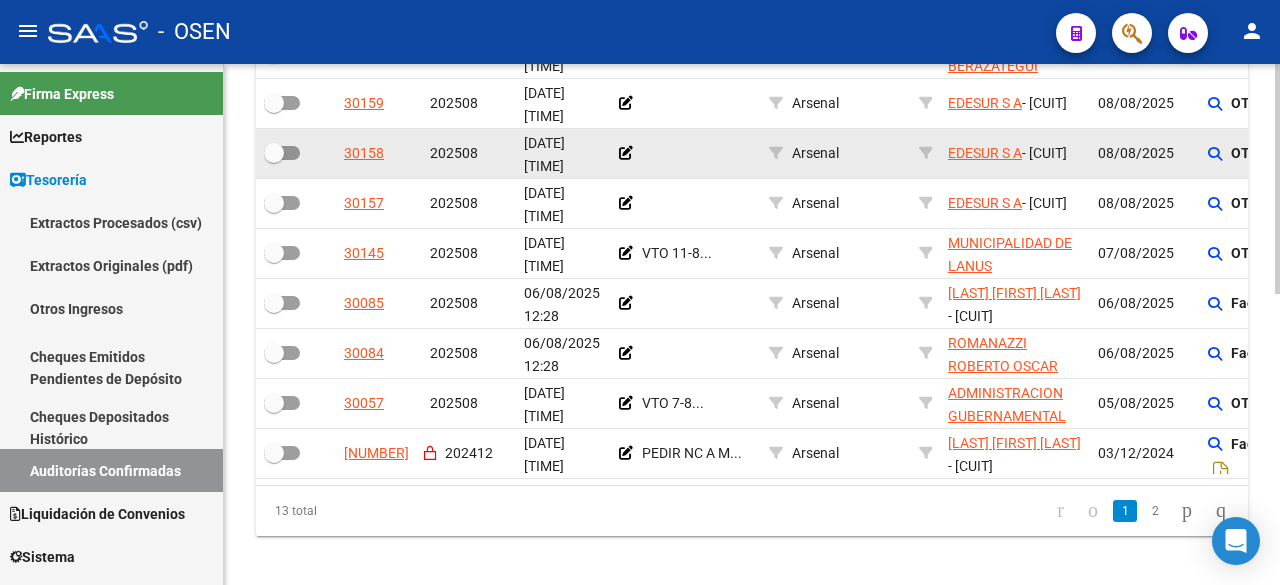 scroll, scrollTop: 660, scrollLeft: 0, axis: vertical 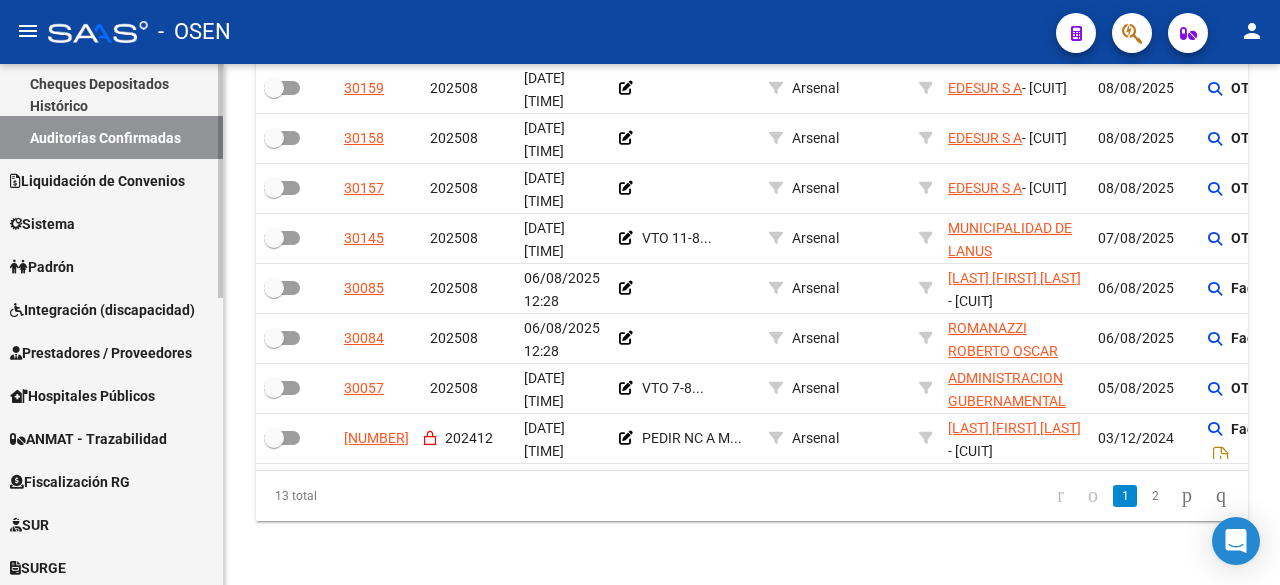 click on "Prestadores / Proveedores" at bounding box center (101, 353) 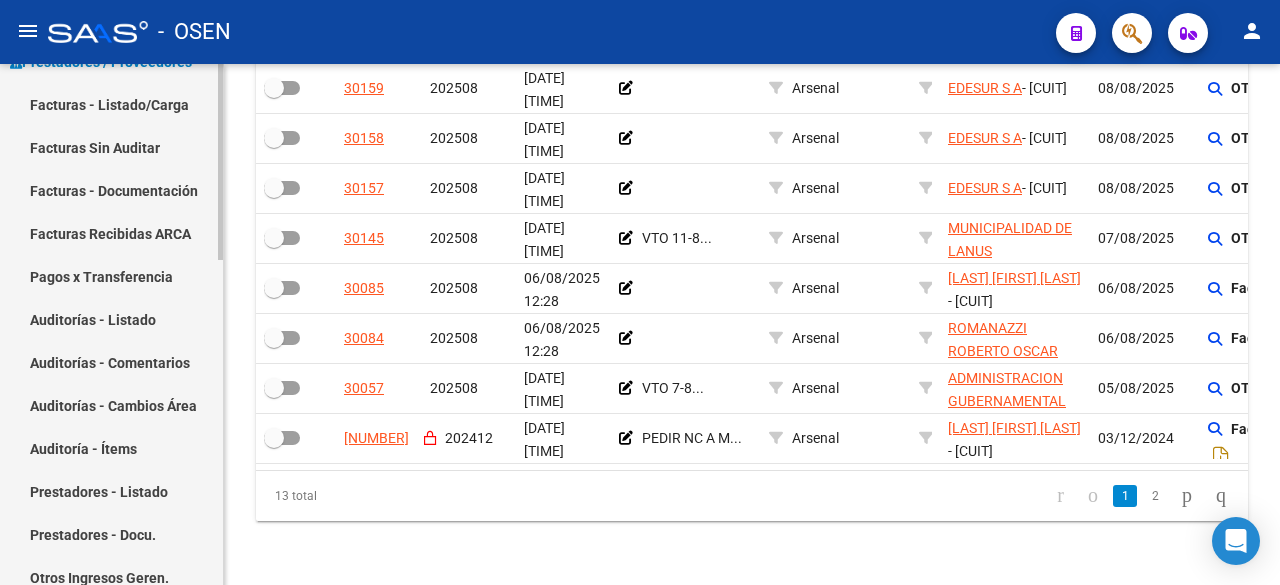 click on "Facturas - Listado/Carga" at bounding box center (111, 104) 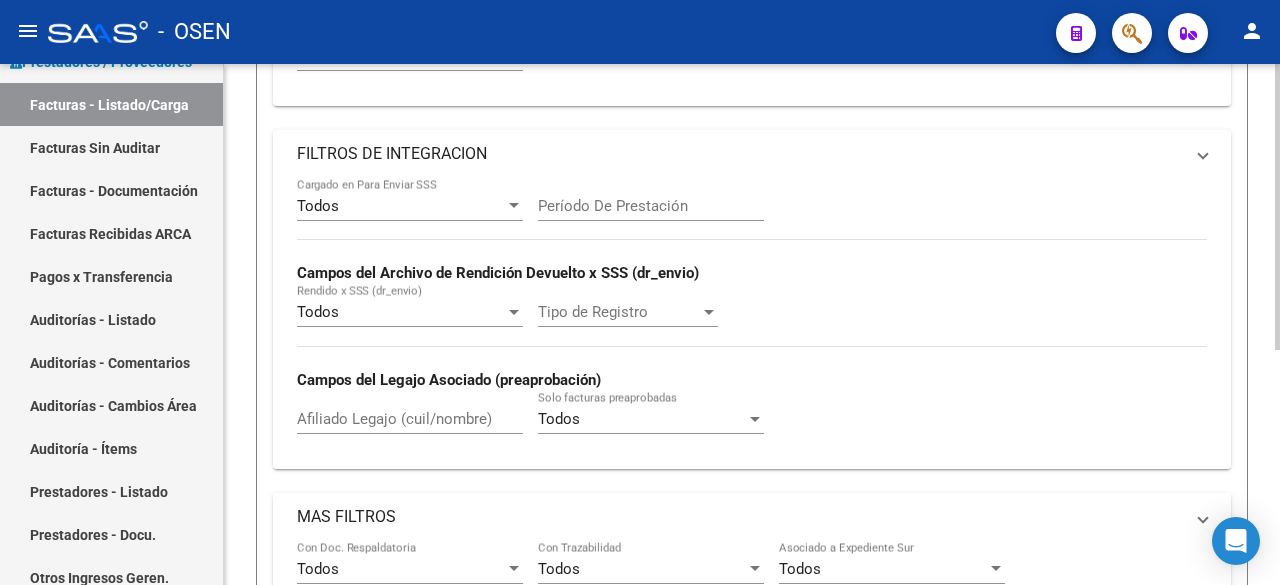 scroll, scrollTop: 0, scrollLeft: 0, axis: both 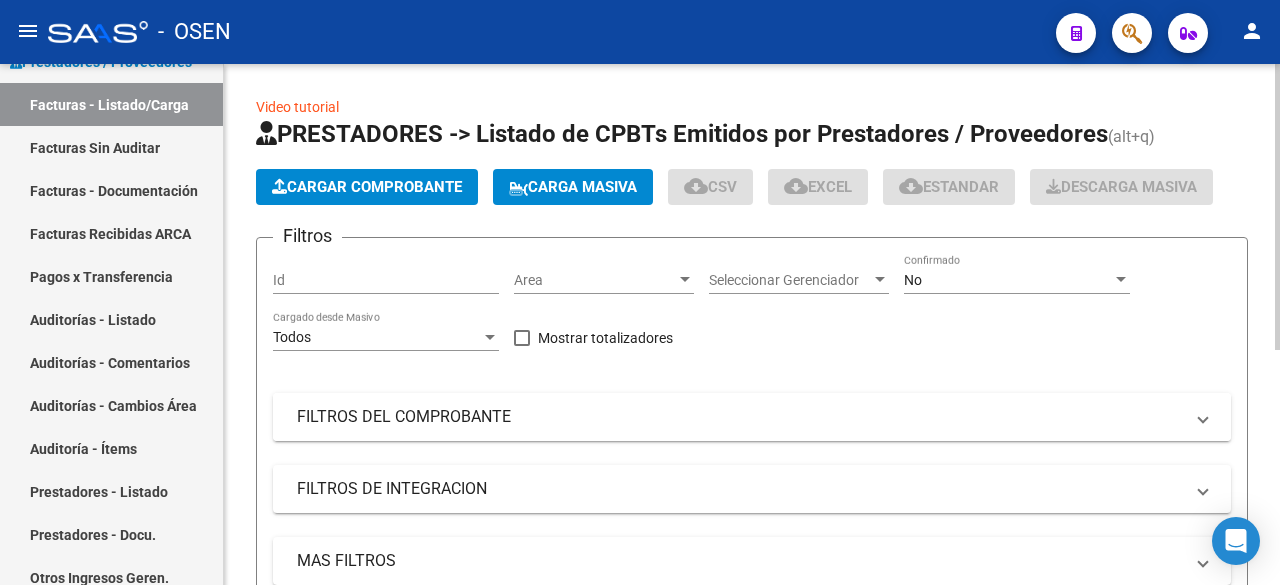 click on "FILTROS DEL COMPROBANTE" at bounding box center [740, 417] 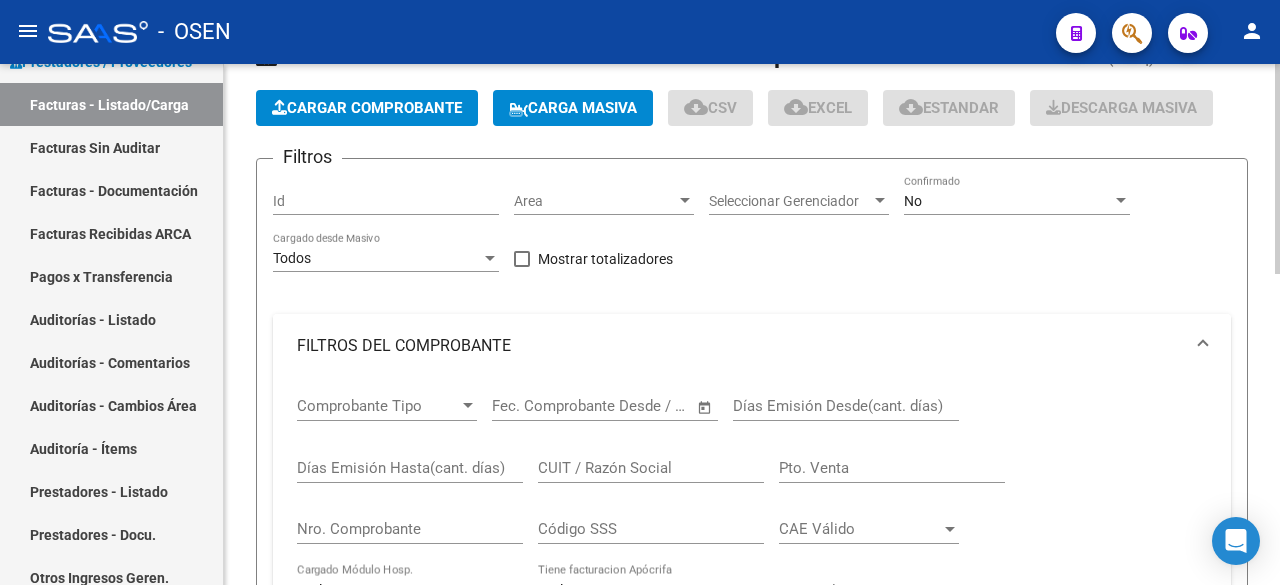 scroll, scrollTop: 107, scrollLeft: 0, axis: vertical 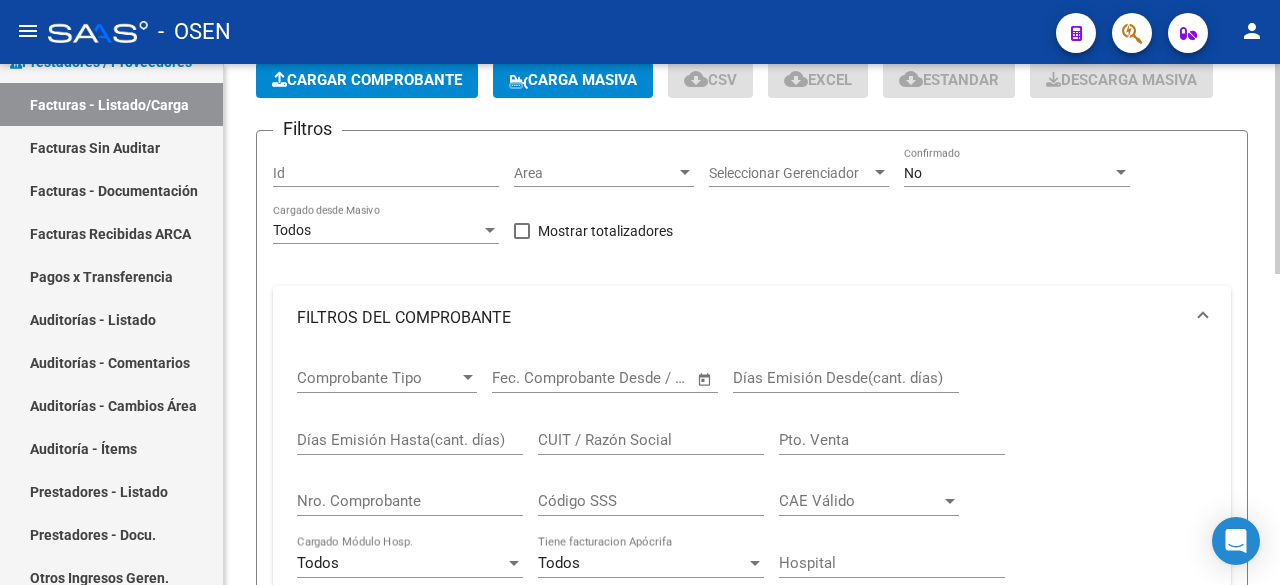 click 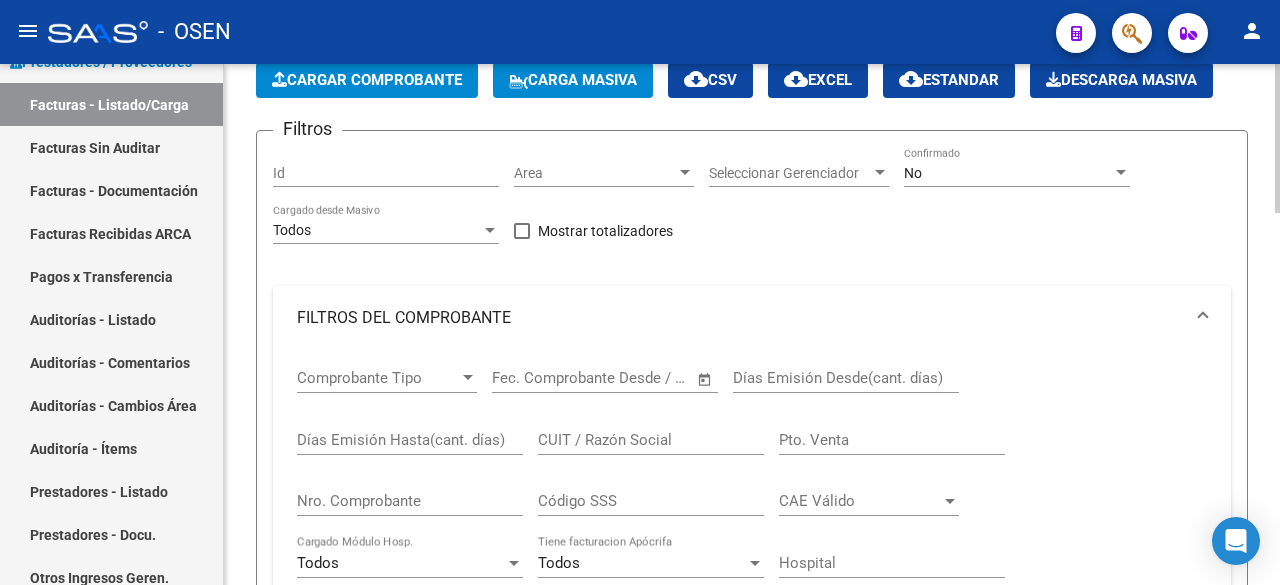 click on "CUIT / Razón Social" at bounding box center (651, 440) 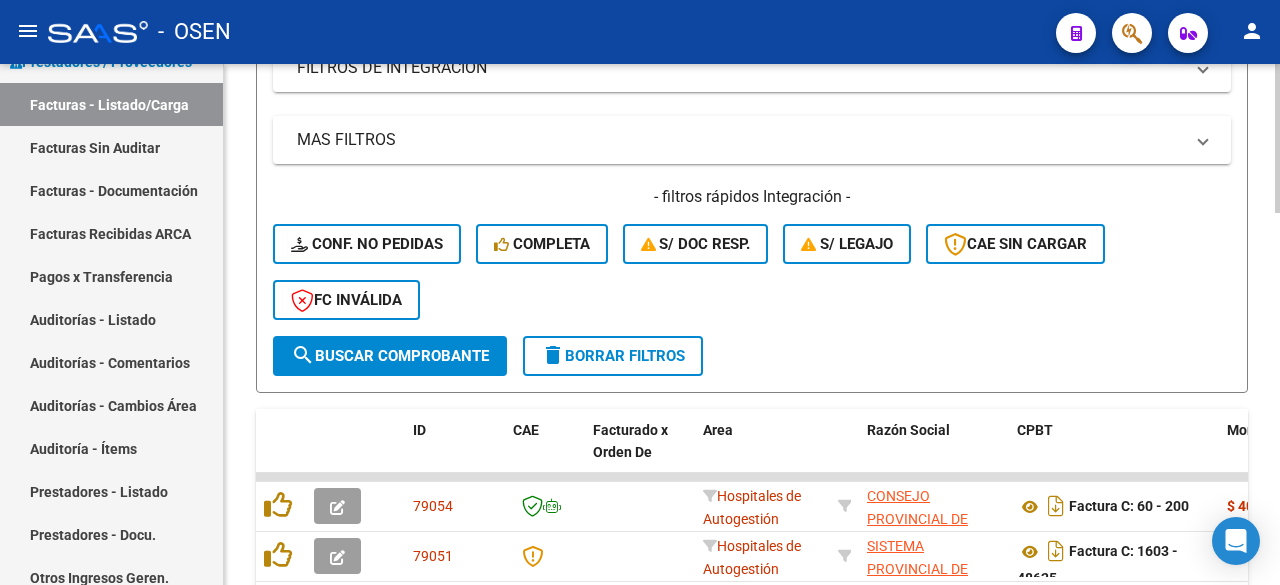 scroll, scrollTop: 774, scrollLeft: 0, axis: vertical 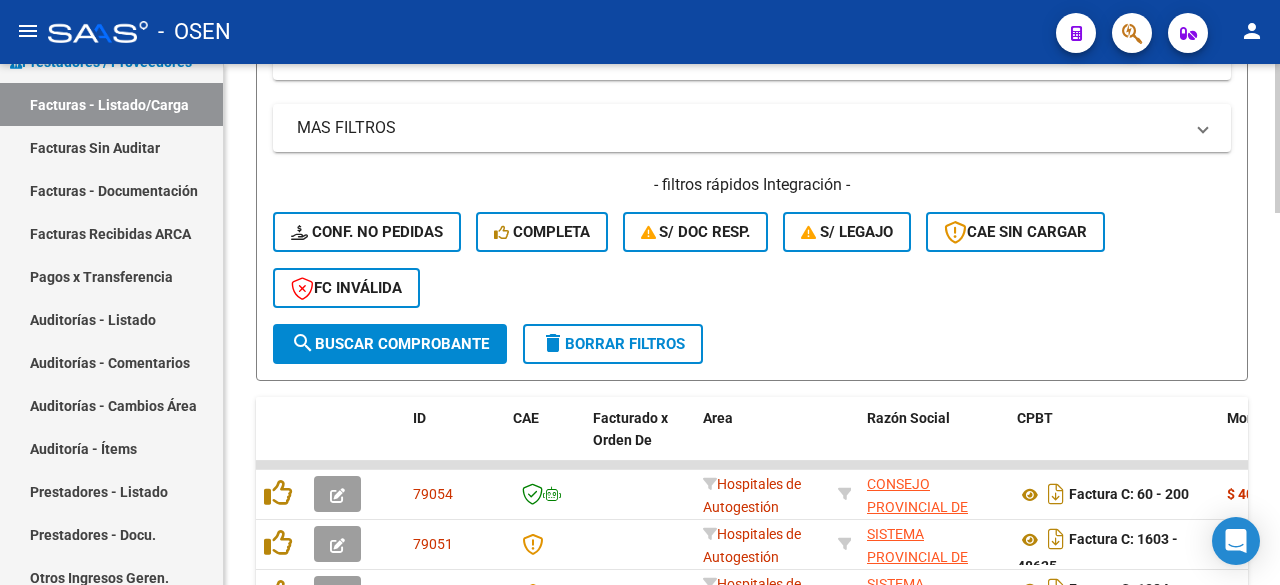type on "[CUIT]" 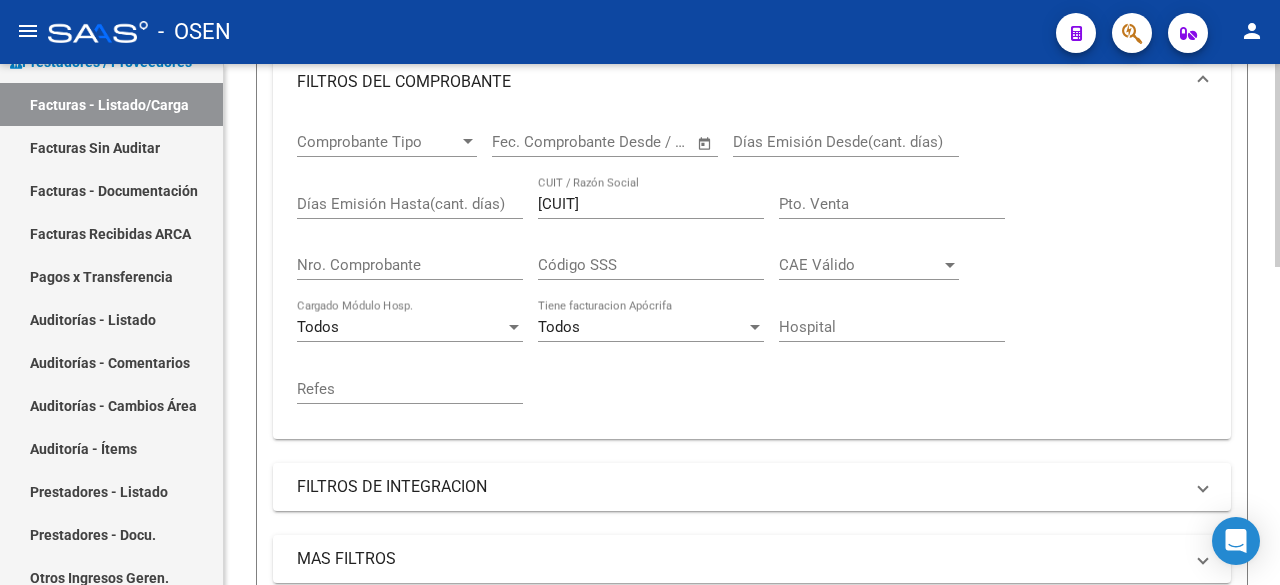 scroll, scrollTop: 0, scrollLeft: 0, axis: both 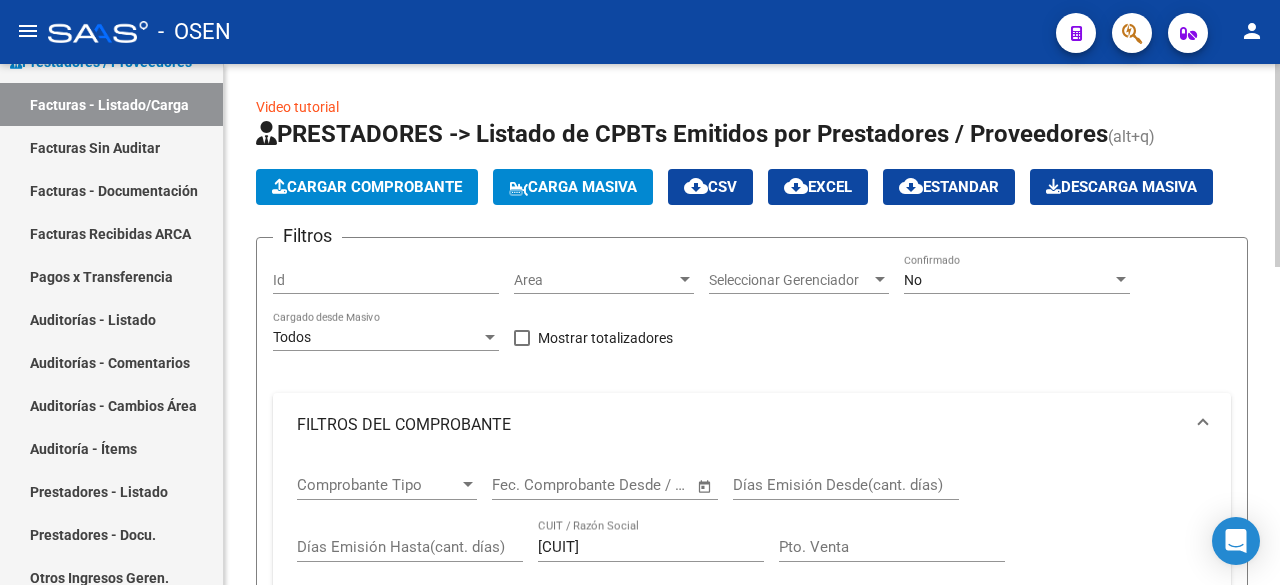 click on "No" at bounding box center (1008, 280) 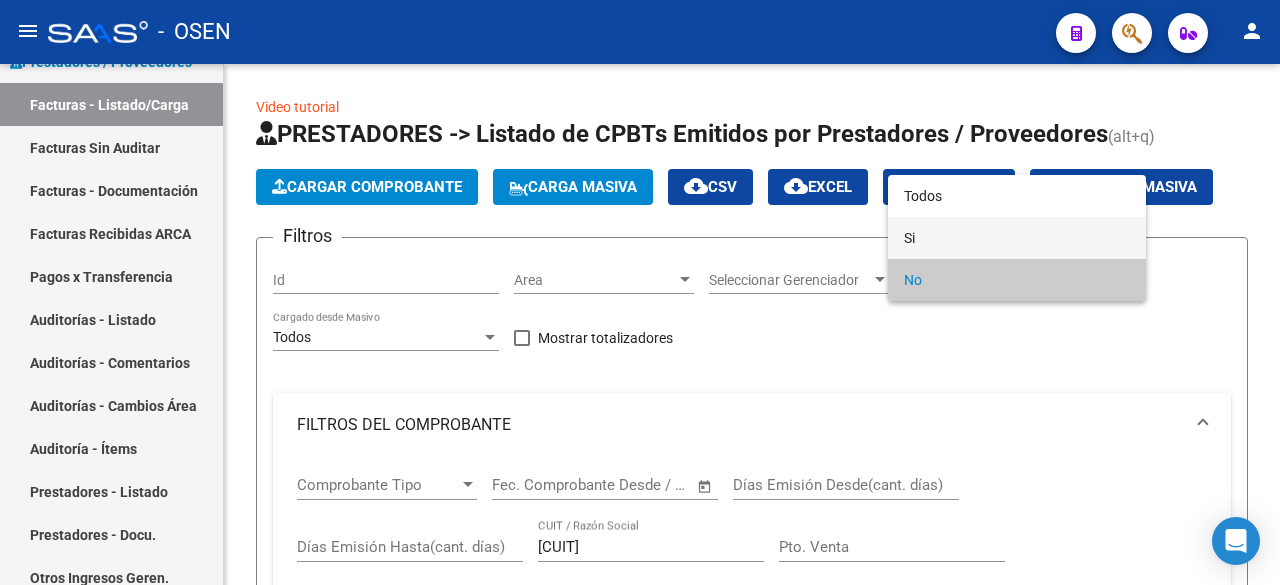 click on "Si" at bounding box center [1017, 238] 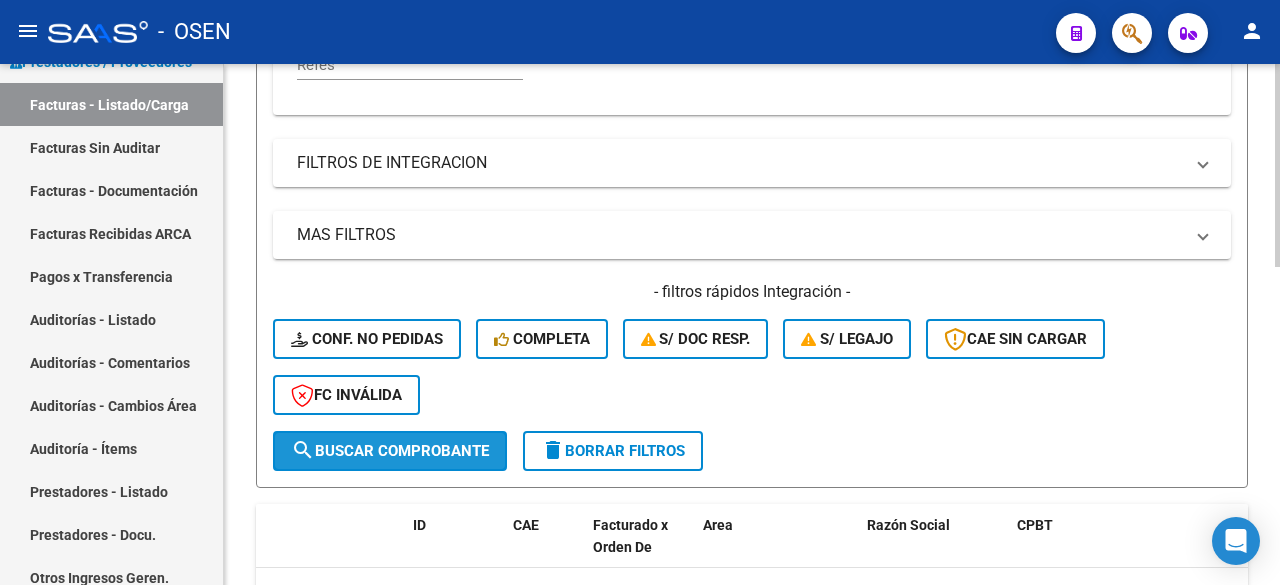 click on "search  Buscar Comprobante" 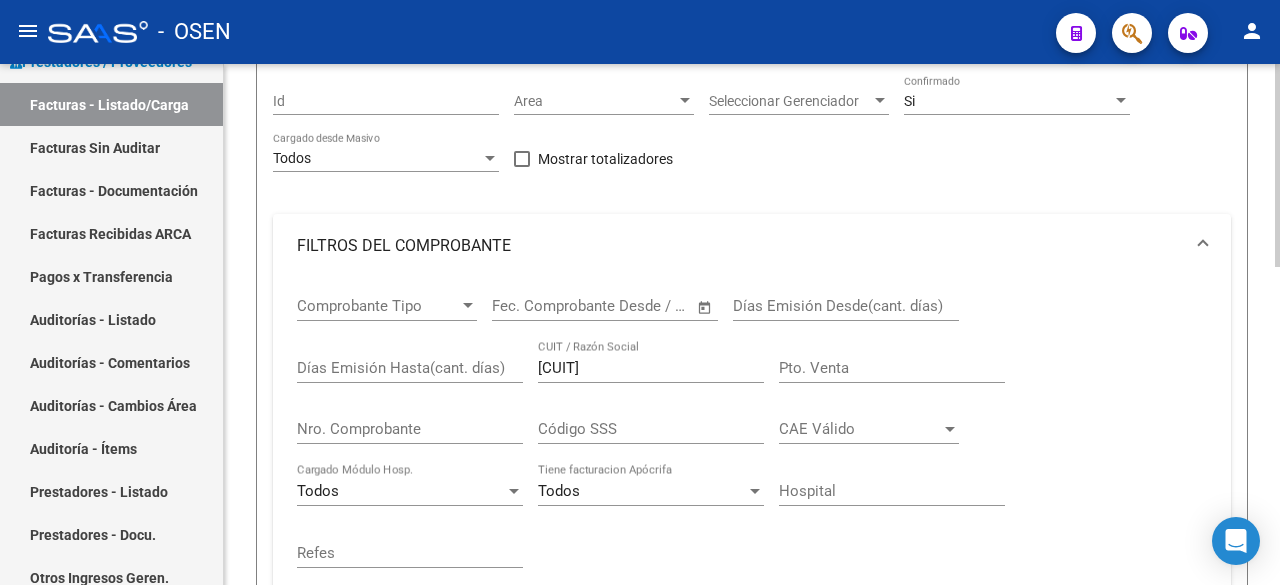scroll, scrollTop: 148, scrollLeft: 0, axis: vertical 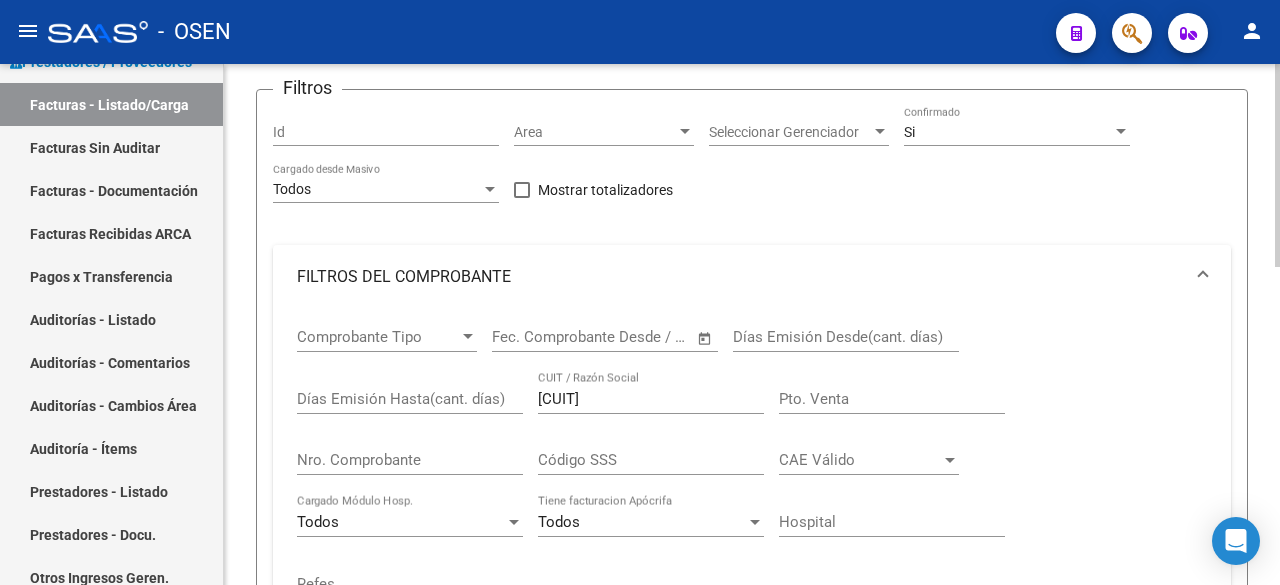 click on "[CUIT]" at bounding box center [651, 399] 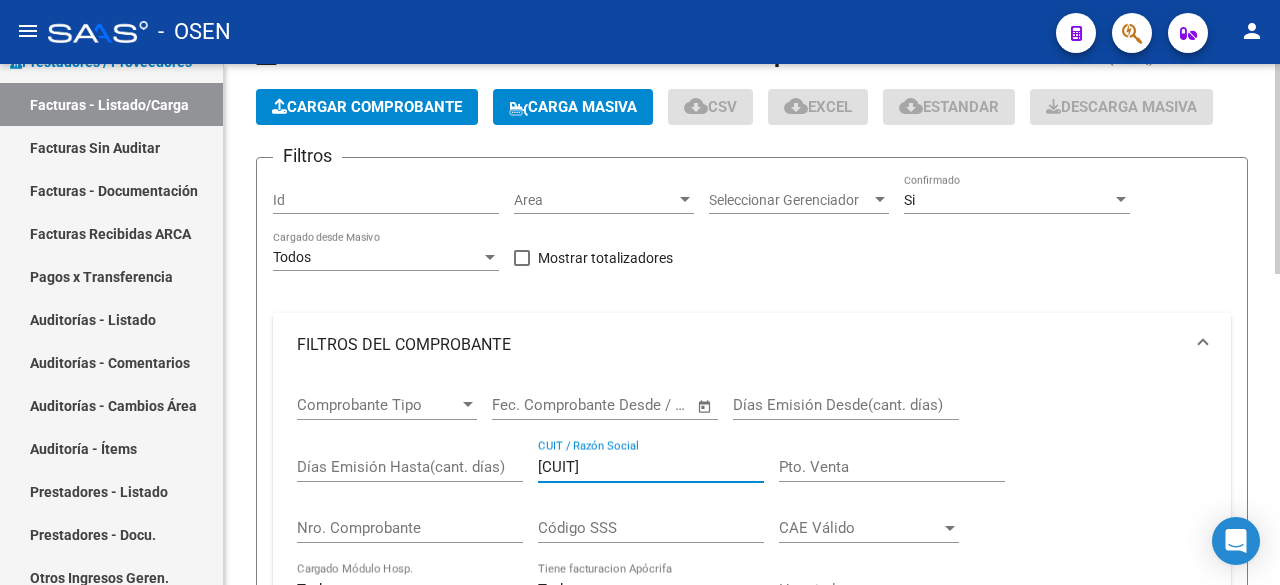 scroll, scrollTop: 0, scrollLeft: 0, axis: both 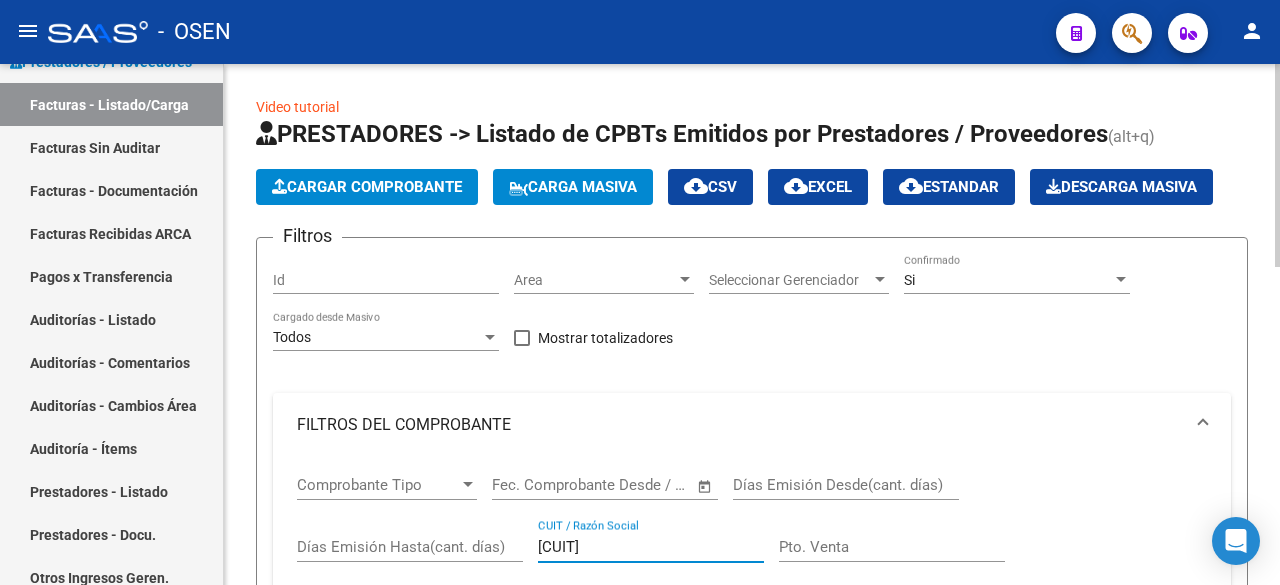 click on "Si" at bounding box center (1008, 280) 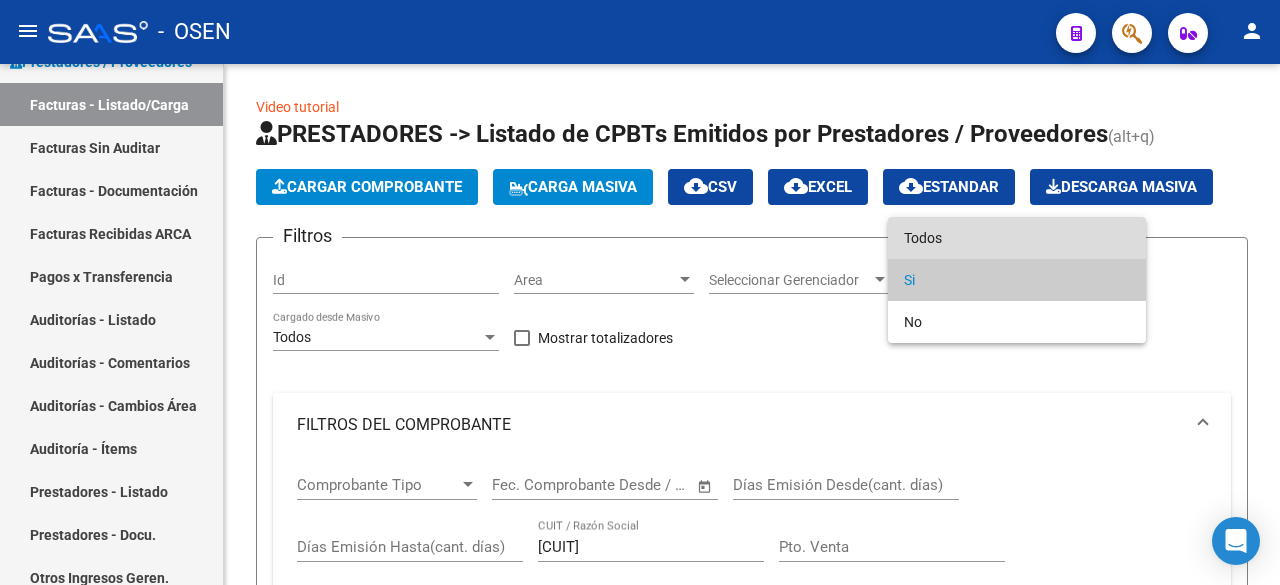 click on "Todos" at bounding box center (1017, 238) 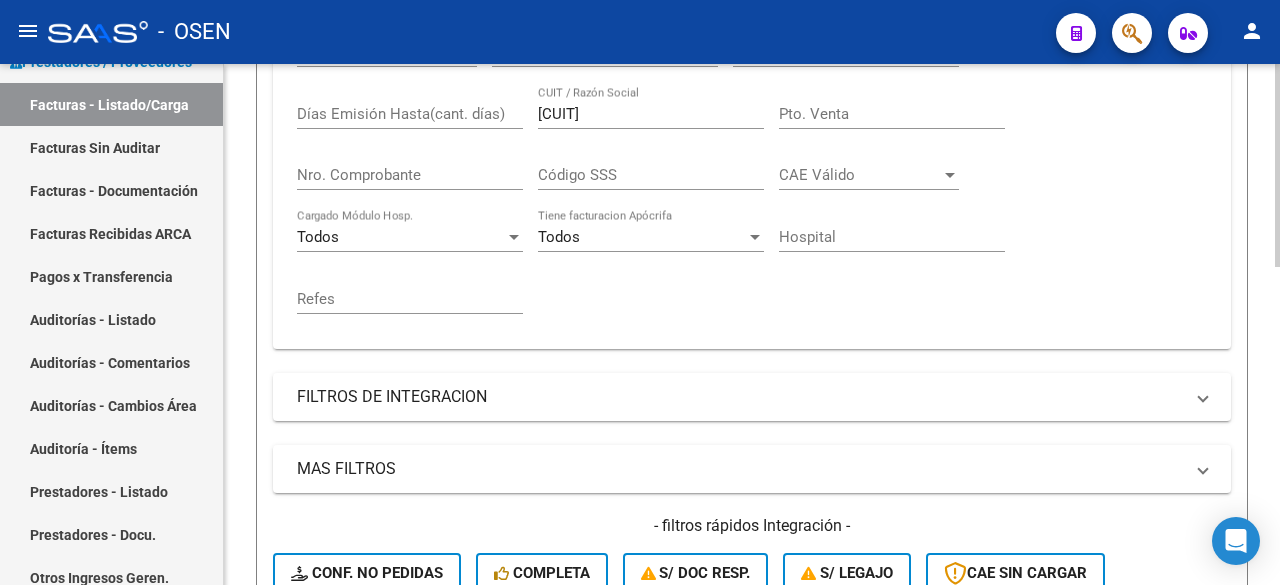 scroll, scrollTop: 667, scrollLeft: 0, axis: vertical 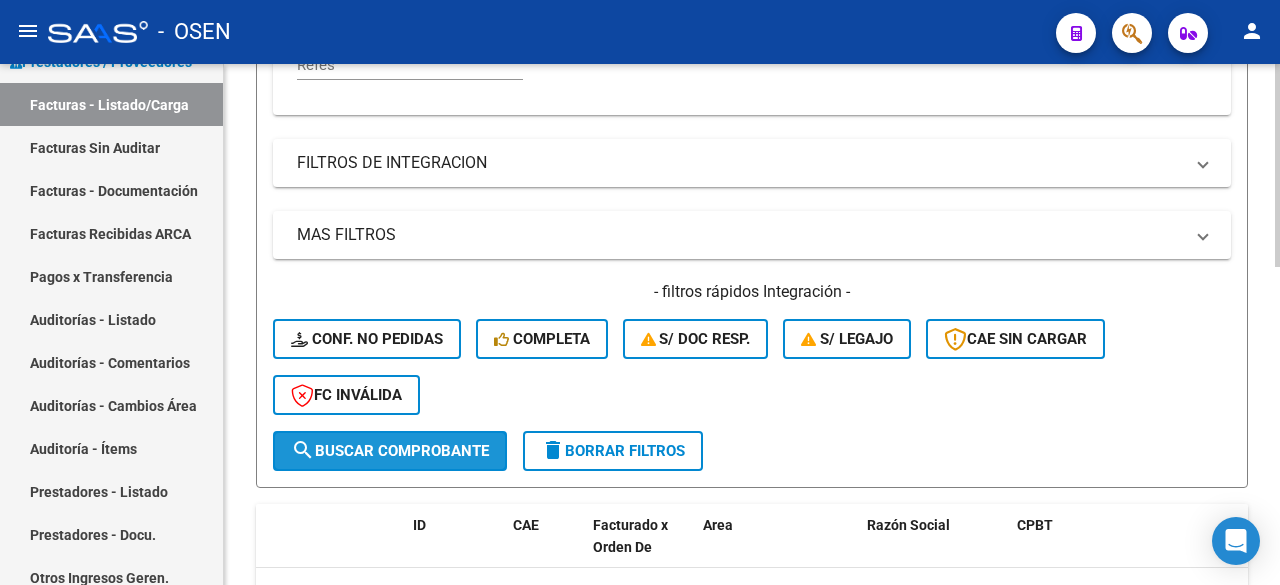 click on "search  Buscar Comprobante" 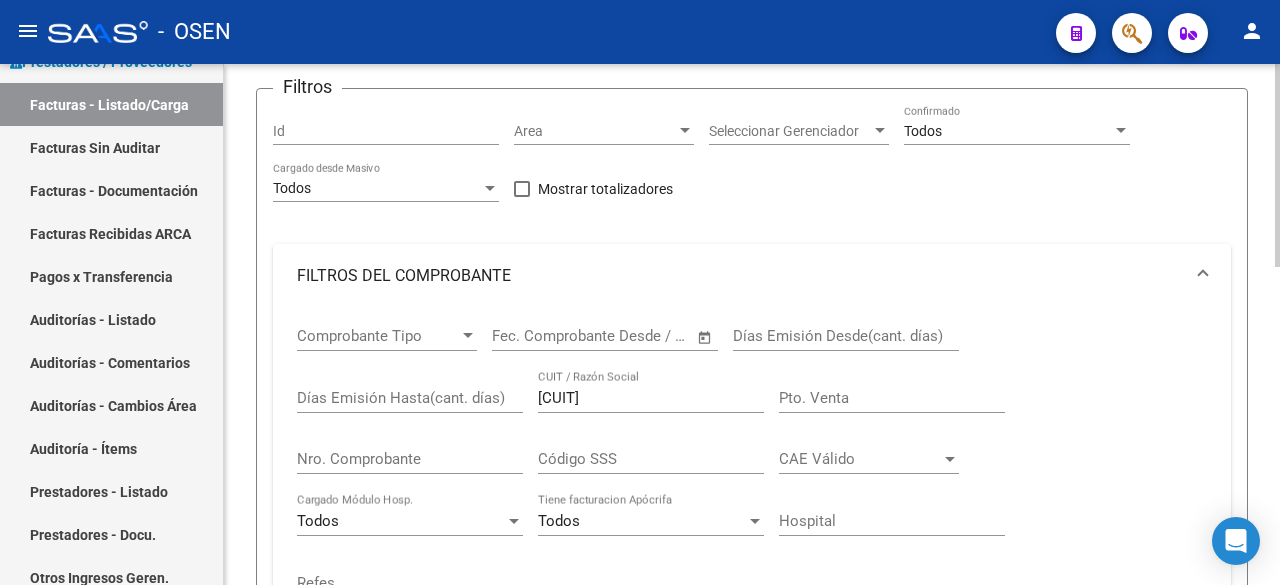 scroll, scrollTop: 148, scrollLeft: 0, axis: vertical 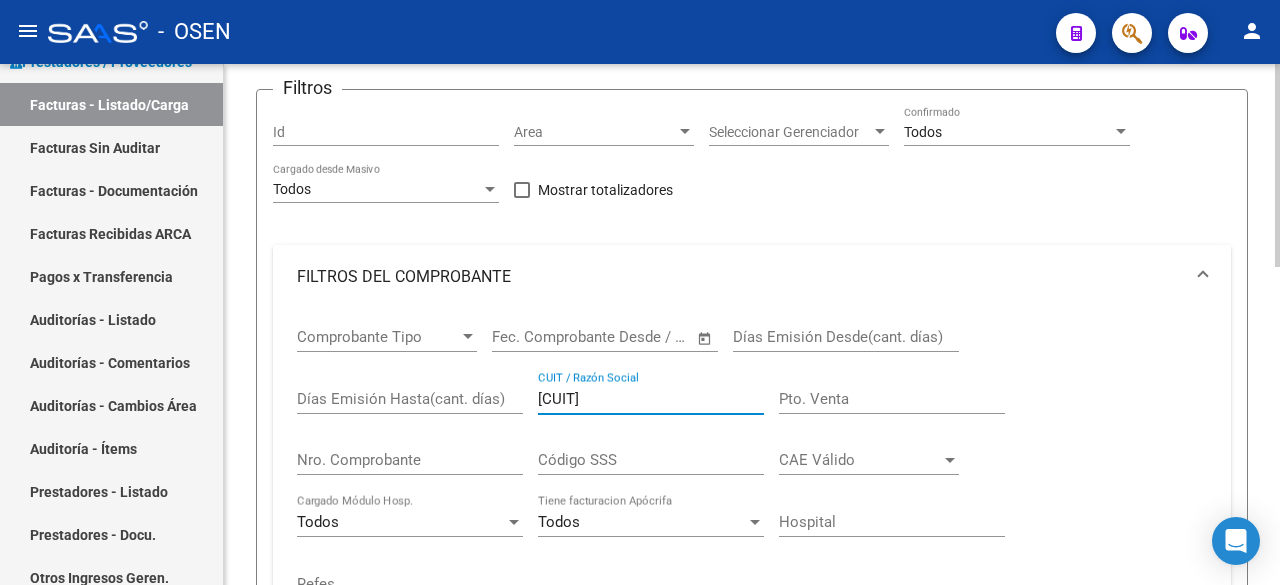 drag, startPoint x: 659, startPoint y: 398, endPoint x: 384, endPoint y: 349, distance: 279.33133 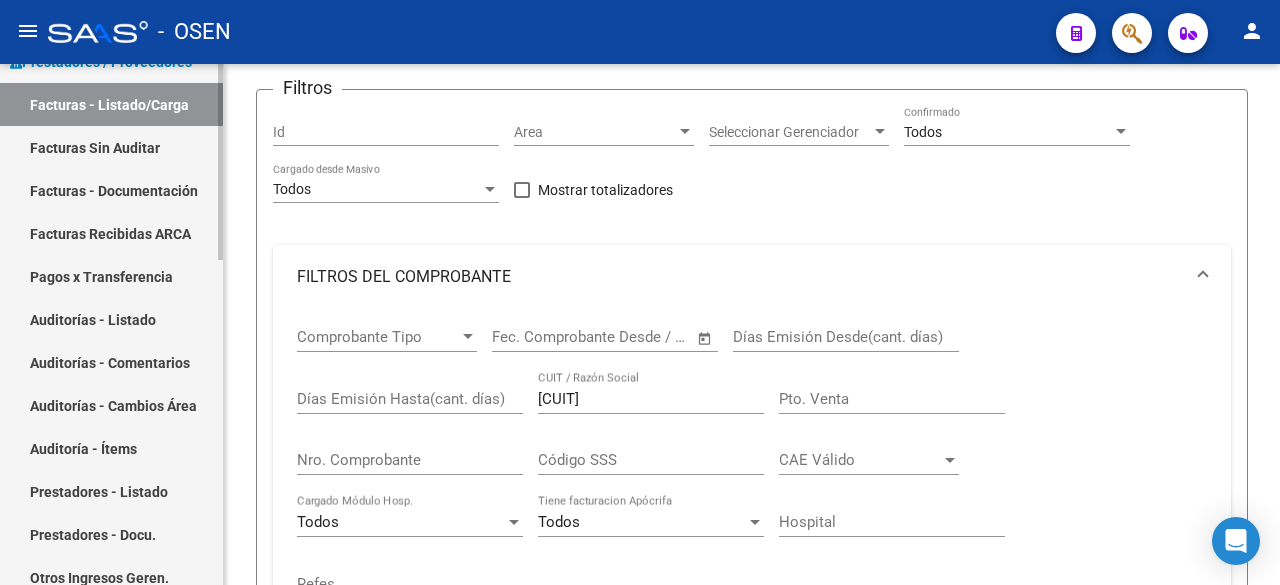 scroll, scrollTop: 0, scrollLeft: 0, axis: both 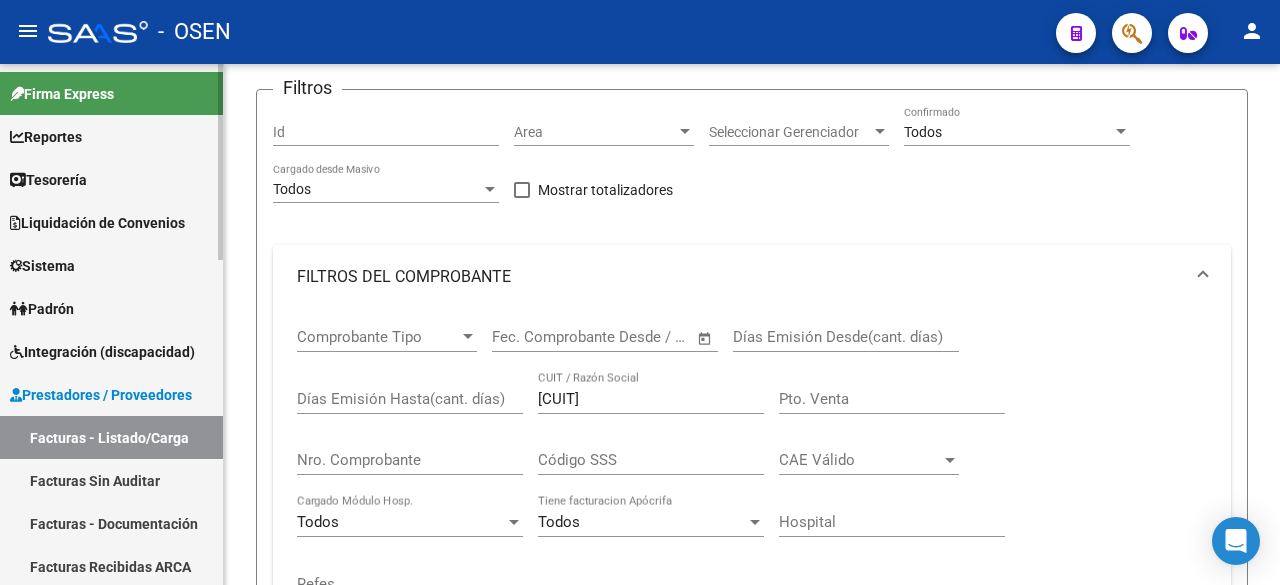 click on "Tesorería" at bounding box center (111, 179) 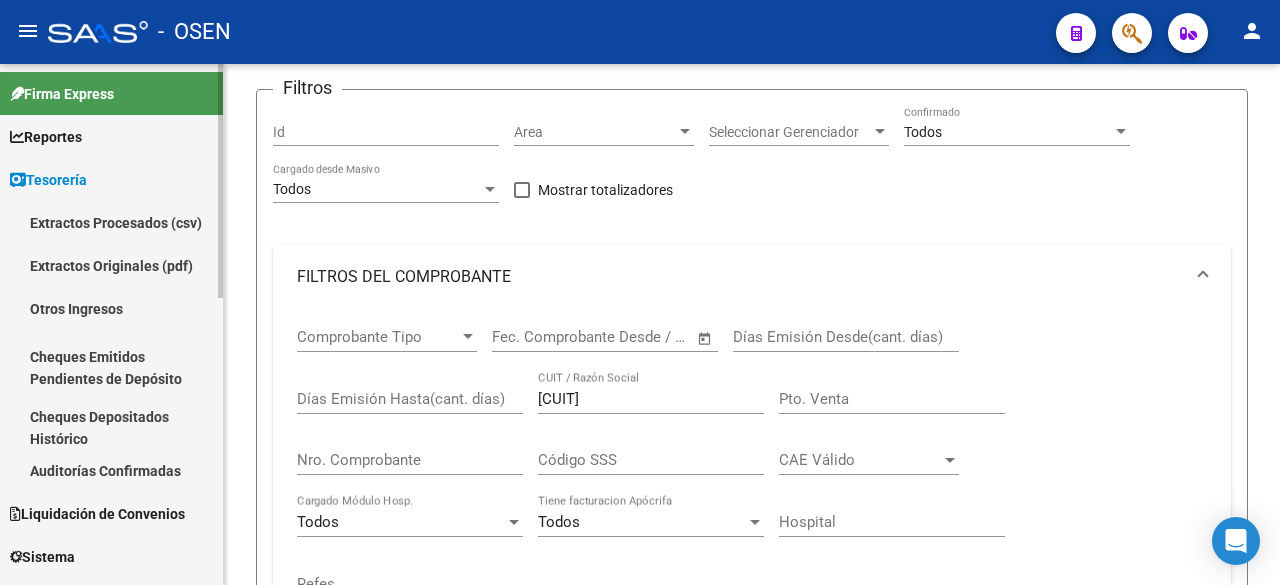 click on "Auditorías Confirmadas" at bounding box center [111, 470] 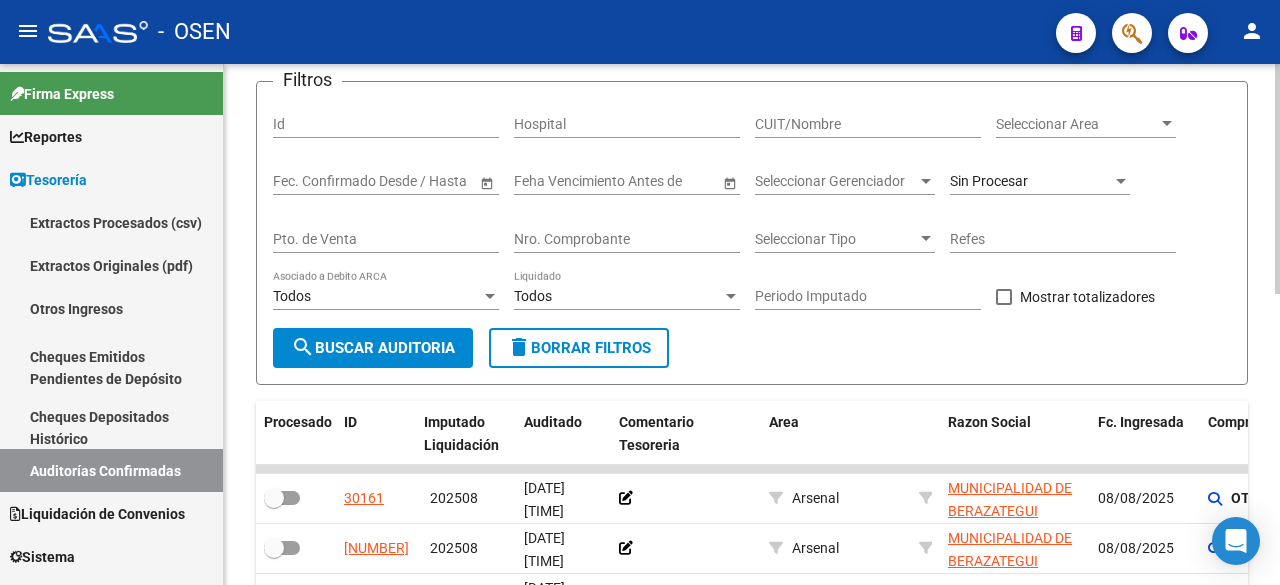 scroll, scrollTop: 148, scrollLeft: 0, axis: vertical 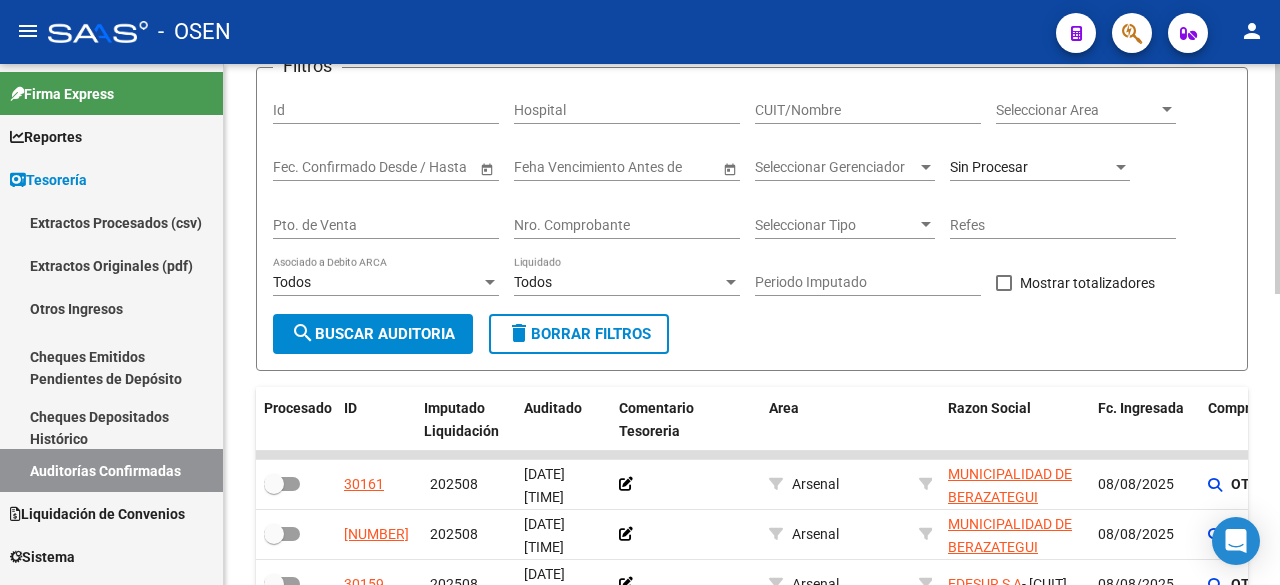click on "Nro. Comprobante" 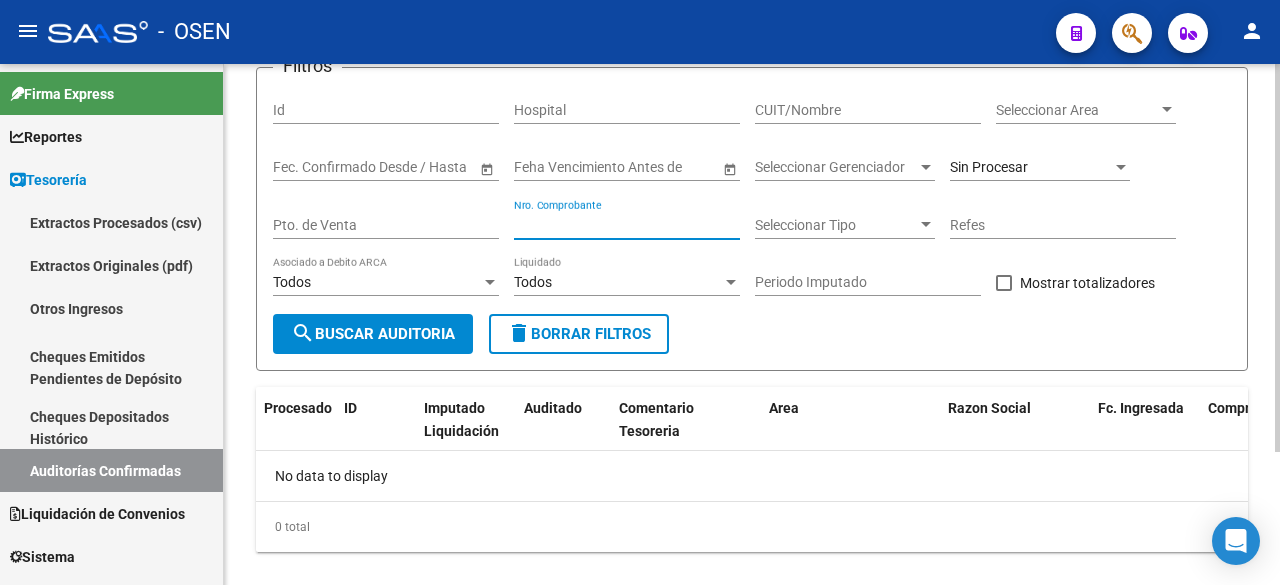 type on "[NUMBER]" 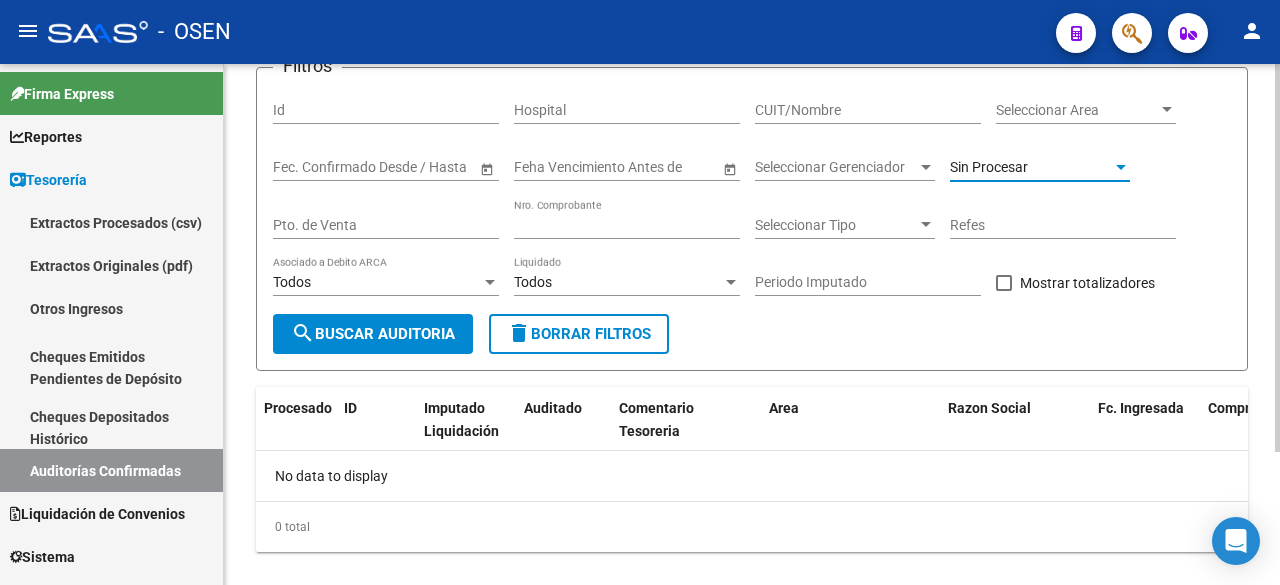 click on "Sin Procesar" at bounding box center (1031, 167) 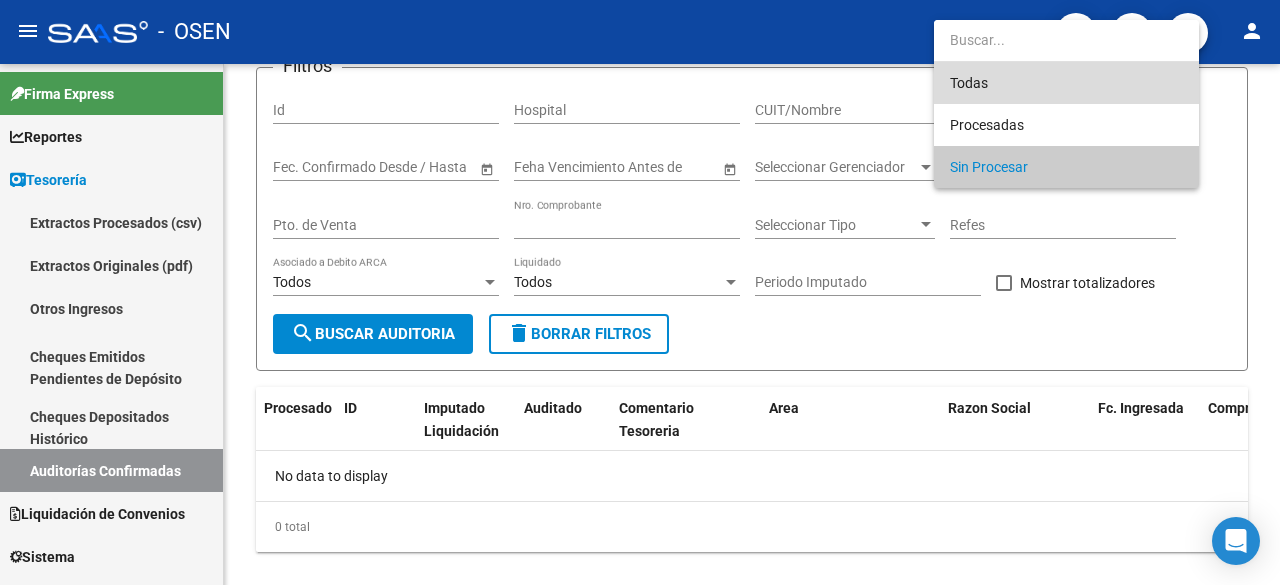 click on "Todas" at bounding box center (1066, 83) 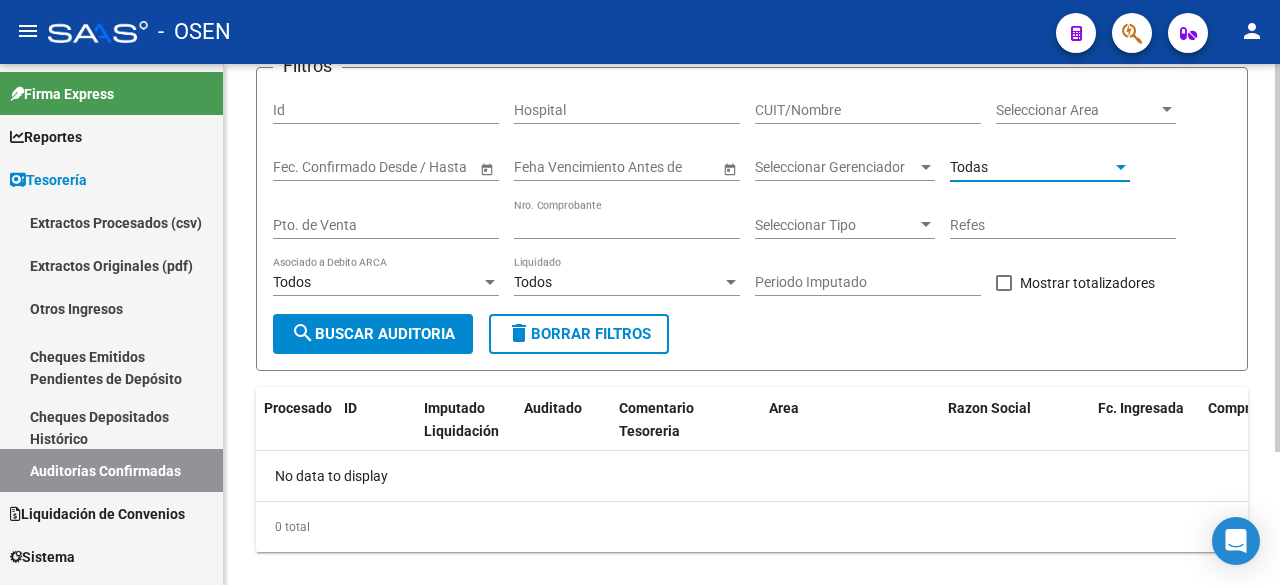 drag, startPoint x: 367, startPoint y: 338, endPoint x: 437, endPoint y: 333, distance: 70.178345 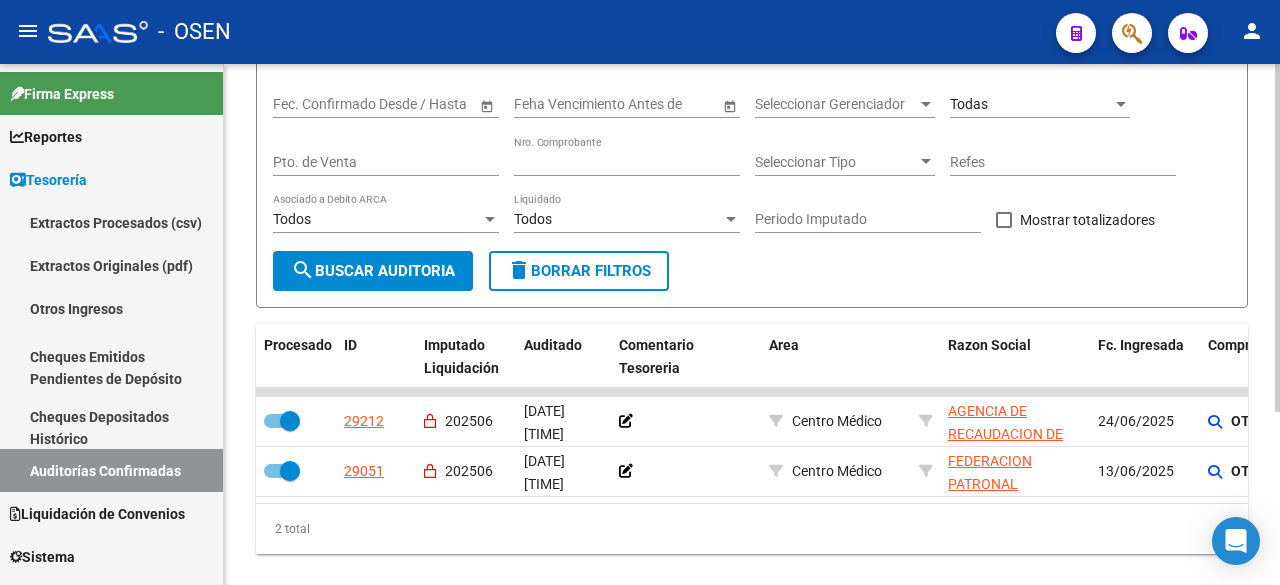 scroll, scrollTop: 260, scrollLeft: 0, axis: vertical 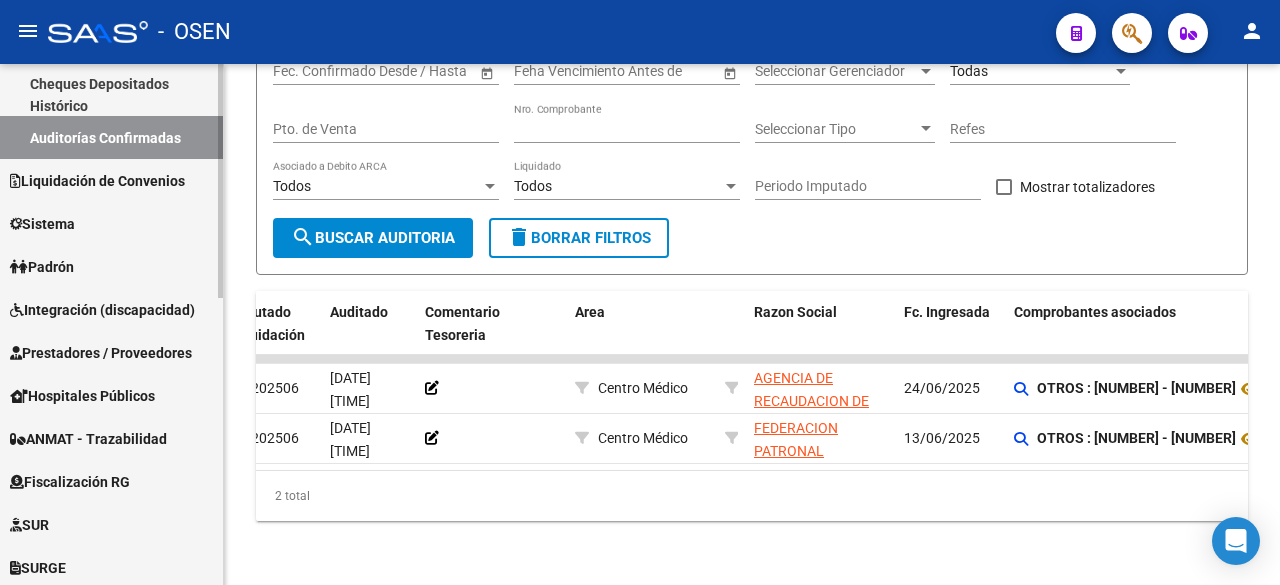 click on "Prestadores / Proveedores" at bounding box center (101, 353) 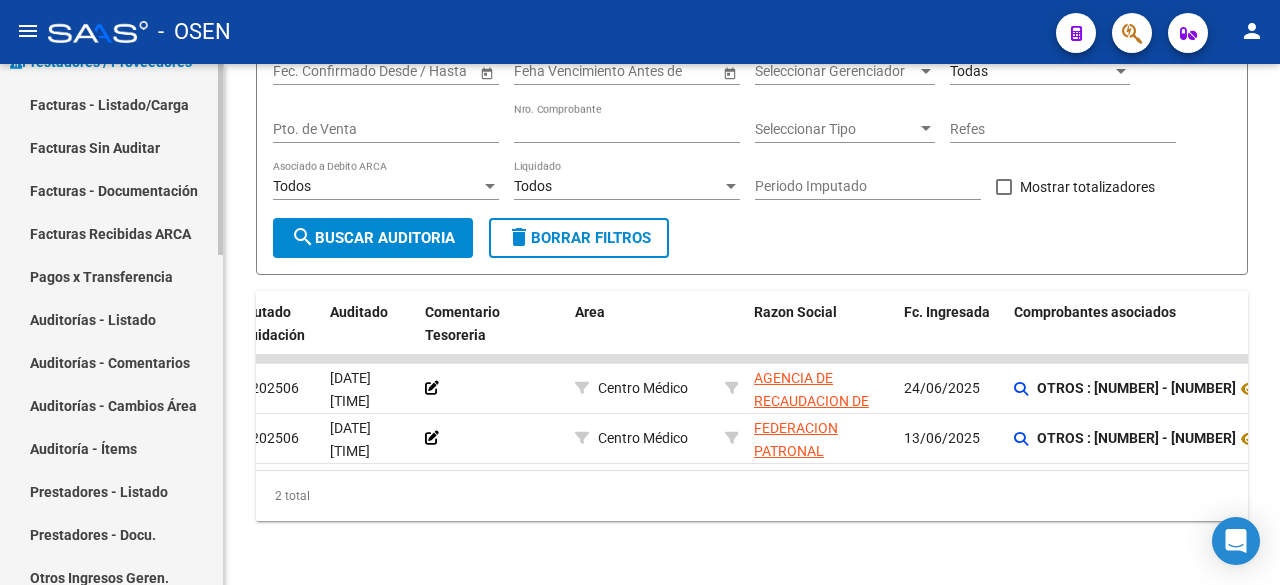 scroll, scrollTop: 0, scrollLeft: 0, axis: both 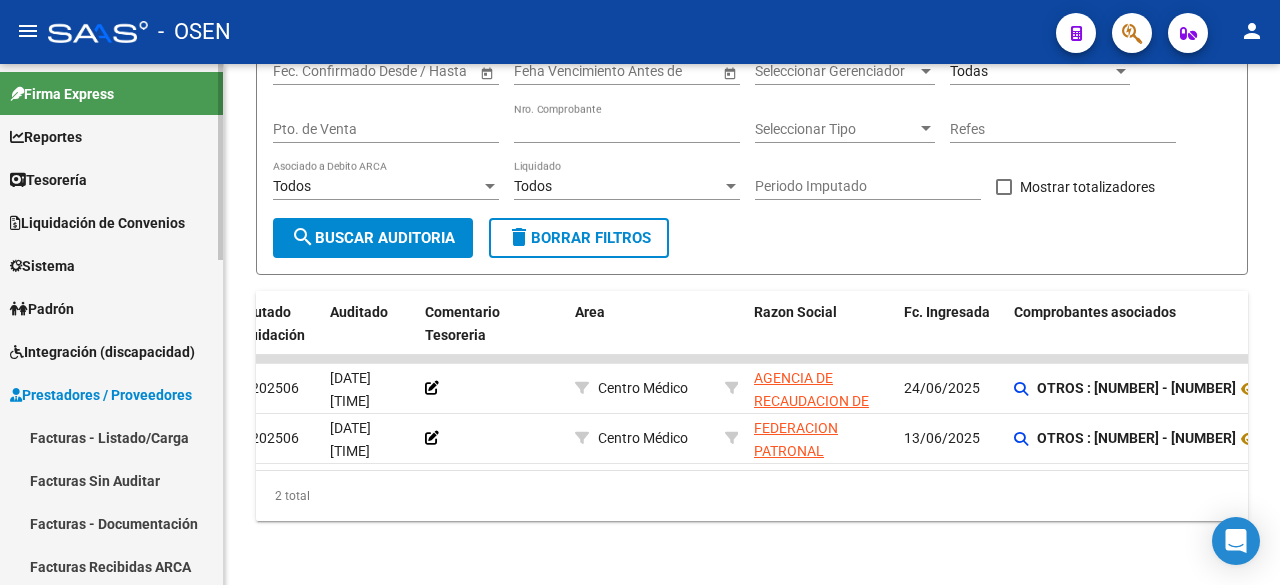 click on "Prestadores / Proveedores" at bounding box center [111, 394] 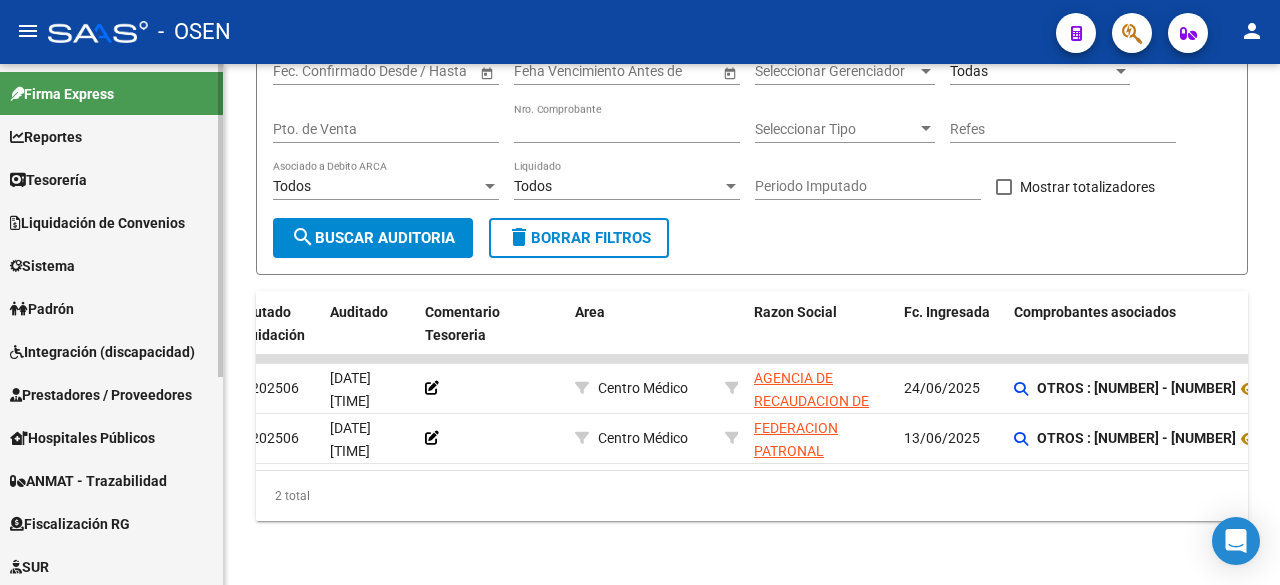 click on "Hospitales Públicos" at bounding box center (111, 437) 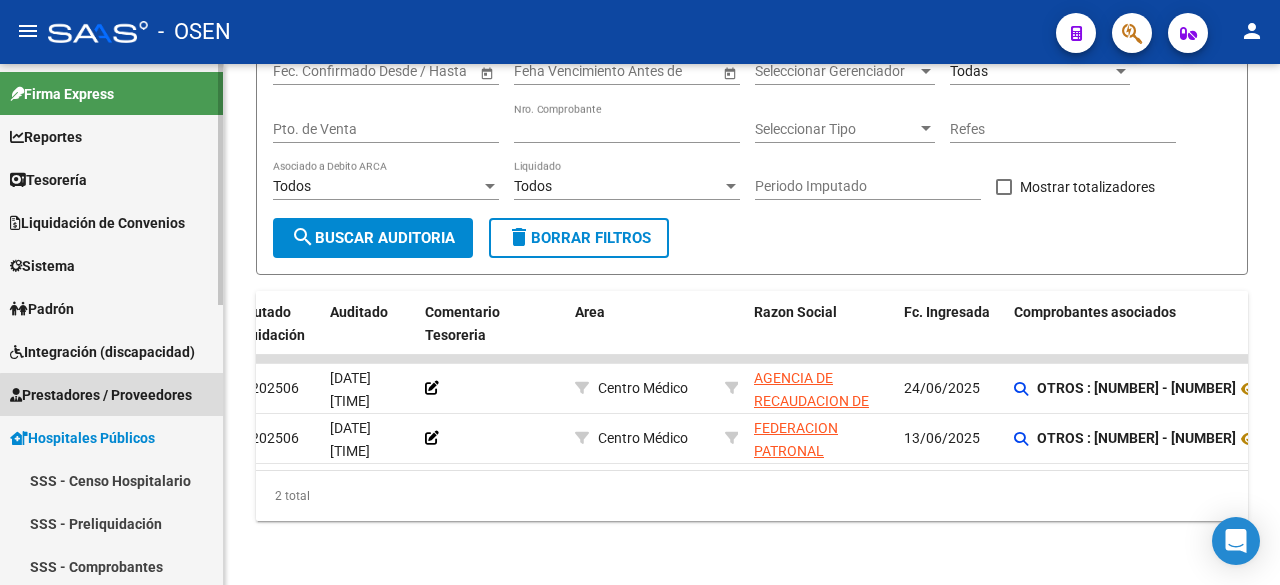 click on "Prestadores / Proveedores" at bounding box center [111, 394] 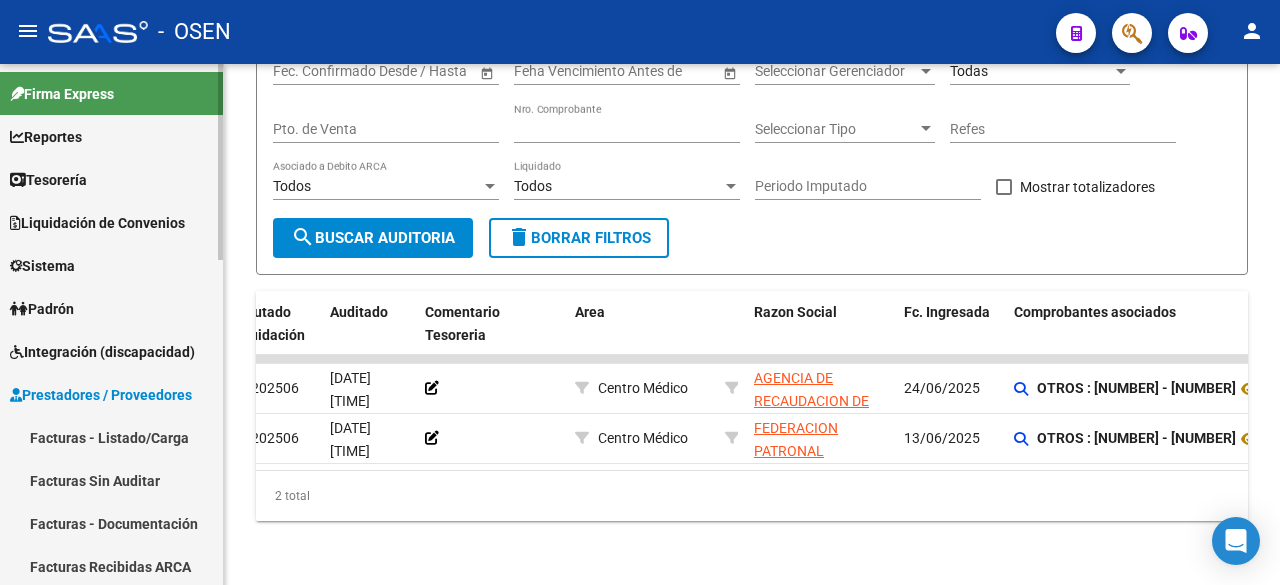 click on "Facturas - Listado/Carga" at bounding box center (111, 437) 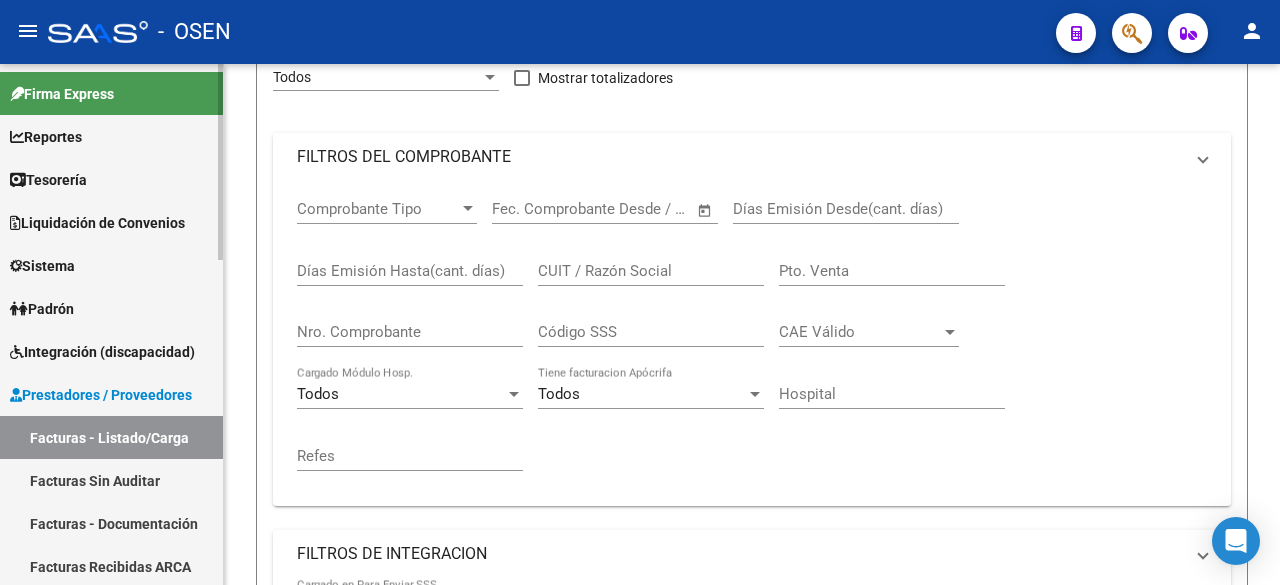 scroll, scrollTop: 0, scrollLeft: 0, axis: both 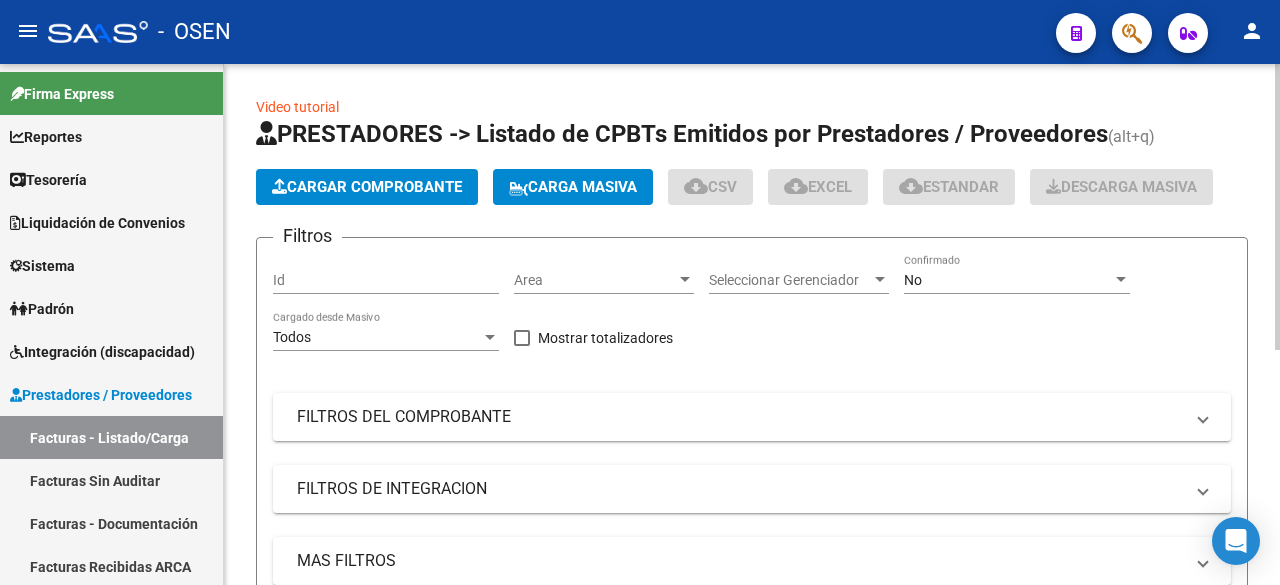 click on "Filtros Id Area Area Seleccionar Gerenciador Seleccionar Gerenciador No Confirmado Todos Cargado desde Masivo   Mostrar totalizadores   FILTROS DEL COMPROBANTE  Comprobante Tipo Comprobante Tipo Start date – End date Fec. Comprobante Desde / Hasta Días Emisión Desde(cant. días) Días Emisión Hasta(cant. días) CUIT / Razón Social Pto. Venta Nro. Comprobante Código SSS CAE Válido CAE Válido Todos Cargado Módulo Hosp. Todos Tiene facturacion Apócrifa Hospital Refes  FILTROS DE INTEGRACION  Todos Cargado en Para Enviar SSS Período De Prestación Campos del Archivo de Rendición Devuelto x SSS (dr_envio) Todos Rendido x SSS (dr_envio) Tipo de Registro Tipo de Registro Período Presentación Período Presentación Campos del Legajo Asociado (preaprobación) Afiliado Legajo (cuil/nombre) Todos Solo facturas preaprobadas  MAS FILTROS  Todos Con Doc. Respaldatoria Todos Con Trazabilidad Todos Asociado a Expediente Sur Auditoría Auditoría Auditoría Id Start date – End date Start date – End date Op" 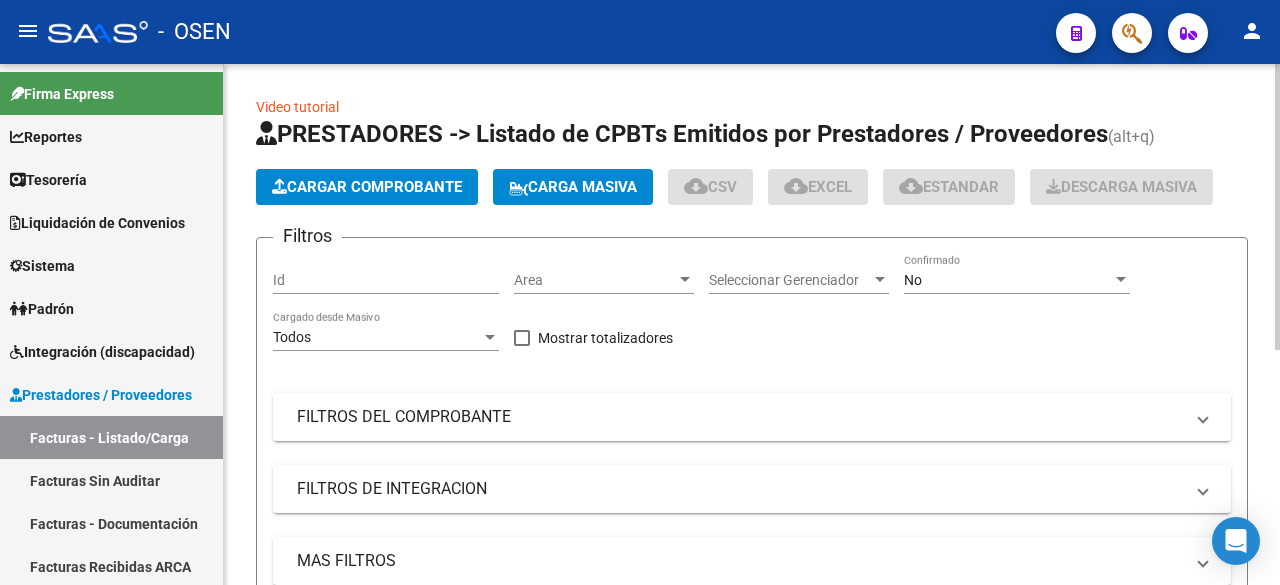 click on "FILTROS DEL COMPROBANTE" at bounding box center (740, 417) 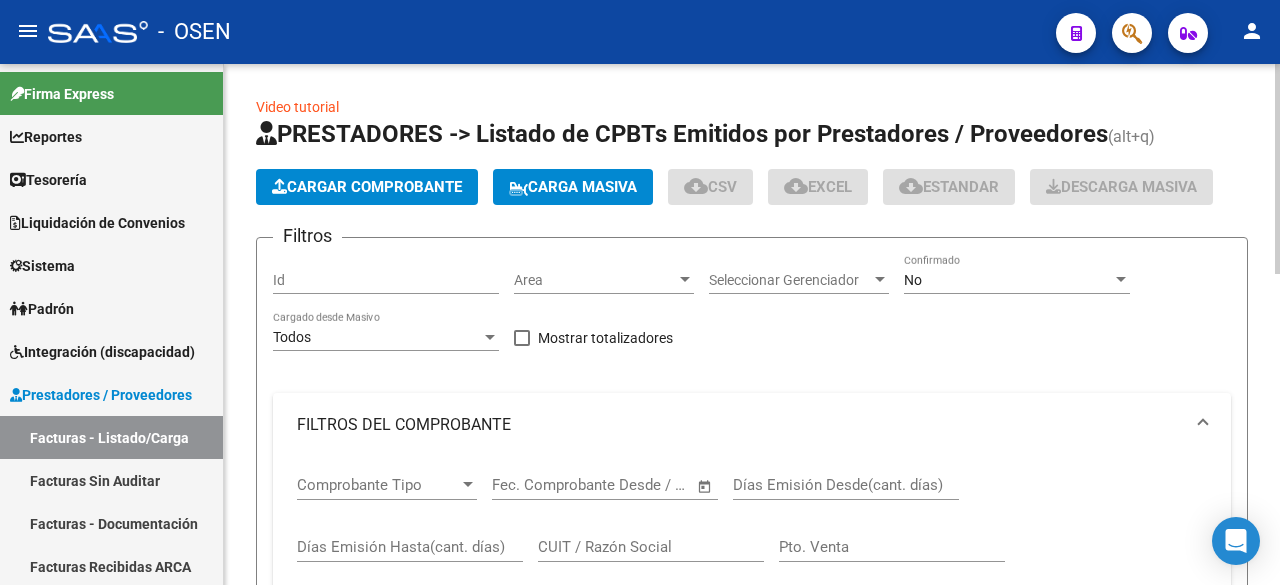 click on "CUIT / Razón Social" at bounding box center (651, 547) 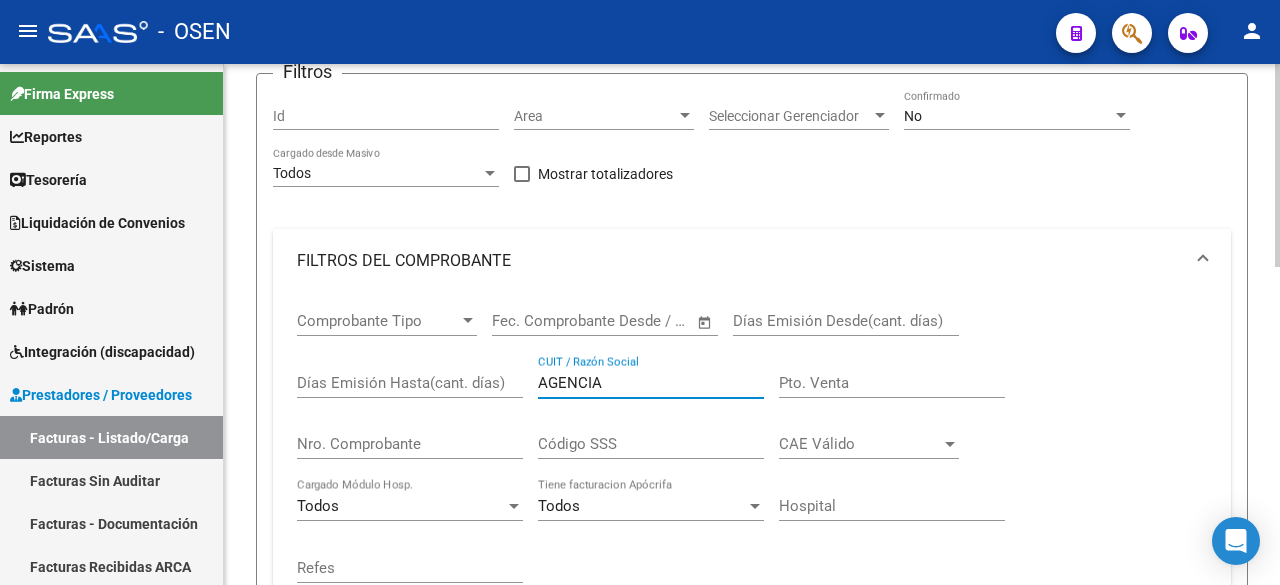 scroll, scrollTop: 0, scrollLeft: 0, axis: both 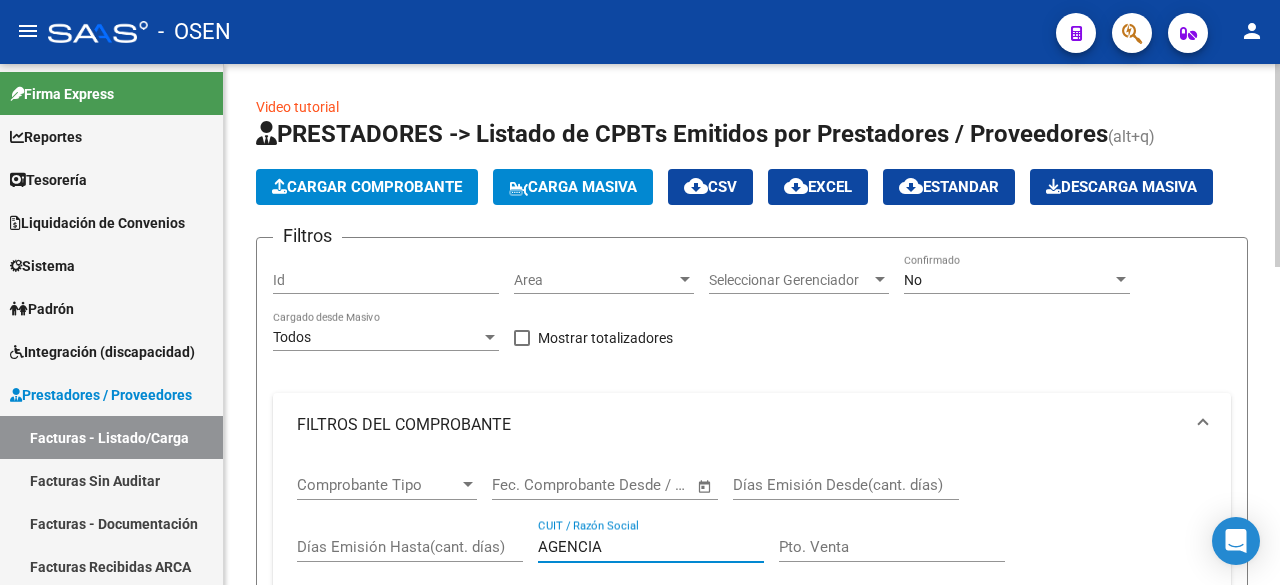 type on "AGENCIA" 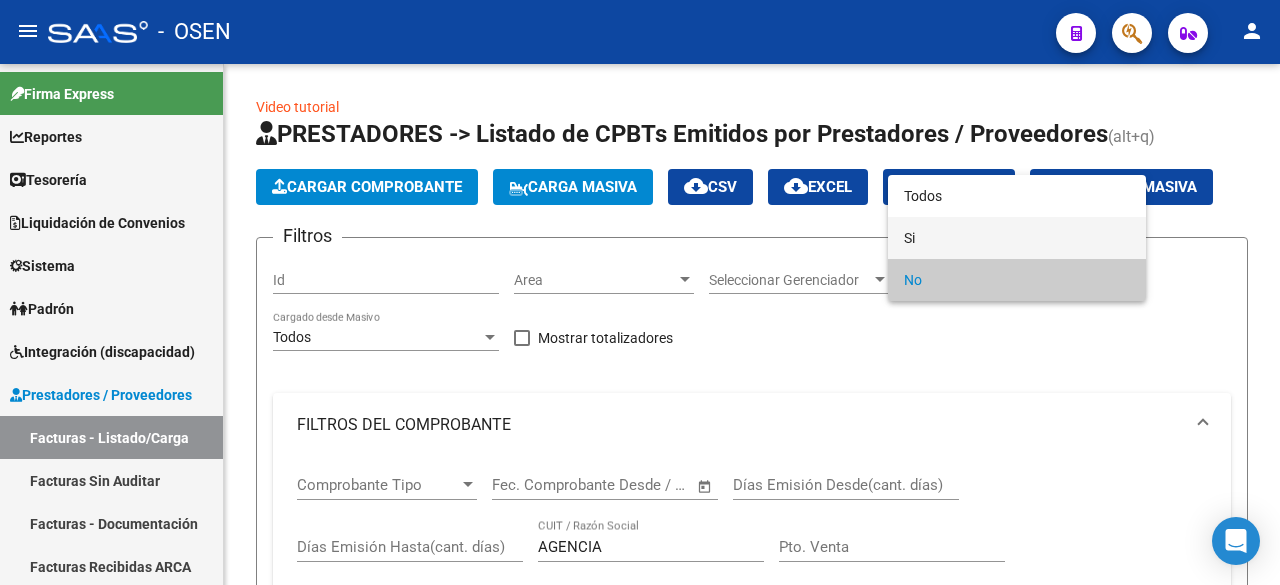 click on "Si" at bounding box center (1017, 238) 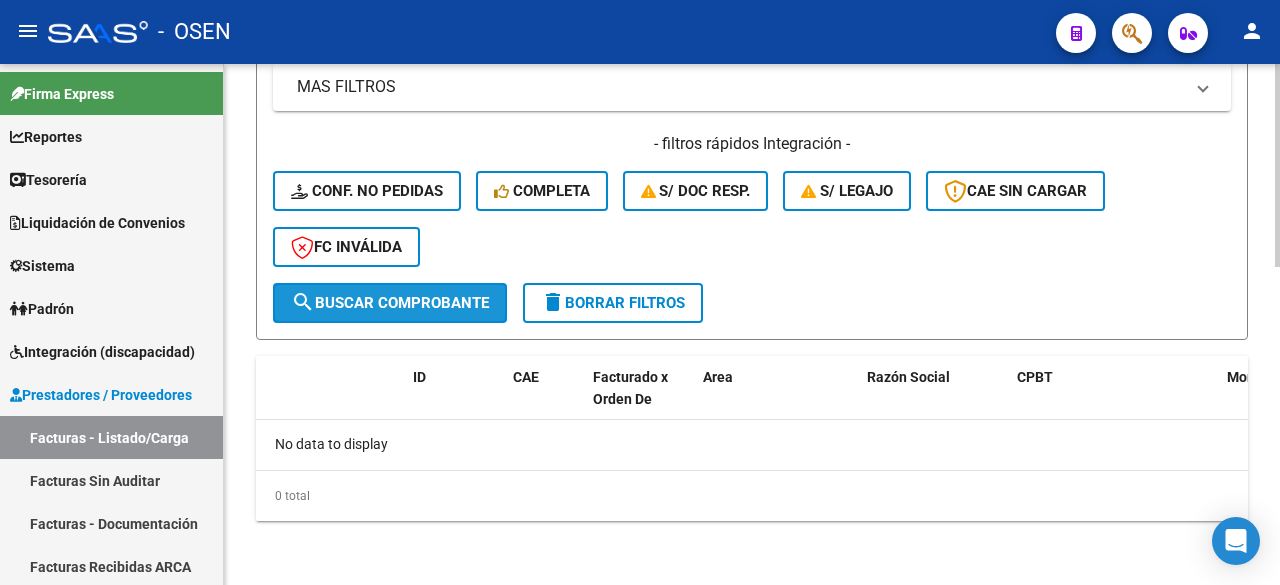 click on "search  Buscar Comprobante" 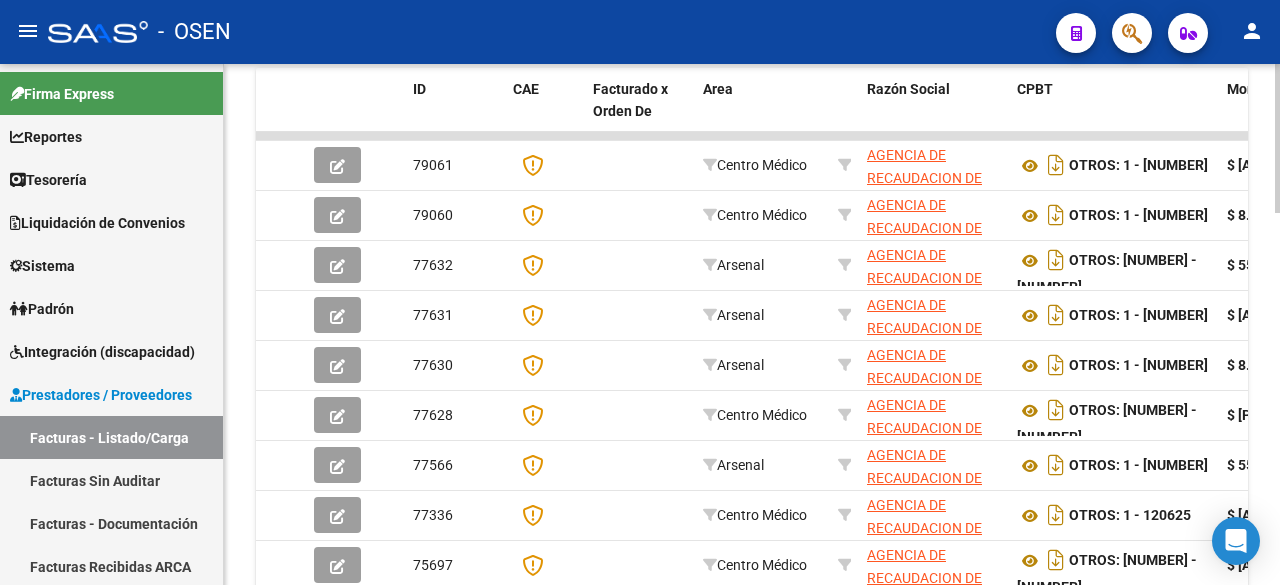 scroll, scrollTop: 1148, scrollLeft: 0, axis: vertical 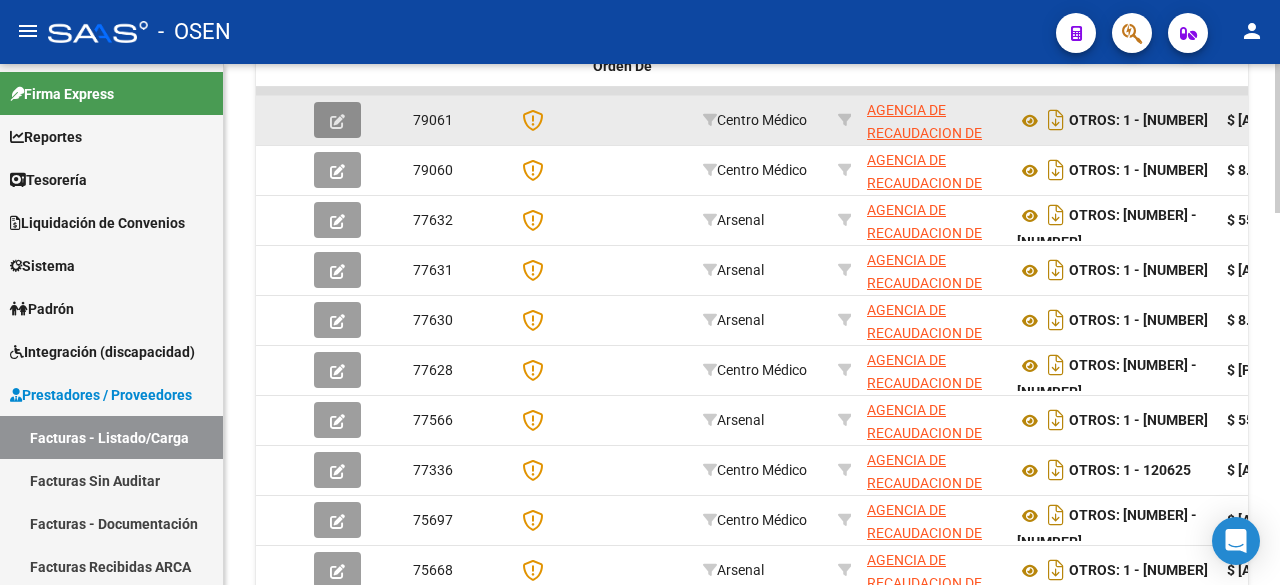 click 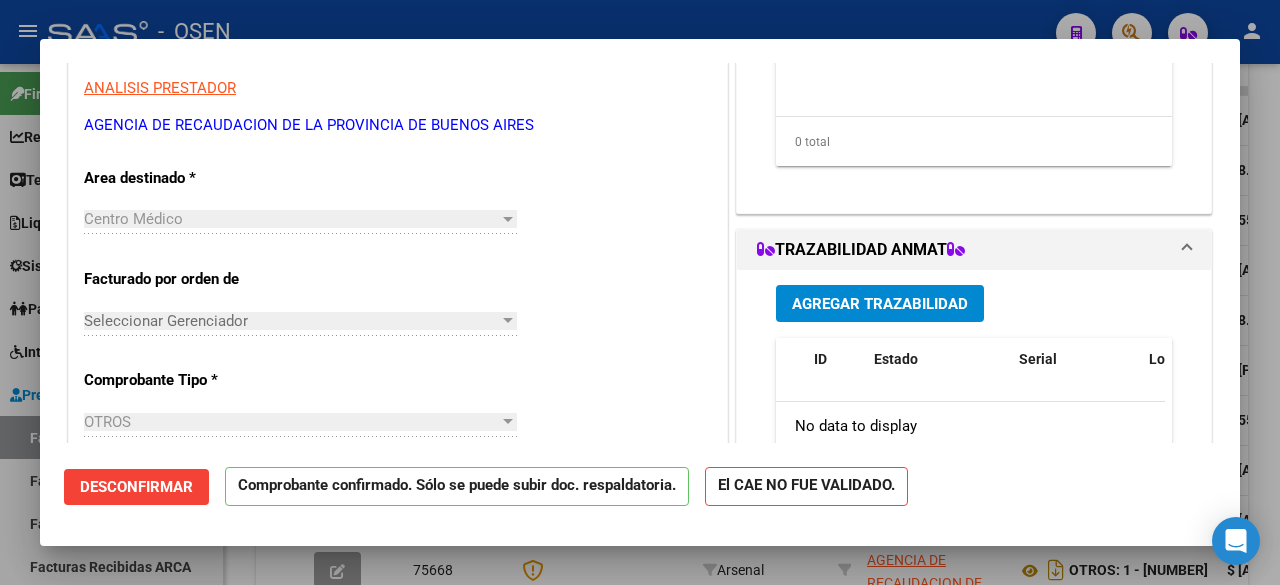scroll, scrollTop: 667, scrollLeft: 0, axis: vertical 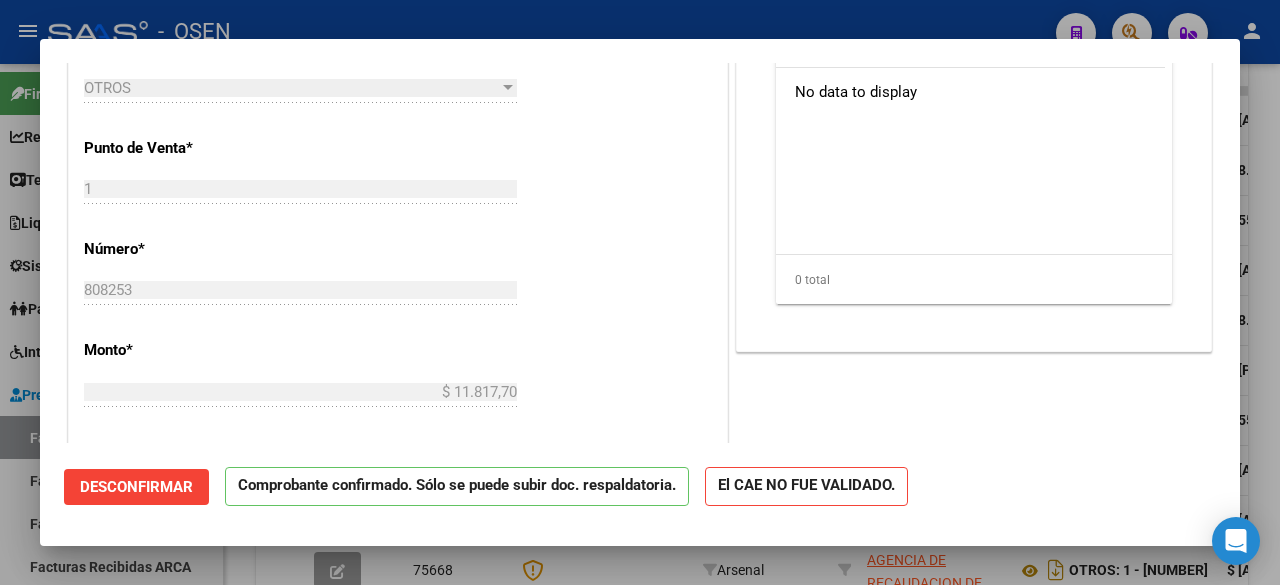 click on "Desconfirmar" 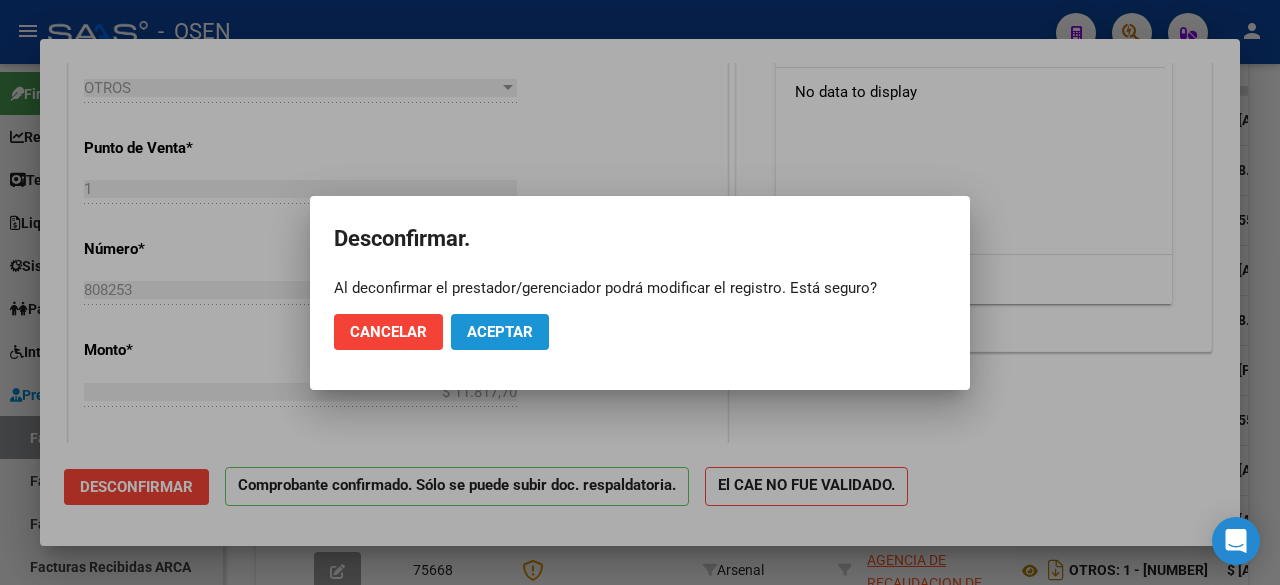 click on "Aceptar" 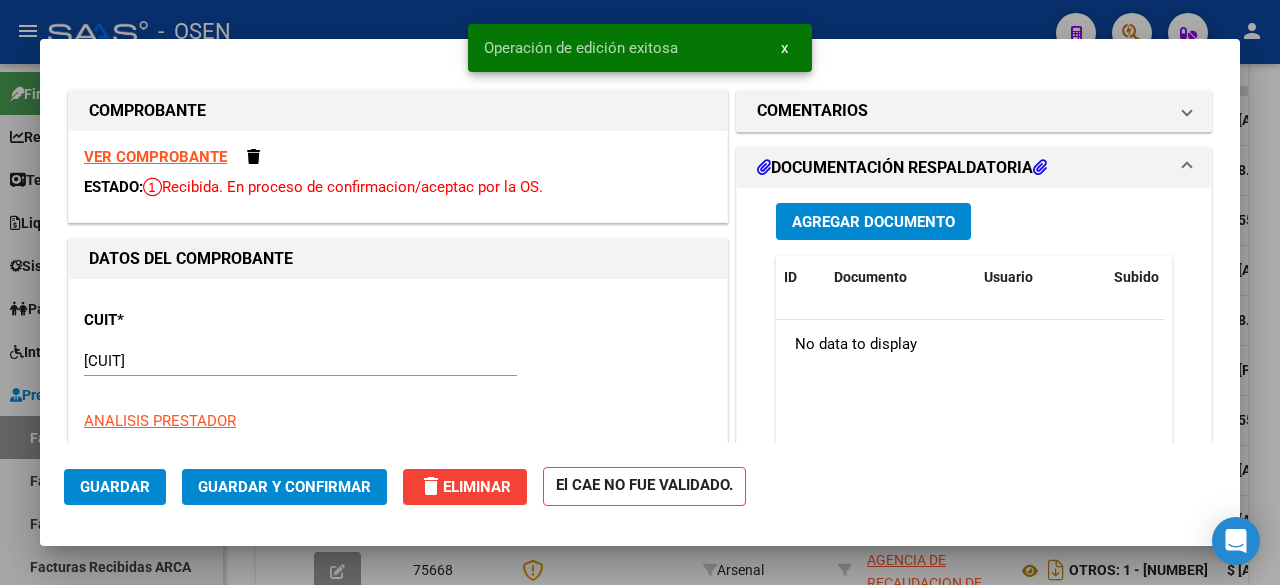 scroll, scrollTop: 333, scrollLeft: 0, axis: vertical 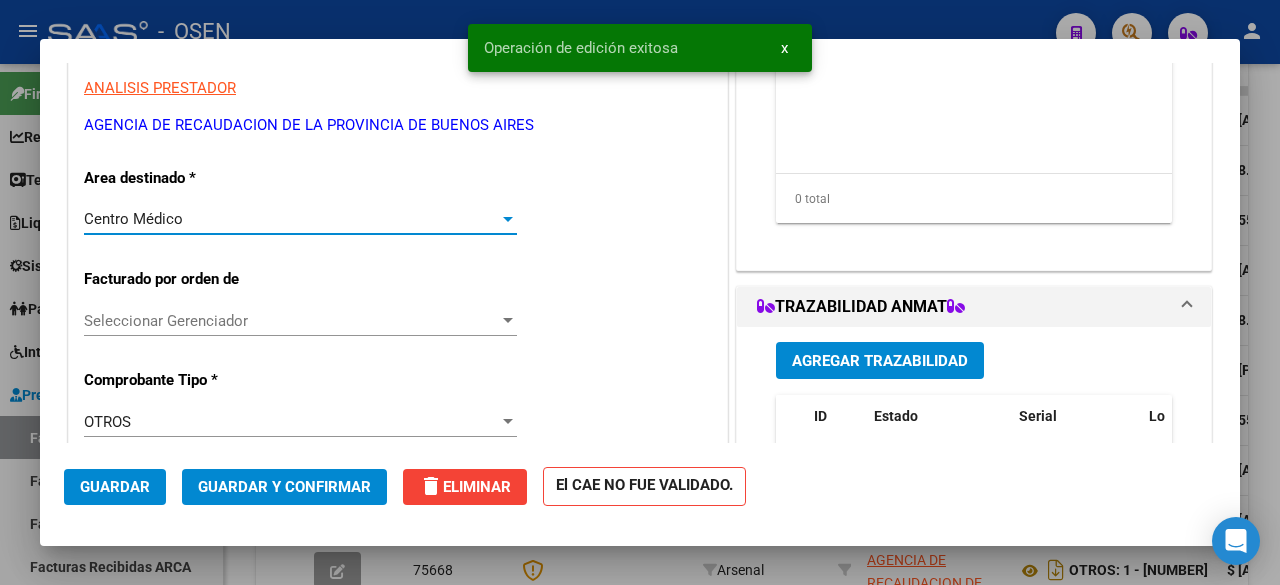 click on "Centro Médico" at bounding box center (291, 219) 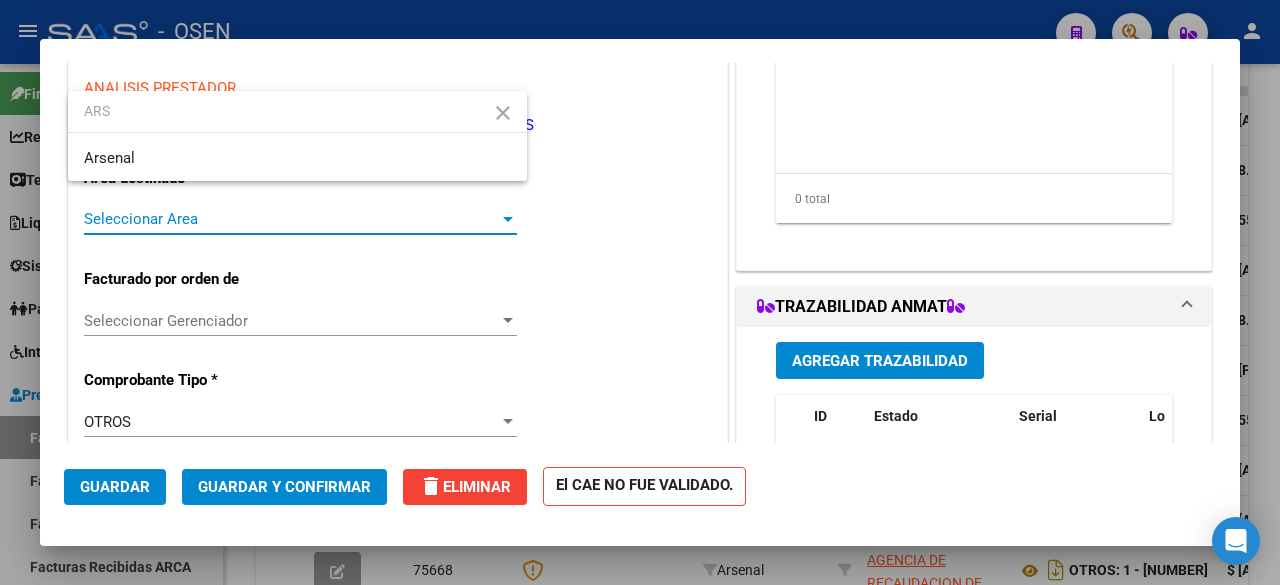 scroll, scrollTop: 0, scrollLeft: 0, axis: both 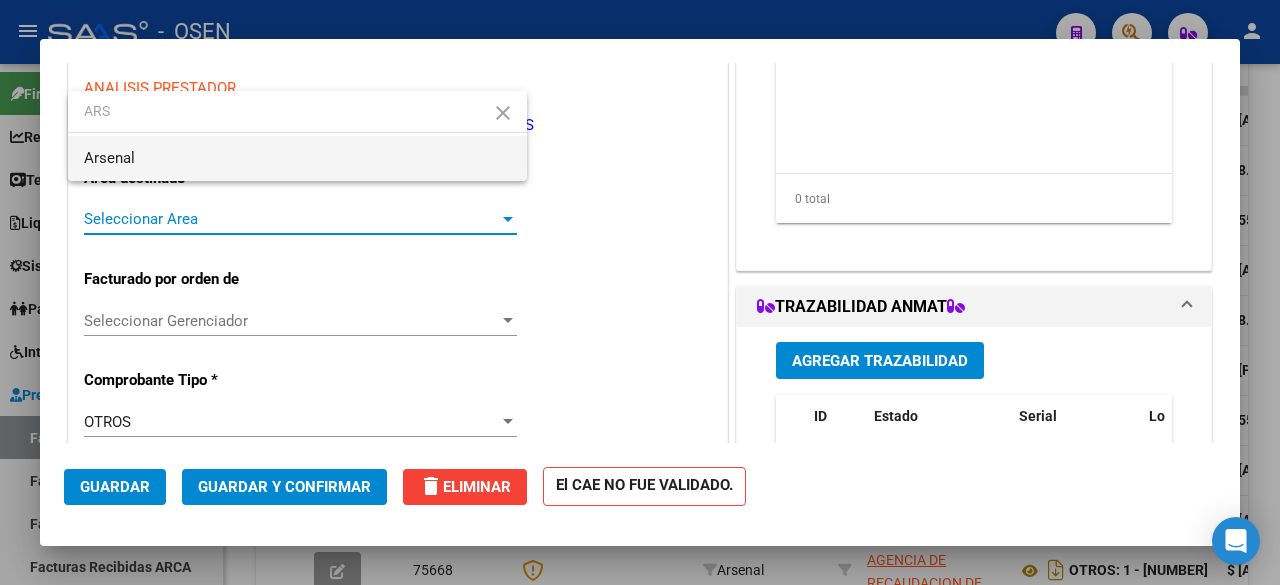 type on "ARS" 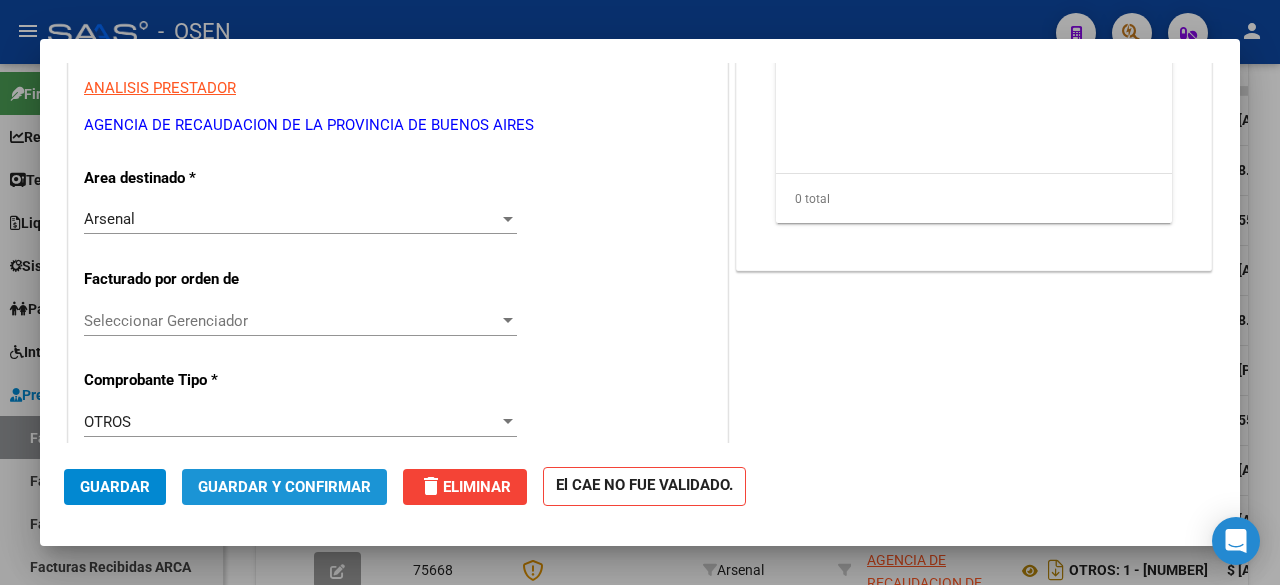 click on "Guardar y Confirmar" 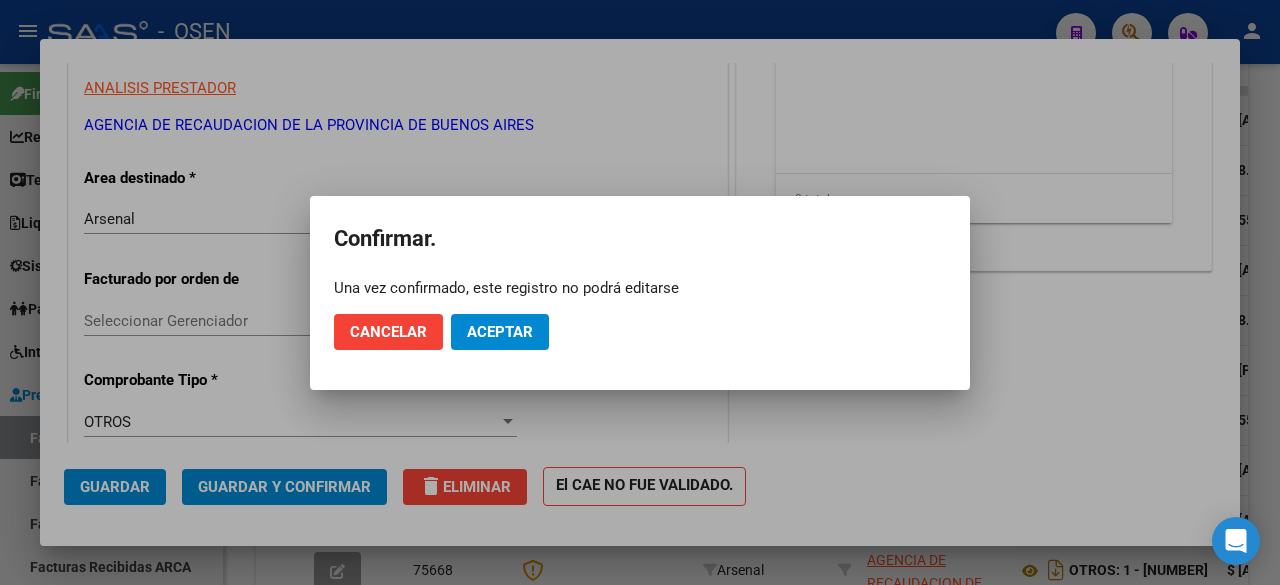 click on "Cancelar Aceptar" 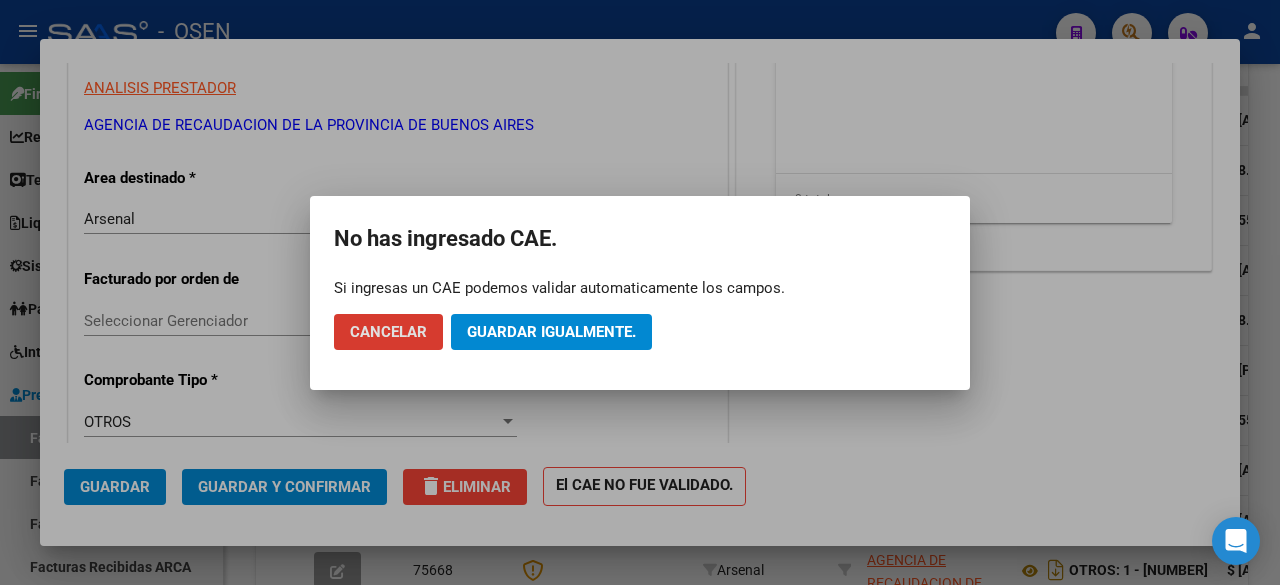 click on "Guardar igualmente." 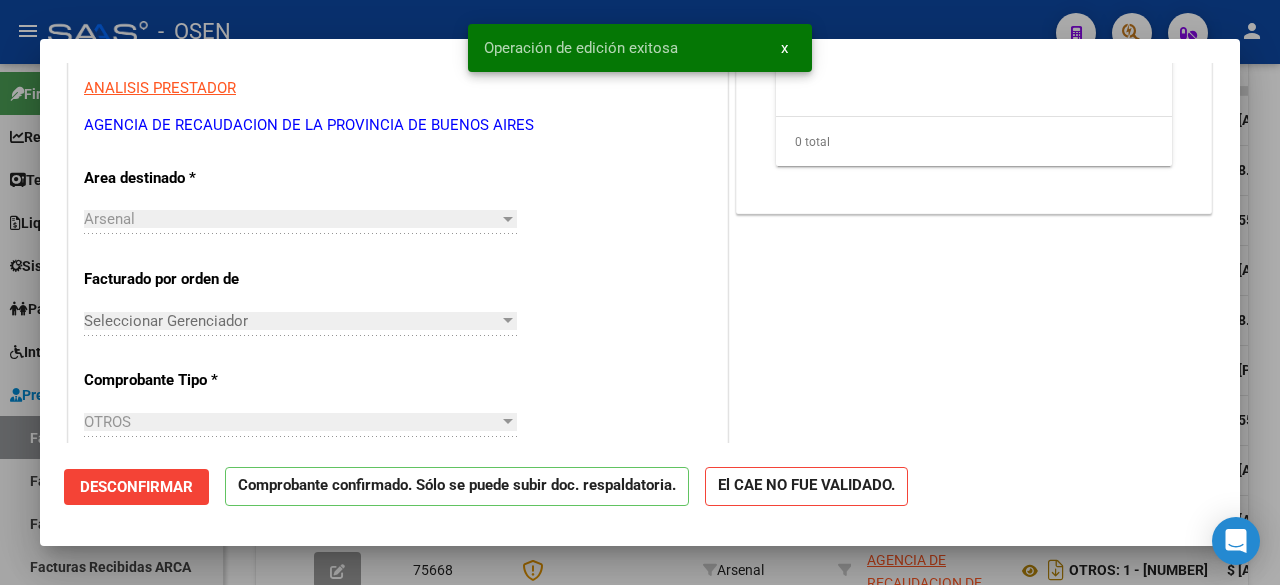 click at bounding box center [640, 292] 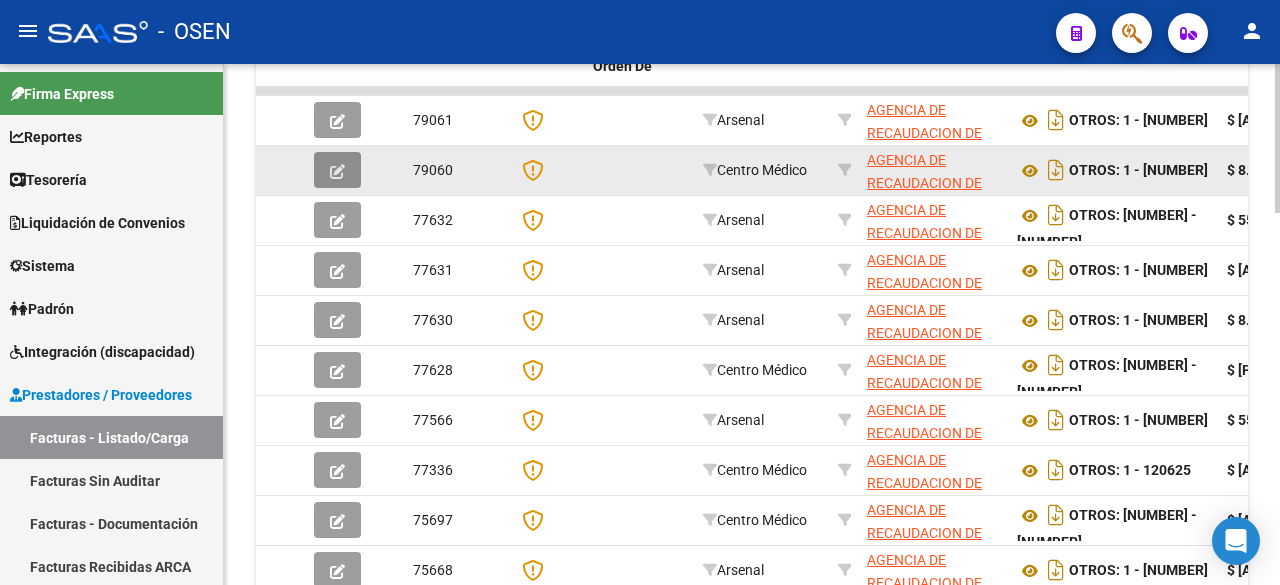 click 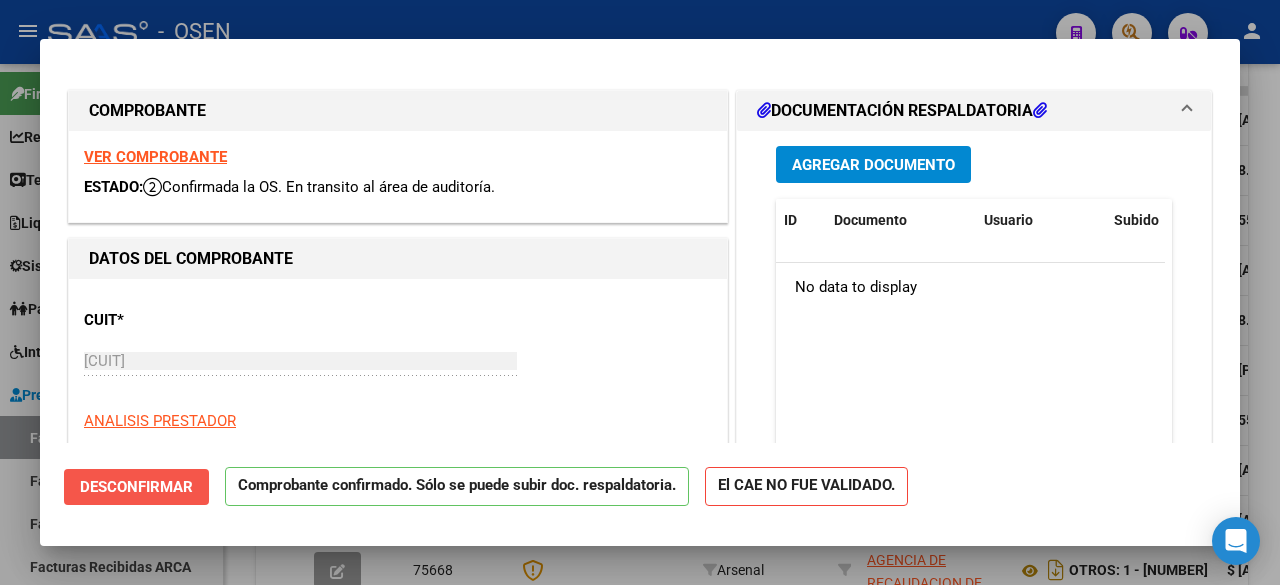 click on "Desconfirmar" 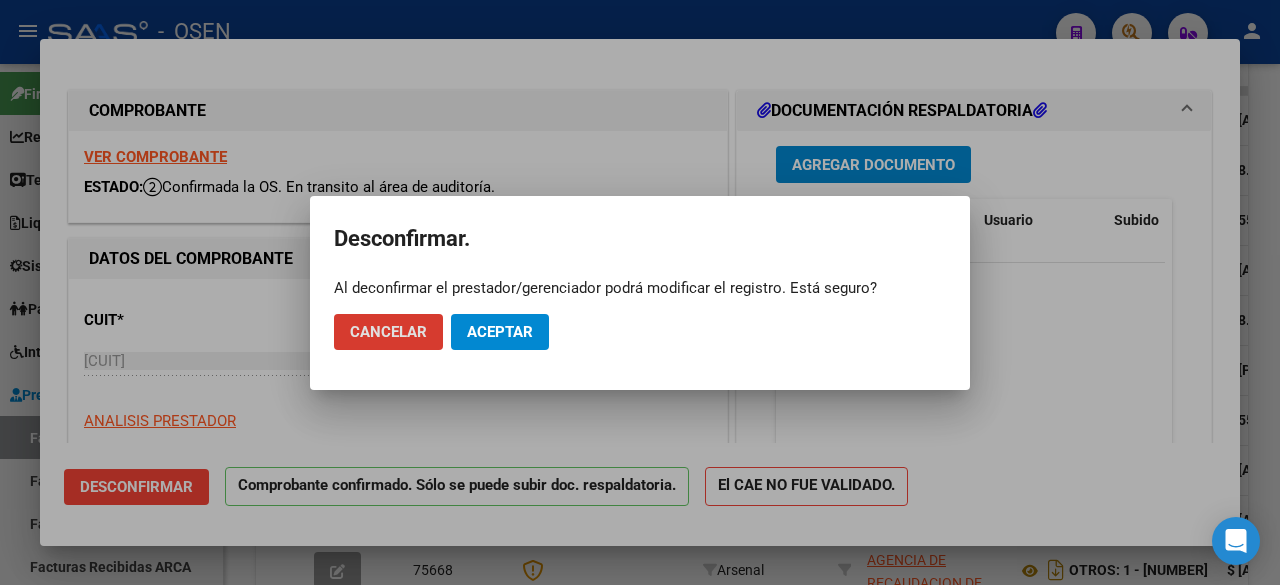 click on "Aceptar" 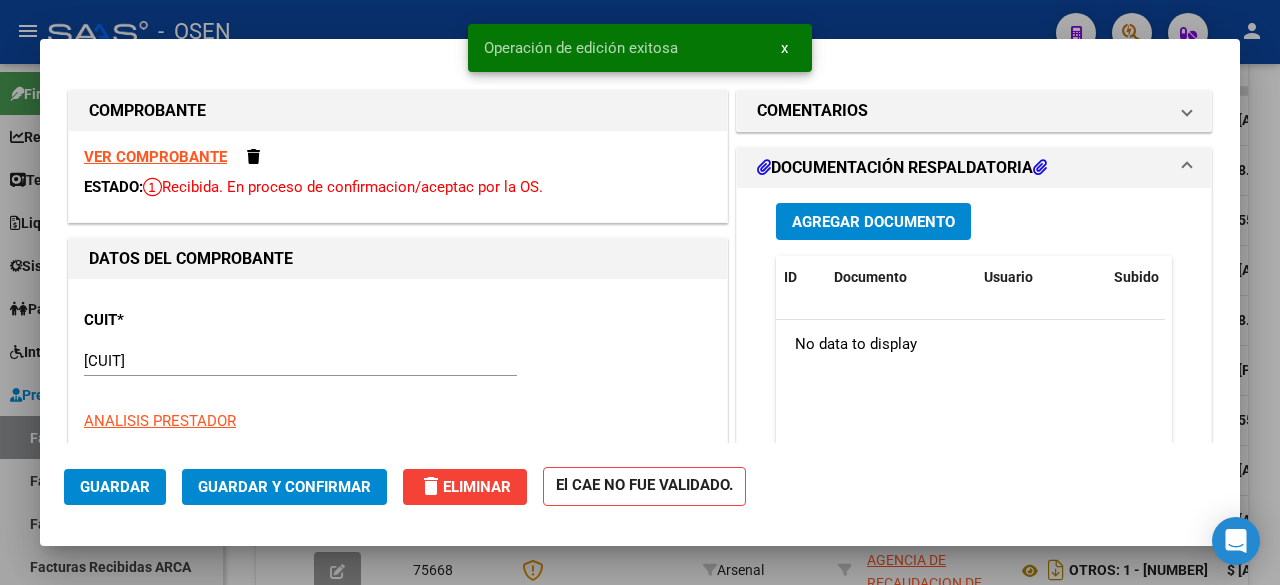 scroll, scrollTop: 333, scrollLeft: 0, axis: vertical 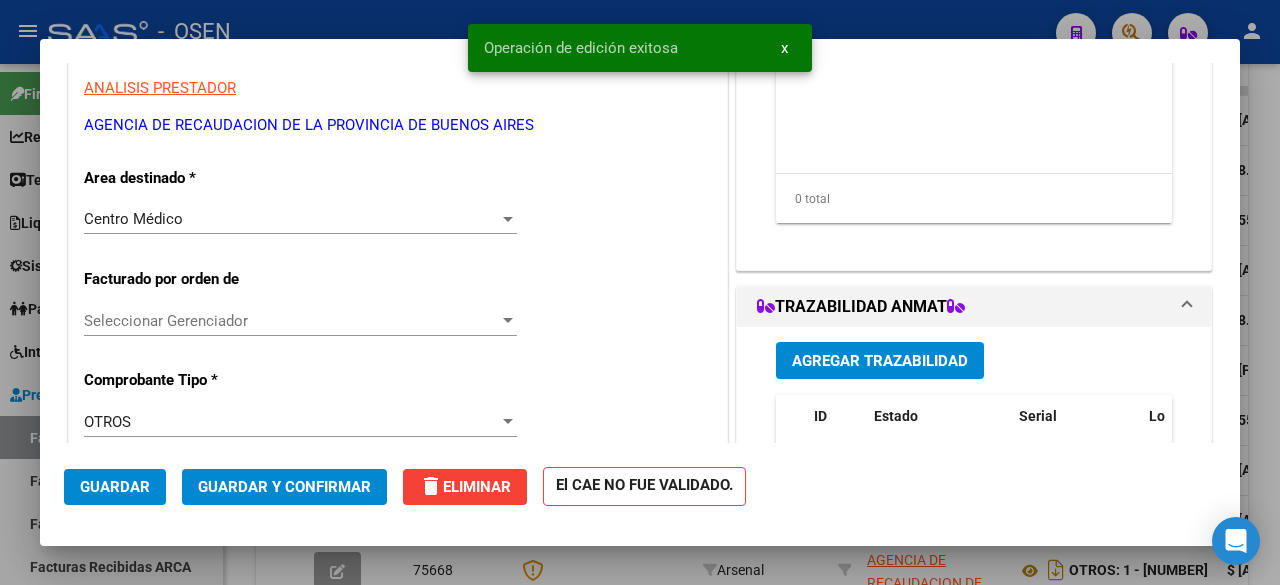 click on "Centro Médico" at bounding box center (291, 219) 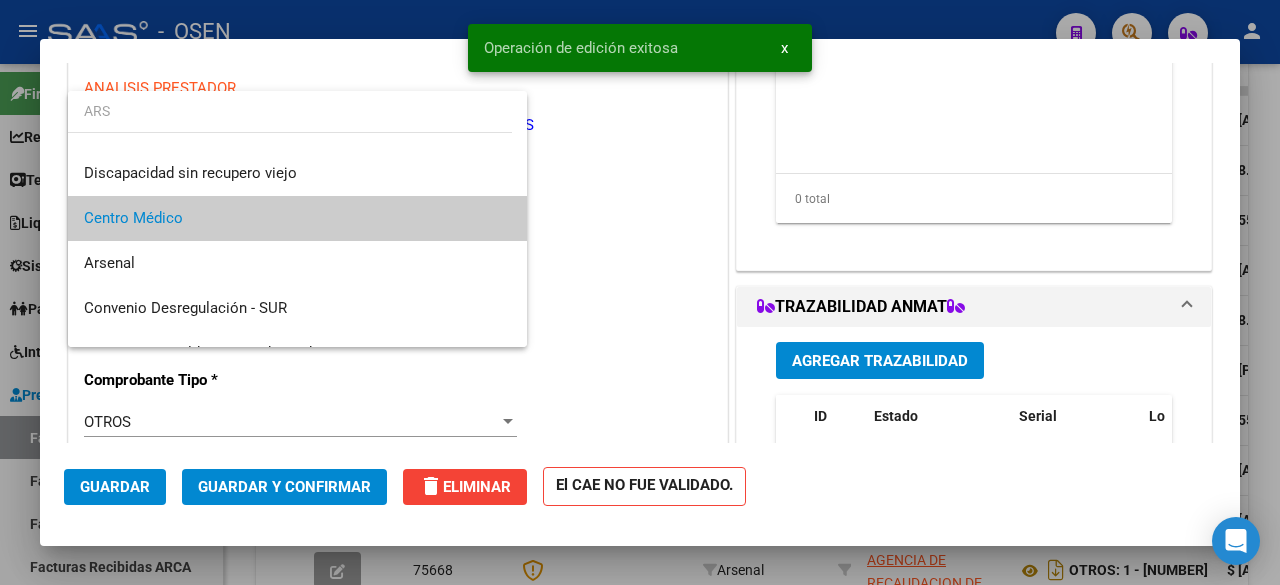 scroll, scrollTop: 0, scrollLeft: 0, axis: both 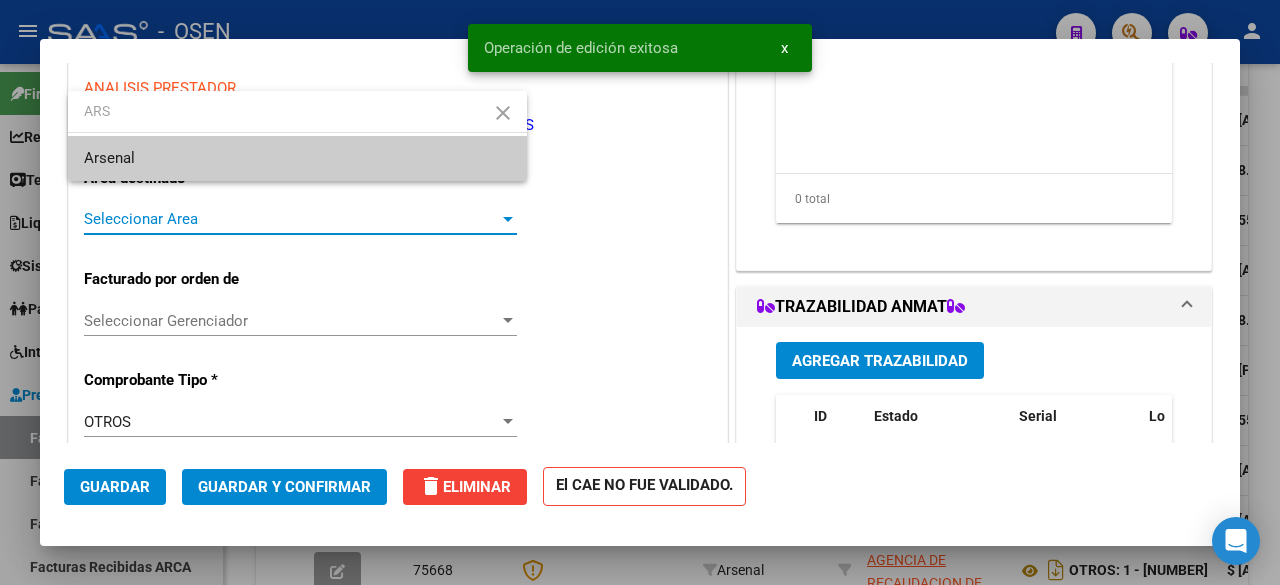 type on "ARS" 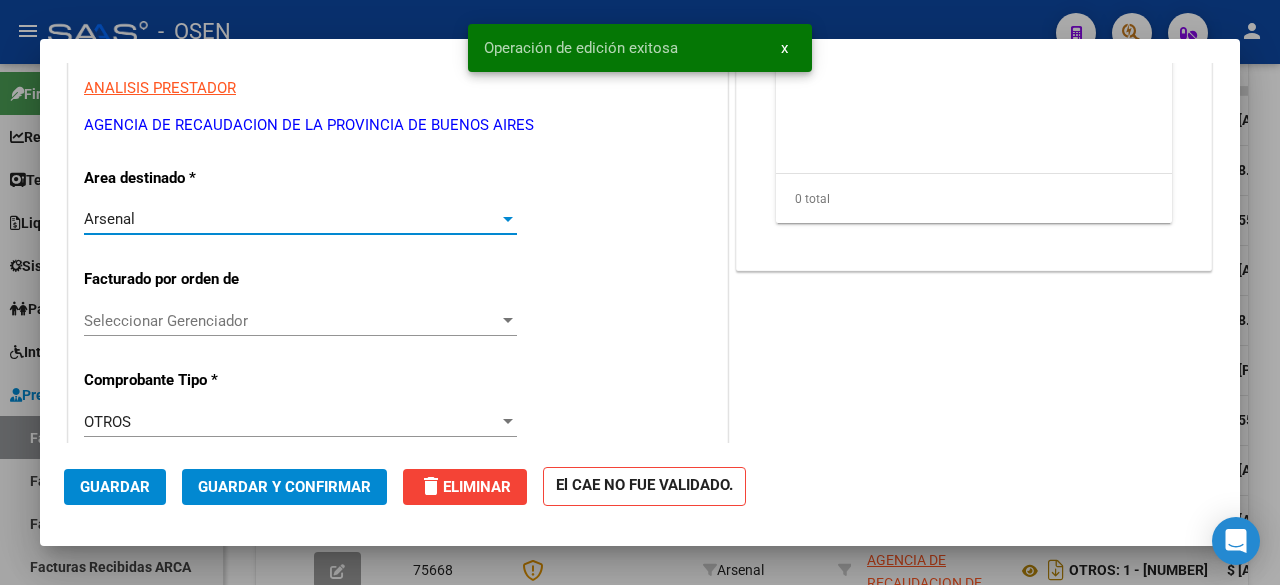 click on "Guardar y Confirmar" 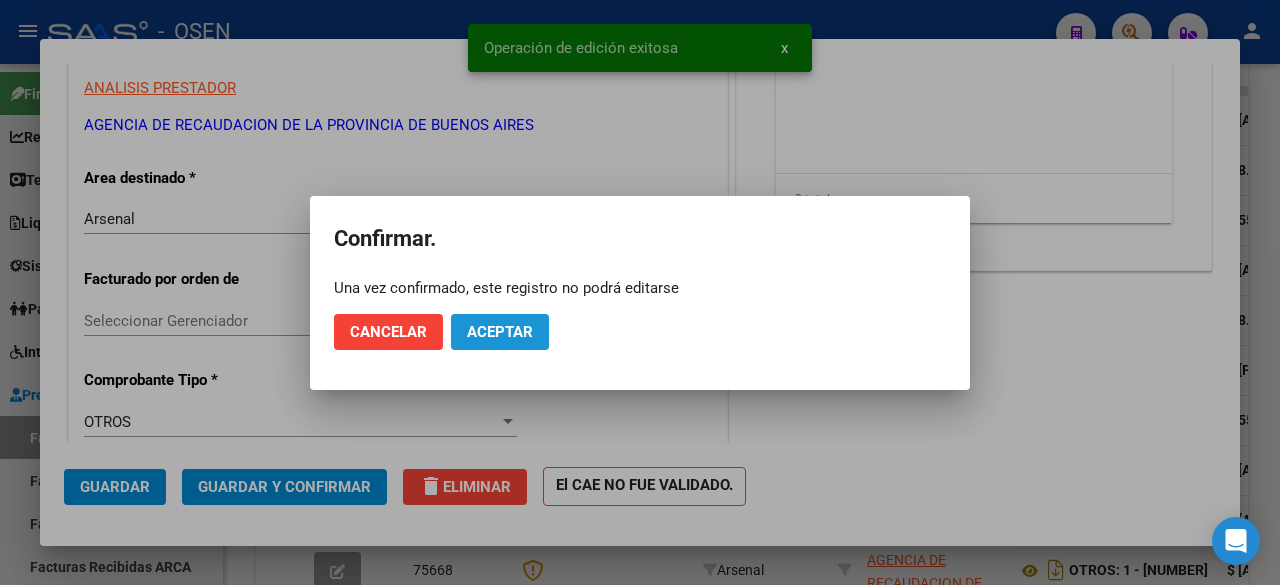 click on "Aceptar" 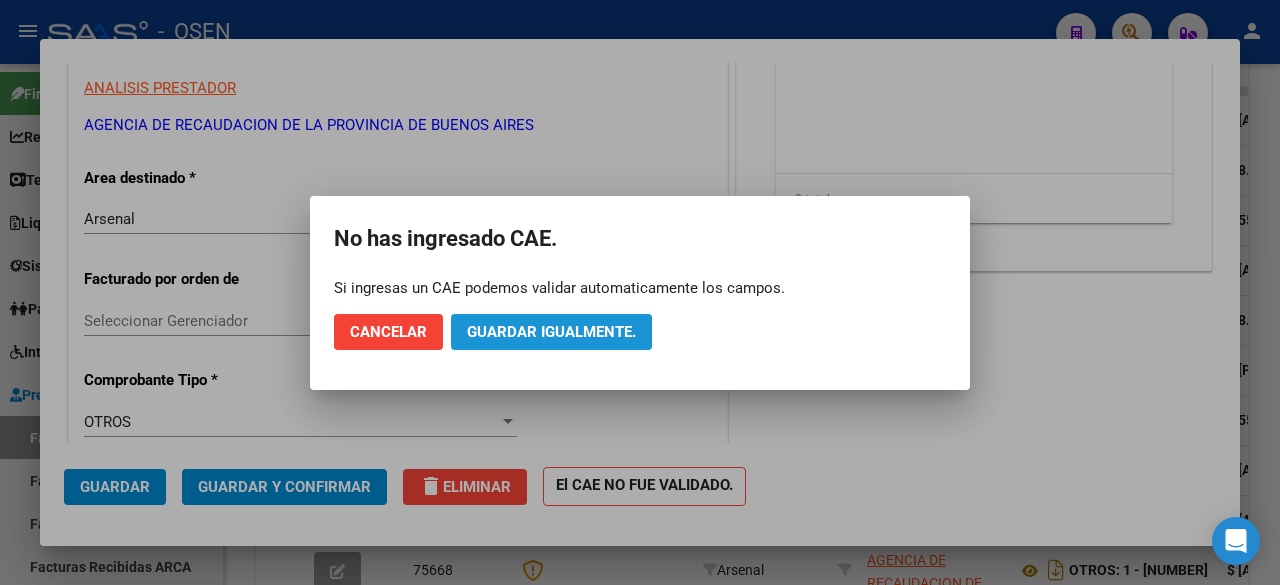 click on "Guardar igualmente." 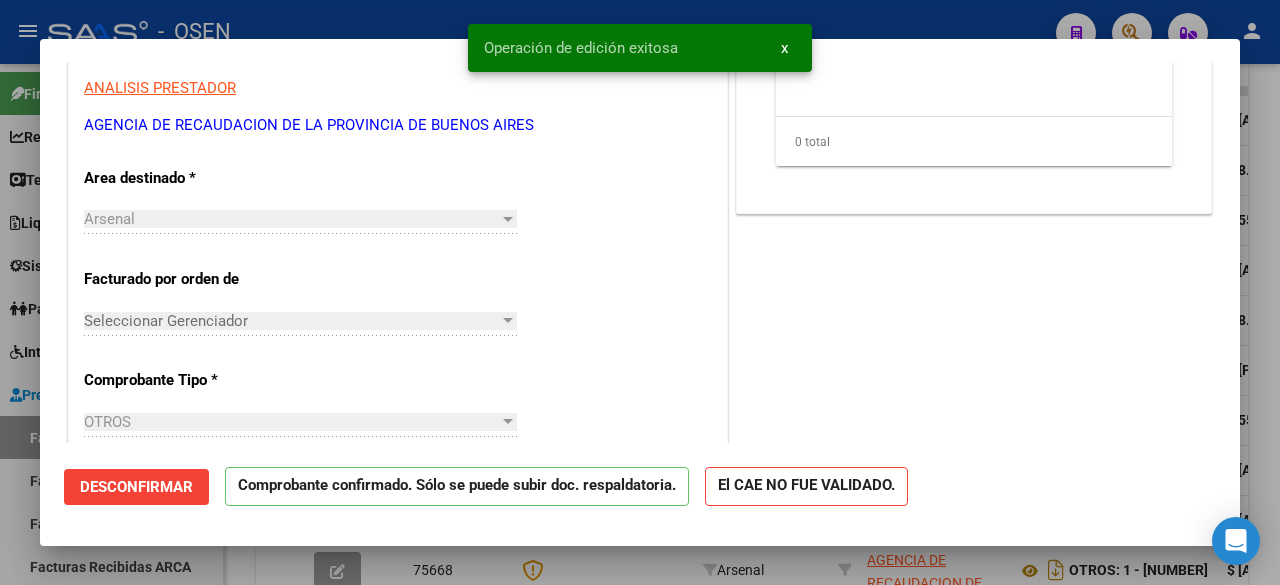 click at bounding box center [640, 292] 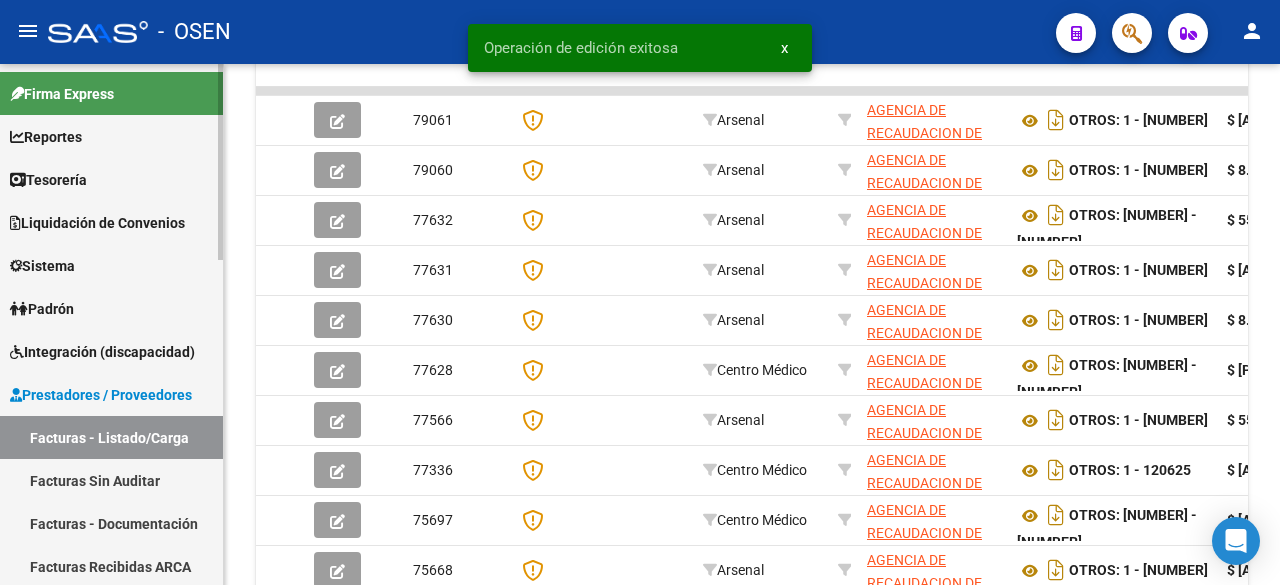 scroll, scrollTop: 333, scrollLeft: 0, axis: vertical 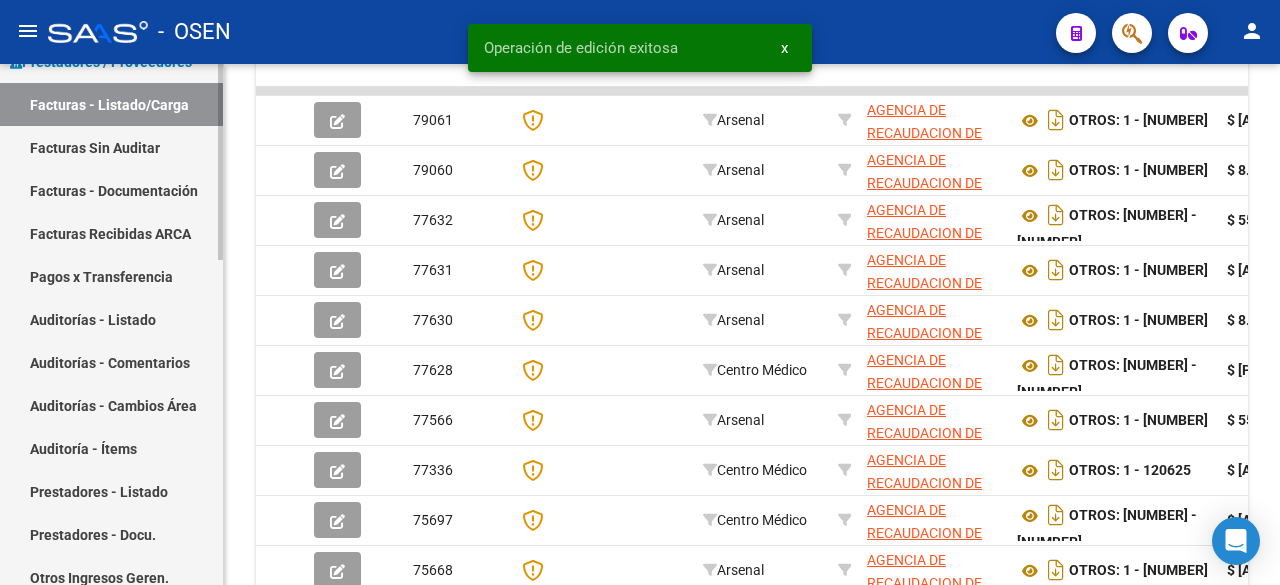 click on "Auditorías - Listado" at bounding box center [111, 319] 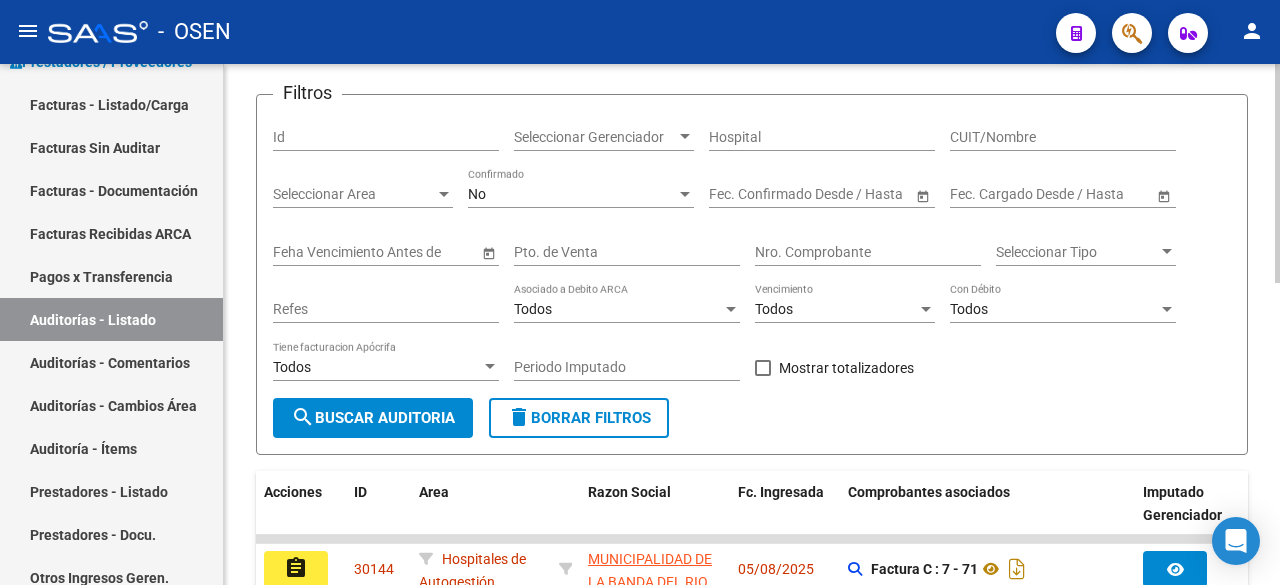 scroll, scrollTop: 0, scrollLeft: 0, axis: both 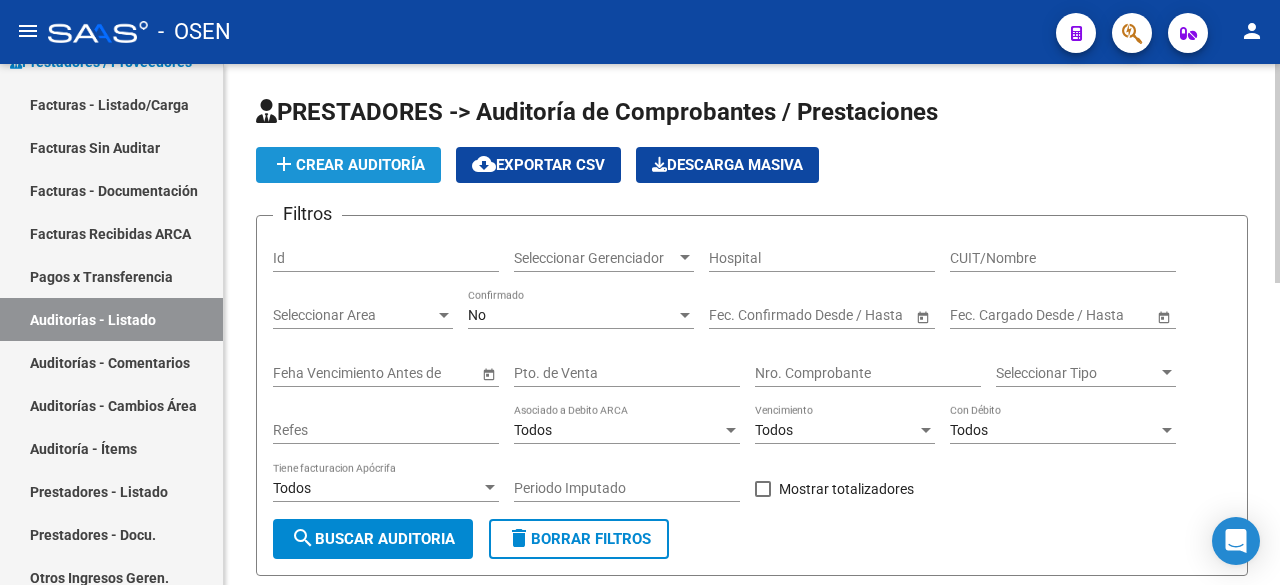 click on "add  Crear Auditoría" 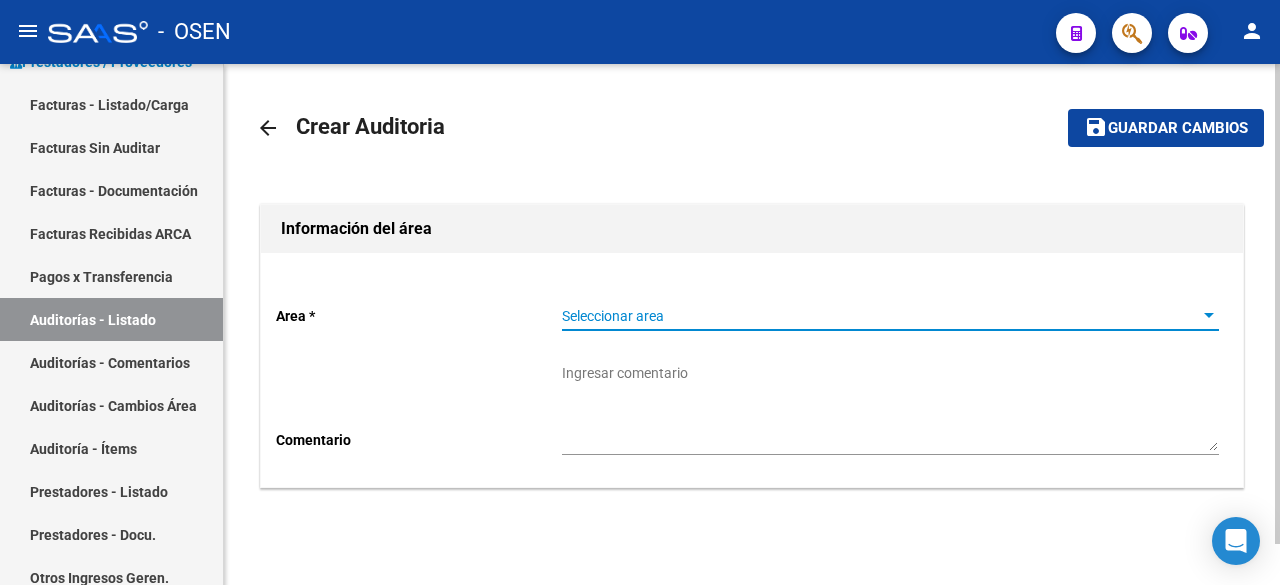 click on "Seleccionar area" at bounding box center [881, 316] 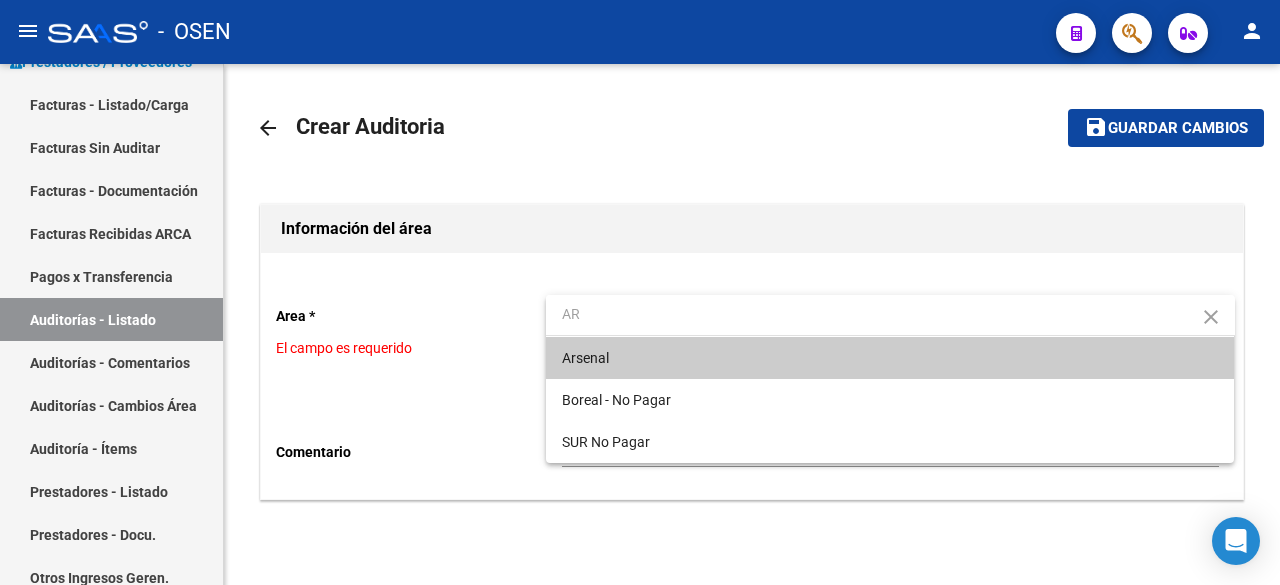 type on "AR" 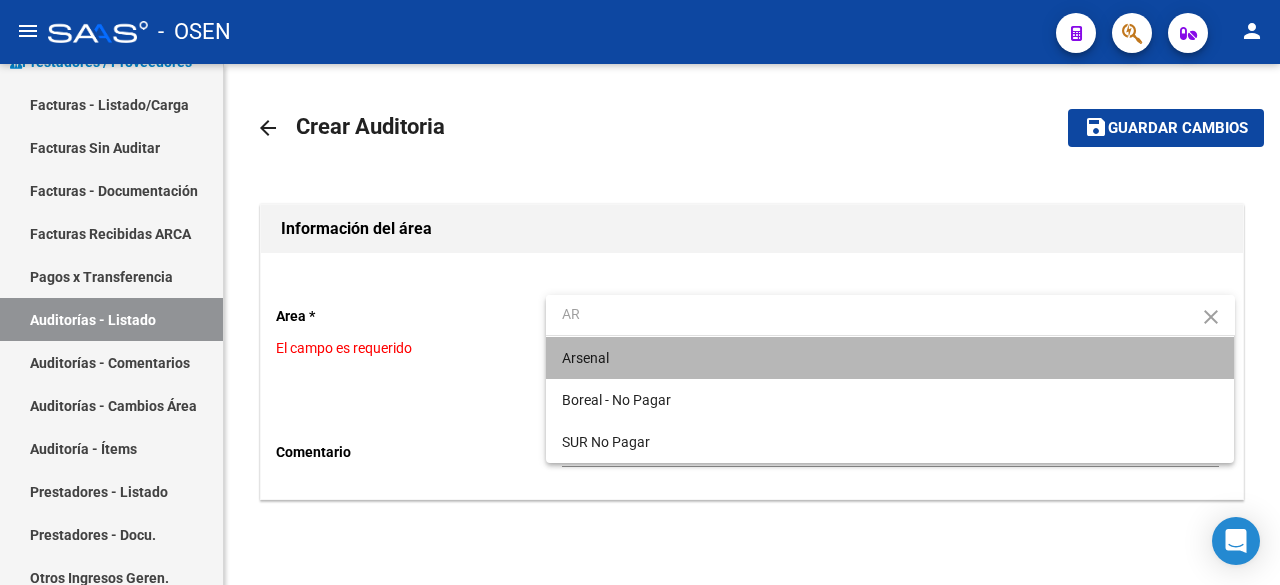 click on "Arsenal" at bounding box center [890, 358] 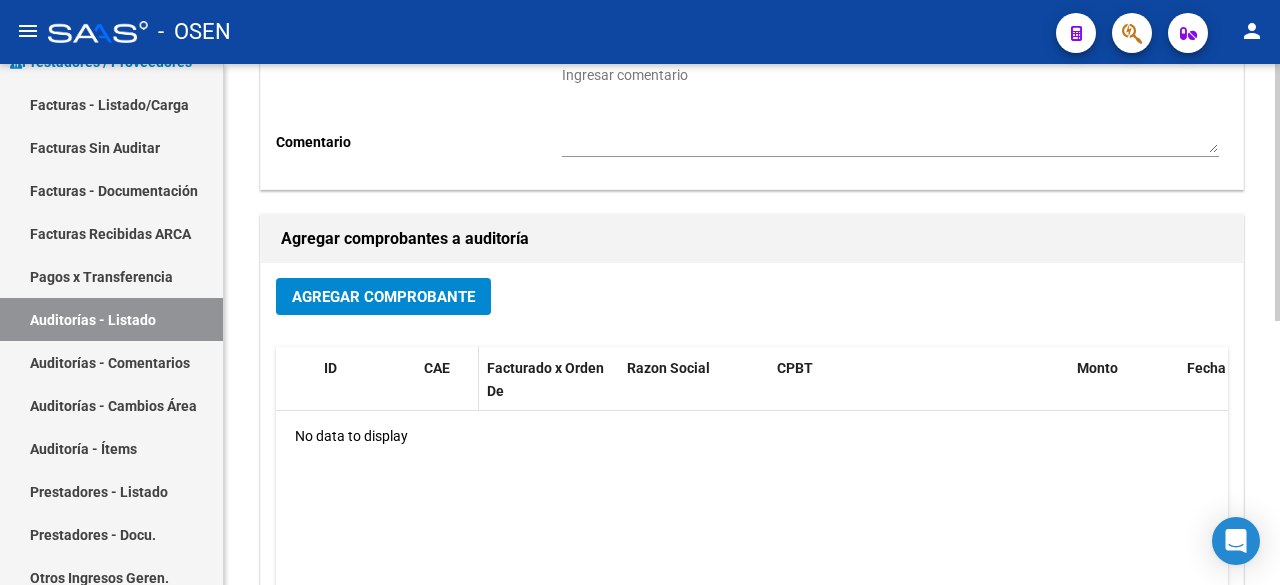 scroll, scrollTop: 333, scrollLeft: 0, axis: vertical 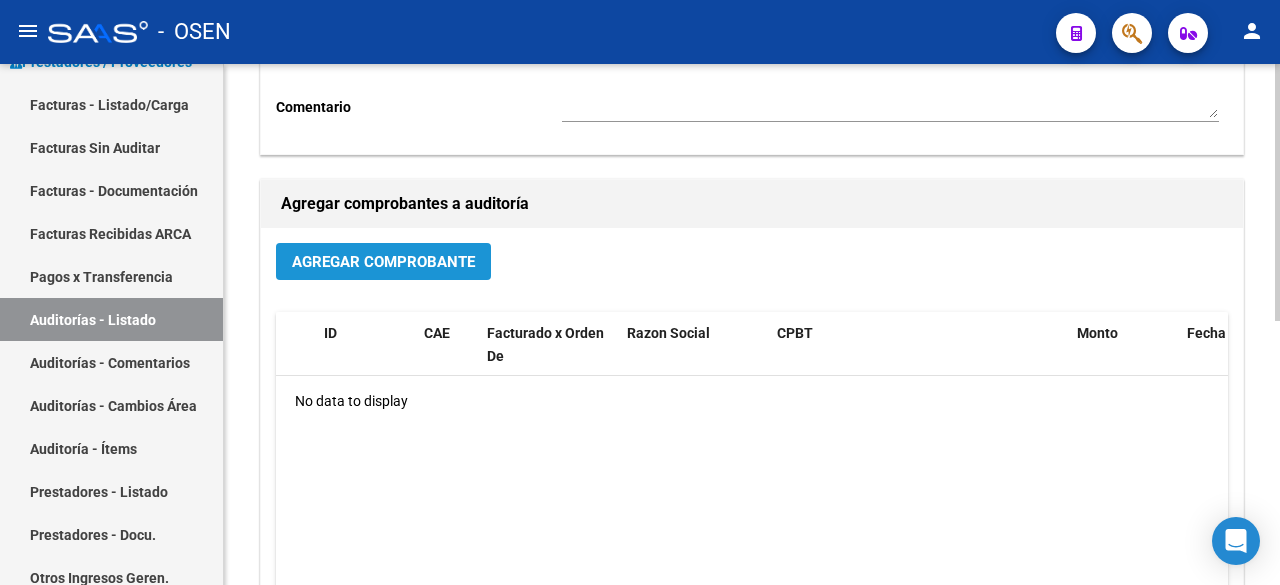 click on "Agregar Comprobante" 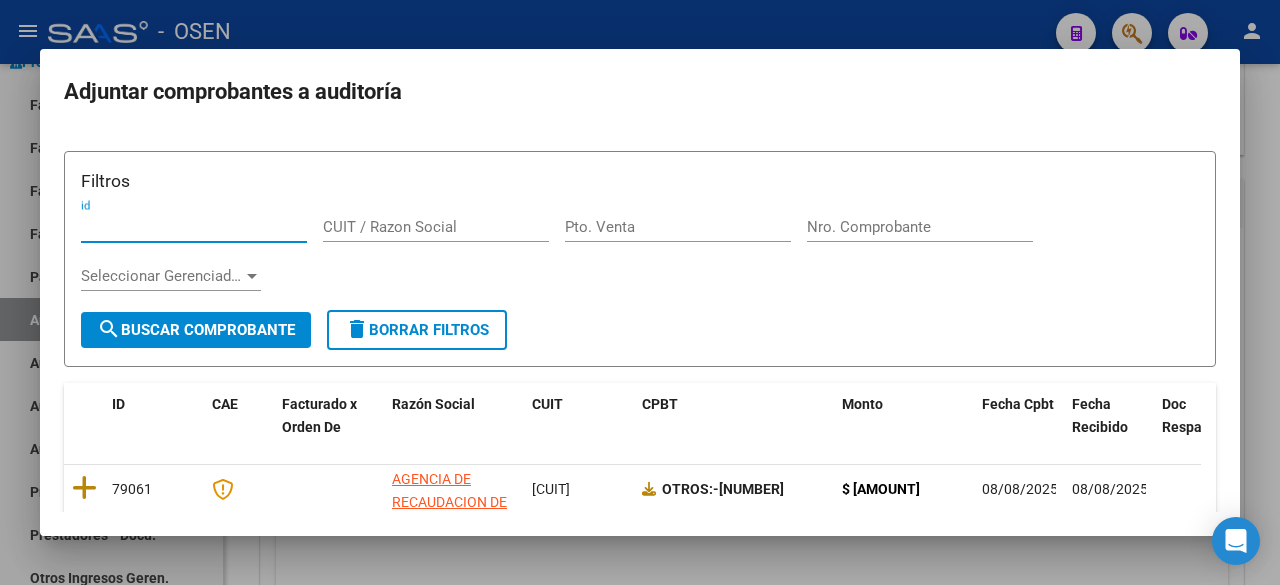 scroll, scrollTop: 333, scrollLeft: 0, axis: vertical 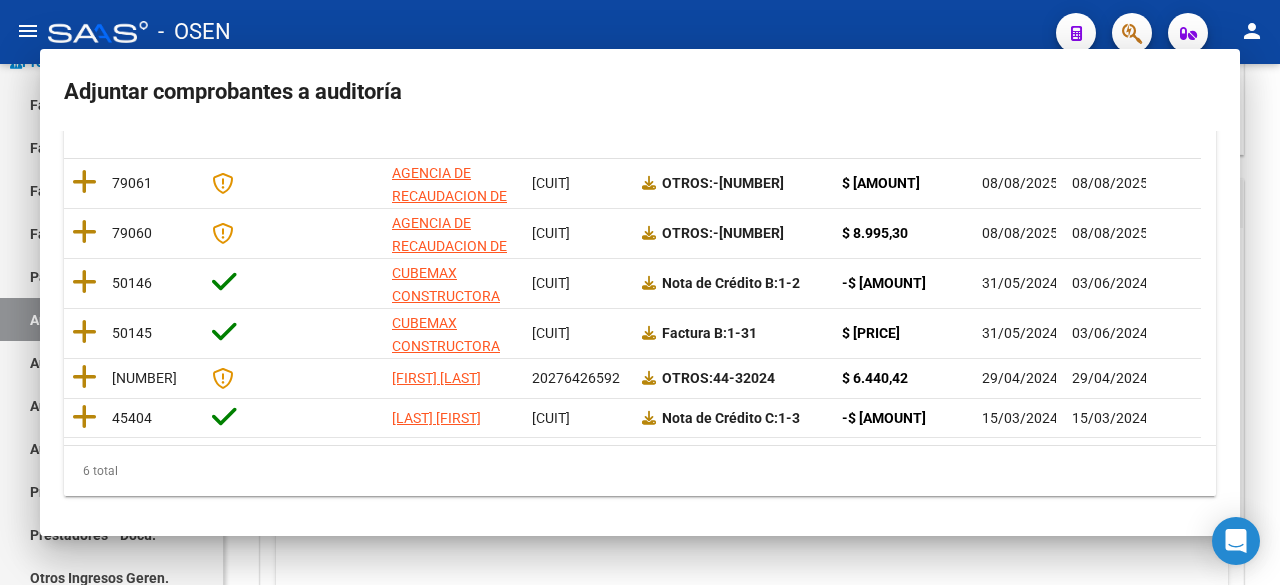 type 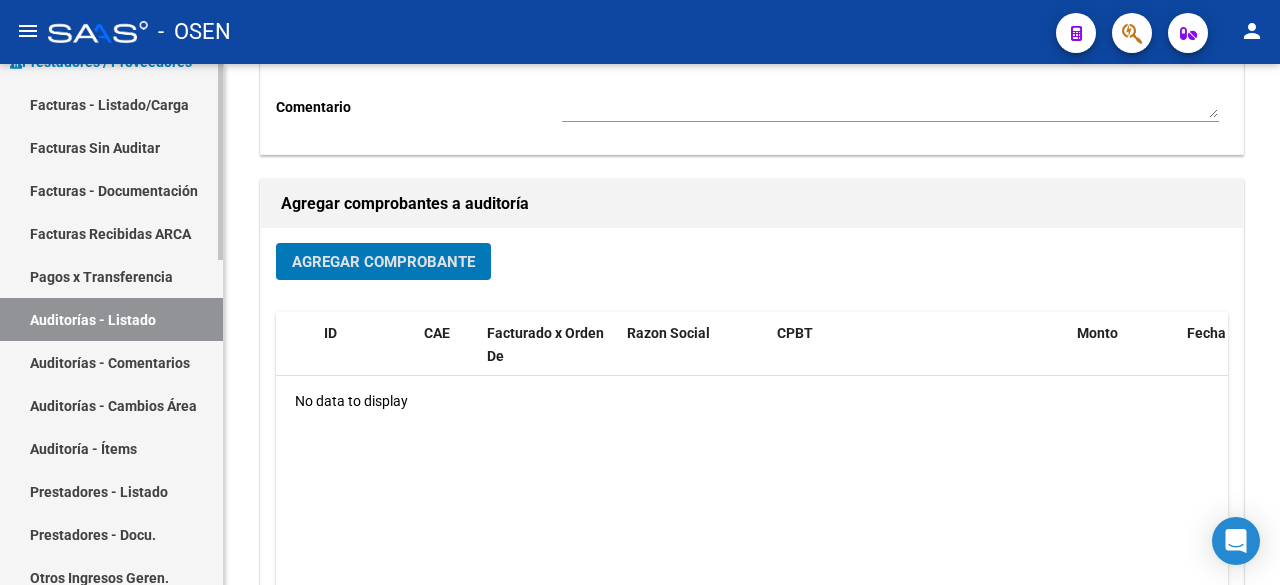 scroll, scrollTop: 0, scrollLeft: 0, axis: both 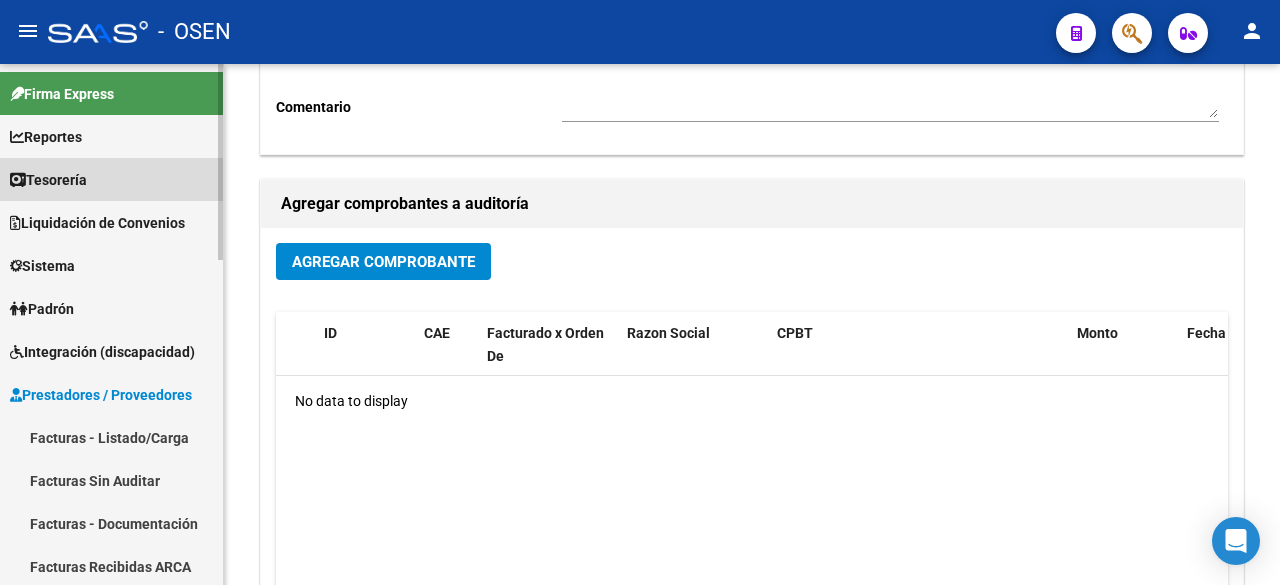click on "Tesorería" at bounding box center [111, 179] 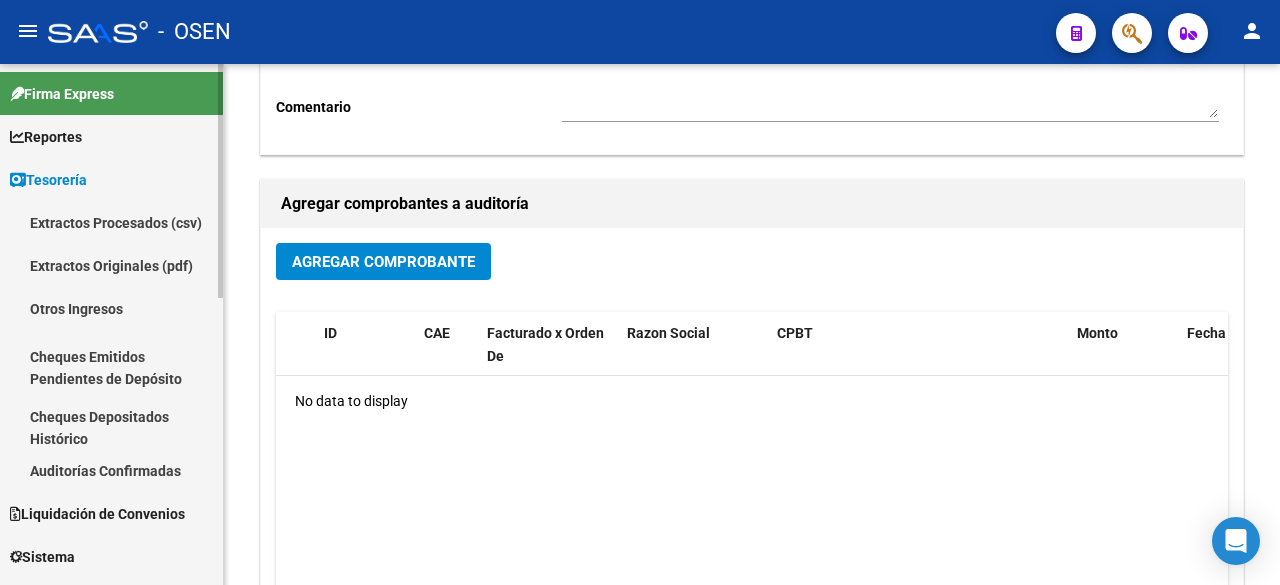 click on "Auditorías Confirmadas" at bounding box center (111, 470) 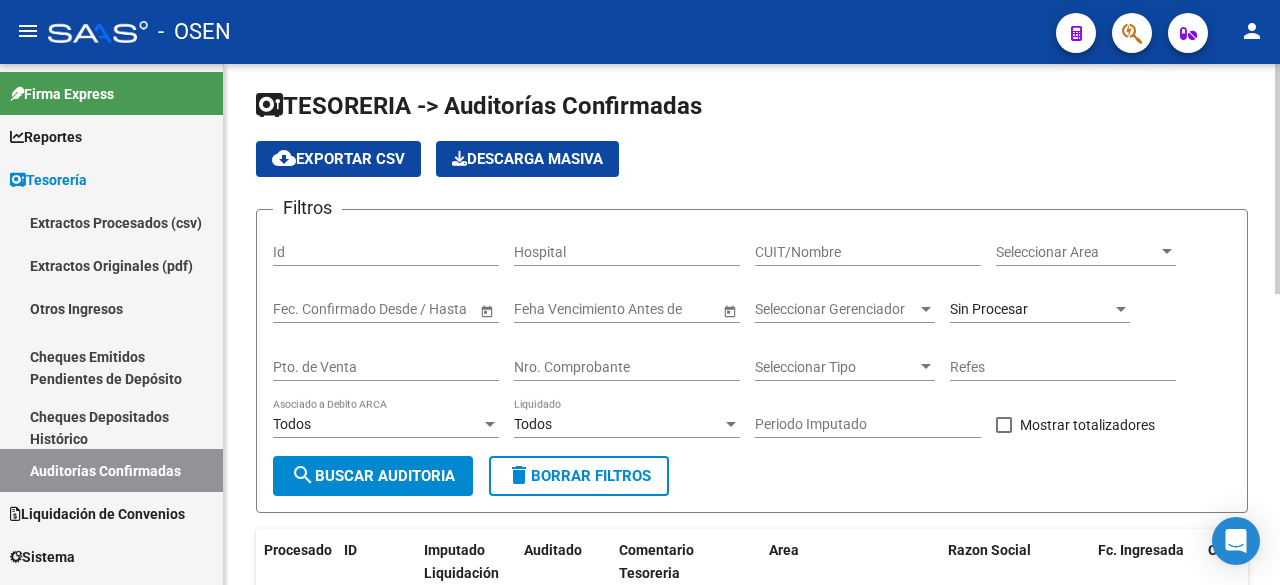 scroll, scrollTop: 0, scrollLeft: 0, axis: both 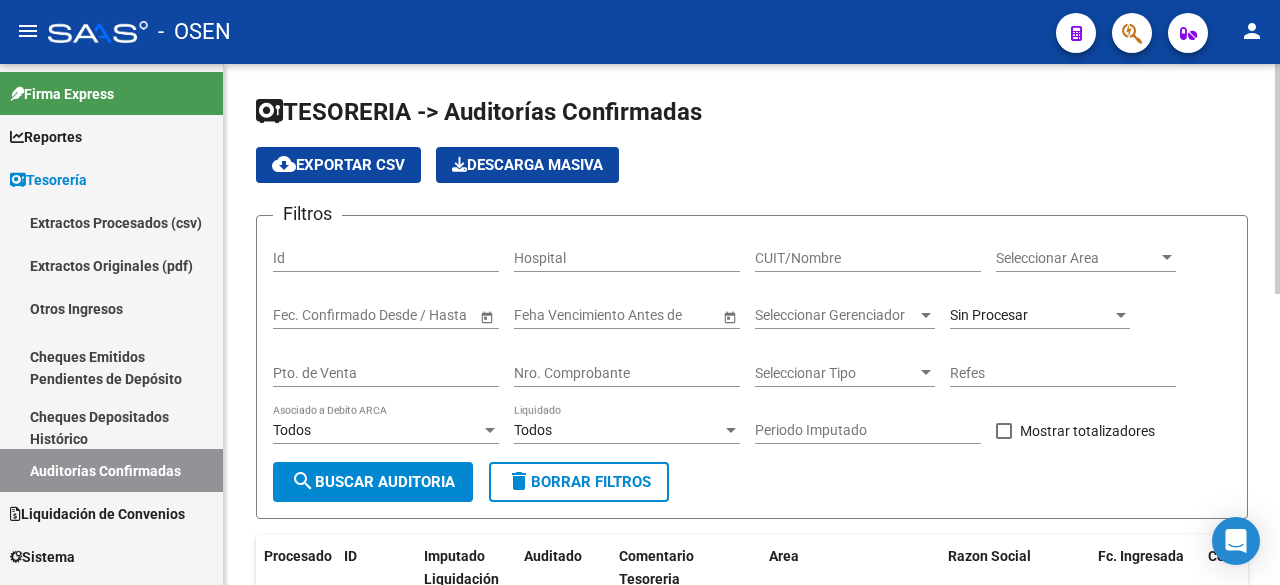 click on "Seleccionar Area Seleccionar Area" 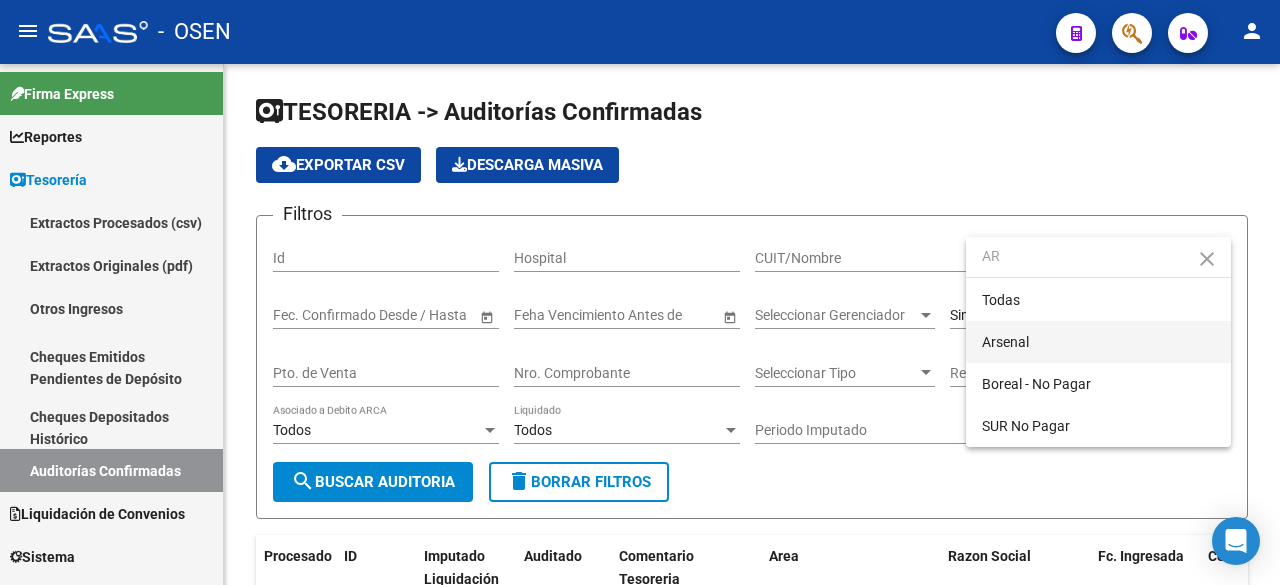 type on "AR" 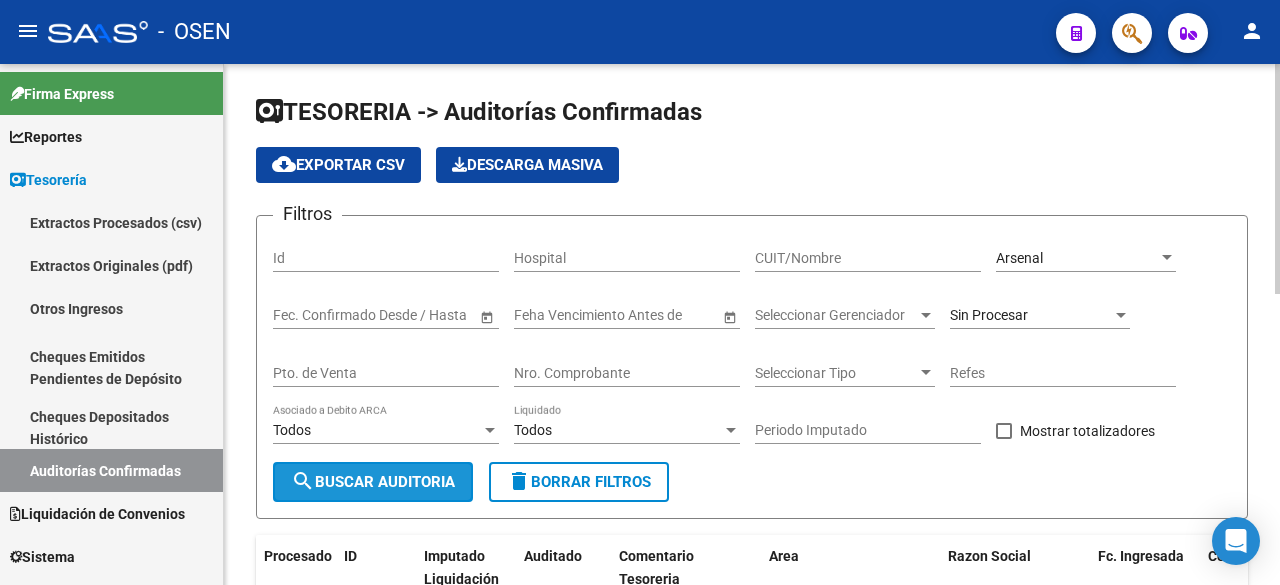click on "search  Buscar Auditoria" 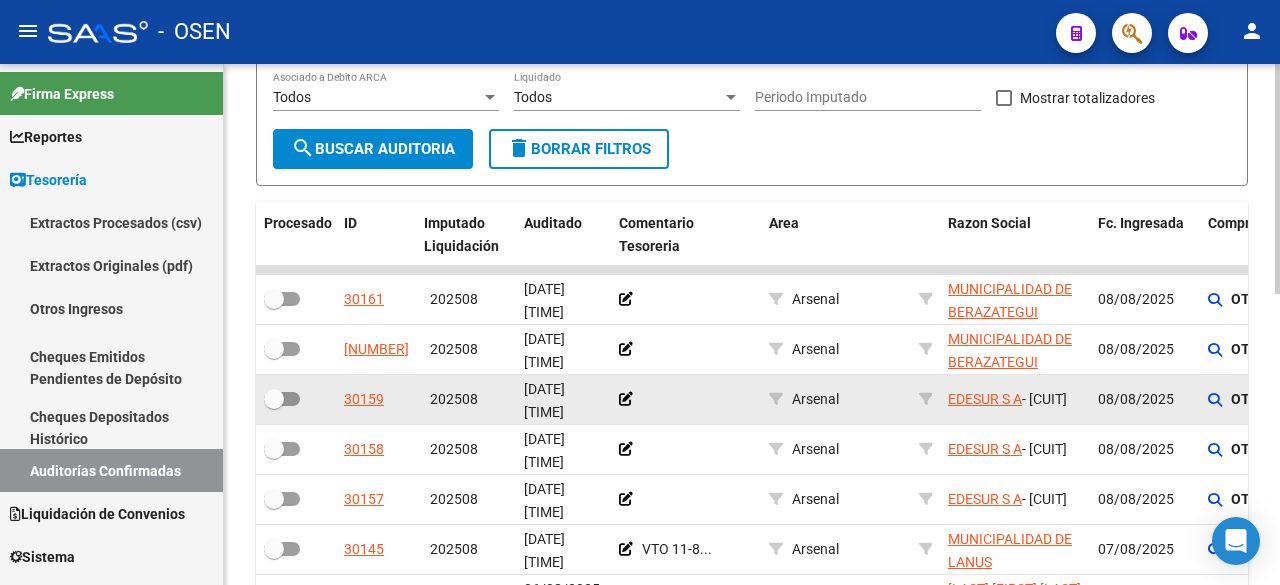 scroll, scrollTop: 660, scrollLeft: 0, axis: vertical 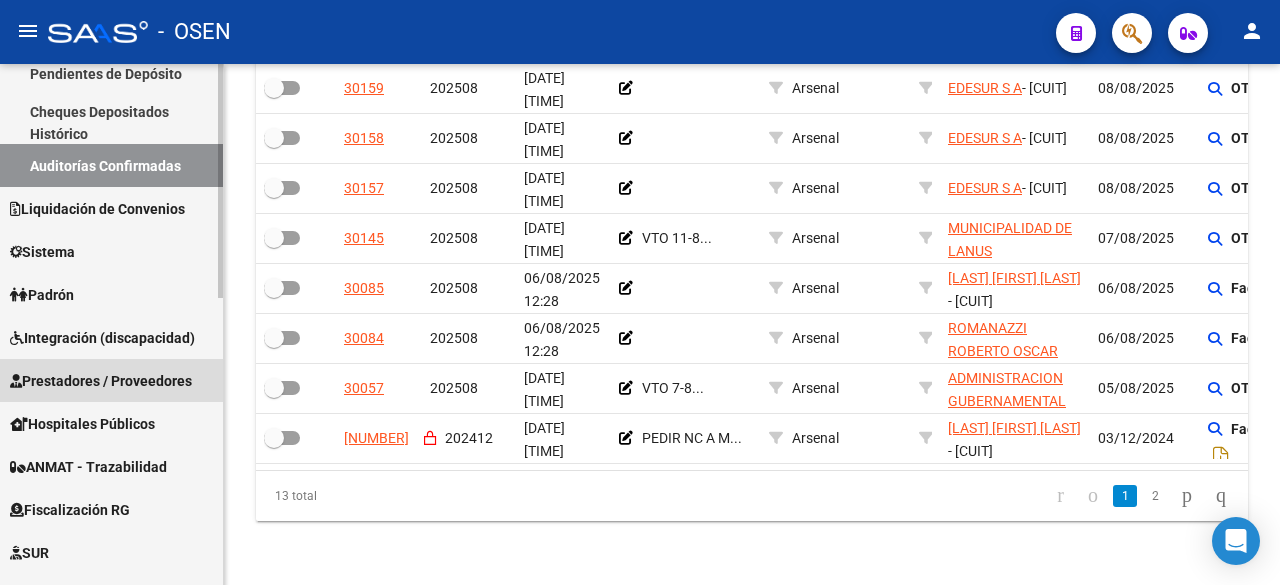 click on "Prestadores / Proveedores" at bounding box center [111, 380] 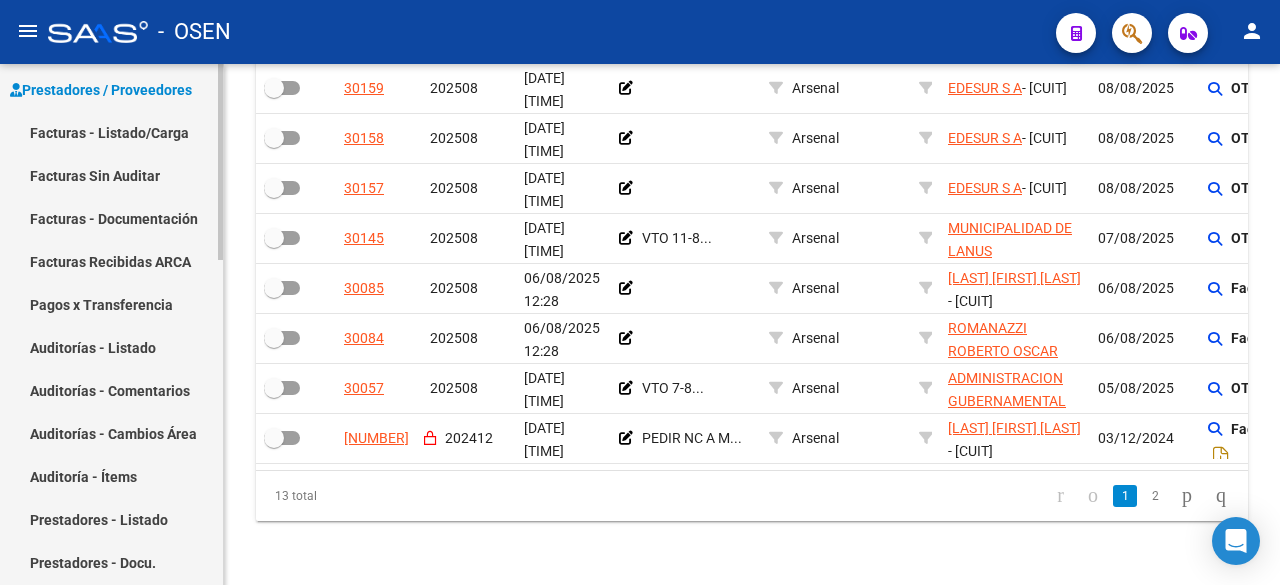 click on "Facturas - Listado/Carga" at bounding box center (111, 132) 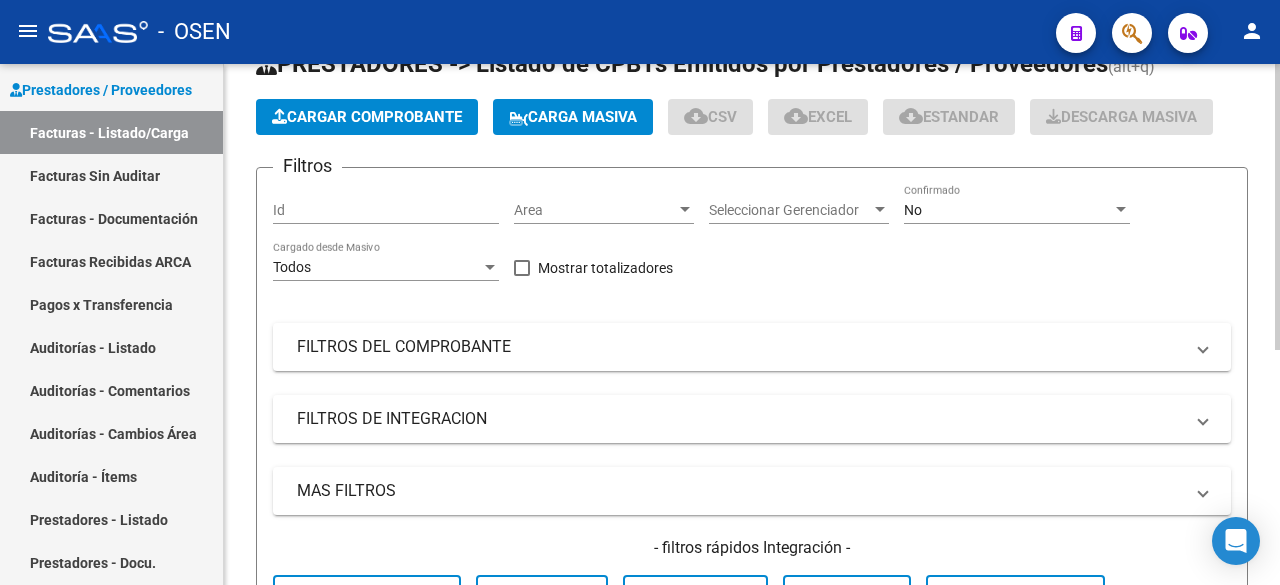 scroll, scrollTop: 0, scrollLeft: 0, axis: both 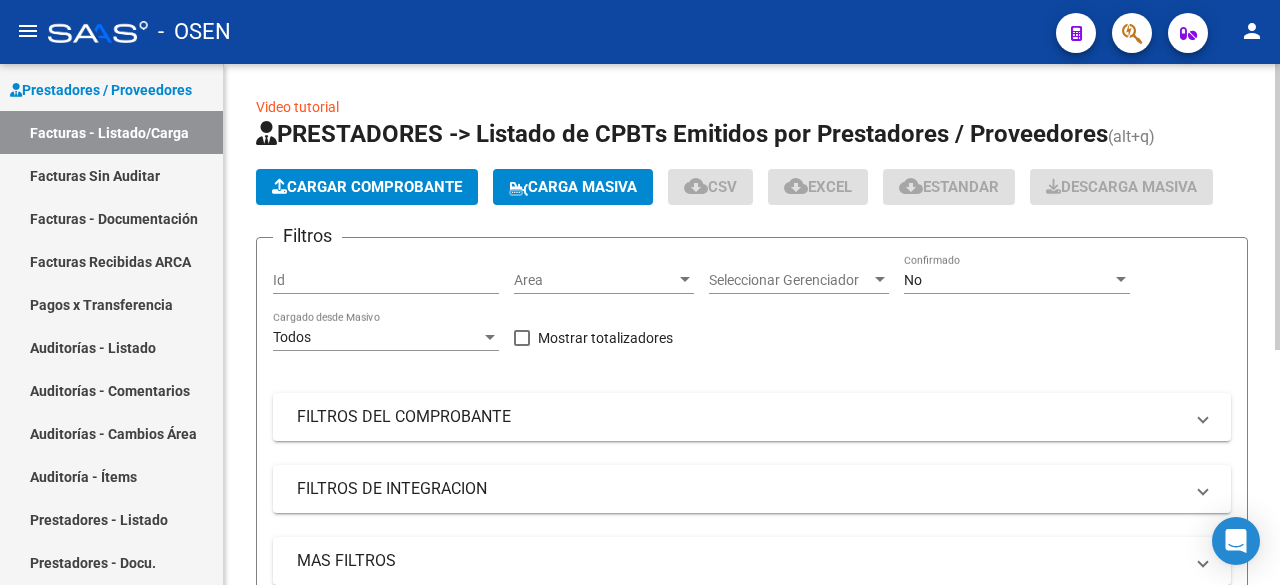 click on "No Confirmado" 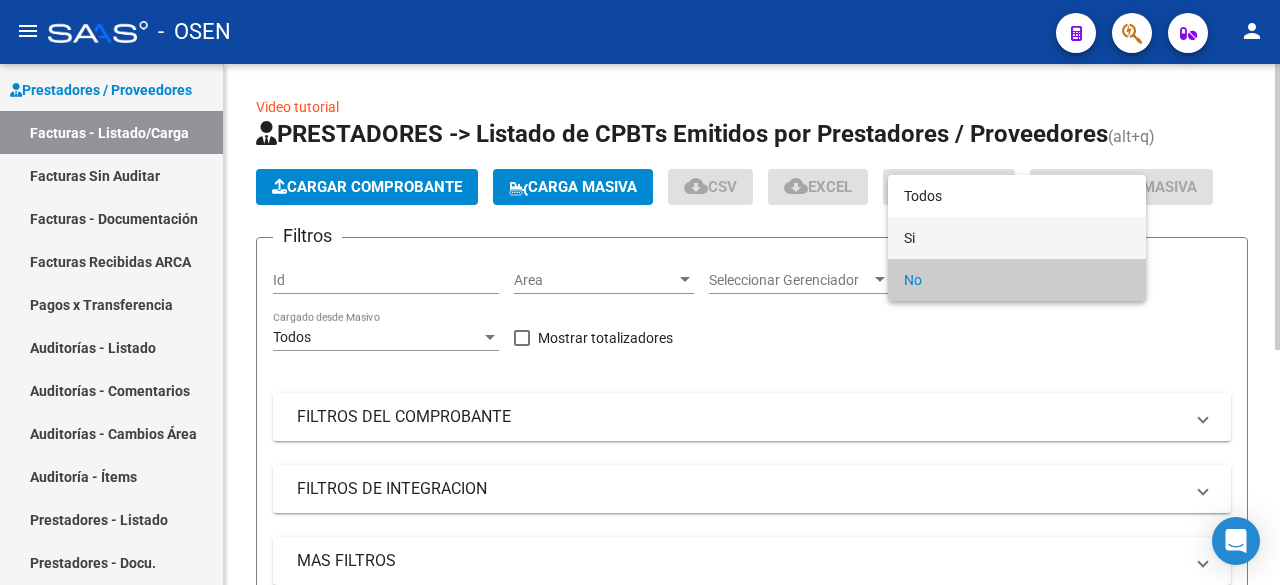 click on "Si" at bounding box center (1017, 238) 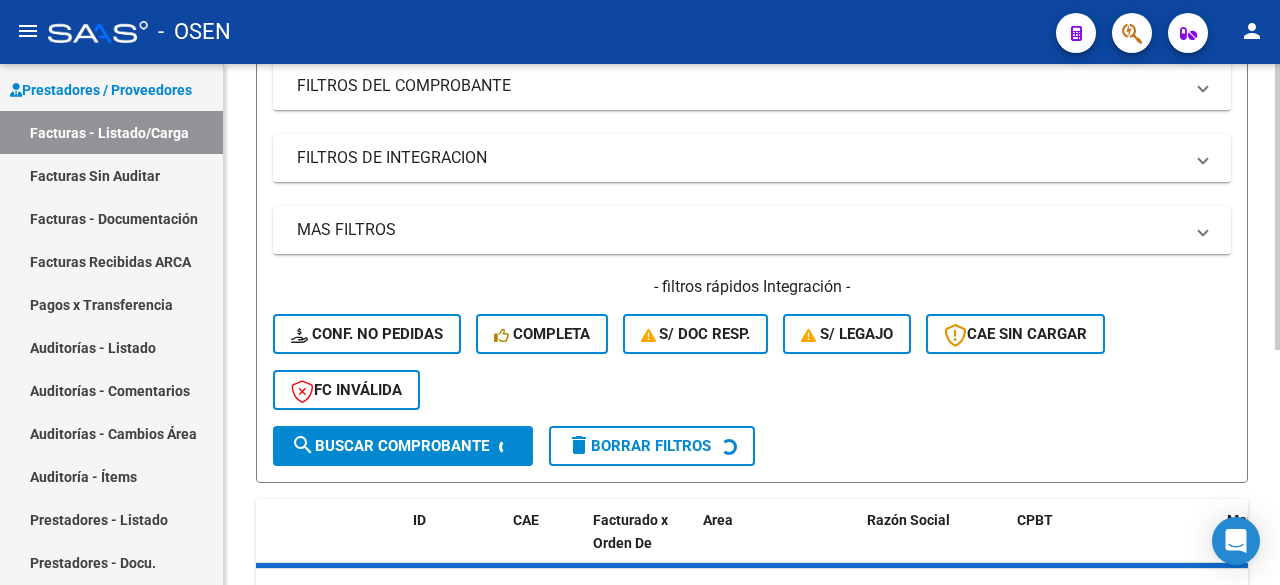 scroll, scrollTop: 333, scrollLeft: 0, axis: vertical 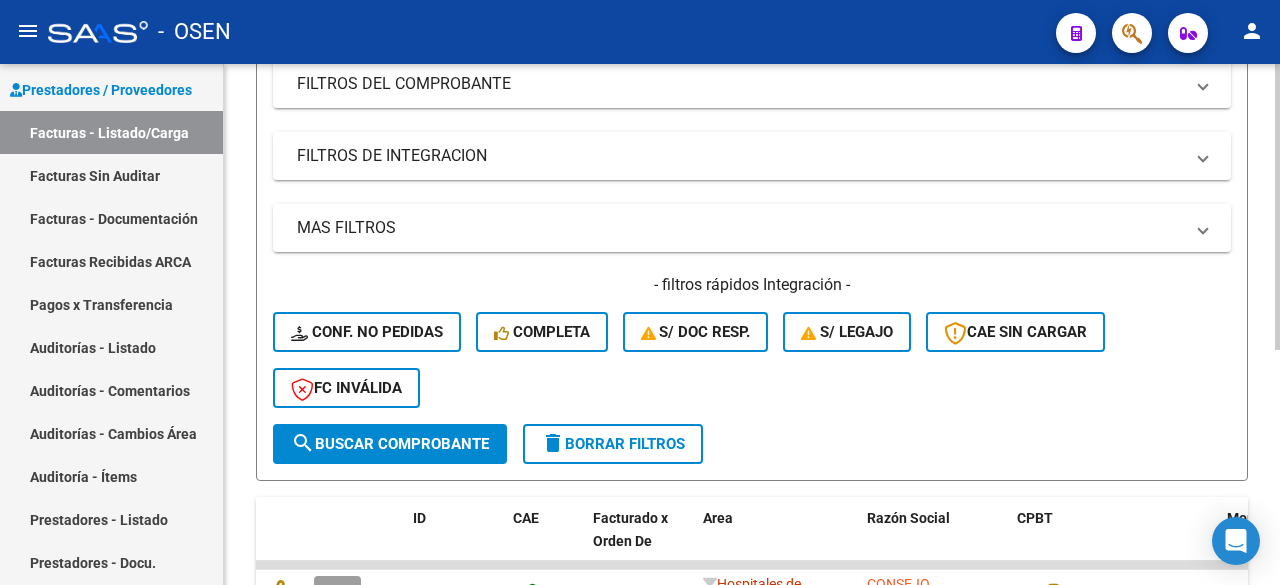click on "search  Buscar Comprobante" 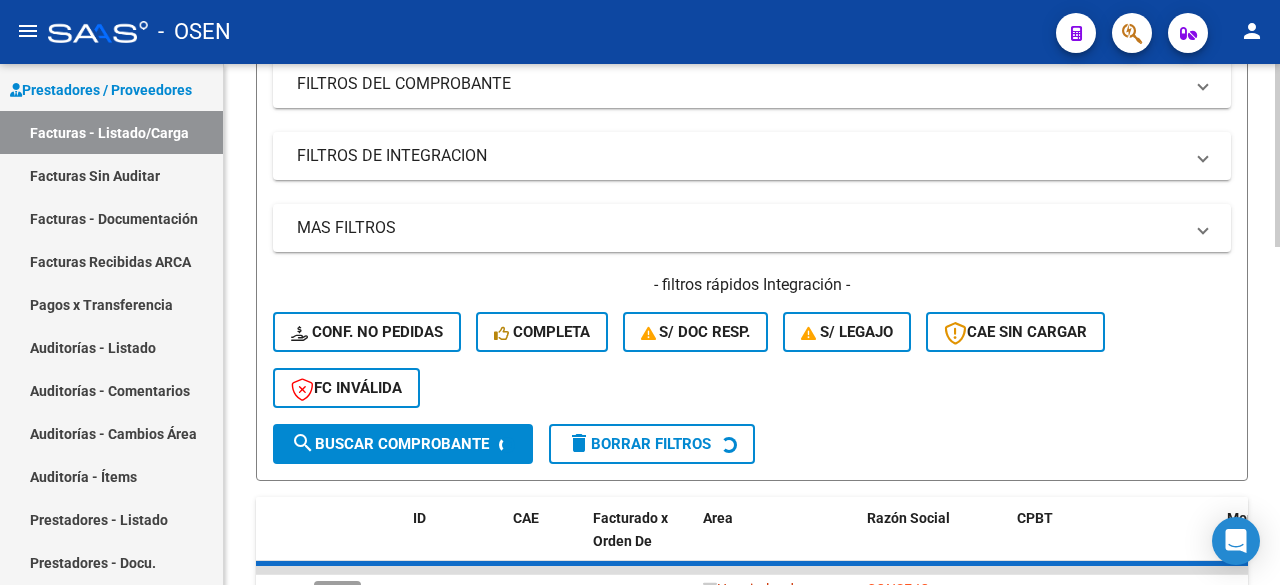 scroll, scrollTop: 0, scrollLeft: 0, axis: both 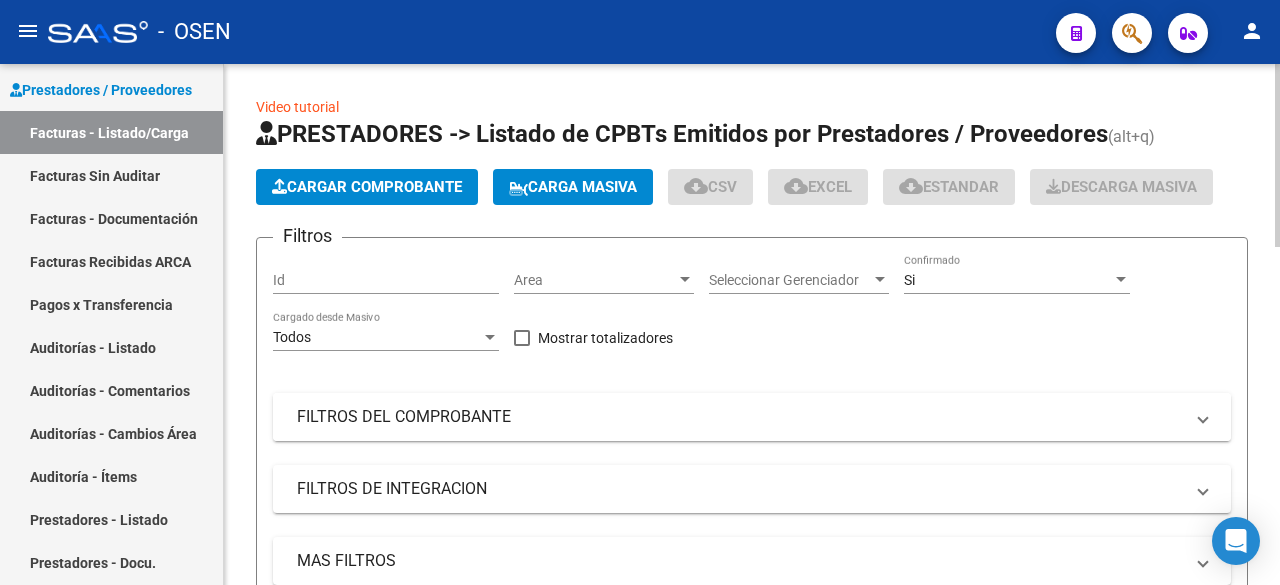 click on "FILTROS DEL COMPROBANTE" at bounding box center [752, 417] 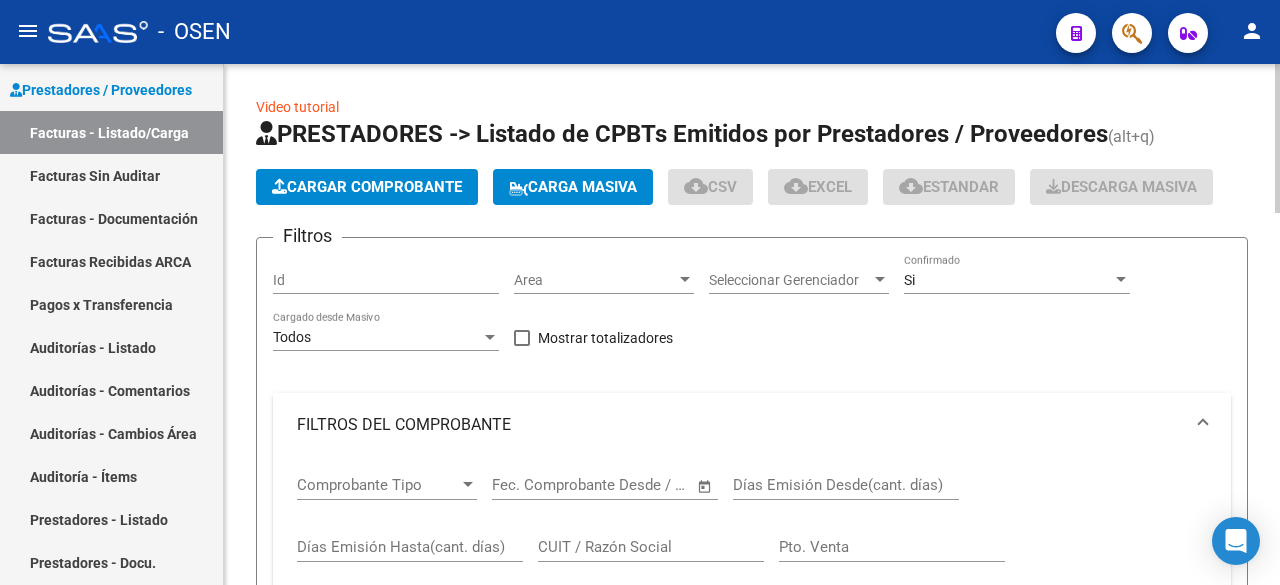 scroll, scrollTop: 333, scrollLeft: 0, axis: vertical 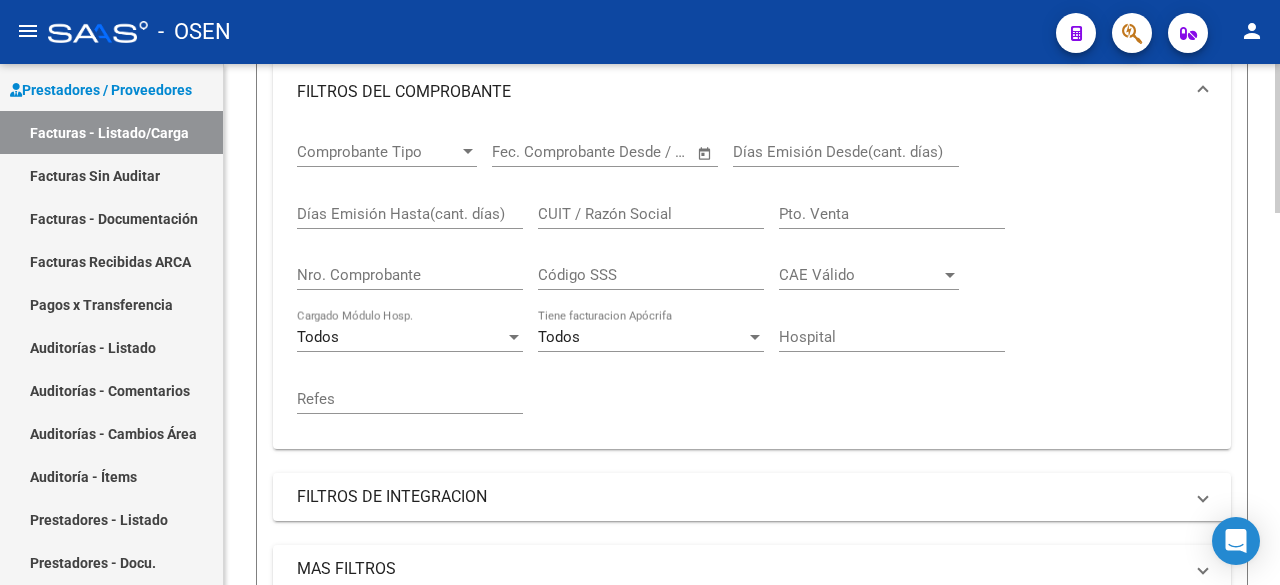 click on "CUIT / Razón Social" at bounding box center [651, 214] 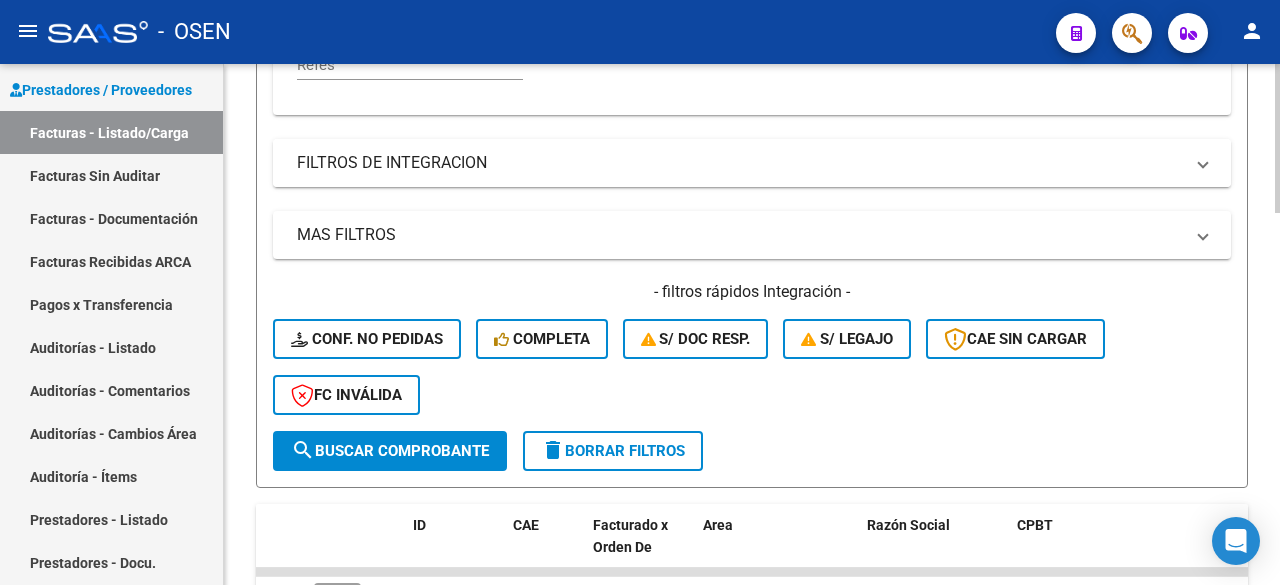 scroll, scrollTop: 333, scrollLeft: 0, axis: vertical 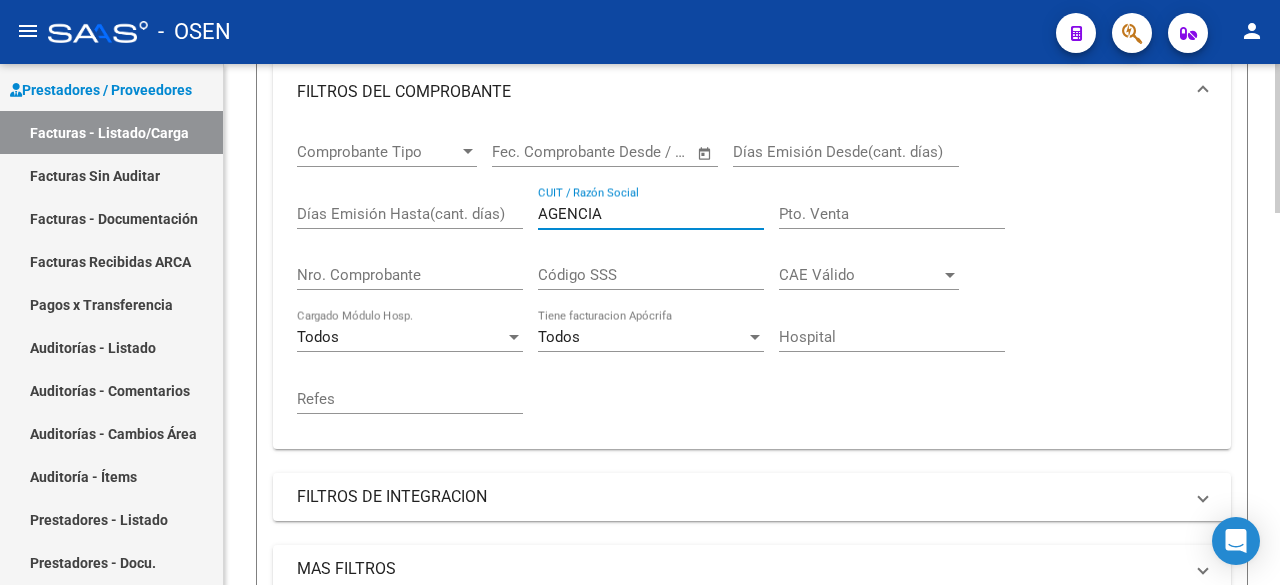 type on "AGENCIA" 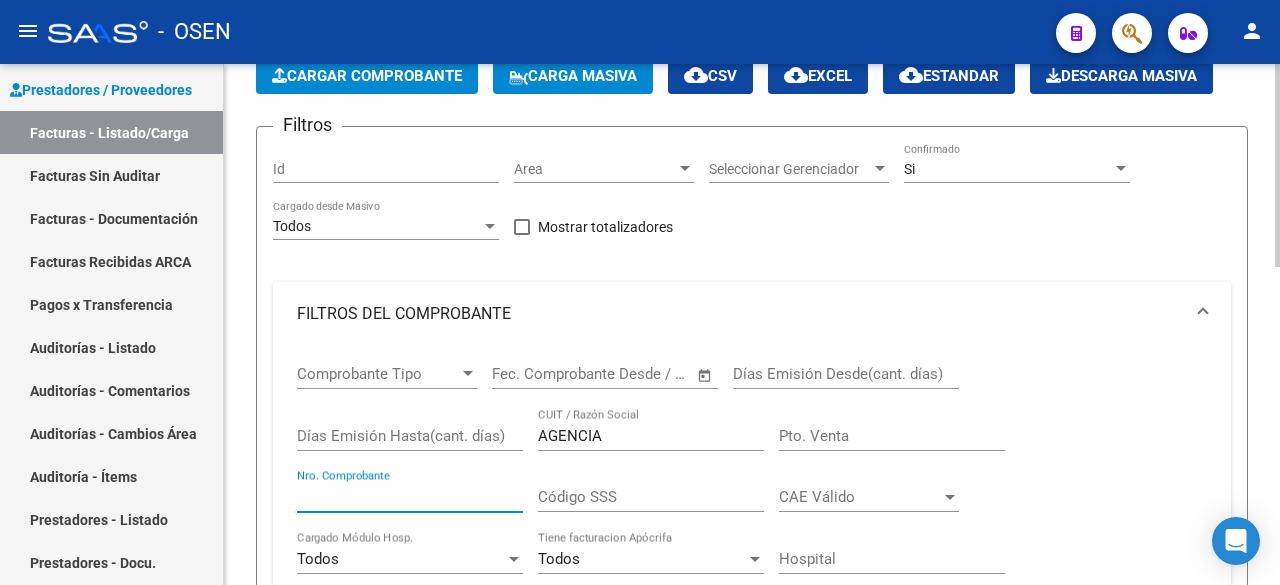 scroll, scrollTop: 0, scrollLeft: 0, axis: both 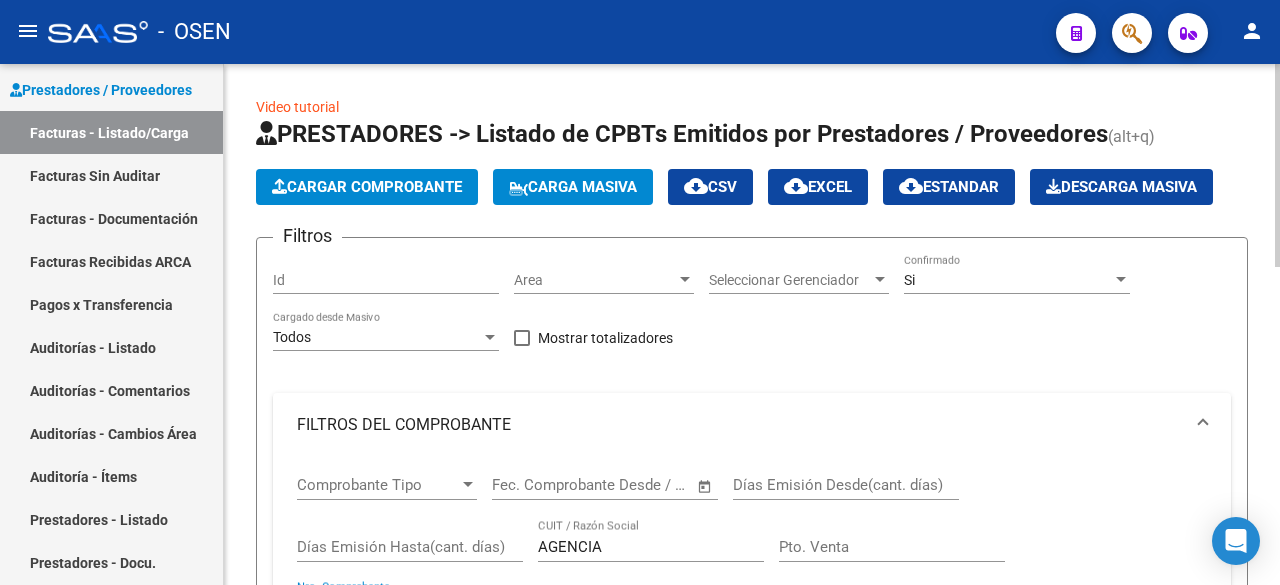 type on "[NUMBER]" 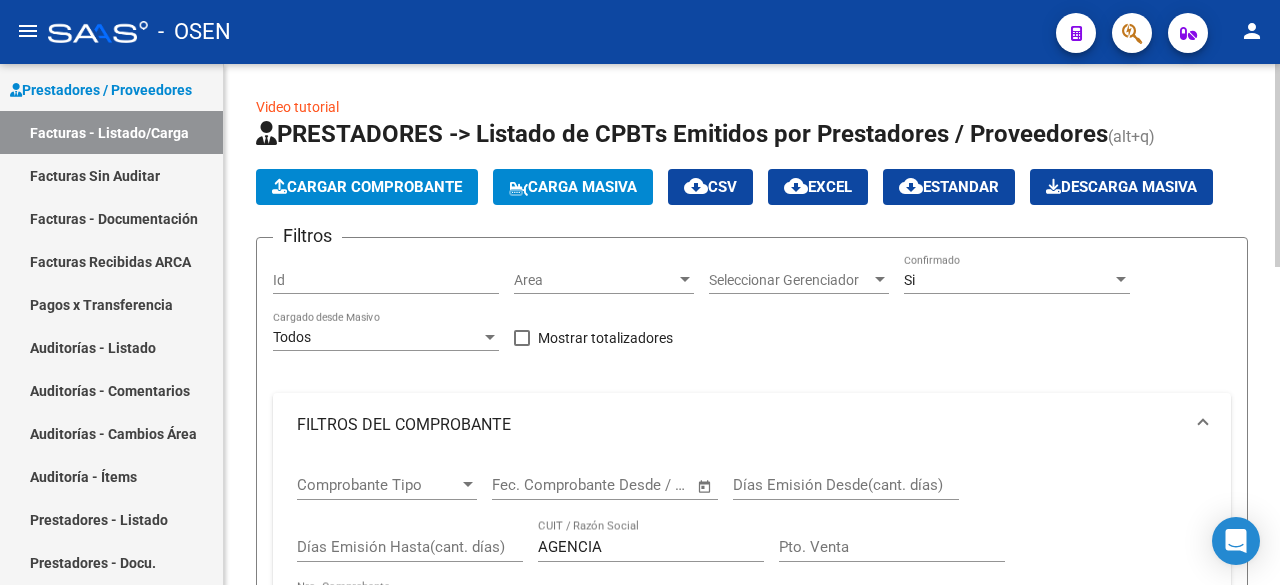 click on "Si Confirmado" 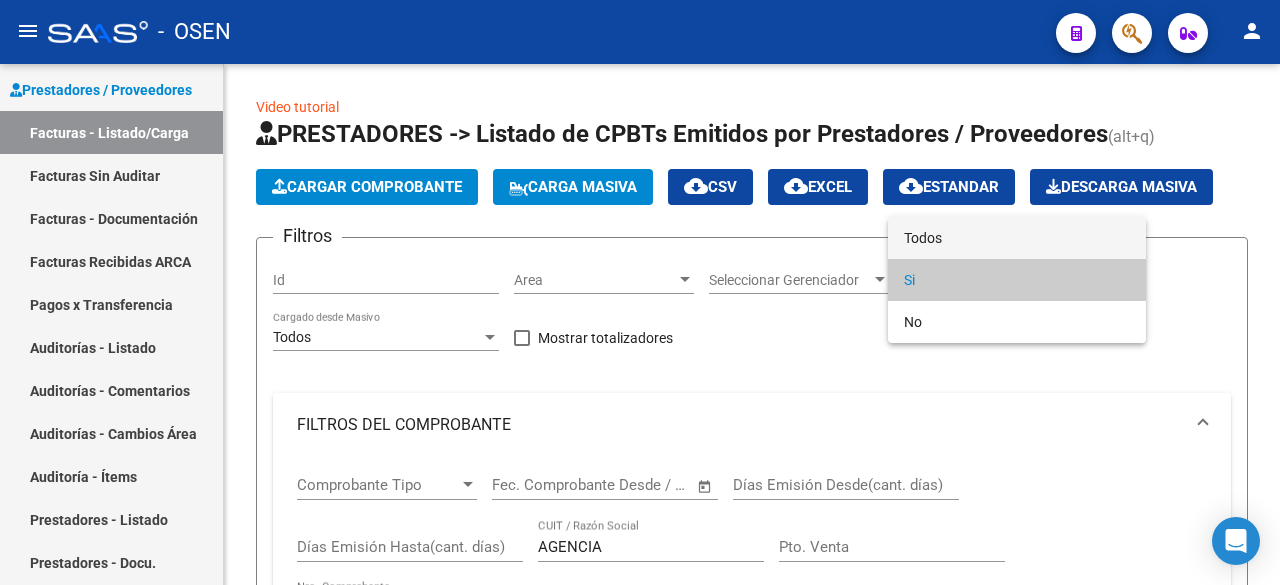 click on "Todos" at bounding box center (1017, 238) 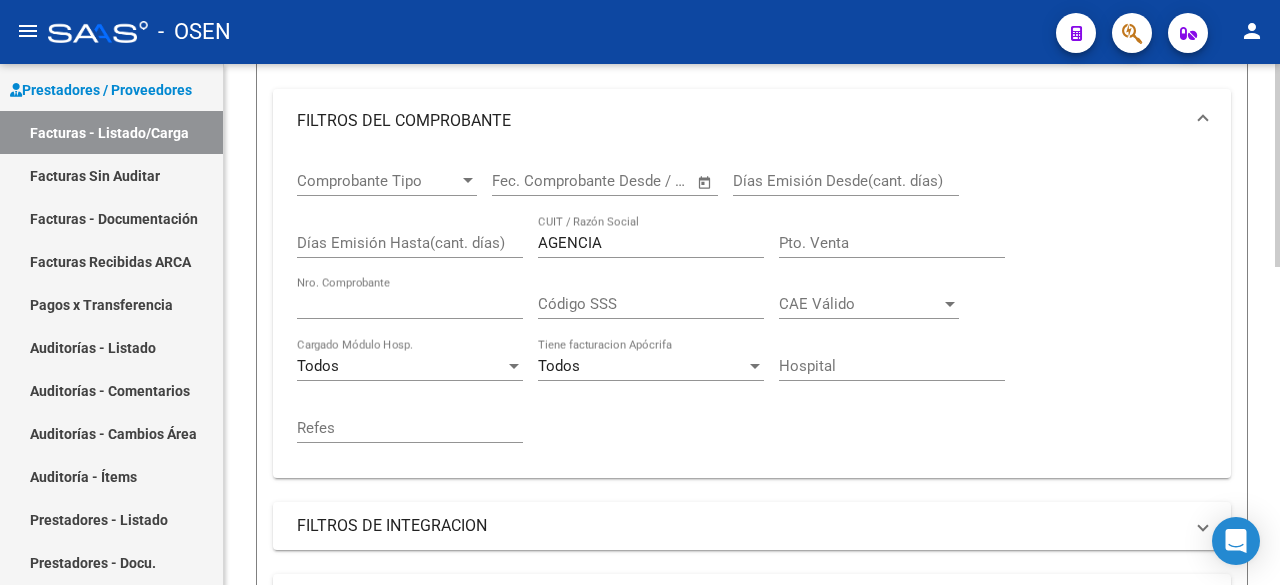 scroll, scrollTop: 667, scrollLeft: 0, axis: vertical 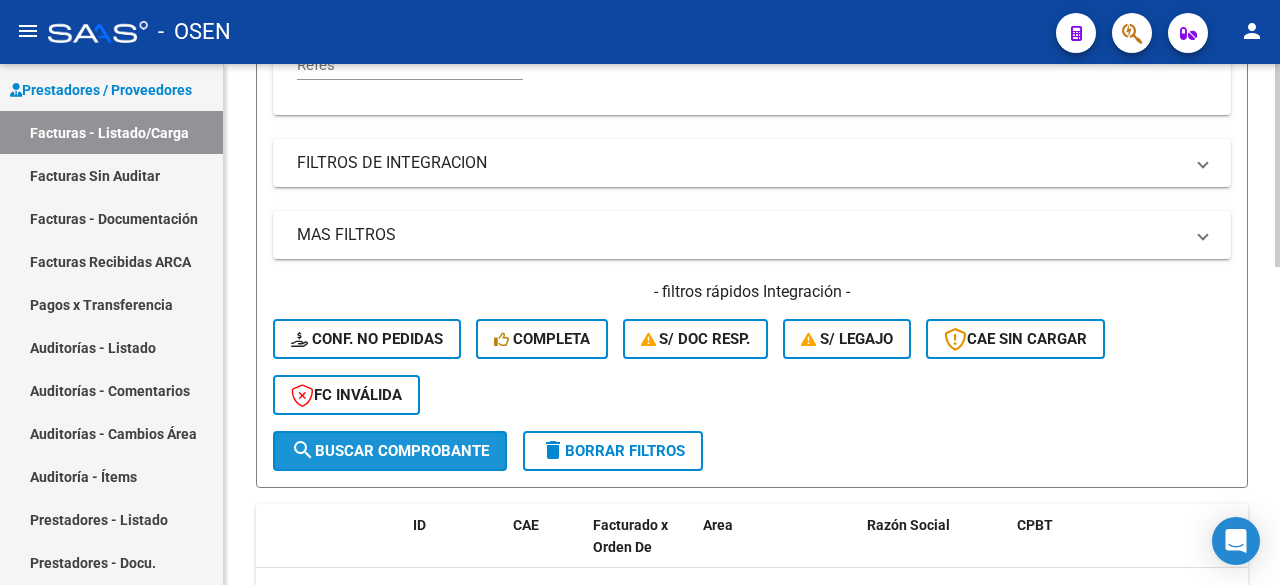click on "search  Buscar Comprobante" 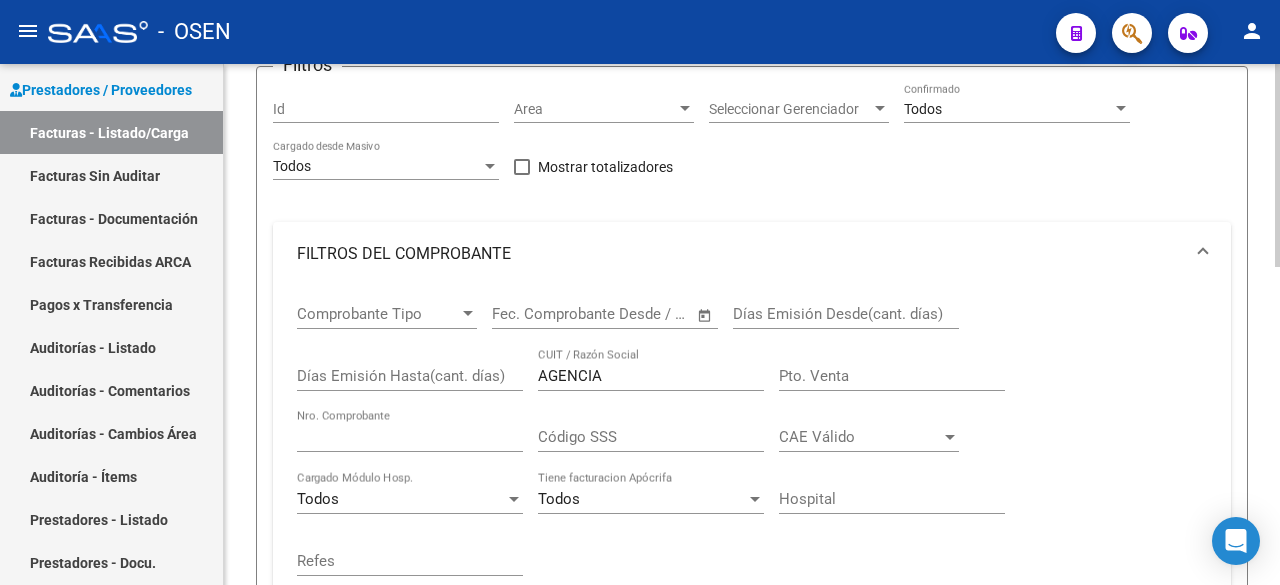scroll, scrollTop: 148, scrollLeft: 0, axis: vertical 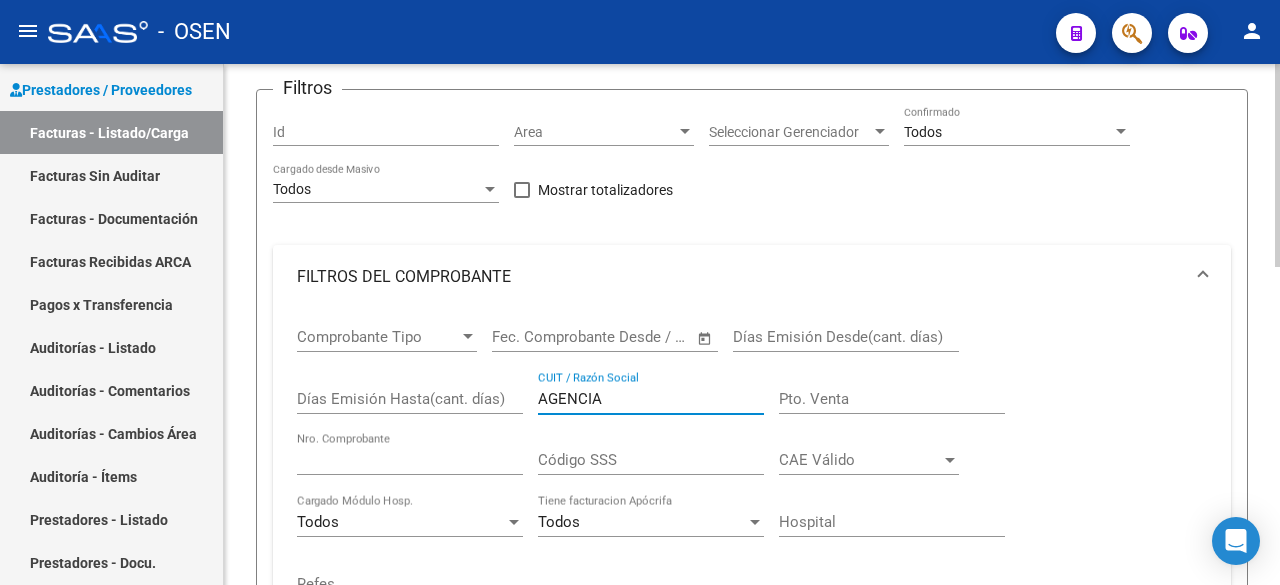 click on "AGENCIA" at bounding box center [651, 399] 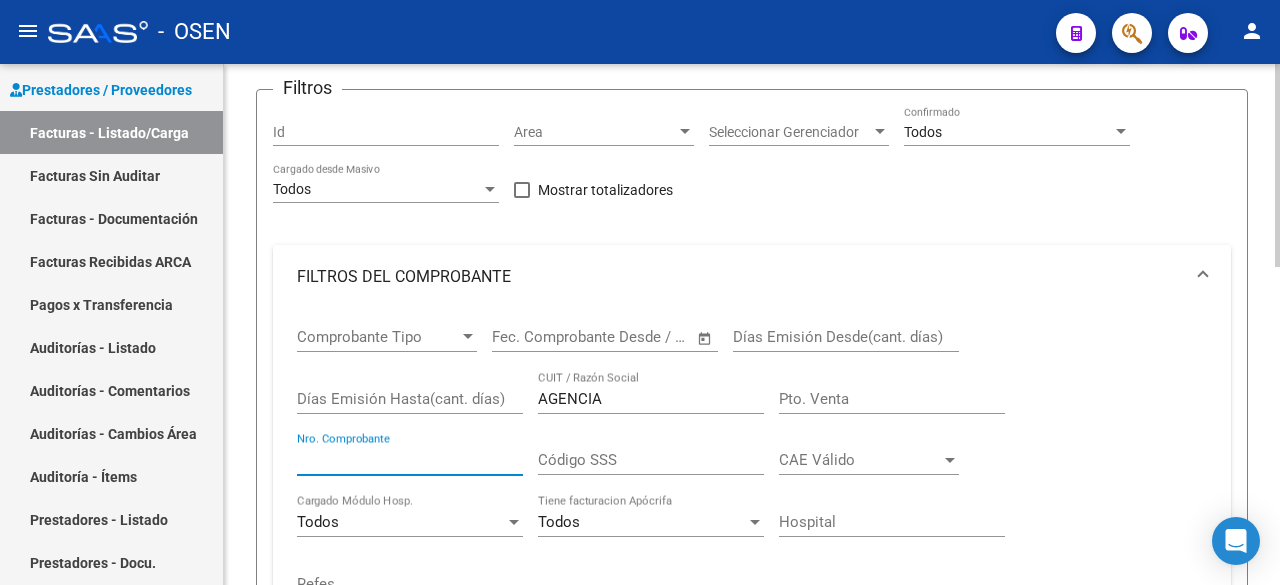 drag, startPoint x: 385, startPoint y: 463, endPoint x: 287, endPoint y: 447, distance: 99.29753 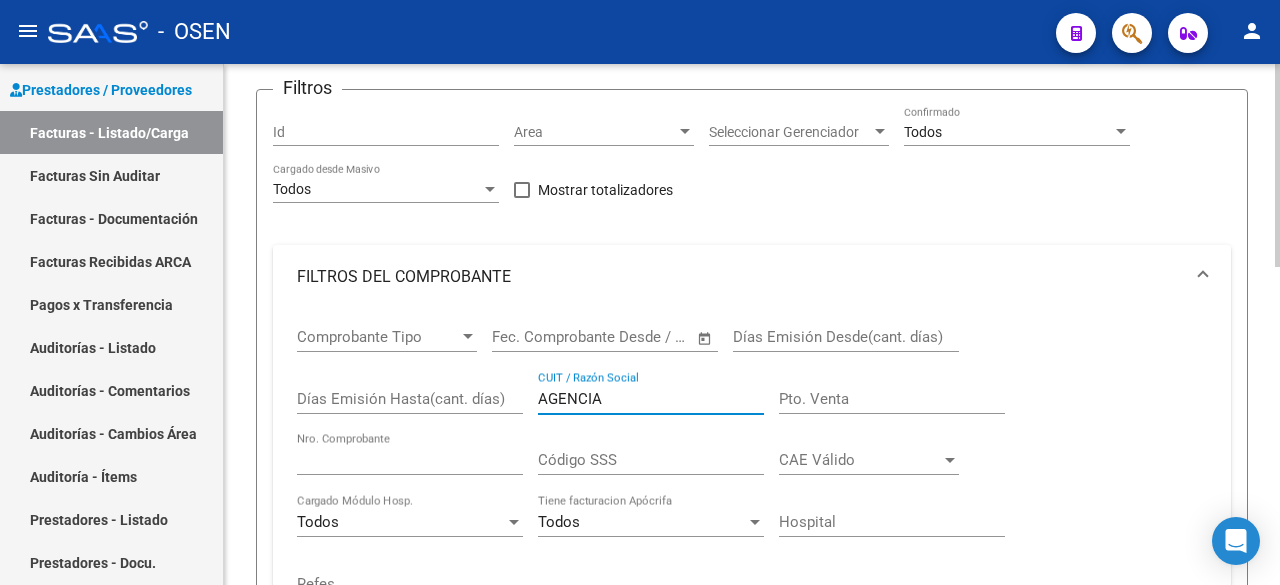 drag, startPoint x: 607, startPoint y: 394, endPoint x: 430, endPoint y: 368, distance: 178.89941 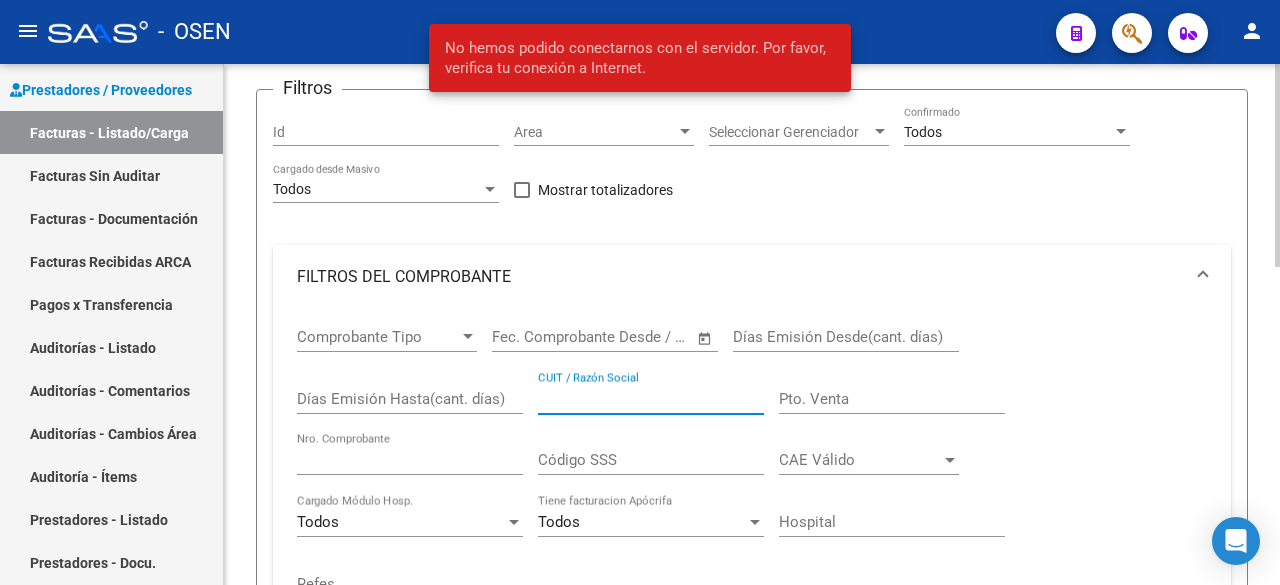 type 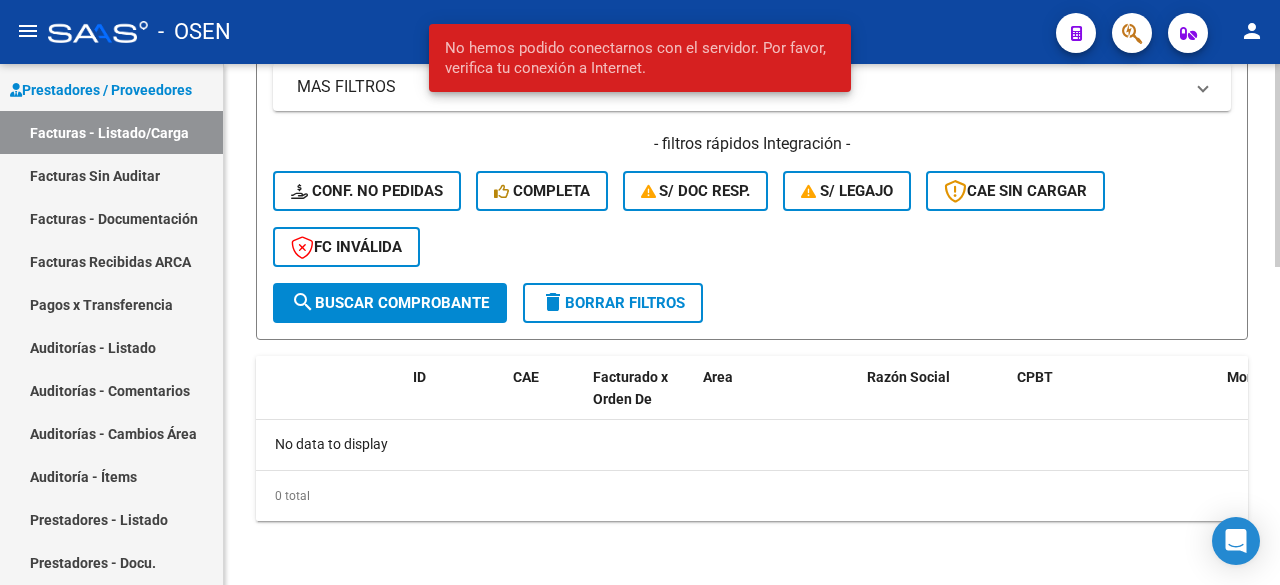 click on "search  Buscar Comprobante" 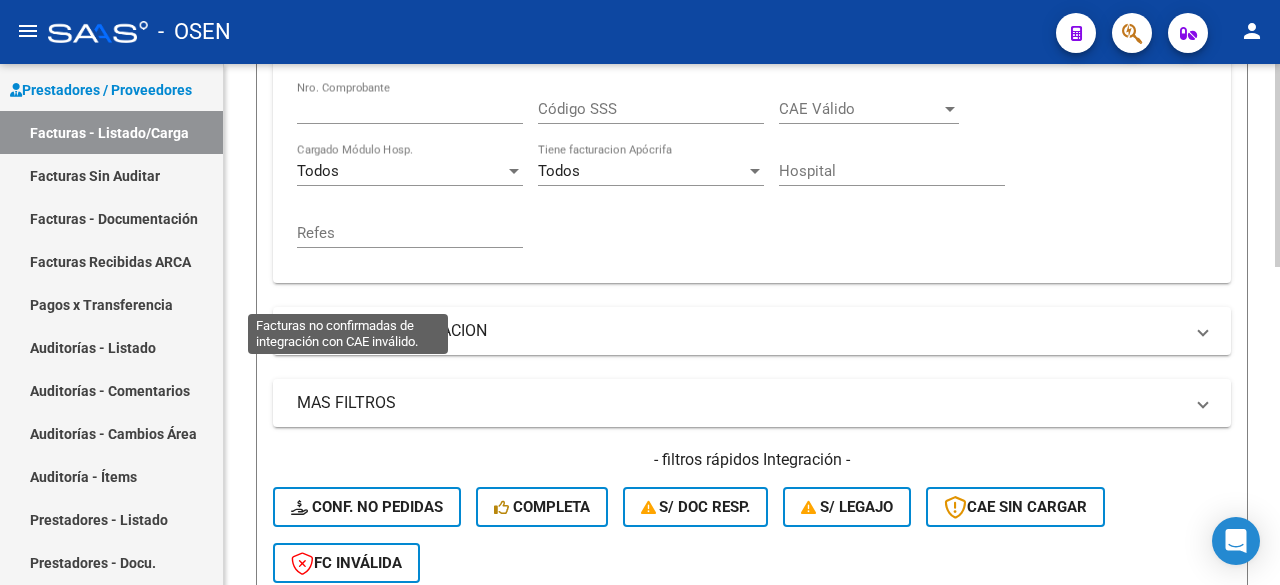 scroll, scrollTop: 482, scrollLeft: 0, axis: vertical 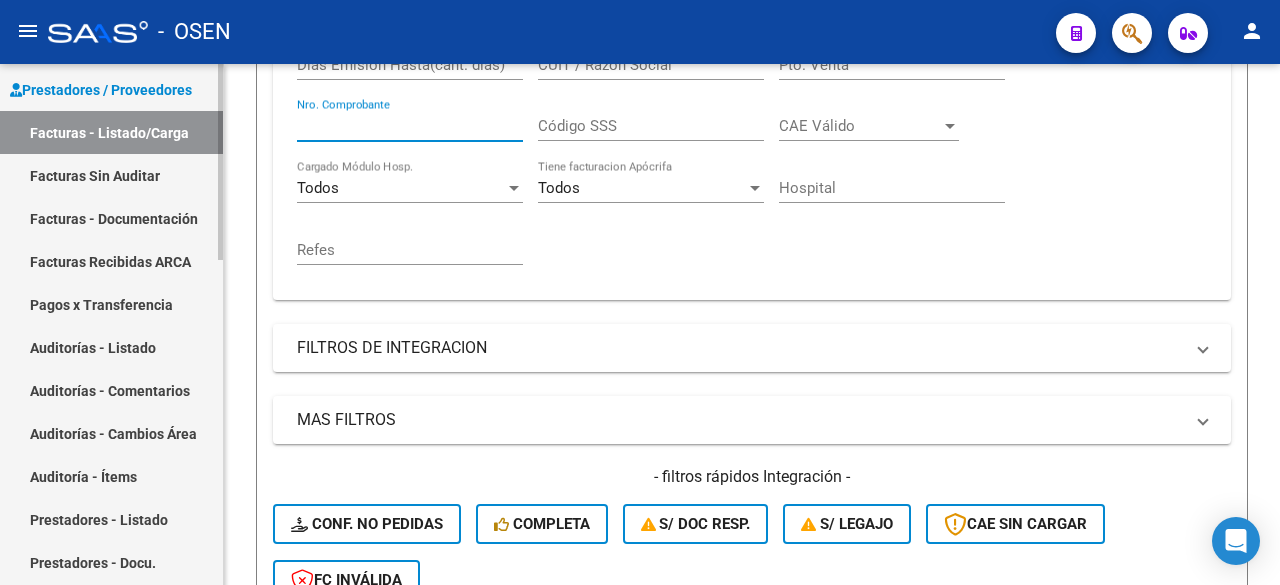 drag, startPoint x: 365, startPoint y: 124, endPoint x: 215, endPoint y: 118, distance: 150.11995 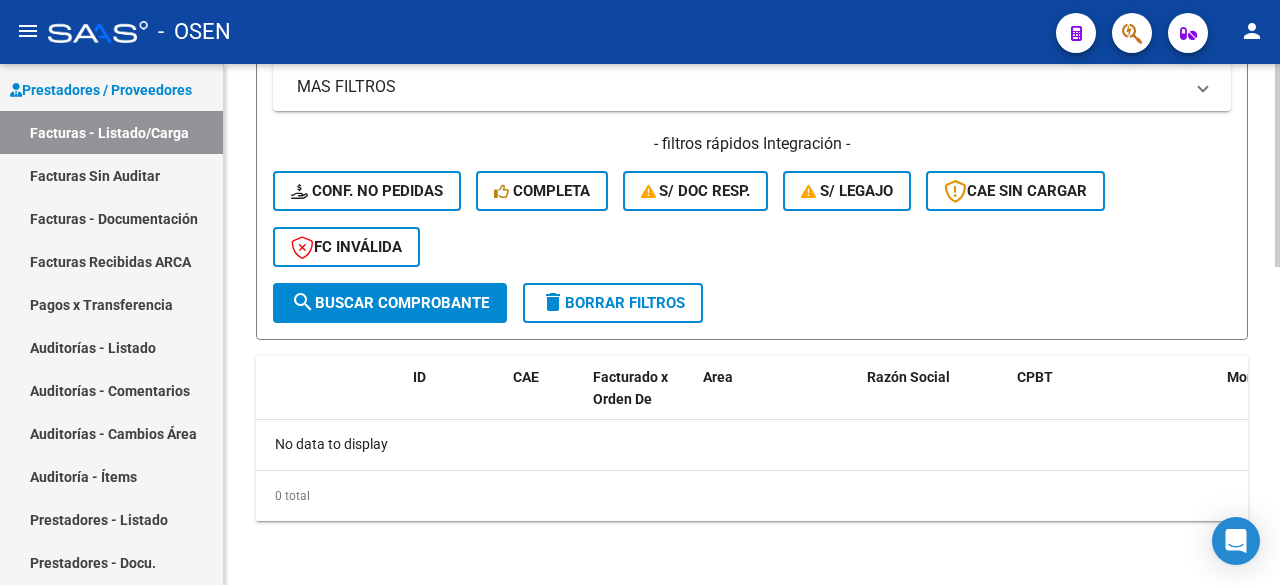 click on "search  Buscar Comprobante" 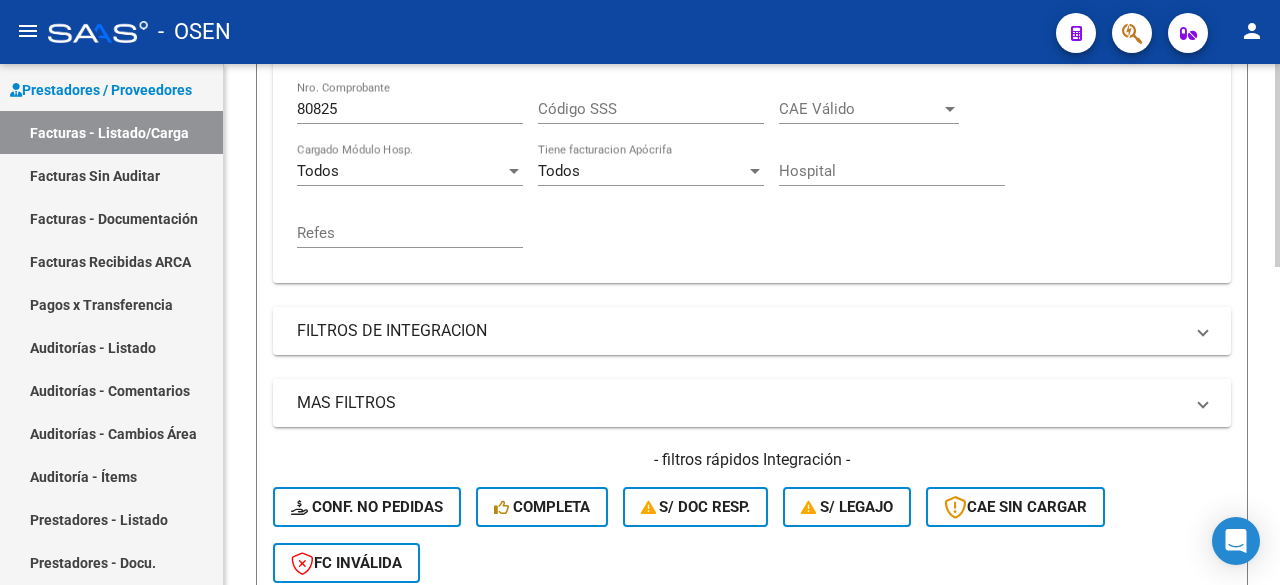 scroll, scrollTop: 482, scrollLeft: 0, axis: vertical 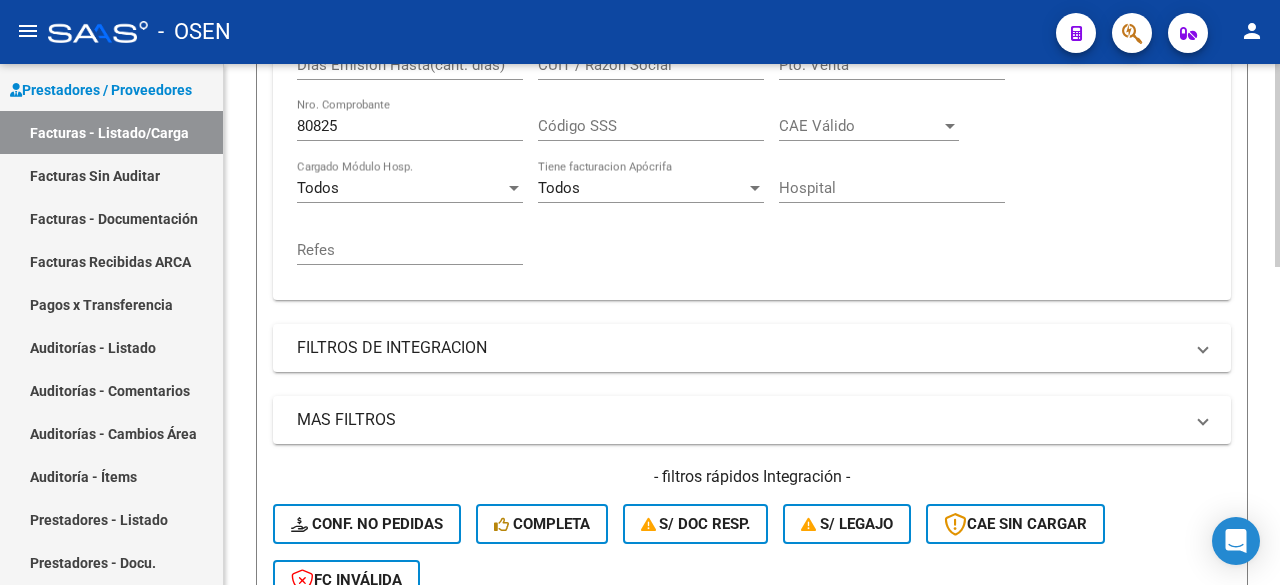 click on "80825" at bounding box center (410, 126) 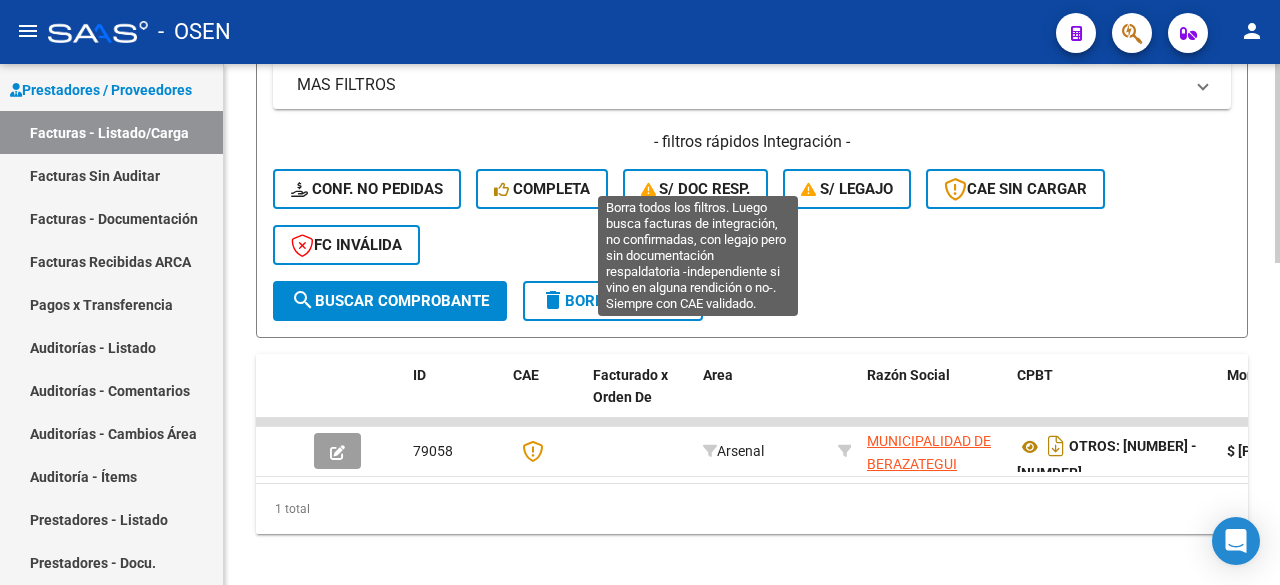 scroll, scrollTop: 846, scrollLeft: 0, axis: vertical 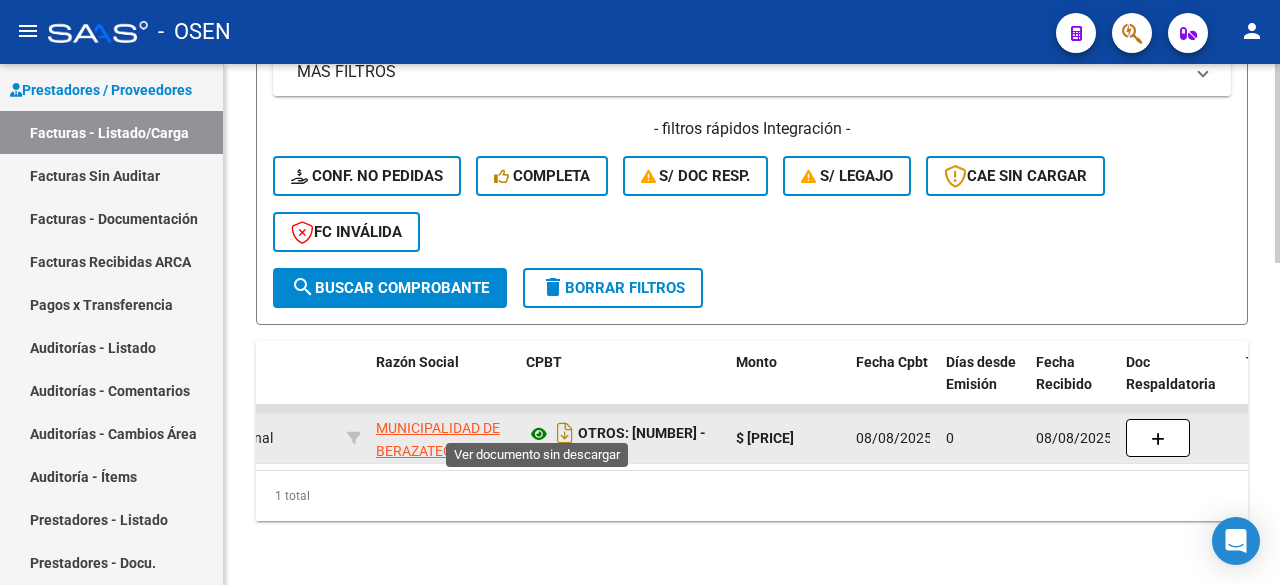 type on "808251" 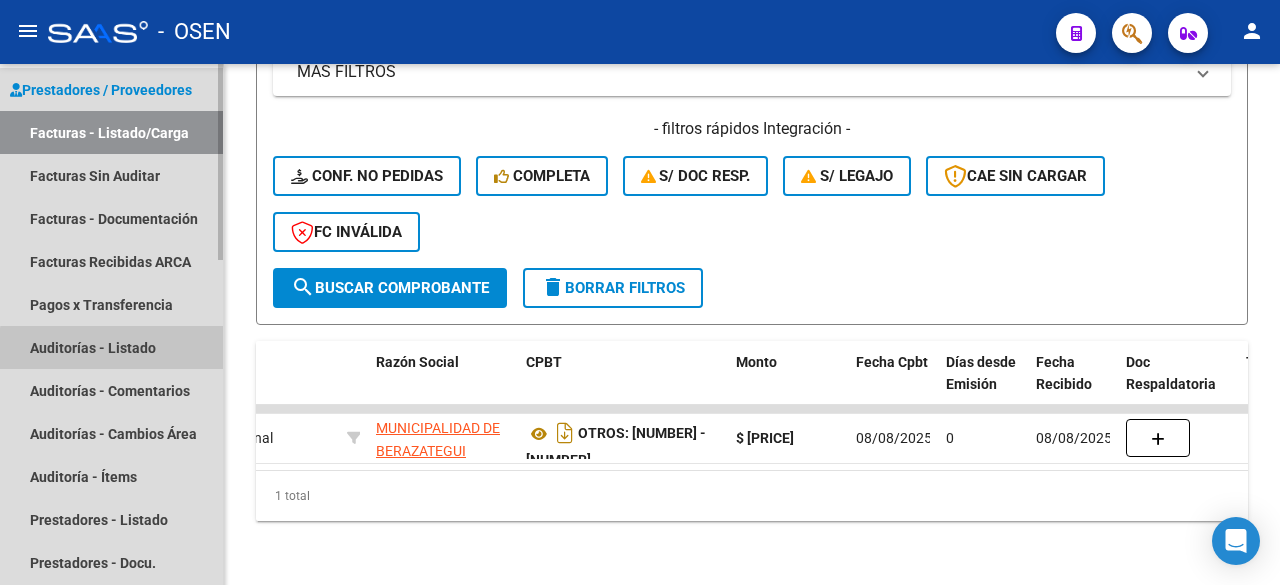 click on "Auditorías - Listado" at bounding box center (111, 347) 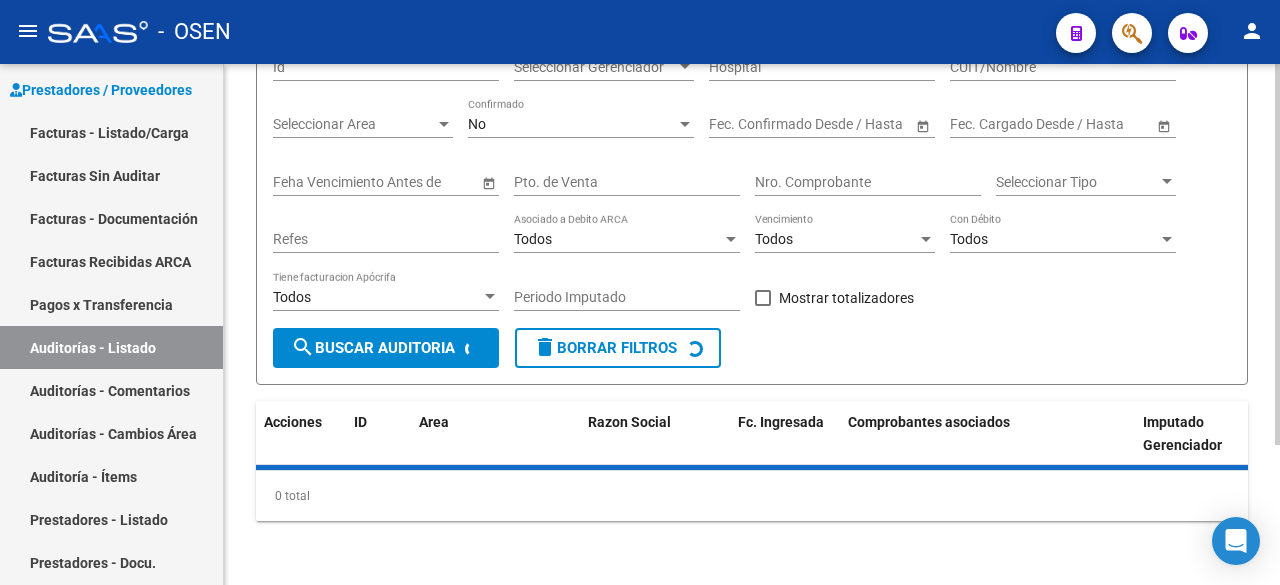 scroll, scrollTop: 0, scrollLeft: 0, axis: both 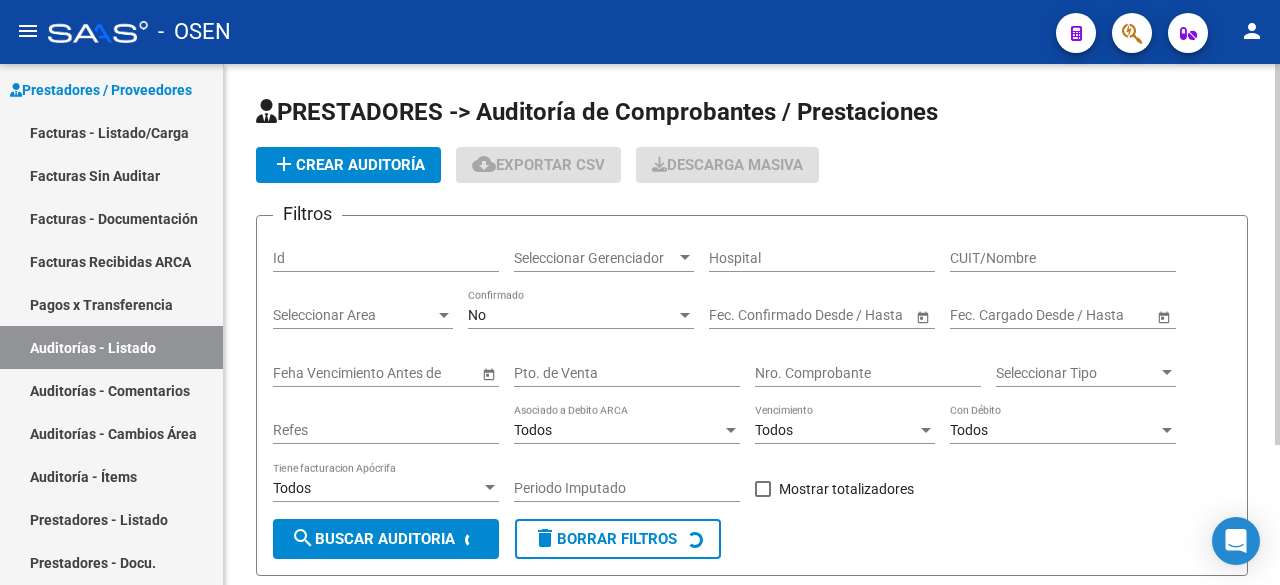 click on "add  Crear Auditoría" 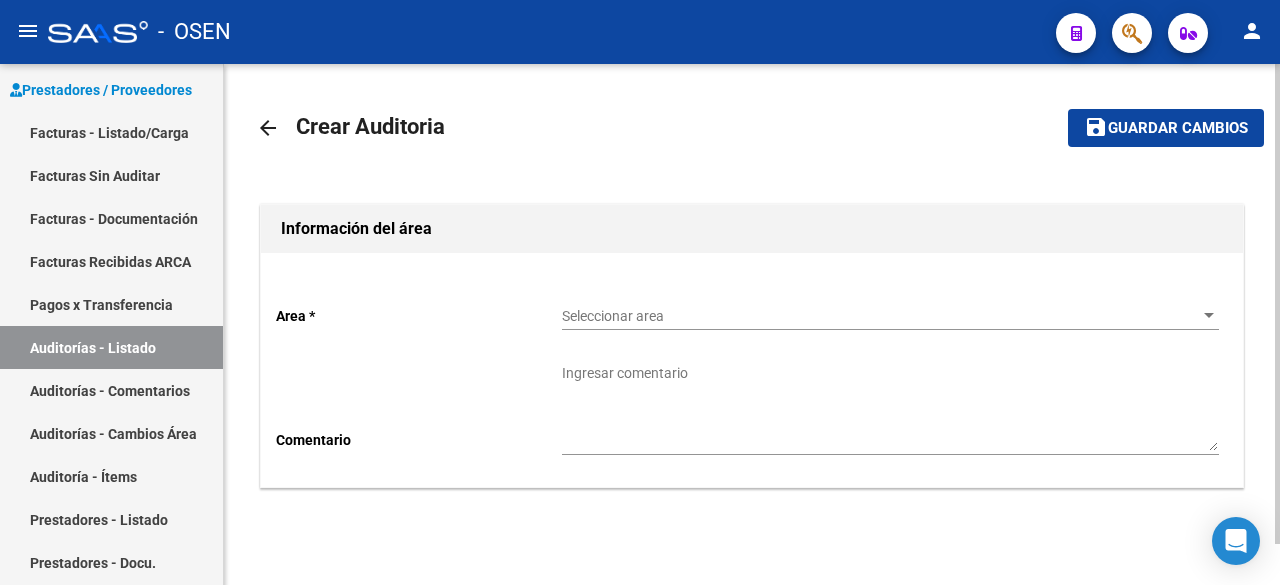 click on "Seleccionar area Seleccionar area" 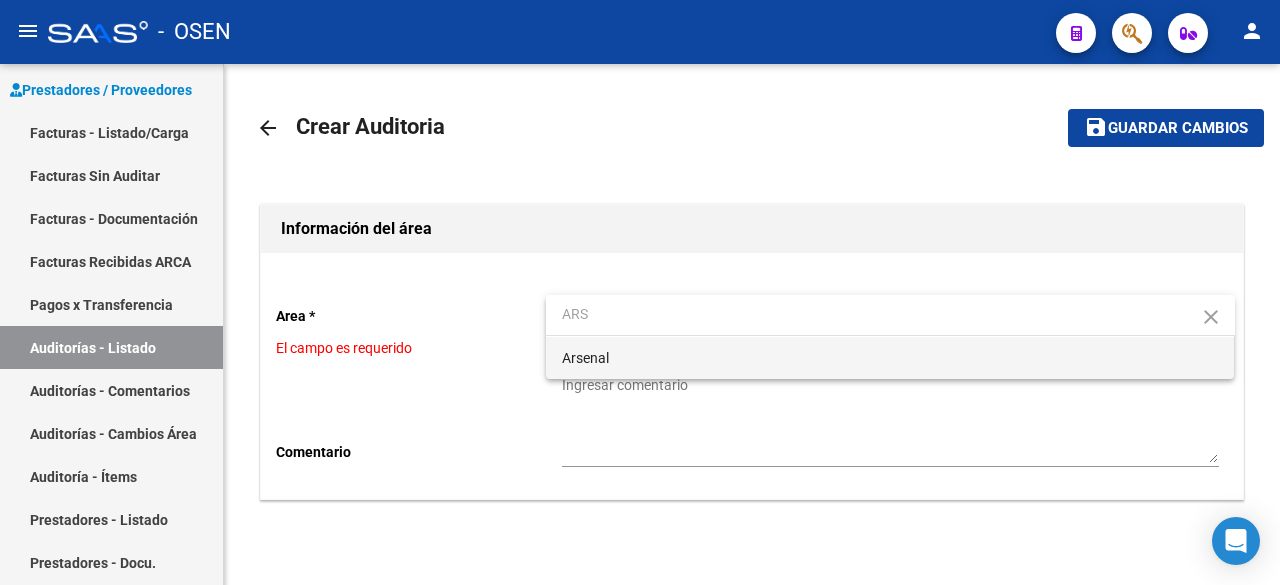 type on "ARS" 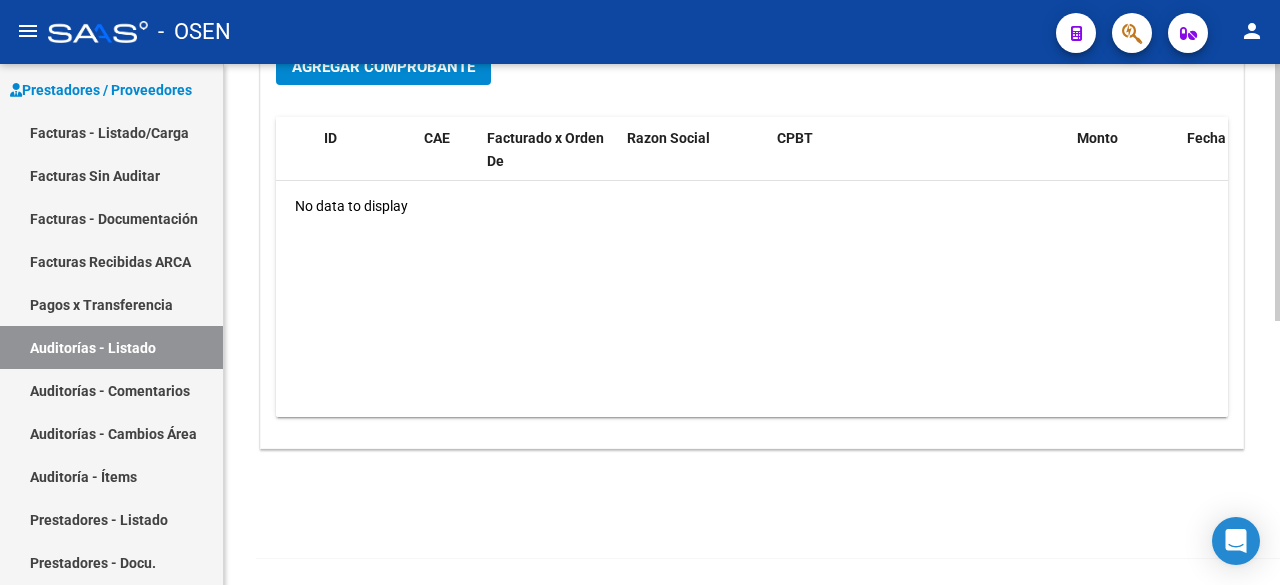 scroll, scrollTop: 534, scrollLeft: 0, axis: vertical 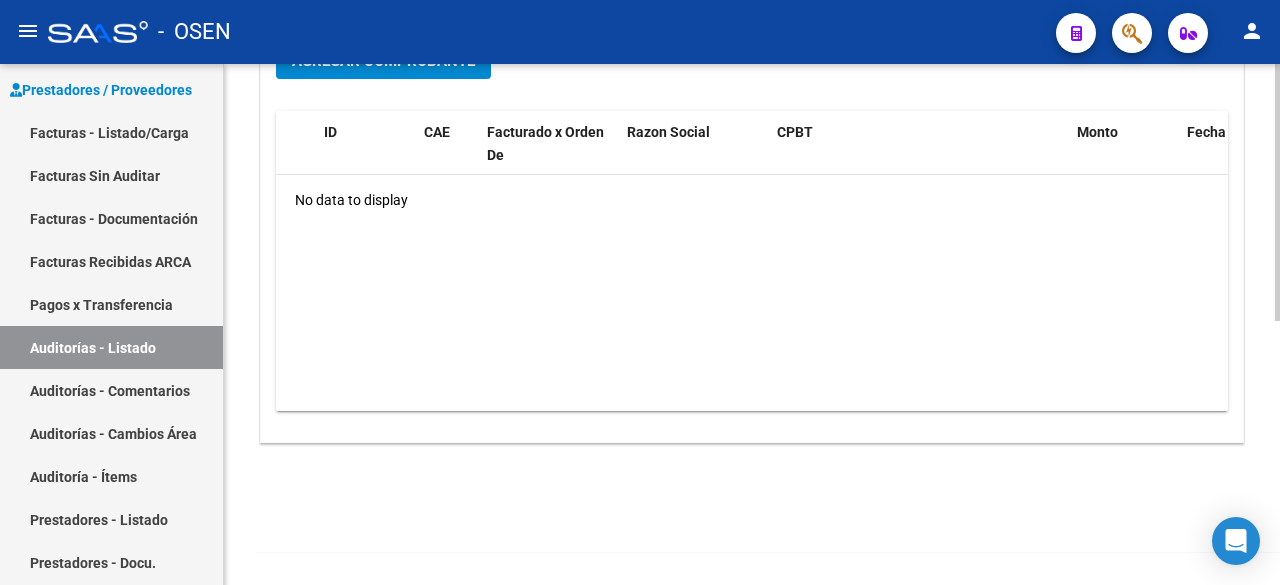 click on "Agregar Comprobante" 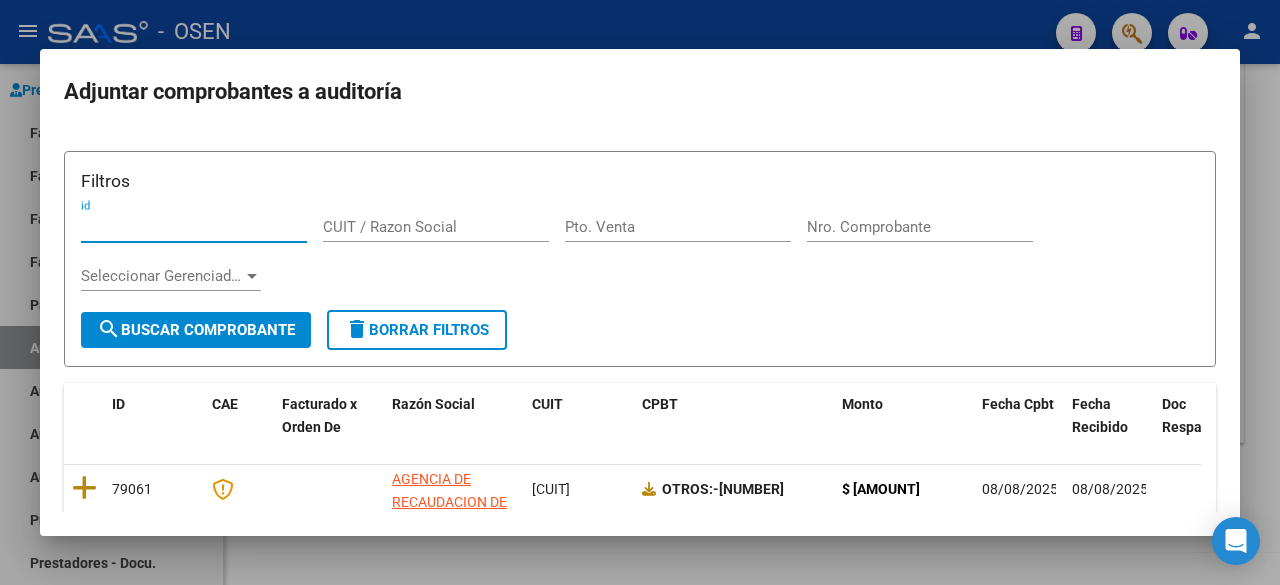 scroll, scrollTop: 333, scrollLeft: 0, axis: vertical 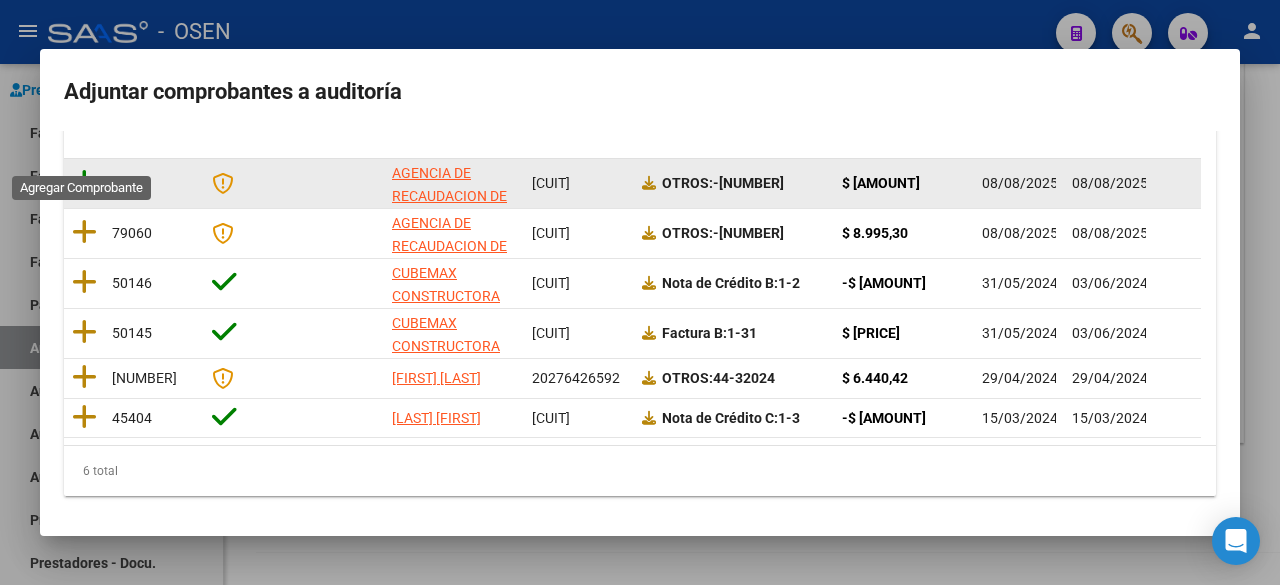 click 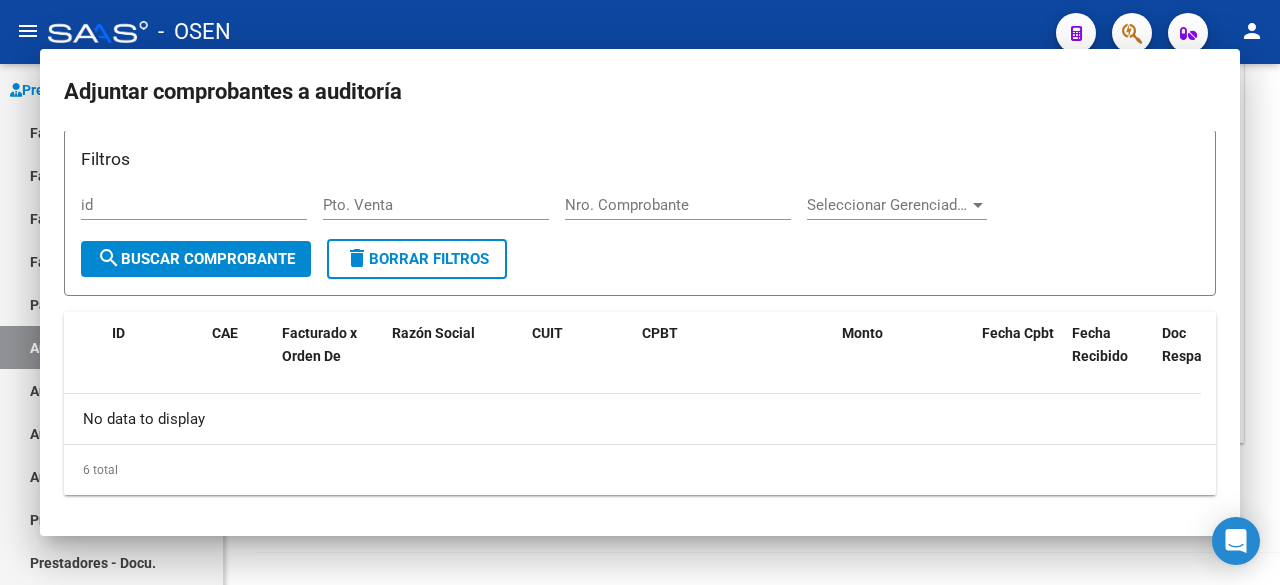 scroll, scrollTop: 0, scrollLeft: 0, axis: both 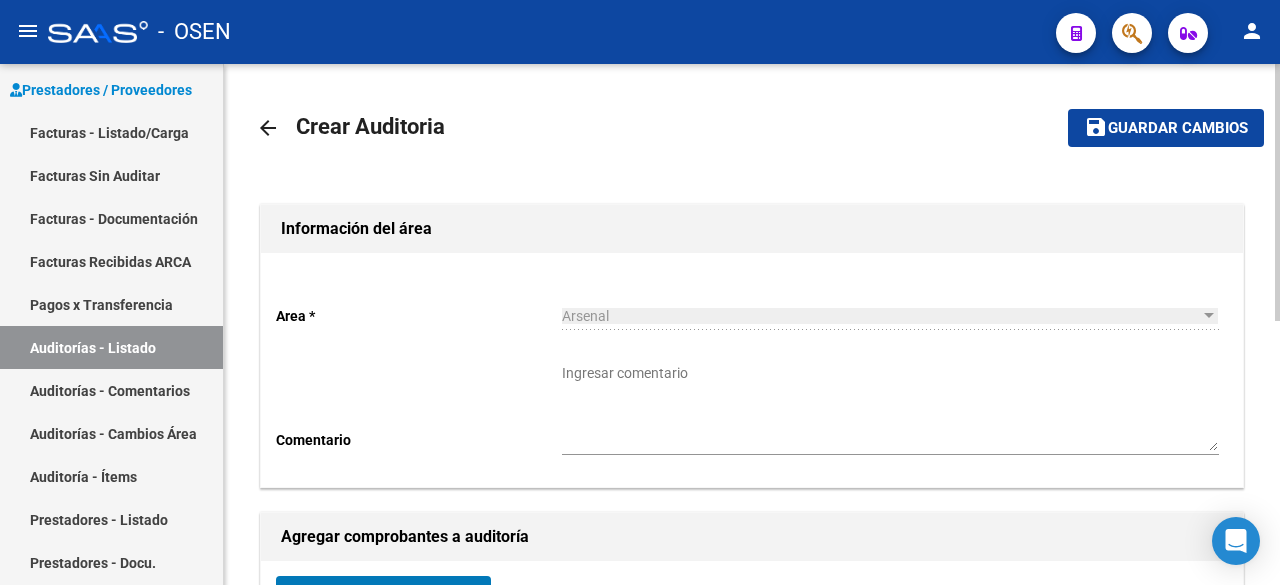 click on "Guardar cambios" 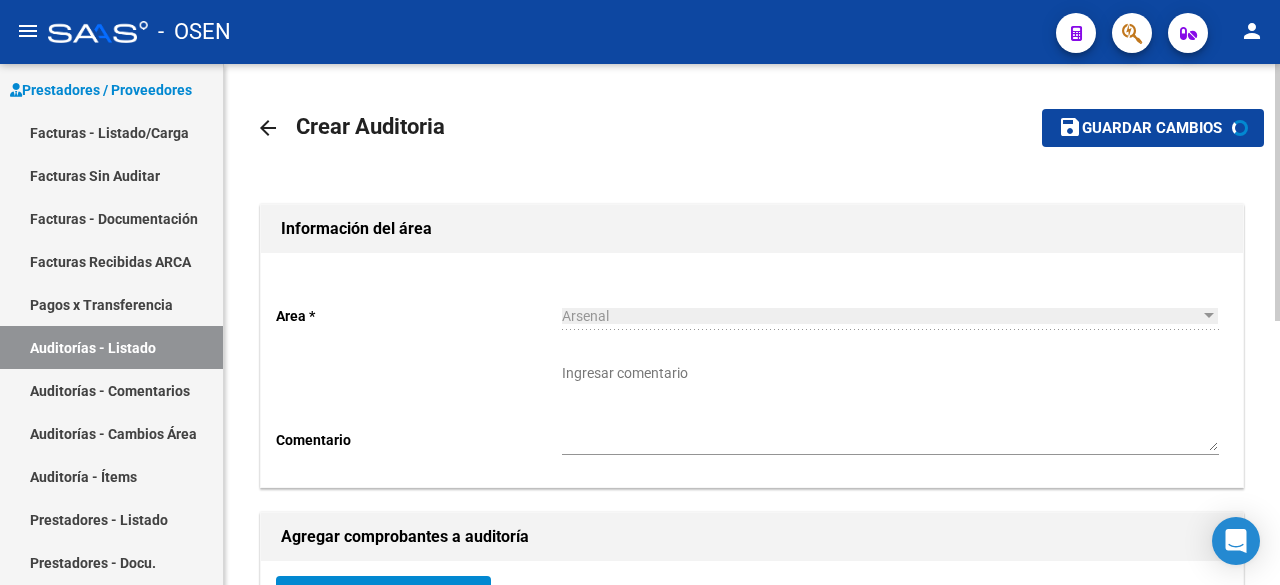 scroll, scrollTop: 373, scrollLeft: 0, axis: vertical 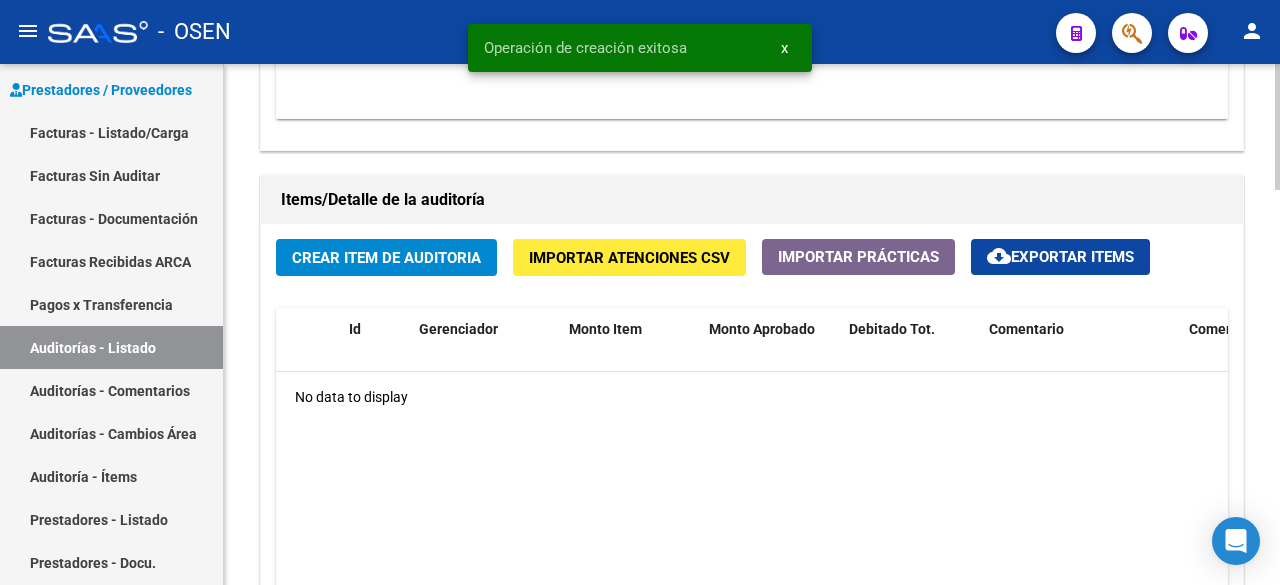 click on "Crear Item de Auditoria Importar Atenciones CSV  Importar Prácticas
cloud_download  Exportar Items  Id Gerenciador Monto Item Monto Aprobado Debitado Tot. Comentario Comentario Gerenciador Descripción Afiliado Estado CUIL Documento Nombre Completo Fec. Prestación Atencion Tipo Nomenclador Código Nomenclador Nombre Usuario Creado Area Creado Area Modificado No data to display  0 total   1" 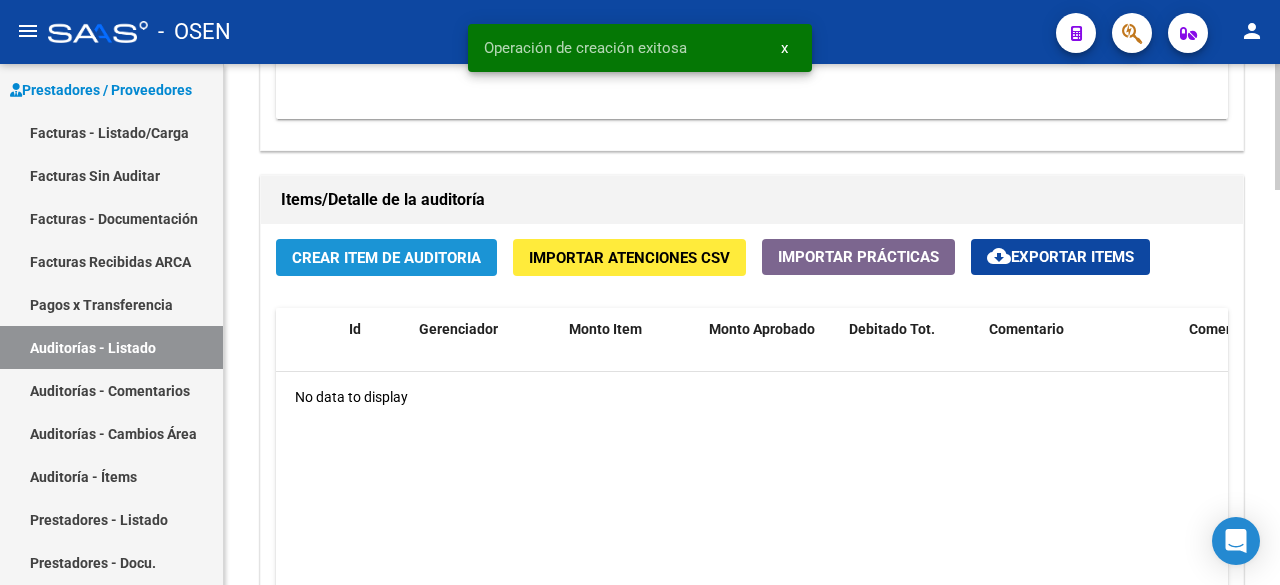 click on "Crear Item de Auditoria" 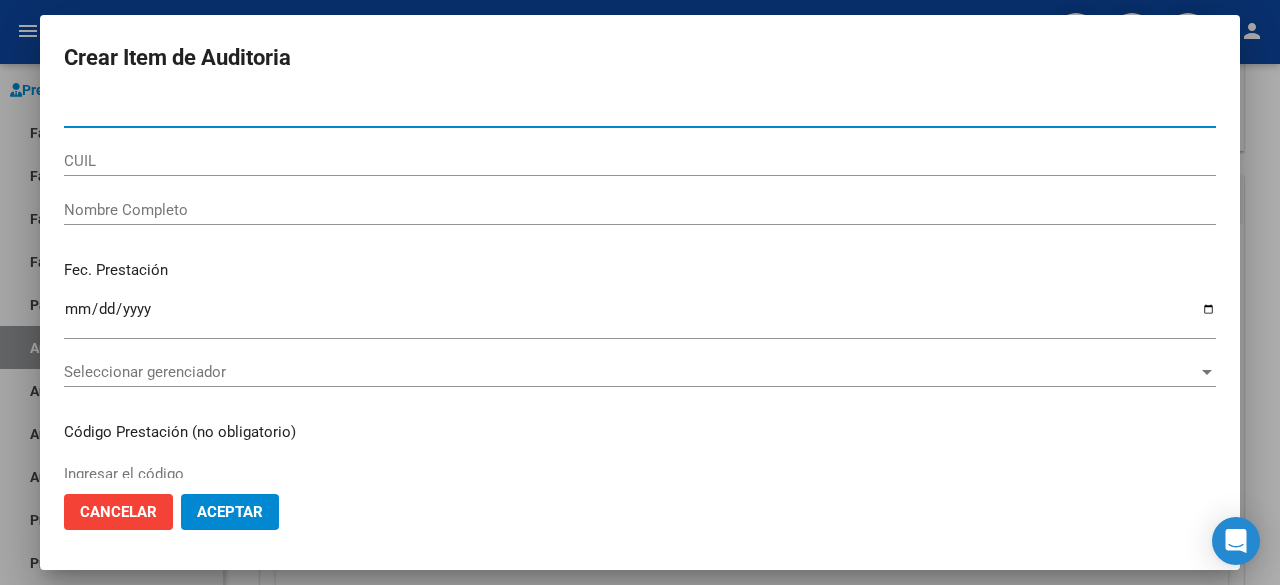 click on "Aceptar" 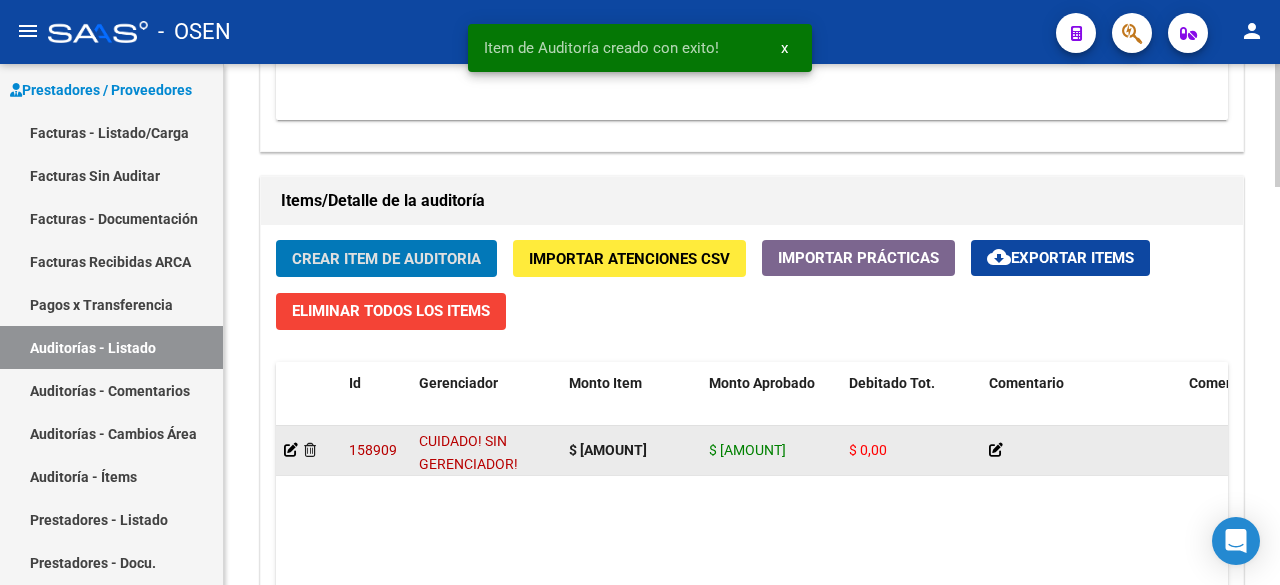 scroll, scrollTop: 1334, scrollLeft: 0, axis: vertical 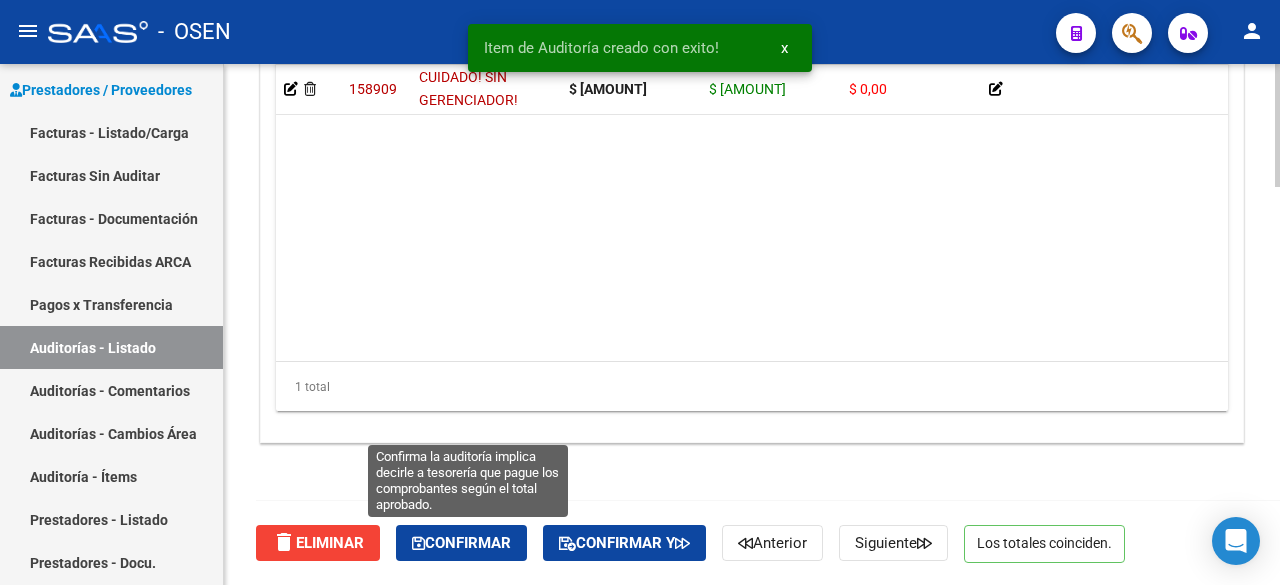 click on "Confirmar" 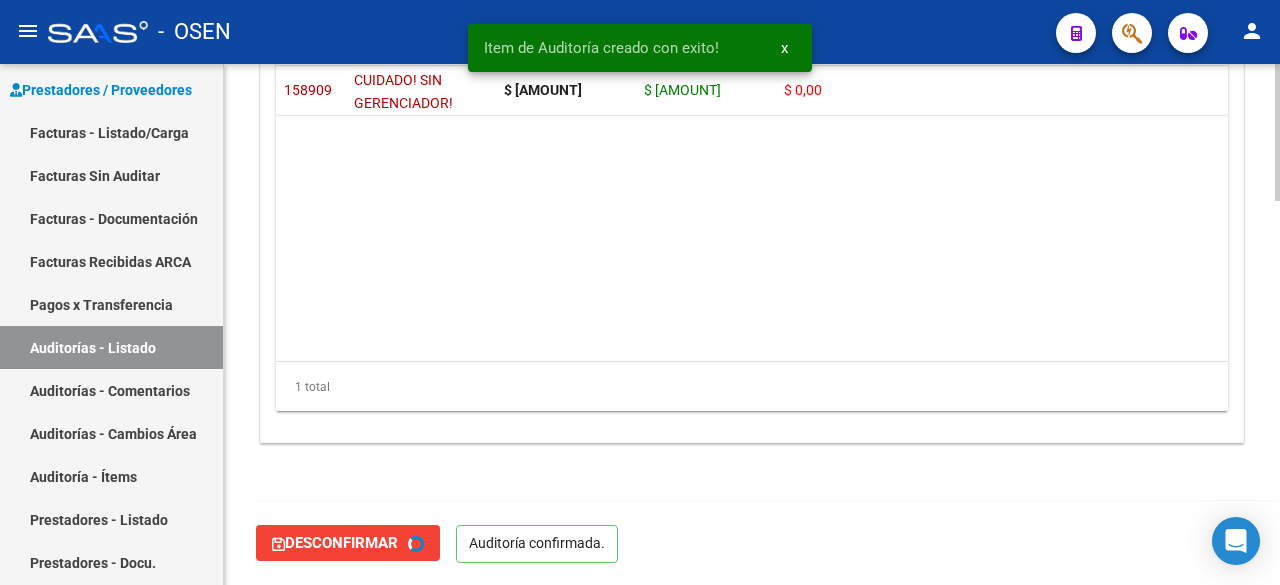 scroll, scrollTop: 0, scrollLeft: 0, axis: both 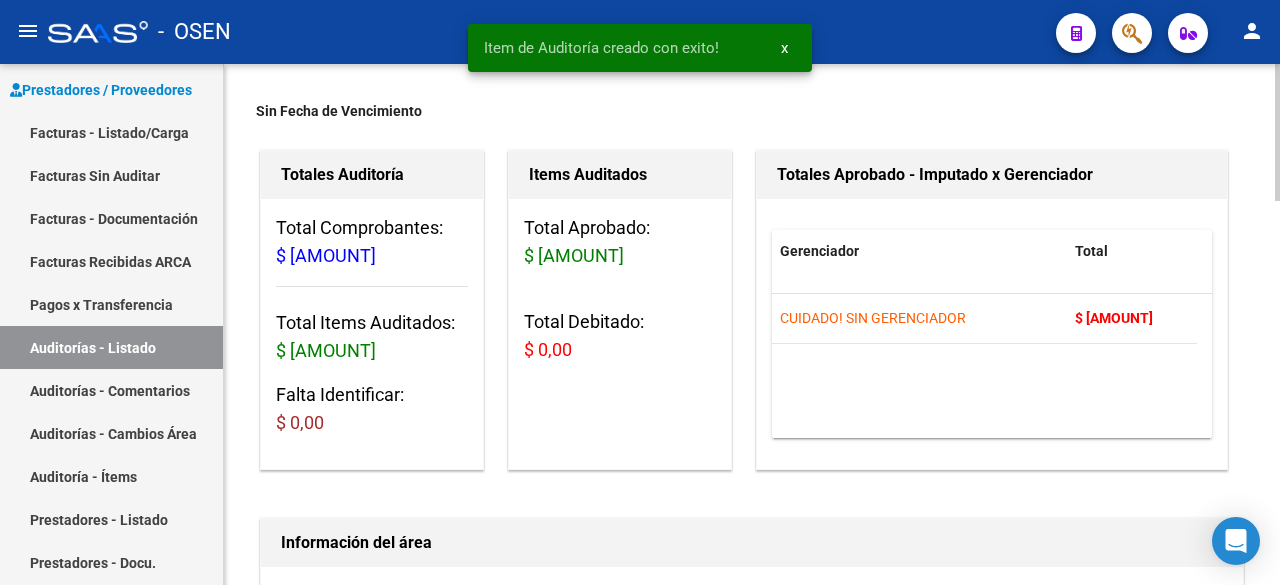 type on "202508" 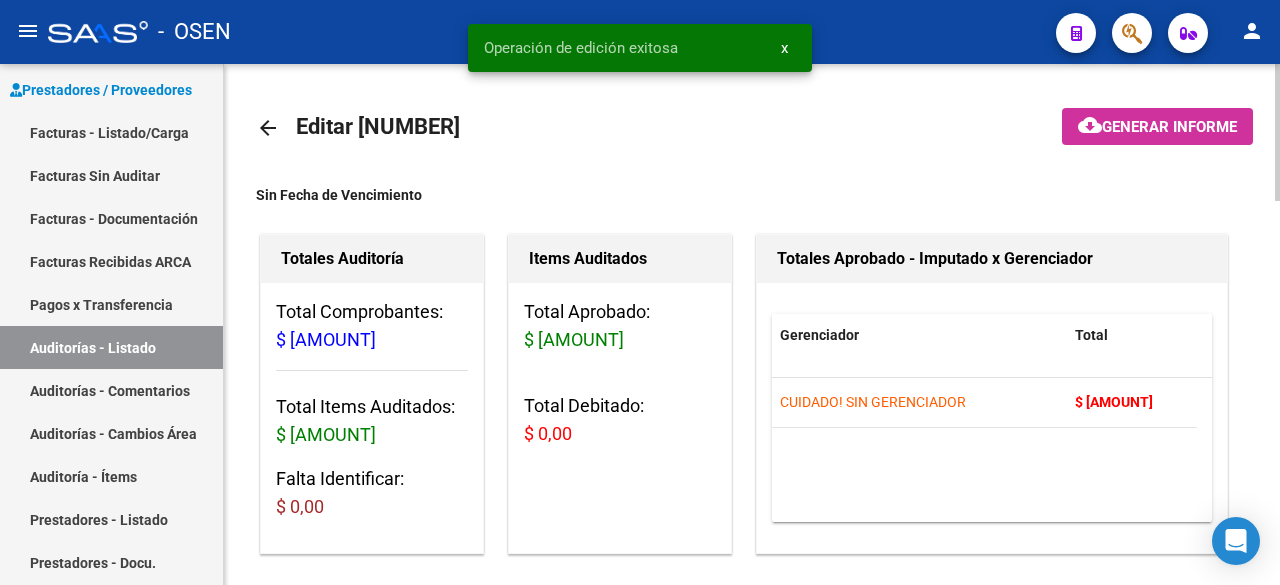 click on "arrow_back" 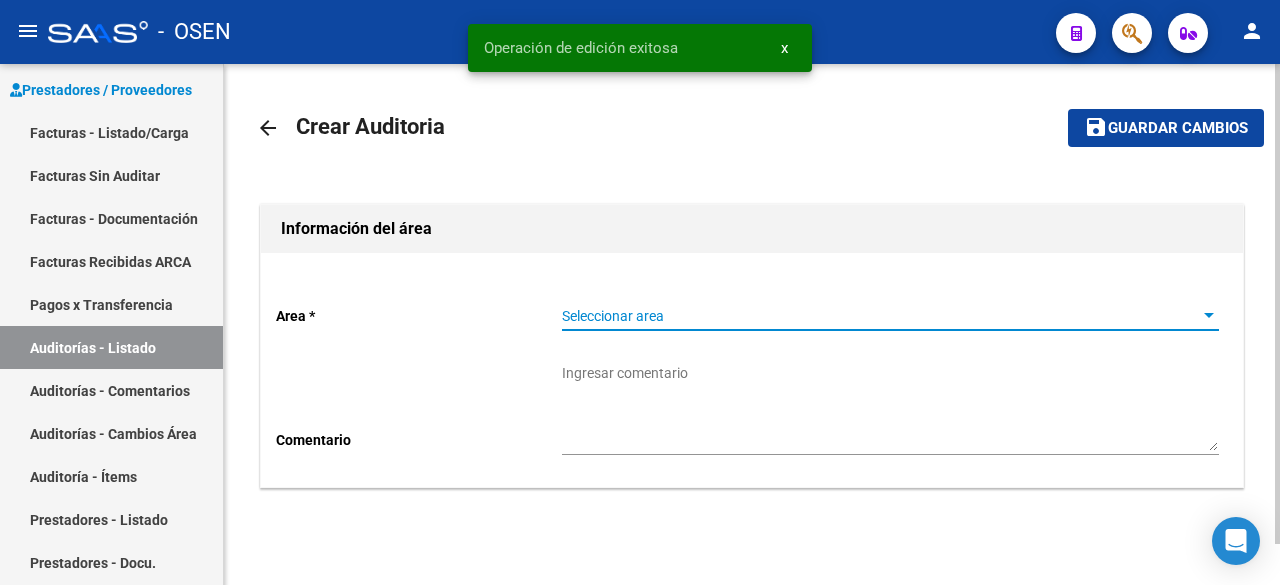 click on "Seleccionar area" at bounding box center [881, 316] 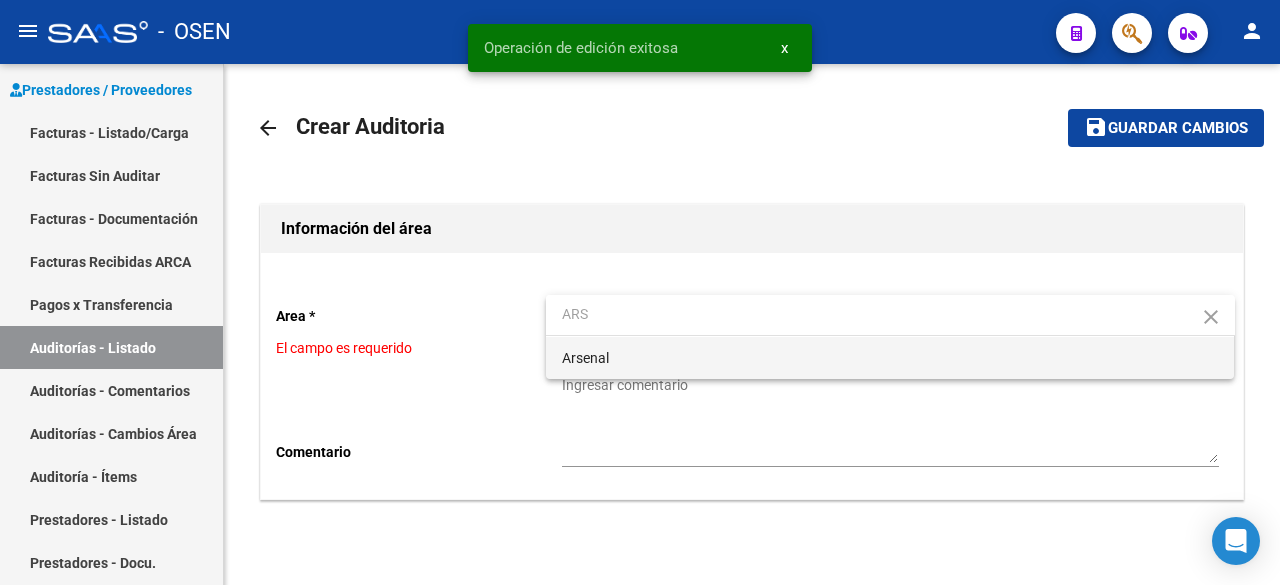 type on "ARS" 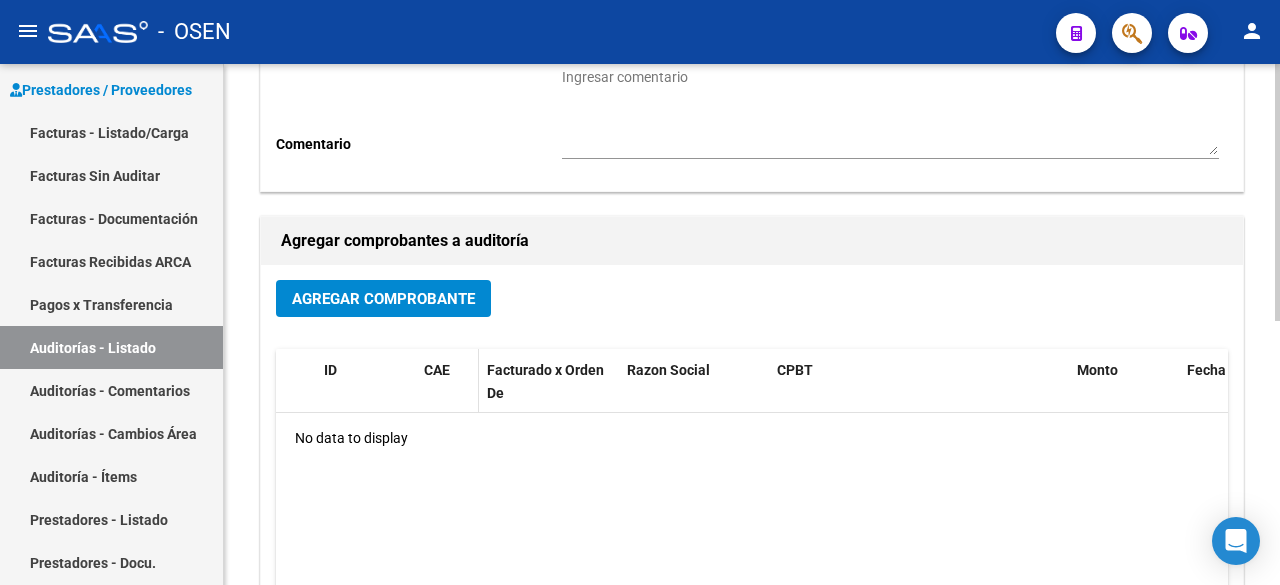 scroll, scrollTop: 333, scrollLeft: 0, axis: vertical 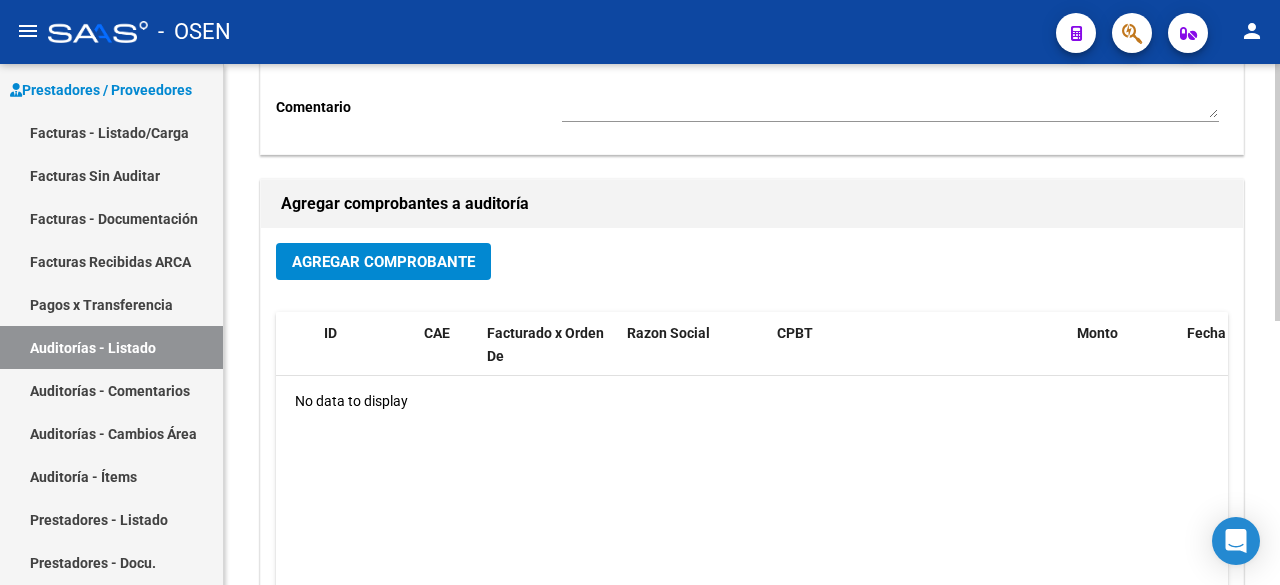 click on "Agregar Comprobante" 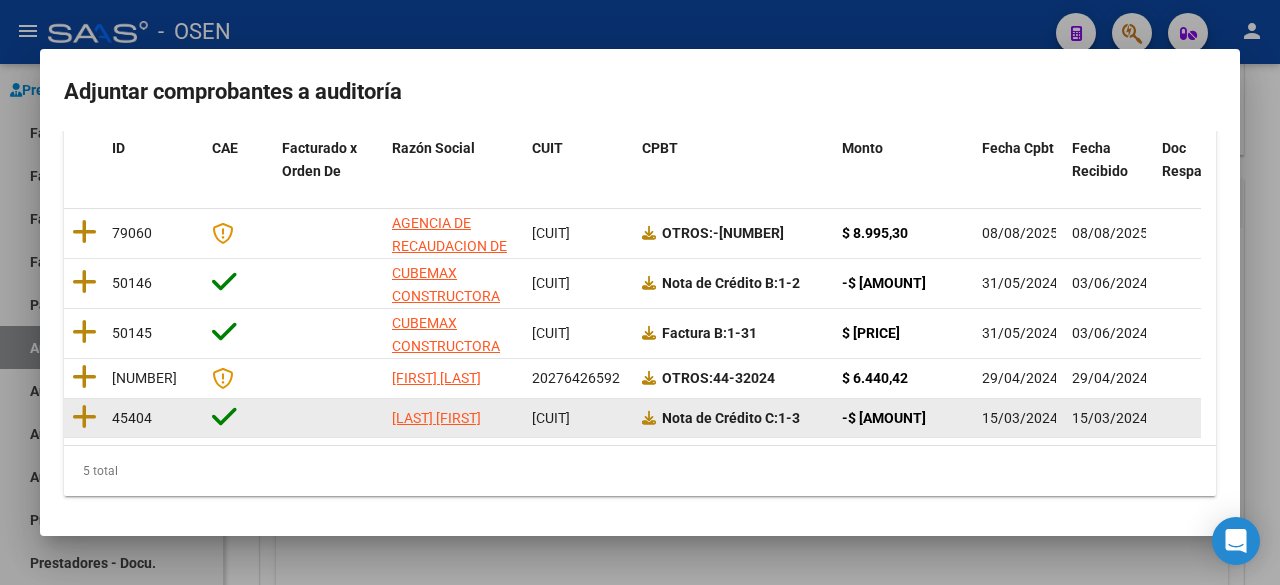 scroll, scrollTop: 291, scrollLeft: 0, axis: vertical 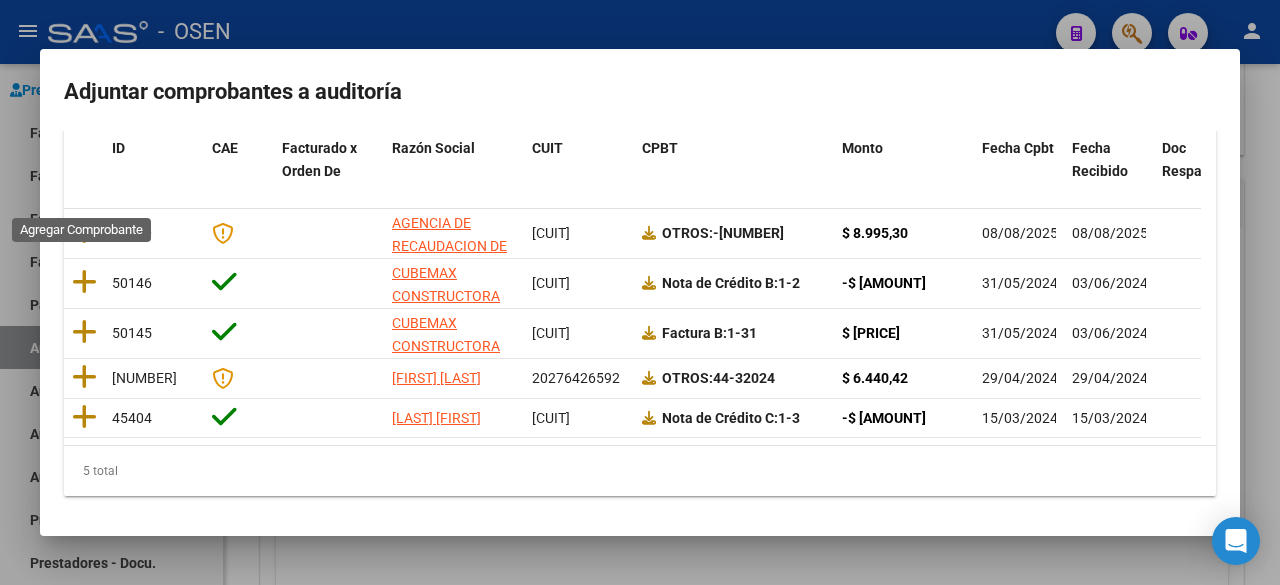 click 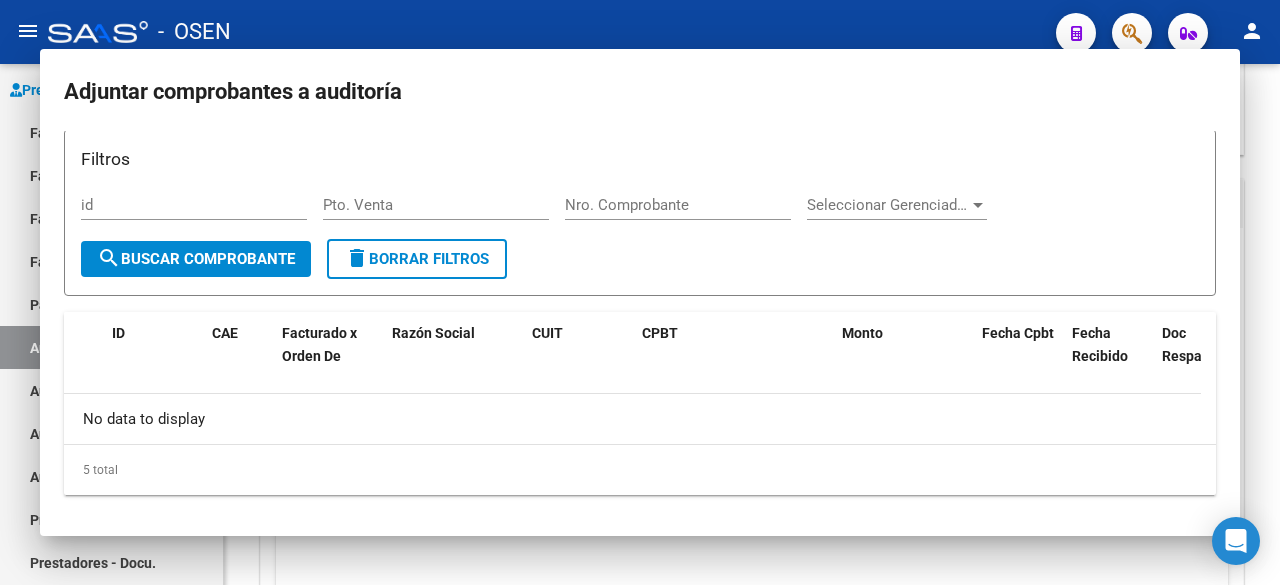 scroll, scrollTop: 22, scrollLeft: 0, axis: vertical 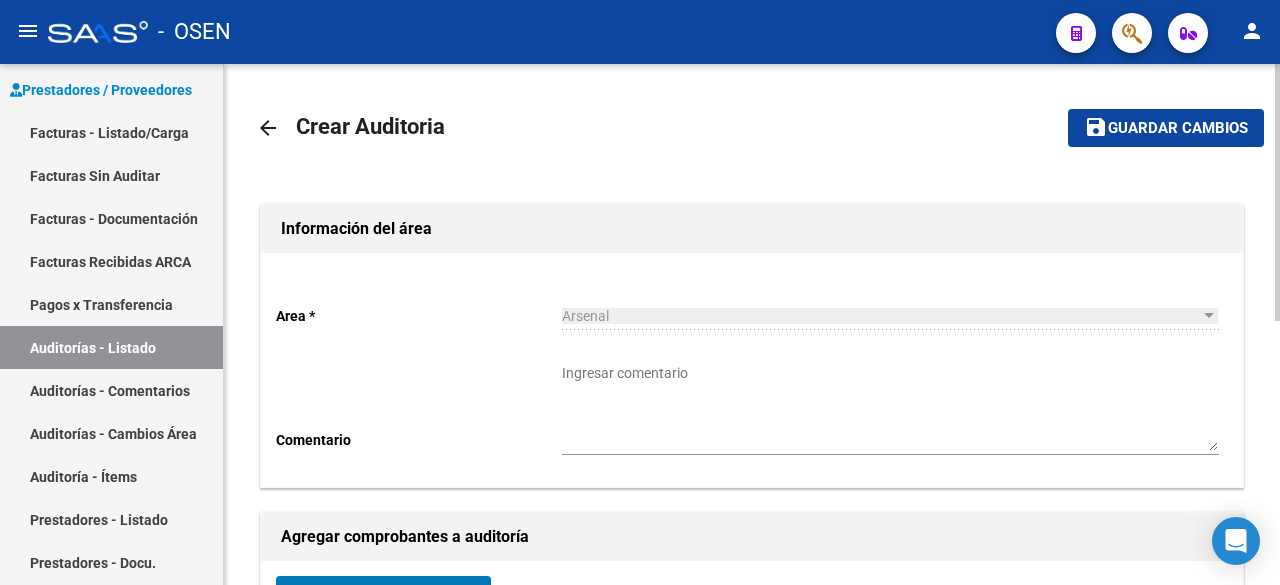 click on "save Guardar cambios" 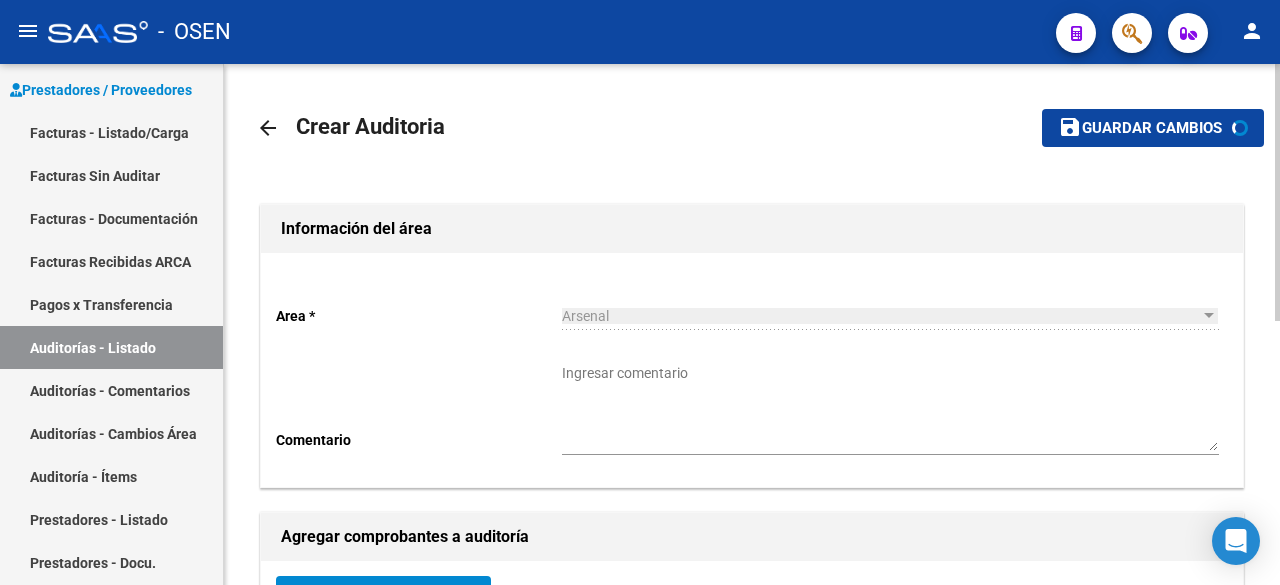 scroll, scrollTop: 0, scrollLeft: 0, axis: both 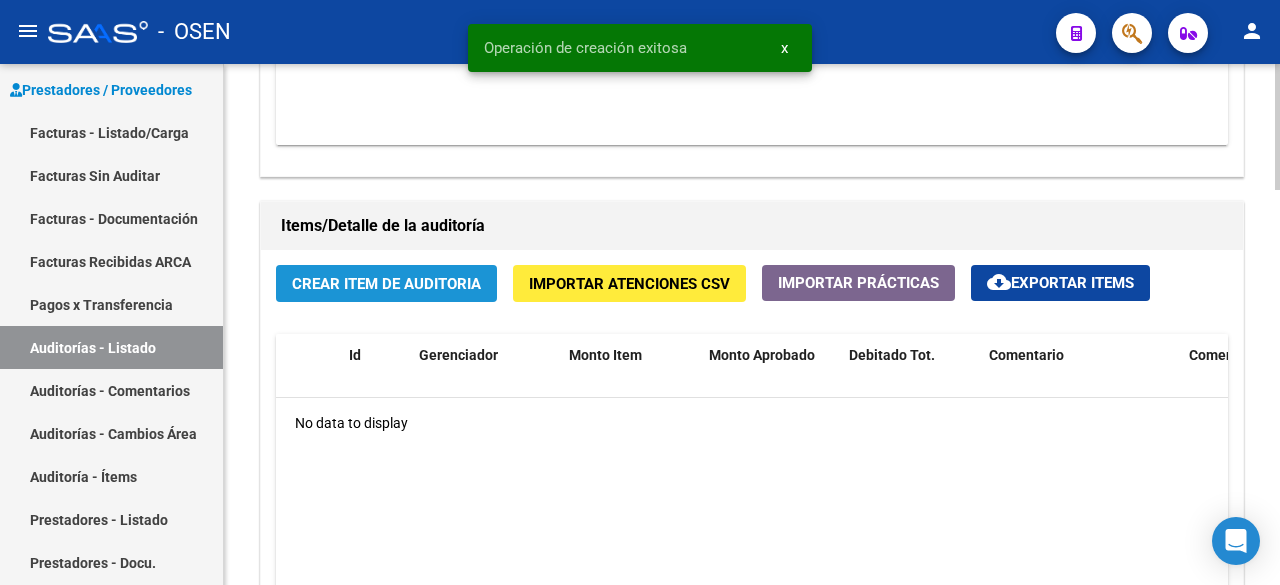 click on "Crear Item de Auditoria" 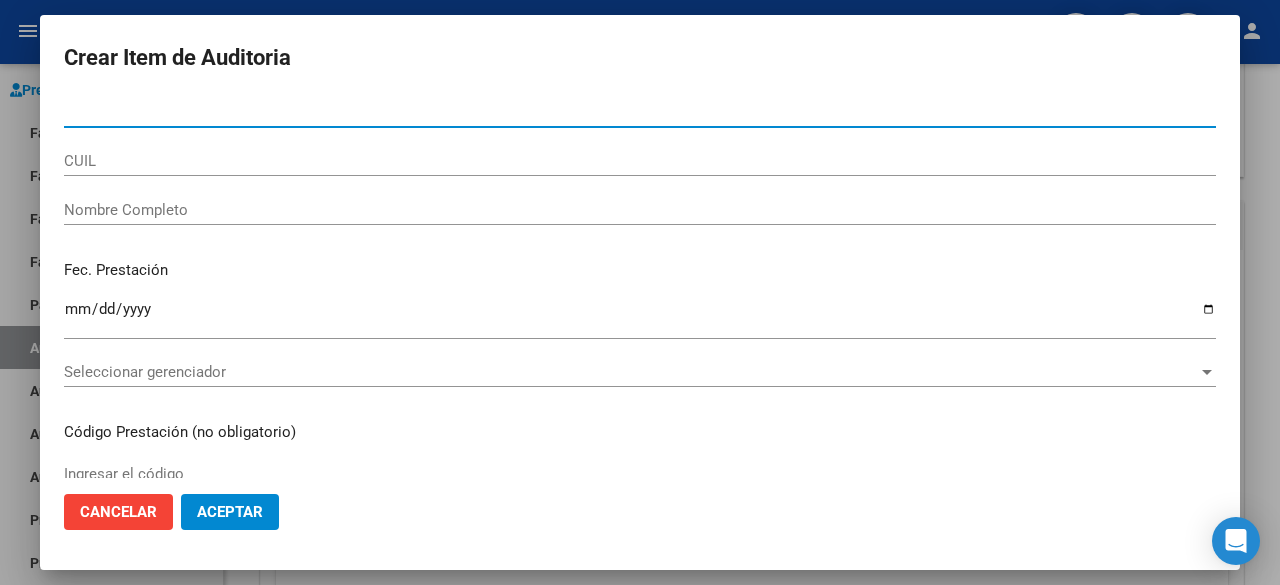 click on "Aceptar" 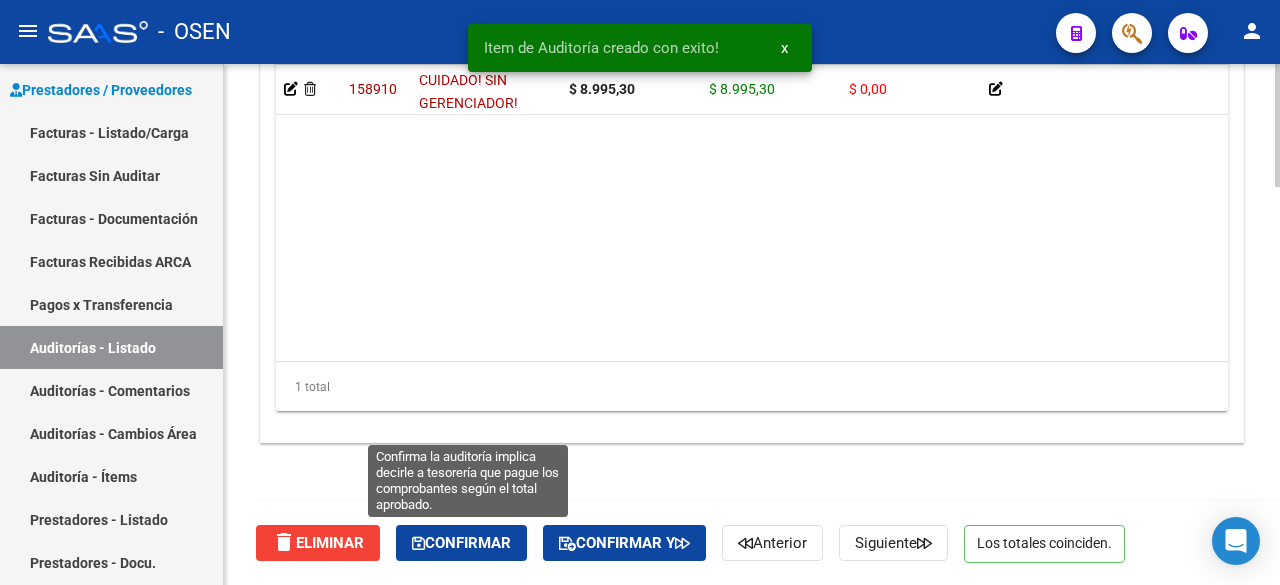 click on "Confirmar" 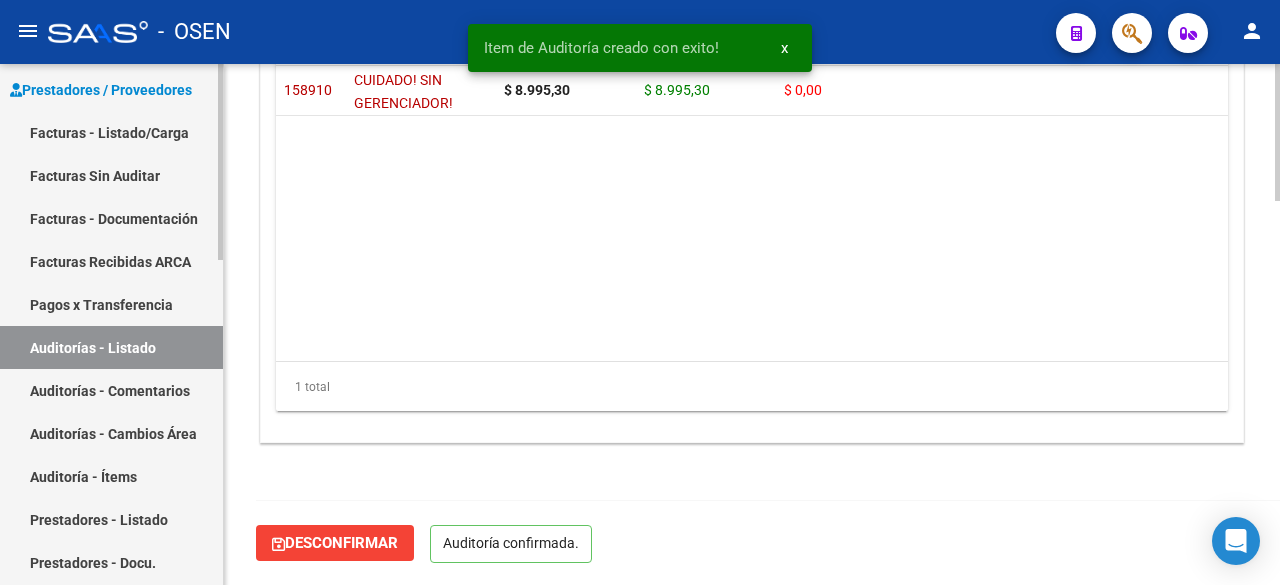 scroll, scrollTop: 1467, scrollLeft: 0, axis: vertical 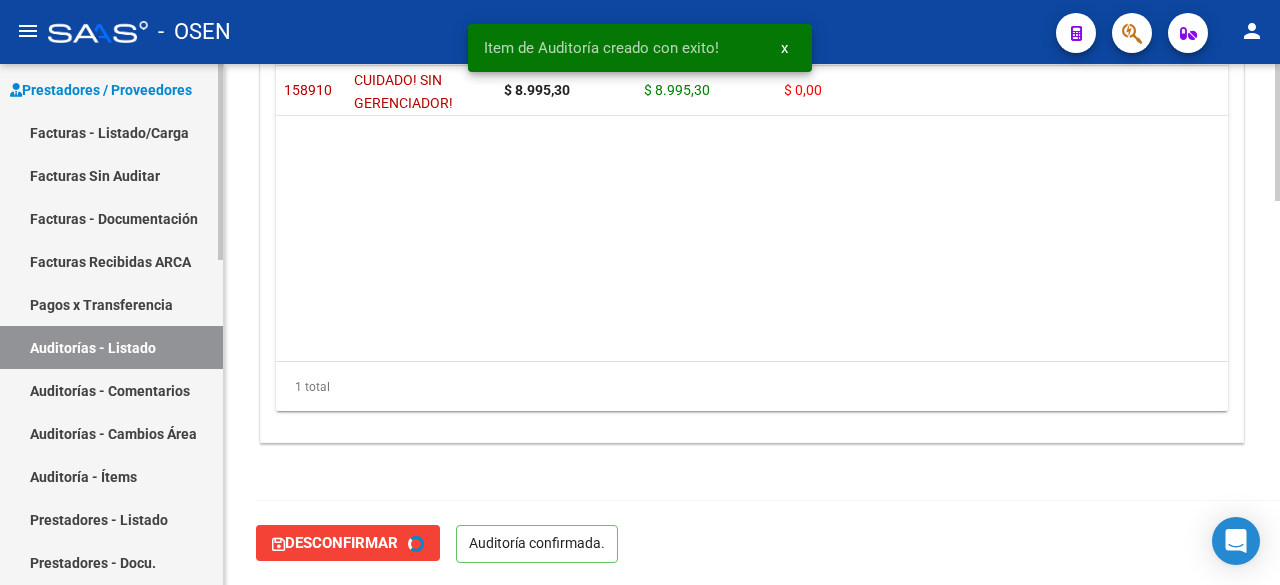 type on "202508" 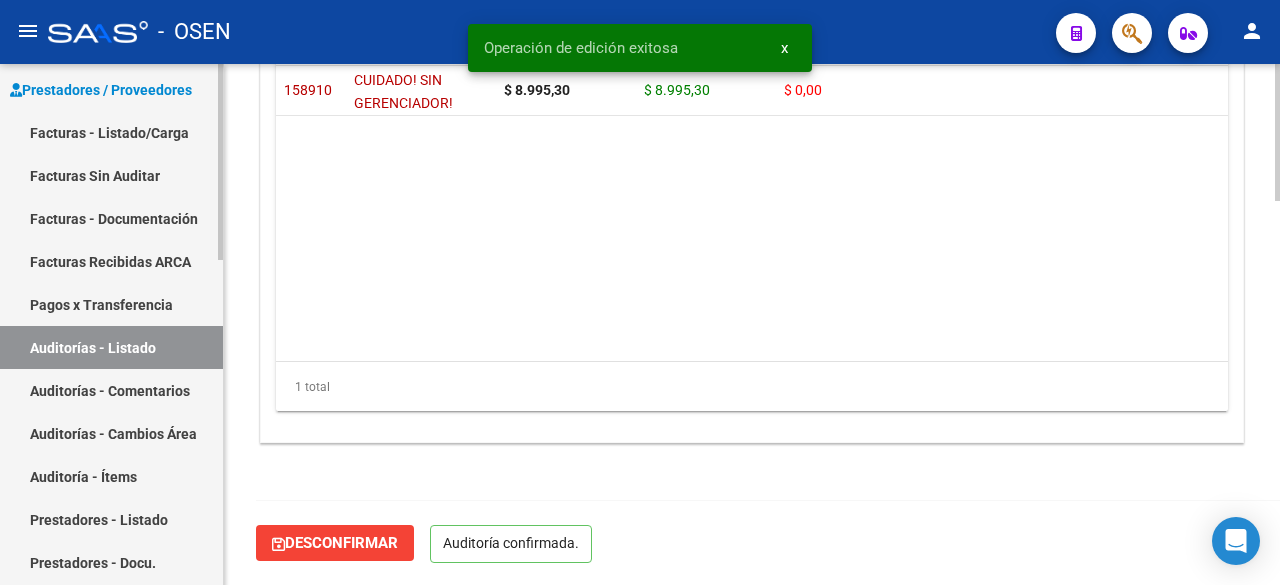 click on "Facturas - Listado/Carga" at bounding box center (111, 132) 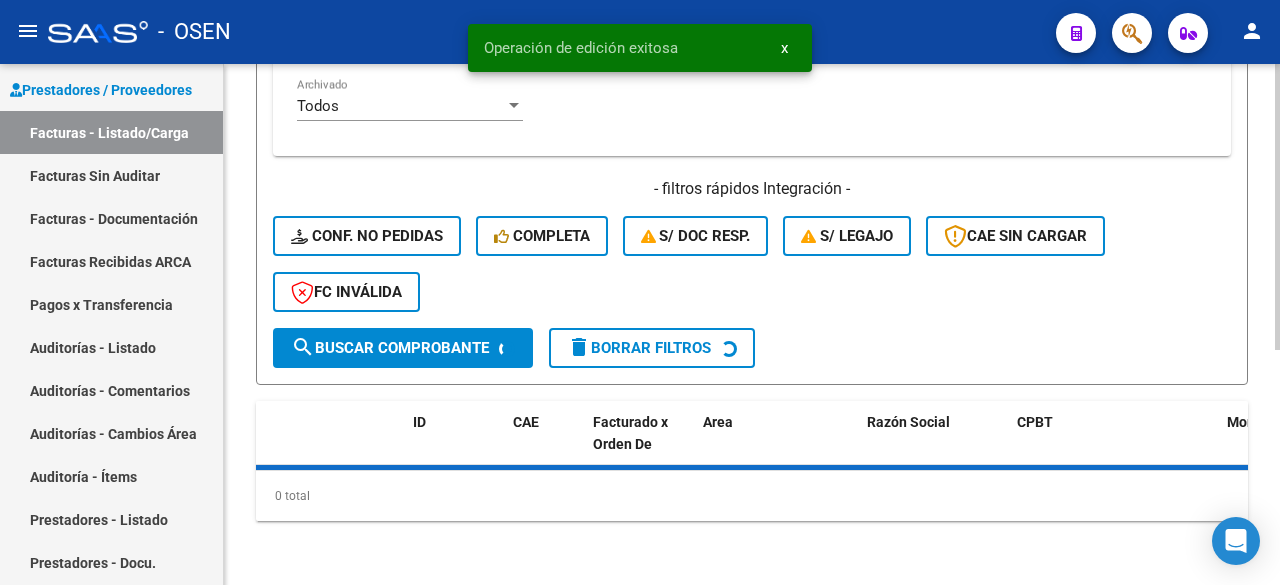 scroll, scrollTop: 0, scrollLeft: 0, axis: both 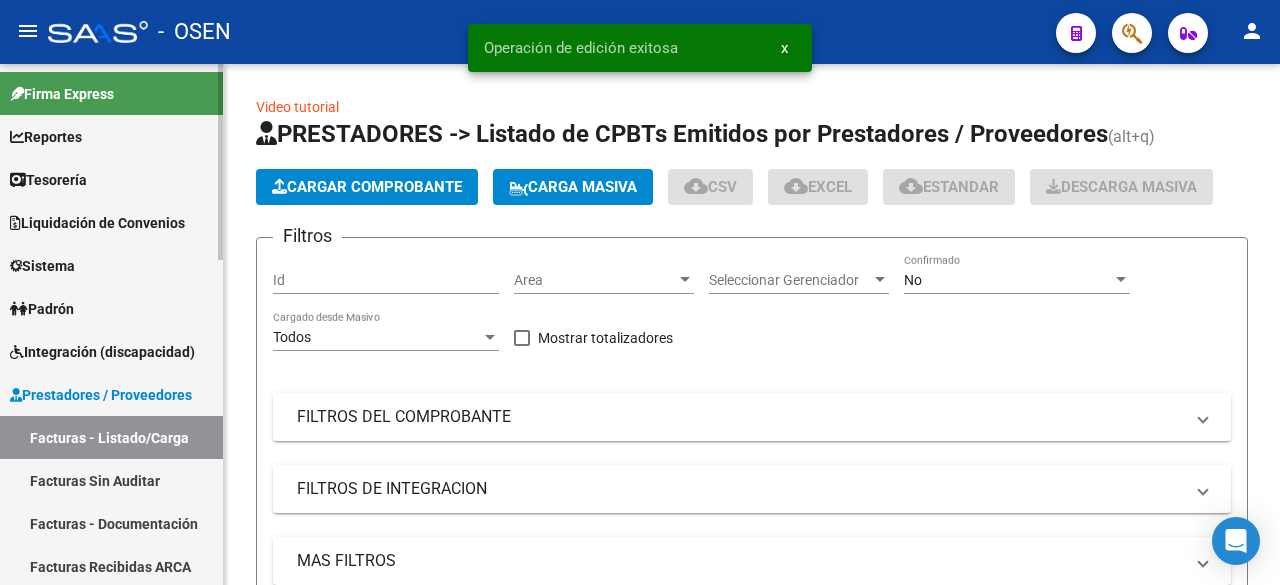 click on "Tesorería" at bounding box center (111, 179) 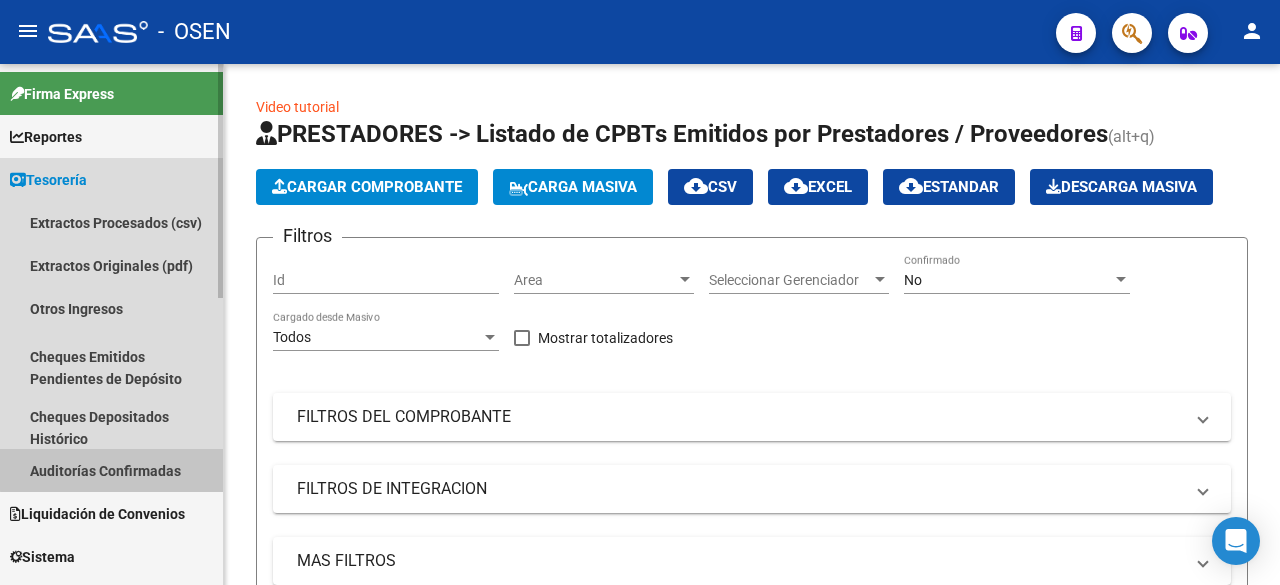 click on "Auditorías Confirmadas" at bounding box center [111, 470] 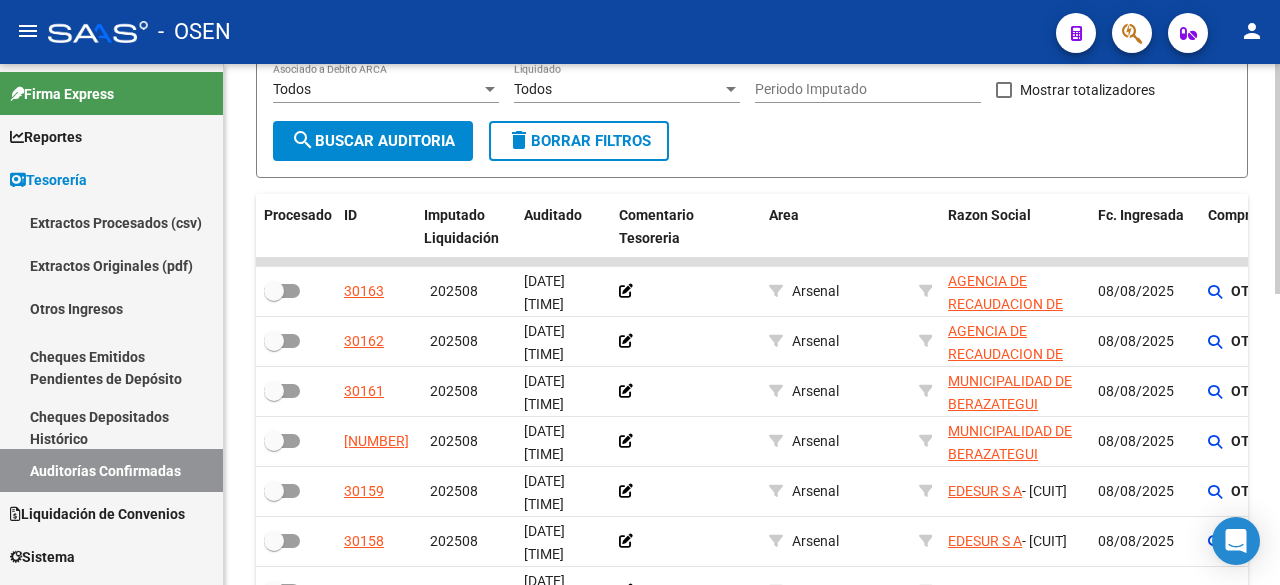 scroll, scrollTop: 327, scrollLeft: 0, axis: vertical 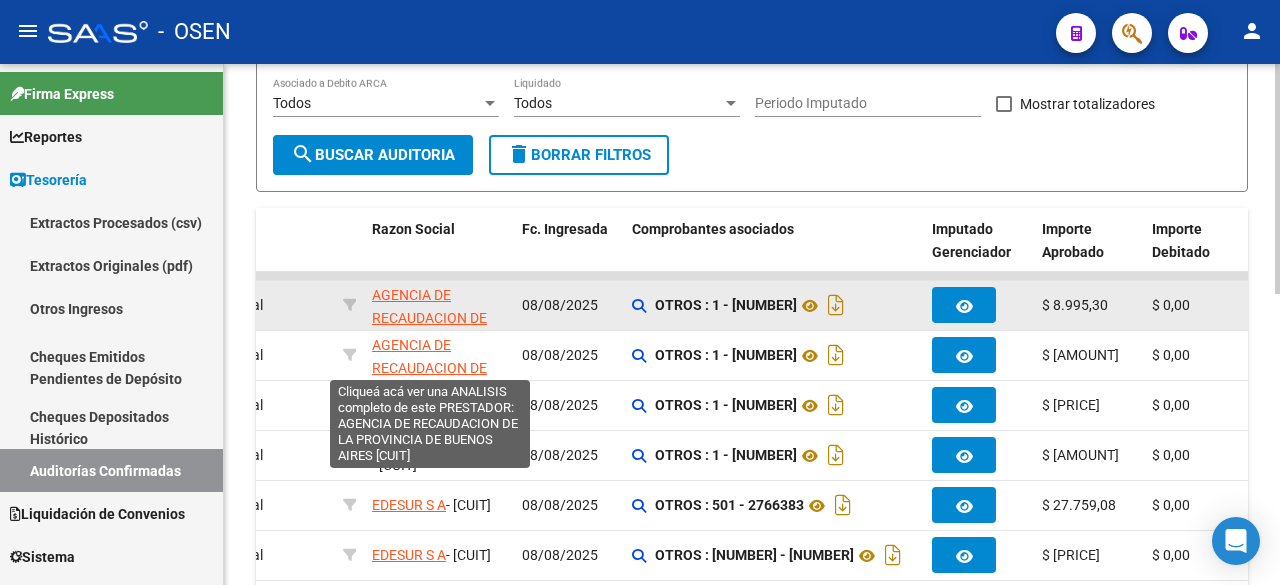 click on "AGENCIA DE RECAUDACION DE LA PROVINCIA DE BUENOS AIRES" 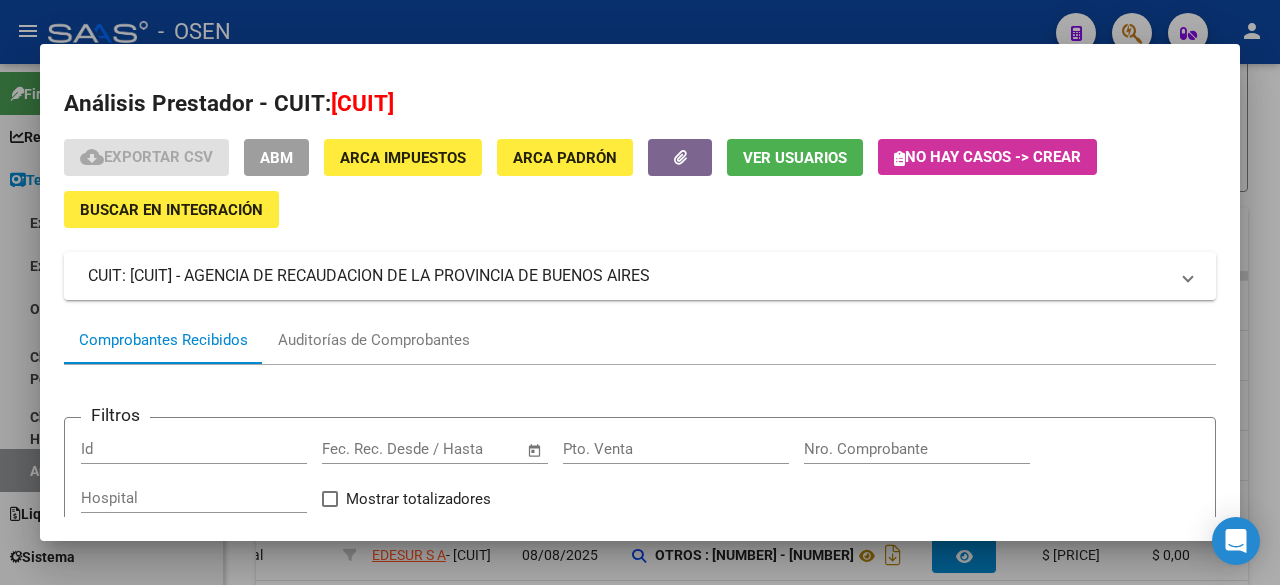 click on "Análisis Prestador - CUIT:  [CUIT]" at bounding box center [640, 104] 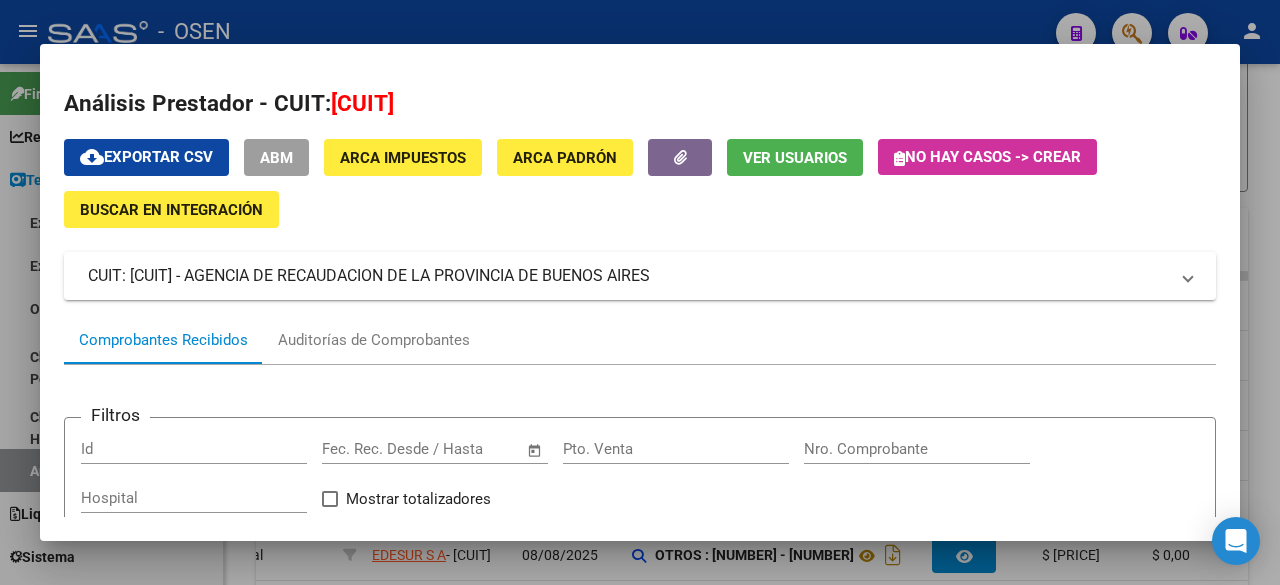 drag, startPoint x: 333, startPoint y: 100, endPoint x: 486, endPoint y: 104, distance: 153.05228 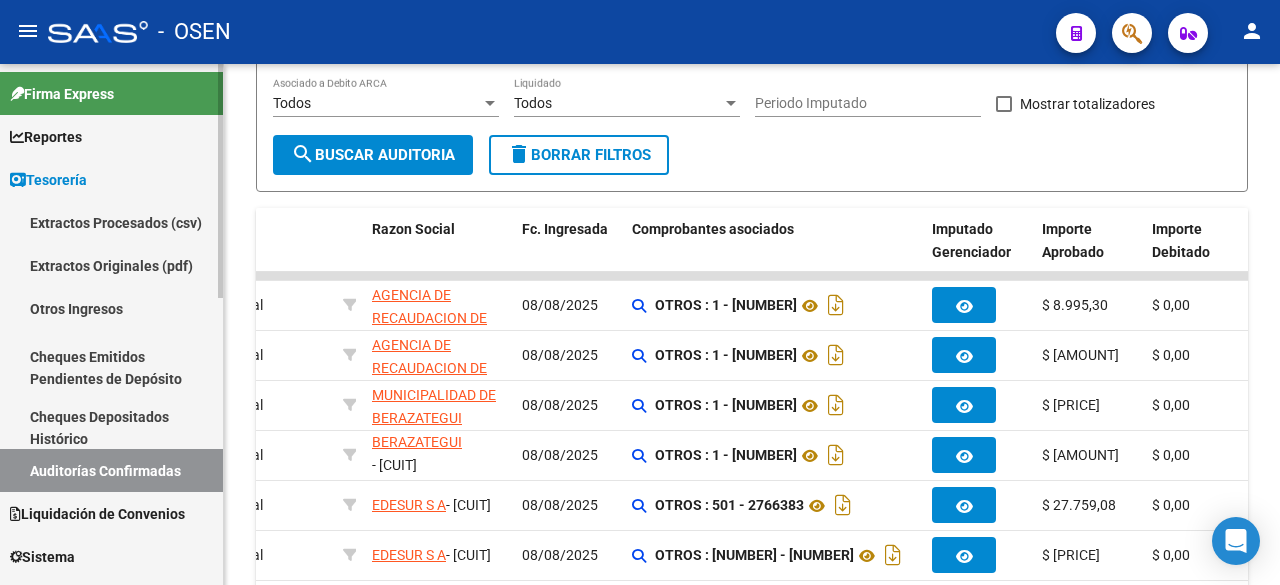 click at bounding box center [18, 180] 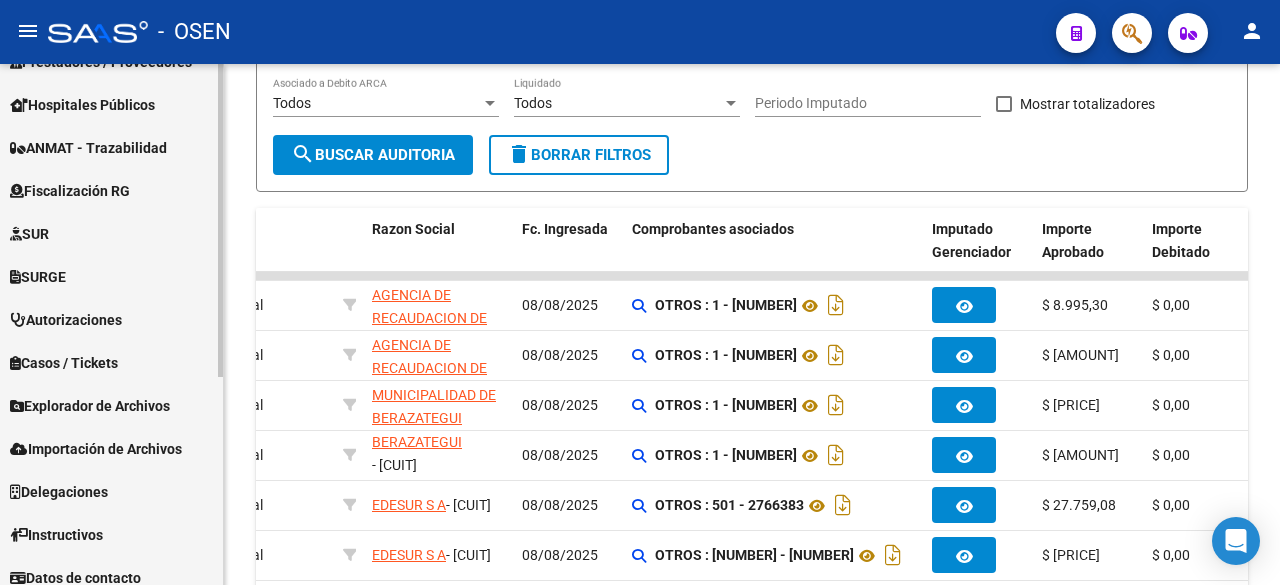 scroll, scrollTop: 0, scrollLeft: 0, axis: both 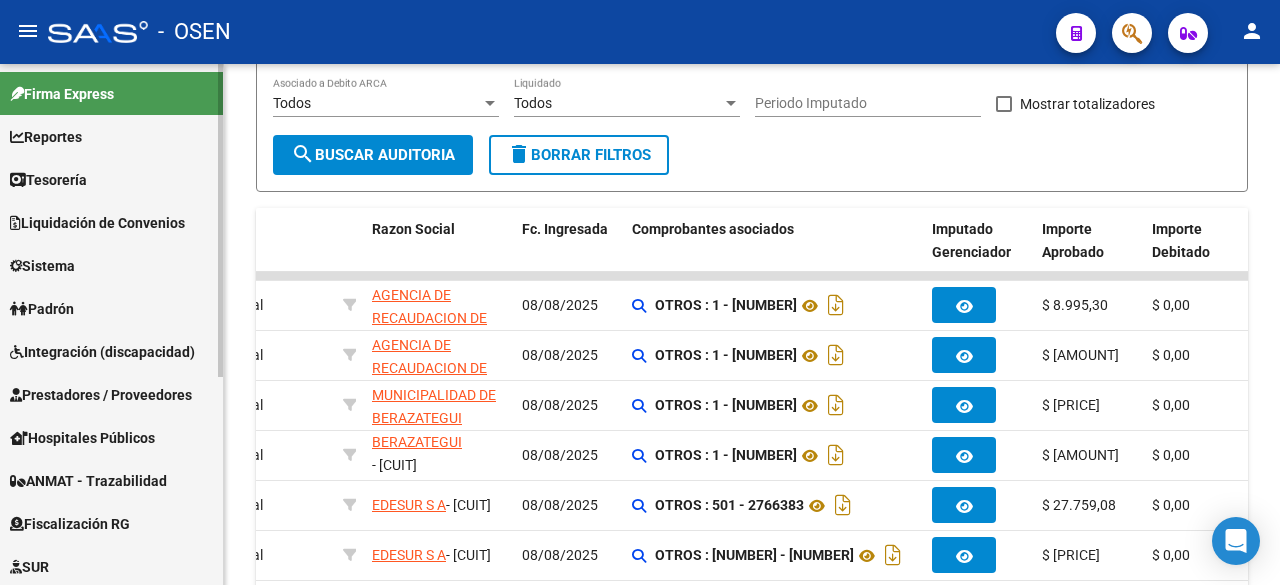 click on "Prestadores / Proveedores" at bounding box center [101, 395] 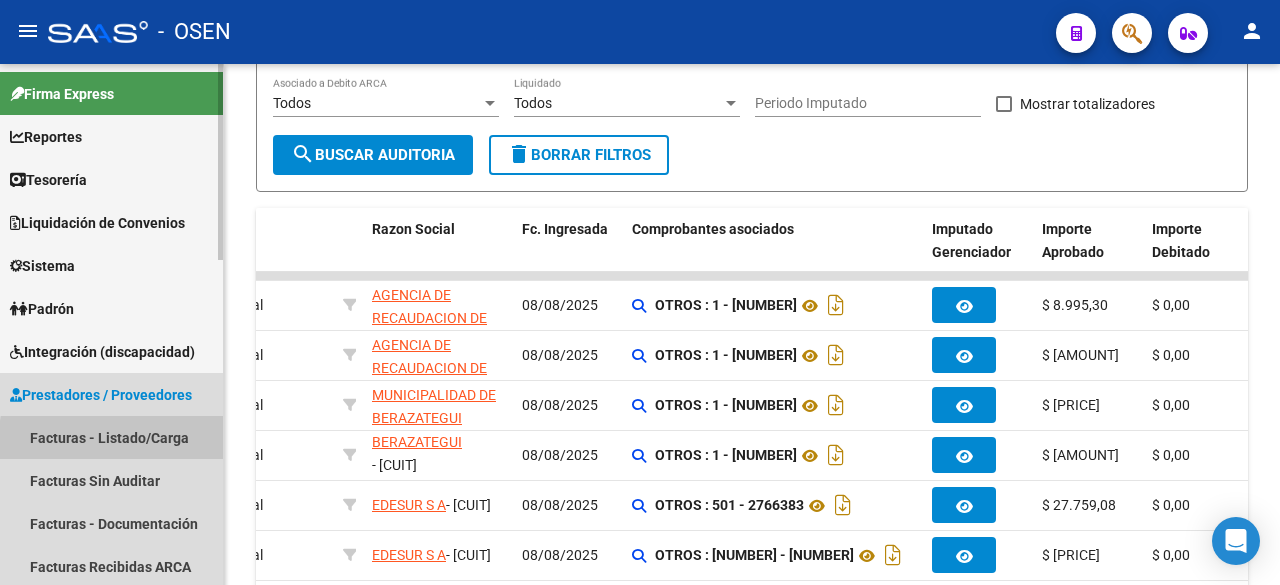 click on "Facturas - Listado/Carga" at bounding box center [111, 437] 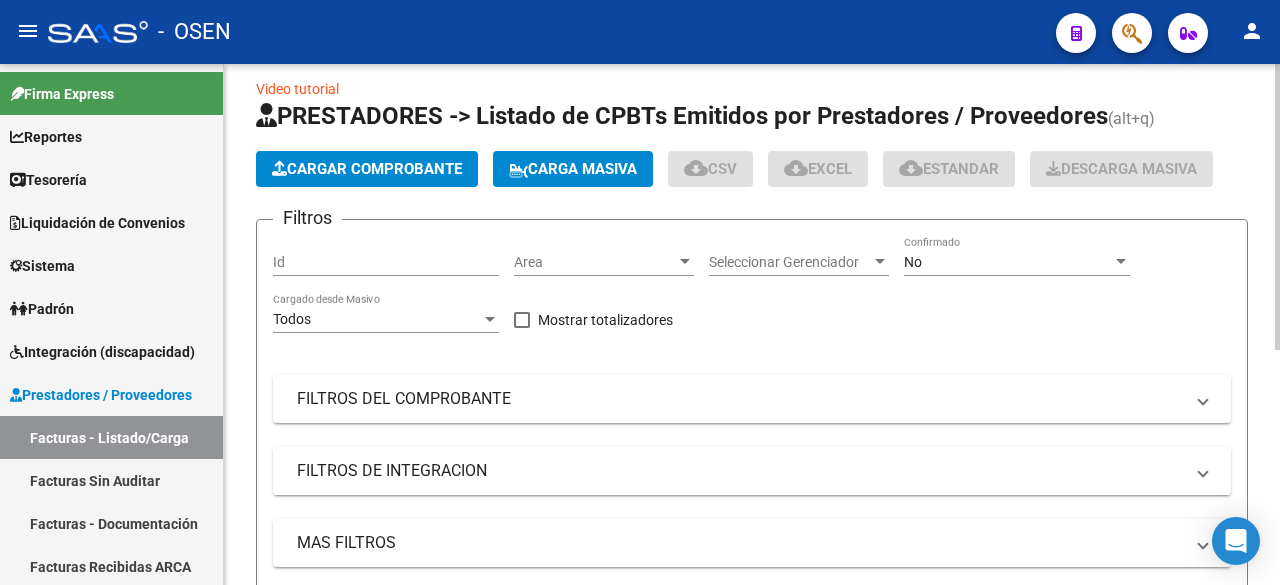 scroll, scrollTop: 0, scrollLeft: 0, axis: both 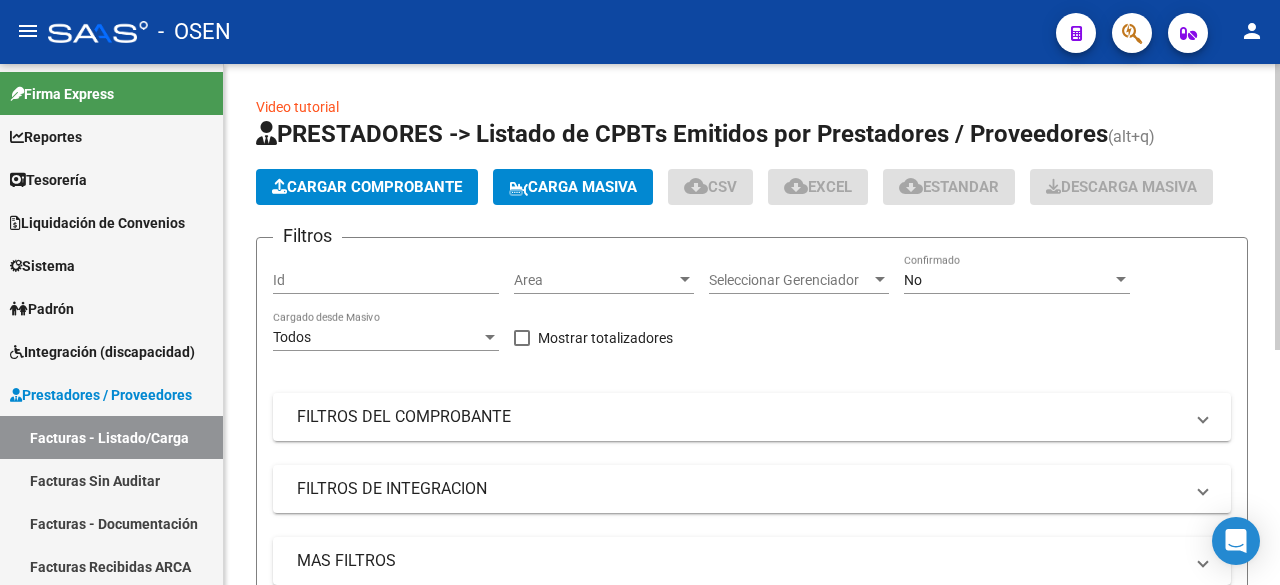 click on "Cargar Comprobante" 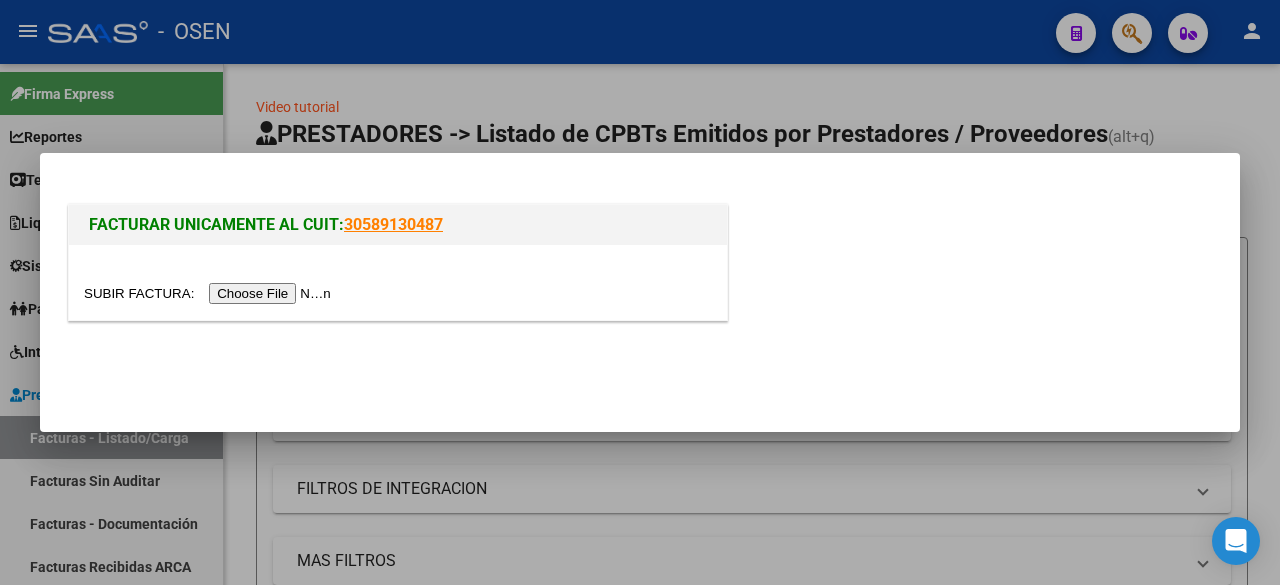 click at bounding box center (210, 293) 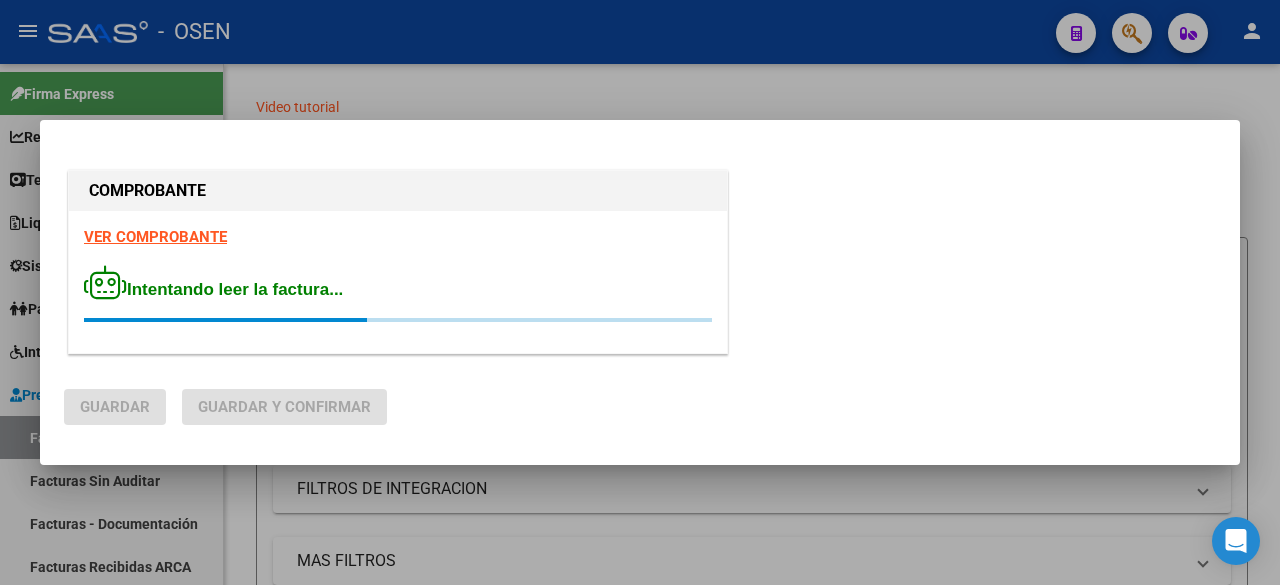 click on "VER COMPROBANTE" at bounding box center (155, 237) 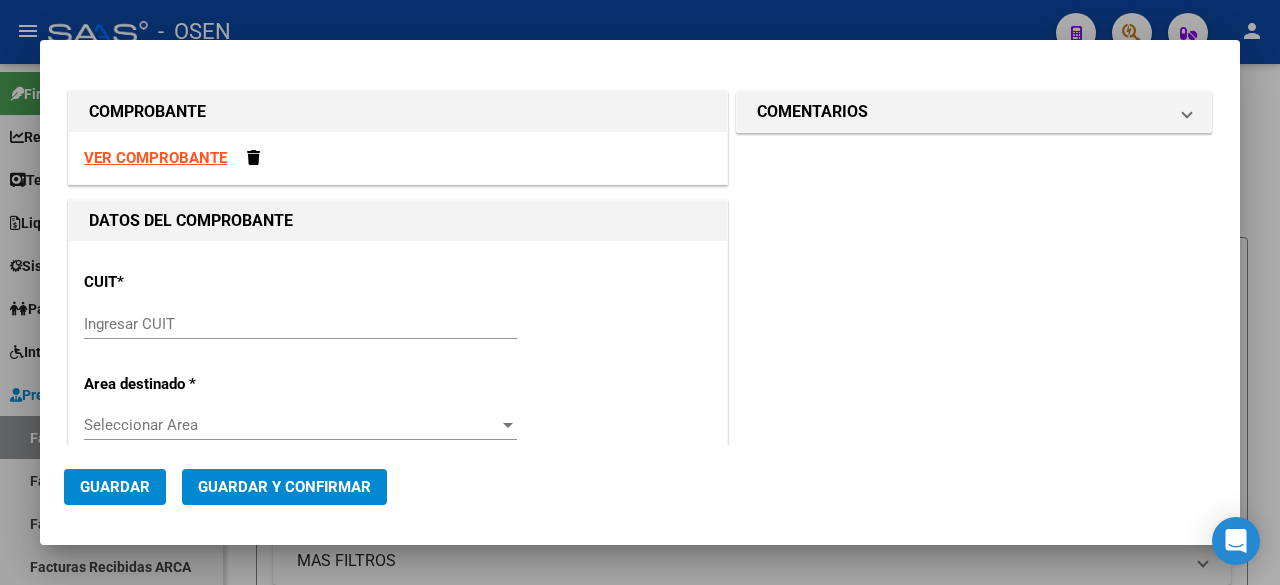 click on "Ingresar CUIT" at bounding box center (300, 324) 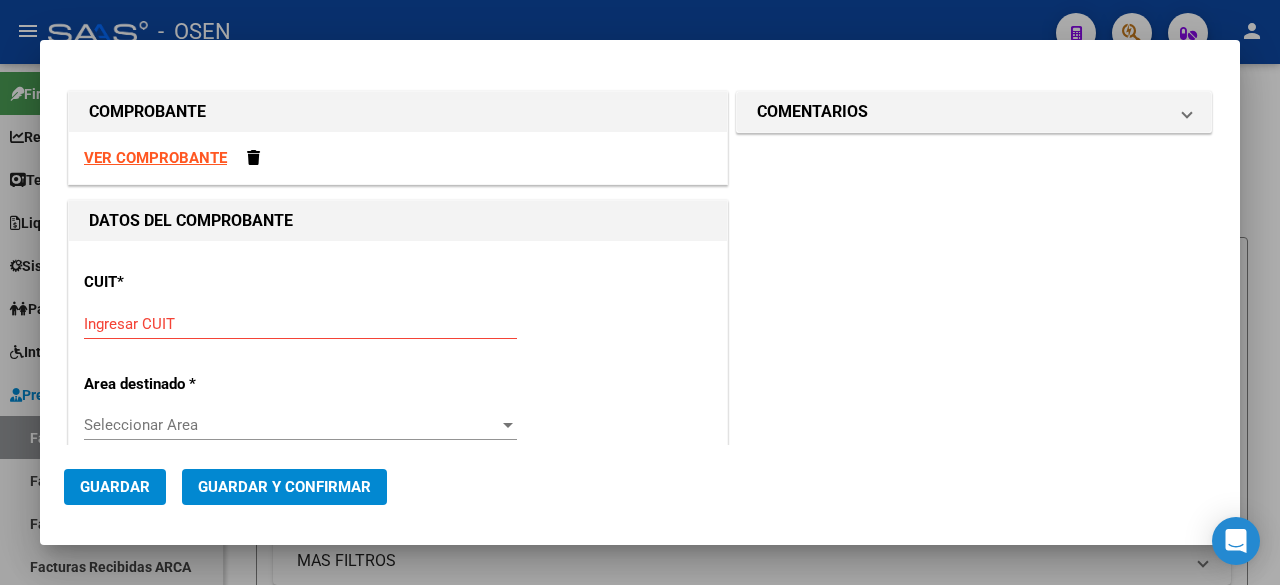 click on "Ingresar CUIT" at bounding box center (300, 324) 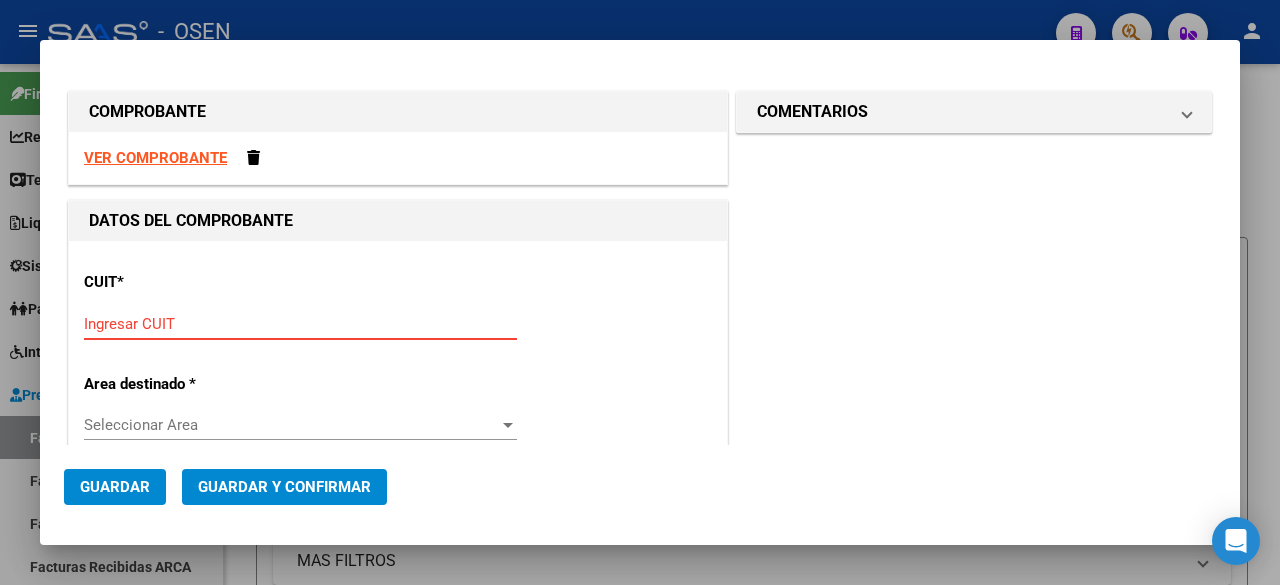 paste on "[CUIT]" 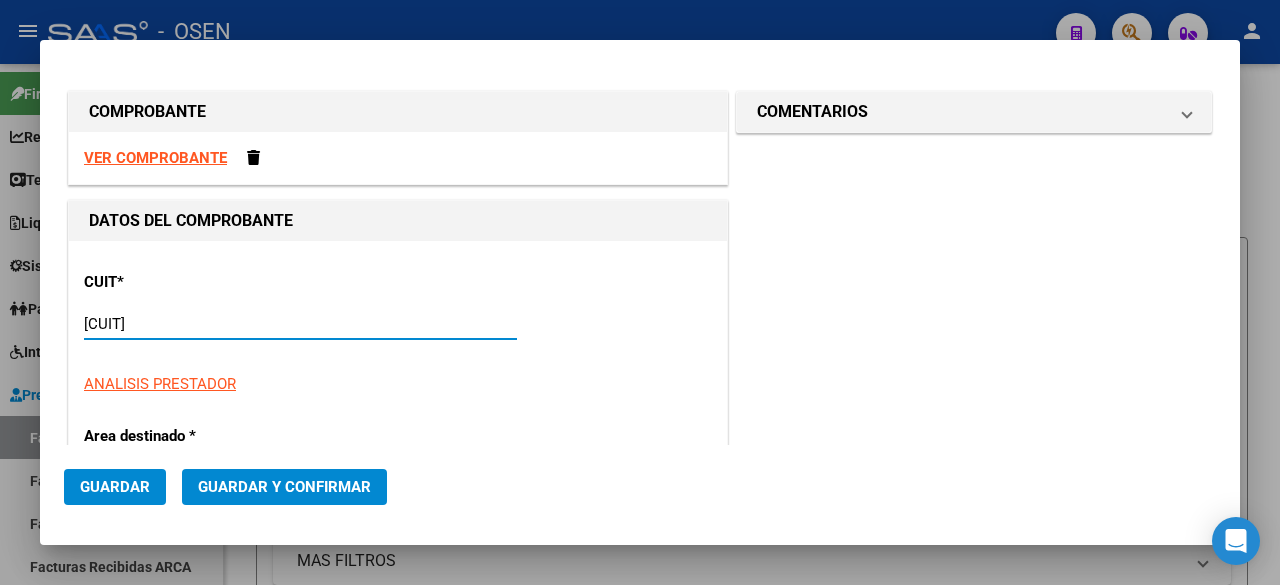 type on "1" 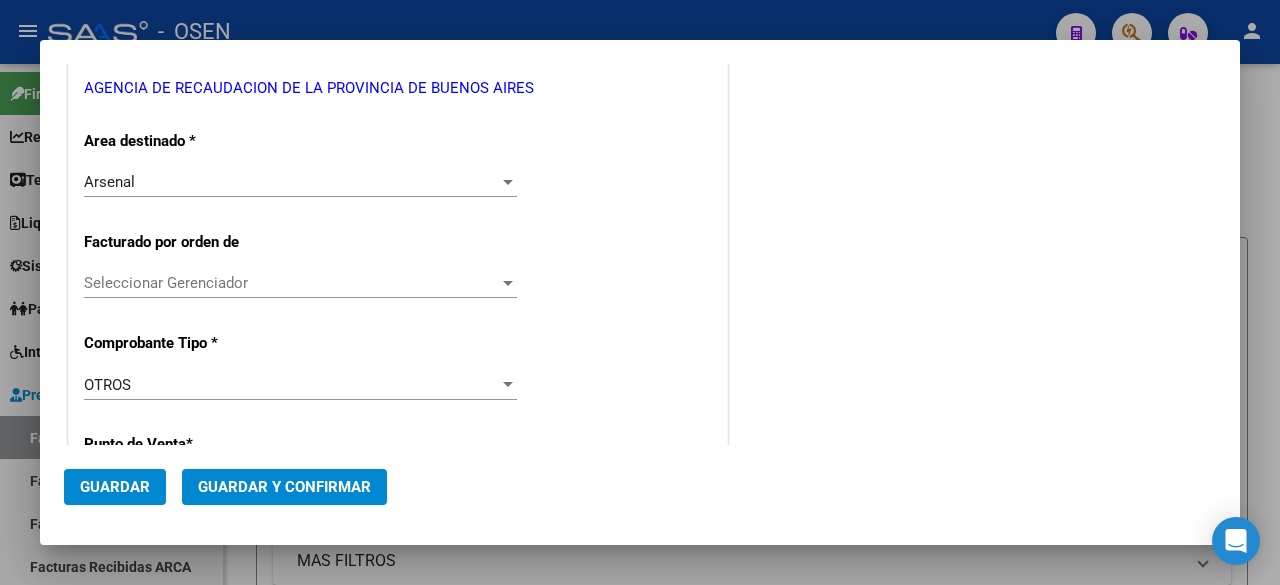 scroll, scrollTop: 667, scrollLeft: 0, axis: vertical 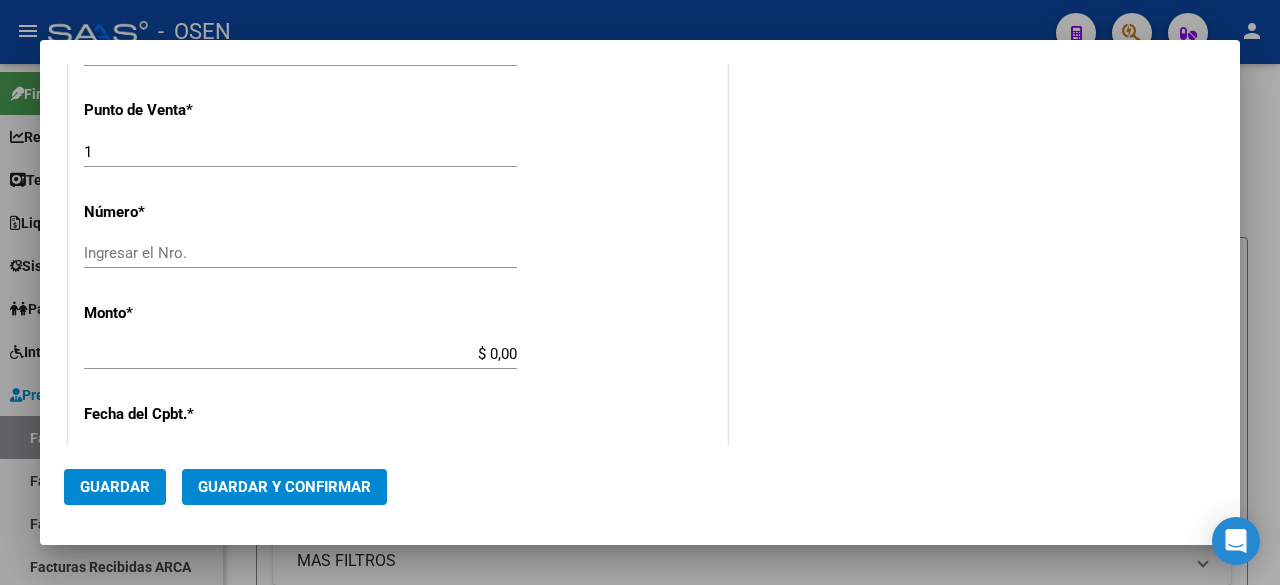 type on "[CUIT]" 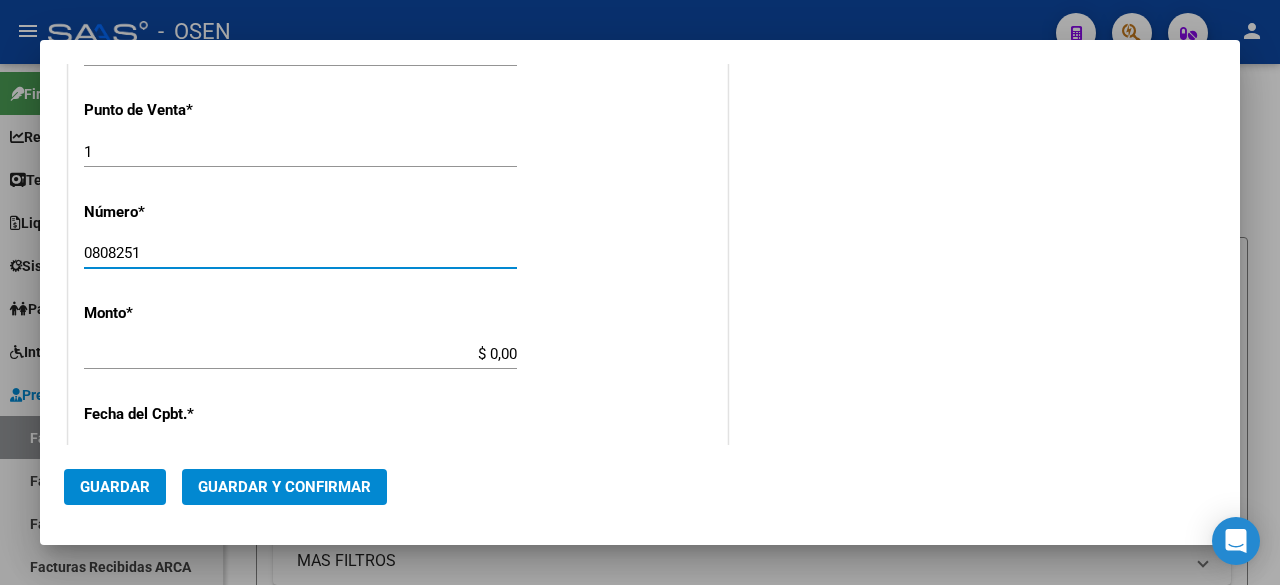 type on "0808251" 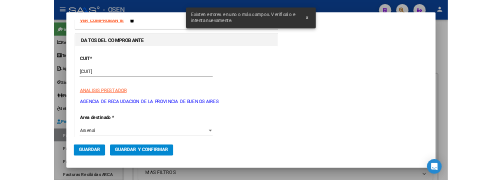 scroll, scrollTop: 0, scrollLeft: 0, axis: both 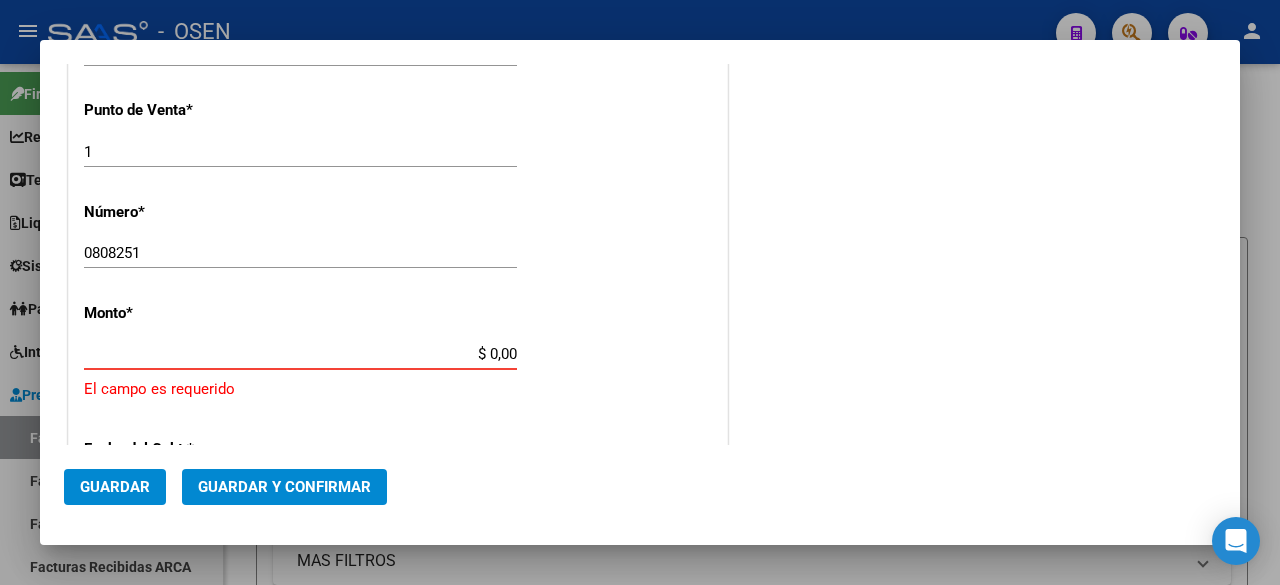 paste on "55.910,9" 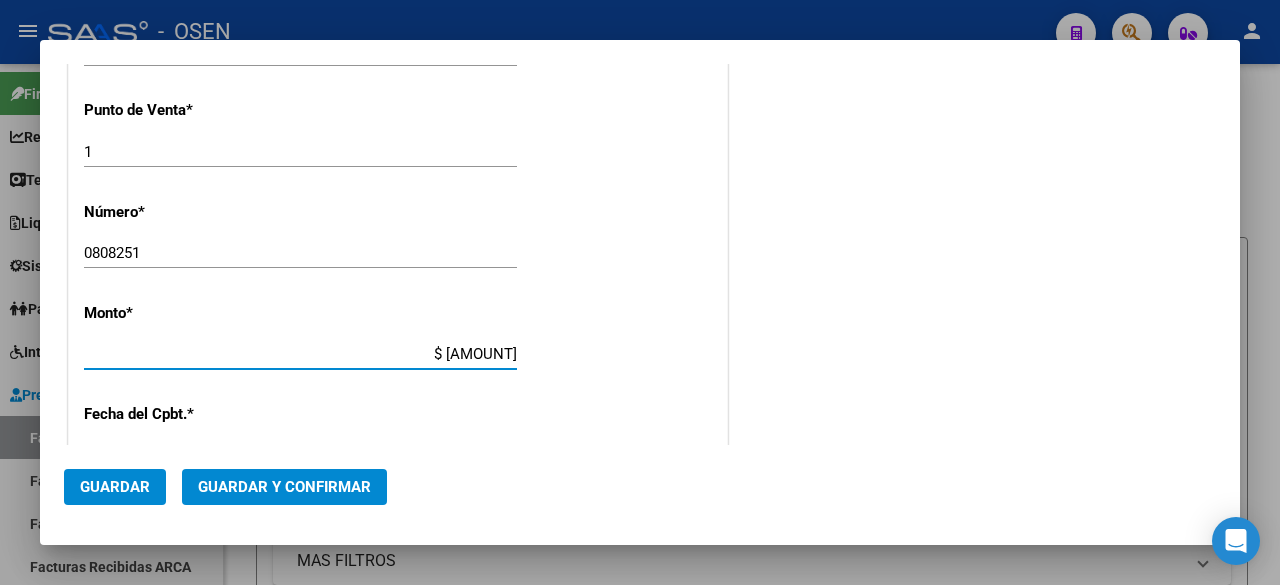 click on "$ [AMOUNT]" at bounding box center (300, 354) 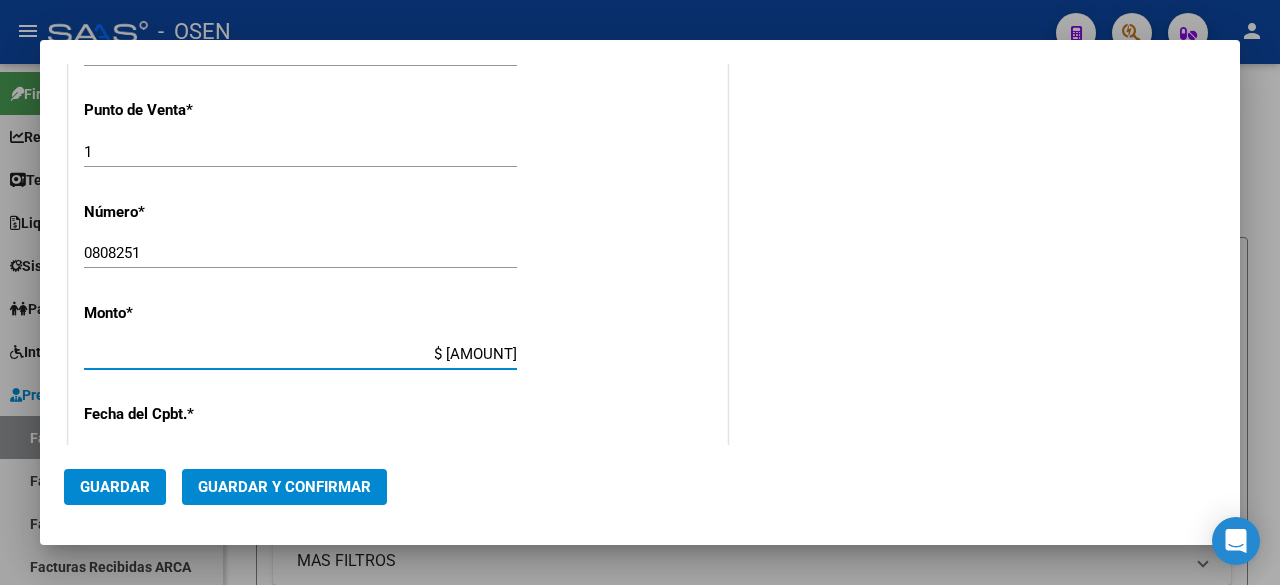 scroll, scrollTop: 1000, scrollLeft: 0, axis: vertical 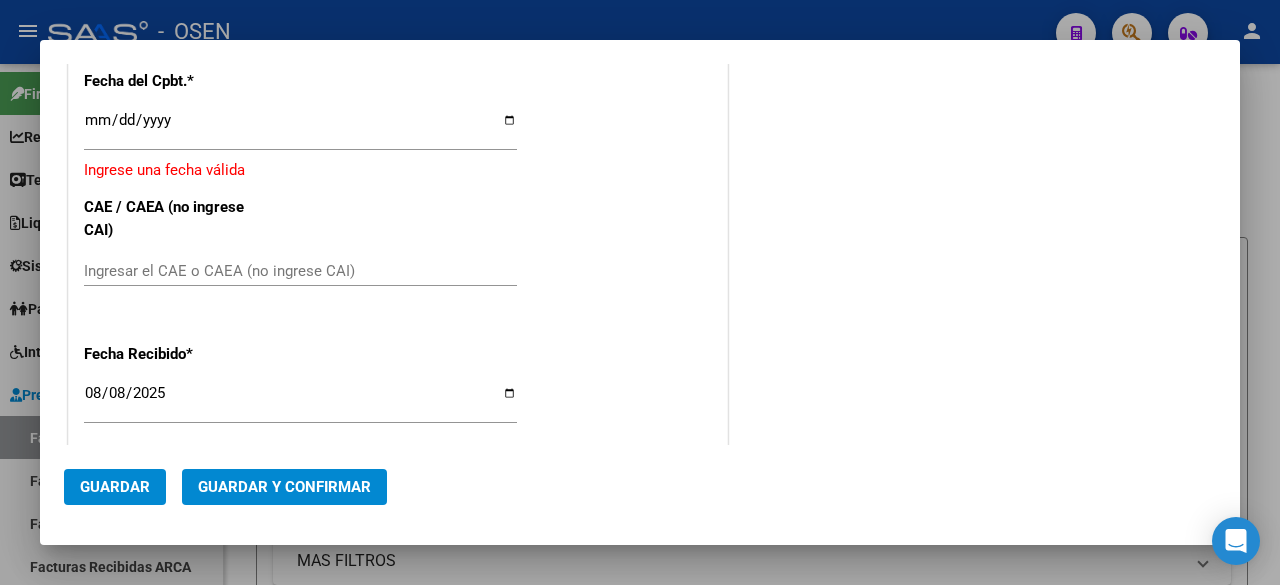 type on "$ [AMOUNT]" 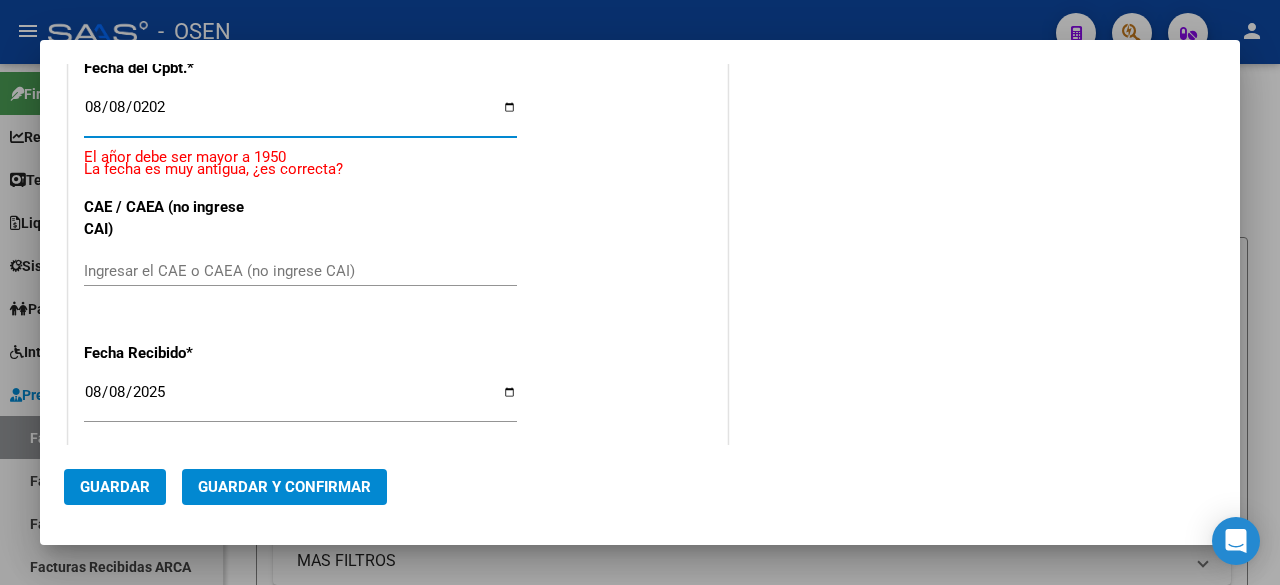type on "2025-08-08" 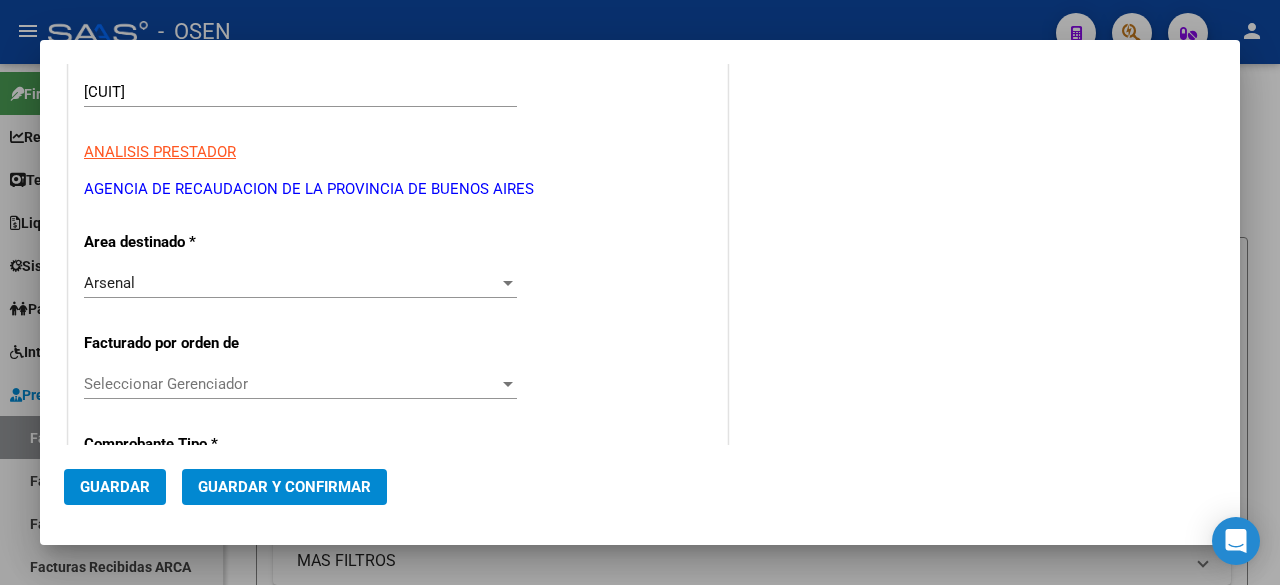 scroll, scrollTop: 0, scrollLeft: 0, axis: both 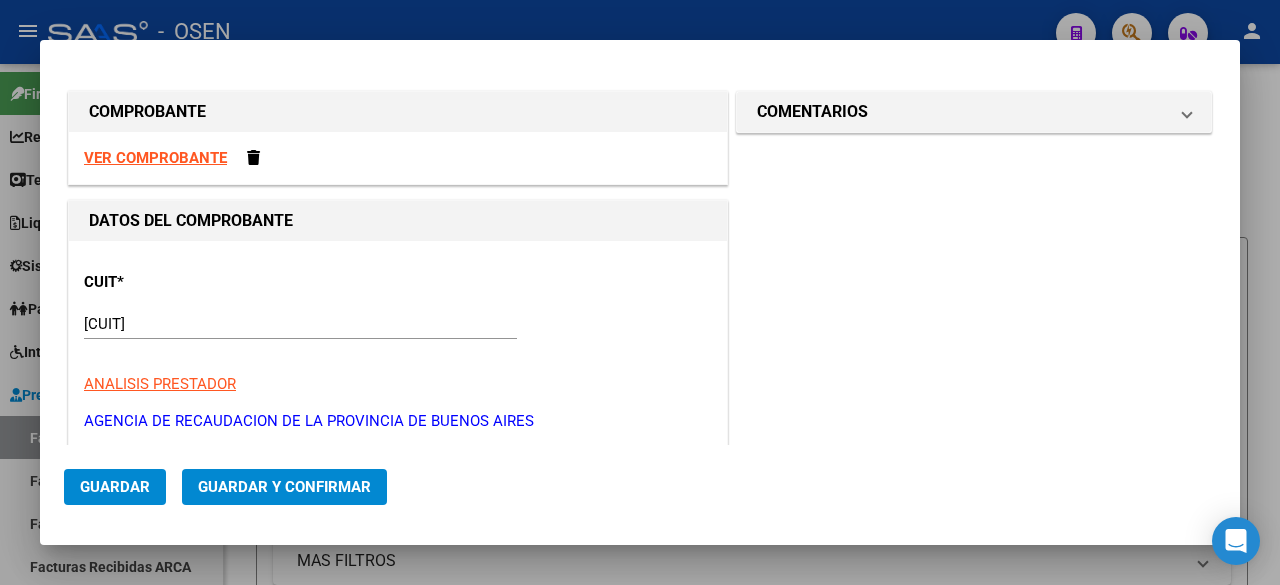 click on "VER COMPROBANTE" at bounding box center [155, 158] 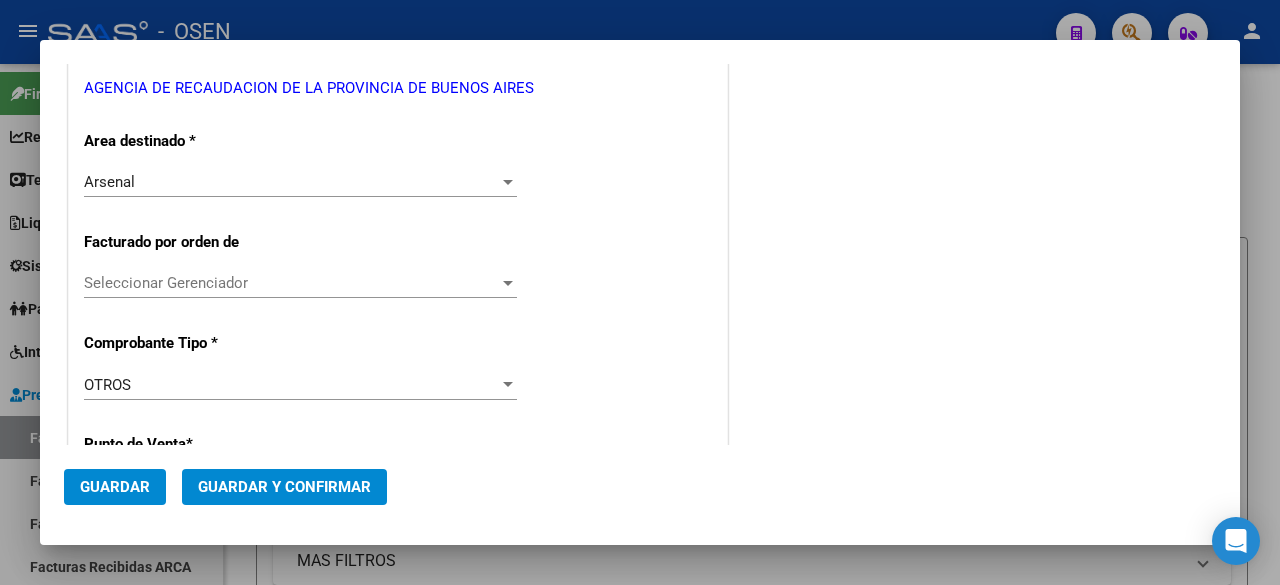 scroll, scrollTop: 667, scrollLeft: 0, axis: vertical 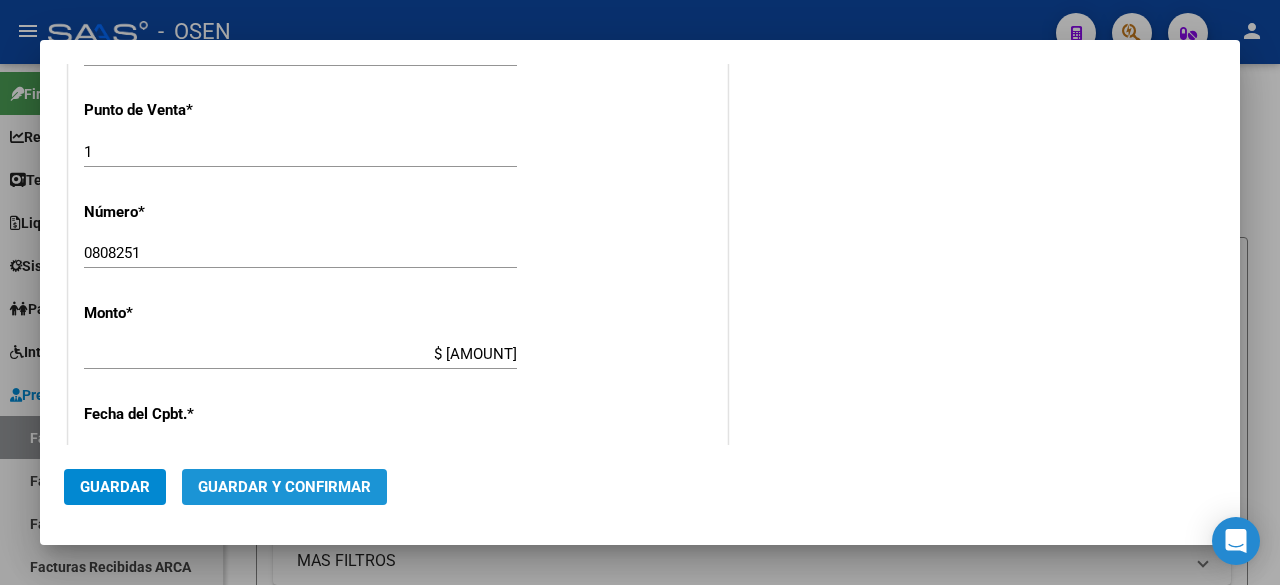 click on "Guardar y Confirmar" 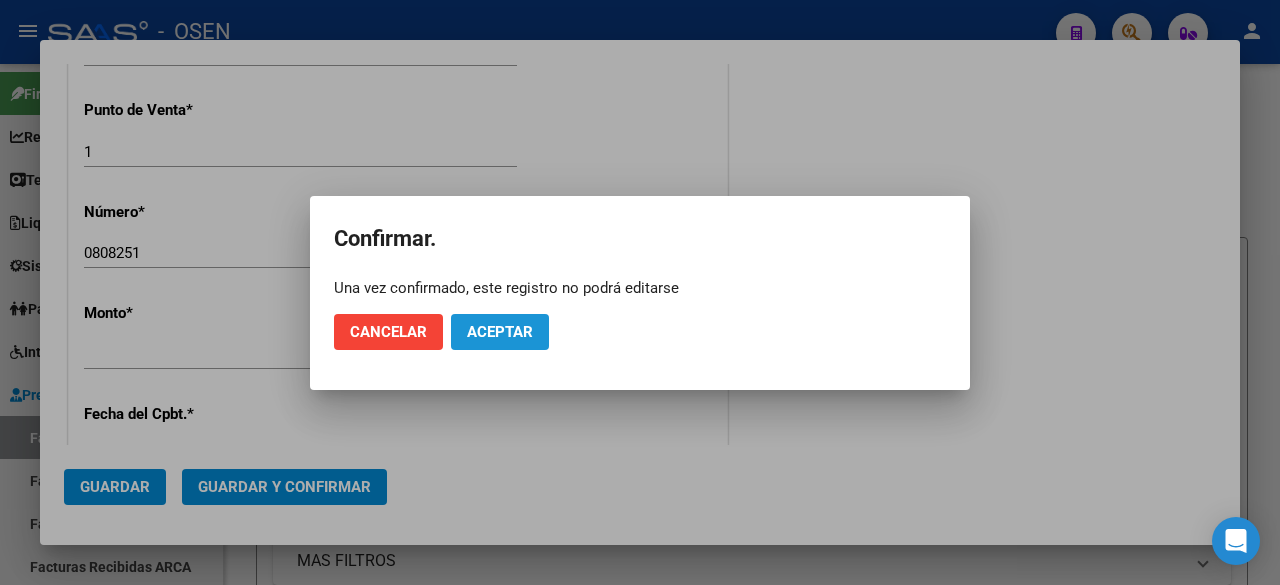 click on "Aceptar" 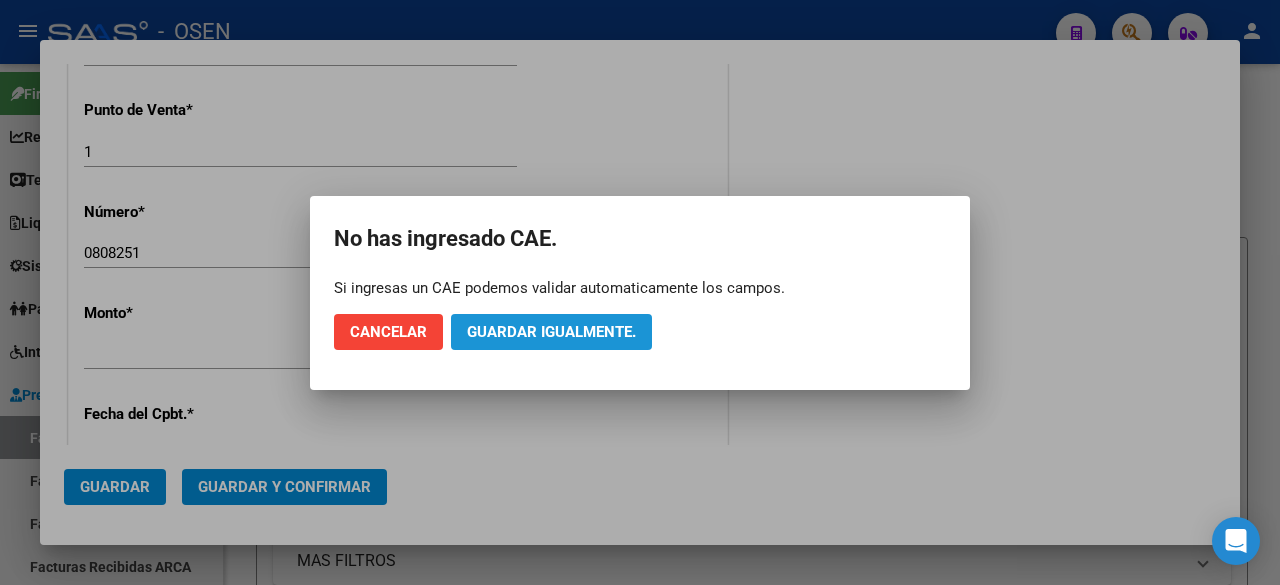 click on "Guardar igualmente." 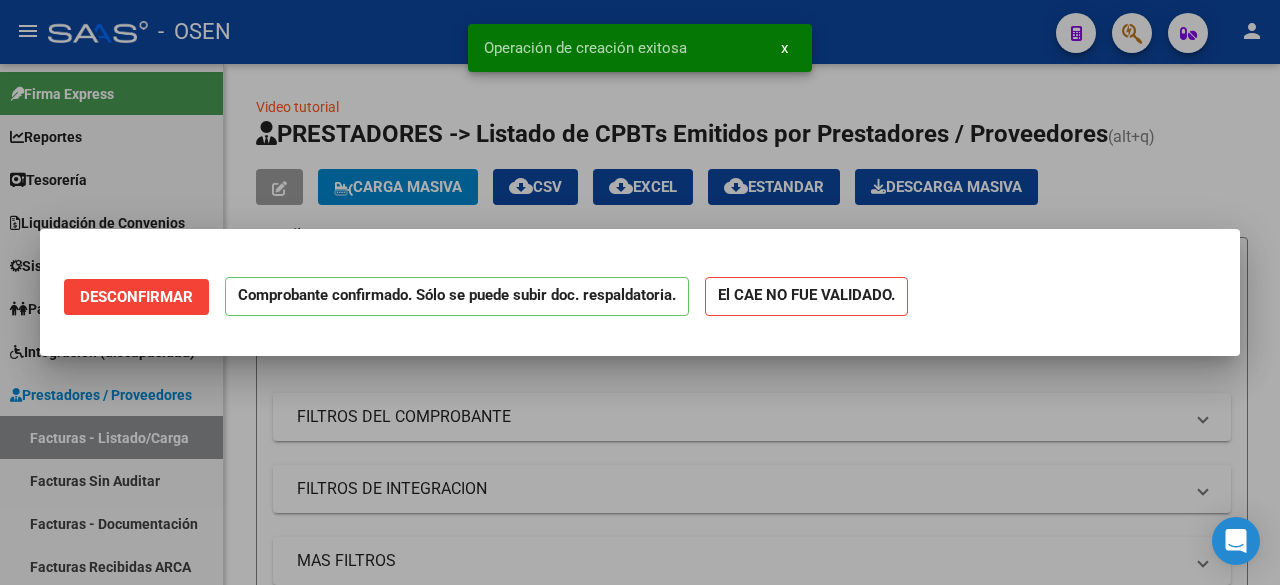 scroll, scrollTop: 0, scrollLeft: 0, axis: both 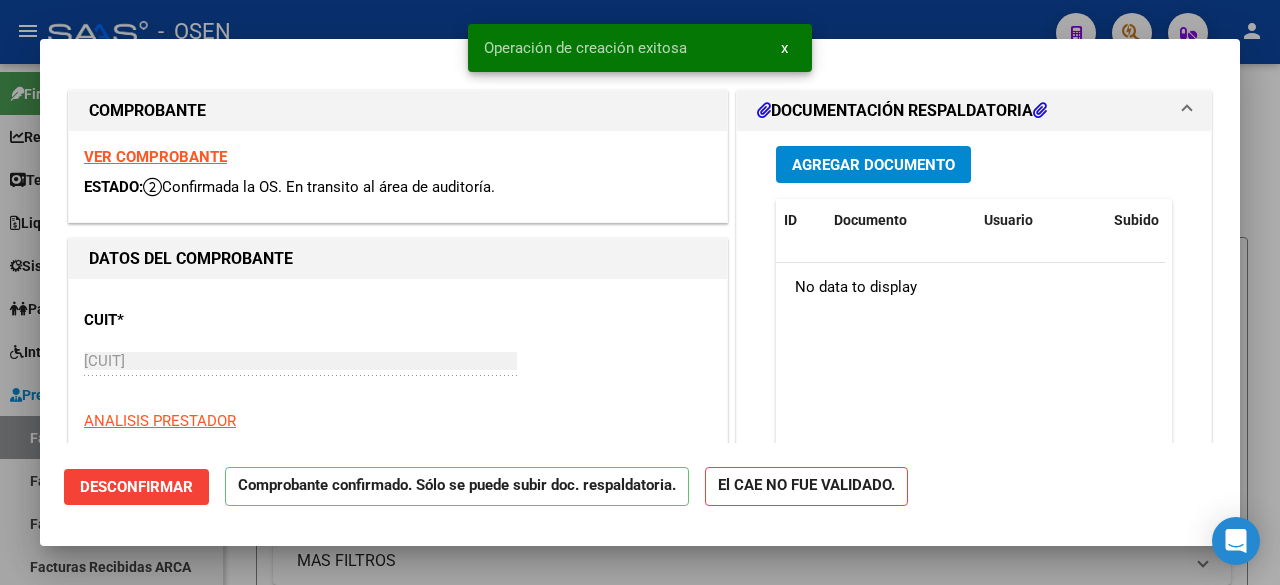 click at bounding box center [640, 292] 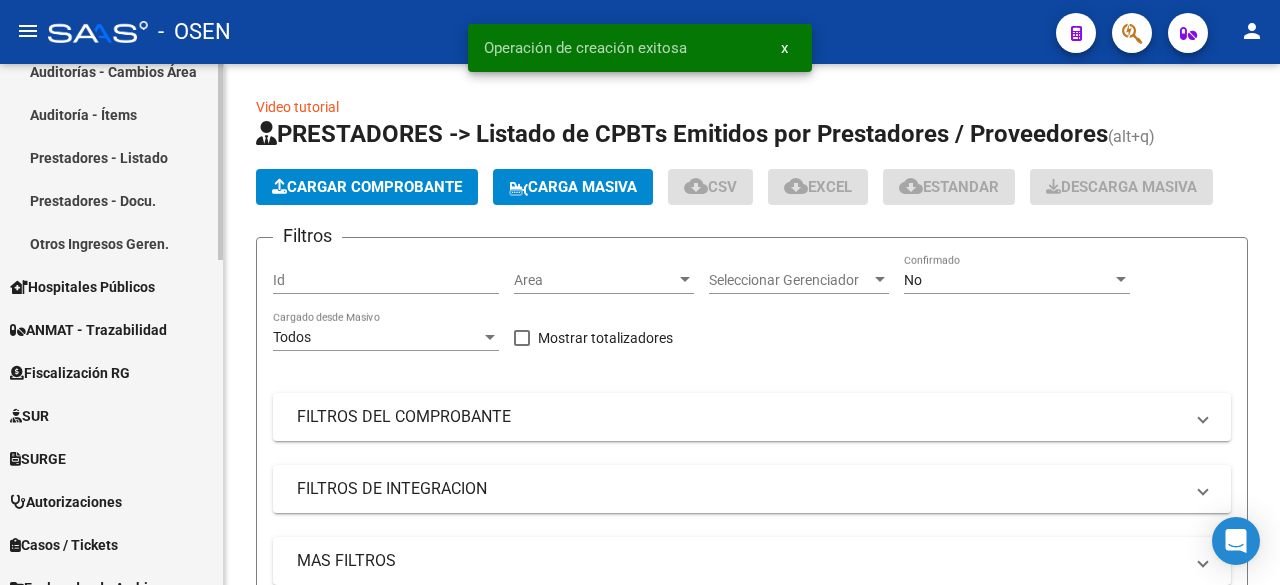 scroll, scrollTop: 333, scrollLeft: 0, axis: vertical 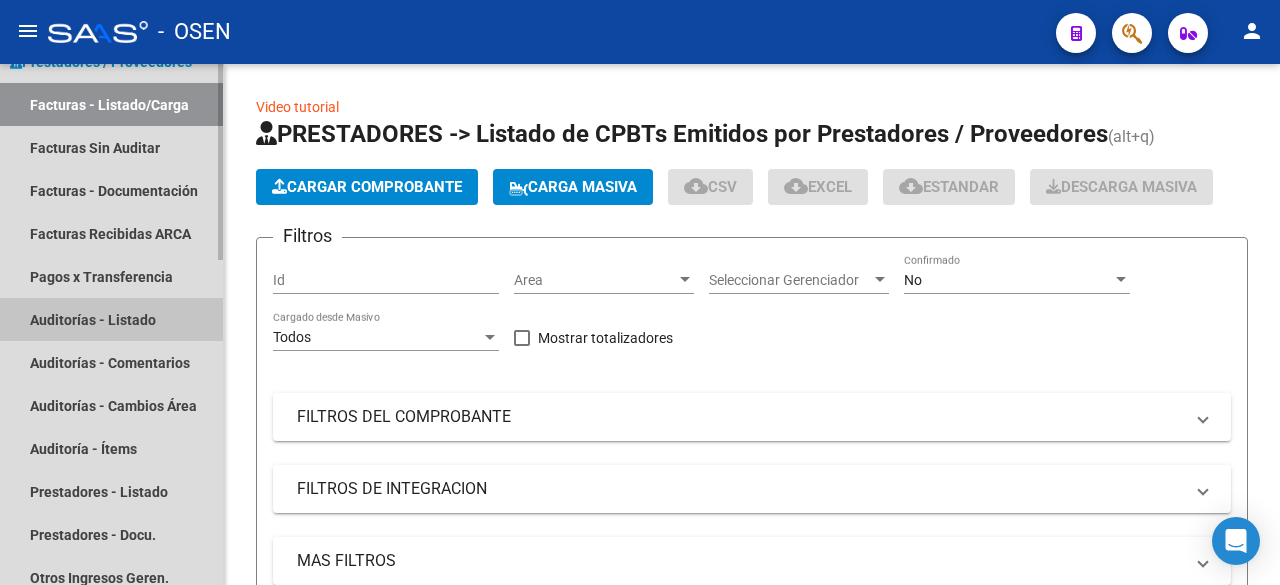 click on "Auditorías - Listado" at bounding box center (111, 319) 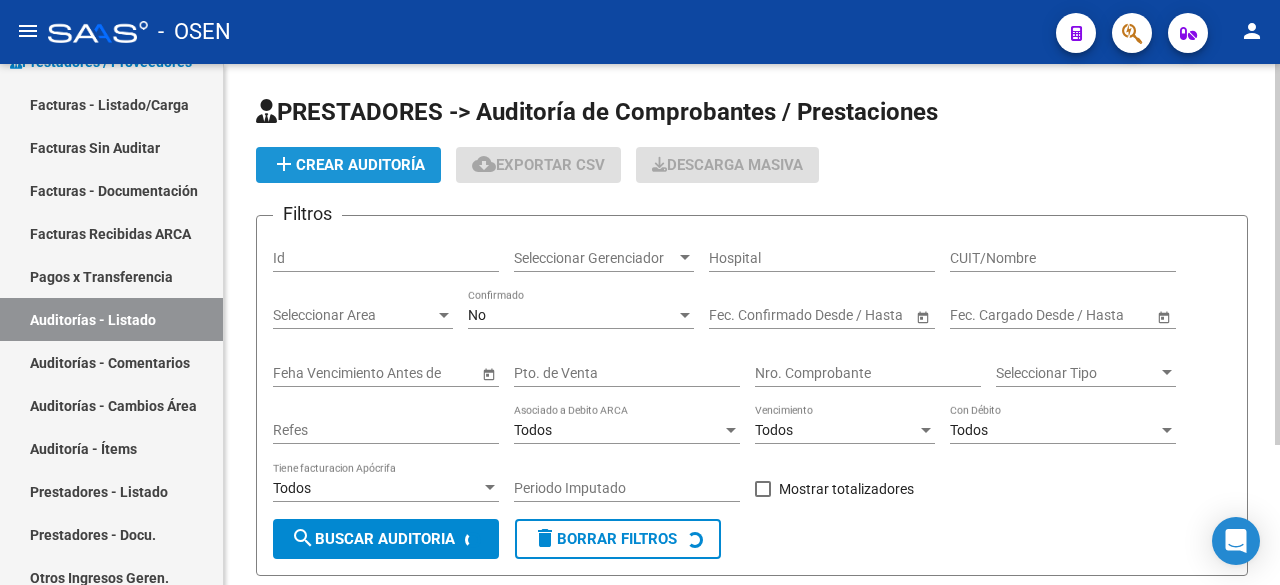 click on "add  Crear Auditoría" 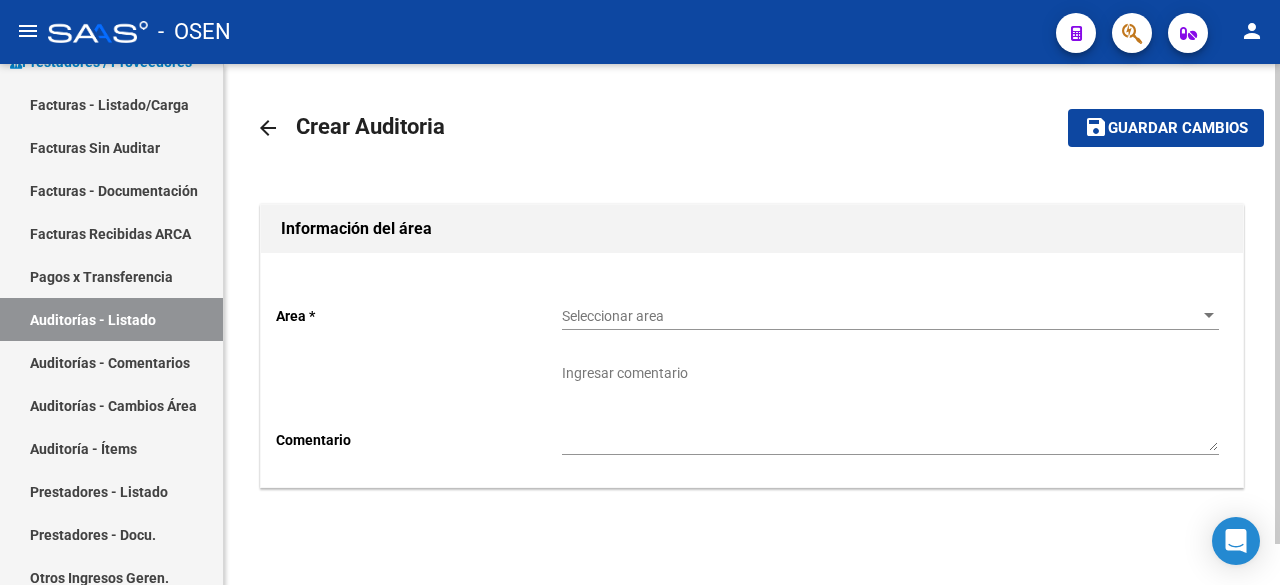 click on "Seleccionar area Seleccionar area" 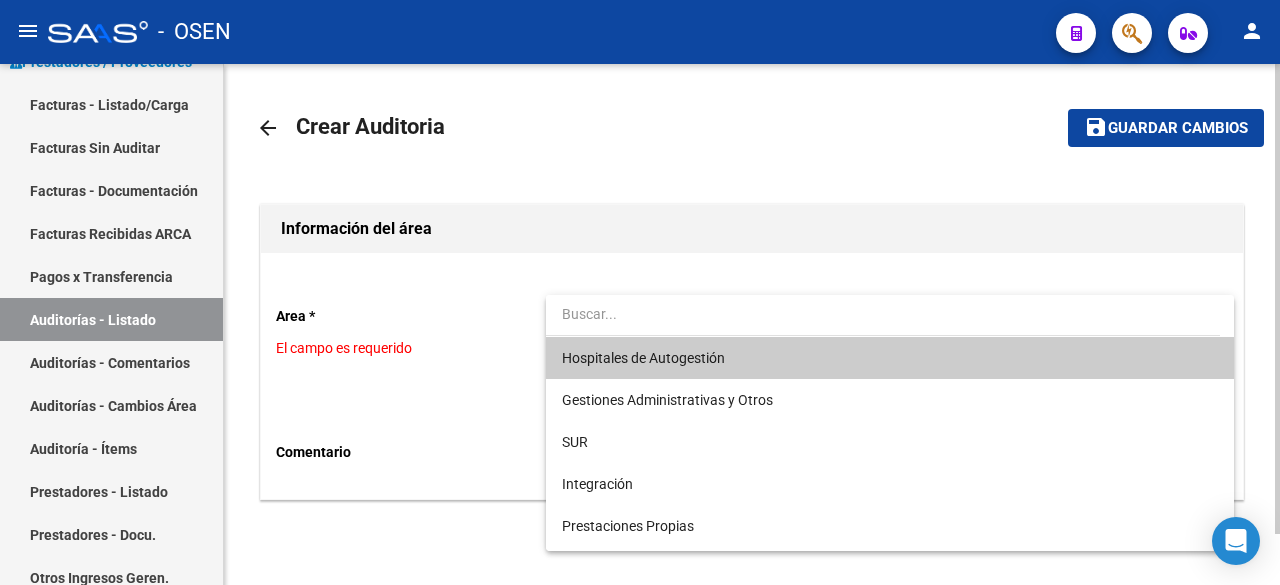 click at bounding box center (883, 314) 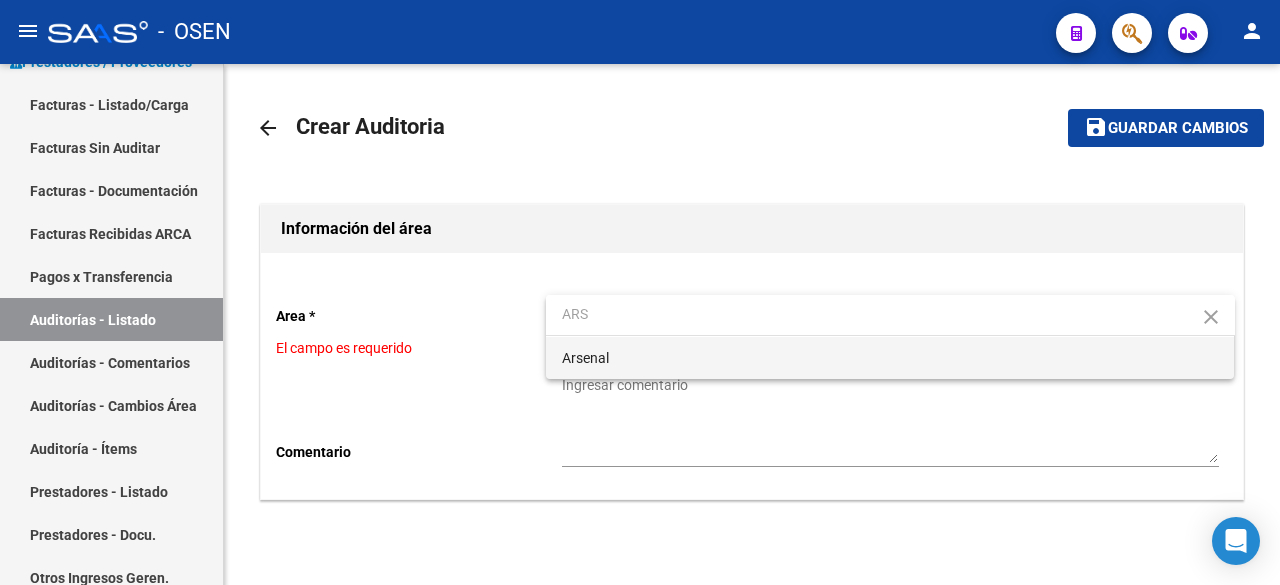 type on "ARS" 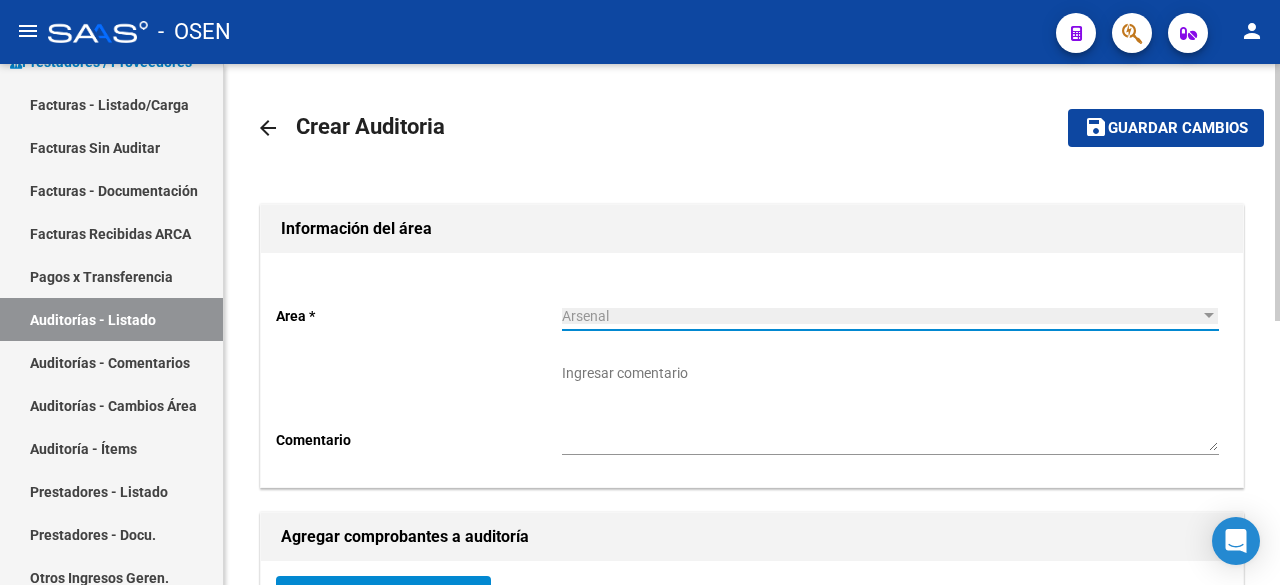 scroll, scrollTop: 333, scrollLeft: 0, axis: vertical 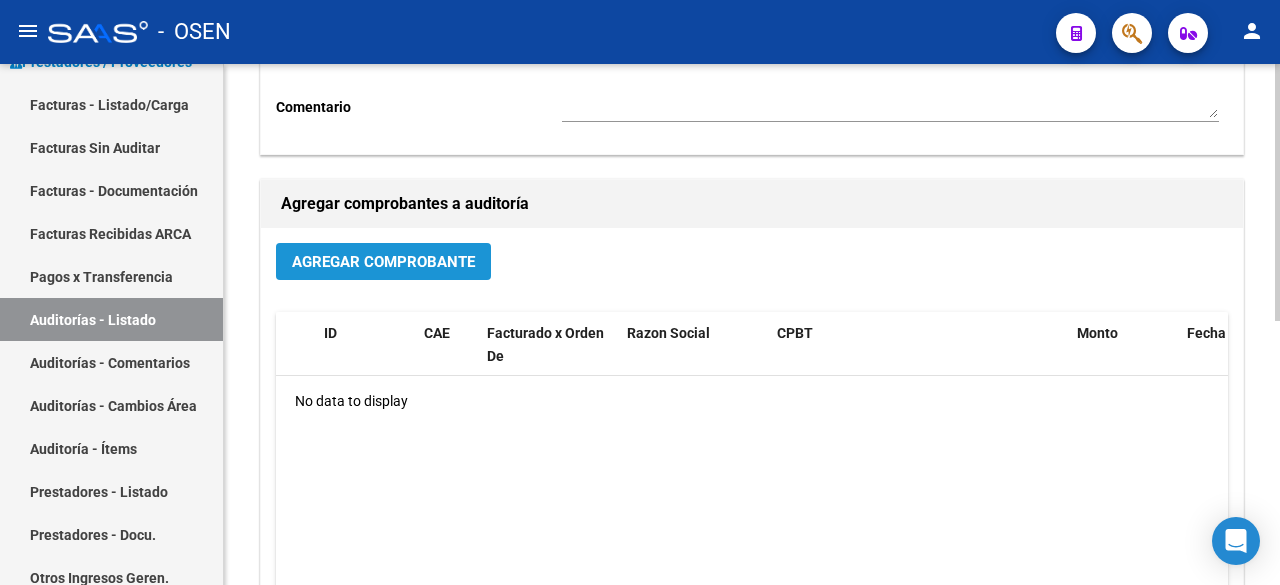 click on "Agregar Comprobante" 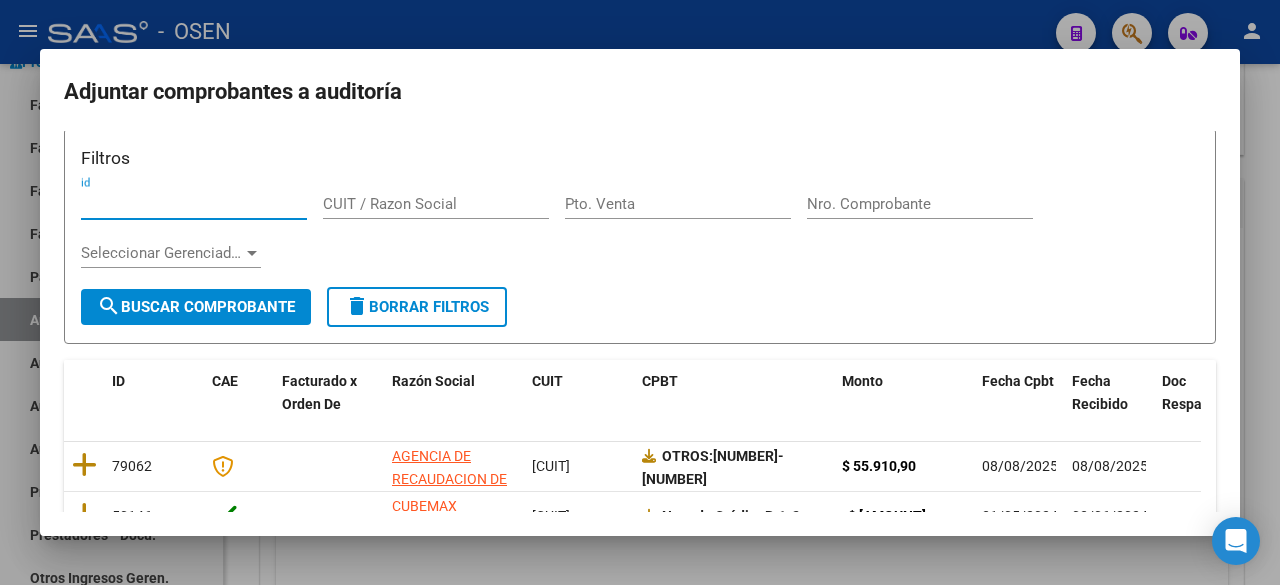 scroll, scrollTop: 25, scrollLeft: 0, axis: vertical 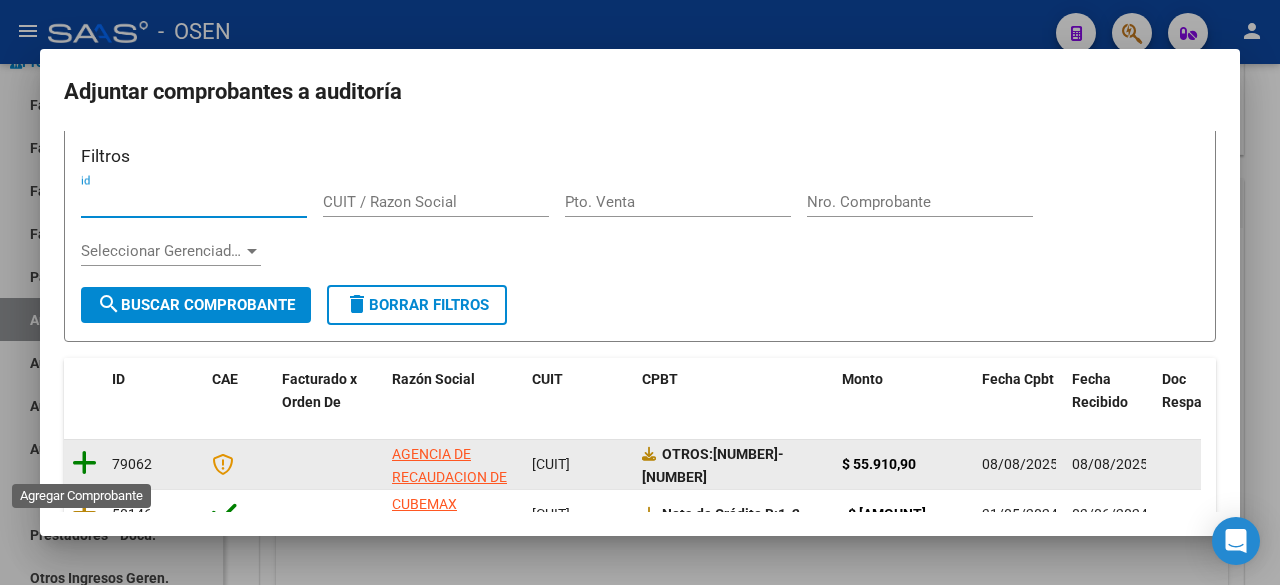 click 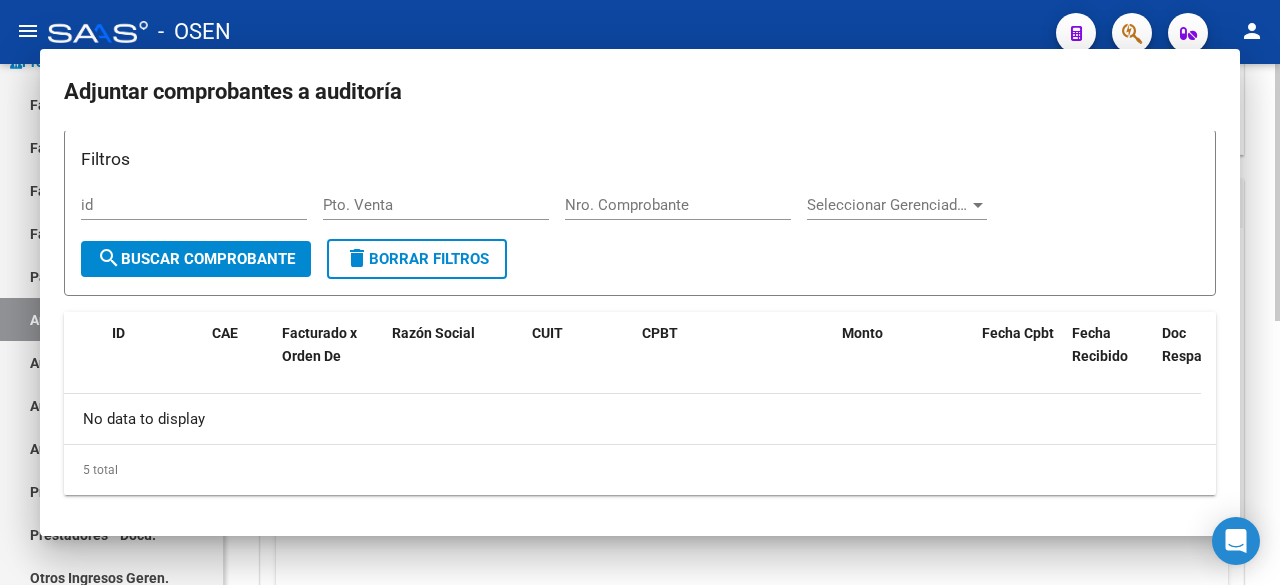 scroll, scrollTop: 22, scrollLeft: 0, axis: vertical 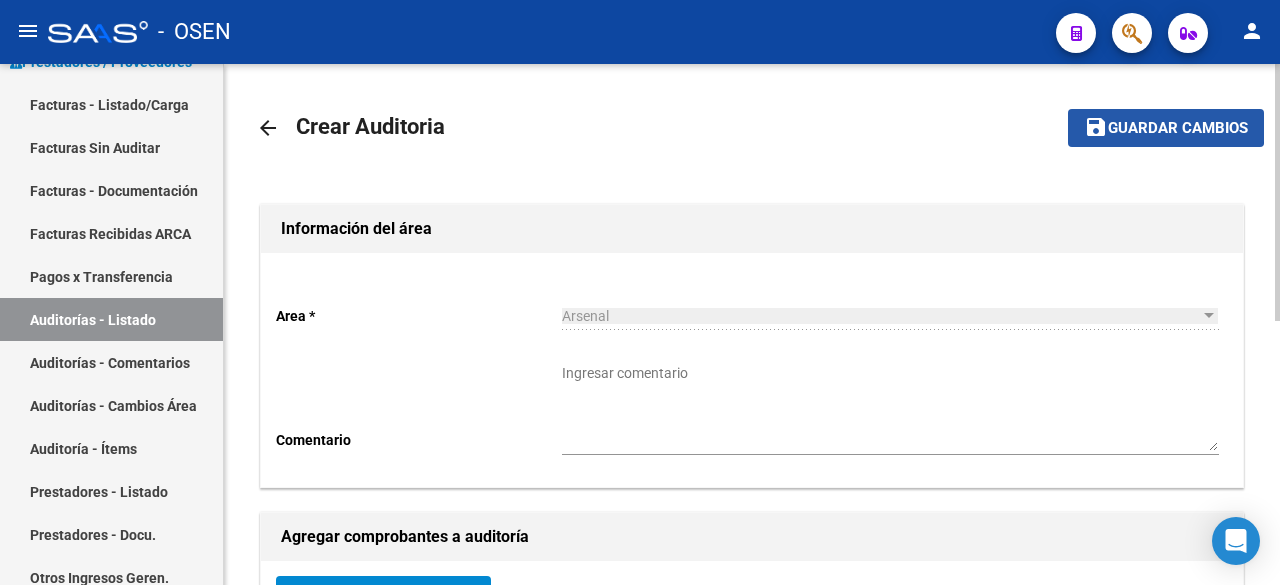 click on "Guardar cambios" 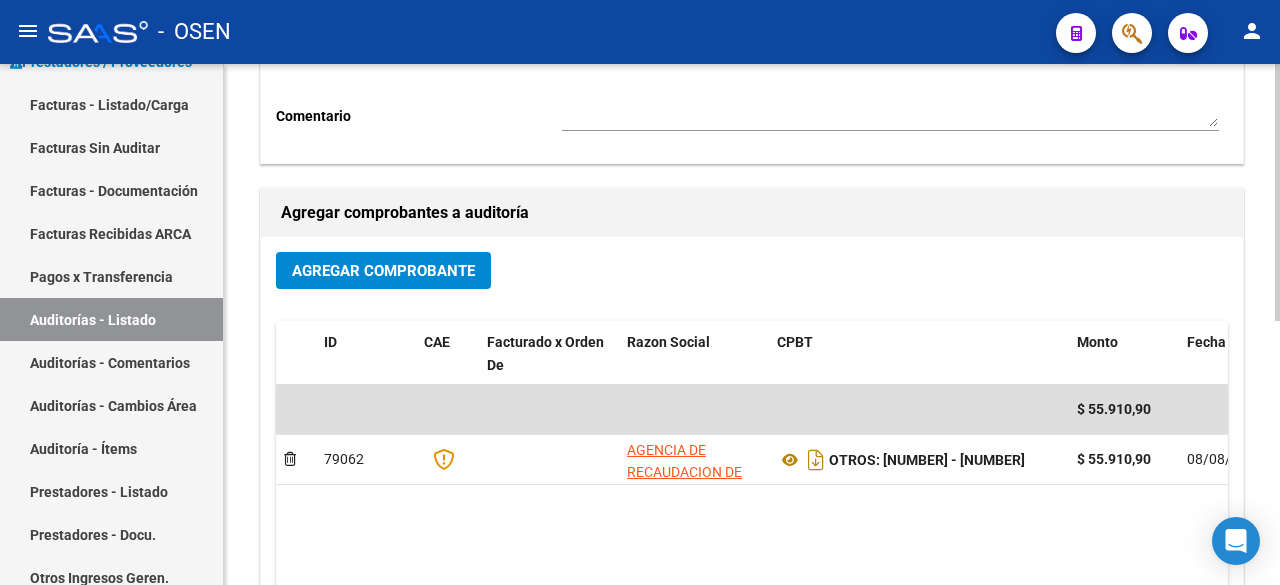 scroll, scrollTop: 333, scrollLeft: 0, axis: vertical 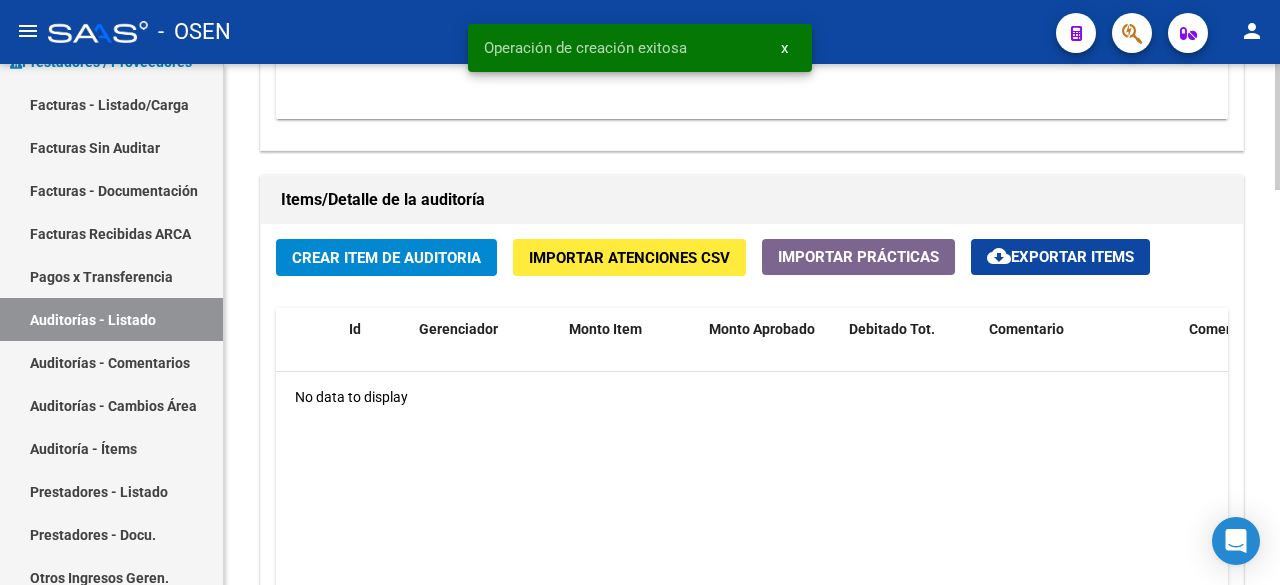 click on "Crear Item de Auditoria" 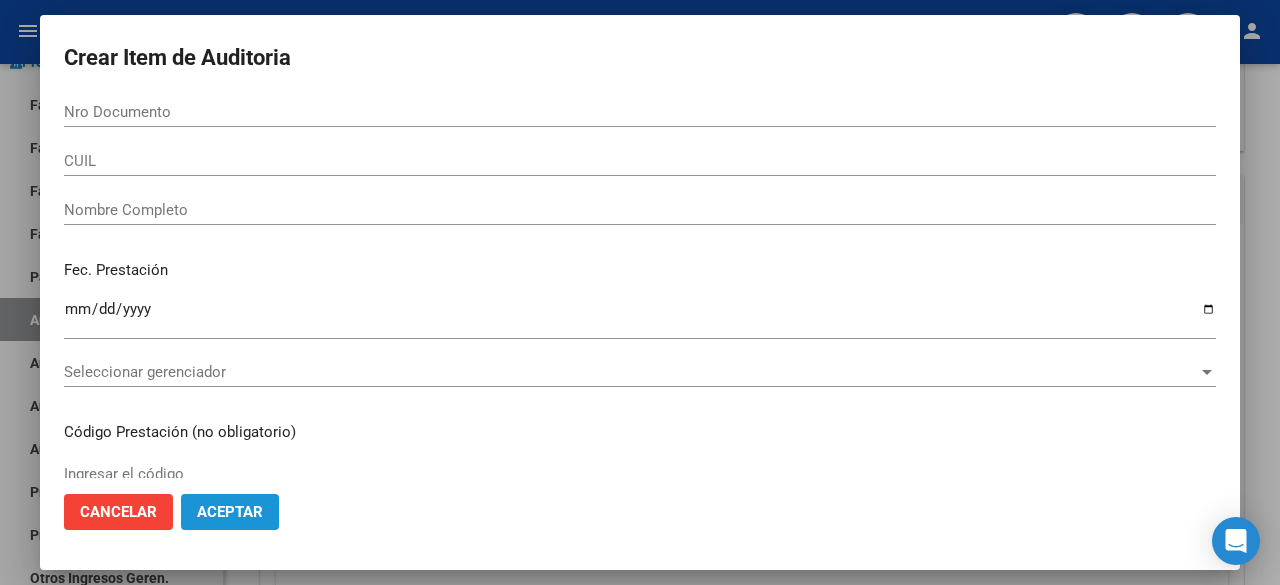 click on "Aceptar" 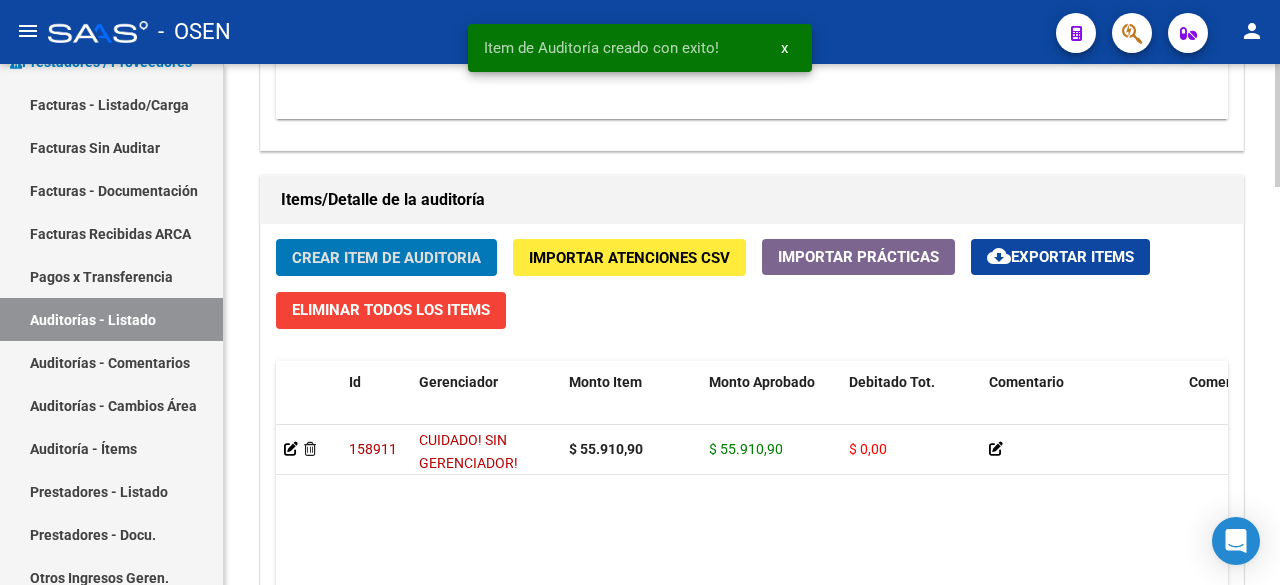 scroll, scrollTop: 1694, scrollLeft: 0, axis: vertical 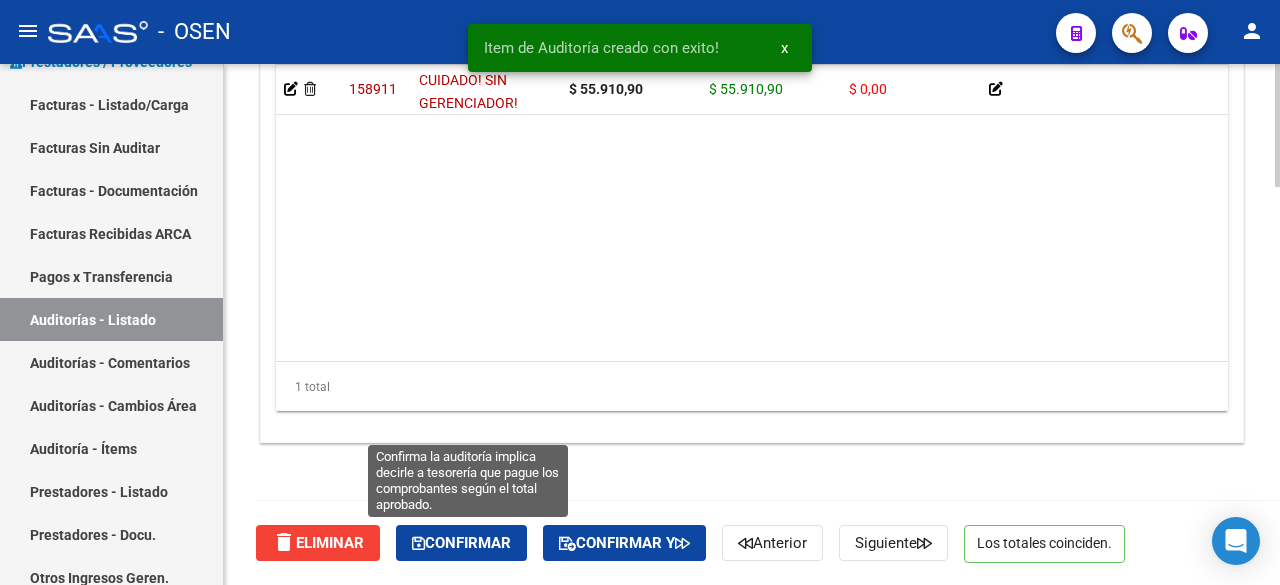 click on "Confirmar" 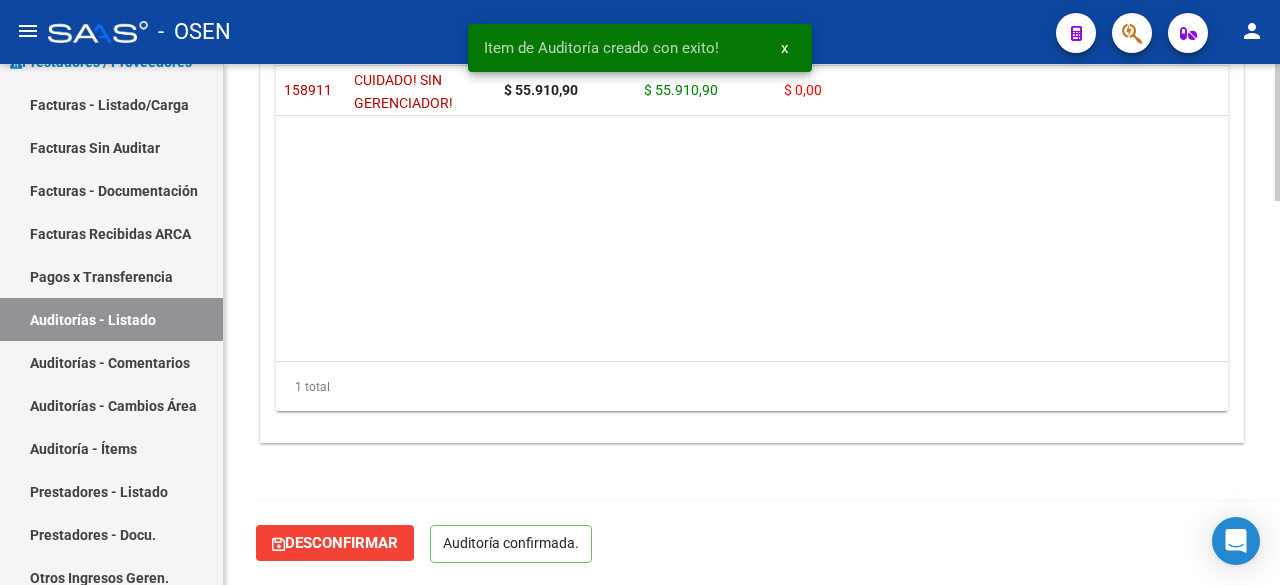 scroll, scrollTop: 1467, scrollLeft: 0, axis: vertical 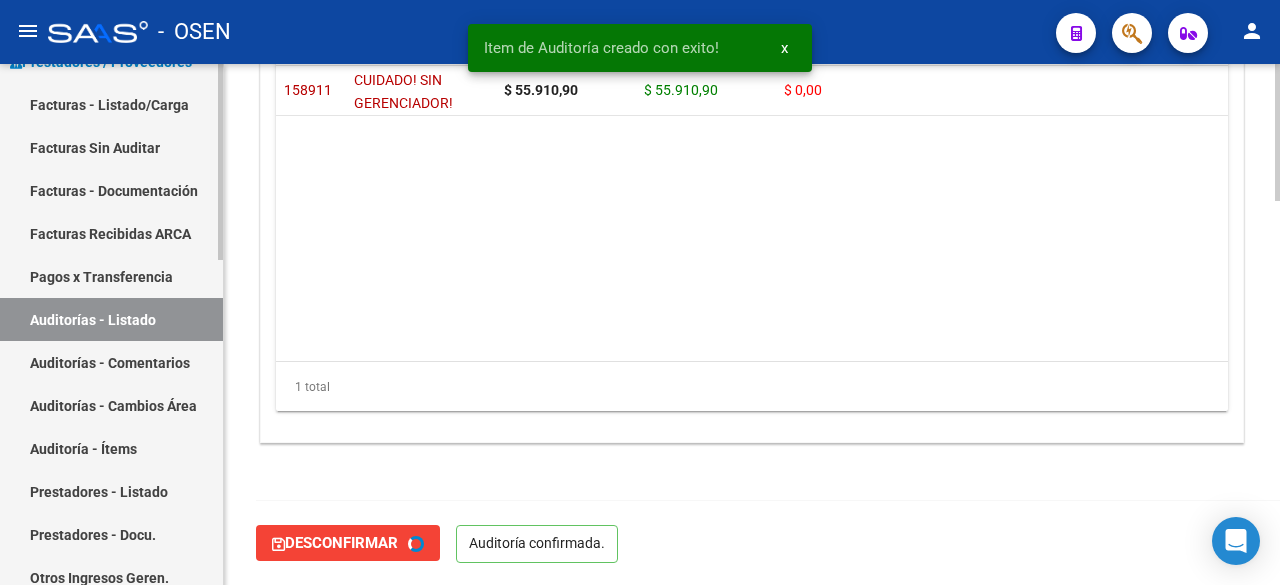 type on "202508" 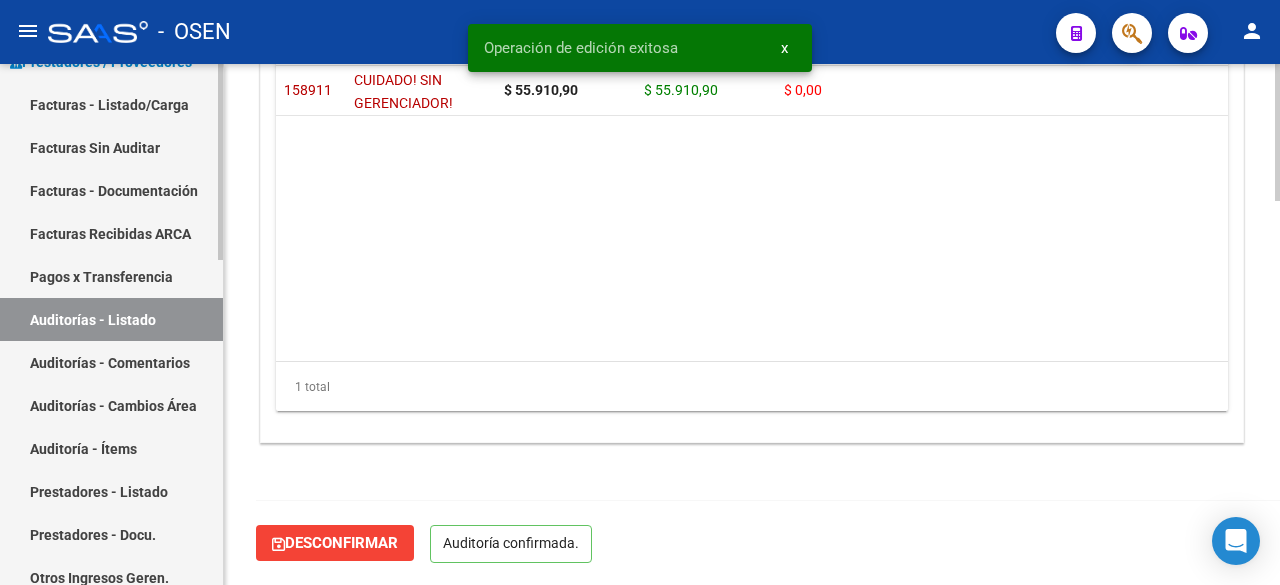 click on "Facturas - Listado/Carga" at bounding box center (111, 104) 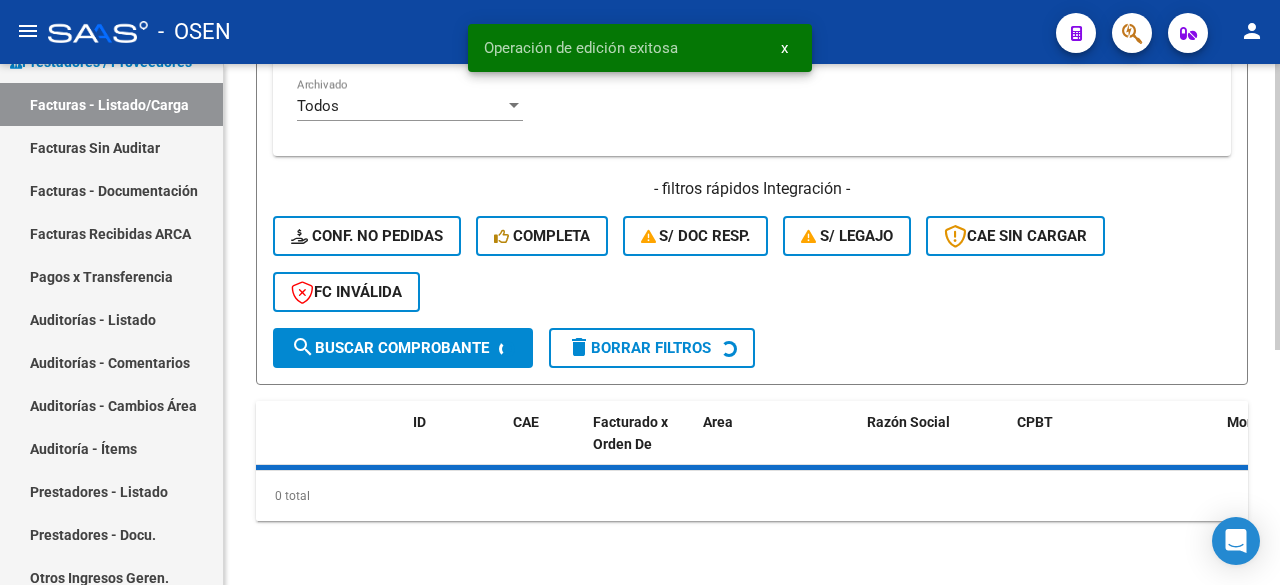 scroll, scrollTop: 0, scrollLeft: 0, axis: both 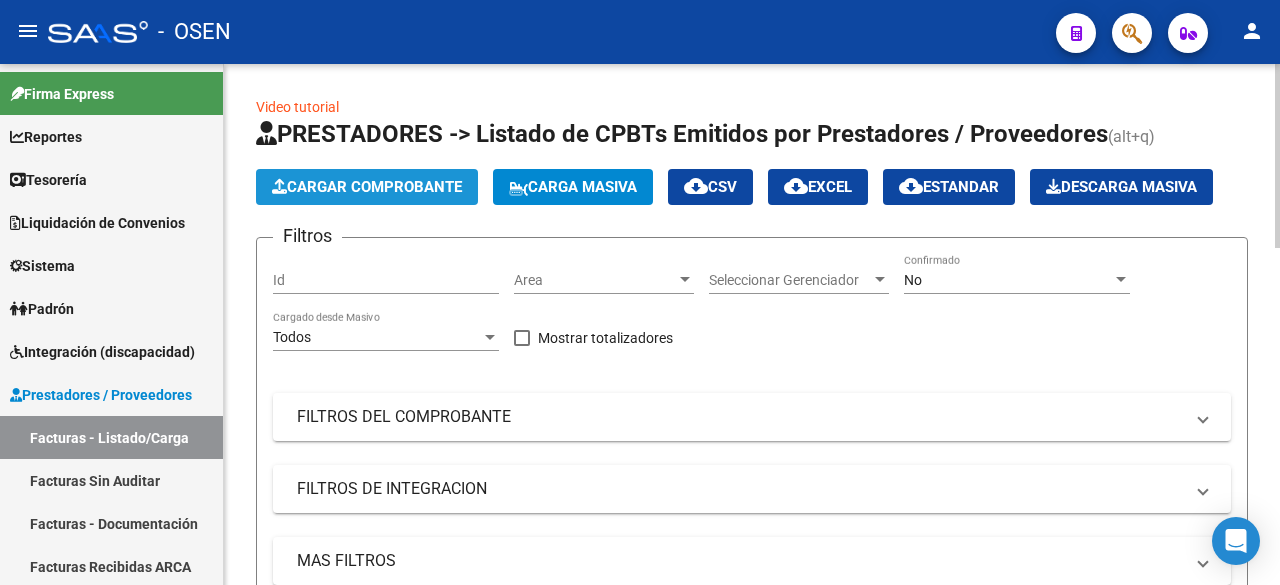 click on "Cargar Comprobante" 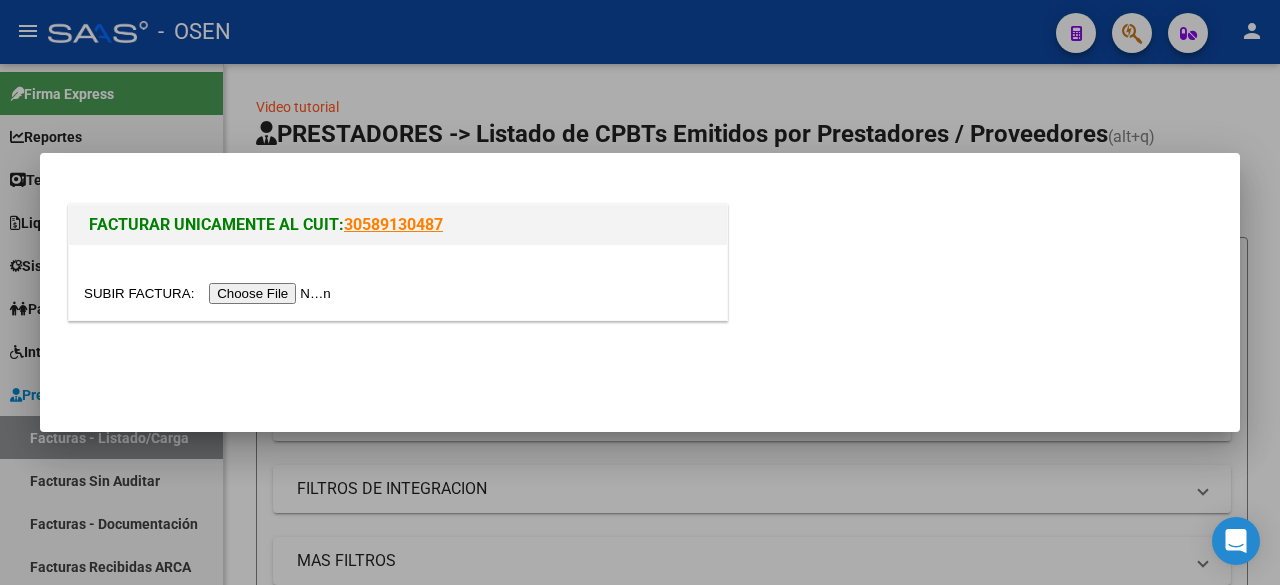 click at bounding box center (210, 293) 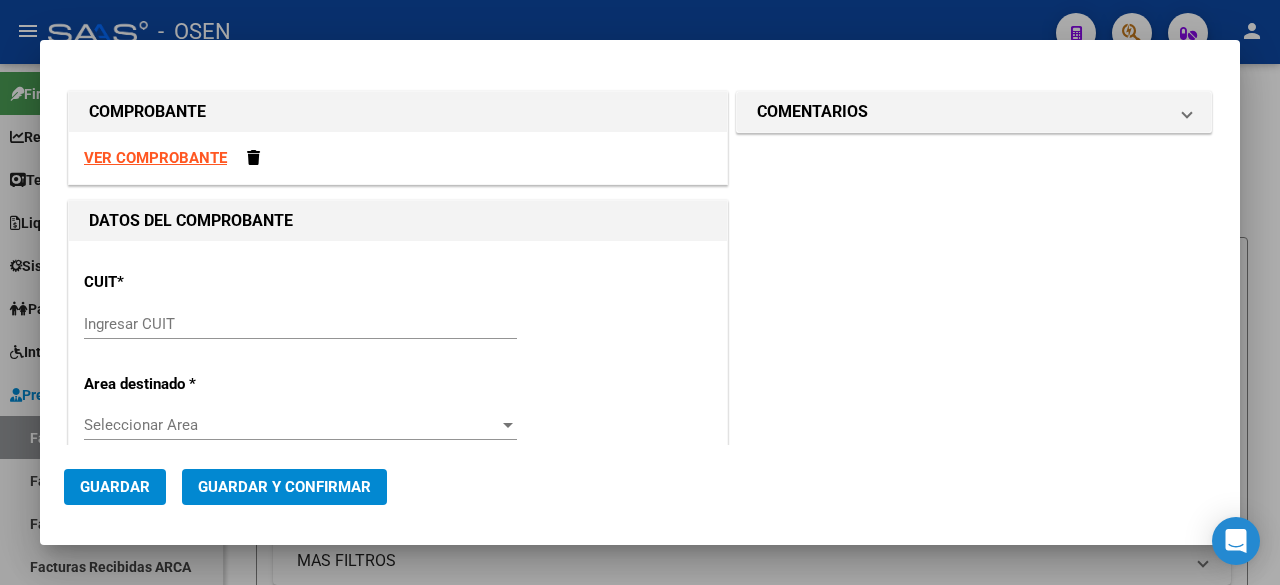 click on "VER COMPROBANTE" at bounding box center [155, 158] 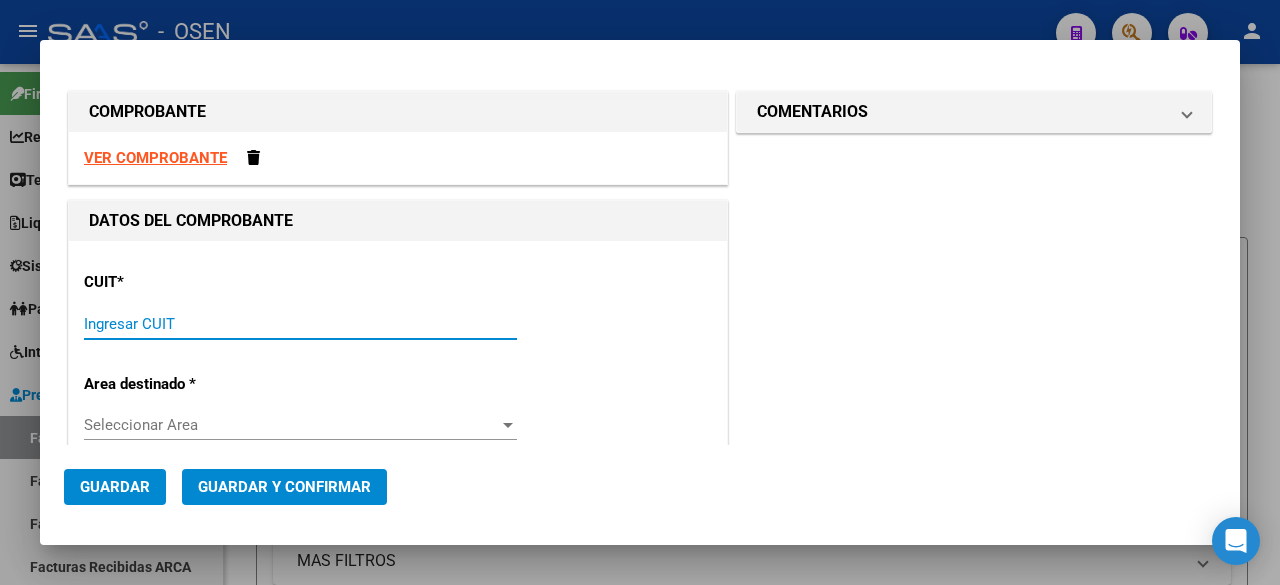 click on "Ingresar CUIT" at bounding box center [300, 324] 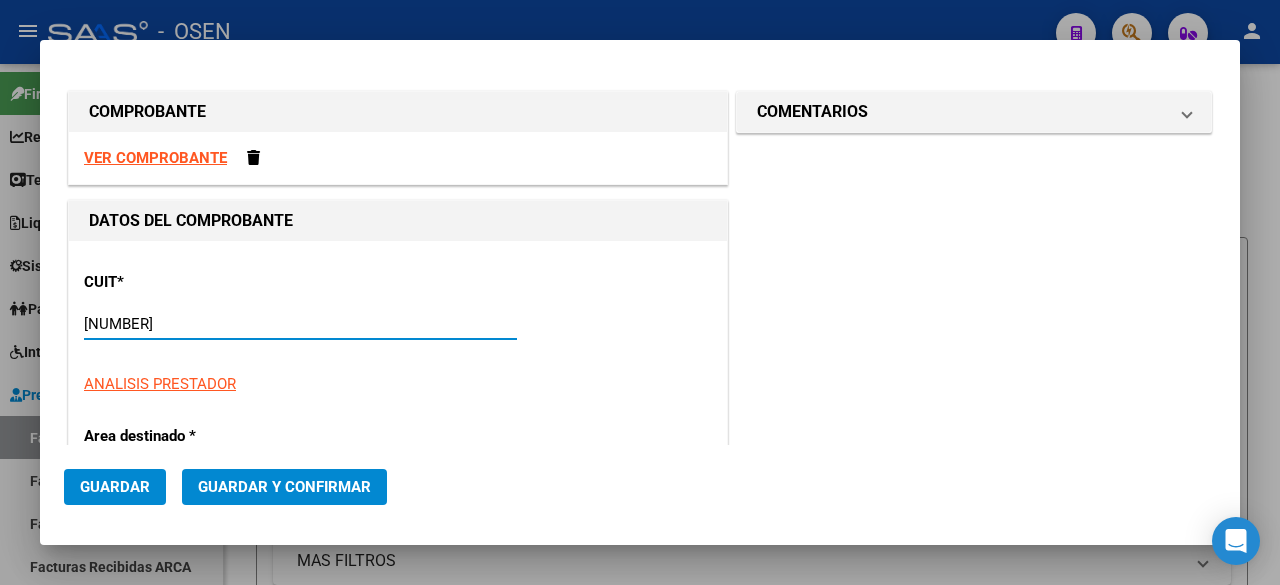 type on "64" 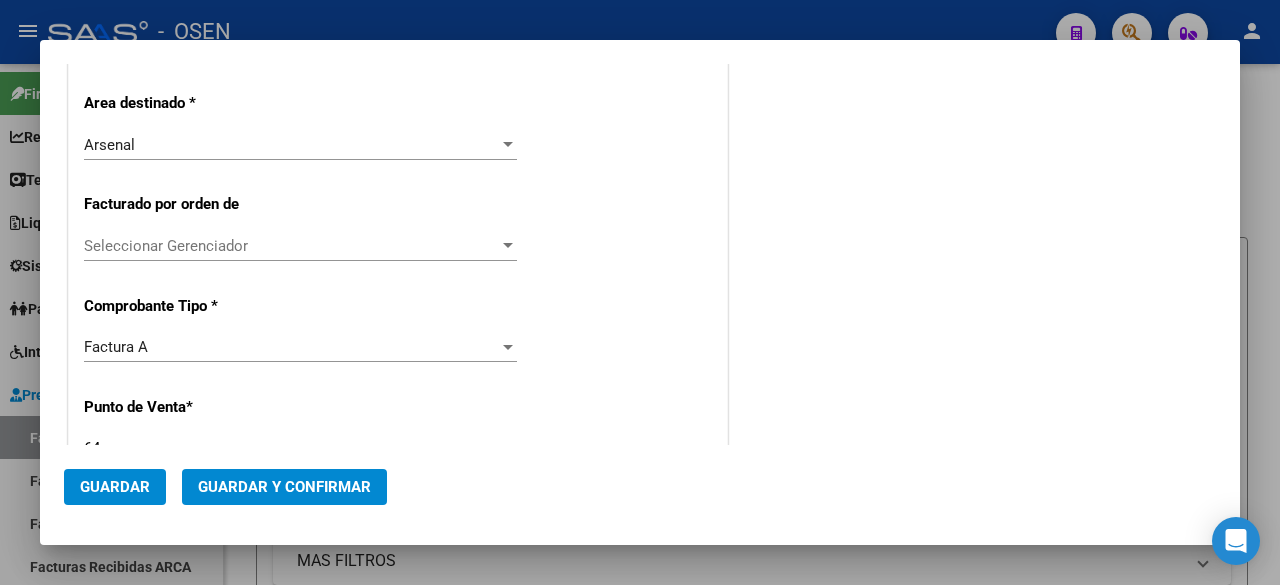 scroll, scrollTop: 370, scrollLeft: 0, axis: vertical 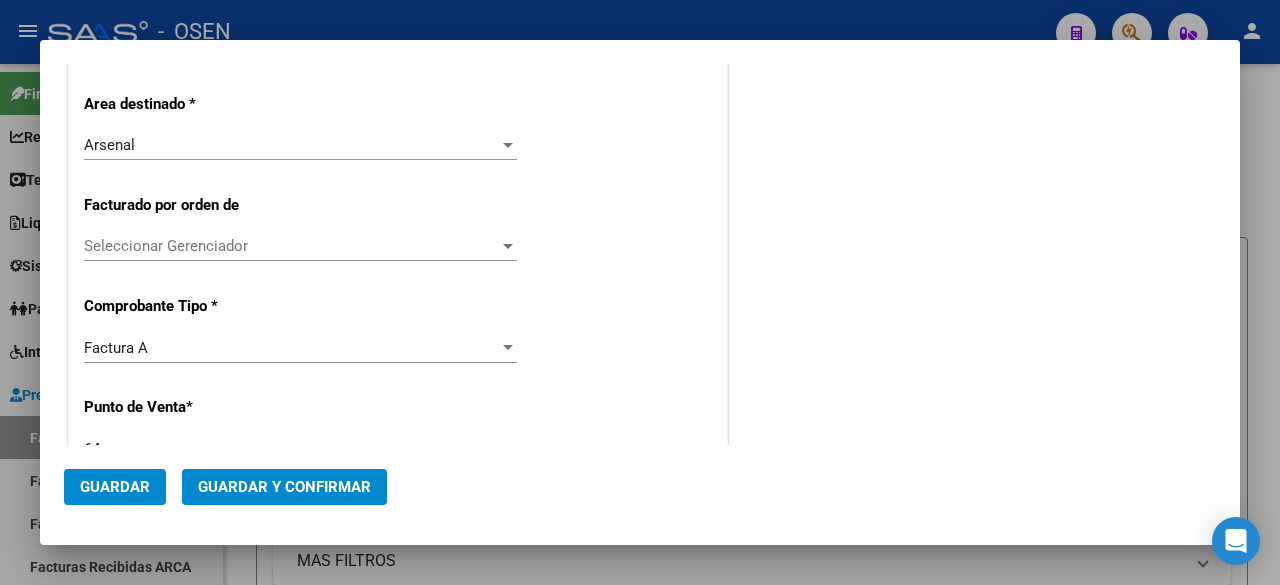 type on "30-65786367-6" 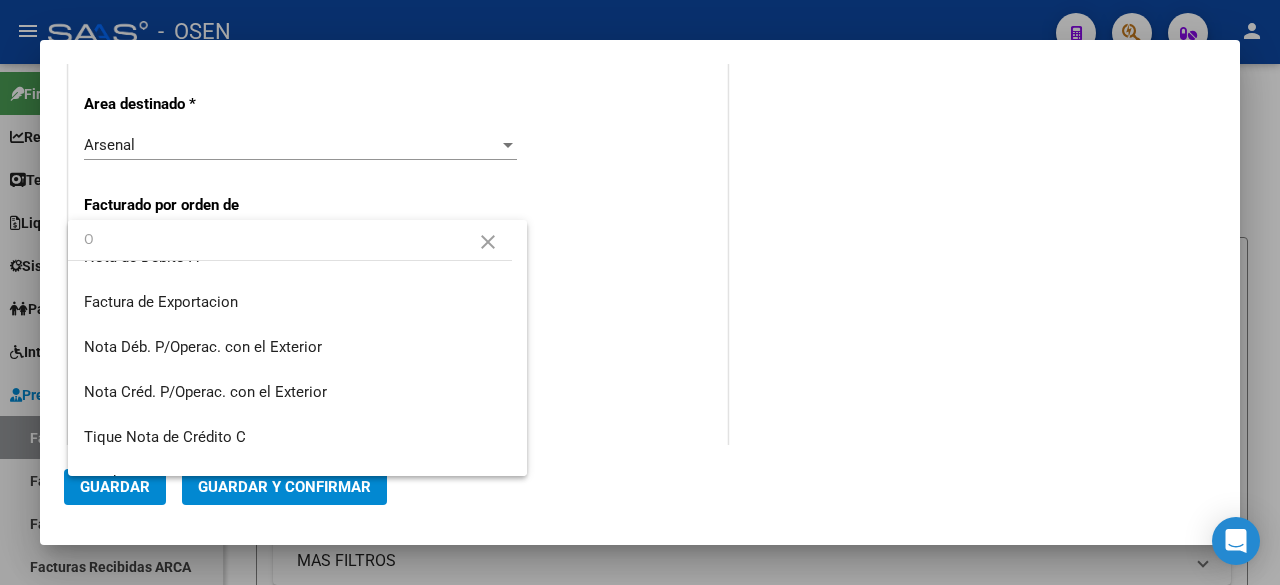 scroll, scrollTop: 0, scrollLeft: 0, axis: both 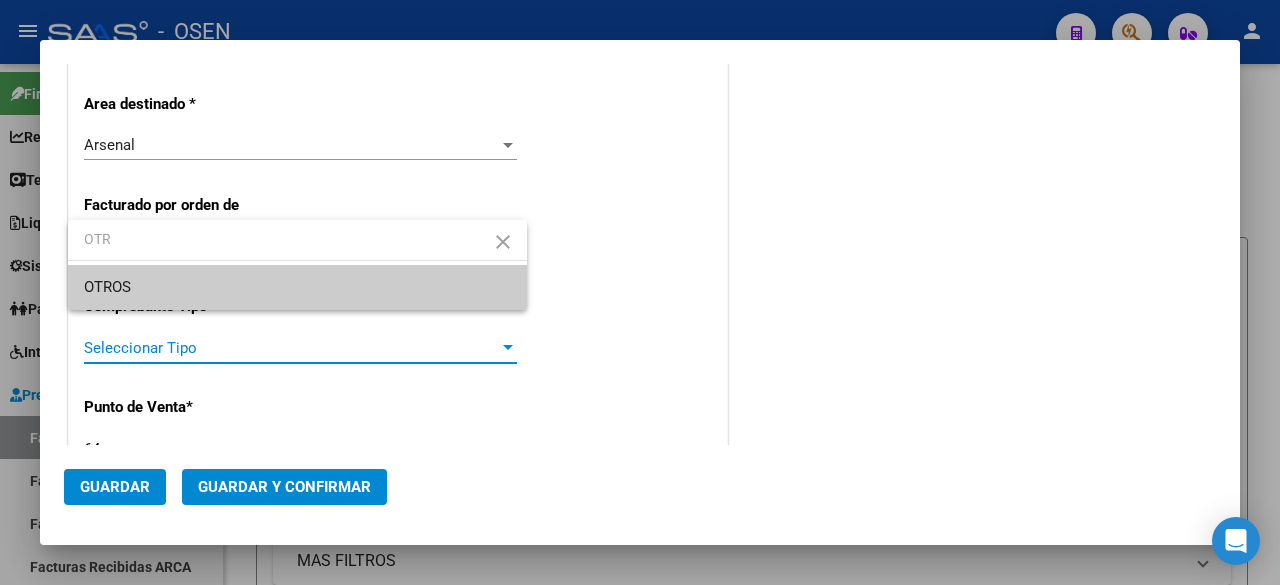 type on "OTR" 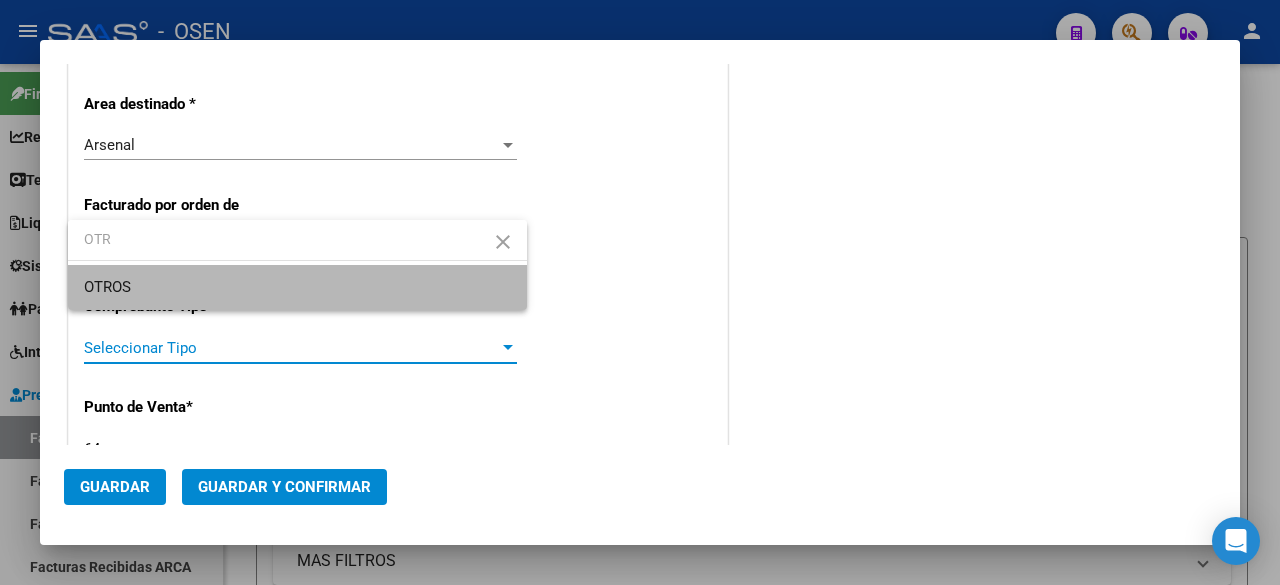 click on "OTROS" at bounding box center (297, 287) 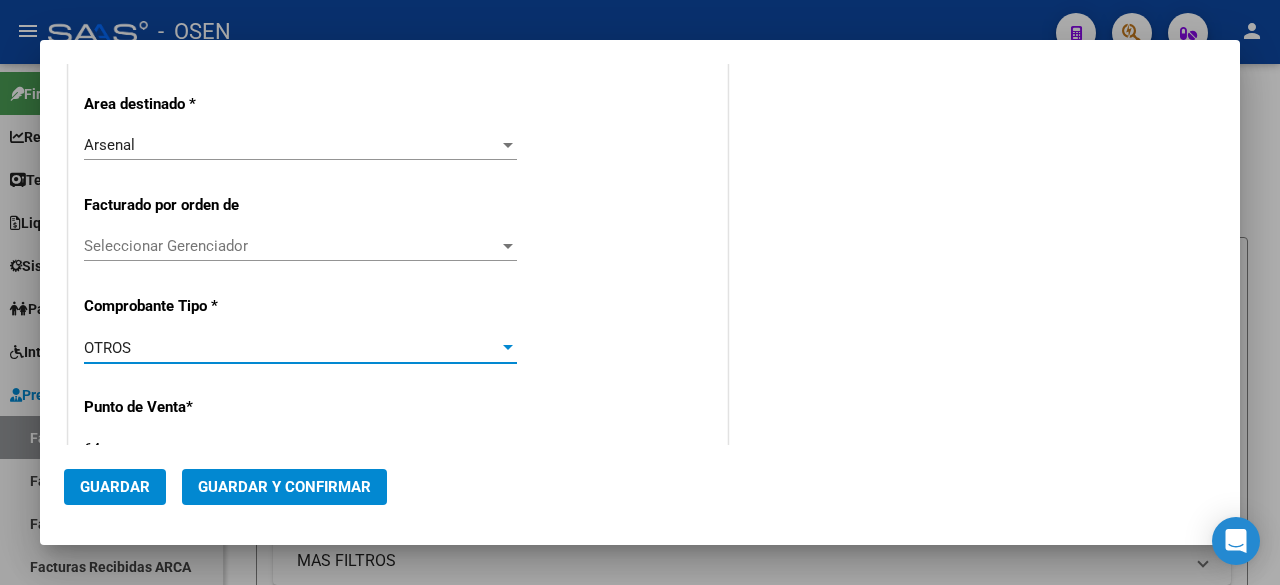 scroll, scrollTop: 704, scrollLeft: 0, axis: vertical 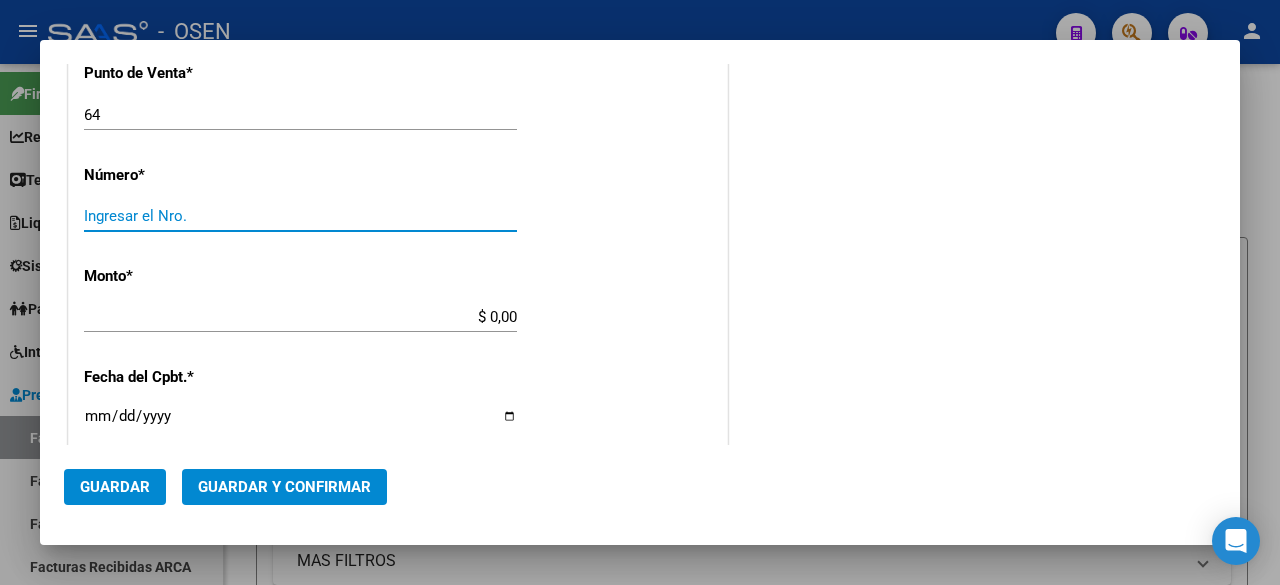 click on "Ingresar el Nro." at bounding box center (300, 216) 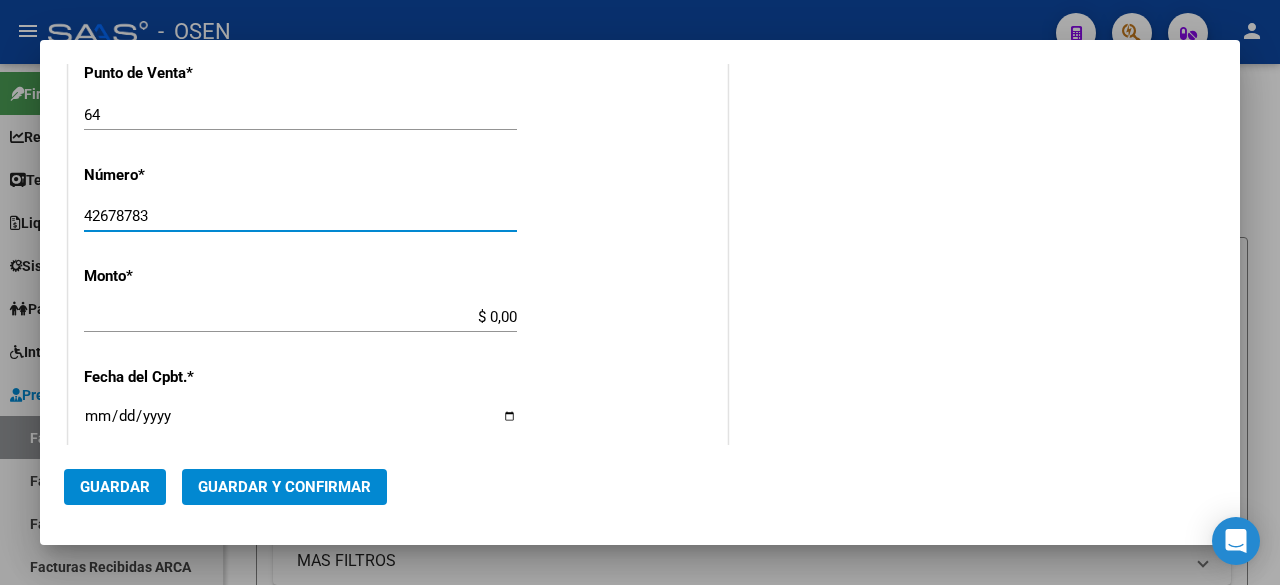 type on "42678783" 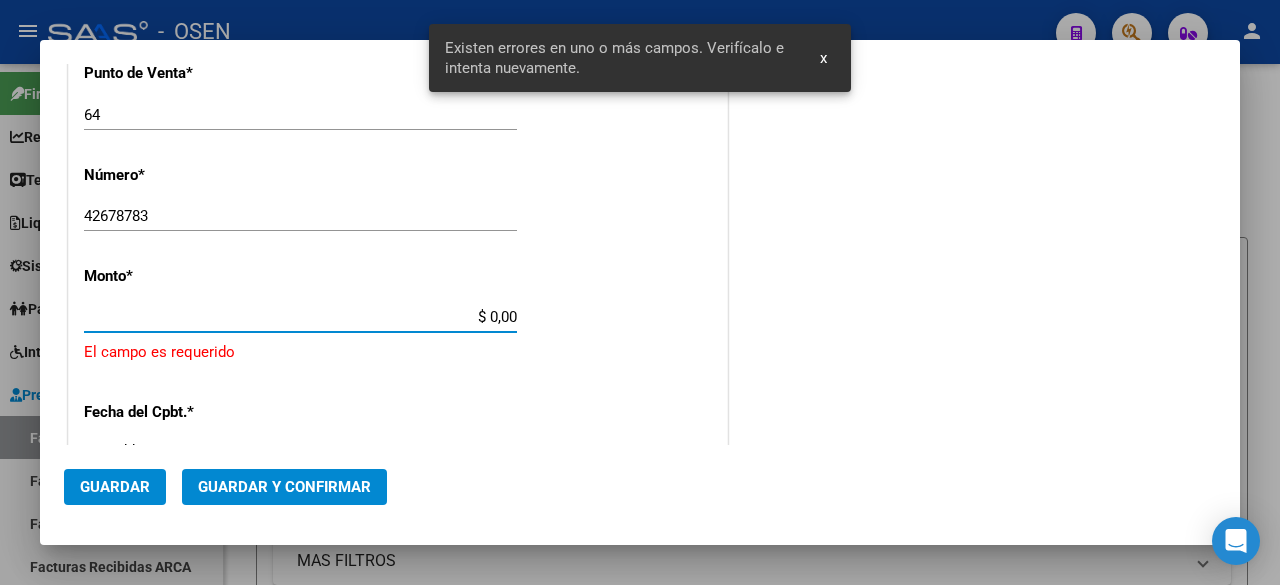 scroll, scrollTop: 758, scrollLeft: 0, axis: vertical 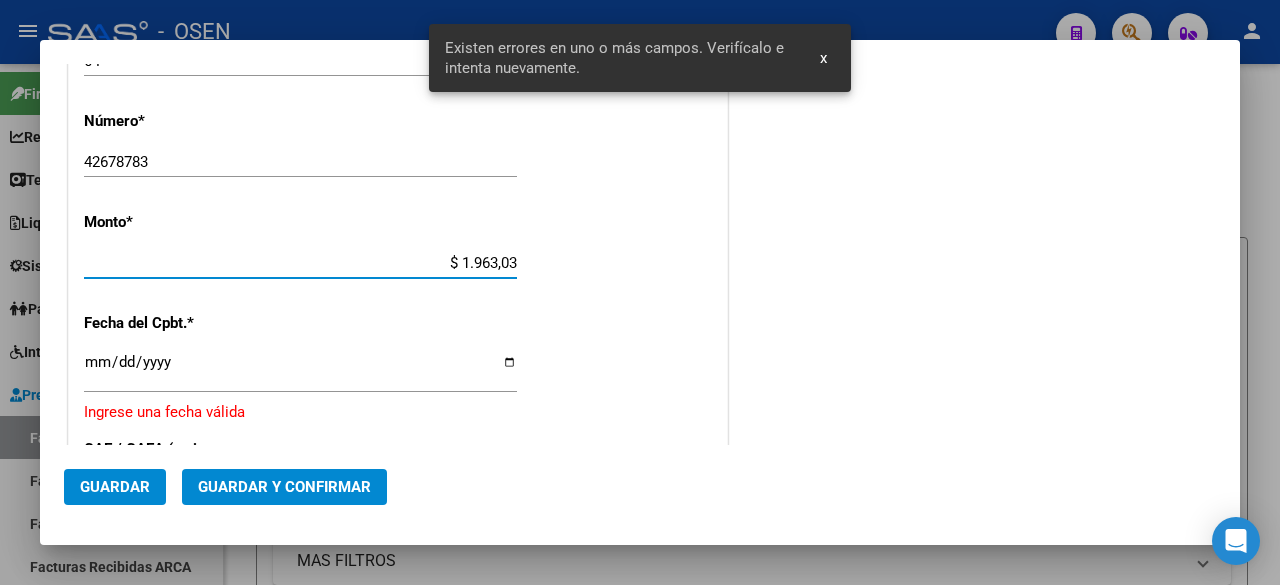type on "$ 19.630,37" 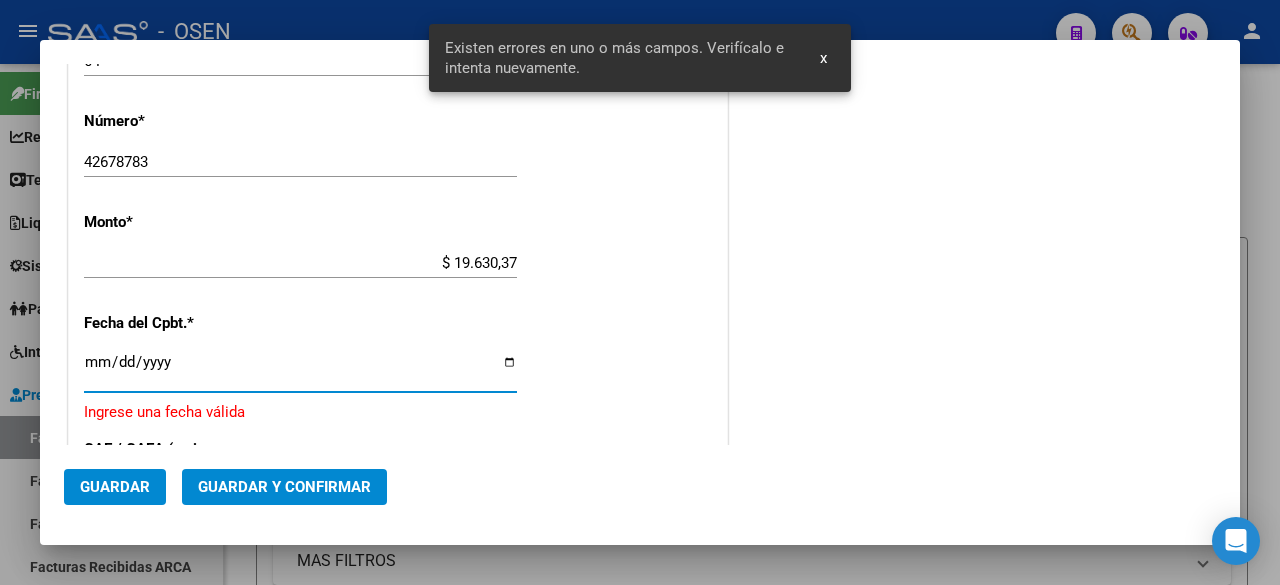 click on "Ingresar la fecha" at bounding box center [300, 370] 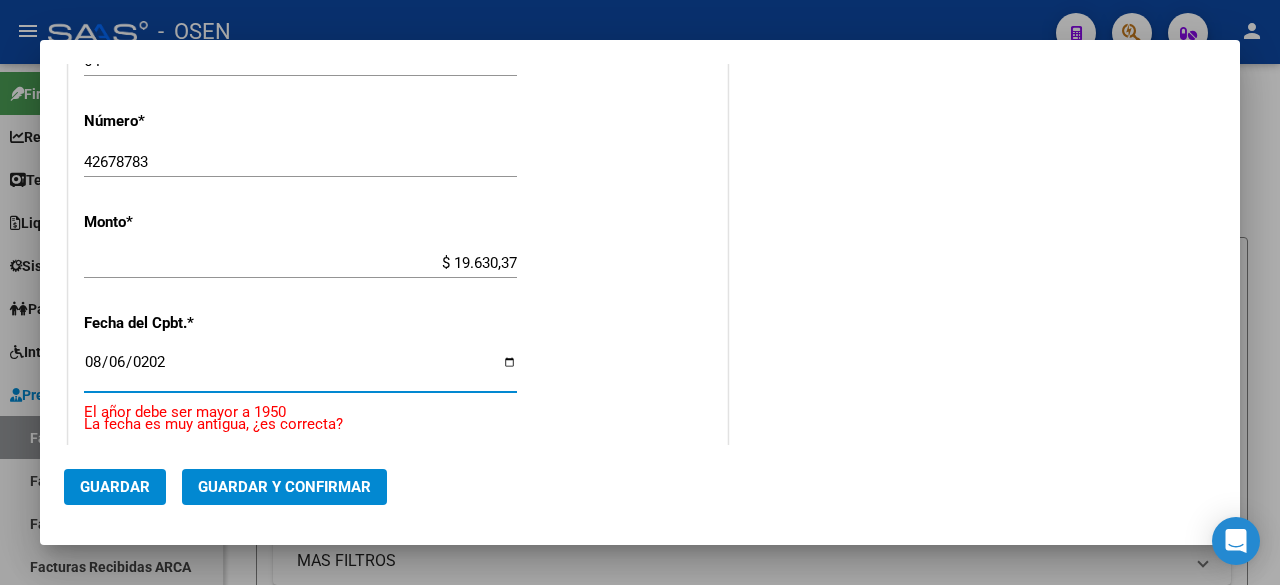 type on "2025-08-06" 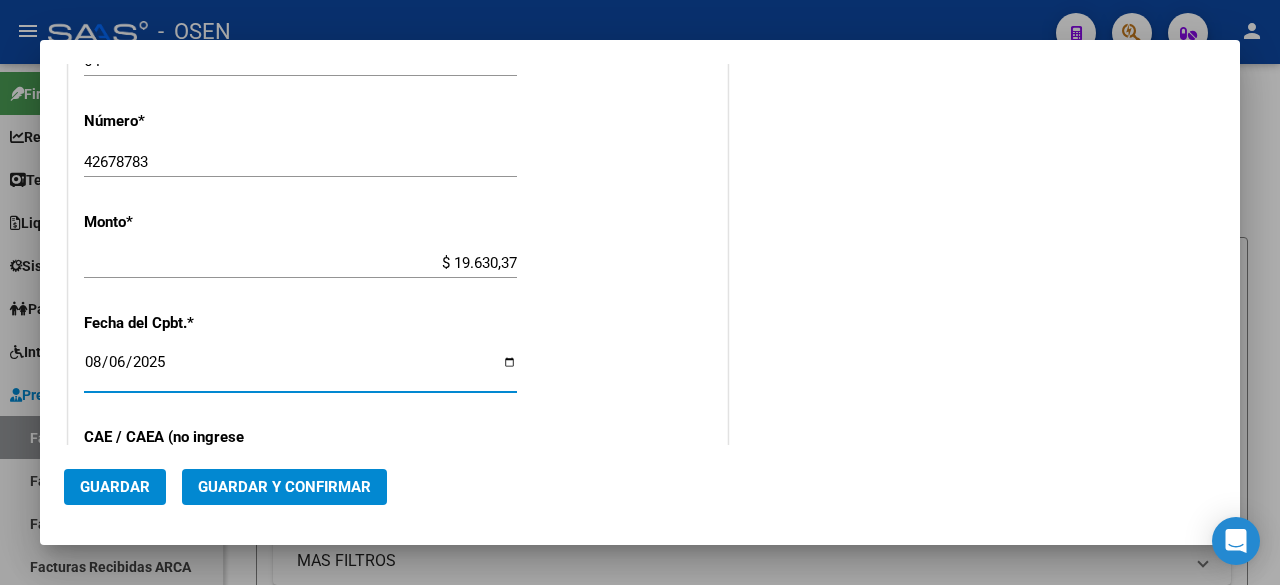 click on "Guardar y Confirmar" 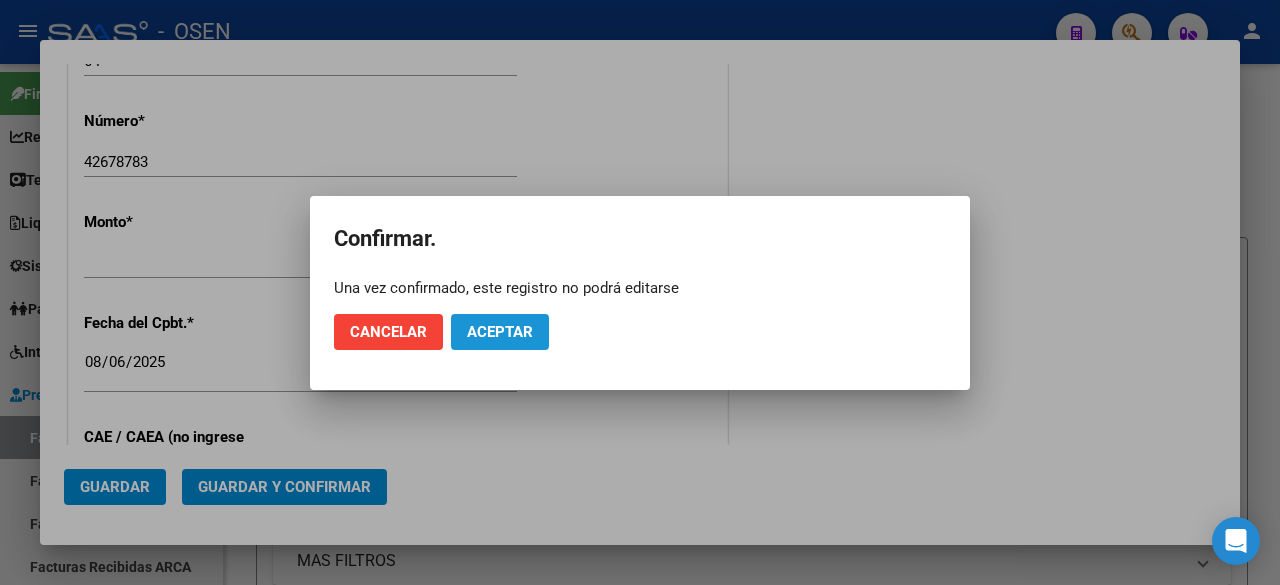 click on "Aceptar" 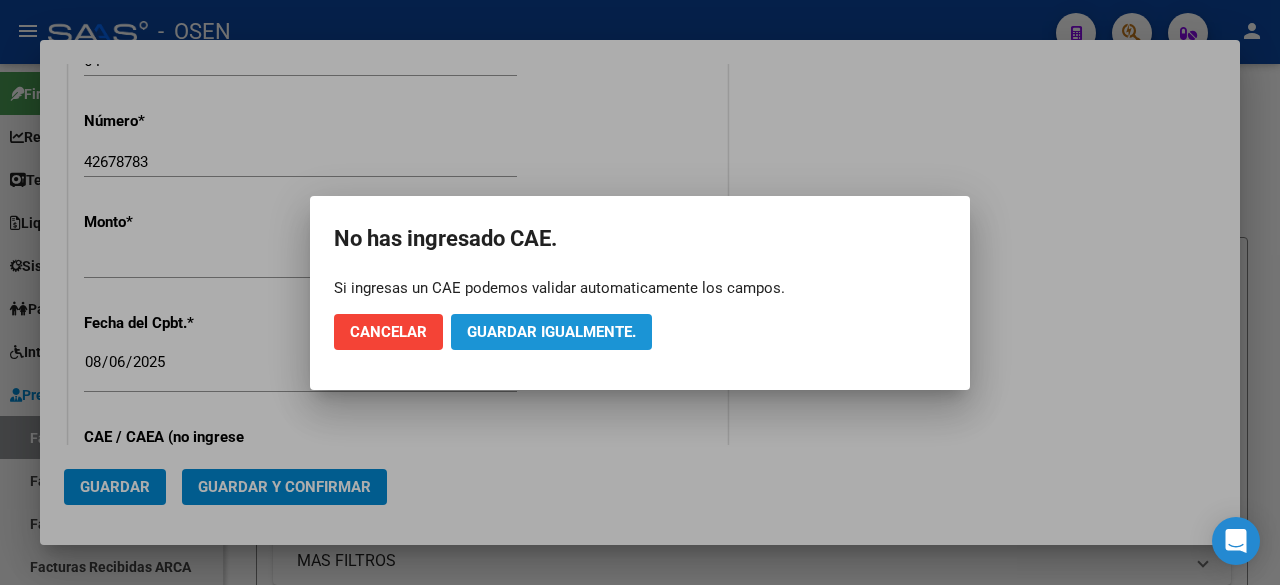 click on "Guardar igualmente." 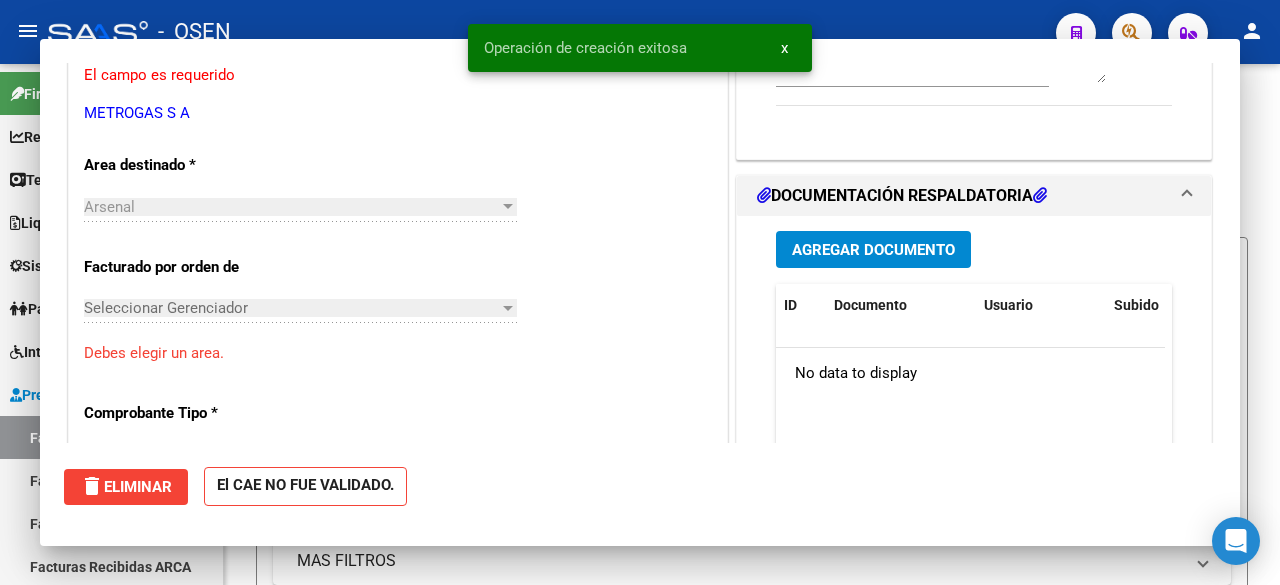scroll, scrollTop: 0, scrollLeft: 0, axis: both 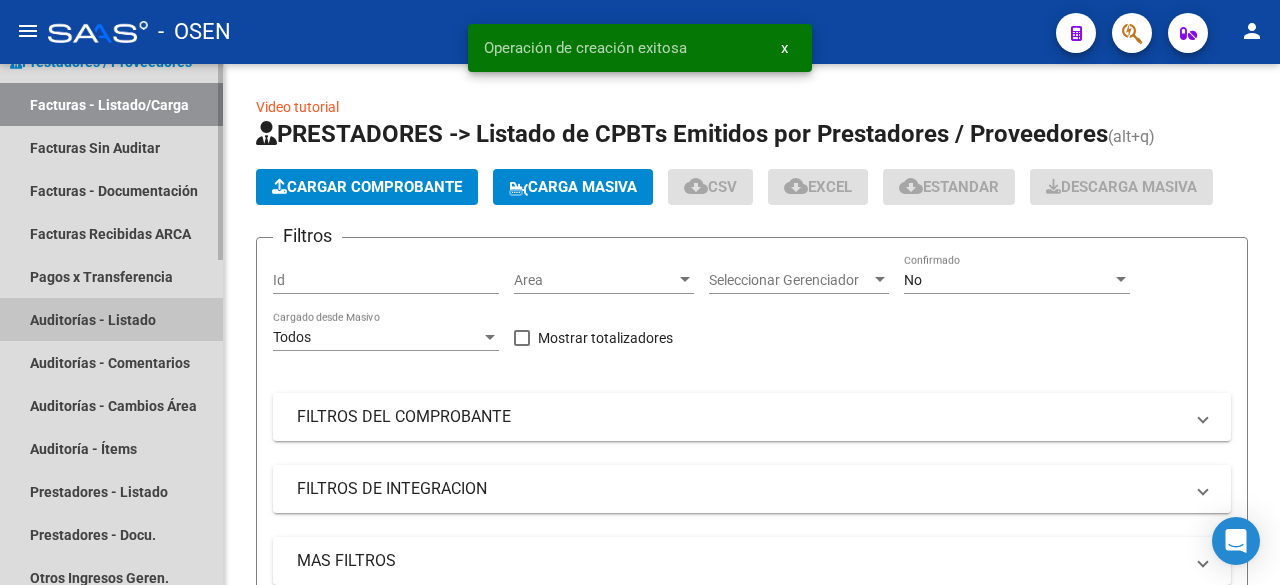 click on "Auditorías - Listado" at bounding box center [111, 319] 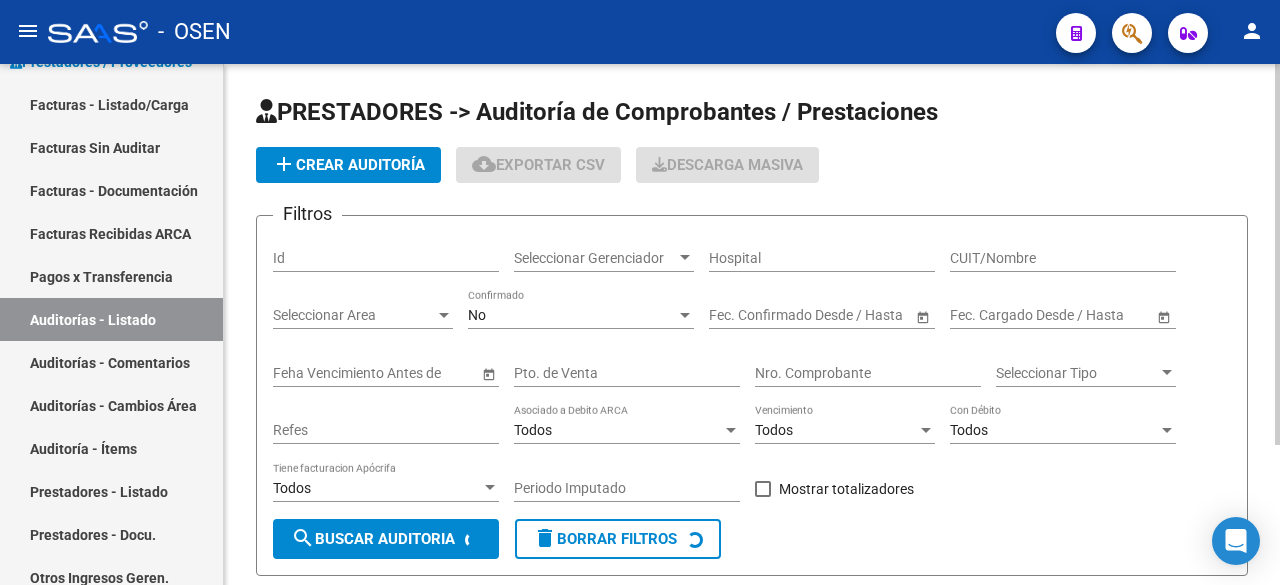 click on "add  Crear Auditoría" 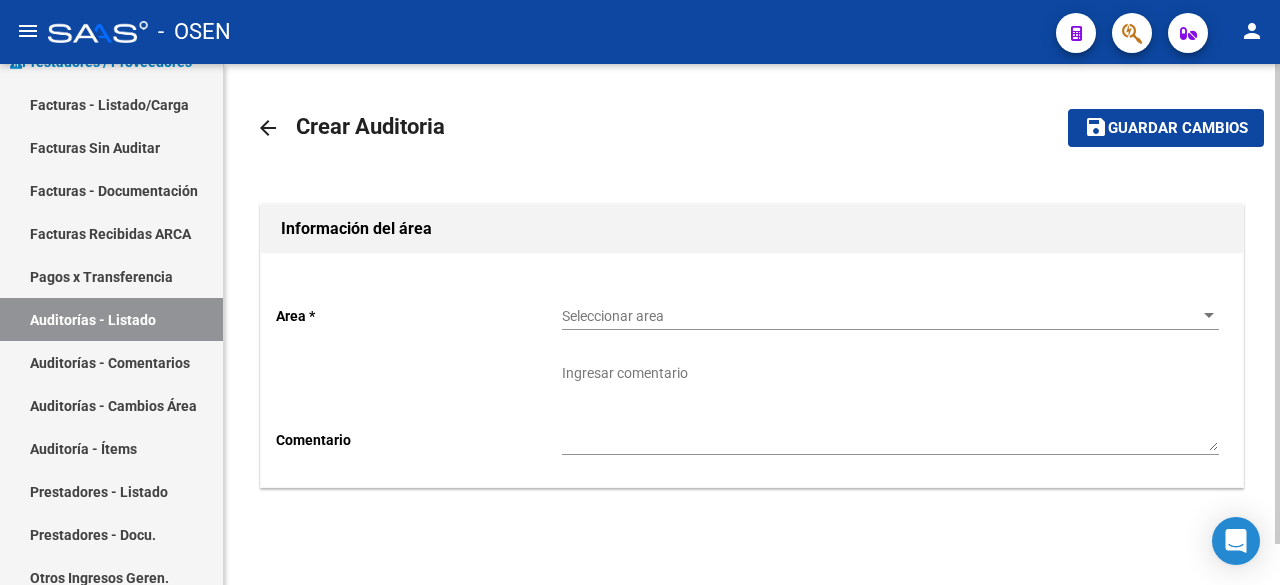 click on "Area * Seleccionar area Seleccionar area Comentario    Ingresar comentario" 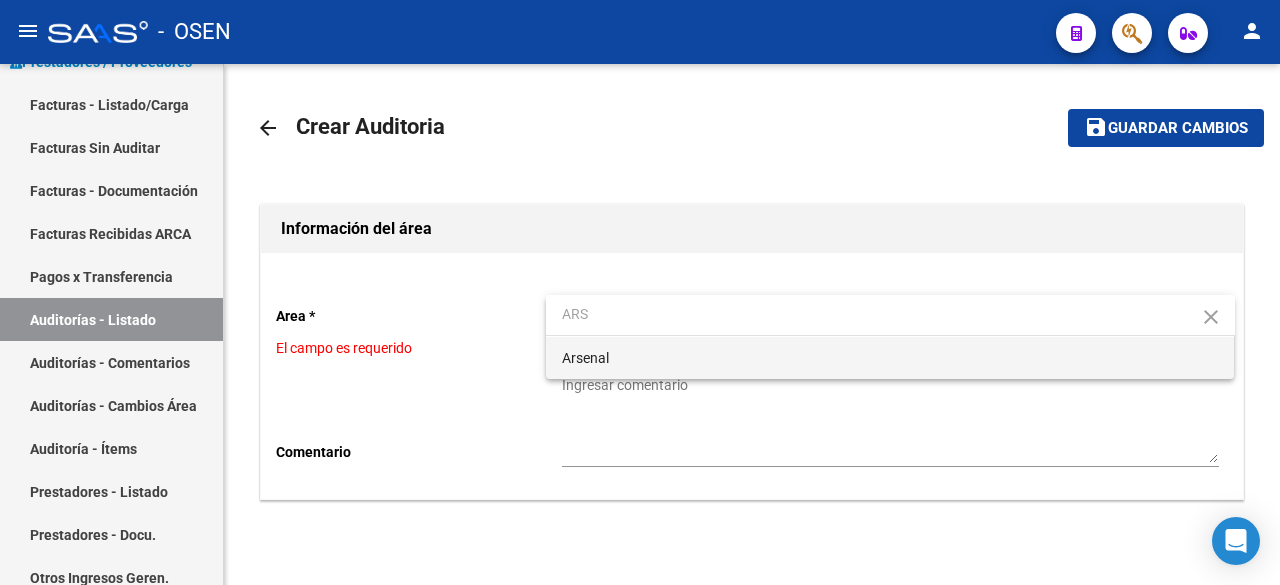 type on "ARS" 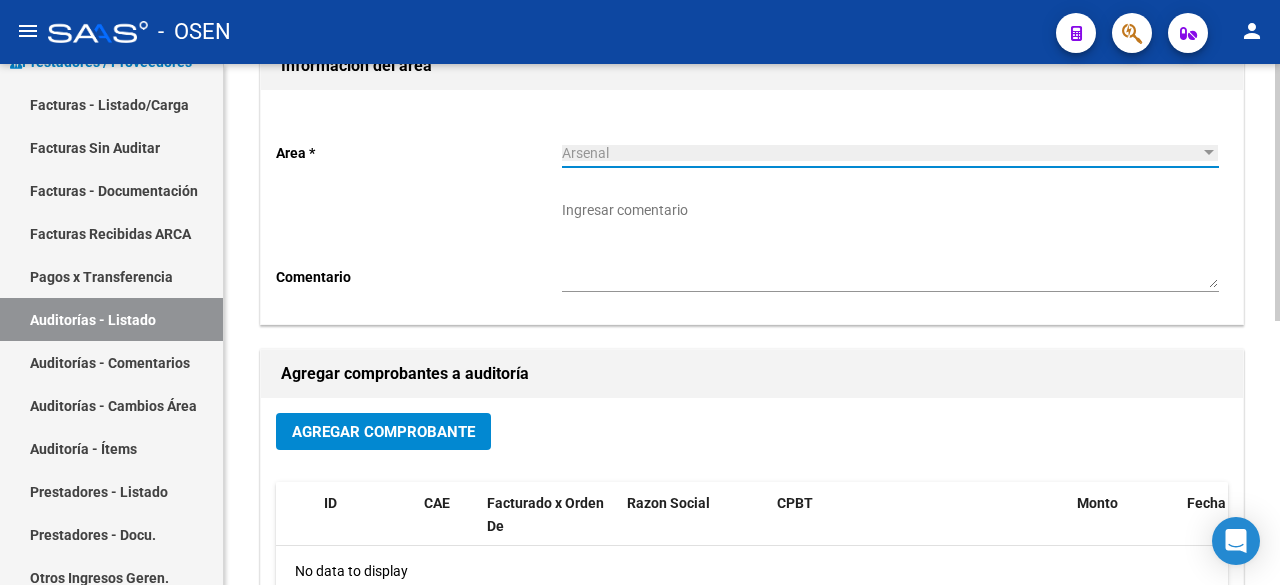 scroll, scrollTop: 333, scrollLeft: 0, axis: vertical 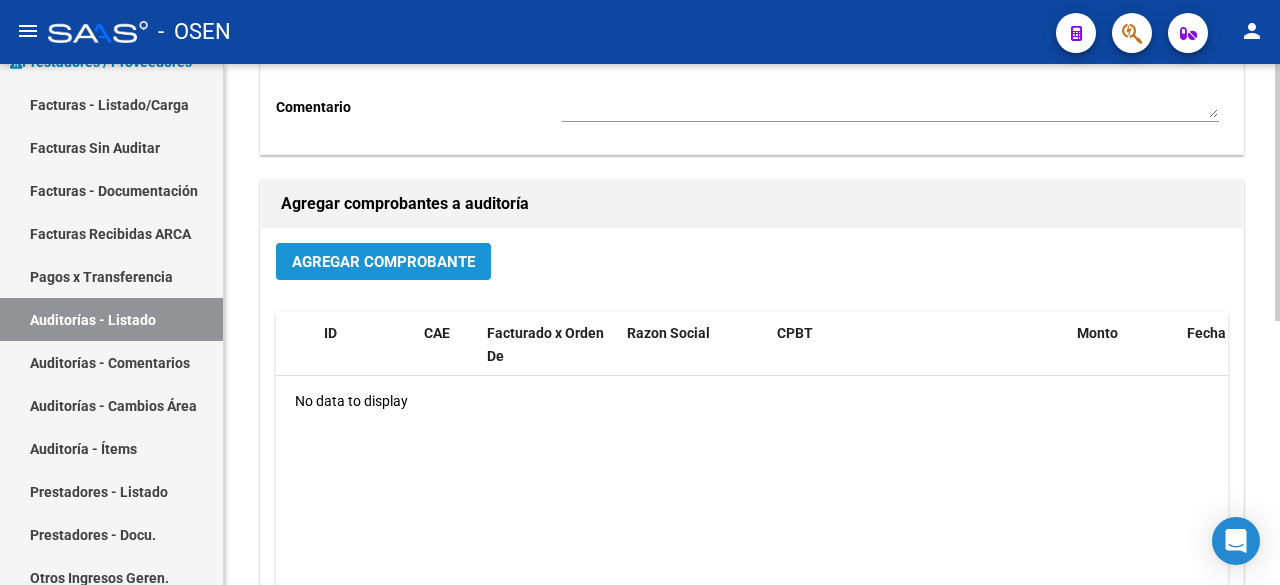 click on "Agregar Comprobante" 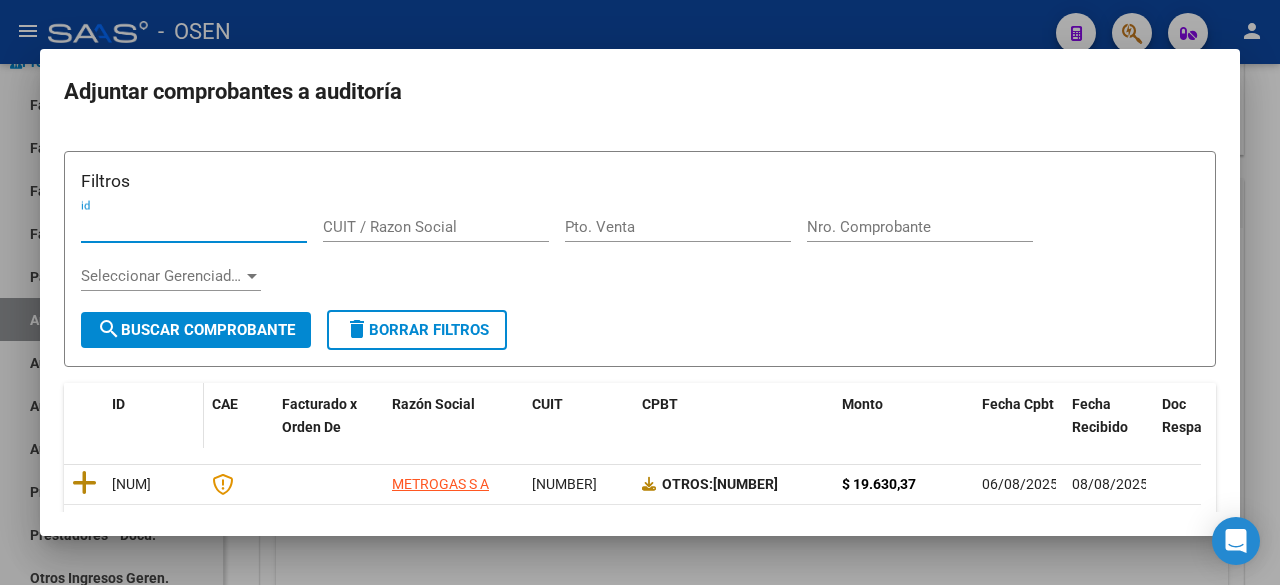 scroll, scrollTop: 282, scrollLeft: 0, axis: vertical 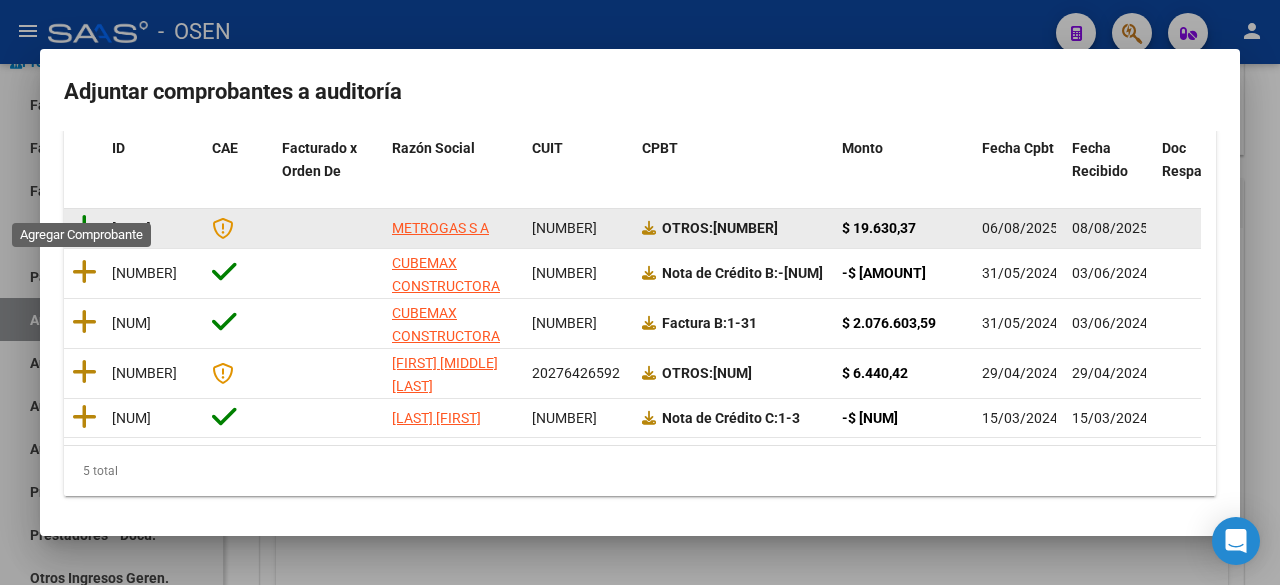 click 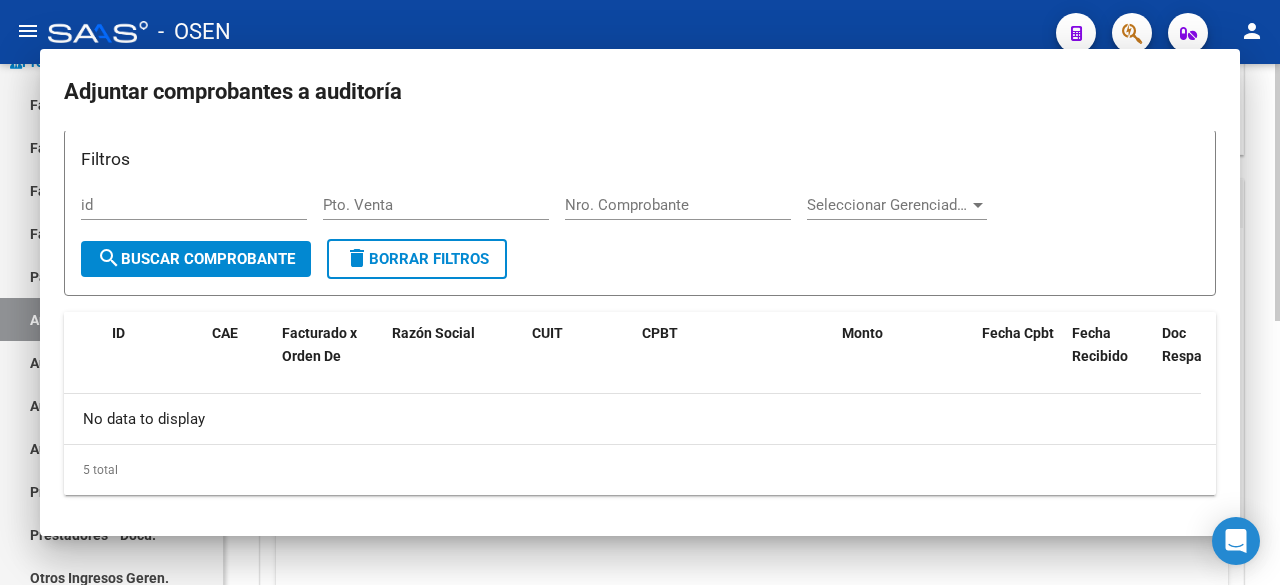 scroll, scrollTop: 0, scrollLeft: 0, axis: both 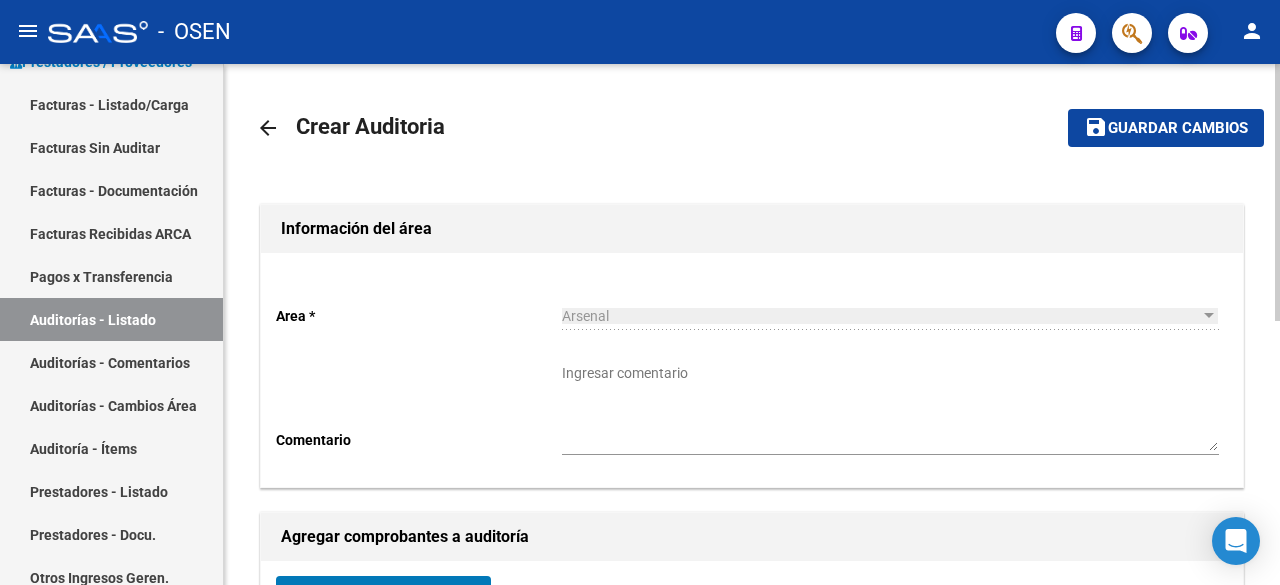 click on "Guardar cambios" 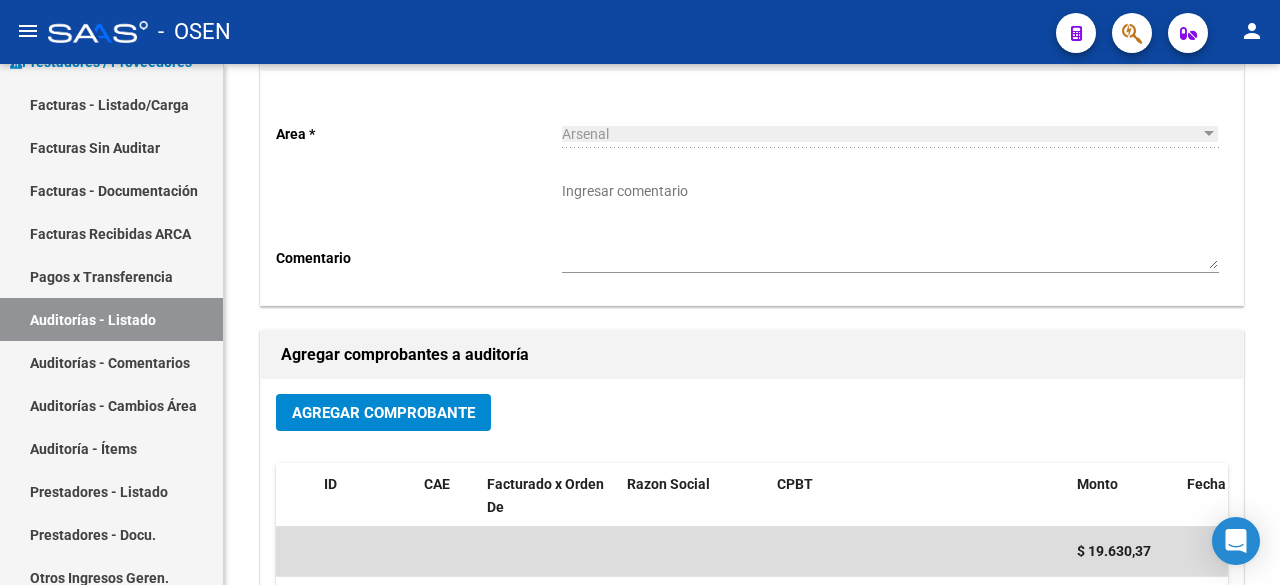scroll, scrollTop: 517, scrollLeft: 0, axis: vertical 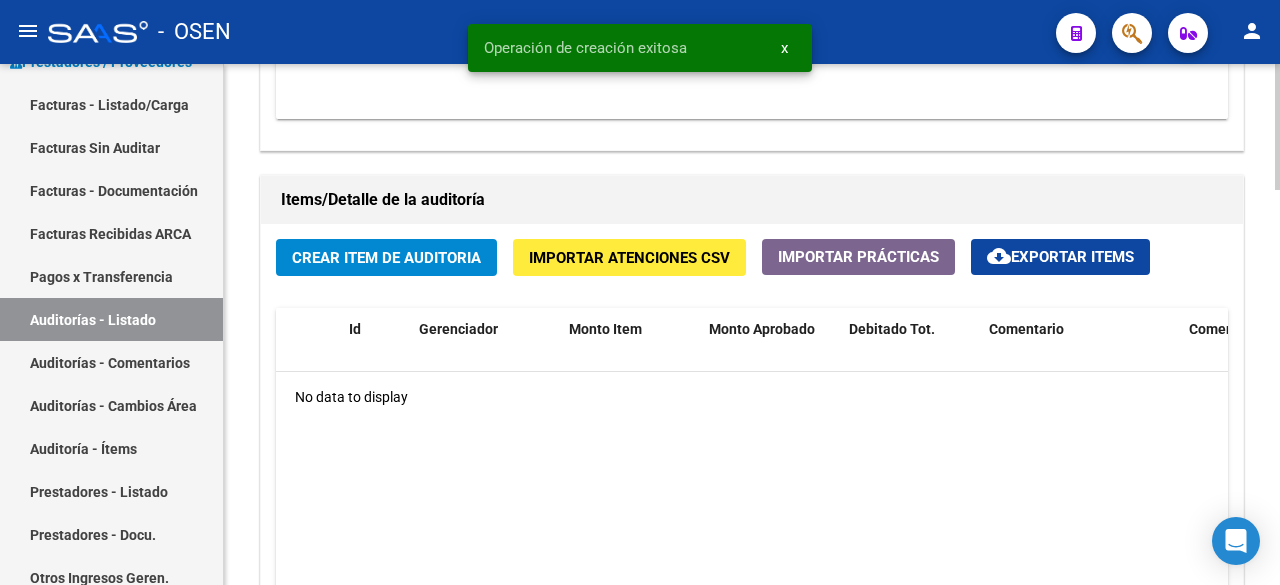 click on "Crear Item de Auditoria" 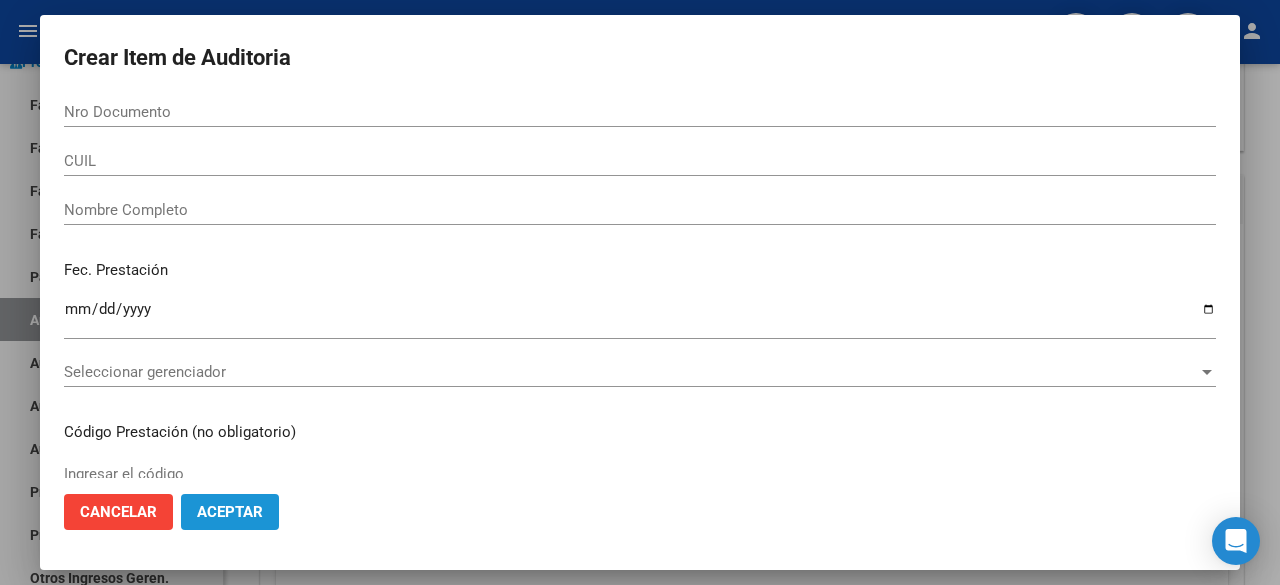 click on "Aceptar" 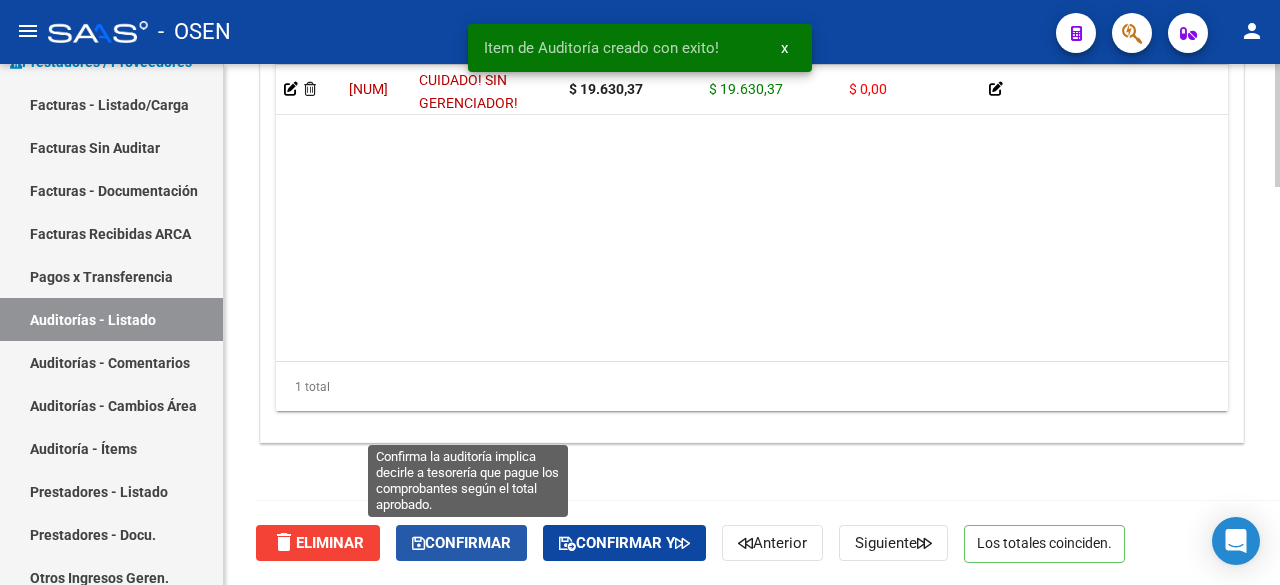 click on "Confirmar" 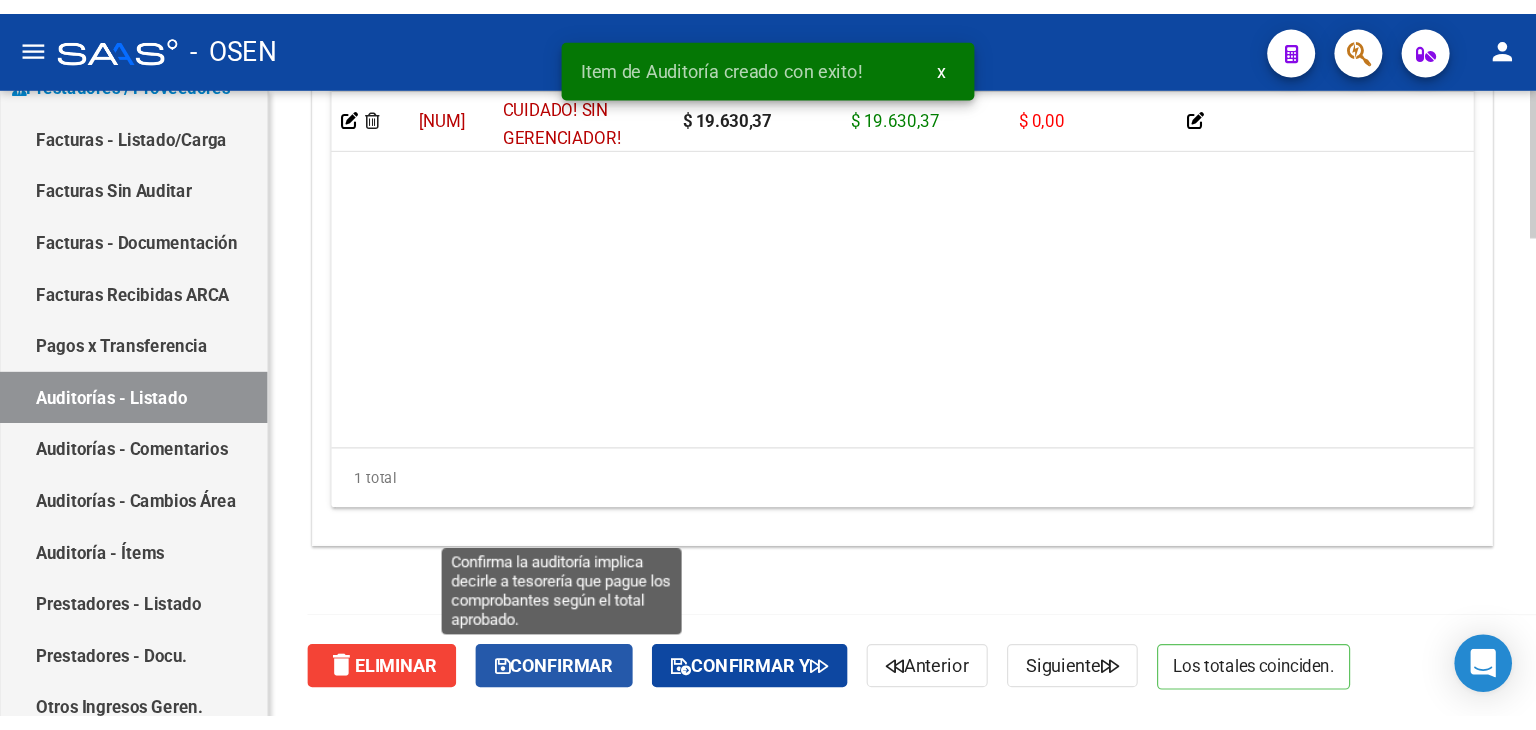 scroll, scrollTop: 1467, scrollLeft: 0, axis: vertical 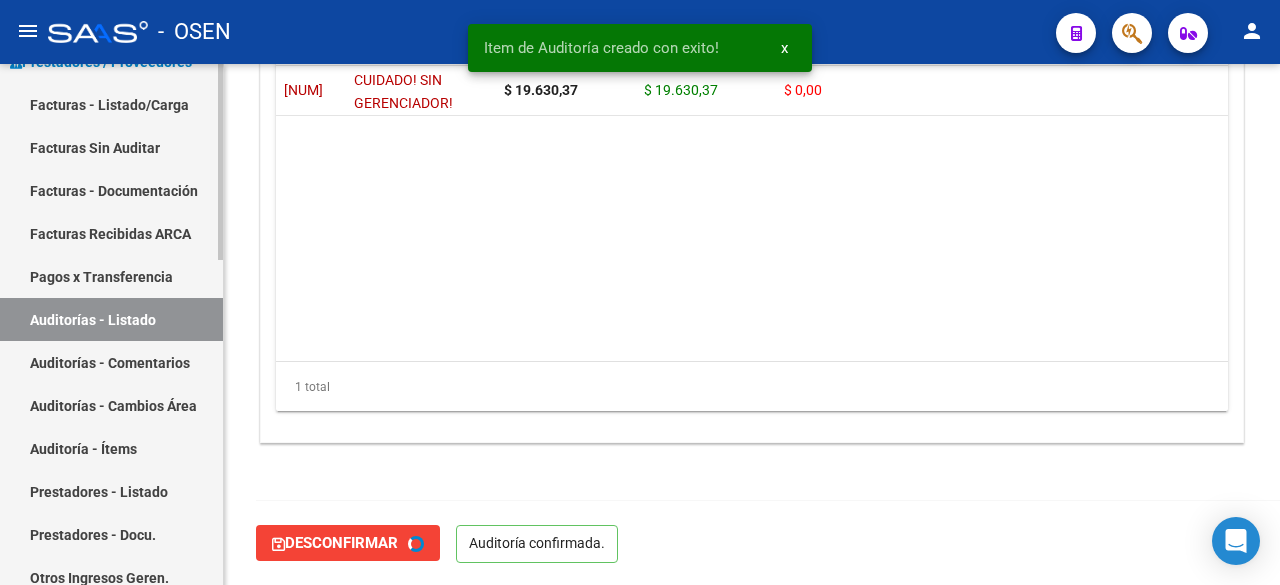 type on "202508" 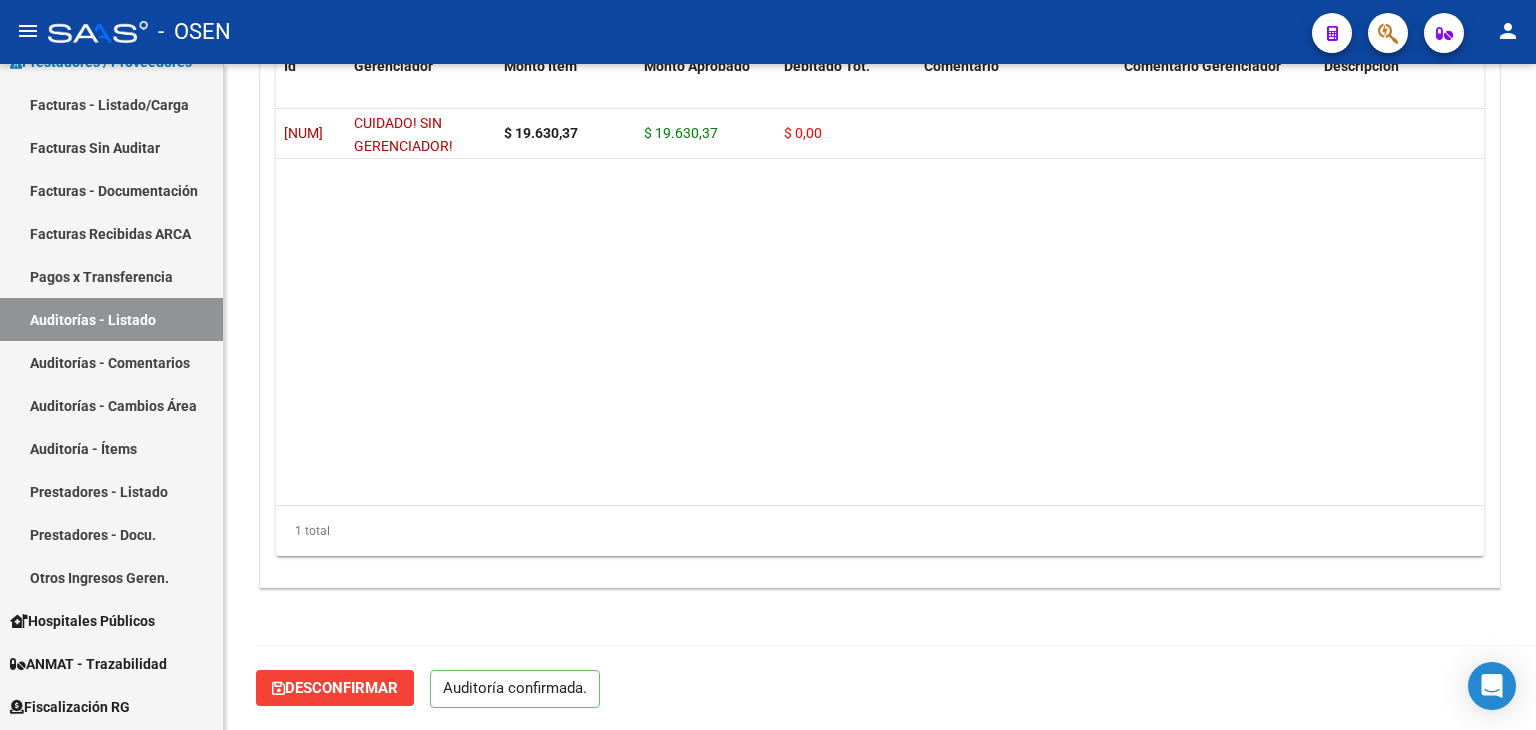 scroll, scrollTop: 332, scrollLeft: 0, axis: vertical 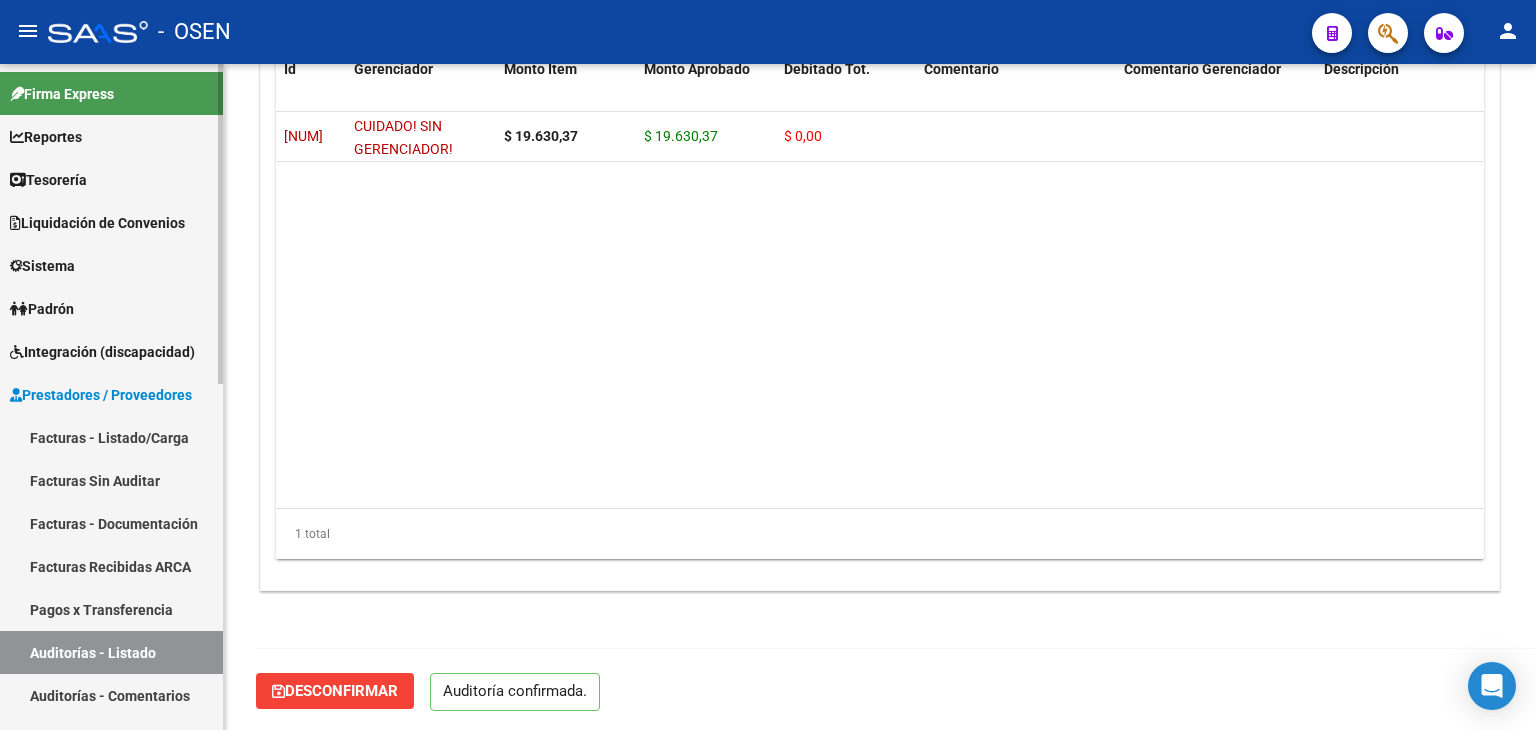 click on "Tesorería" at bounding box center [111, 179] 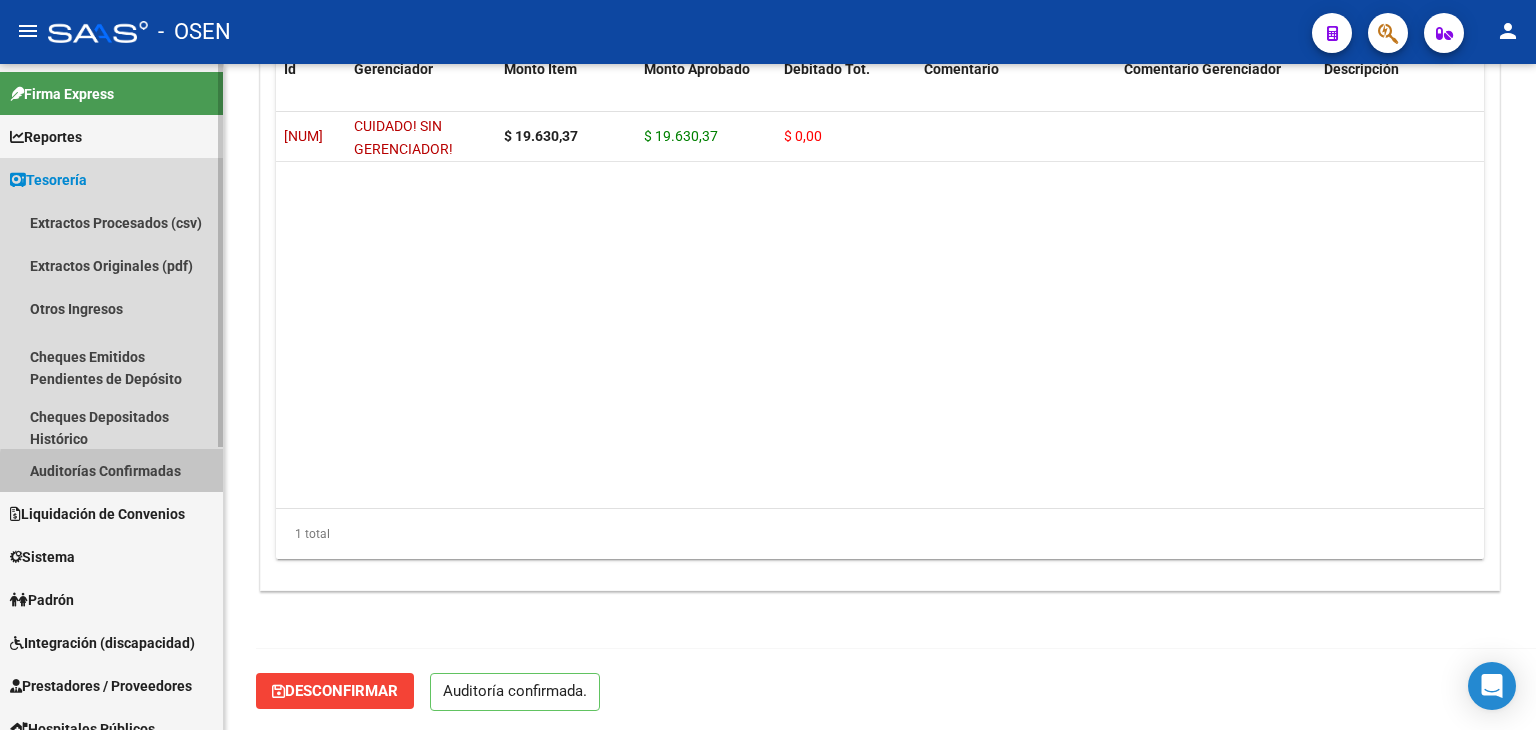 click on "Auditorías Confirmadas" at bounding box center (111, 470) 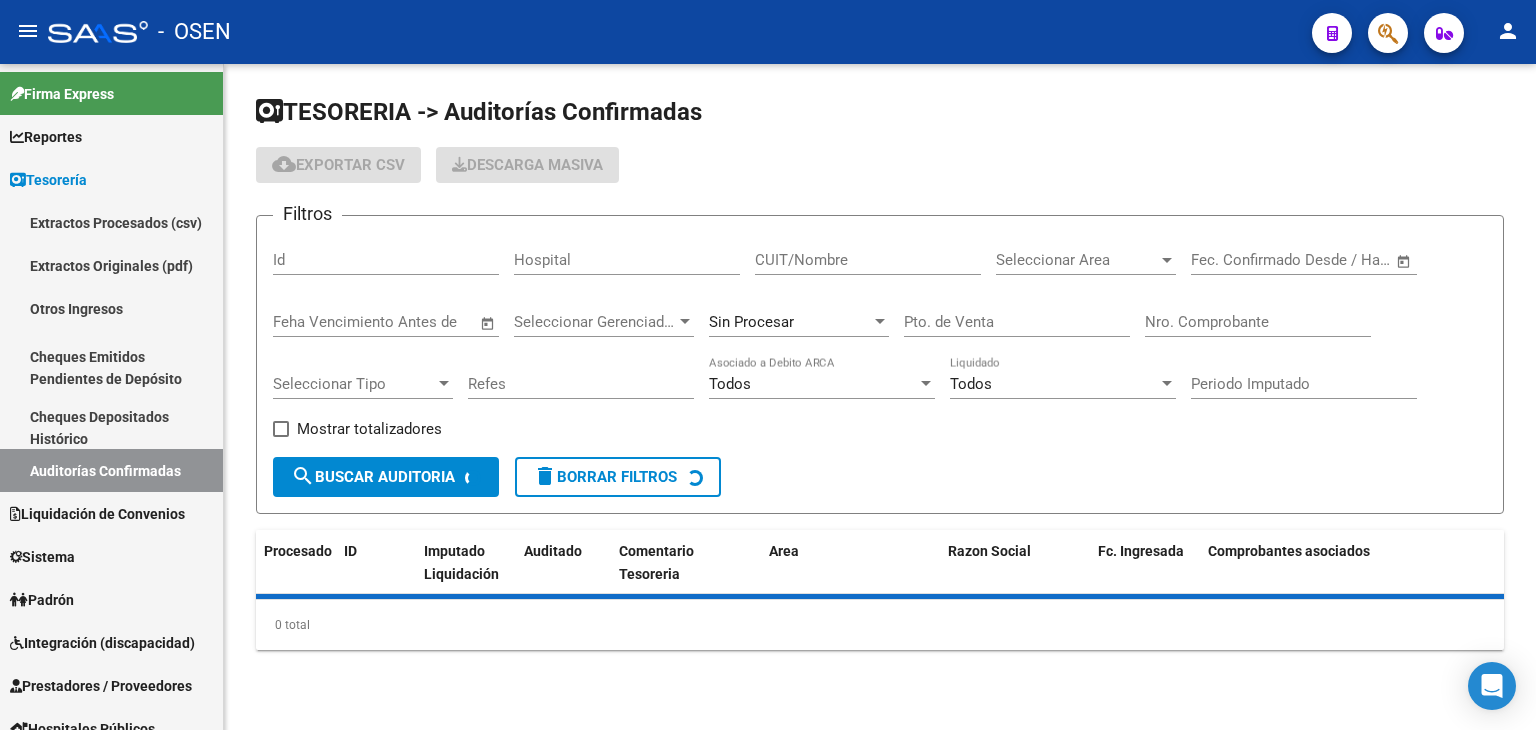 scroll, scrollTop: 0, scrollLeft: 0, axis: both 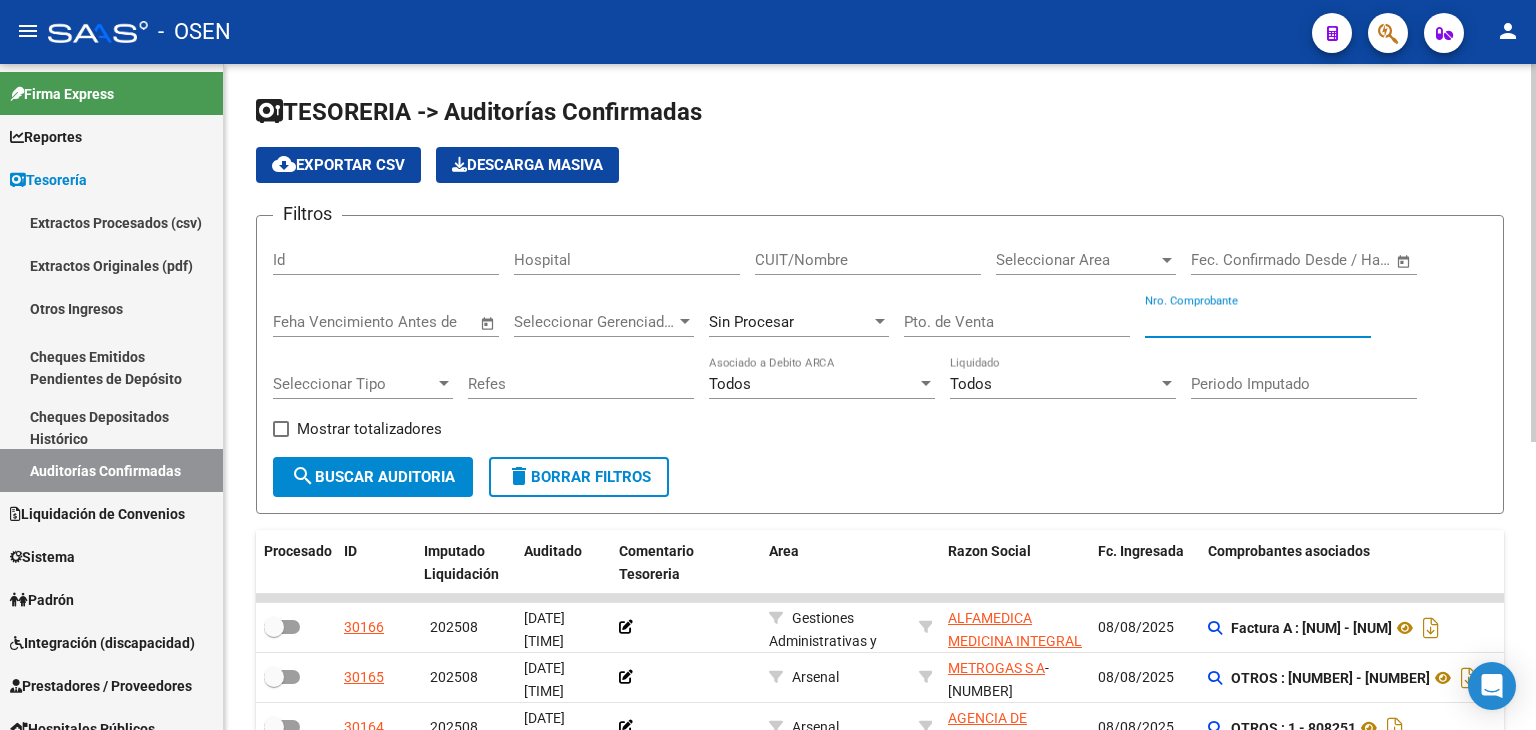 click on "Nro. Comprobante" at bounding box center (1258, 322) 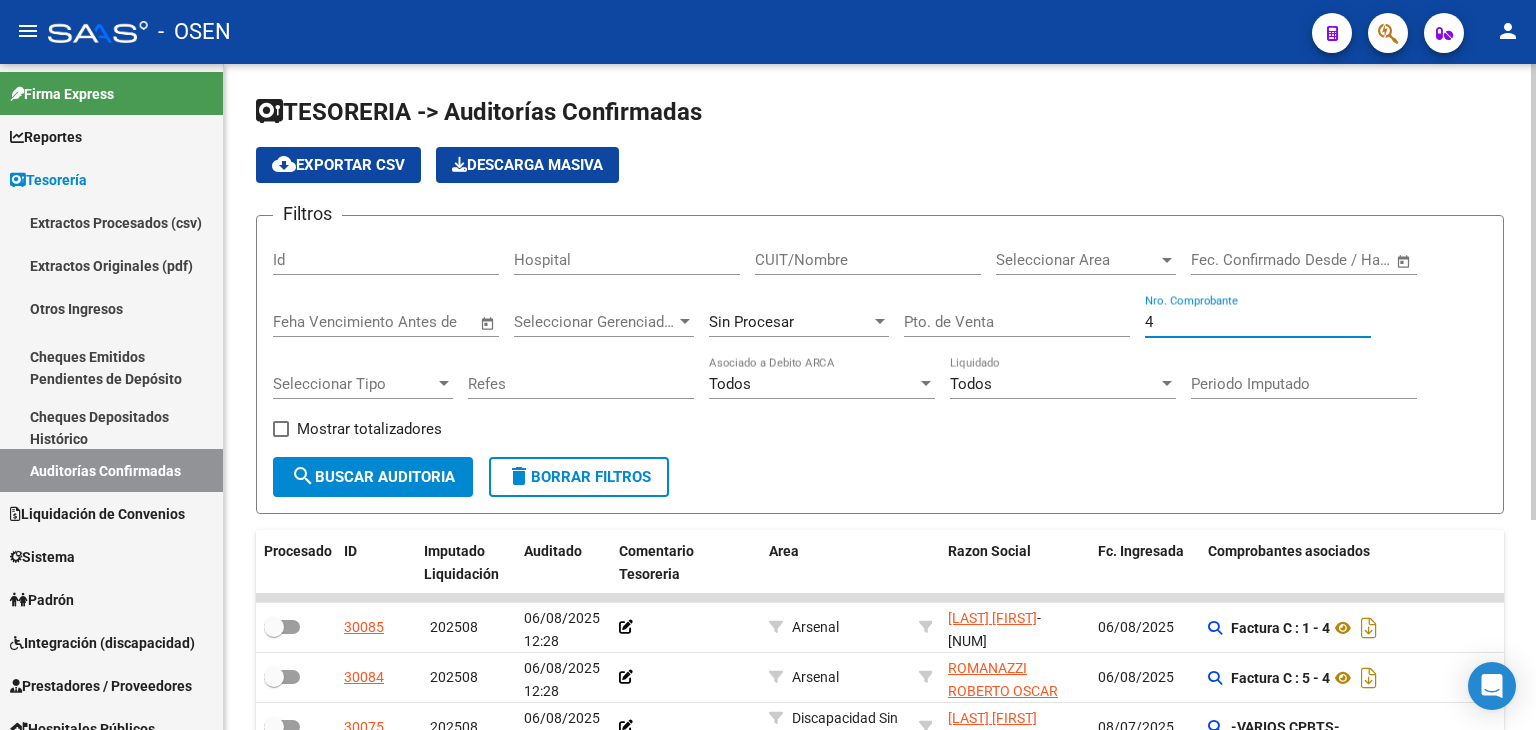 scroll, scrollTop: 307, scrollLeft: 0, axis: vertical 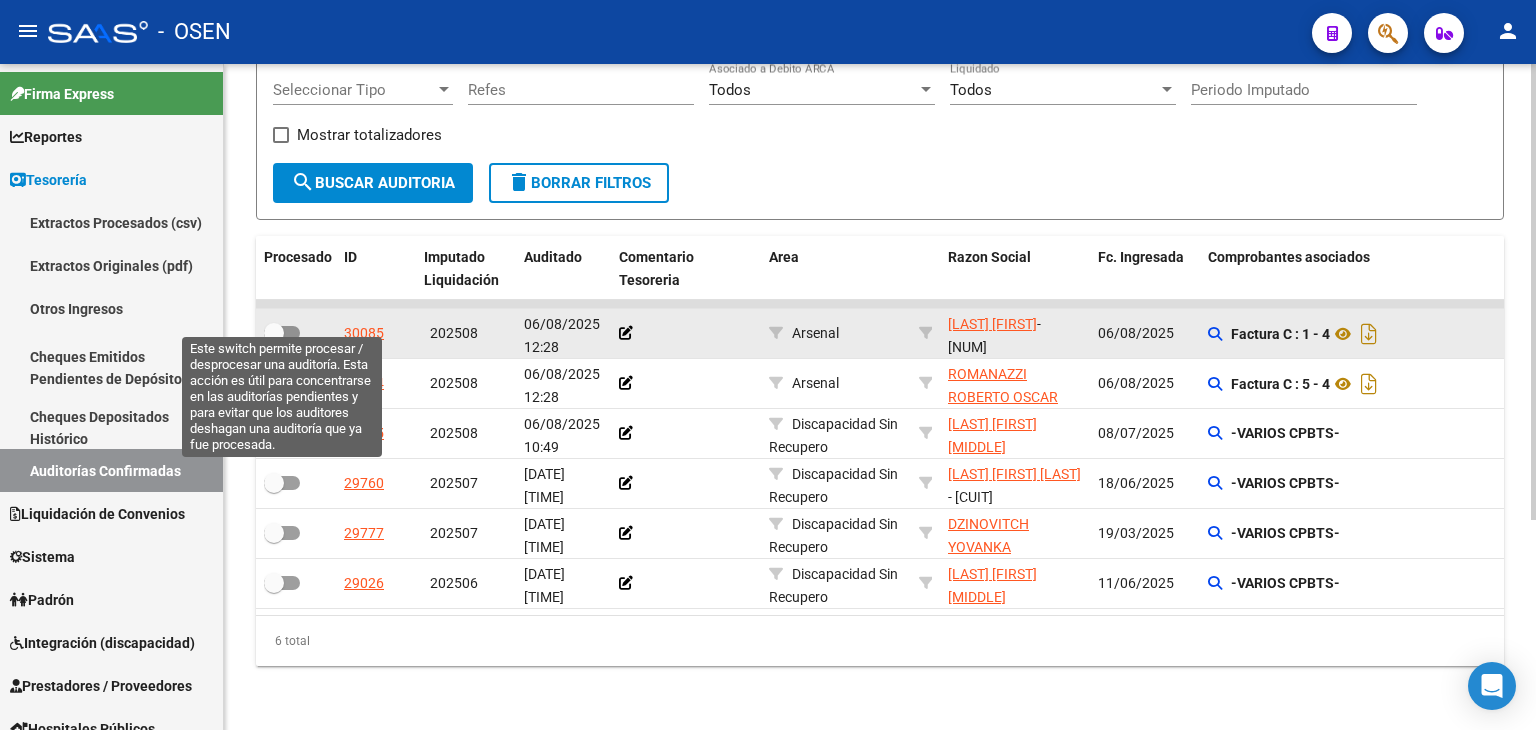 type on "4" 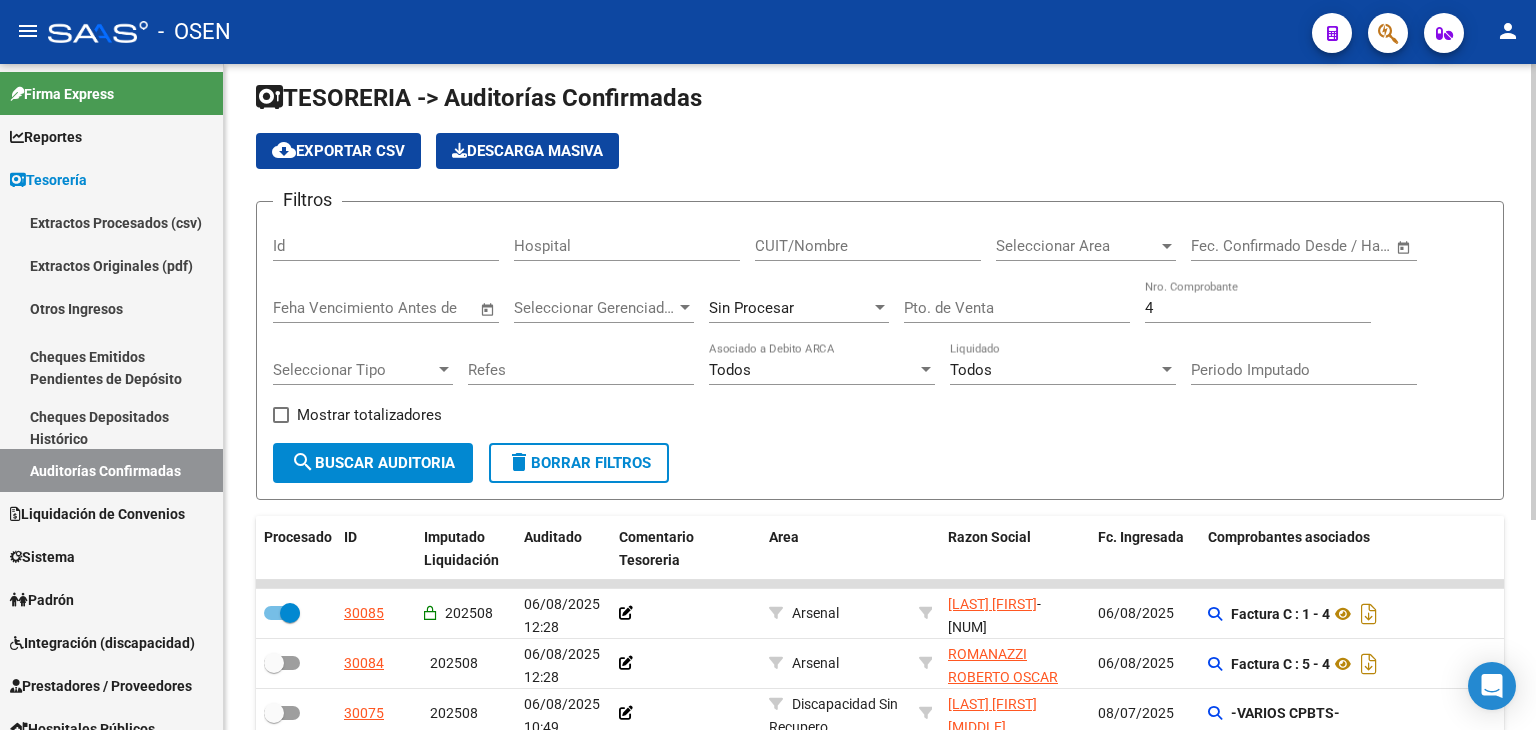 scroll, scrollTop: 0, scrollLeft: 0, axis: both 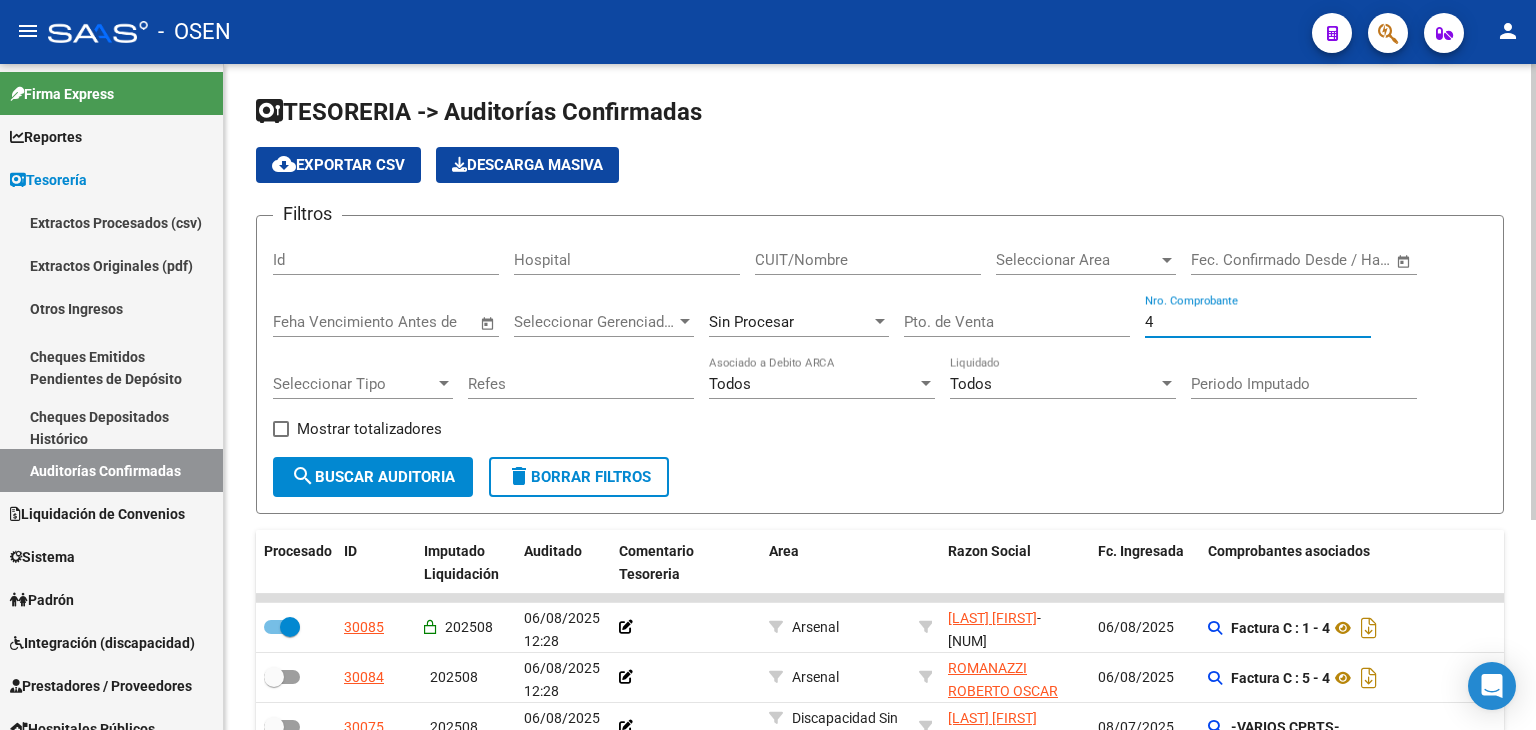 drag, startPoint x: 1202, startPoint y: 325, endPoint x: 1080, endPoint y: 321, distance: 122.06556 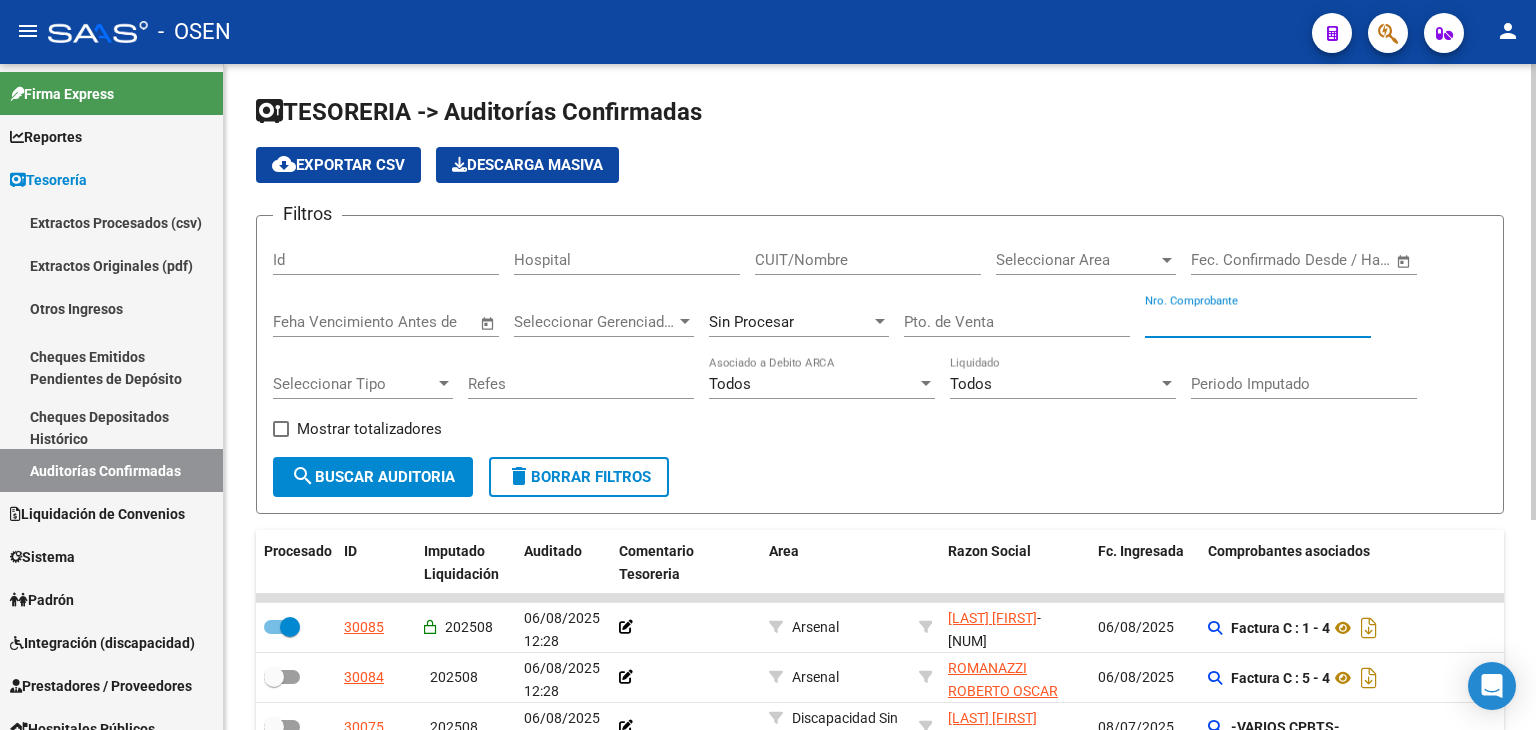 type 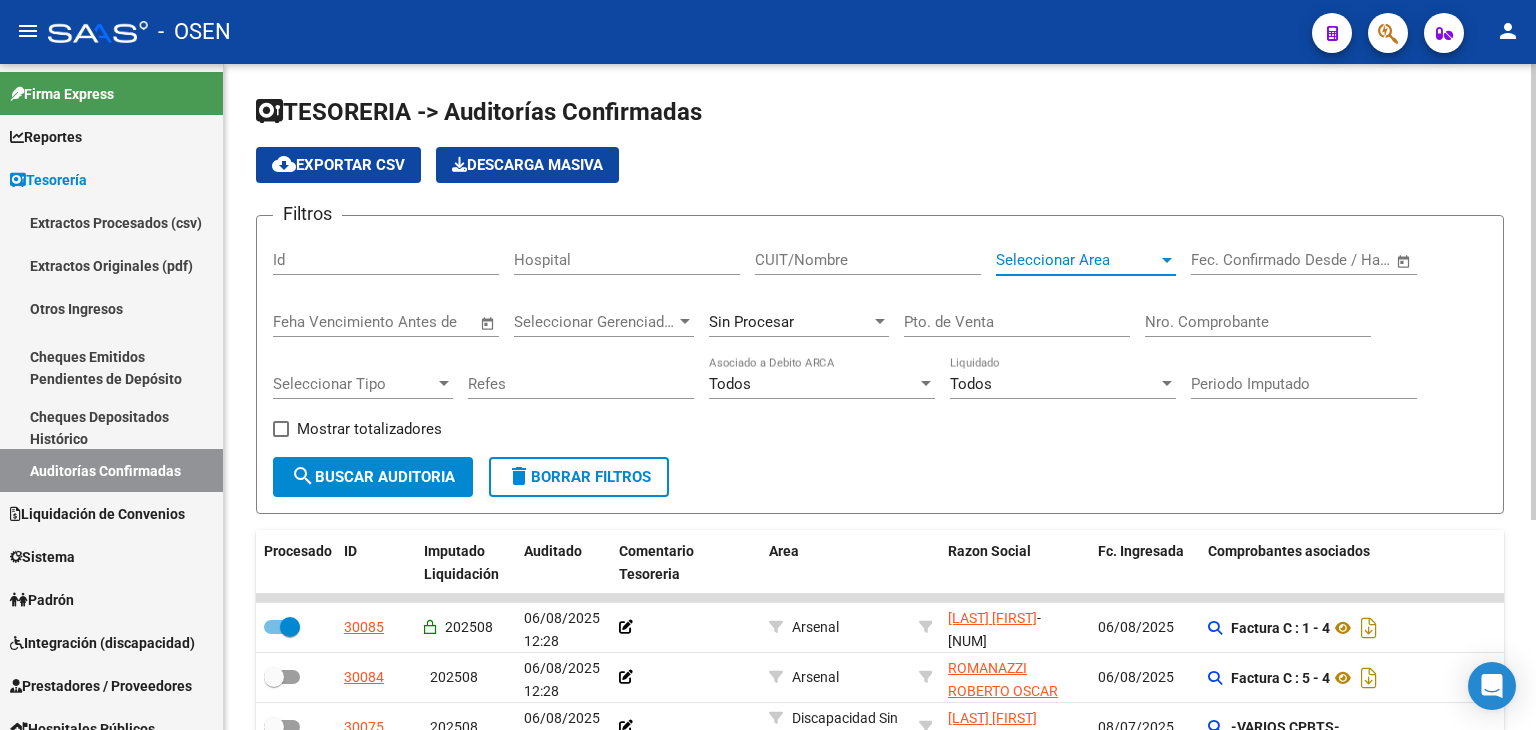 click on "Seleccionar Area" at bounding box center (1077, 260) 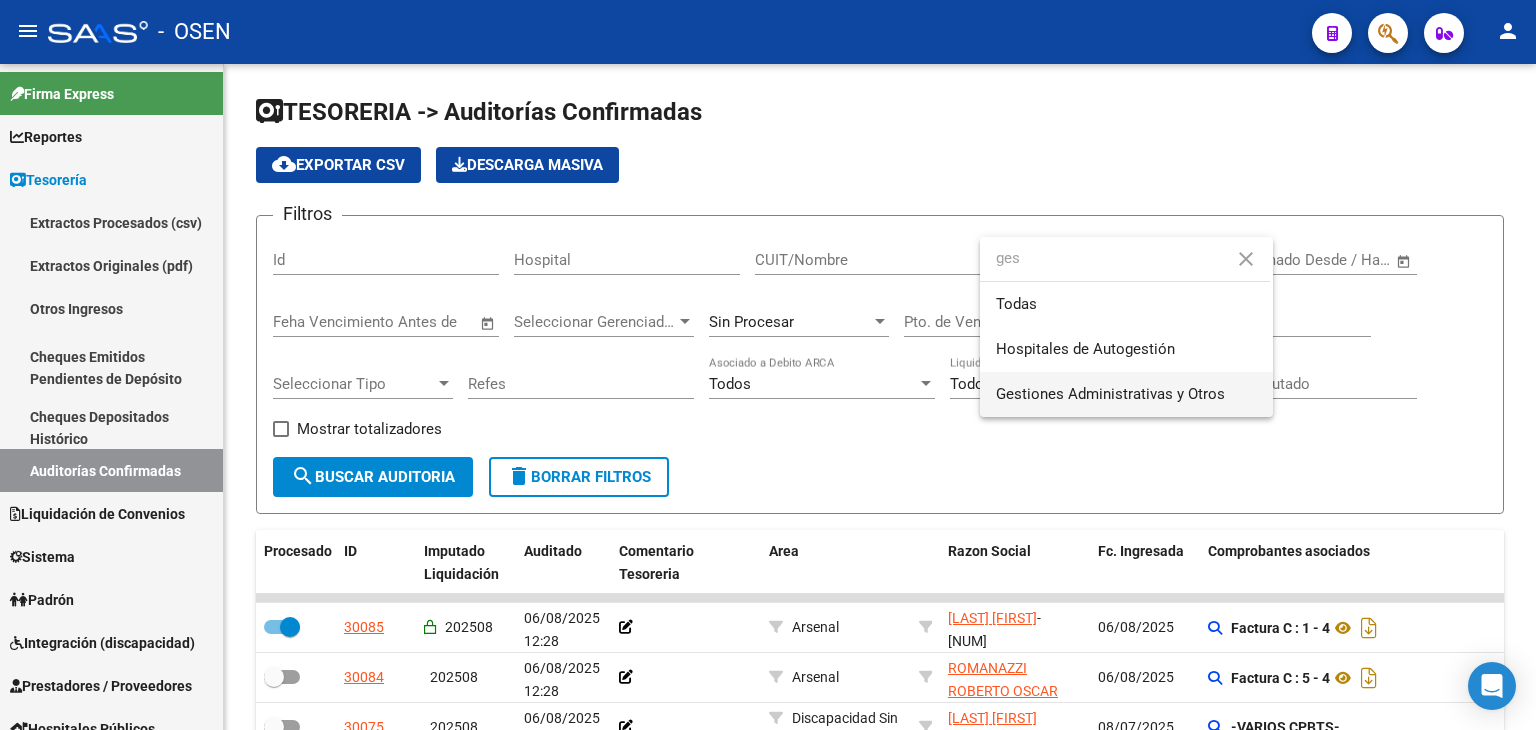 type on "ges" 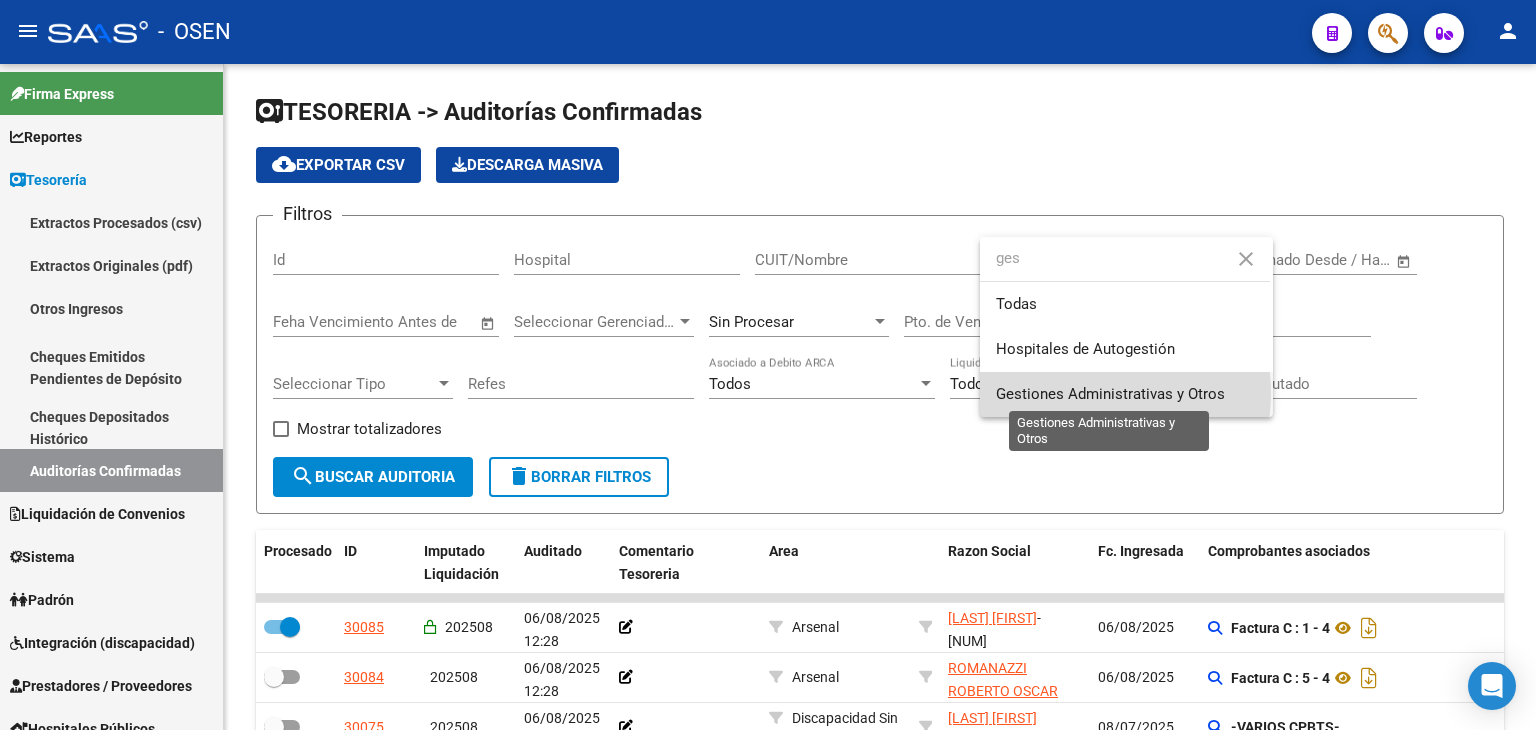 click on "Gestiones Administrativas y Otros" at bounding box center [1110, 394] 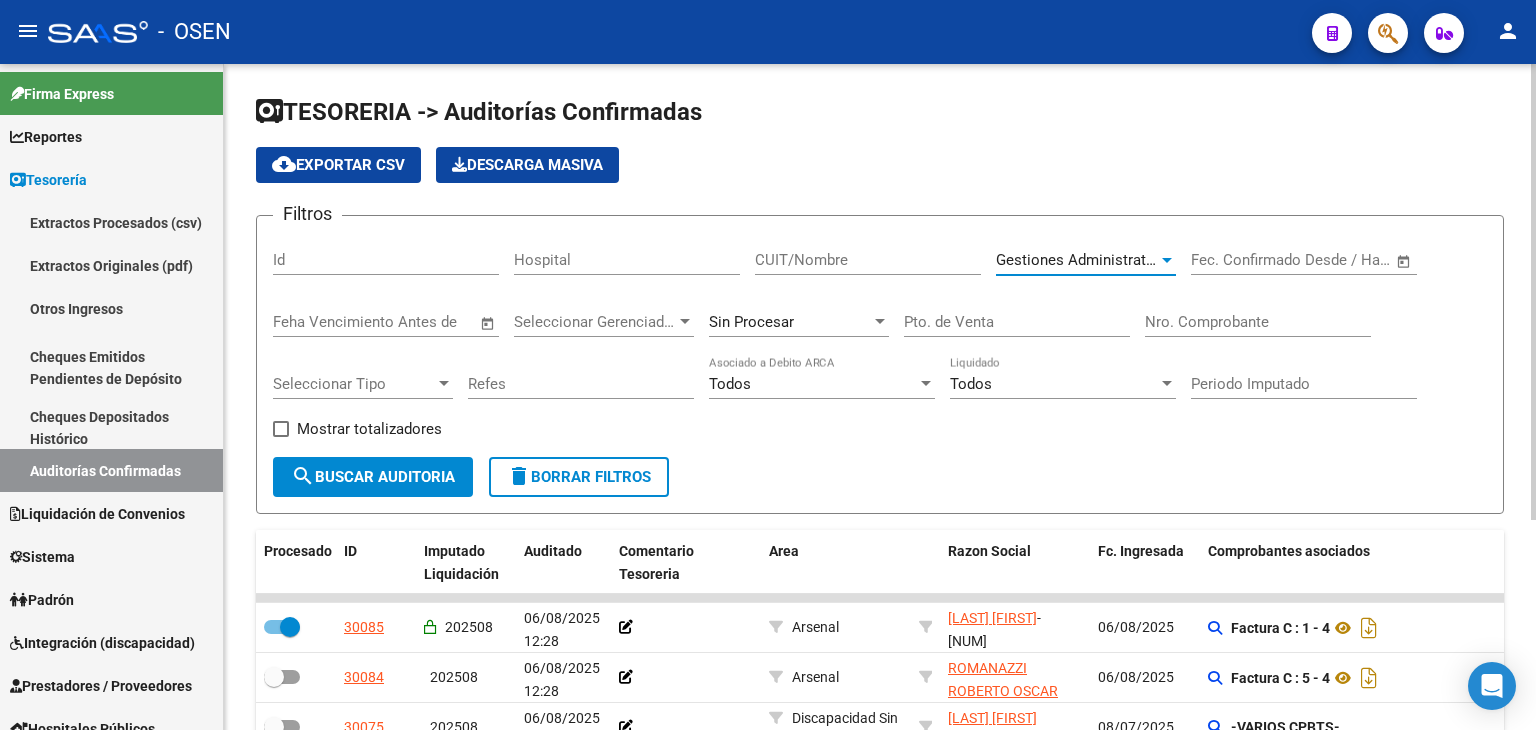click on "search  Buscar Auditoria" 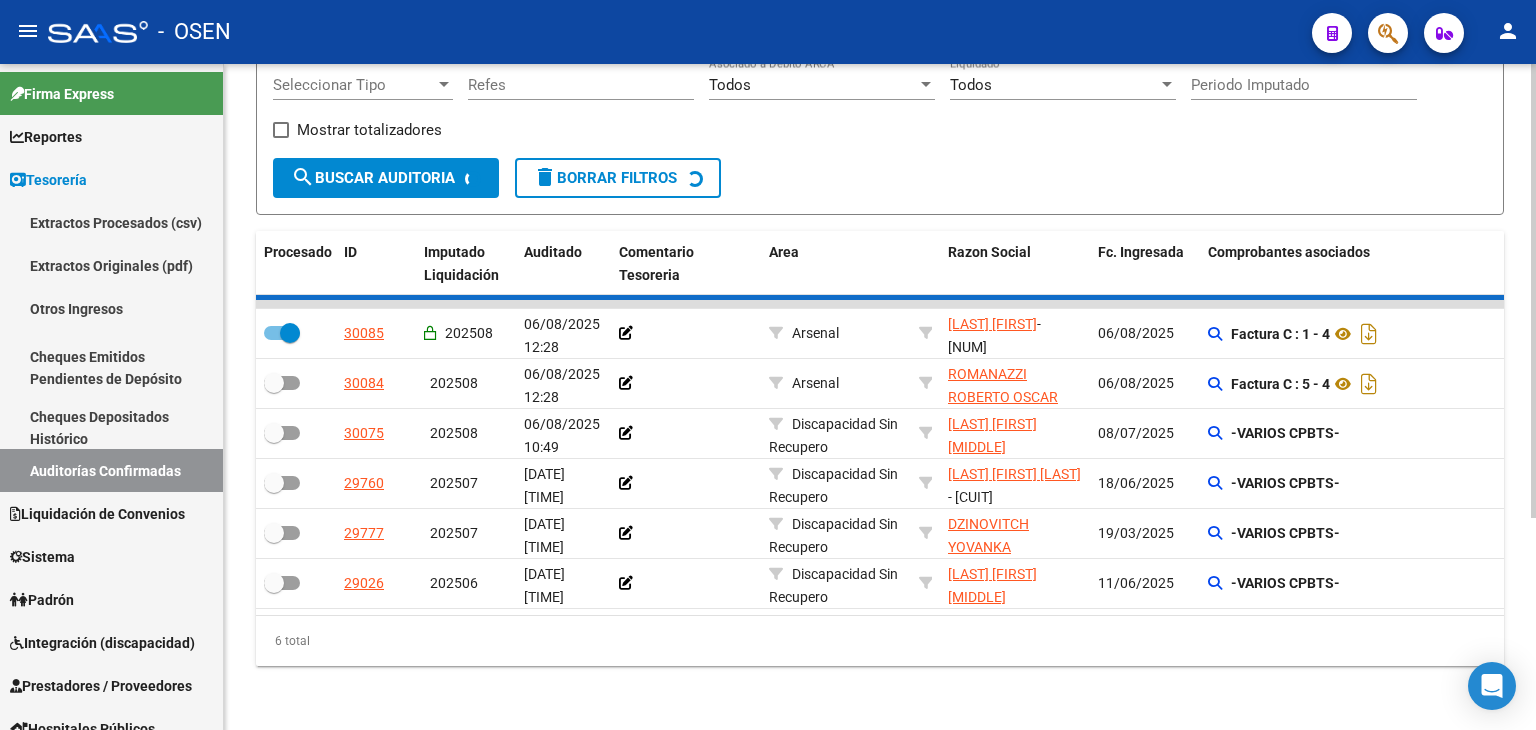 scroll, scrollTop: 312, scrollLeft: 0, axis: vertical 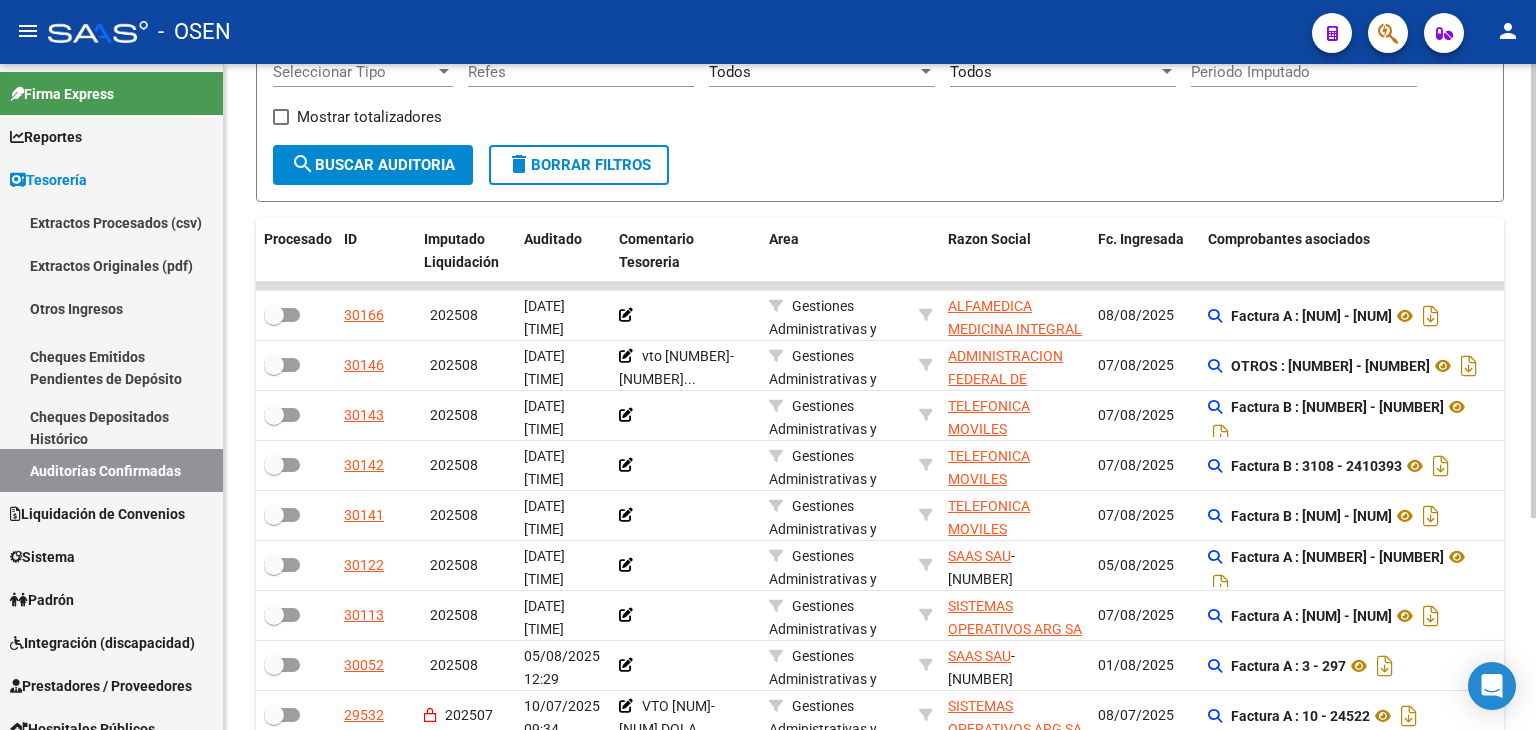 checkbox on "false" 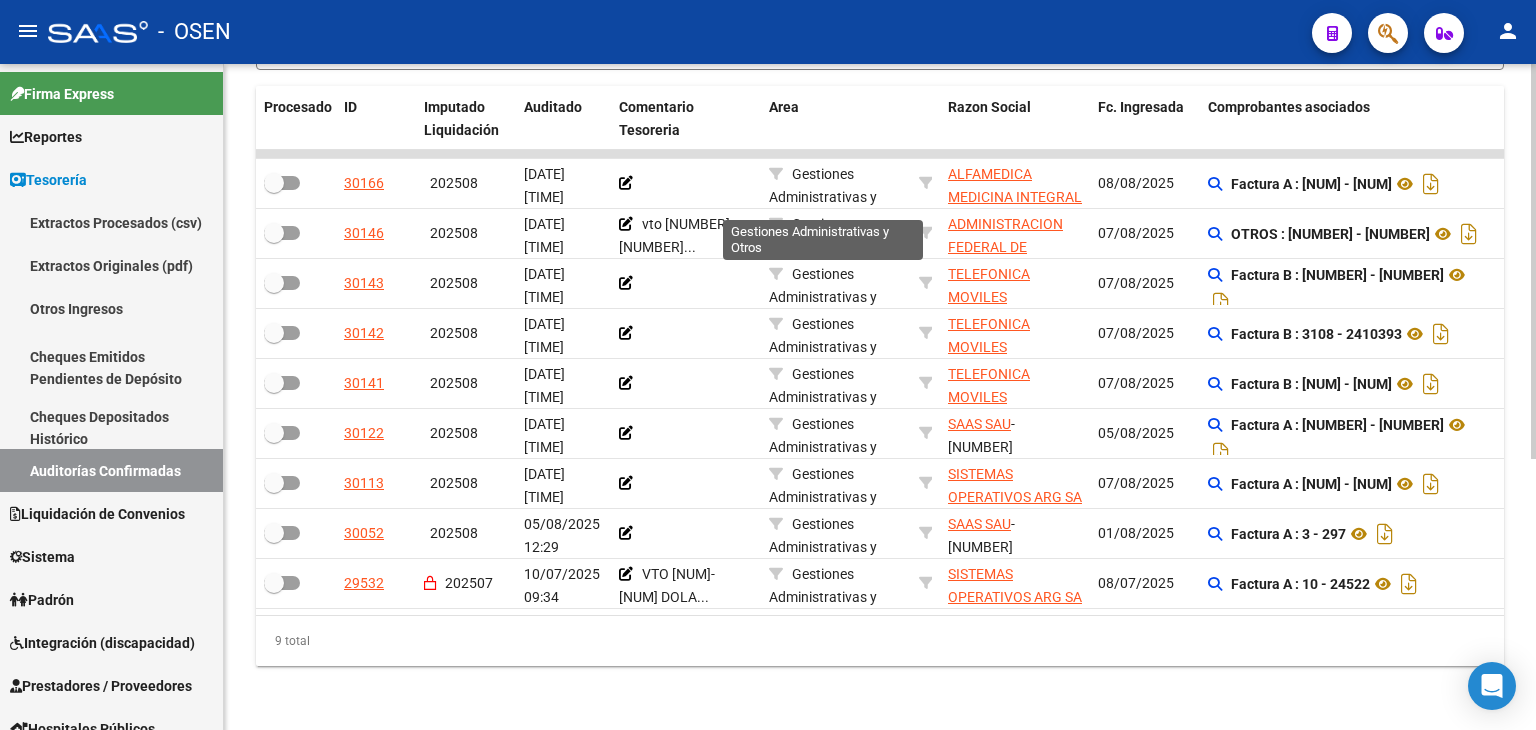 scroll, scrollTop: 123, scrollLeft: 0, axis: vertical 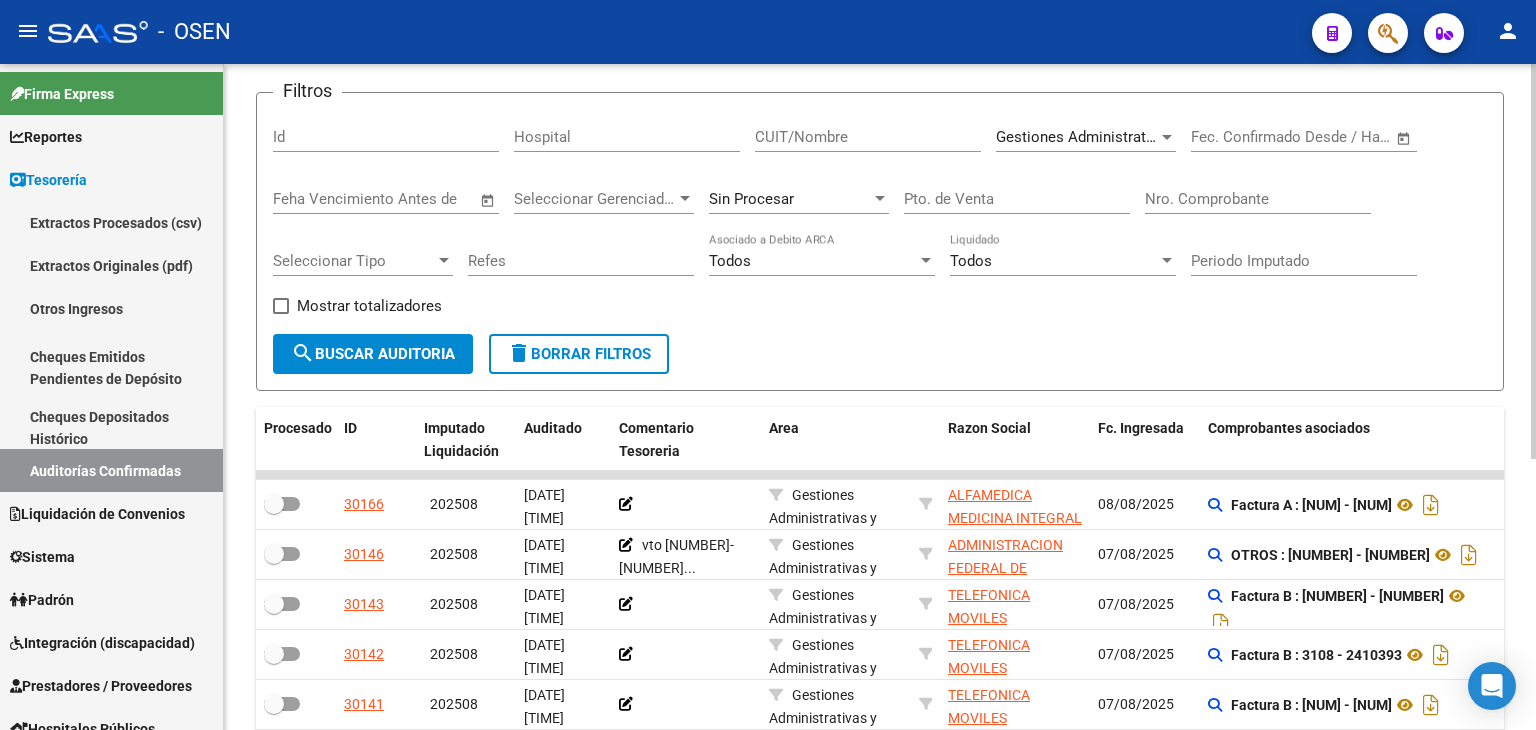 click on "Gestiones Administrativas y Otros" at bounding box center (1110, 137) 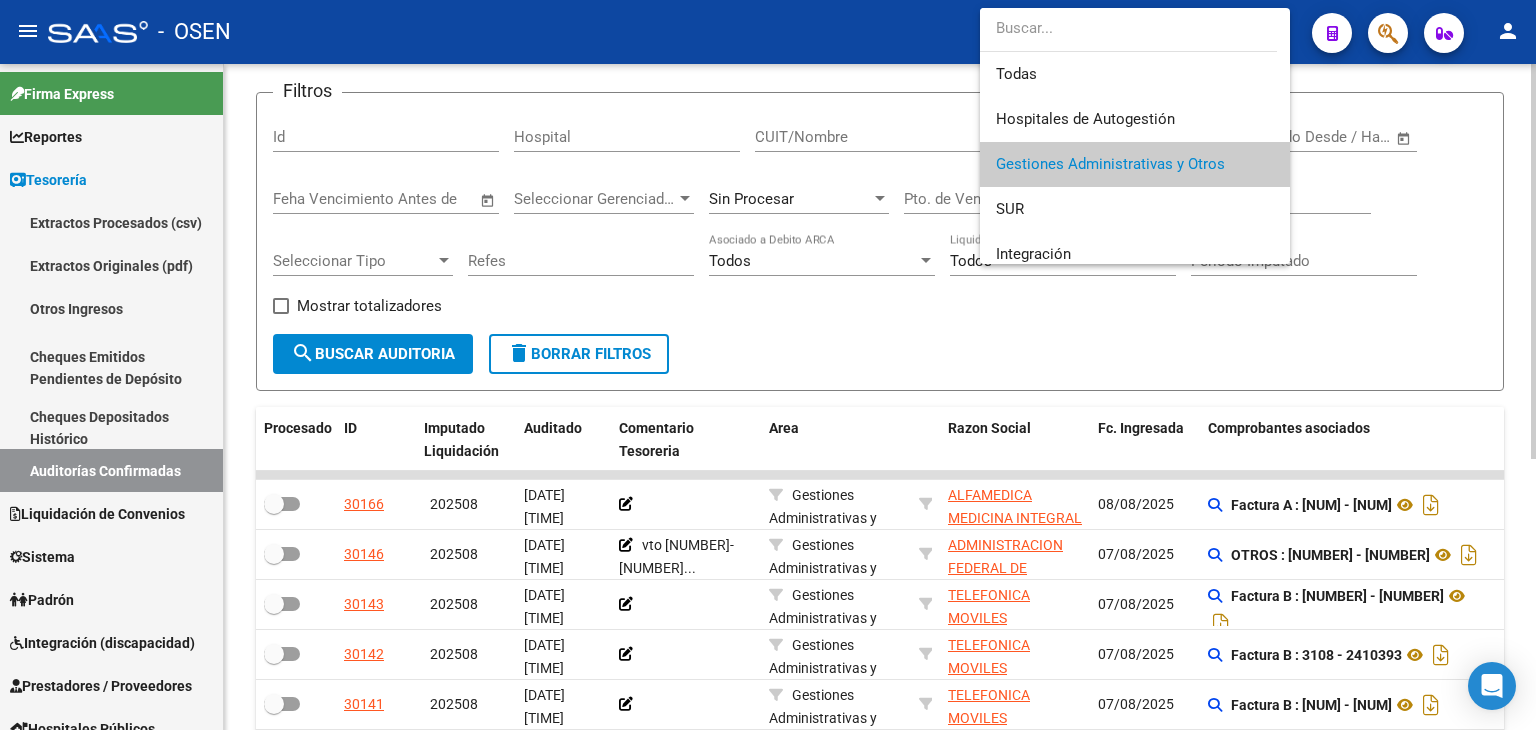 scroll, scrollTop: 0, scrollLeft: 0, axis: both 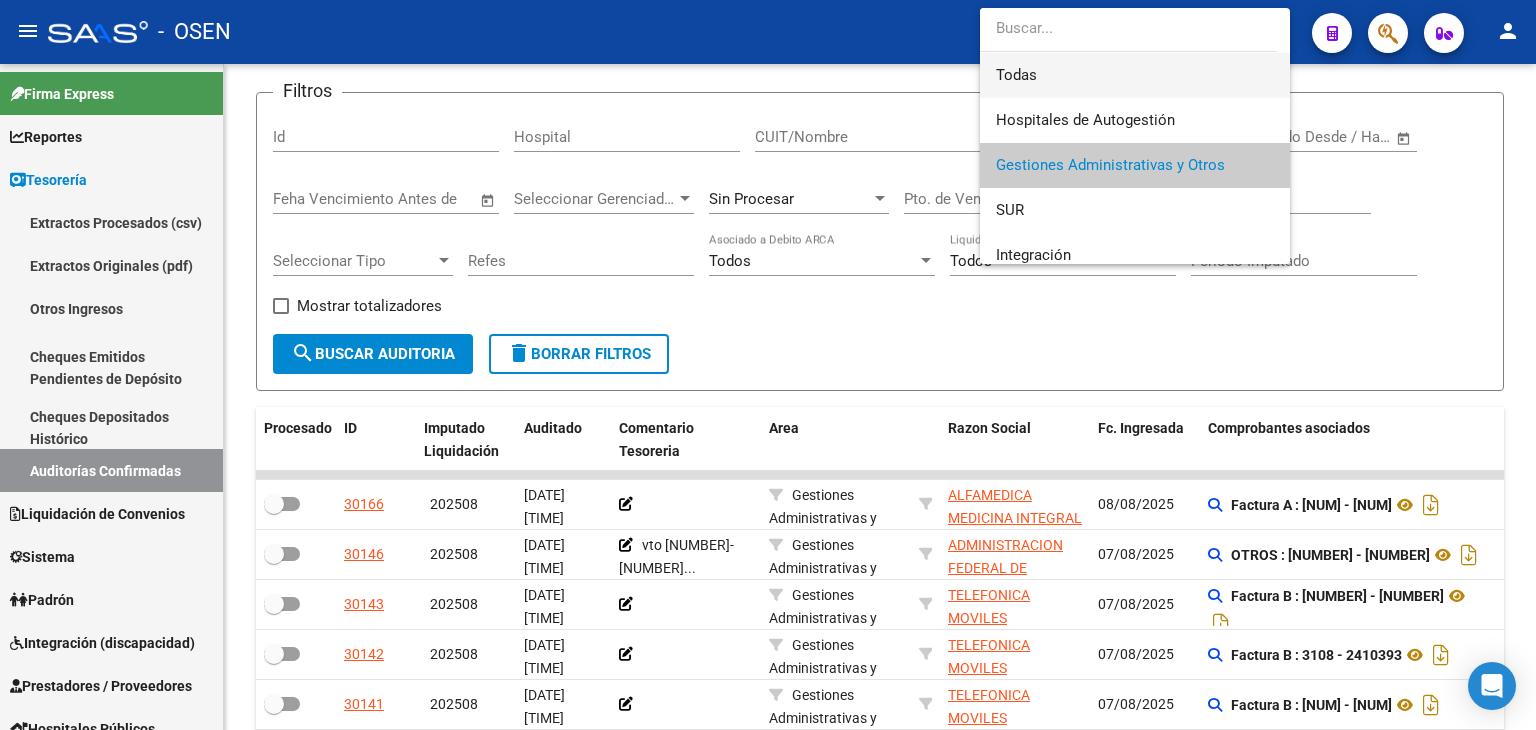 click on "Todas" at bounding box center [1135, 75] 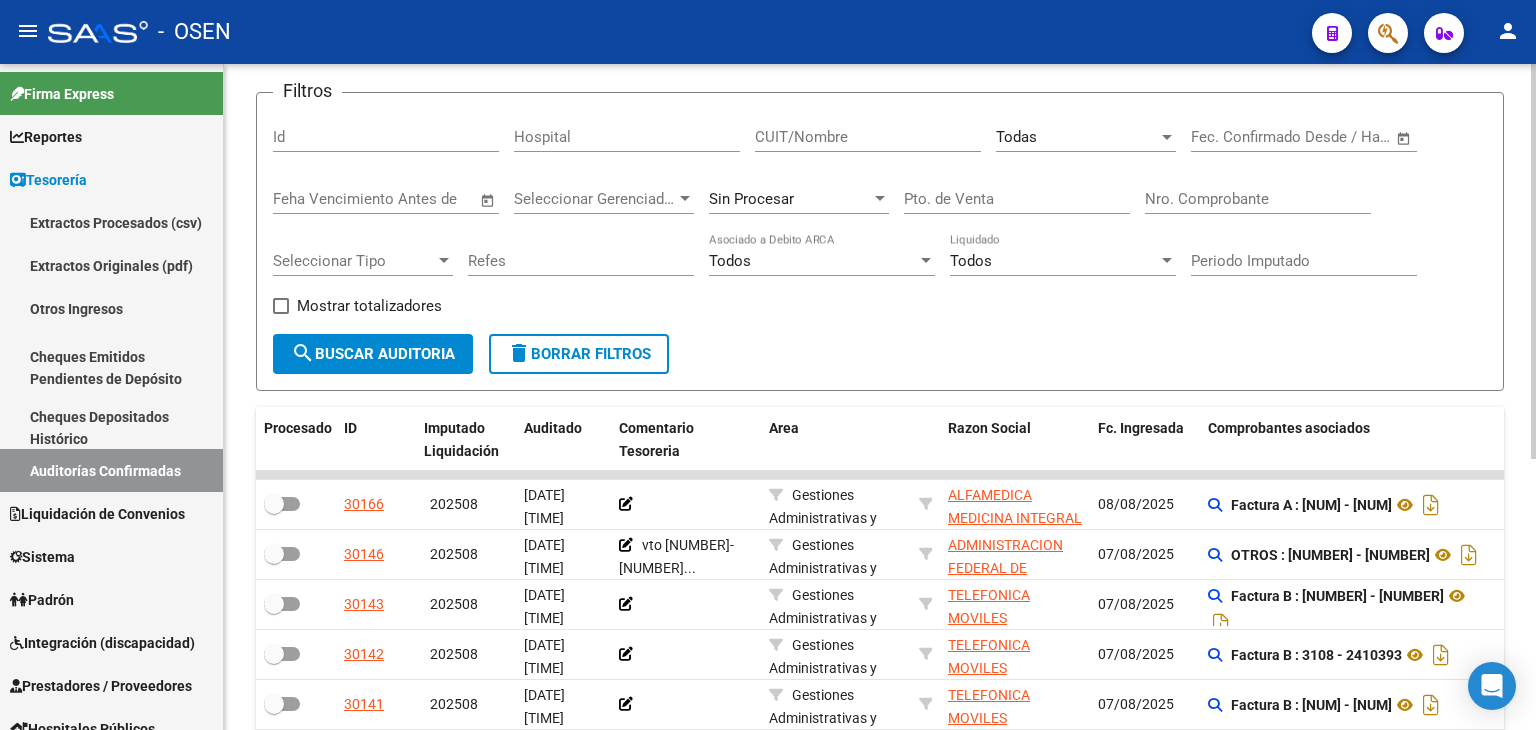 click on "Nro. Comprobante" 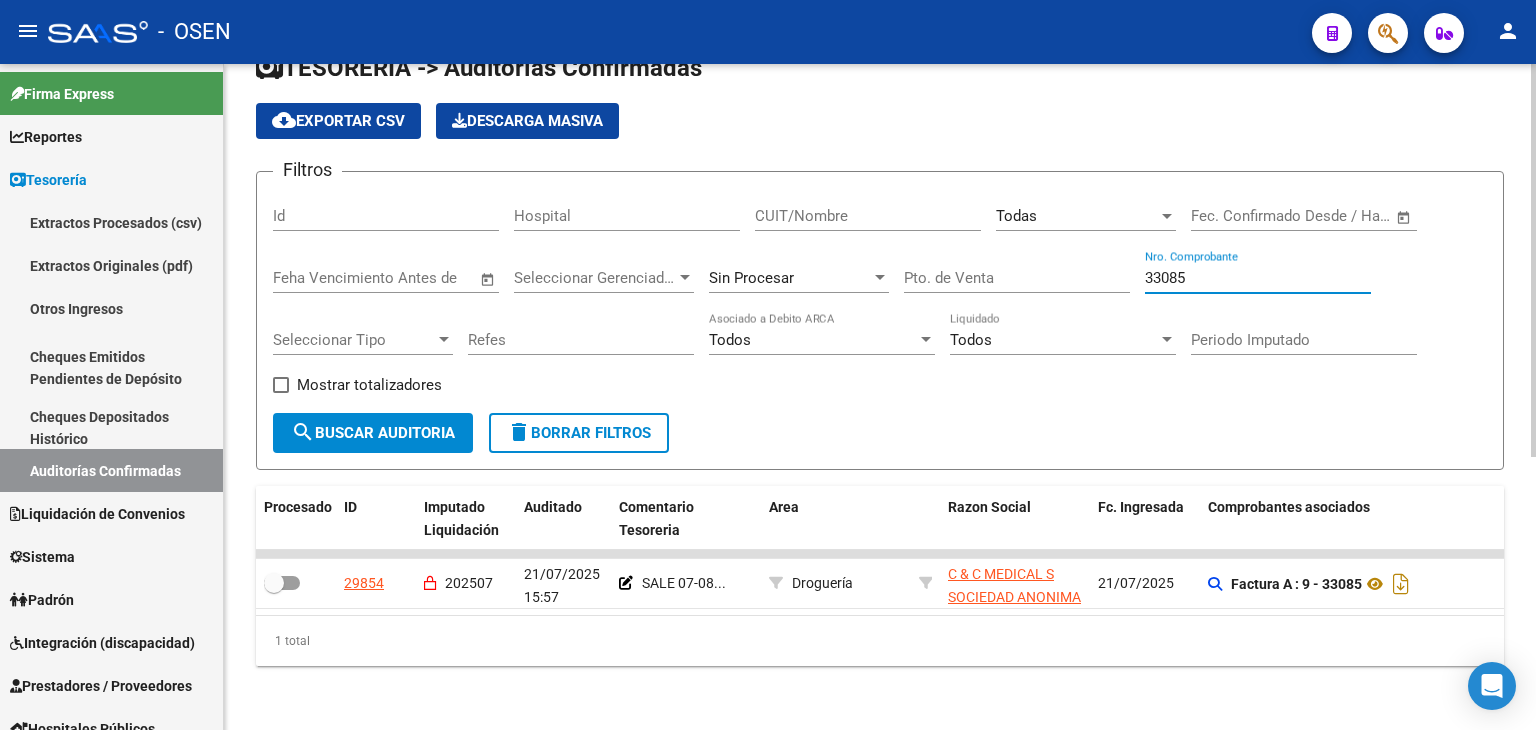 scroll, scrollTop: 56, scrollLeft: 0, axis: vertical 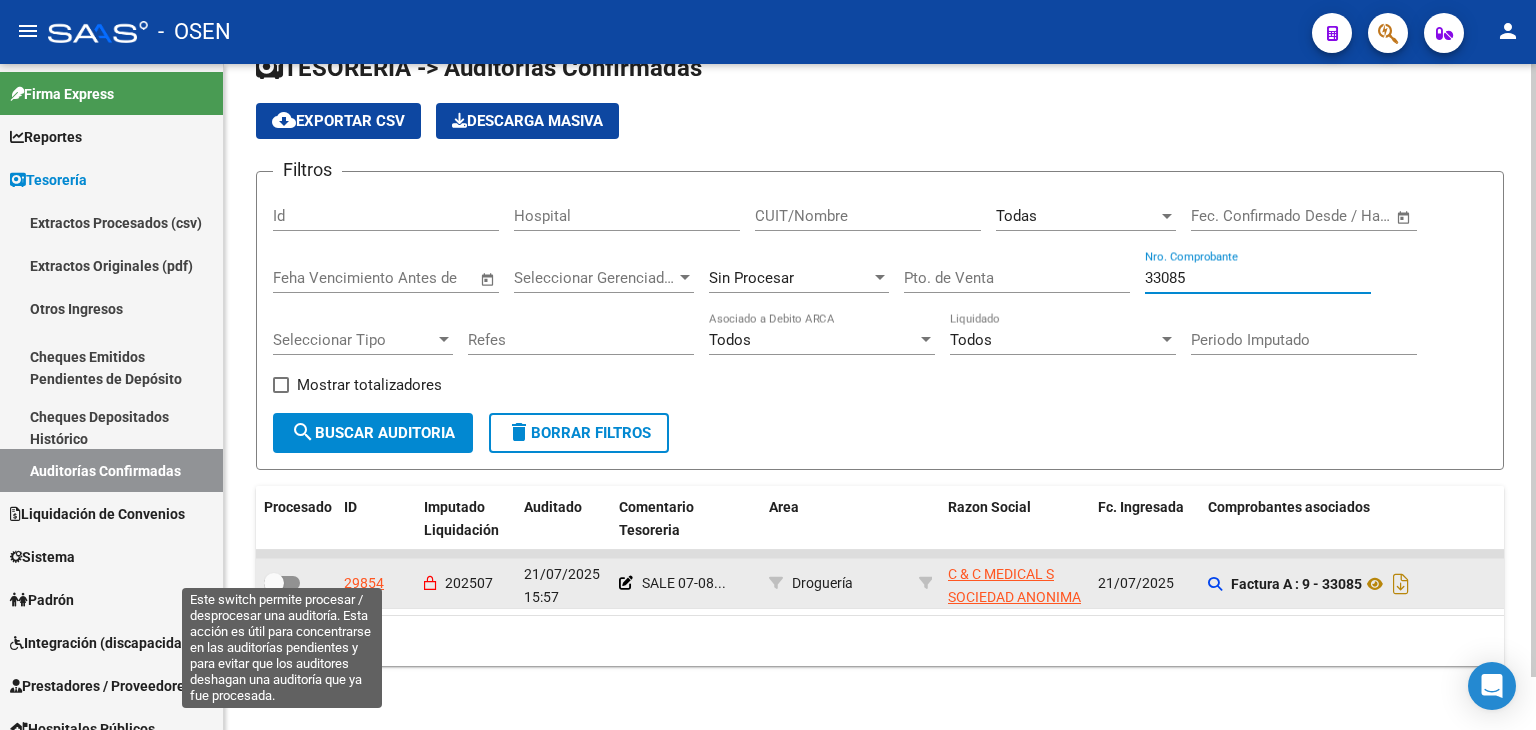 type on "33085" 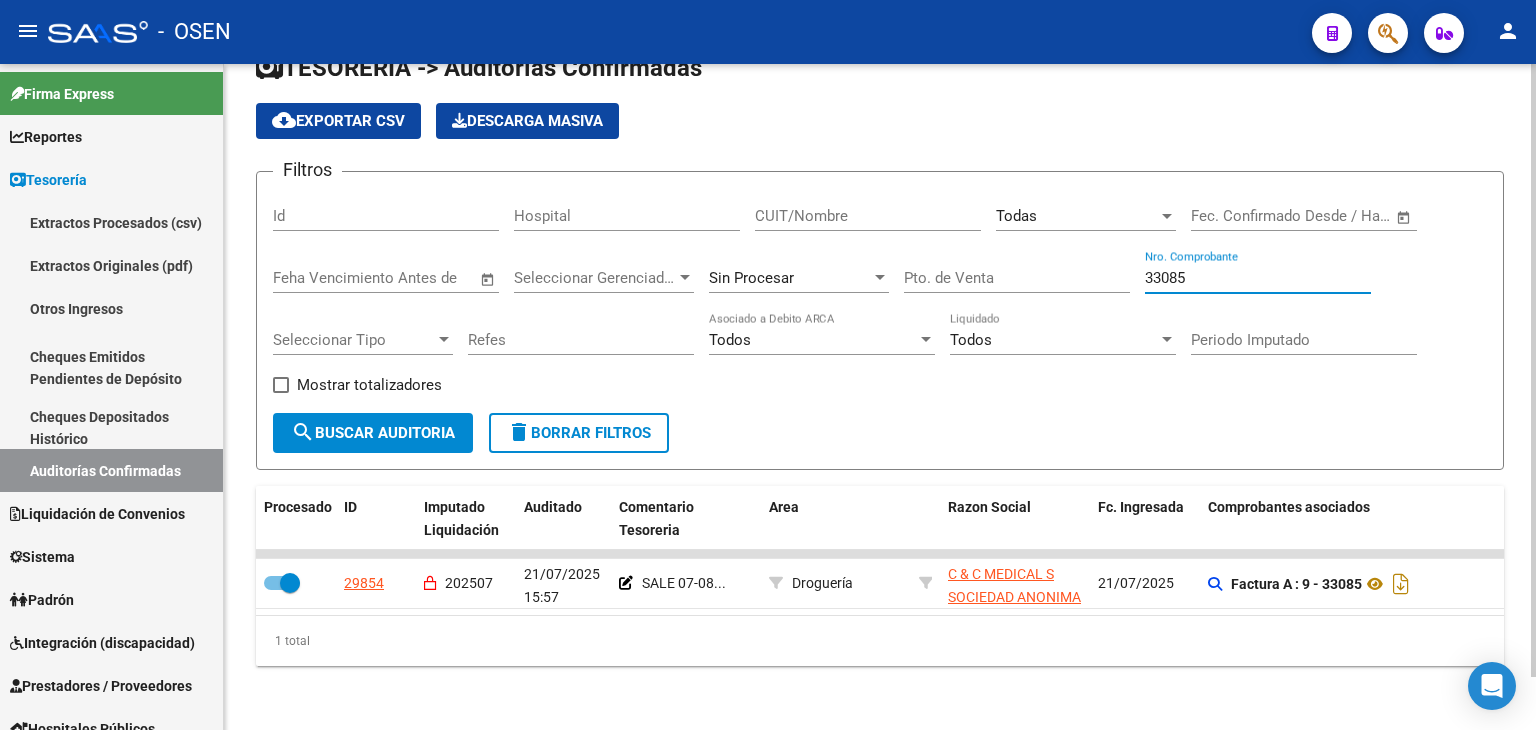 drag, startPoint x: 1199, startPoint y: 265, endPoint x: 1035, endPoint y: 218, distance: 170.60188 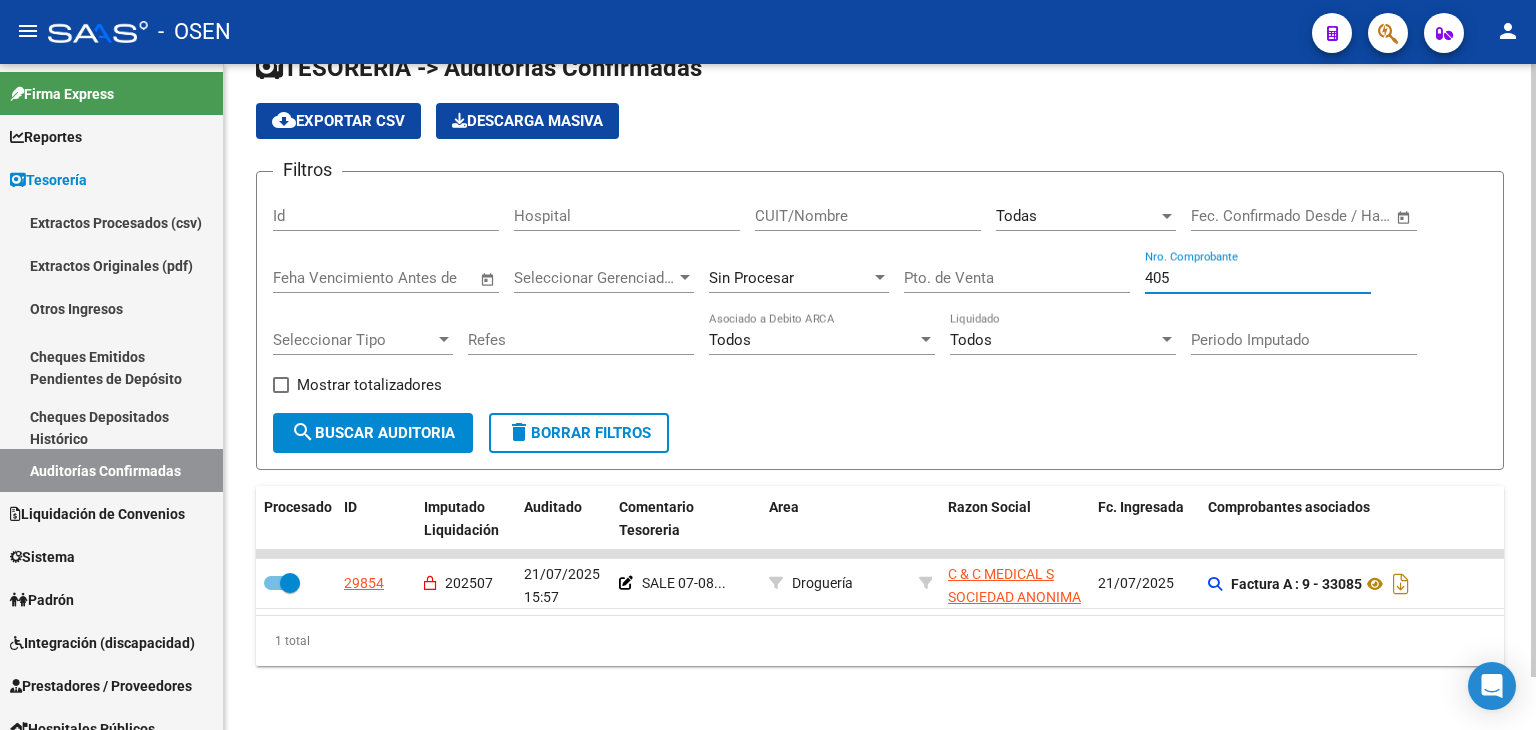 type on "4053" 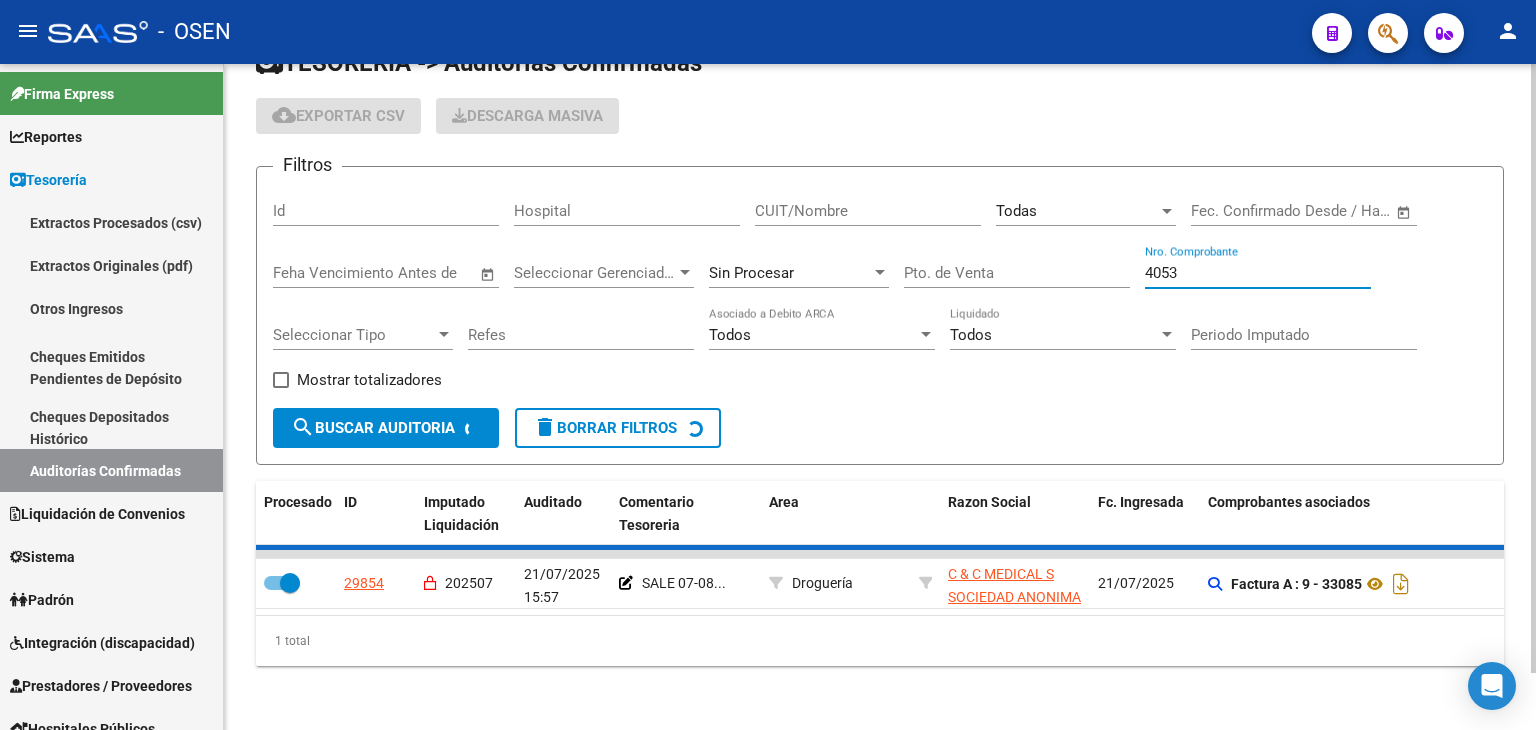 checkbox on "false" 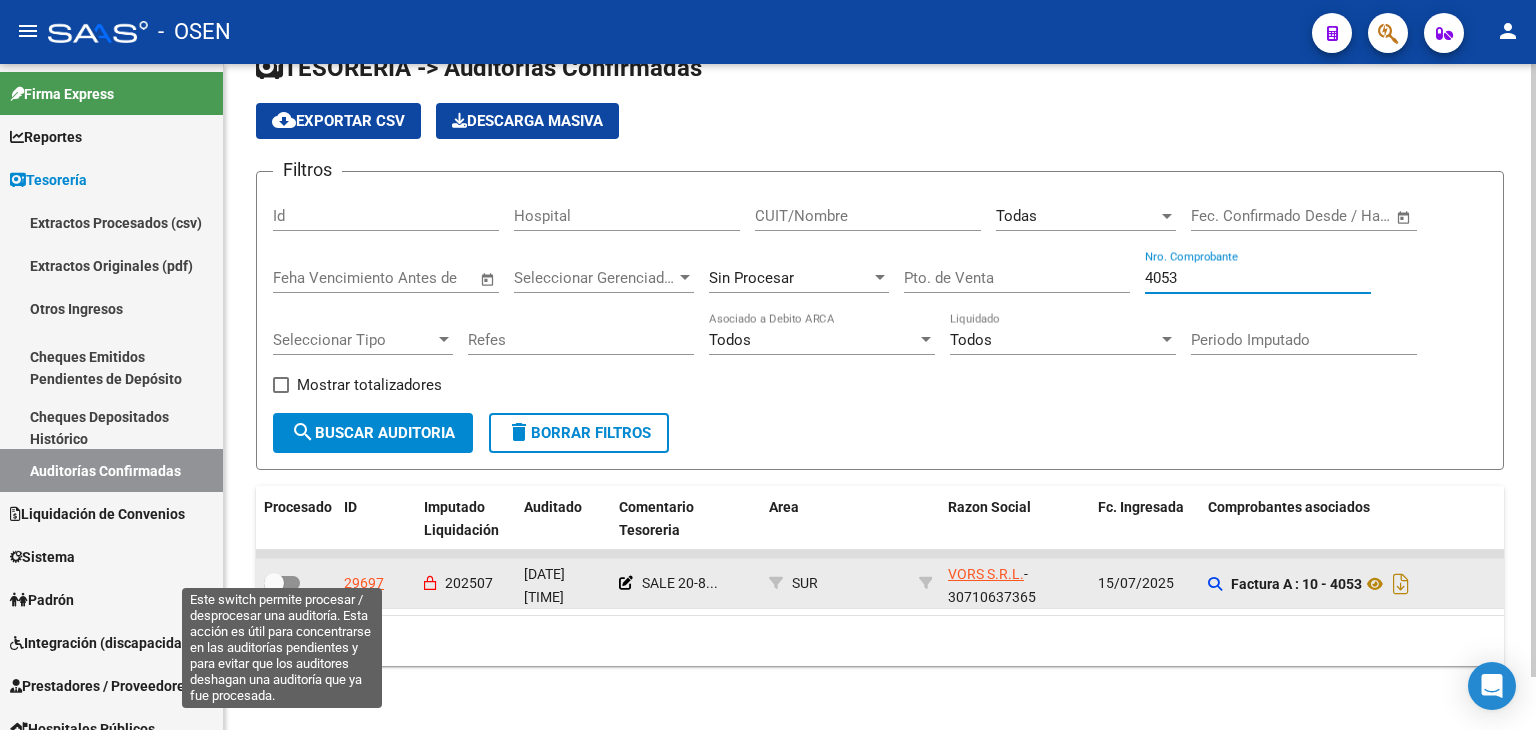 type on "4053" 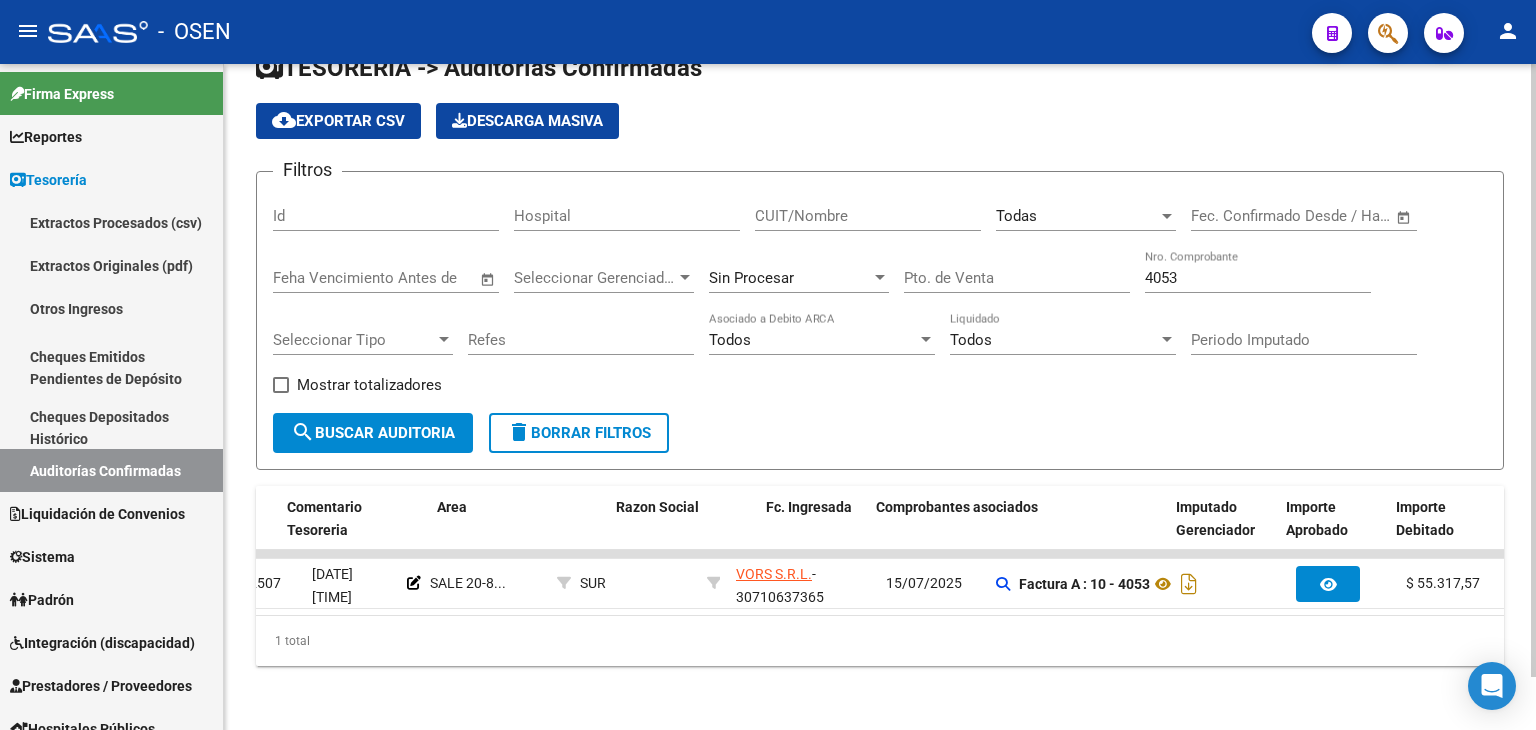scroll, scrollTop: 0, scrollLeft: 332, axis: horizontal 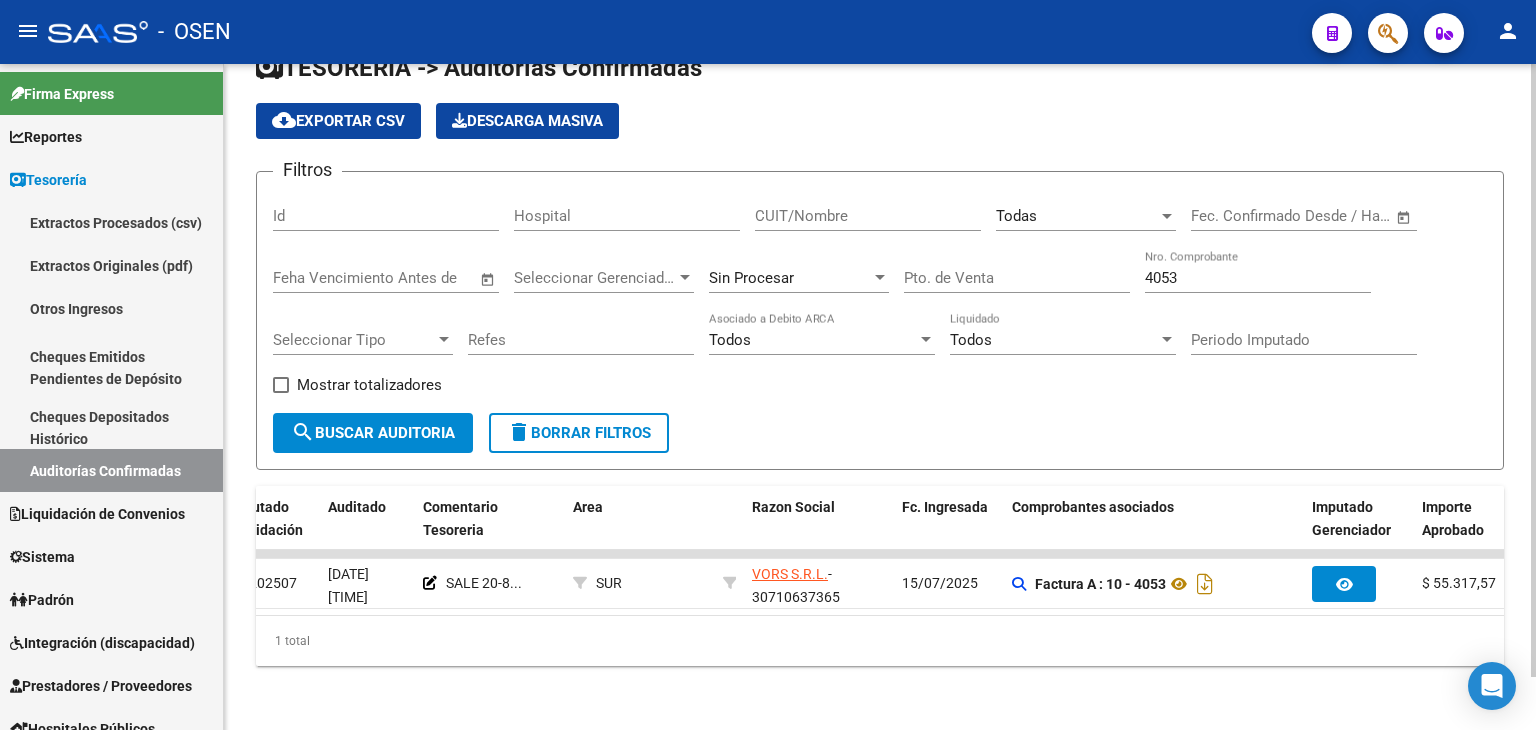 drag, startPoint x: 1193, startPoint y: 253, endPoint x: 1159, endPoint y: 266, distance: 36.40055 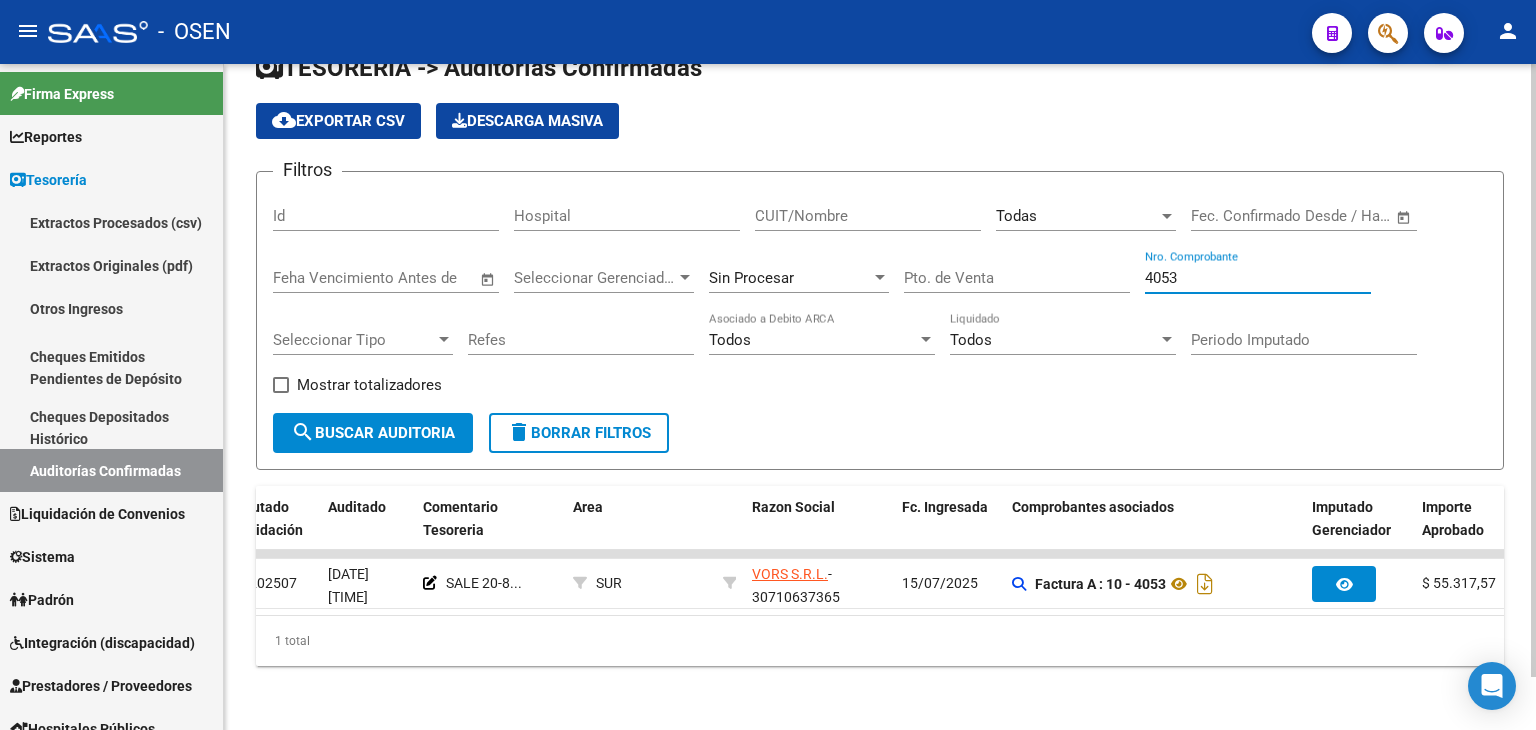 drag, startPoint x: 1199, startPoint y: 266, endPoint x: 1054, endPoint y: 248, distance: 146.11298 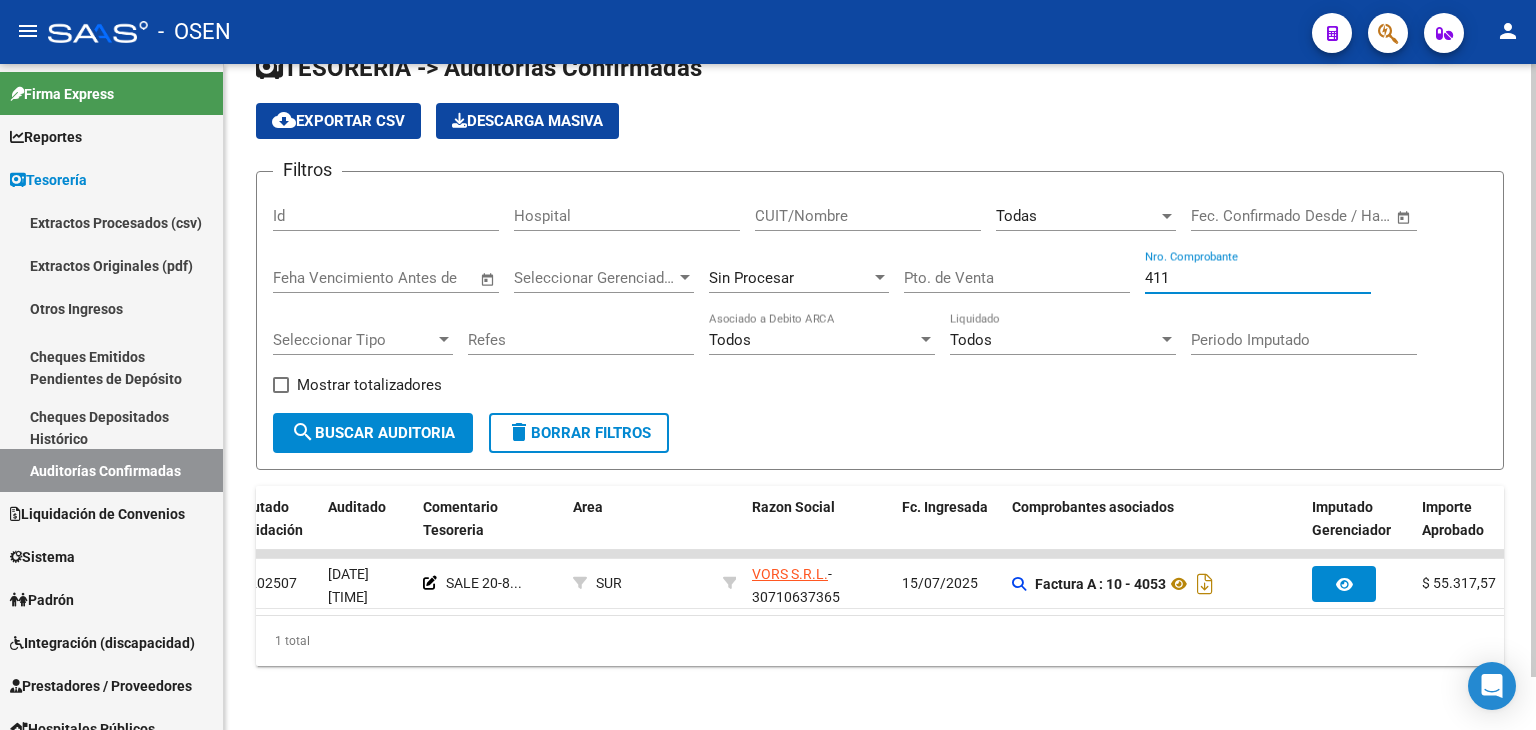 type on "4112" 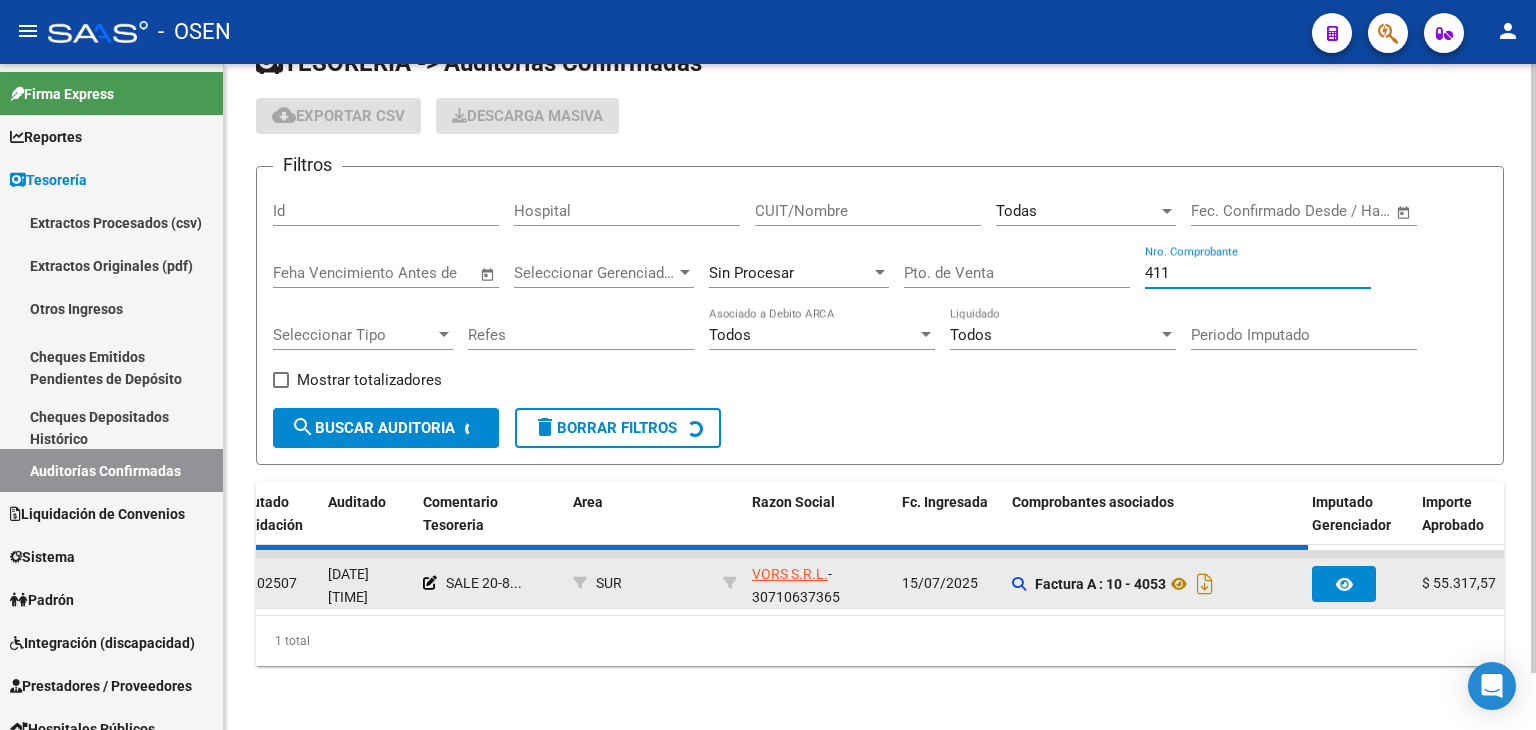 checkbox on "false" 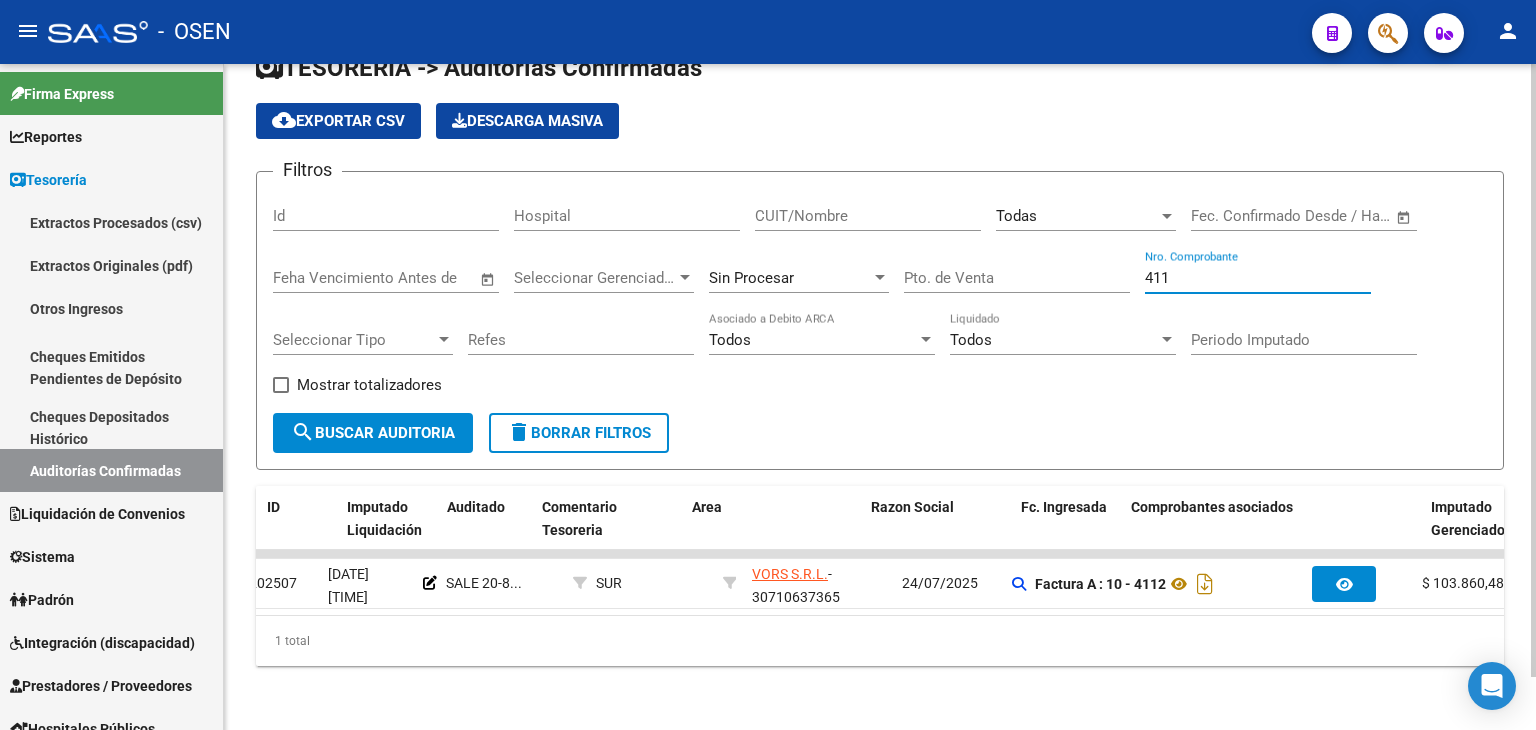 scroll, scrollTop: 0, scrollLeft: 0, axis: both 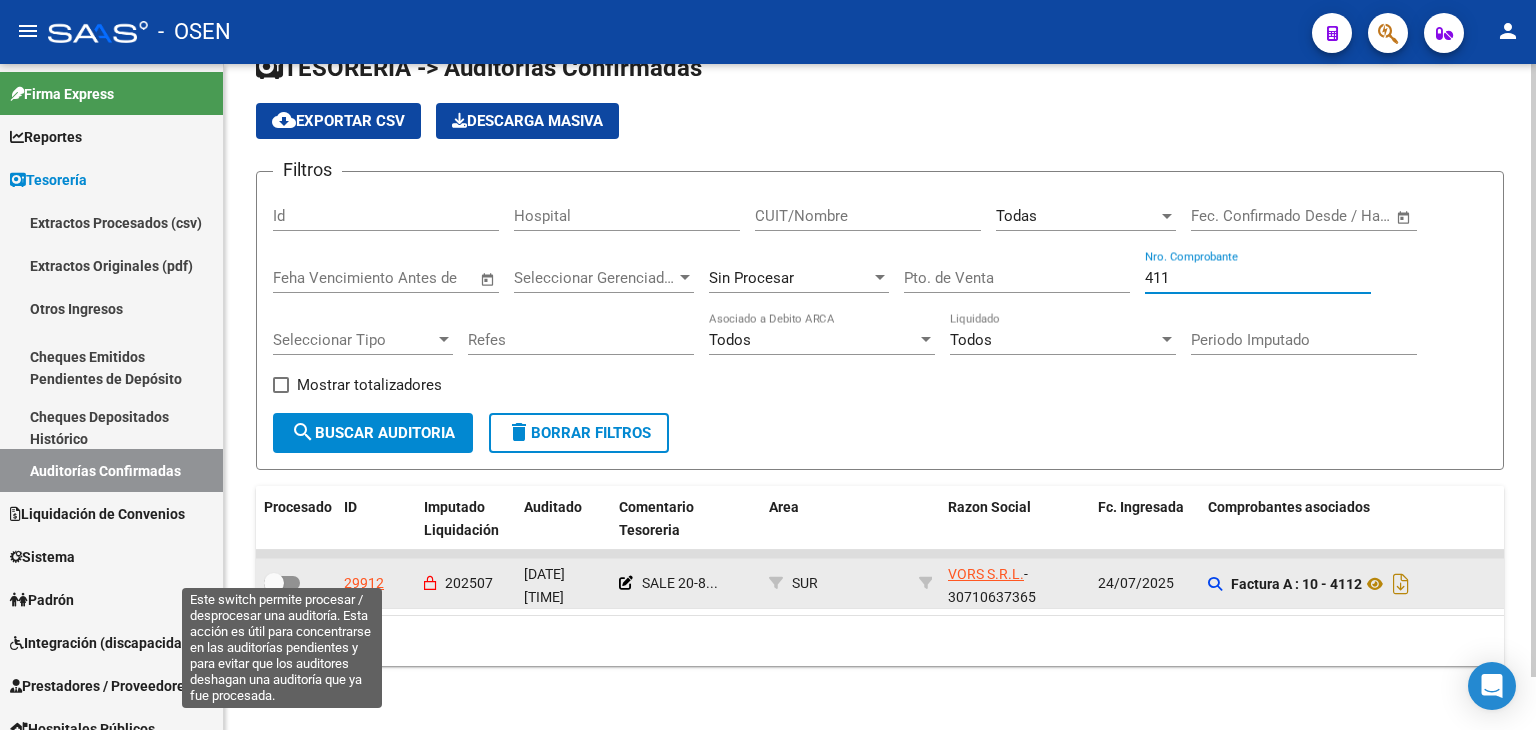 type on "4112" 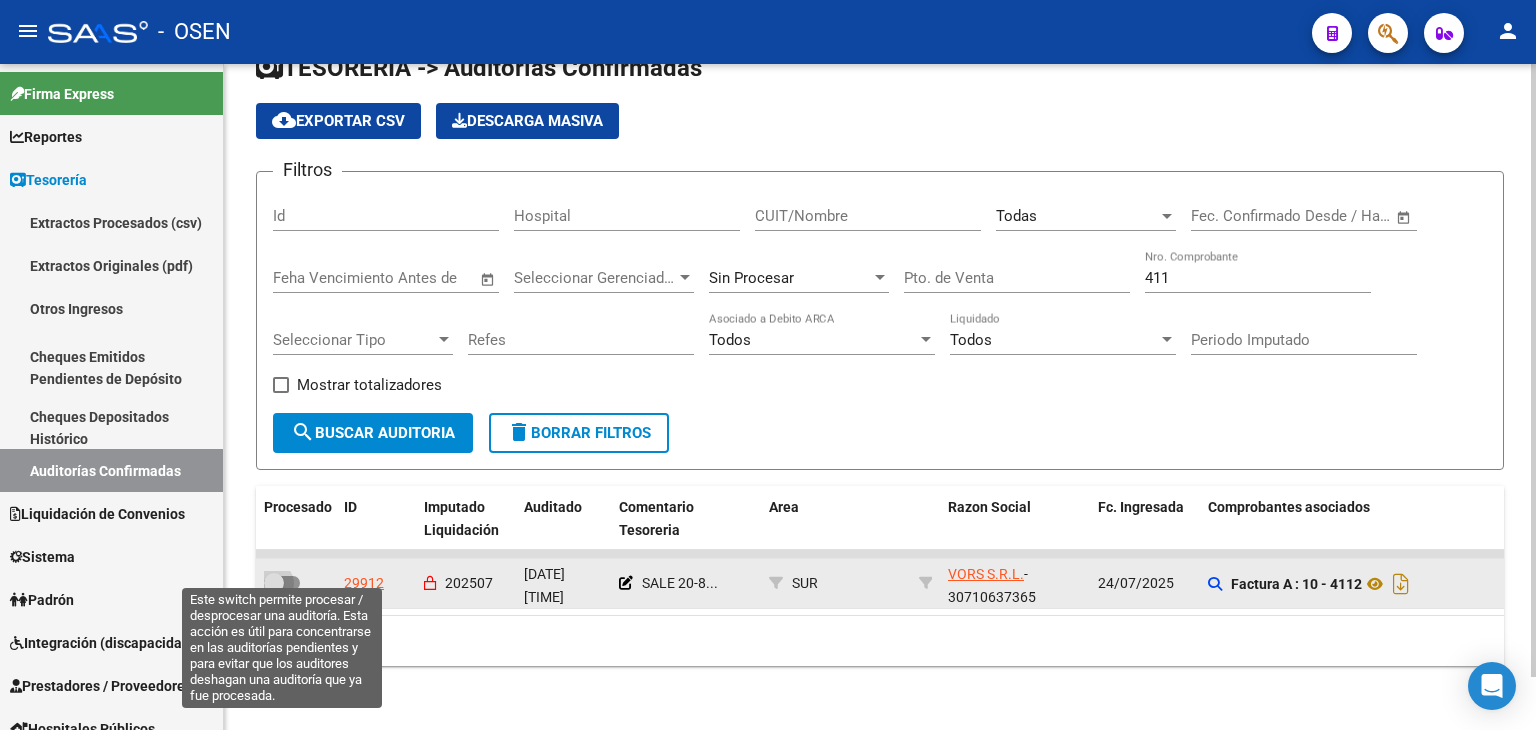 click at bounding box center [282, 583] 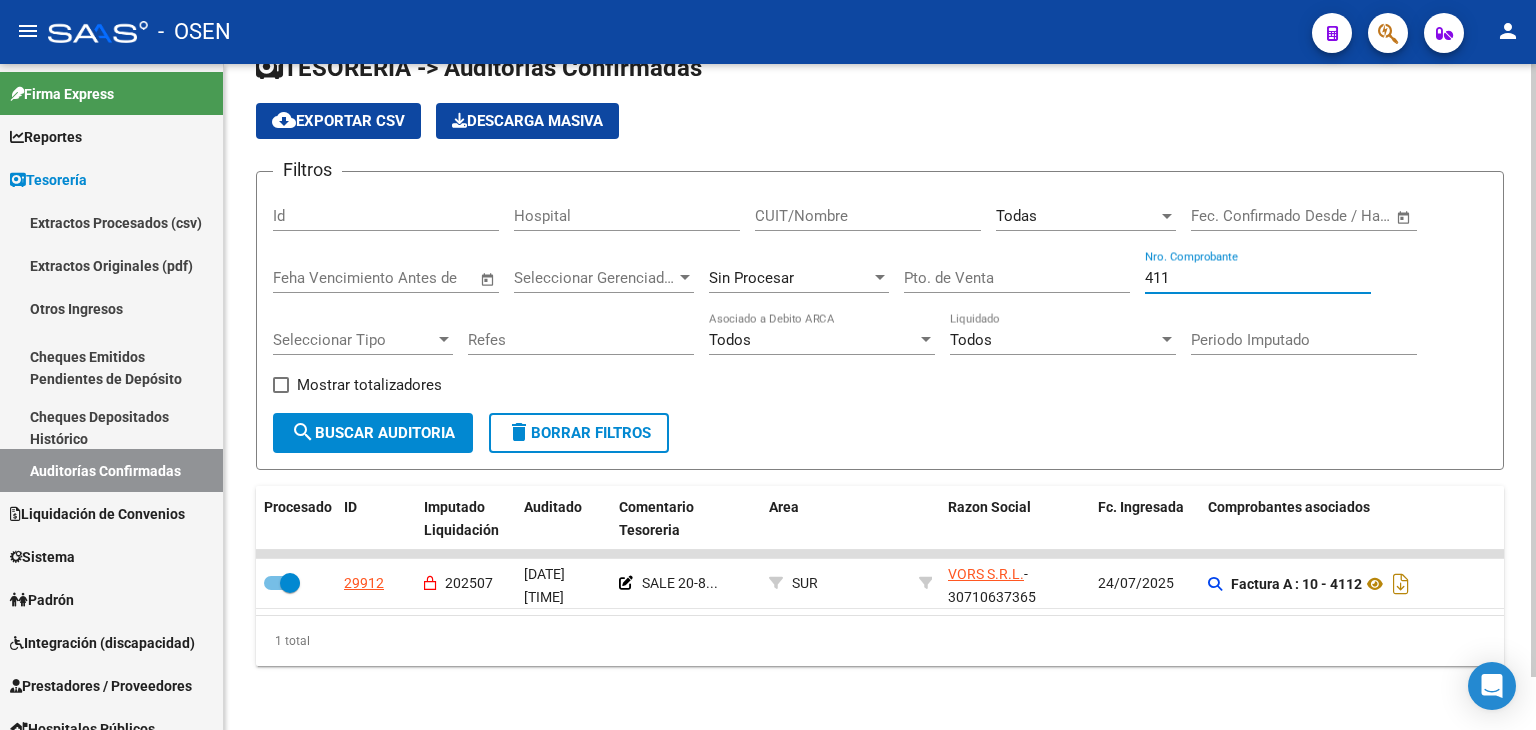 drag, startPoint x: 1228, startPoint y: 262, endPoint x: 970, endPoint y: 226, distance: 260.4995 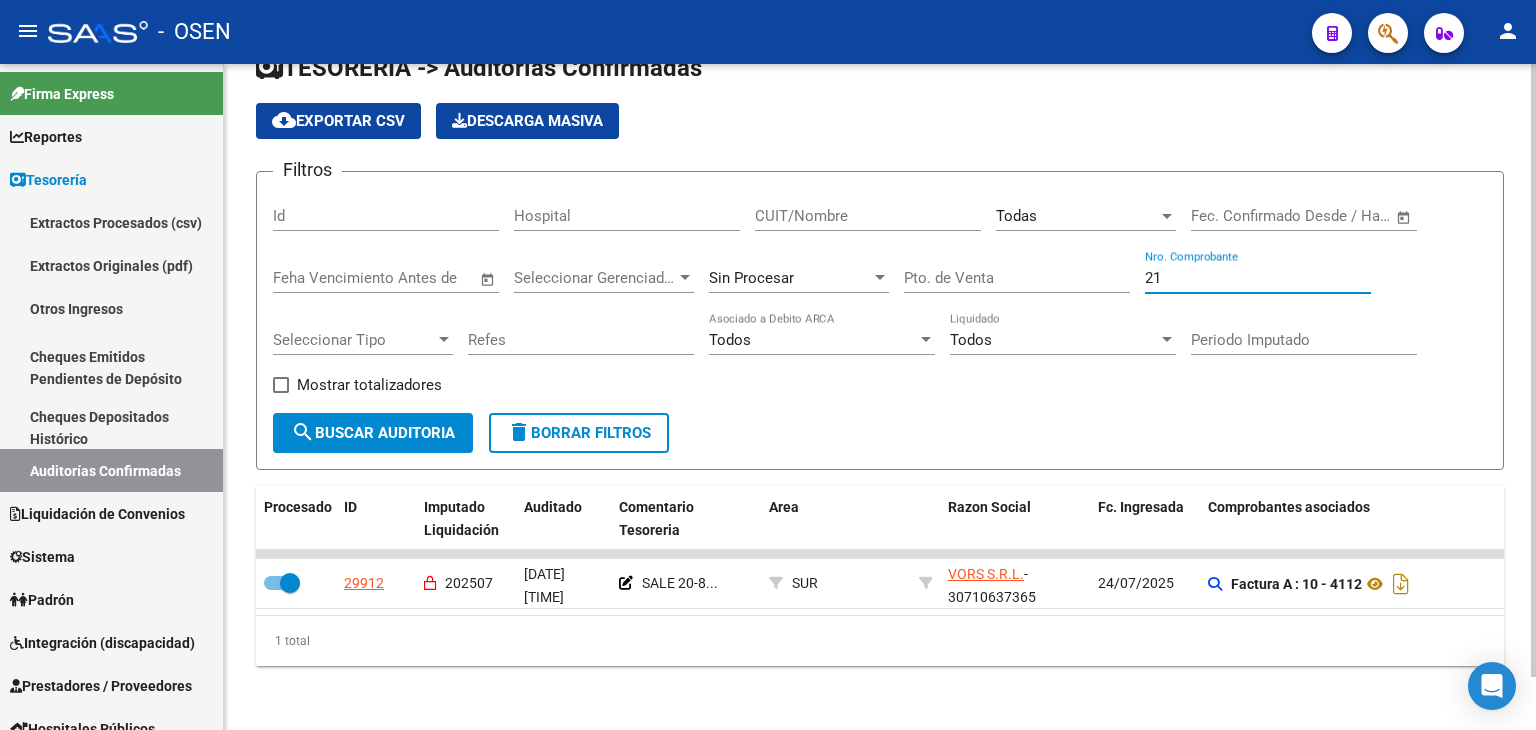 type on "214" 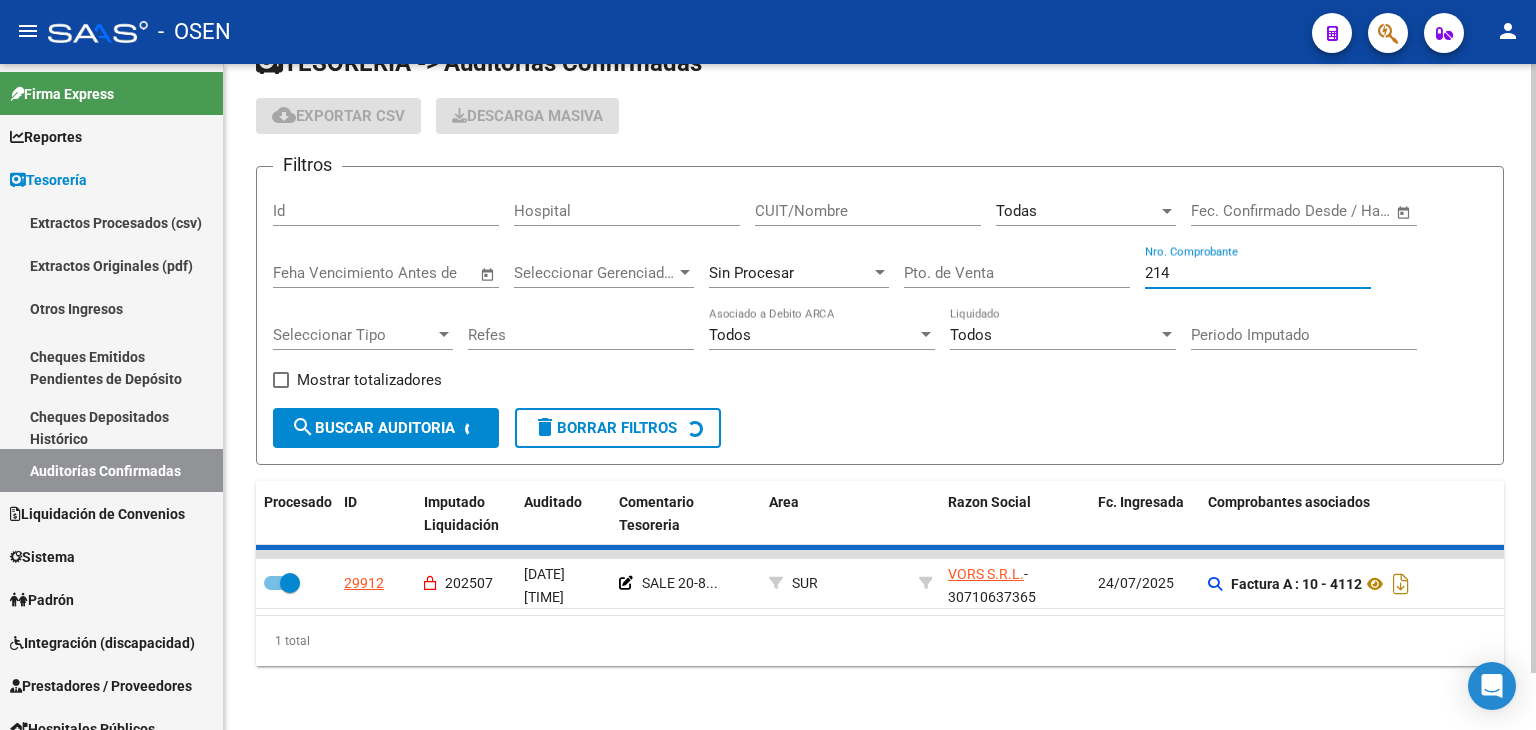 checkbox on "false" 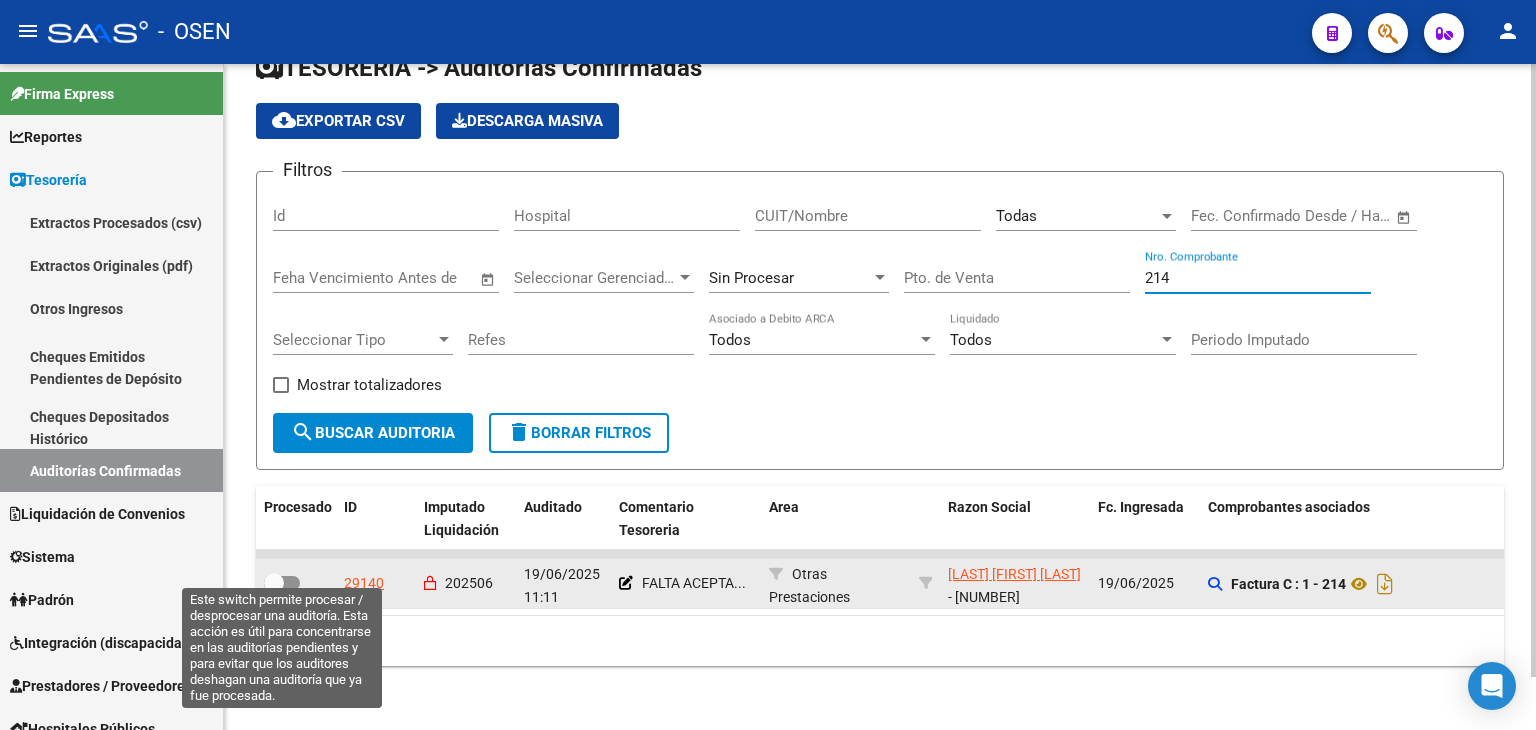 type on "214" 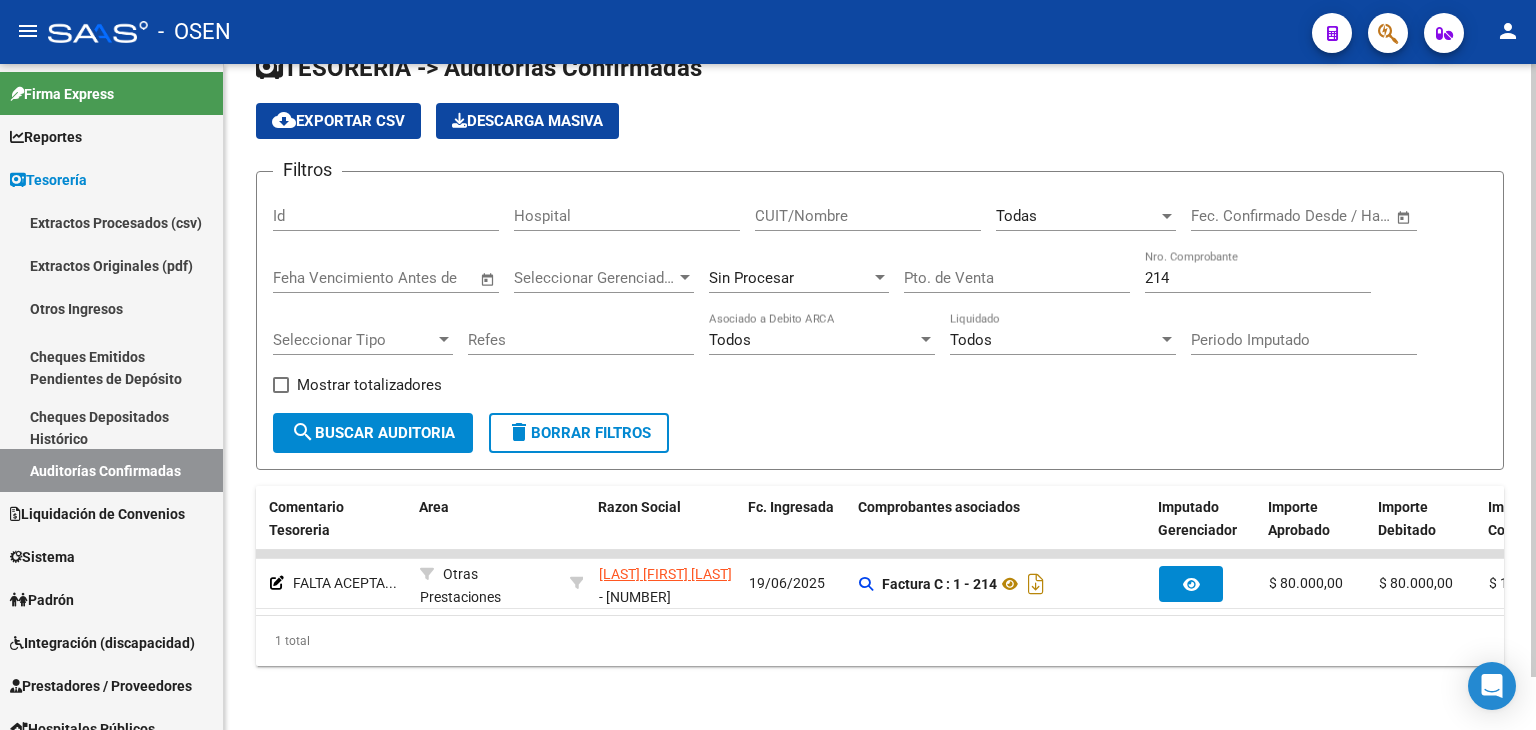 scroll, scrollTop: 0, scrollLeft: 0, axis: both 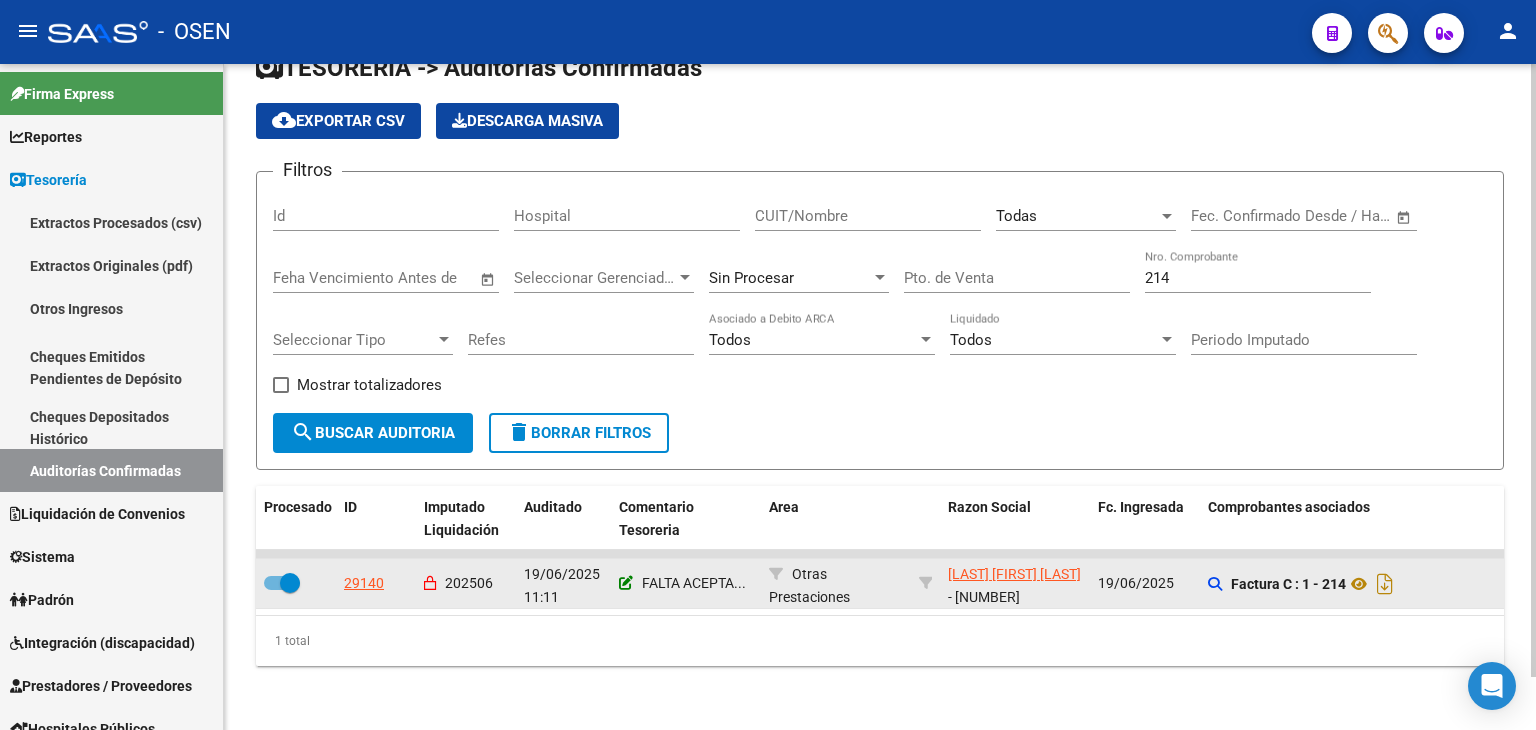 click 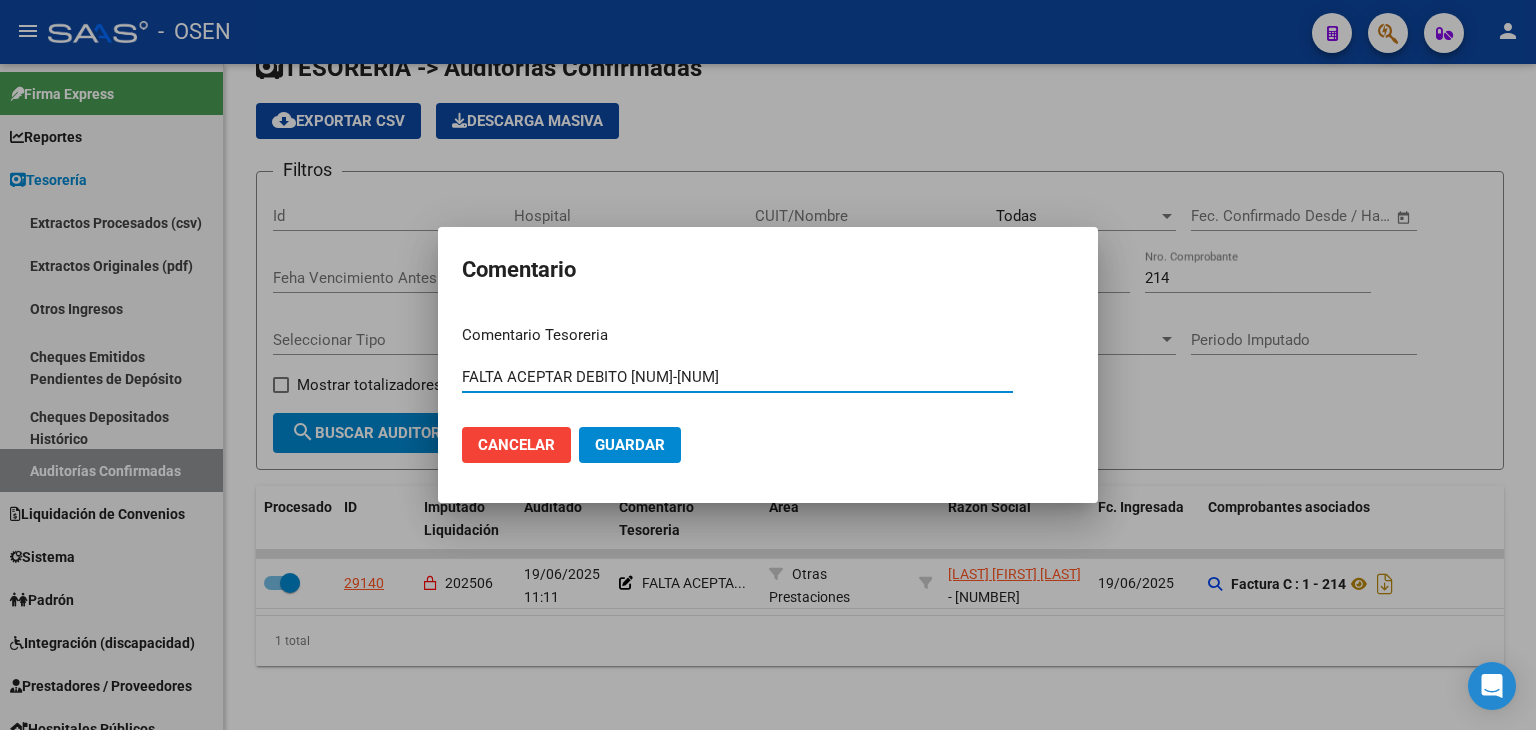 drag, startPoint x: 627, startPoint y: 373, endPoint x: 404, endPoint y: 353, distance: 223.89507 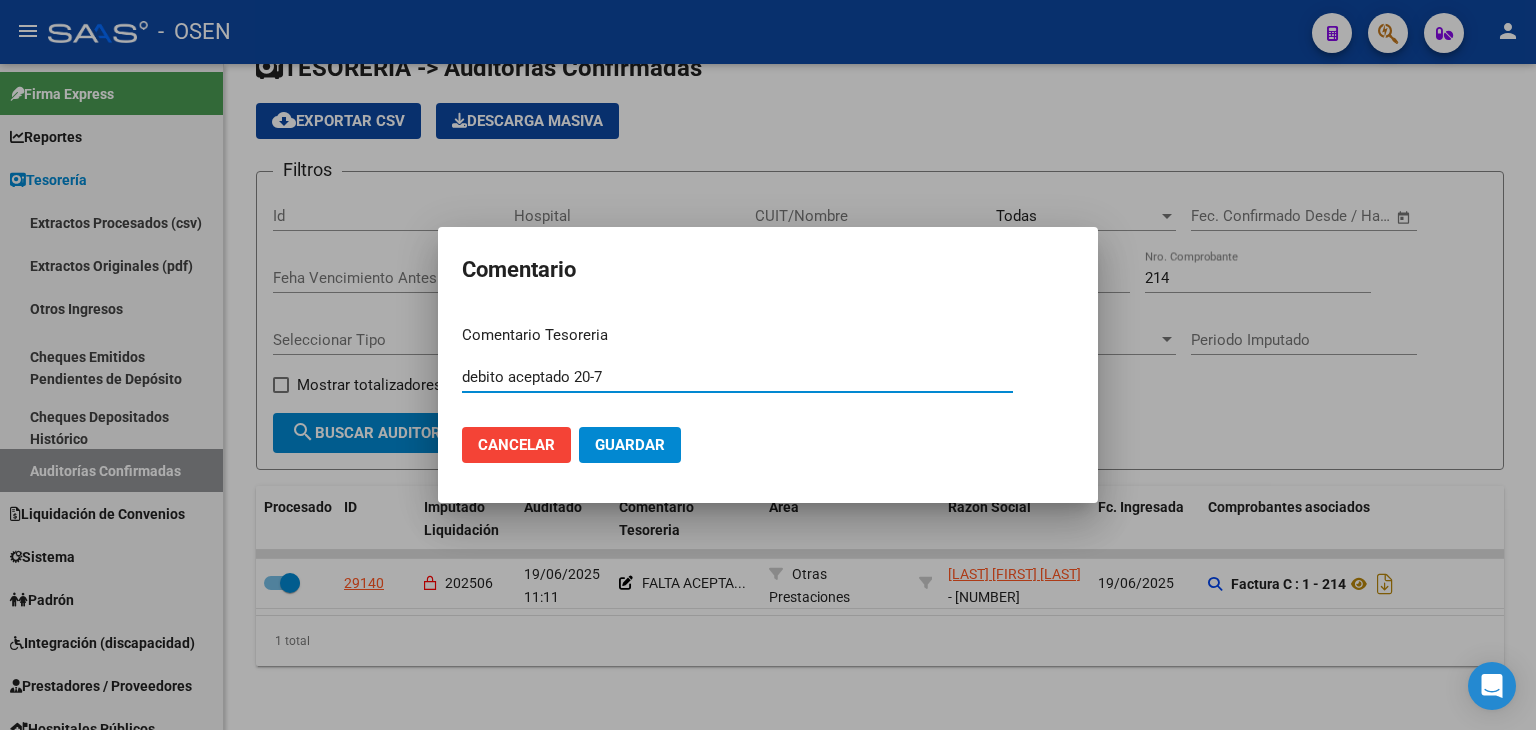type on "debito aceptado 20-7" 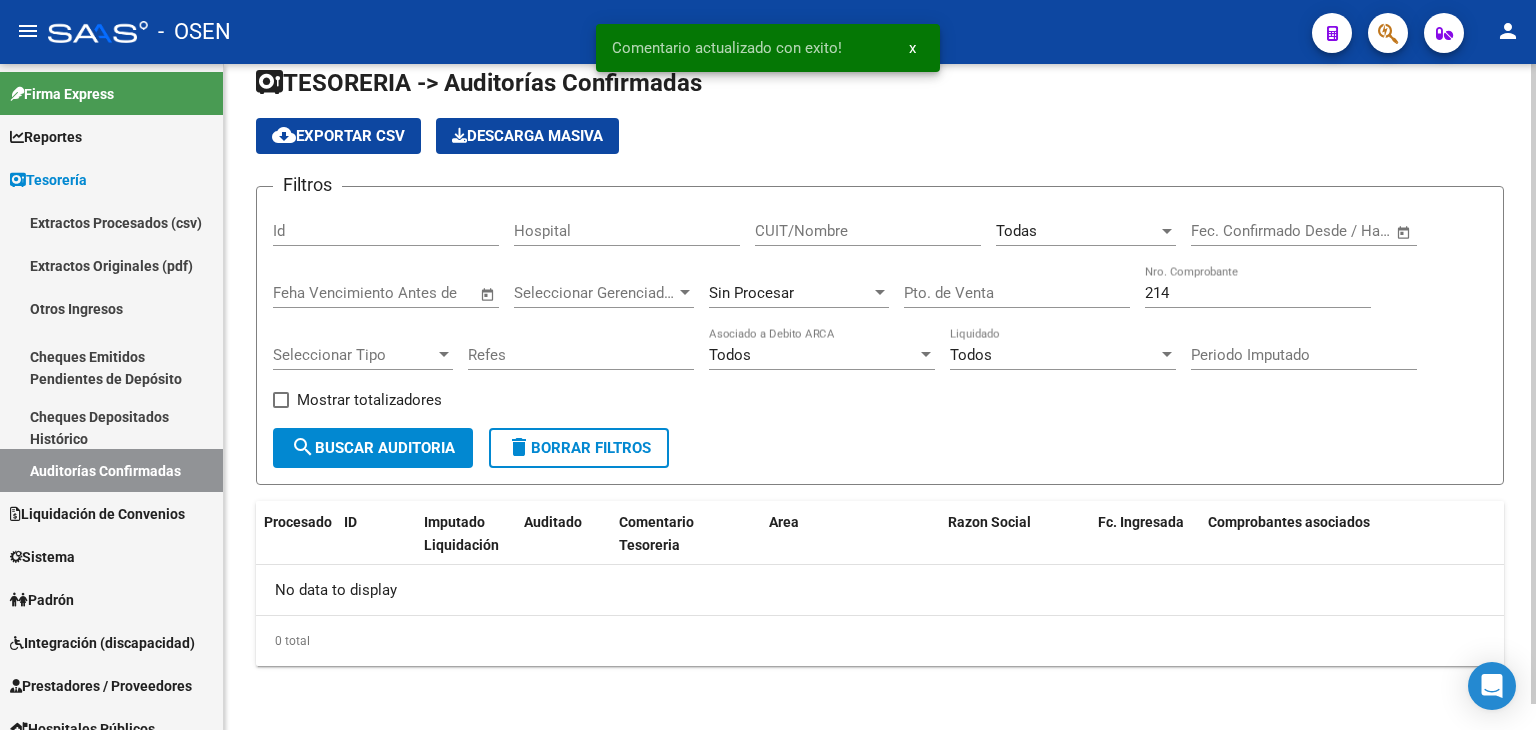 scroll, scrollTop: 27, scrollLeft: 0, axis: vertical 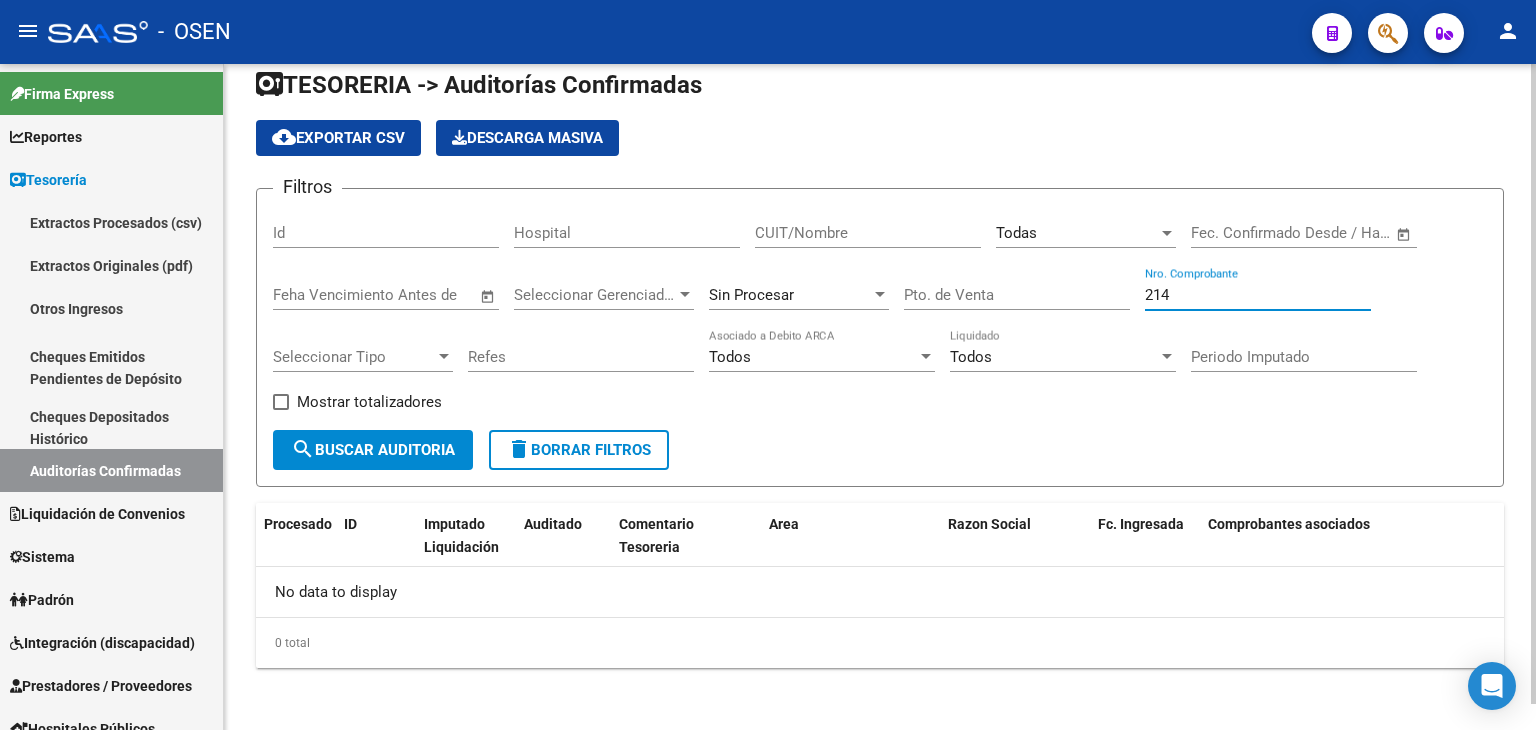 drag, startPoint x: 1221, startPoint y: 296, endPoint x: 1028, endPoint y: 257, distance: 196.90099 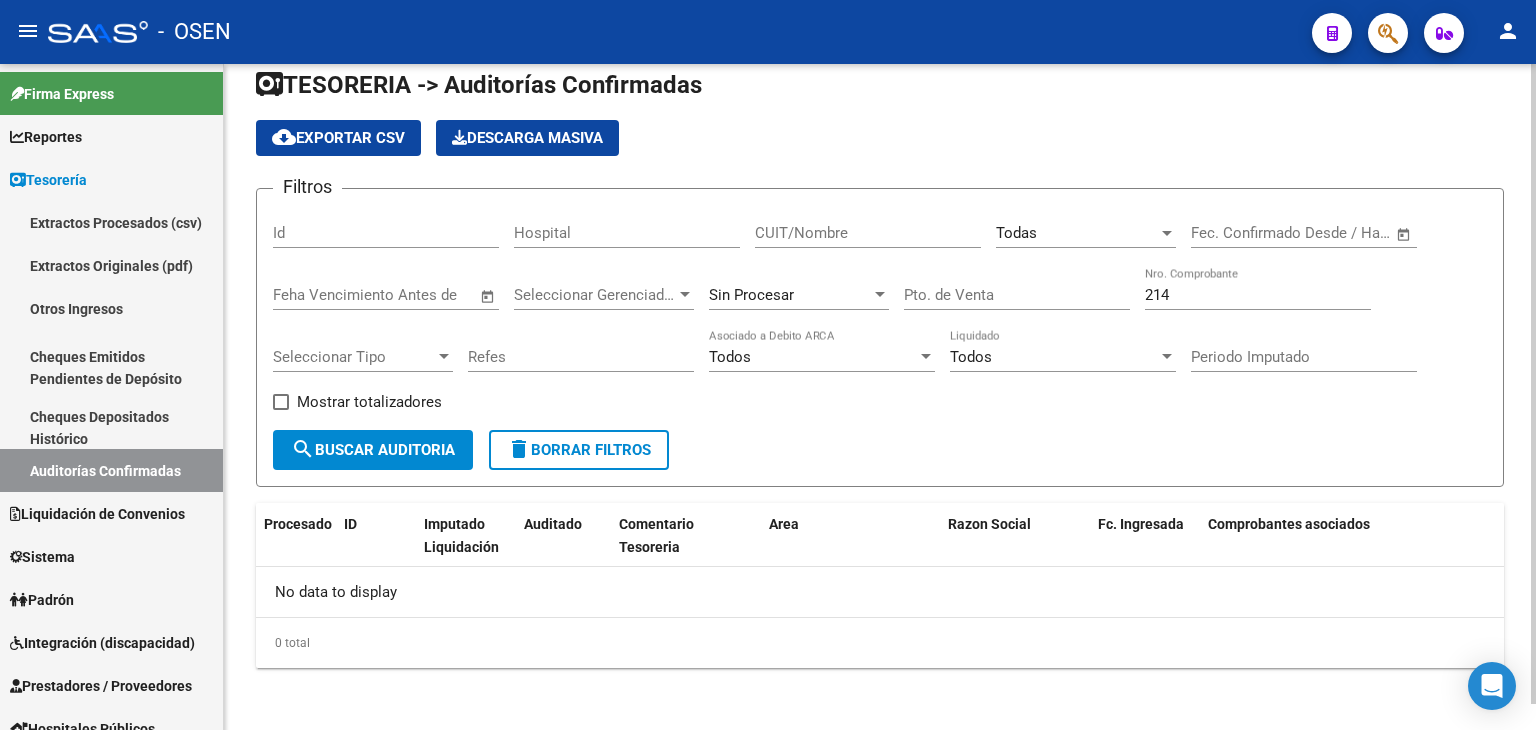 click on "214 Nro. Comprobante" 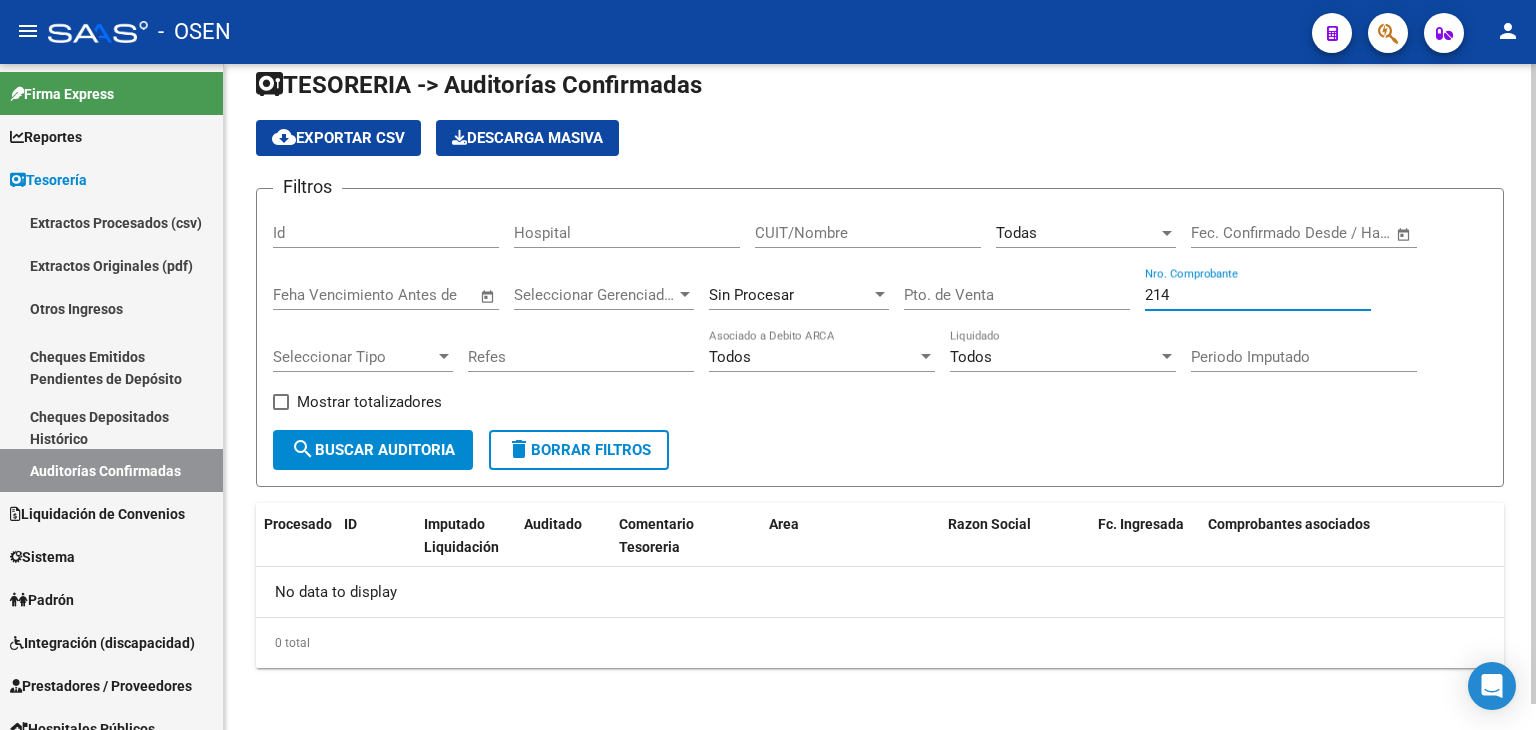 click on "214" at bounding box center (1258, 295) 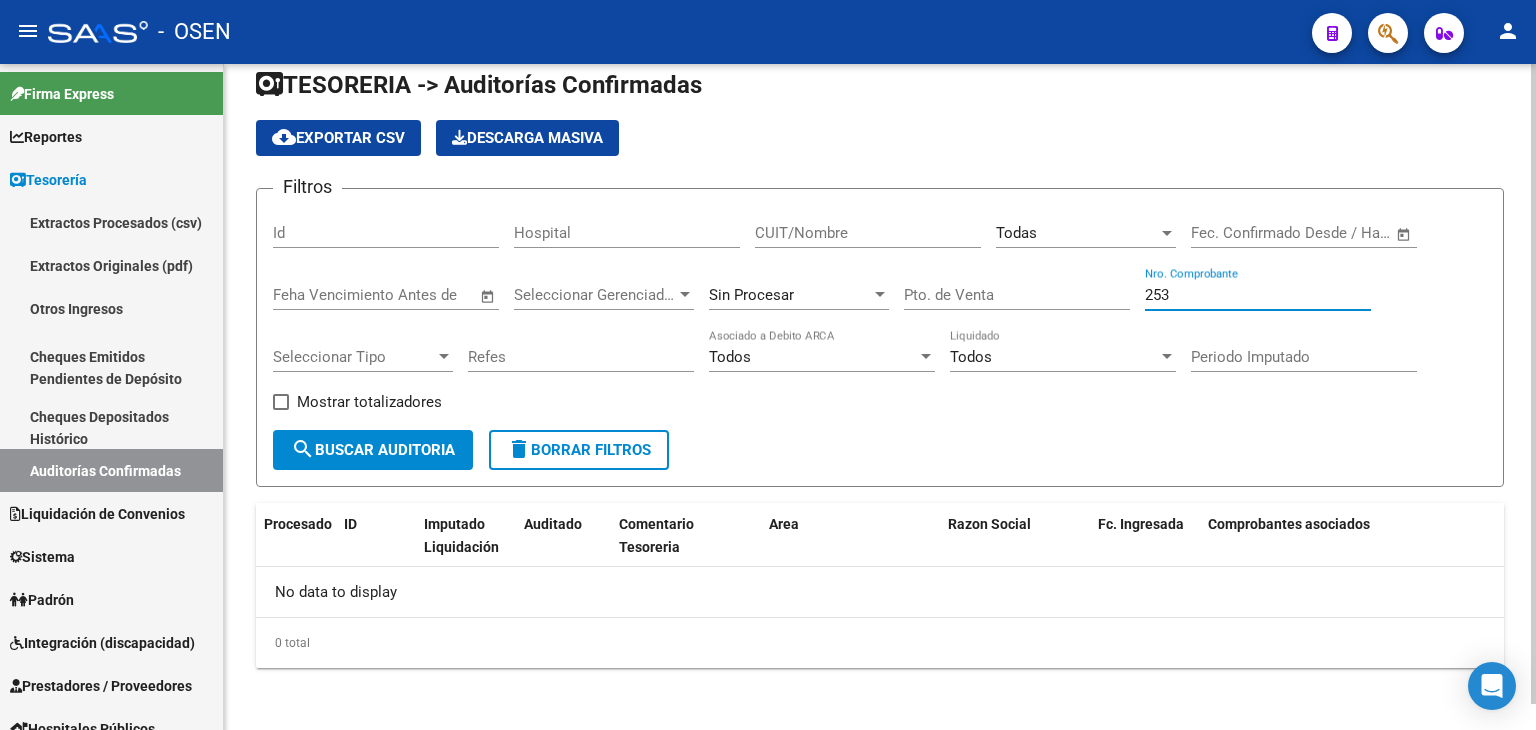 scroll, scrollTop: 0, scrollLeft: 0, axis: both 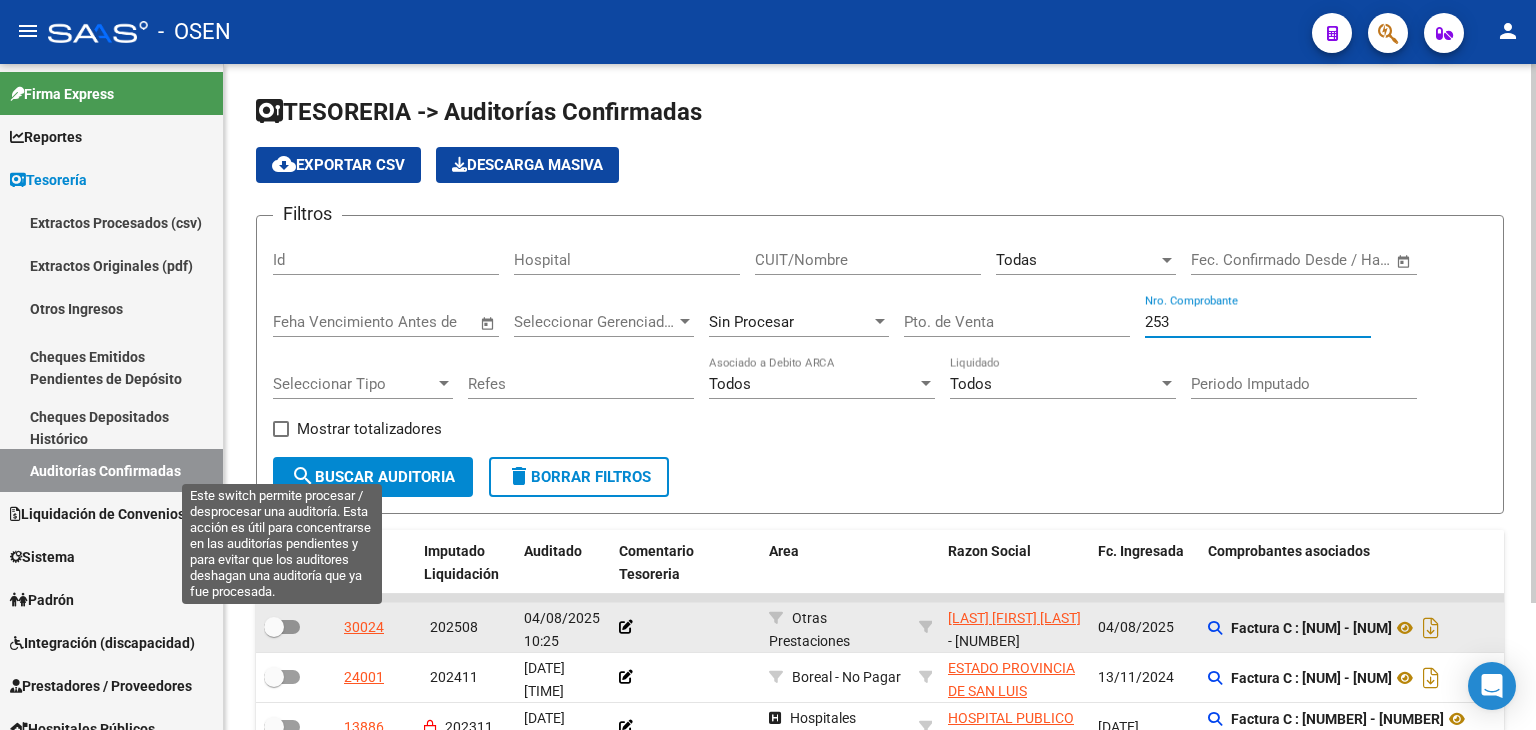 type on "253" 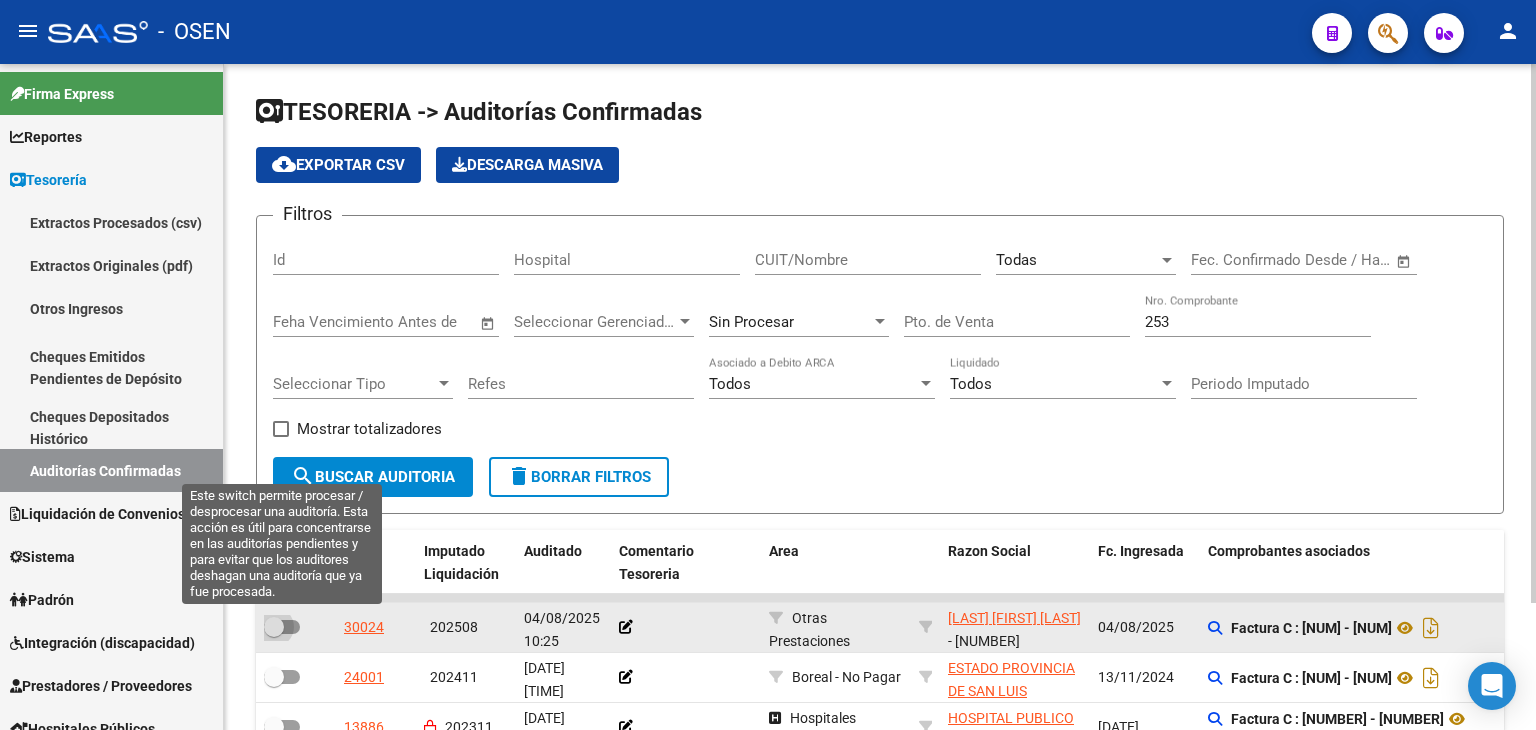 click at bounding box center [282, 627] 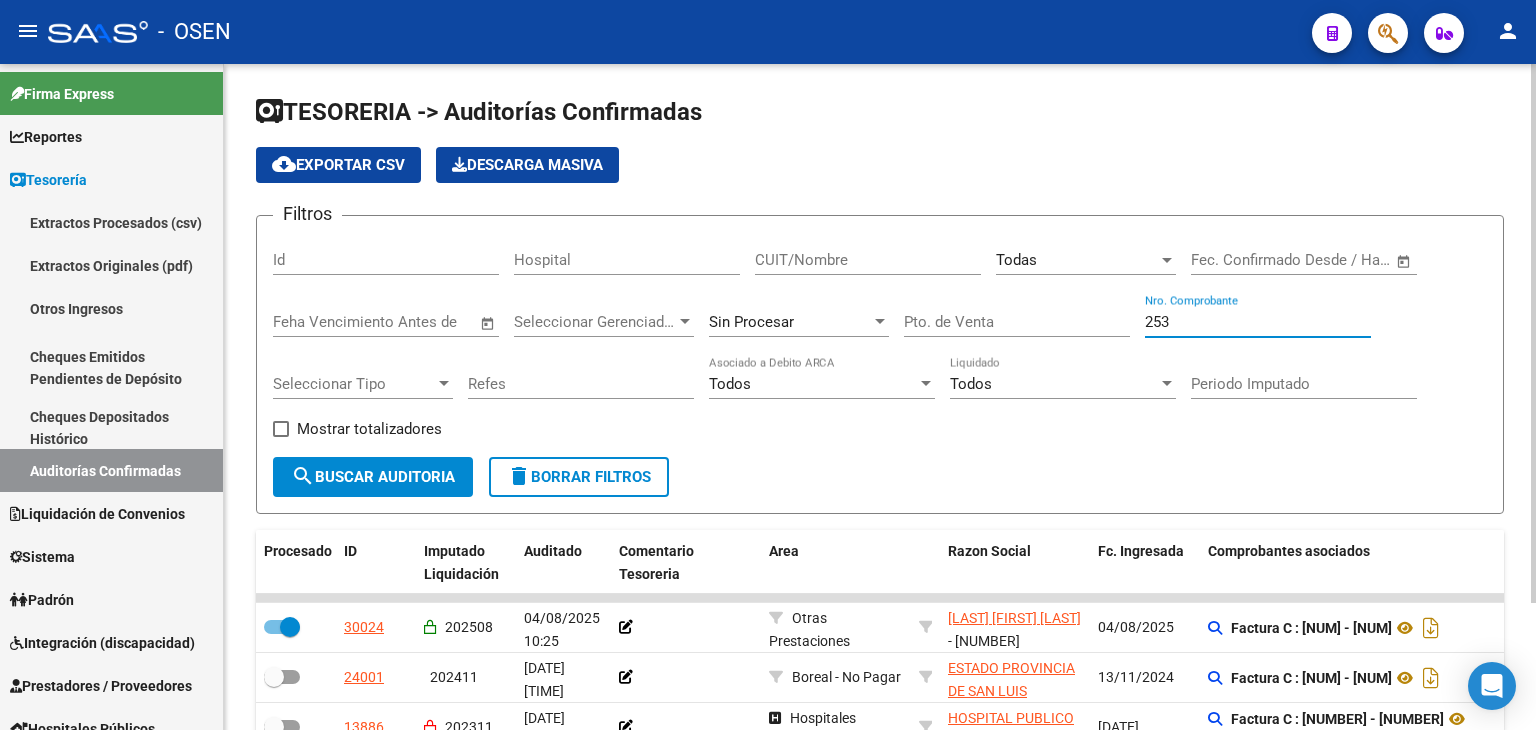 drag, startPoint x: 1181, startPoint y: 321, endPoint x: 999, endPoint y: 302, distance: 182.98907 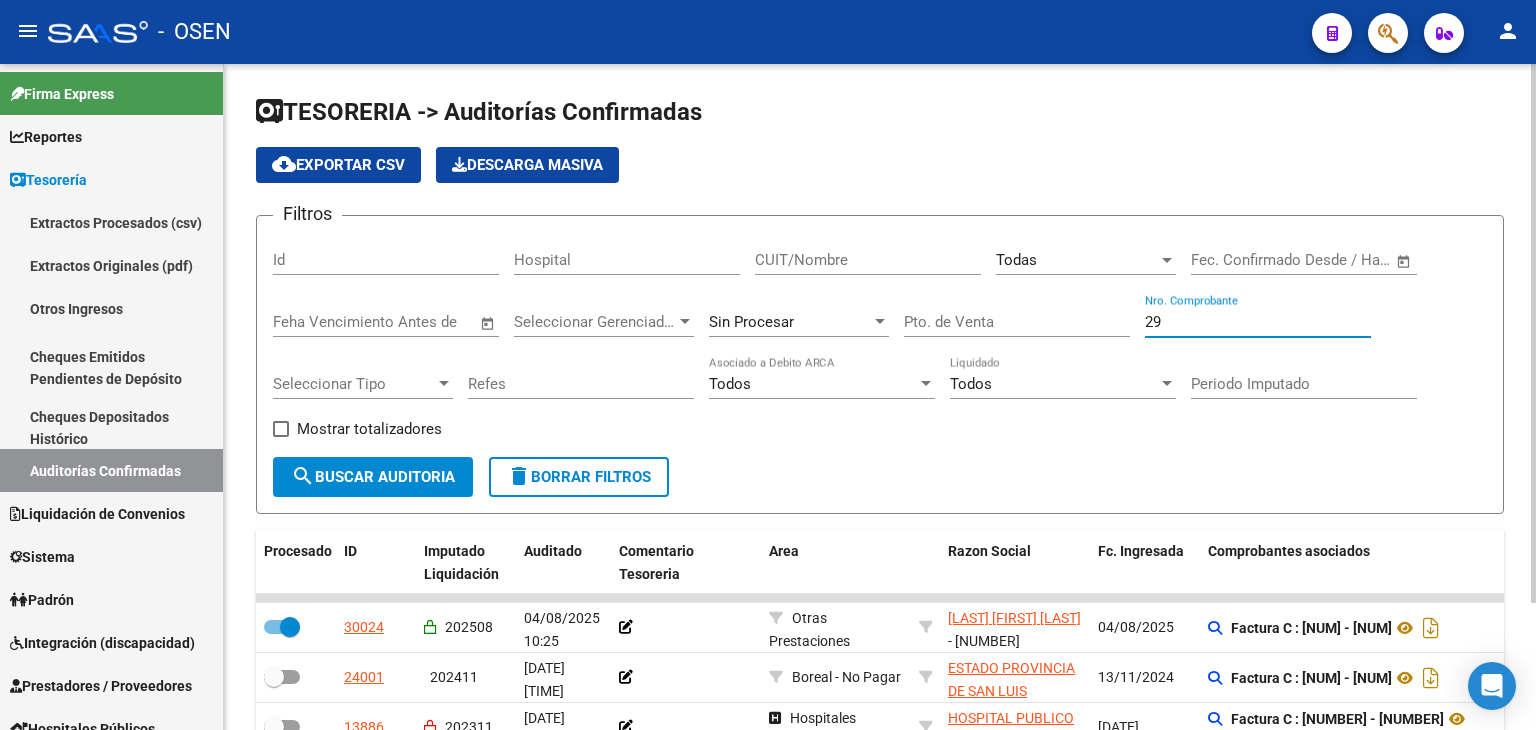 type on "297" 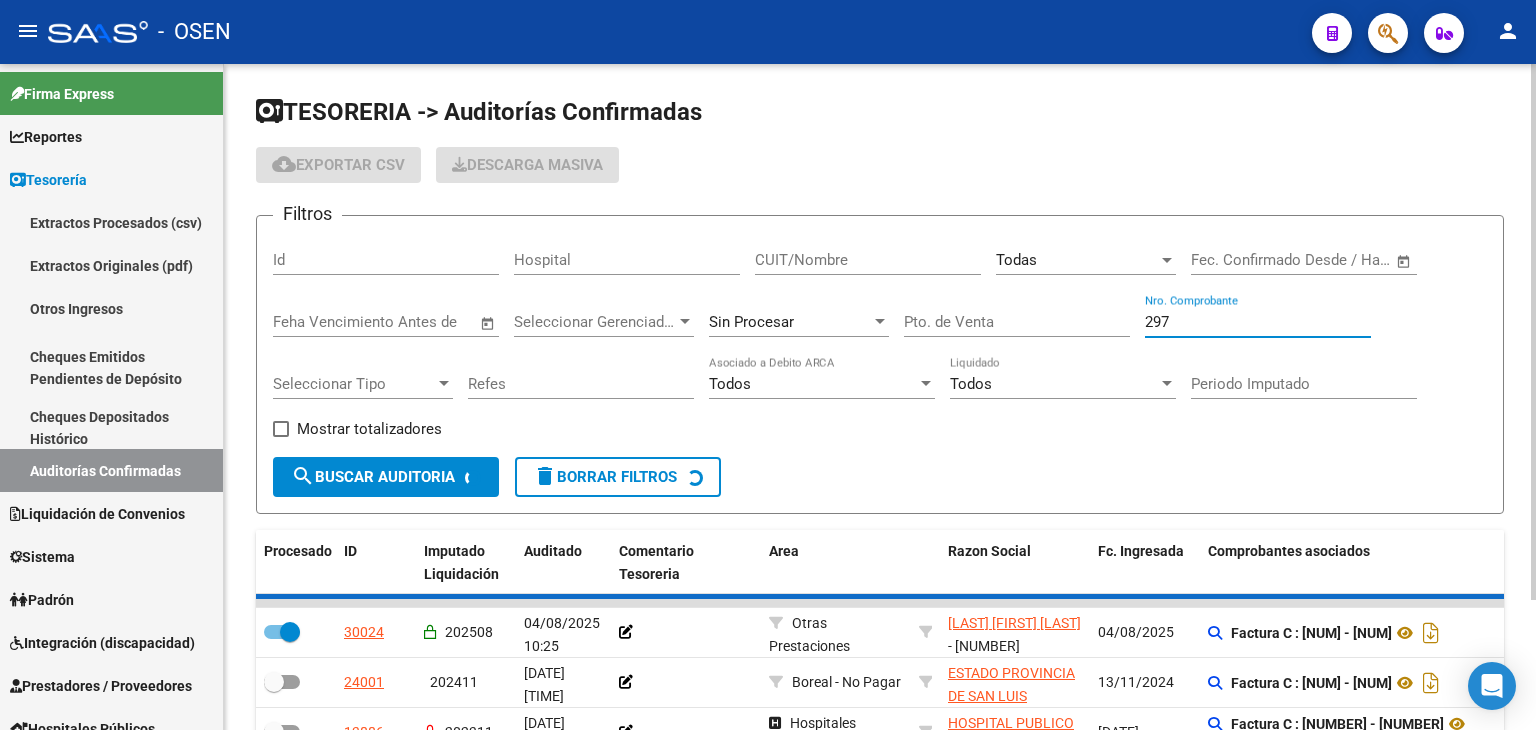 checkbox on "false" 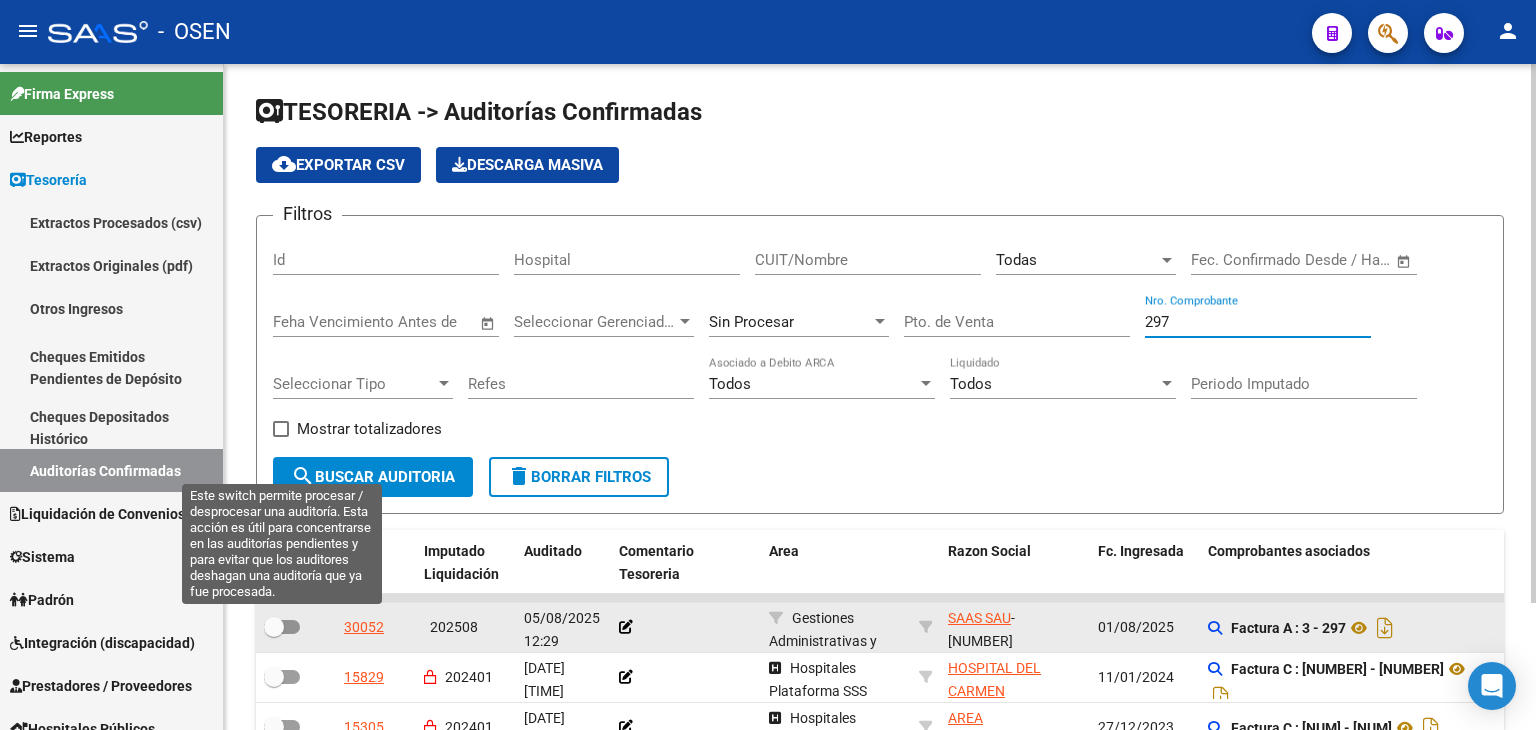 type on "297" 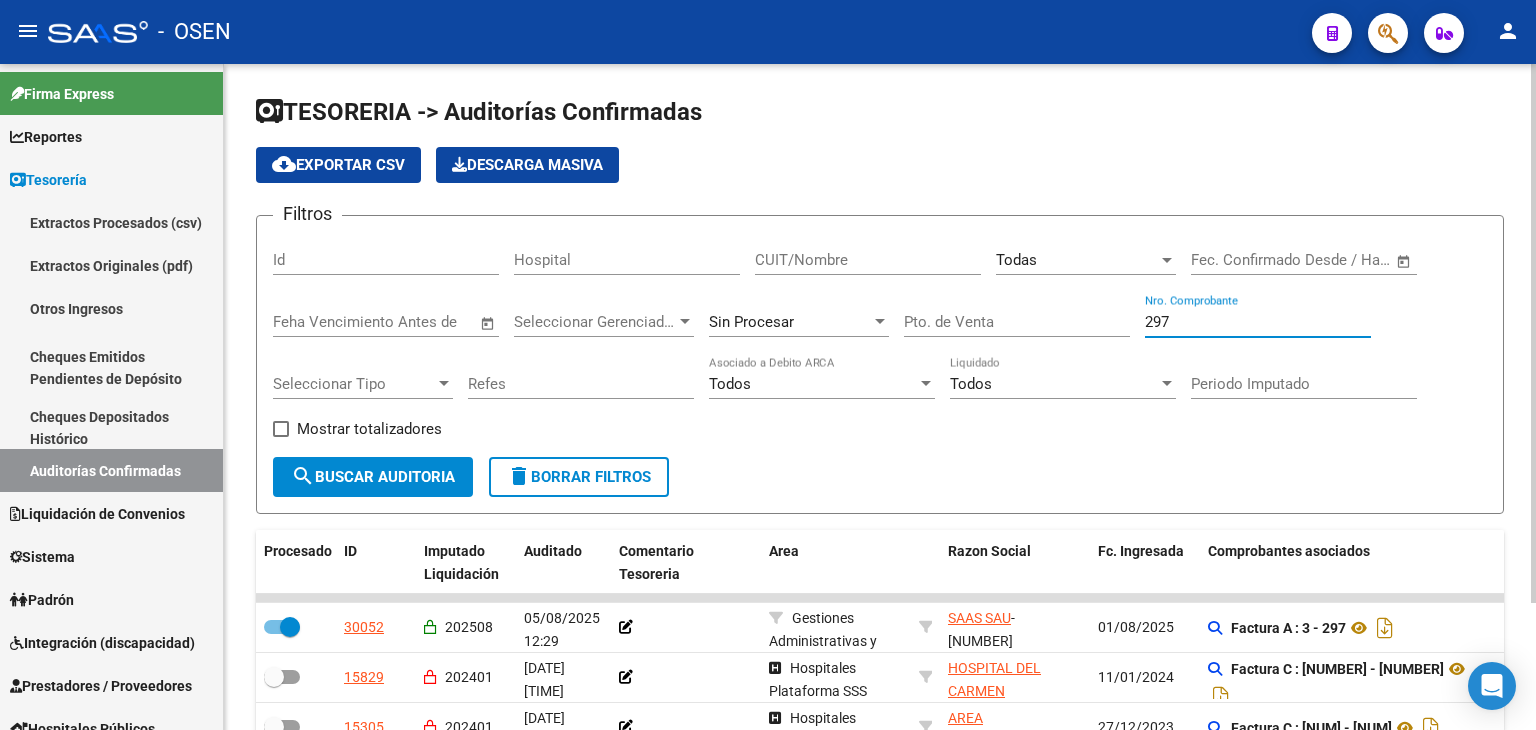 drag, startPoint x: 1202, startPoint y: 319, endPoint x: 921, endPoint y: 251, distance: 289.11072 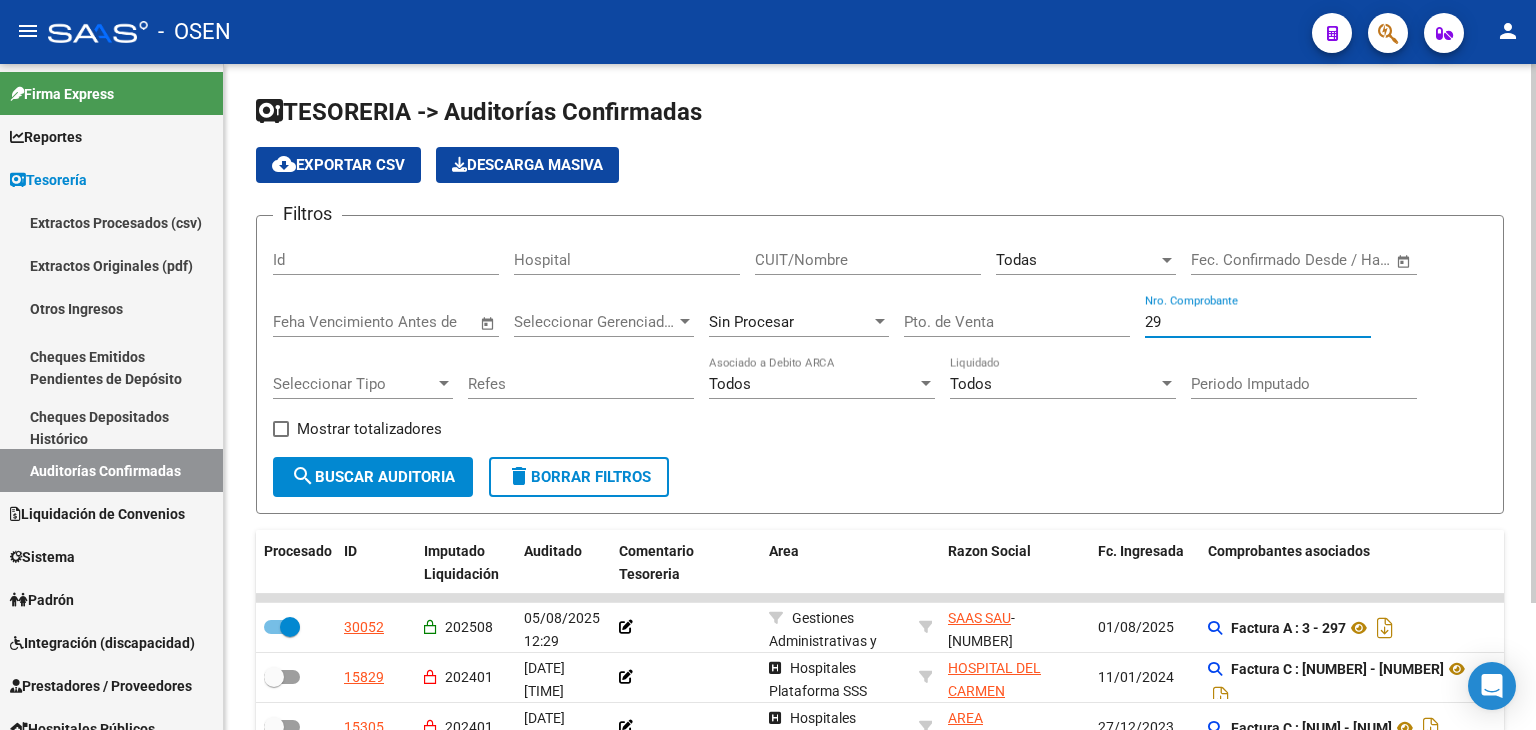 type on "298" 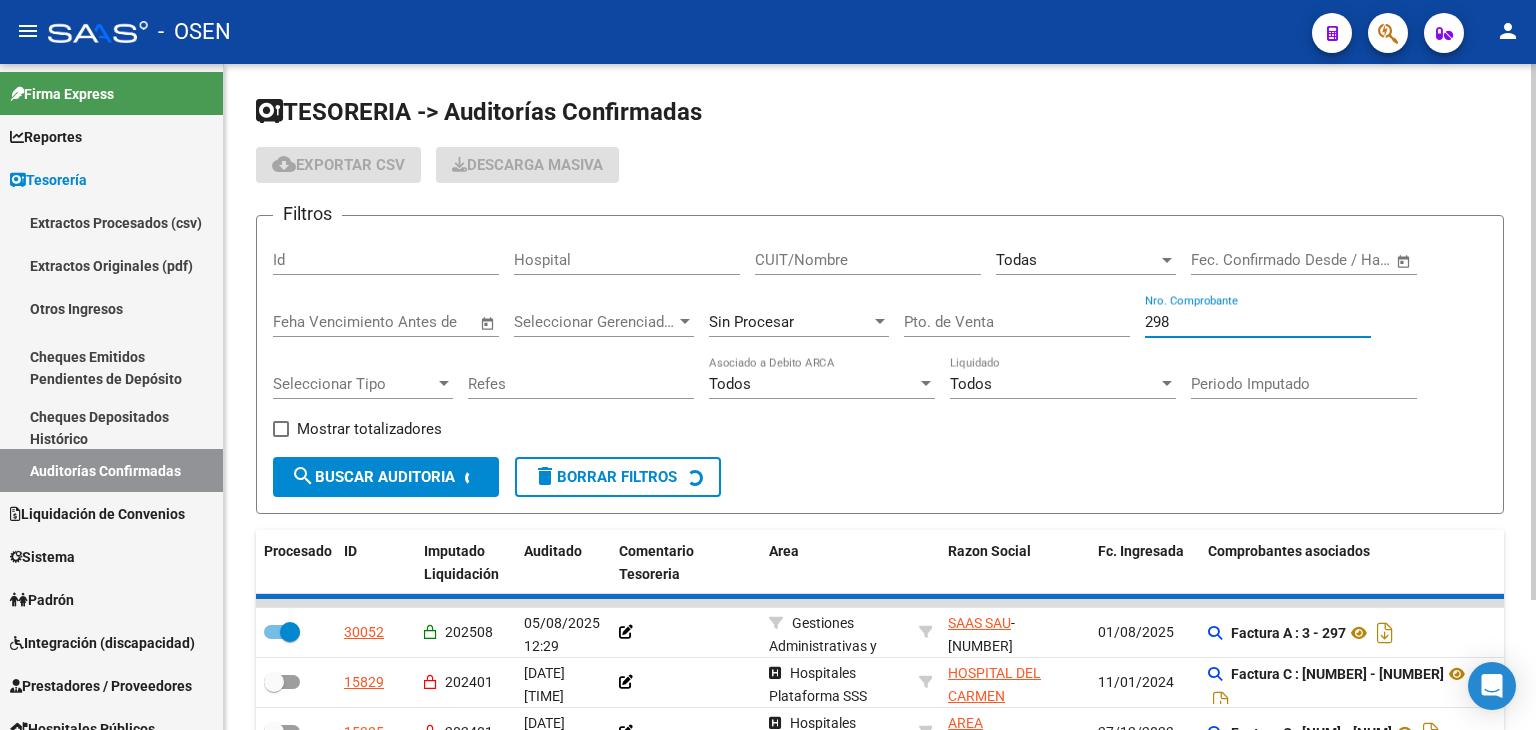checkbox on "false" 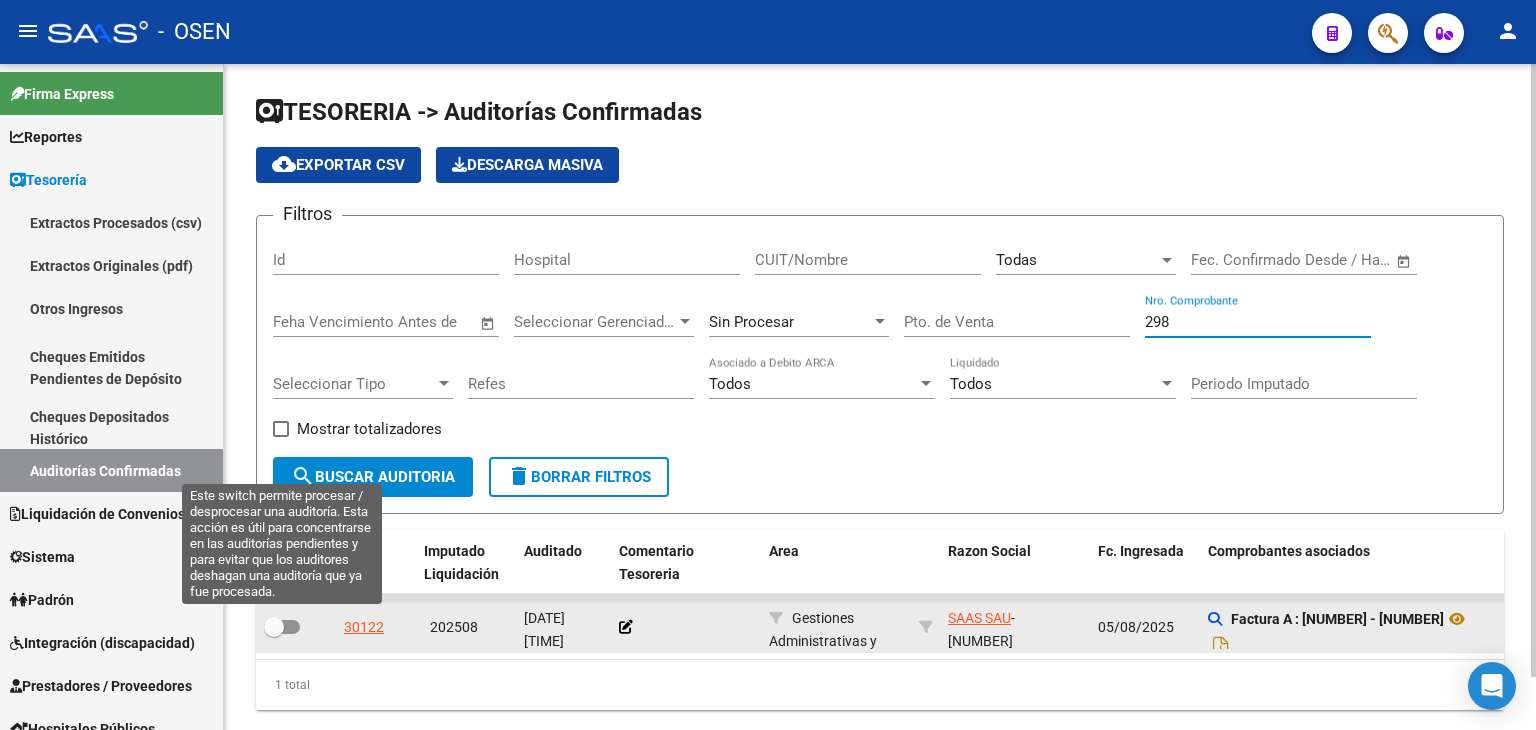 type on "298" 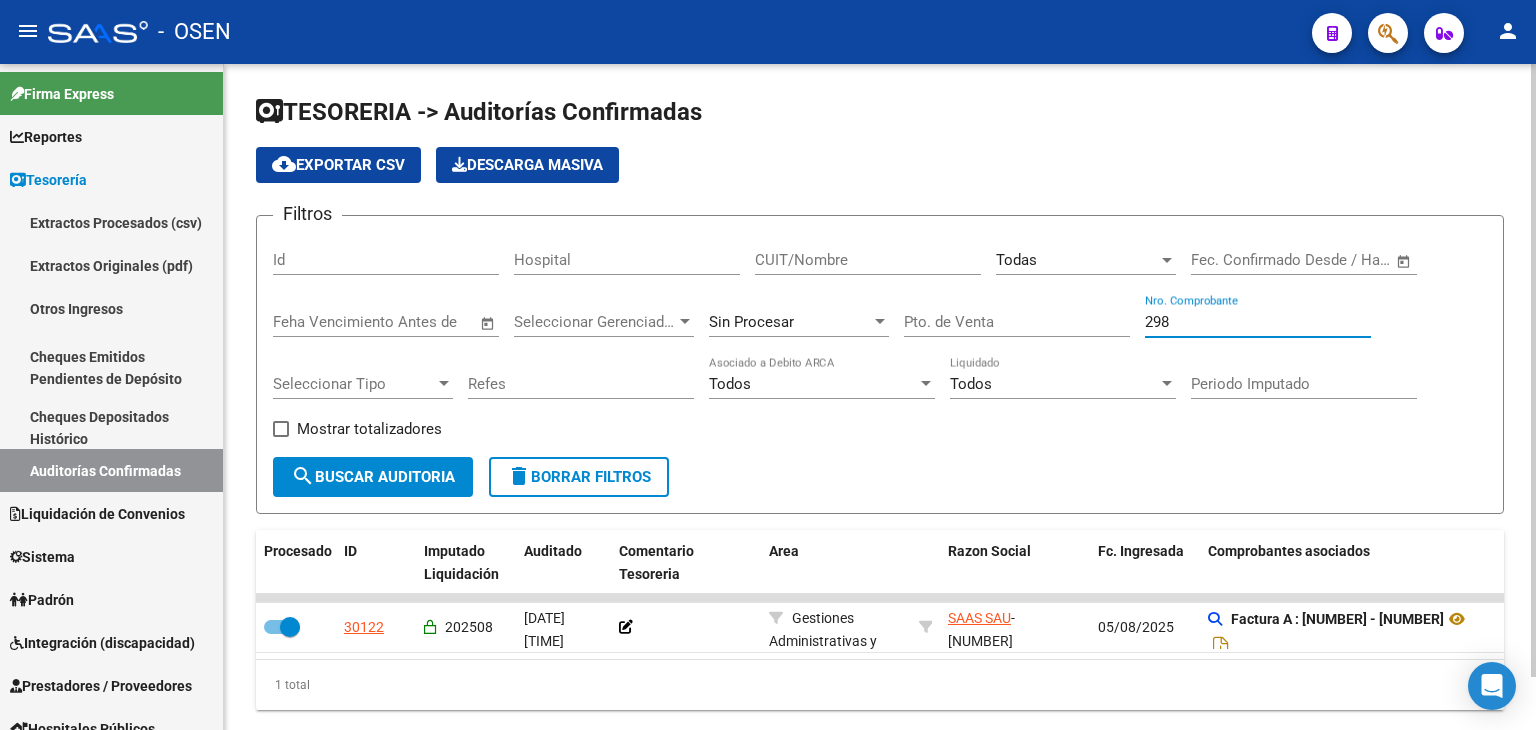drag, startPoint x: 1216, startPoint y: 327, endPoint x: 1112, endPoint y: 294, distance: 109.11004 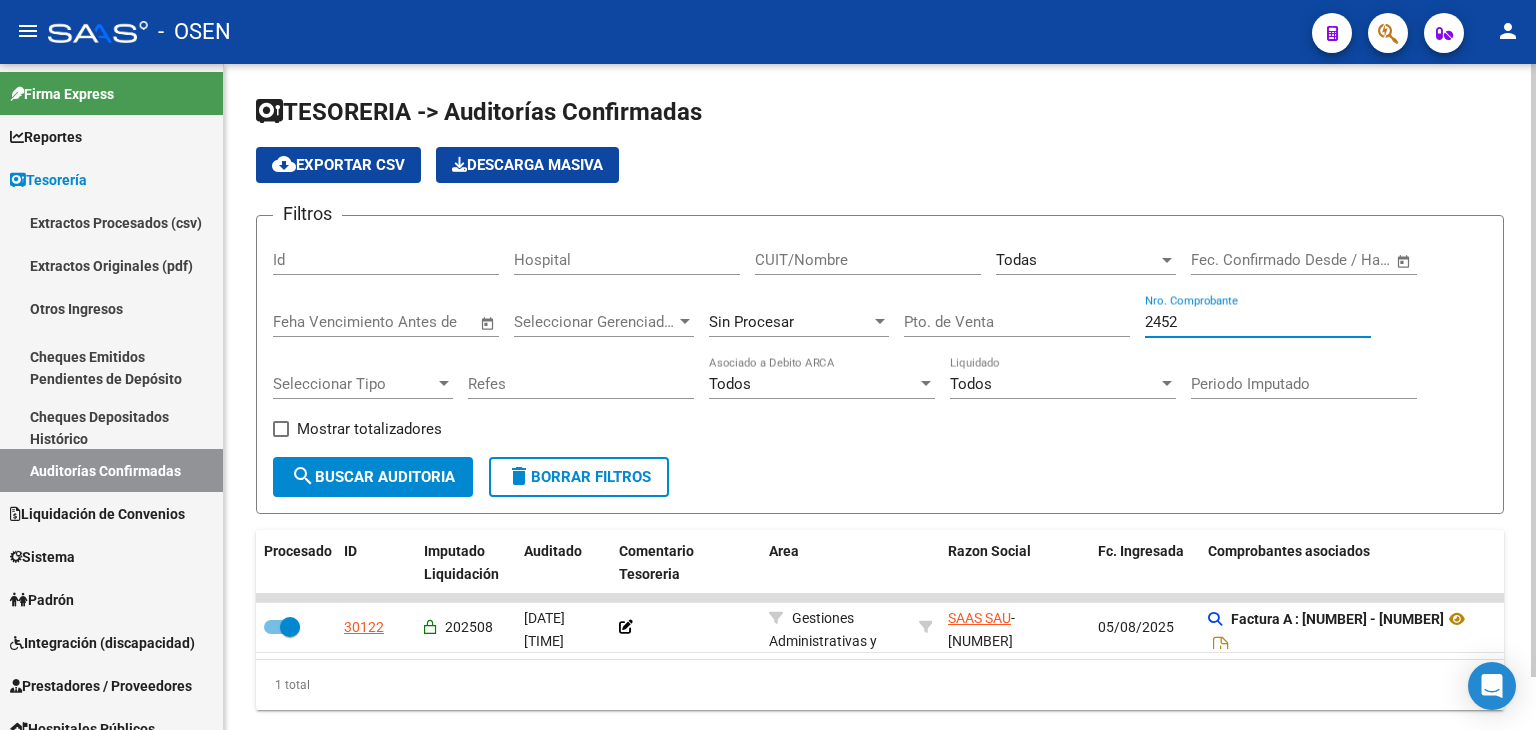 type on "24522" 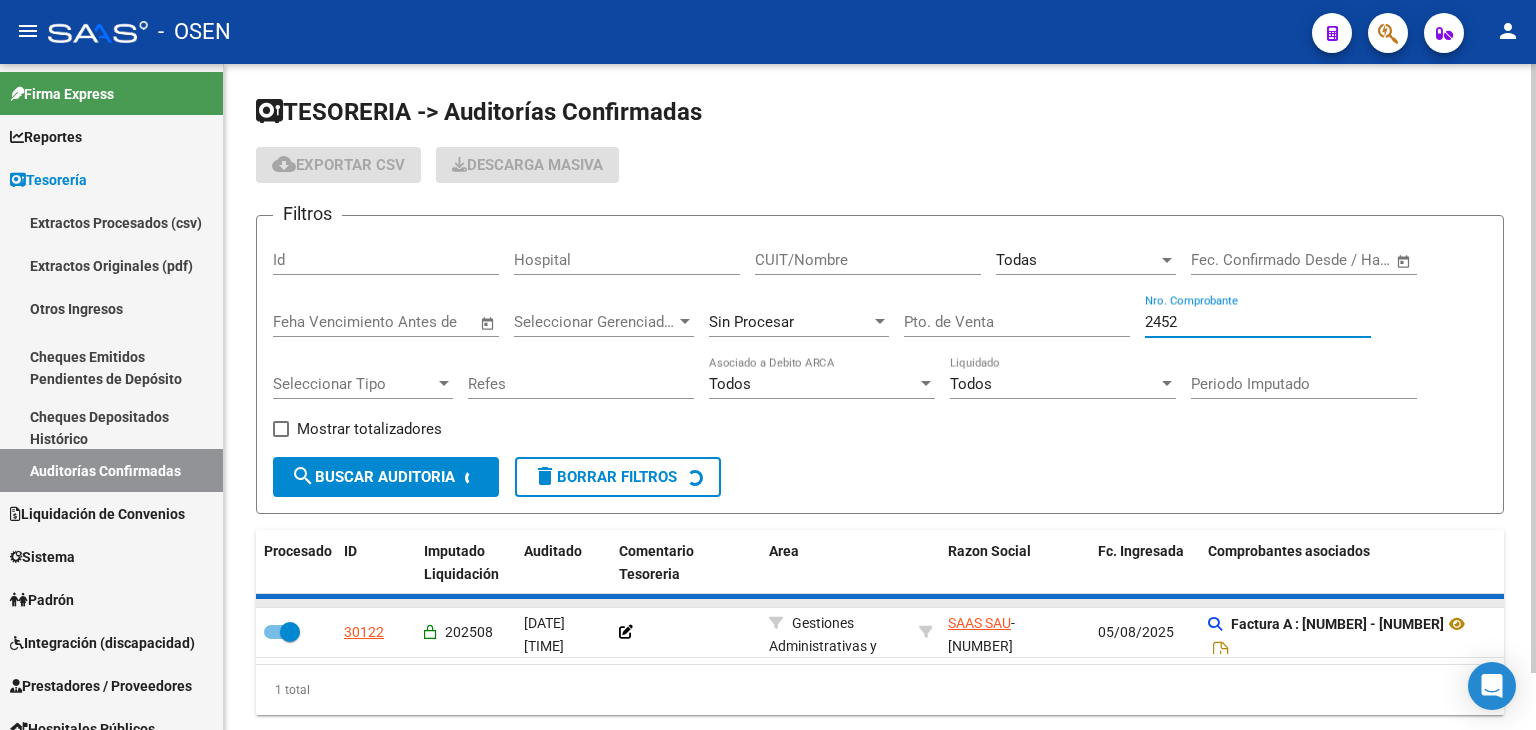 checkbox on "false" 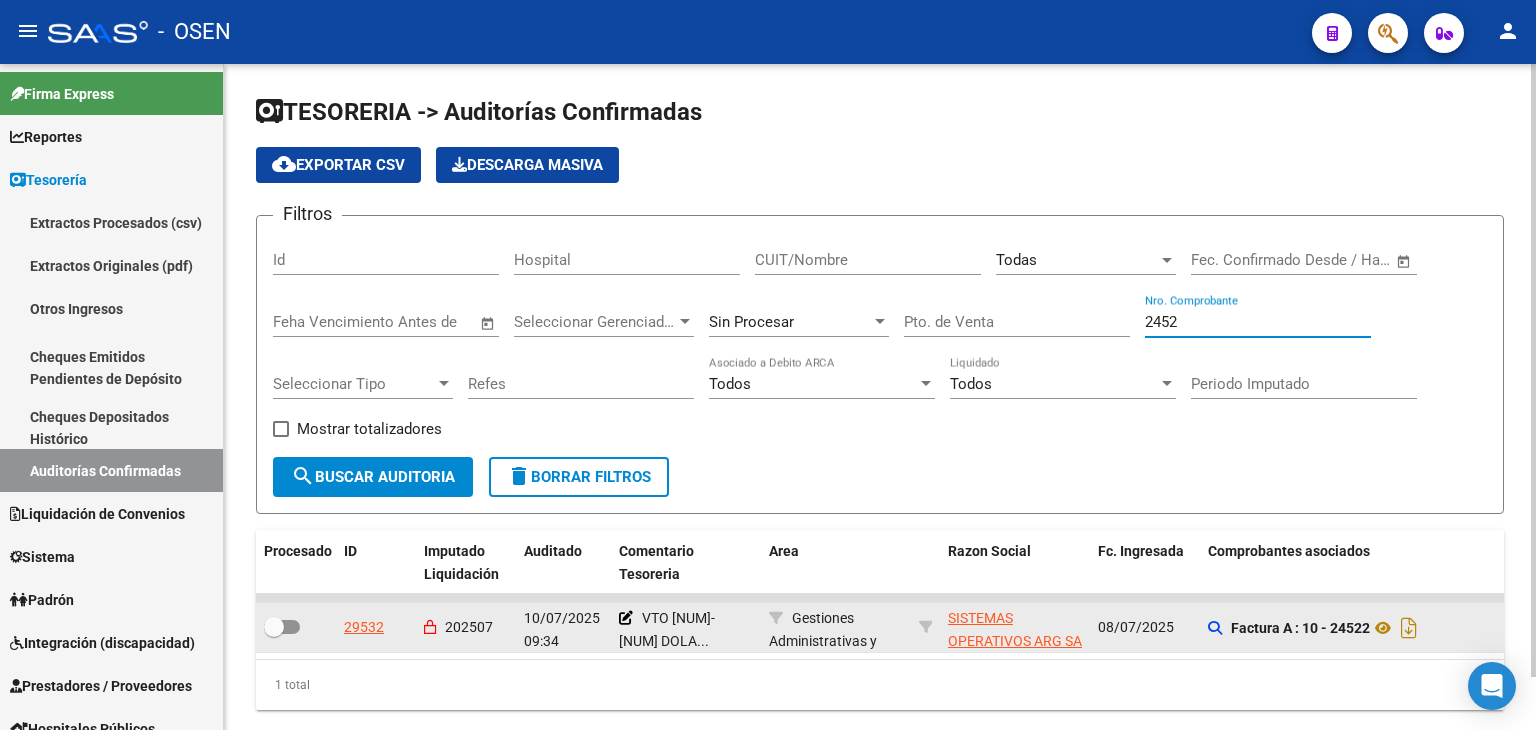 type on "24522" 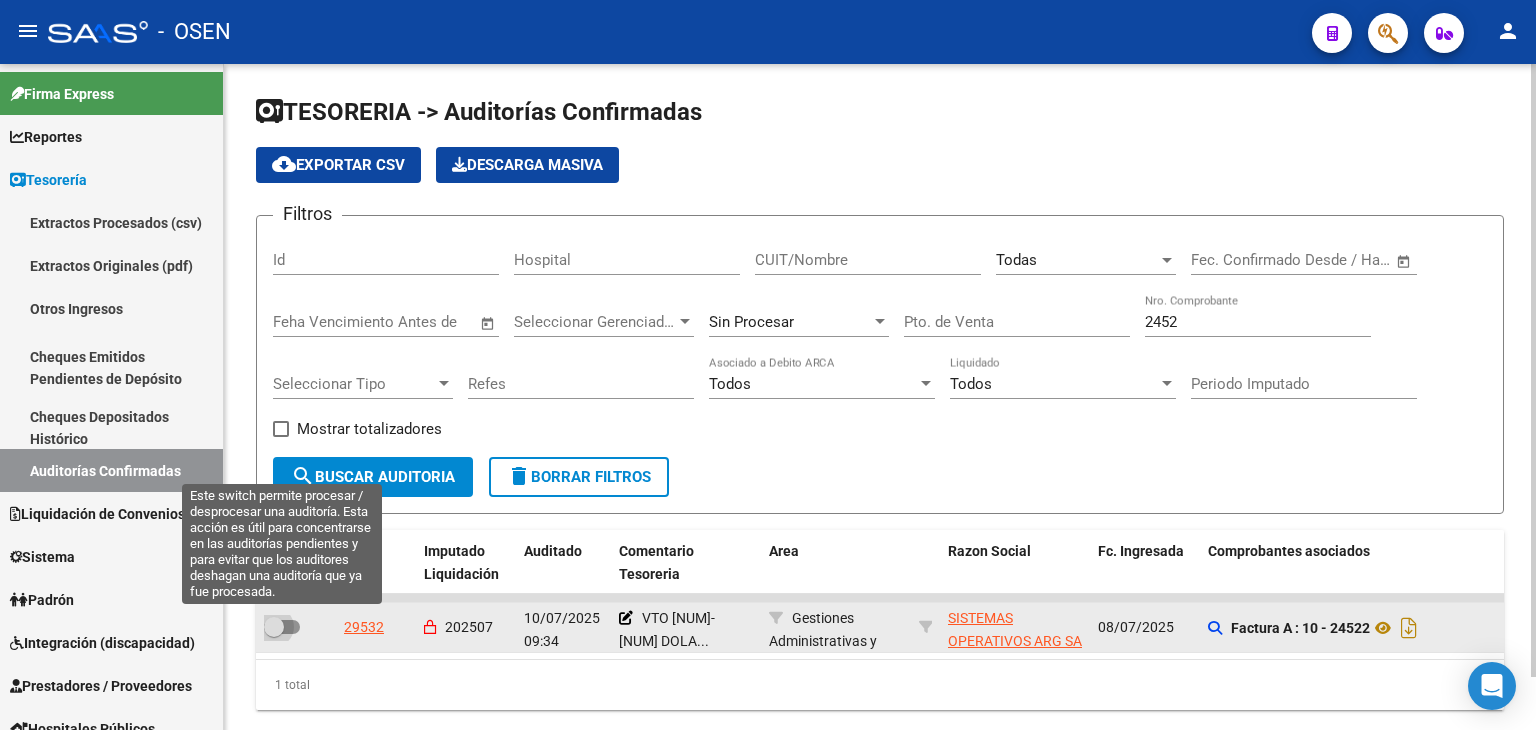 click at bounding box center [274, 627] 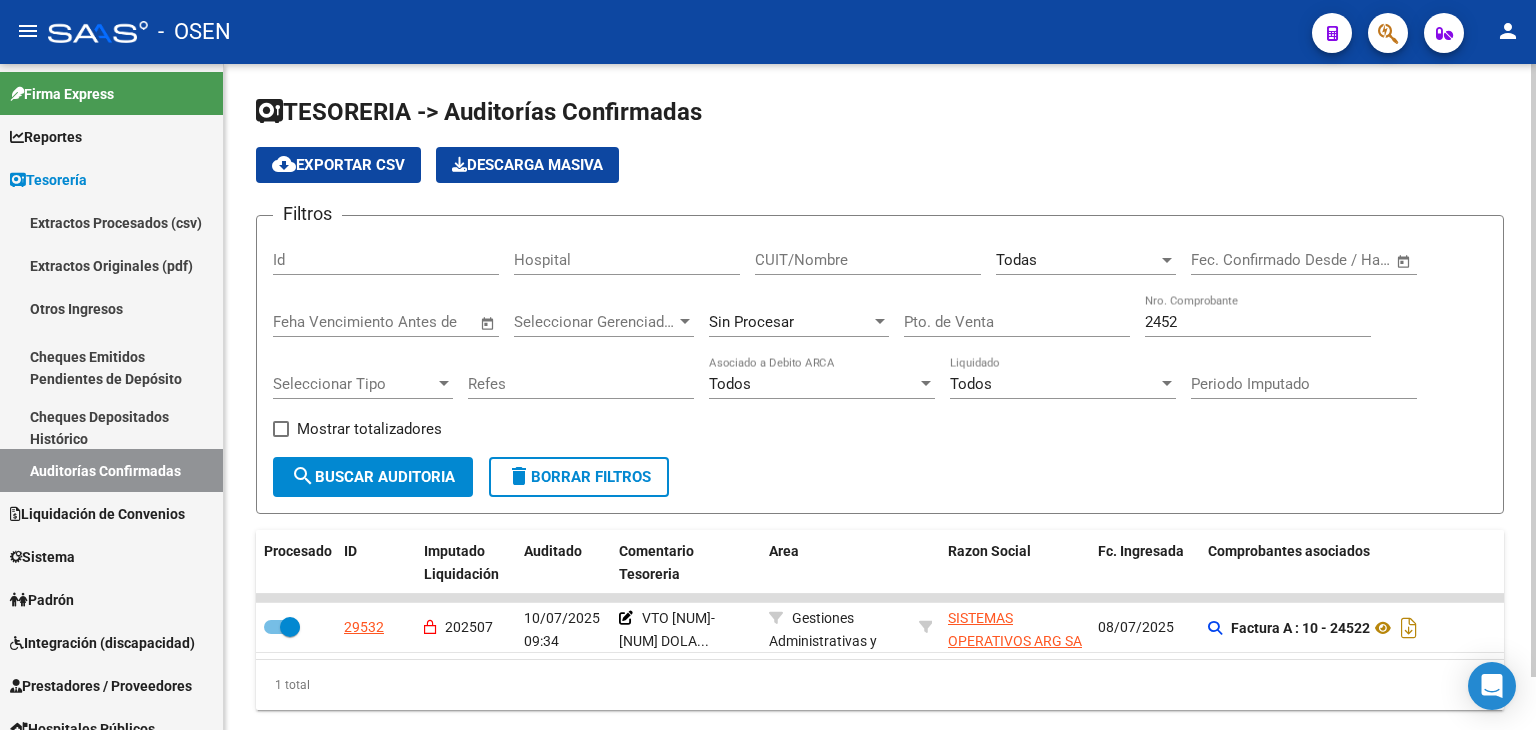 drag, startPoint x: 1196, startPoint y: 329, endPoint x: 1099, endPoint y: 340, distance: 97.62172 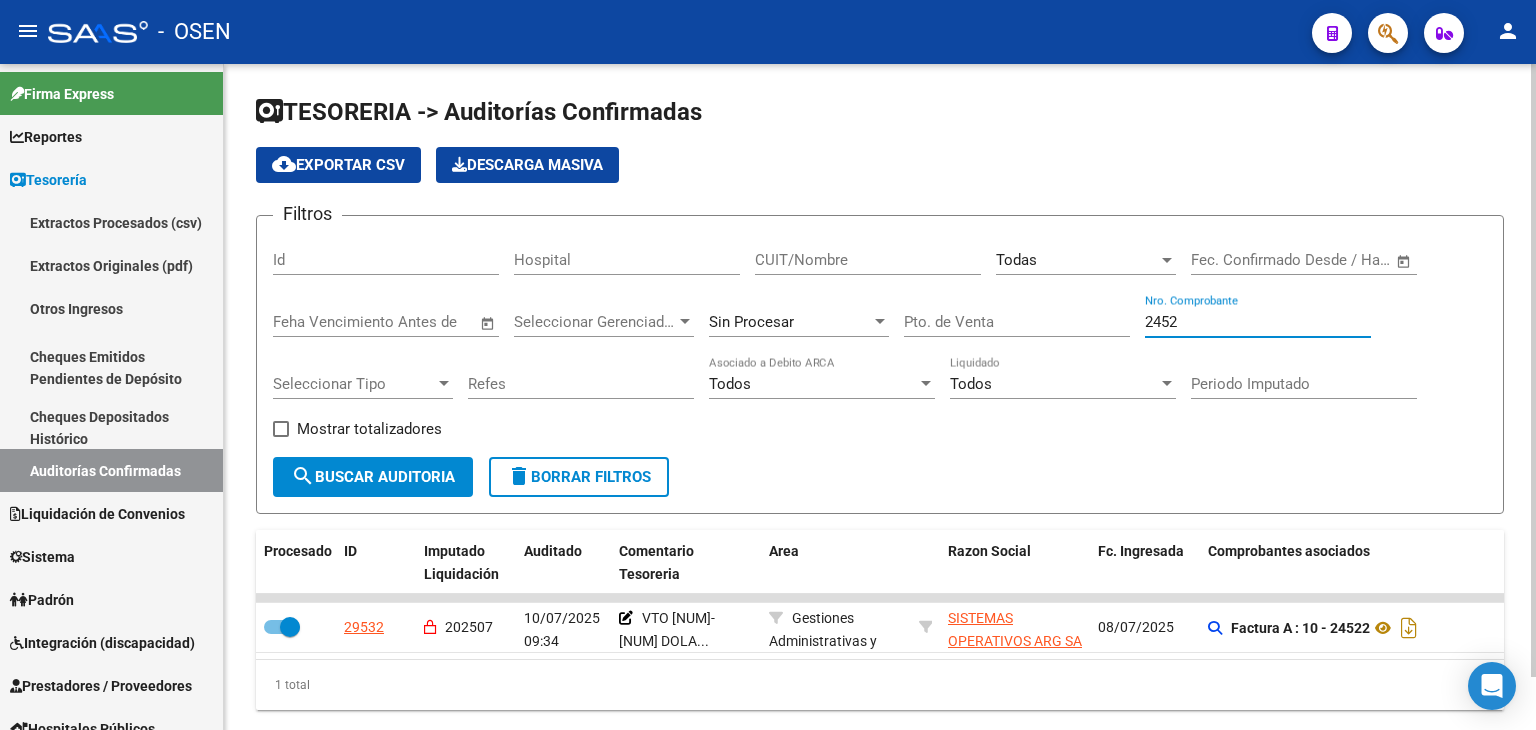 click on "24522" at bounding box center (1258, 322) 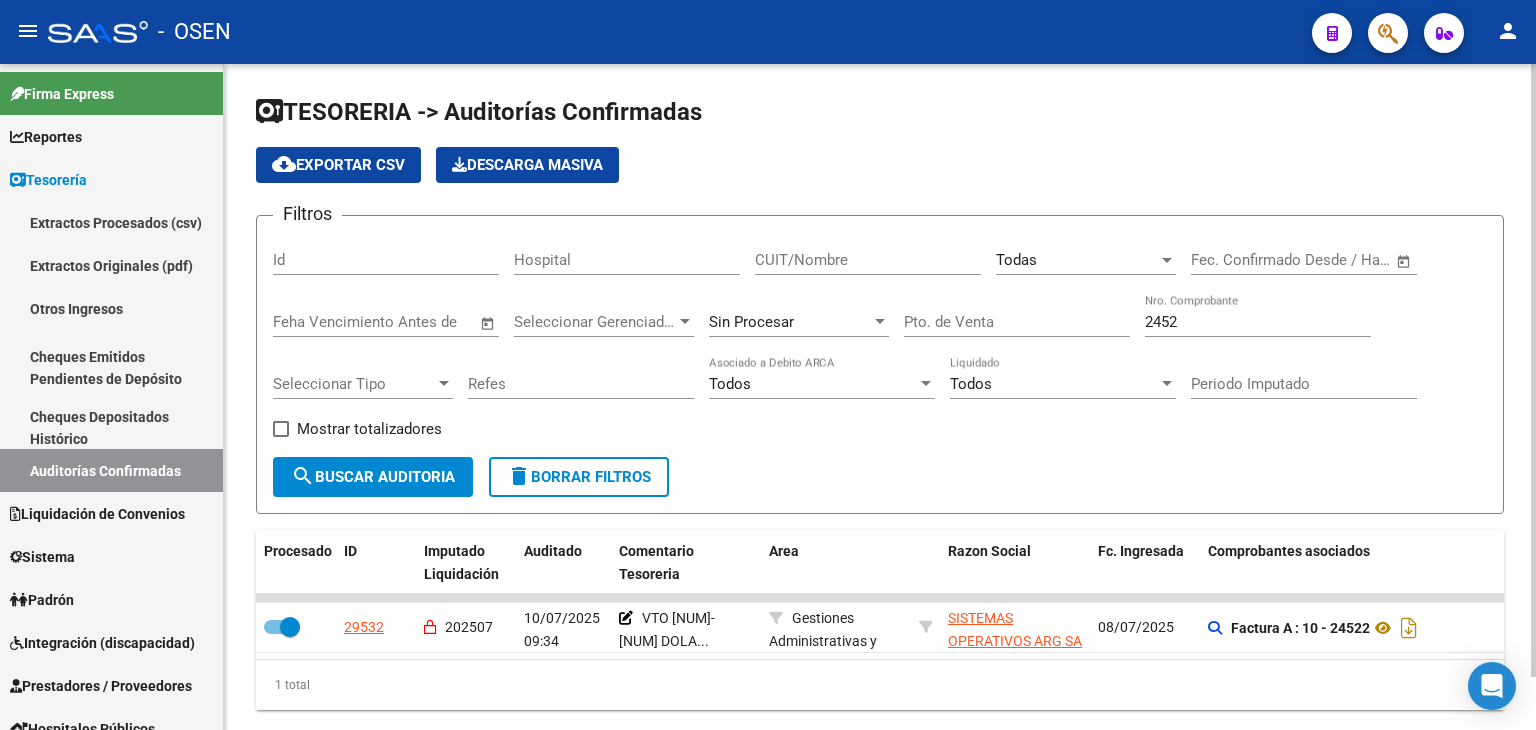 click on "Periodo Imputado" 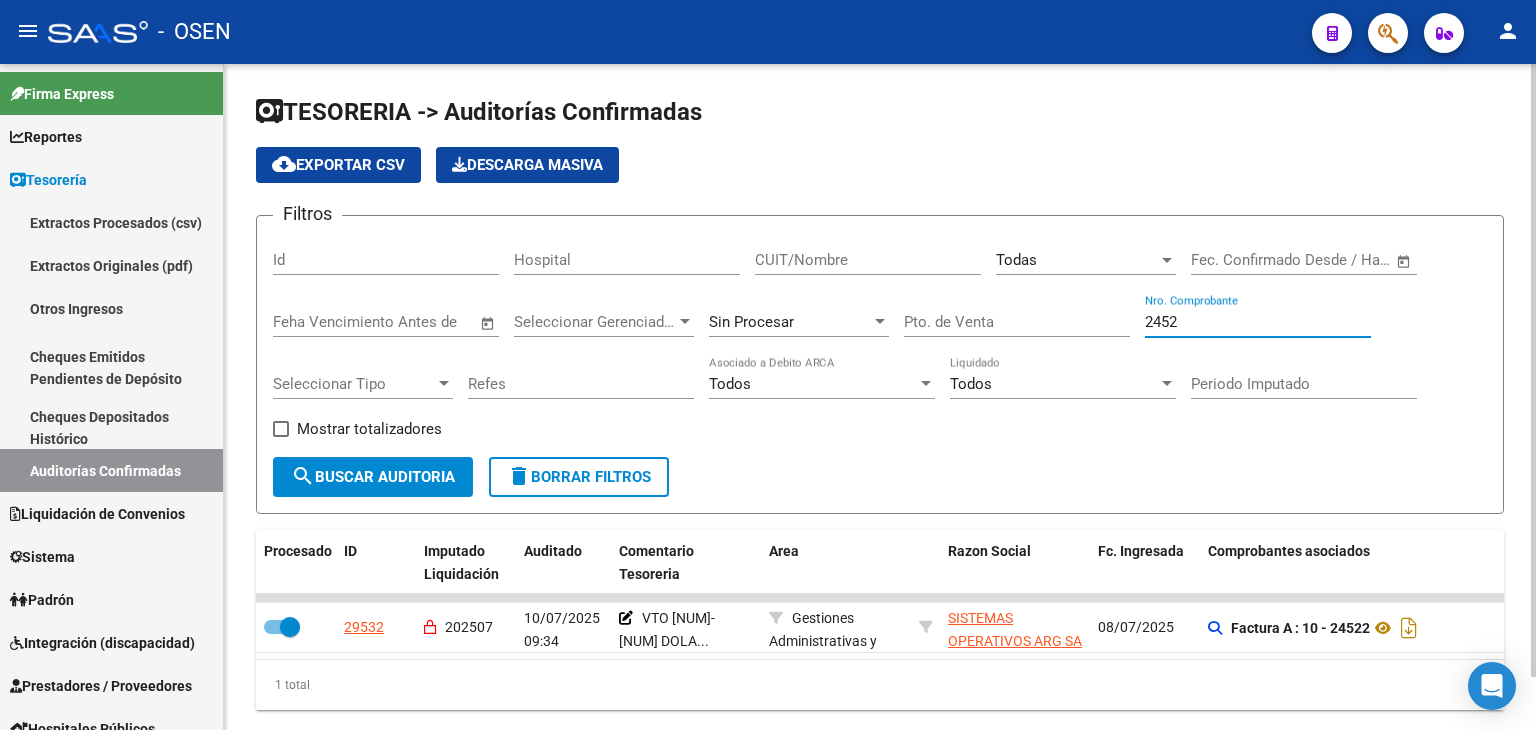 drag, startPoint x: 1251, startPoint y: 322, endPoint x: 1049, endPoint y: 322, distance: 202 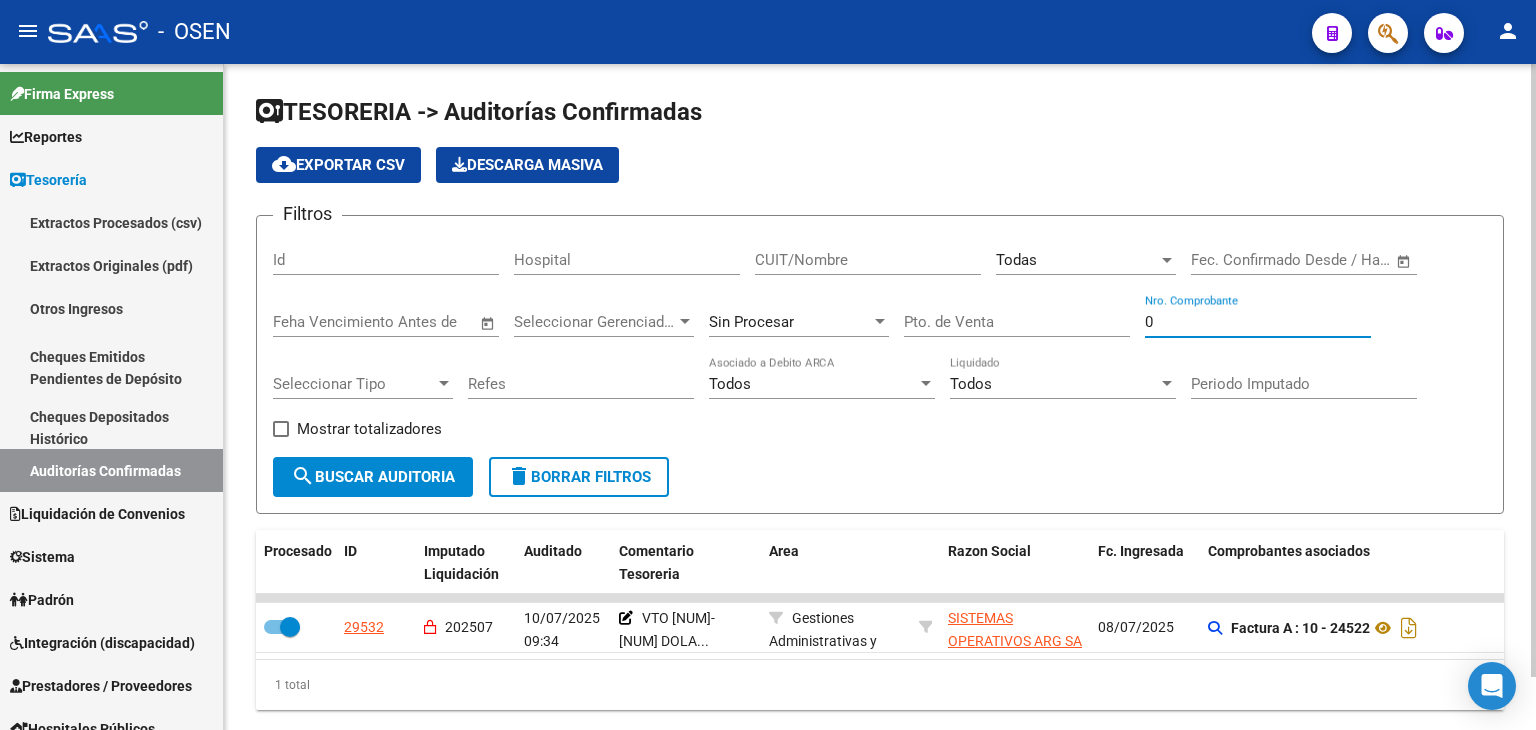 type on "07" 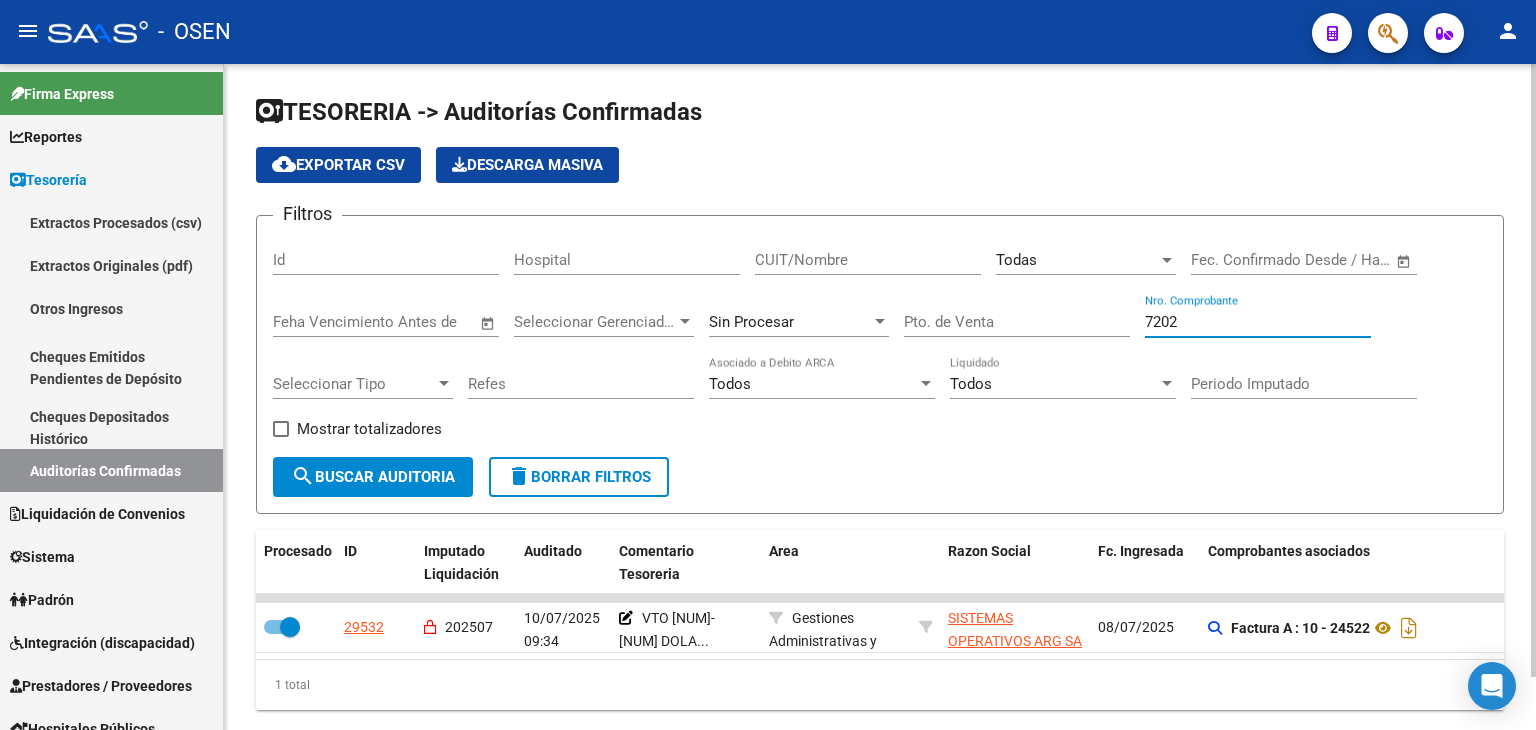 type on "72025" 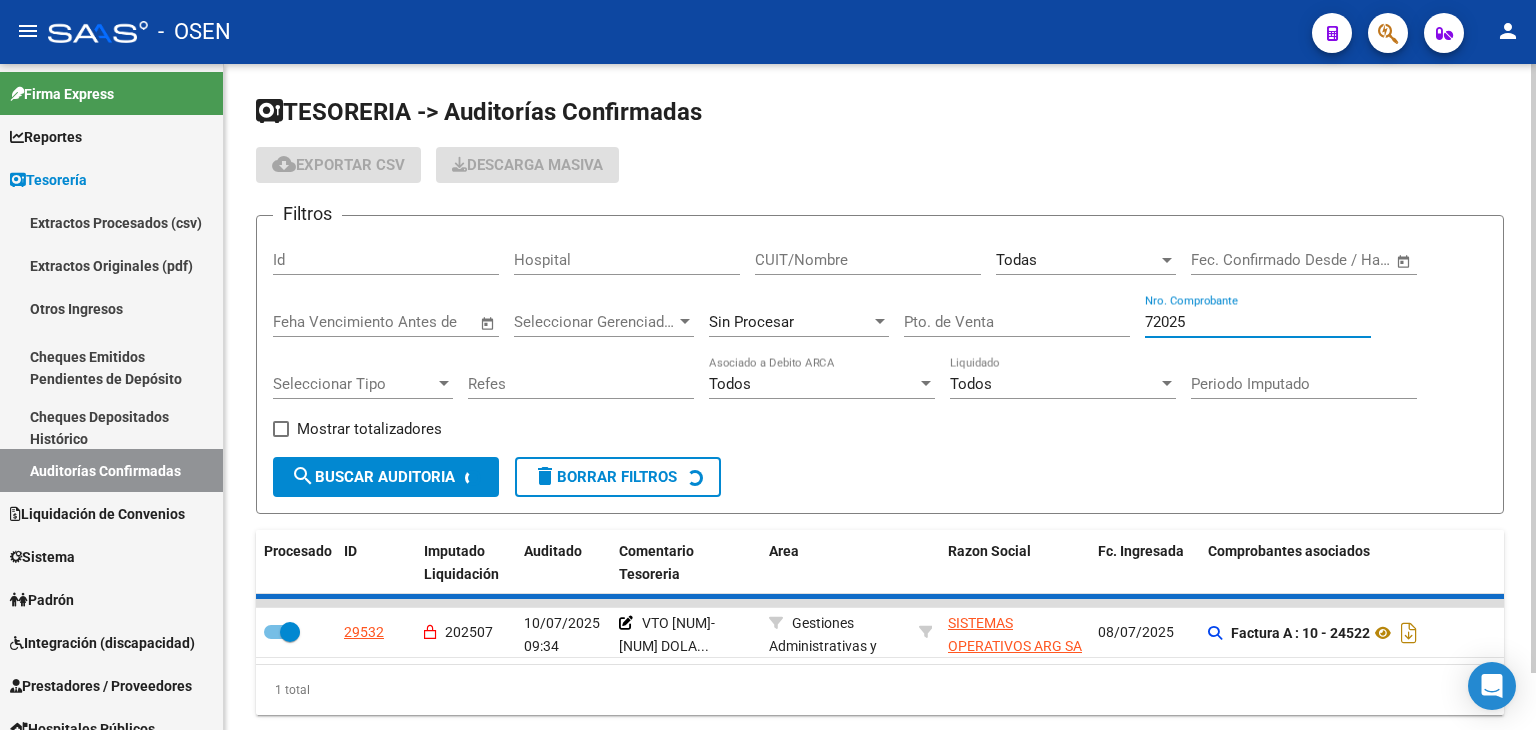 checkbox on "false" 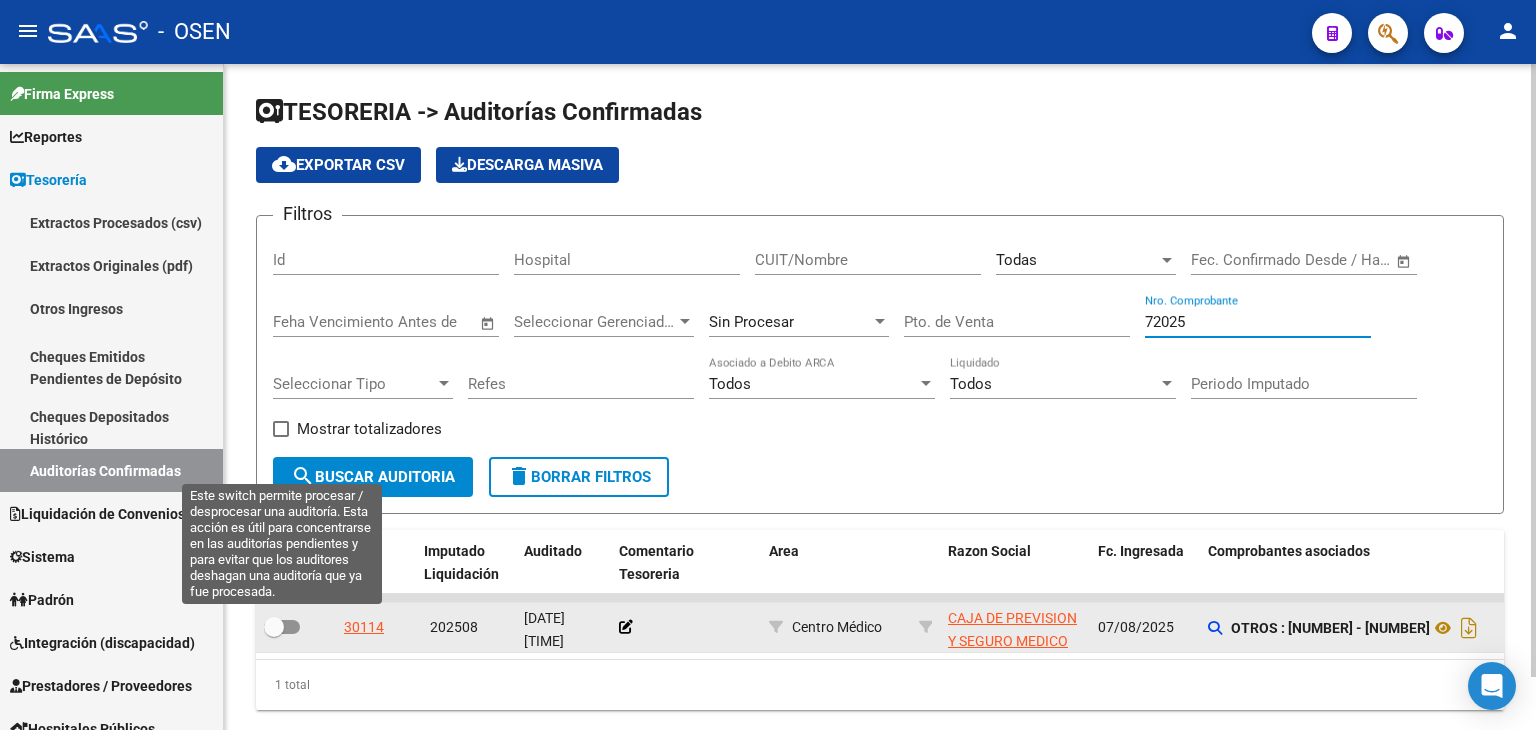 type on "72025" 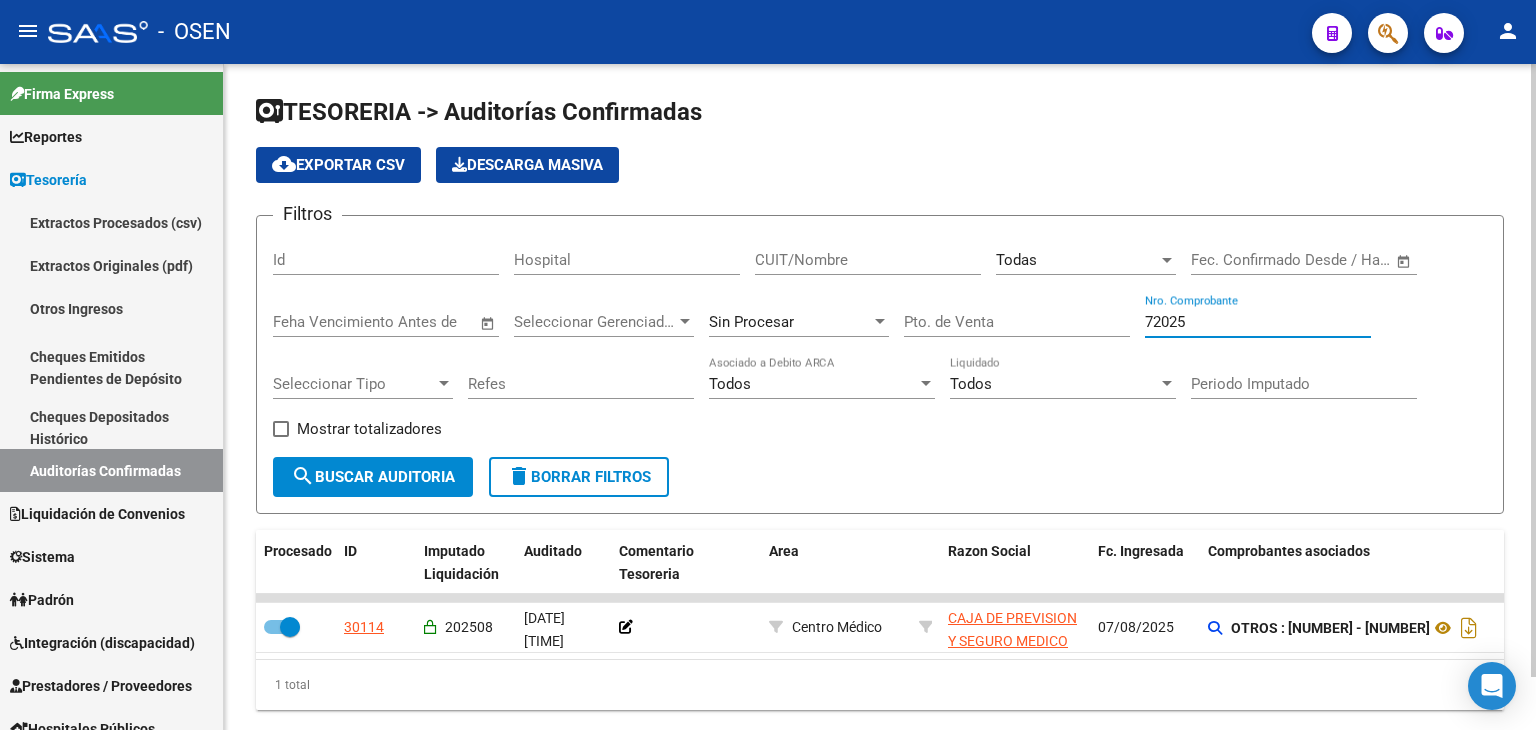 drag, startPoint x: 1217, startPoint y: 313, endPoint x: 1051, endPoint y: 323, distance: 166.30093 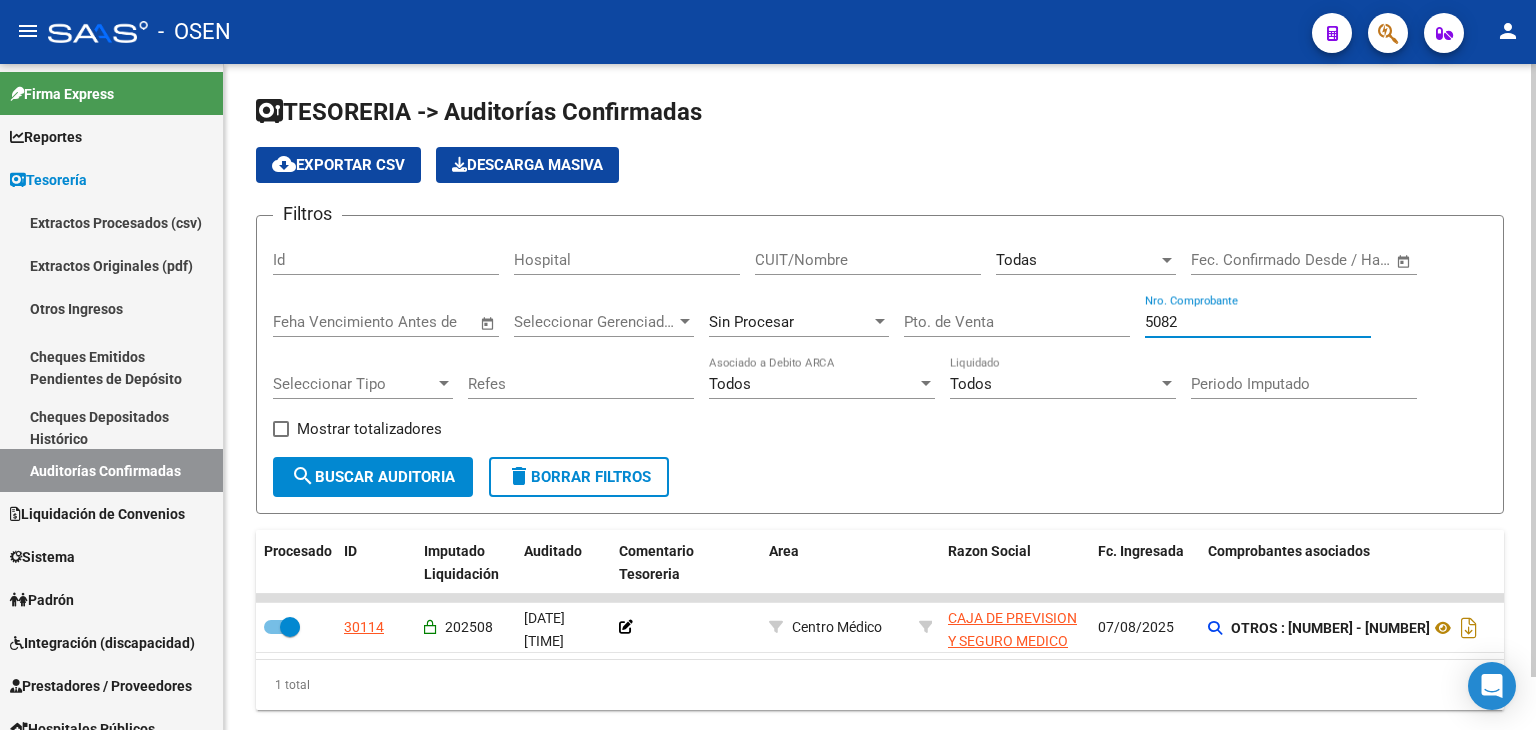 type on "50825" 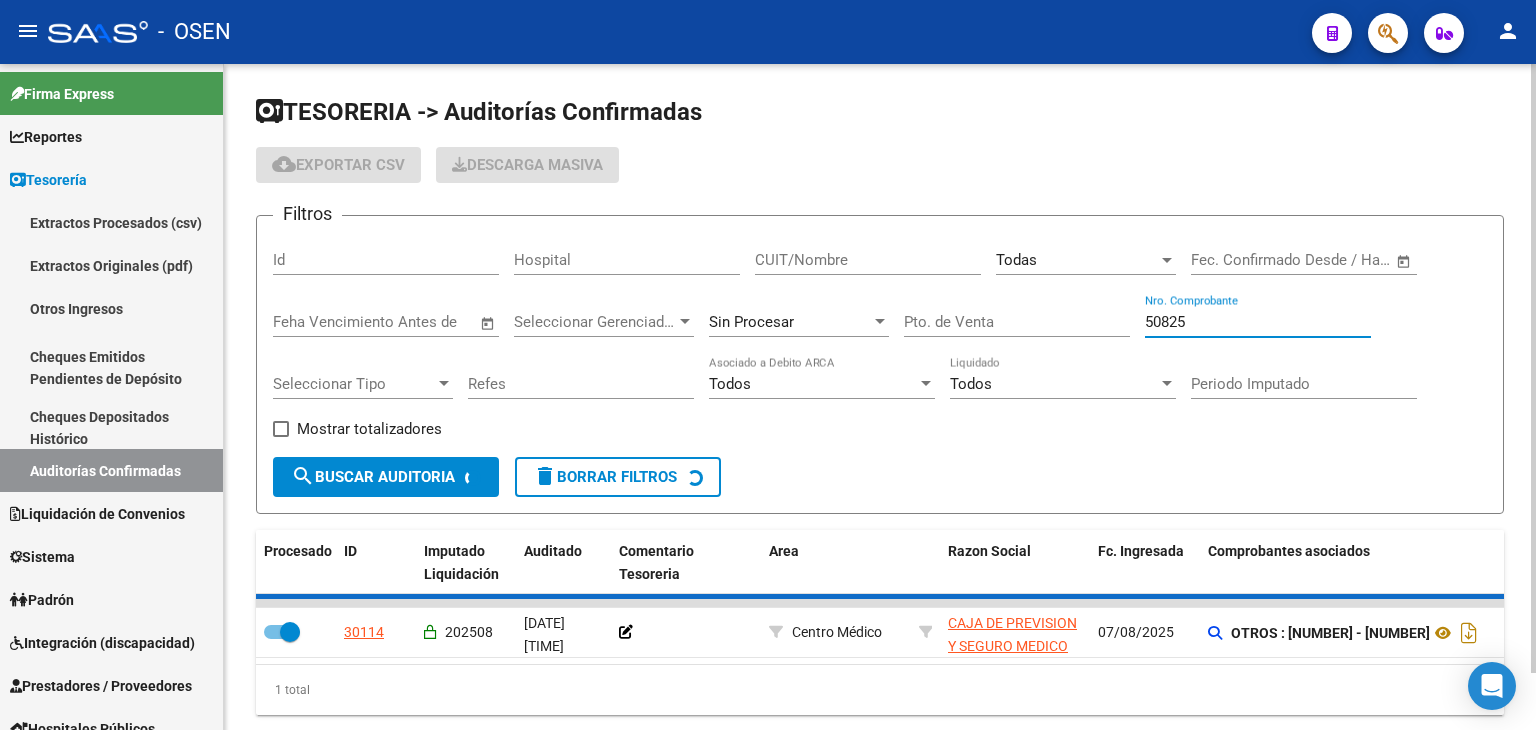 checkbox on "false" 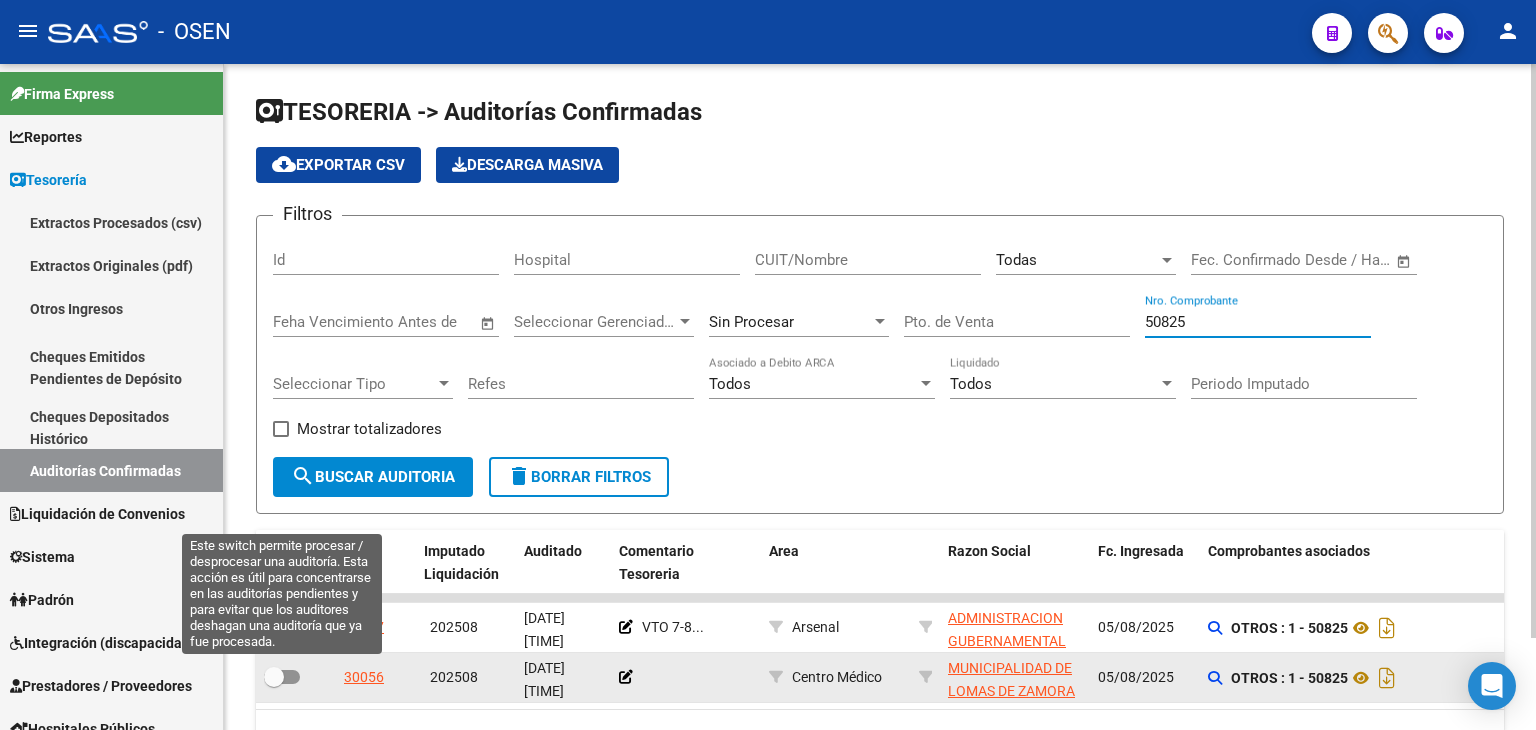 type on "50825" 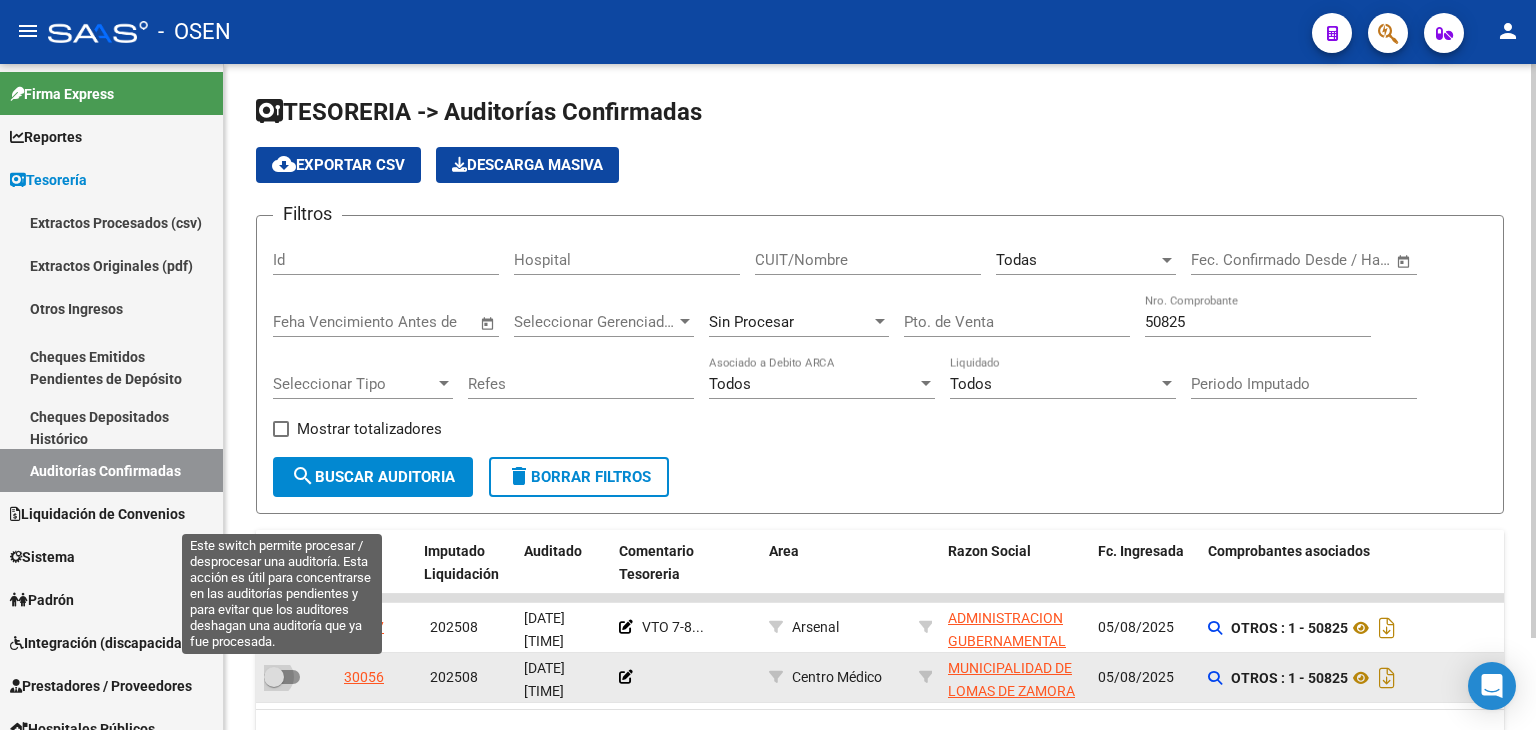 click at bounding box center (282, 677) 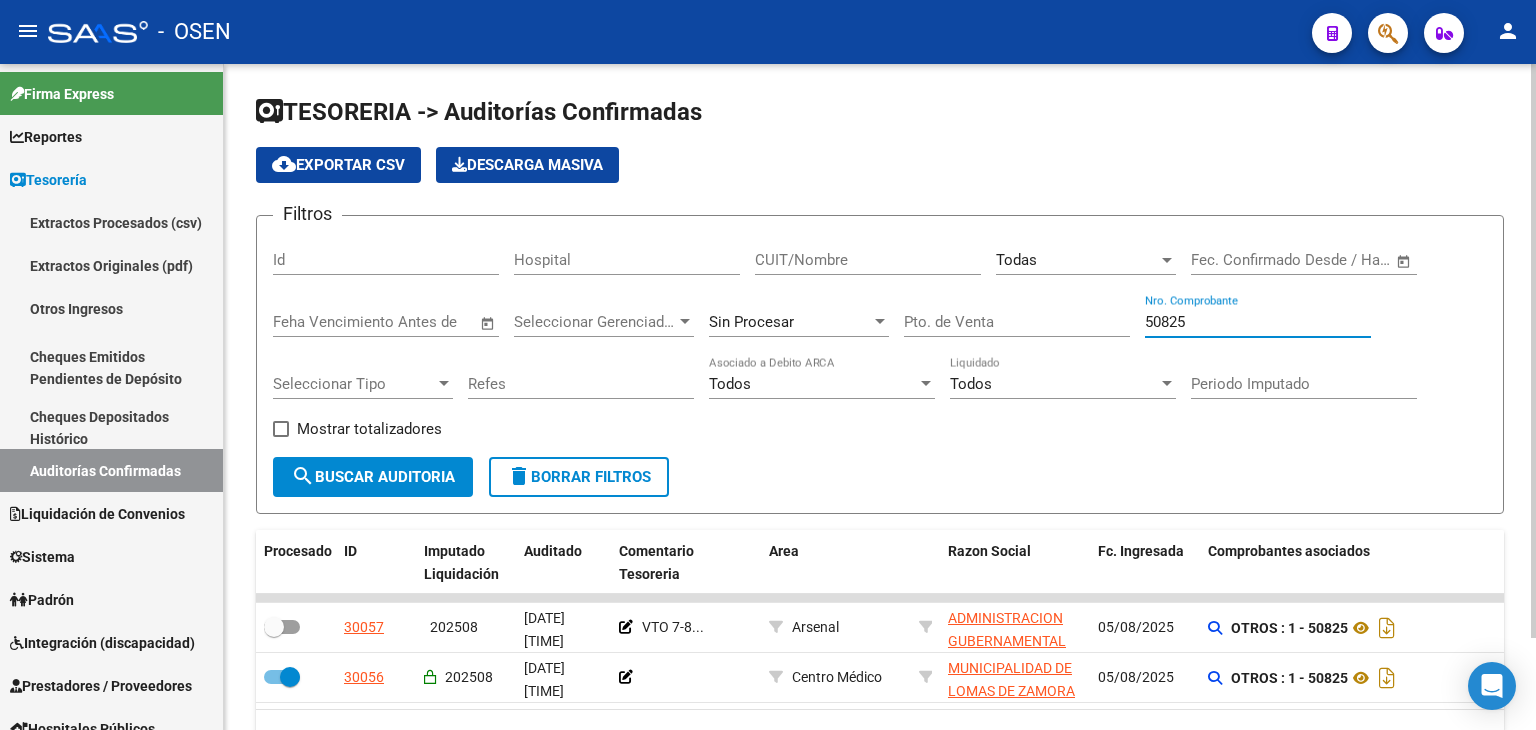drag, startPoint x: 1228, startPoint y: 318, endPoint x: 1016, endPoint y: 295, distance: 213.24399 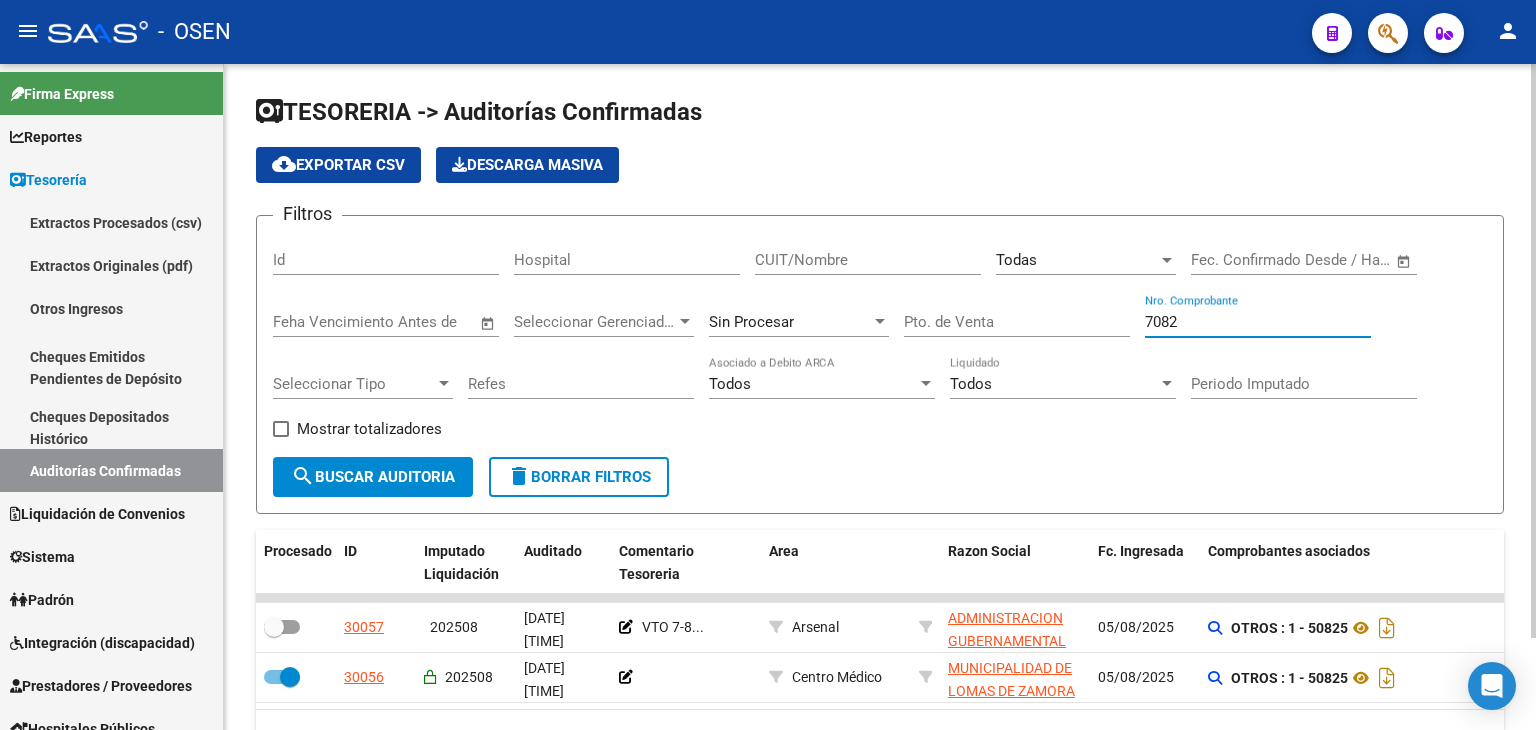 type on "70825" 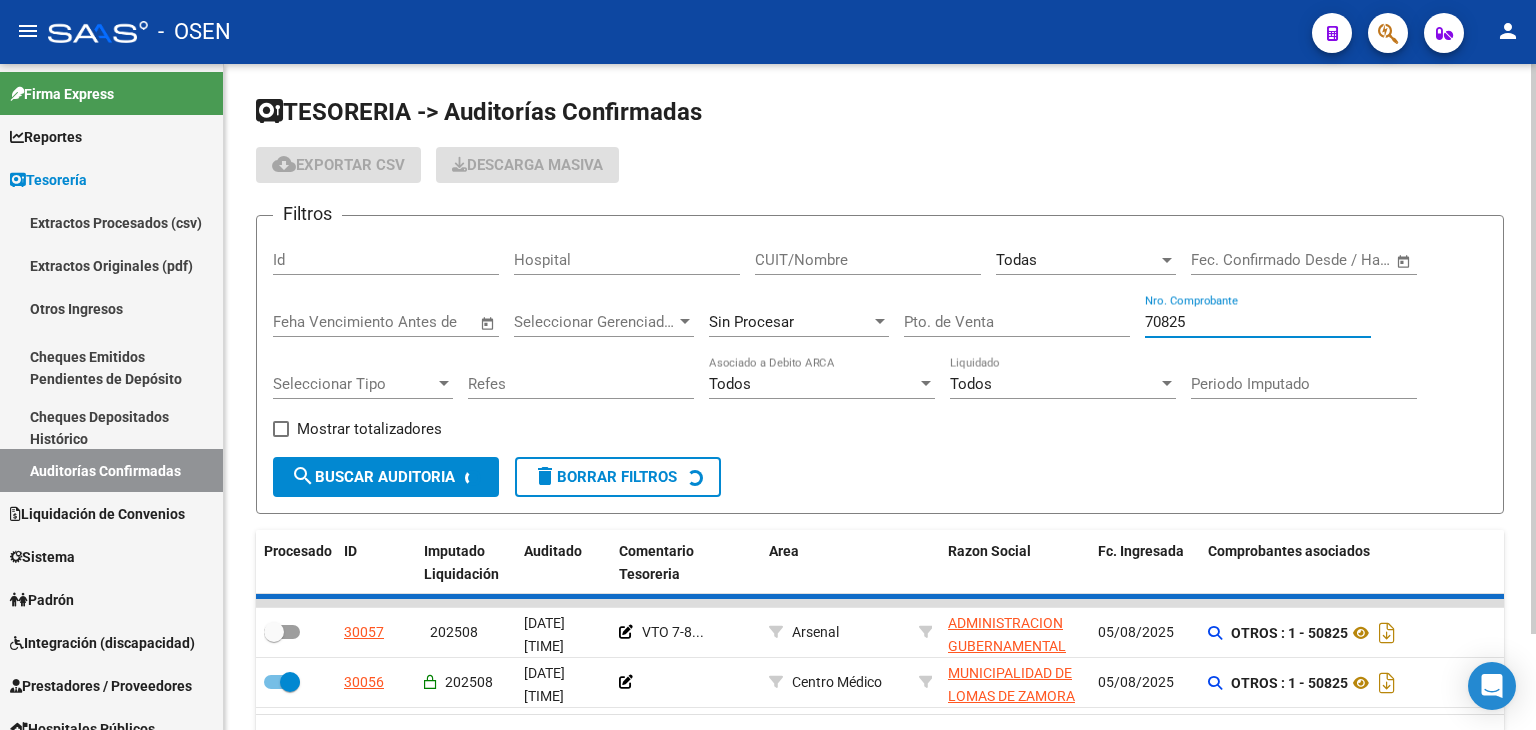 checkbox on "false" 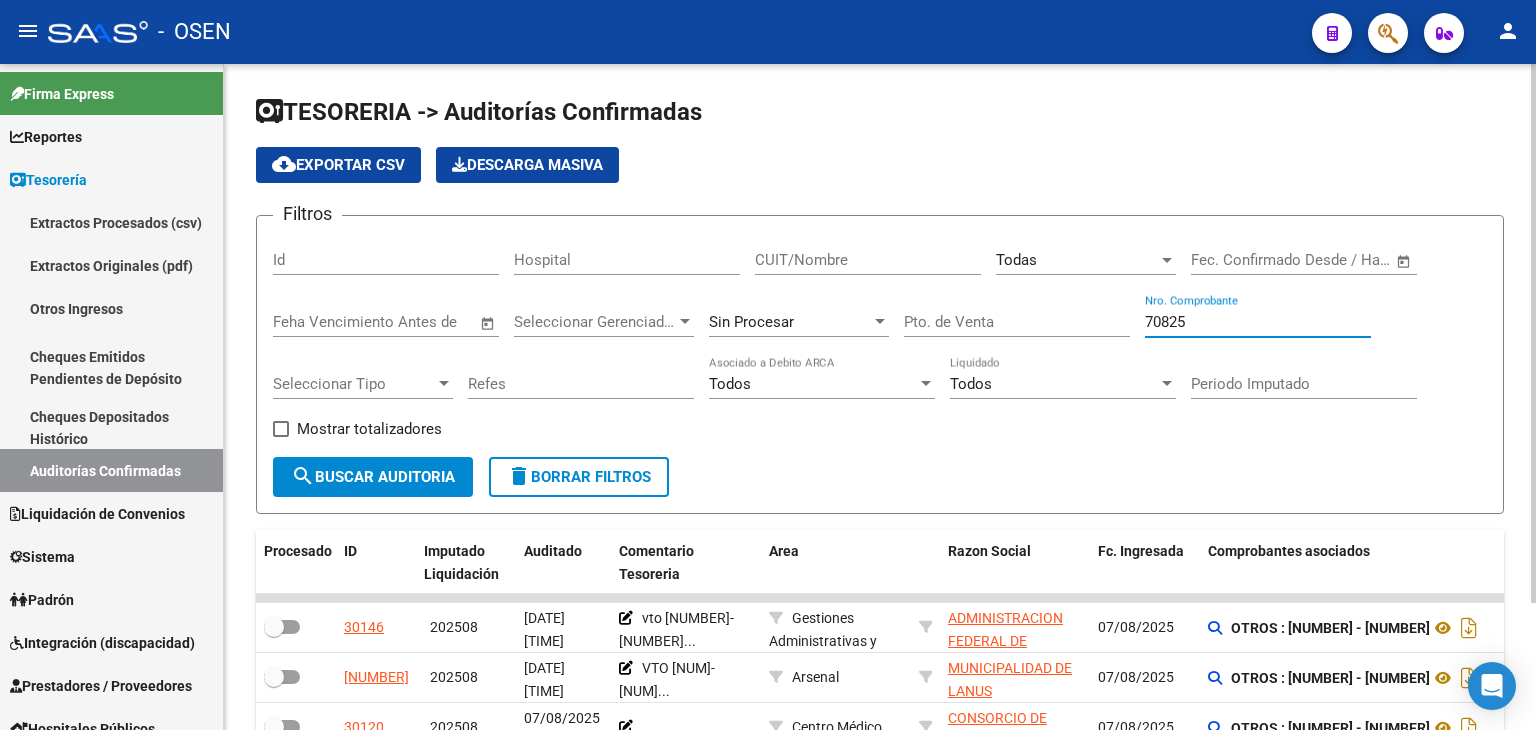 scroll, scrollTop: 156, scrollLeft: 0, axis: vertical 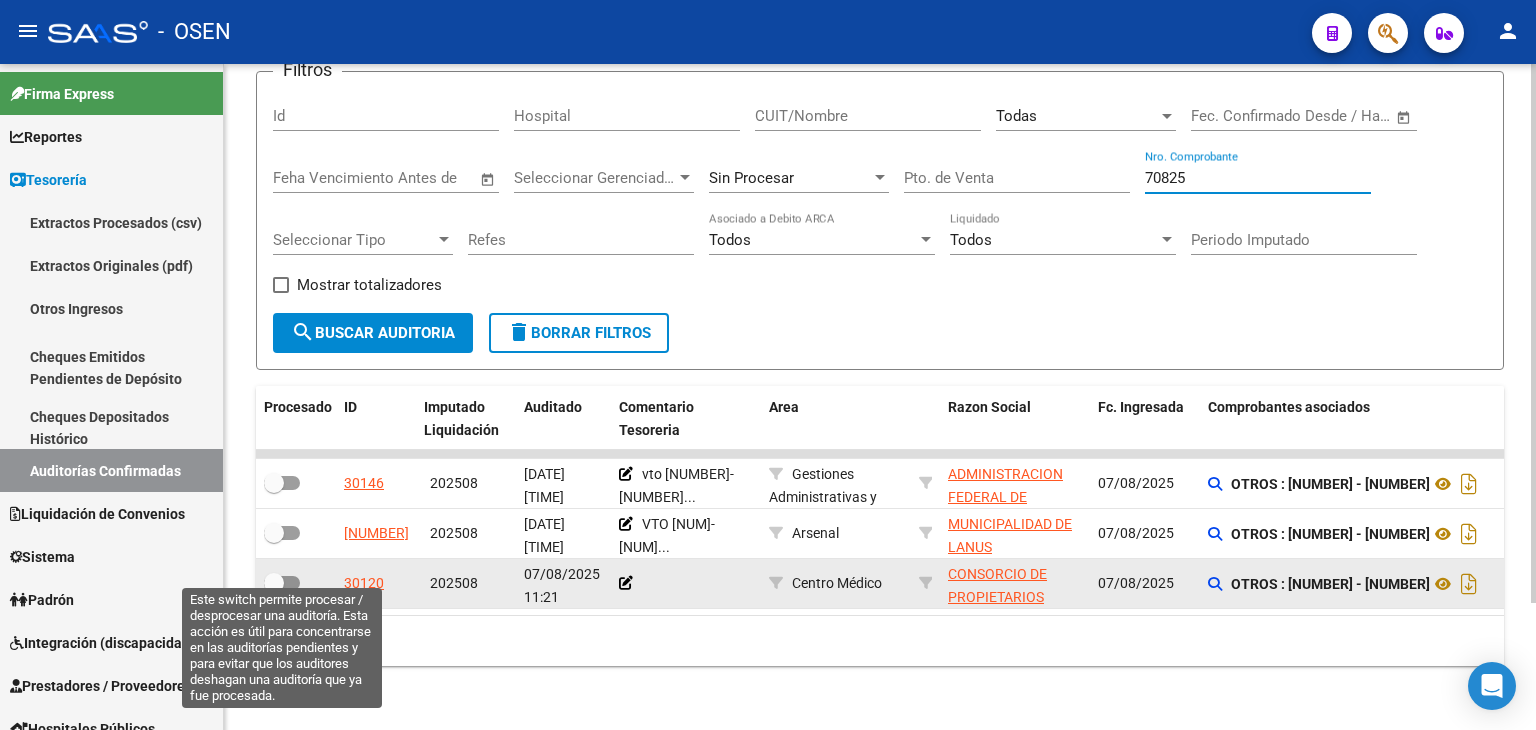 type on "70825" 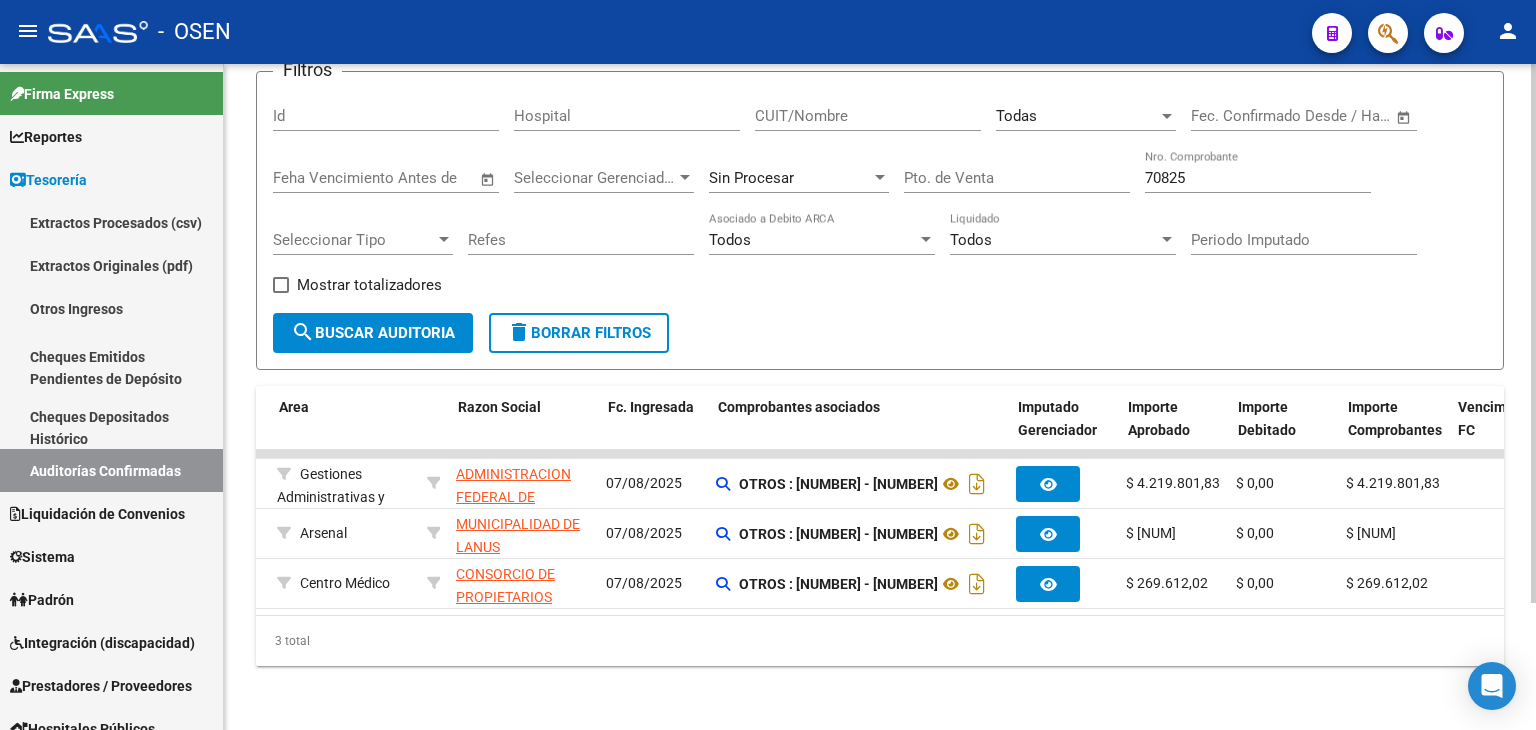 scroll, scrollTop: 0, scrollLeft: 0, axis: both 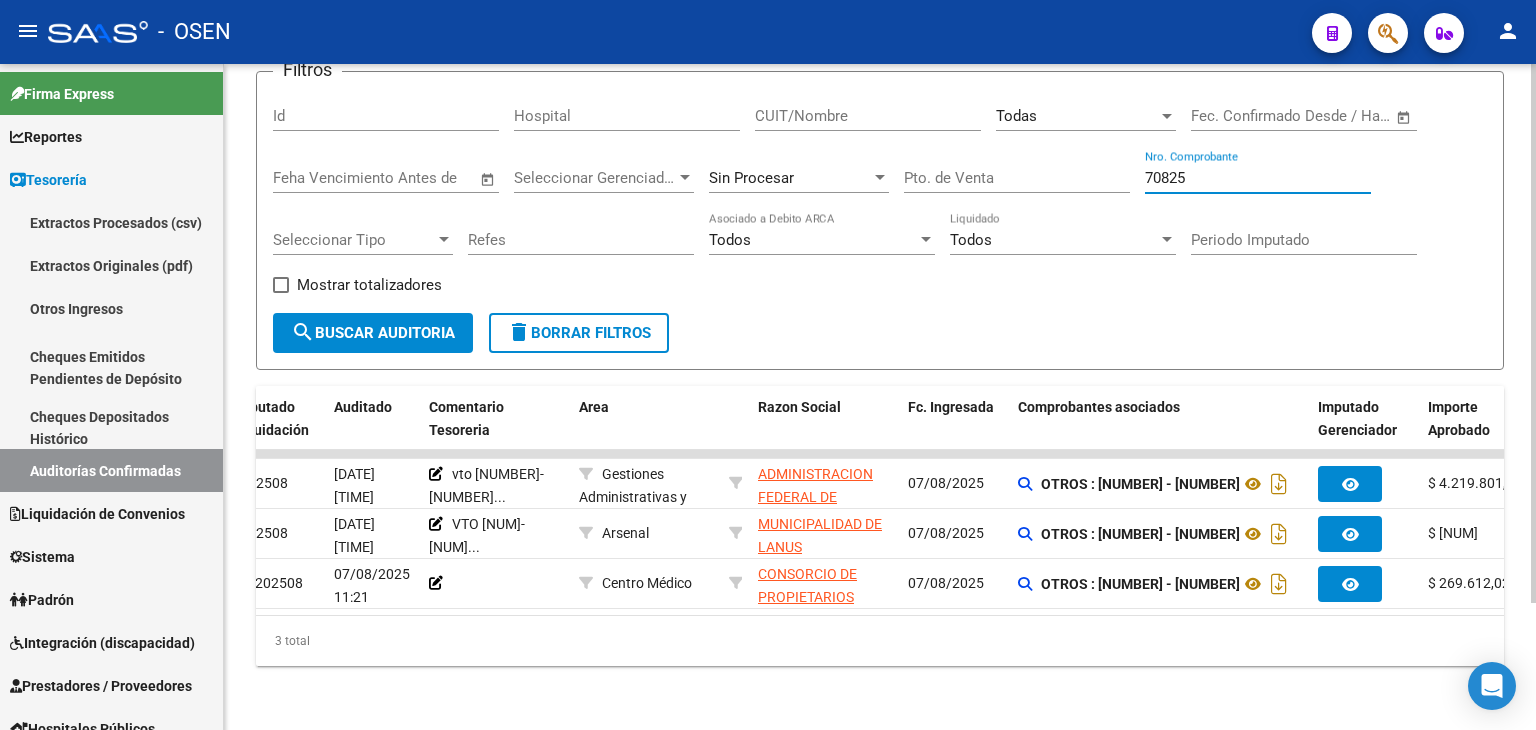 drag, startPoint x: 1186, startPoint y: 167, endPoint x: 1043, endPoint y: 172, distance: 143.08739 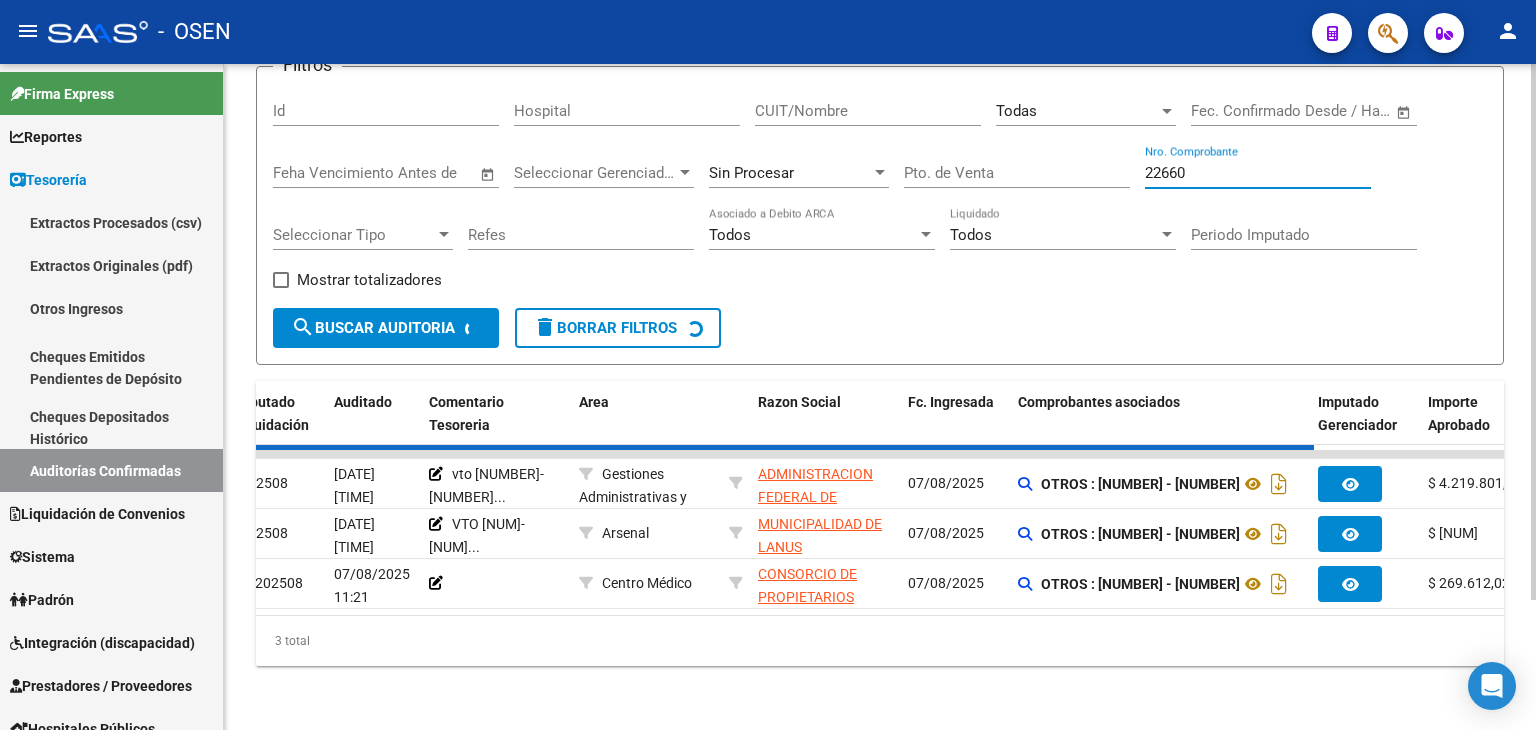 scroll, scrollTop: 56, scrollLeft: 0, axis: vertical 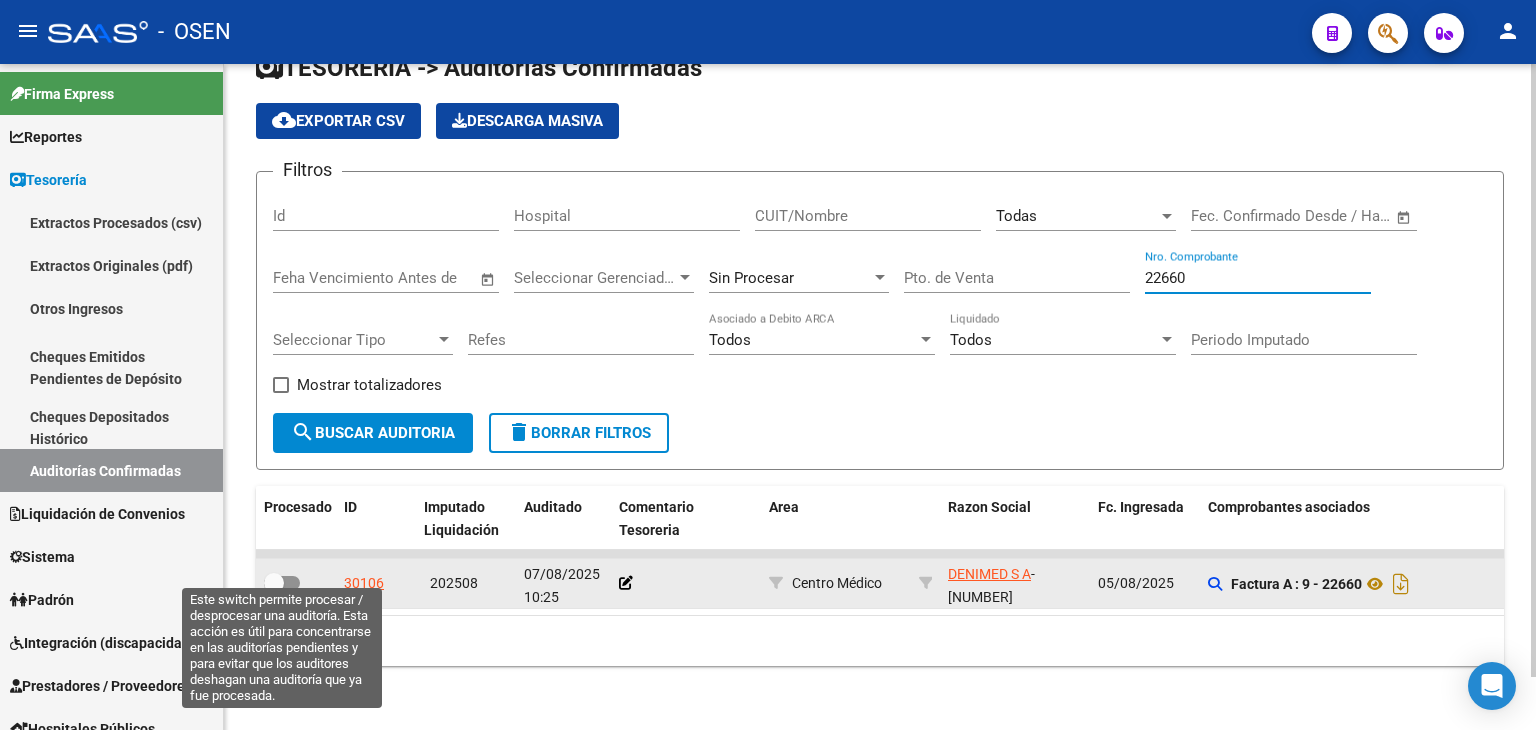 type on "22660" 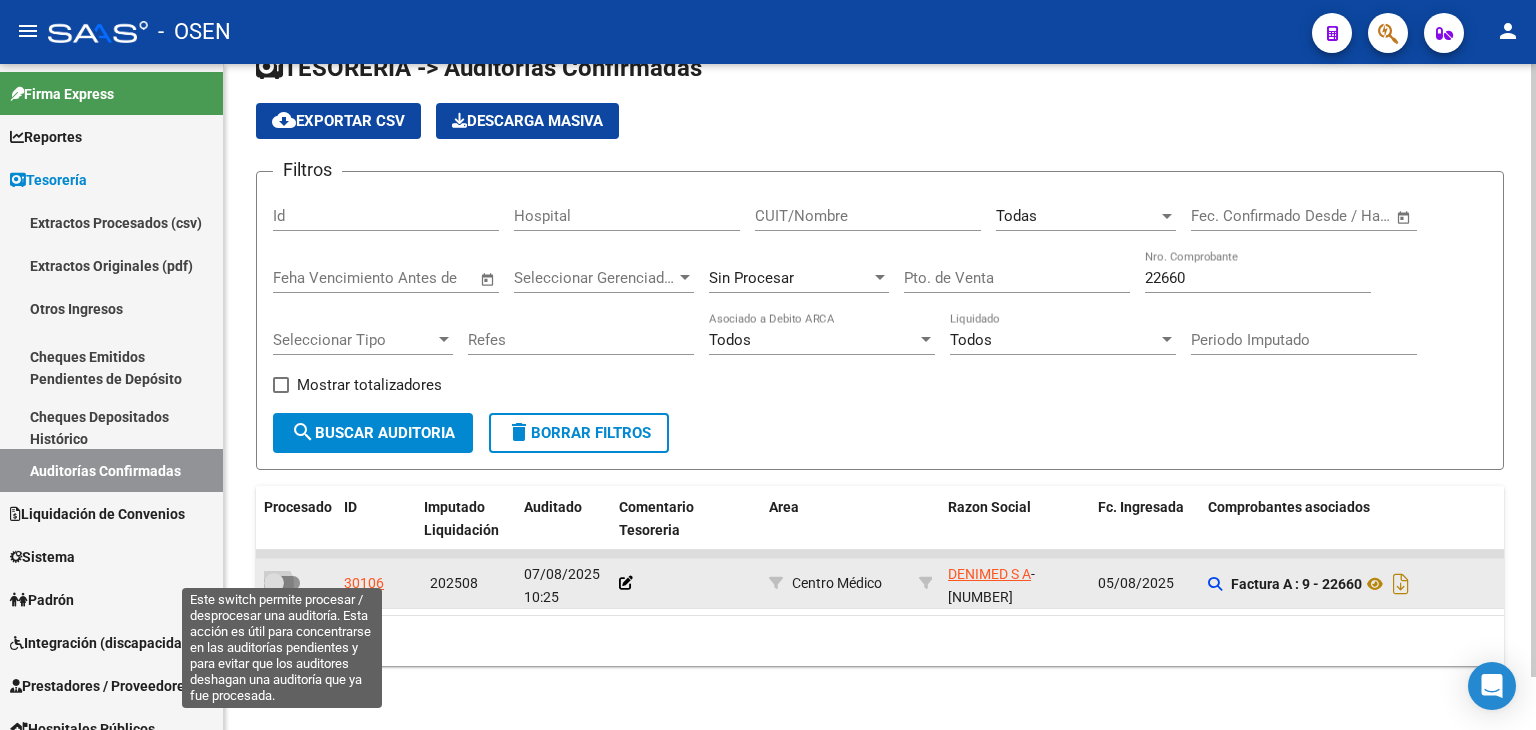 click at bounding box center [282, 583] 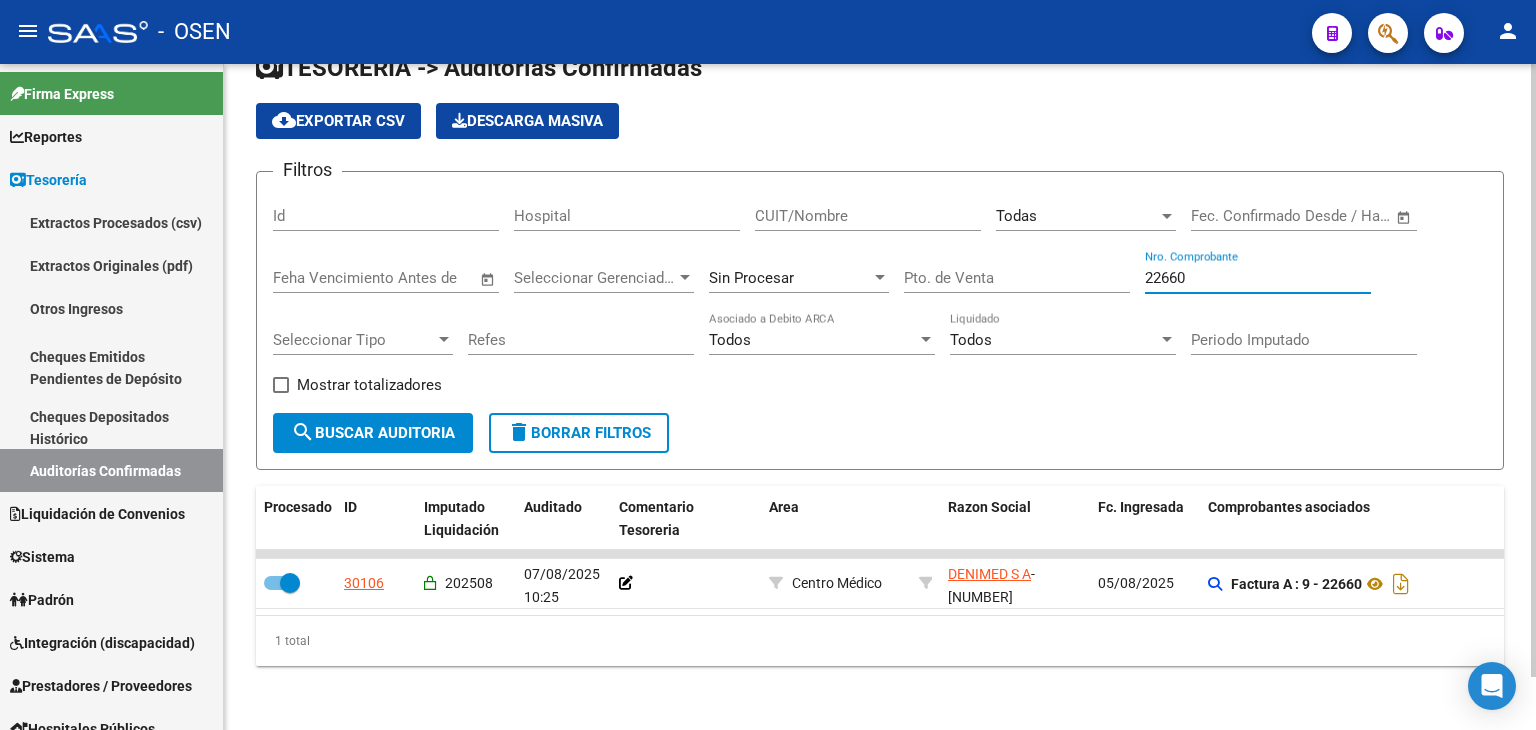 drag, startPoint x: 1244, startPoint y: 258, endPoint x: 1127, endPoint y: 237, distance: 118.869675 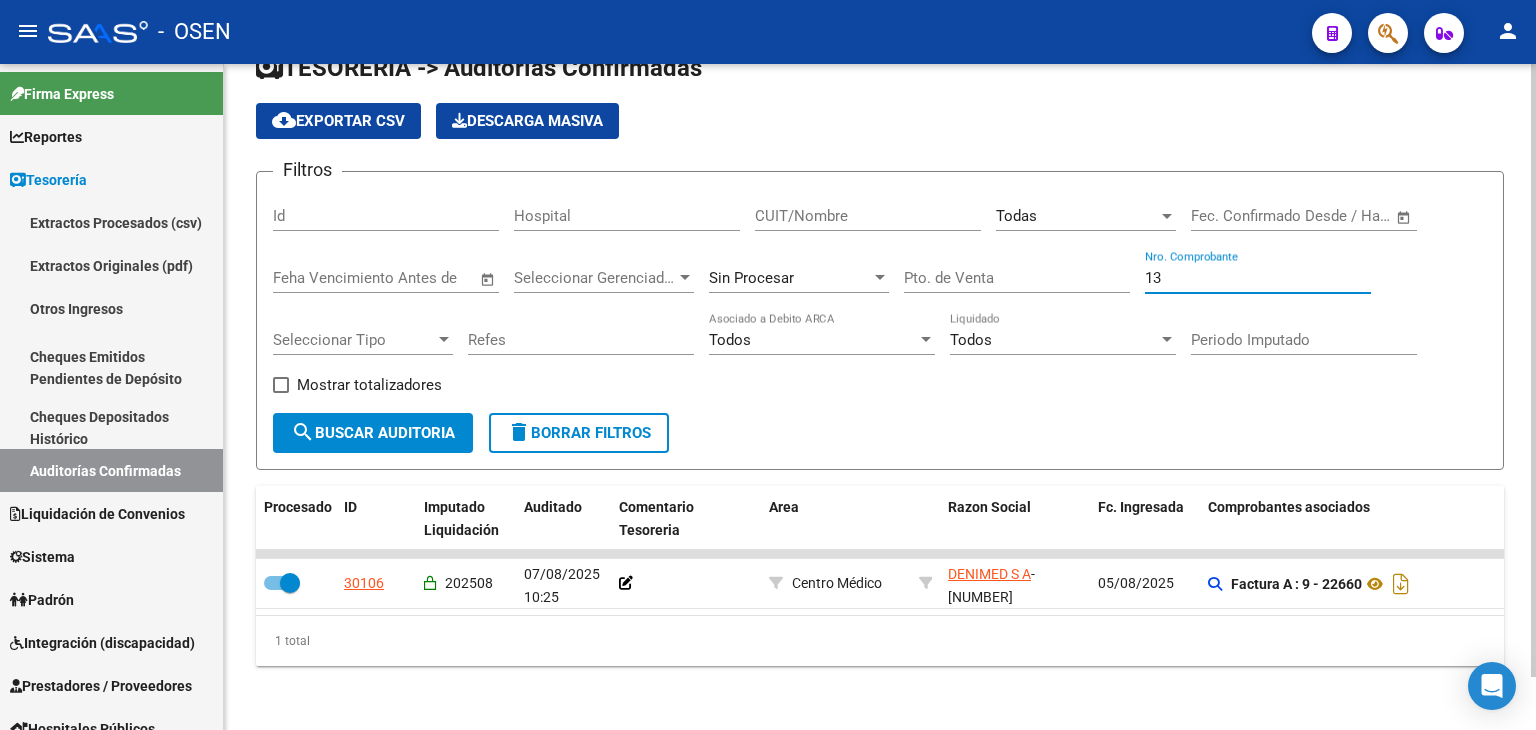 type on "136" 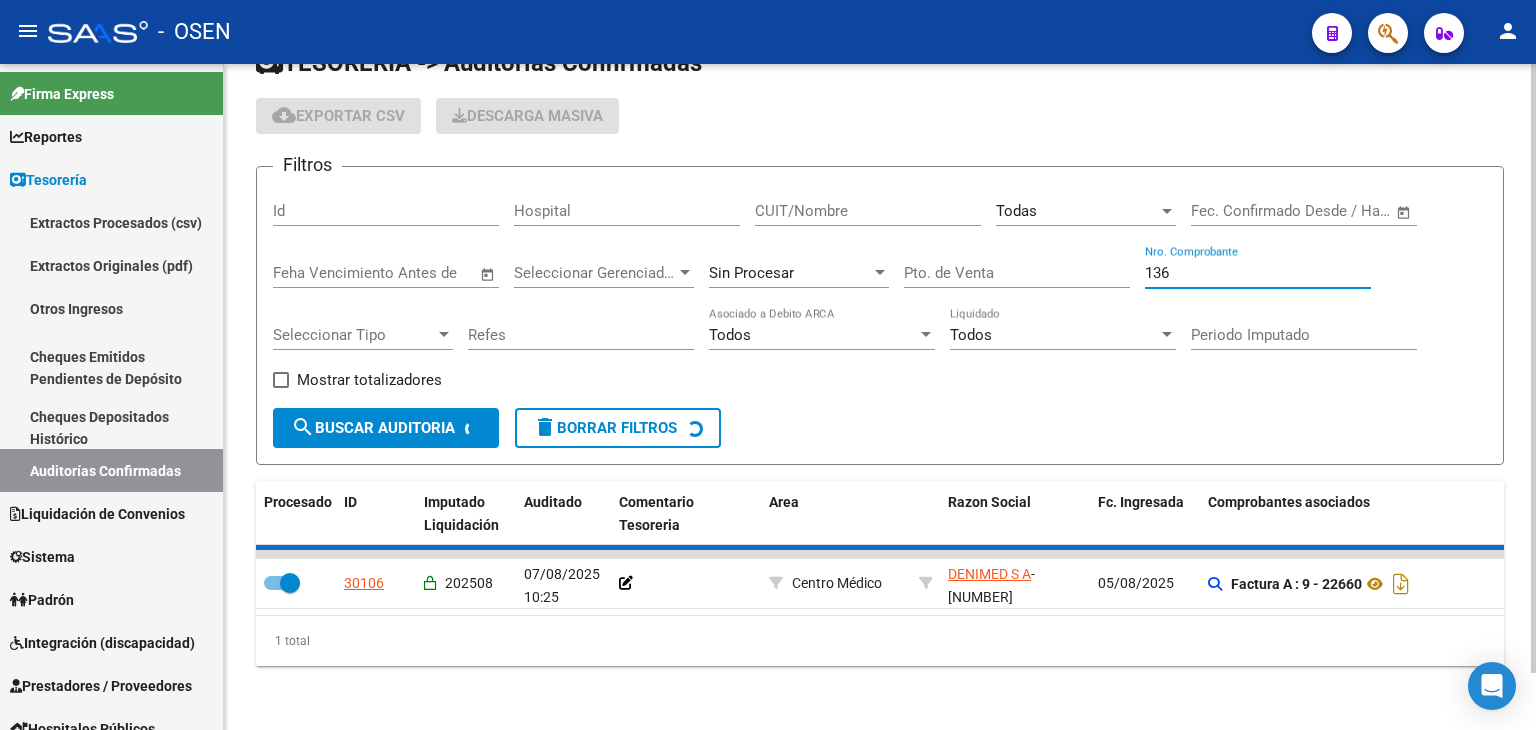 checkbox on "false" 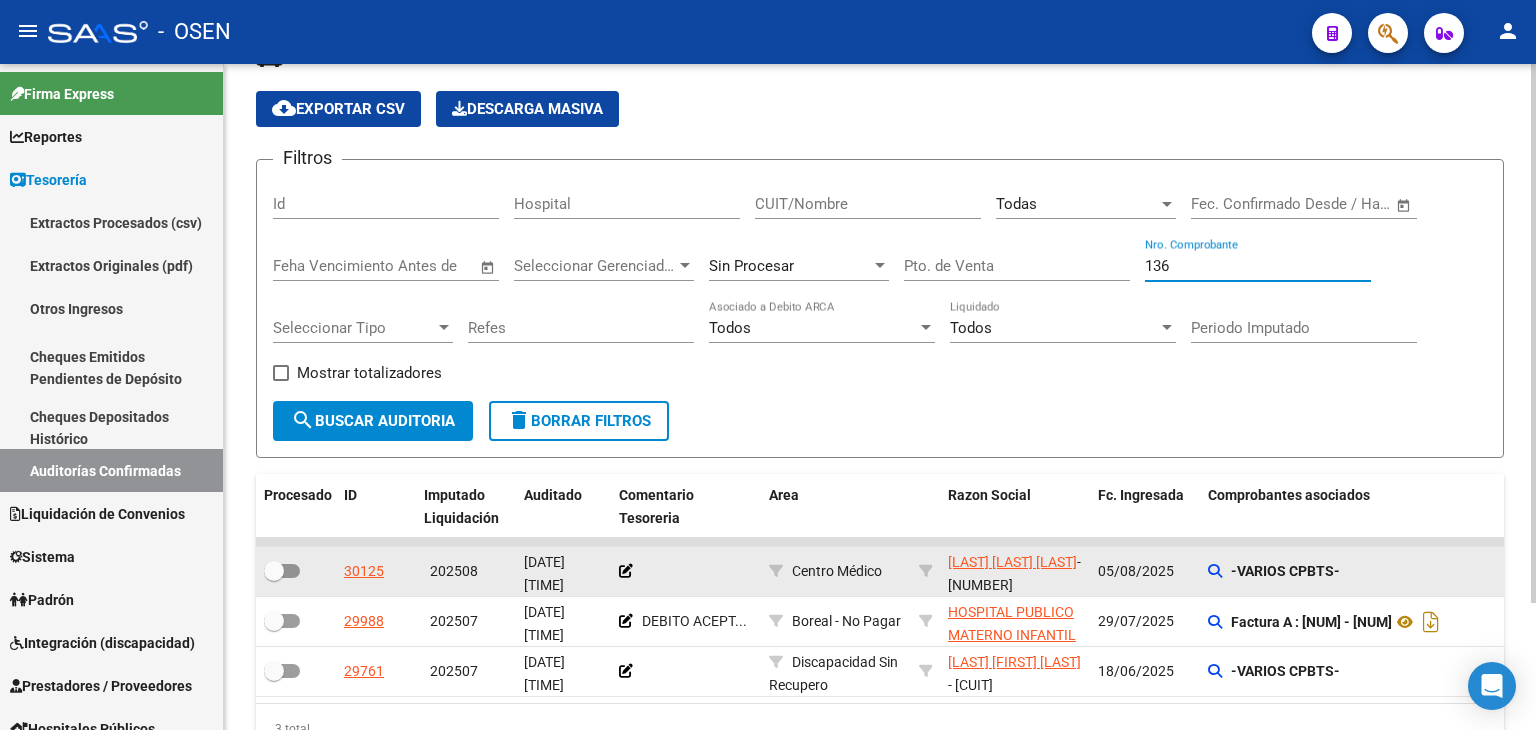 type on "136" 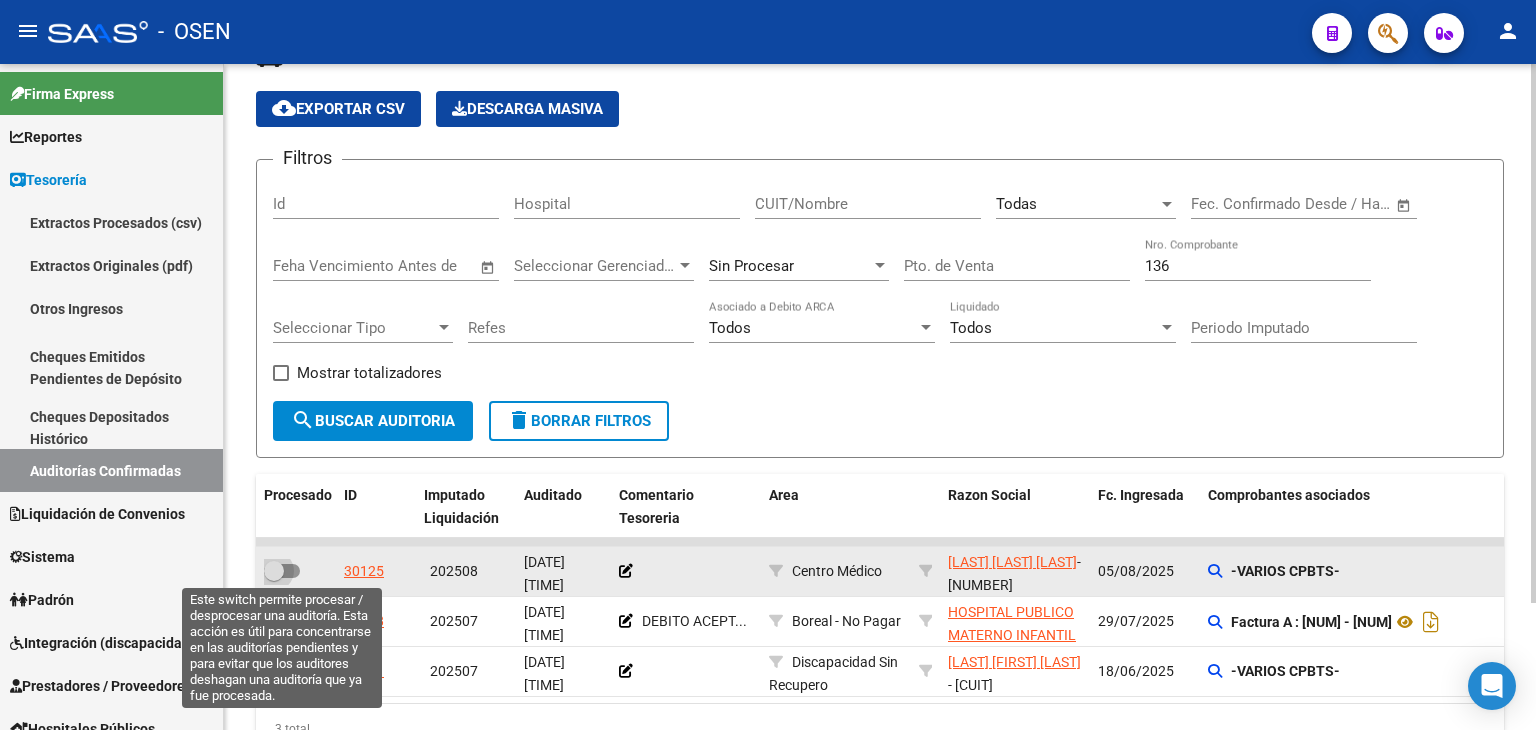 click at bounding box center (282, 571) 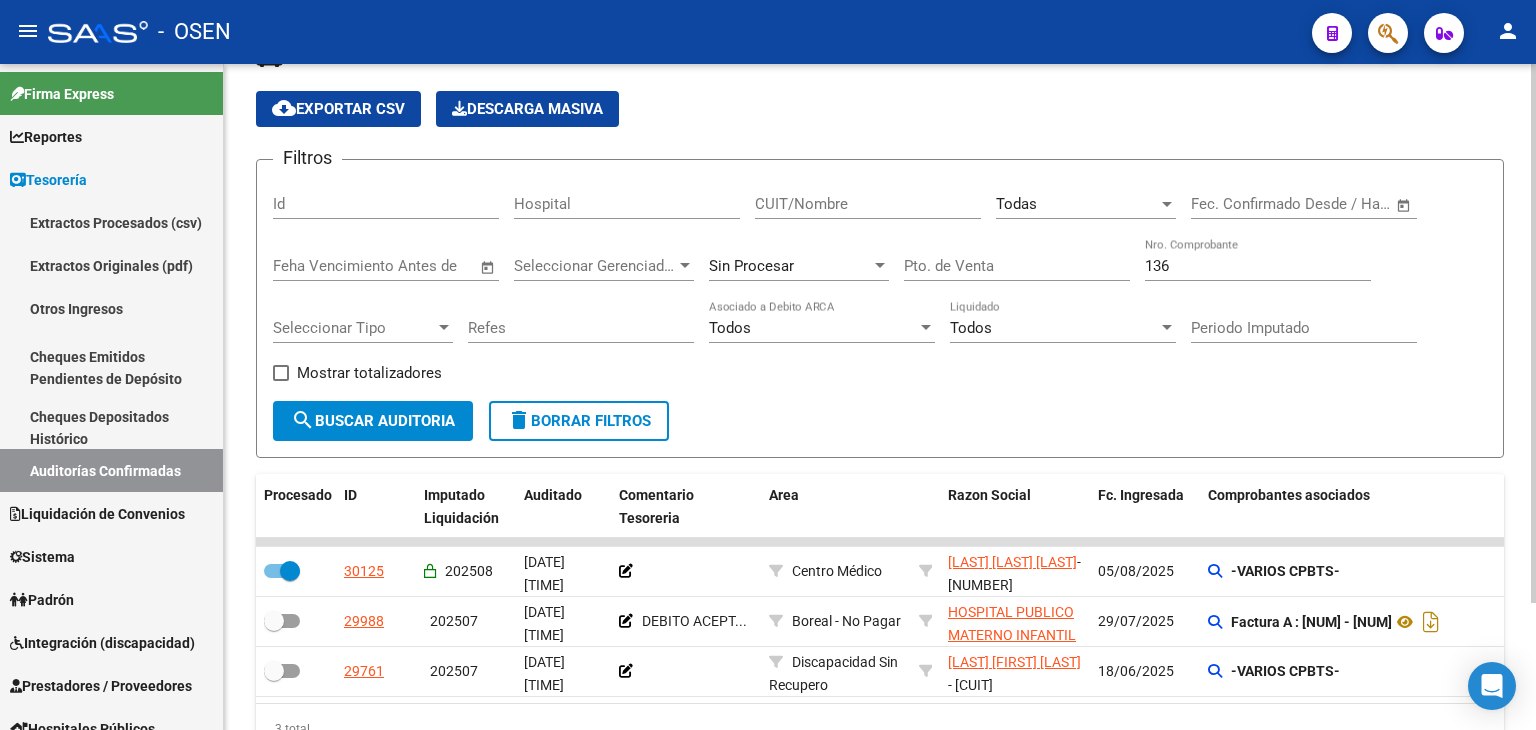 drag, startPoint x: 1183, startPoint y: 257, endPoint x: 1001, endPoint y: 242, distance: 182.61708 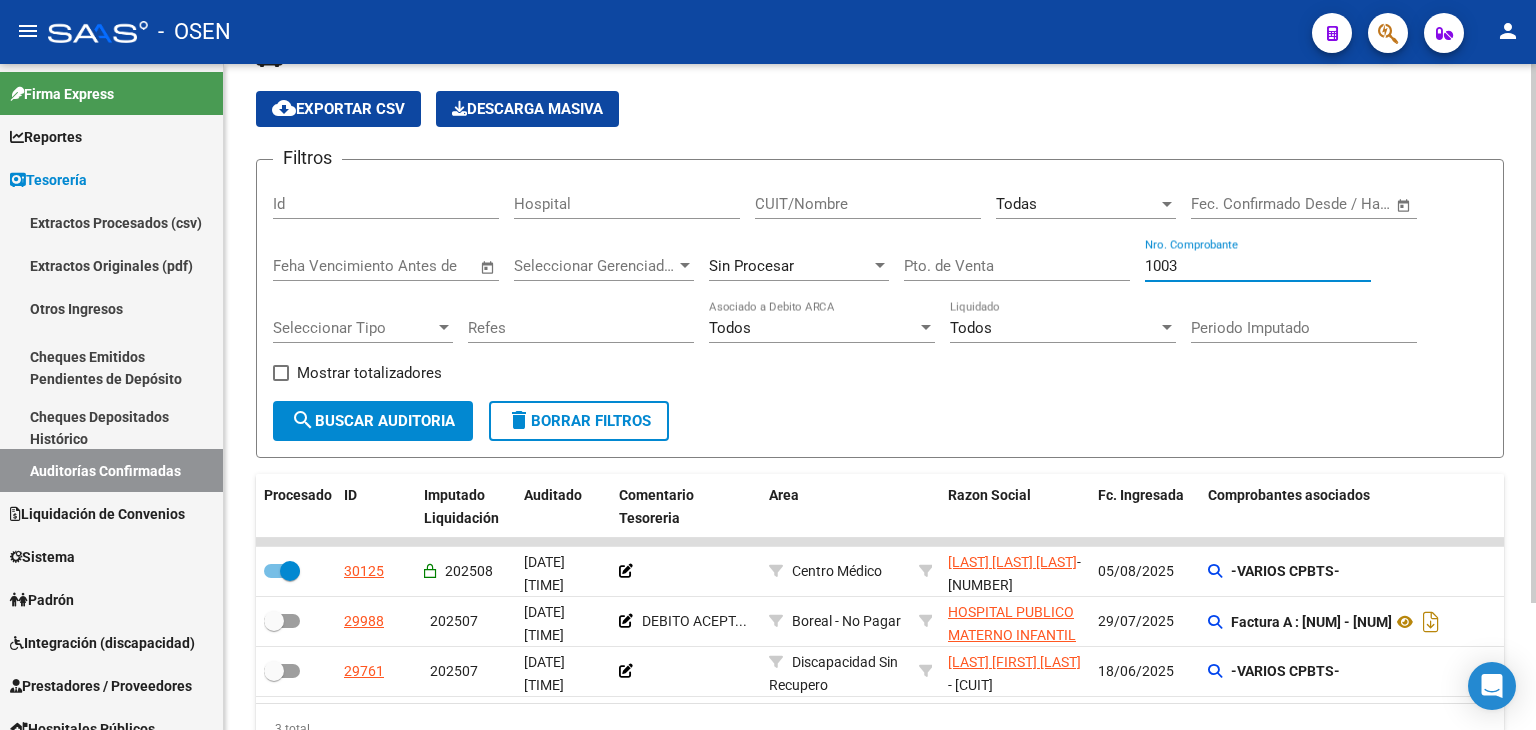 type on "10030" 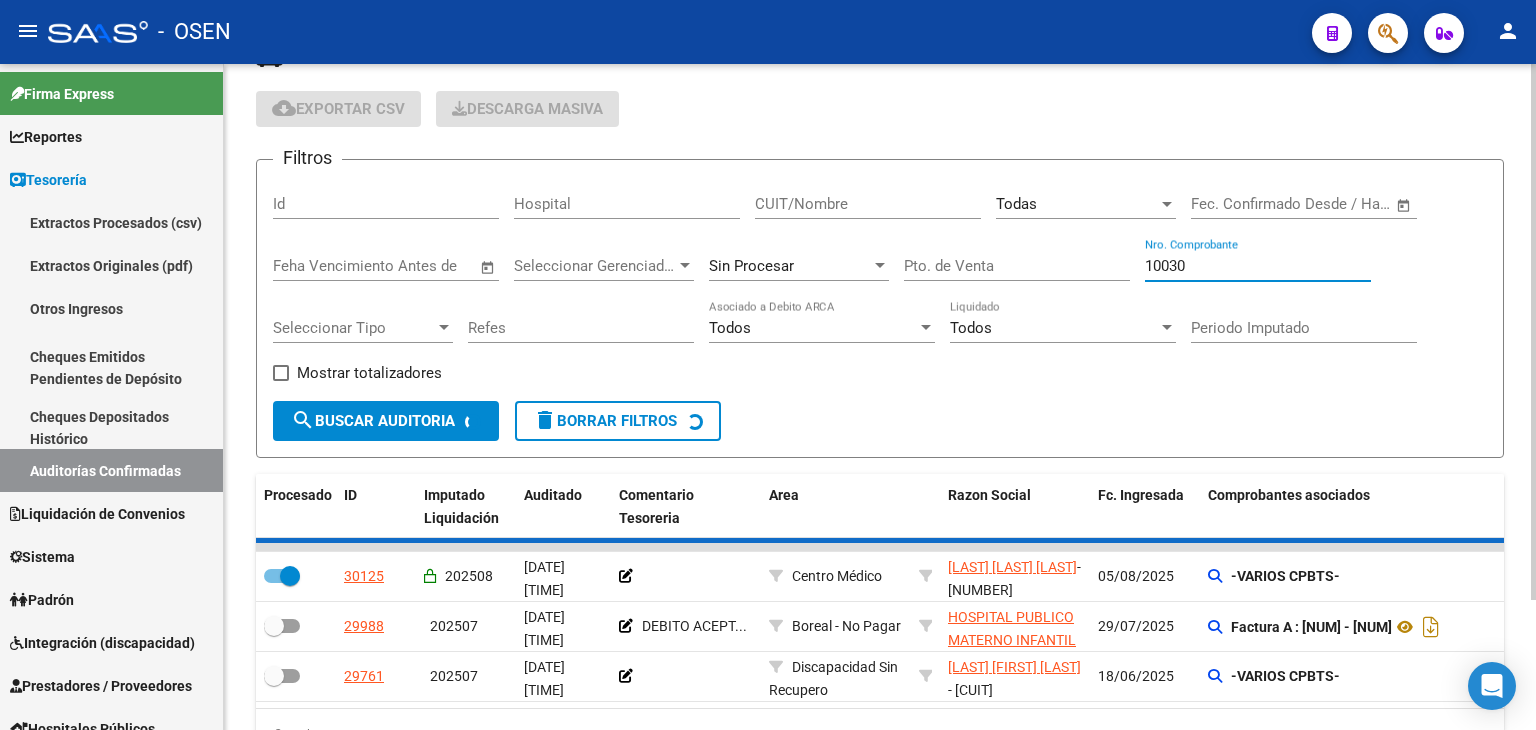 checkbox on "false" 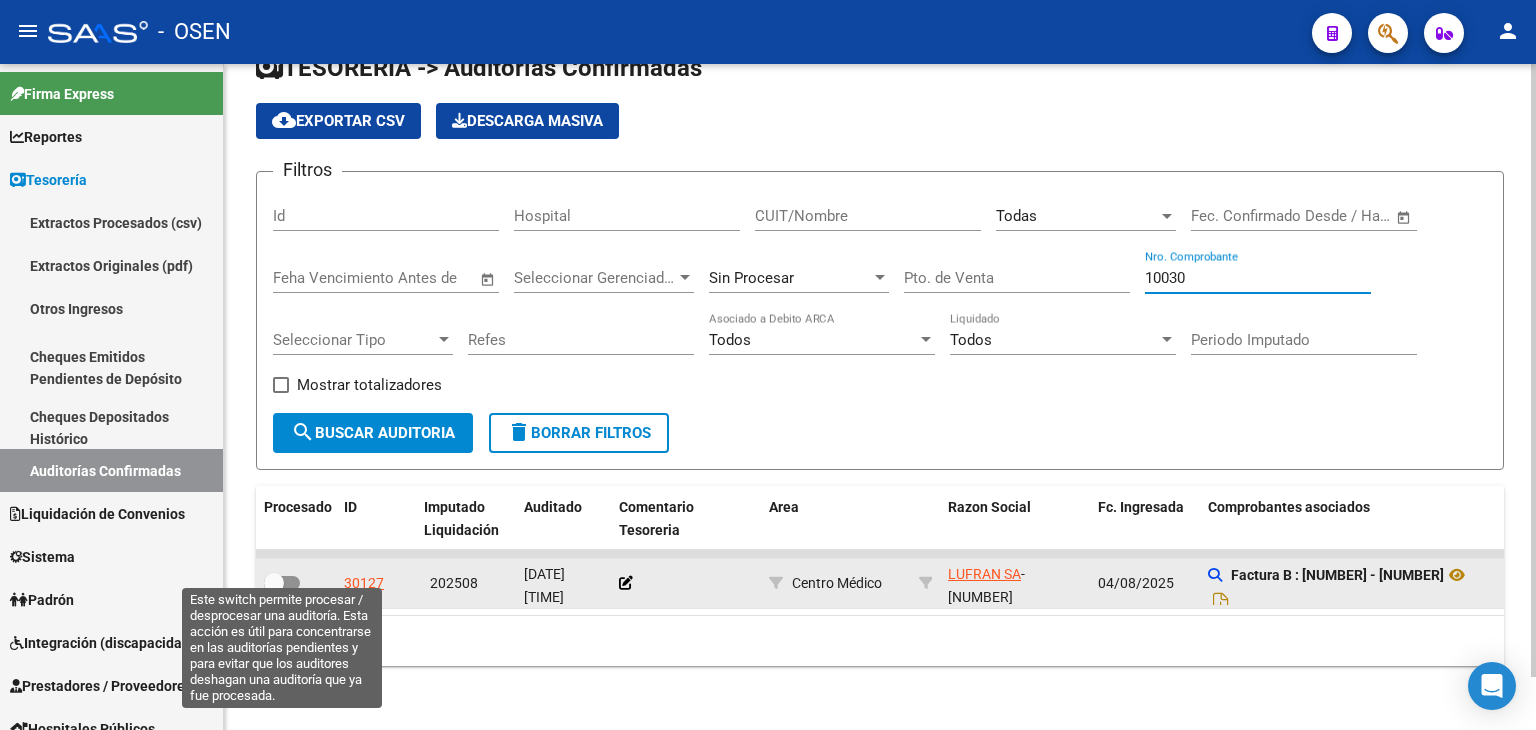 type on "10030" 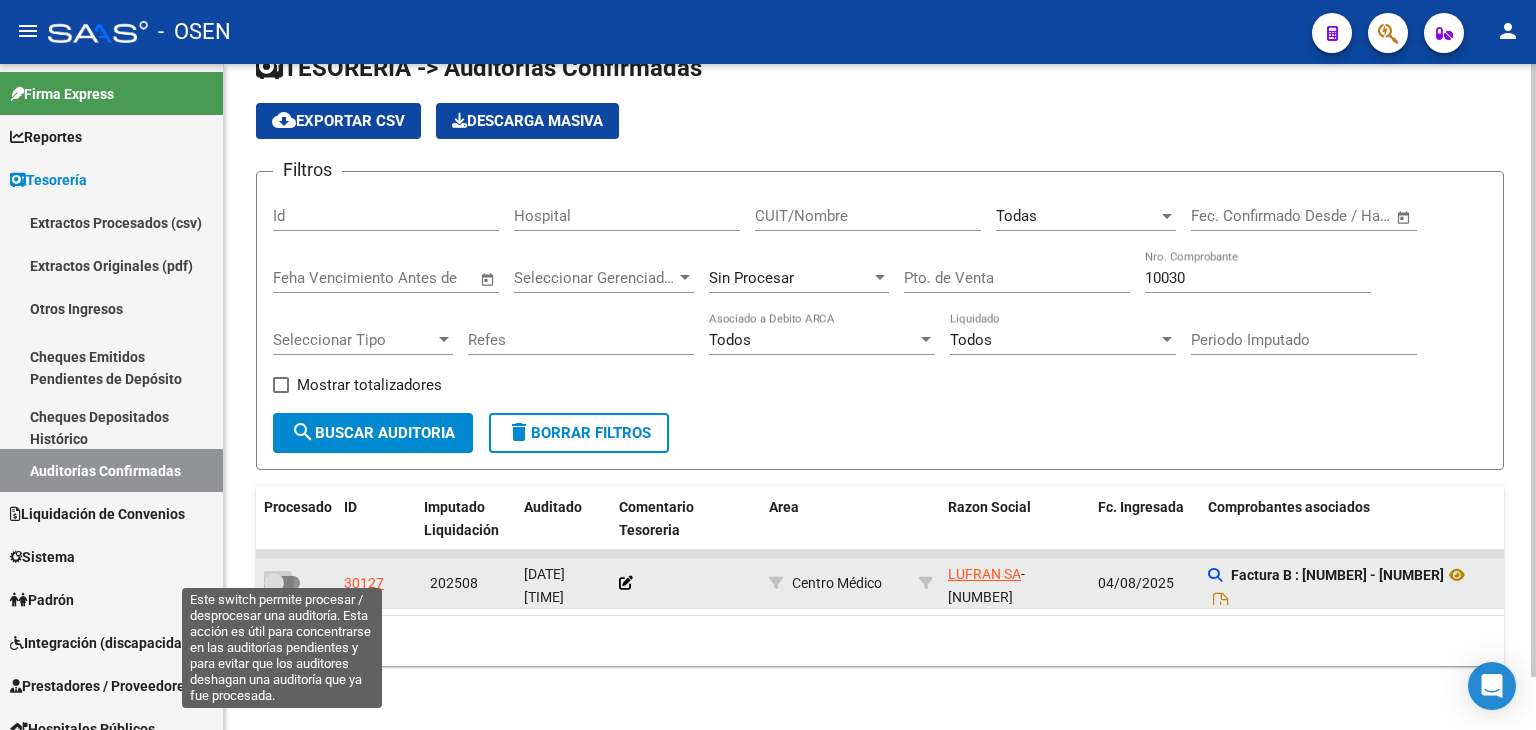 click at bounding box center [274, 583] 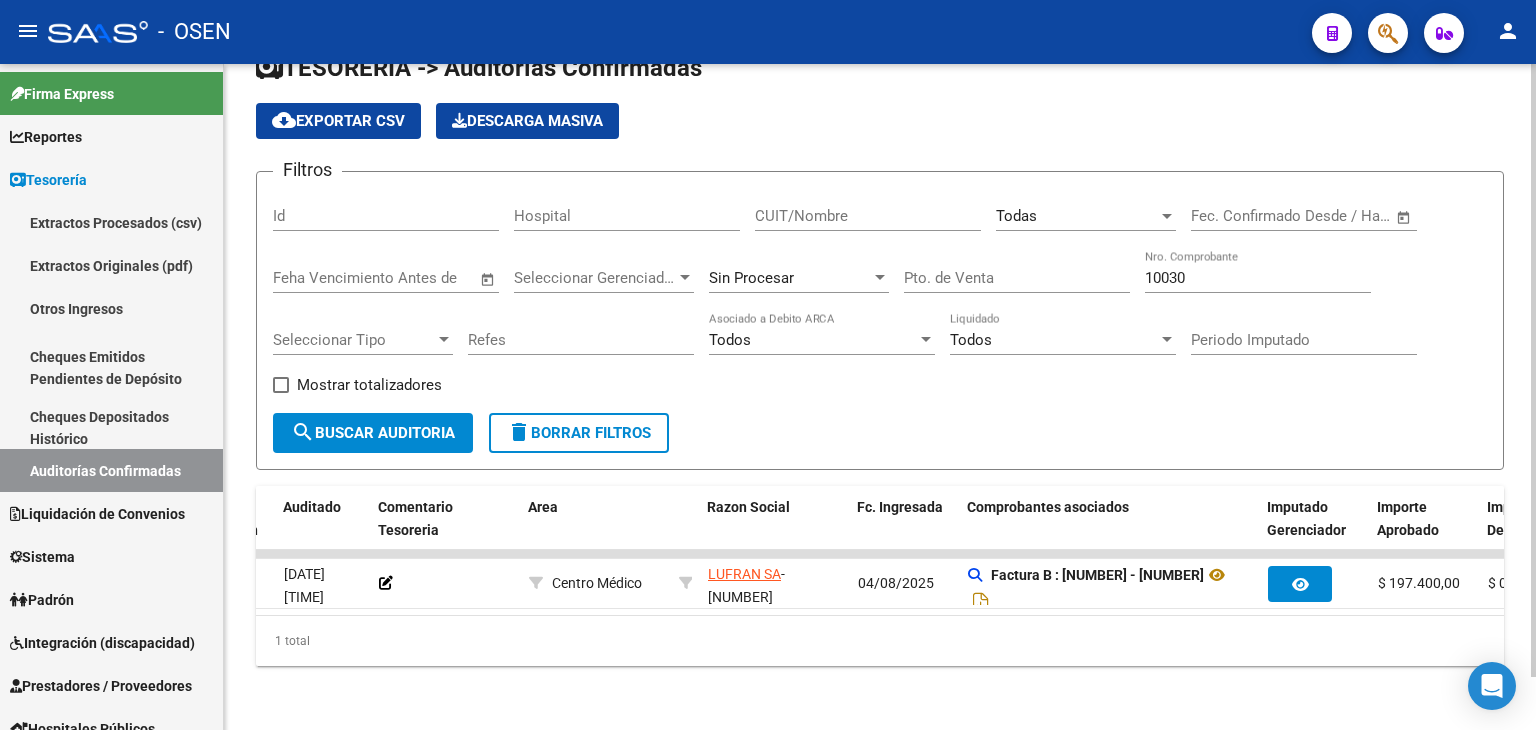 scroll, scrollTop: 0, scrollLeft: 274, axis: horizontal 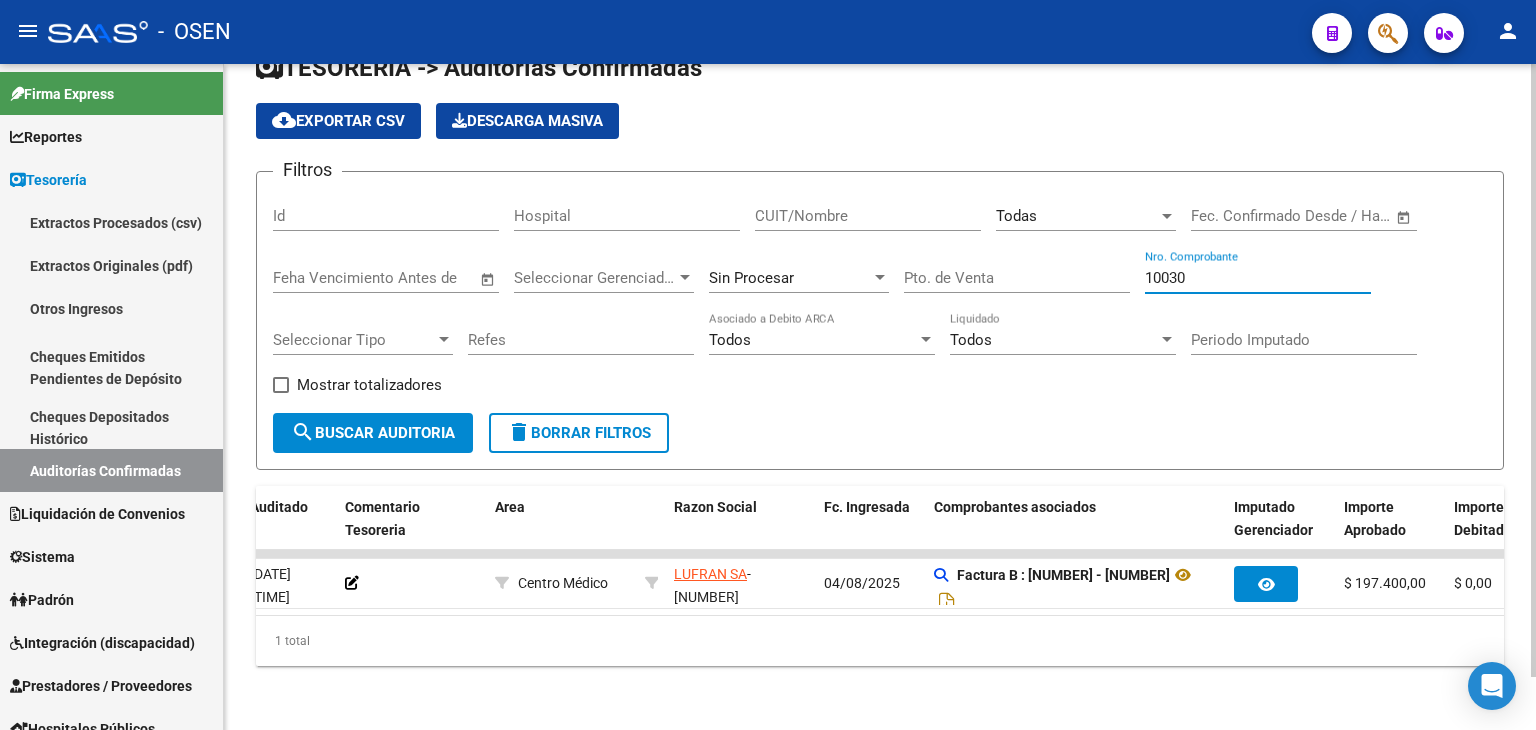drag, startPoint x: 1261, startPoint y: 264, endPoint x: 1028, endPoint y: 247, distance: 233.61935 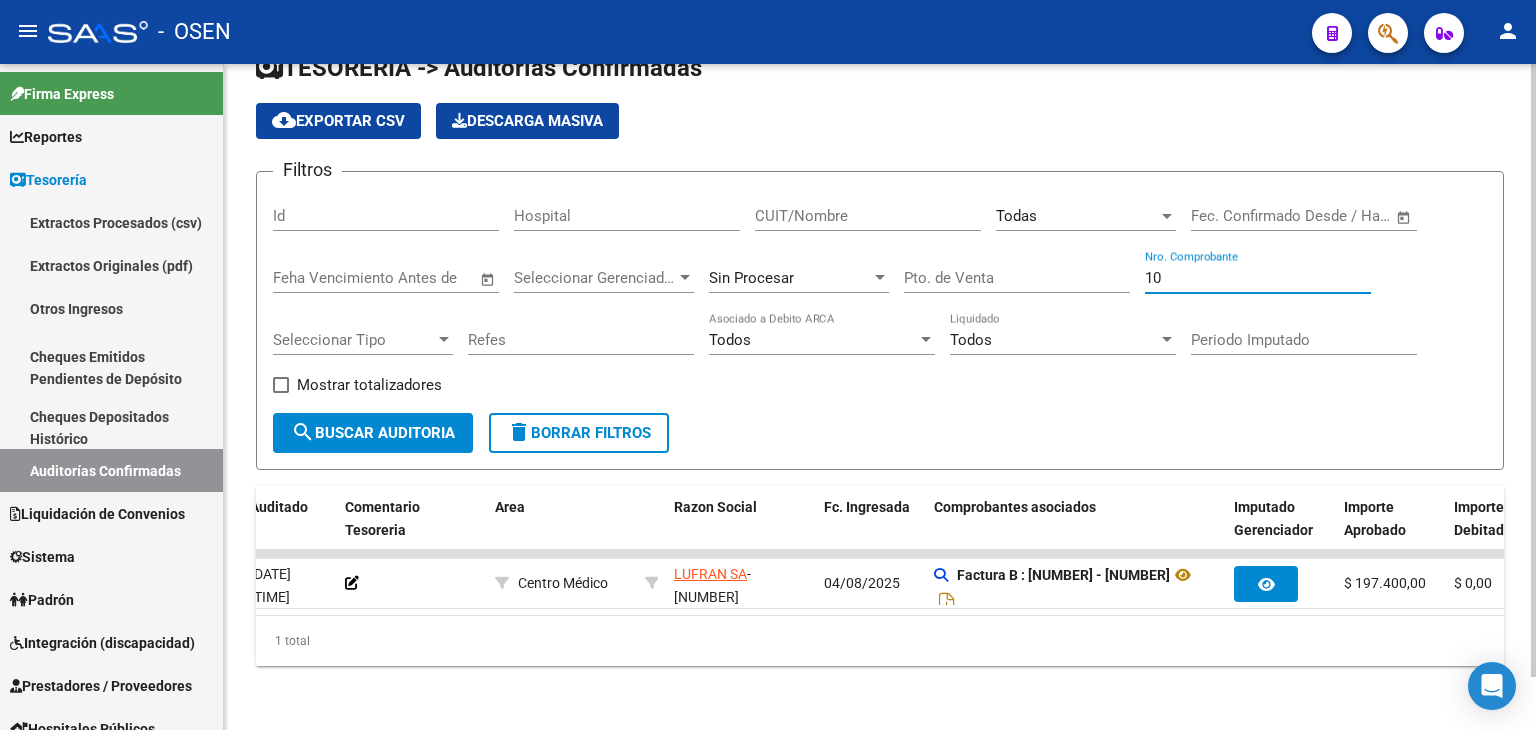 type on "107" 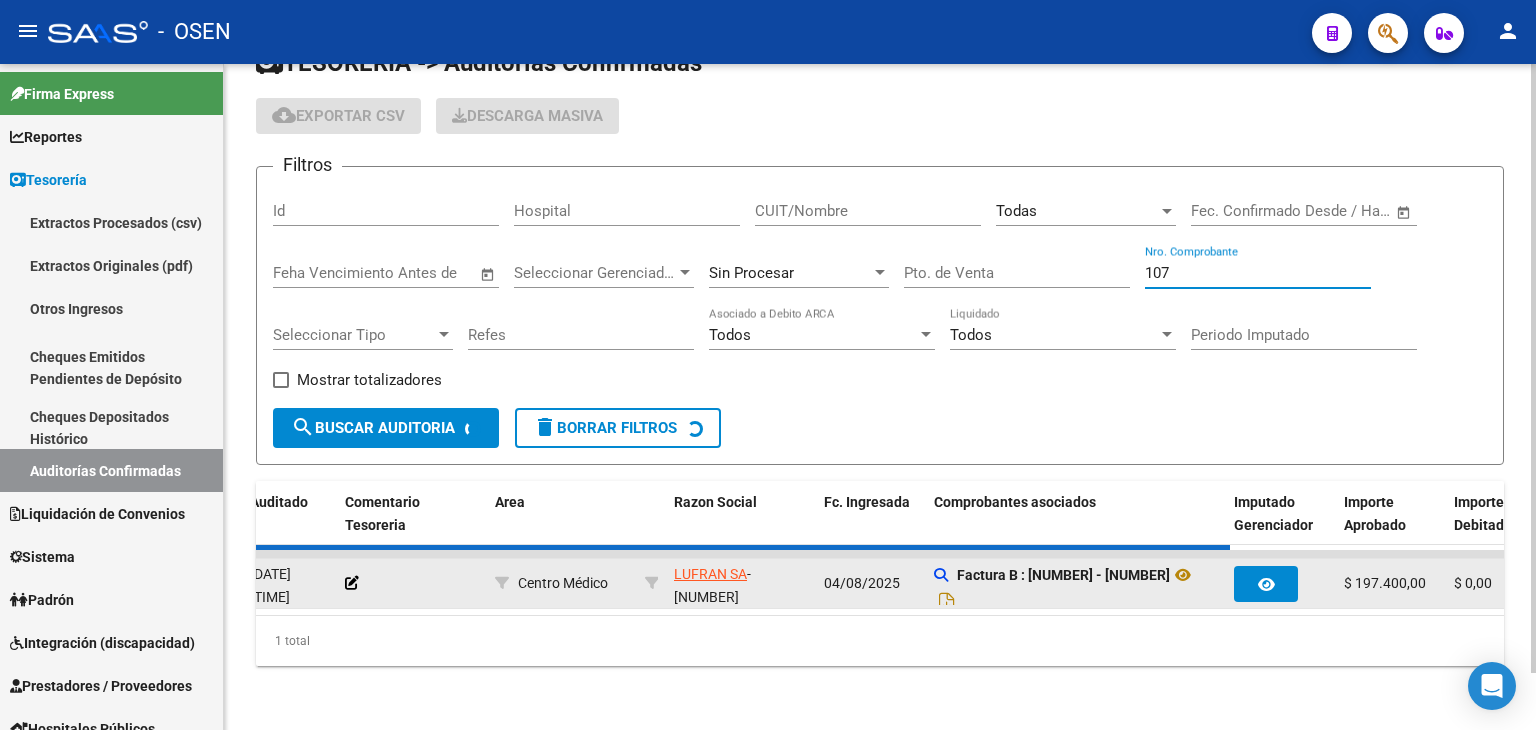 checkbox on "false" 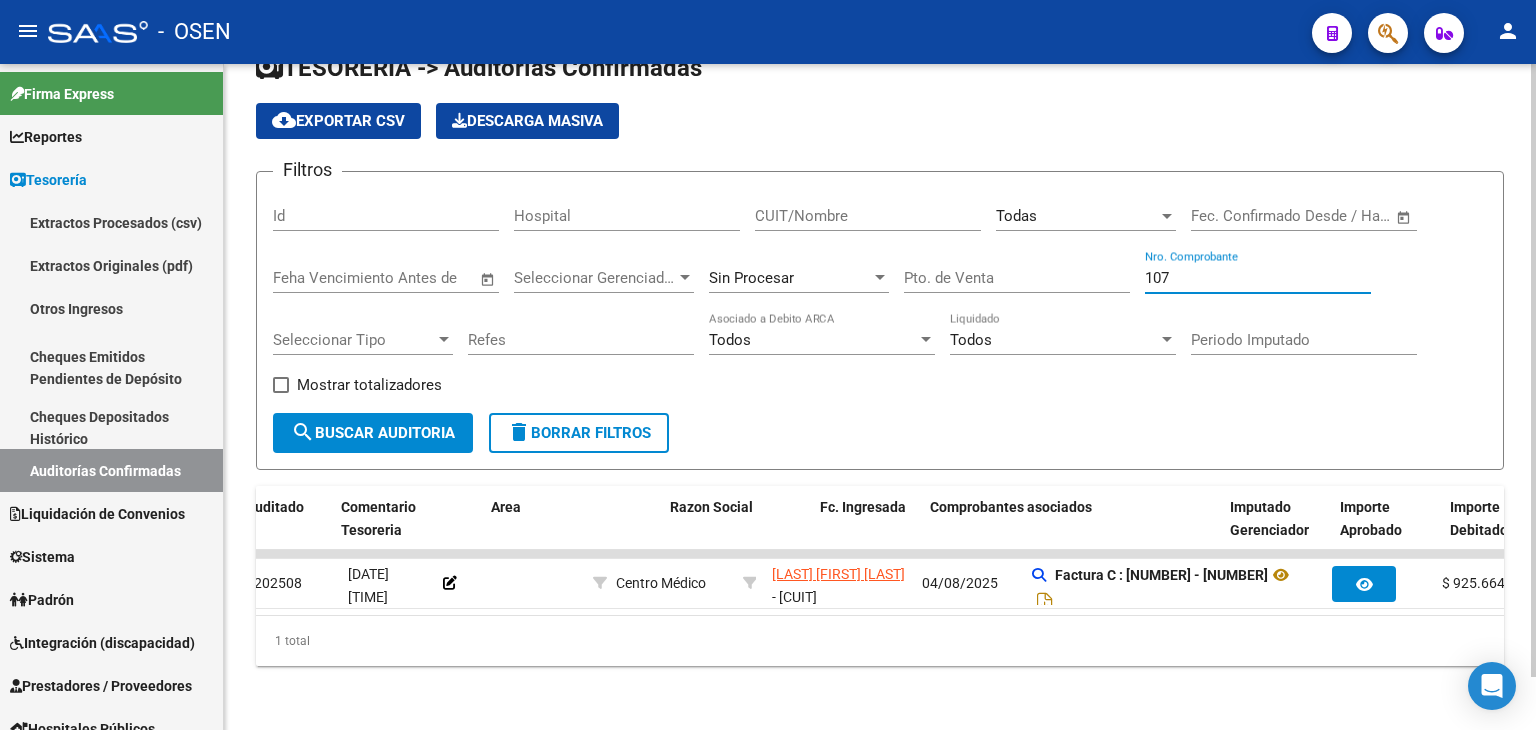 scroll, scrollTop: 0, scrollLeft: 277, axis: horizontal 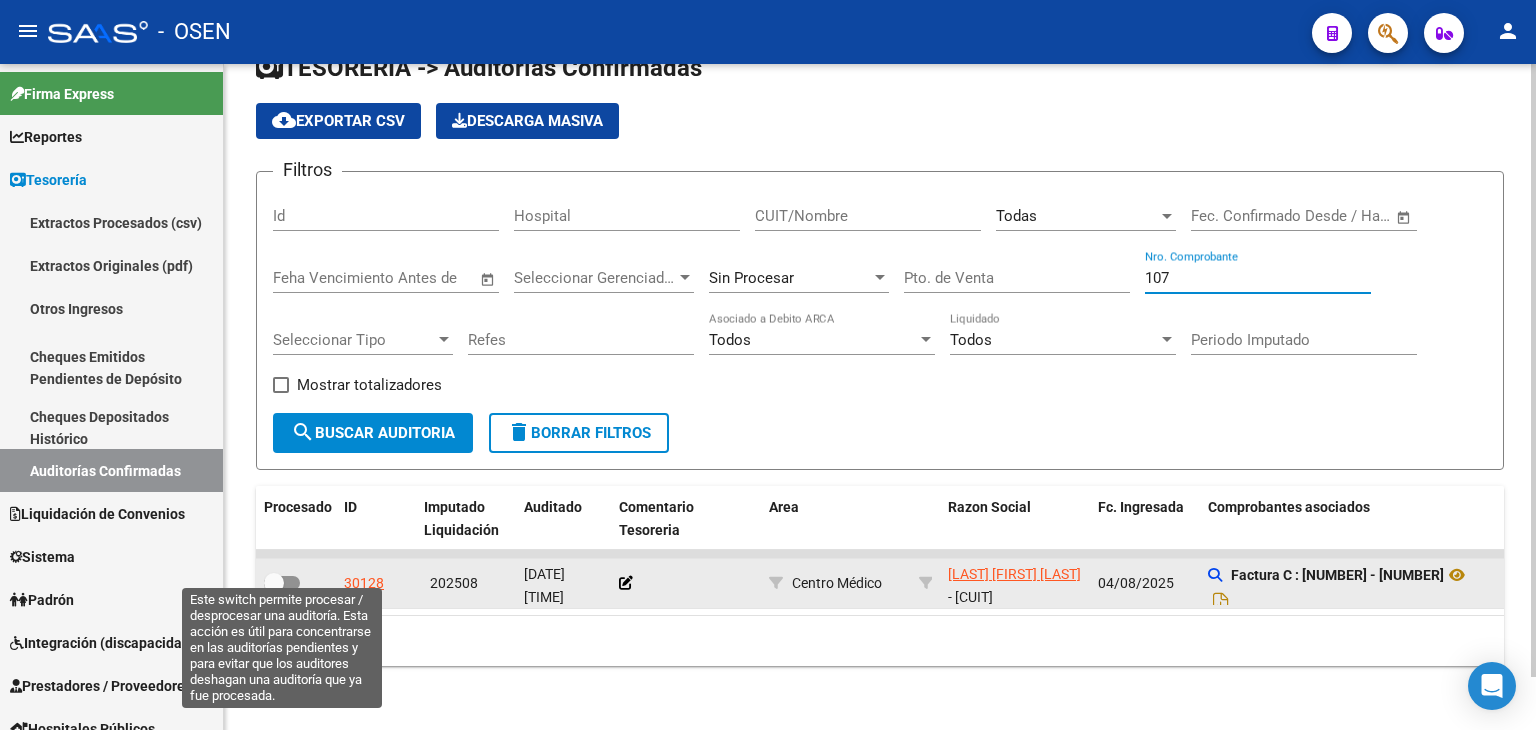 type on "107" 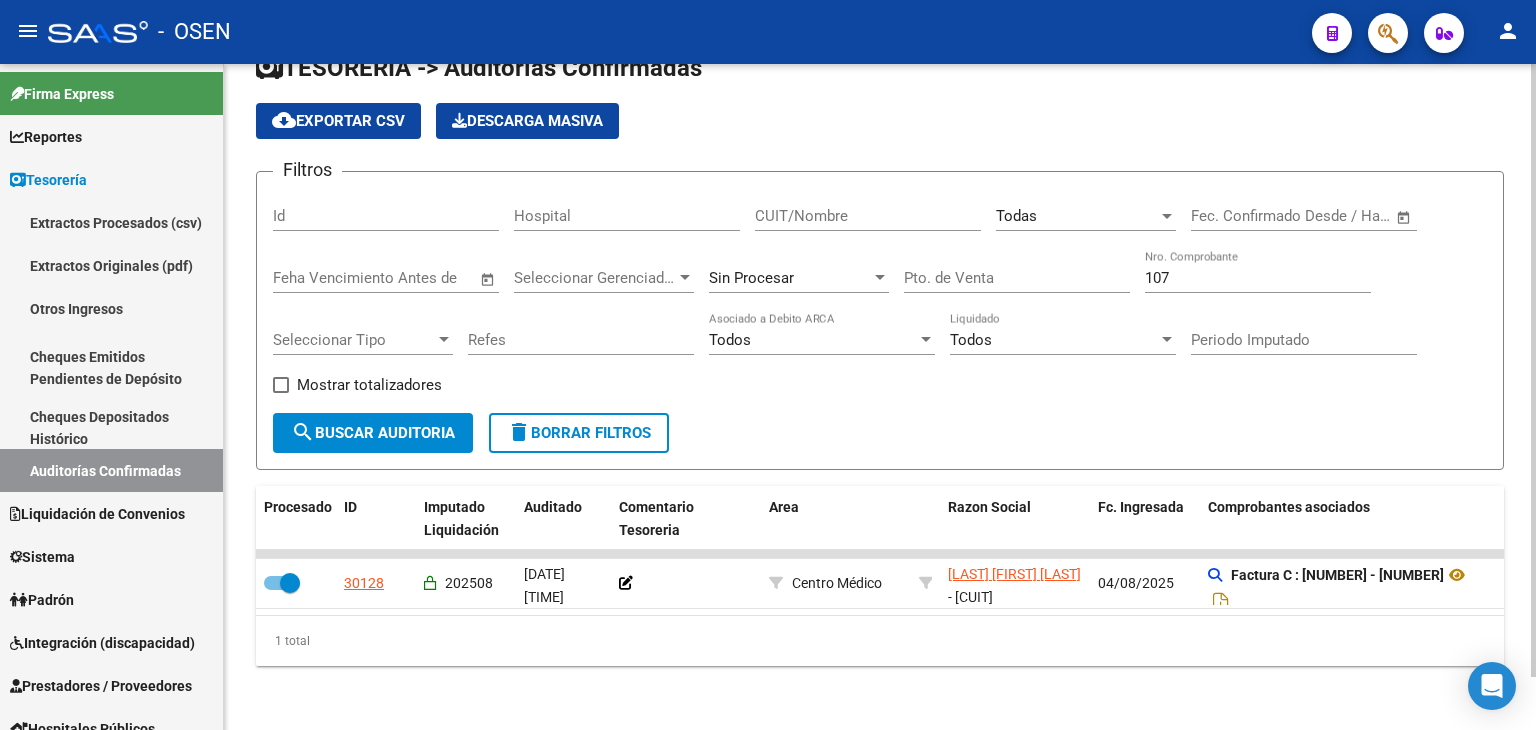 click on "107 Nro. Comprobante" 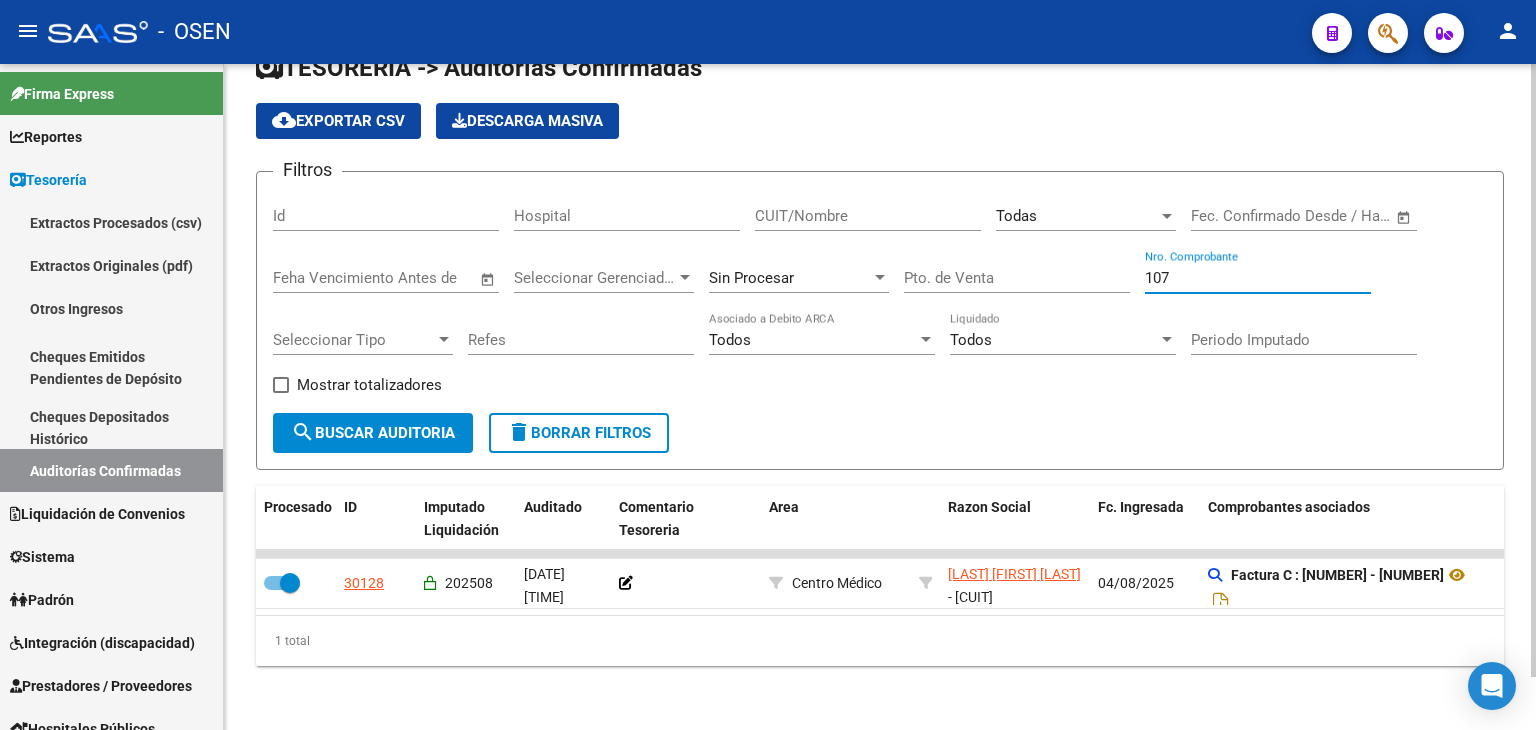 drag, startPoint x: 1198, startPoint y: 259, endPoint x: 1021, endPoint y: 229, distance: 179.52437 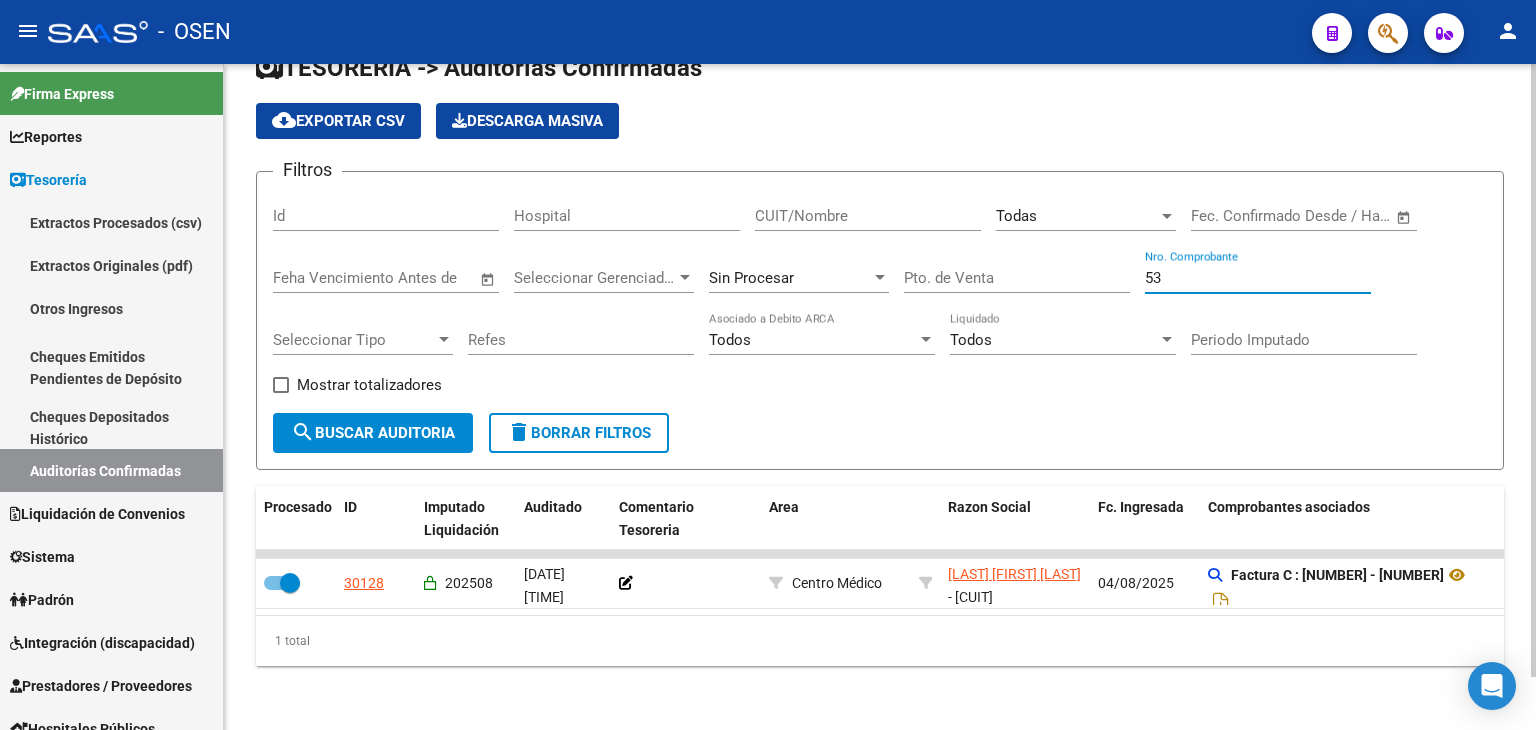 type on "537" 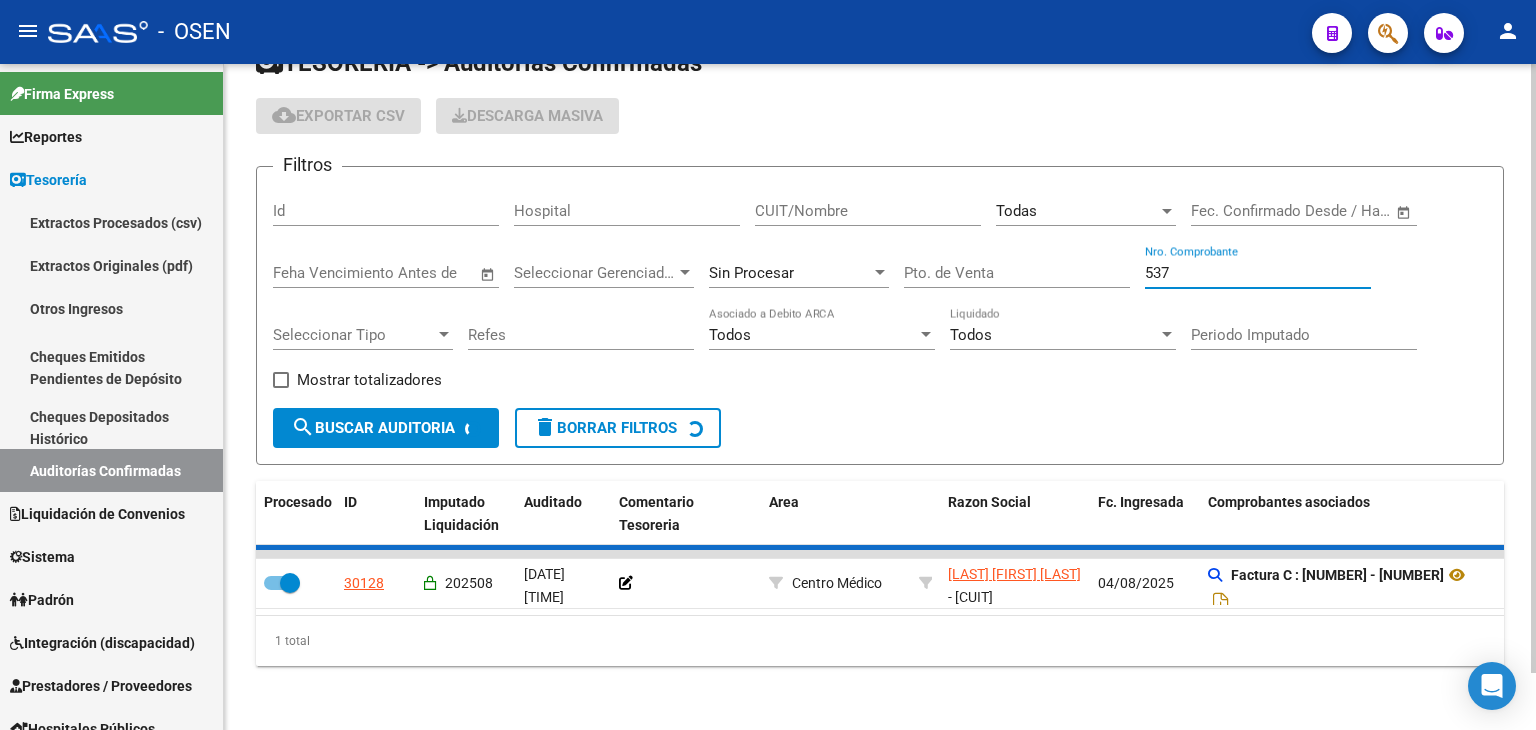 checkbox on "false" 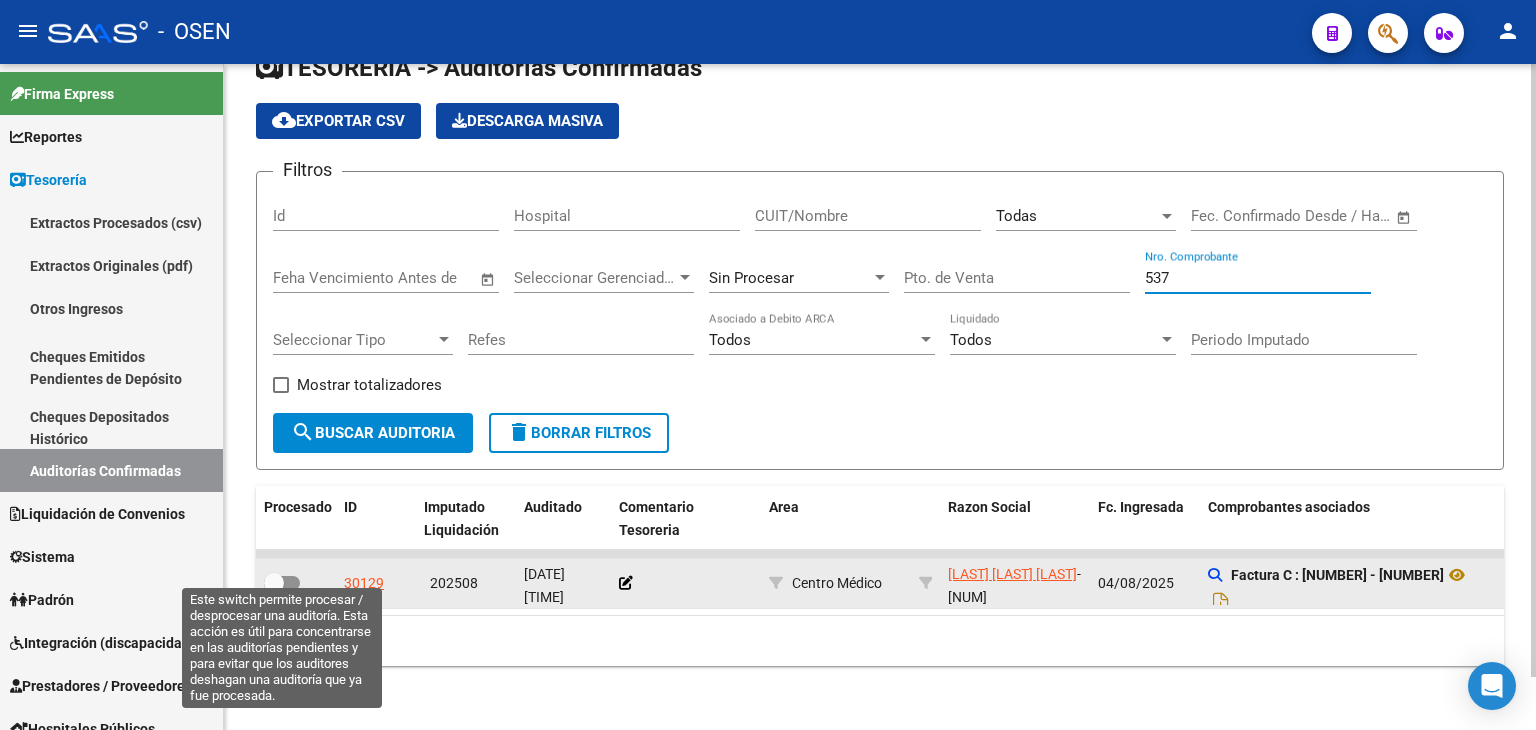 type on "537" 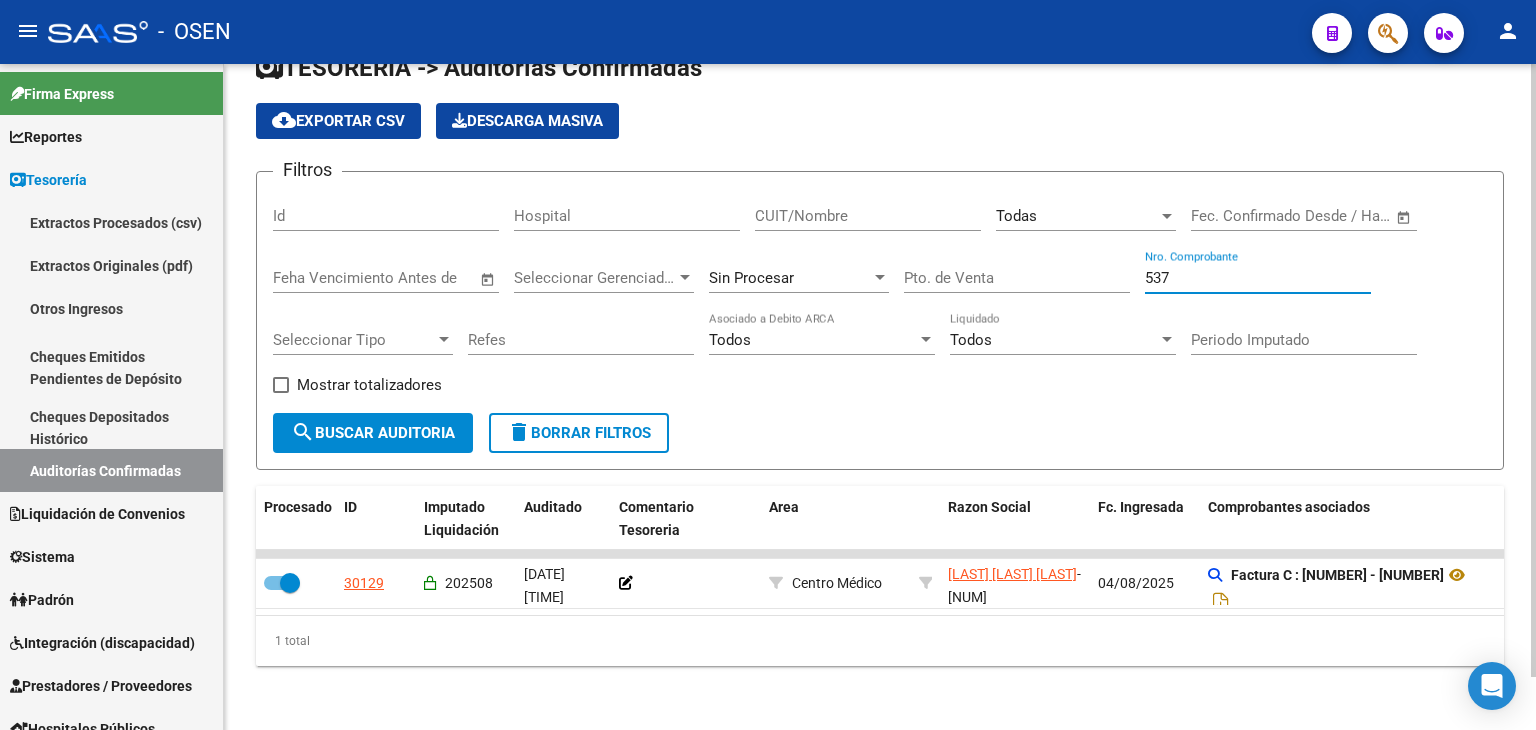 drag, startPoint x: 1183, startPoint y: 264, endPoint x: 1061, endPoint y: 259, distance: 122.10242 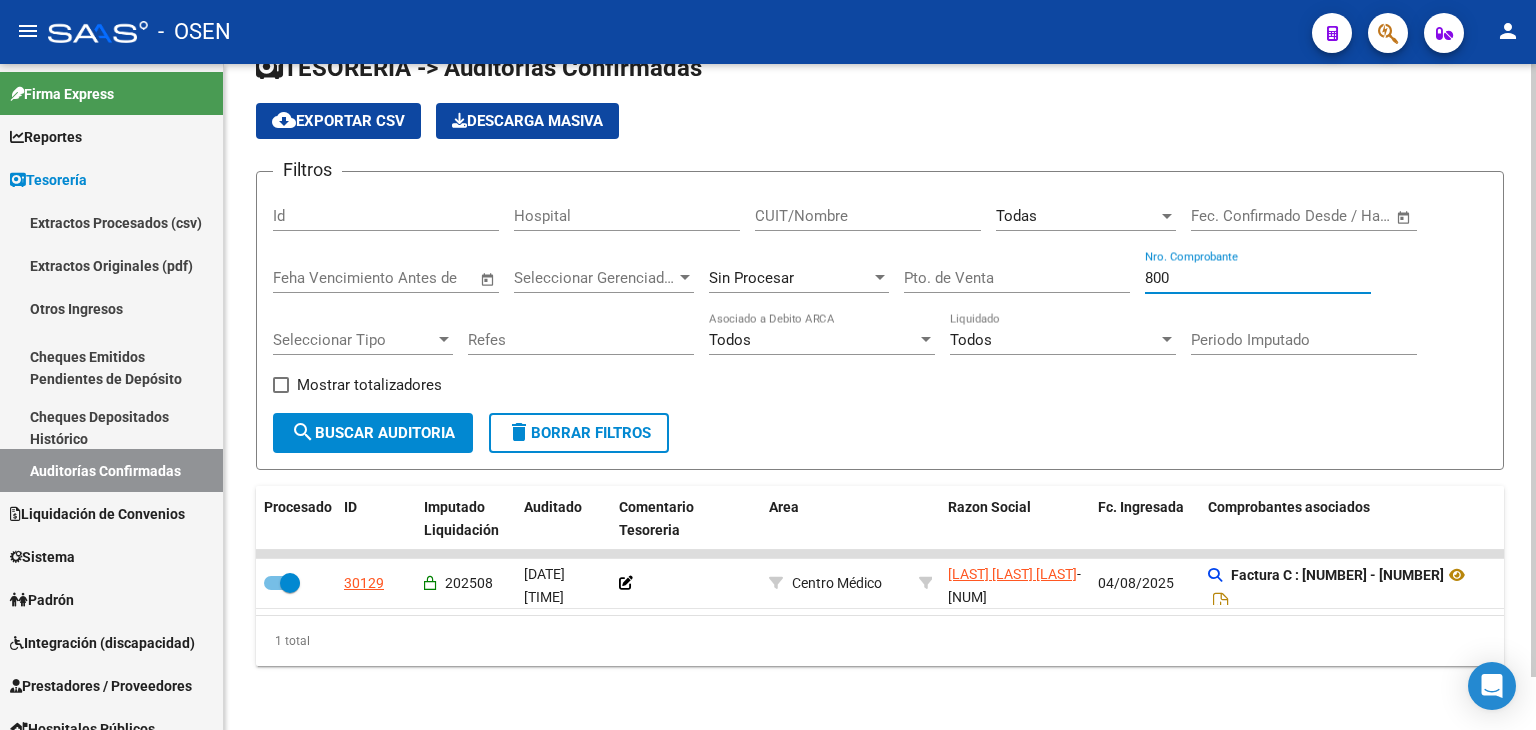 type on "8006" 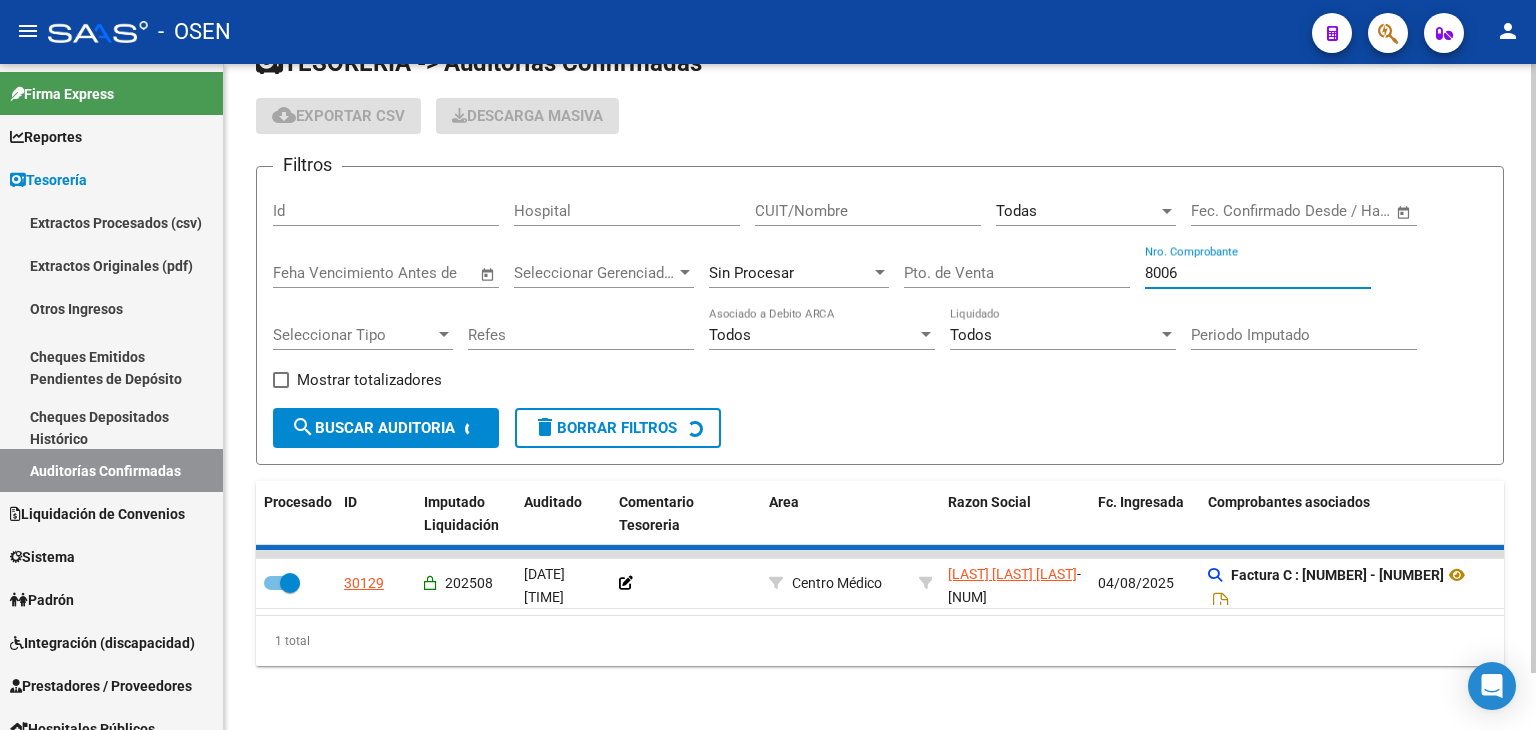 checkbox on "false" 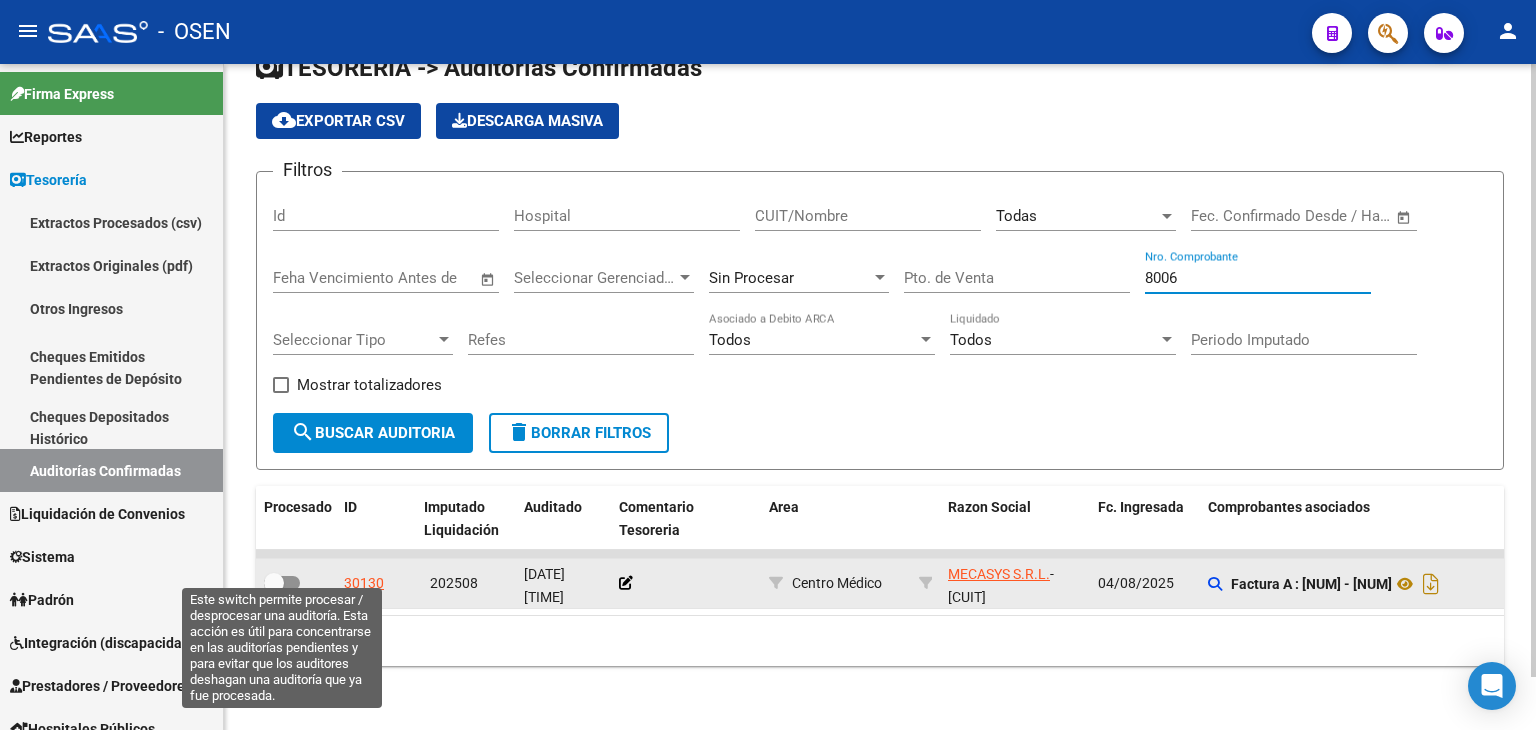 type on "8006" 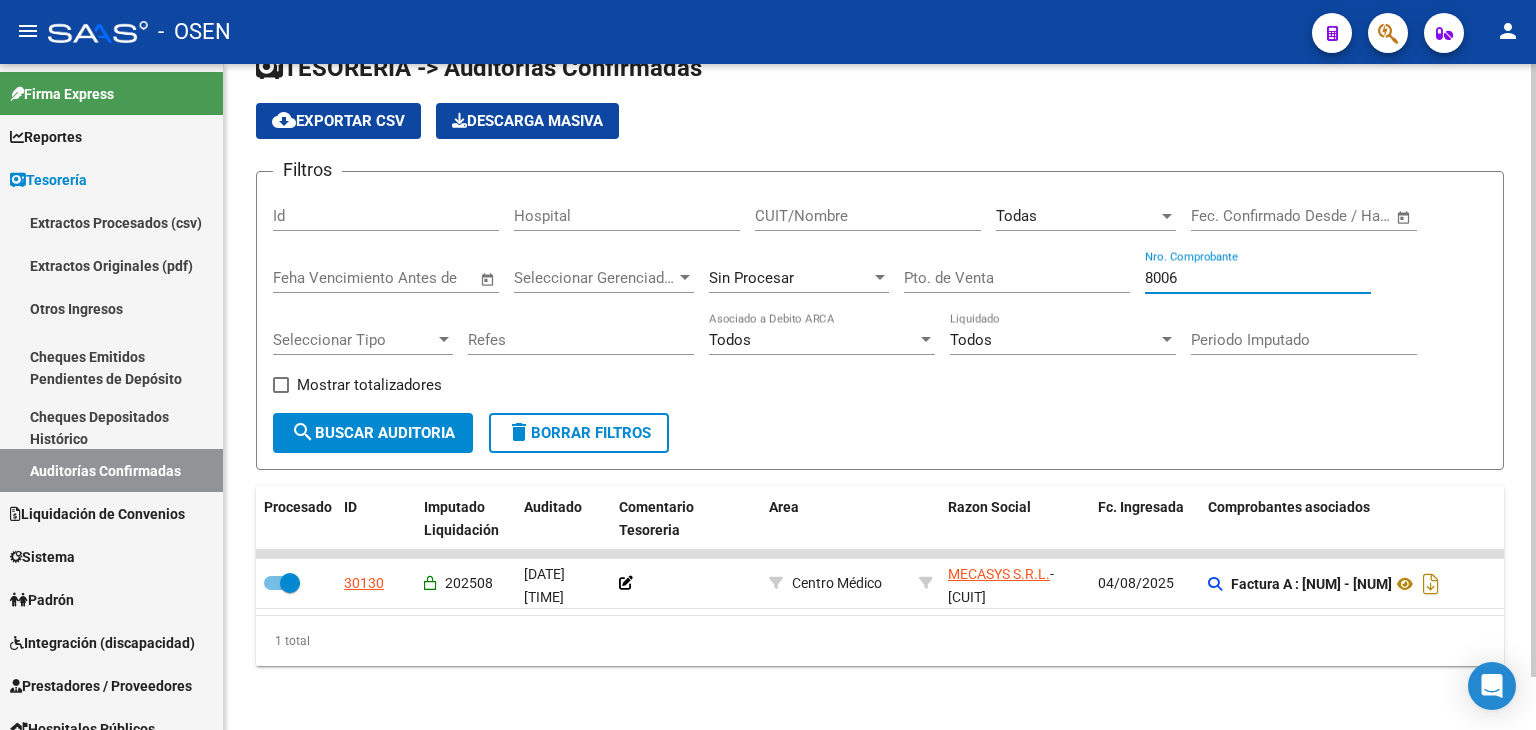 drag, startPoint x: 1195, startPoint y: 267, endPoint x: 1028, endPoint y: 234, distance: 170.22926 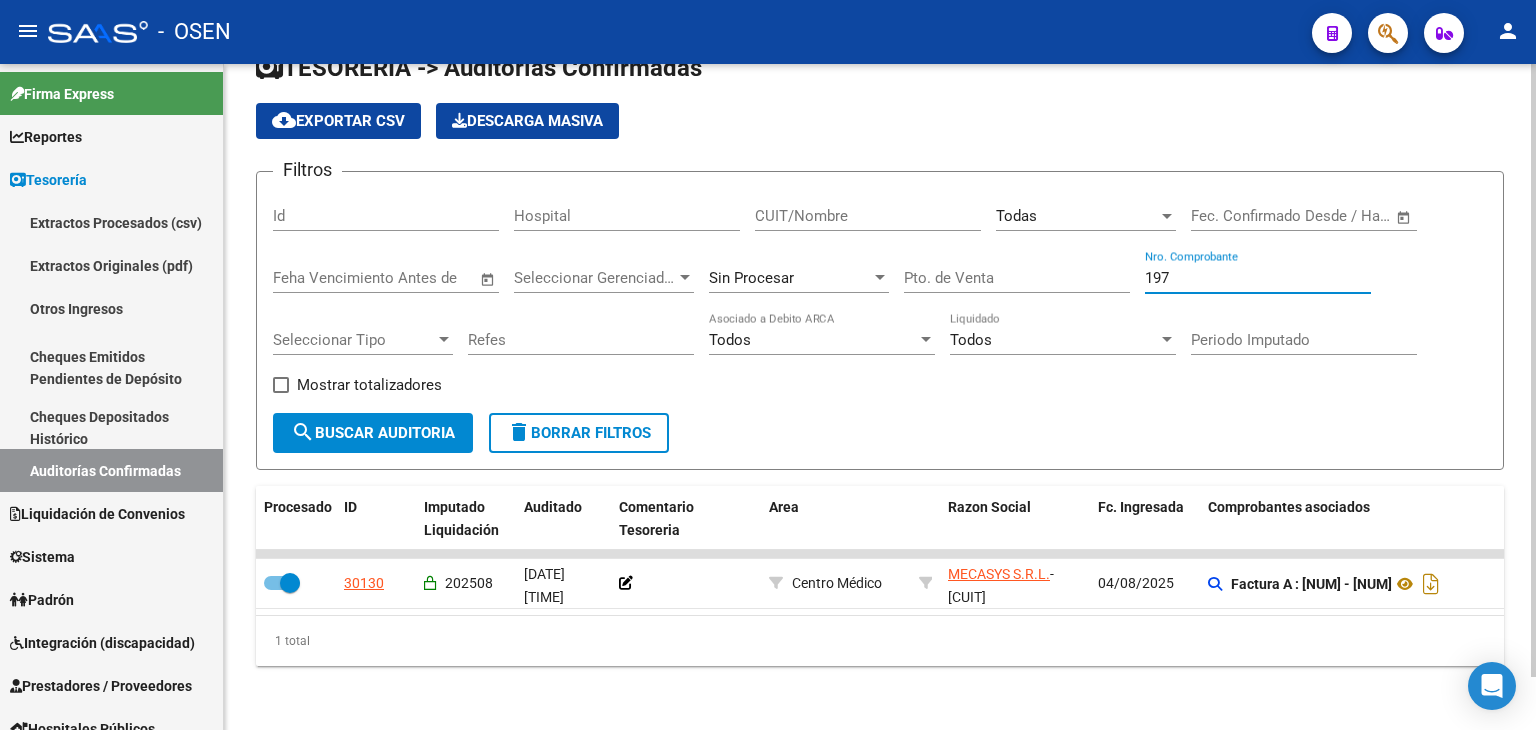 type on "1979" 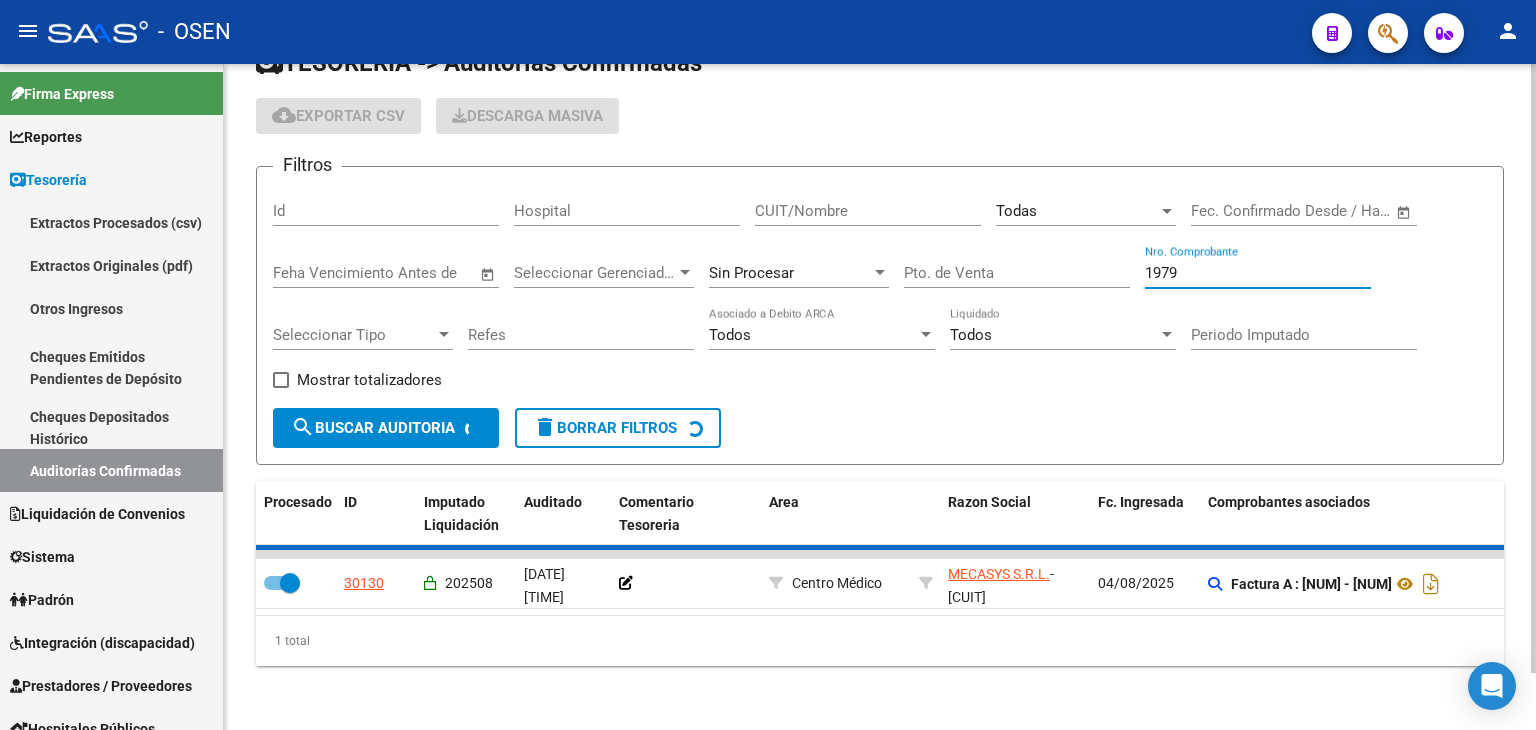 checkbox on "false" 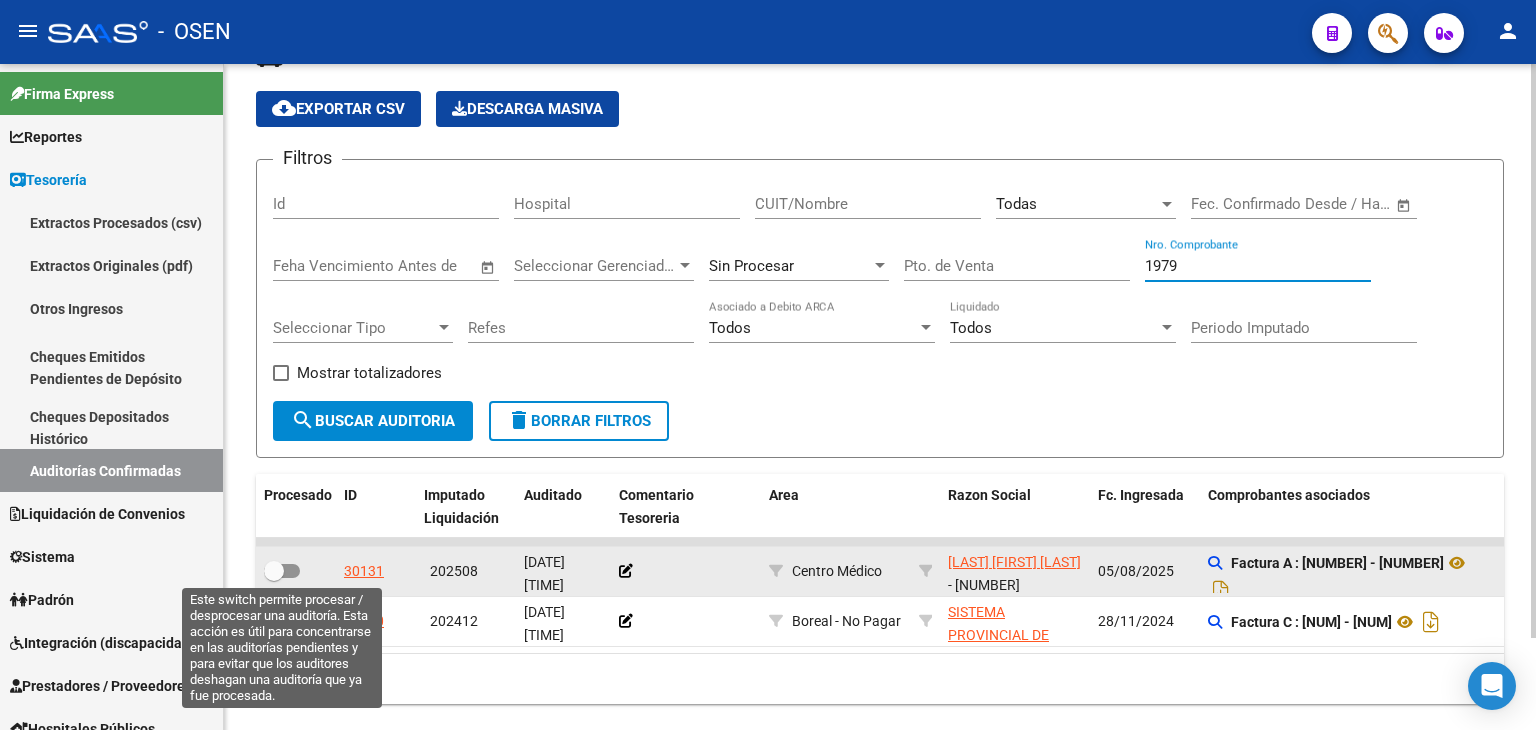 type on "1979" 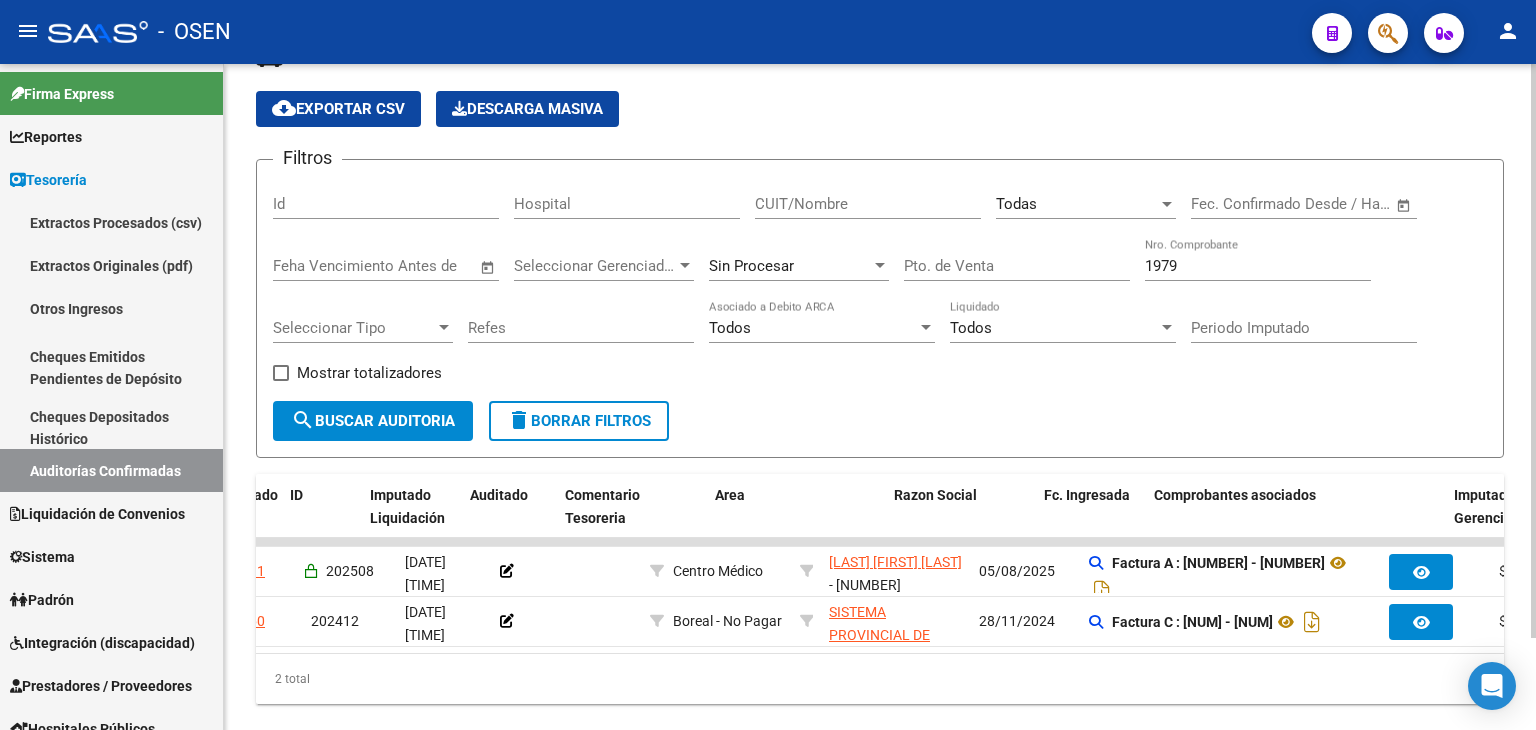 scroll, scrollTop: 0, scrollLeft: 0, axis: both 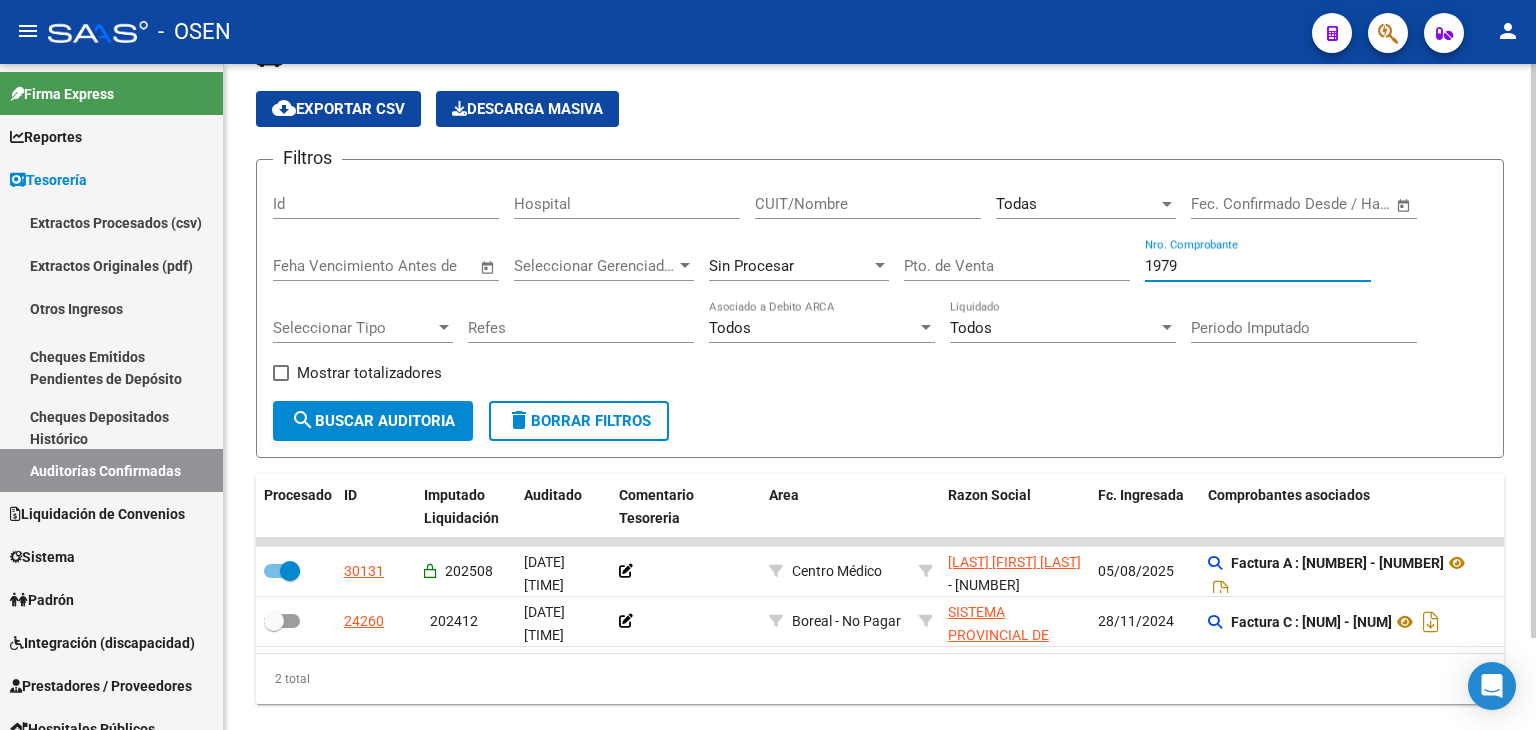 drag, startPoint x: 1206, startPoint y: 258, endPoint x: 1073, endPoint y: 251, distance: 133.18408 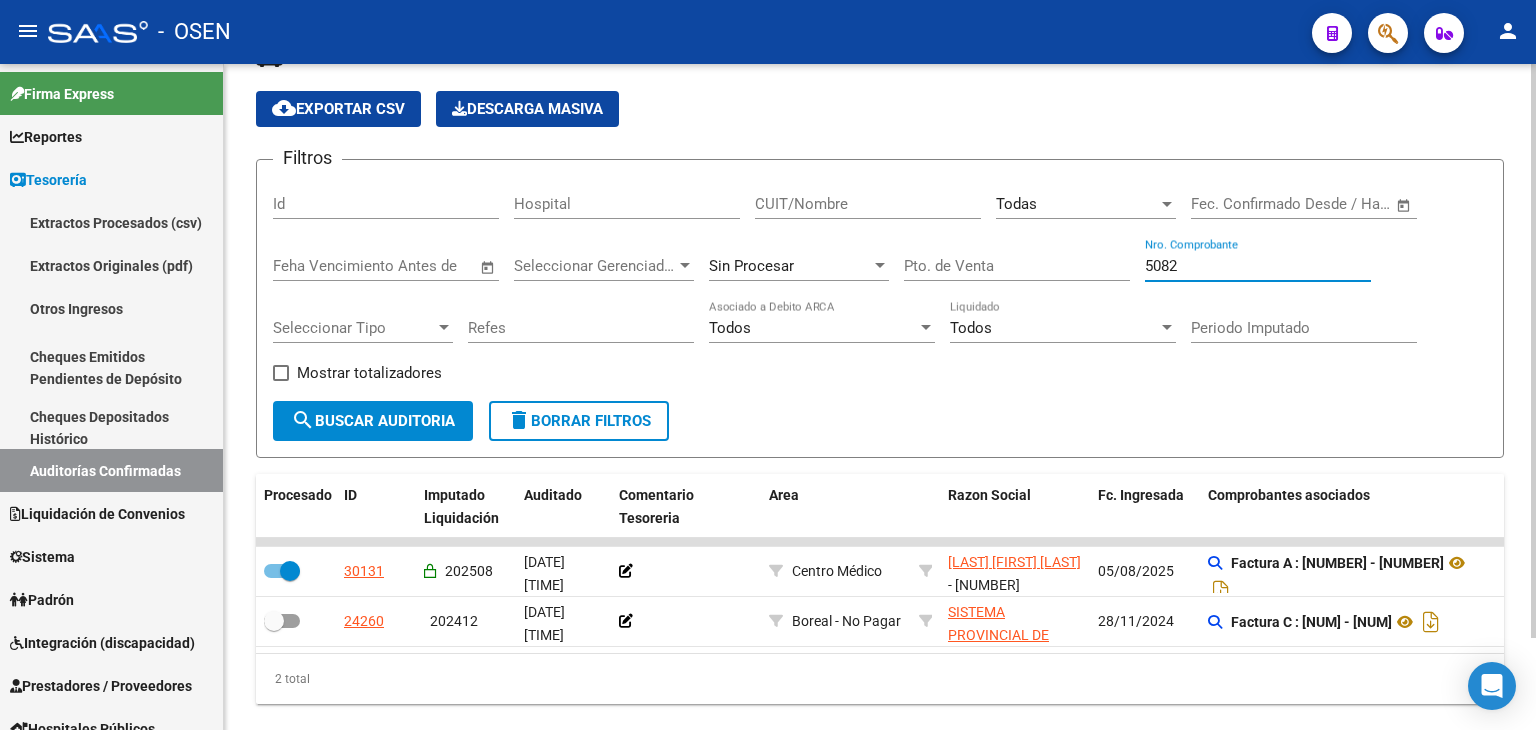 type on "50825" 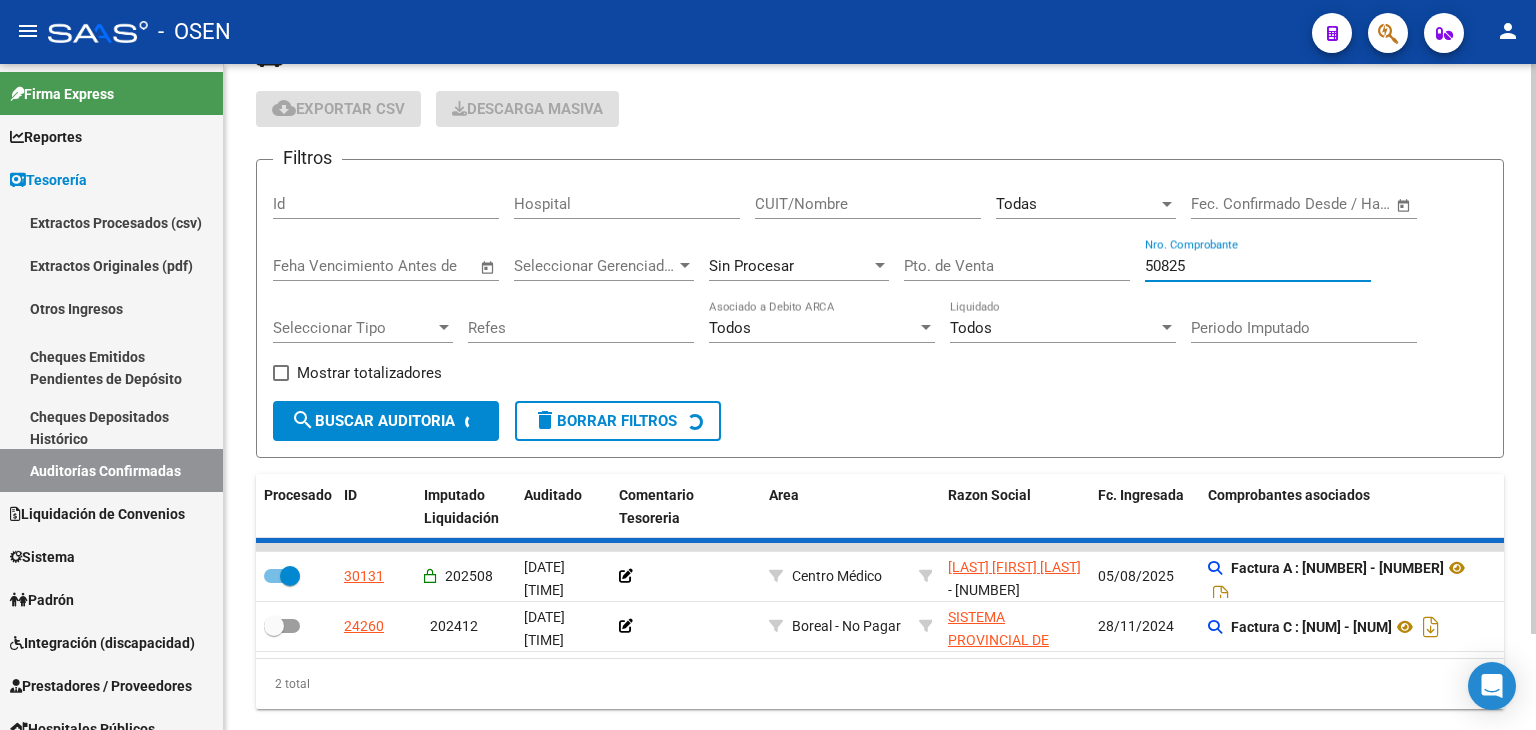 checkbox on "false" 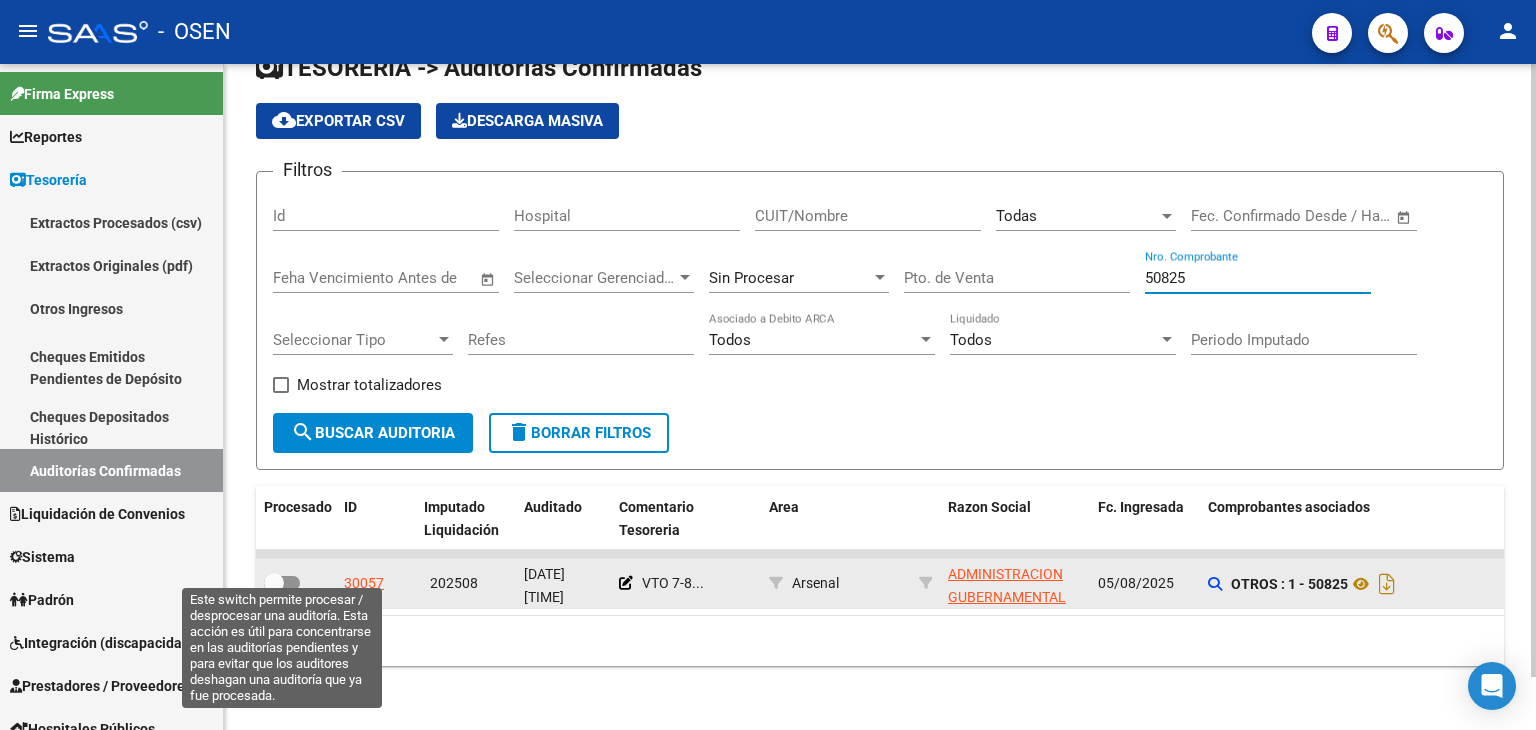 type on "50825" 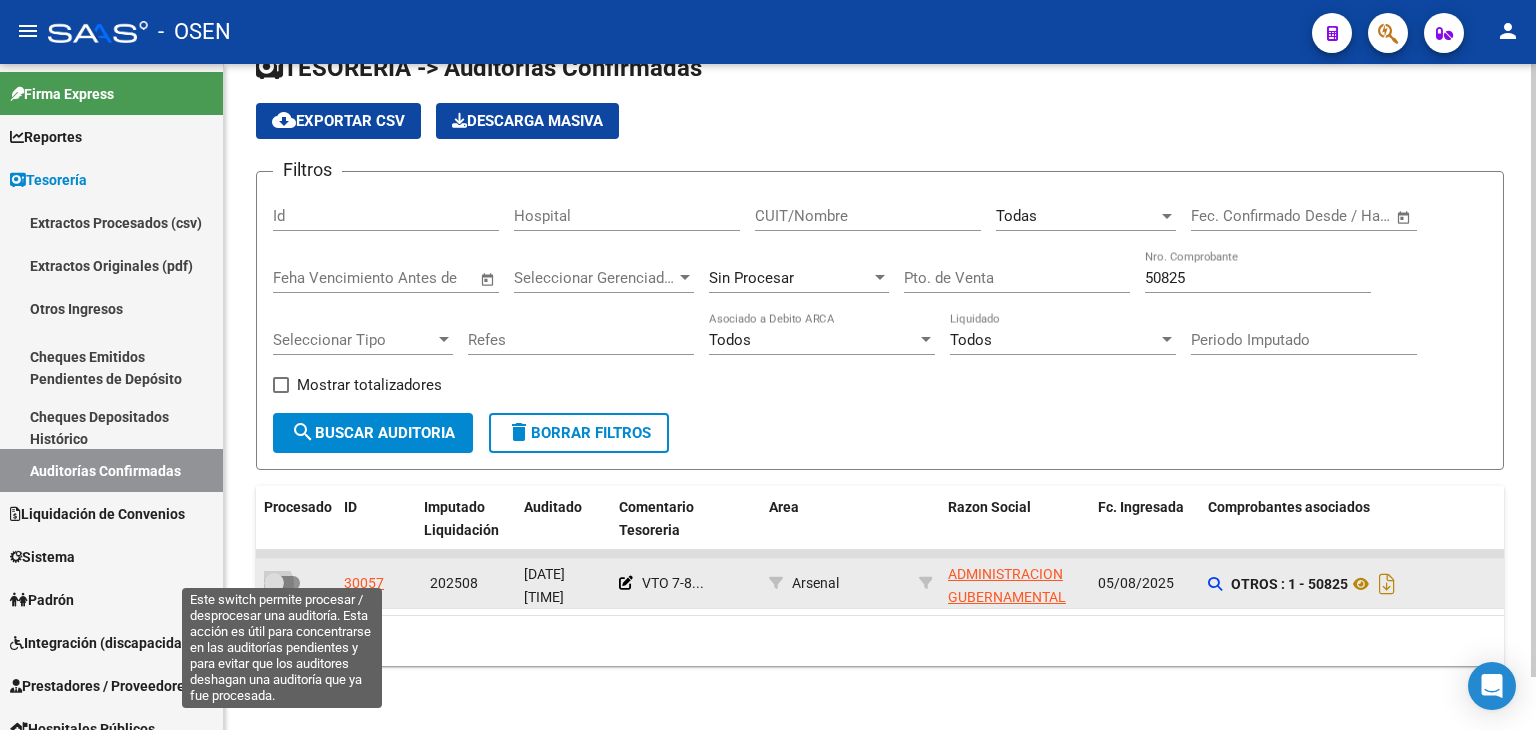 click at bounding box center (274, 583) 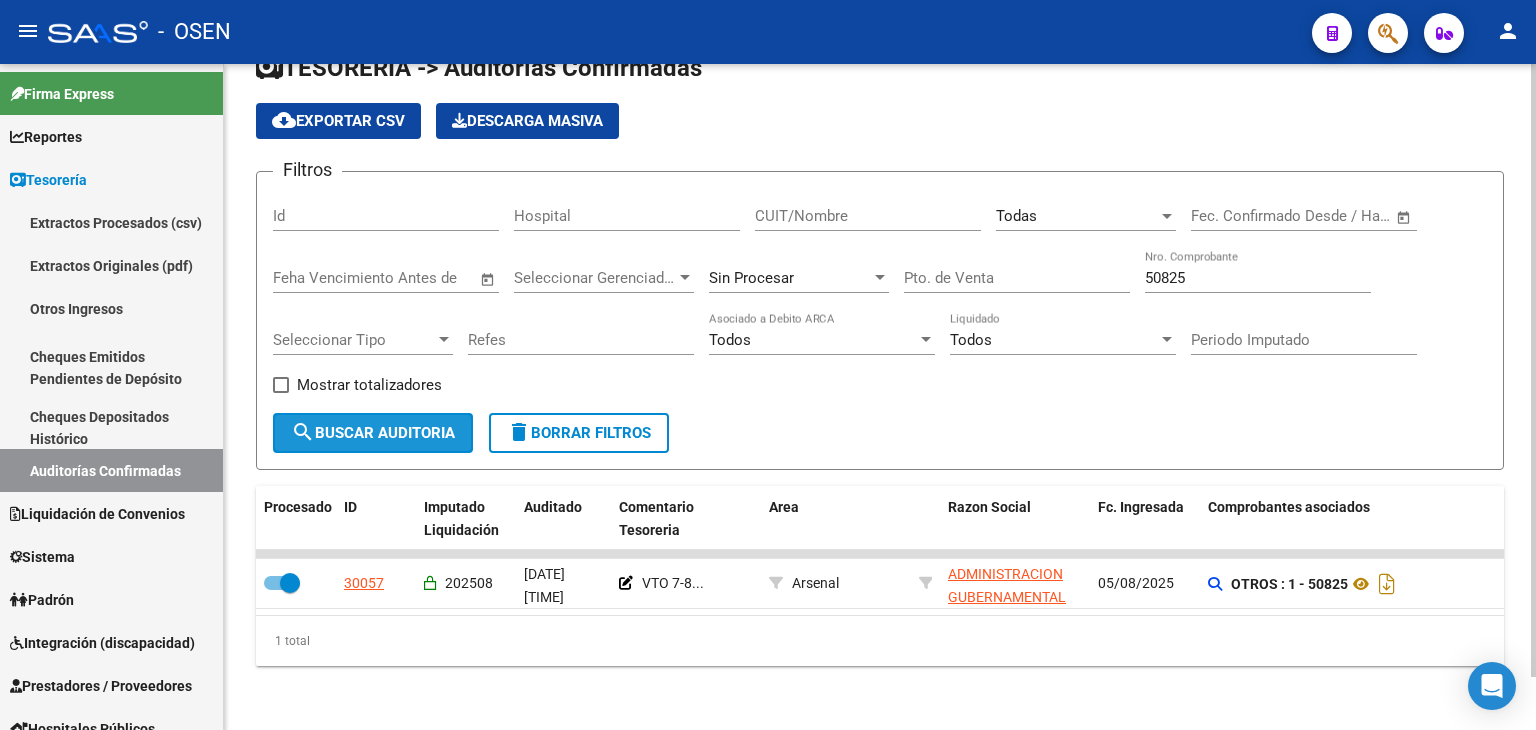click on "search  Buscar Auditoria" 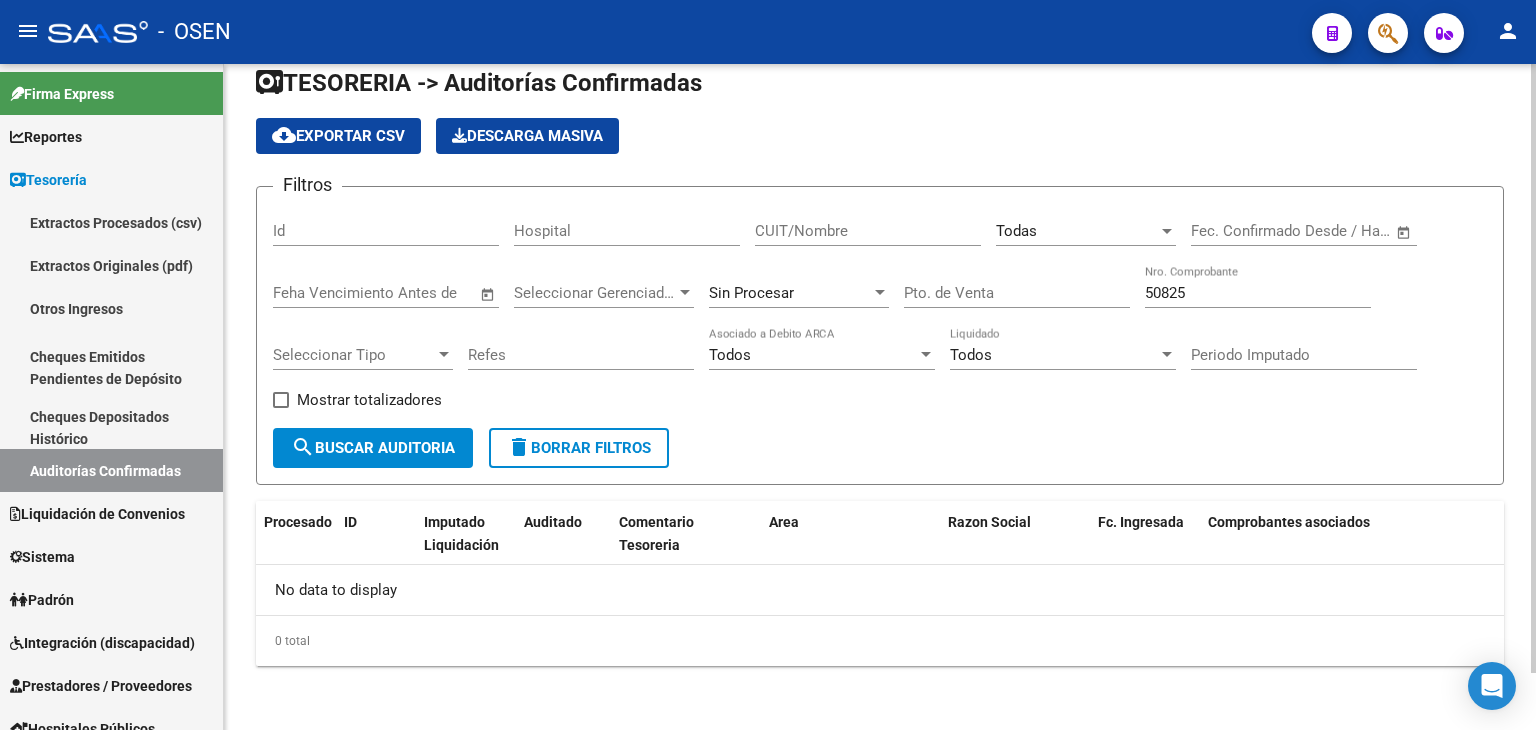 scroll, scrollTop: 27, scrollLeft: 0, axis: vertical 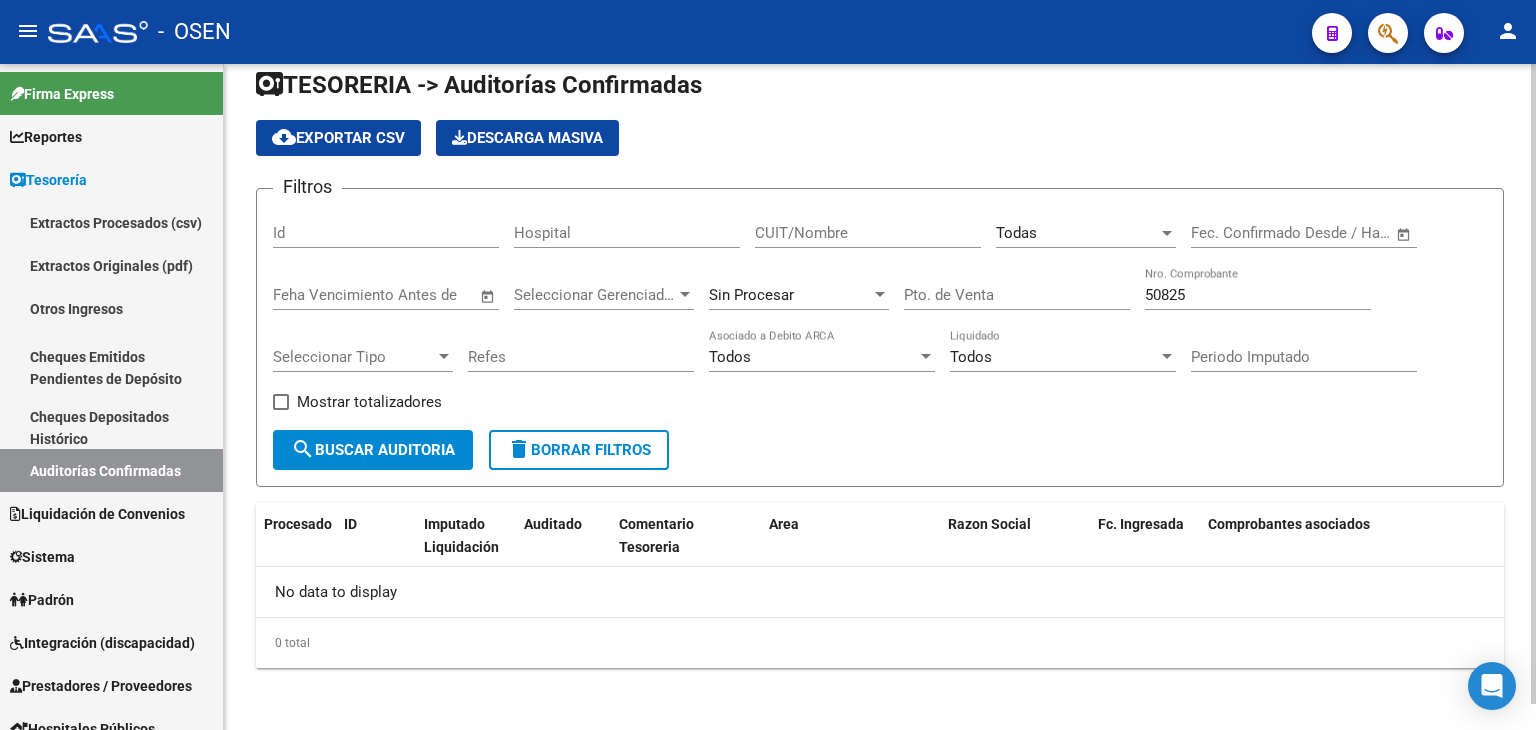 drag, startPoint x: 1273, startPoint y: 269, endPoint x: 1260, endPoint y: 284, distance: 19.849434 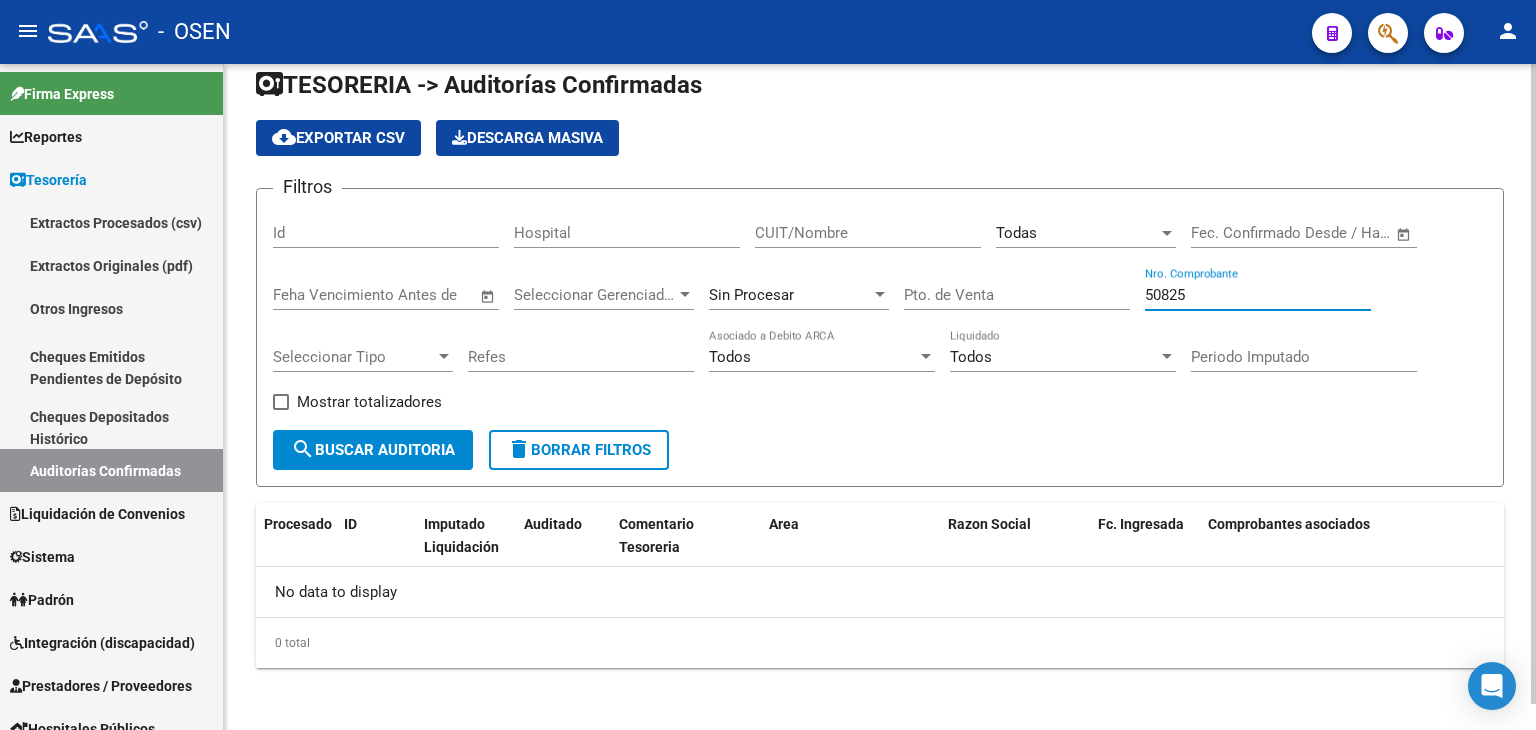 drag, startPoint x: 1252, startPoint y: 297, endPoint x: 1080, endPoint y: 302, distance: 172.07266 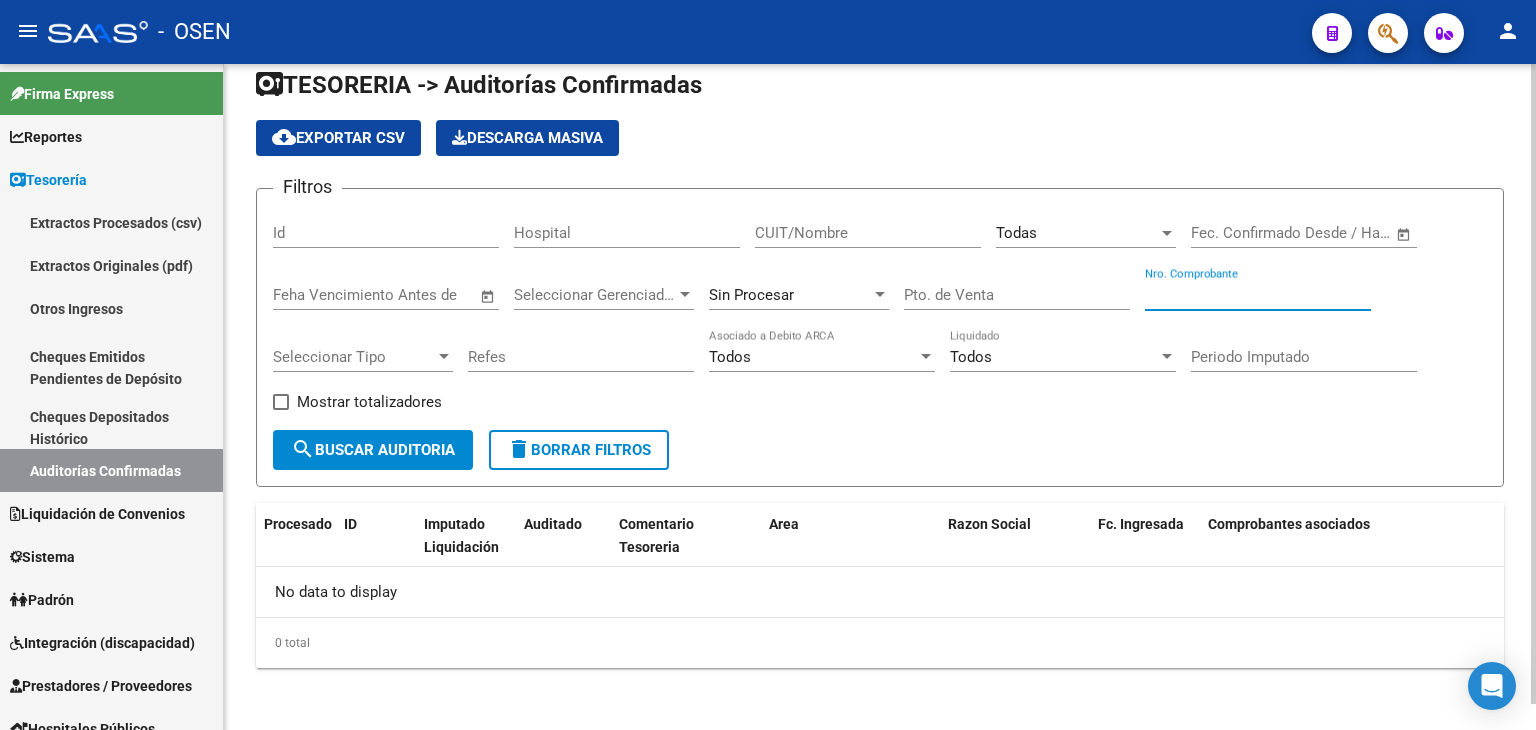 type 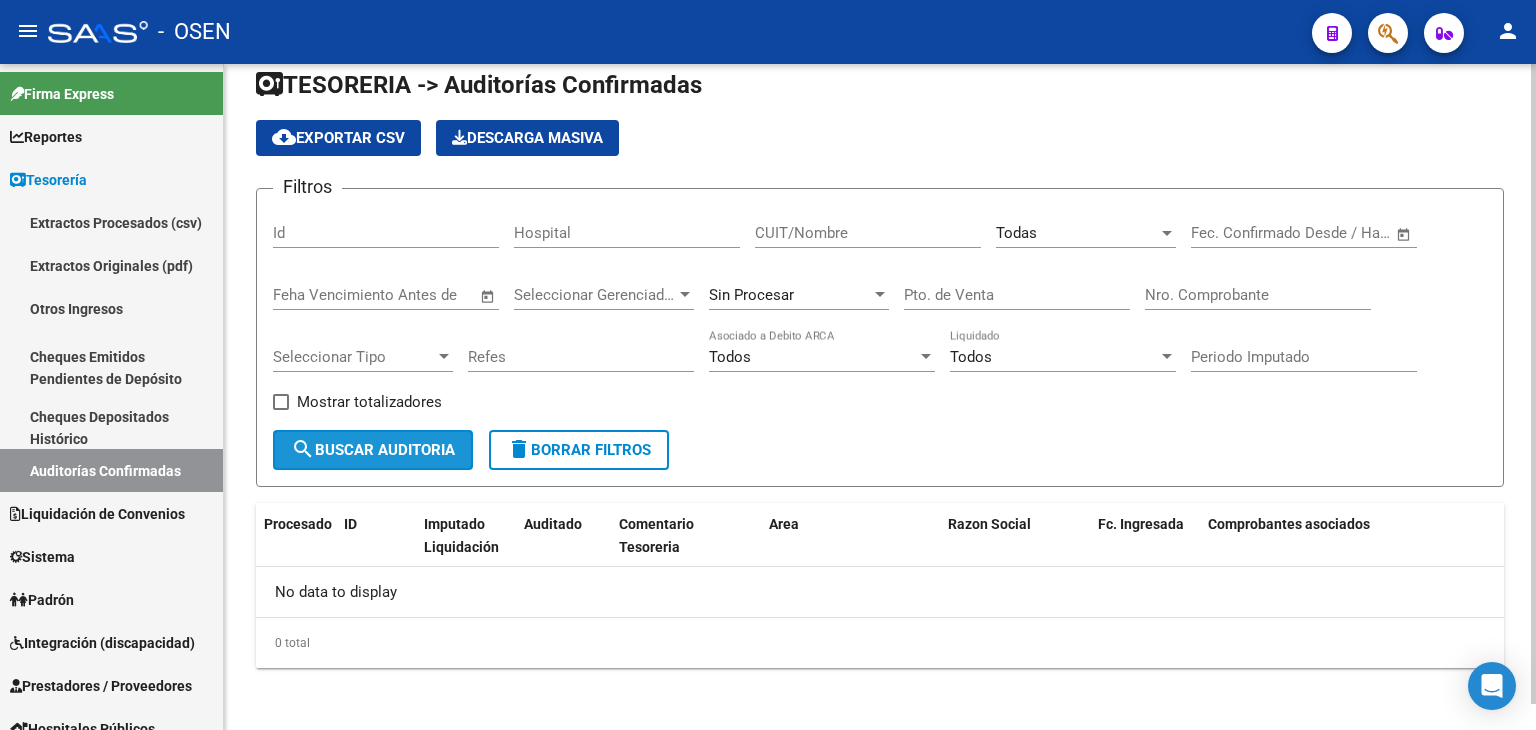 click on "search  Buscar Auditoria" 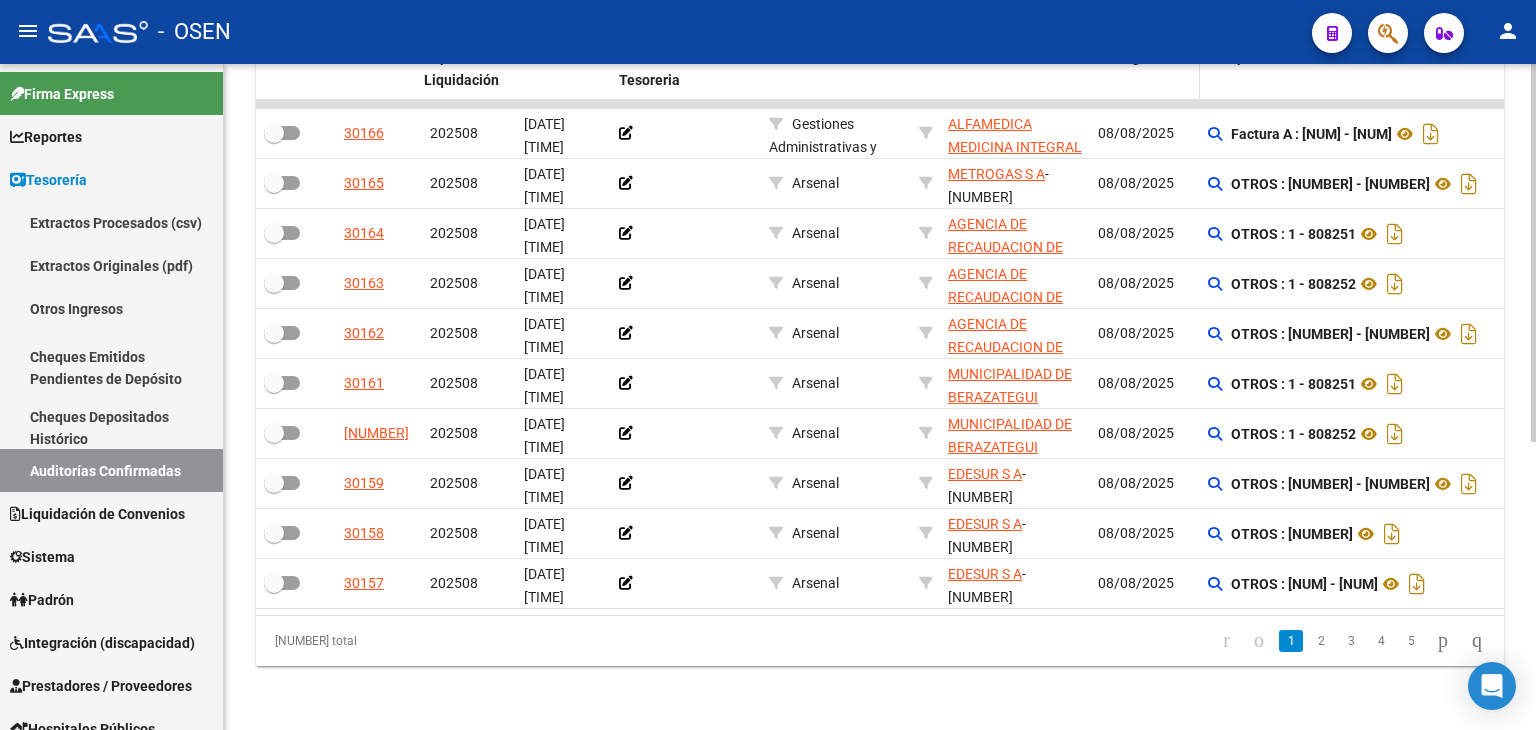 scroll, scrollTop: 0, scrollLeft: 0, axis: both 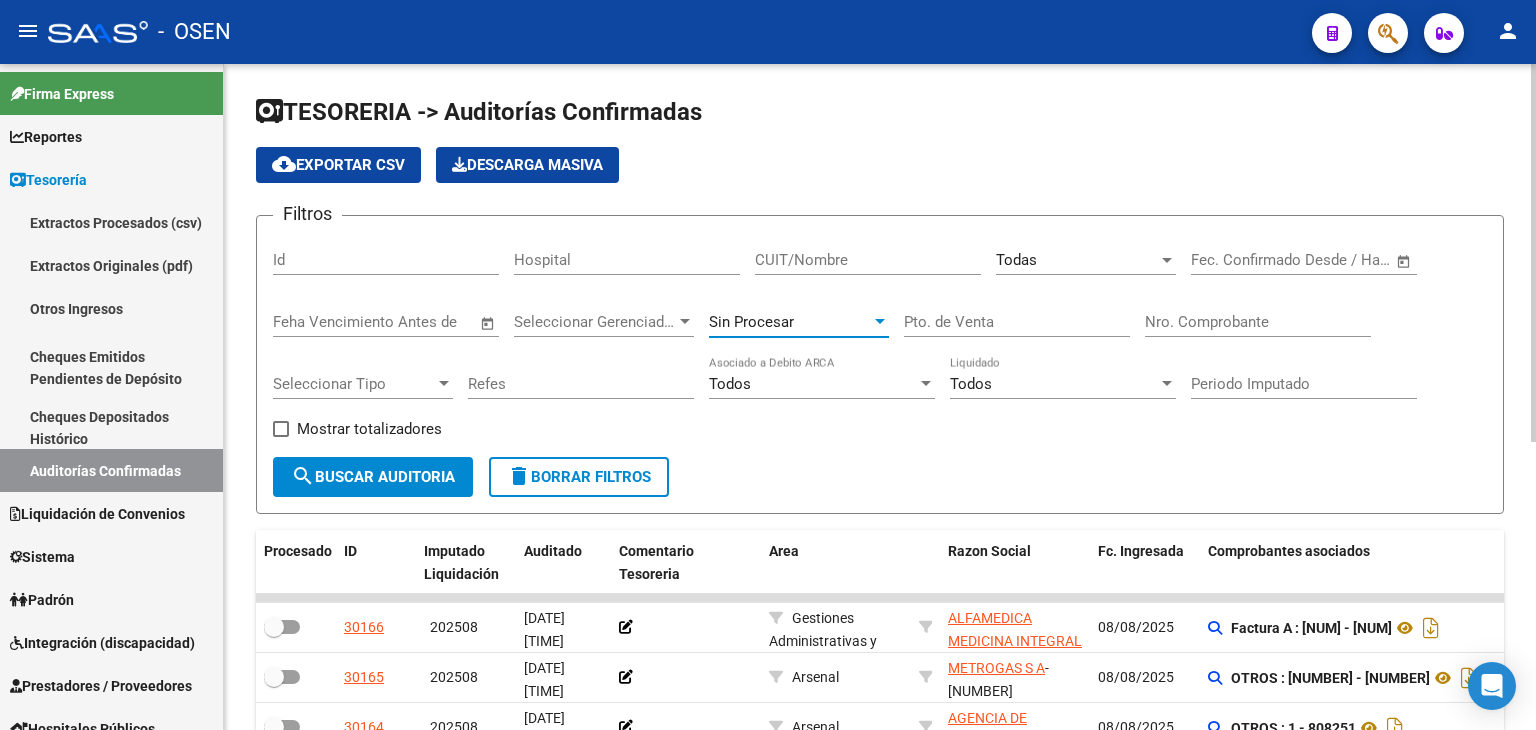 click on "Sin Procesar" at bounding box center (790, 322) 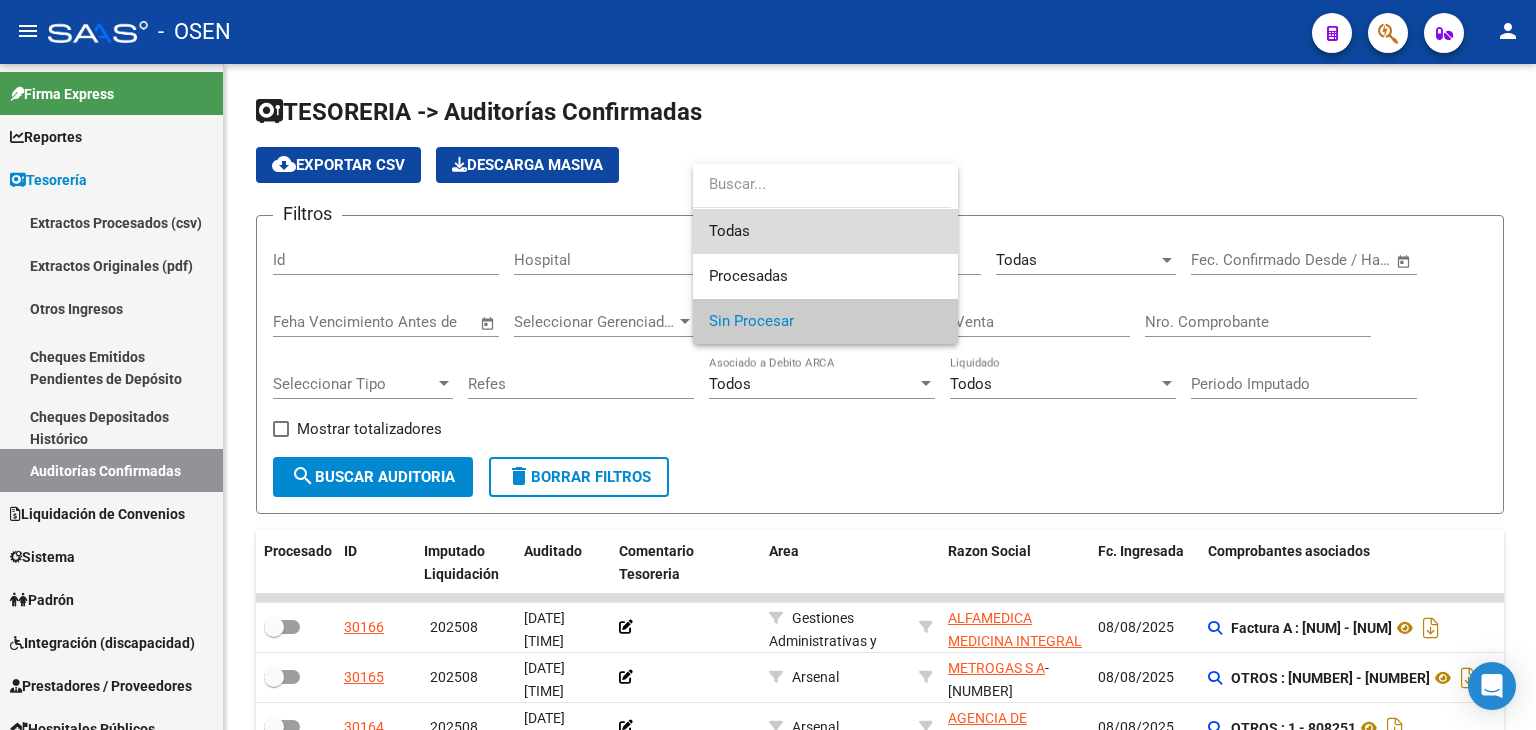 click on "Todas" at bounding box center [825, 231] 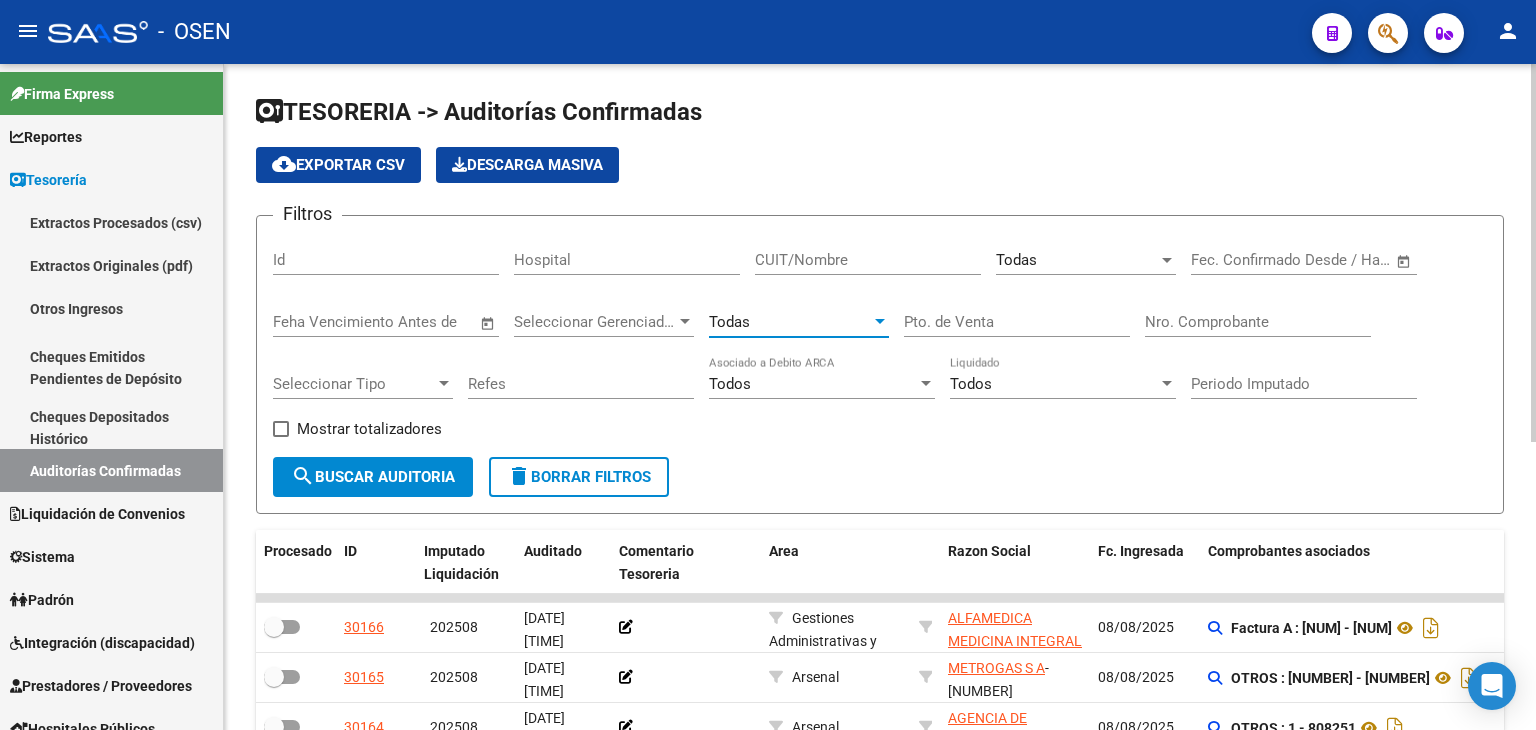 click on "search  Buscar Auditoria" 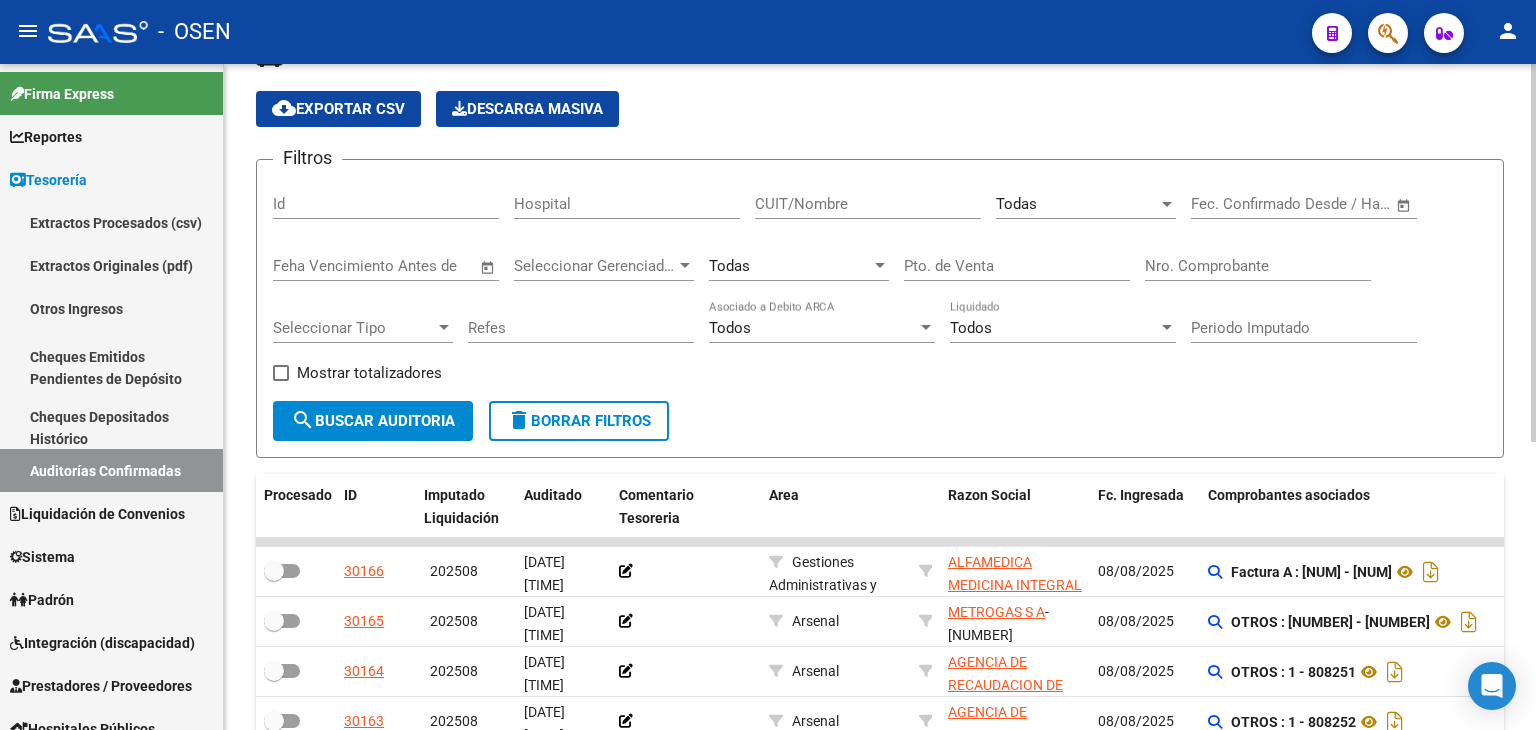 scroll, scrollTop: 0, scrollLeft: 0, axis: both 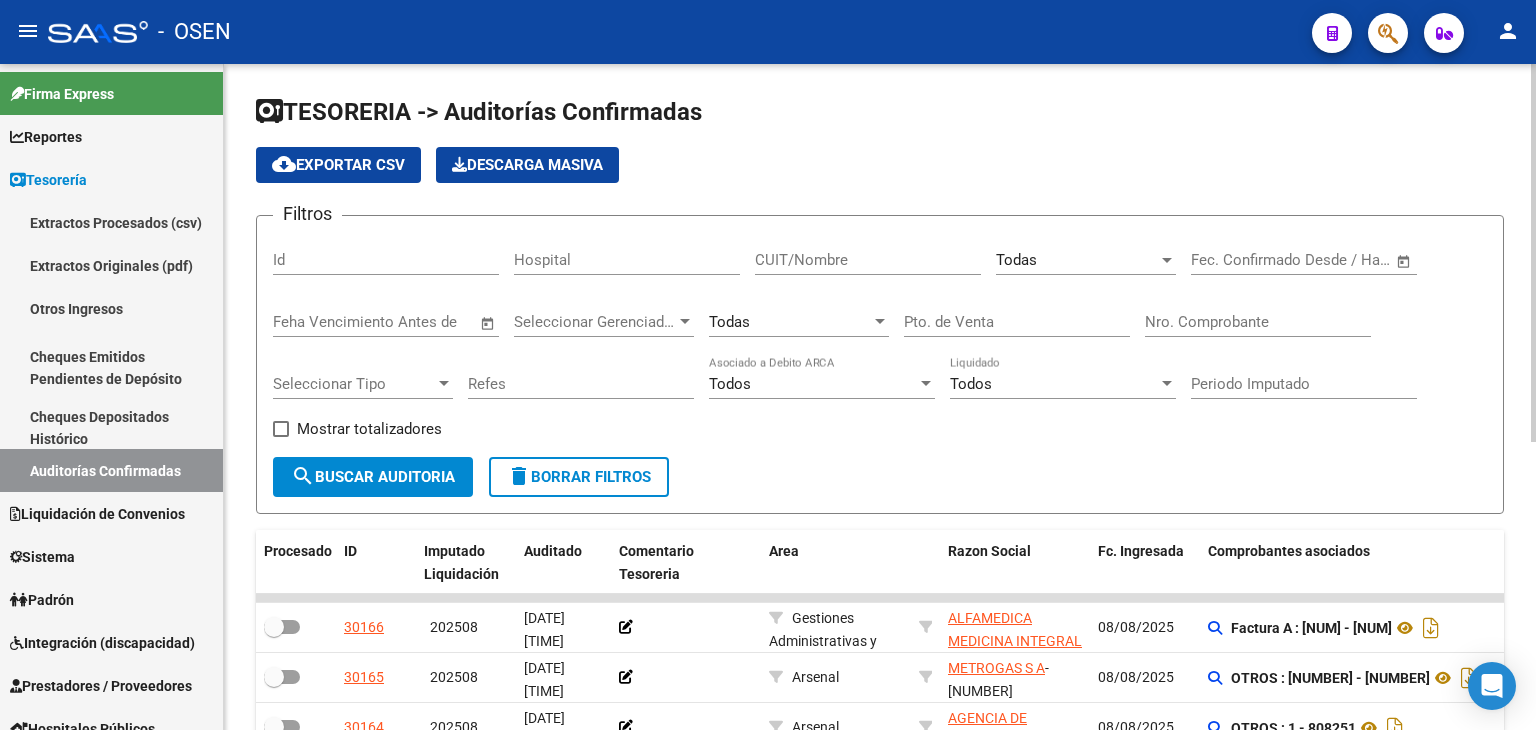 click on "Todas" at bounding box center (790, 322) 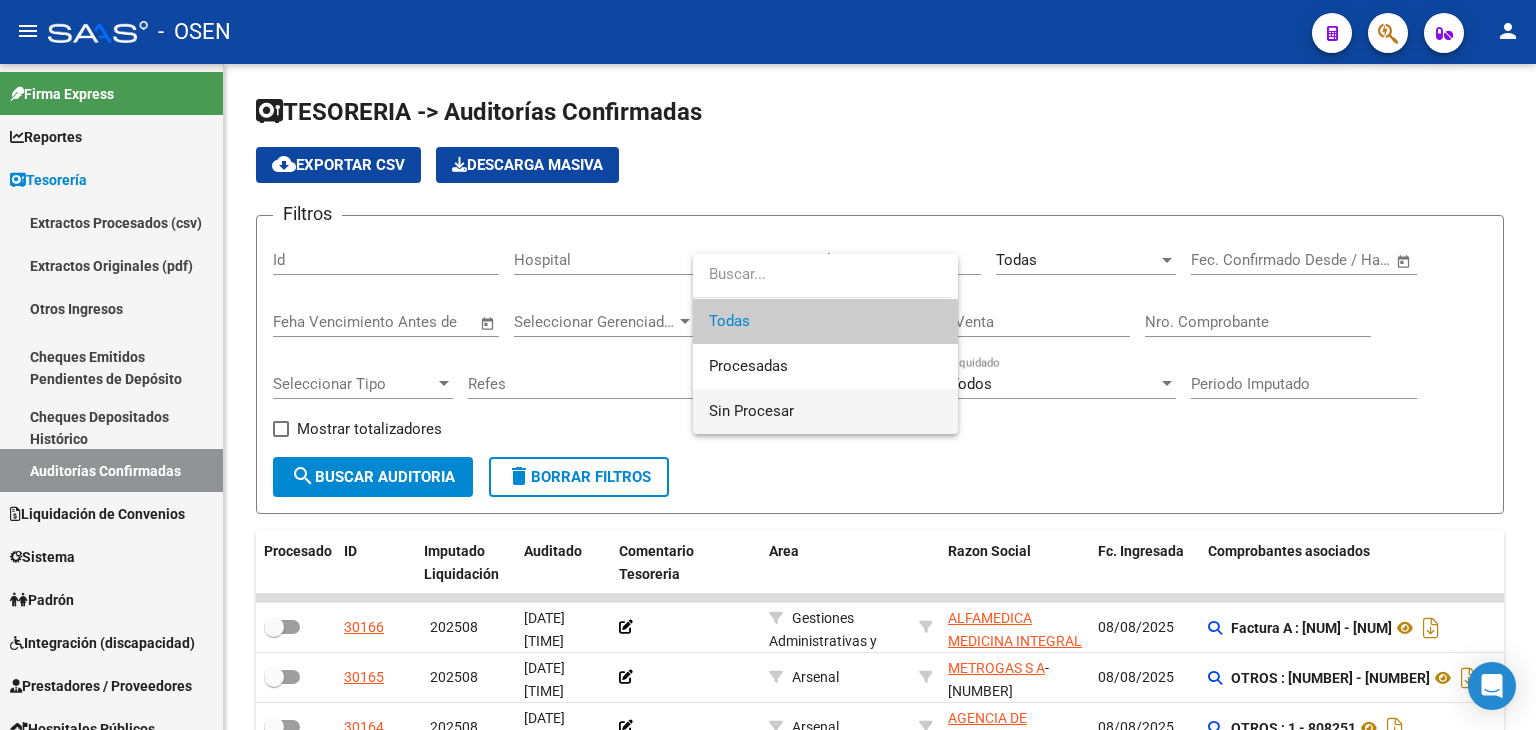 click on "Sin Procesar" at bounding box center [825, 411] 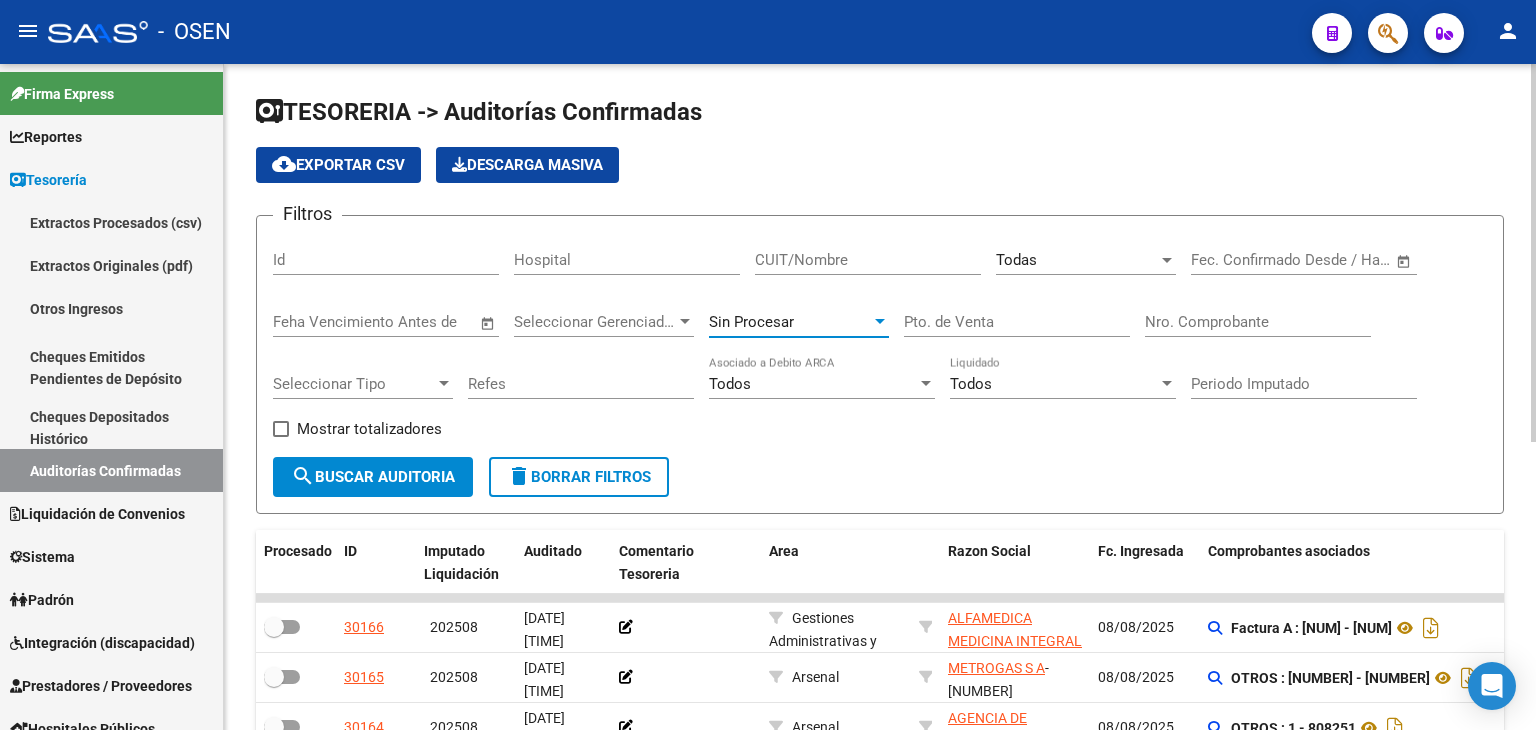 drag, startPoint x: 353, startPoint y: 477, endPoint x: 694, endPoint y: 414, distance: 346.7708 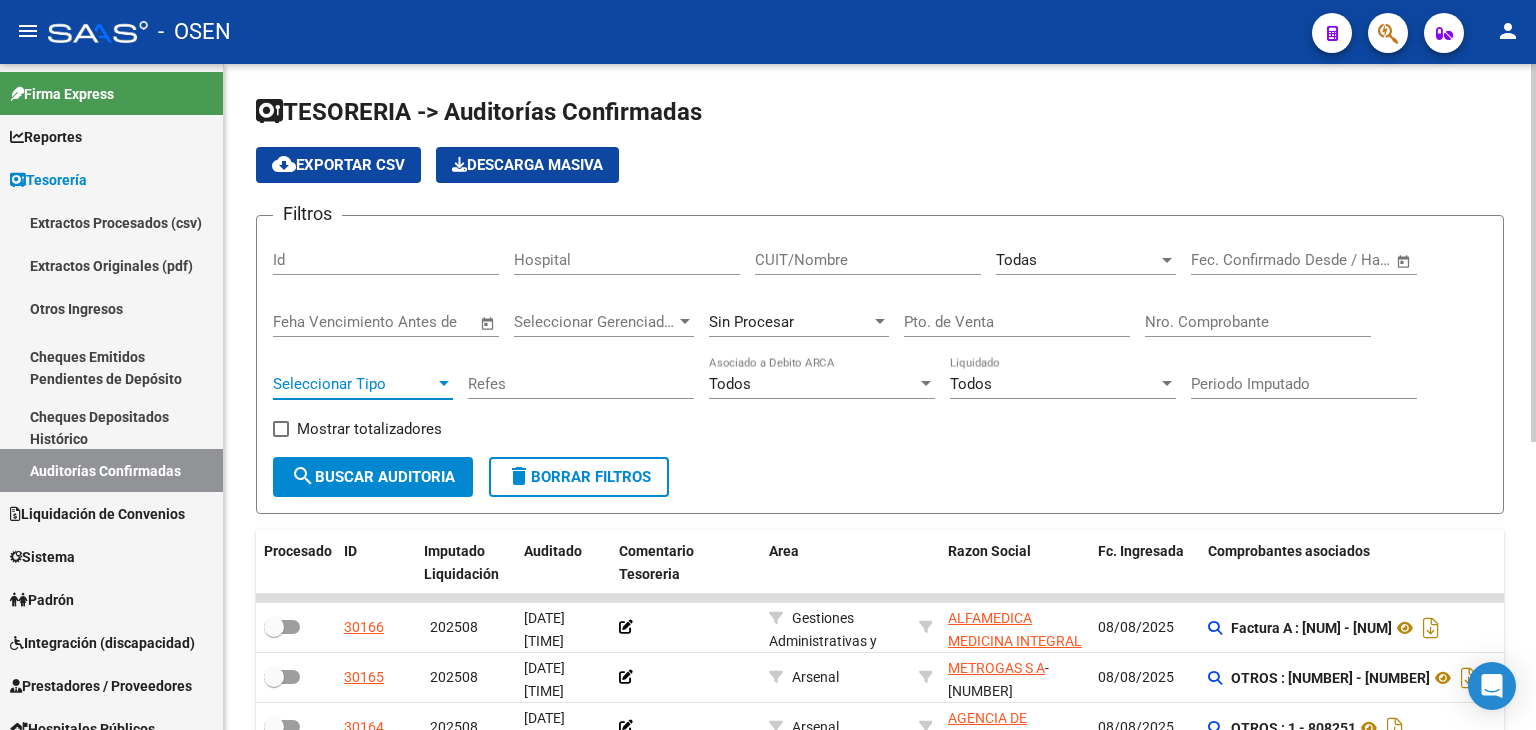 click on "Seleccionar Tipo" at bounding box center (354, 384) 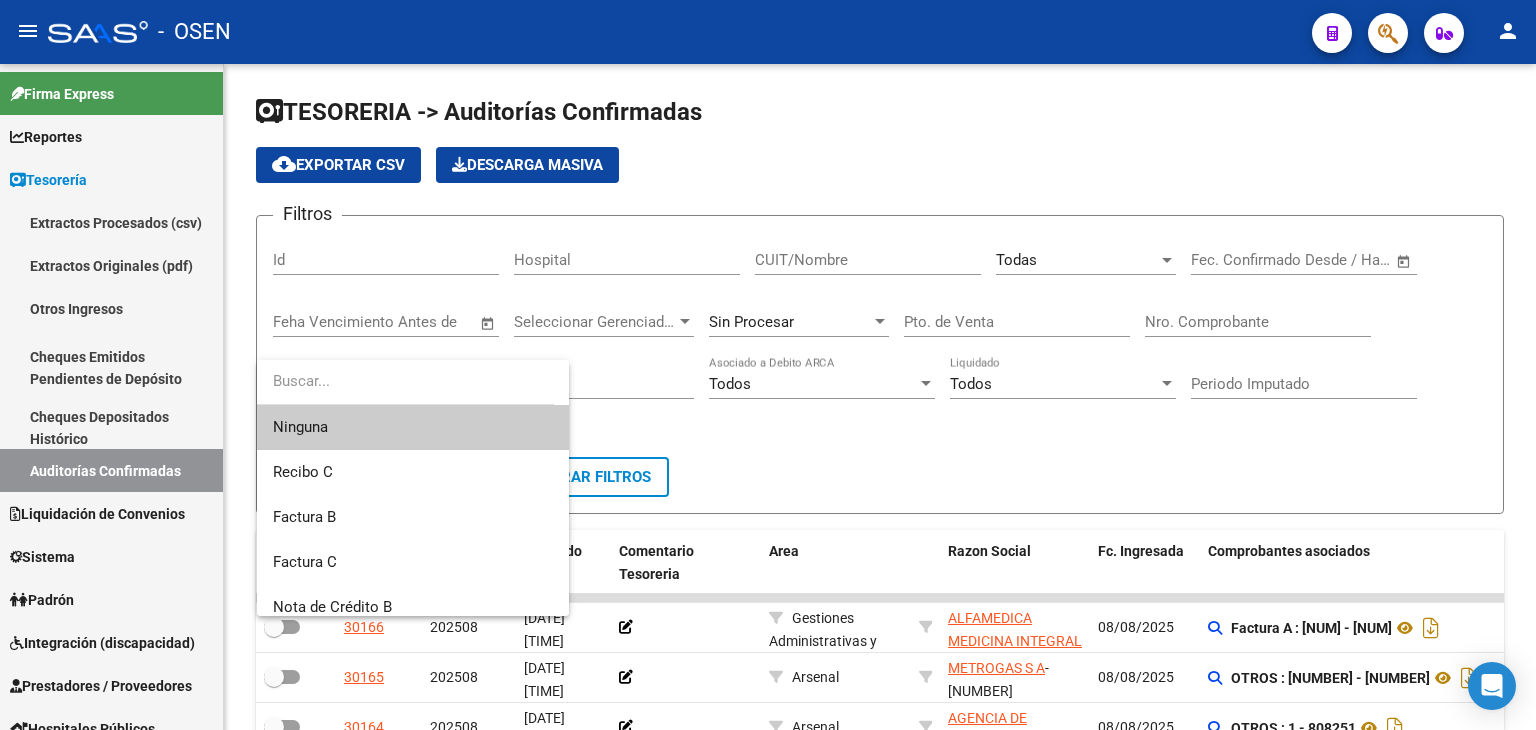 click at bounding box center [768, 365] 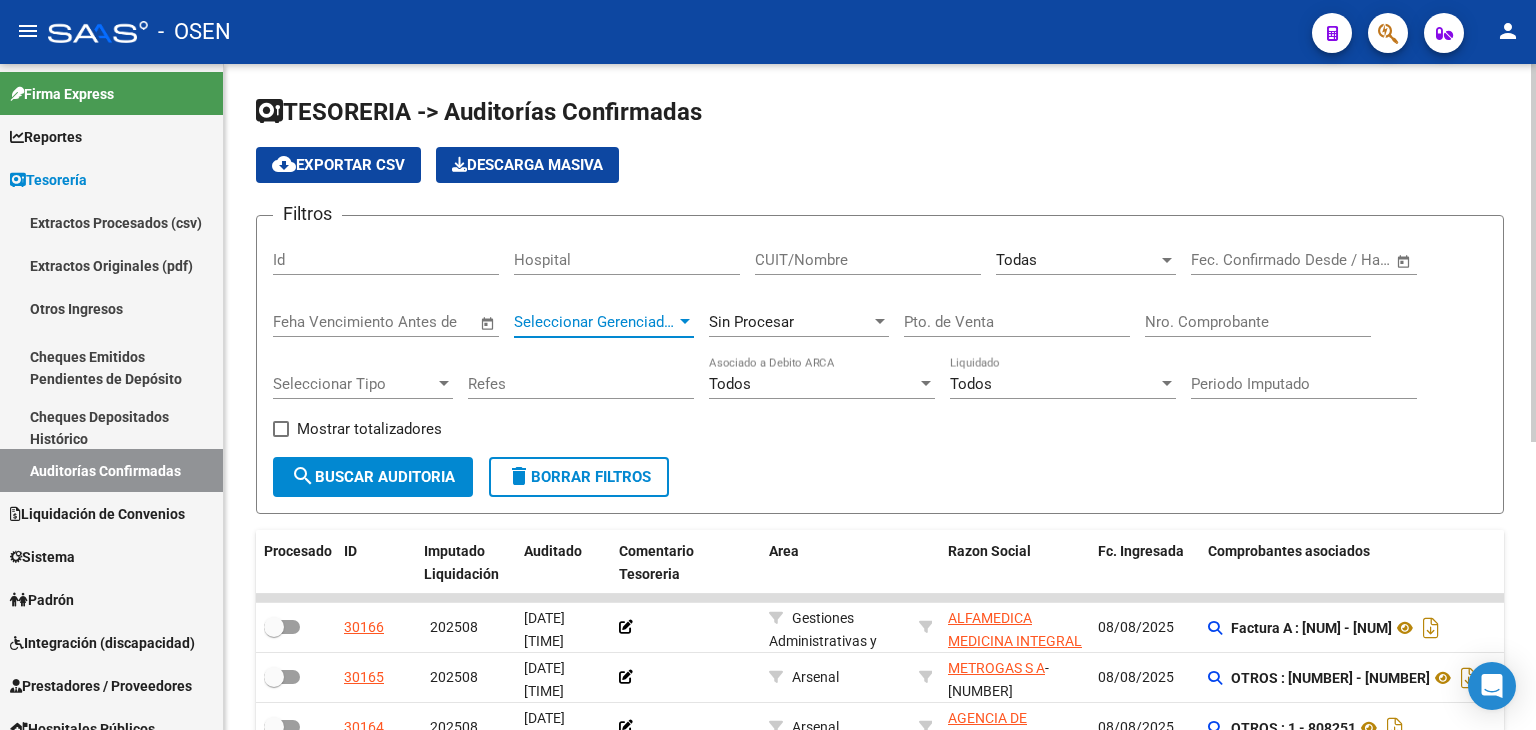 click on "Seleccionar Gerenciador" at bounding box center [595, 322] 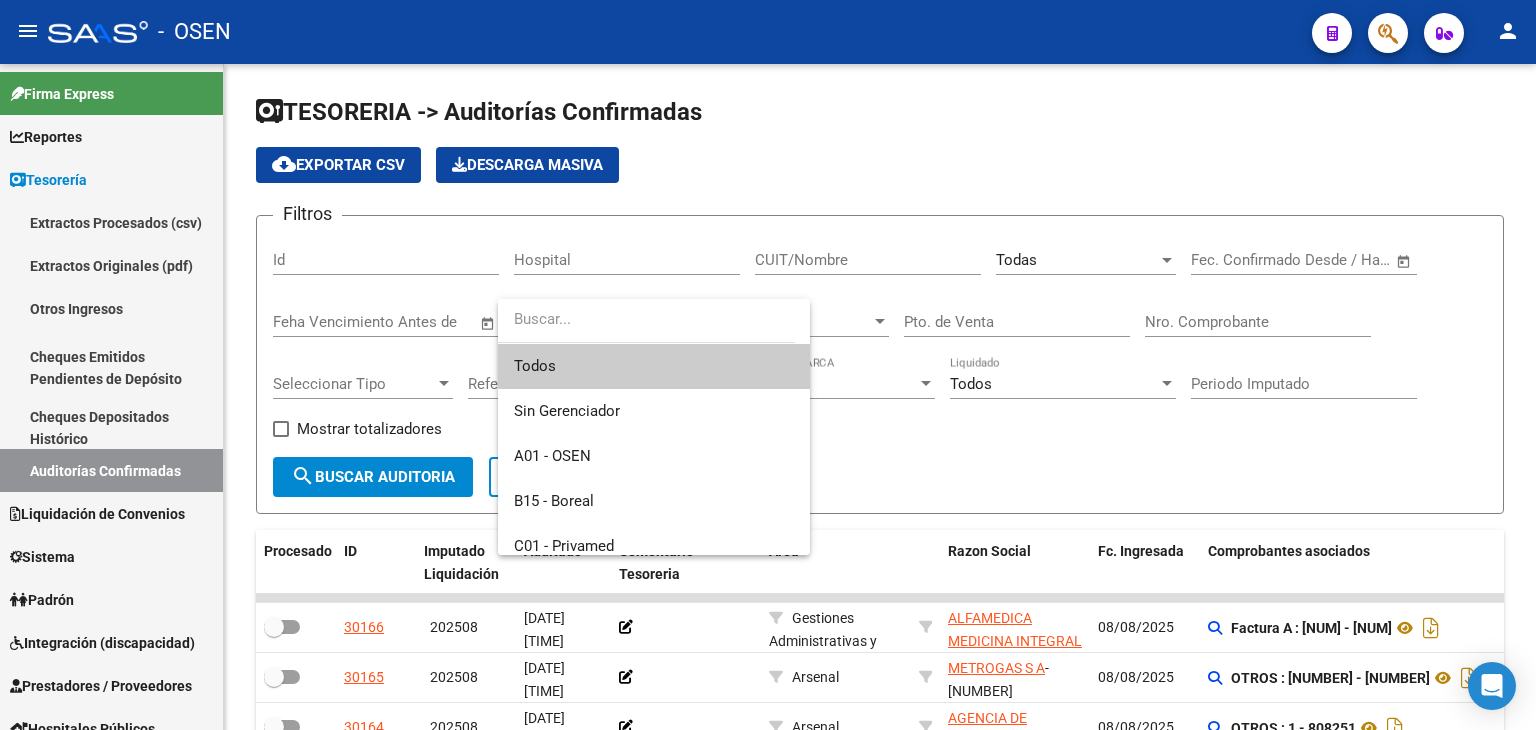 click at bounding box center [768, 365] 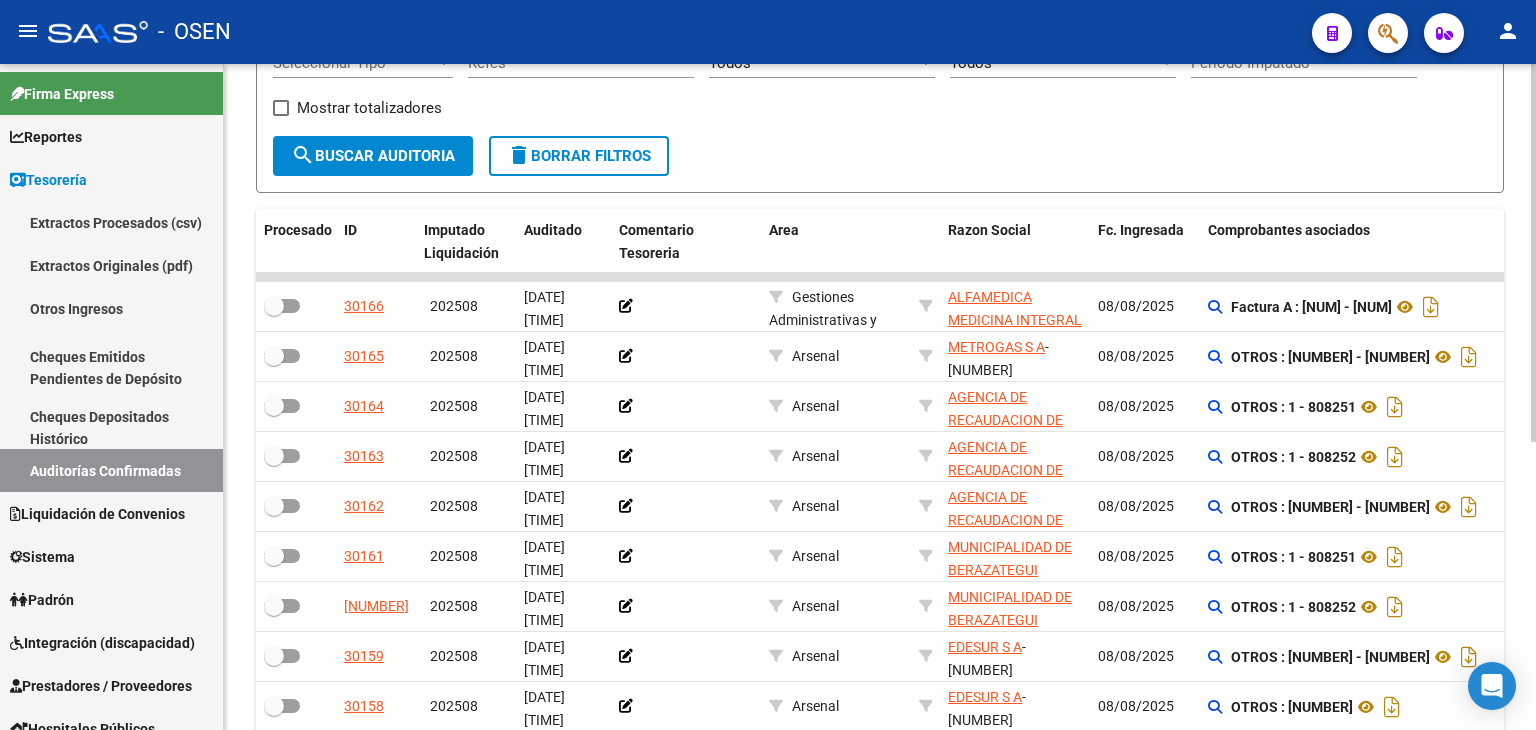 scroll, scrollTop: 333, scrollLeft: 0, axis: vertical 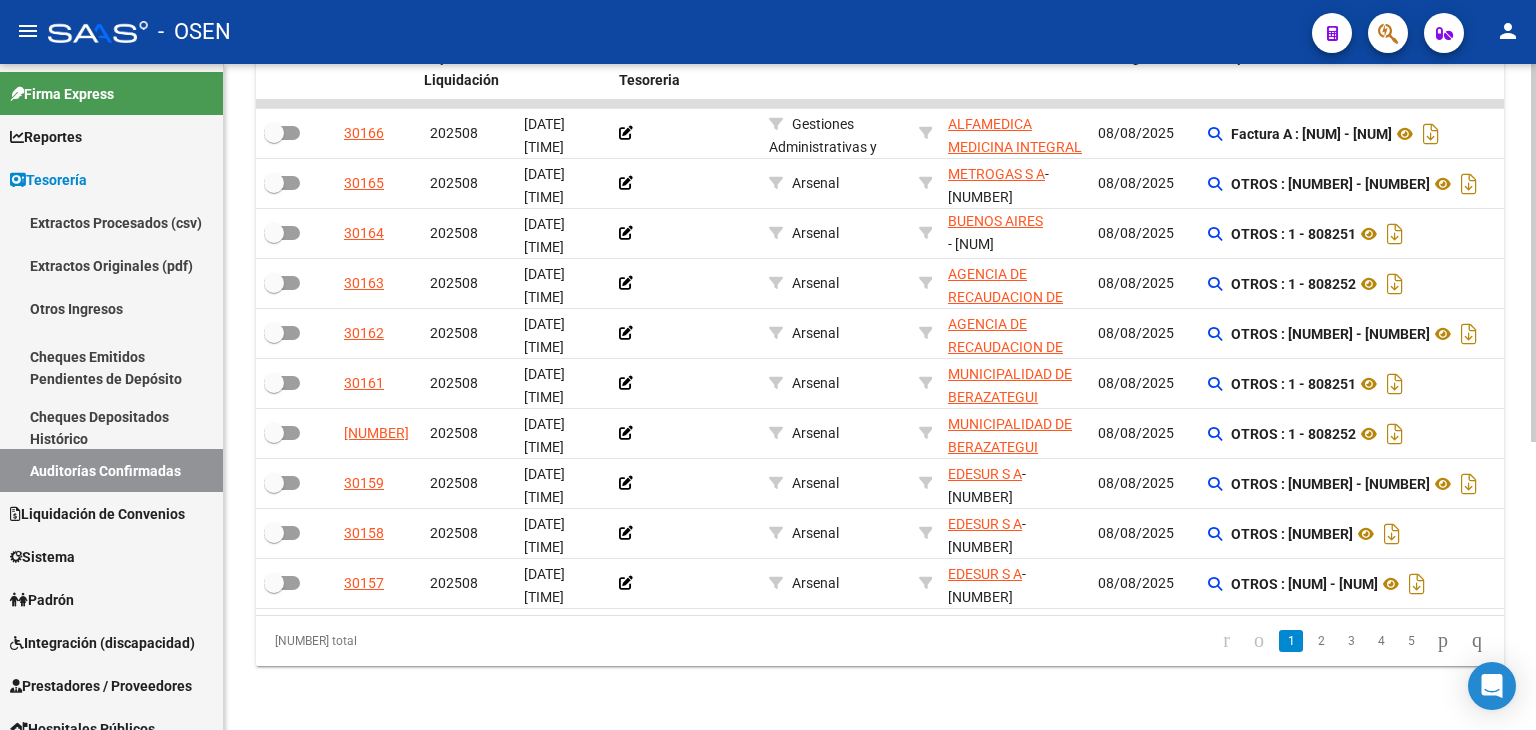 click on "2" 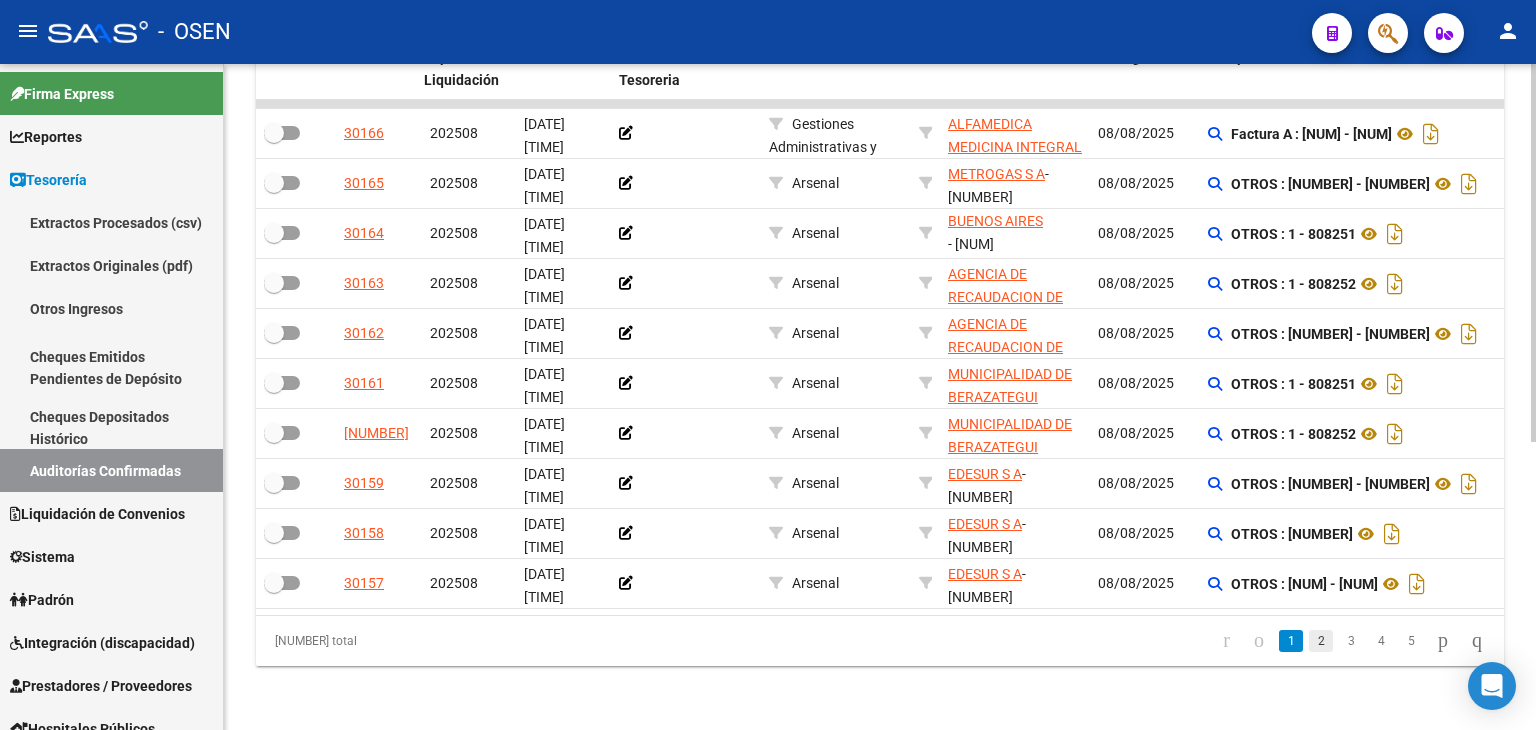click on "2" 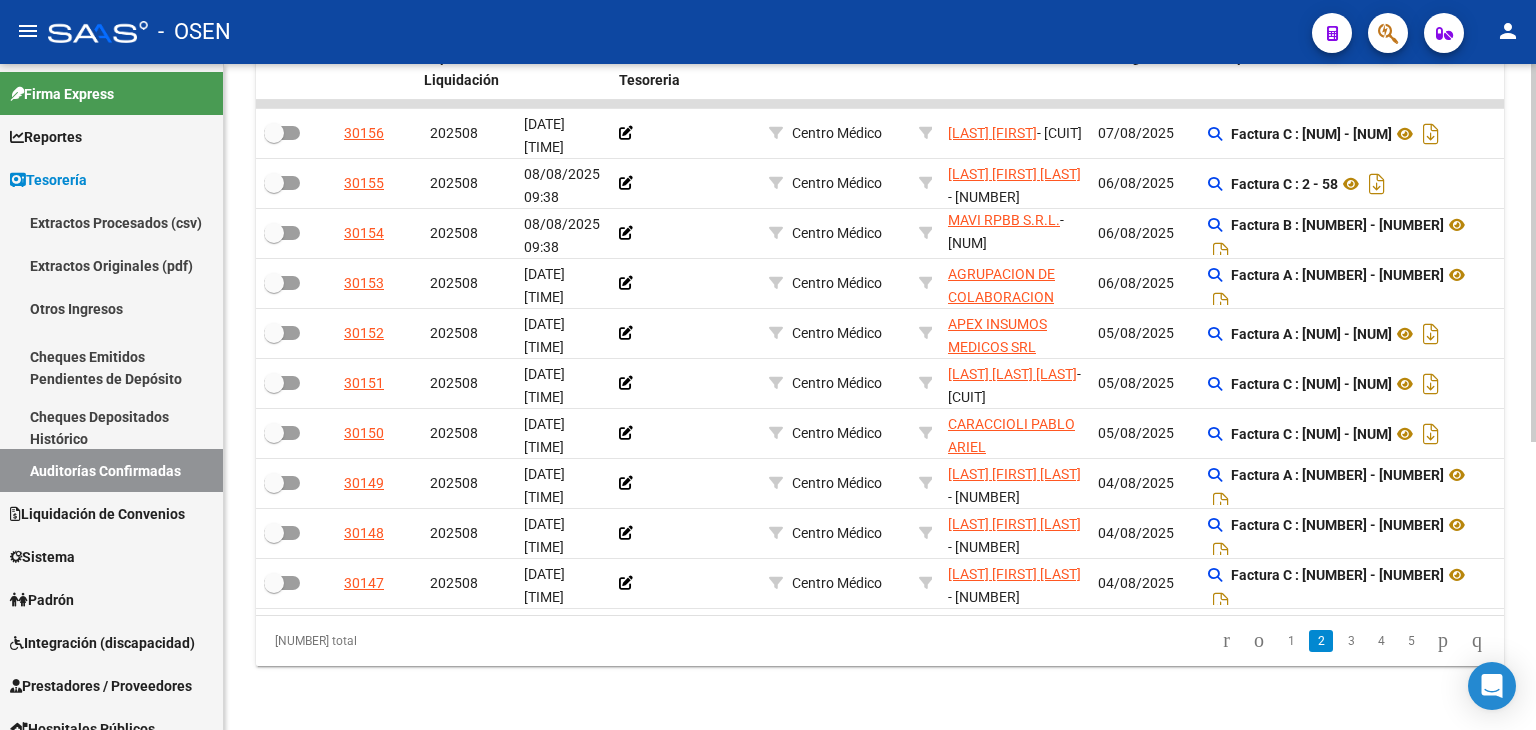 scroll, scrollTop: 3, scrollLeft: 0, axis: vertical 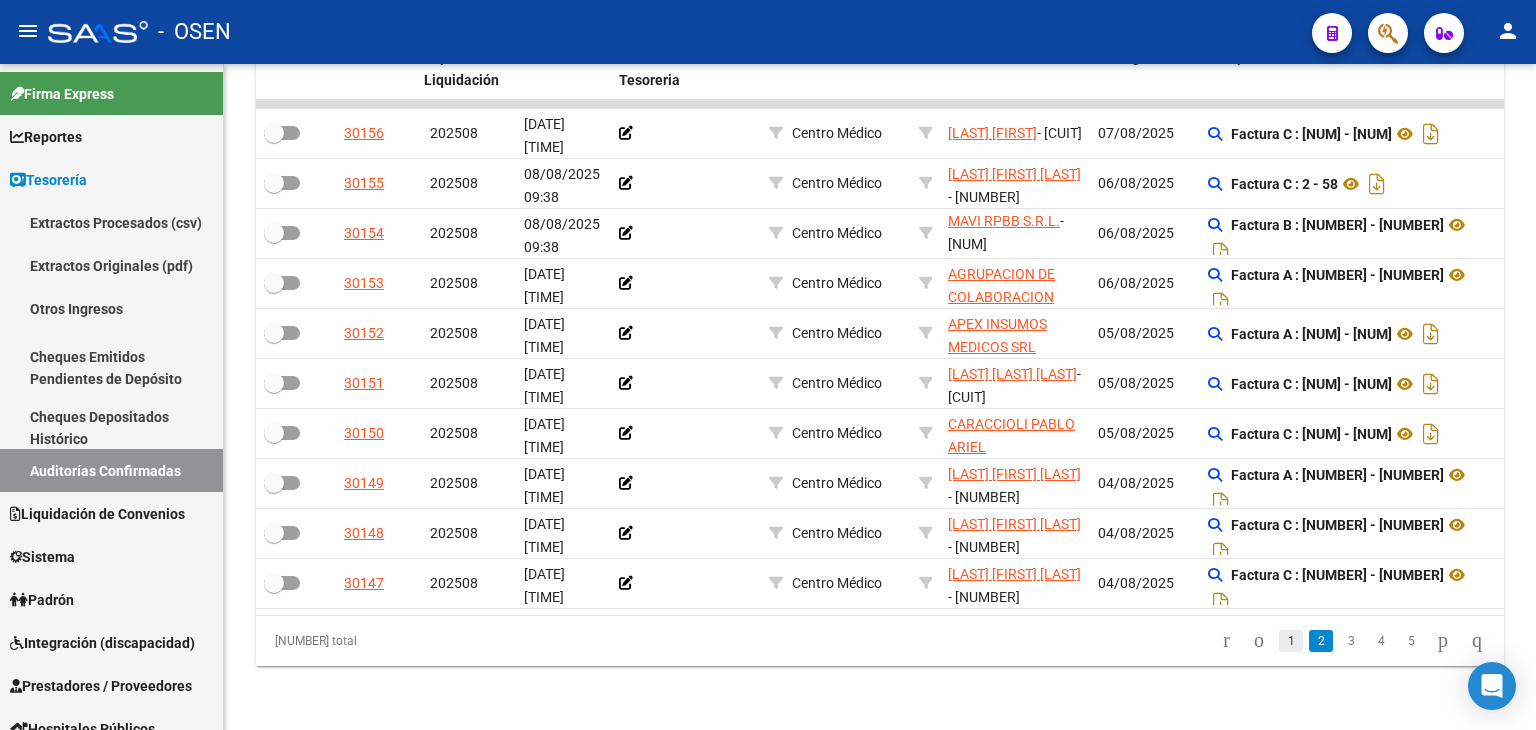 click on "1" 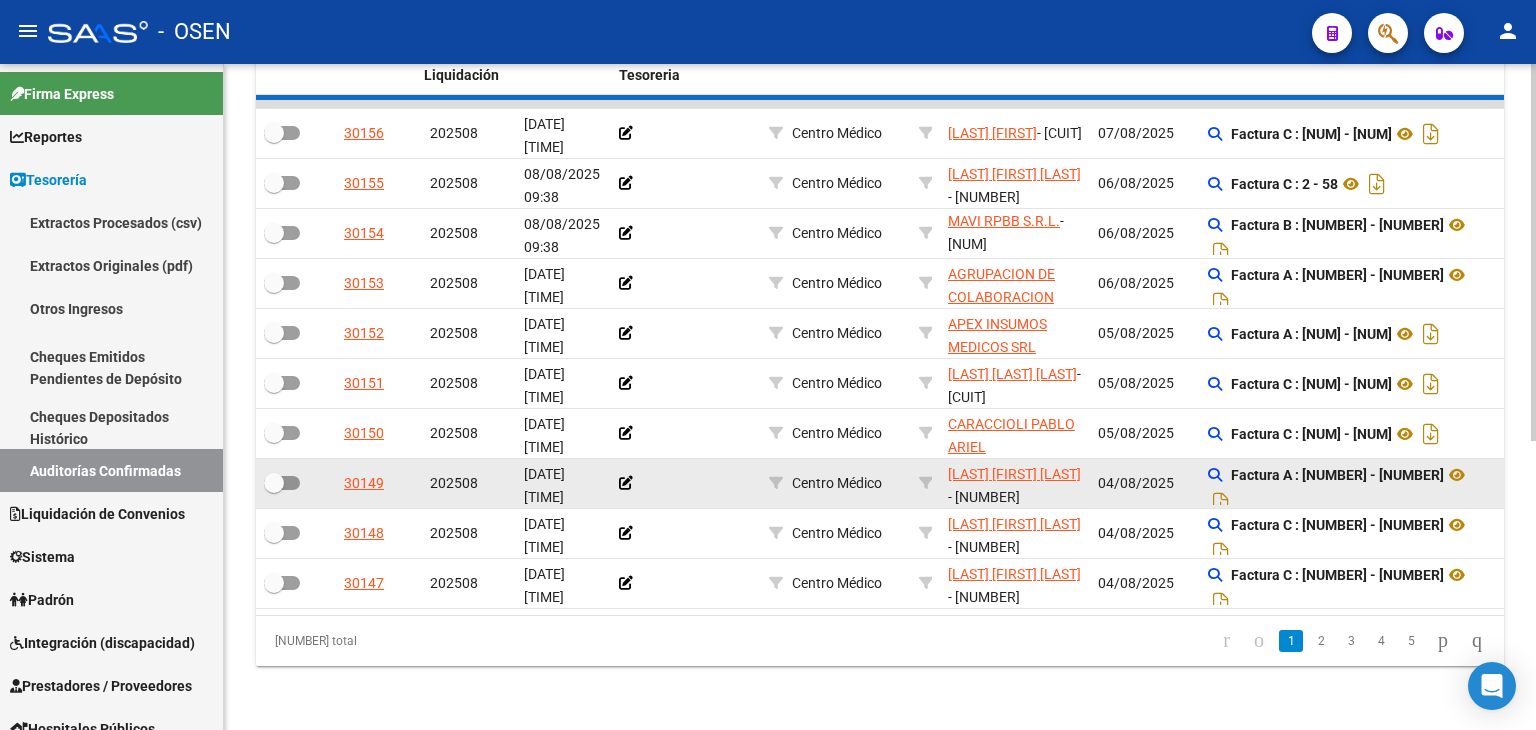 scroll, scrollTop: 71, scrollLeft: 0, axis: vertical 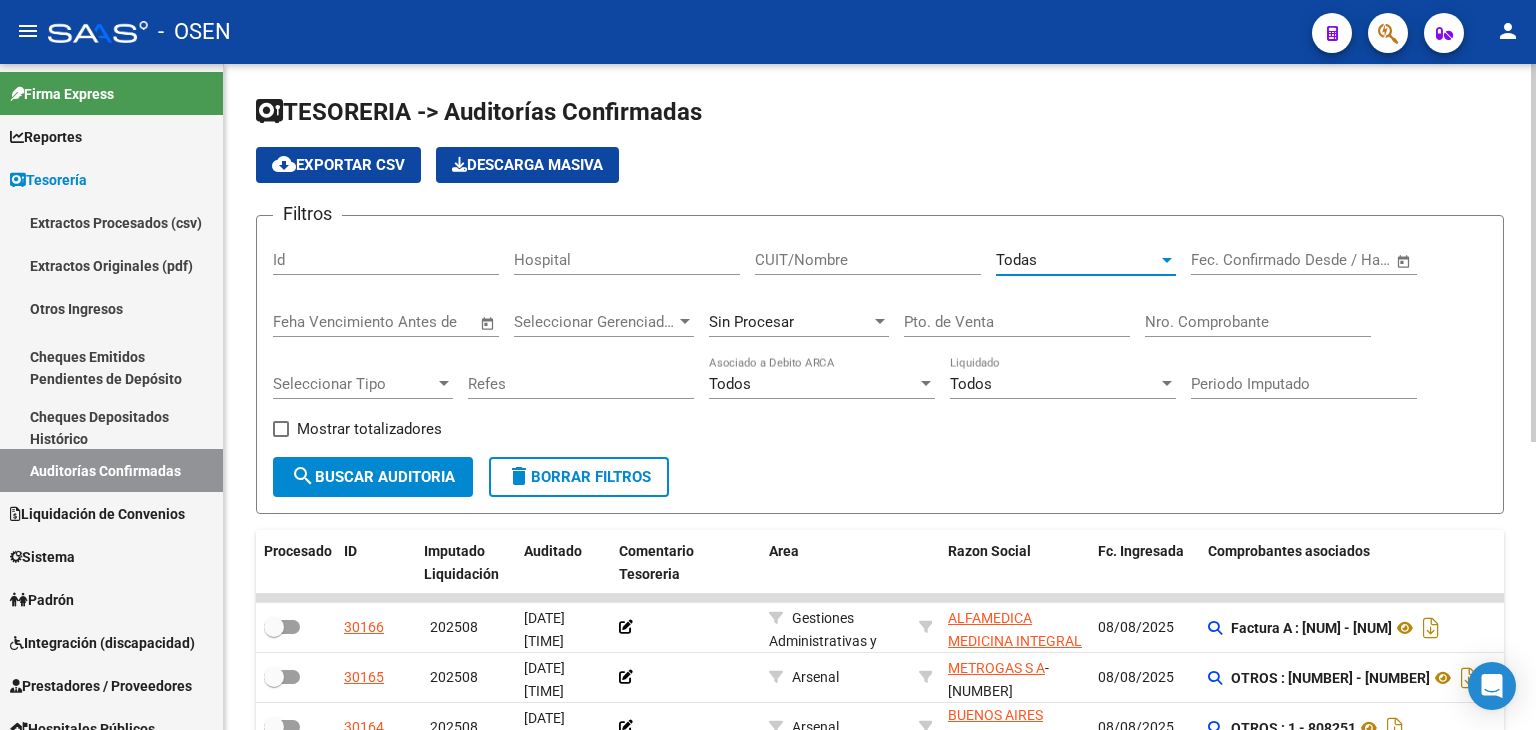 click on "Todas" at bounding box center (1077, 260) 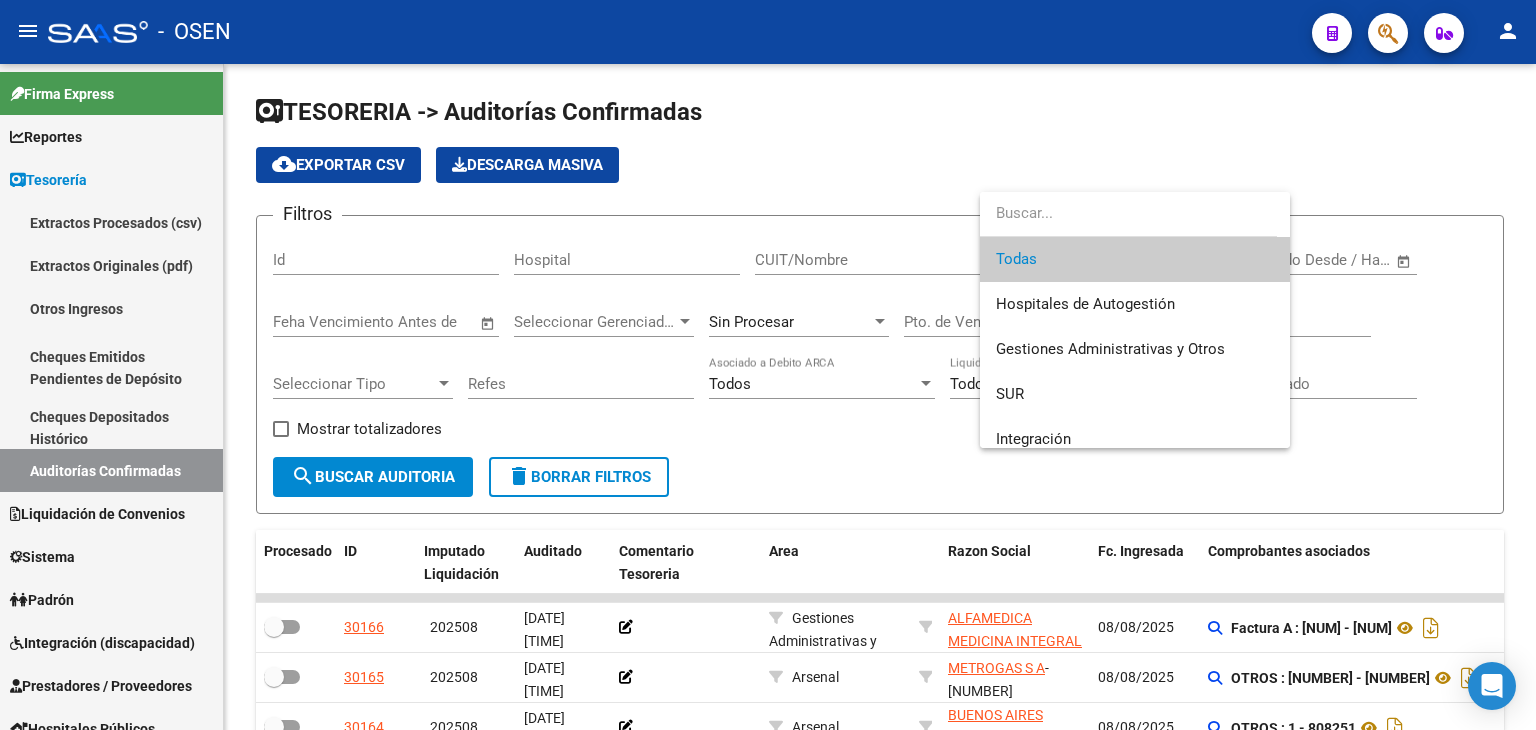 click at bounding box center [768, 365] 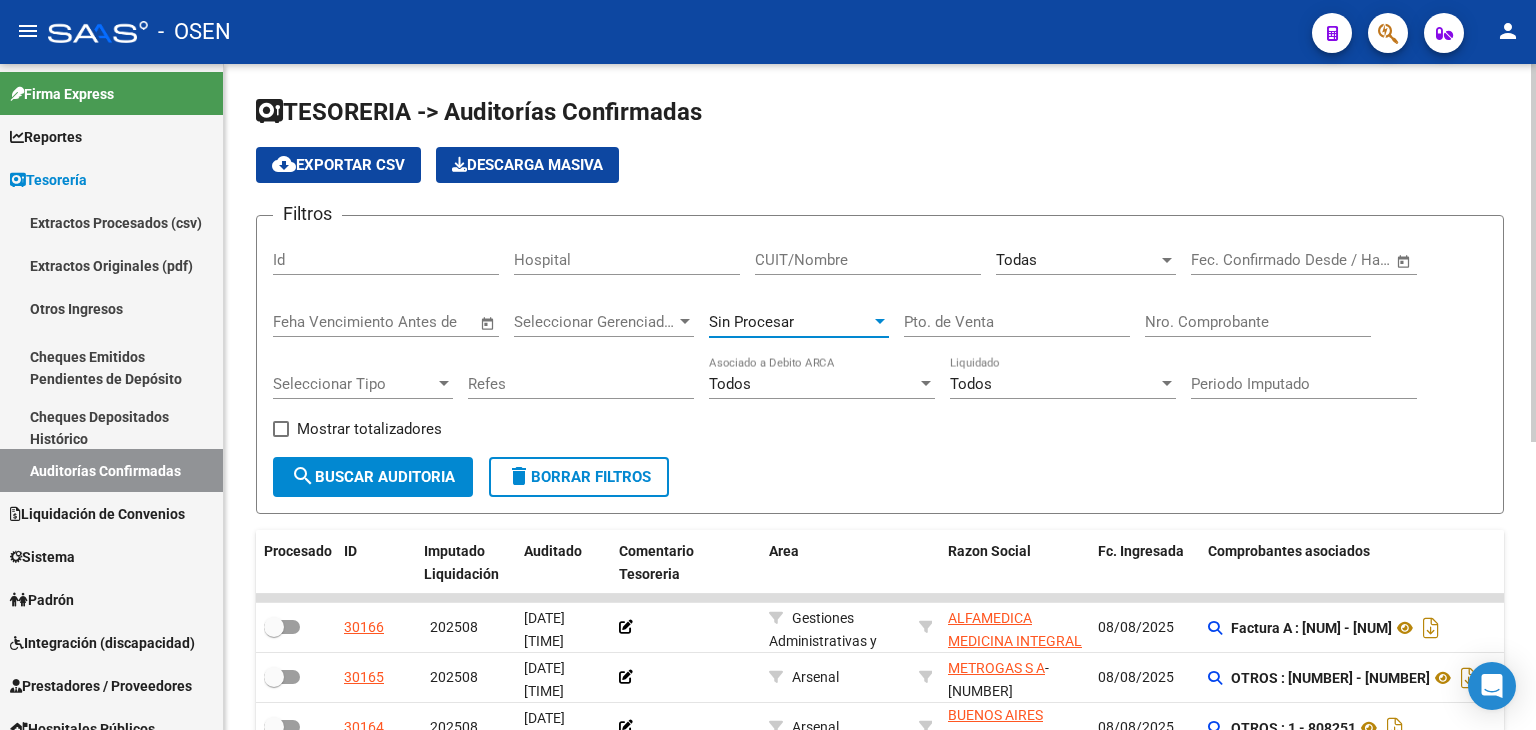 click on "Sin Procesar" at bounding box center [751, 322] 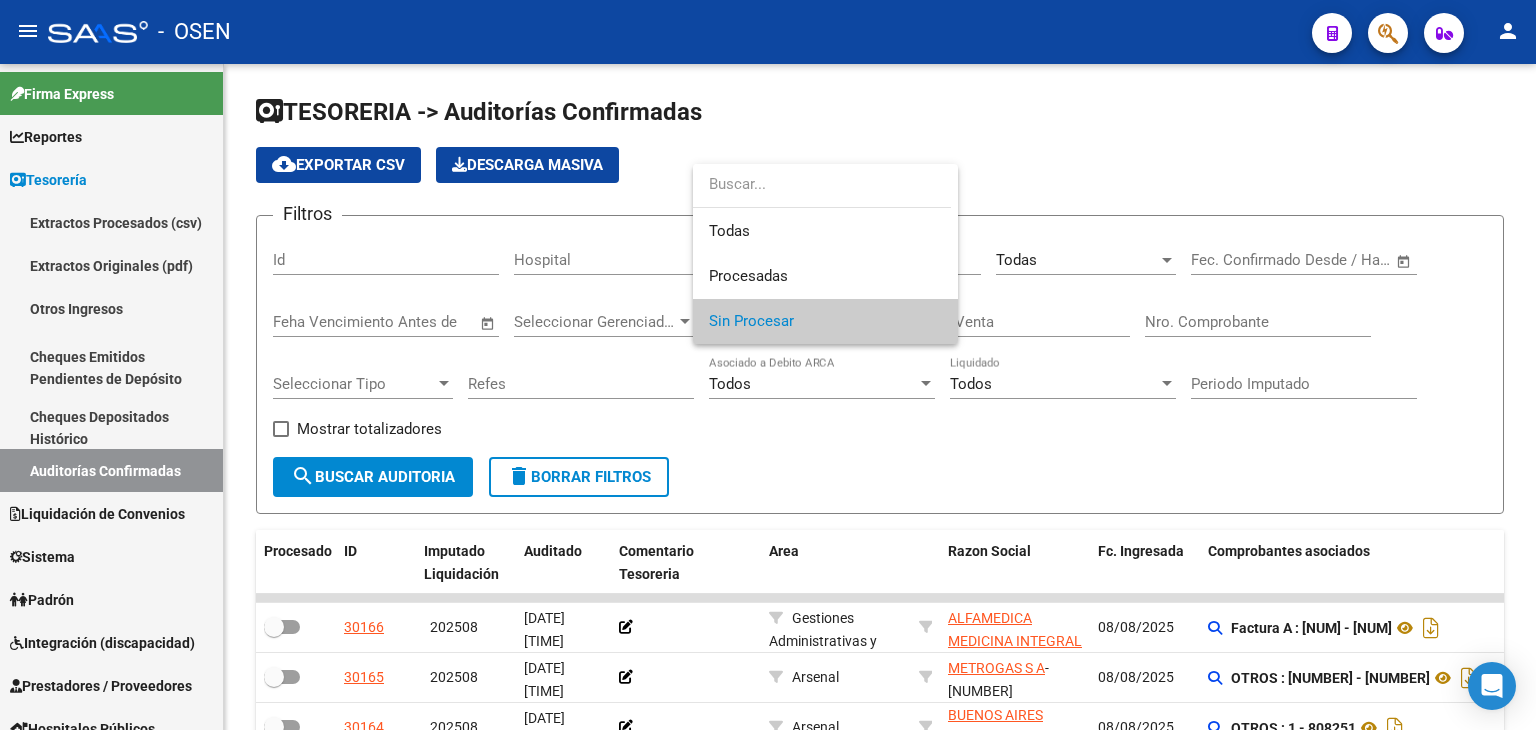click at bounding box center (768, 365) 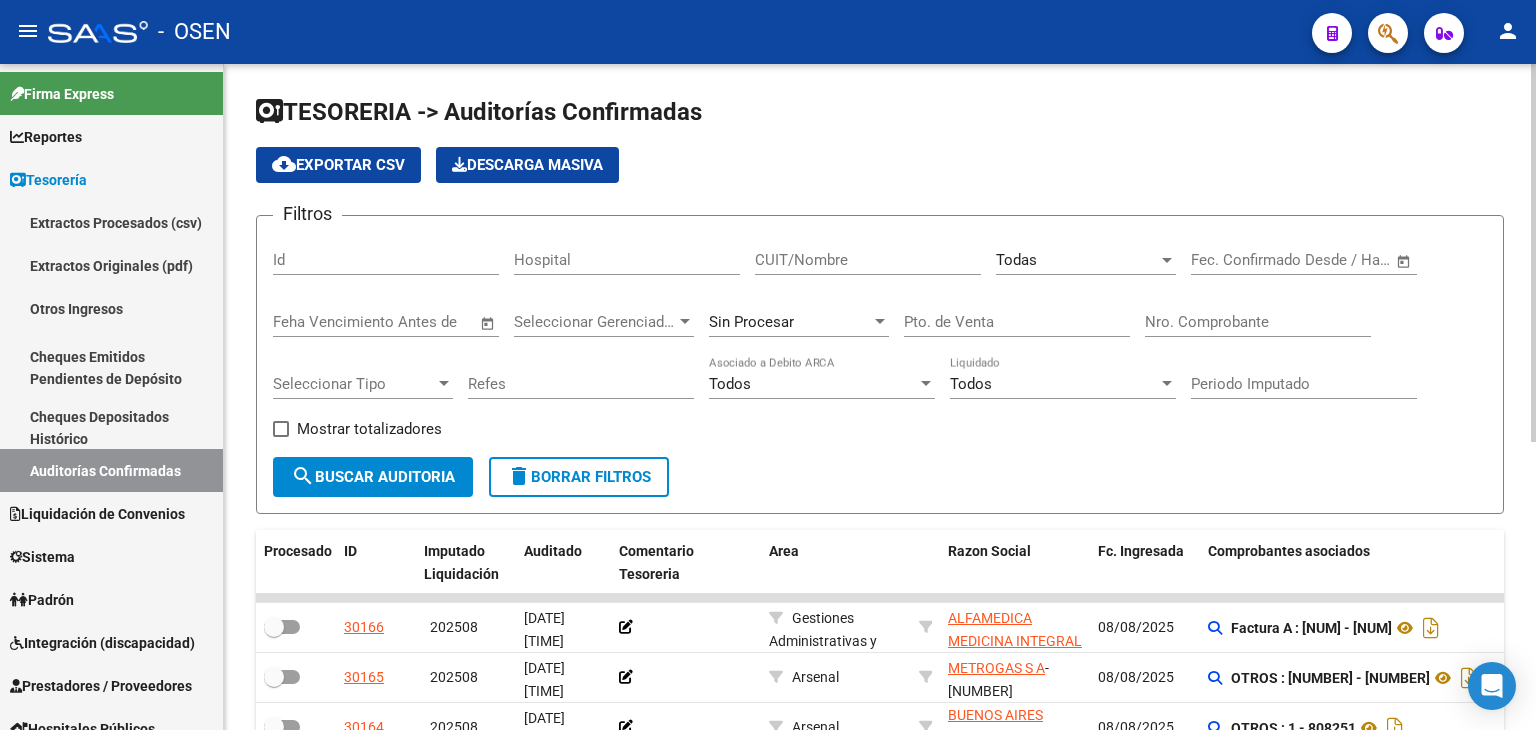 click on "Seleccionar Gerenciador" at bounding box center [595, 322] 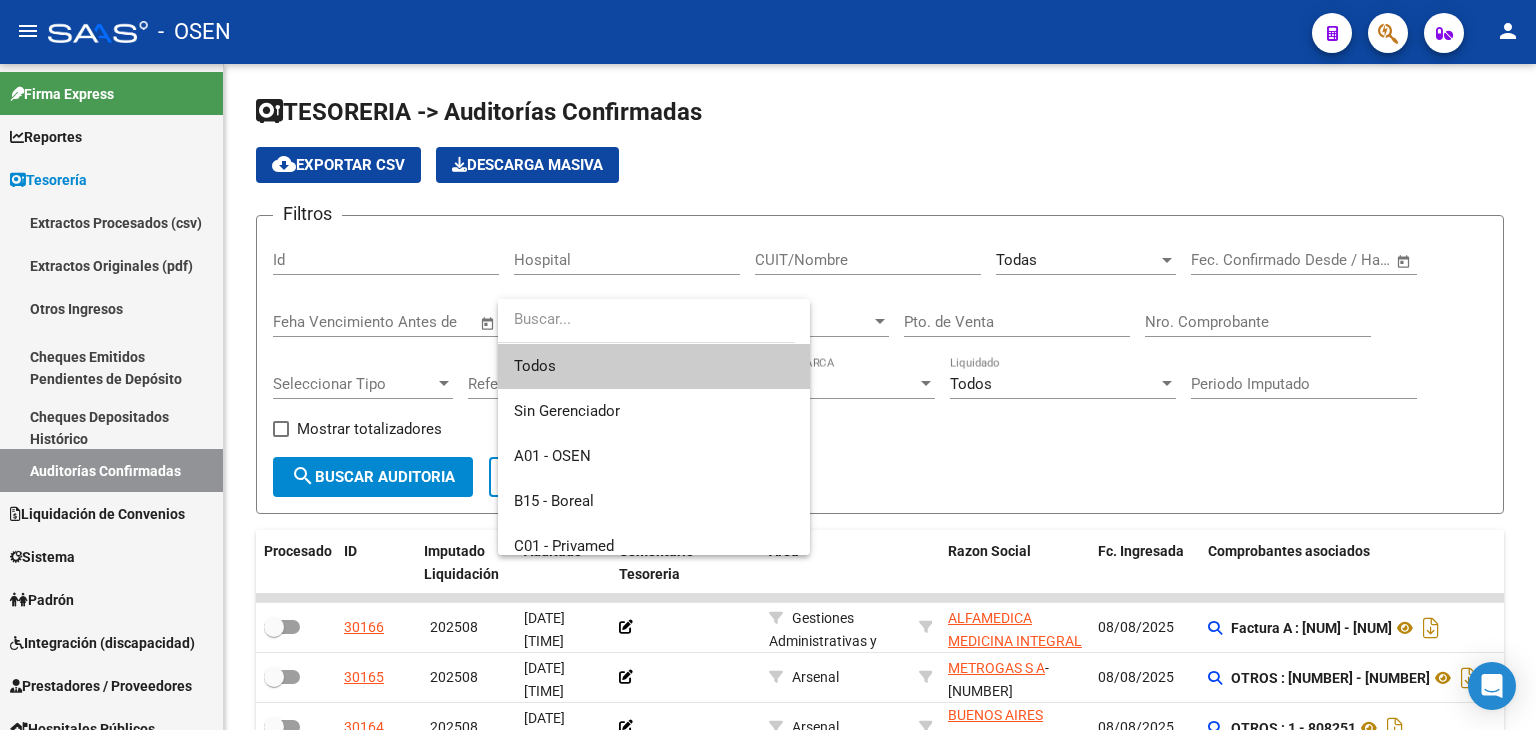 click at bounding box center [768, 365] 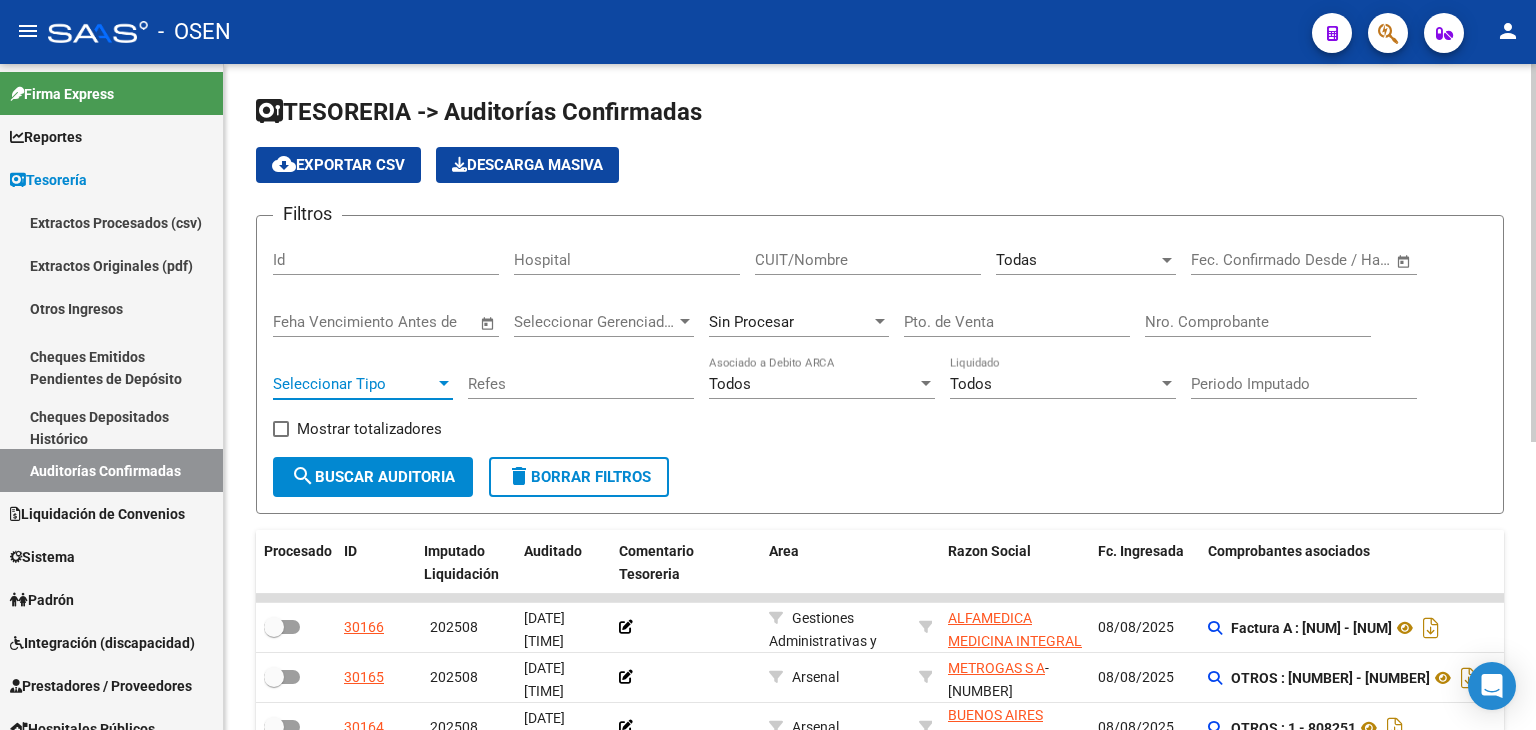 click on "Seleccionar Tipo" at bounding box center (354, 384) 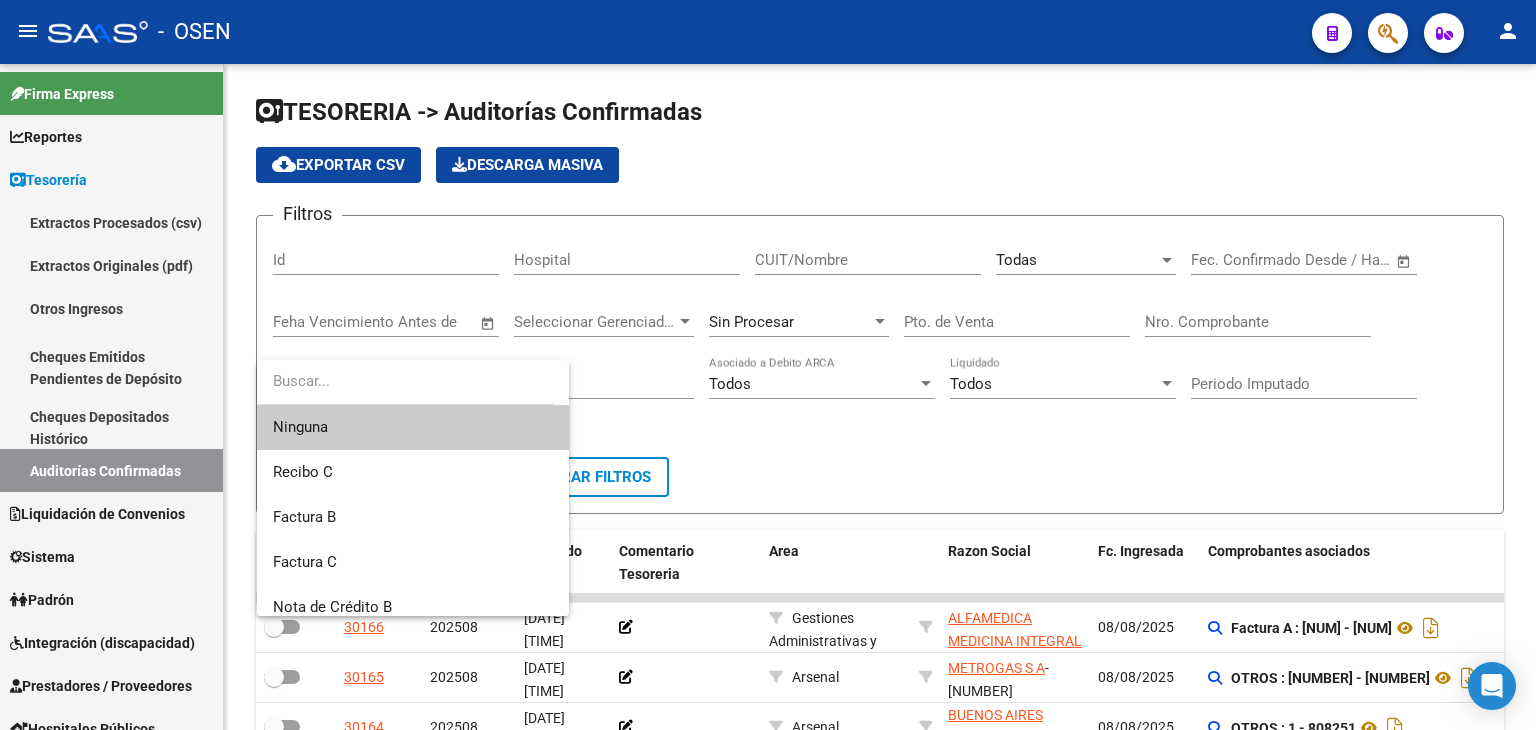 click at bounding box center (768, 365) 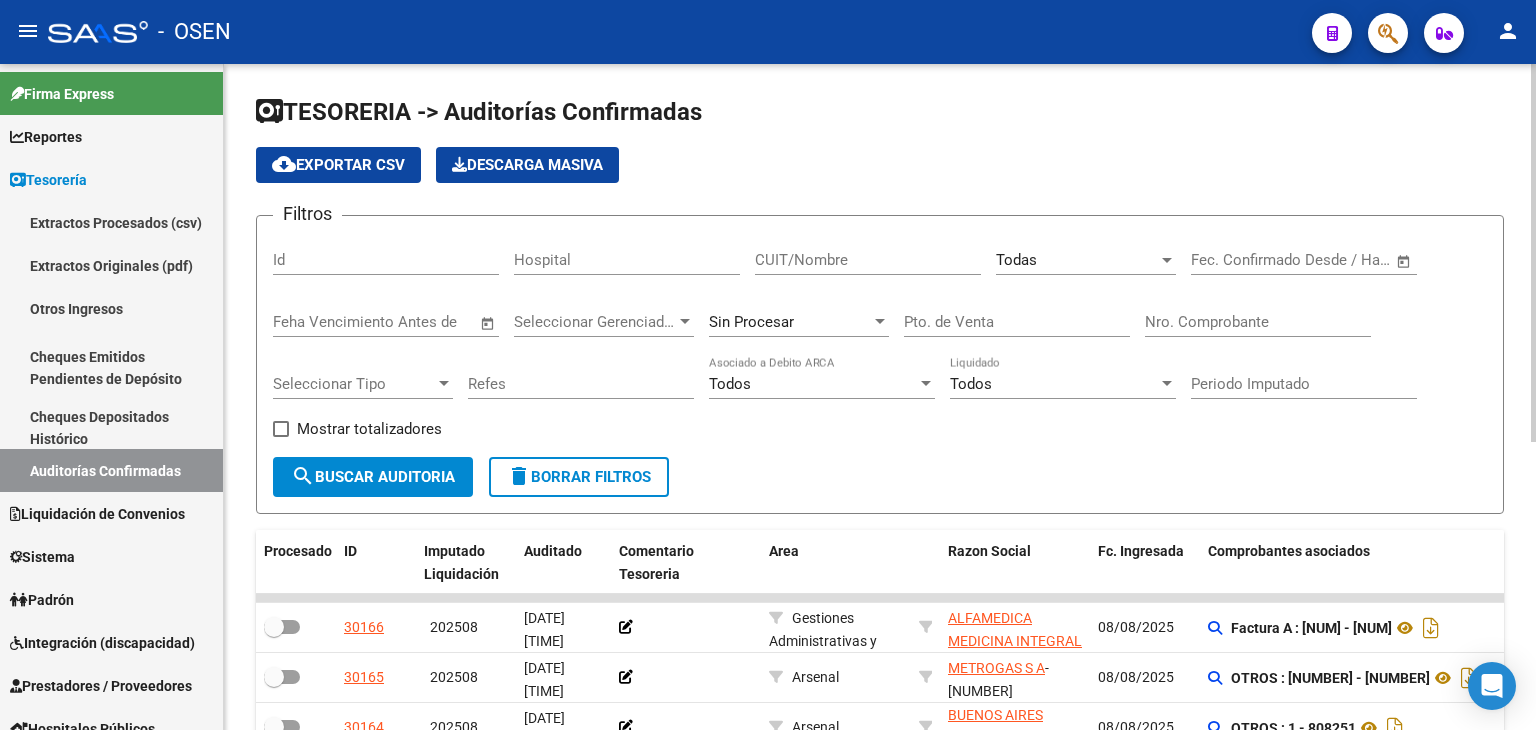 click on "Todas Seleccionar Area" 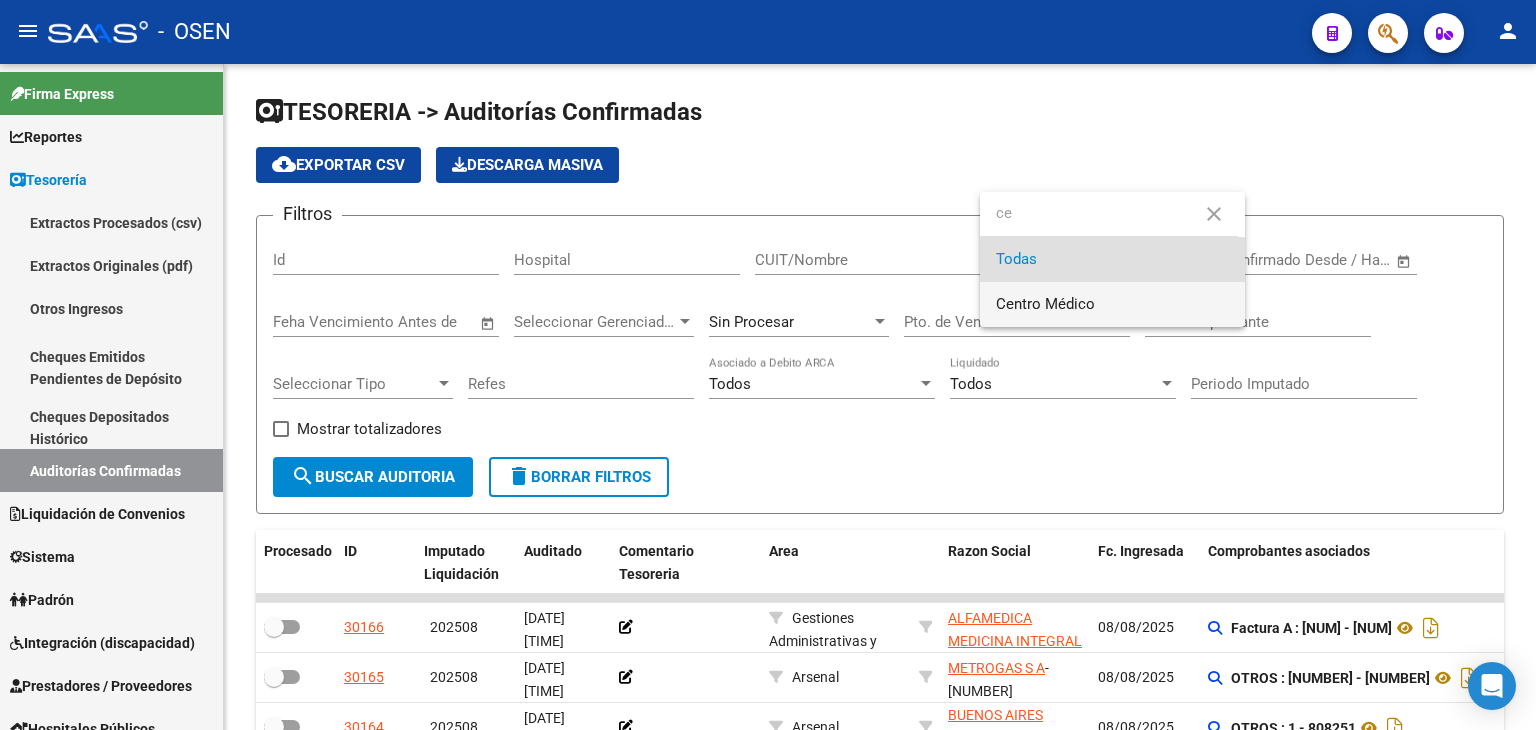 type on "ce" 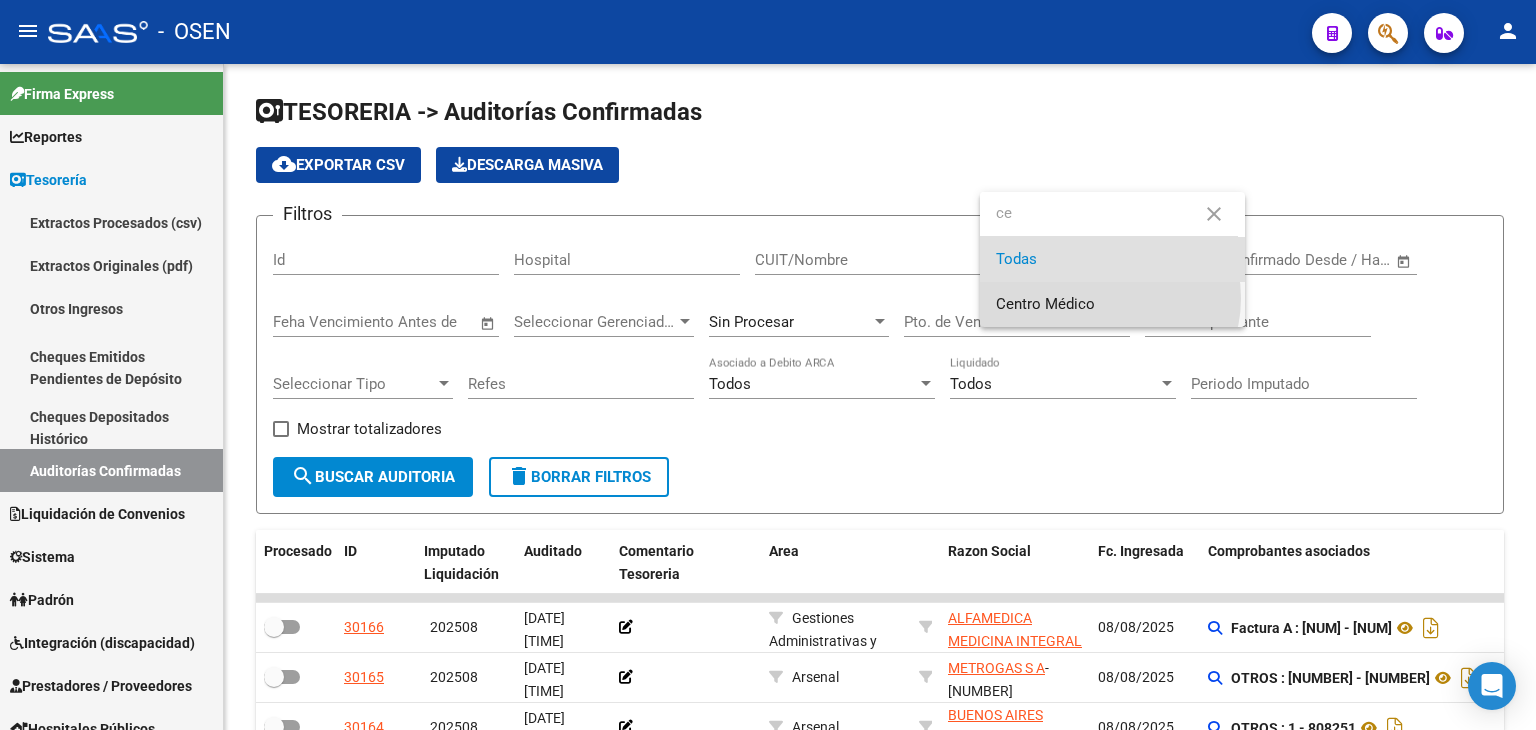 click on "Centro Médico" at bounding box center [1112, 304] 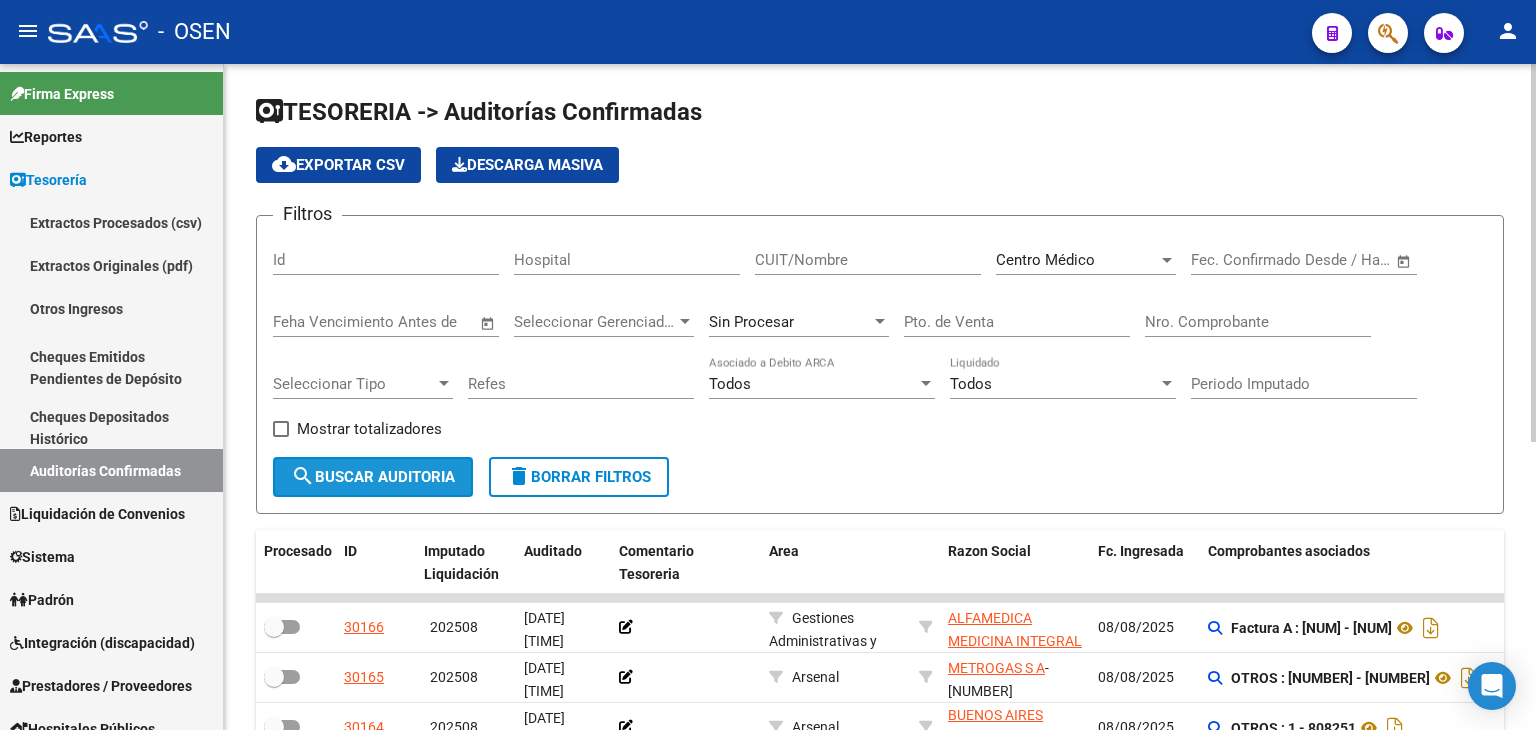 click on "search  Buscar Auditoria" 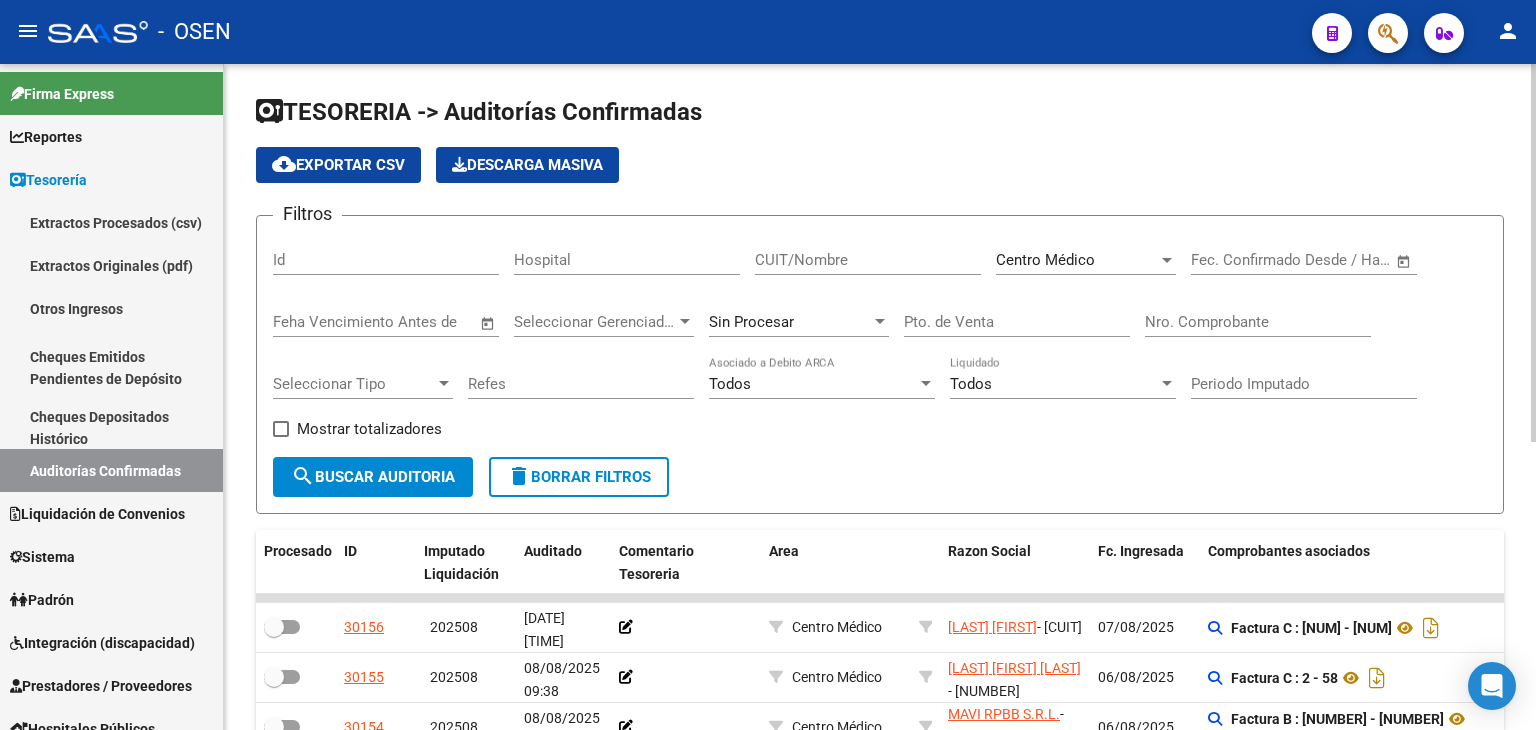 scroll, scrollTop: 333, scrollLeft: 0, axis: vertical 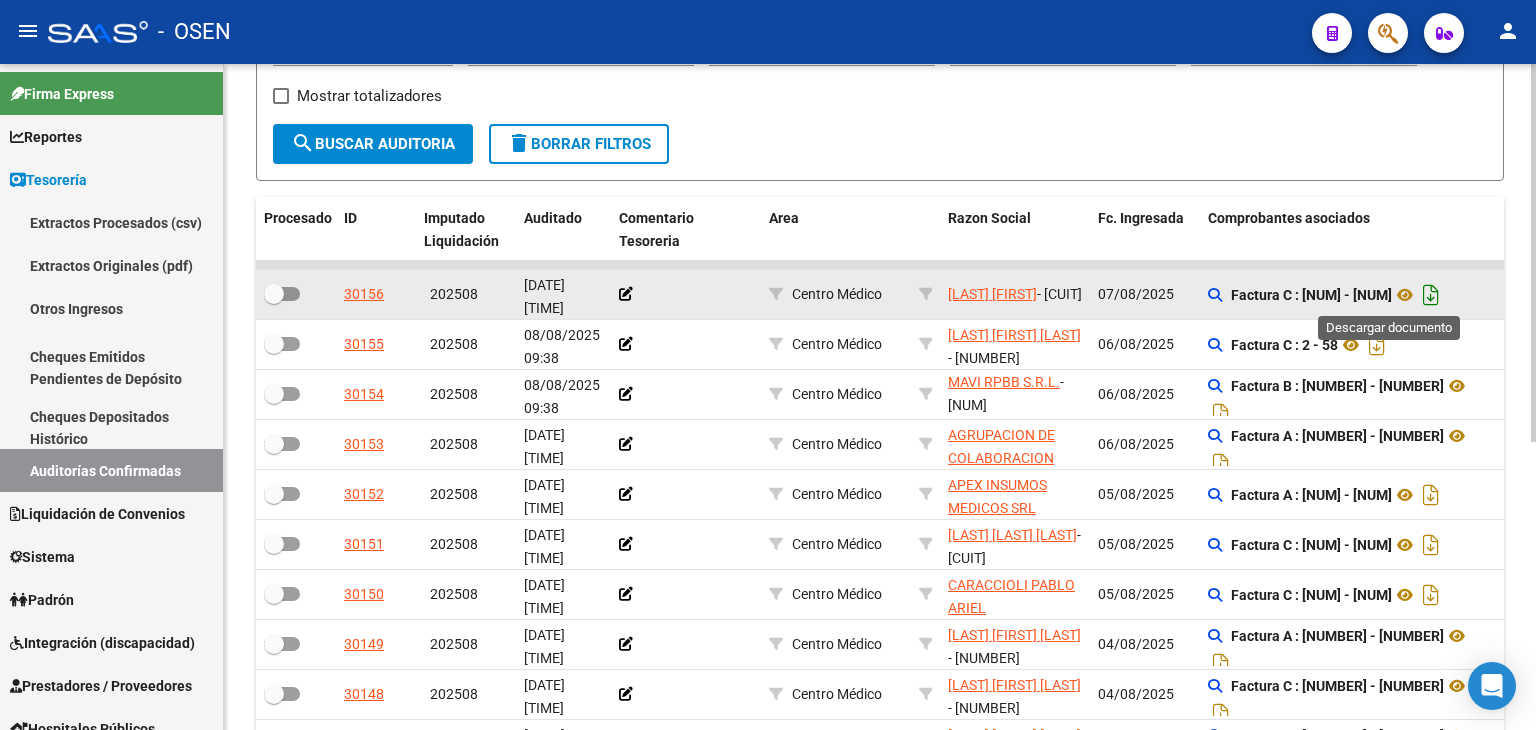 click 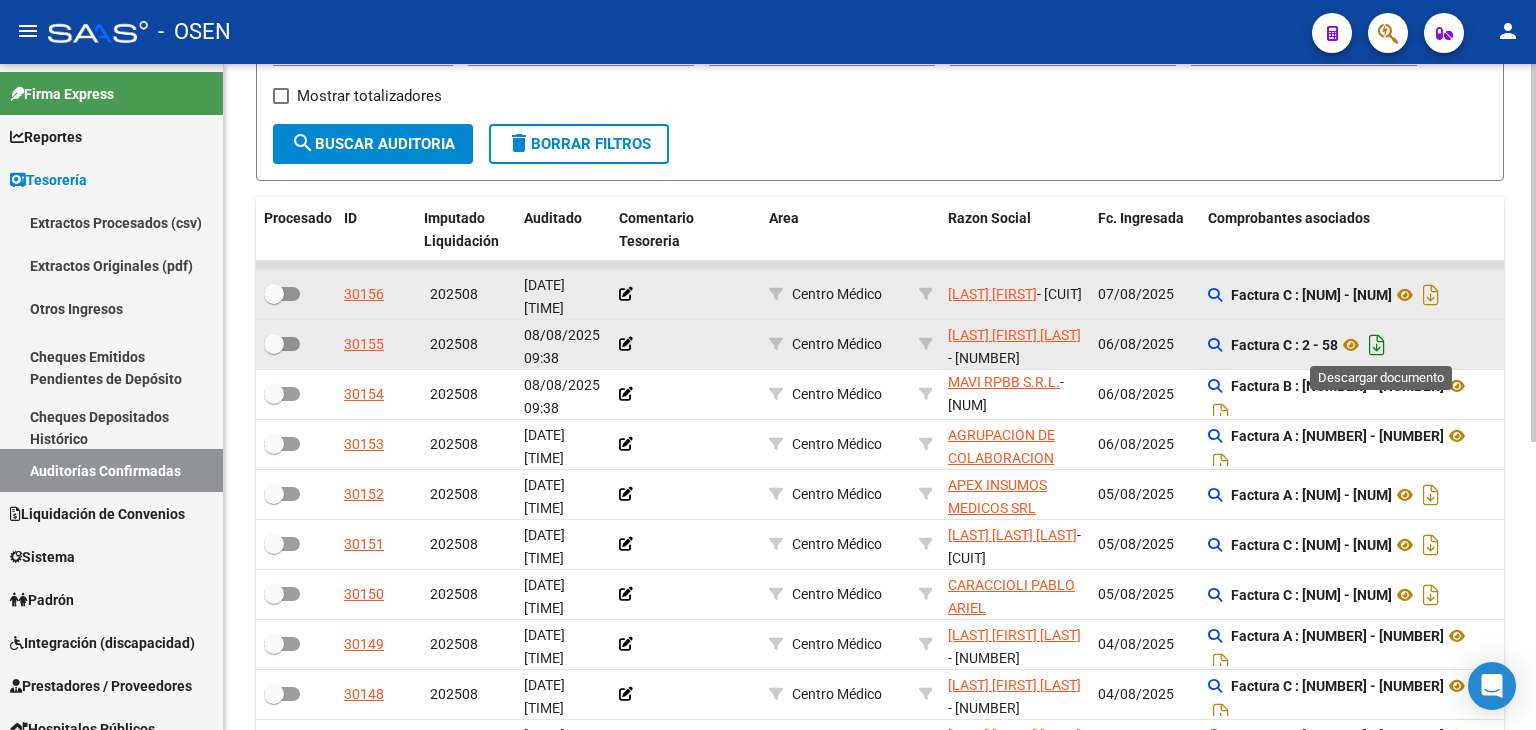 click 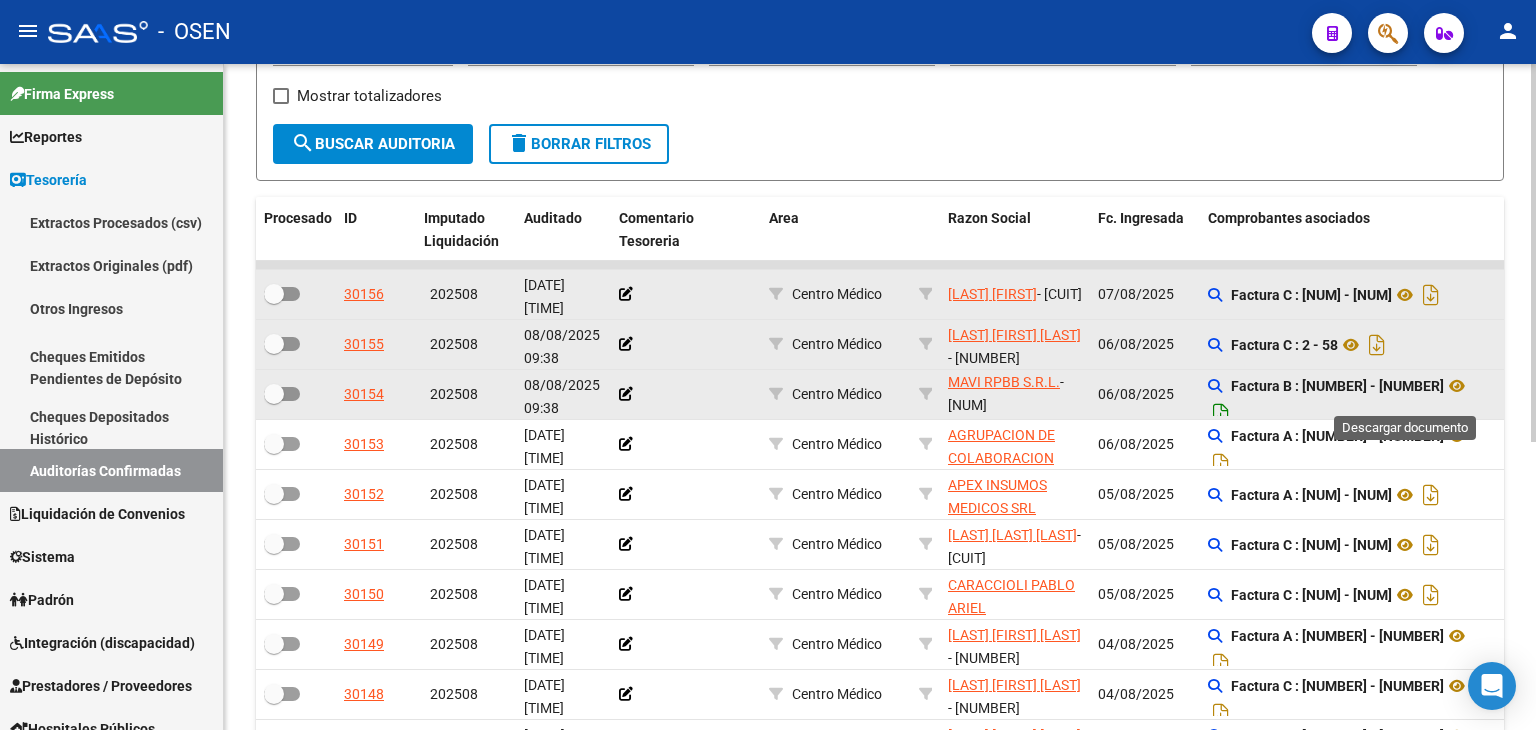 click 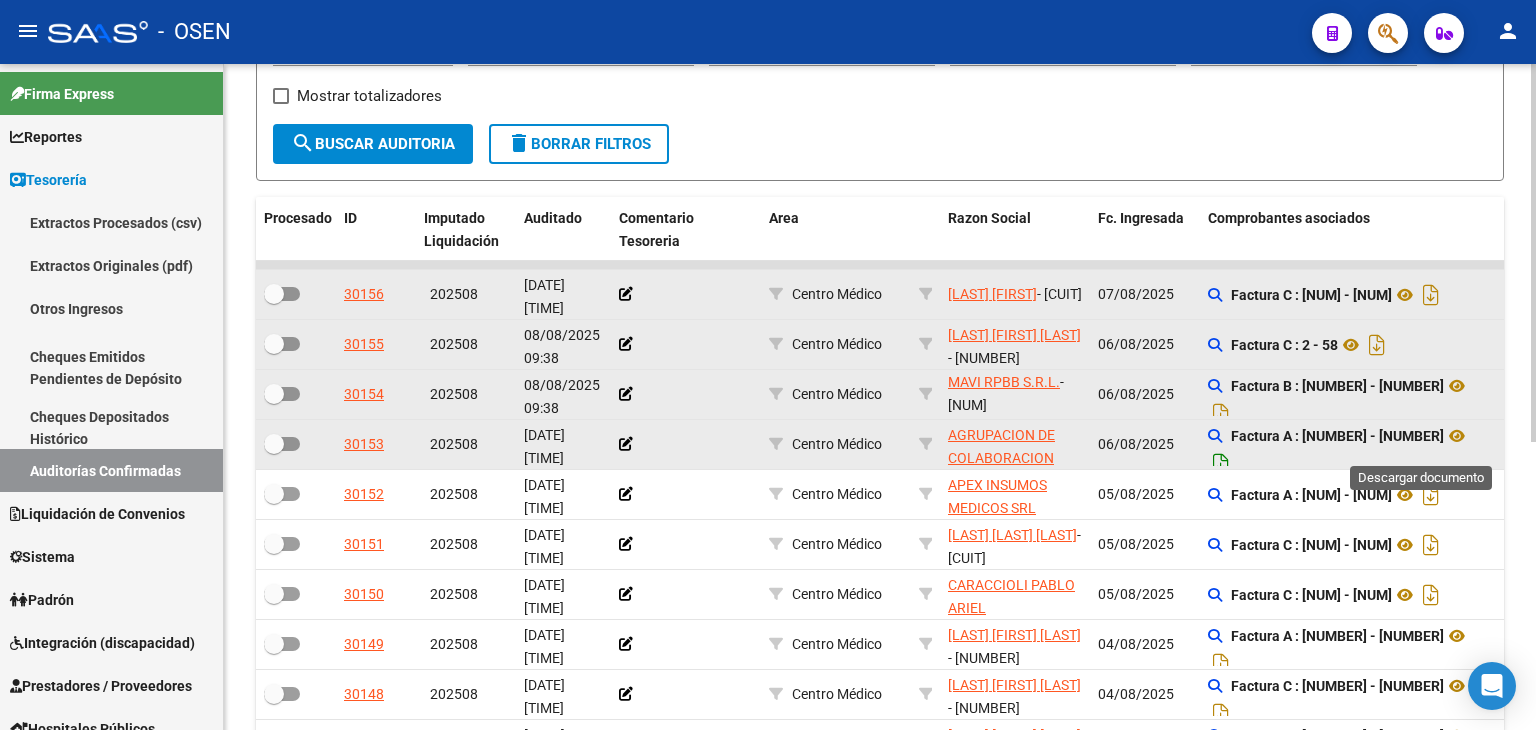 click 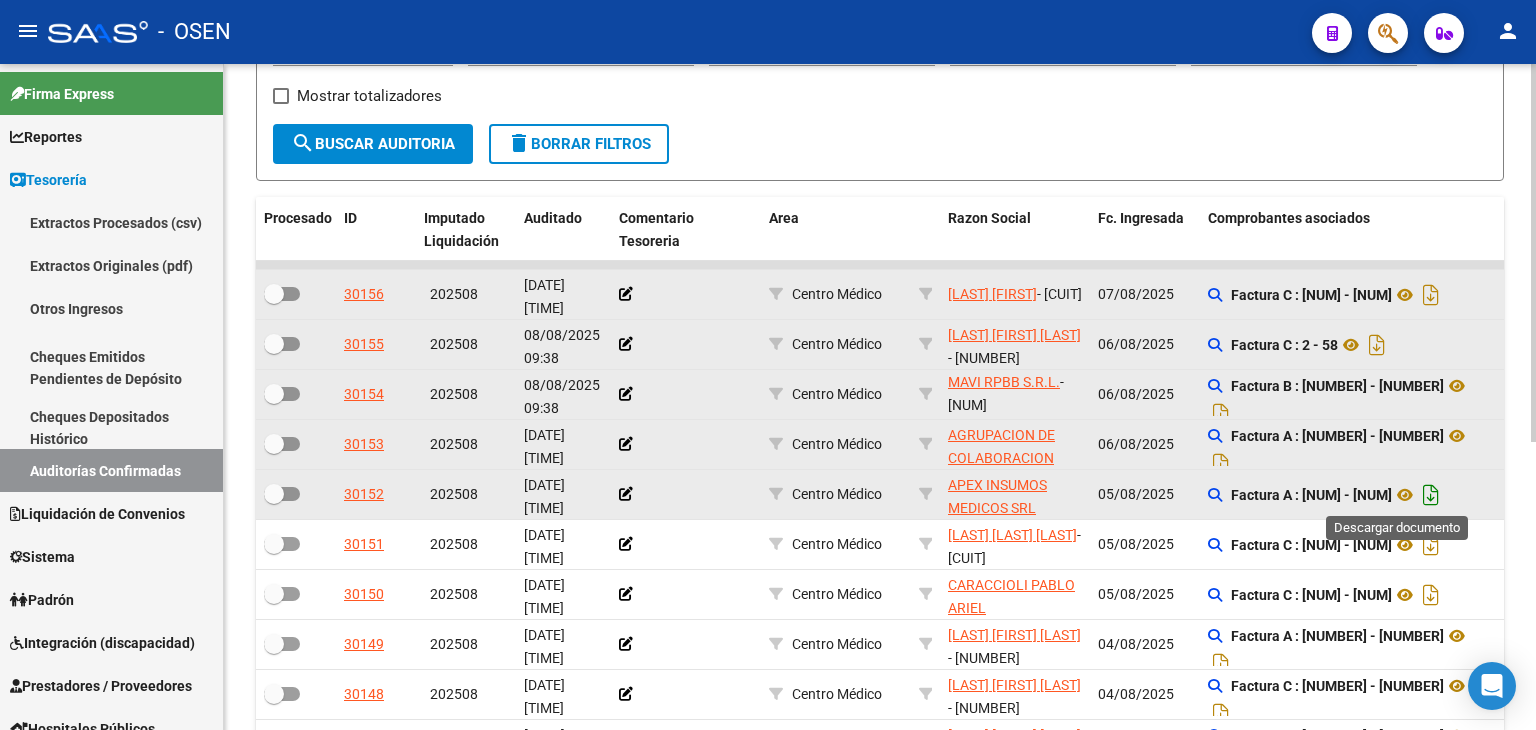 click 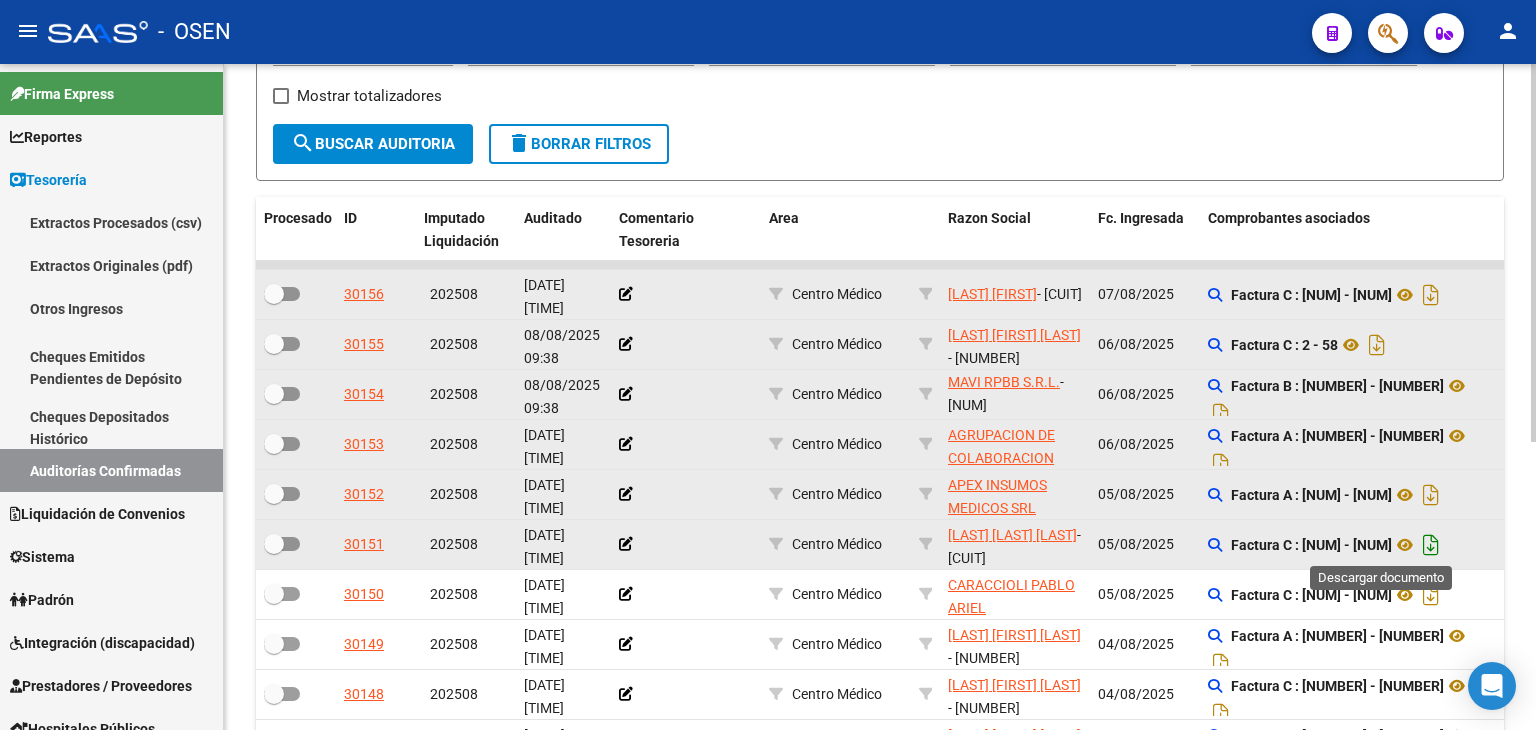 click 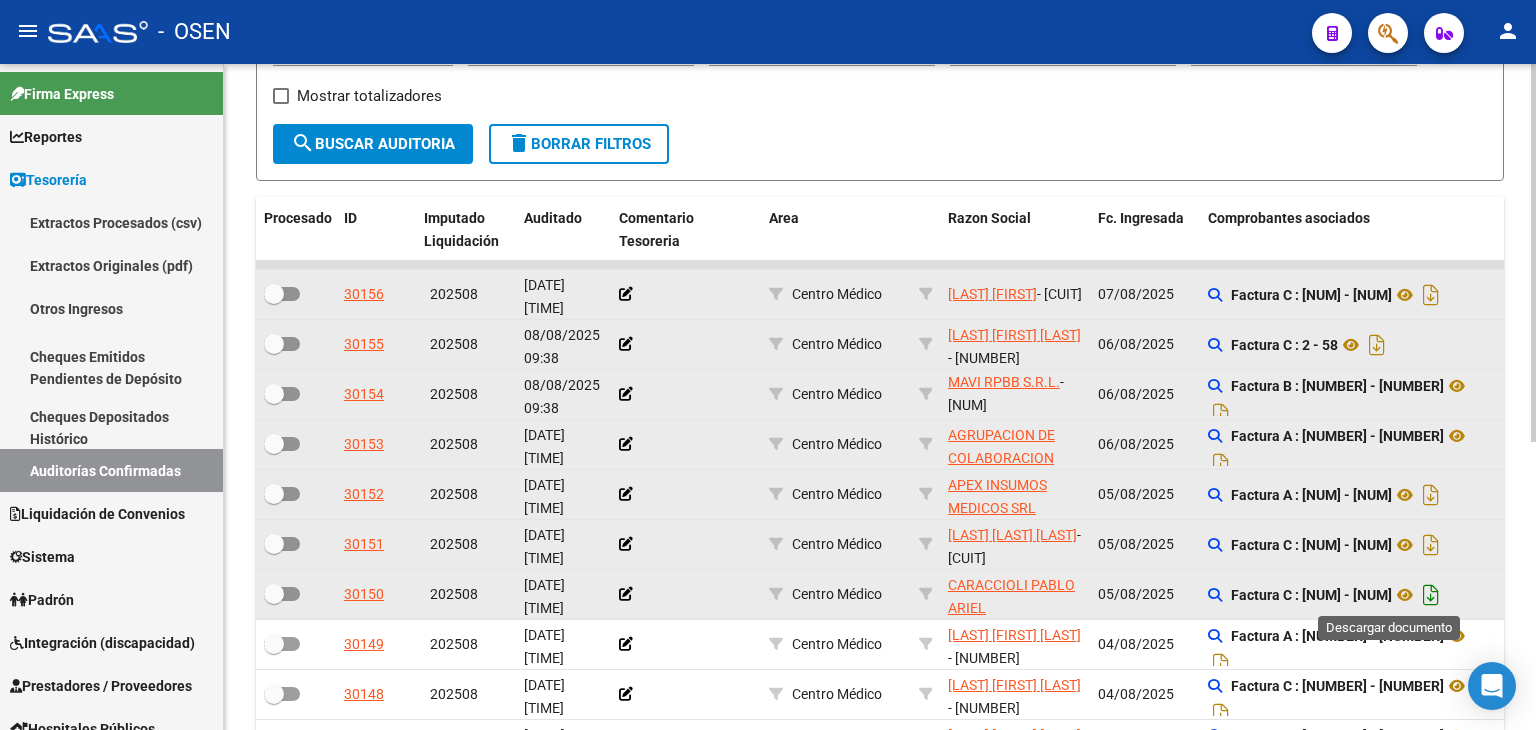 click 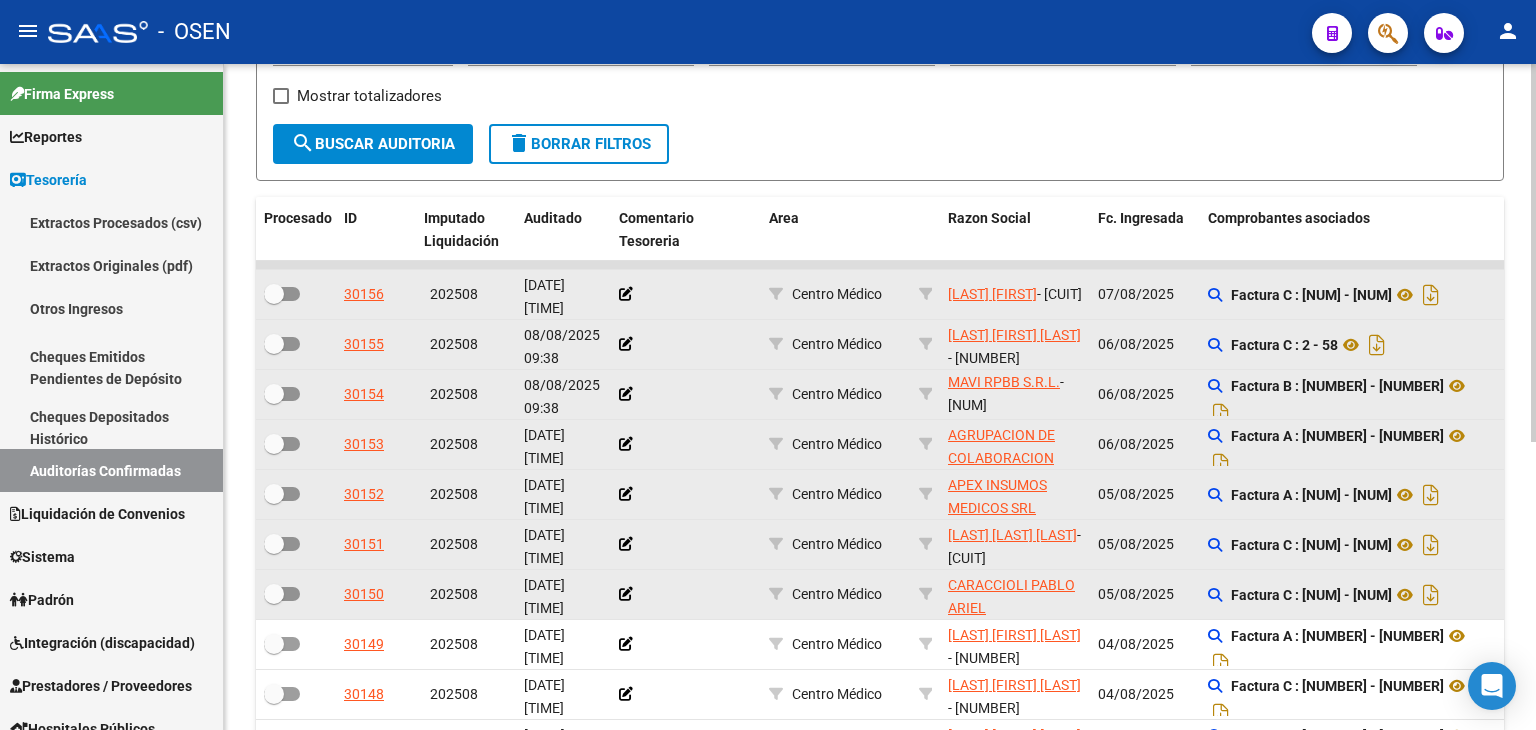 scroll, scrollTop: 507, scrollLeft: 0, axis: vertical 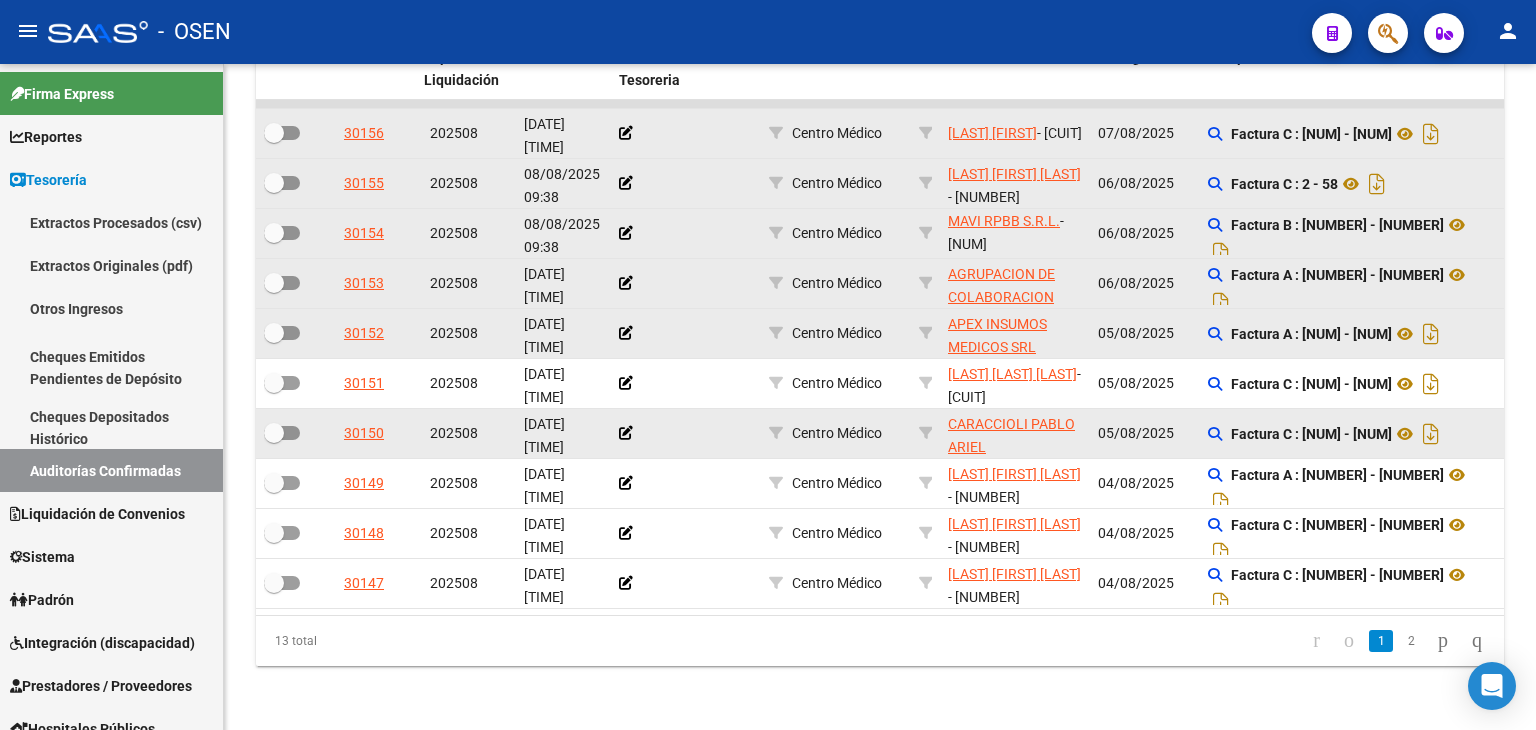 click on "1   2" 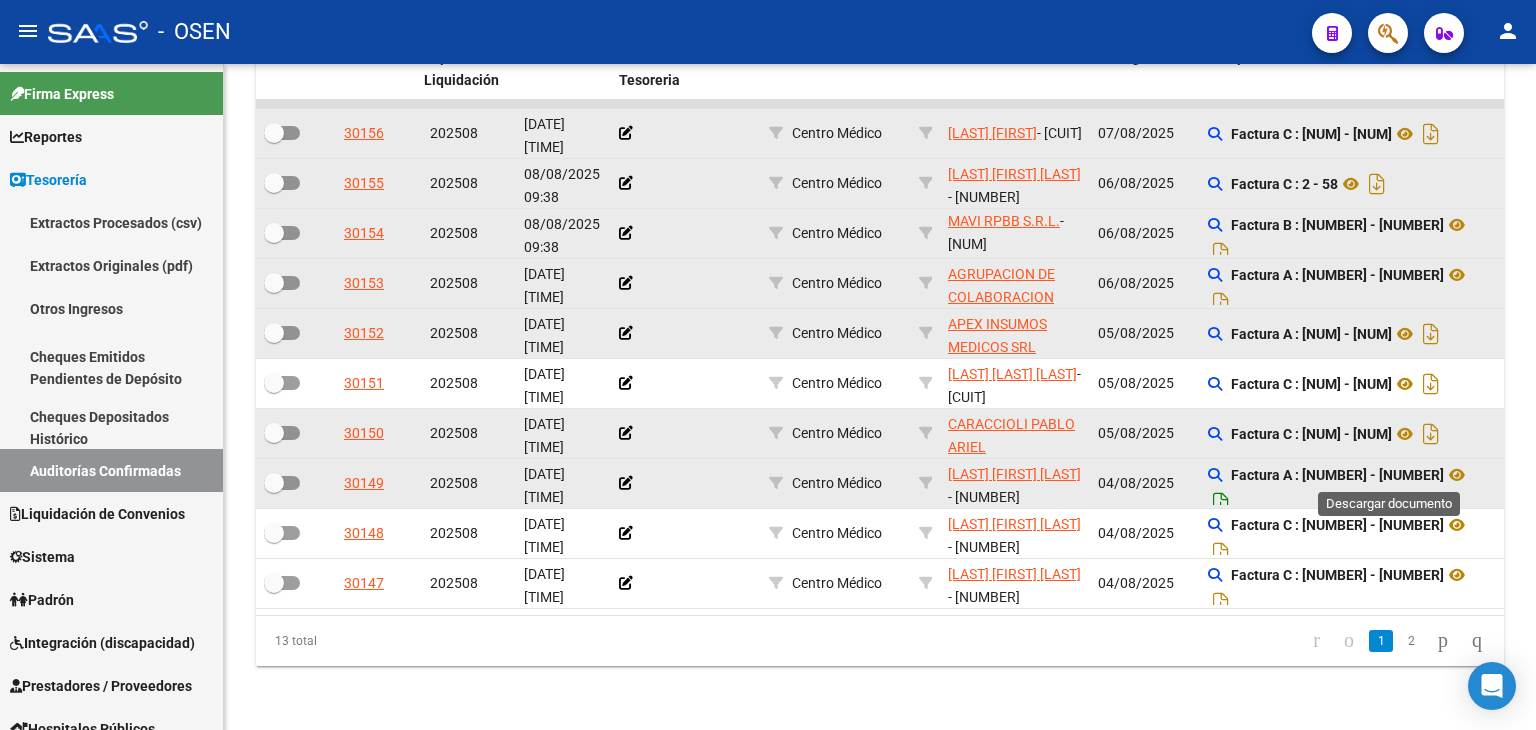 click 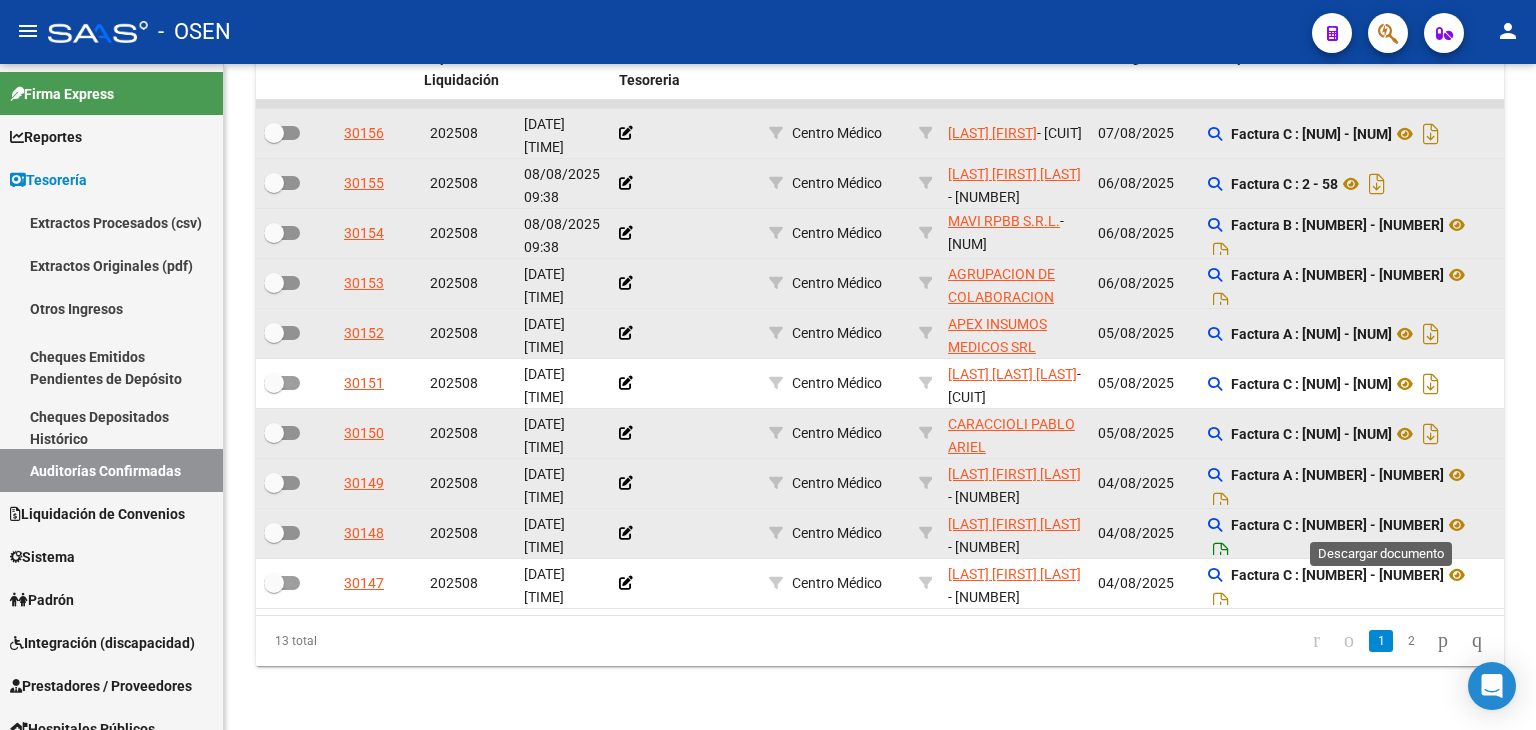 click 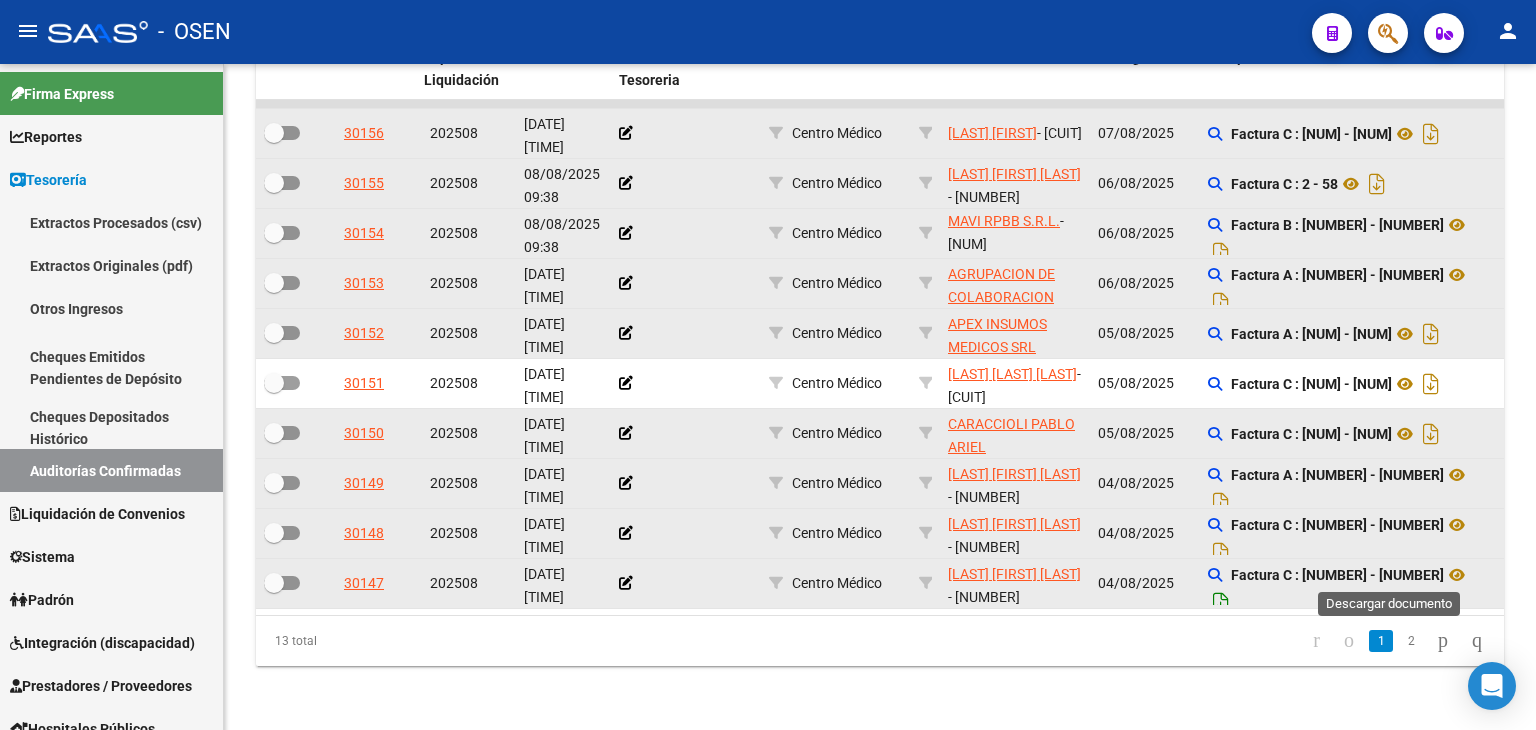 click 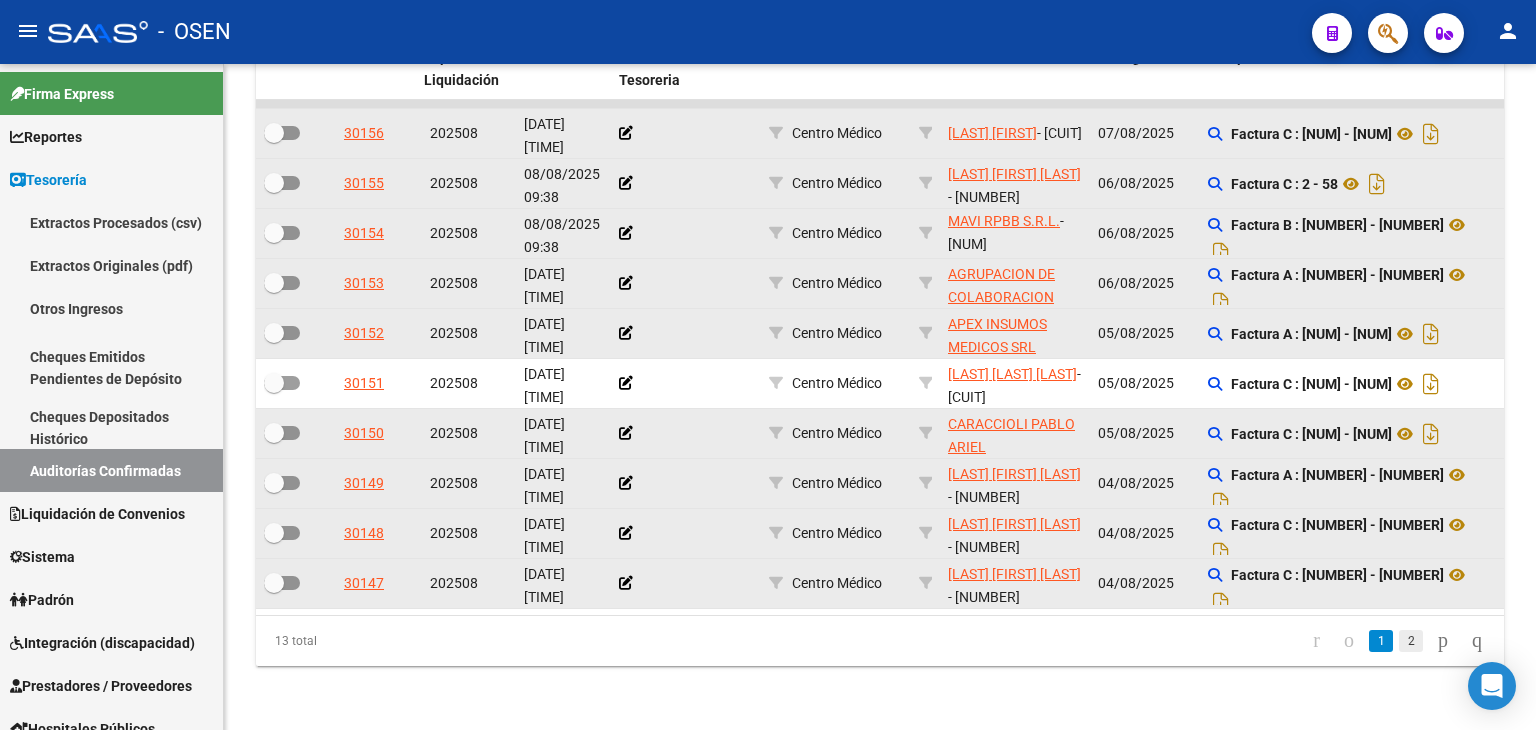 click on "2" 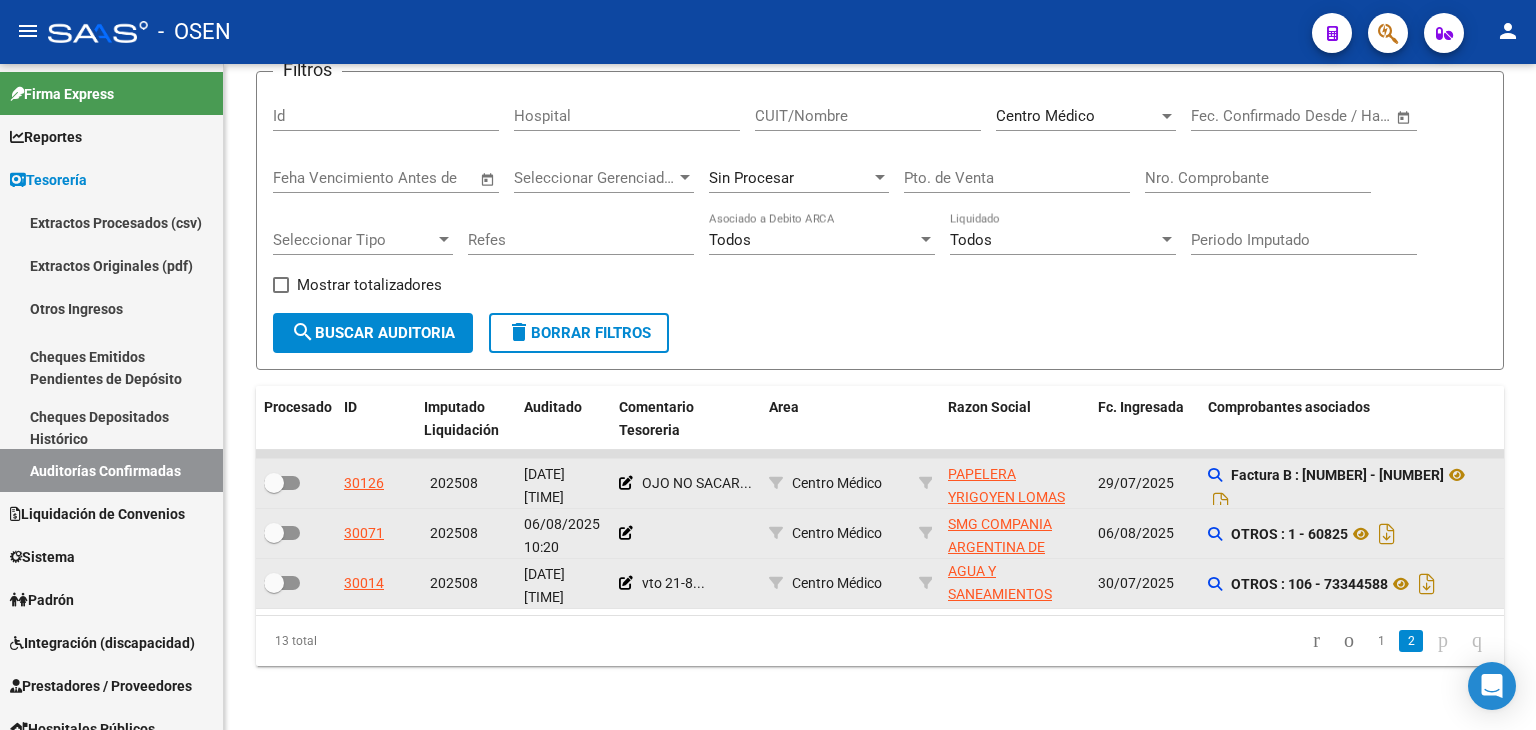 scroll, scrollTop: 156, scrollLeft: 0, axis: vertical 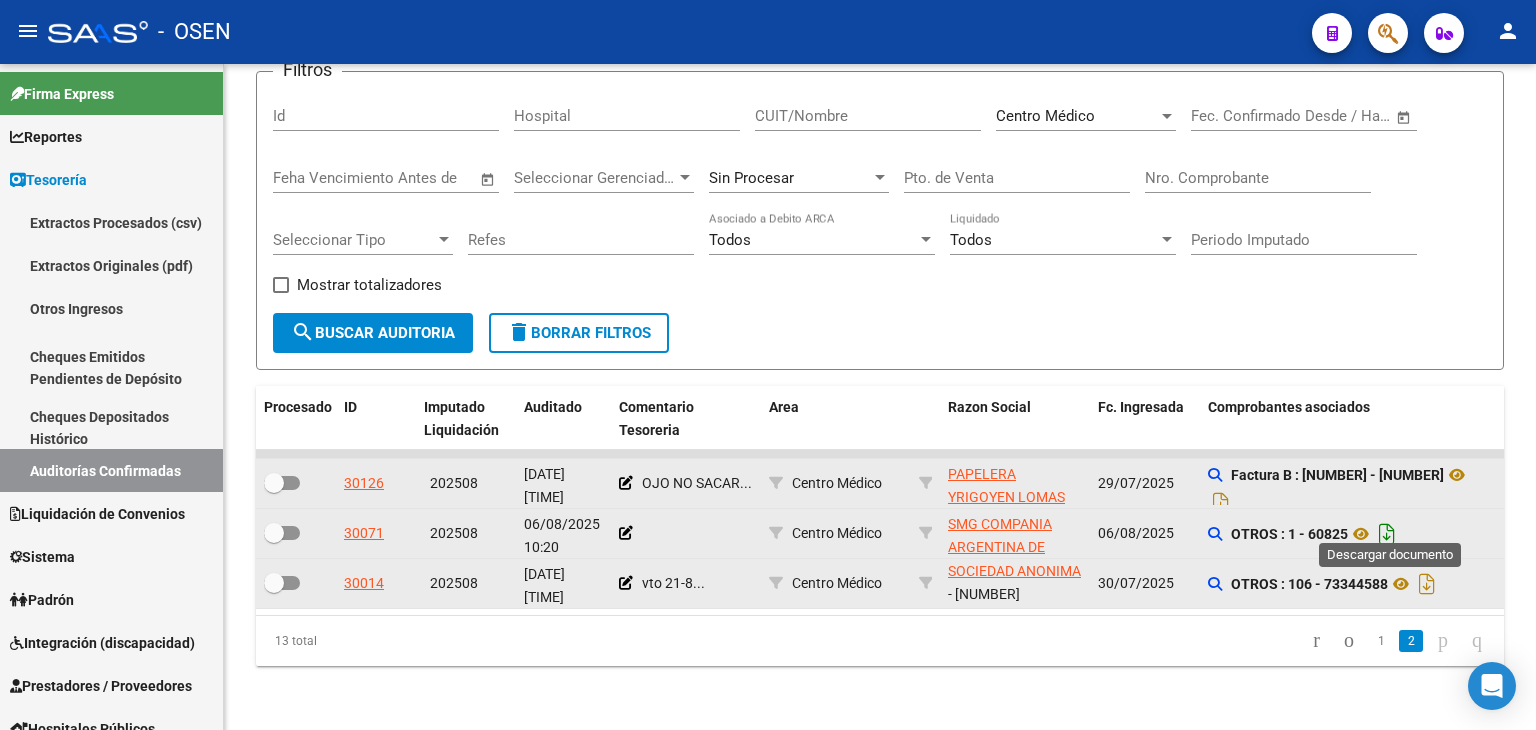click 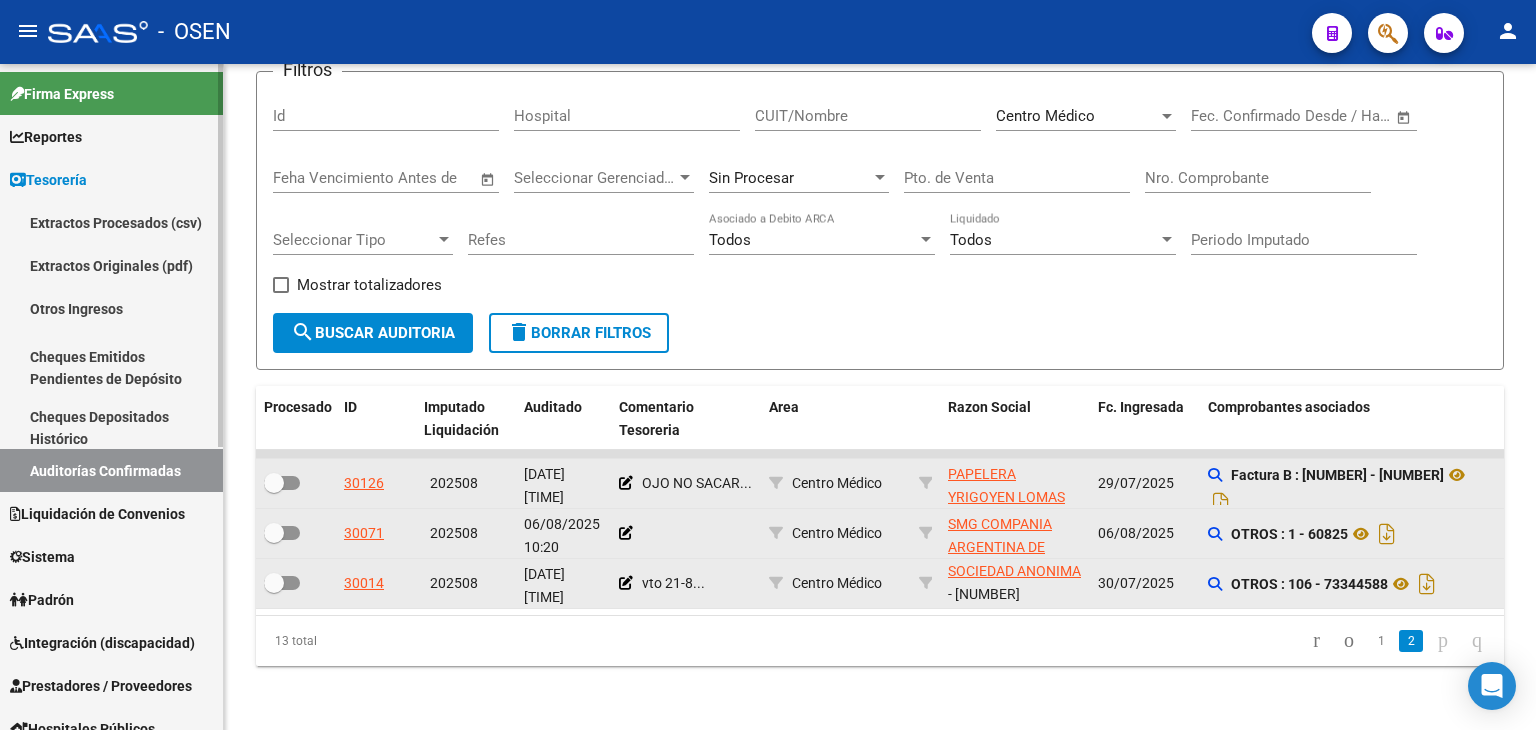 scroll, scrollTop: 333, scrollLeft: 0, axis: vertical 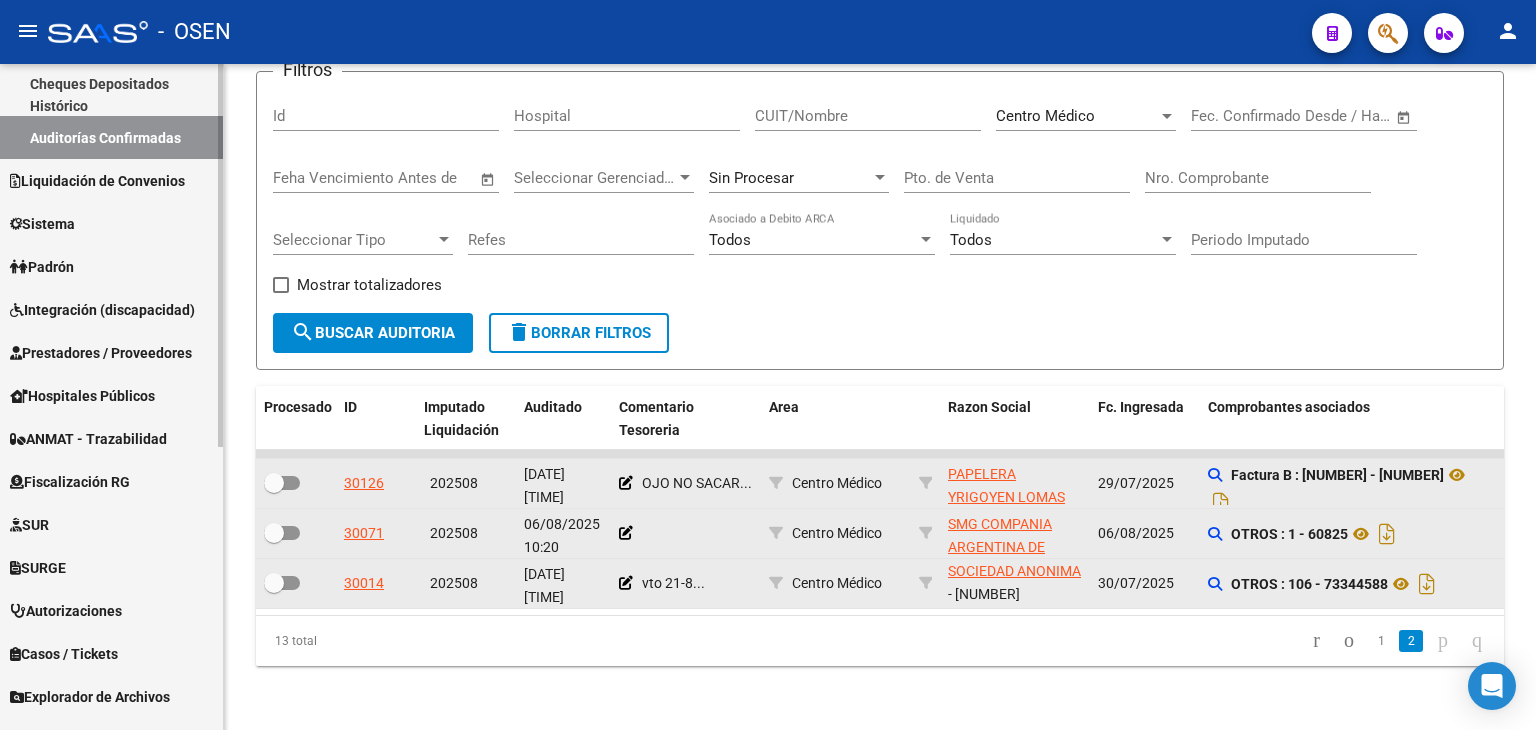 click on "Prestadores / Proveedores" at bounding box center (101, 353) 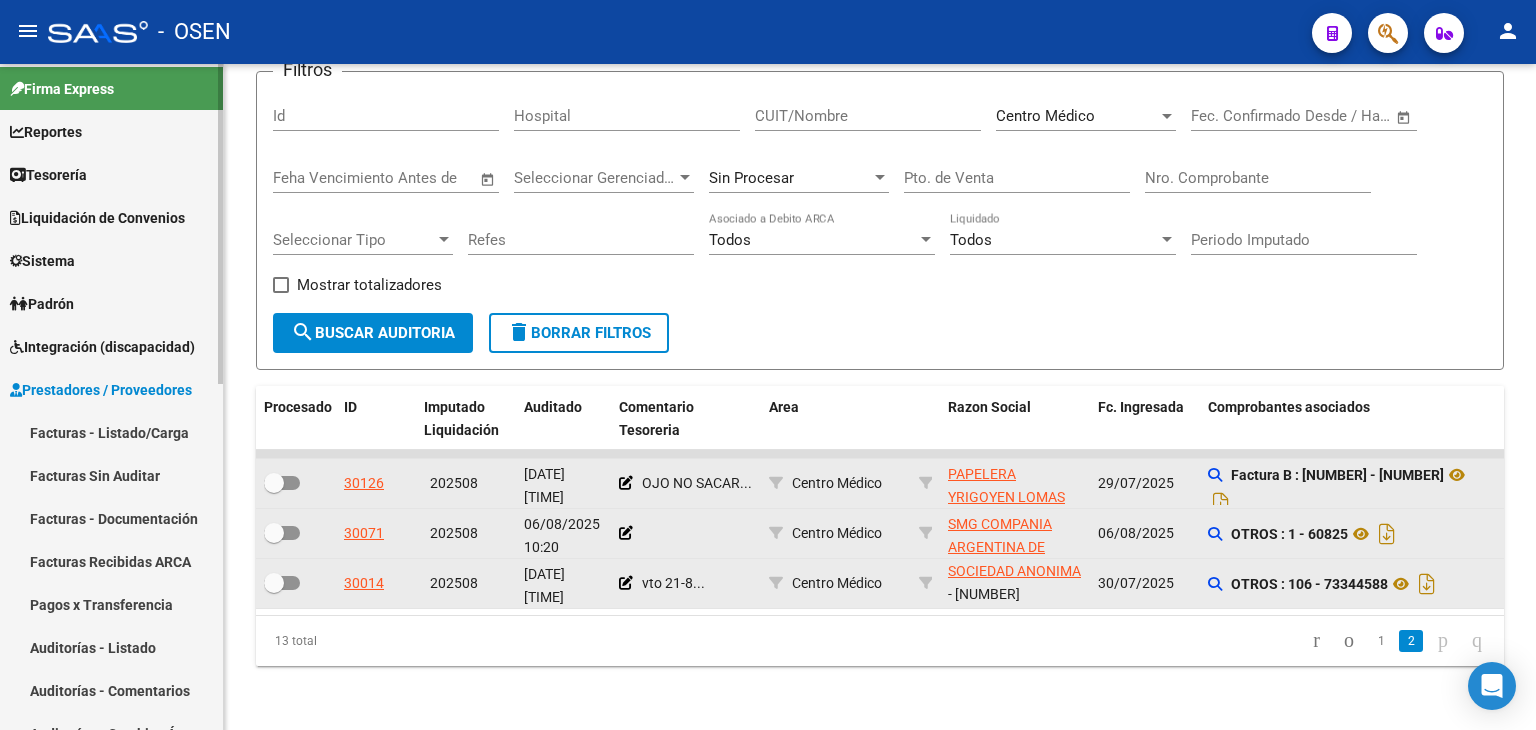 scroll, scrollTop: 0, scrollLeft: 0, axis: both 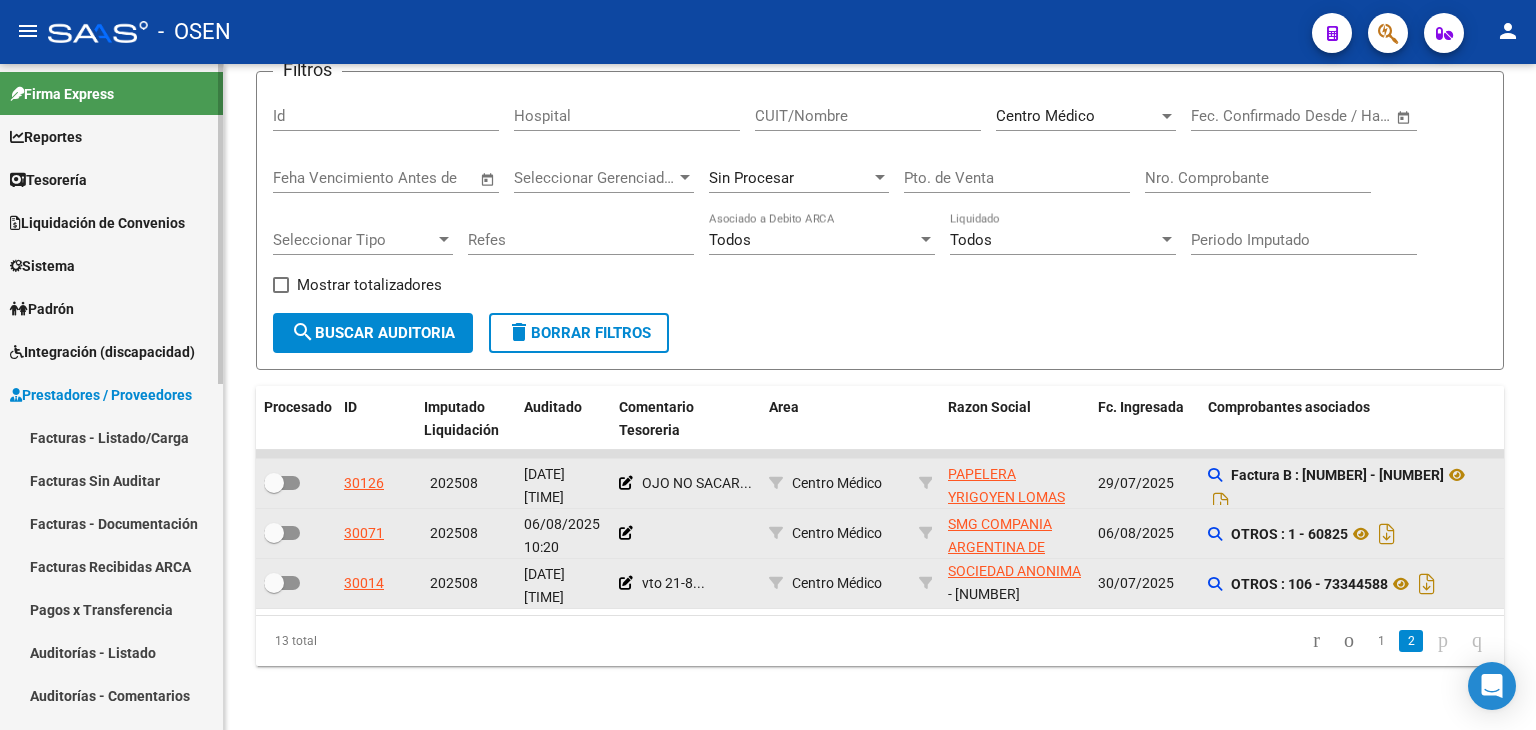 click on "Facturas - Listado/Carga" at bounding box center (111, 437) 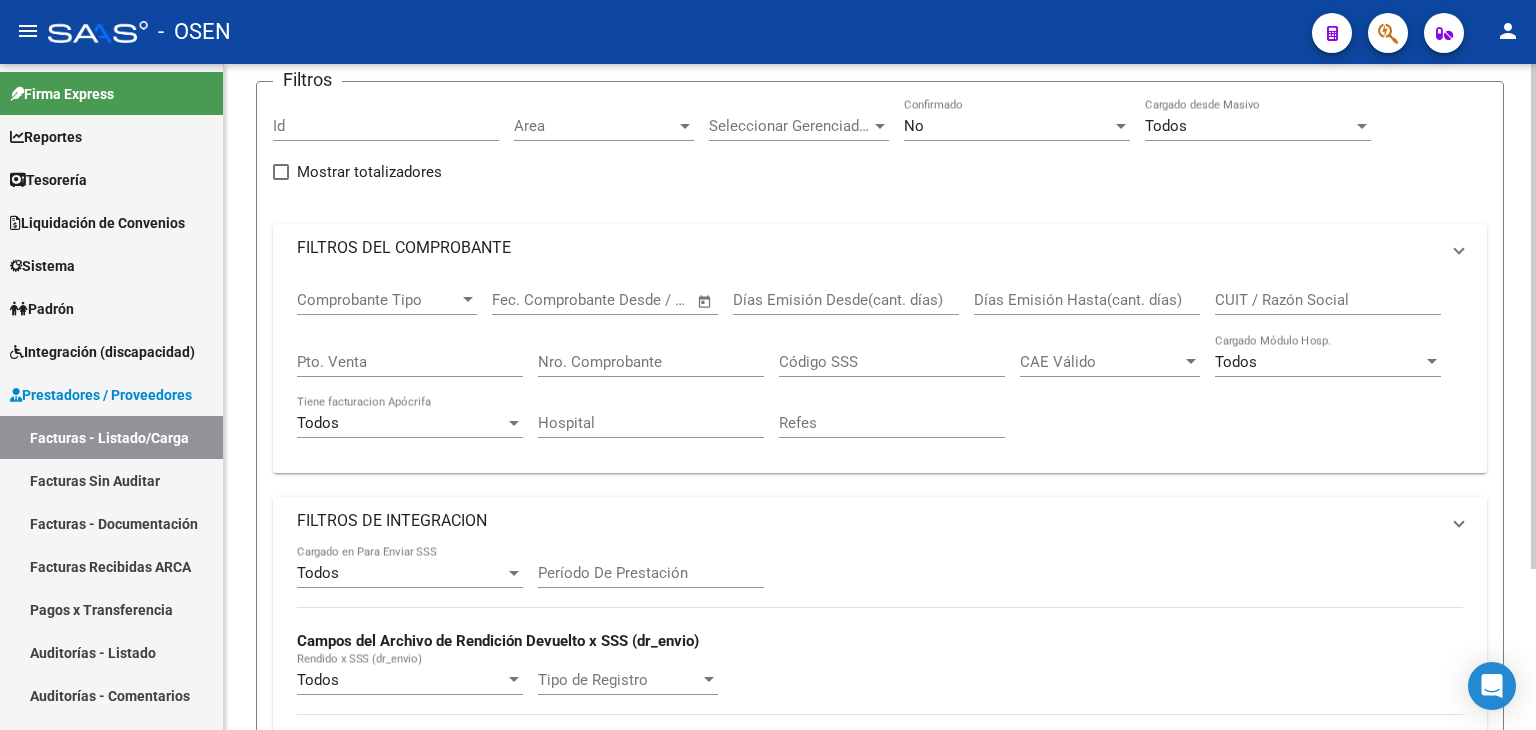 scroll, scrollTop: 0, scrollLeft: 0, axis: both 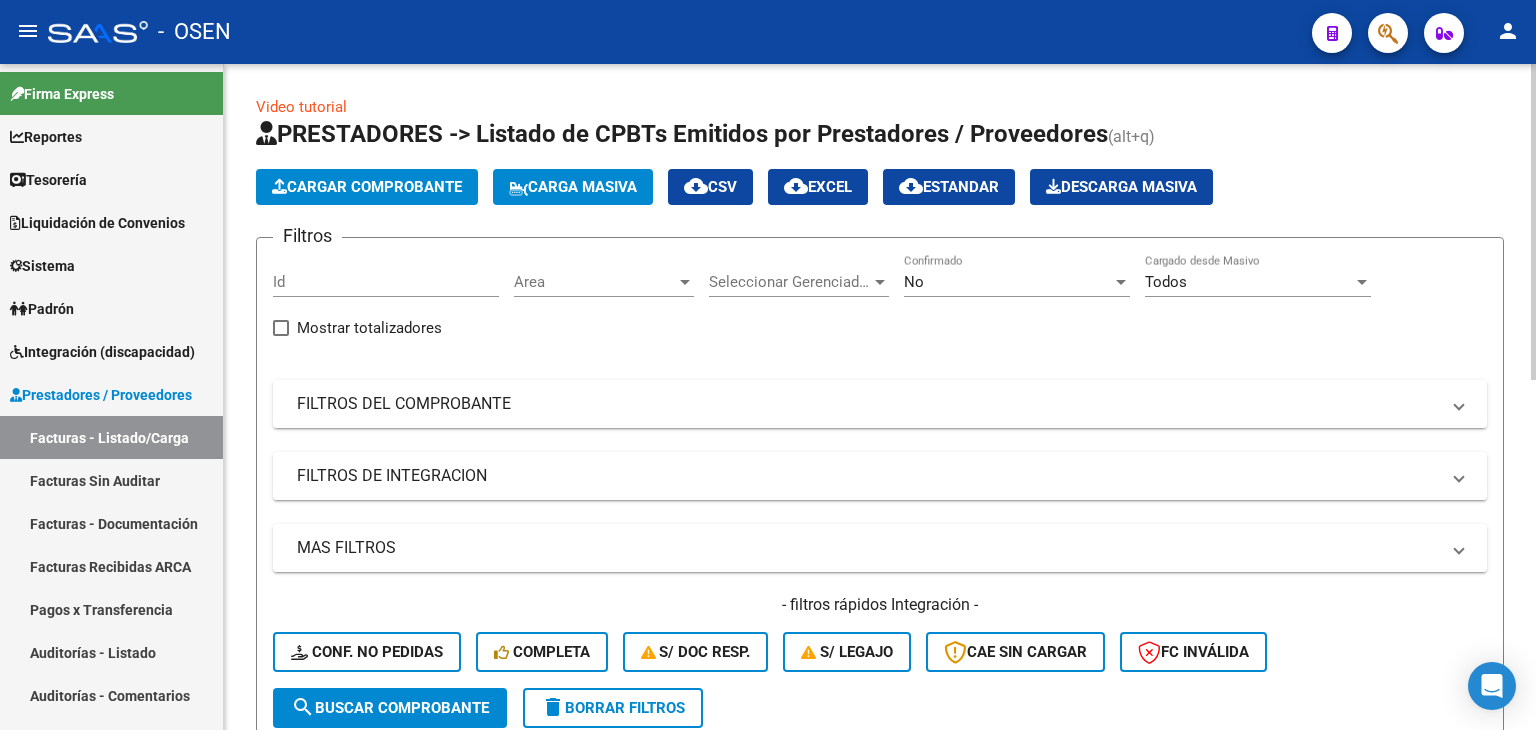 click on "FILTROS DEL COMPROBANTE" at bounding box center (868, 404) 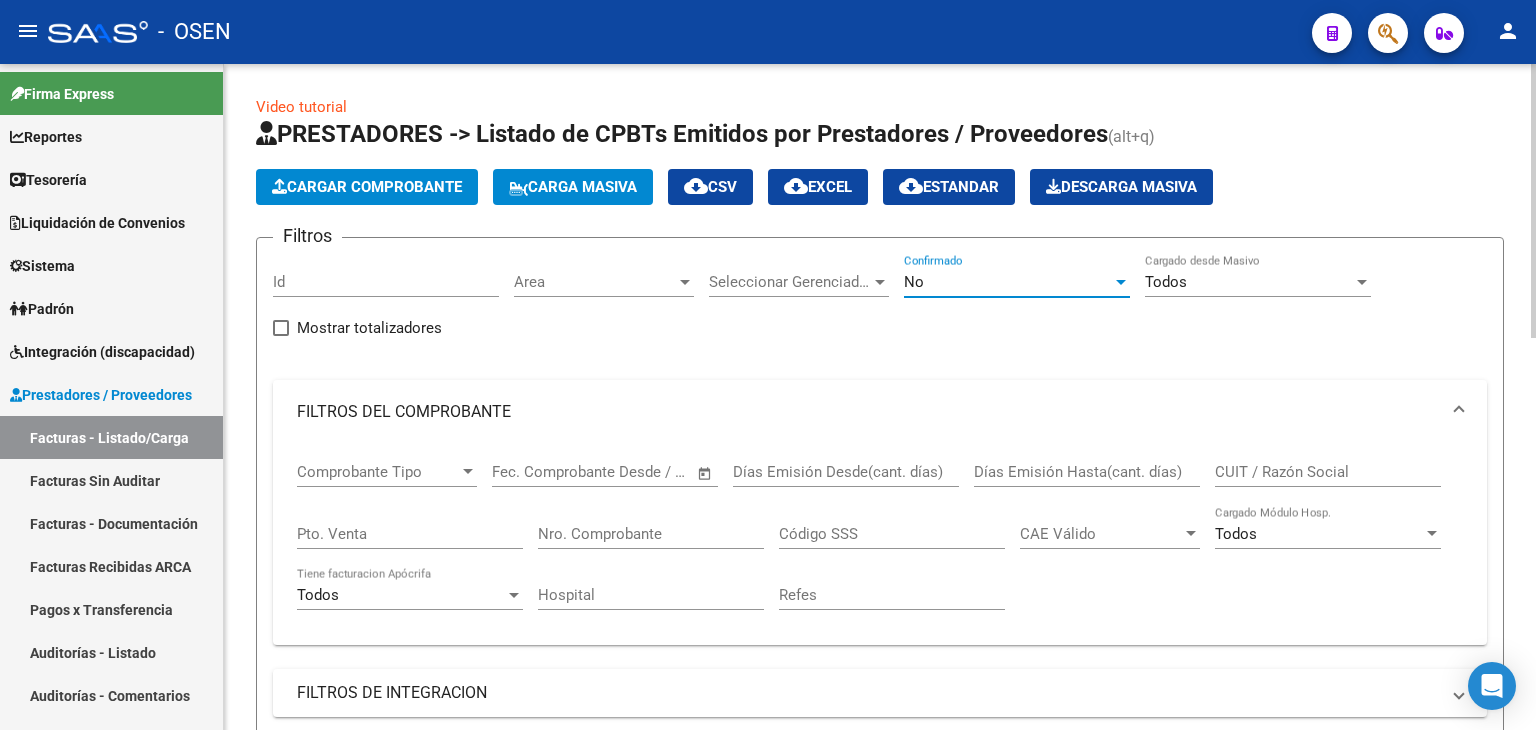 click on "No" at bounding box center (1008, 282) 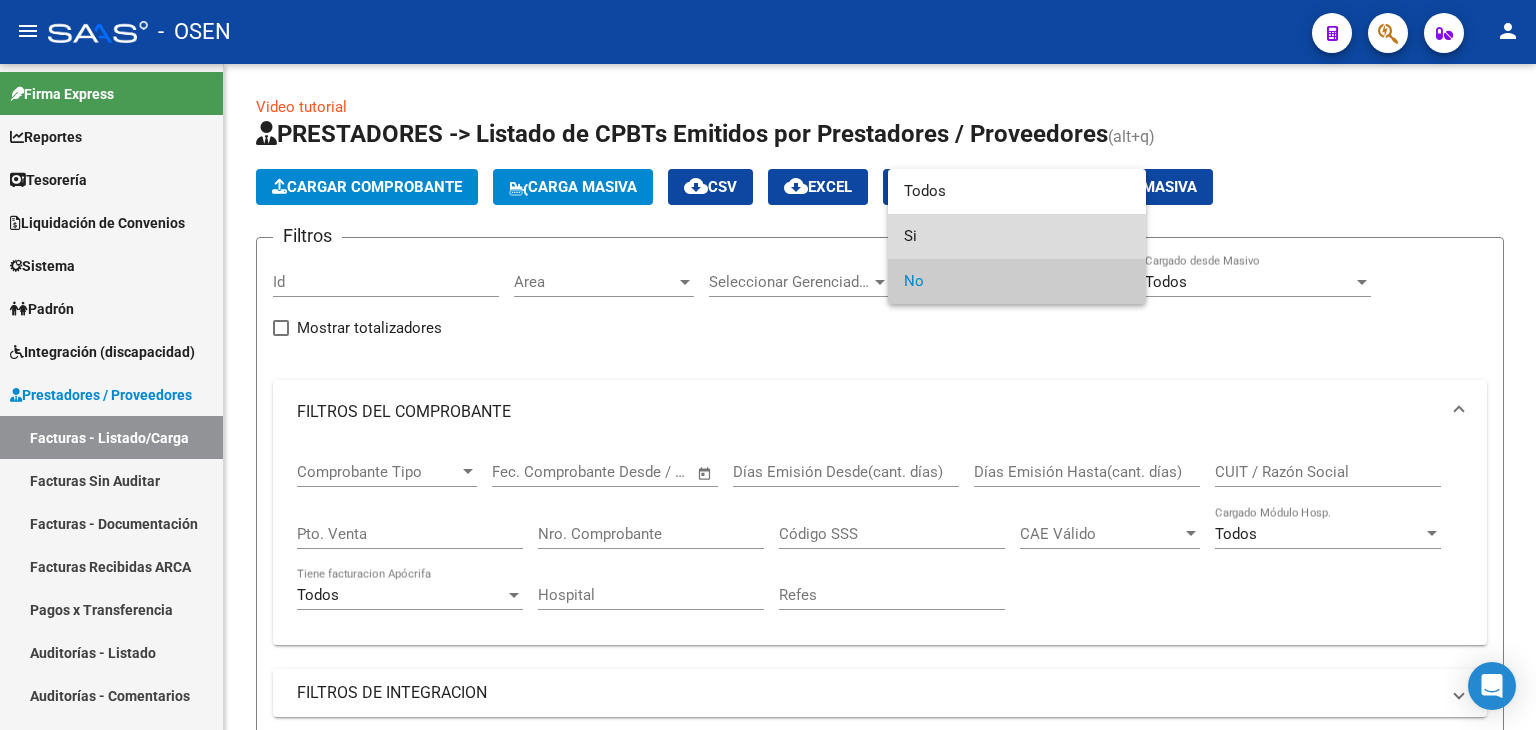 click on "Si" at bounding box center (1017, 236) 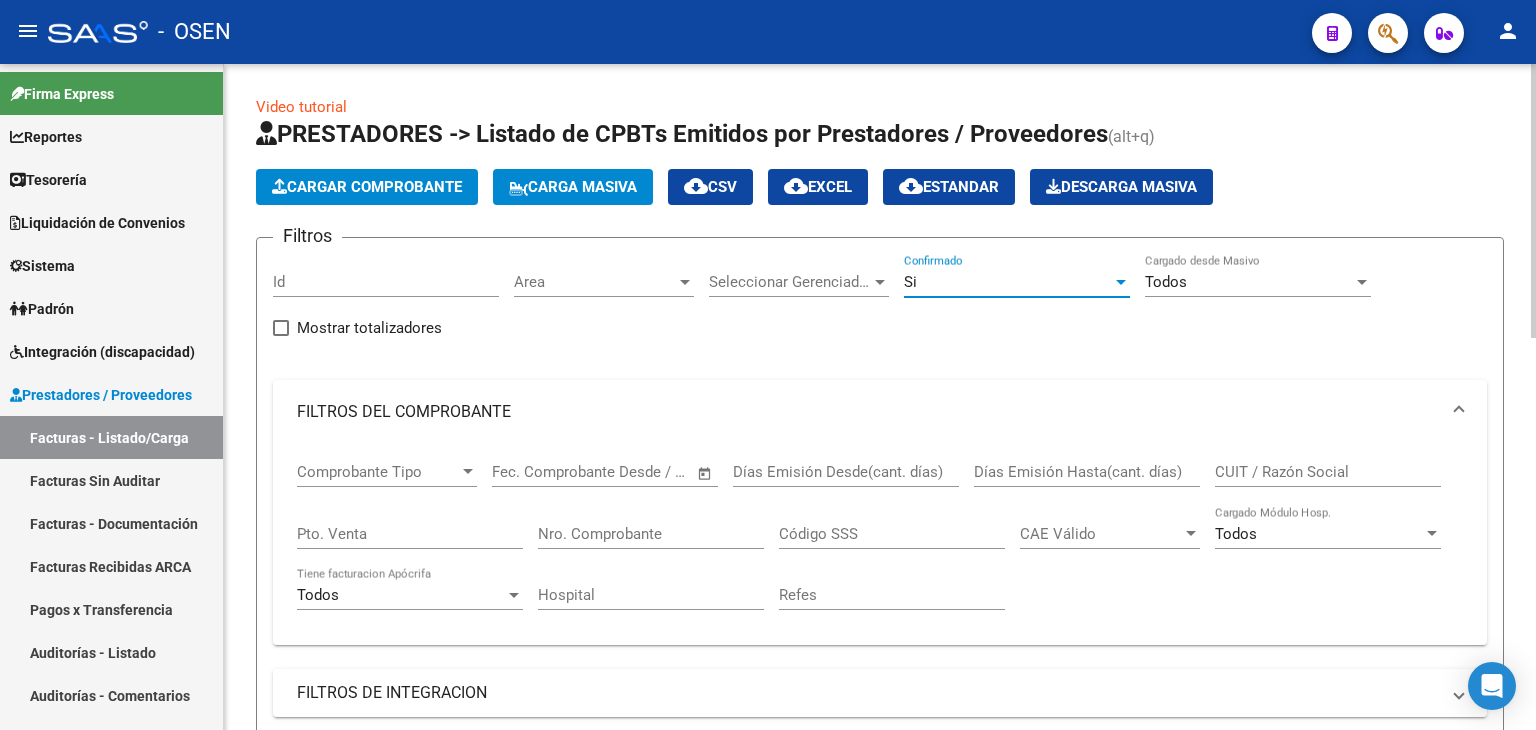 scroll, scrollTop: 333, scrollLeft: 0, axis: vertical 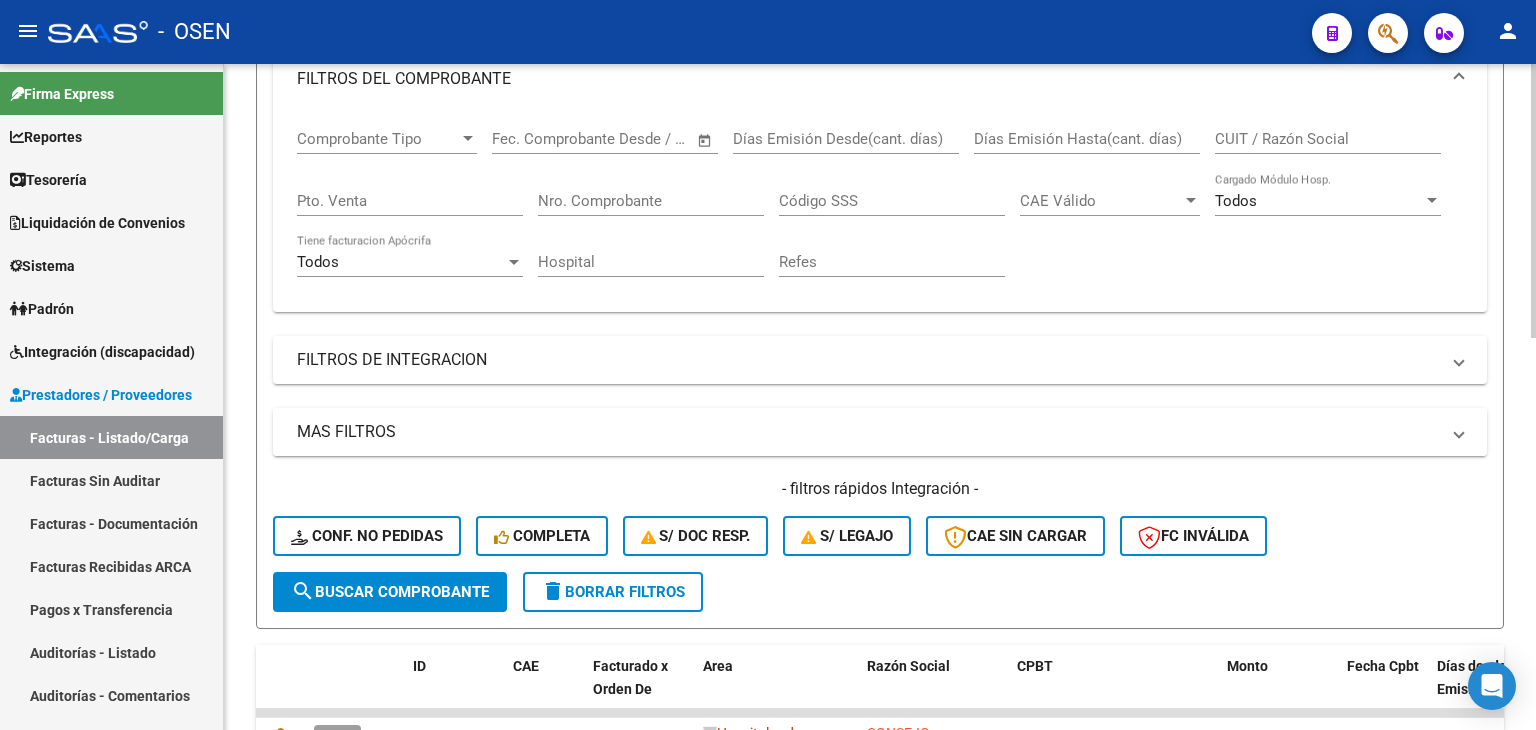 click on "MAS FILTROS" at bounding box center [880, 432] 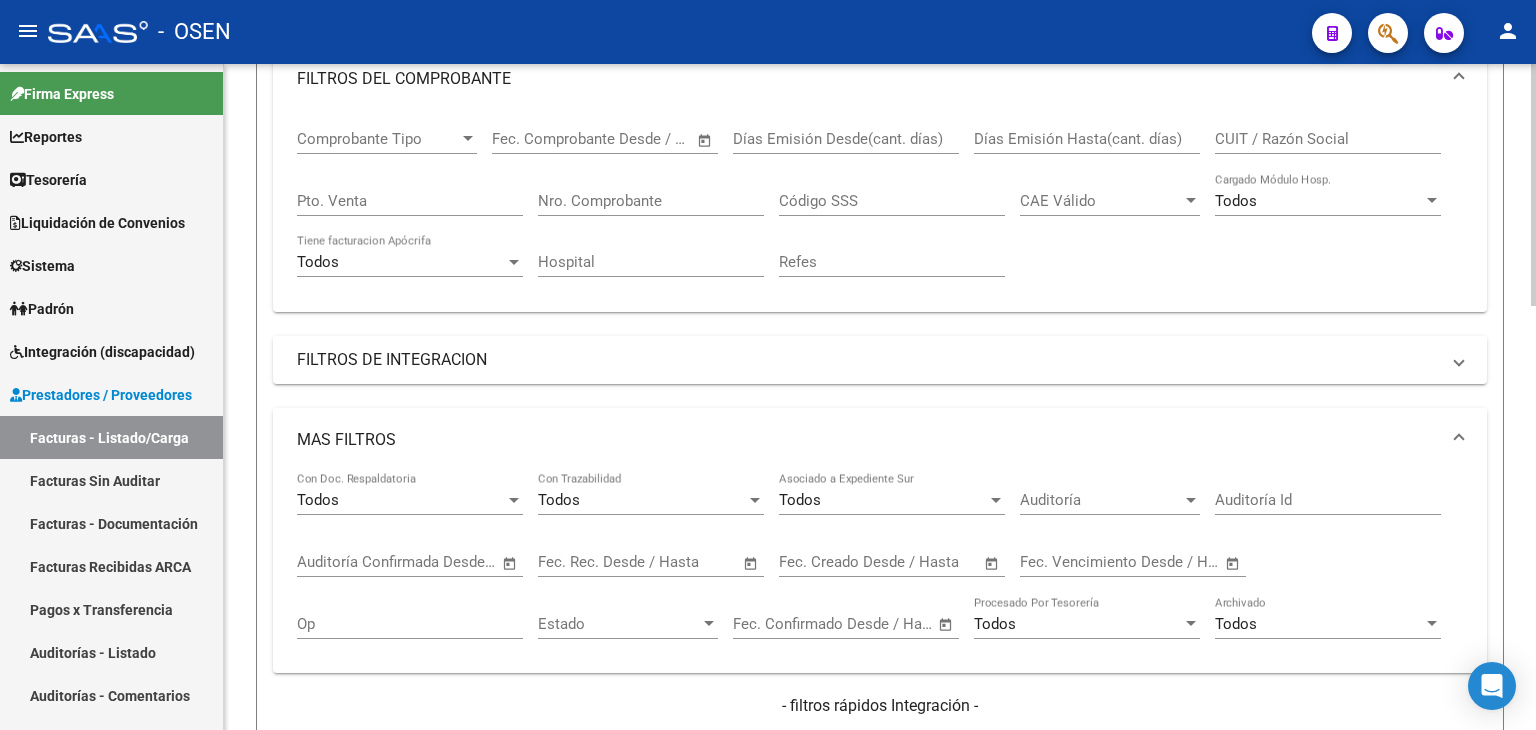 click 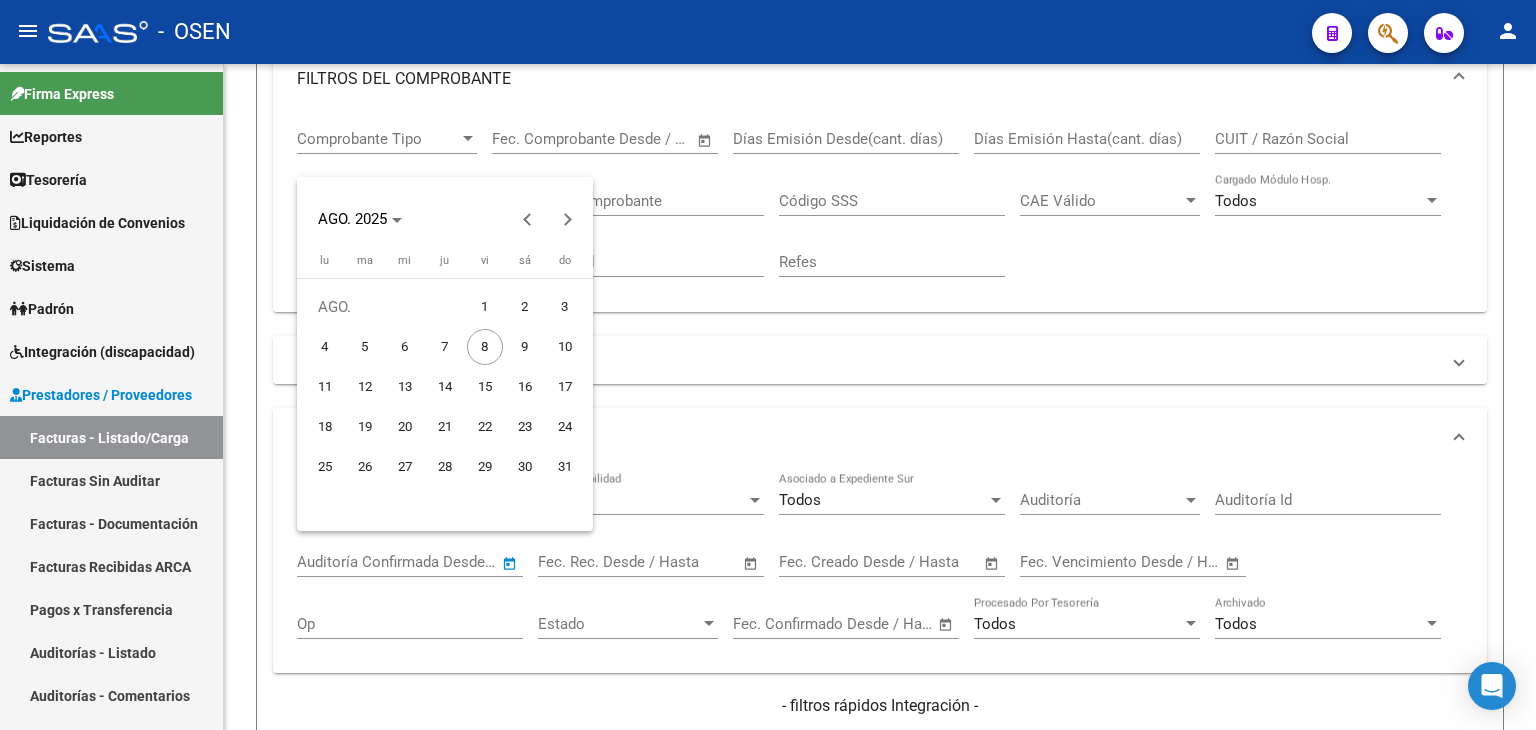 click on "7" at bounding box center [445, 347] 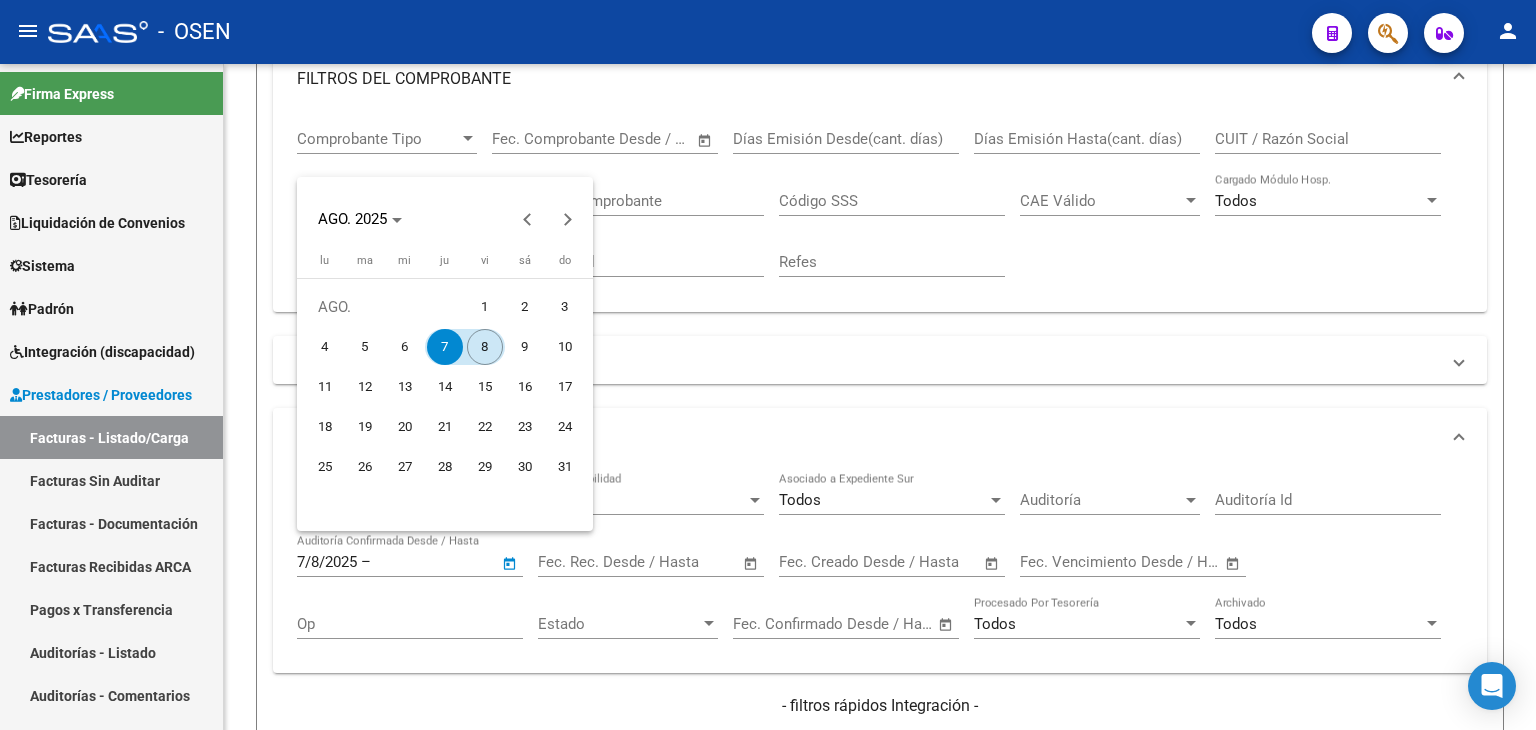 click on "8" at bounding box center (485, 347) 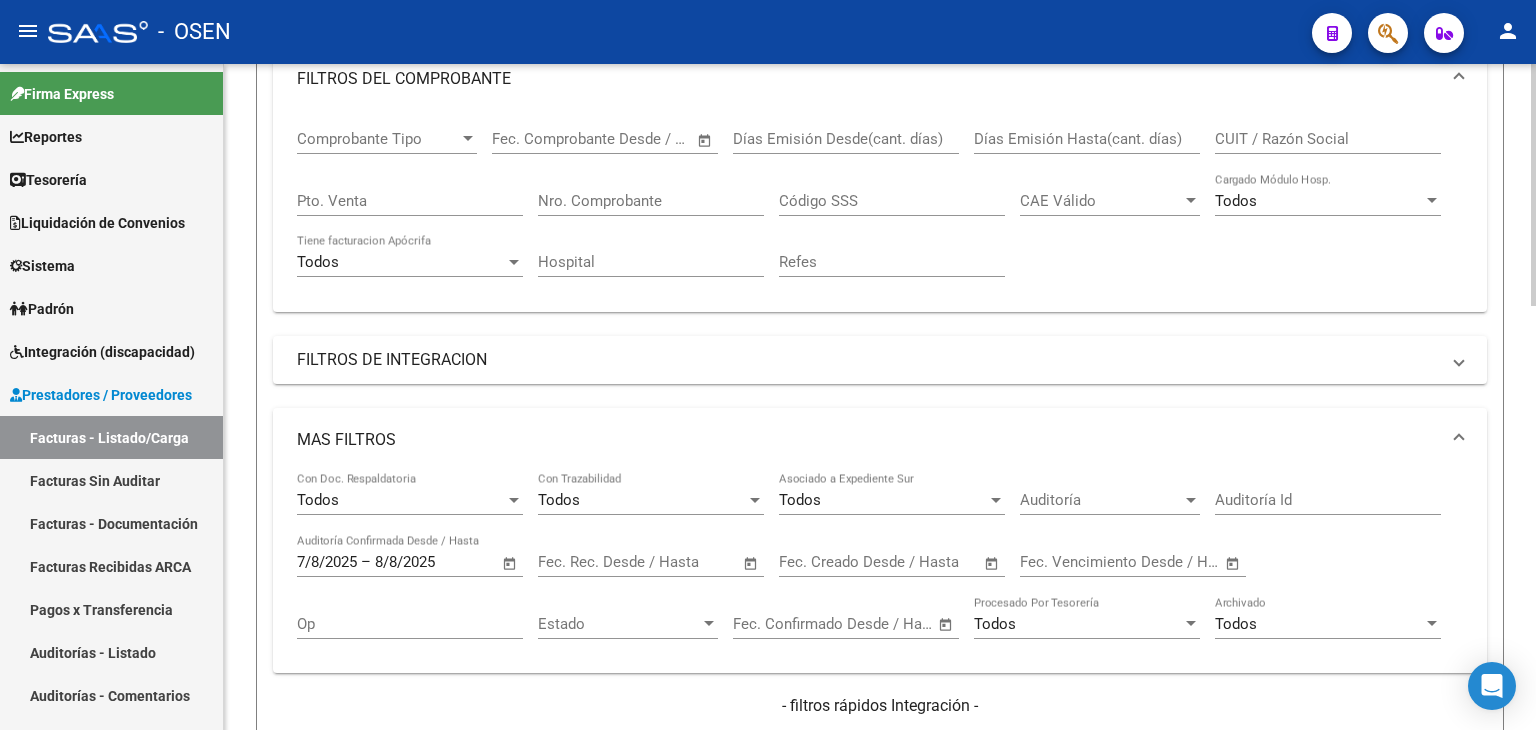 scroll, scrollTop: 666, scrollLeft: 0, axis: vertical 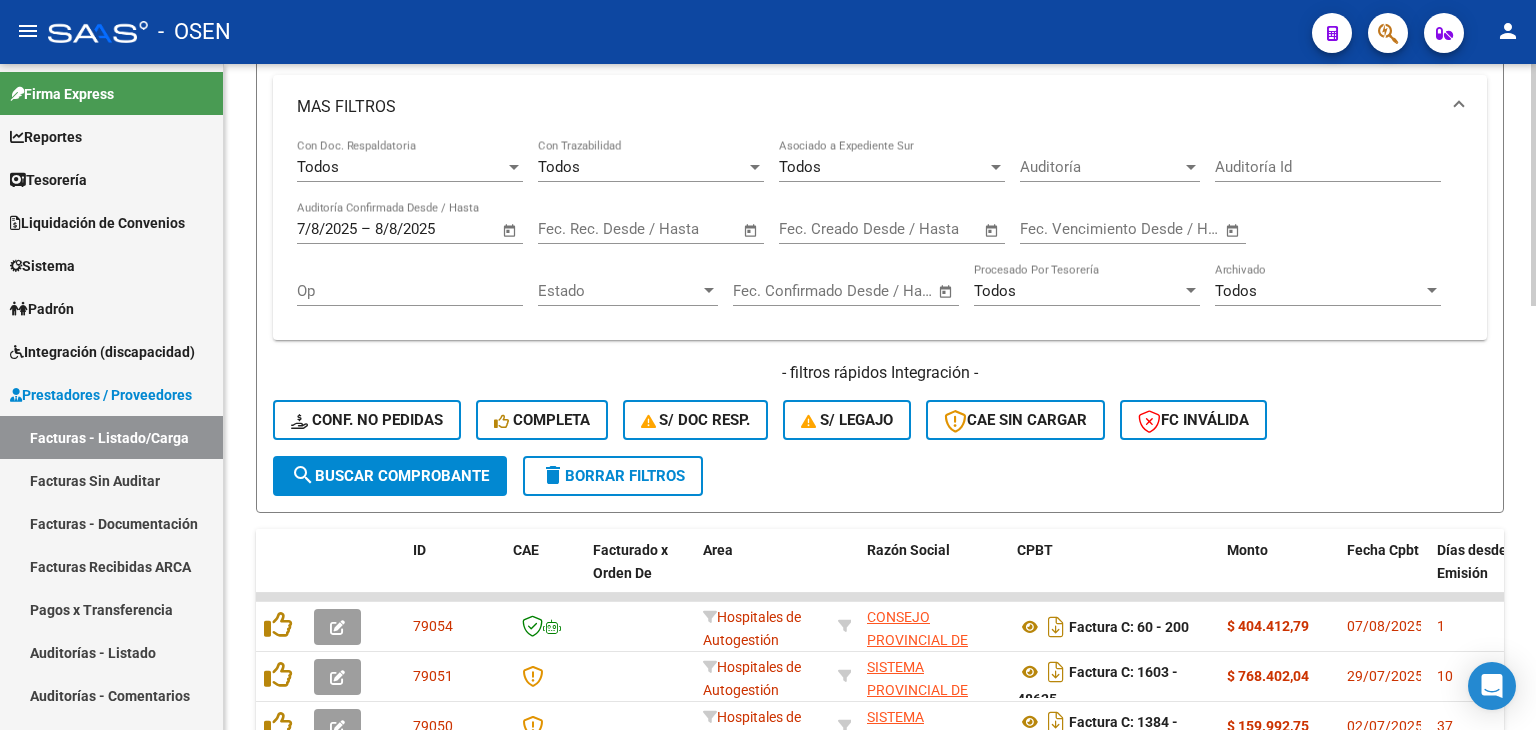 click on "search  Buscar Comprobante" 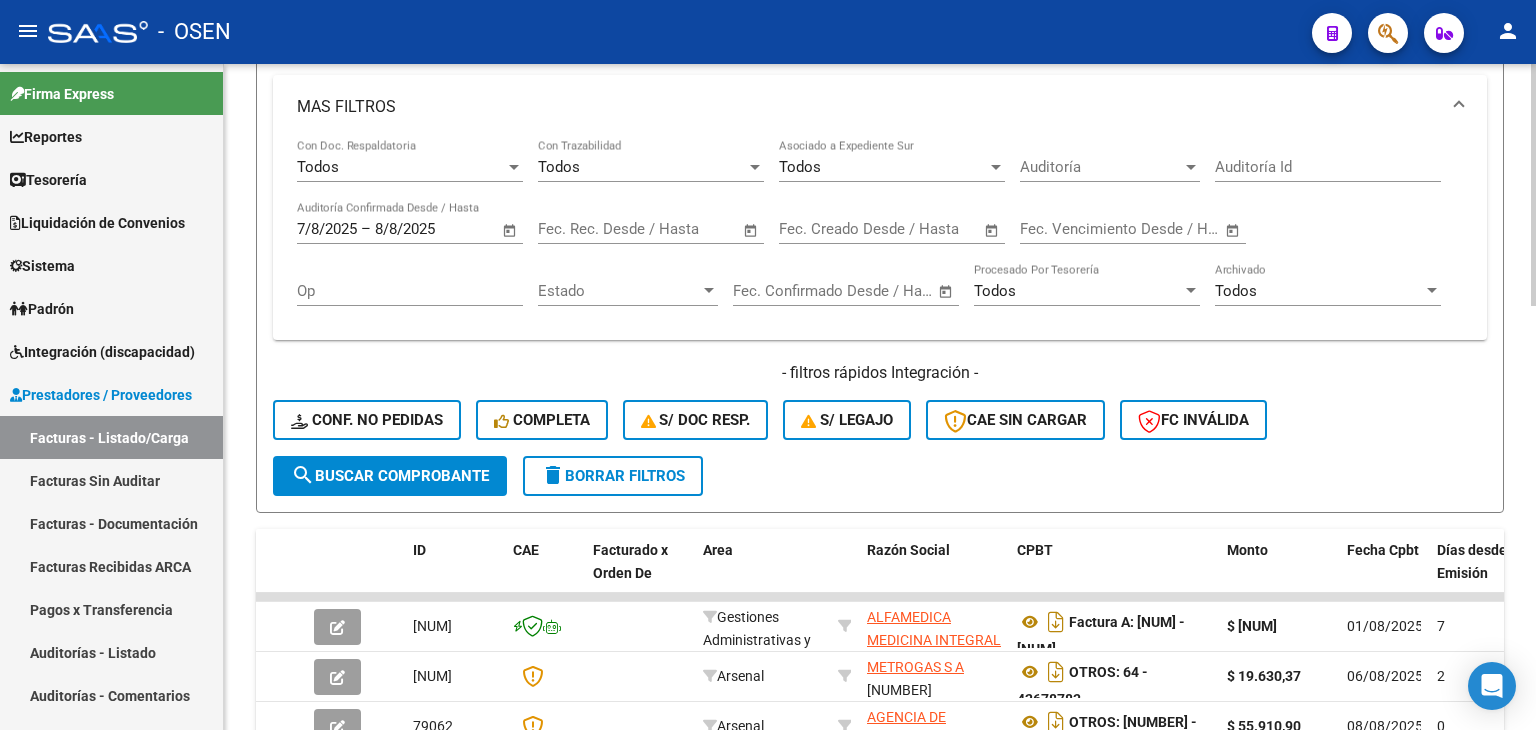 scroll, scrollTop: 1000, scrollLeft: 0, axis: vertical 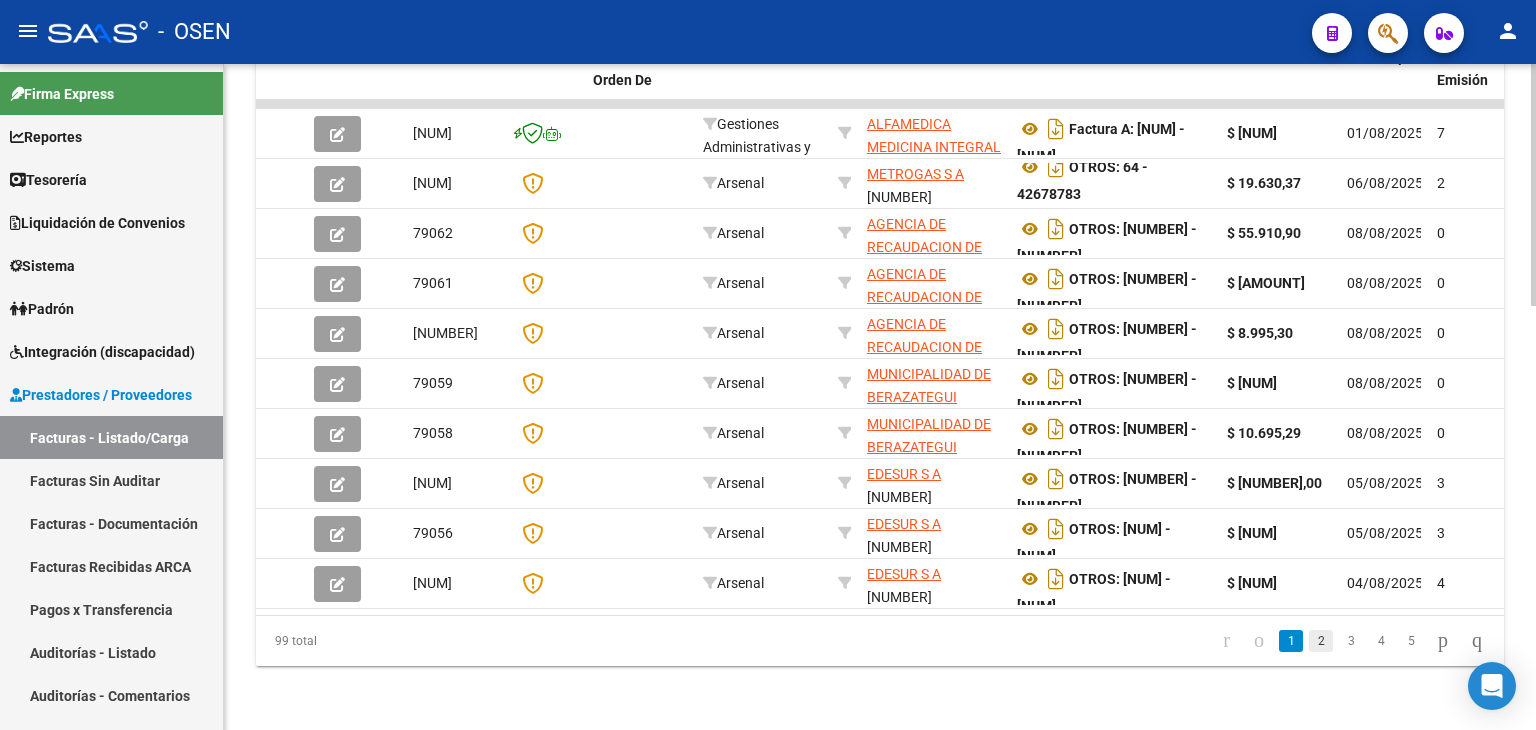 click on "2" 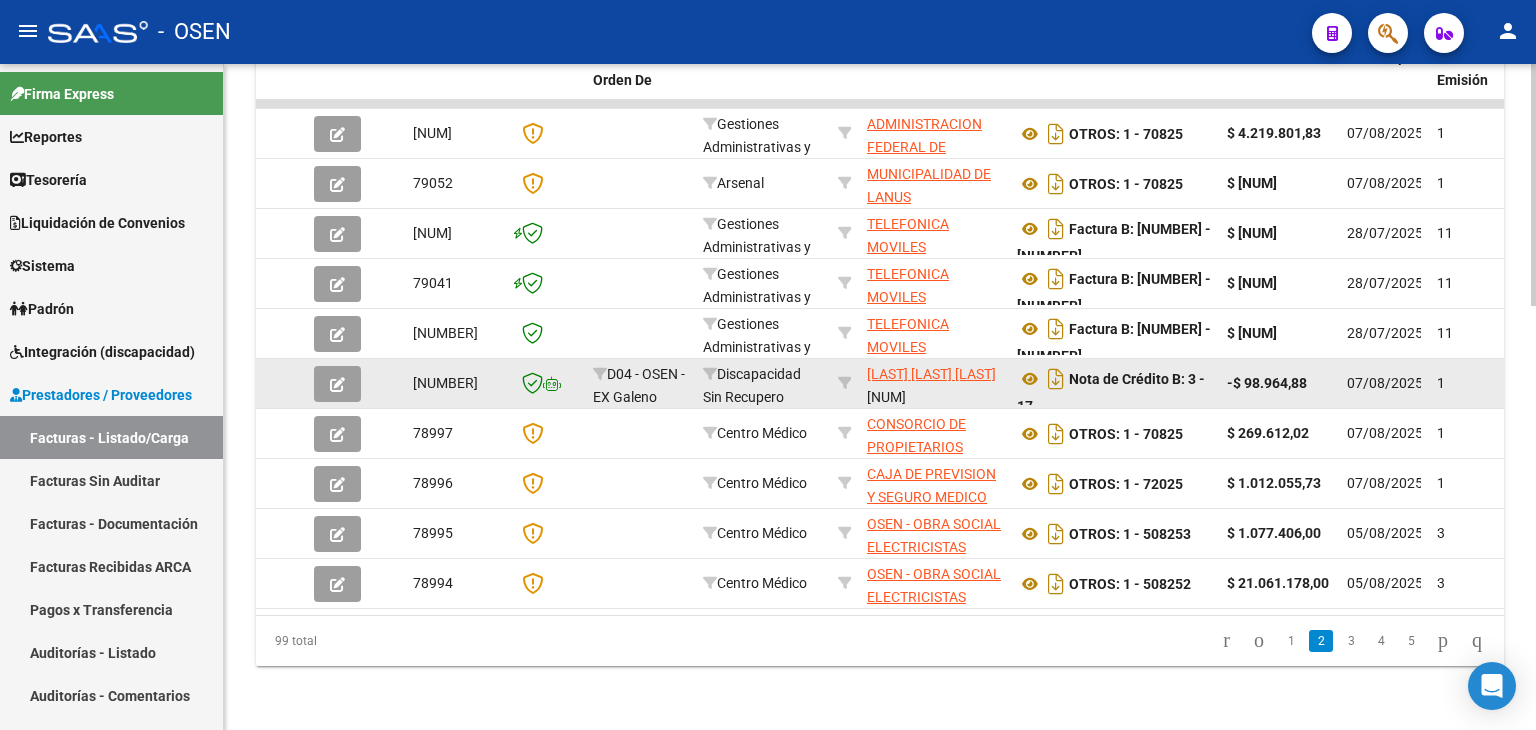 scroll, scrollTop: 0, scrollLeft: 0, axis: both 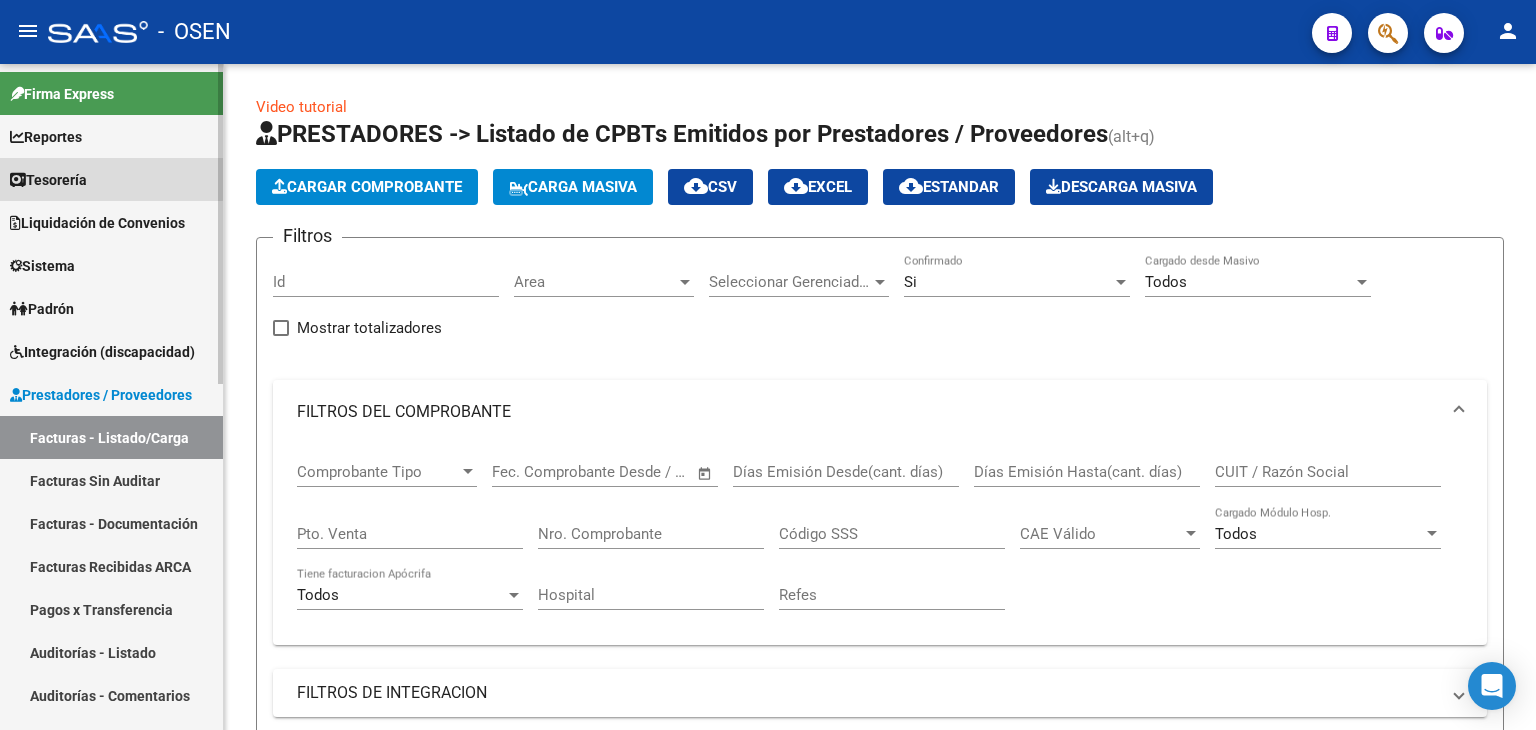 click on "Tesorería" at bounding box center [111, 179] 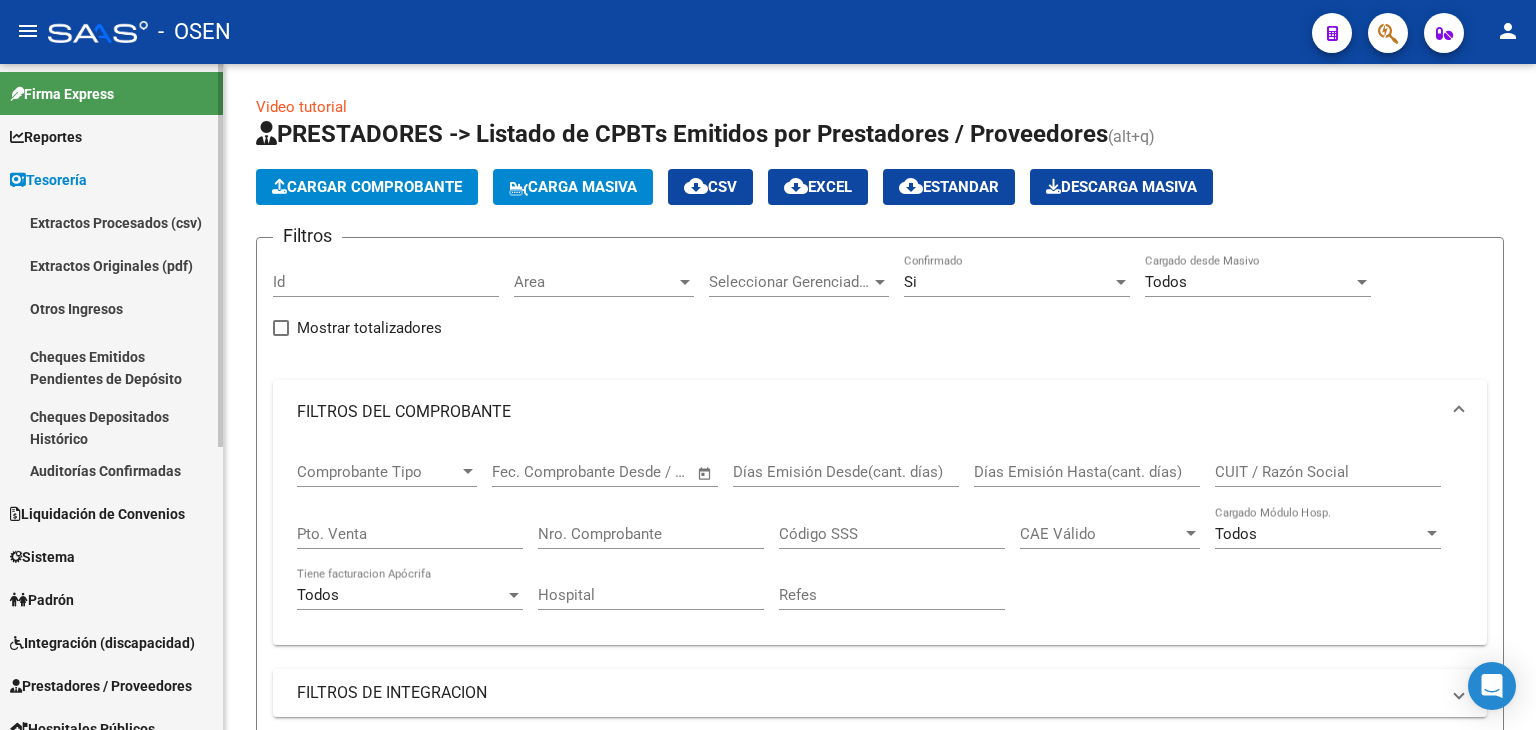 click on "Auditorías Confirmadas" at bounding box center (111, 470) 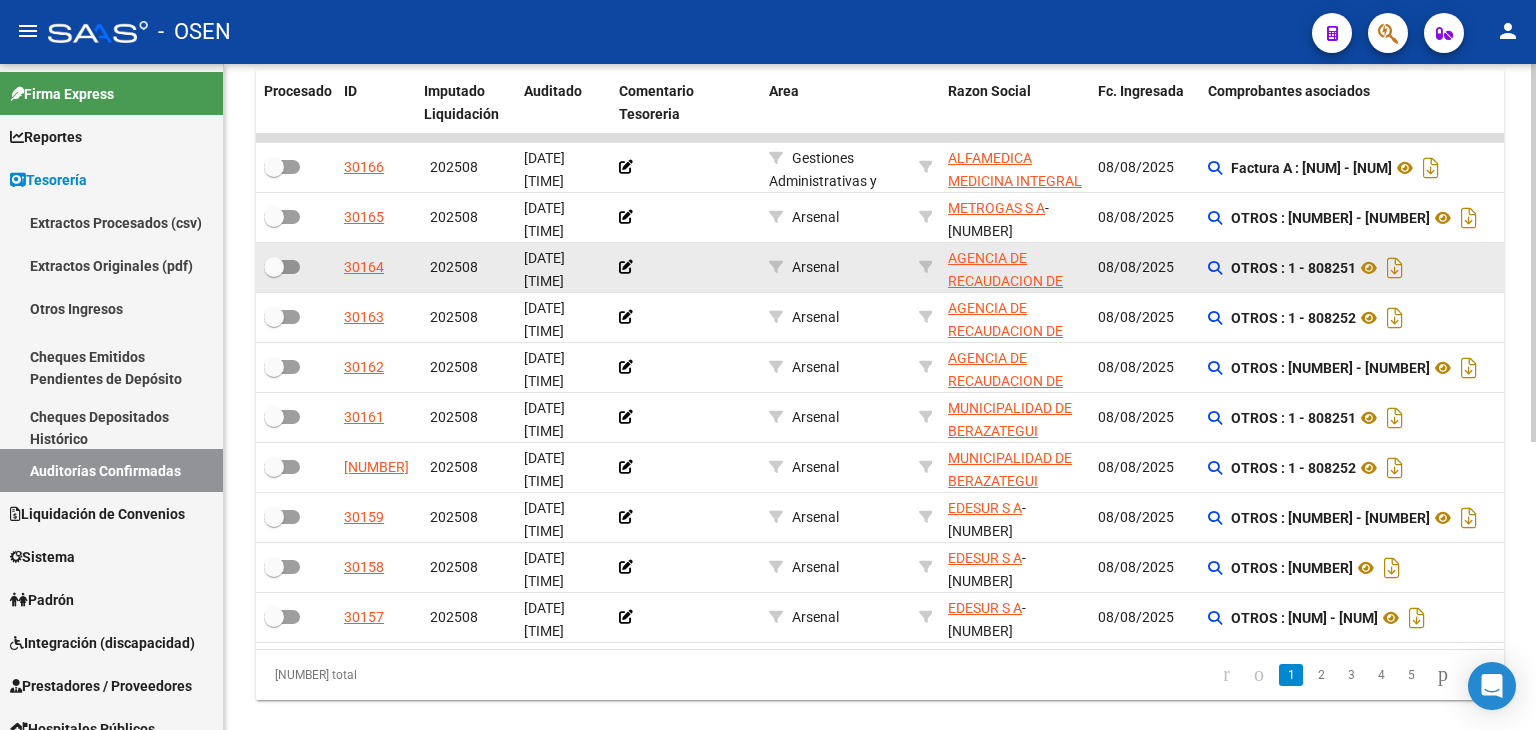 scroll, scrollTop: 507, scrollLeft: 0, axis: vertical 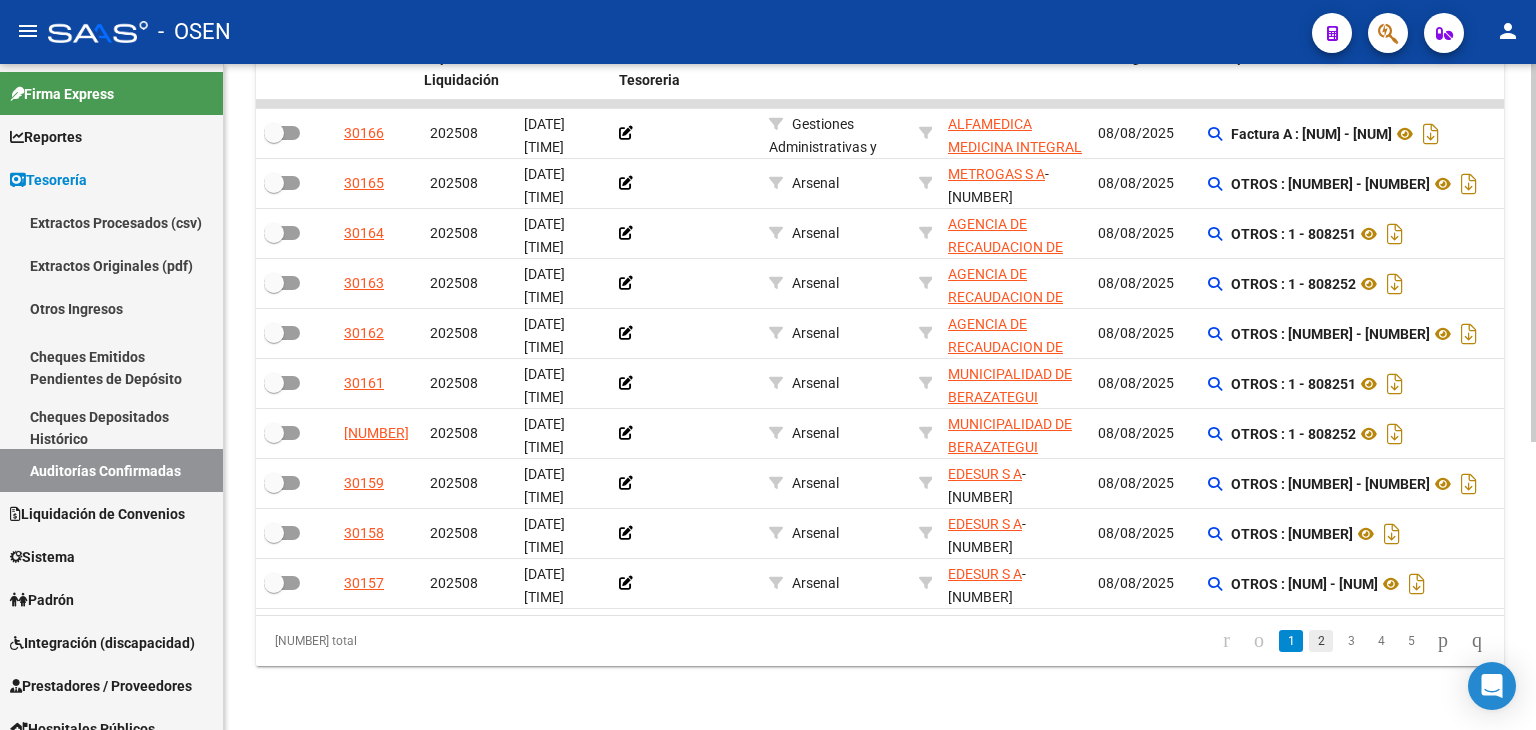click on "2" 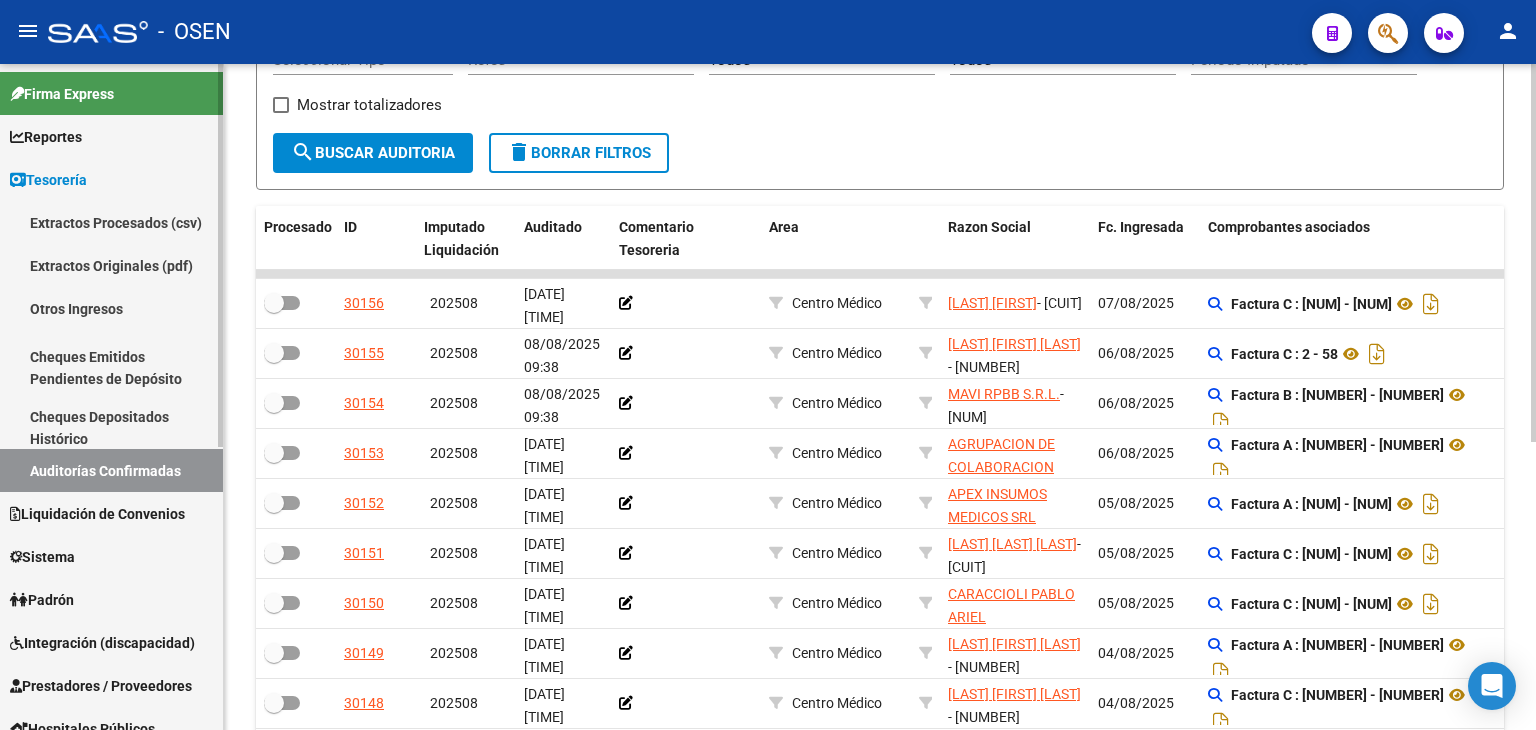 scroll, scrollTop: 333, scrollLeft: 0, axis: vertical 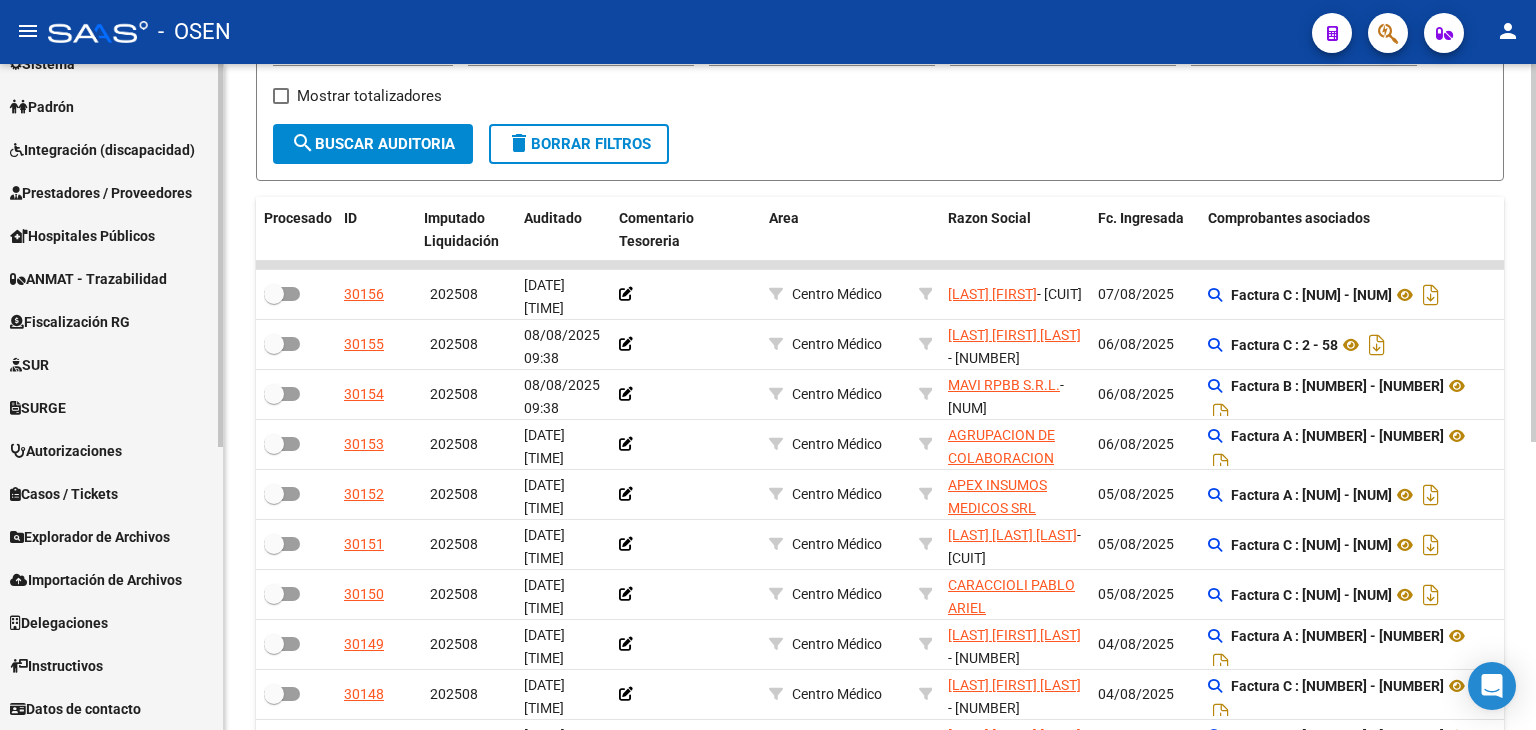 click on "Prestadores / Proveedores" at bounding box center [101, 193] 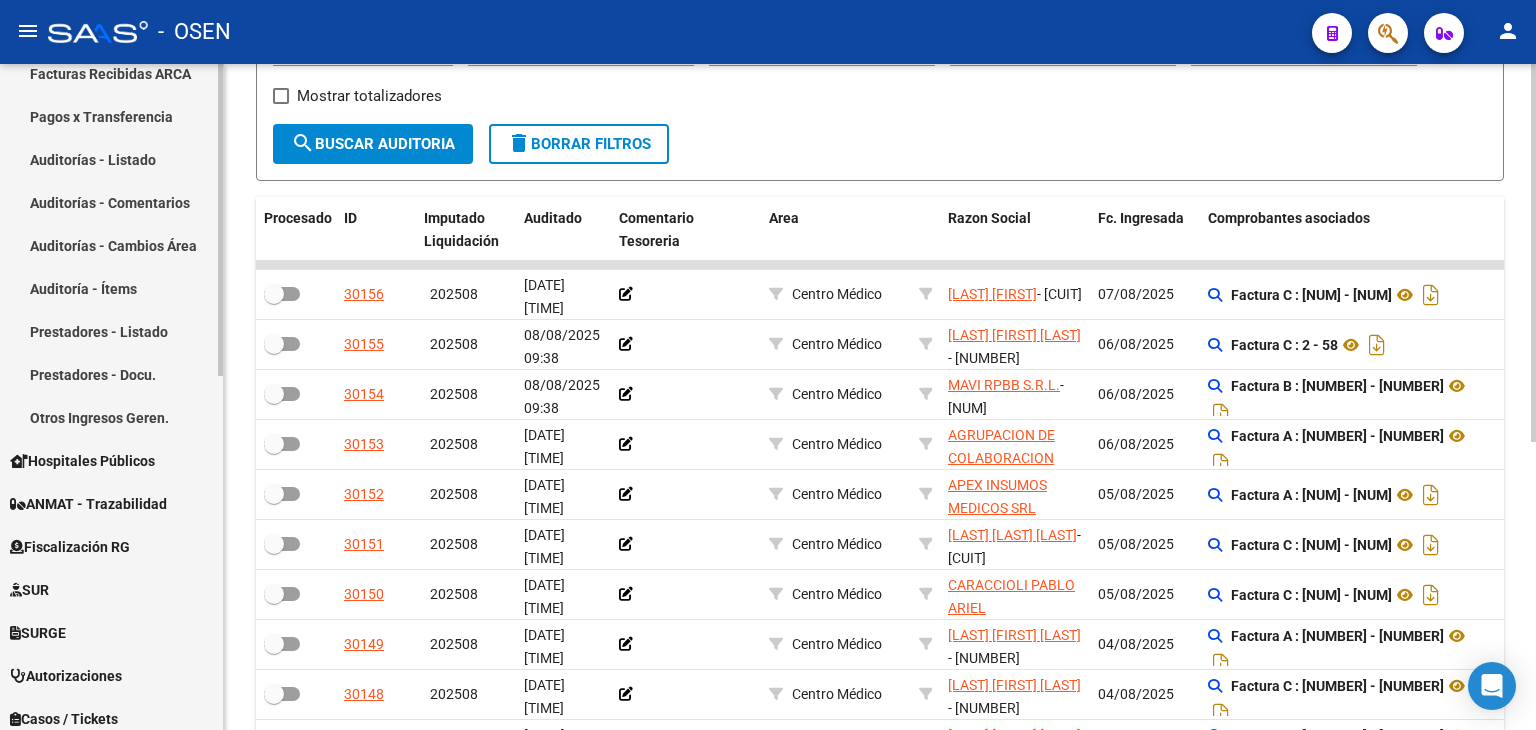 click on "Facturas - Listado/Carga" at bounding box center (111, -56) 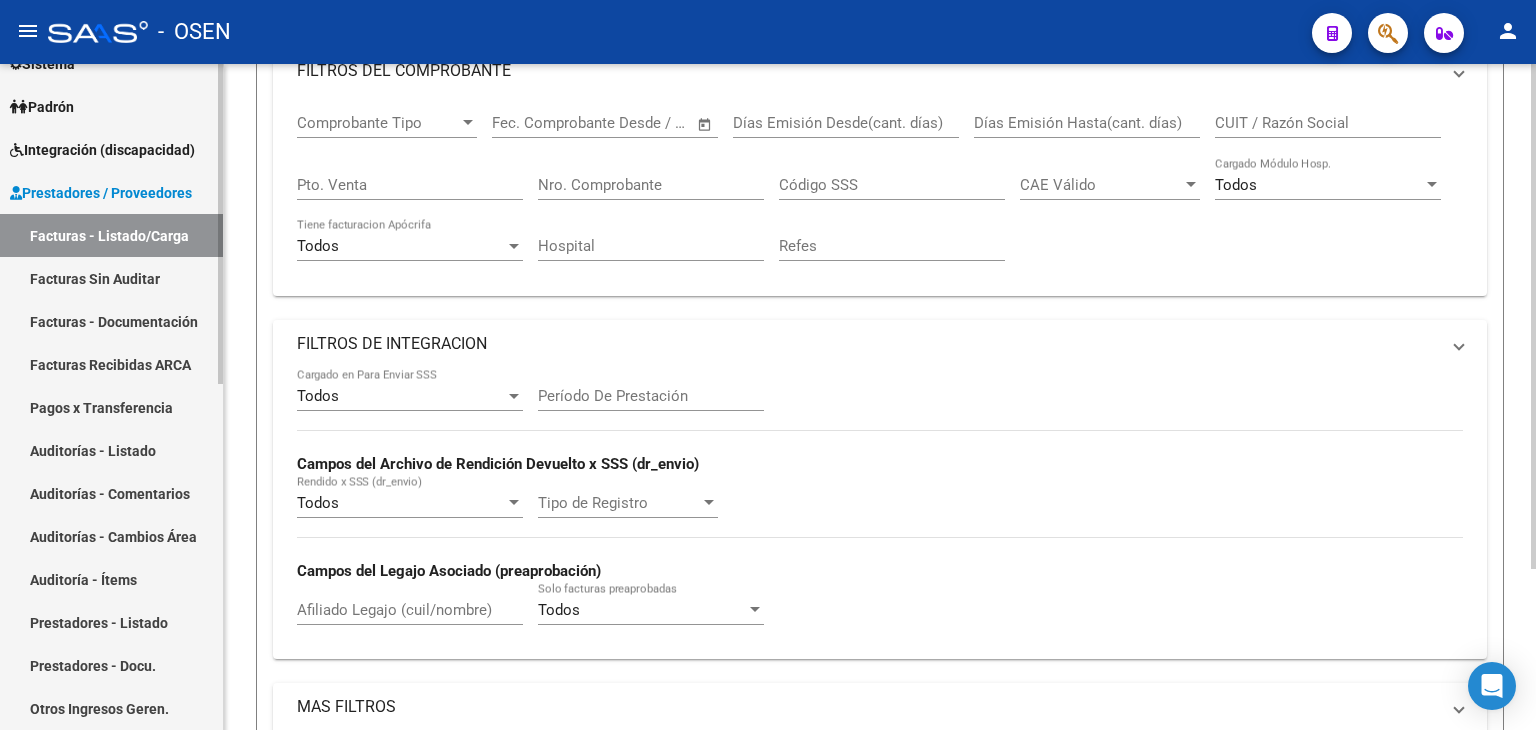scroll, scrollTop: 212, scrollLeft: 0, axis: vertical 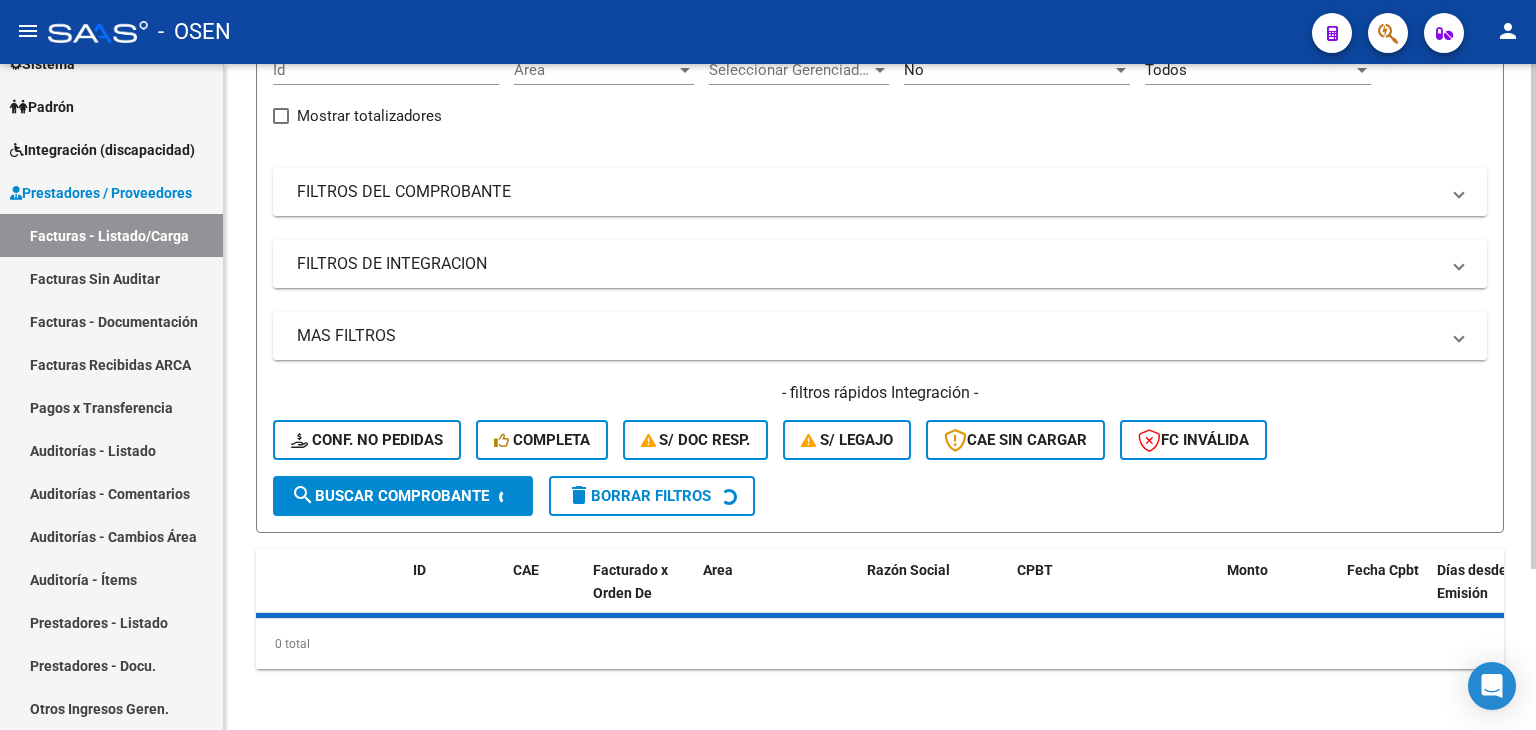 click on "MAS FILTROS" at bounding box center [868, 336] 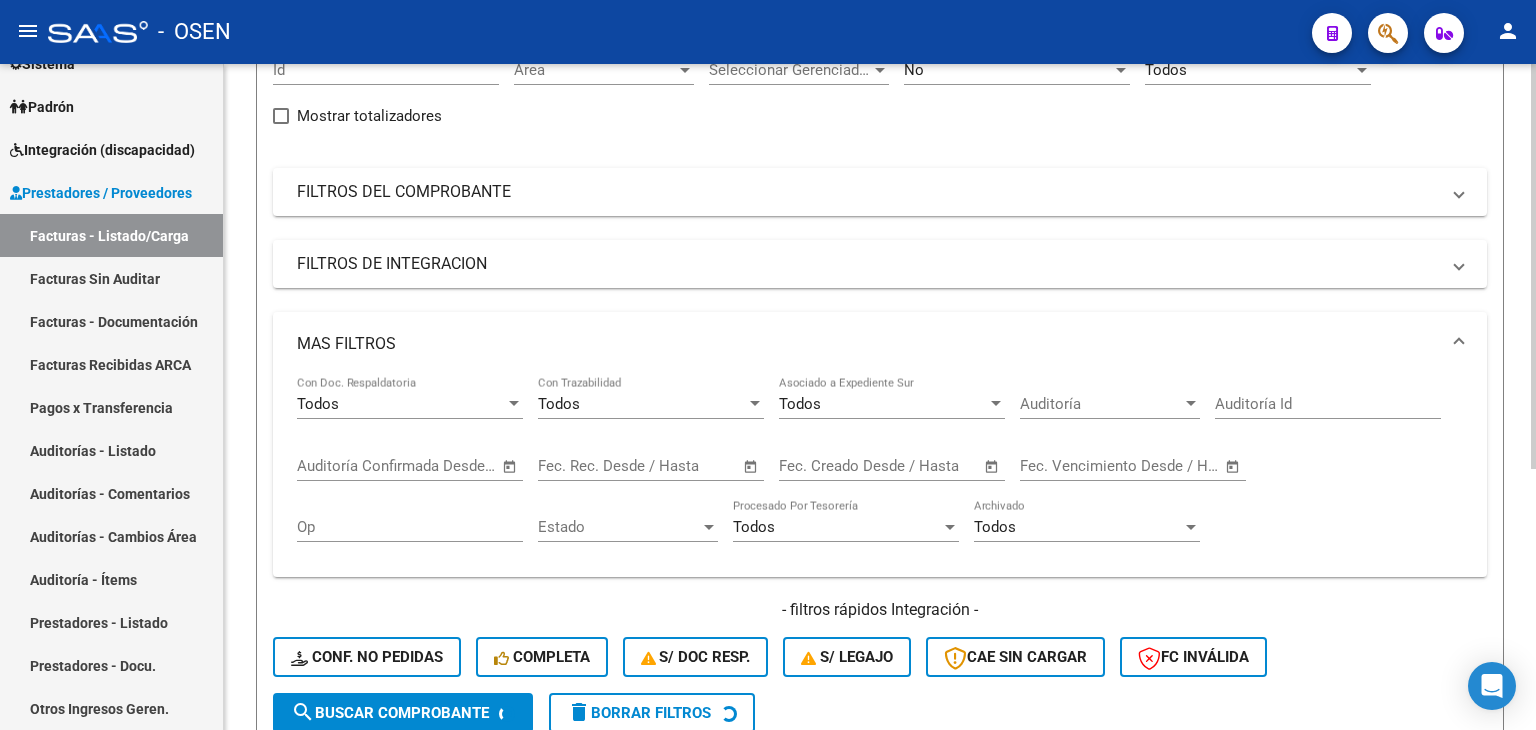 click 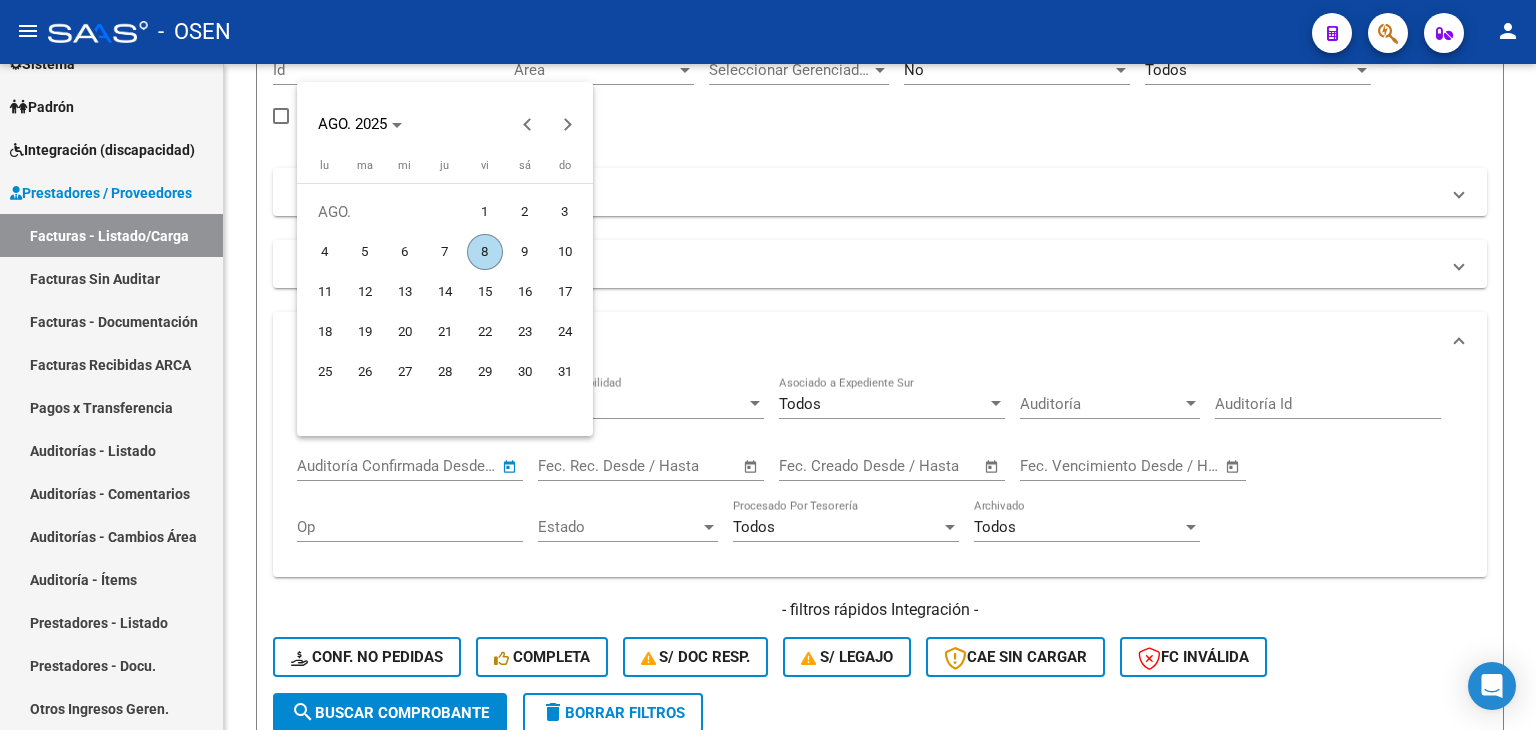 click on "7" at bounding box center [445, 252] 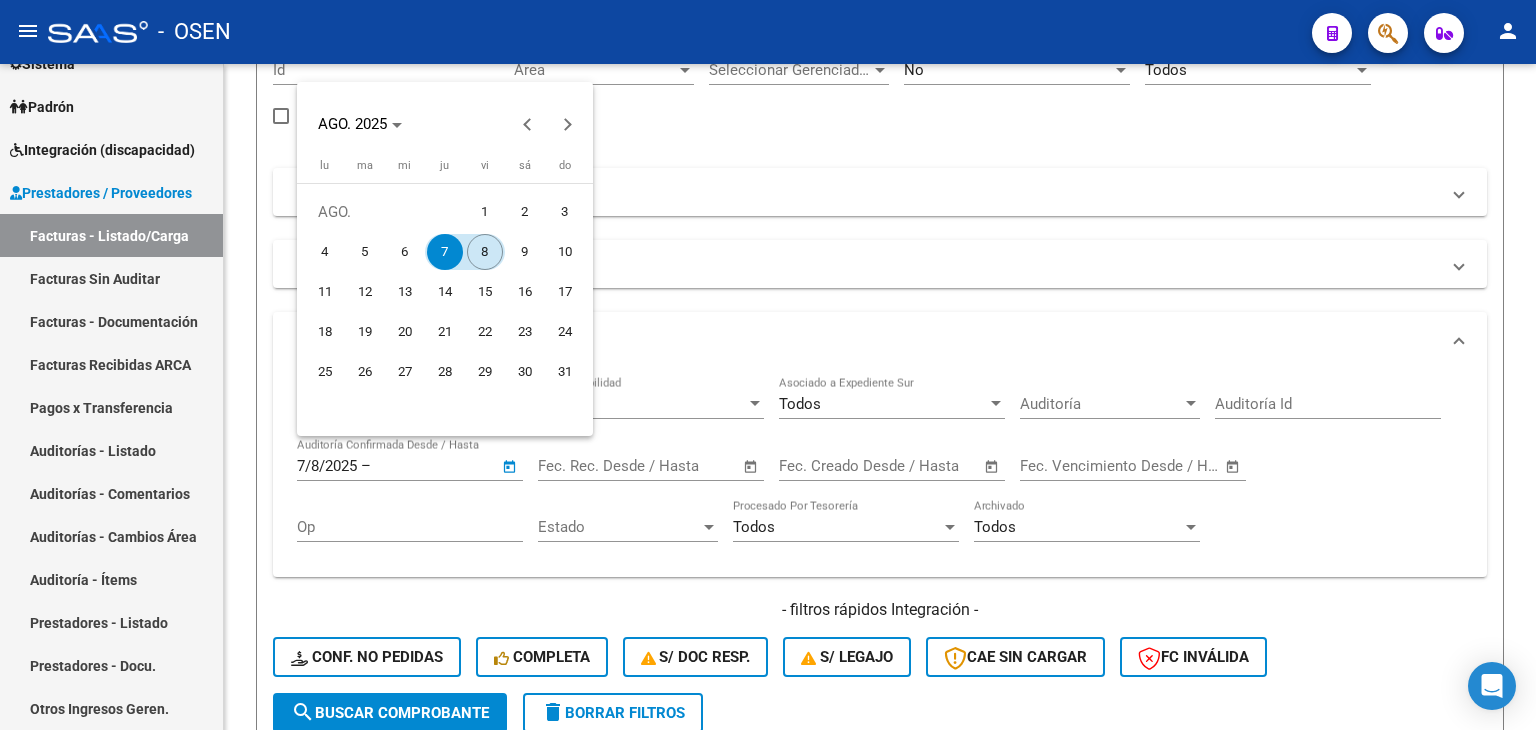 drag, startPoint x: 493, startPoint y: 248, endPoint x: 464, endPoint y: 349, distance: 105.080925 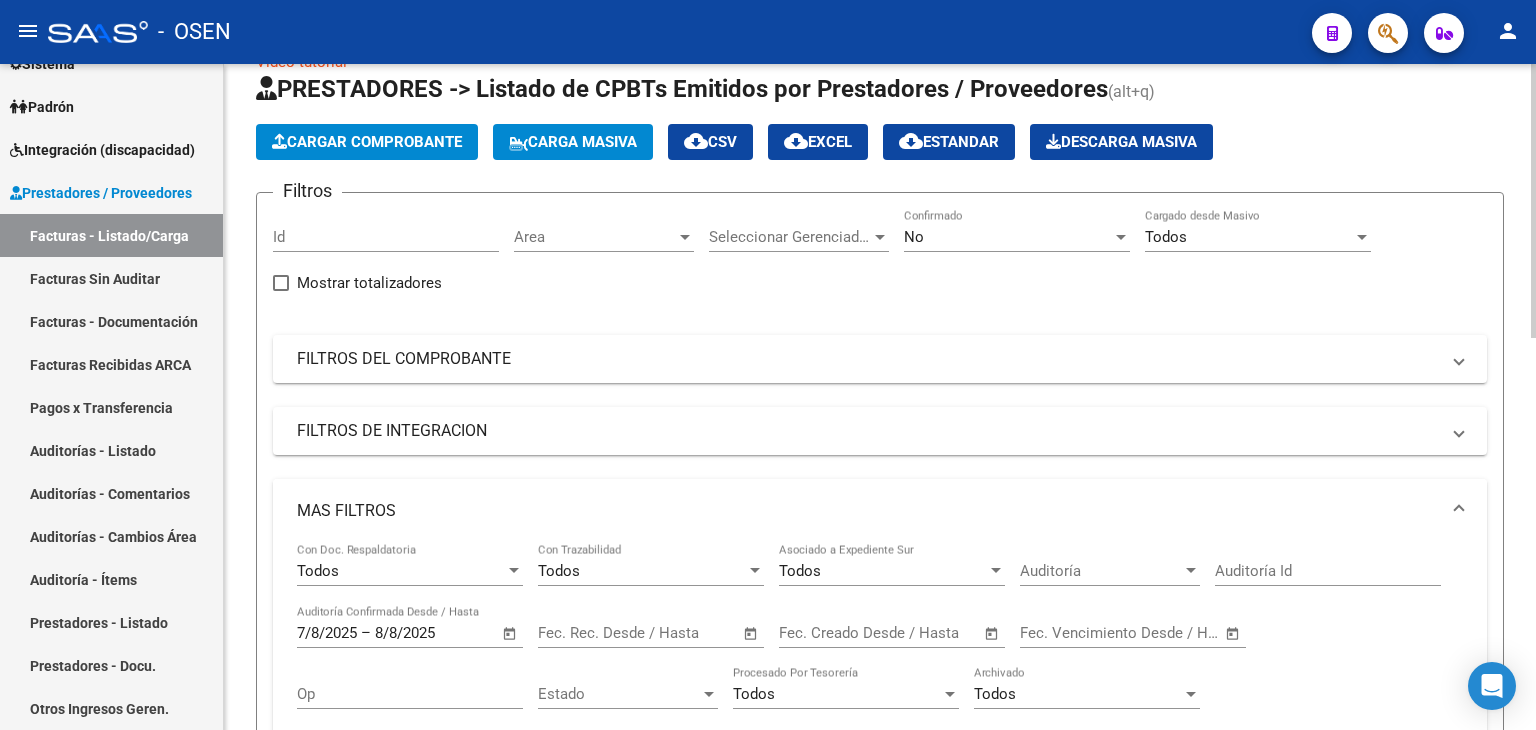 scroll, scrollTop: 0, scrollLeft: 0, axis: both 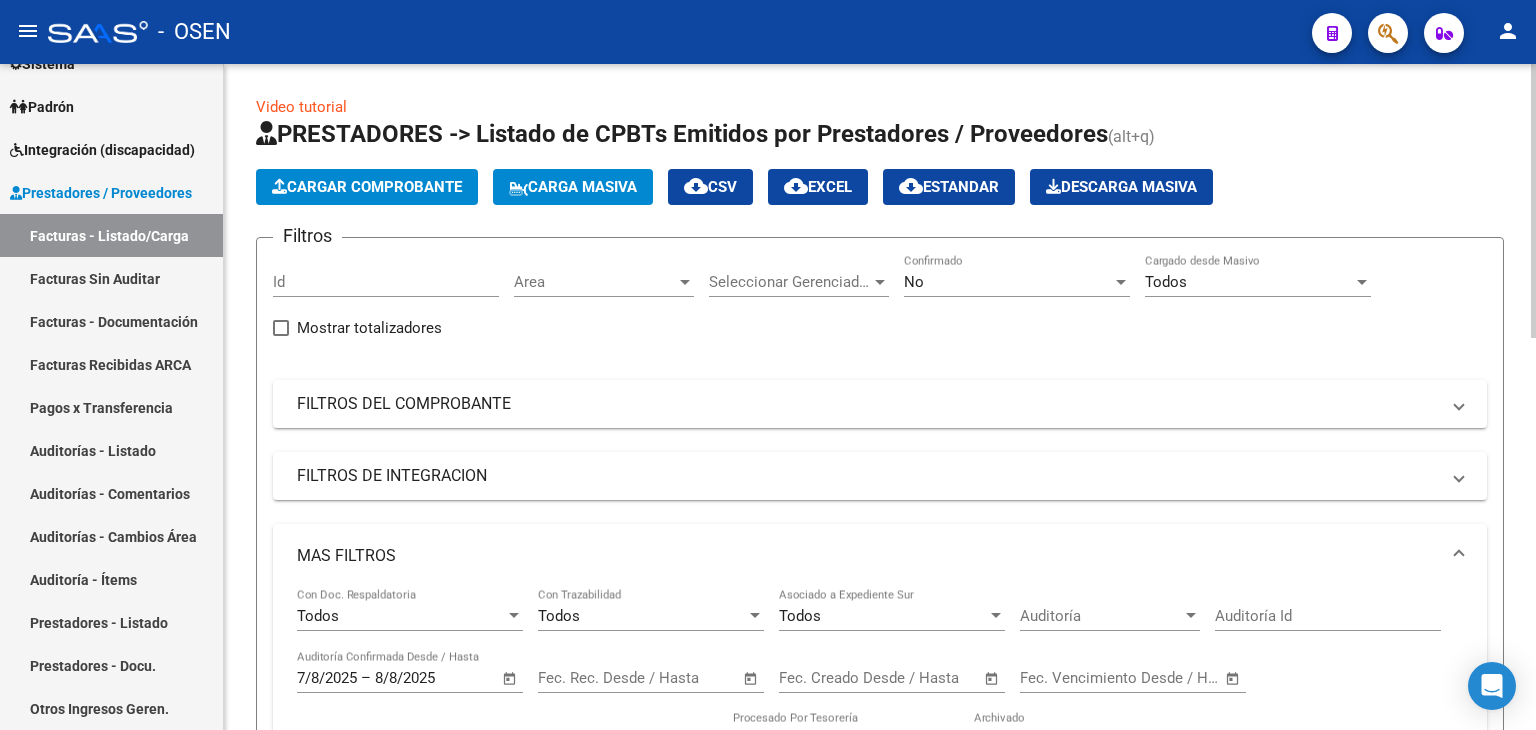 click on "No" at bounding box center (1008, 282) 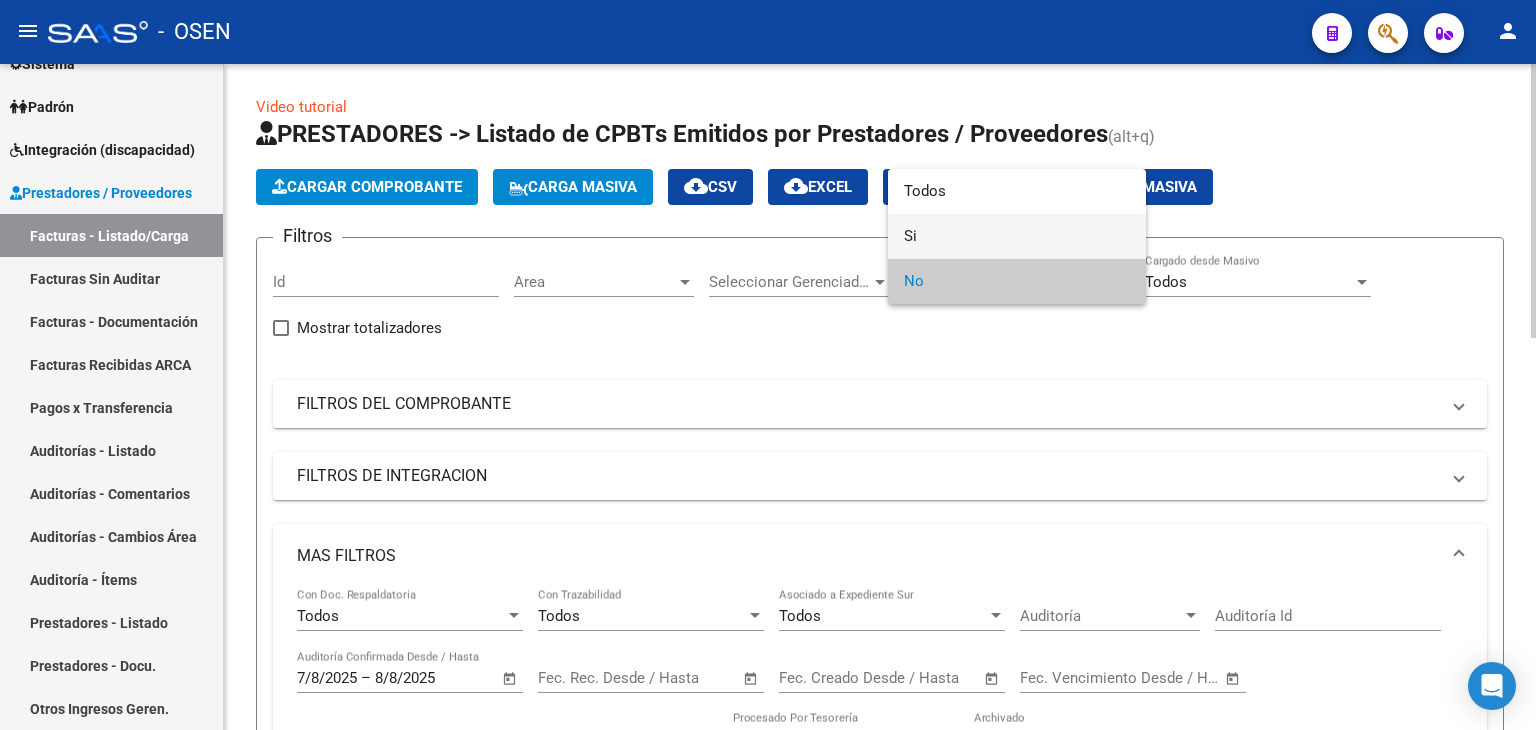 click on "Si" at bounding box center [1017, 236] 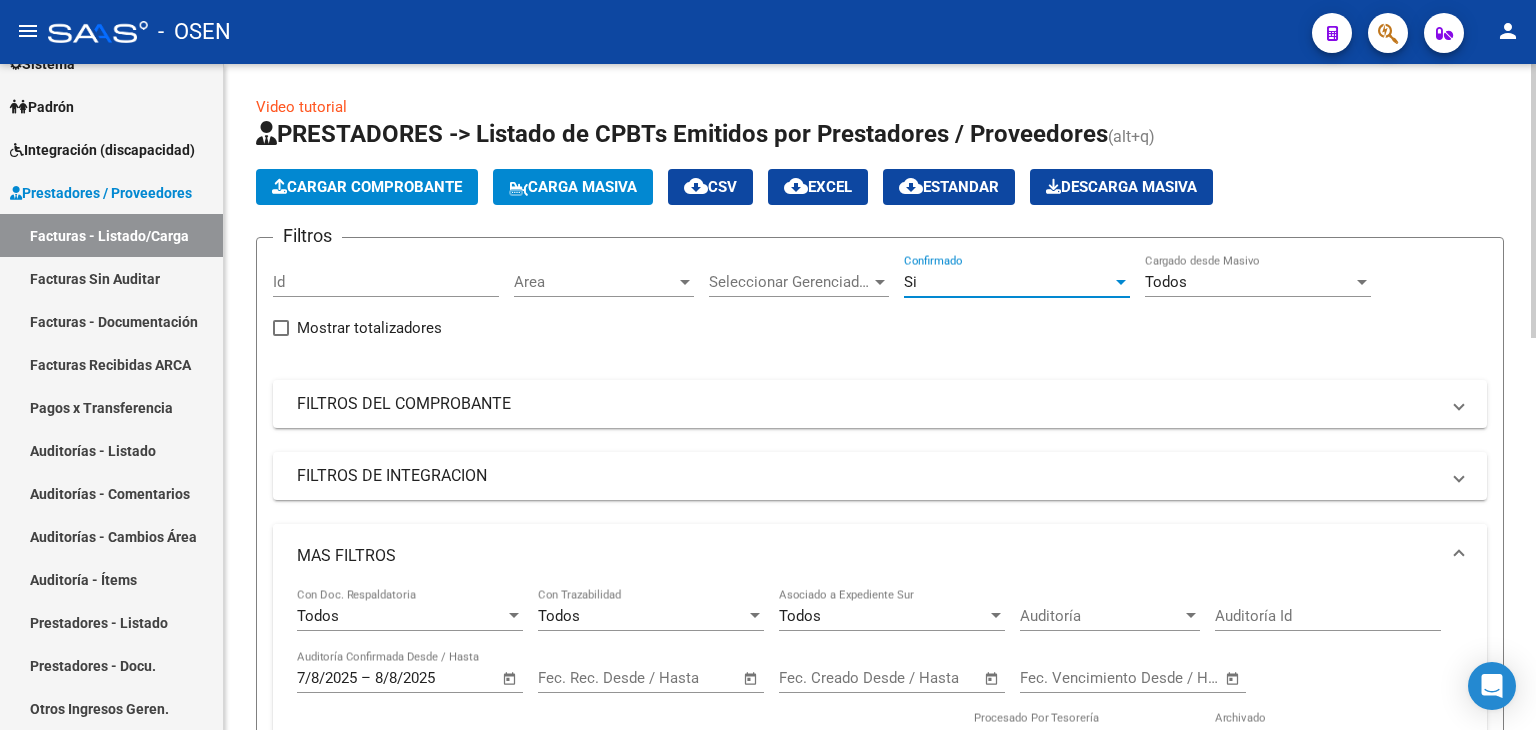 scroll, scrollTop: 333, scrollLeft: 0, axis: vertical 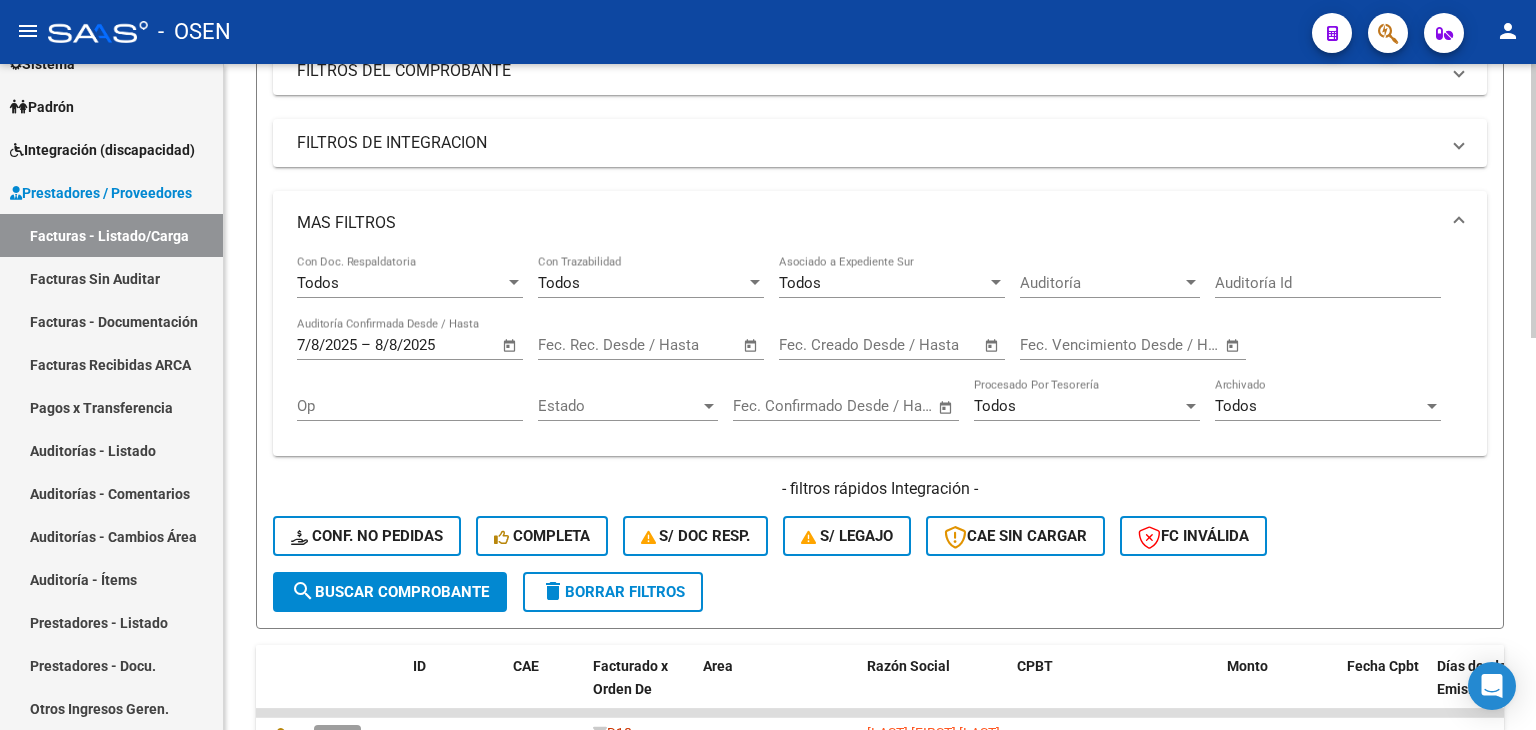 click on "Filtros Id Area Area Seleccionar Gerenciador Seleccionar Gerenciador Si Confirmado Todos Cargado desde Masivo   Mostrar totalizadores   FILTROS DEL COMPROBANTE  Comprobante Tipo Comprobante Tipo Start date – End date Fec. Comprobante Desde / Hasta Días Emisión Desde(cant. días) Días Emisión Hasta(cant. días) CUIT / Razón Social Pto. Venta Nro. Comprobante Código SSS CAE Válido CAE Válido Todos Cargado Módulo Hosp. Todos Tiene facturacion Apócrifa Hospital Refes  FILTROS DE INTEGRACION  Todos Cargado en Para Enviar SSS Período De Prestación Campos del Archivo de Rendición Devuelto x SSS (dr_envio) Todos Rendido x SSS (dr_envio) Tipo de Registro Tipo de Registro Período Presentación Período Presentación Campos del Legajo Asociado (preaprobación) Afiliado Legajo (cuil/nombre) Todos Solo facturas preaprobadas  MAS FILTROS  Todos Con Doc. Respaldatoria Todos Con Trazabilidad Todos Asociado a Expediente Sur Auditoría Auditoría Auditoría Id 7/8/2025 7/8/2025 – 8/8/2025 8/8/2025 Start date" 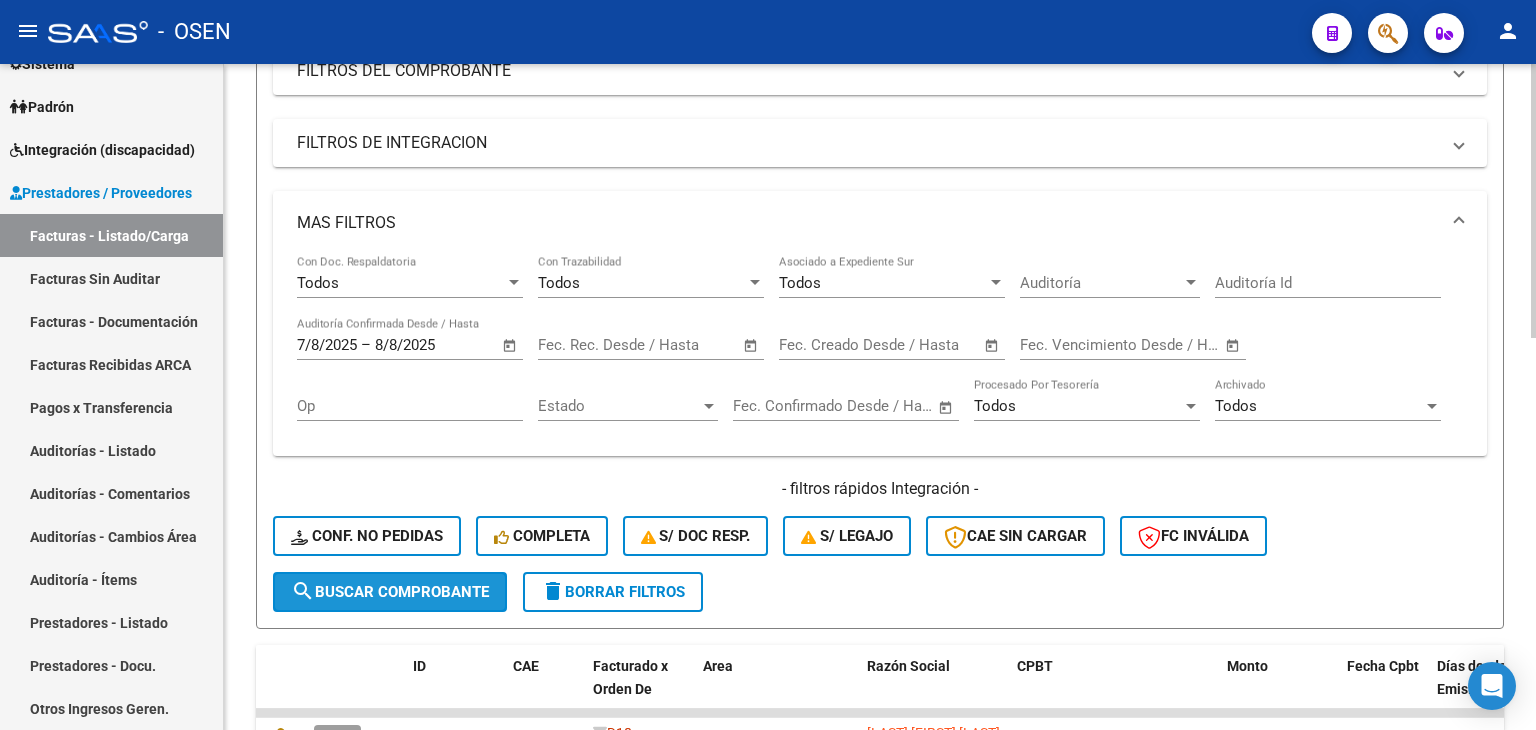 click on "search  Buscar Comprobante" 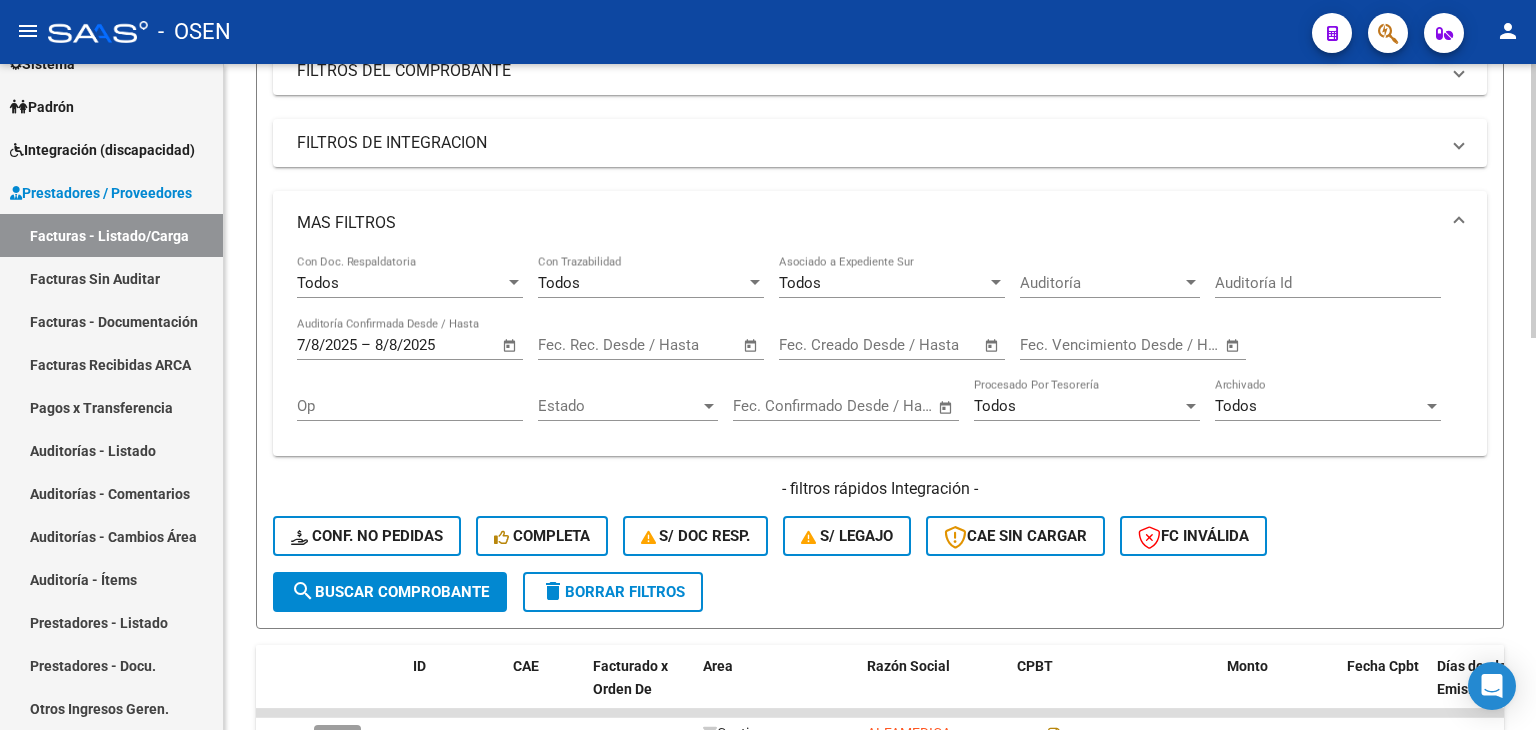 scroll, scrollTop: 666, scrollLeft: 0, axis: vertical 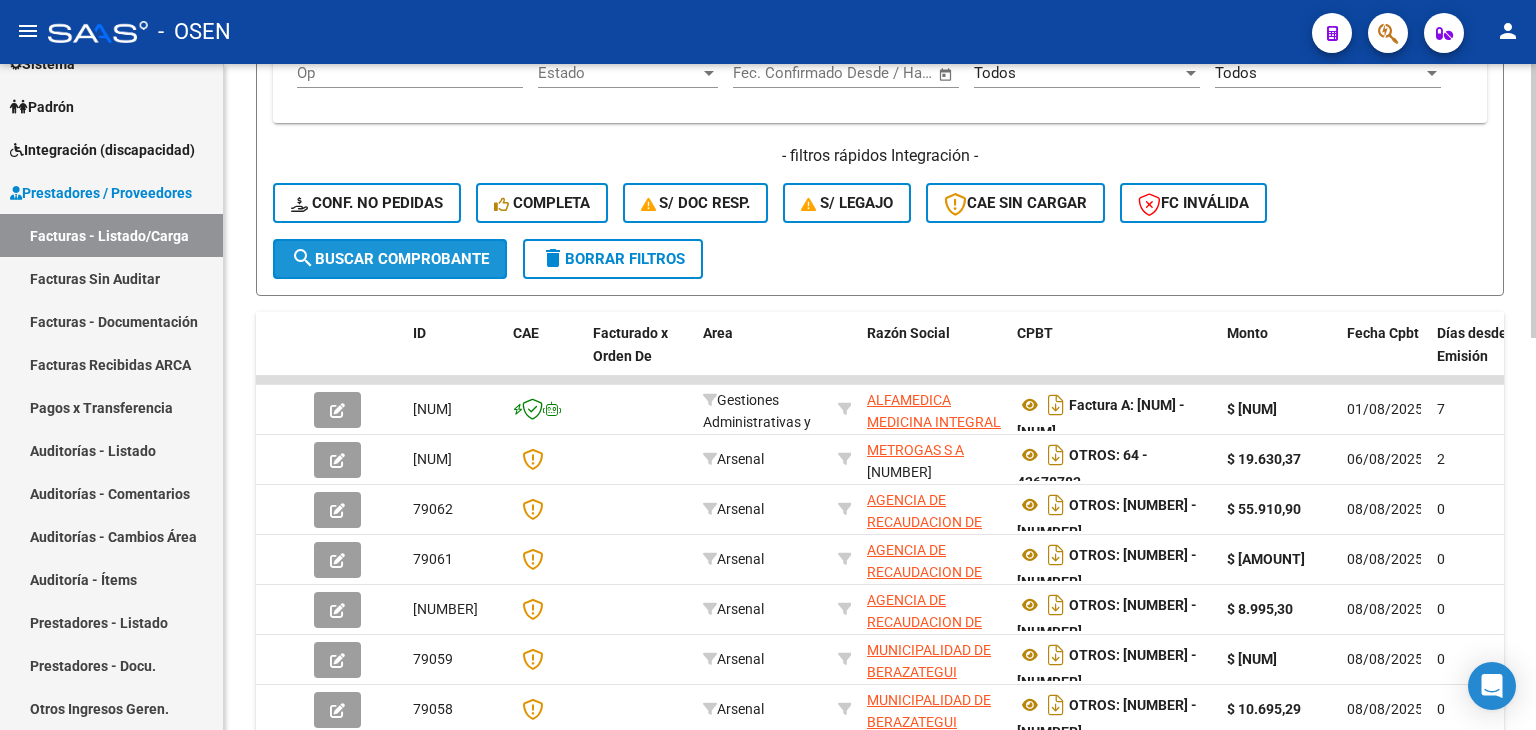 drag, startPoint x: 412, startPoint y: 262, endPoint x: 631, endPoint y: 252, distance: 219.2282 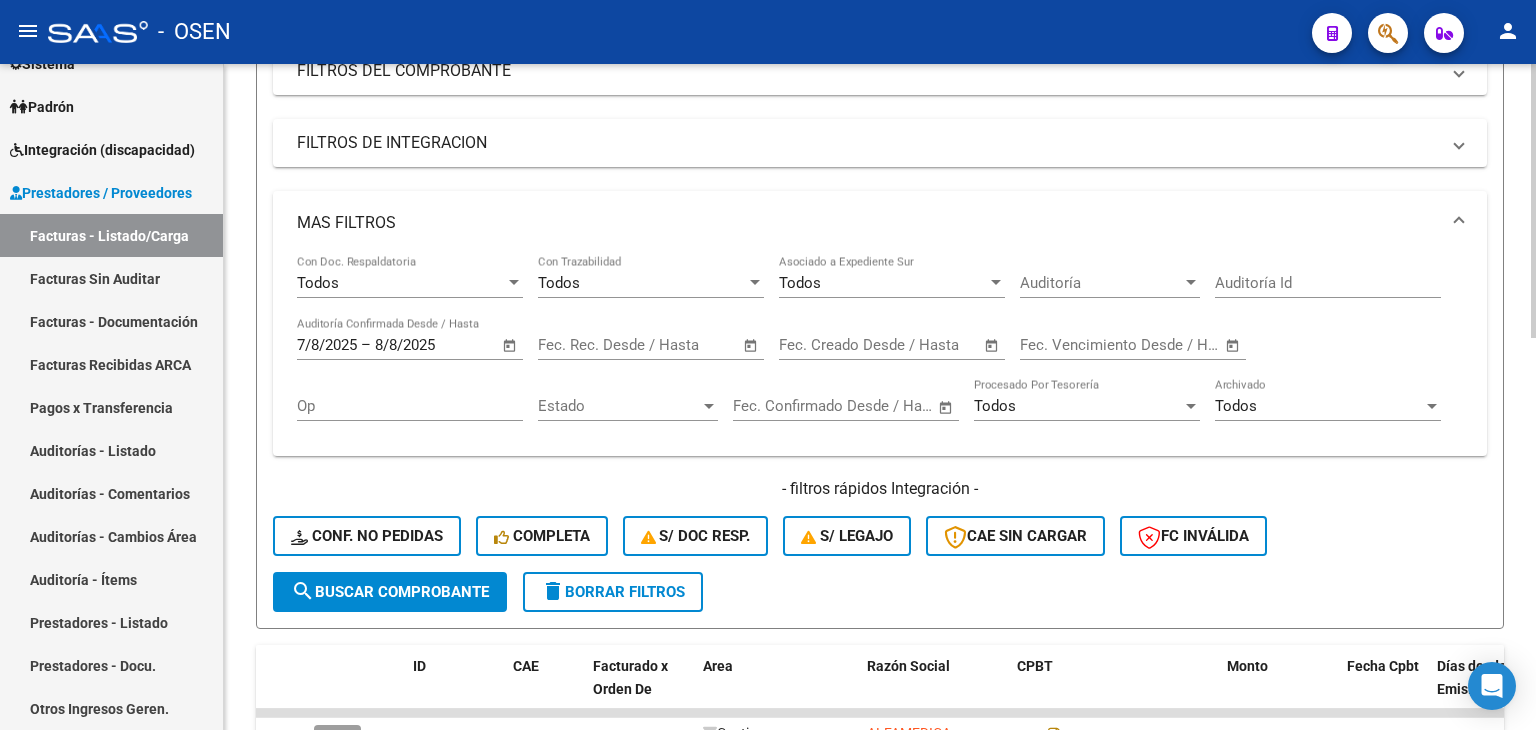 scroll, scrollTop: 0, scrollLeft: 0, axis: both 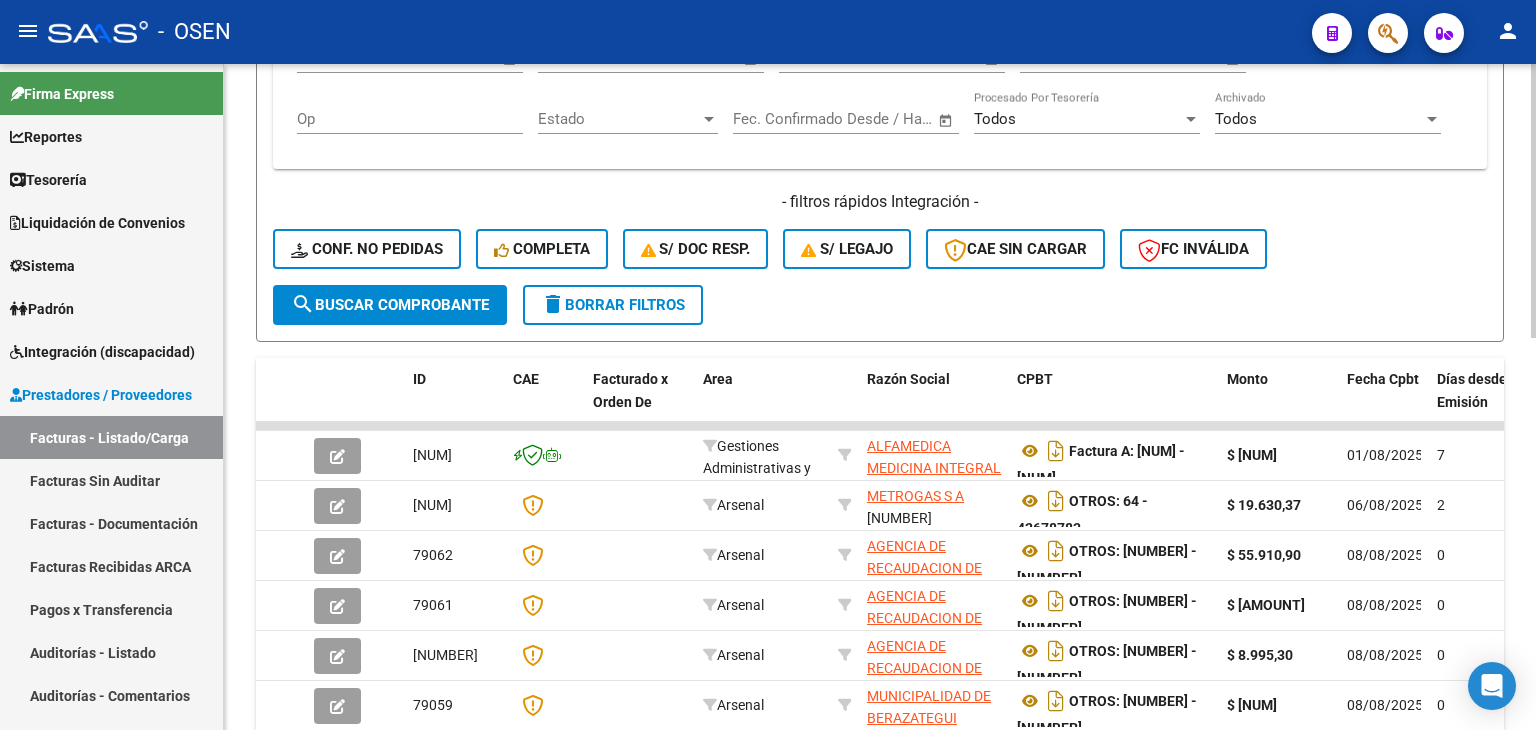 click on "- filtros rápidos Integración -    Conf. no pedidas    Completa    S/ Doc Resp.    S/ legajo  CAE SIN CARGAR  FC Inválida" 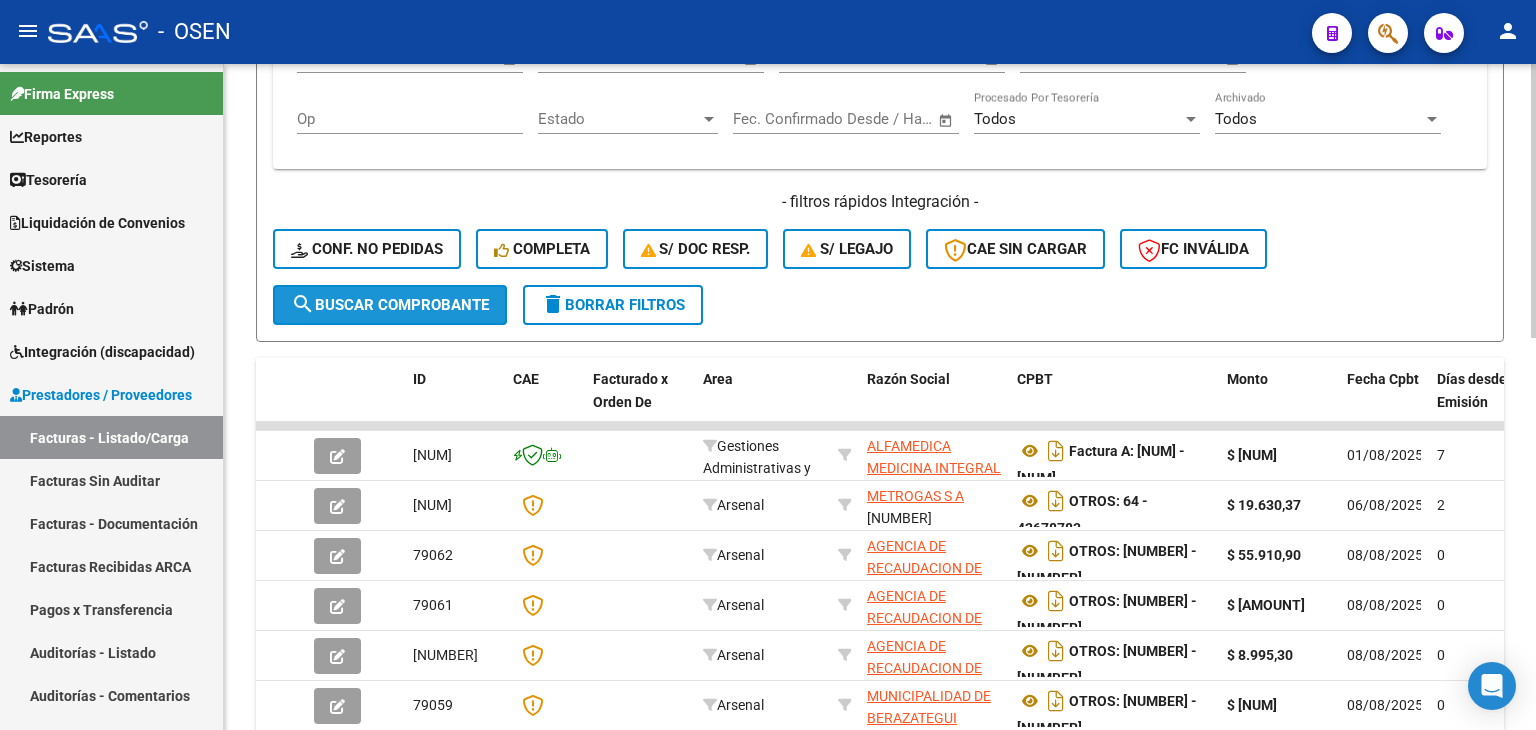 click on "search  Buscar Comprobante" 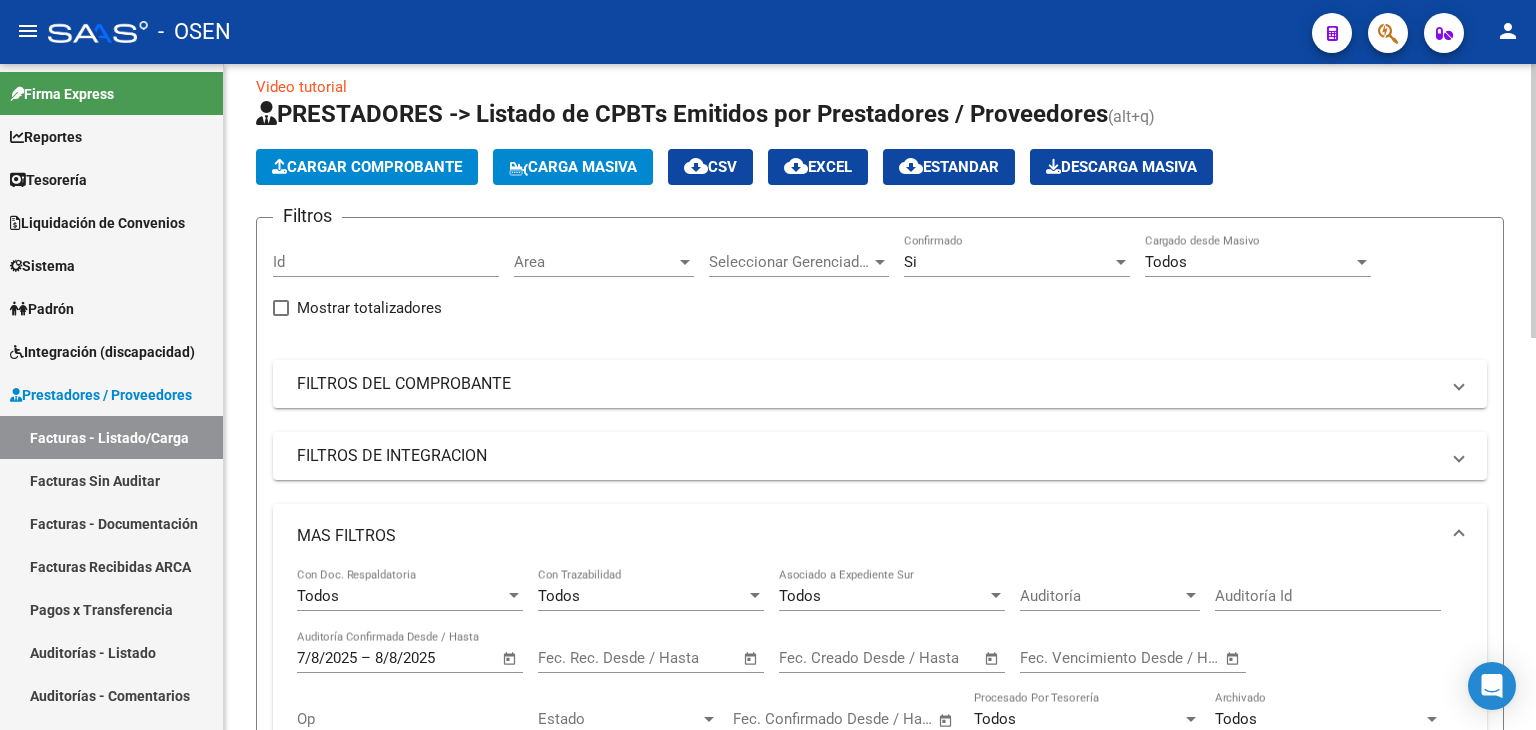 scroll, scrollTop: 0, scrollLeft: 0, axis: both 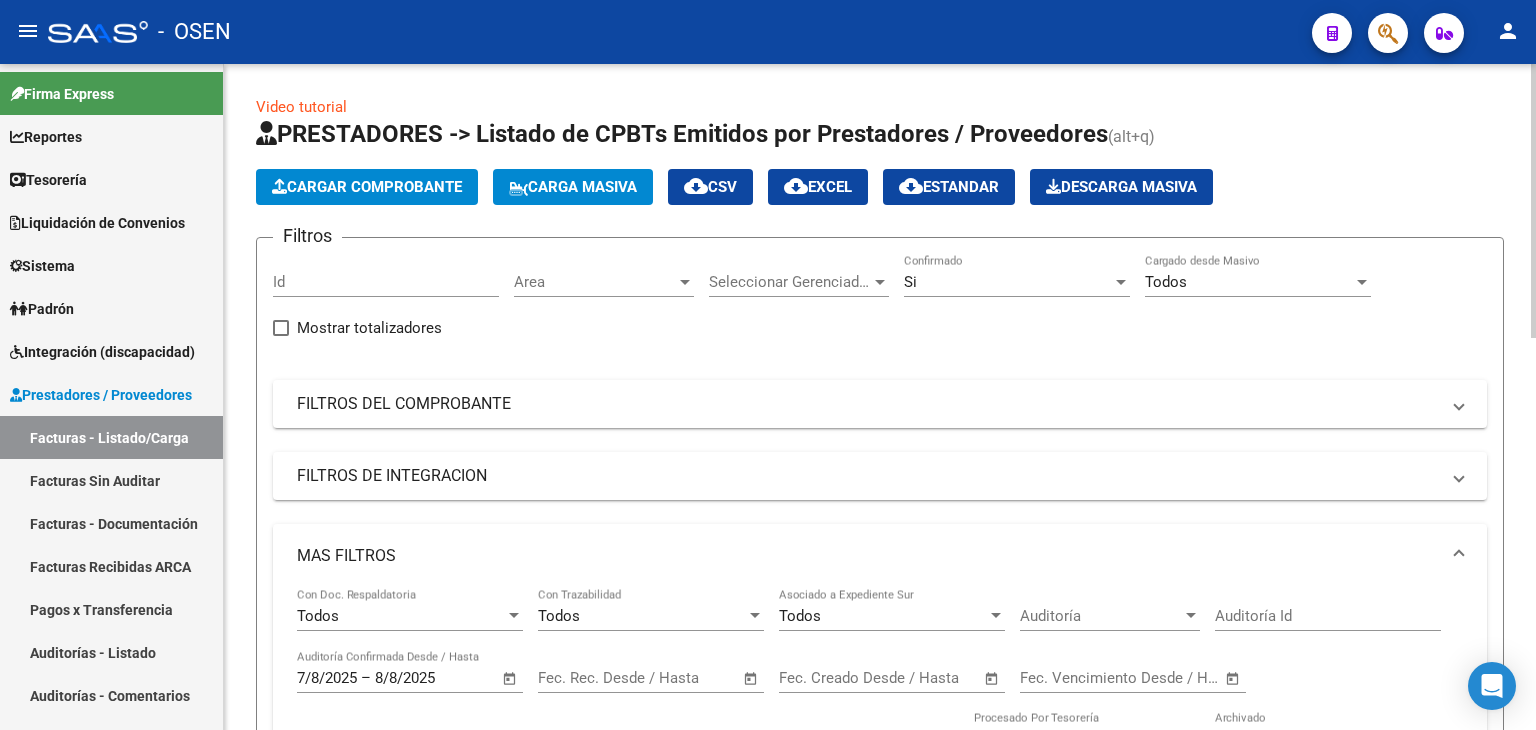 click on "cloud_download  CSV" 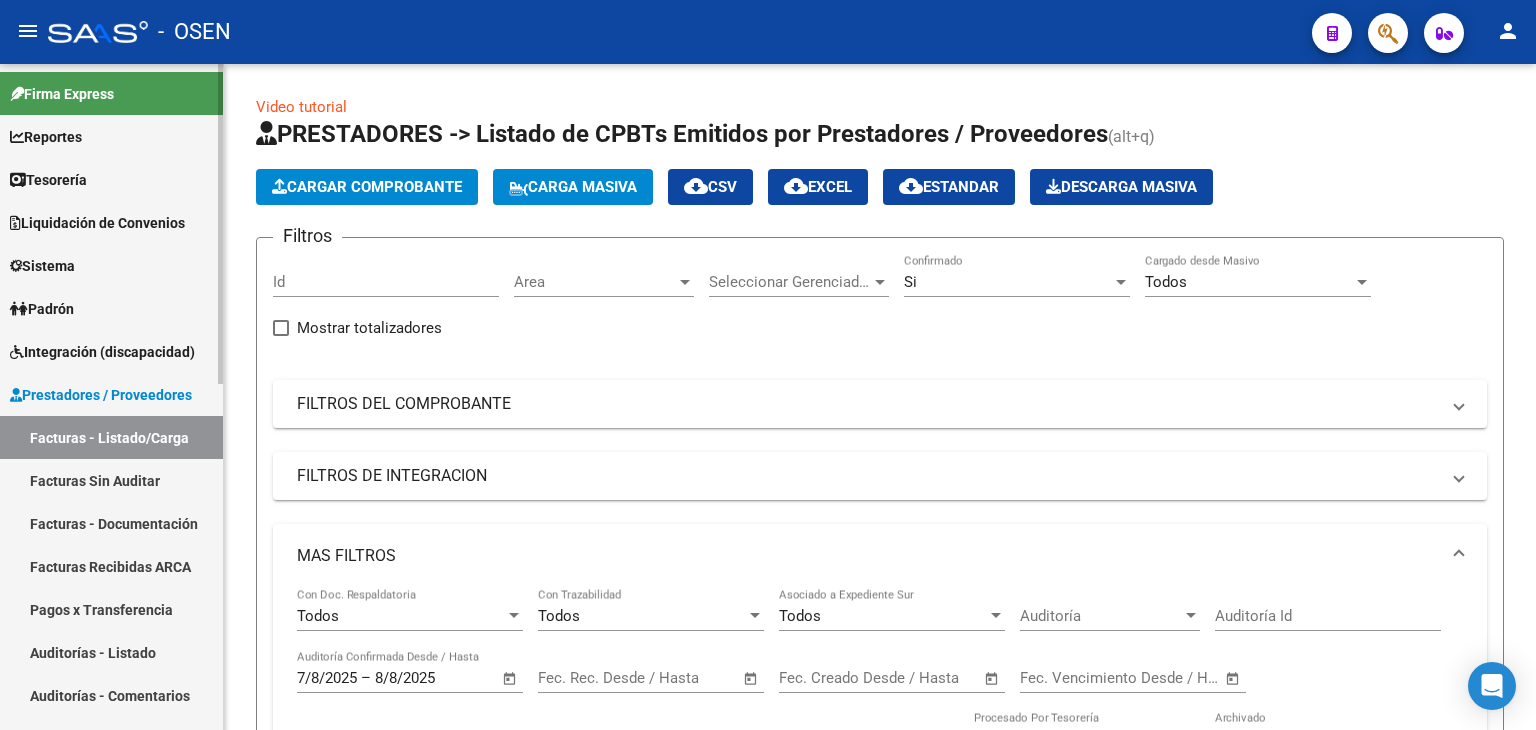 drag, startPoint x: 164, startPoint y: 478, endPoint x: 180, endPoint y: 449, distance: 33.12099 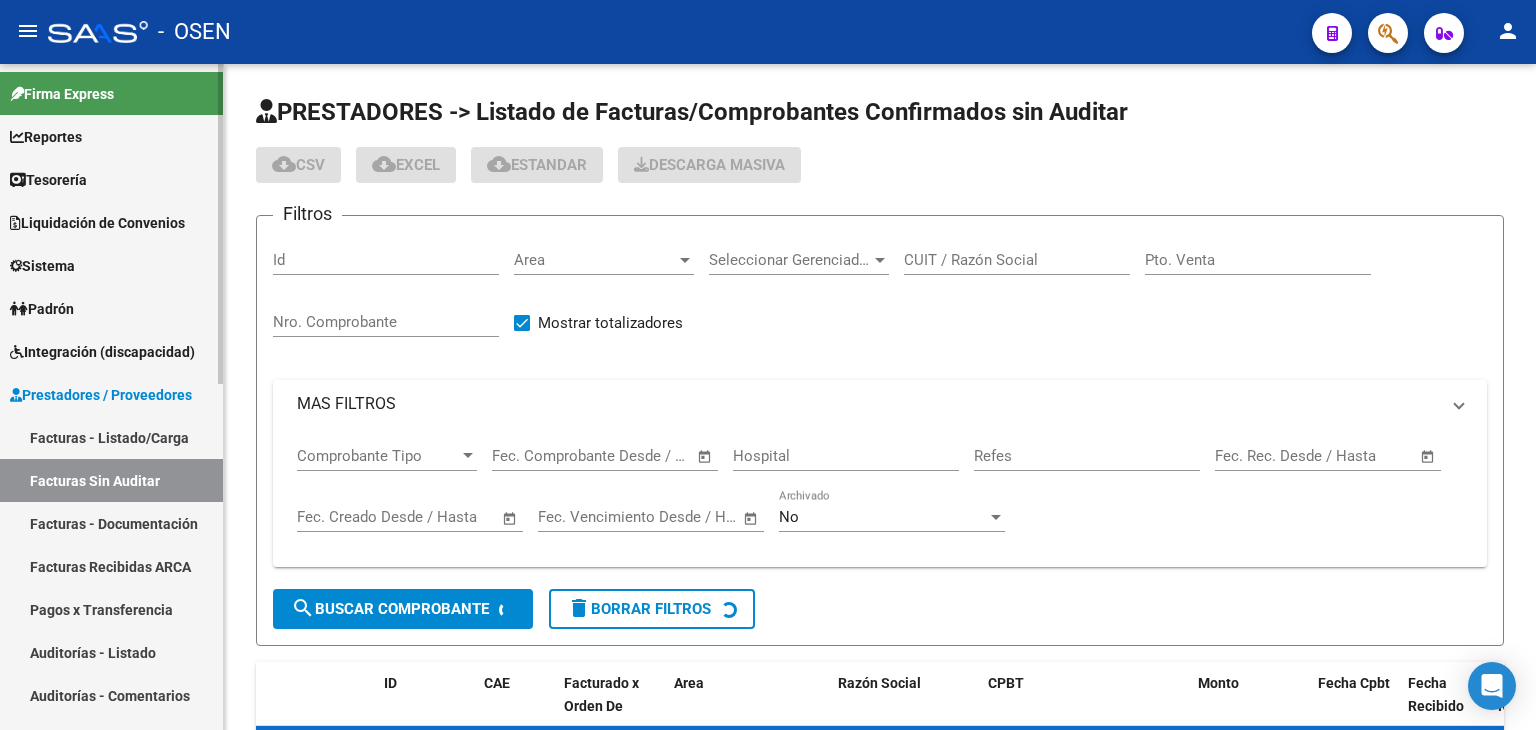 click on "Facturas - Listado/Carga" at bounding box center [111, 437] 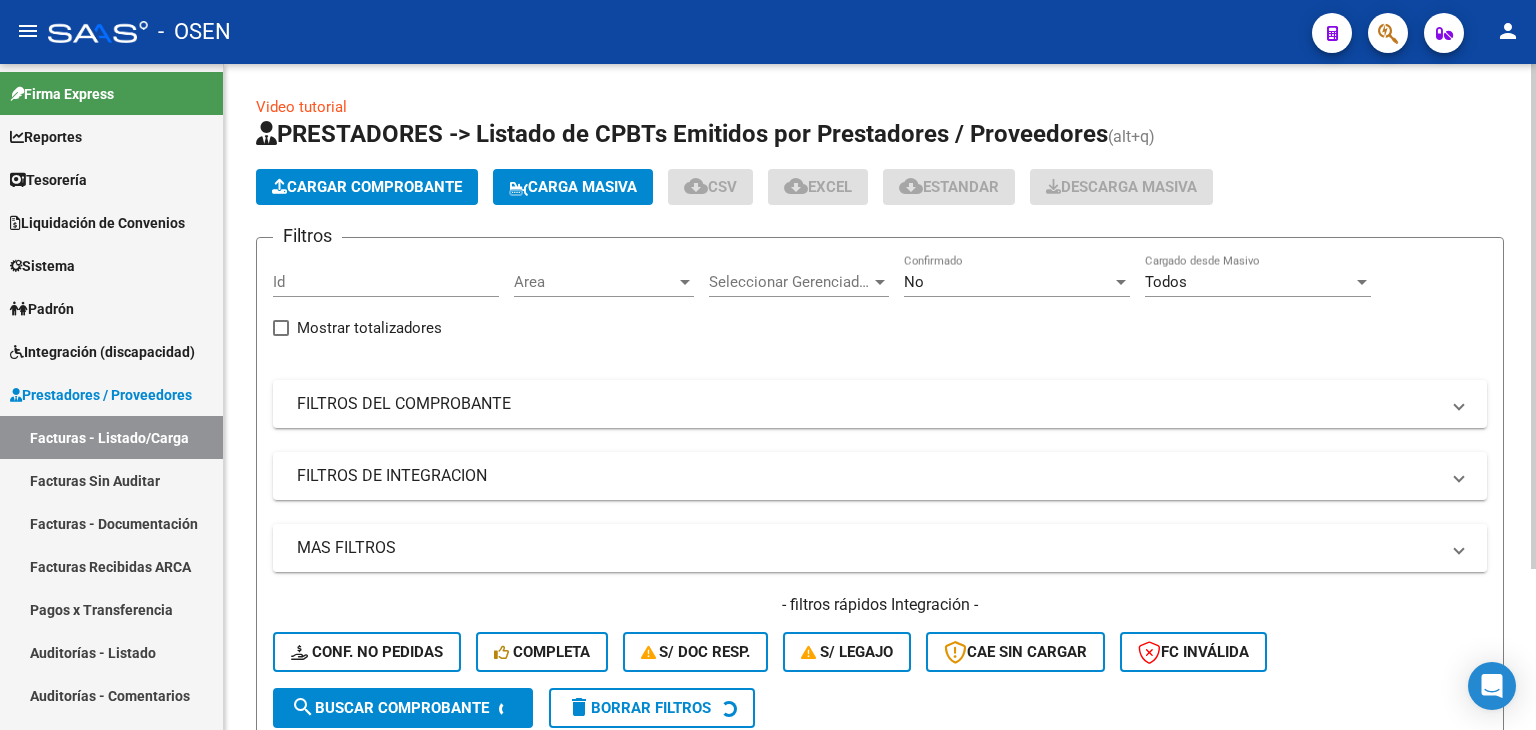click on "MAS FILTROS" at bounding box center [868, 548] 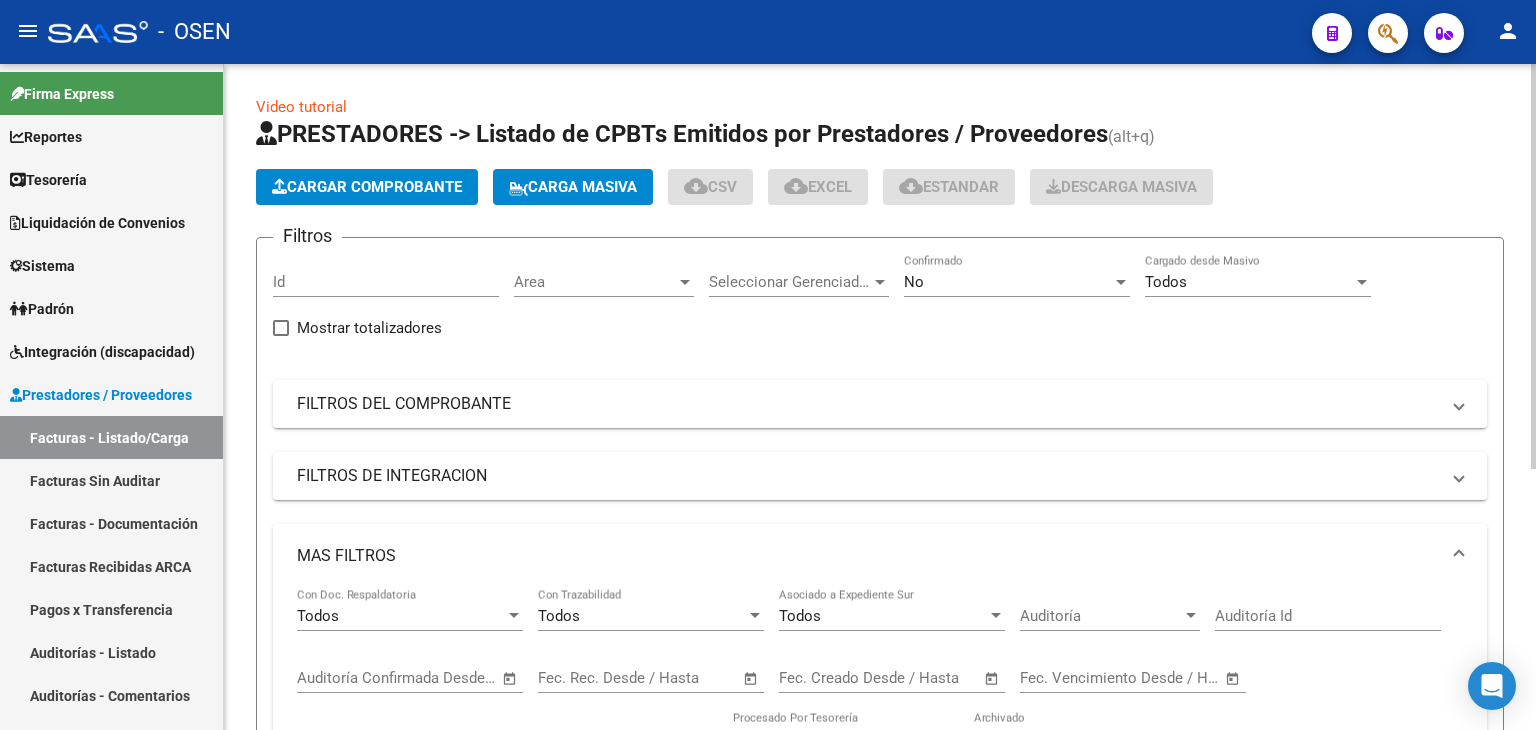 scroll, scrollTop: 333, scrollLeft: 0, axis: vertical 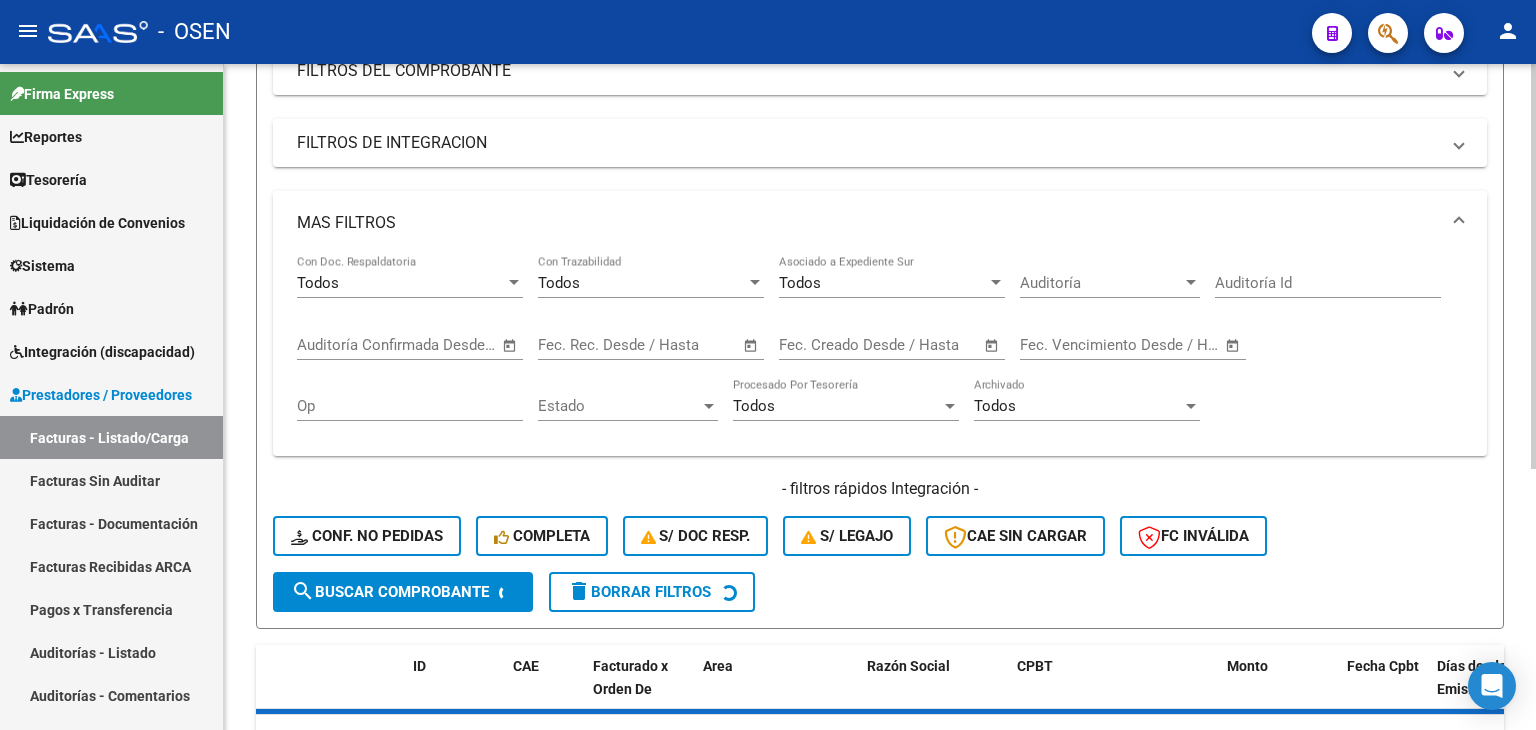 click 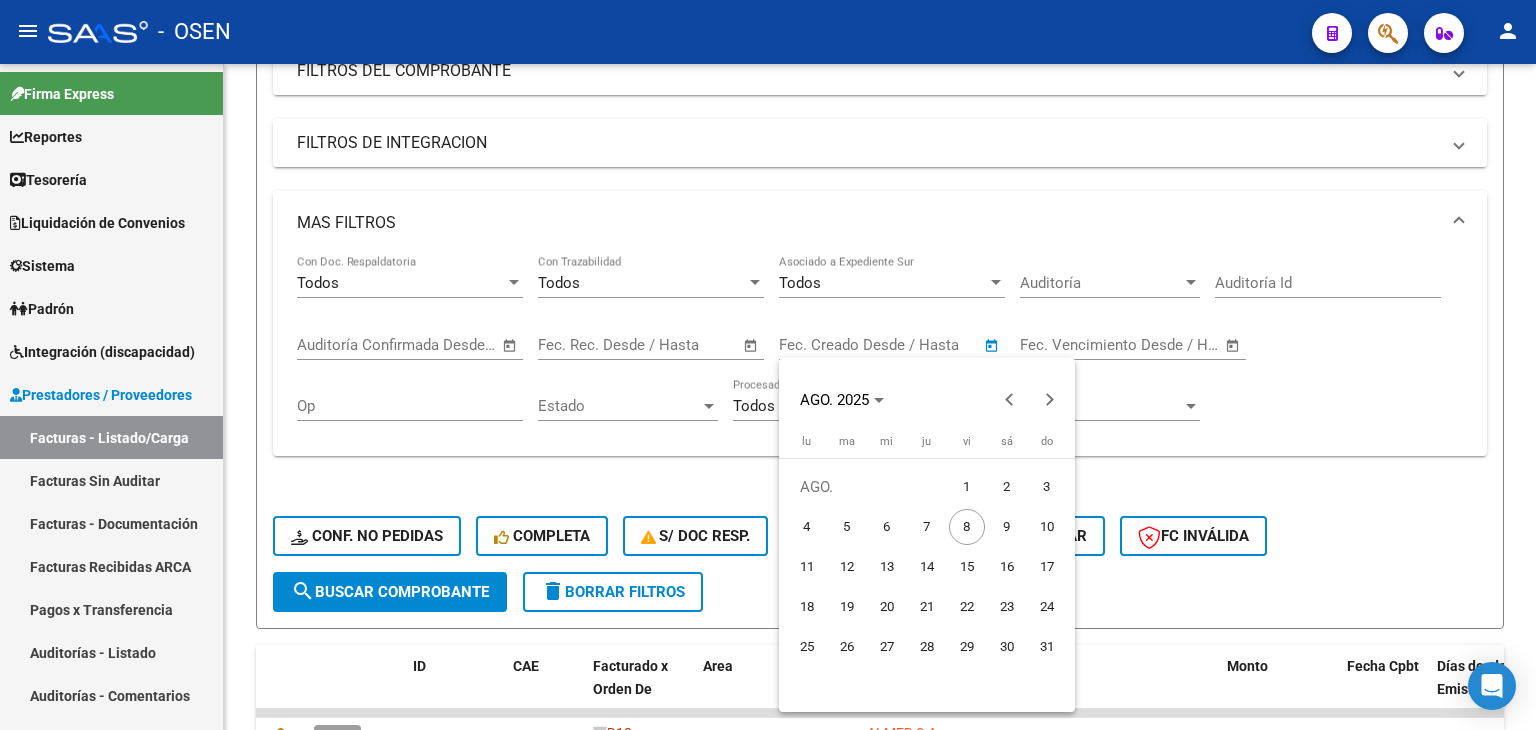 click on "7" at bounding box center [927, 527] 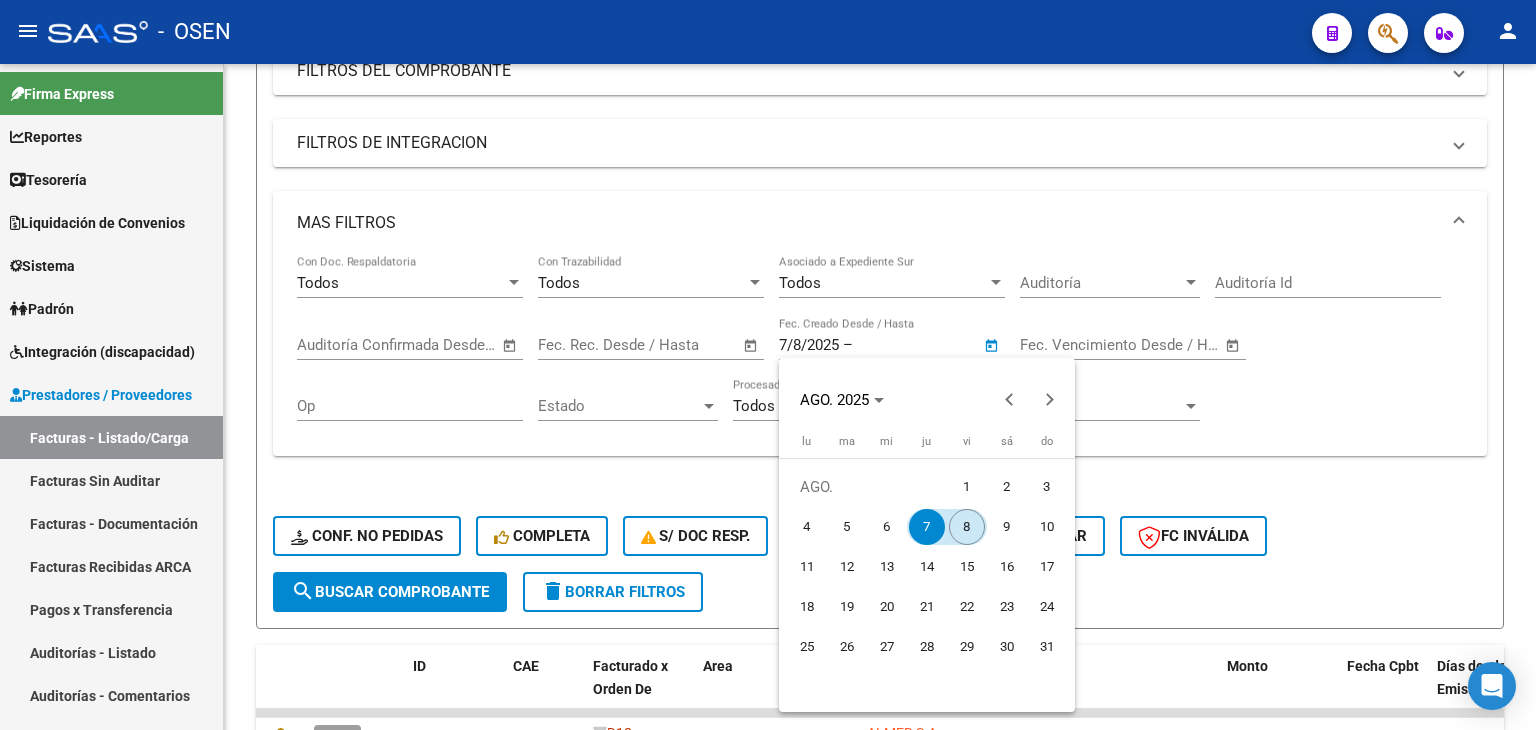 click on "8" at bounding box center (967, 527) 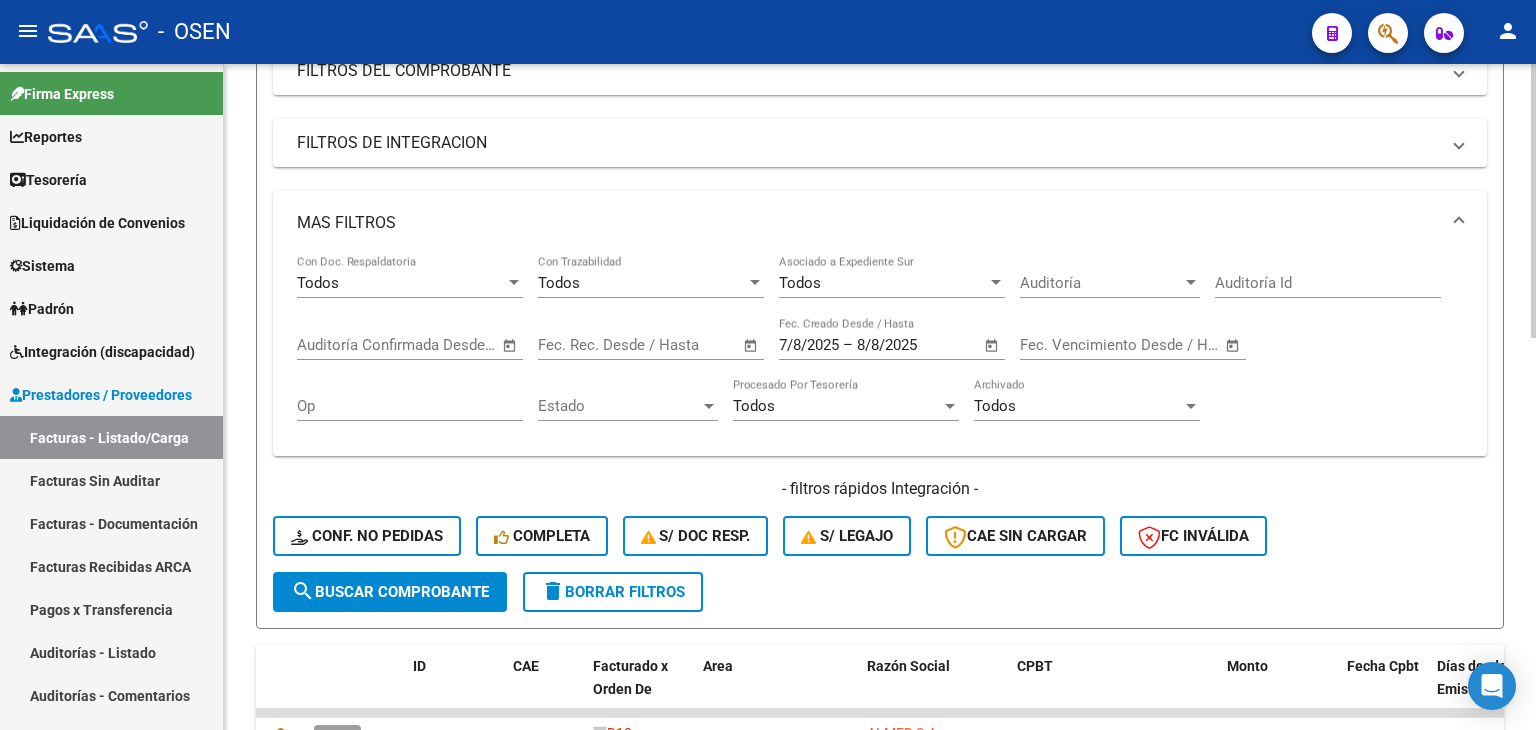 scroll, scrollTop: 0, scrollLeft: 0, axis: both 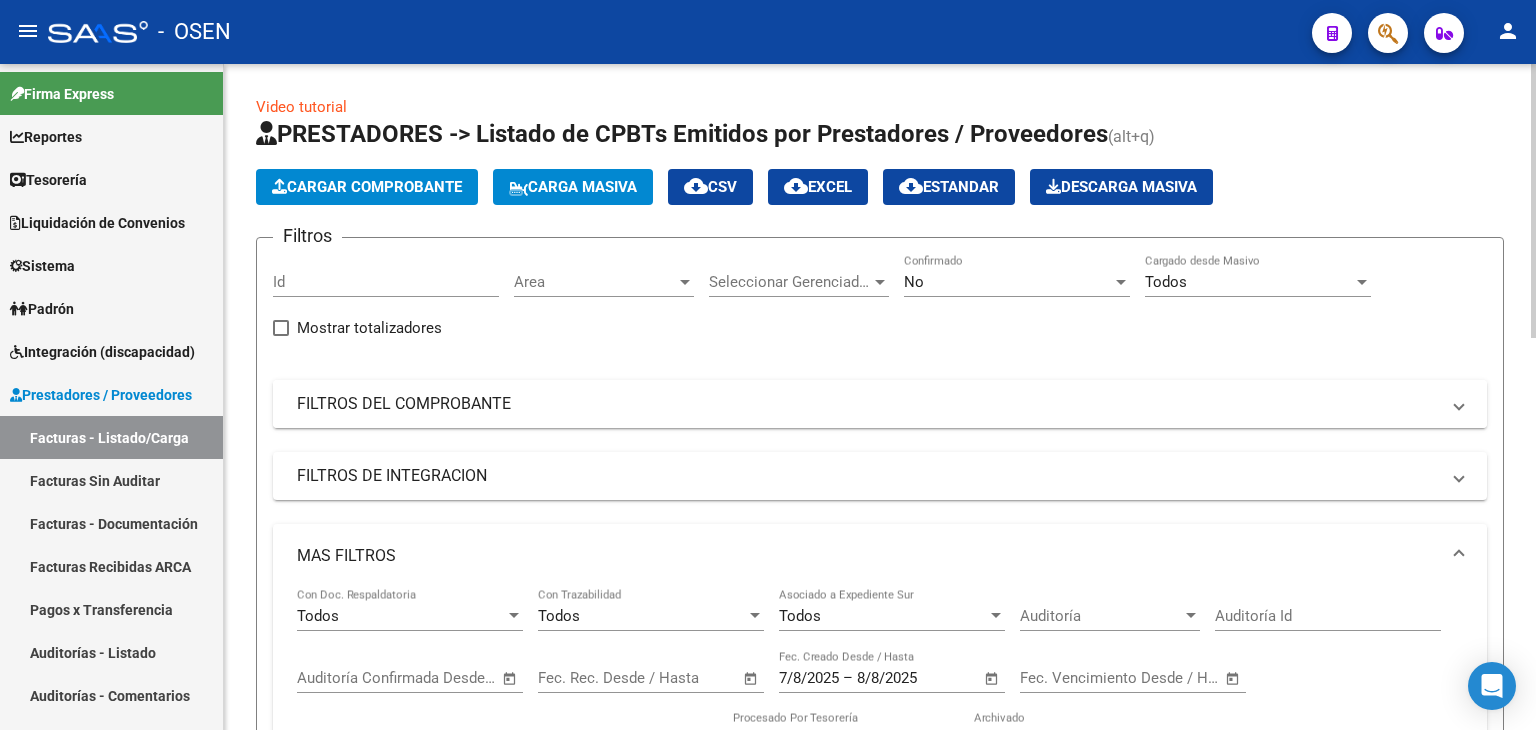 click on "FILTROS DEL COMPROBANTE" at bounding box center [880, 404] 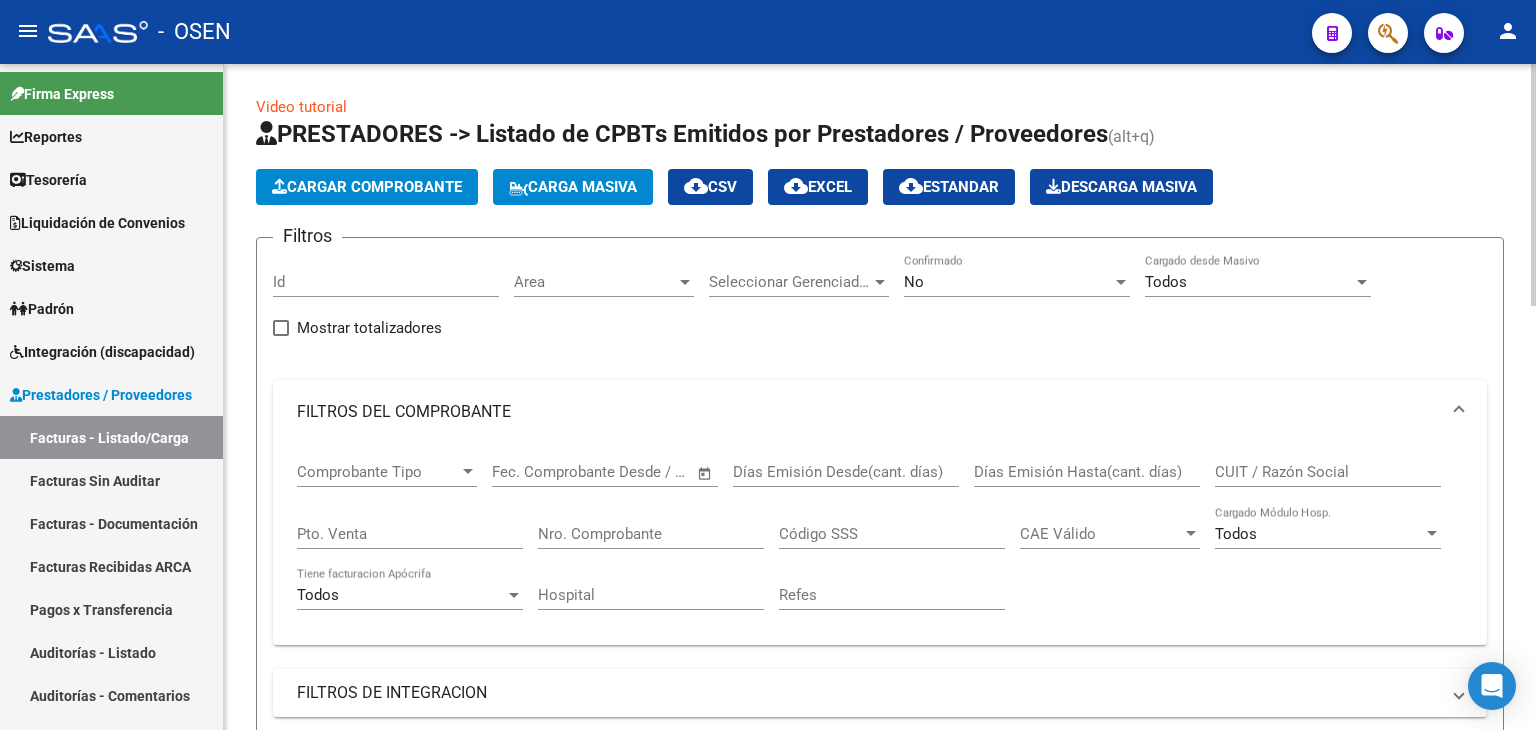 click on "Comprobante Tipo" at bounding box center [378, 472] 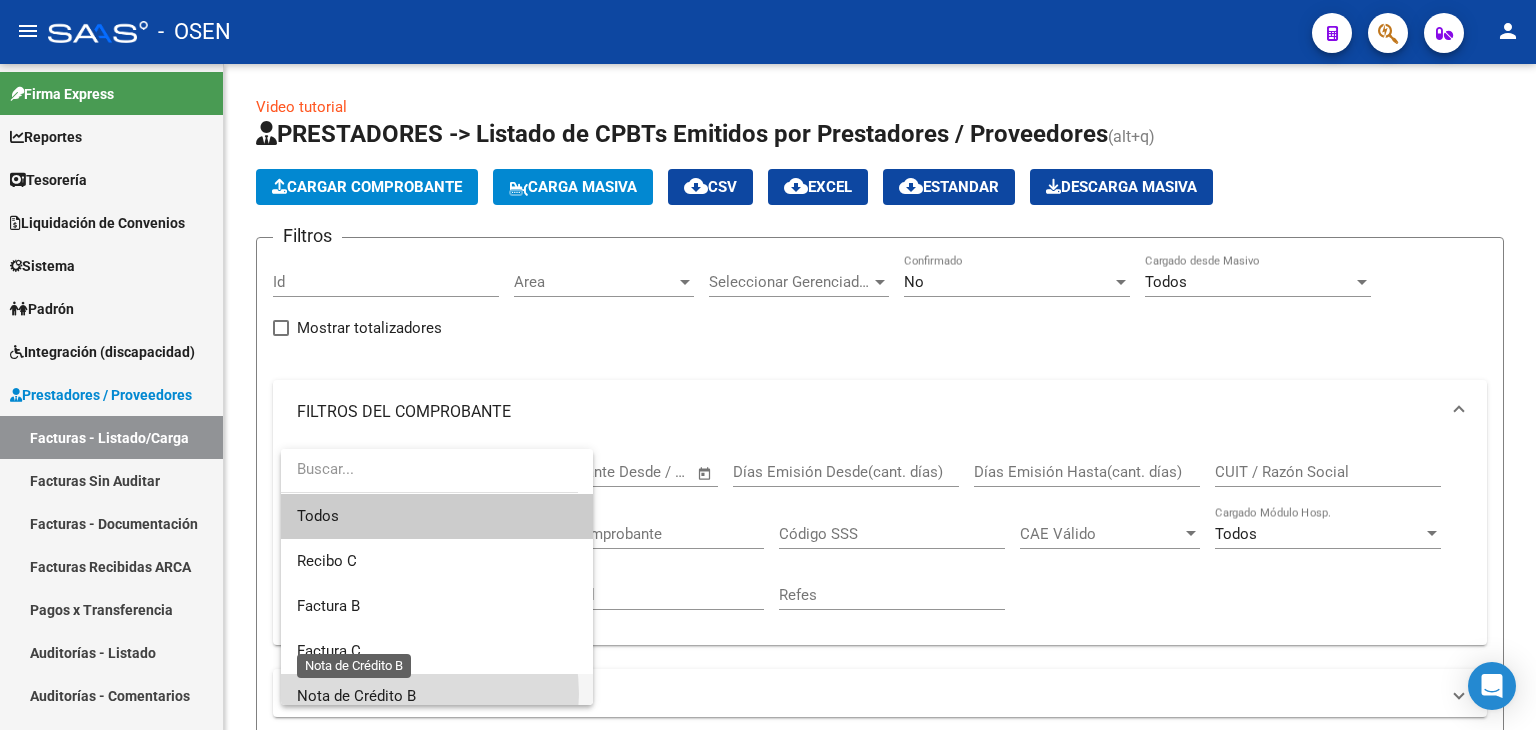 click on "Nota de Crédito B" at bounding box center (356, 696) 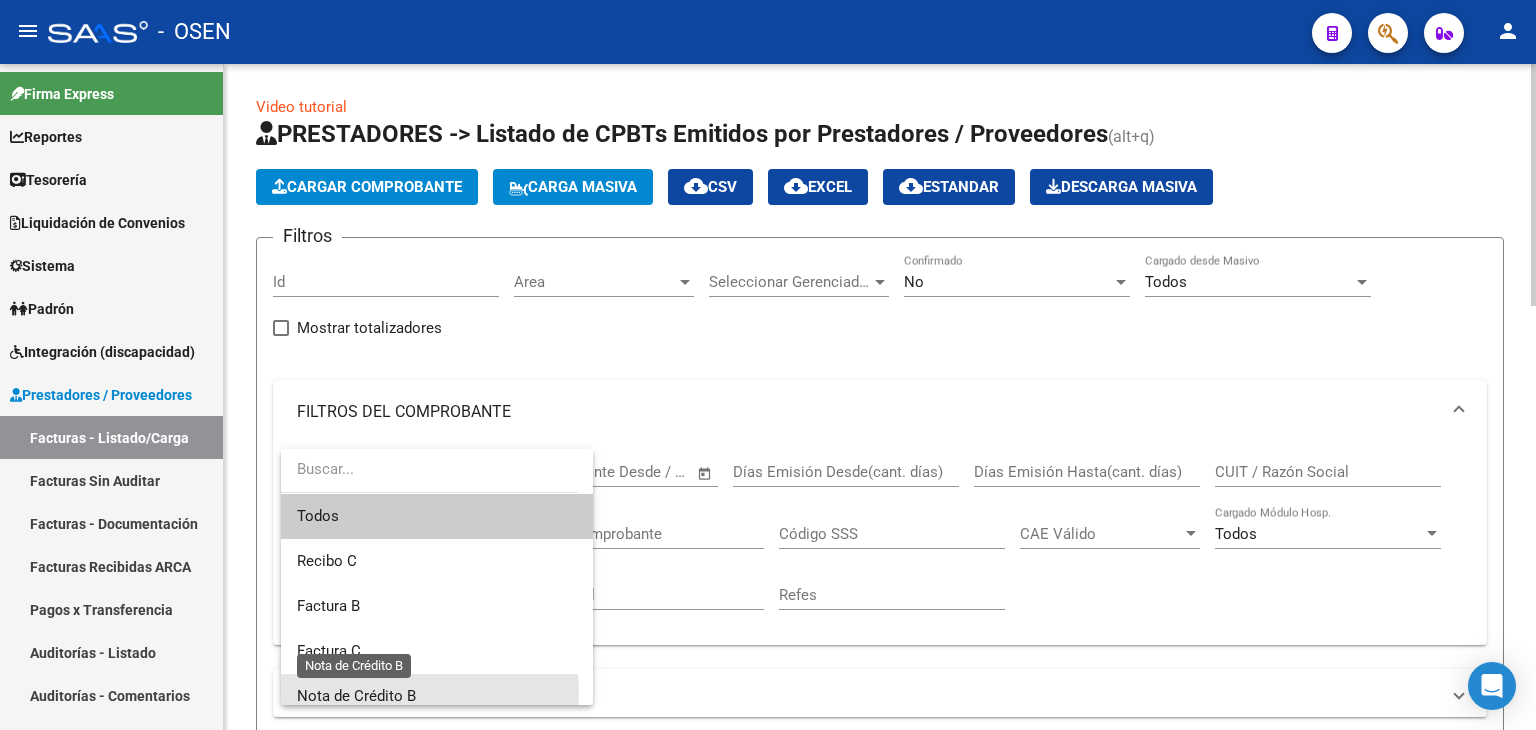 scroll, scrollTop: 12, scrollLeft: 0, axis: vertical 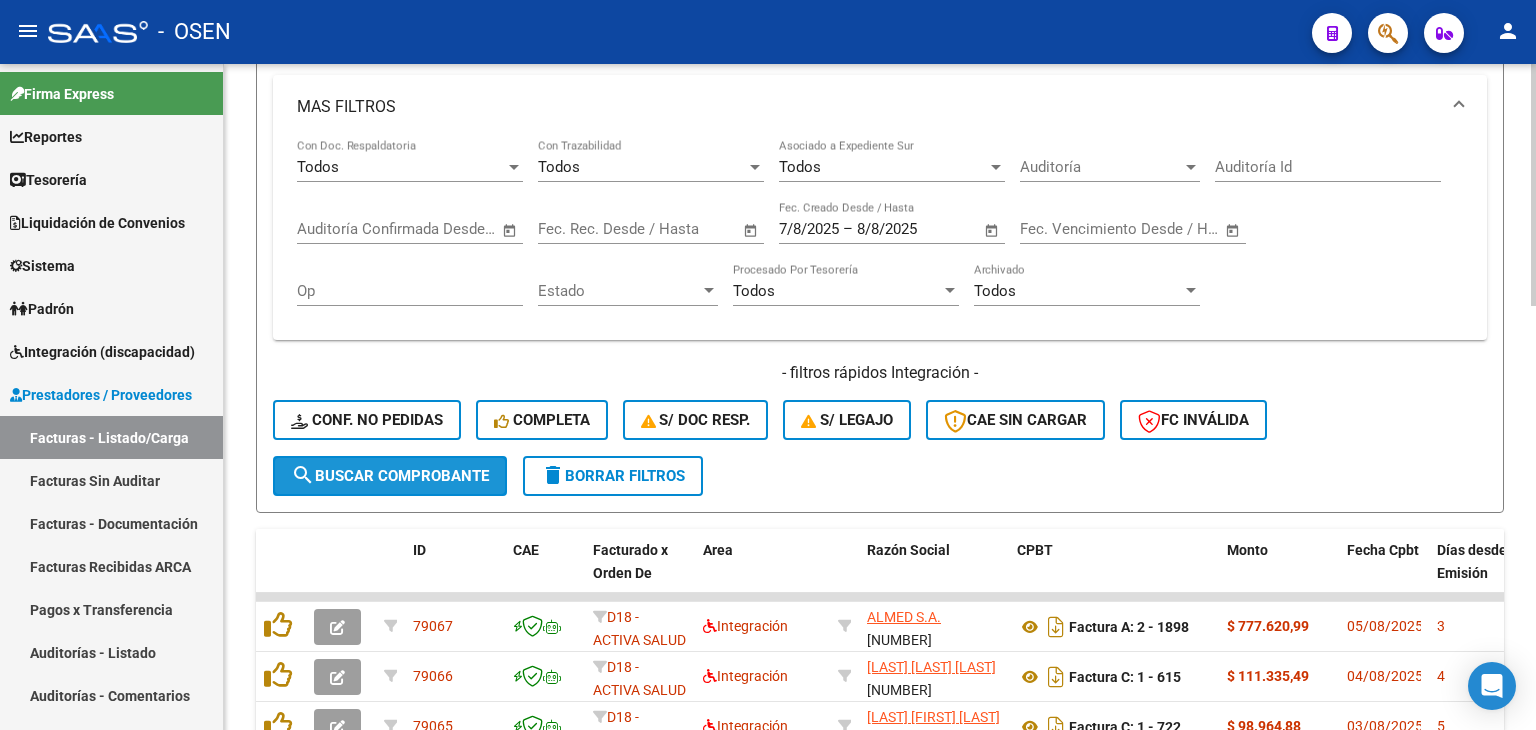 click on "search  Buscar Comprobante" 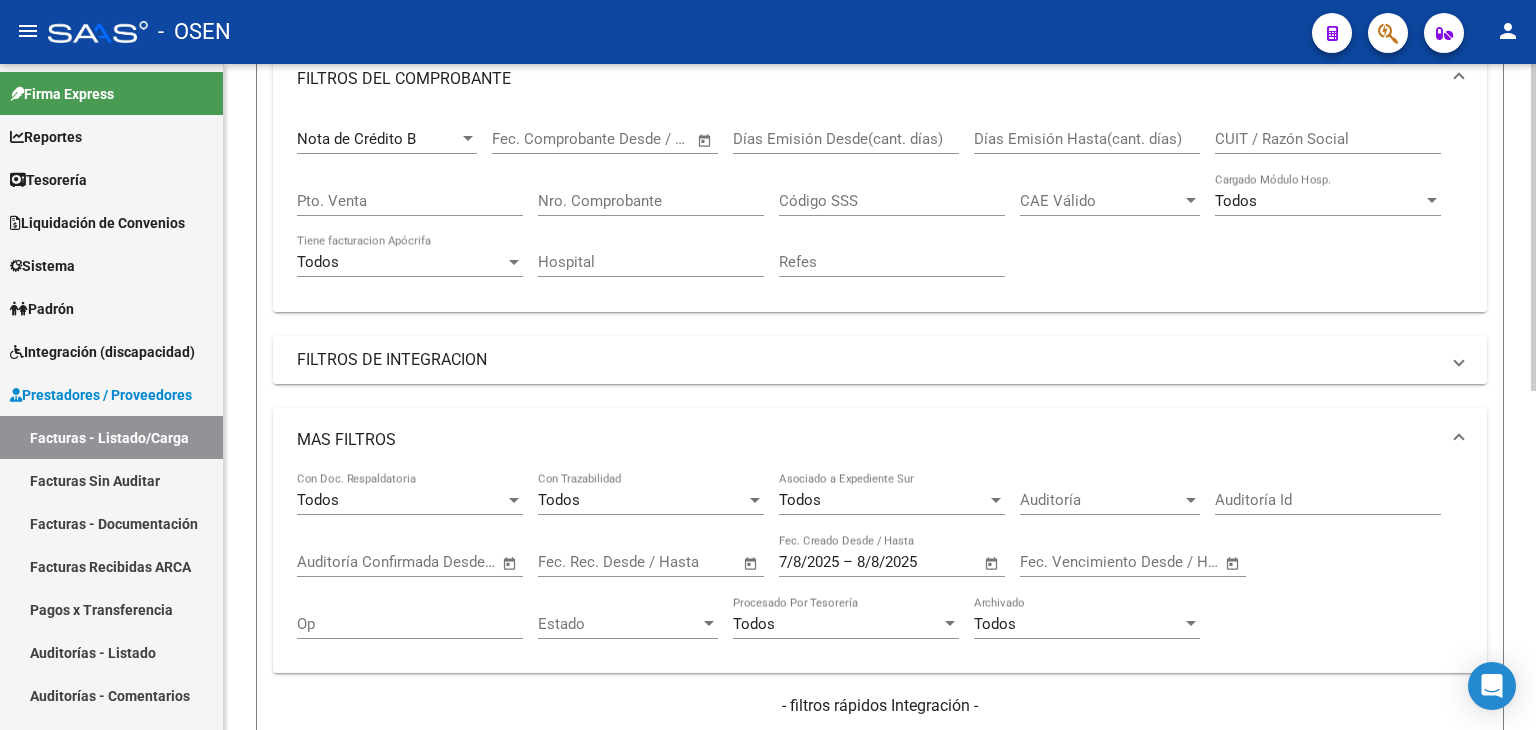 scroll, scrollTop: 0, scrollLeft: 0, axis: both 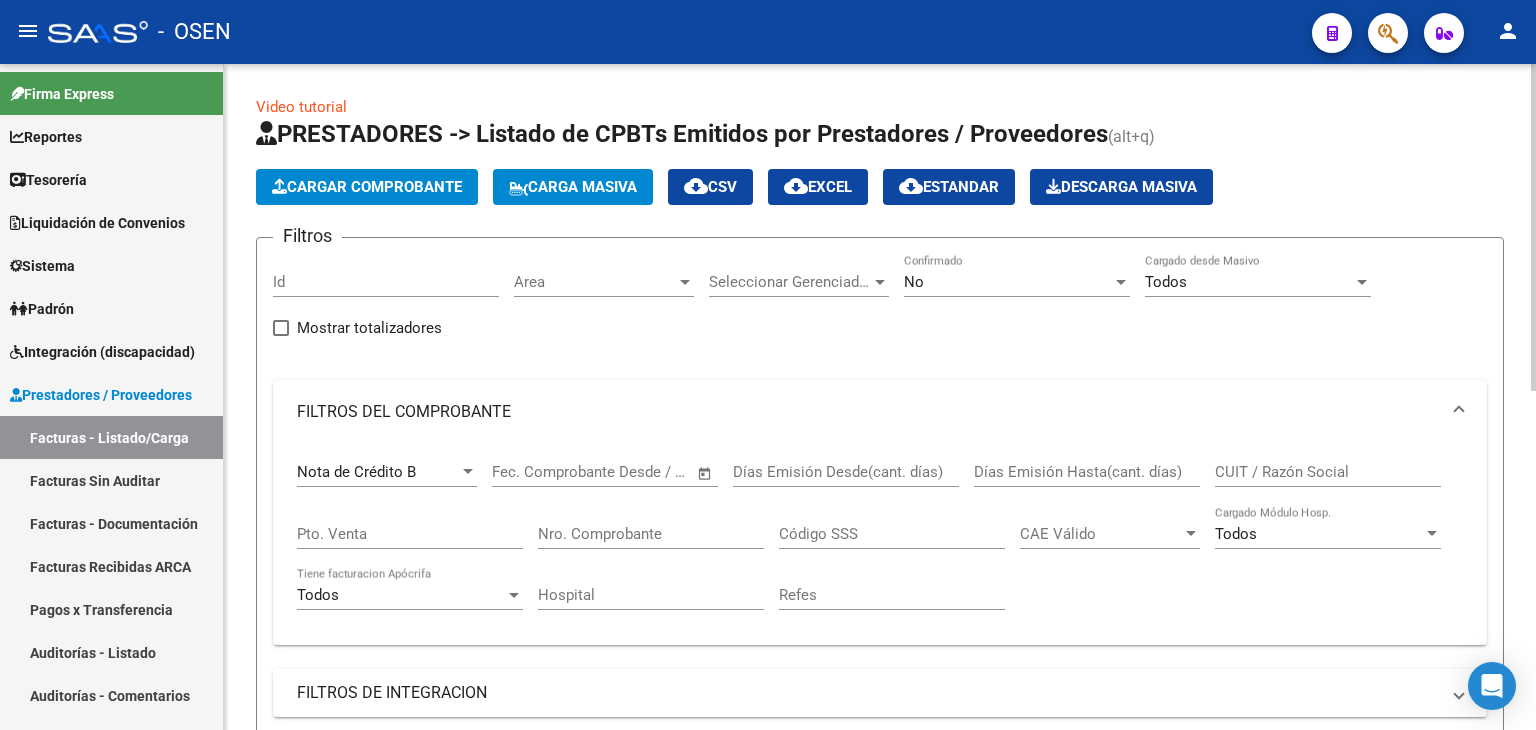 click on "Nota de Crédito B" at bounding box center (356, 472) 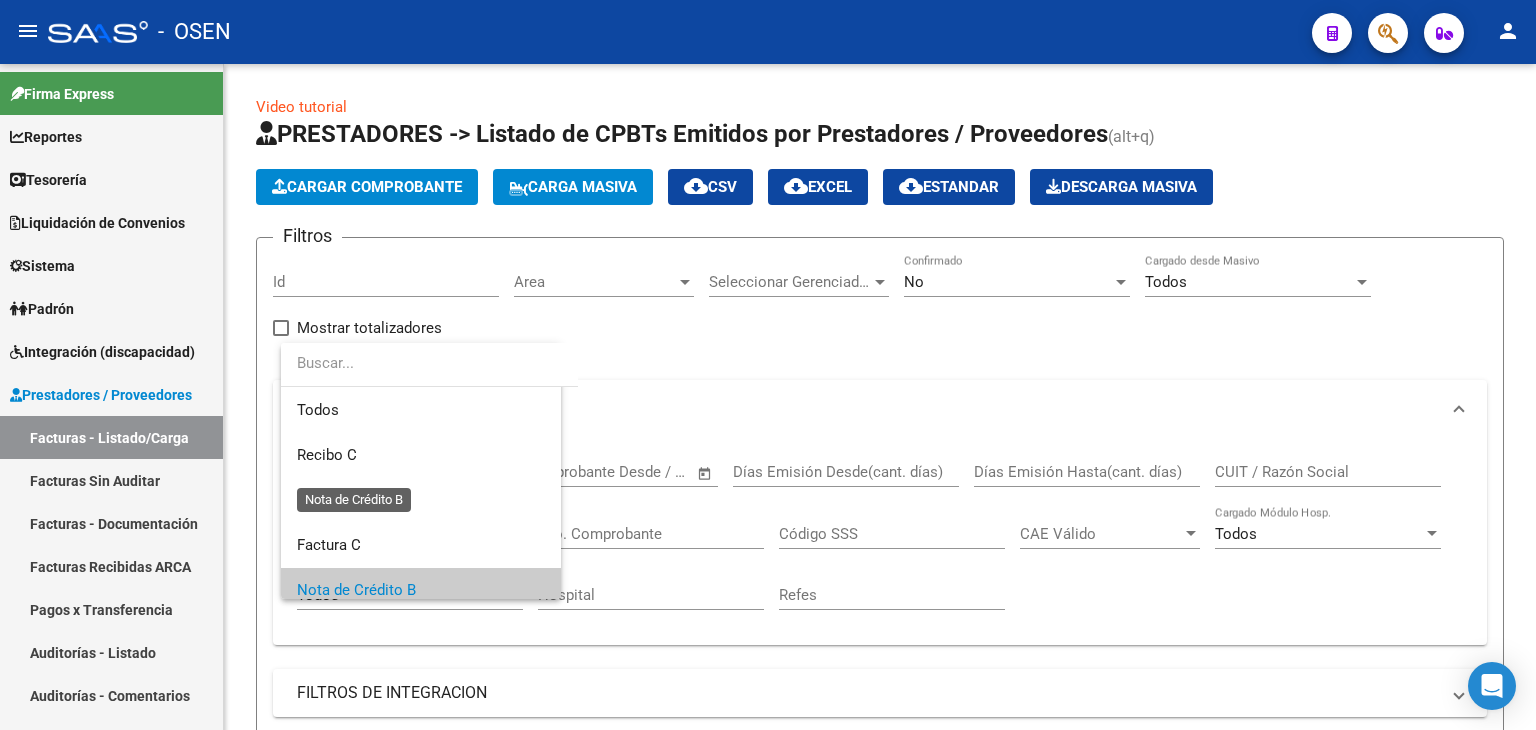 scroll, scrollTop: 119, scrollLeft: 0, axis: vertical 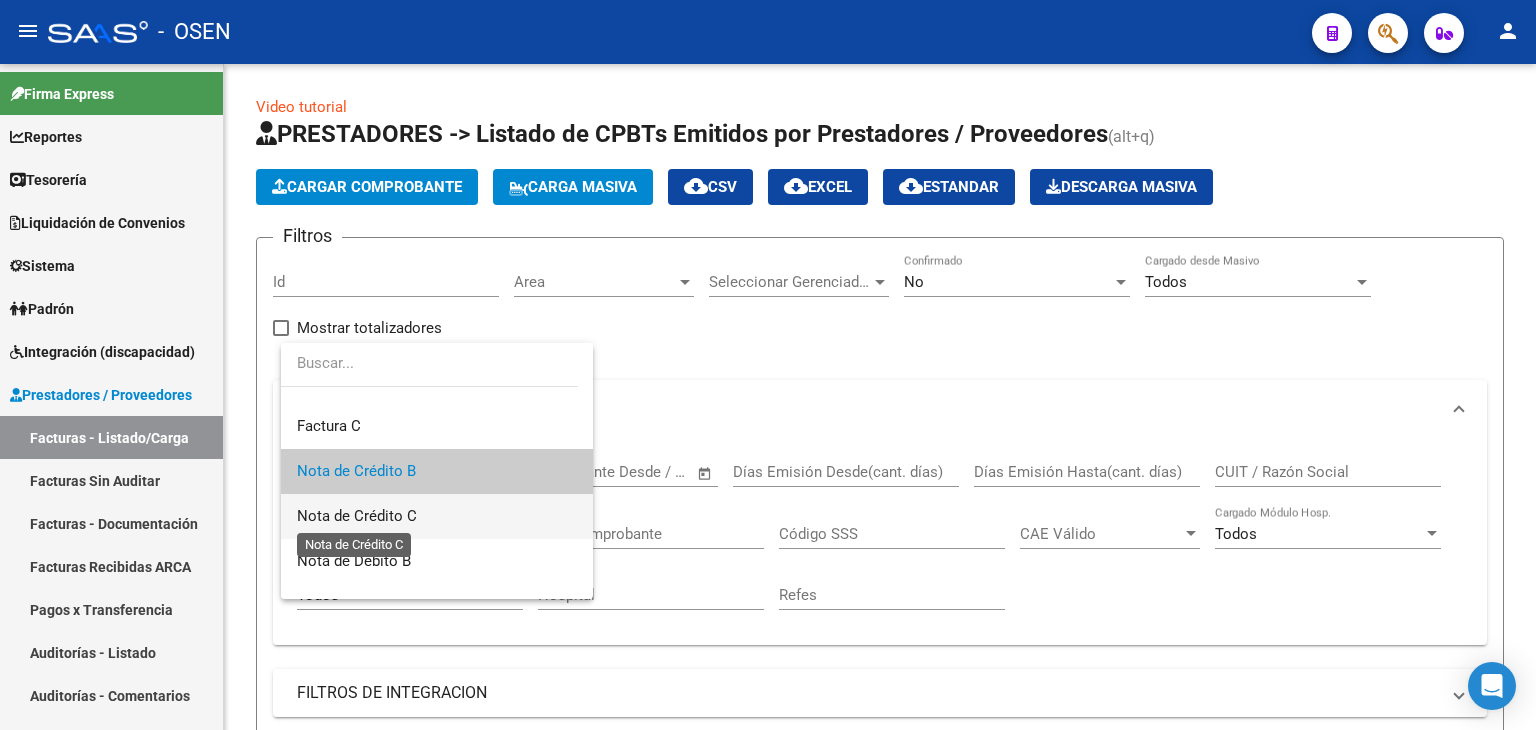 click on "Nota de Crédito C" at bounding box center (357, 516) 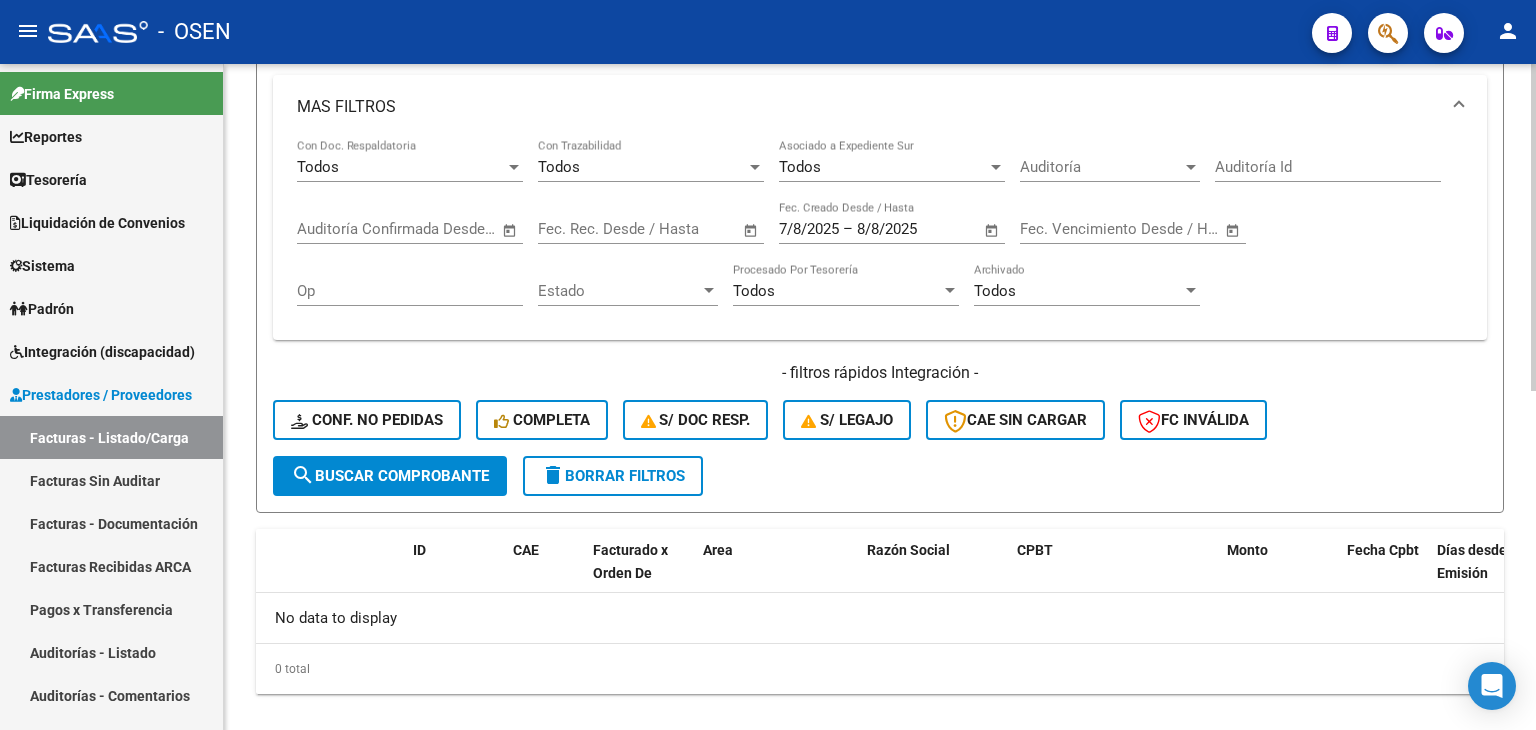 click on "search  Buscar Comprobante" 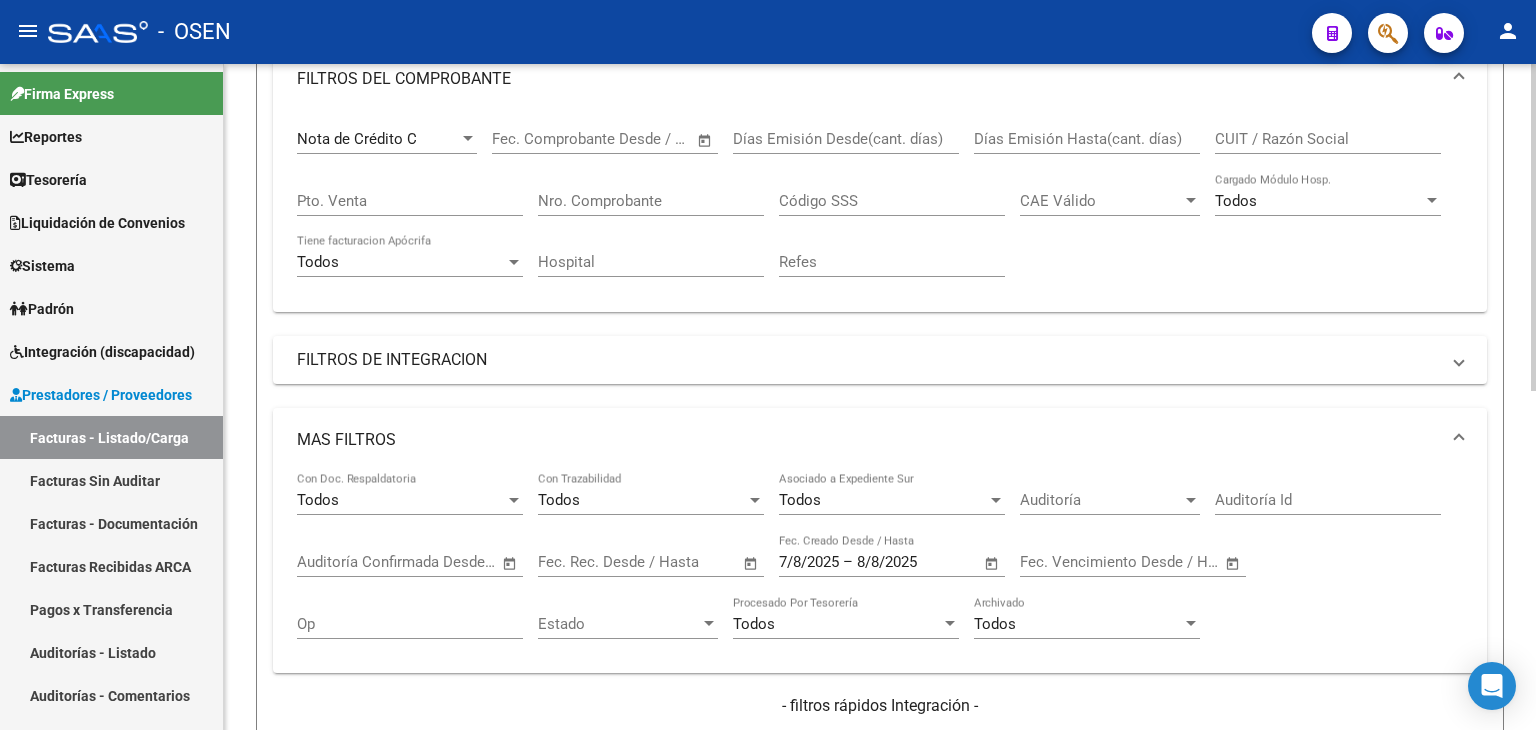 scroll, scrollTop: 0, scrollLeft: 0, axis: both 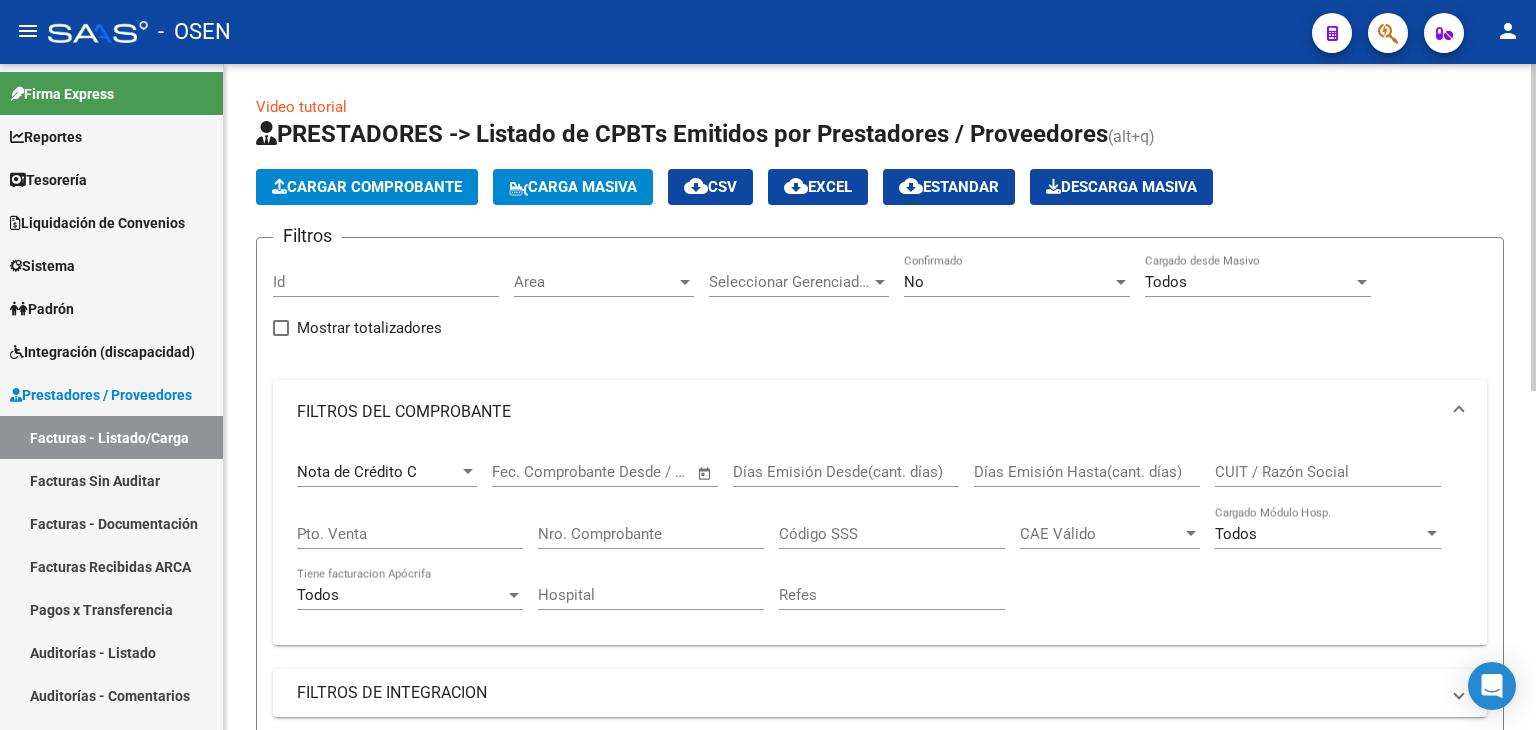 click on "Nota de Crédito C Comprobante Tipo" at bounding box center [387, 465] 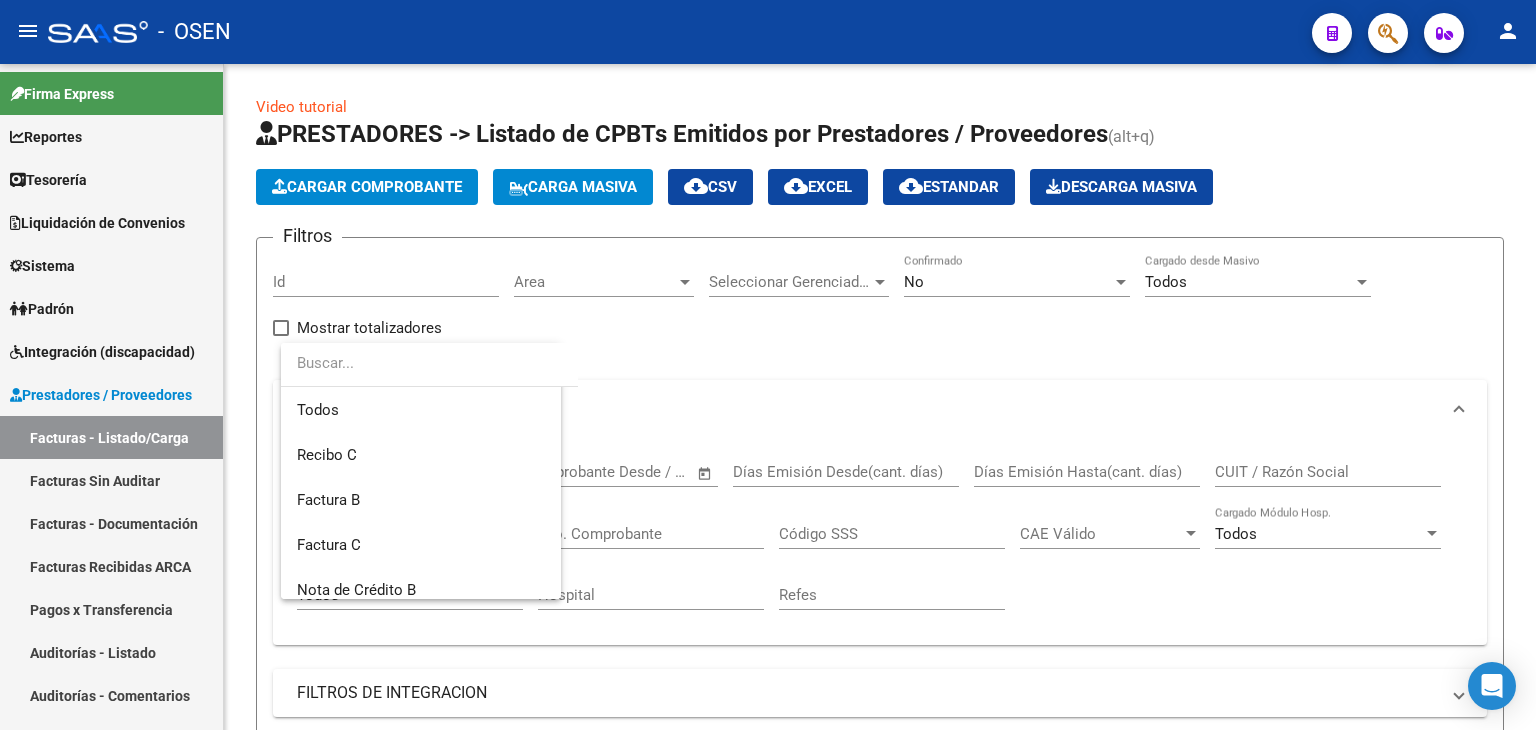 scroll, scrollTop: 164, scrollLeft: 0, axis: vertical 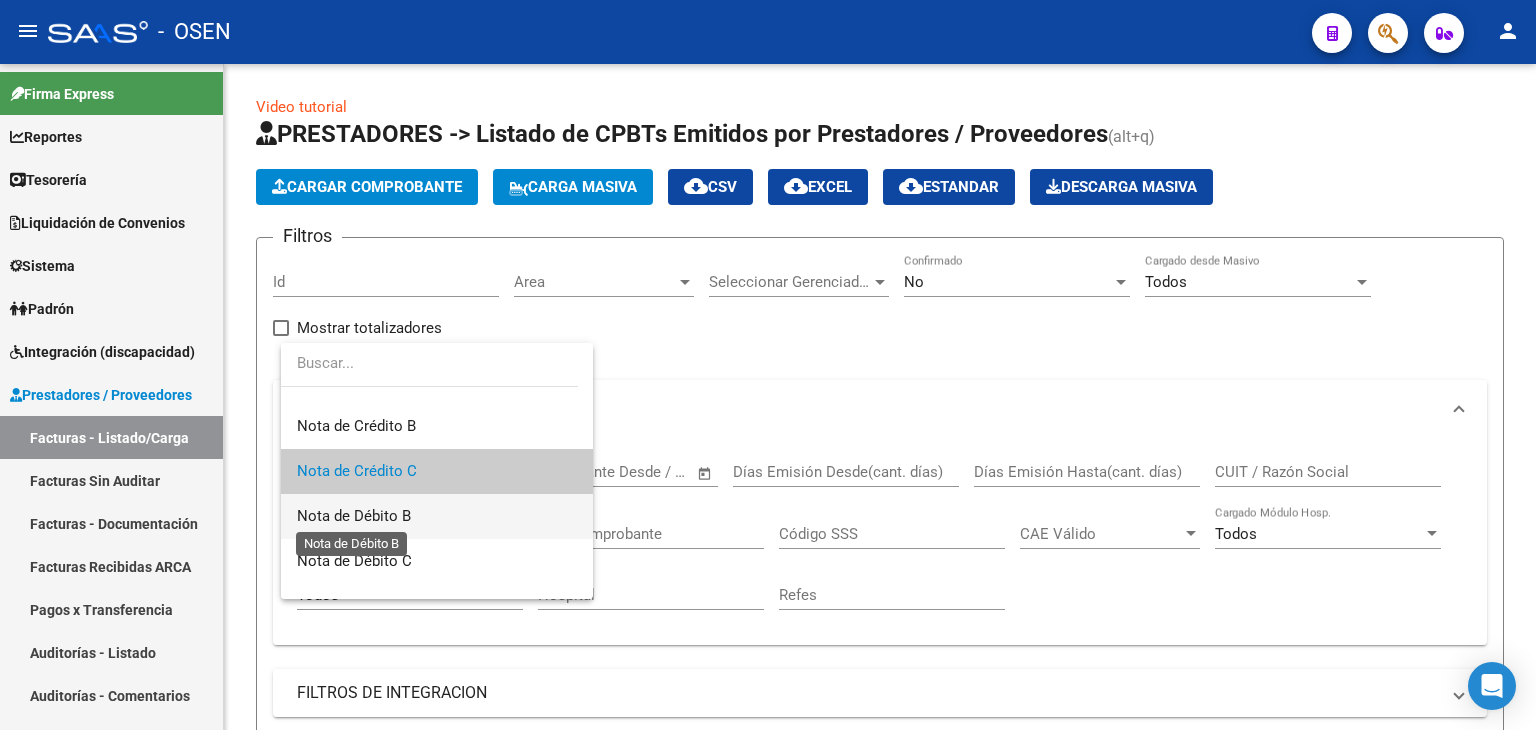 click on "Nota de Débito B" at bounding box center [354, 516] 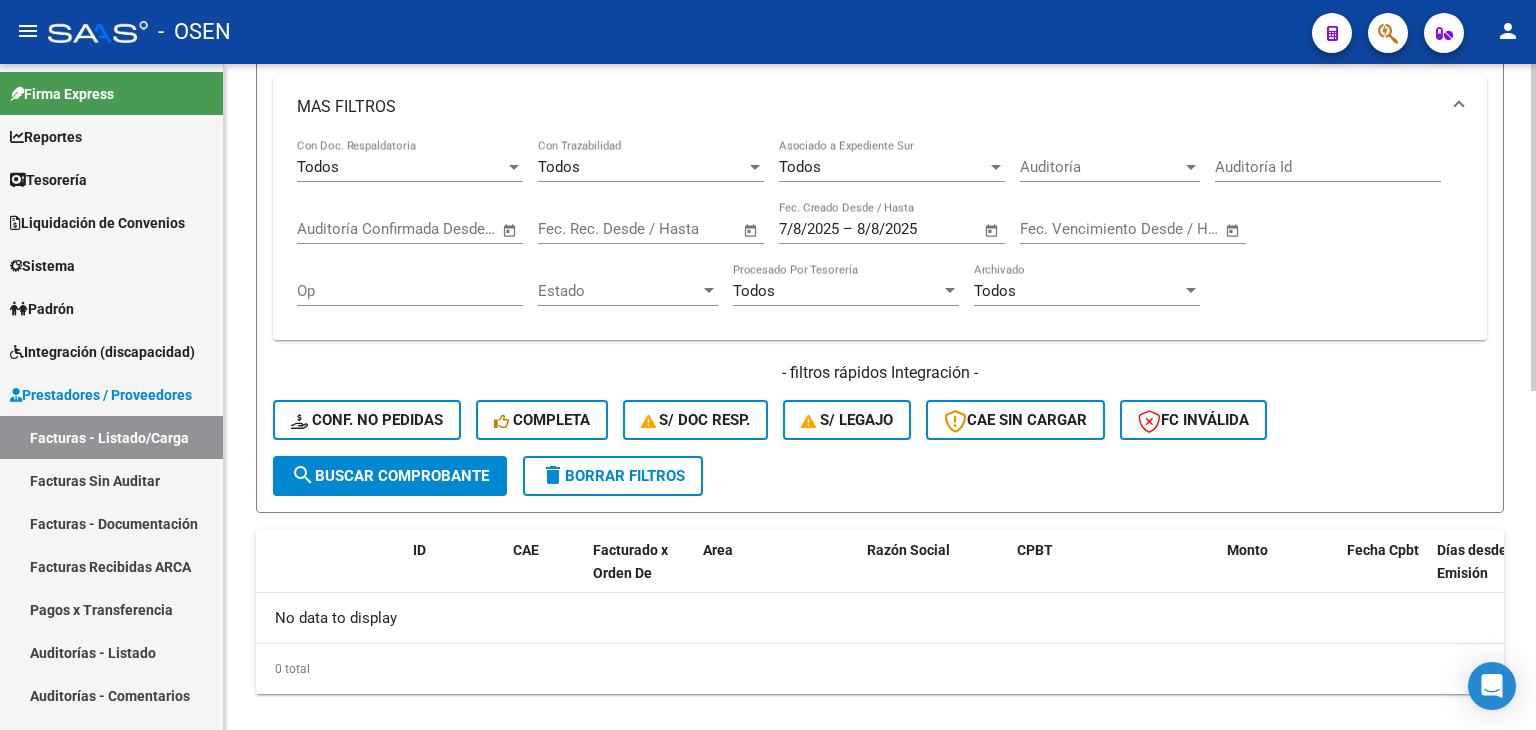 click on "search  Buscar Comprobante" 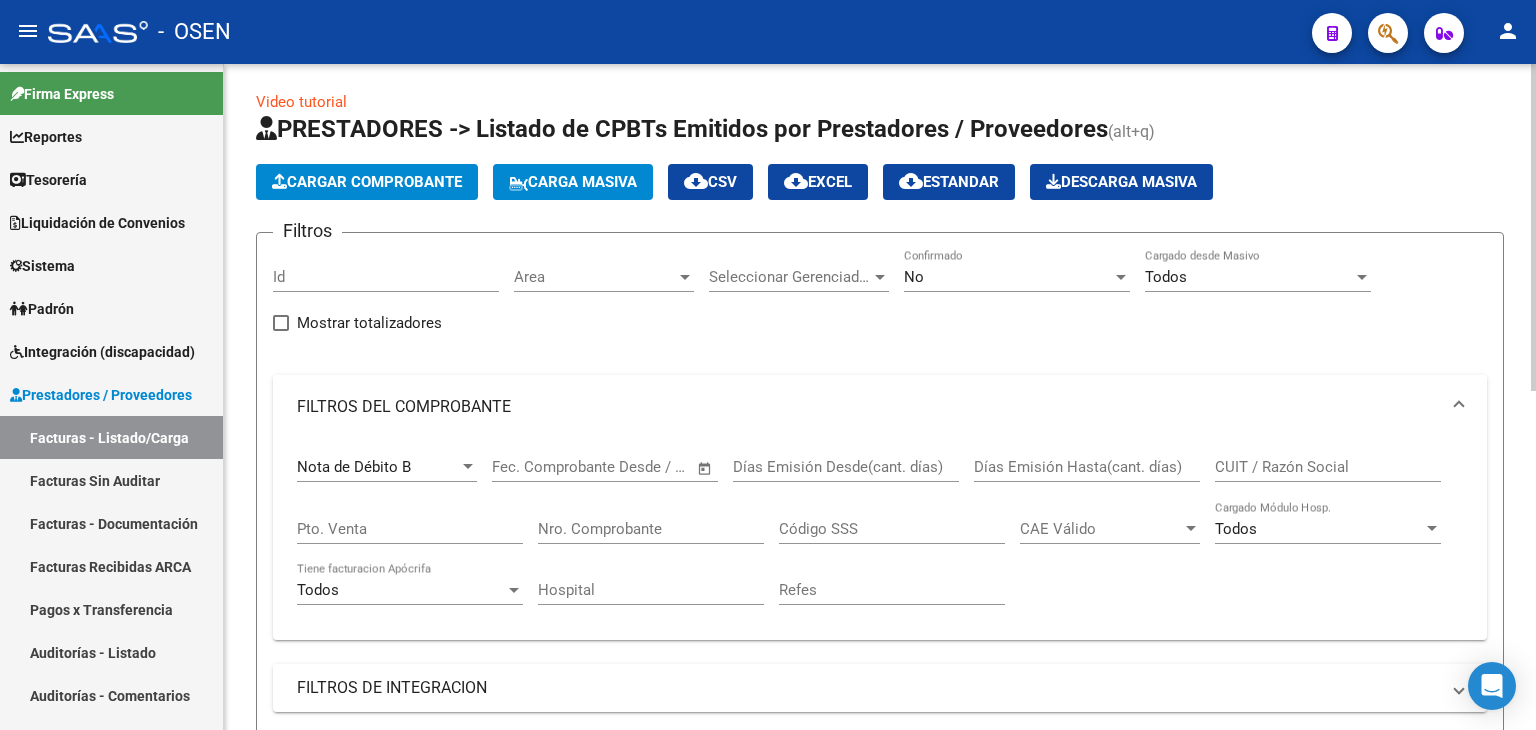 scroll, scrollTop: 0, scrollLeft: 0, axis: both 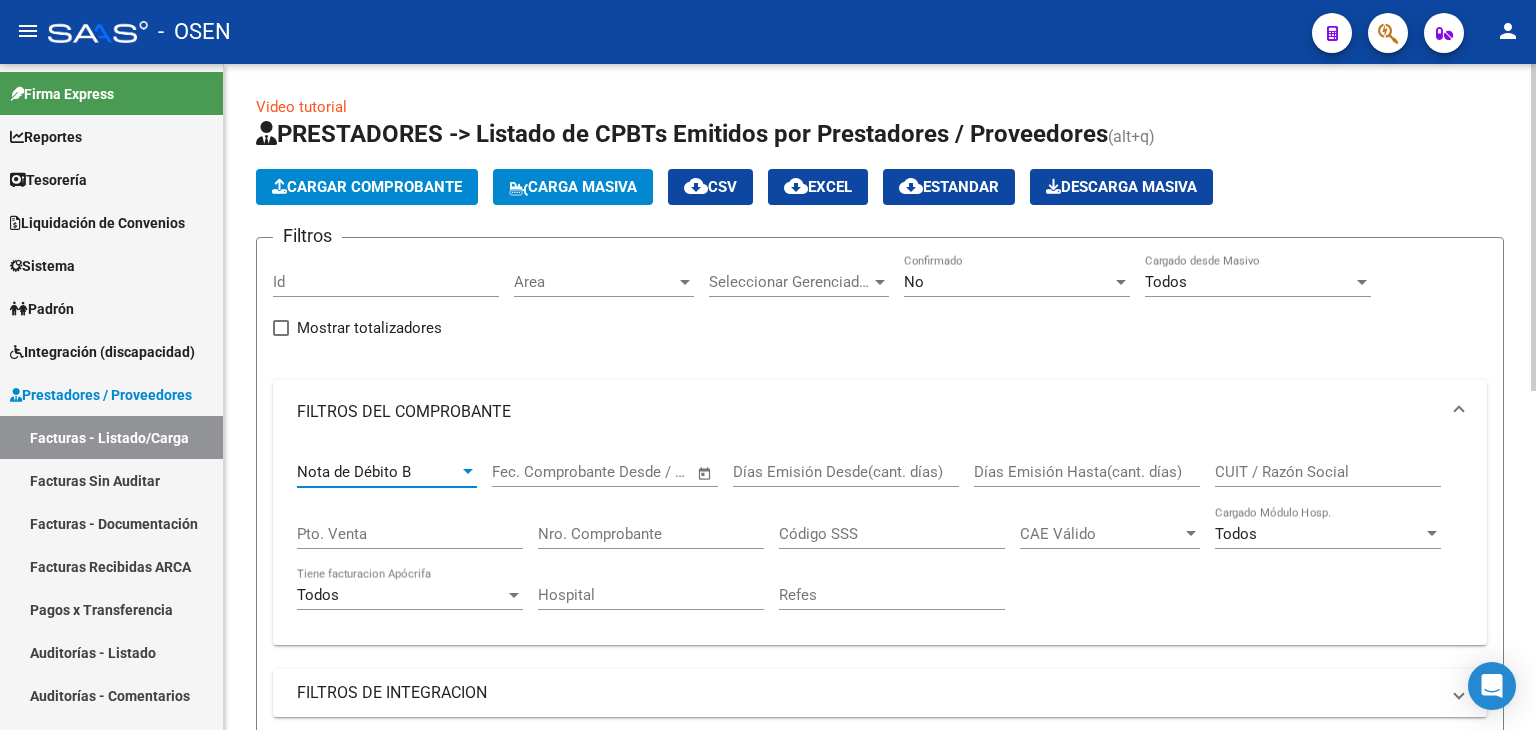click on "Nota de Débito B" at bounding box center [378, 472] 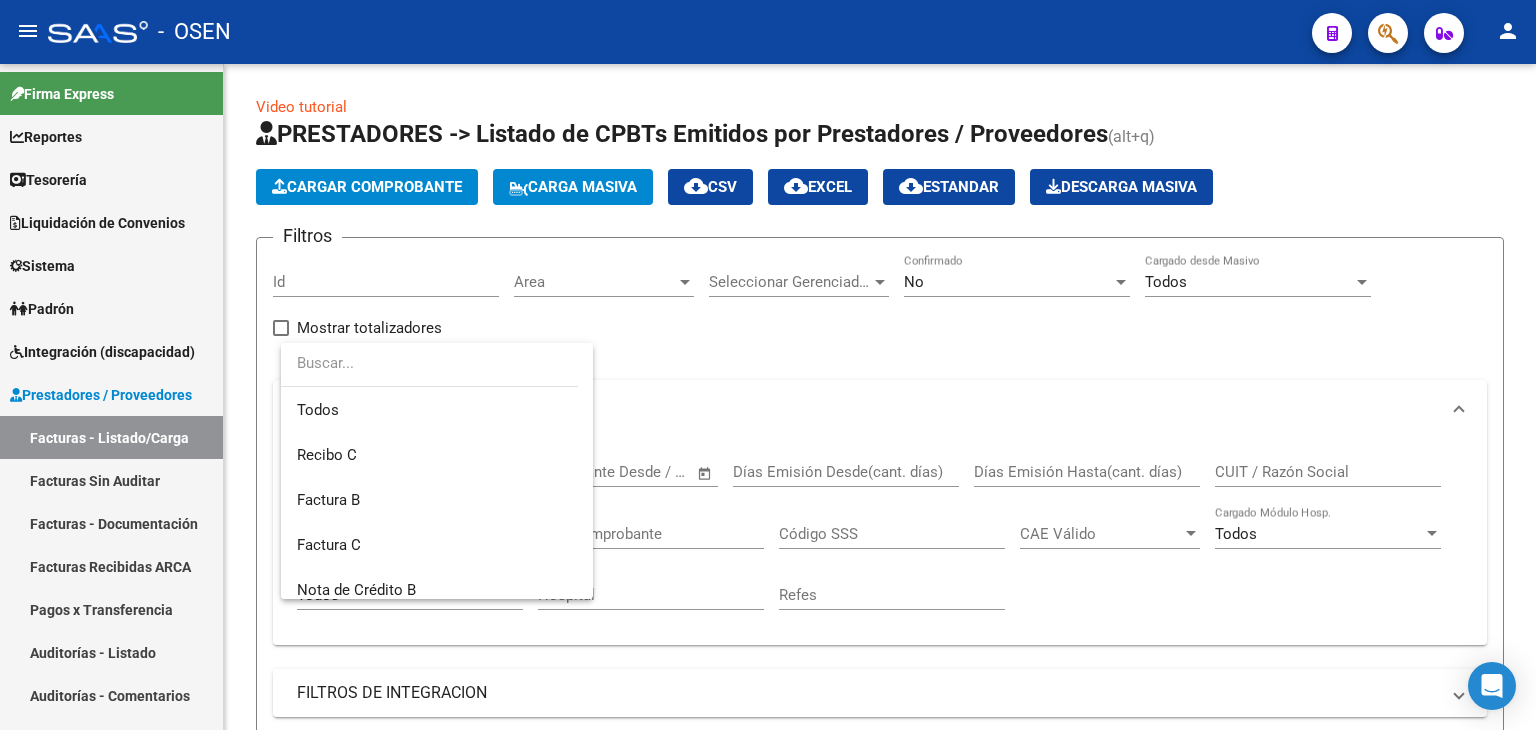 scroll, scrollTop: 333, scrollLeft: 0, axis: vertical 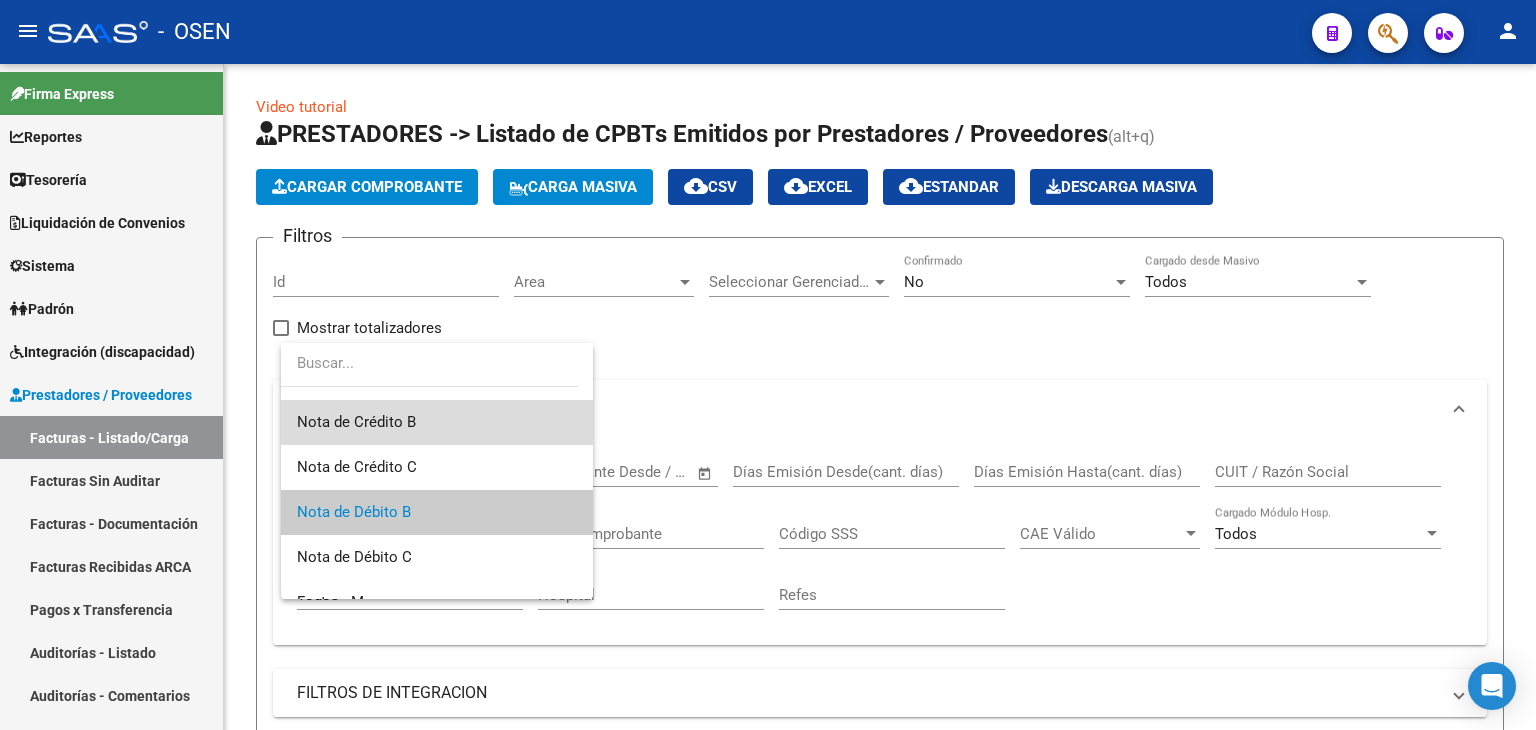 click on "Nota de Crédito B" at bounding box center [437, 422] 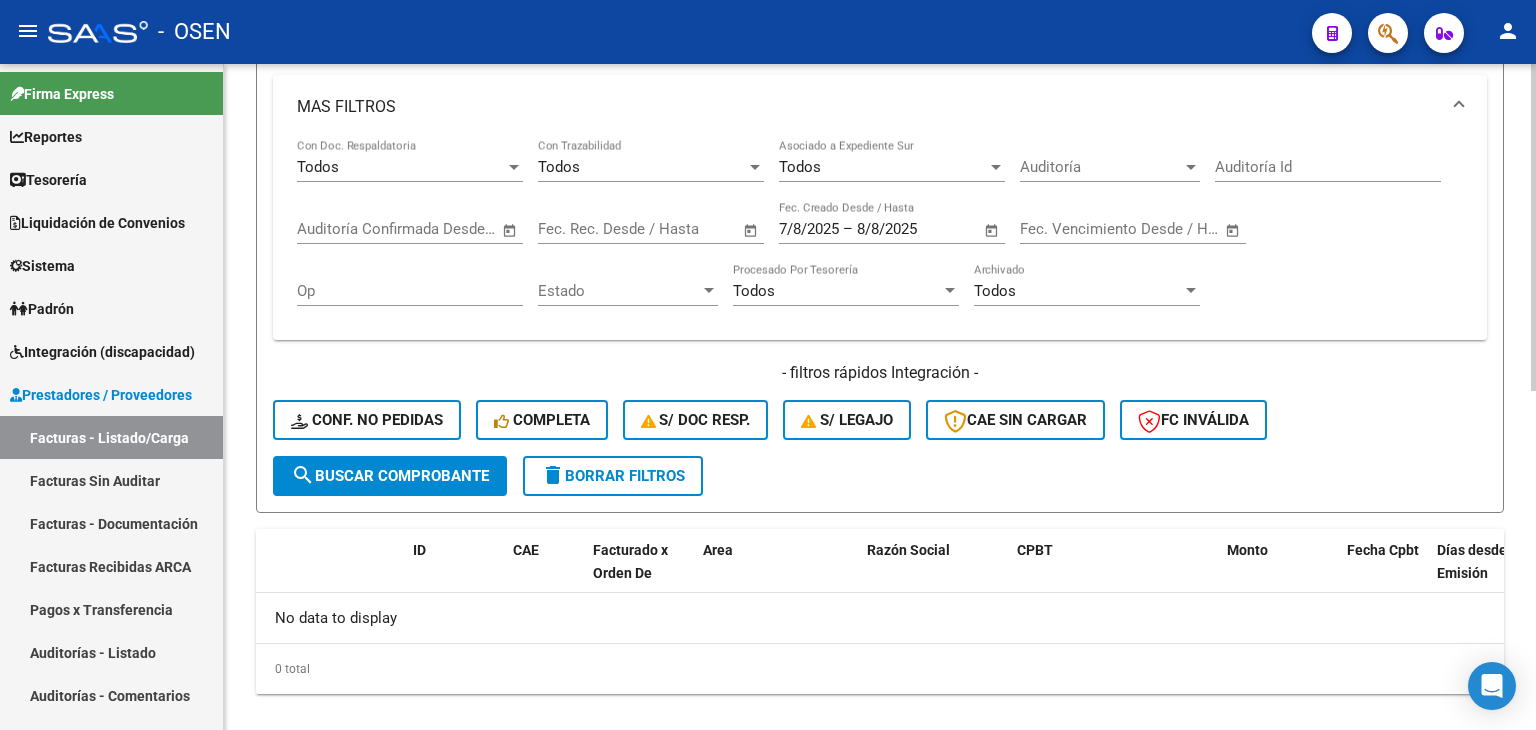 click on "search  Buscar Comprobante" 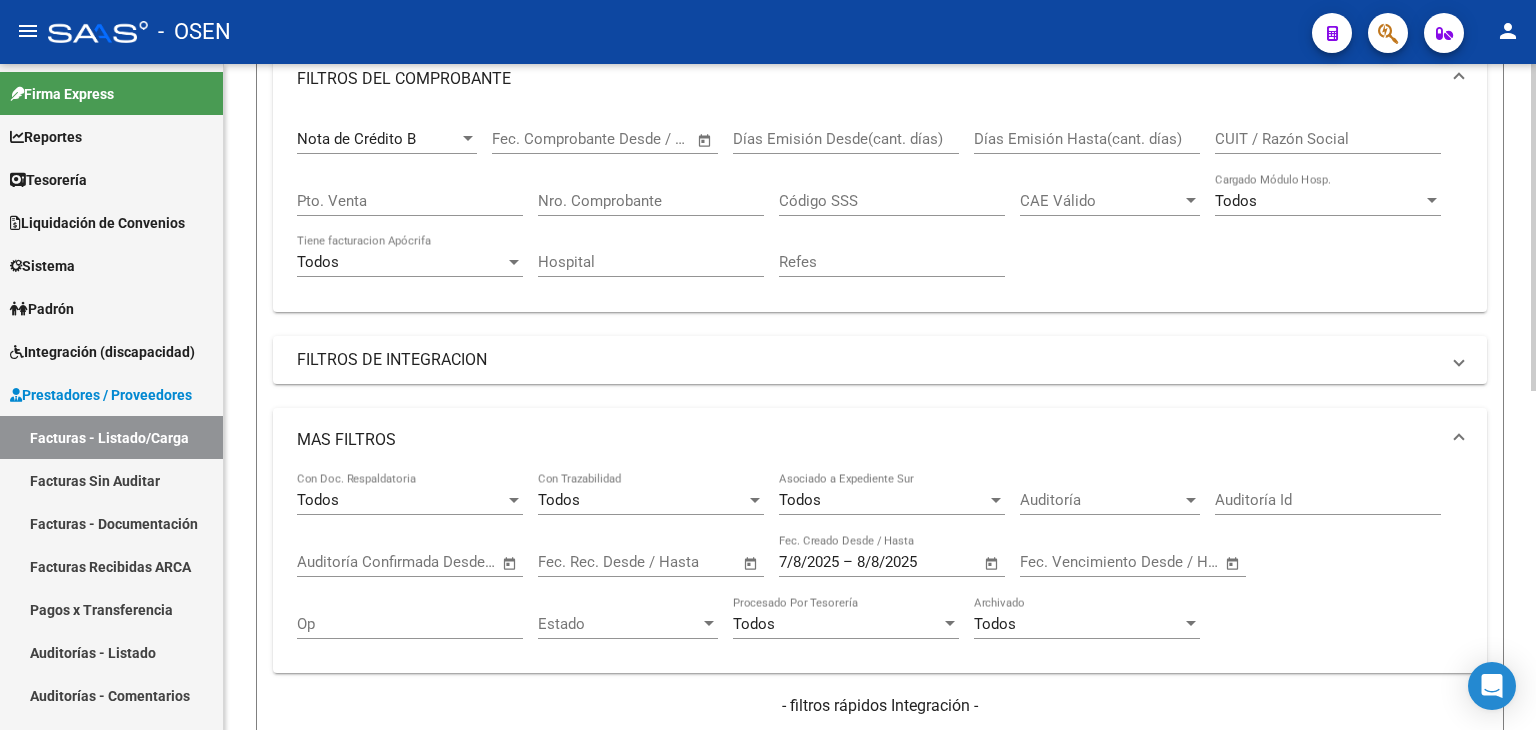 scroll, scrollTop: 0, scrollLeft: 0, axis: both 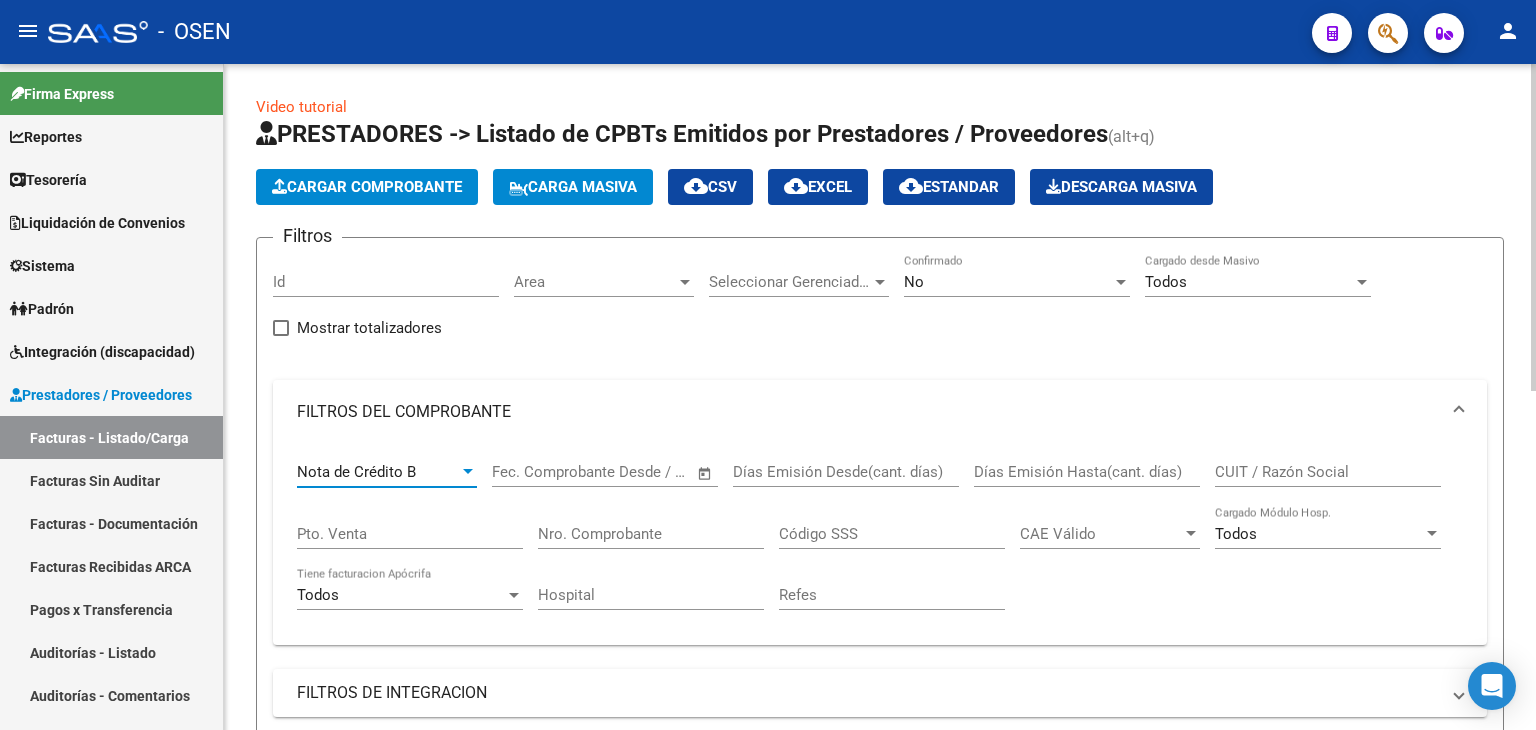 click on "Nota de Crédito B" at bounding box center [378, 472] 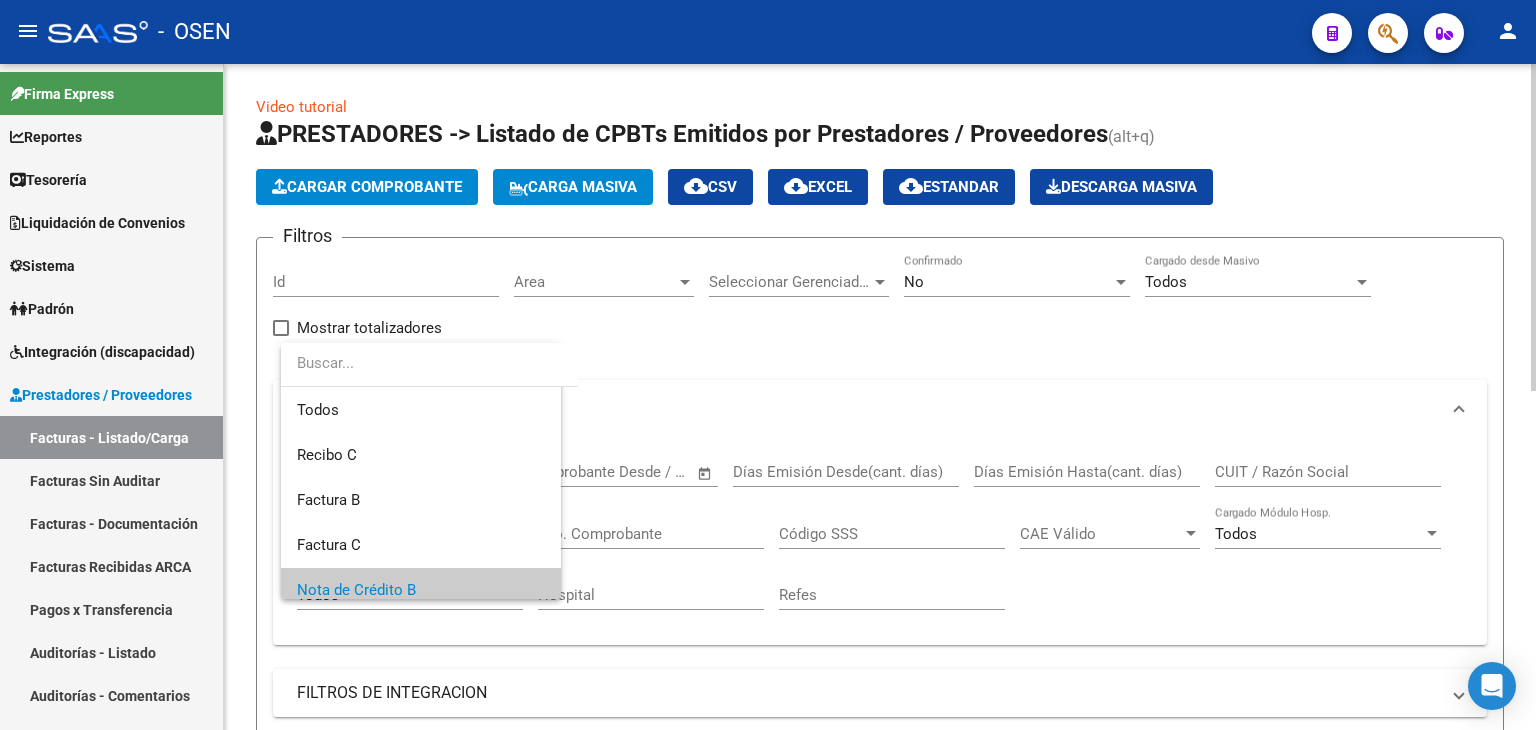scroll, scrollTop: 119, scrollLeft: 0, axis: vertical 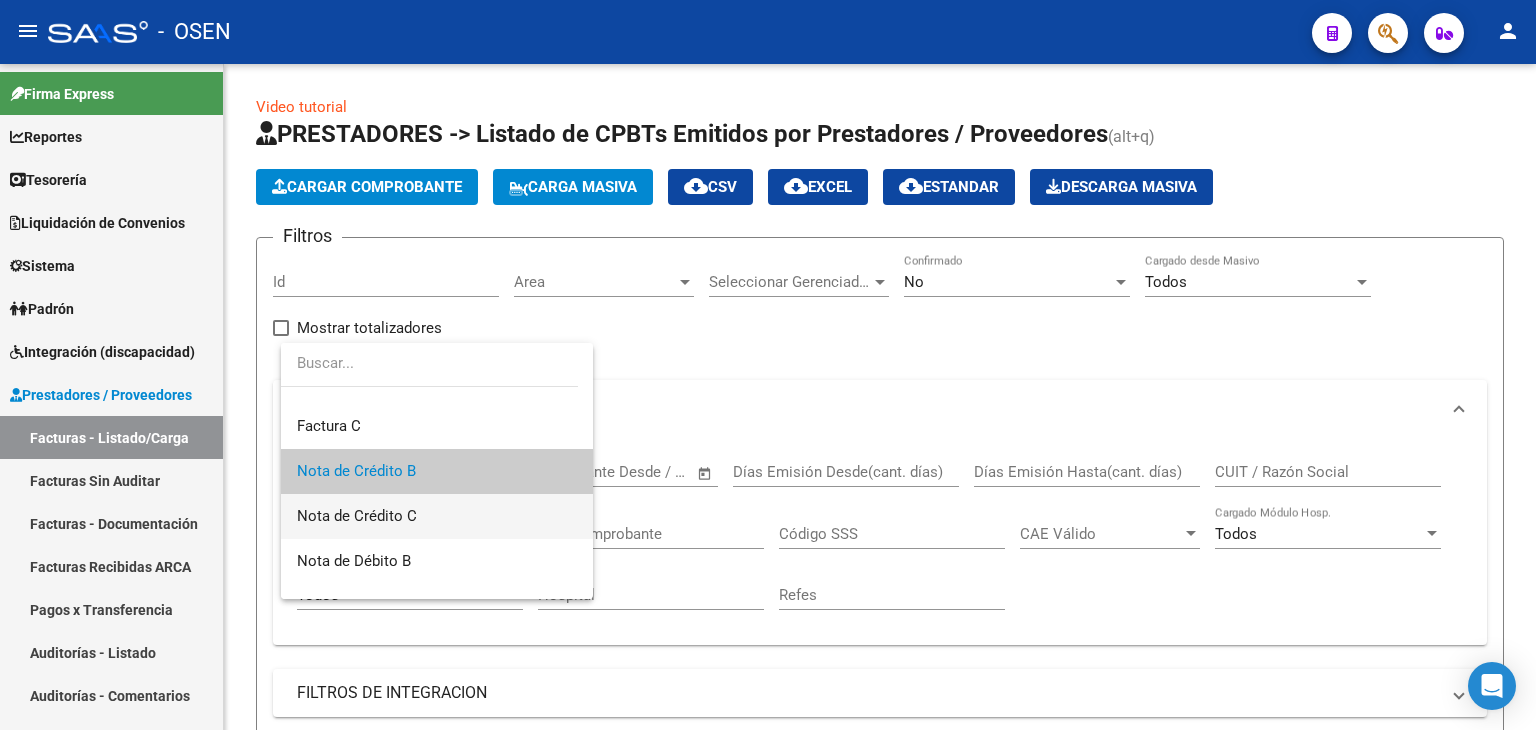click on "Nota de Crédito C" at bounding box center (437, 516) 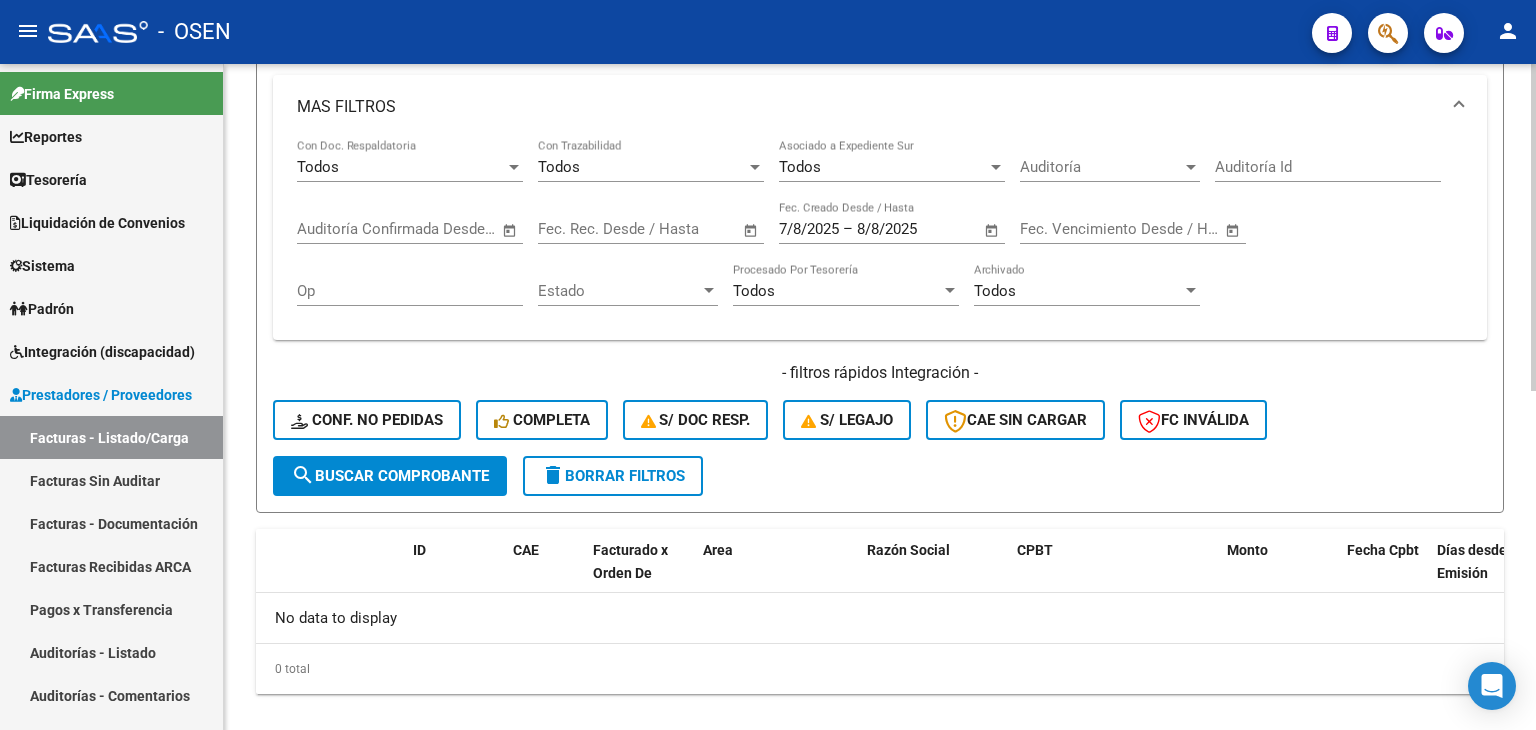 click on "search  Buscar Comprobante" 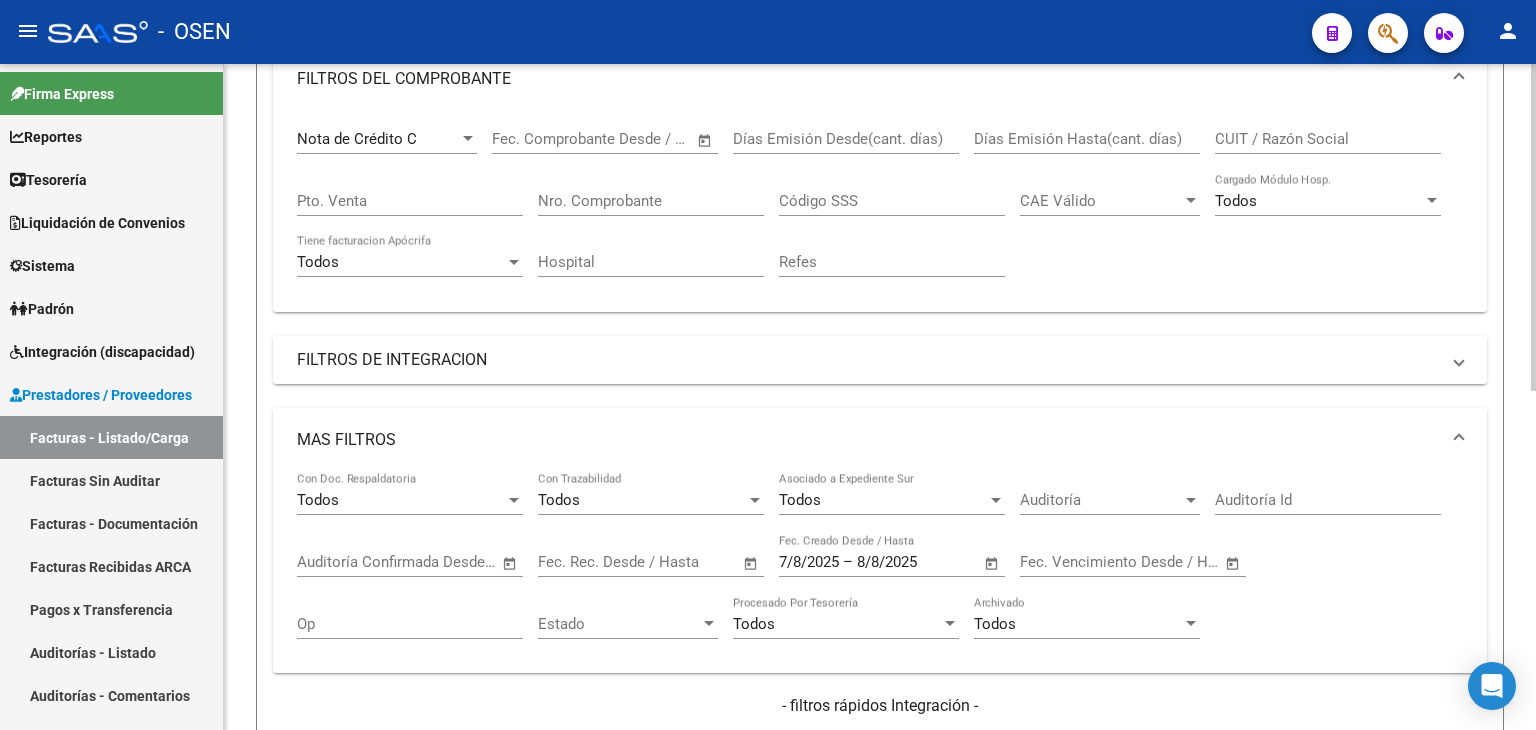 scroll, scrollTop: 0, scrollLeft: 0, axis: both 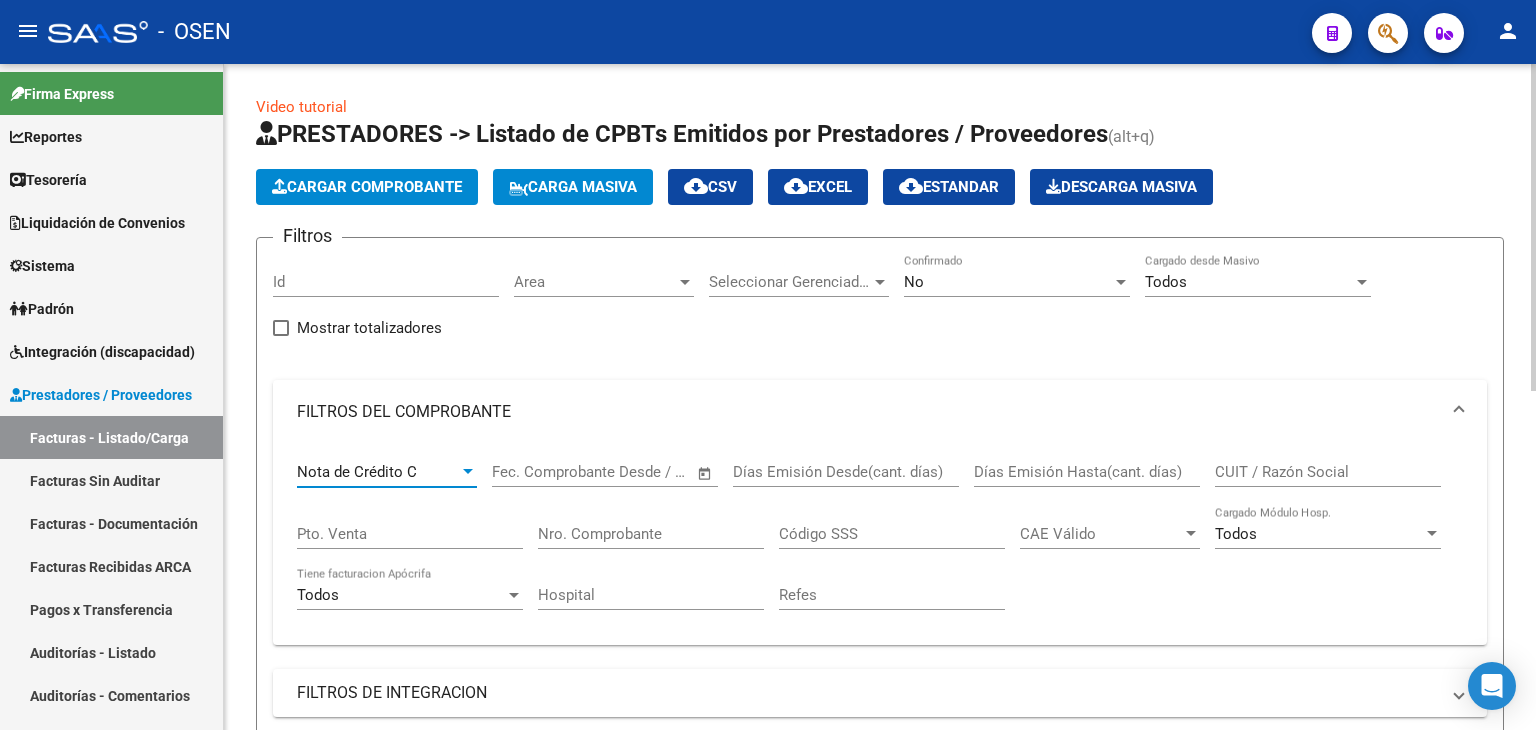 click on "Nota de Crédito C" at bounding box center (378, 472) 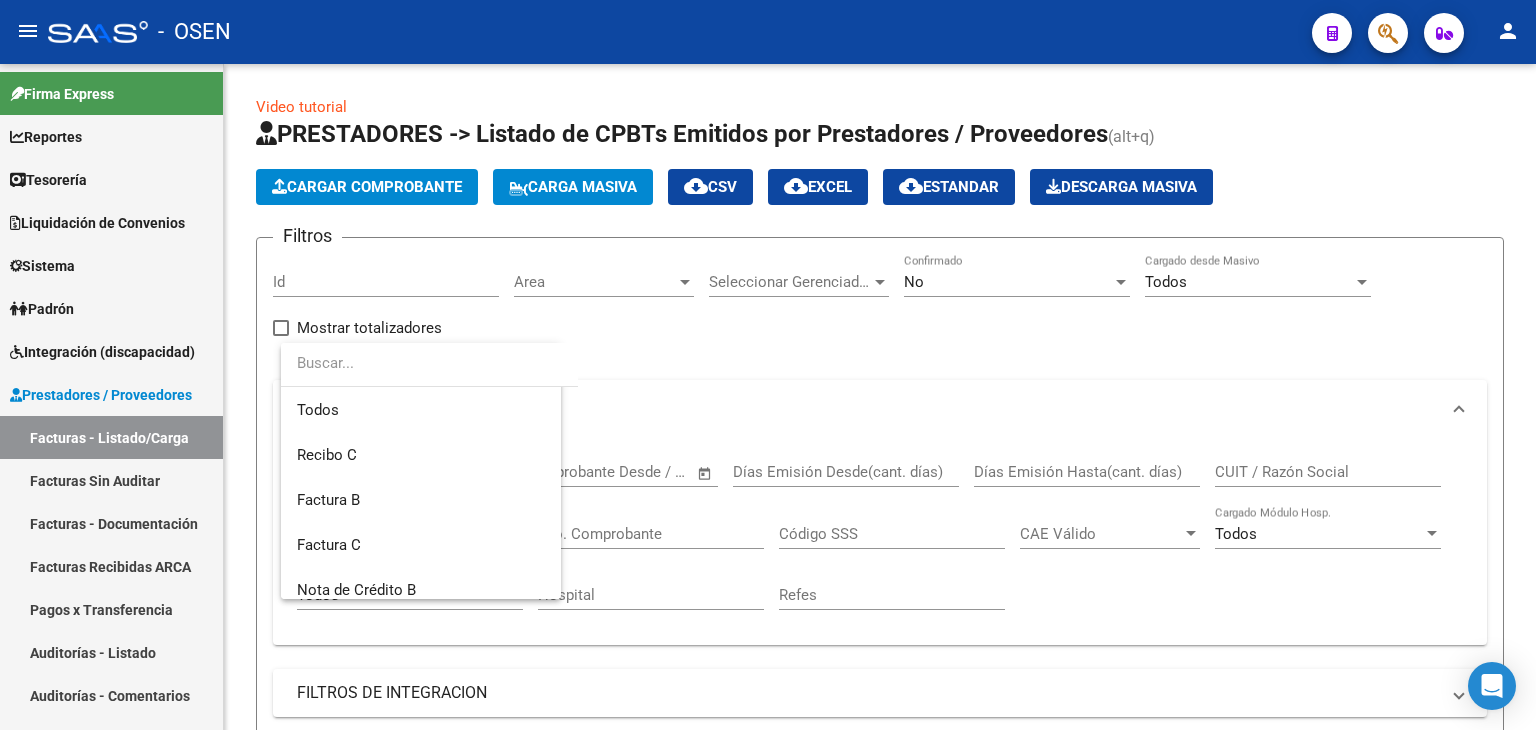 scroll 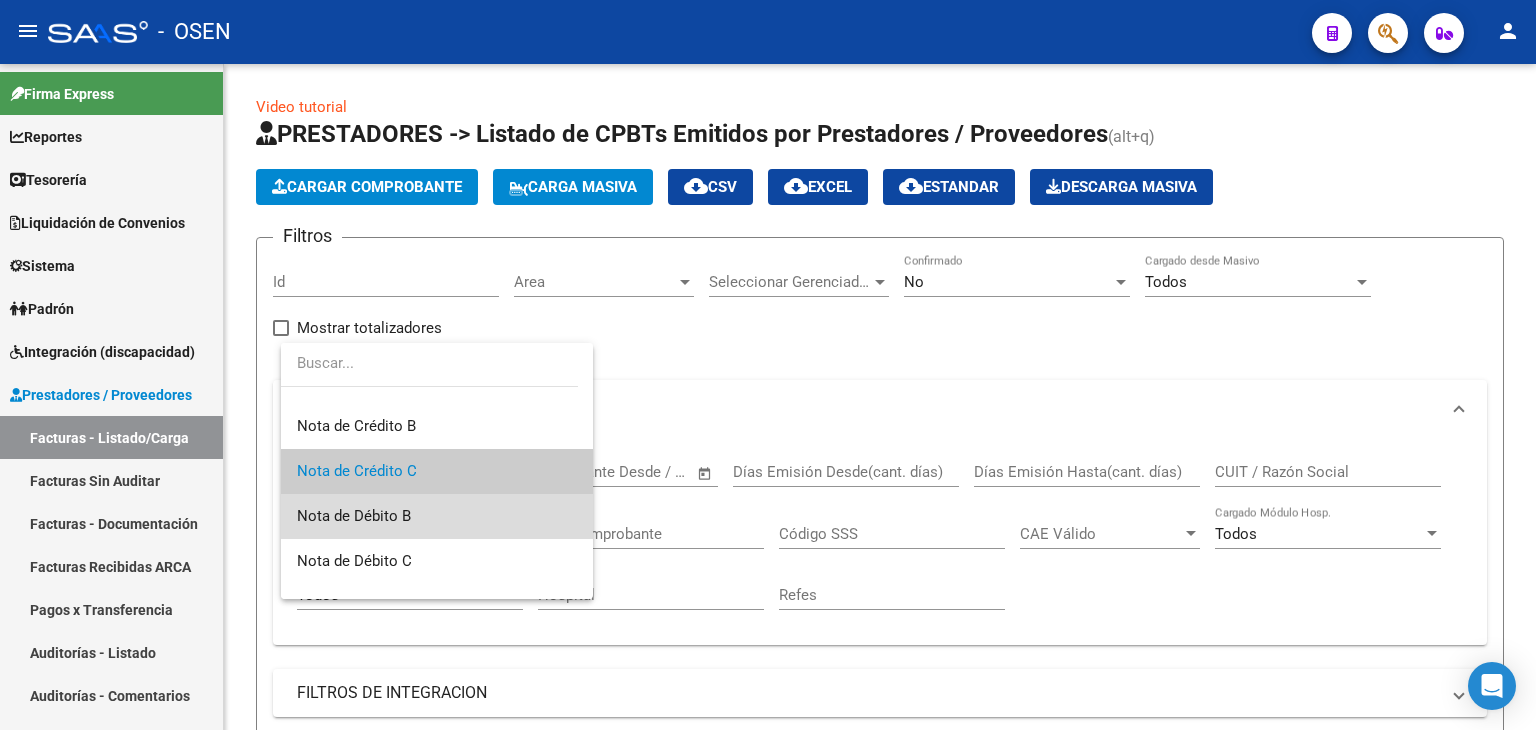 click on "Nota de Débito B" at bounding box center [437, 516] 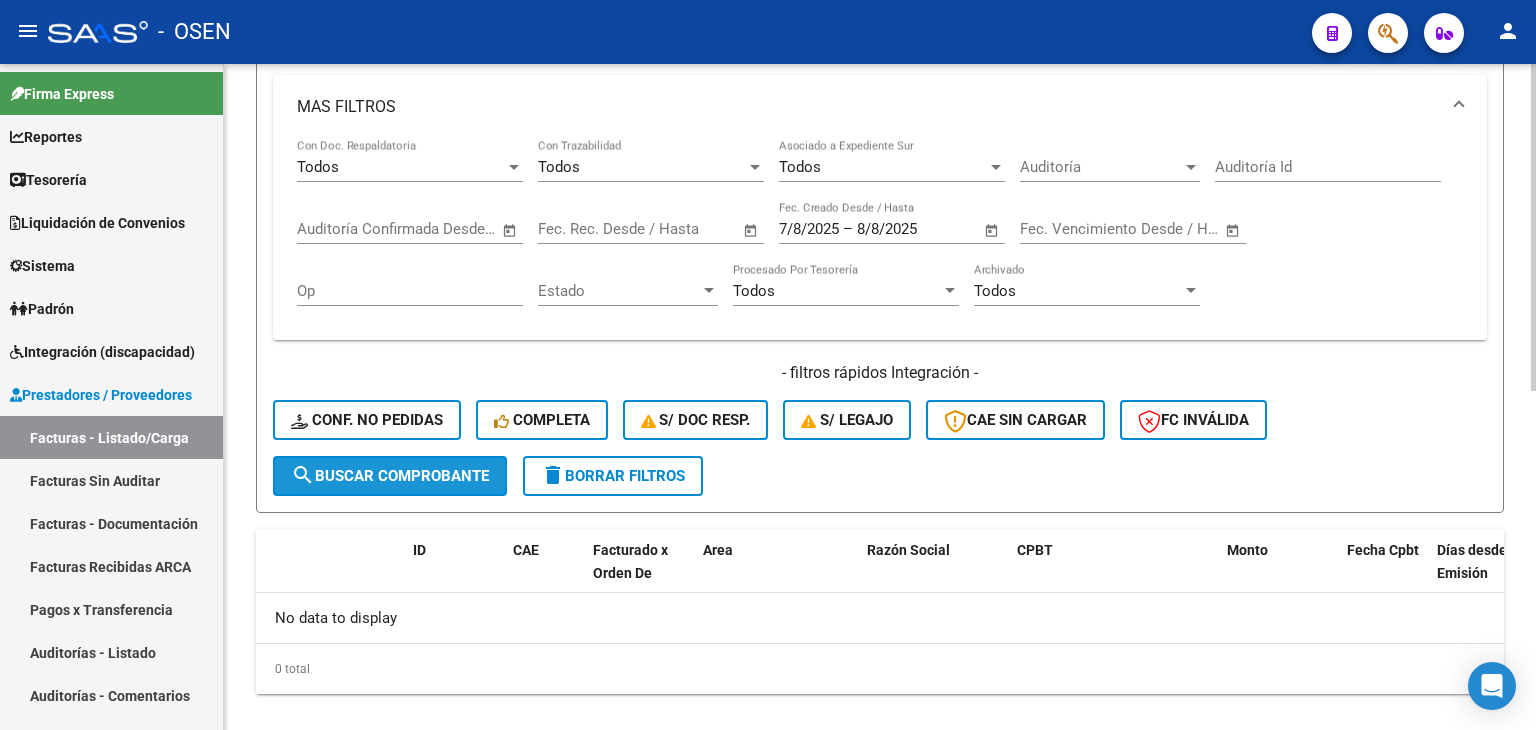 click on "search  Buscar Comprobante" 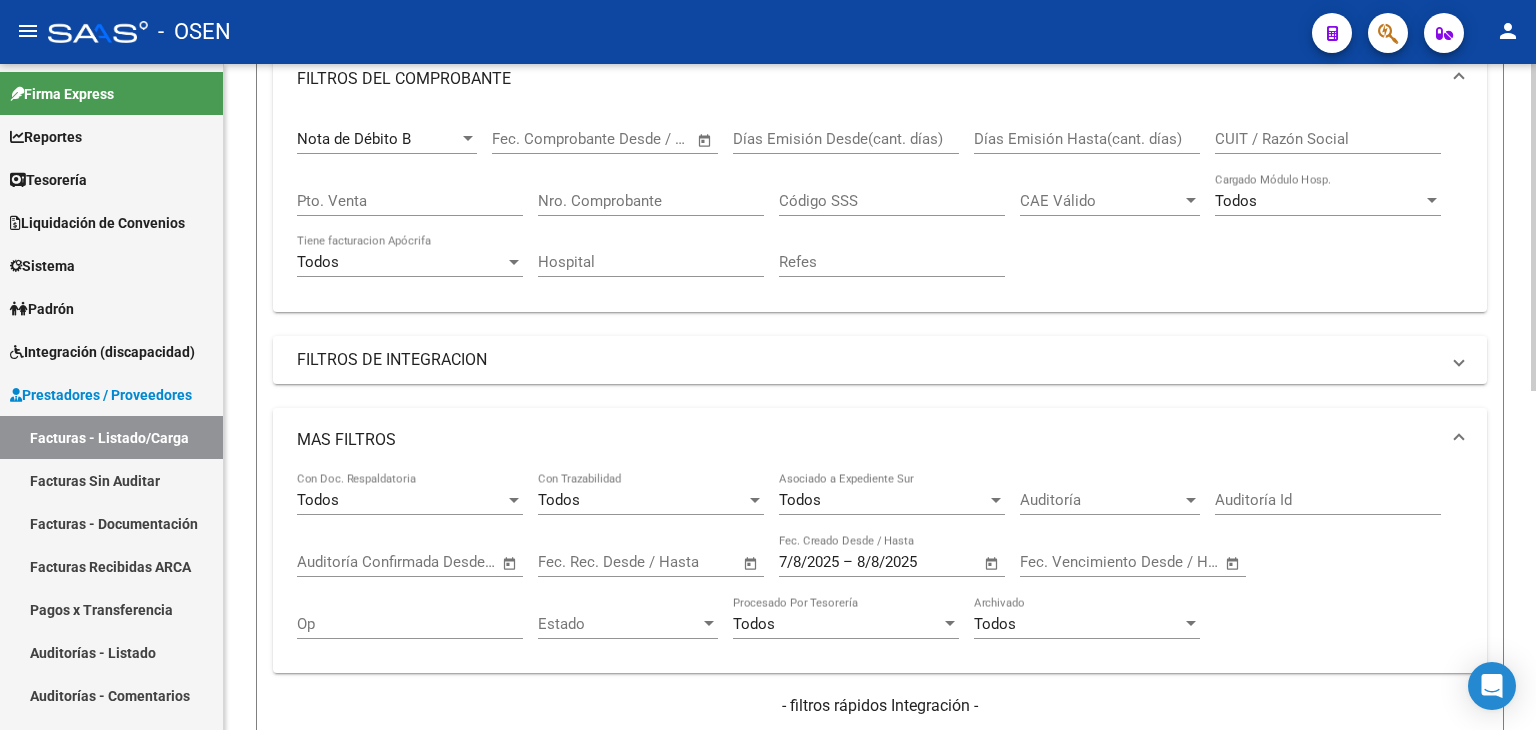 scroll, scrollTop: 0, scrollLeft: 0, axis: both 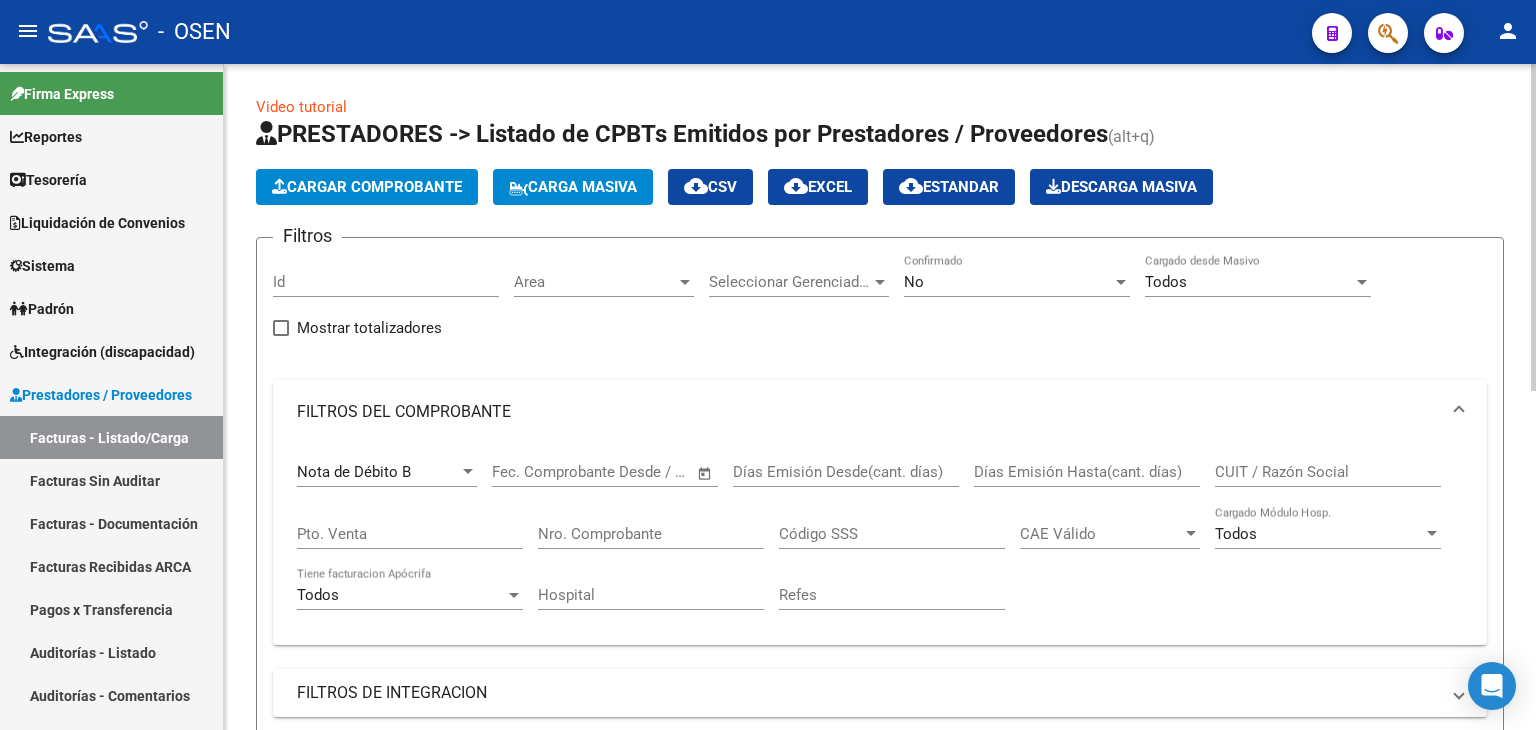 click on "Nota de Débito B" at bounding box center (378, 472) 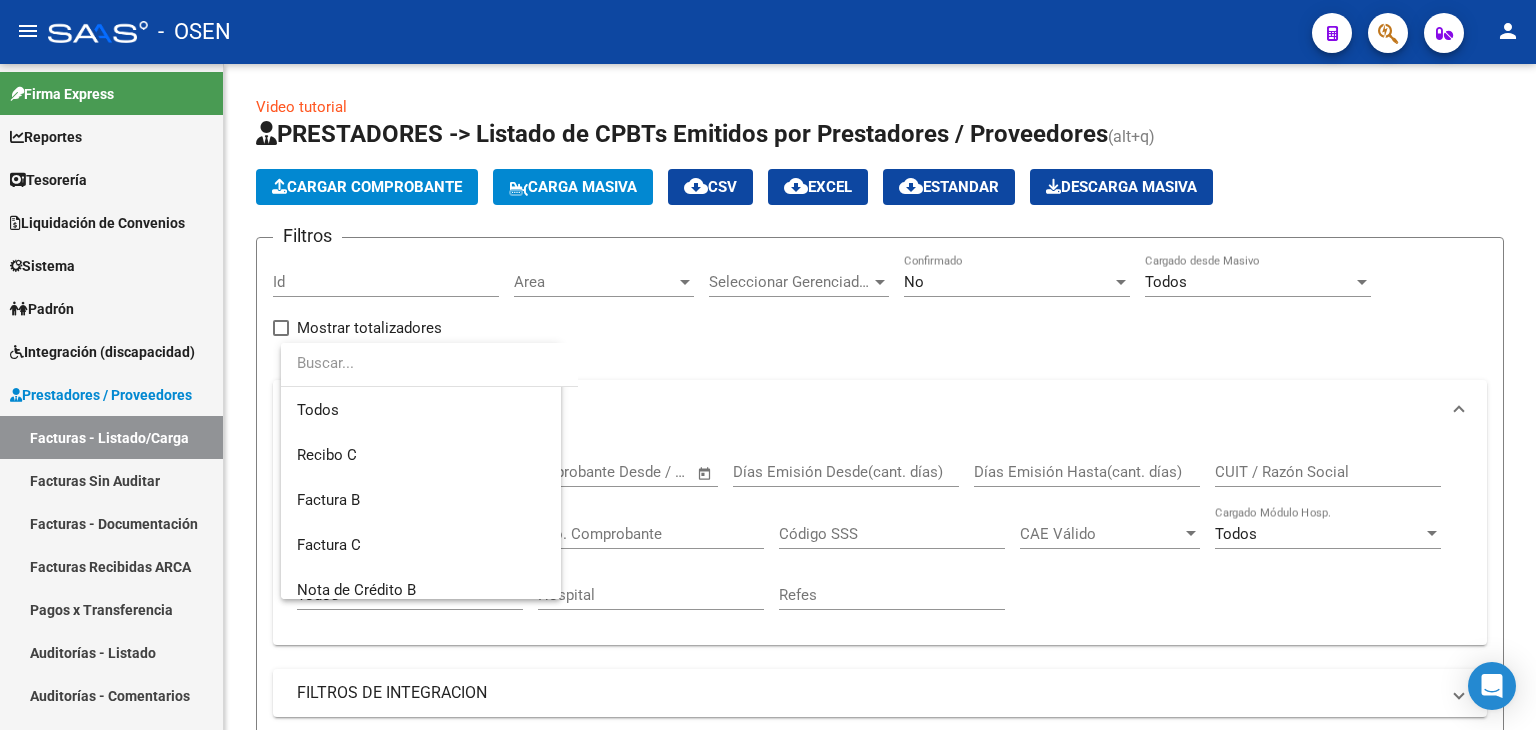 scroll, scrollTop: 209, scrollLeft: 0, axis: vertical 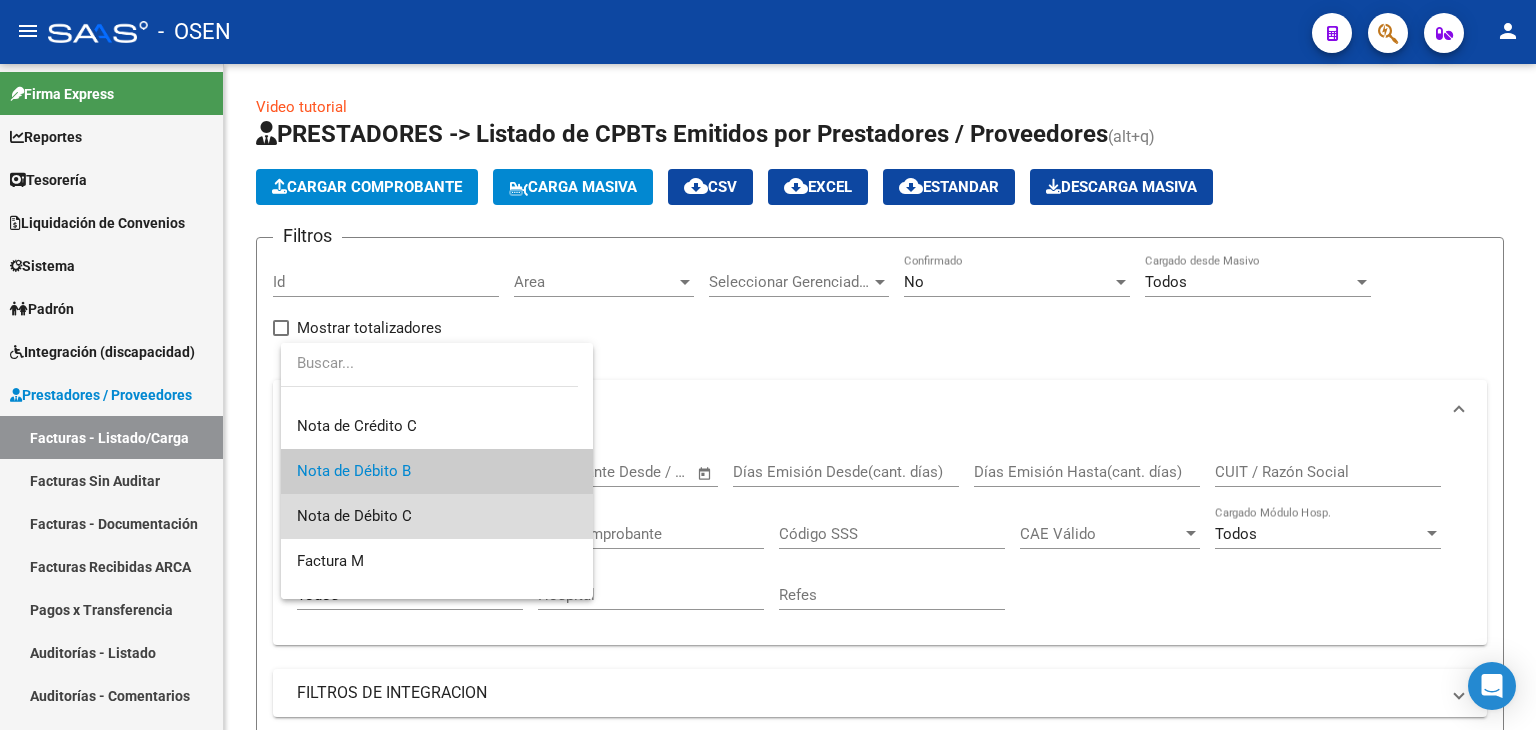 click on "Nota de Débito C" at bounding box center (437, 516) 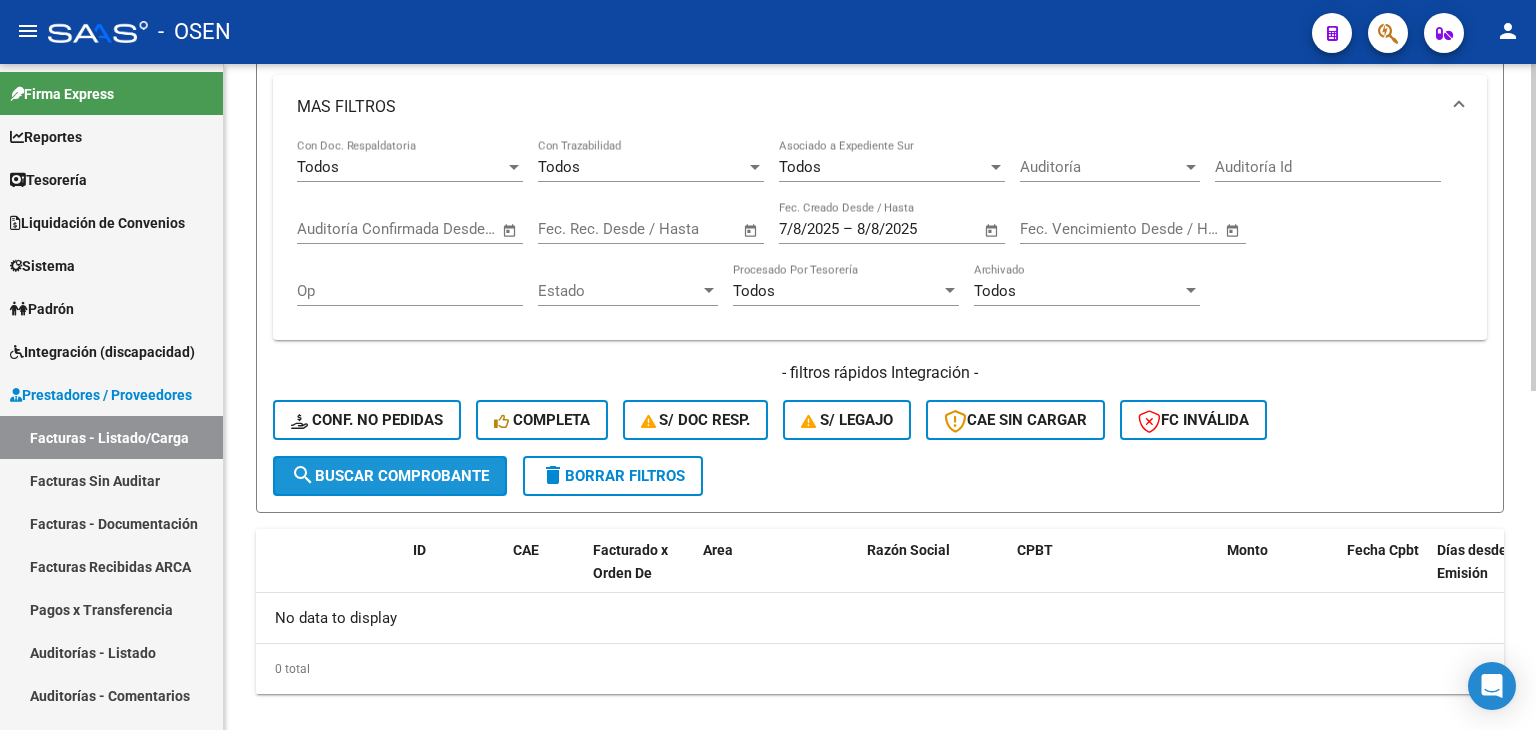 click on "search  Buscar Comprobante" 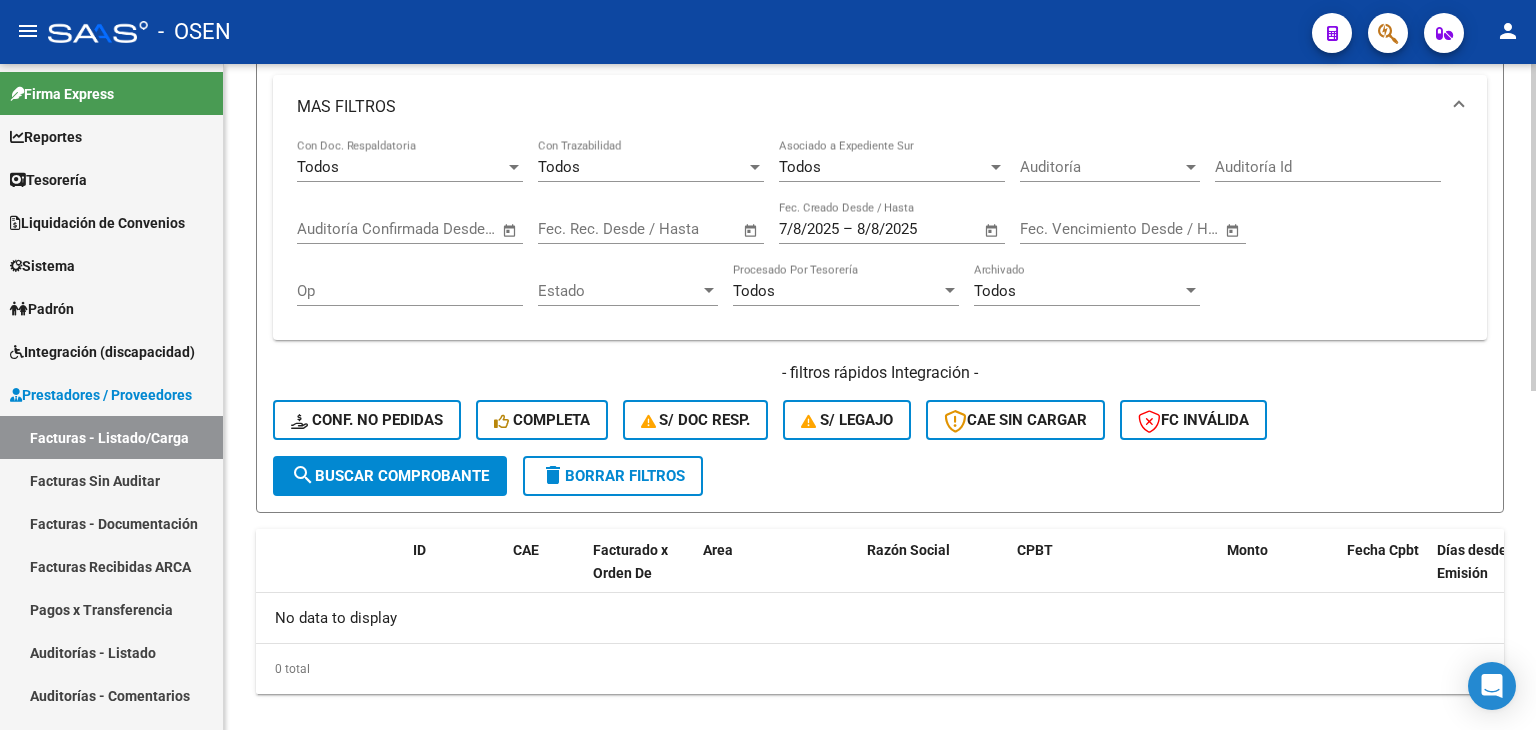 scroll, scrollTop: 333, scrollLeft: 0, axis: vertical 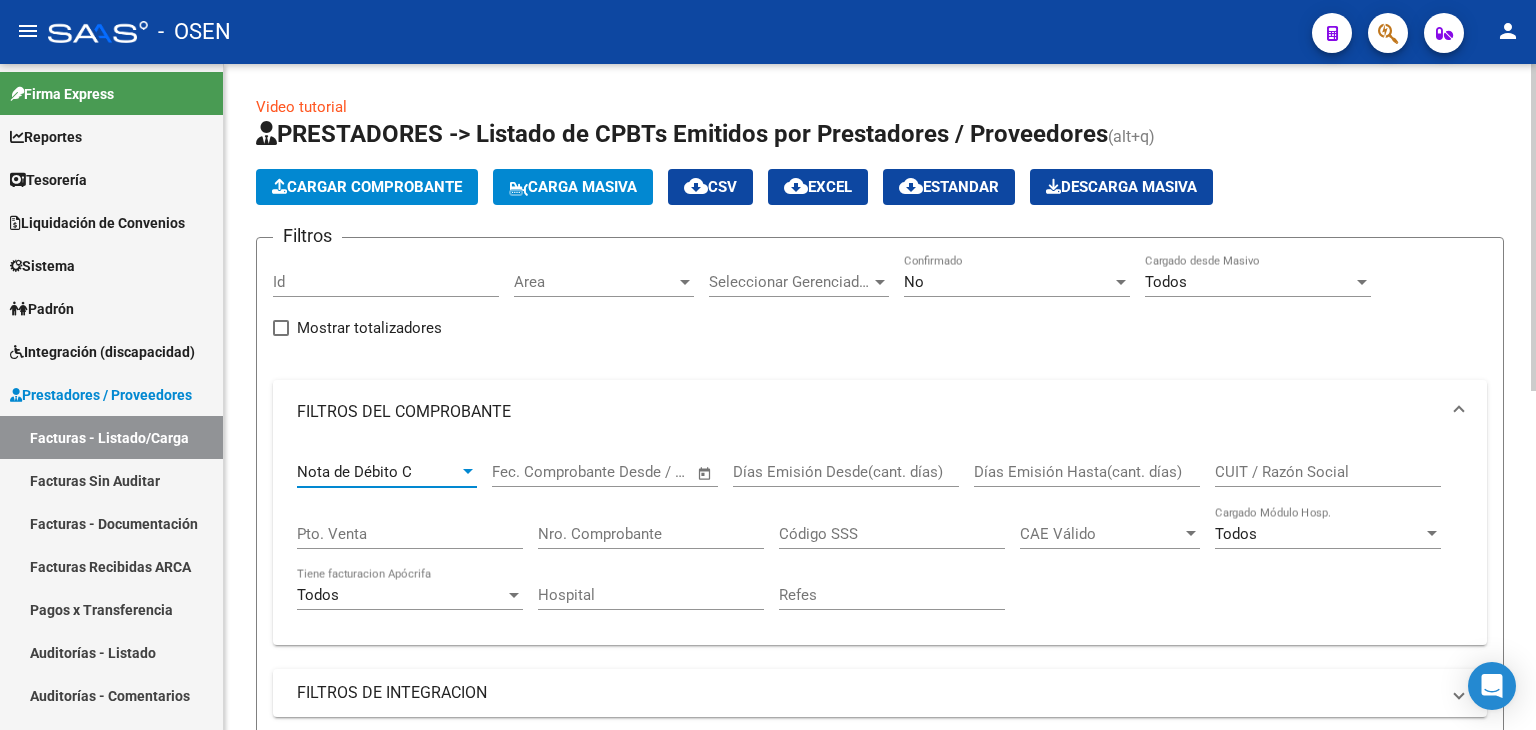 click at bounding box center (468, 472) 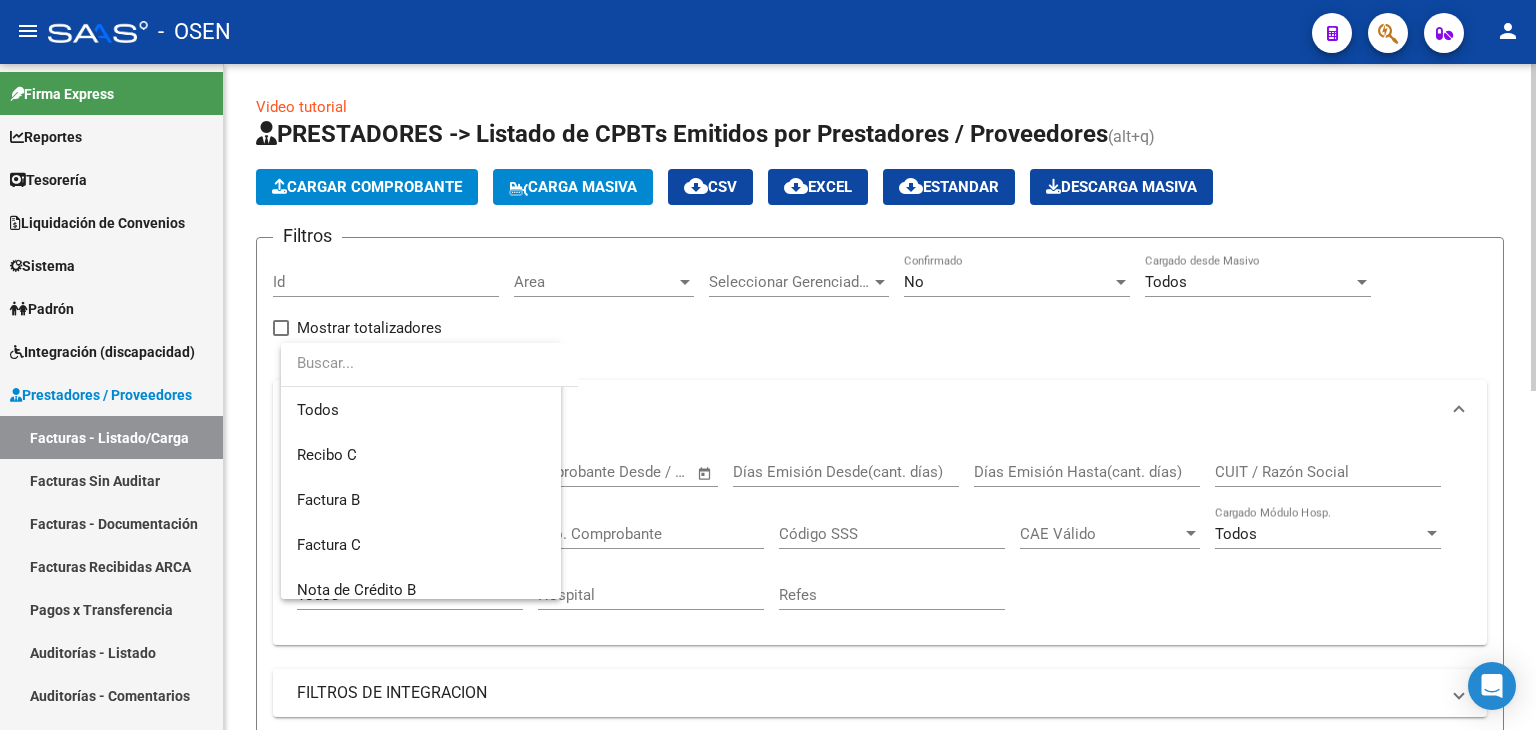 scroll, scrollTop: 254, scrollLeft: 0, axis: vertical 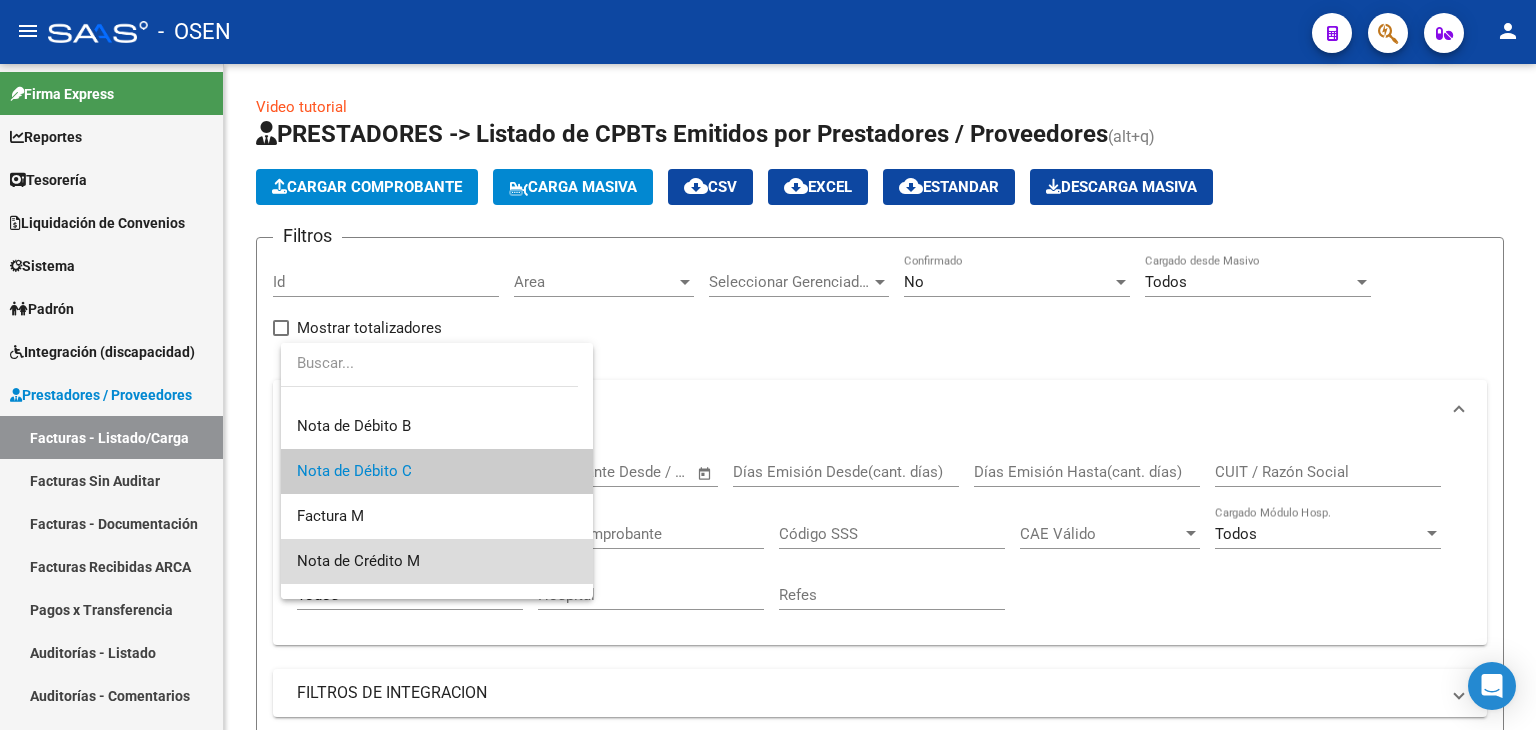 click on "Nota de Crédito M" at bounding box center (437, 561) 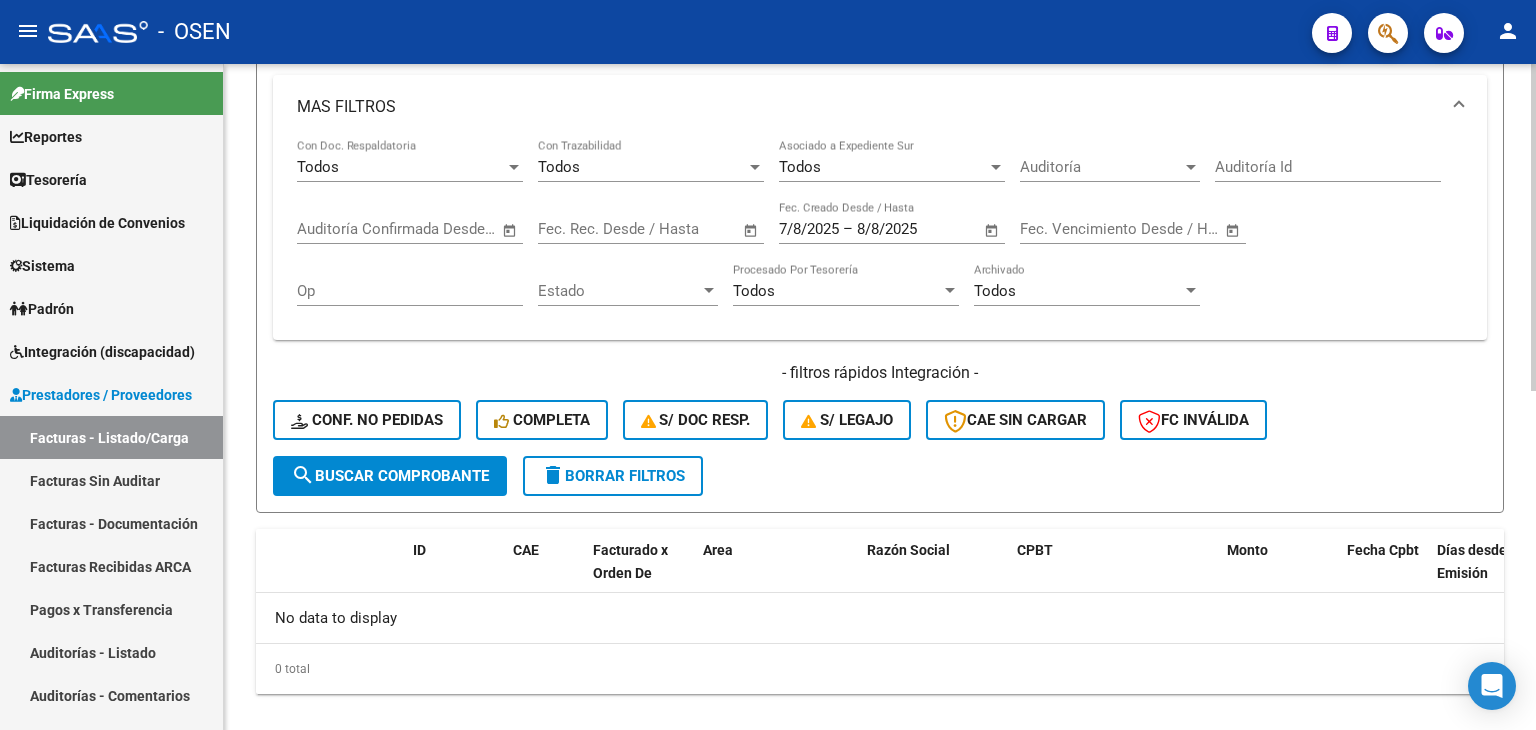 click on "search  Buscar Comprobante" 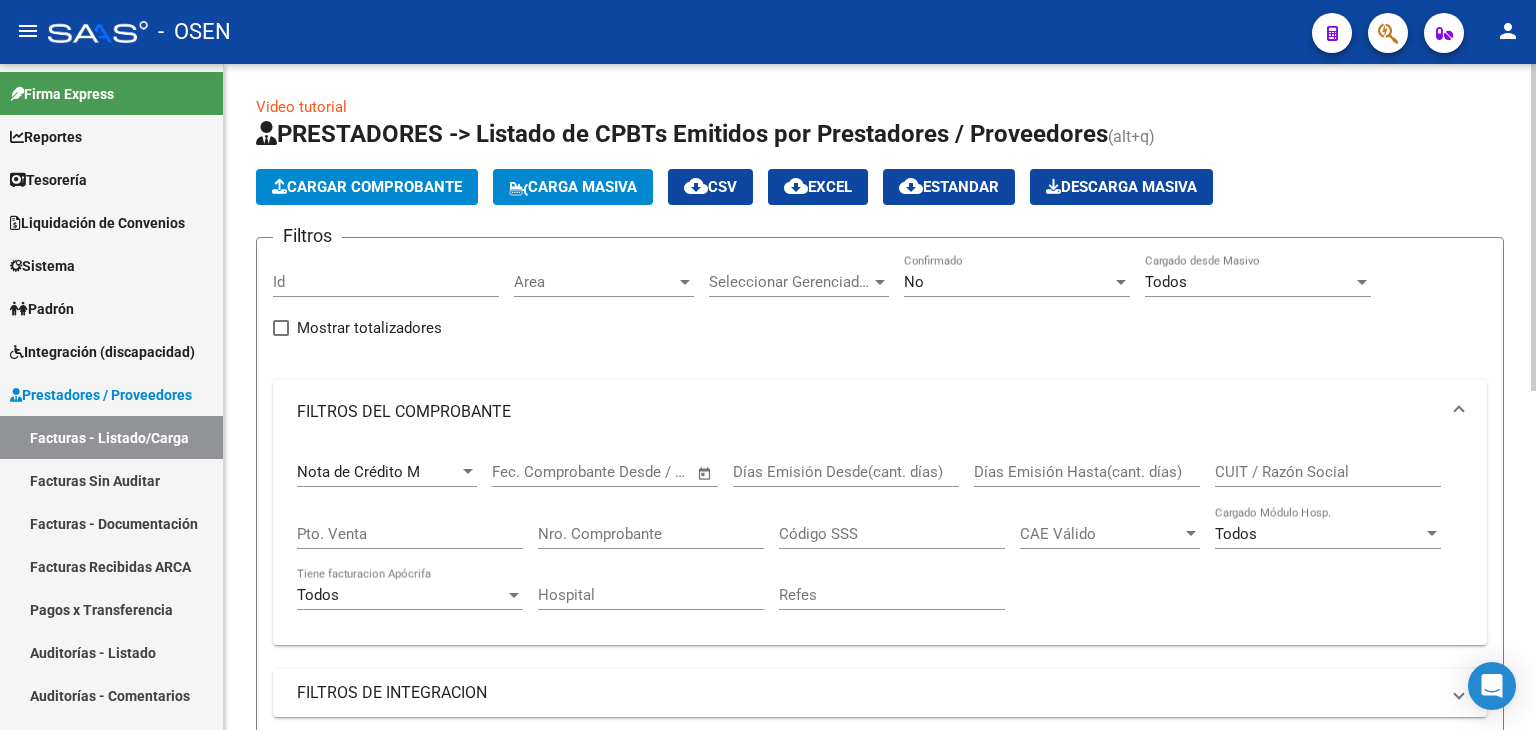 click on "Nota de Crédito M Comprobante Tipo" at bounding box center (387, 475) 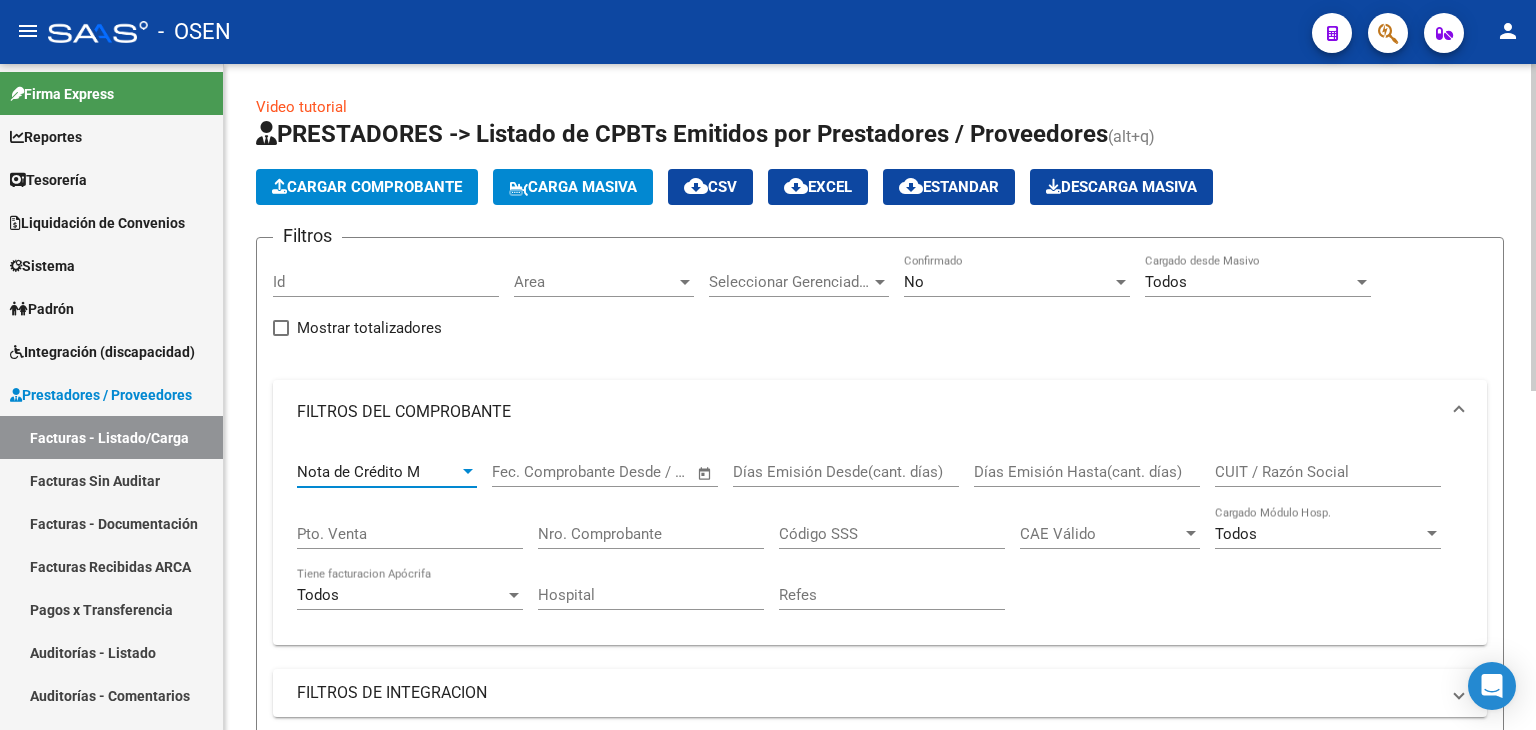 click on "Nota de Crédito M" at bounding box center (378, 472) 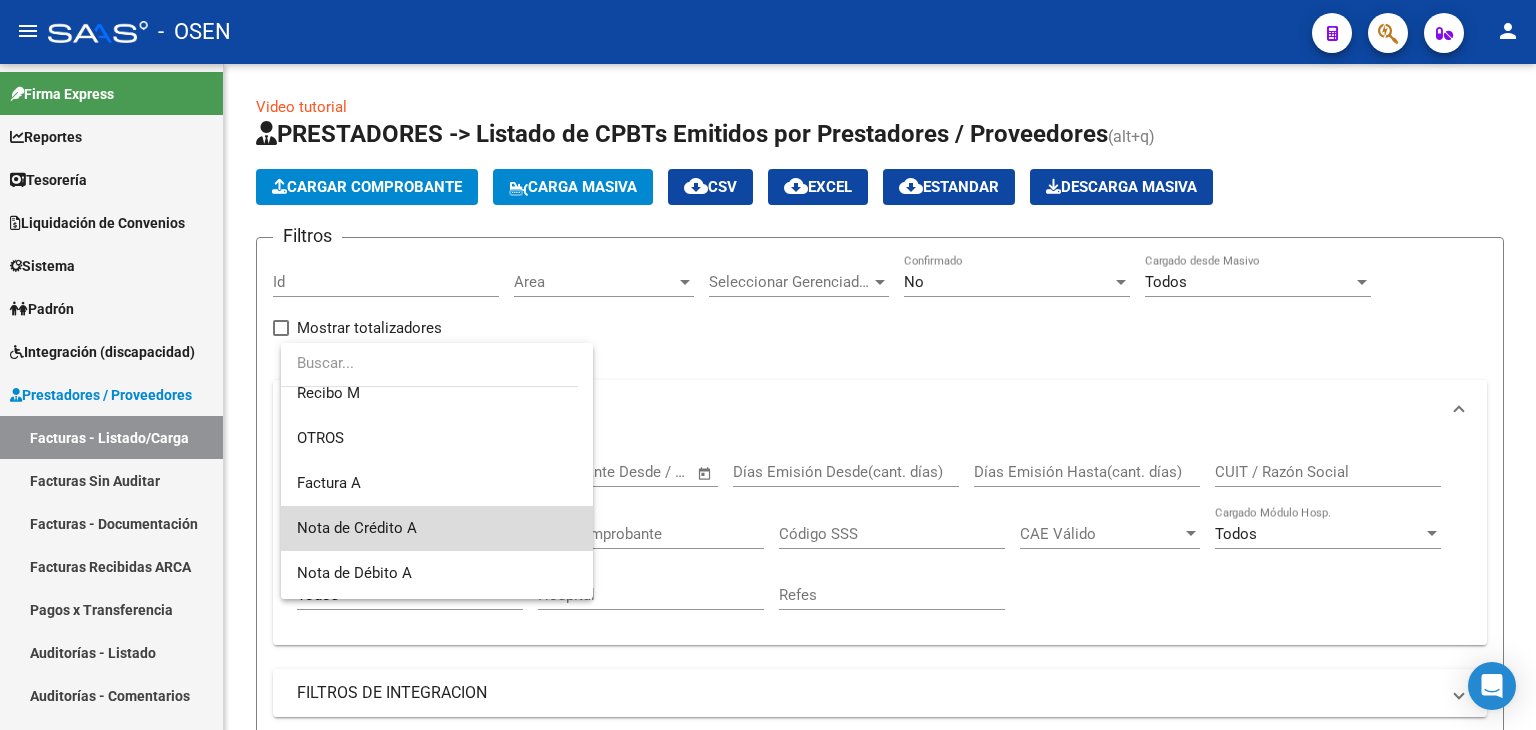 click on "Nota de Crédito A" at bounding box center (437, 528) 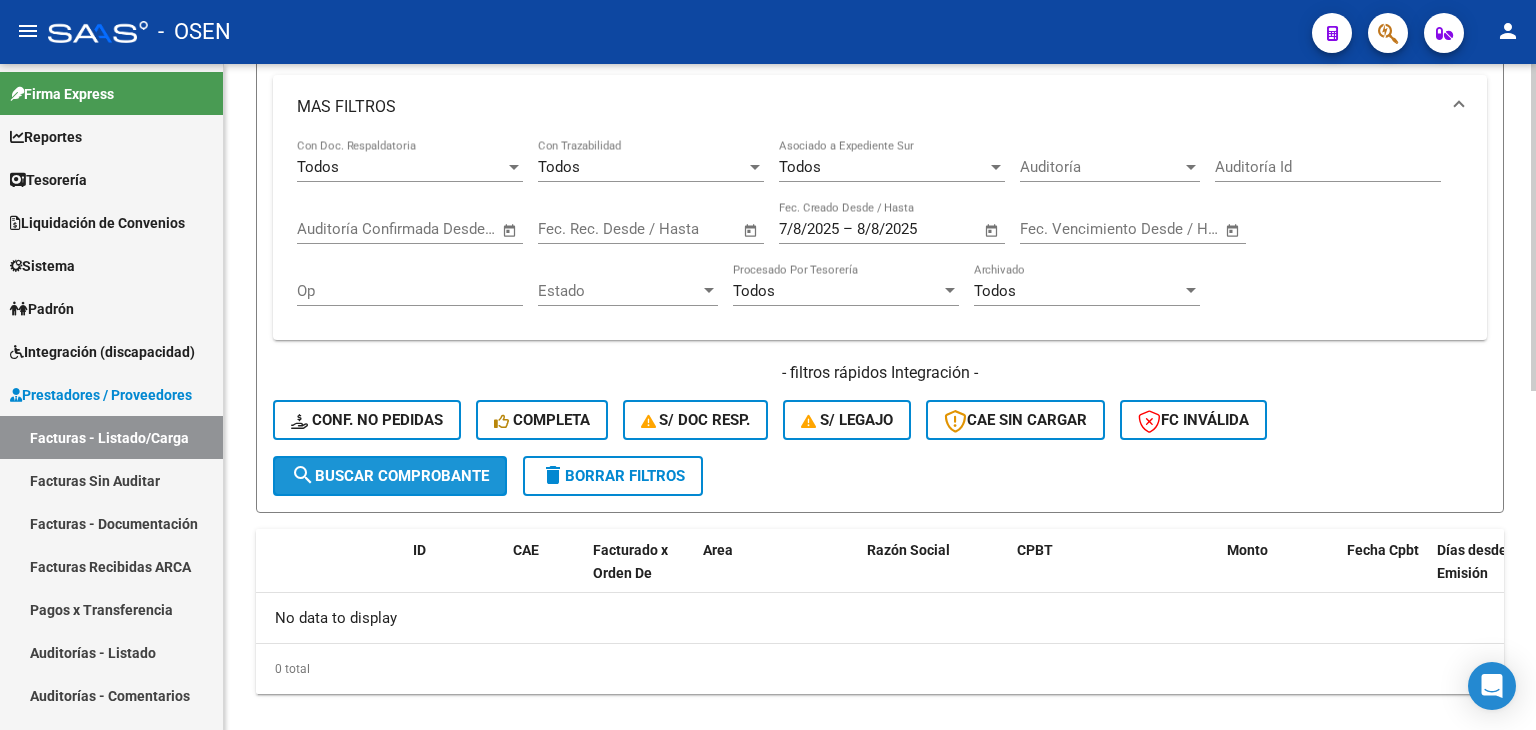 click on "search  Buscar Comprobante" 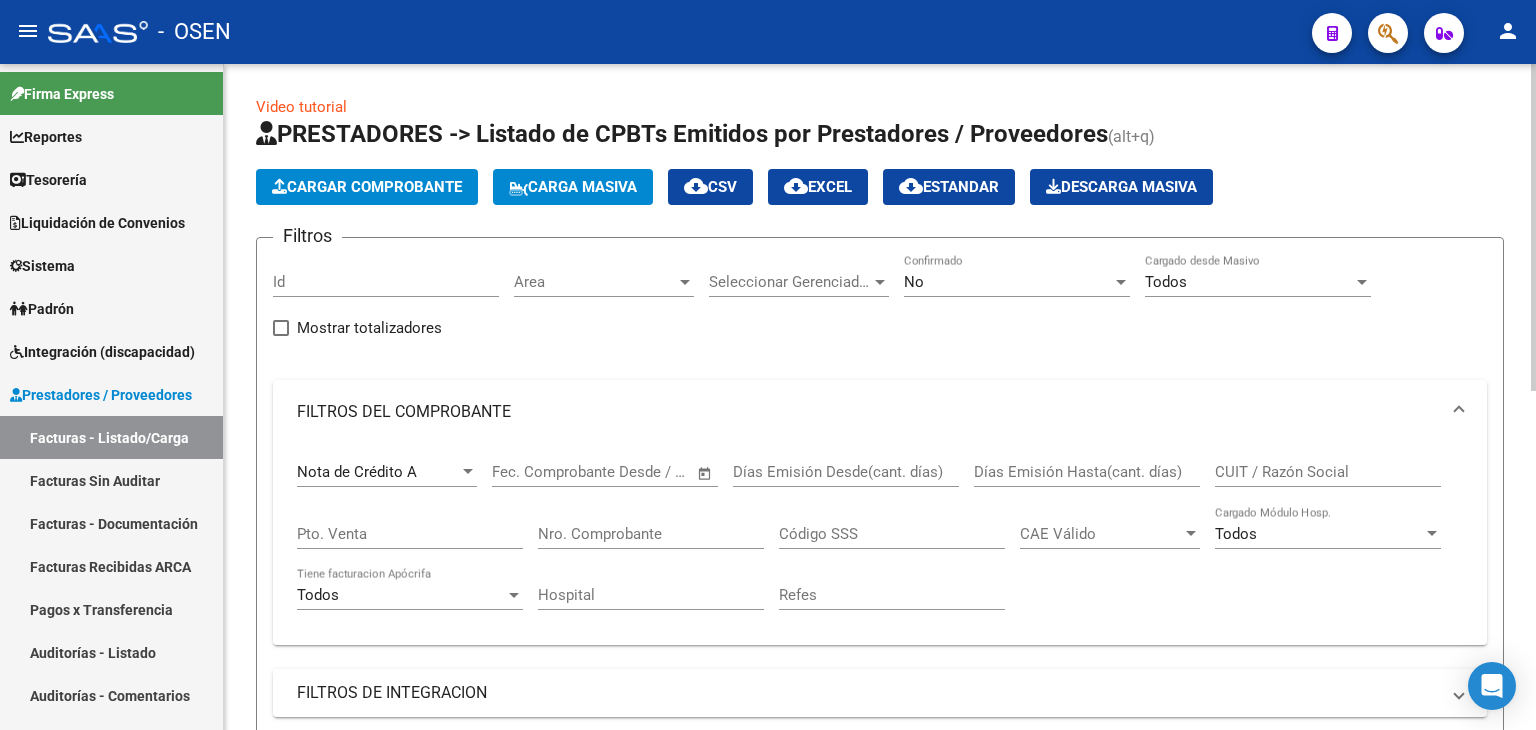 click on "Nota de Crédito A Comprobante Tipo" at bounding box center (387, 465) 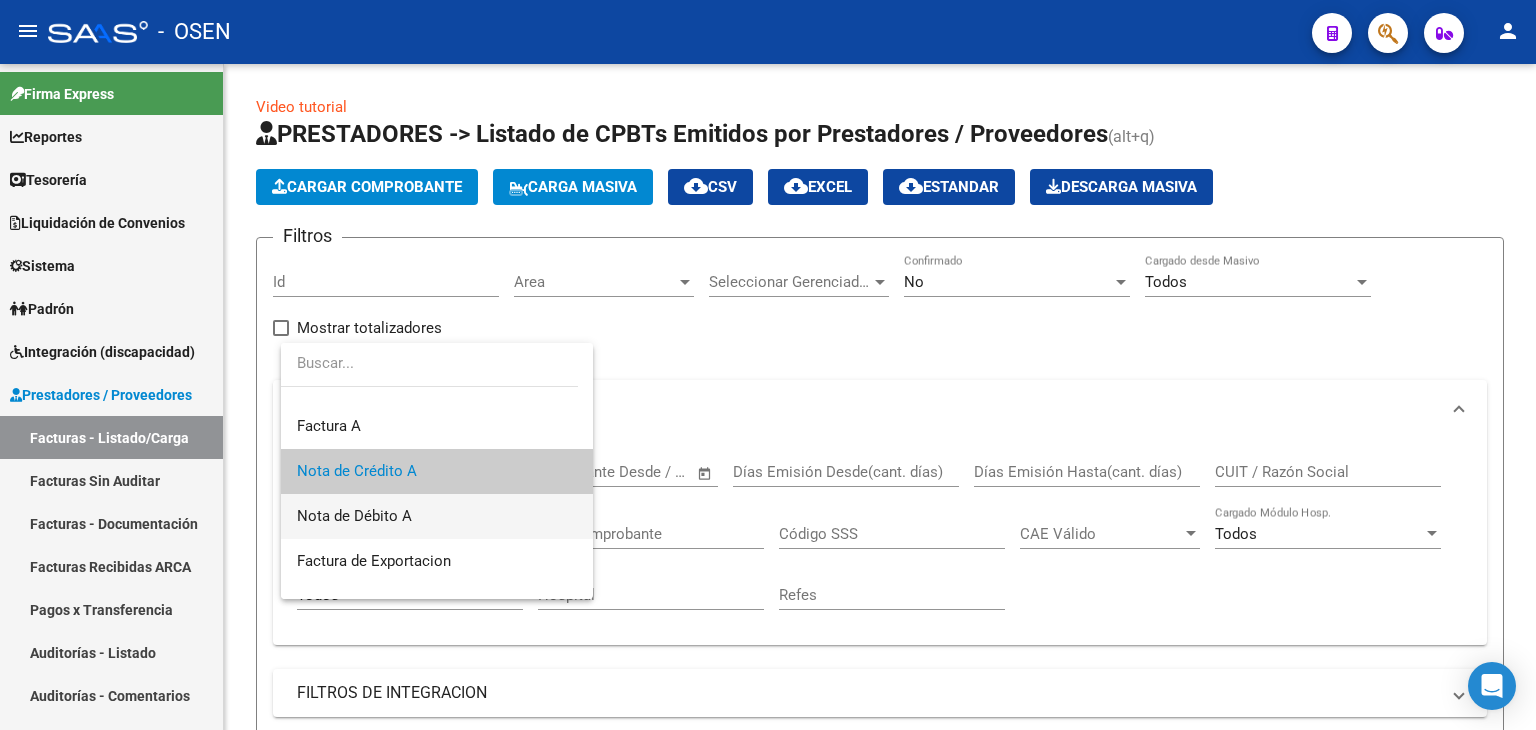 click on "Nota de Débito A" at bounding box center [437, 516] 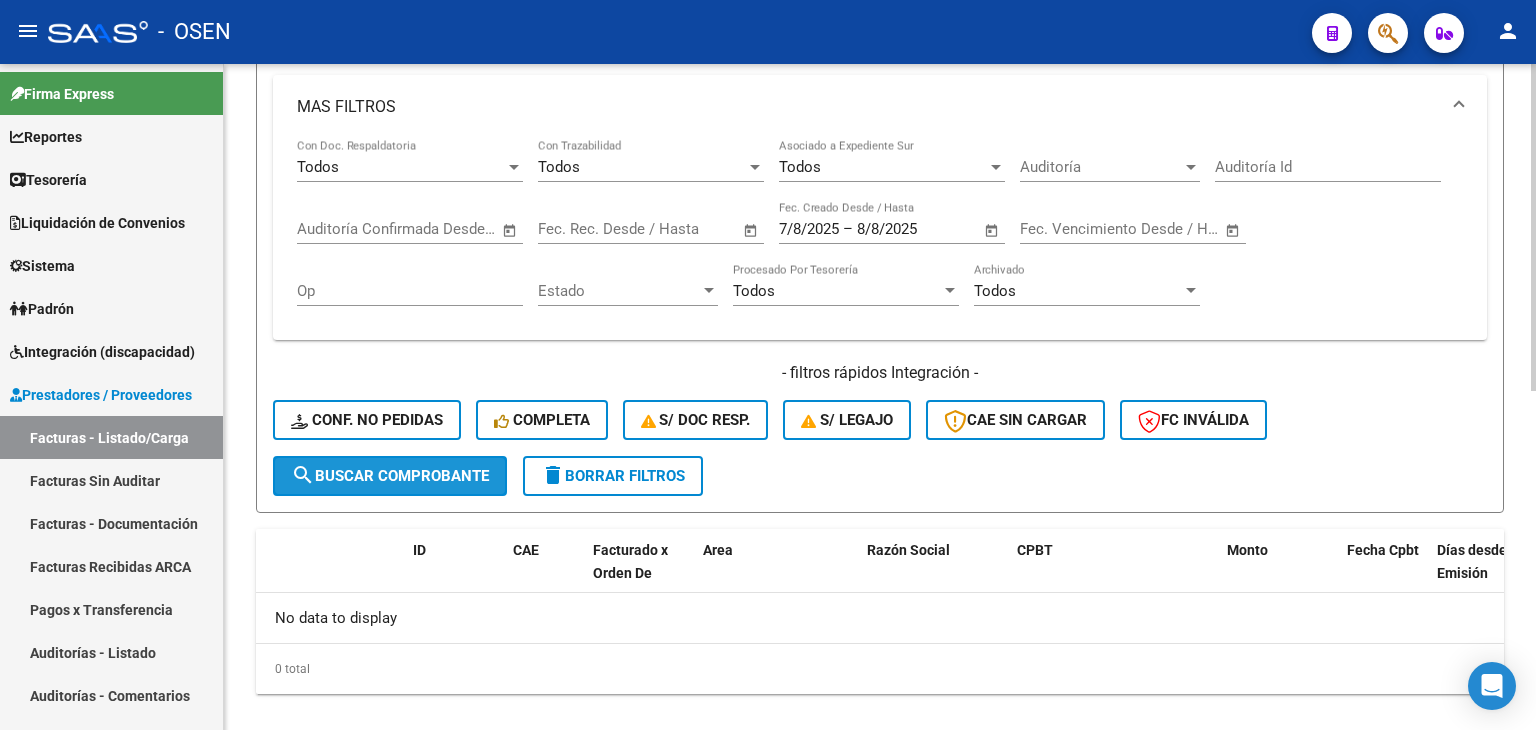 click on "search  Buscar Comprobante" 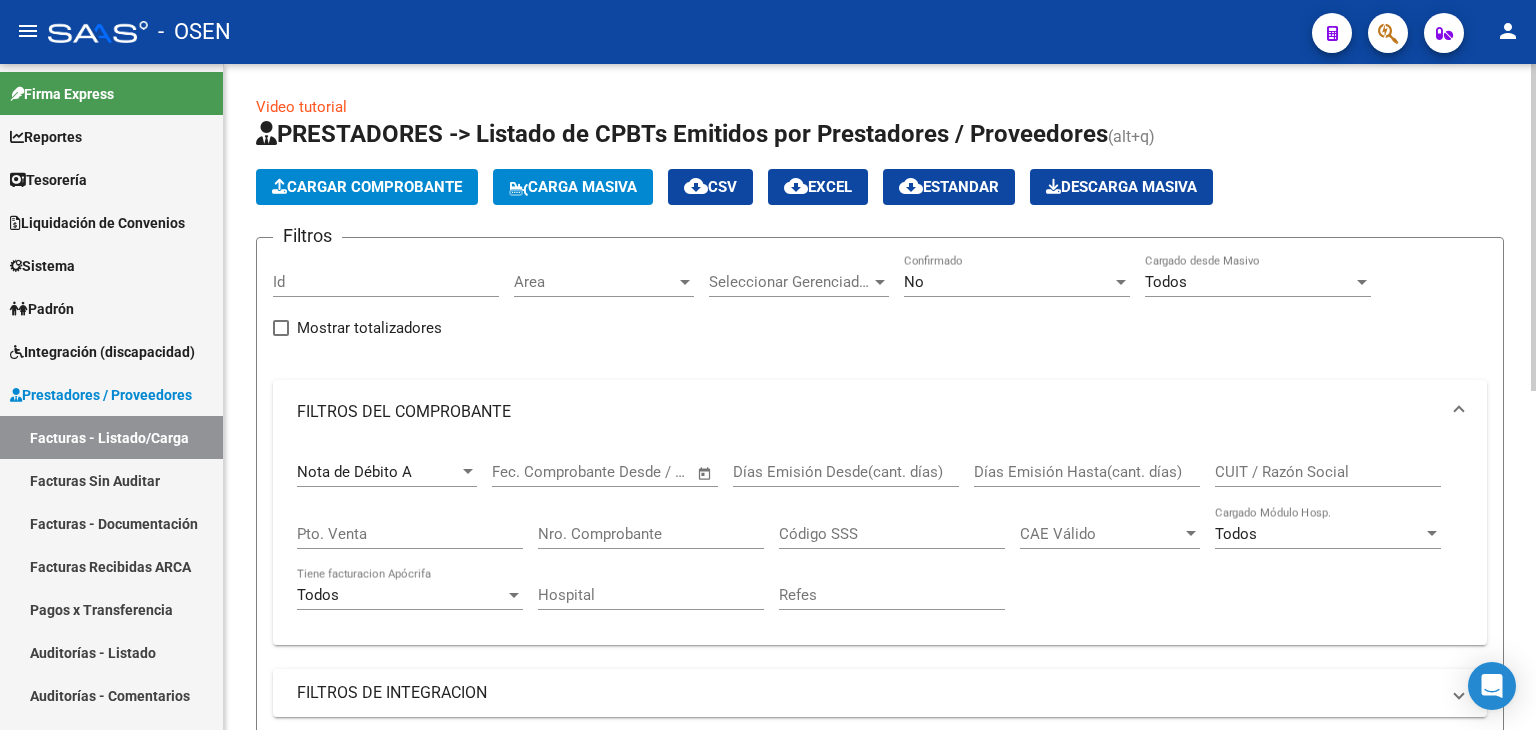 click on "Nota de Débito A" at bounding box center (378, 472) 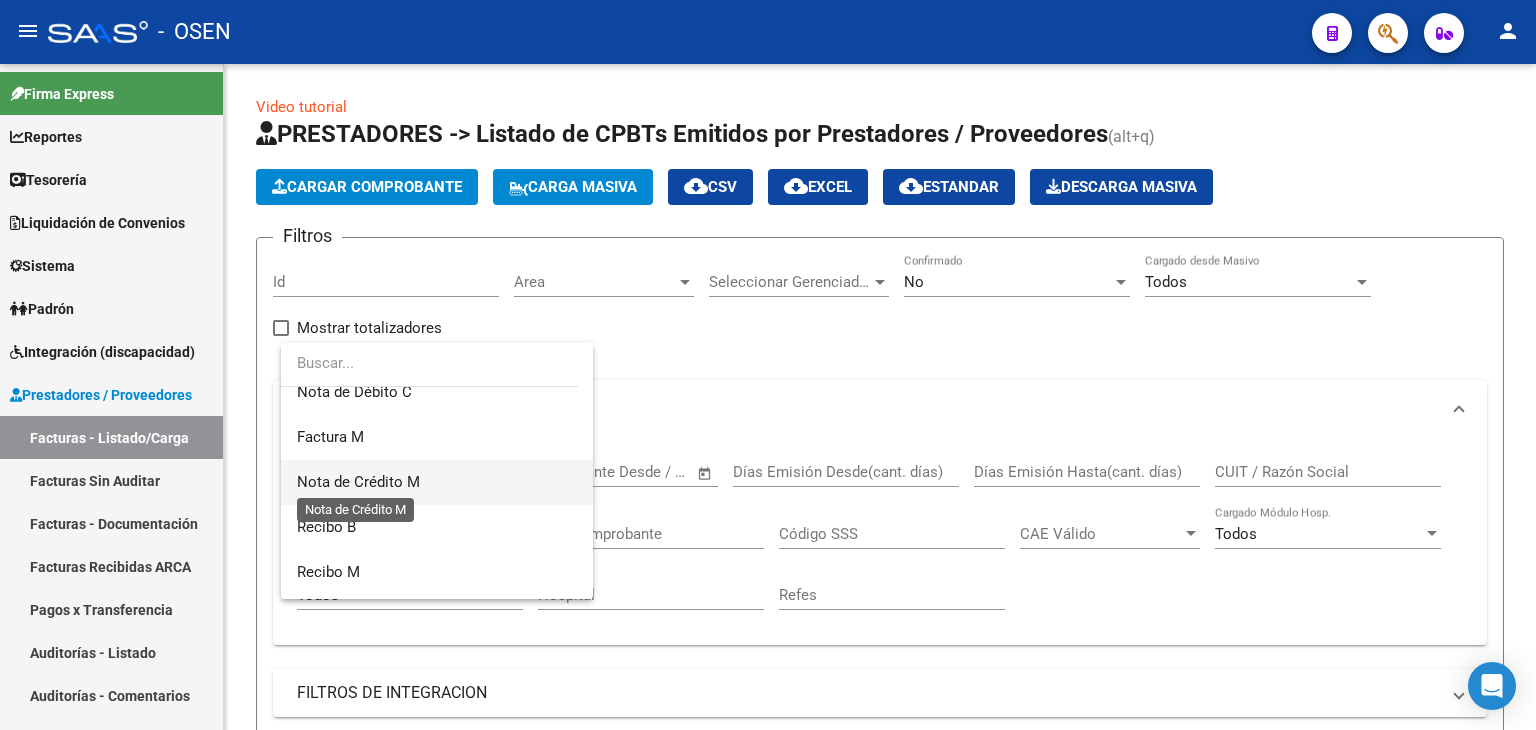 click on "Nota de Crédito M" at bounding box center (358, 482) 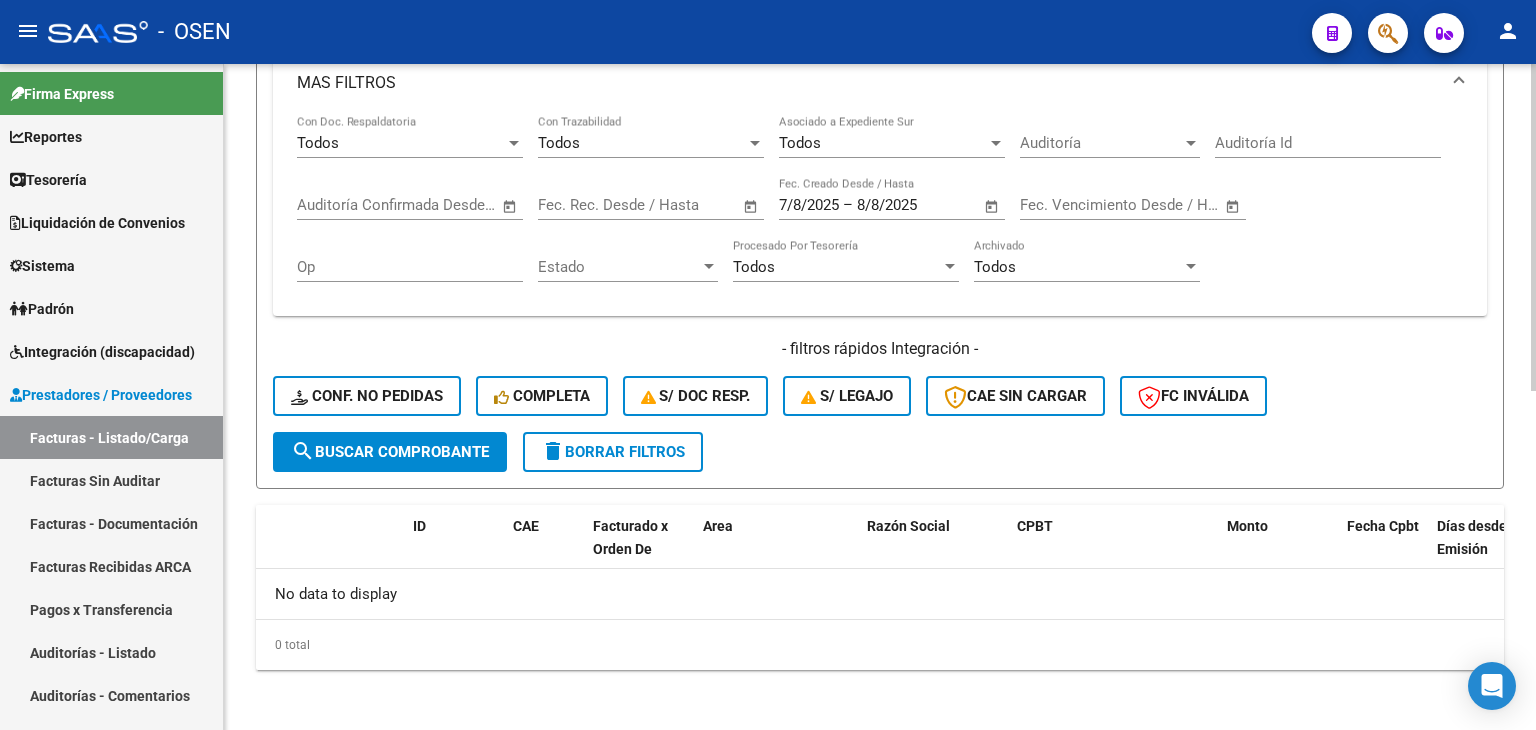 click on "search  Buscar Comprobante" 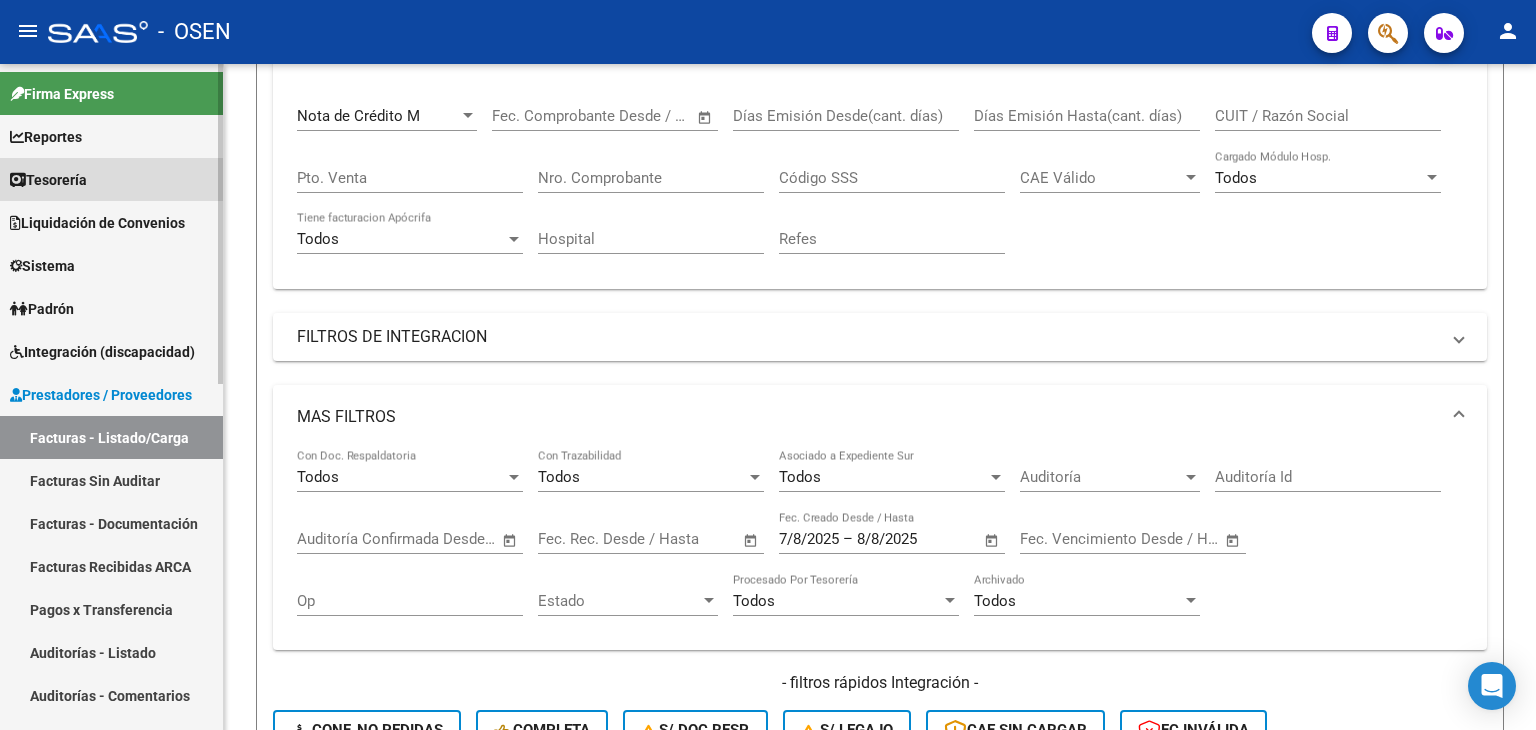 click on "Tesorería" at bounding box center (111, 179) 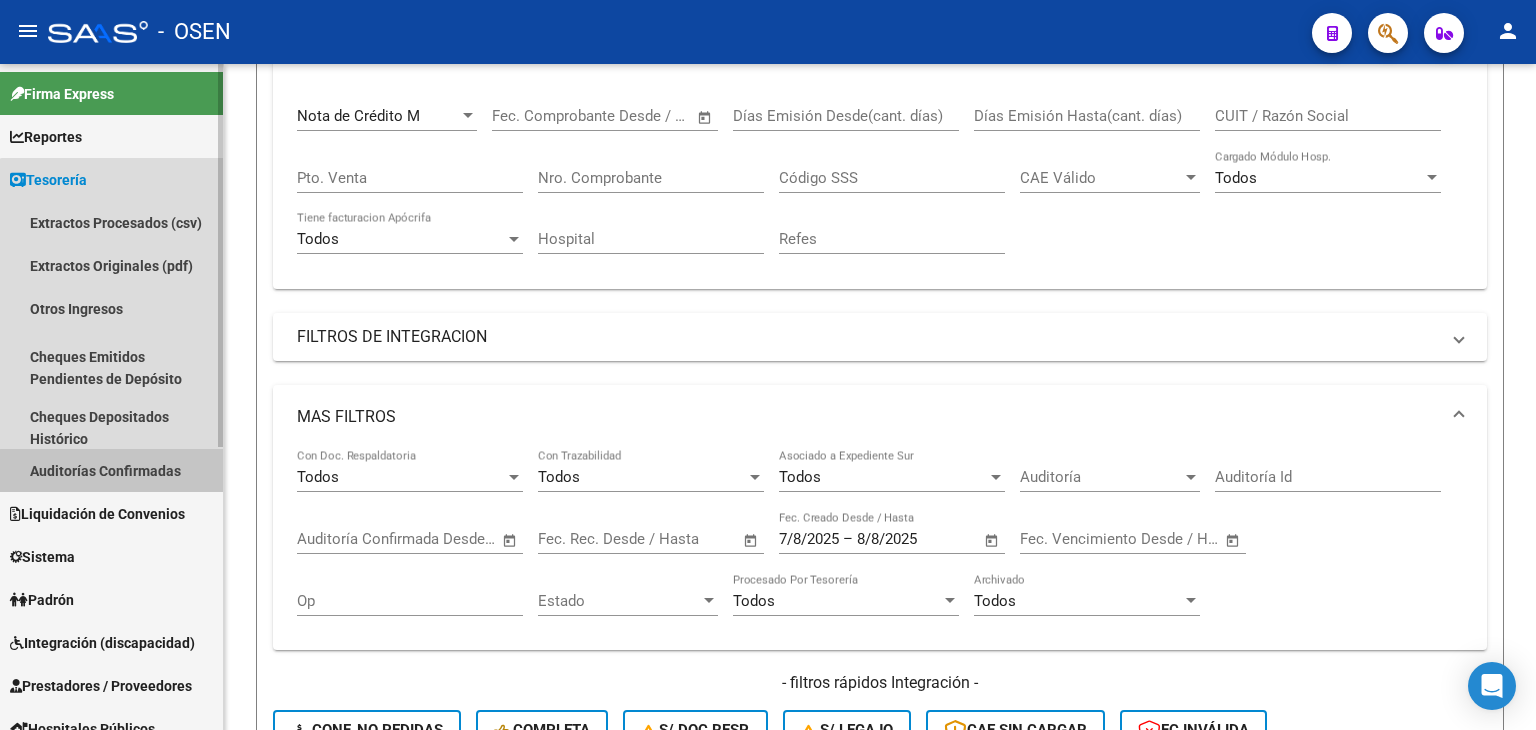 click on "Auditorías Confirmadas" at bounding box center [111, 470] 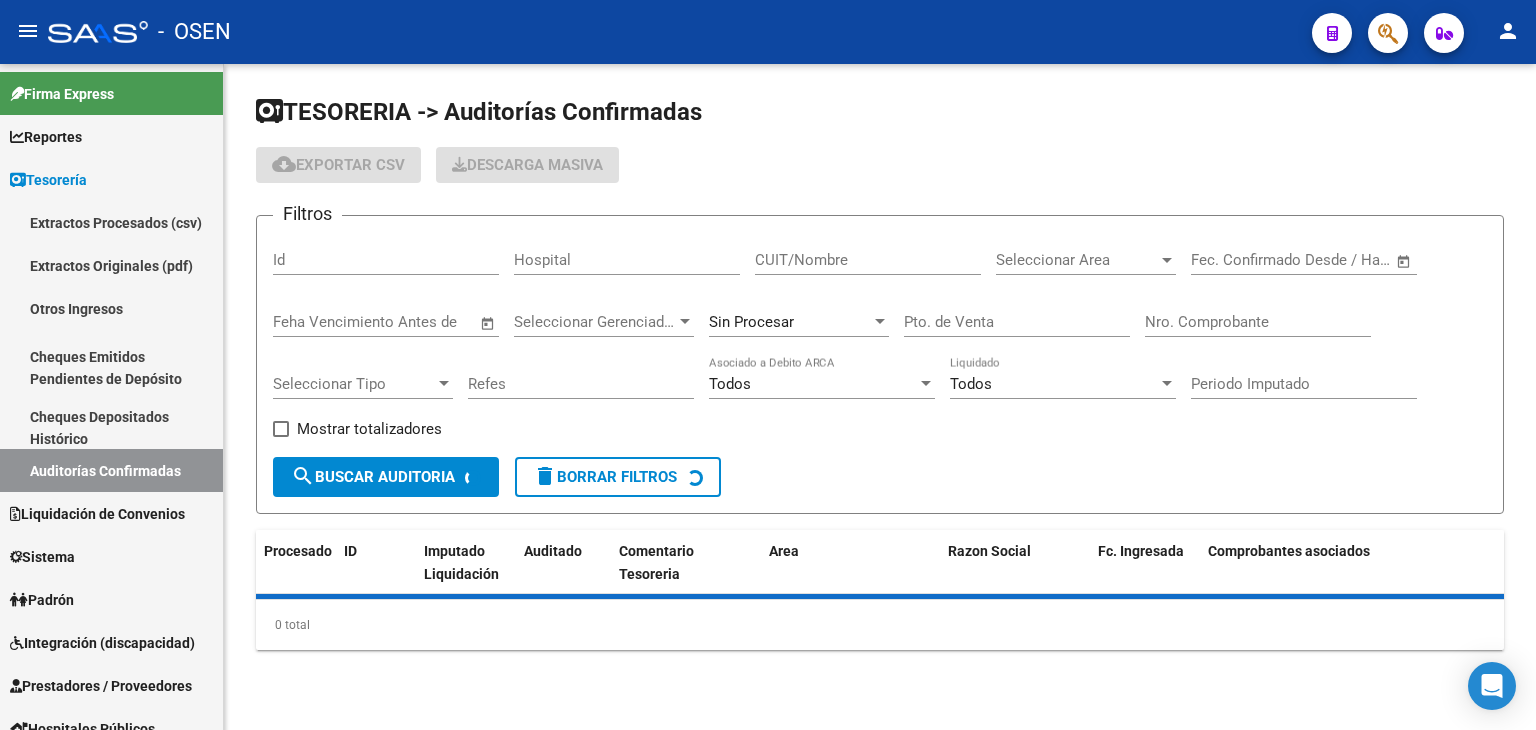 scroll, scrollTop: 0, scrollLeft: 0, axis: both 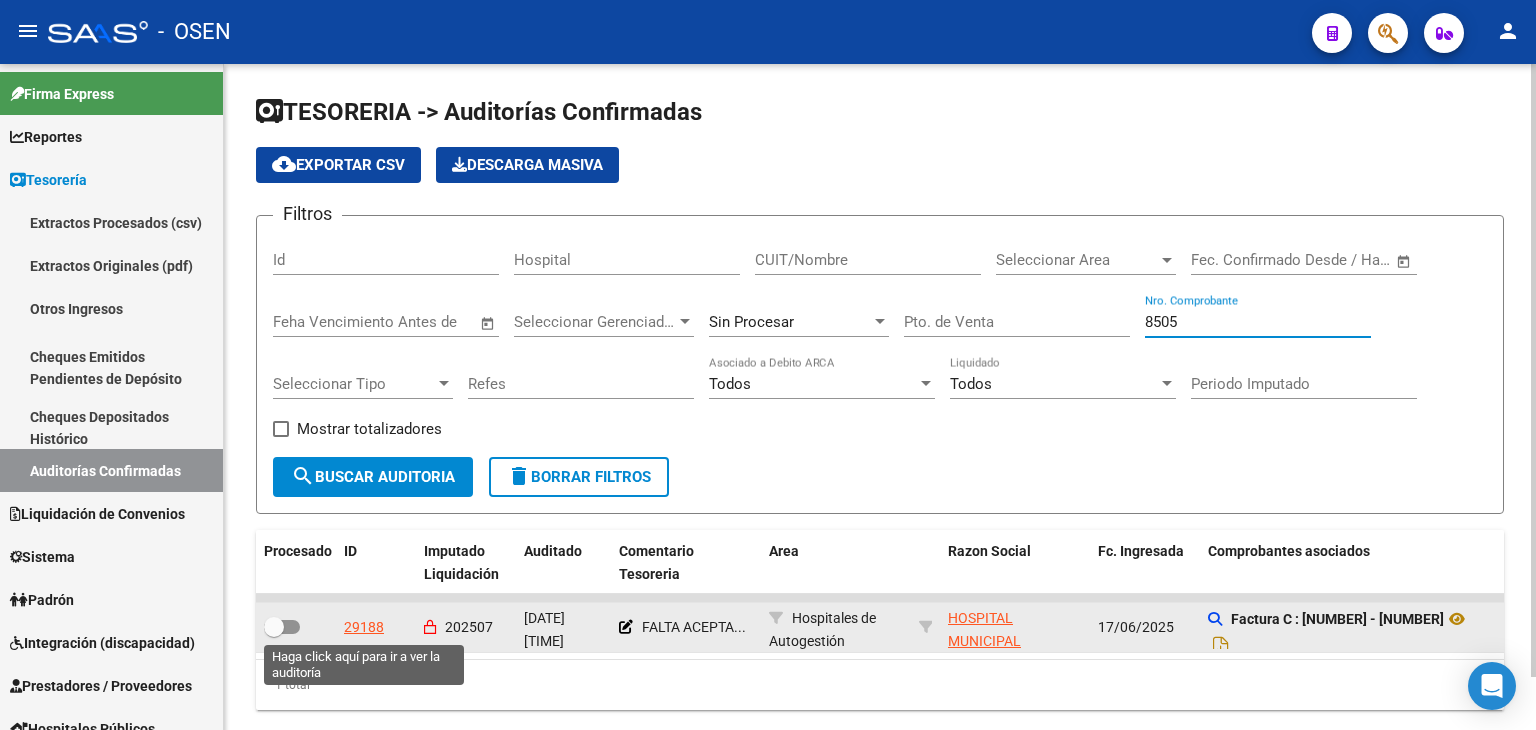 type on "8505" 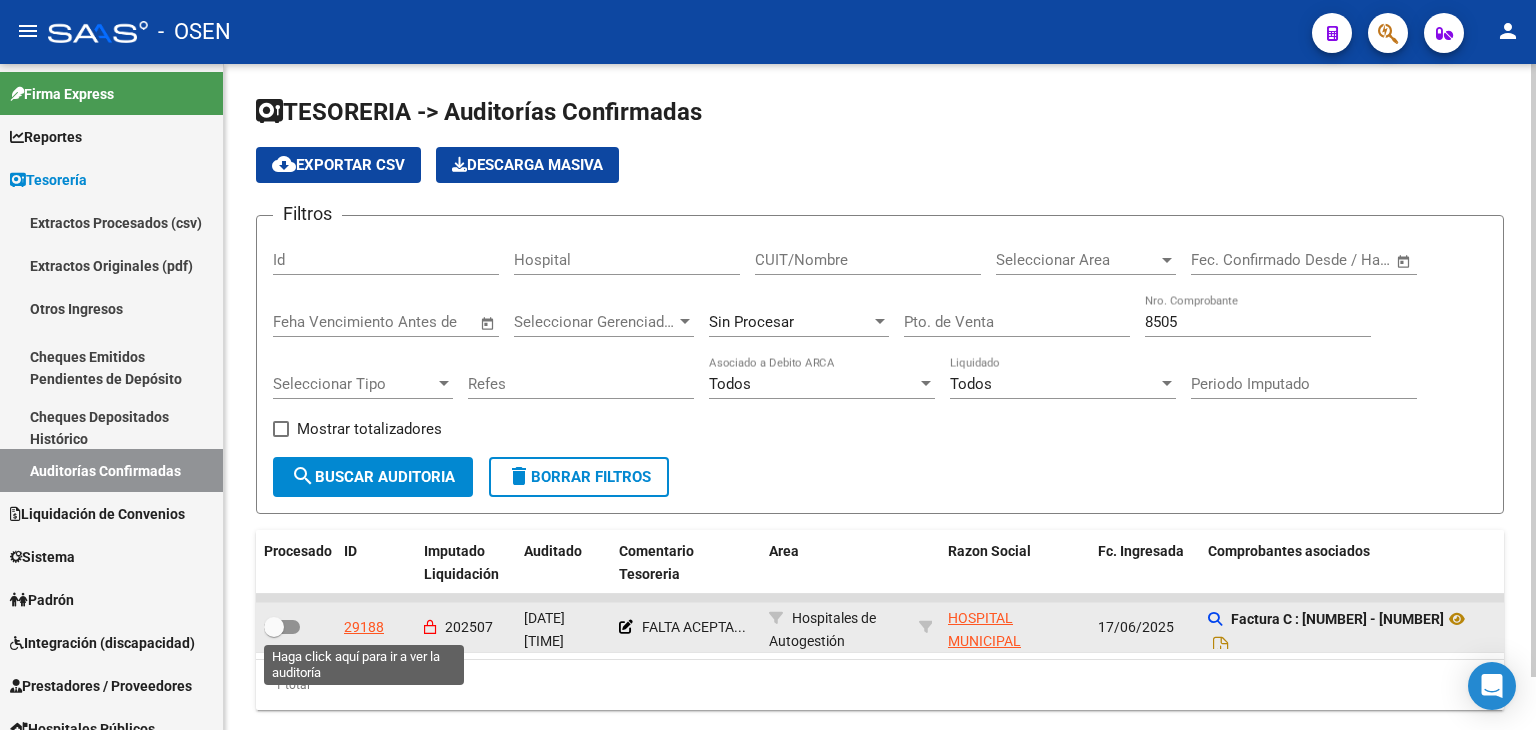 click on "29188" 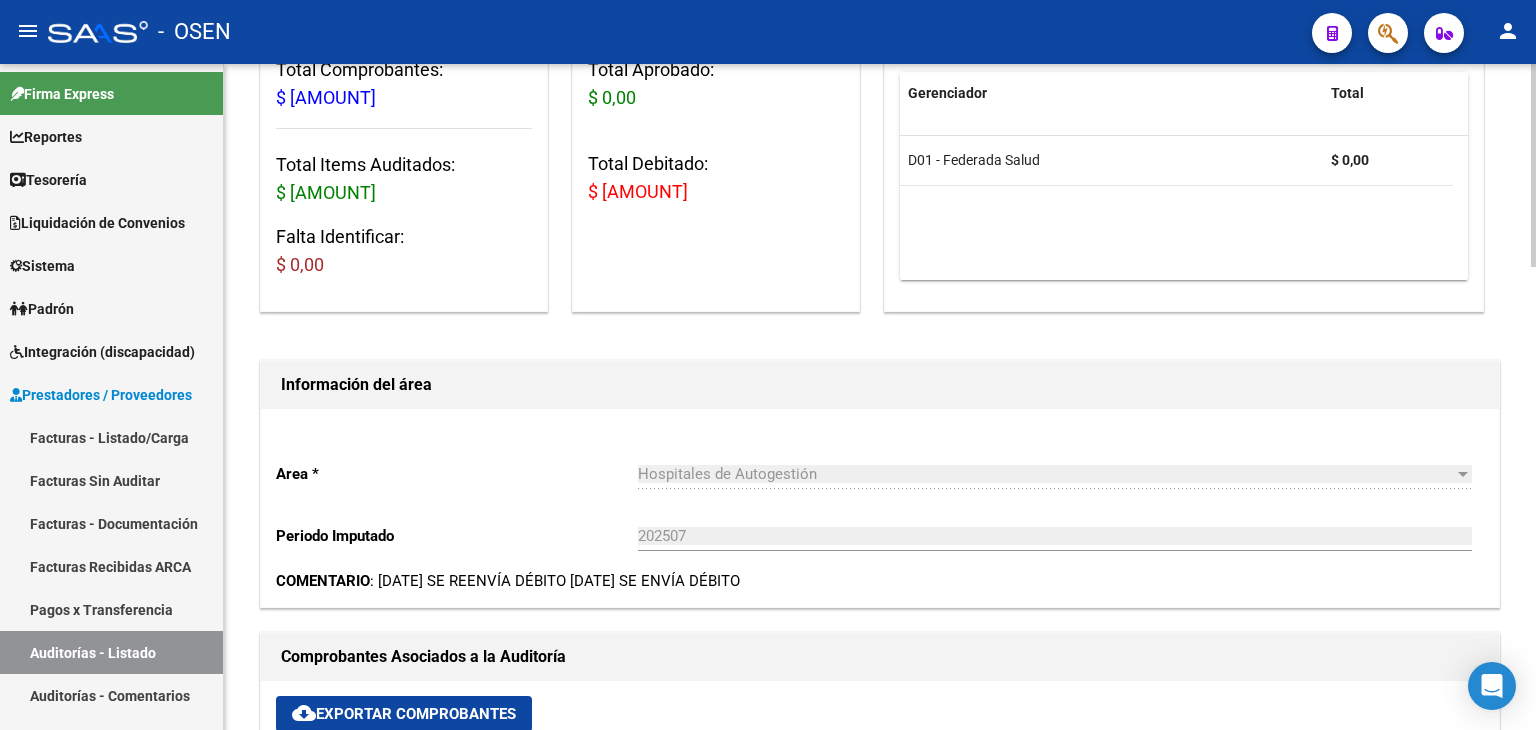 scroll, scrollTop: 666, scrollLeft: 0, axis: vertical 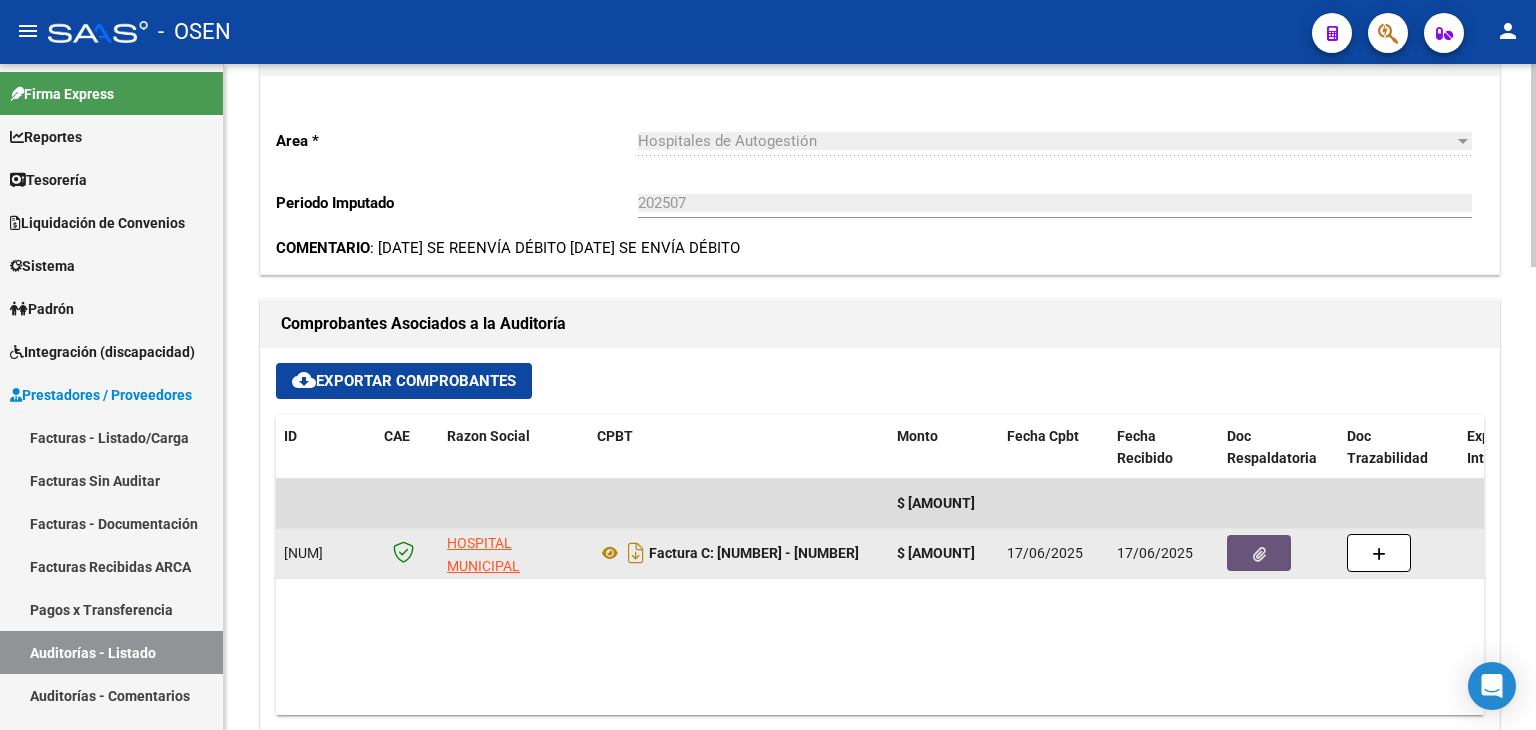 click 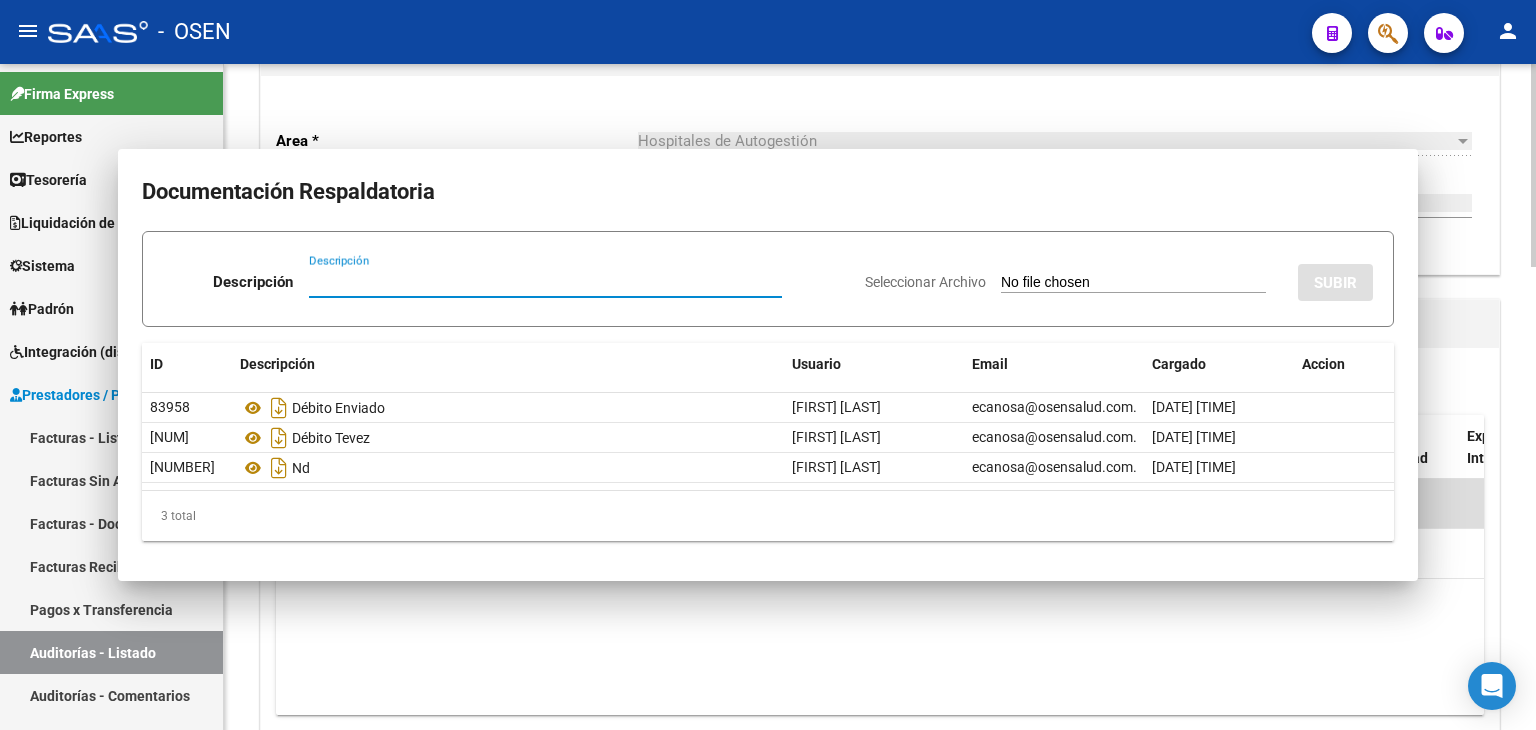 type 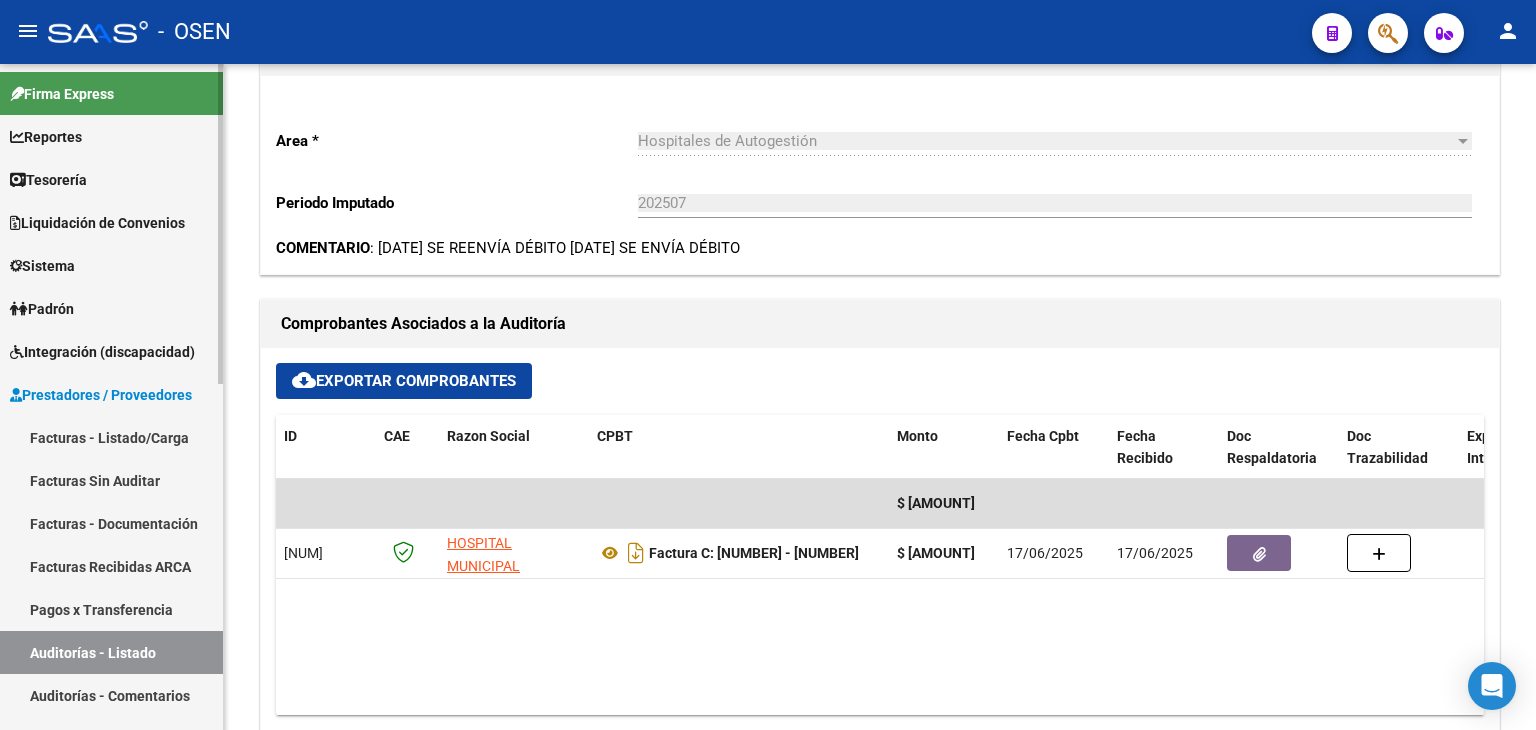 click on "Facturas - Listado/Carga" at bounding box center (111, 437) 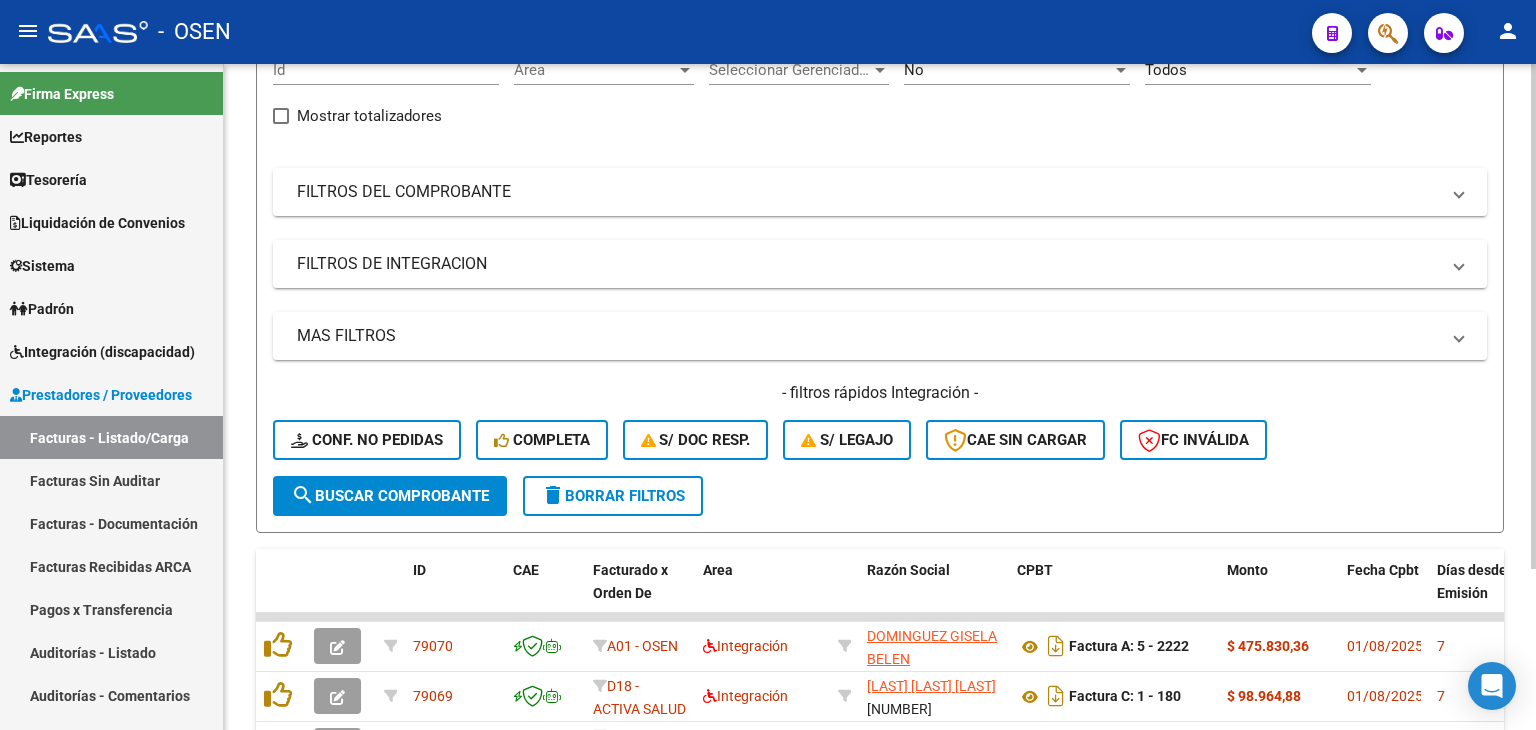 scroll, scrollTop: 666, scrollLeft: 0, axis: vertical 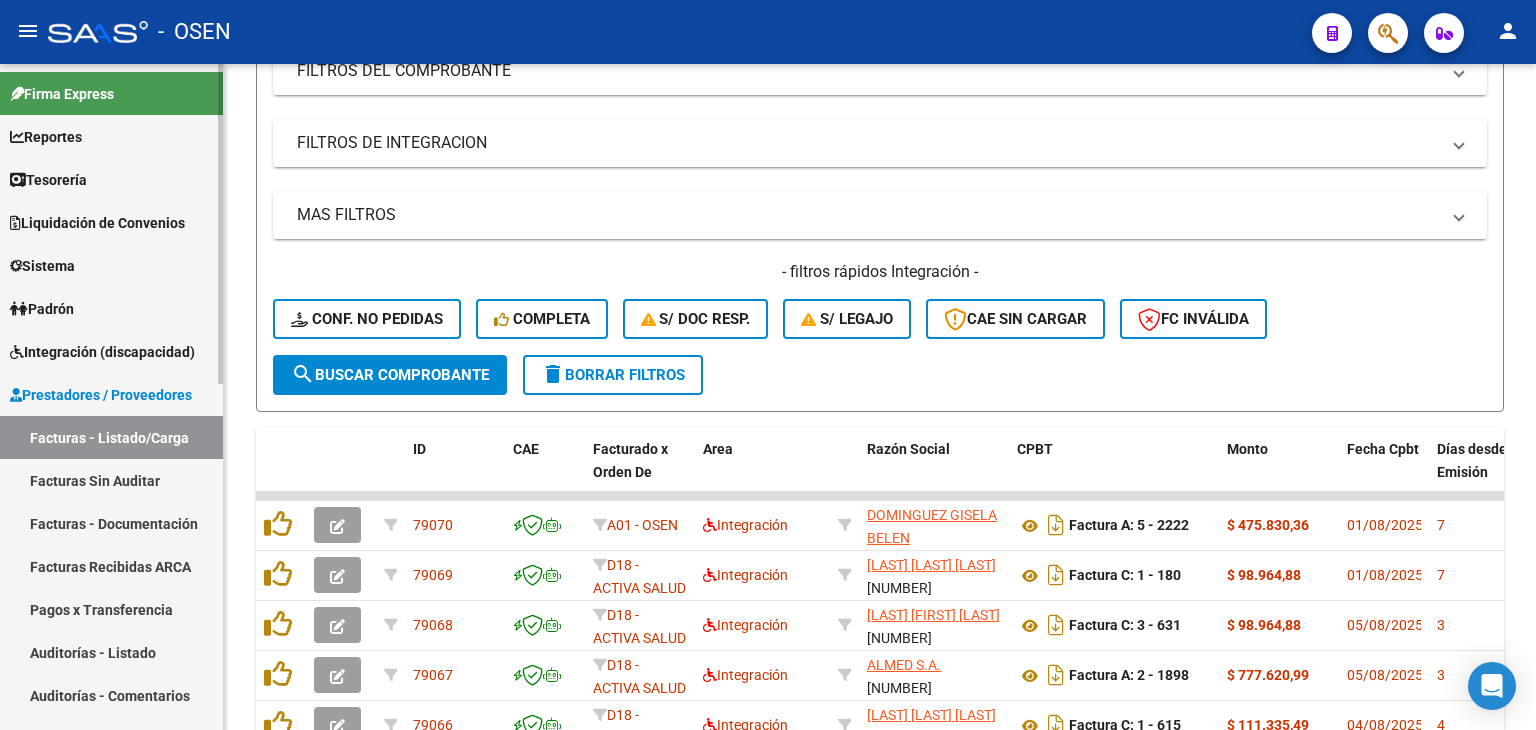 click on "Tesorería" at bounding box center [111, 179] 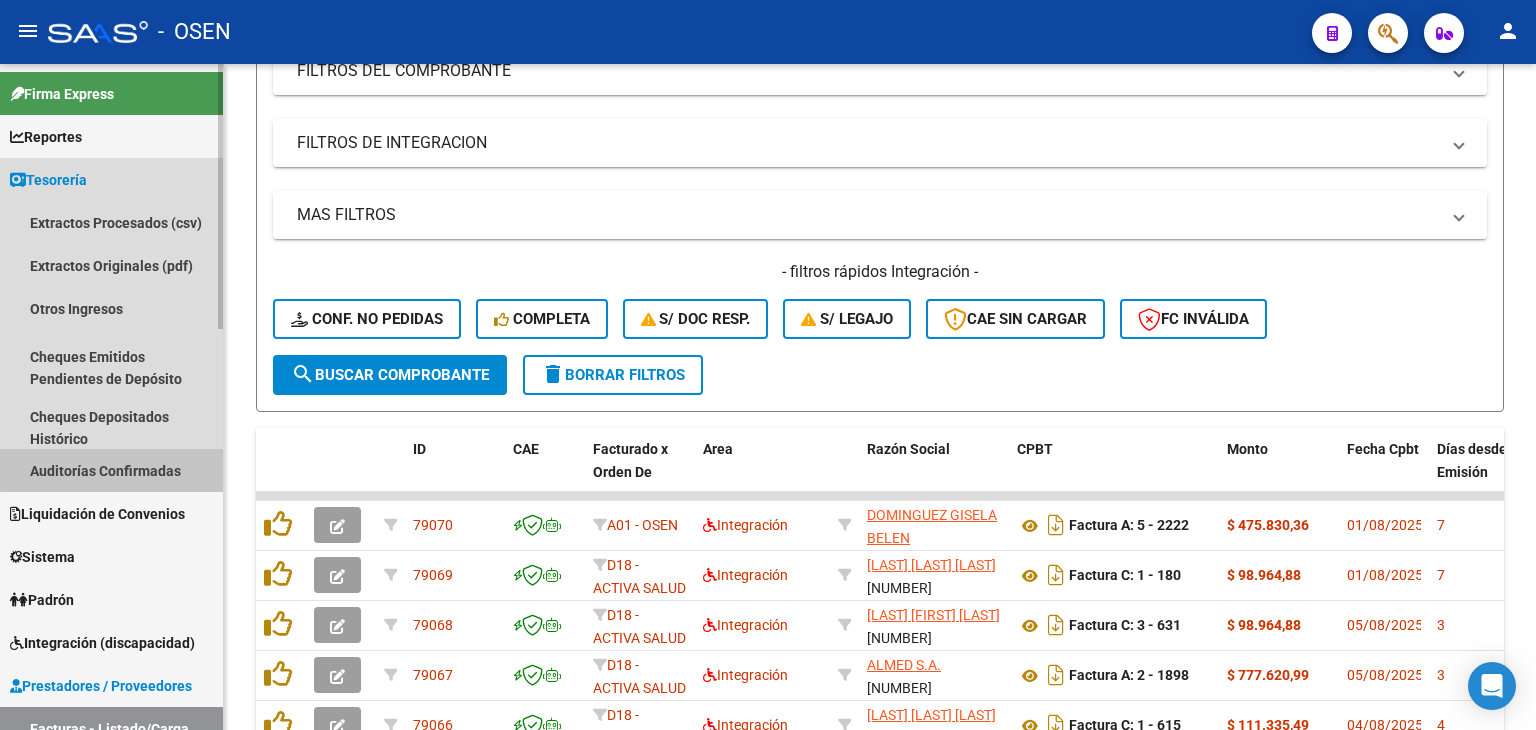 click on "Auditorías Confirmadas" at bounding box center [111, 470] 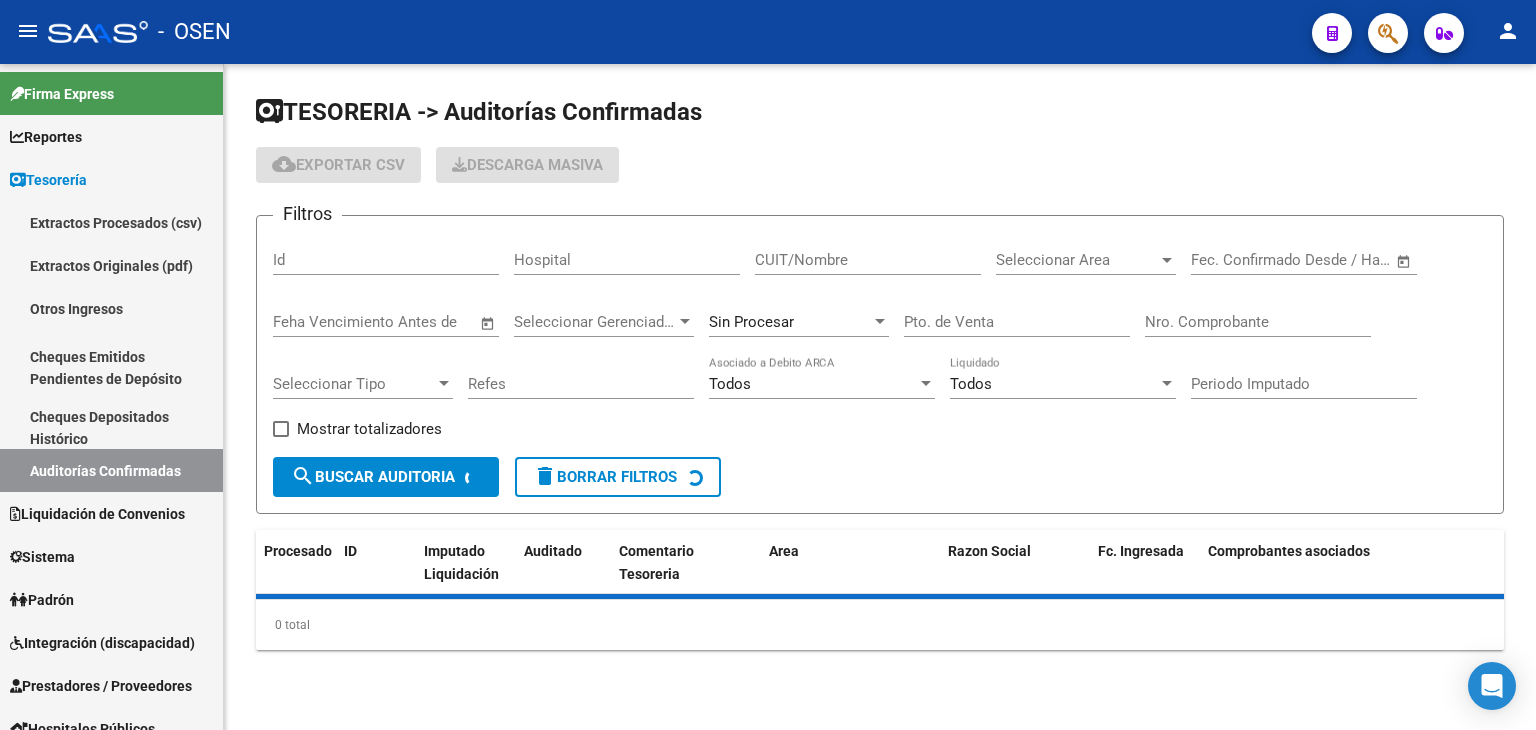 scroll, scrollTop: 0, scrollLeft: 0, axis: both 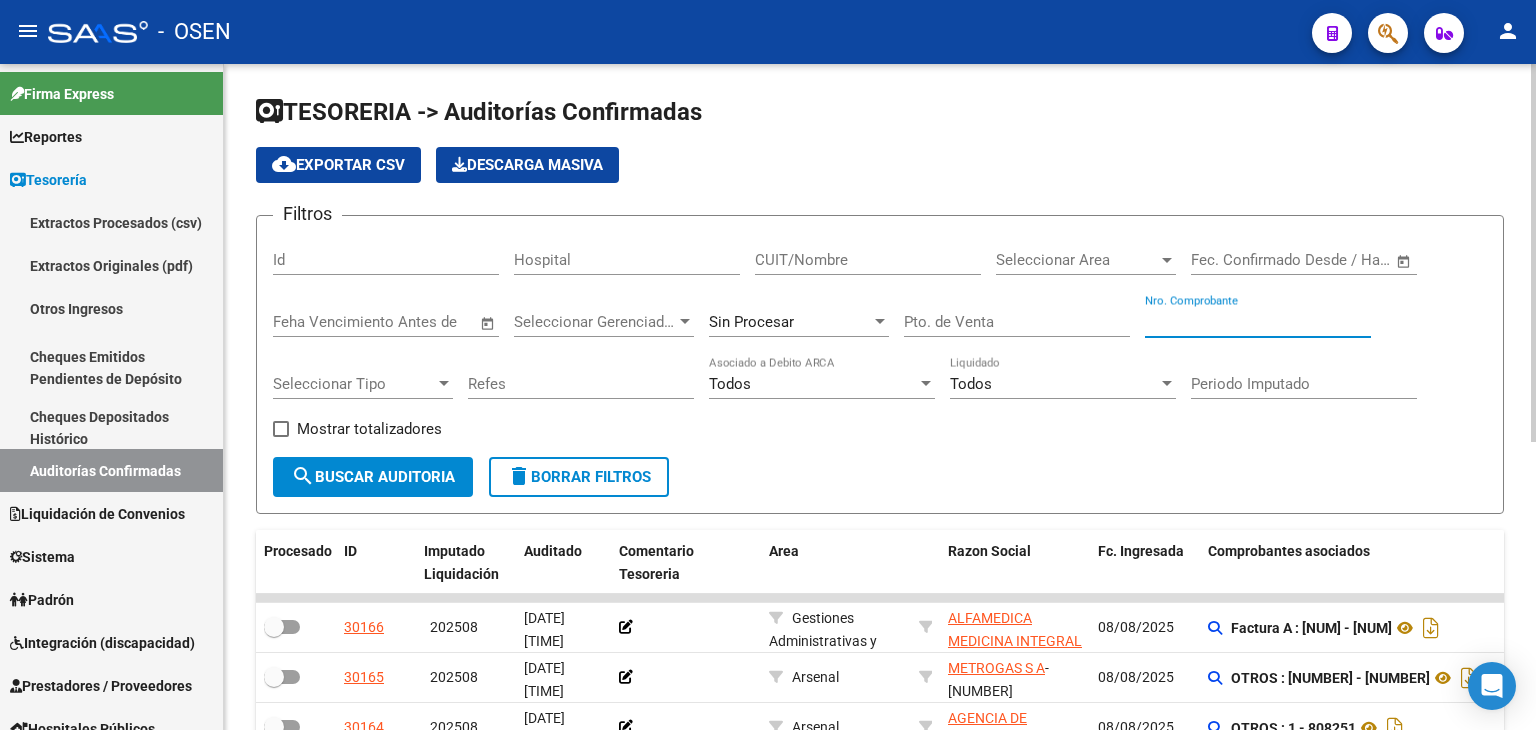 click on "Nro. Comprobante" at bounding box center [1258, 322] 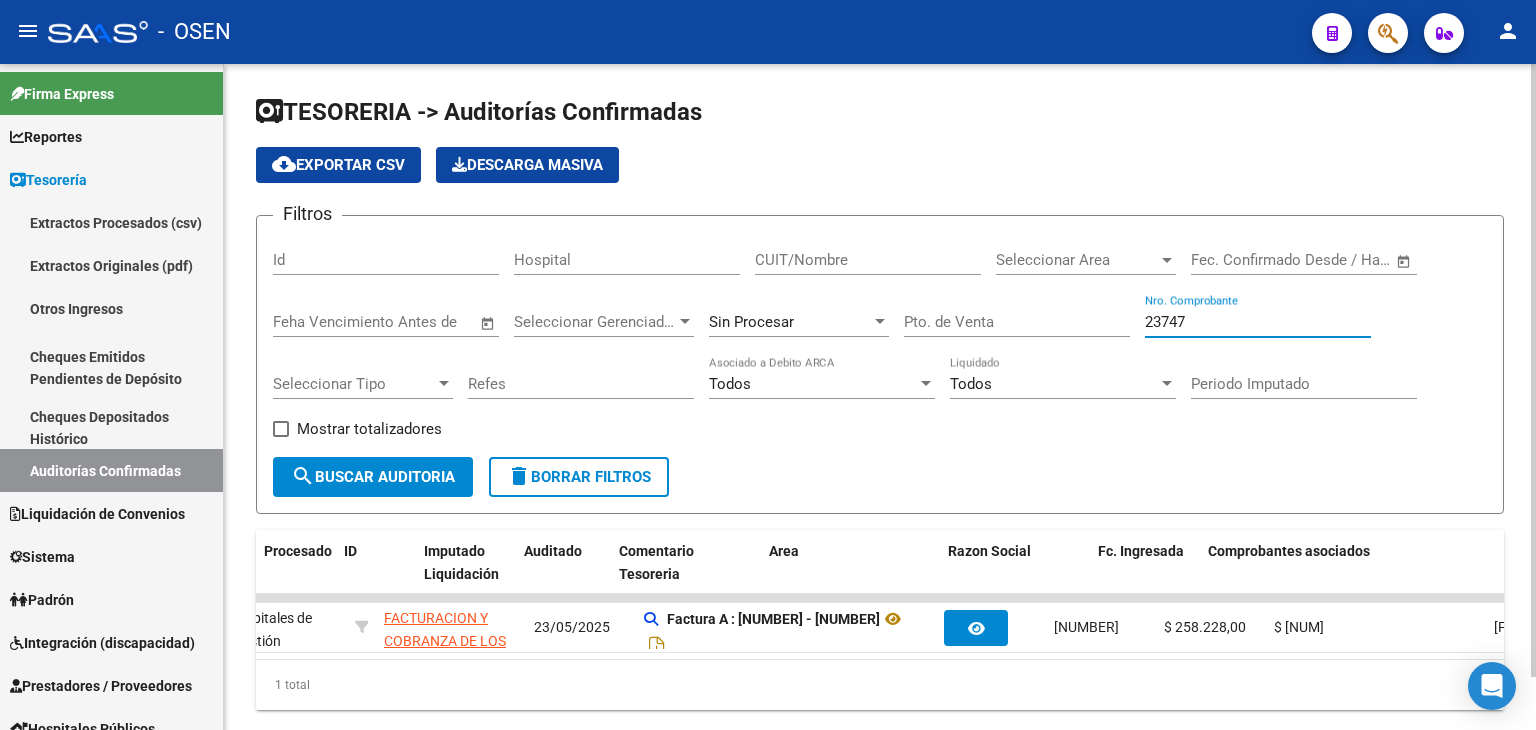 scroll, scrollTop: 0, scrollLeft: 0, axis: both 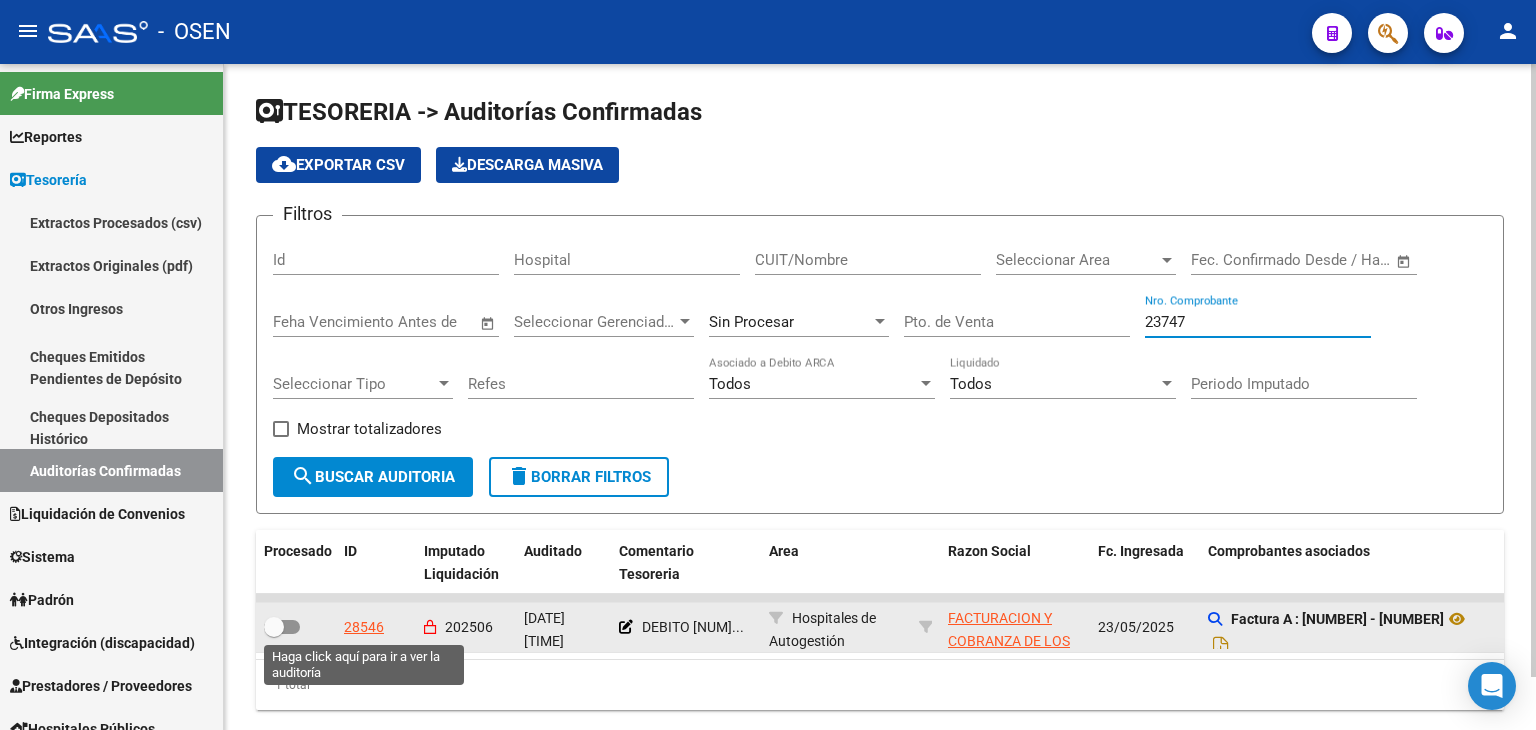 type on "23747" 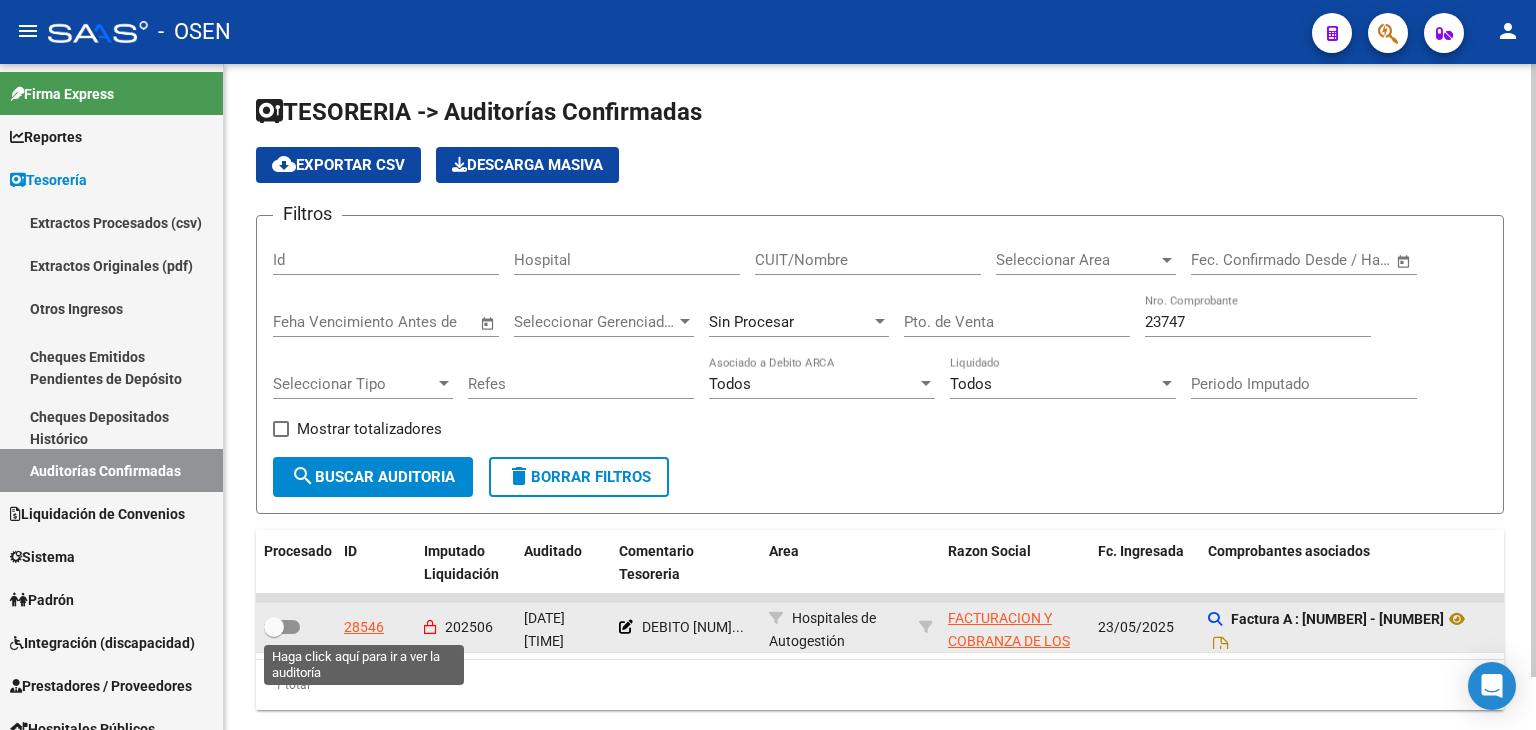click on "28546" 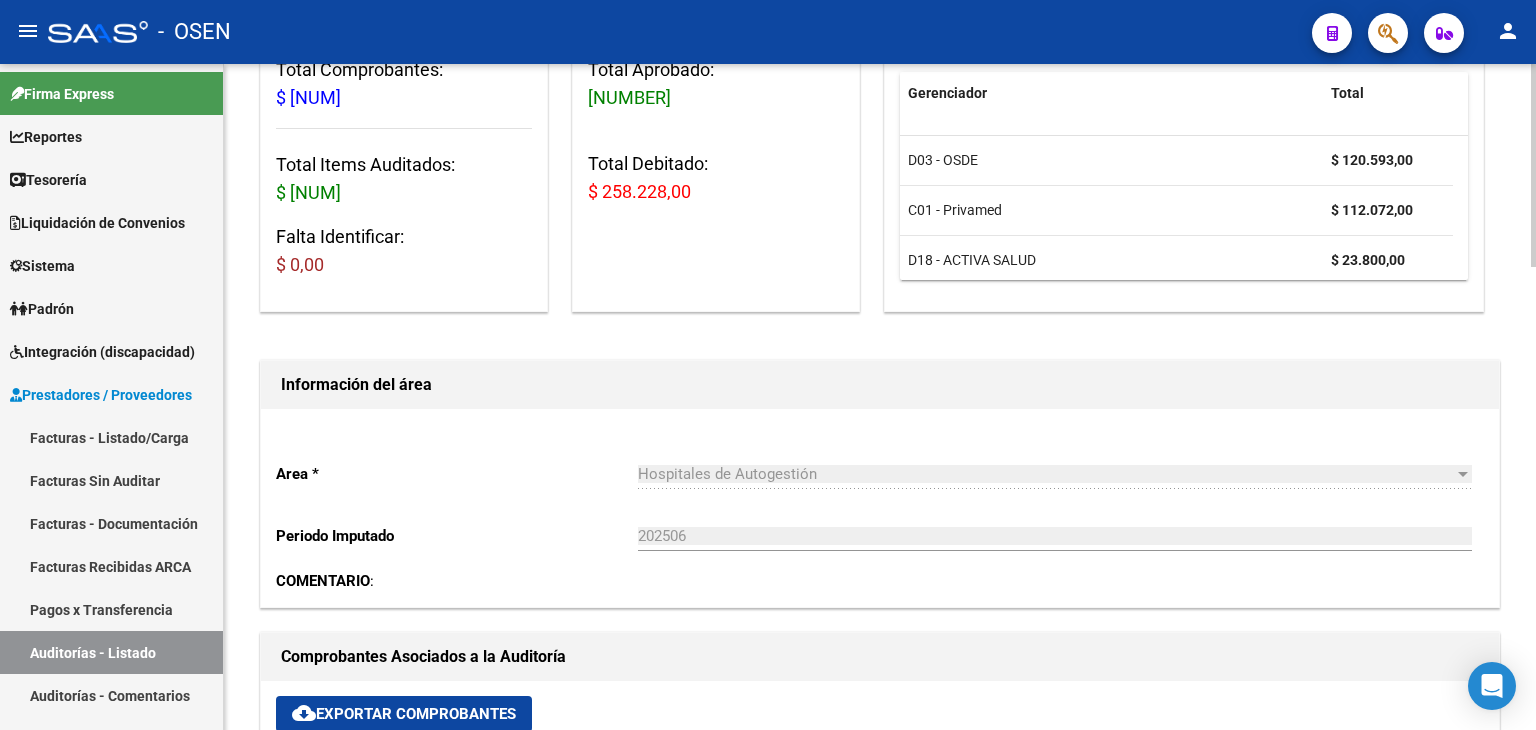scroll, scrollTop: 666, scrollLeft: 0, axis: vertical 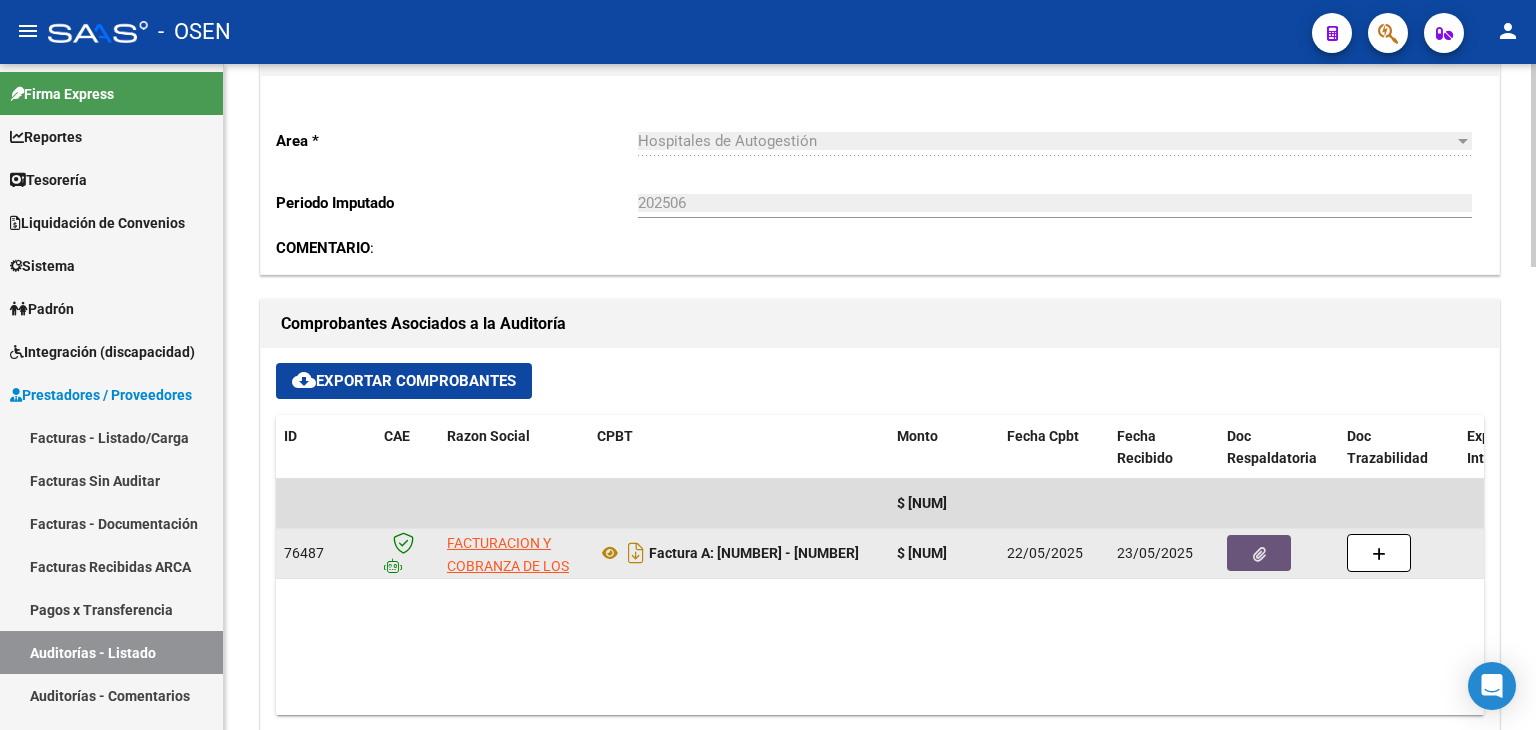 click 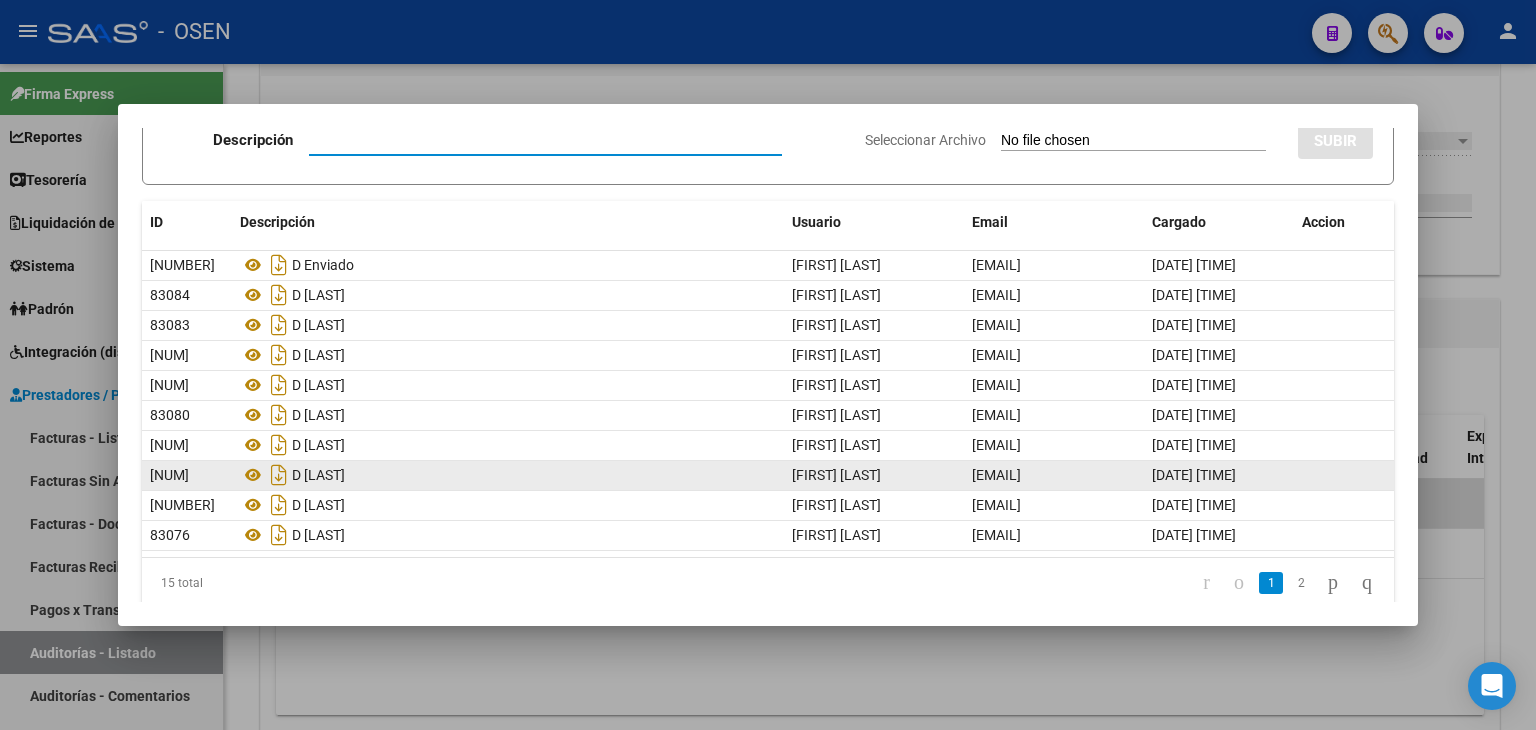 scroll, scrollTop: 119, scrollLeft: 0, axis: vertical 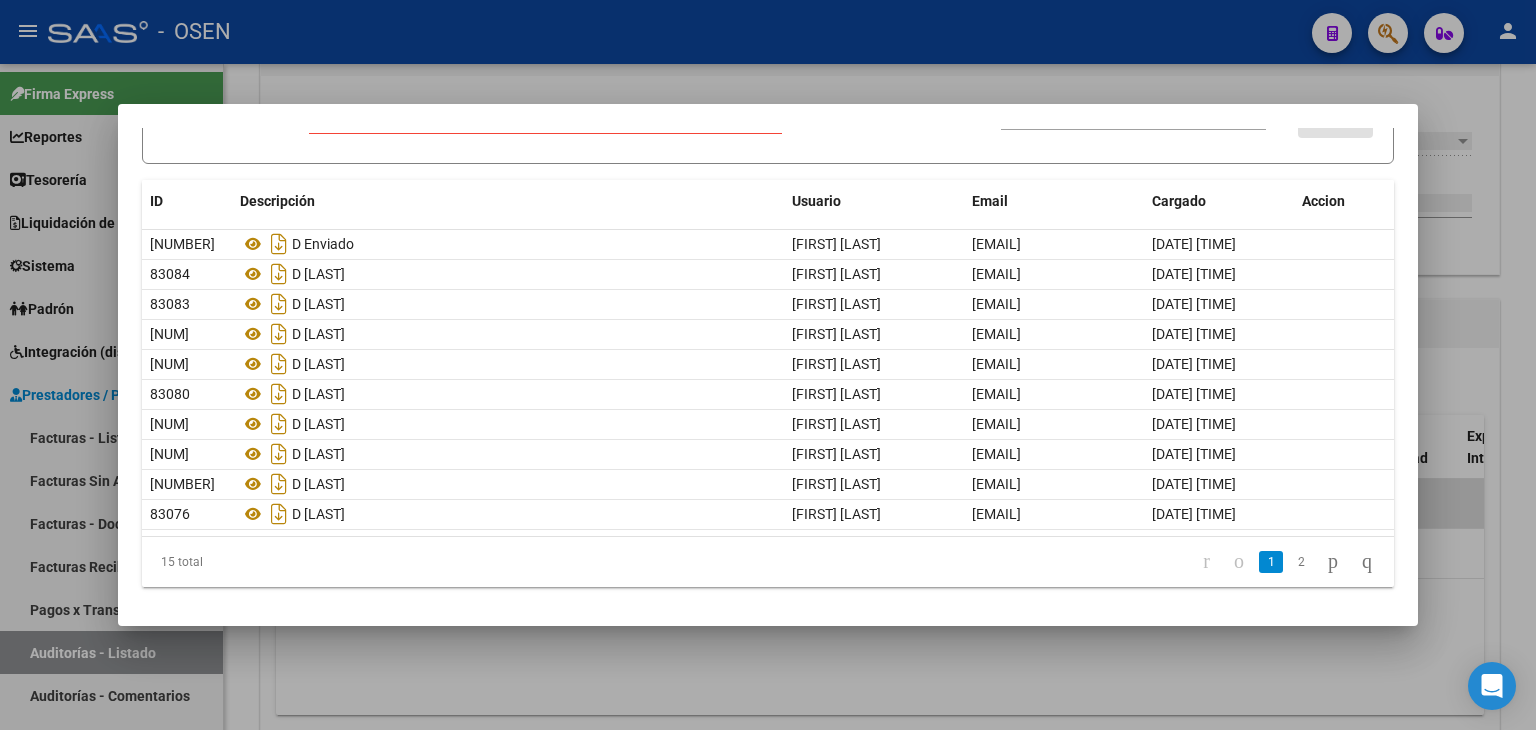 click on "Descripción Descripción" at bounding box center [506, 123] 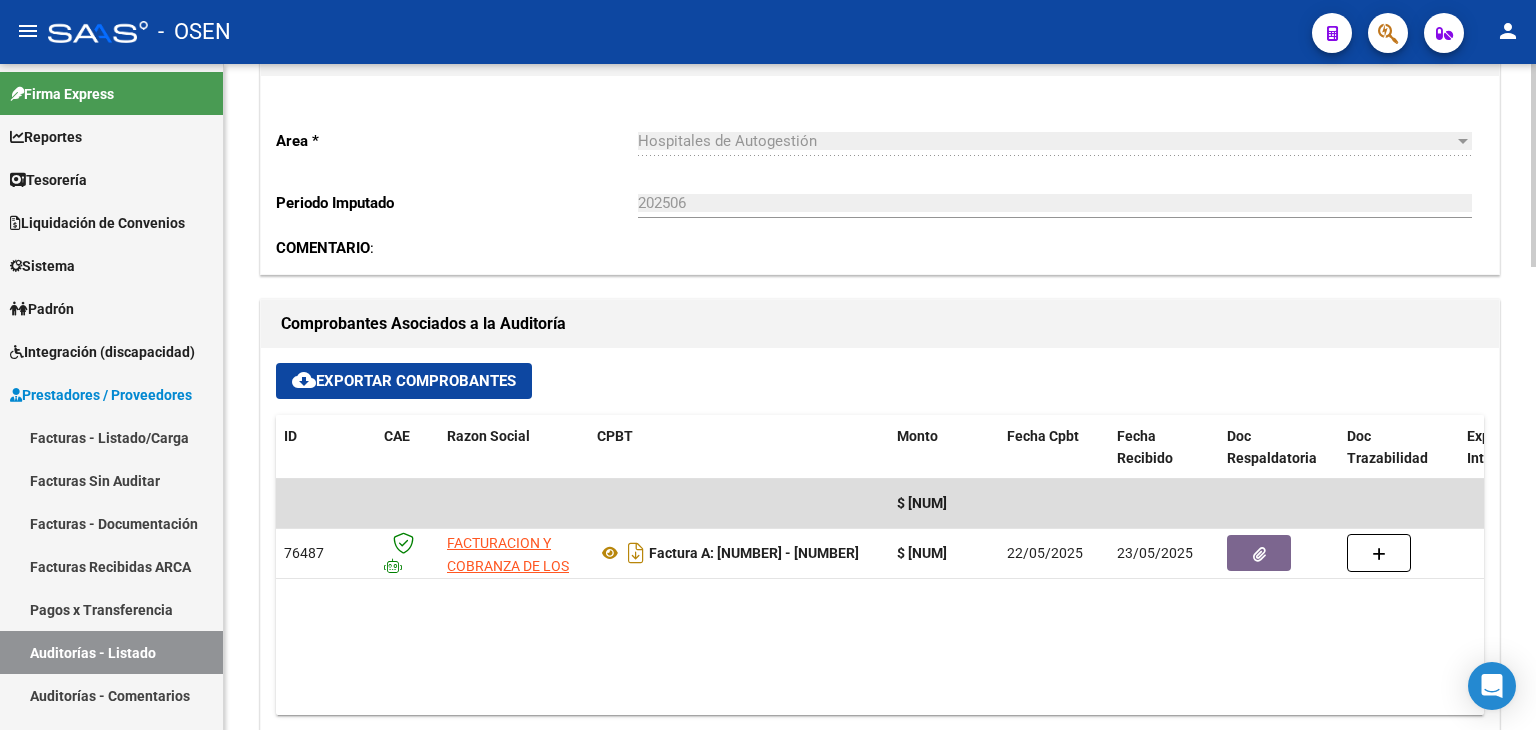 drag, startPoint x: 79, startPoint y: 445, endPoint x: 235, endPoint y: 444, distance: 156.0032 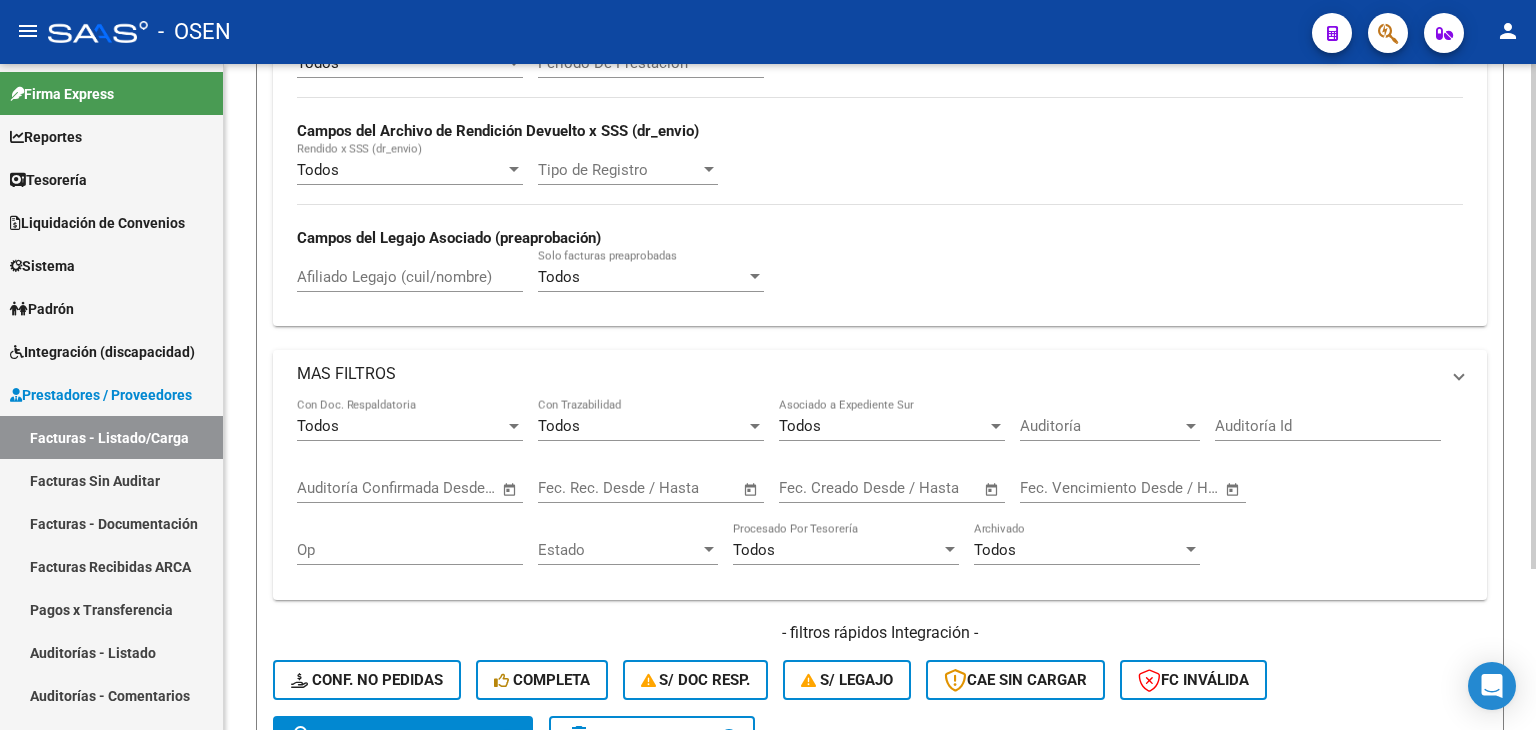 scroll, scrollTop: 212, scrollLeft: 0, axis: vertical 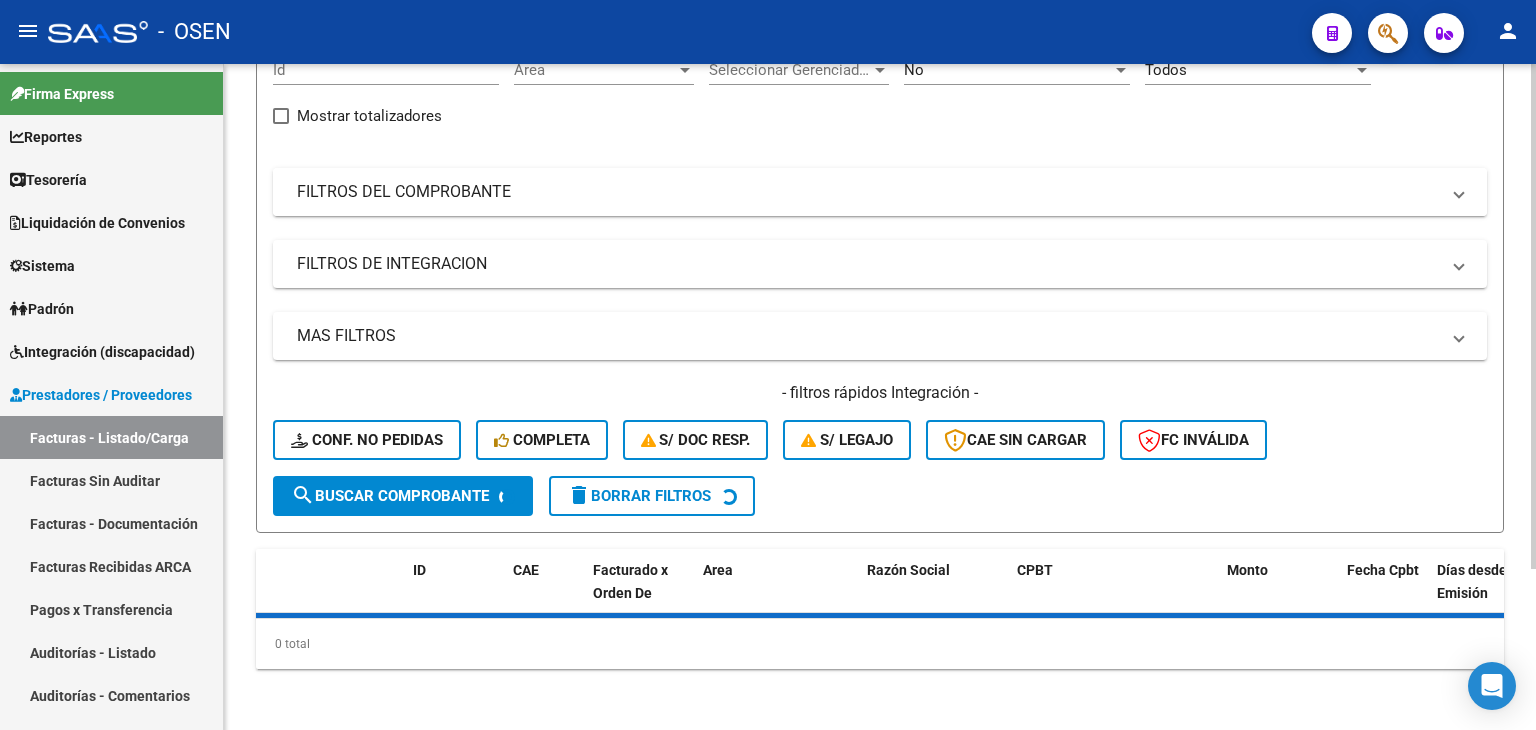 click on "FILTROS DEL COMPROBANTE" at bounding box center [868, 192] 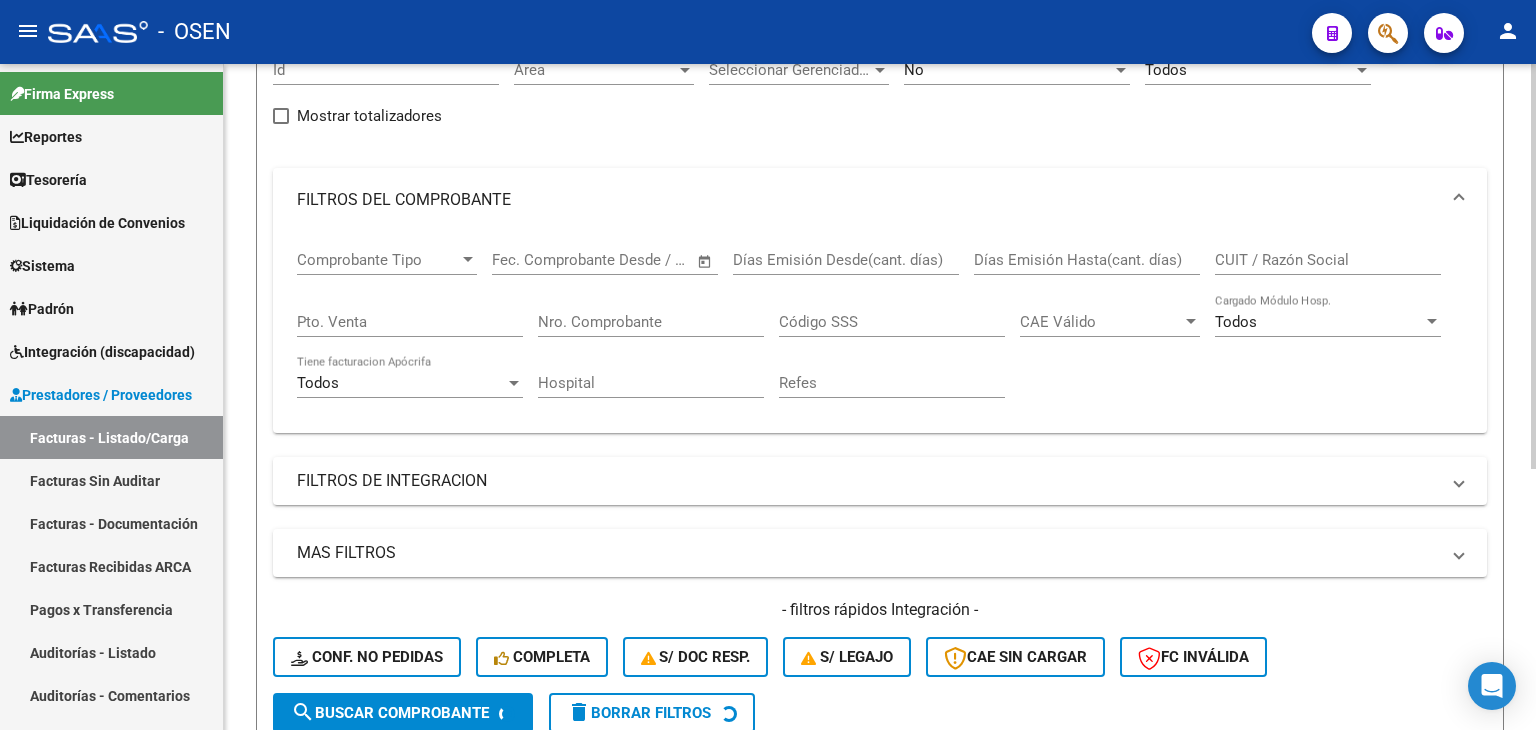 click on "Nro. Comprobante" at bounding box center [651, 322] 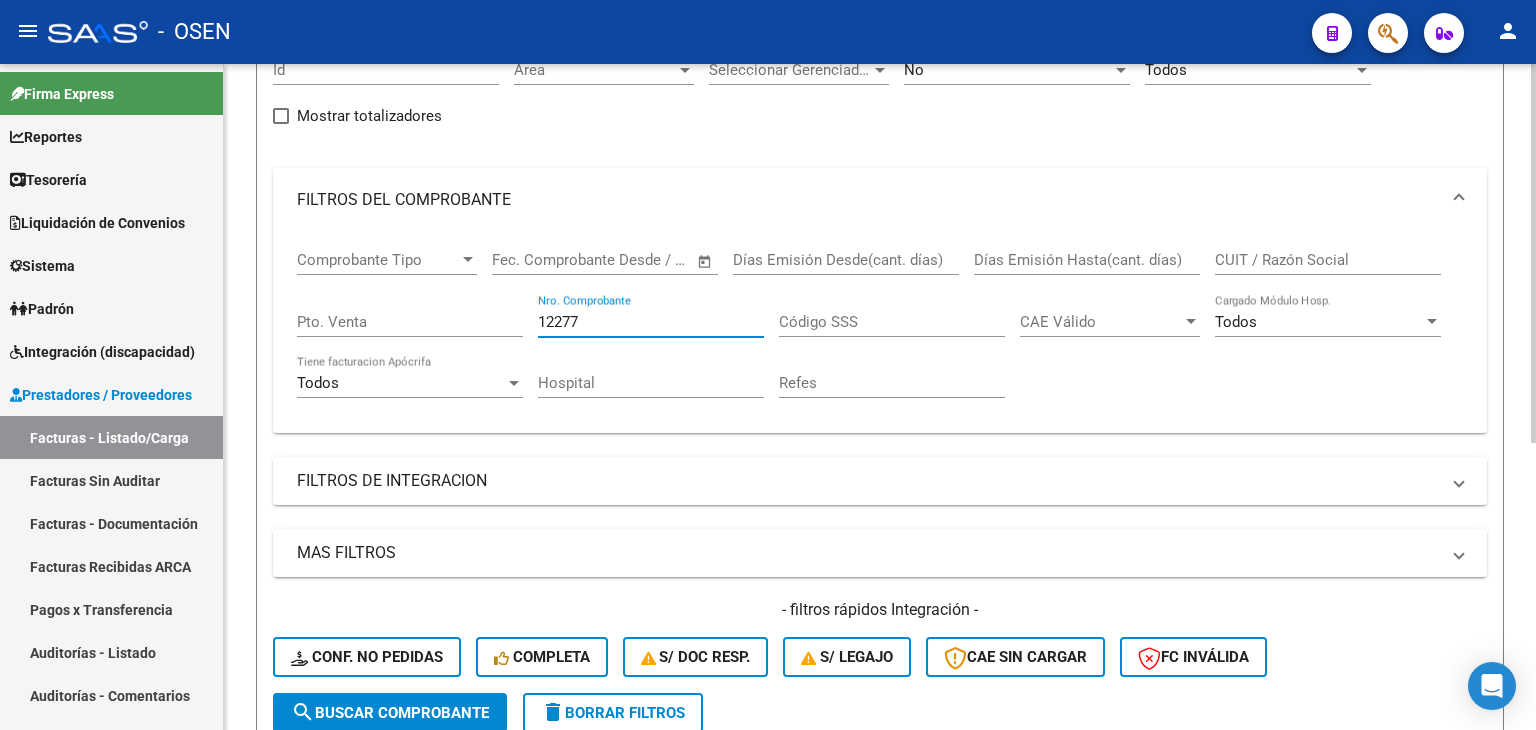 scroll, scrollTop: 504, scrollLeft: 0, axis: vertical 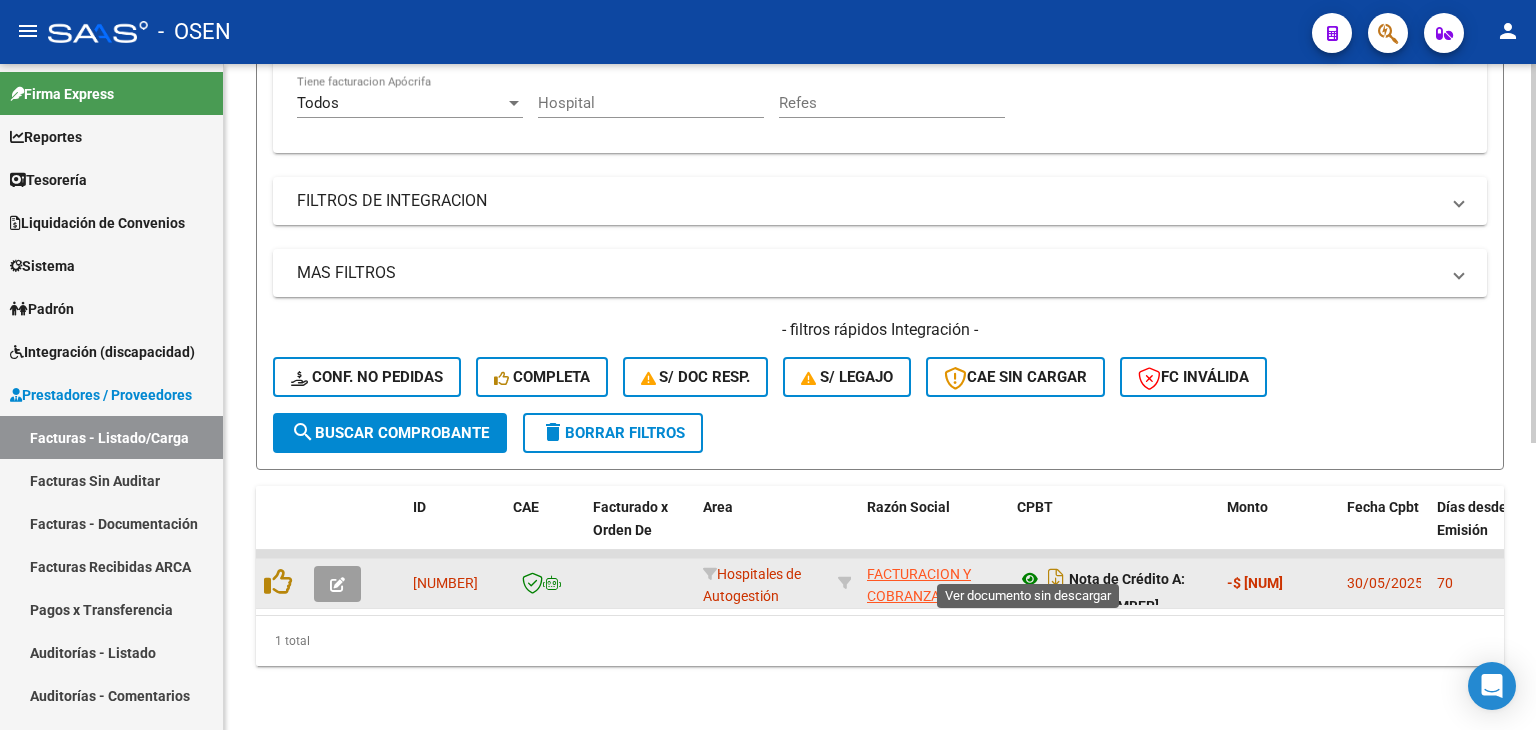 click 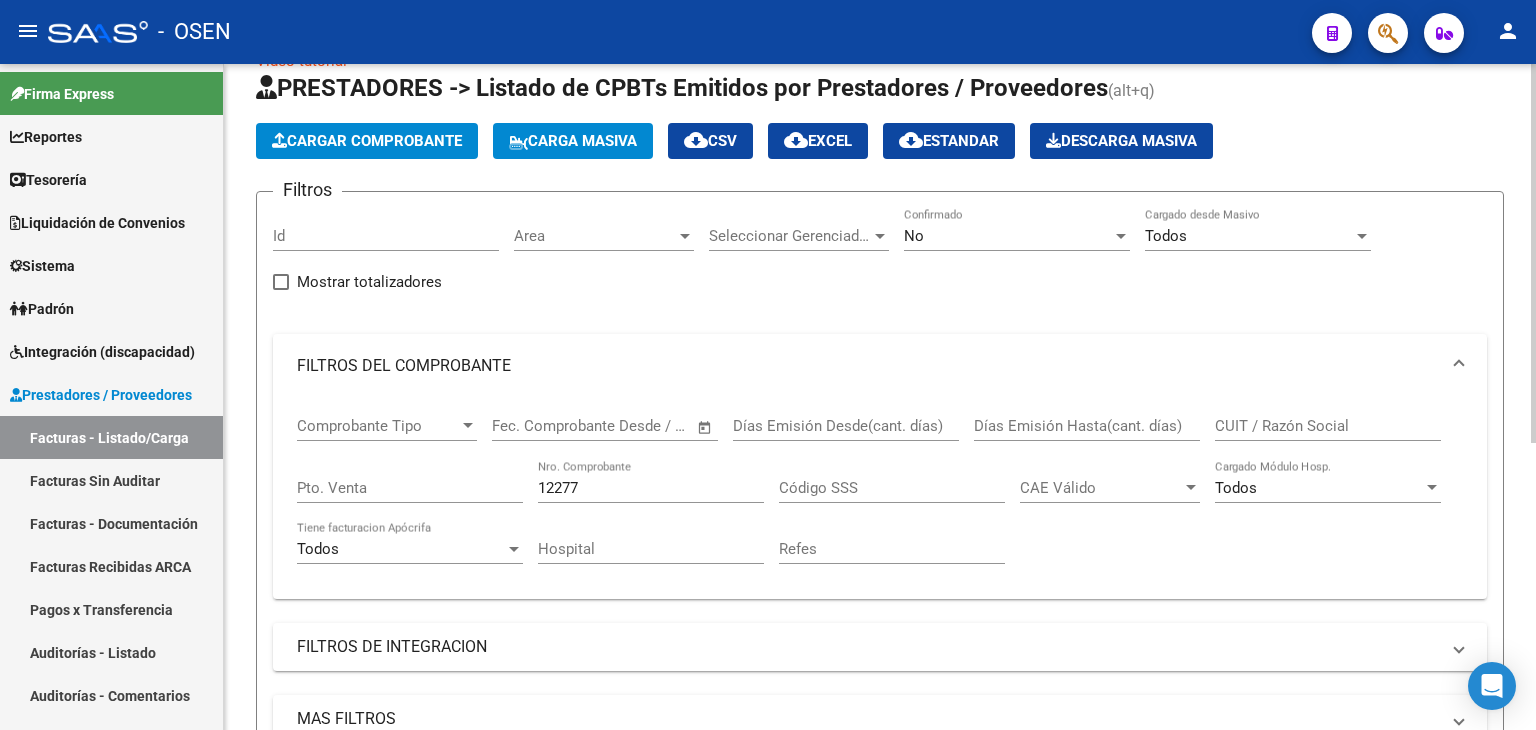scroll, scrollTop: 0, scrollLeft: 0, axis: both 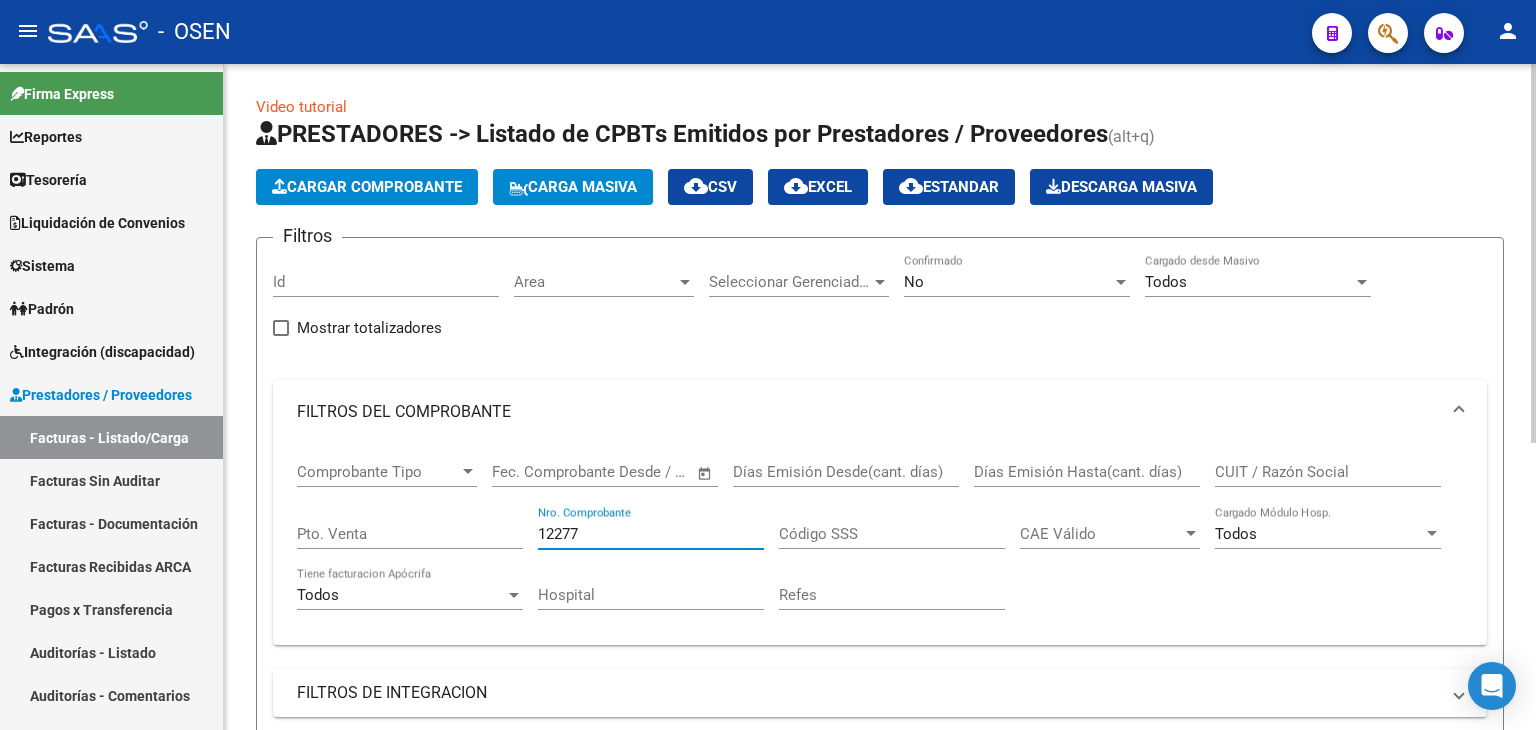 drag, startPoint x: 590, startPoint y: 534, endPoint x: 361, endPoint y: 495, distance: 232.29723 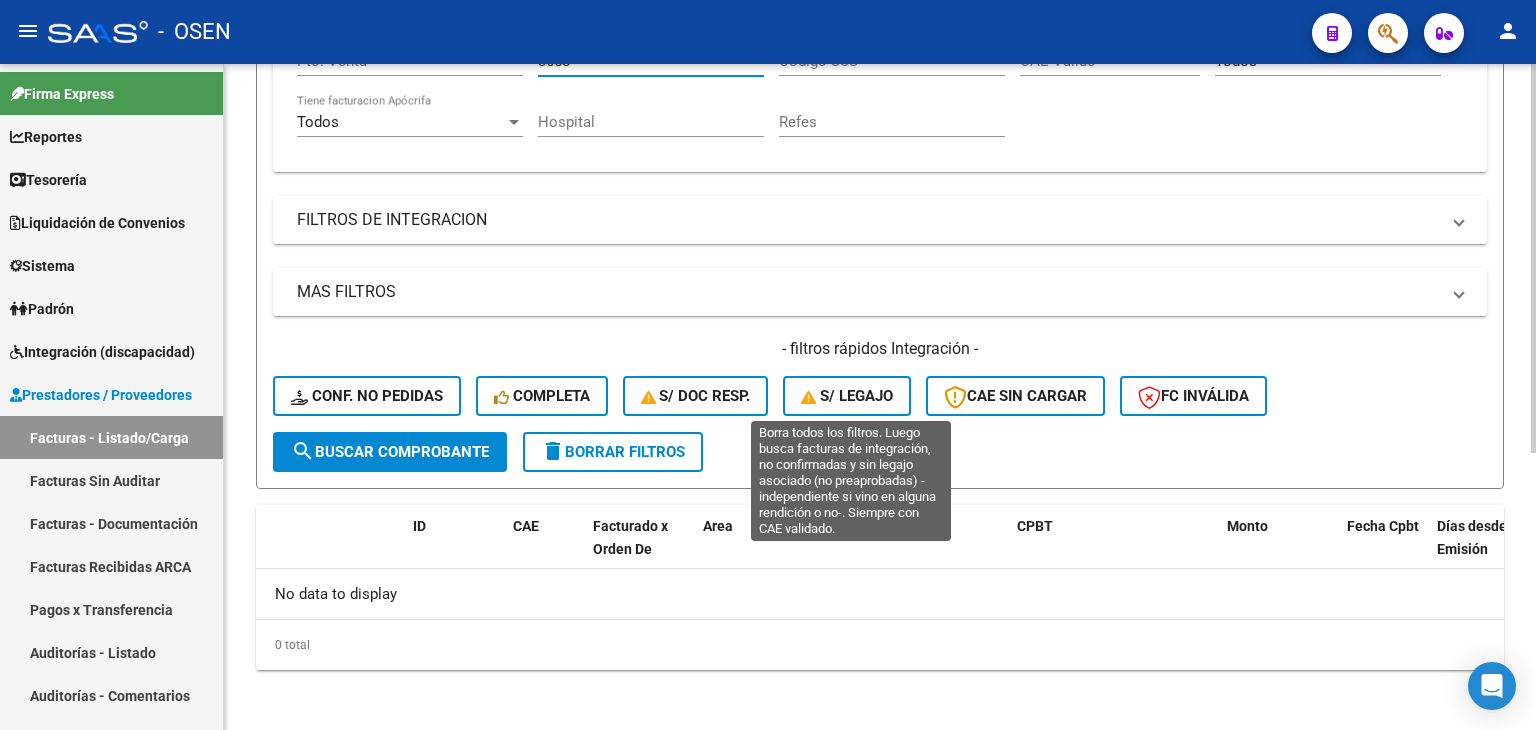 scroll, scrollTop: 0, scrollLeft: 0, axis: both 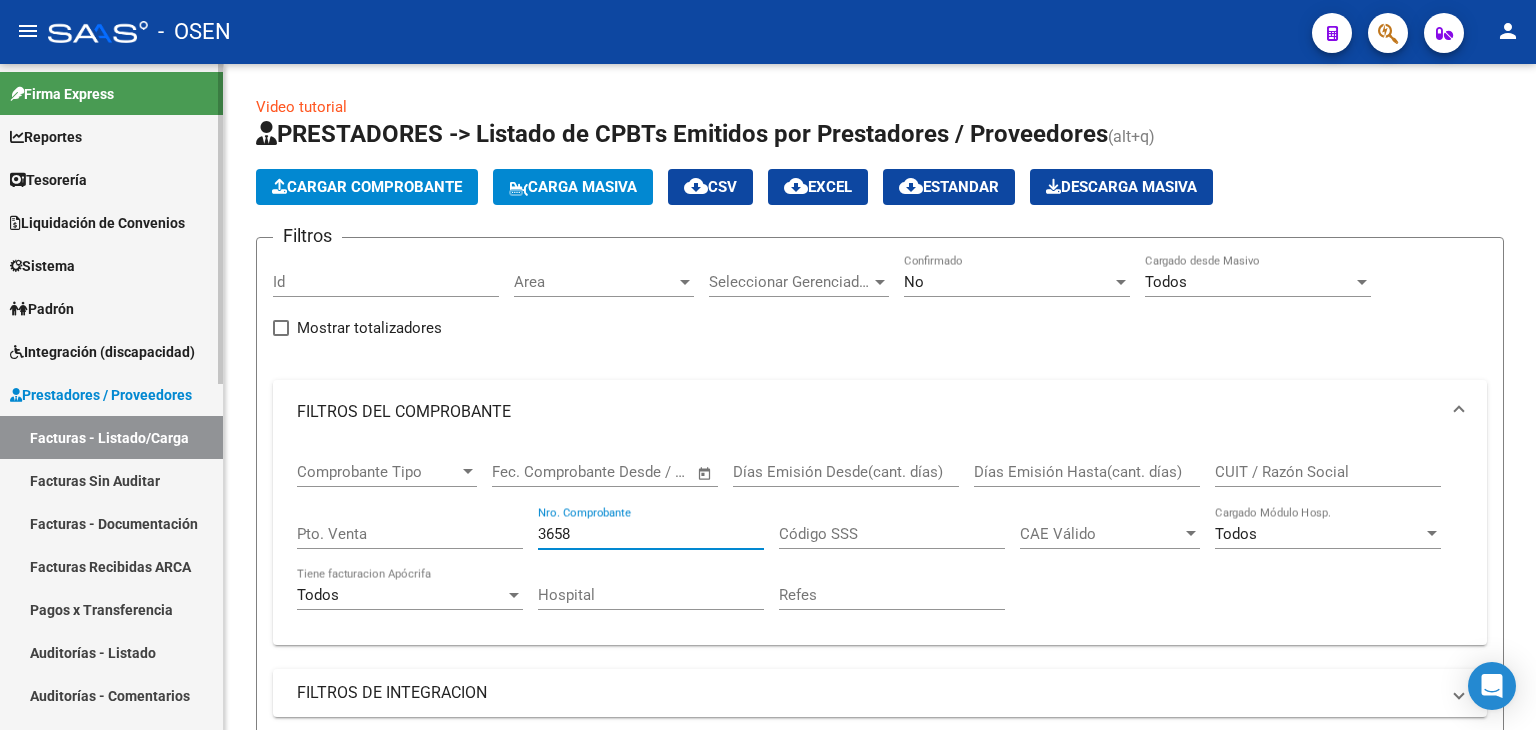 type on "3658" 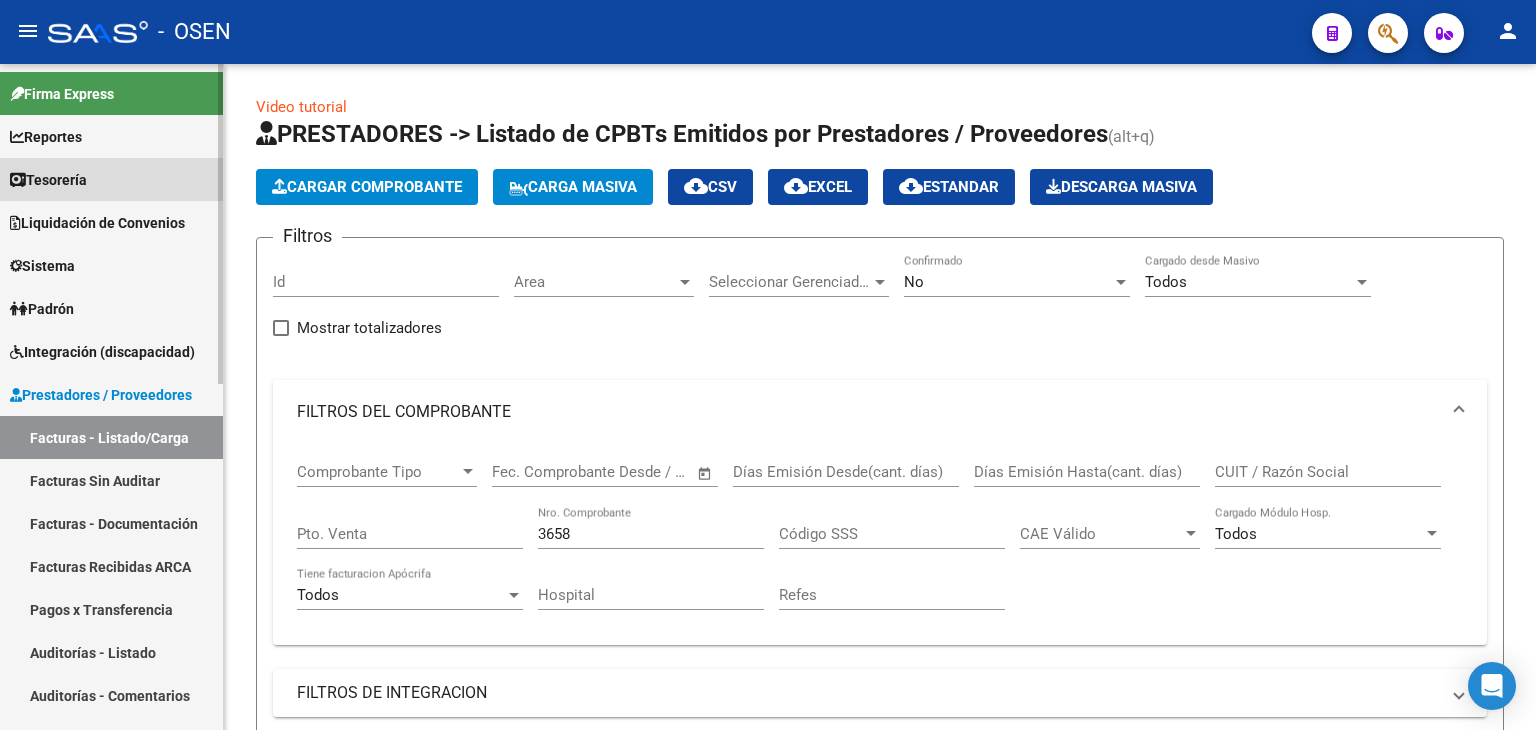 click on "Tesorería" at bounding box center [111, 179] 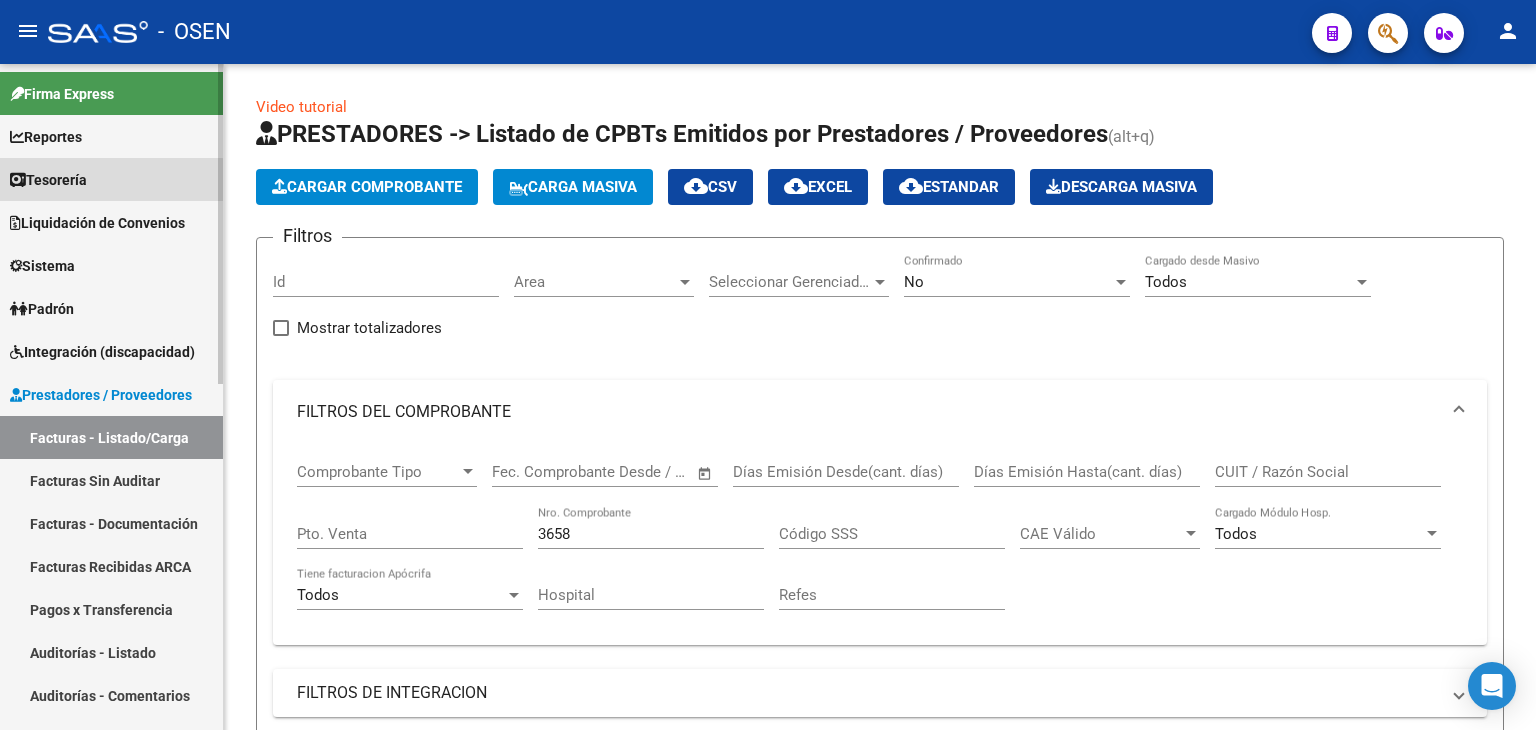 click on "Tesorería" at bounding box center [111, 179] 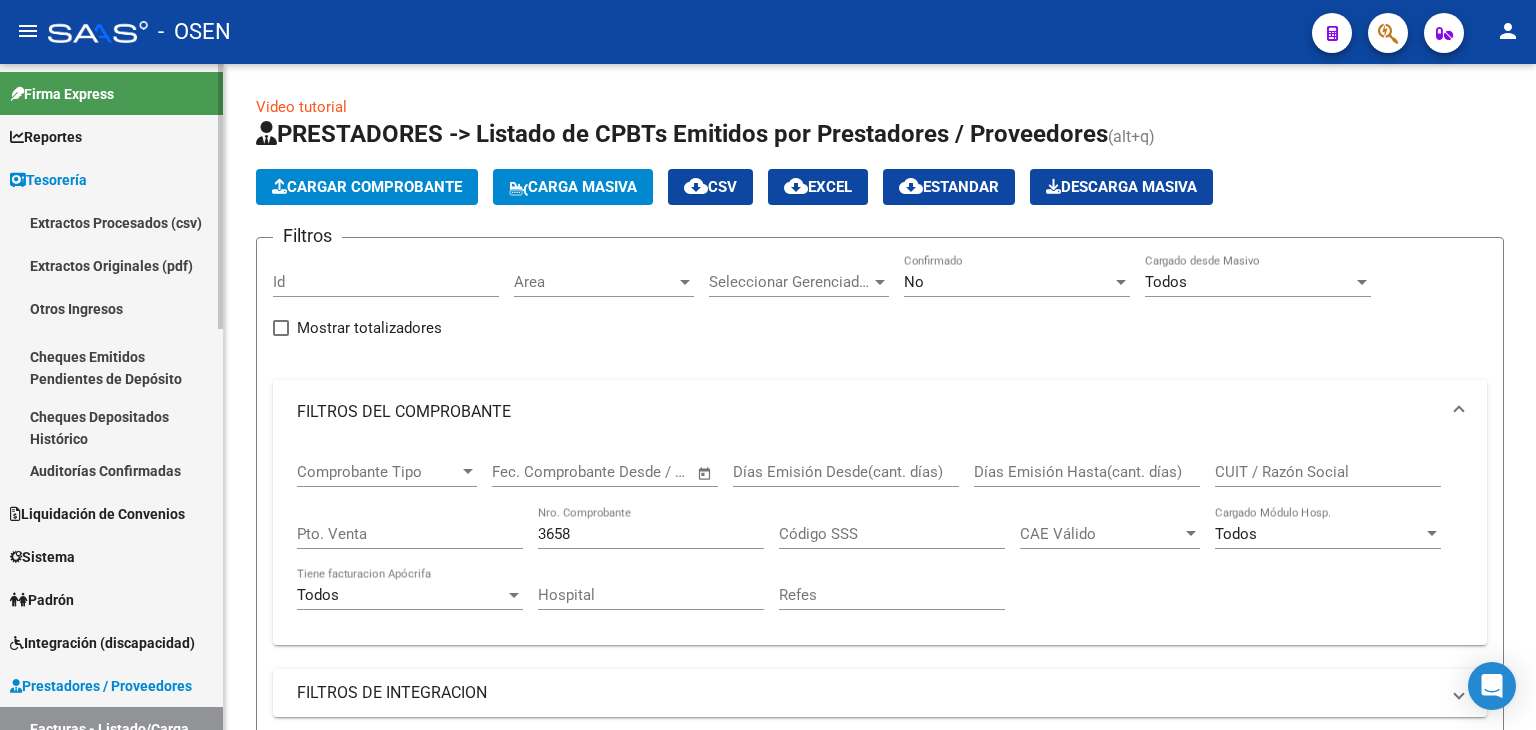click on "Auditorías Confirmadas" at bounding box center [111, 470] 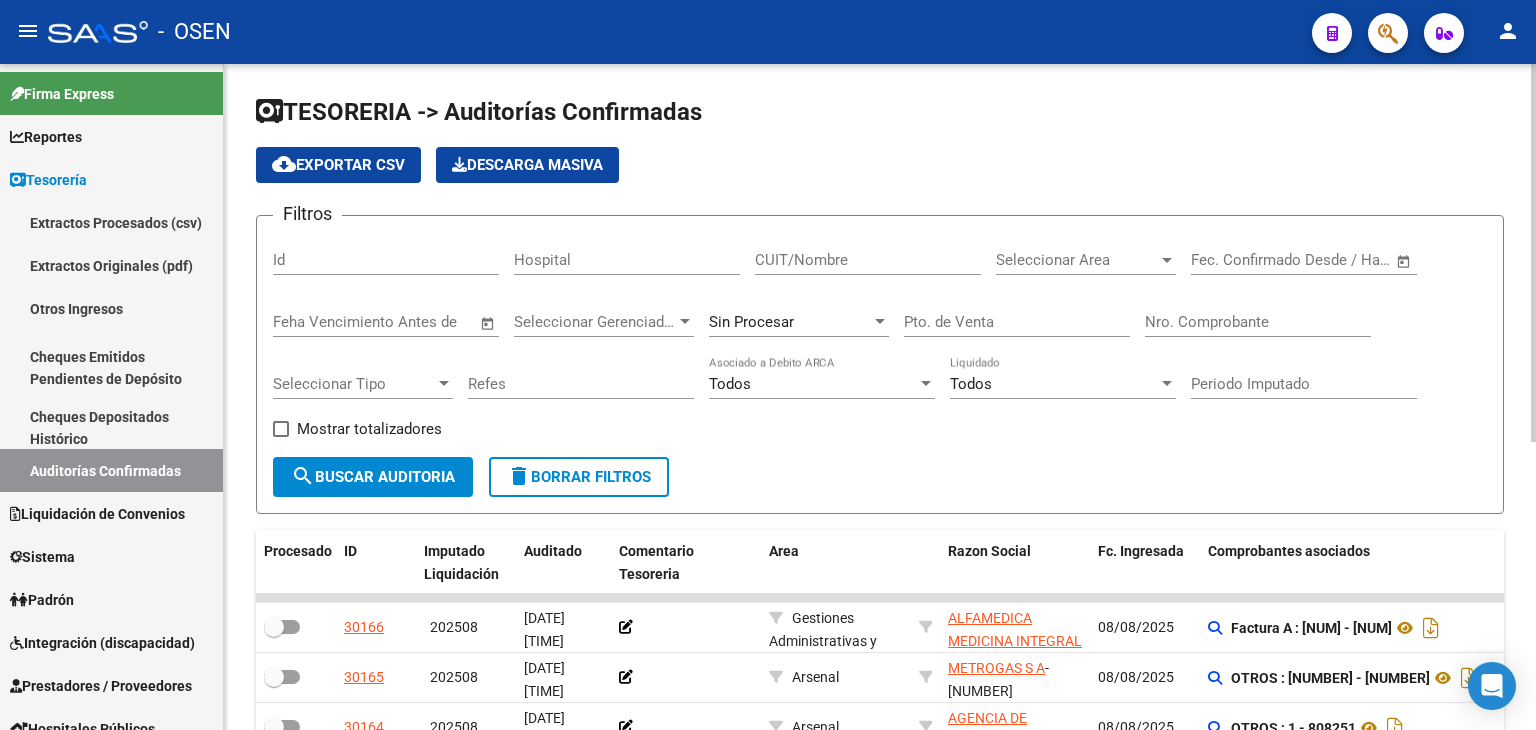 click on "Nro. Comprobante" at bounding box center (1258, 322) 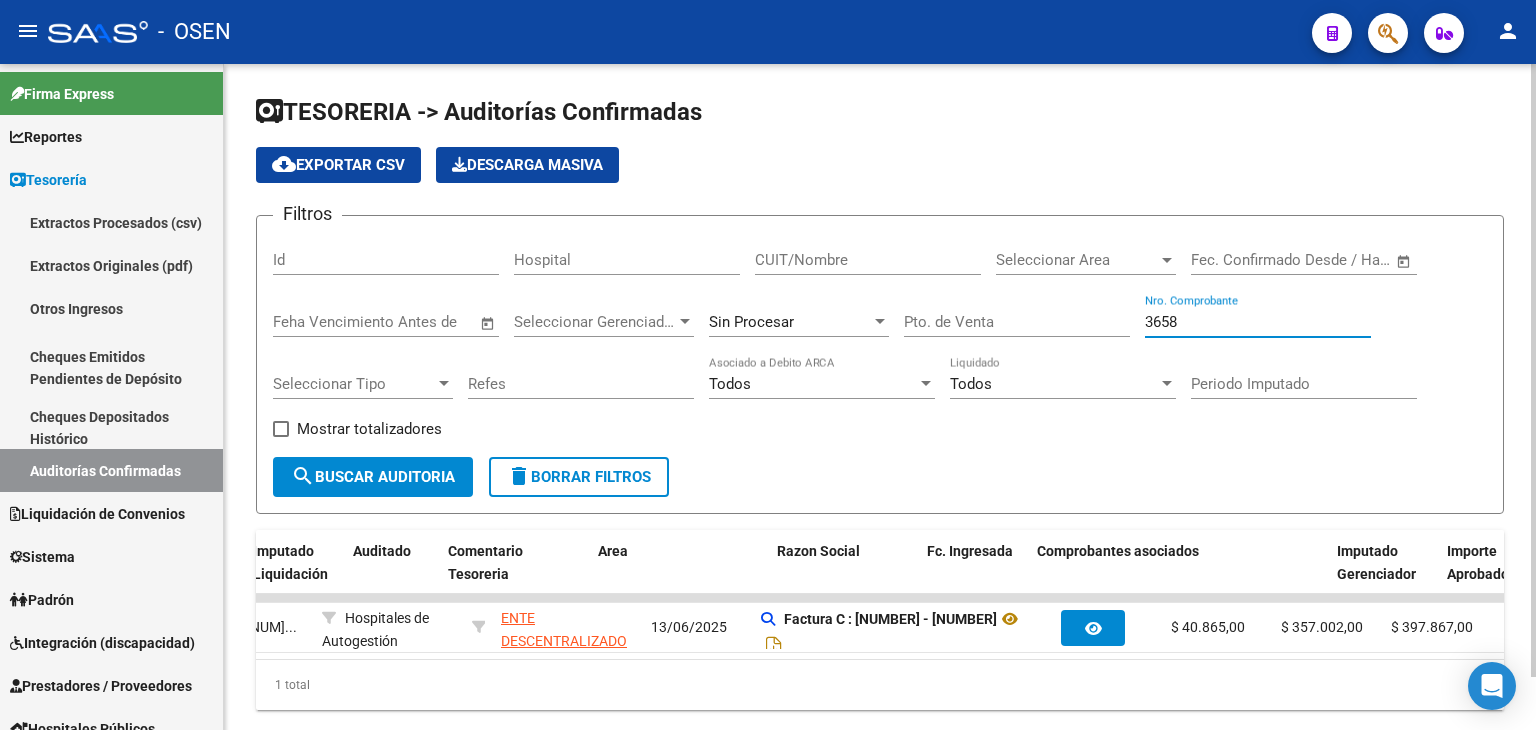 scroll, scrollTop: 0, scrollLeft: 0, axis: both 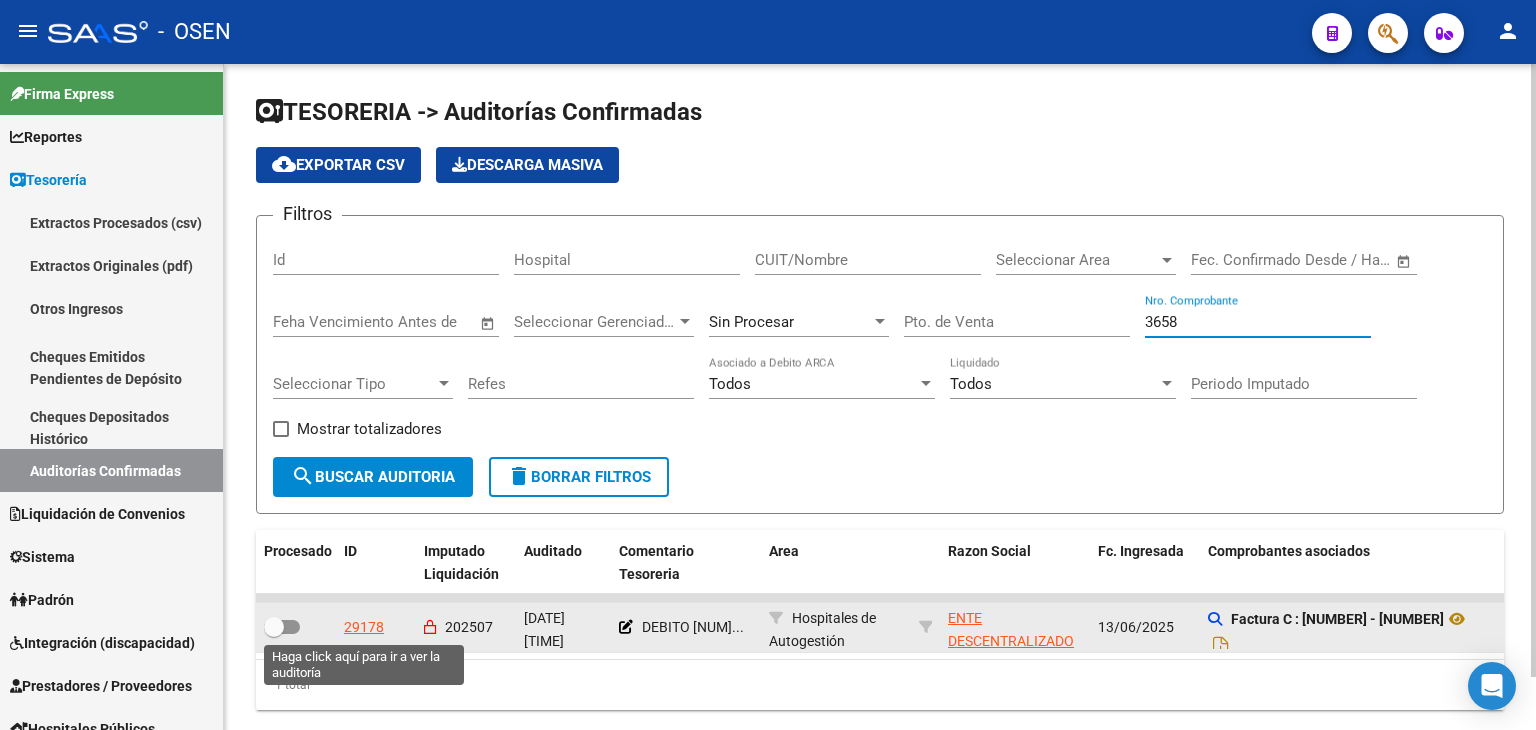 type on "3658" 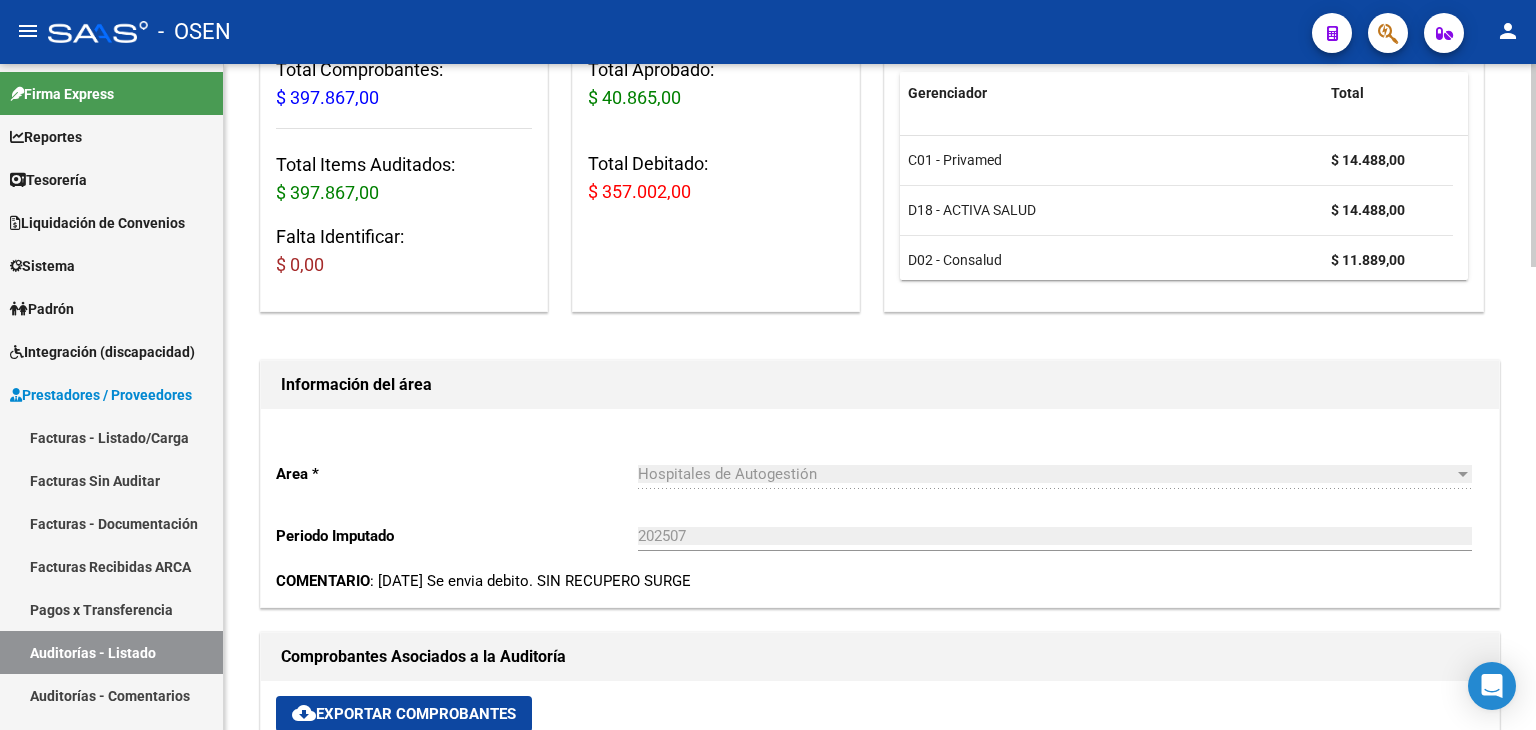 scroll, scrollTop: 666, scrollLeft: 0, axis: vertical 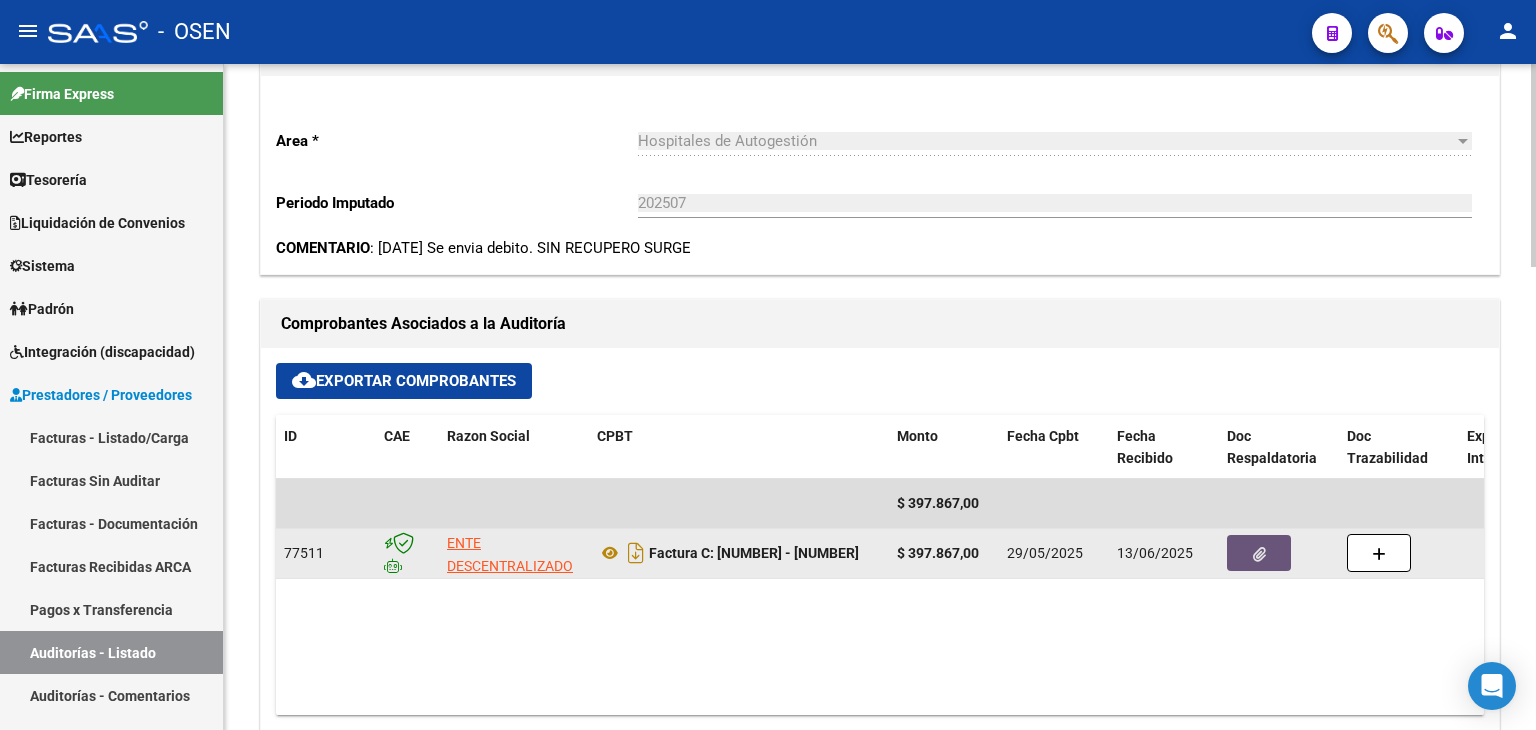 click 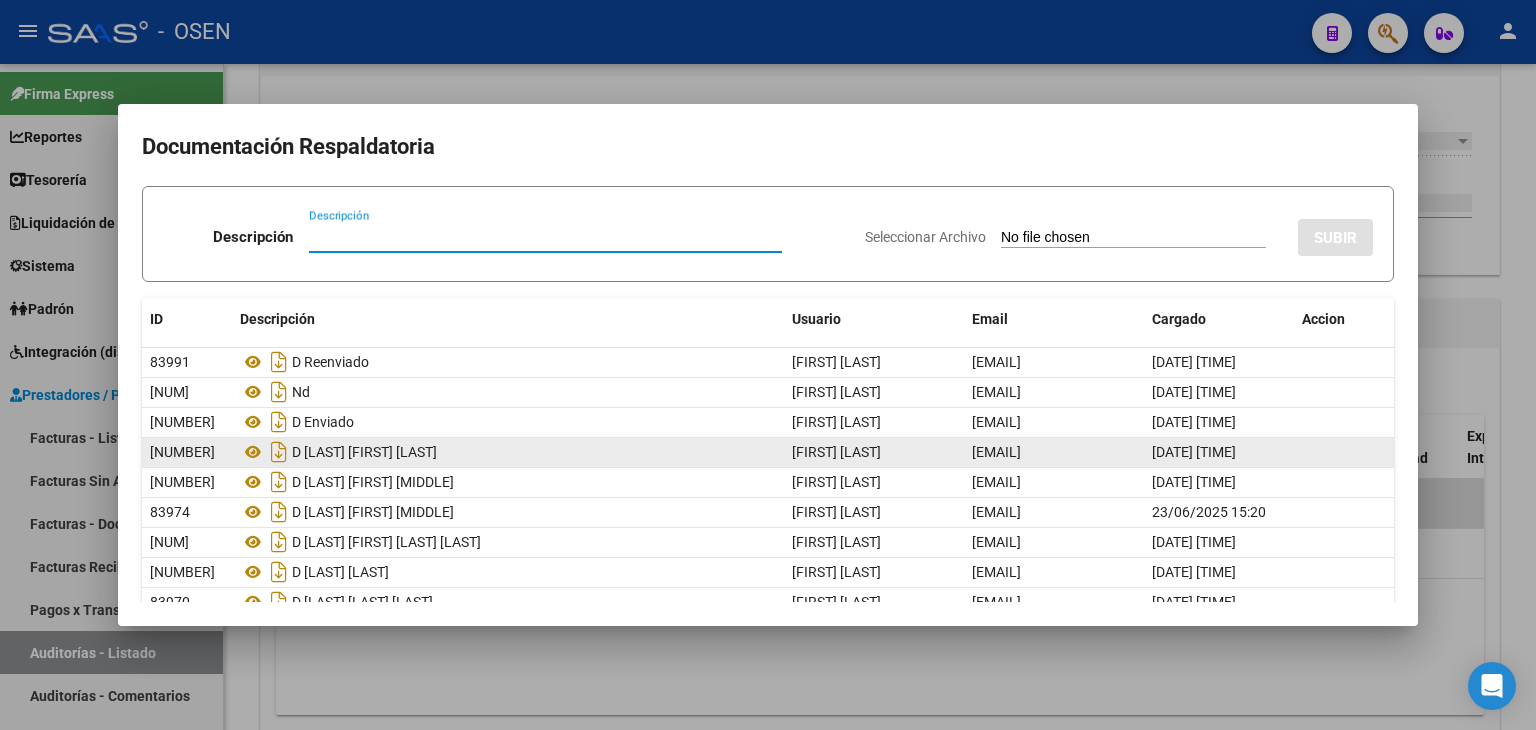 scroll, scrollTop: 119, scrollLeft: 0, axis: vertical 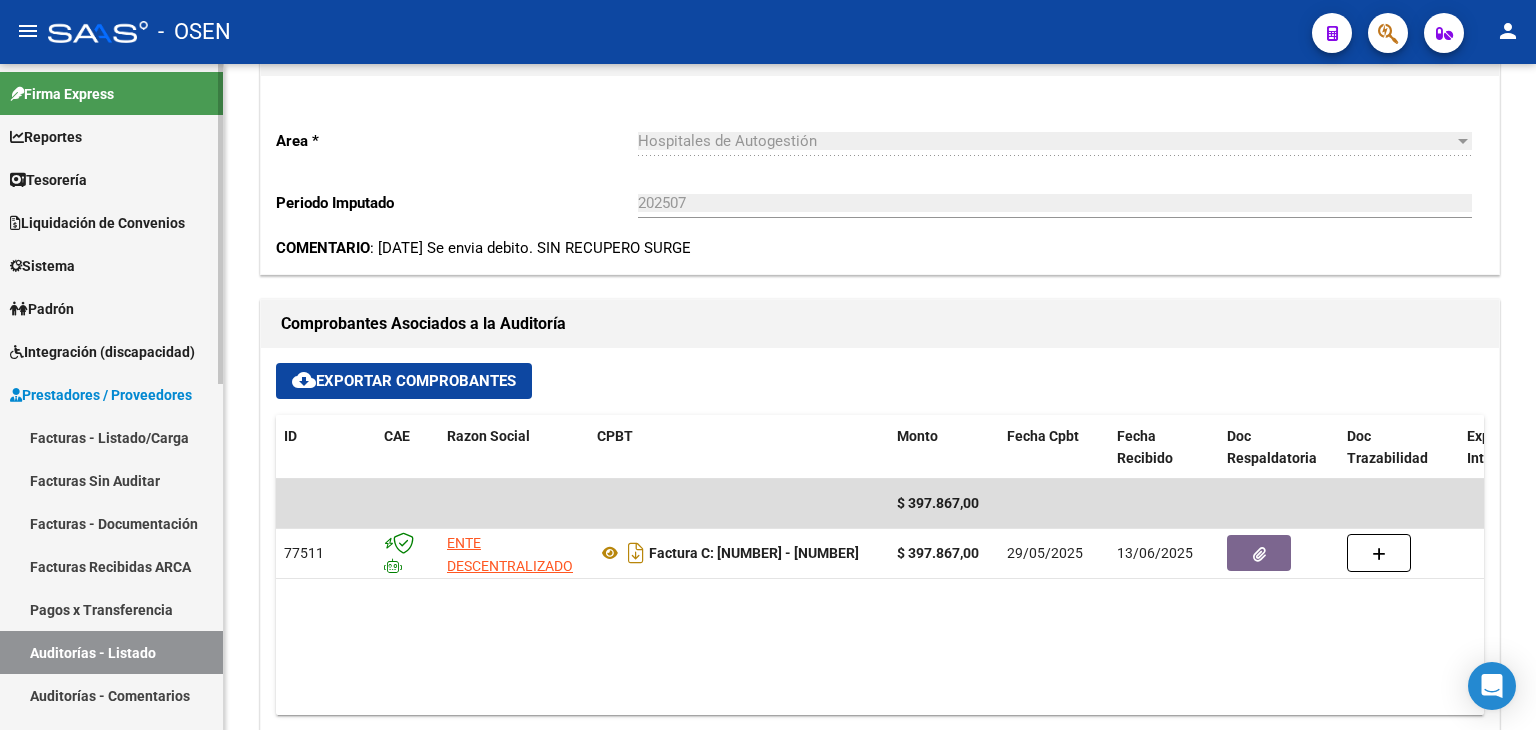 click on "Tesorería" at bounding box center (111, 179) 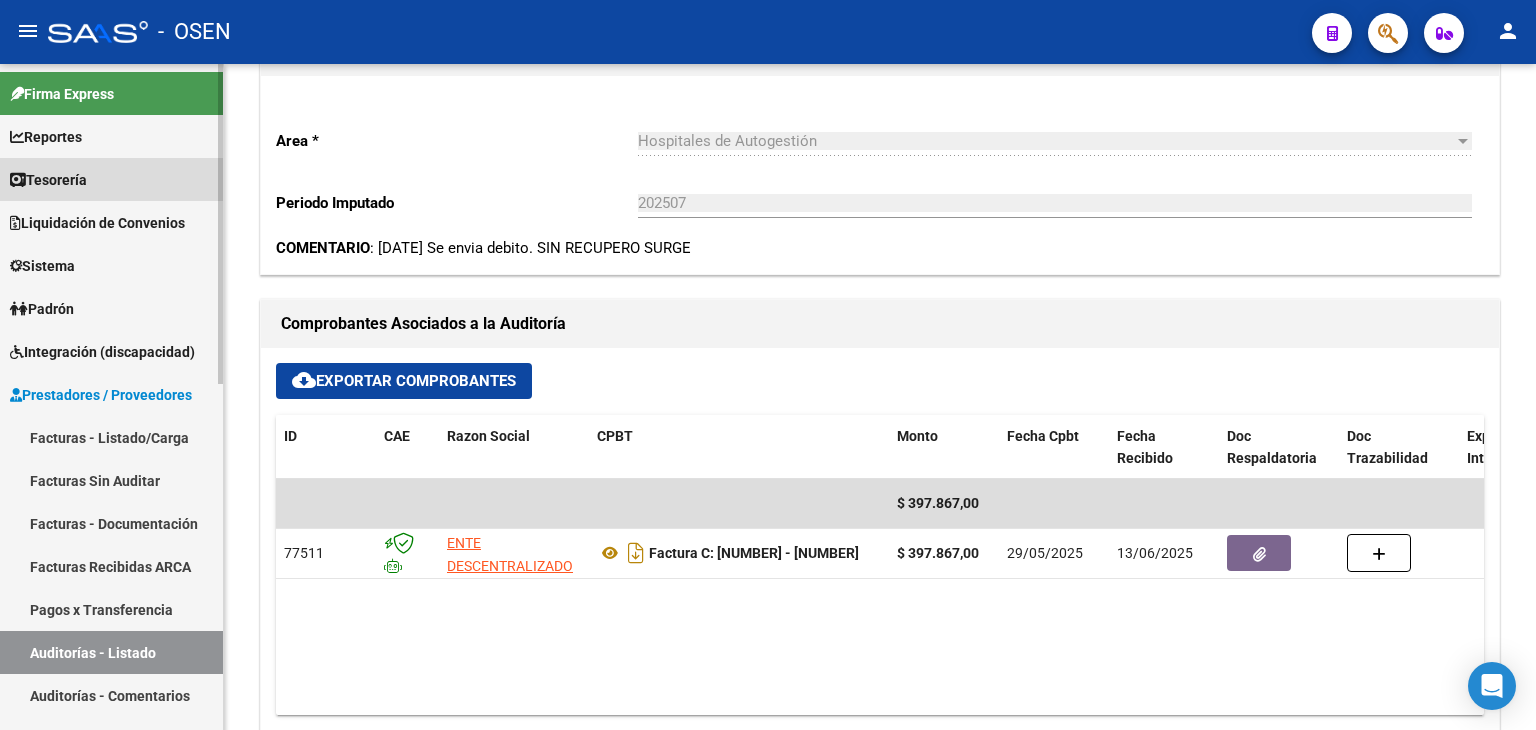 click on "Tesorería" at bounding box center (111, 179) 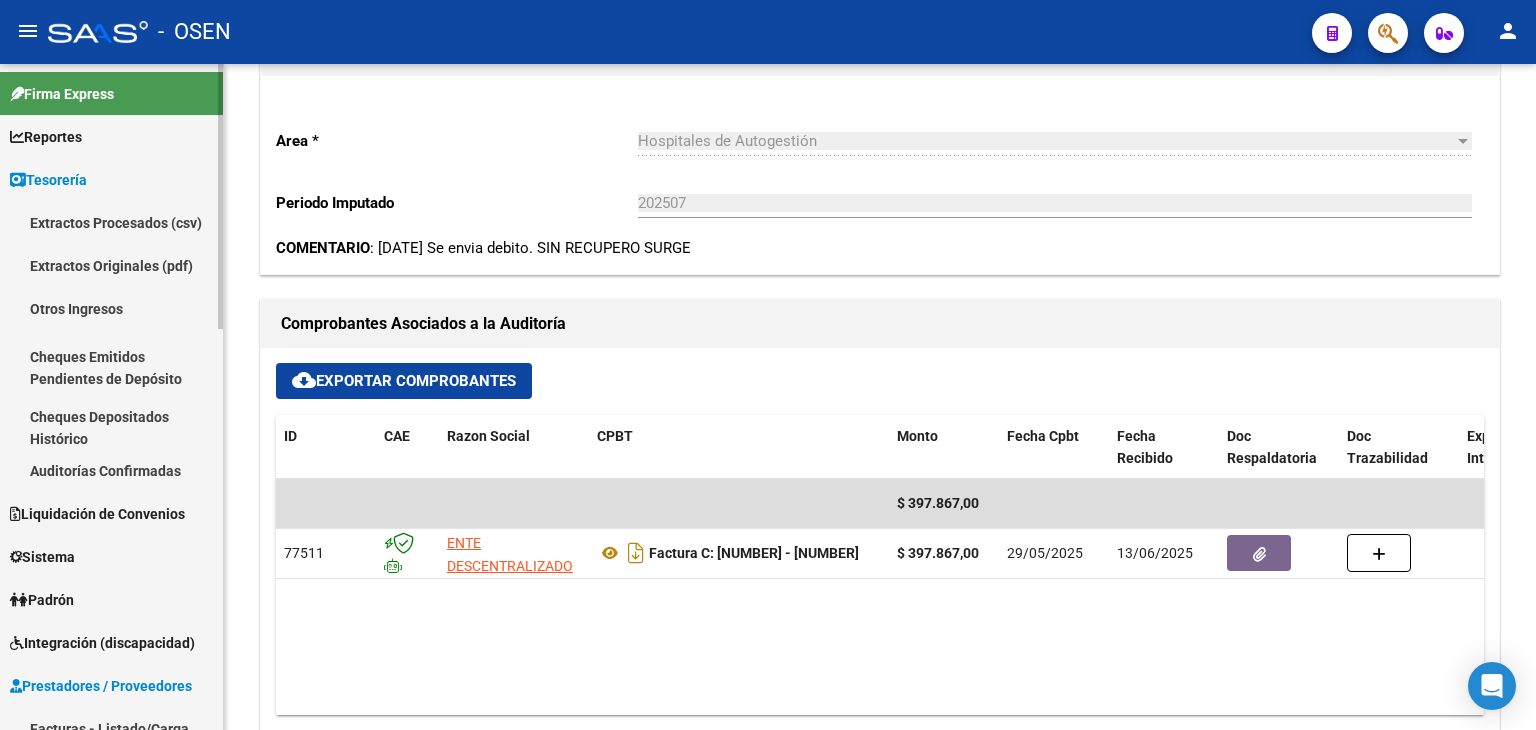 click on "Auditorías Confirmadas" at bounding box center (111, 470) 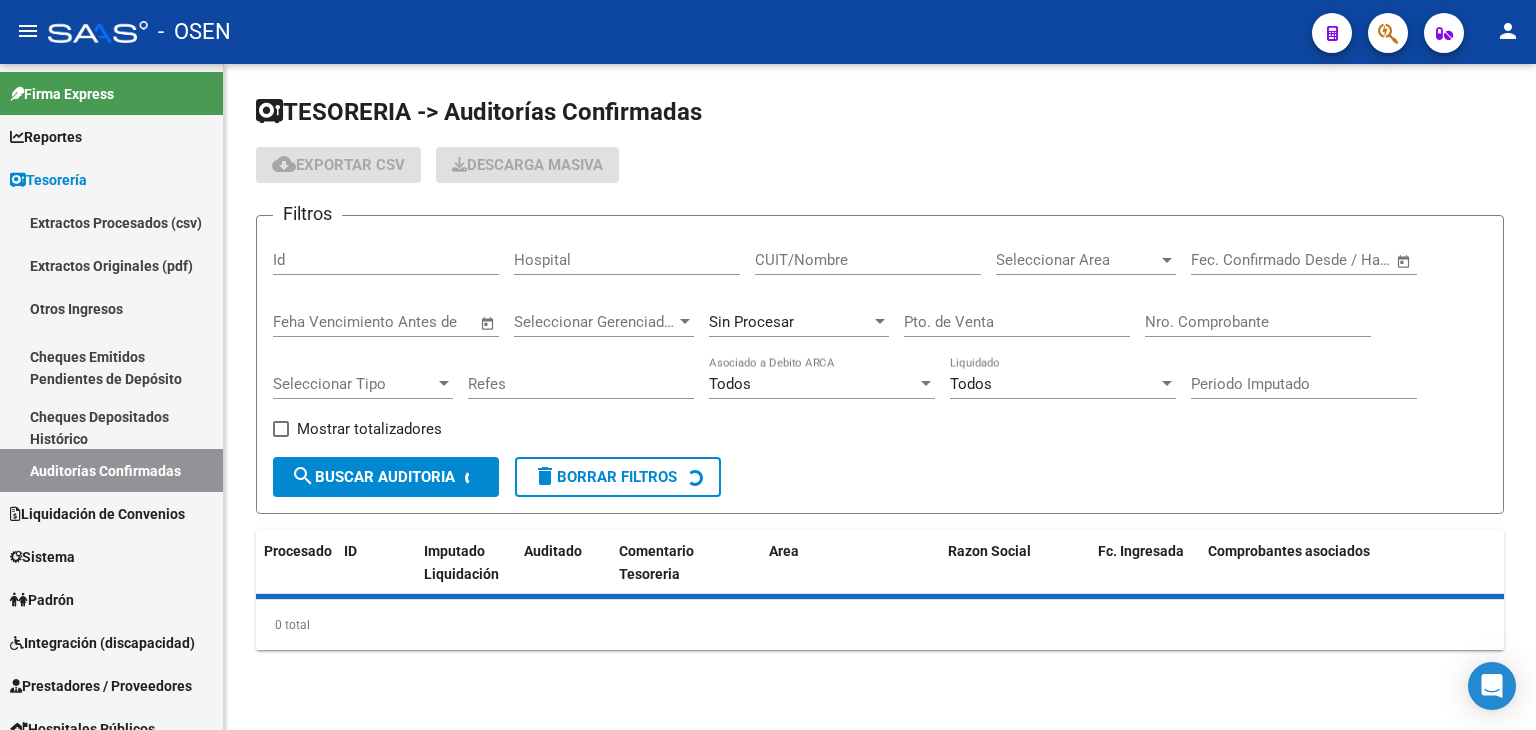 scroll, scrollTop: 0, scrollLeft: 0, axis: both 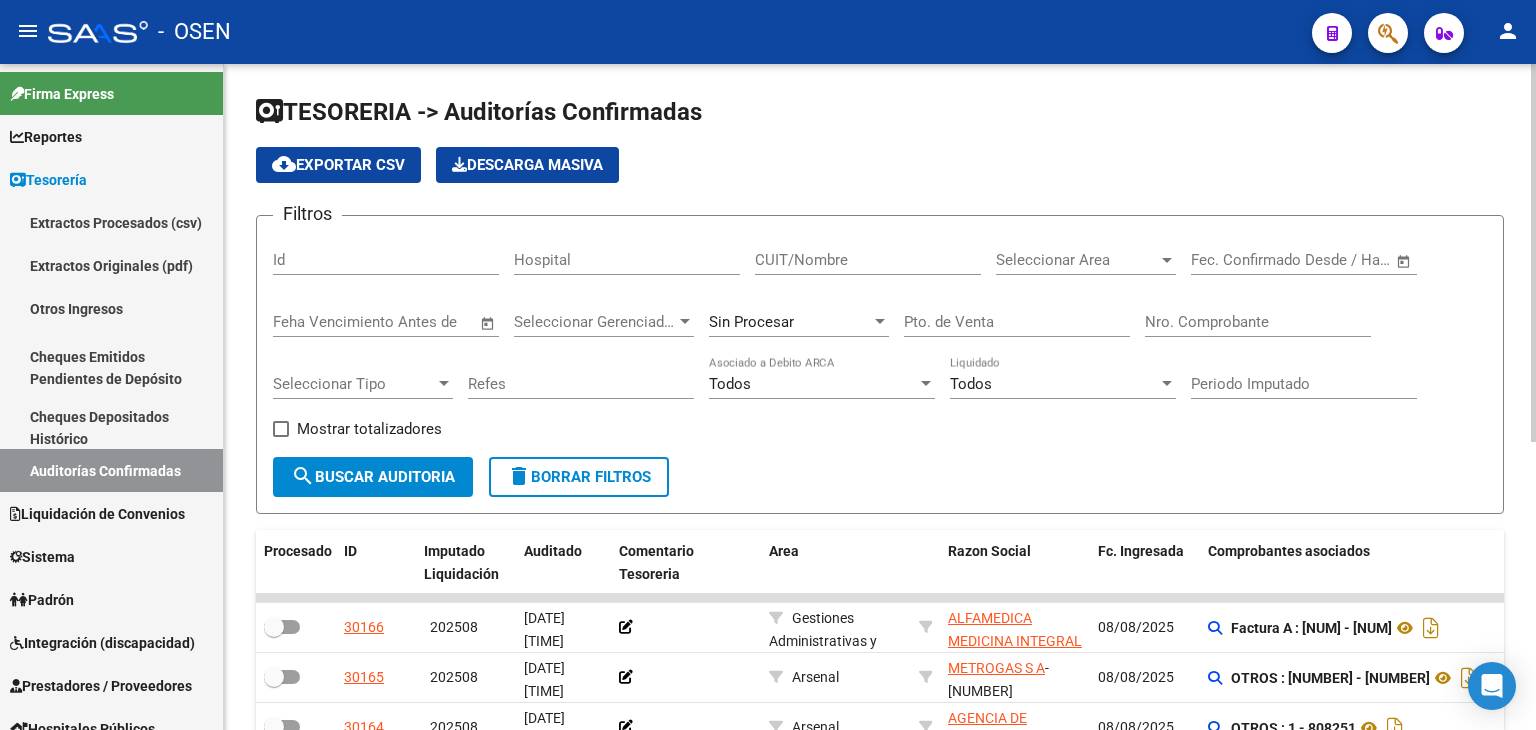 click on "Nro. Comprobante" at bounding box center [1258, 322] 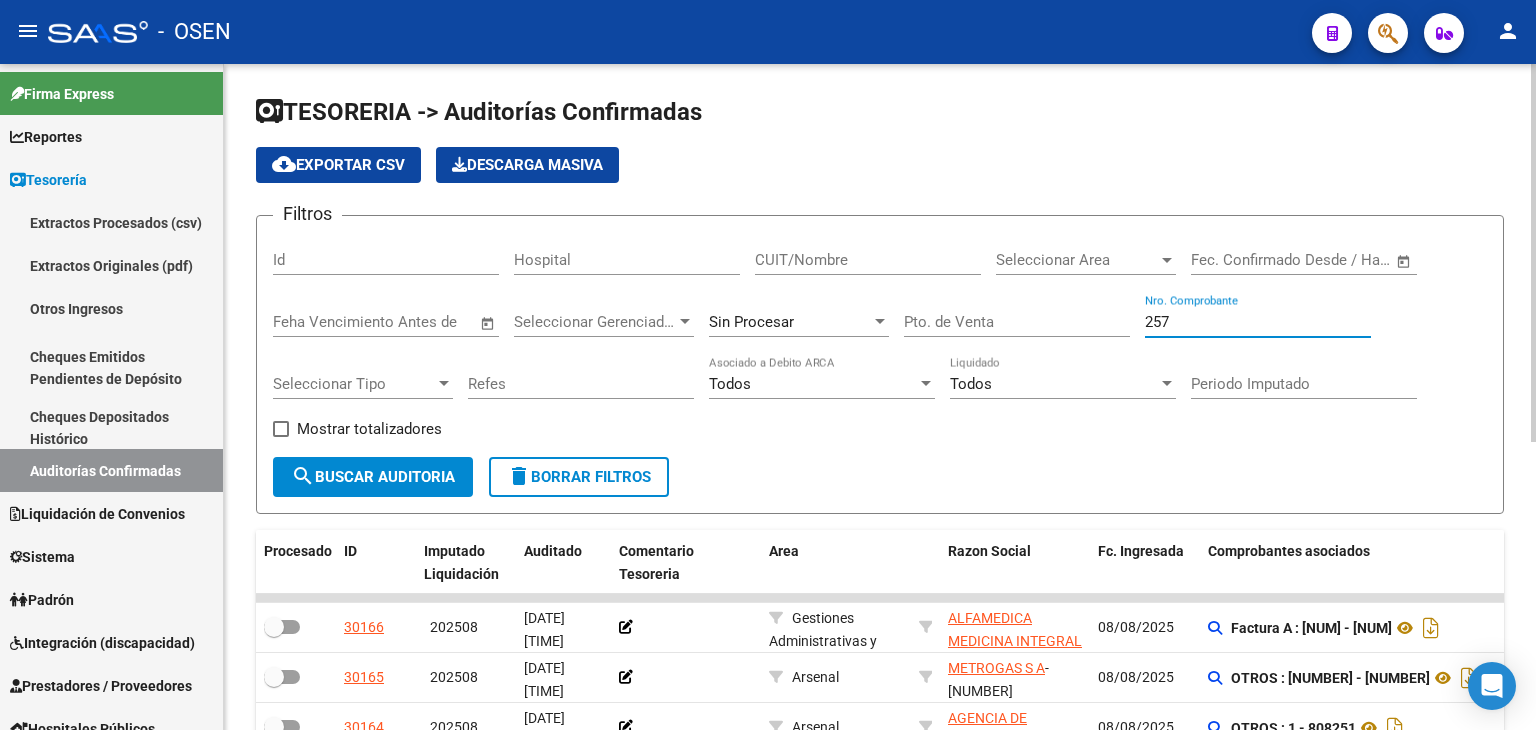 type on "2572" 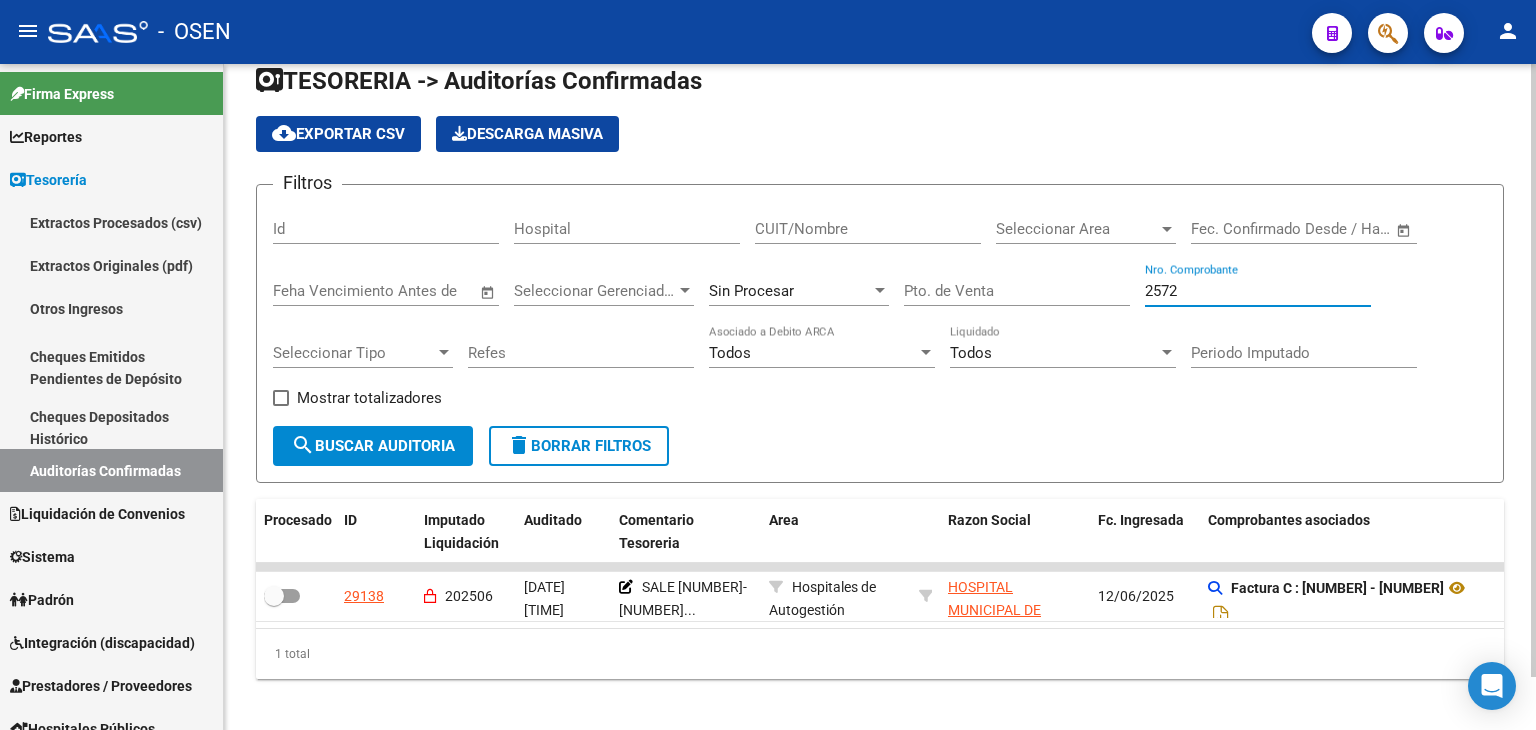scroll, scrollTop: 56, scrollLeft: 0, axis: vertical 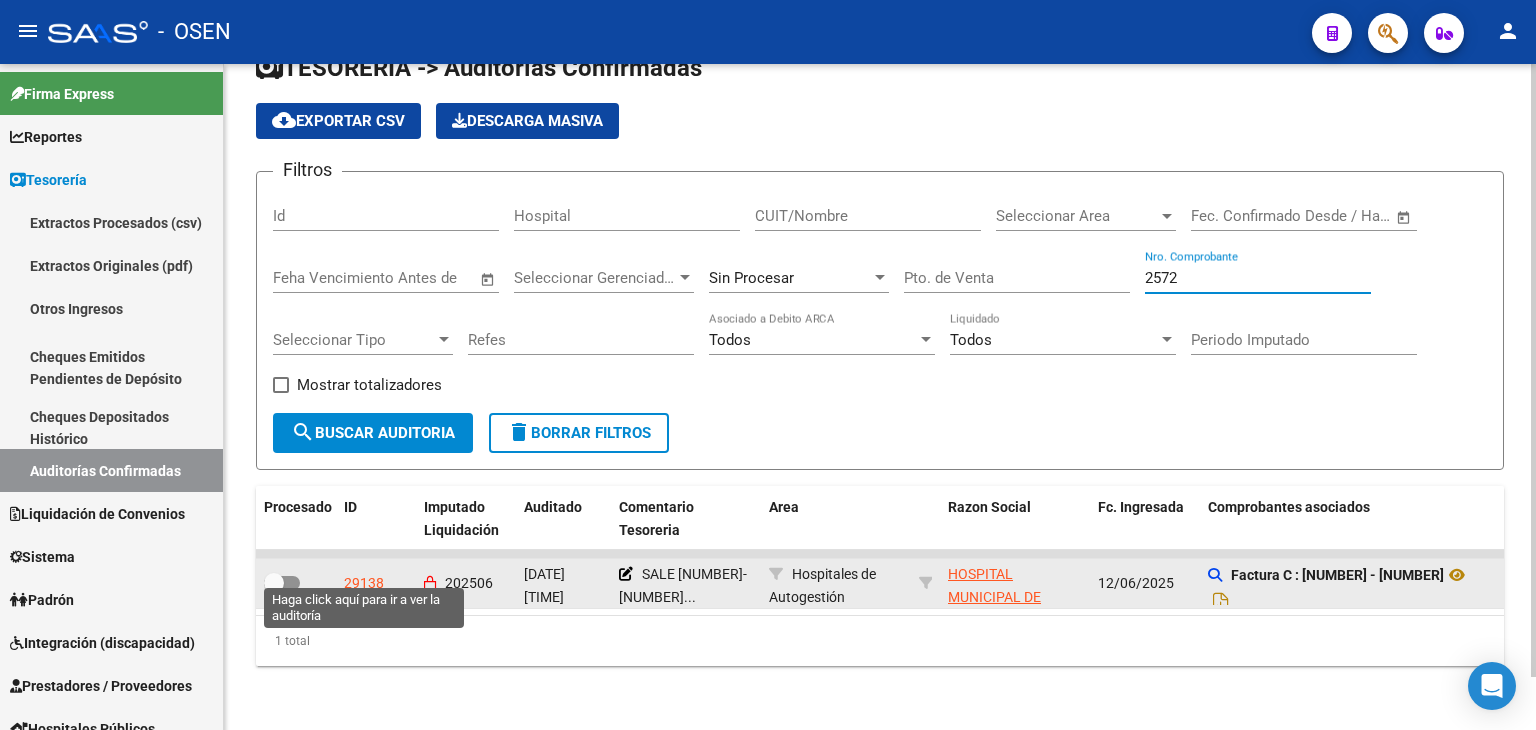 click on "29138" 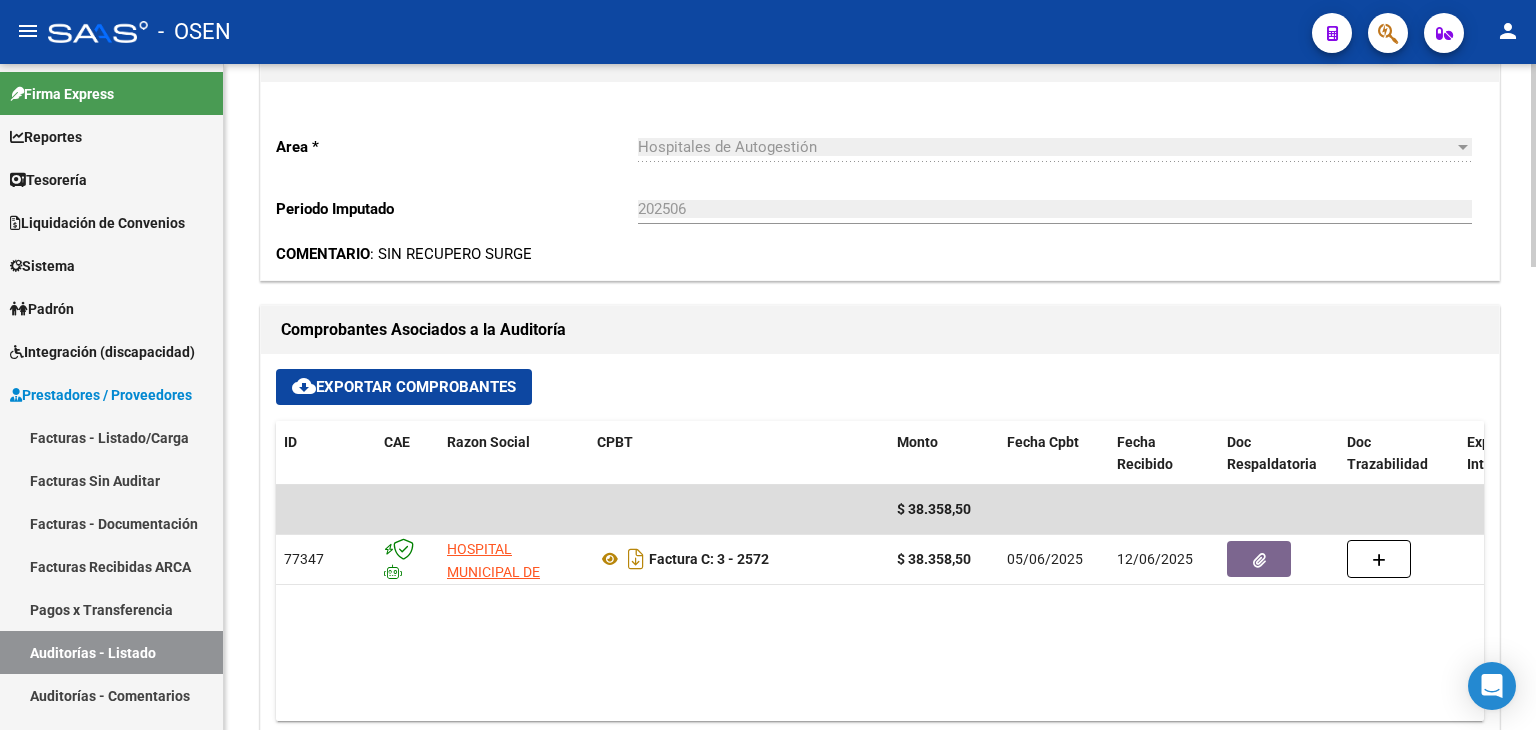 scroll, scrollTop: 666, scrollLeft: 0, axis: vertical 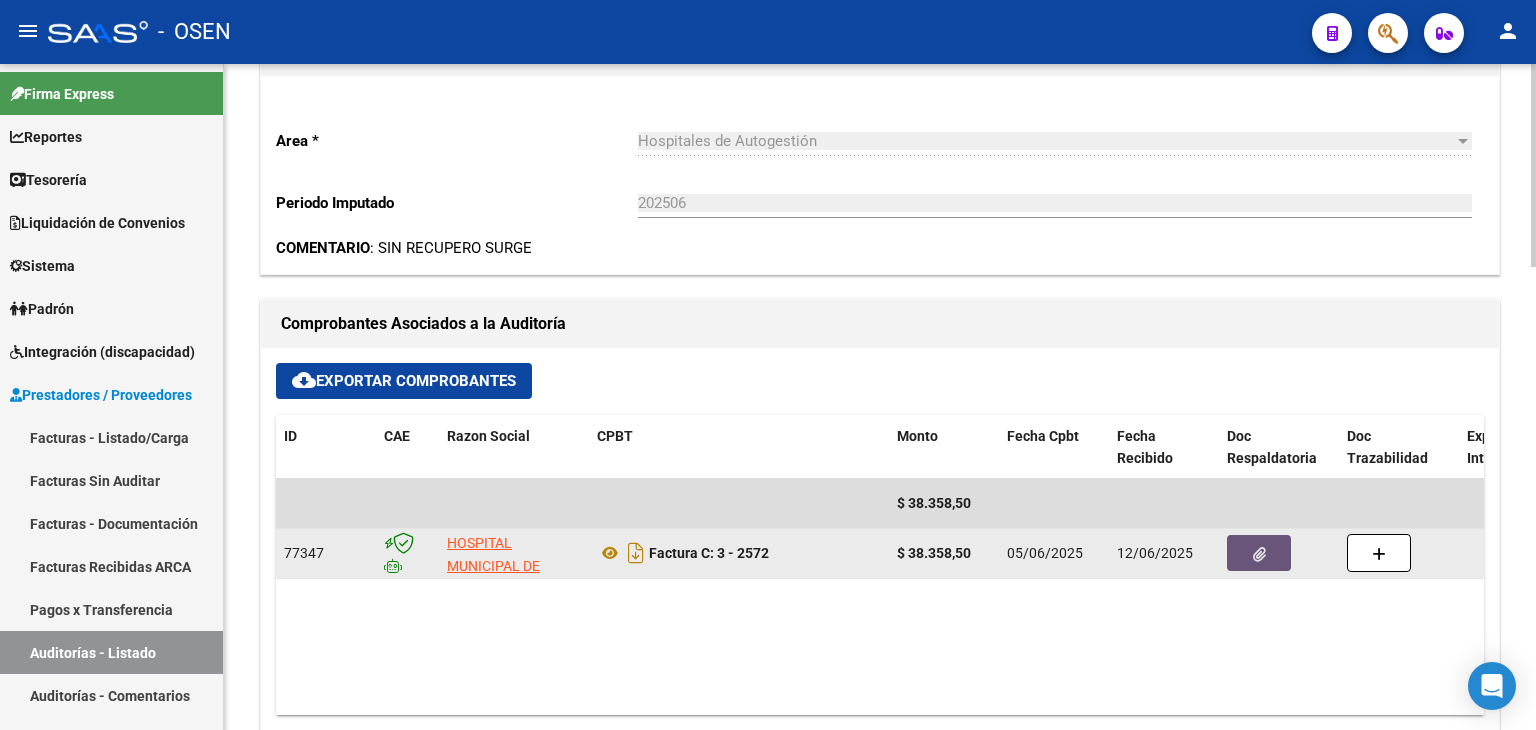 click 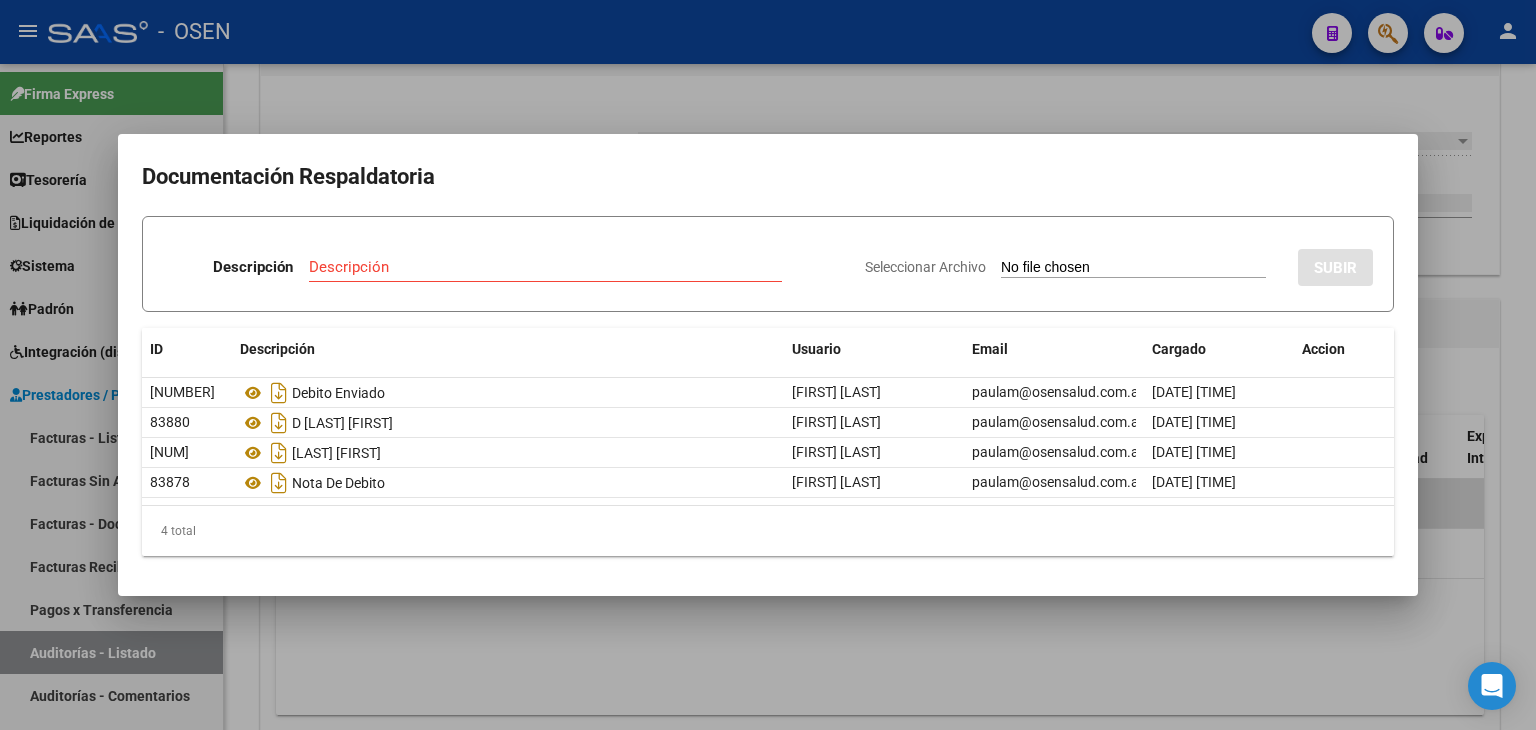 click on "menu -   OSEN  person    Firma Express     Reportes Tablero de Control Ingresos Percibidos Análisis de todos los conceptos (histórico) Análisis de todos los conceptos detalle (mensual) Apertura de Transferencias Reales (histórico) Análisis Ingresos RG por CUIT (mensual) Imputación de Códigos Ingresos Devengados Análisis Histórico Detalles Transferencias RG sin DDJJ Detalles por CUIL RG Detalles - MT/PD MT morosos Egresos Devengados Comprobantes Recibidos Facturación Apócrifa Auditorías x Área Auditorías x Usuario Ítems de Auditorías x Usuario SUR Expedientes Internos Movimiento de Expte. SSS Padrón Traspasos x O.S. Traspasos x Gerenciador Traspasos x Provincia Nuevos Aportantes Métricas - Padrón SSS Métricas - Crecimiento Población Tesorería Cheques Emitidos Transferencias Bancarias Realizadas    Tesorería Extractos Procesados (csv) Extractos Originales (pdf) Otros Ingresos Cheques Emitidos Pendientes de Depósito Cheques Depositados Histórico Auditorías Confirmadas SSS - Sur" at bounding box center (768, 365) 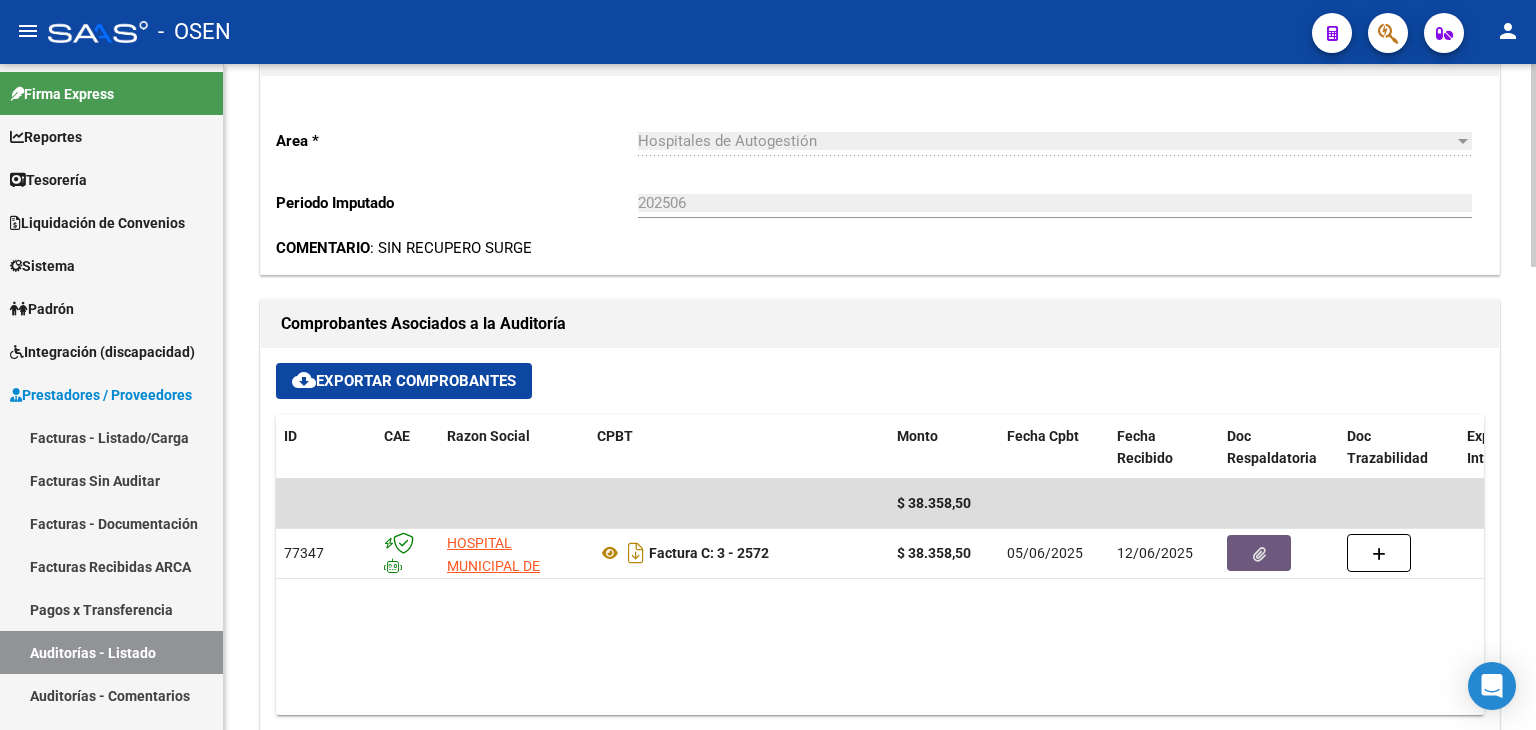 scroll, scrollTop: 0, scrollLeft: 0, axis: both 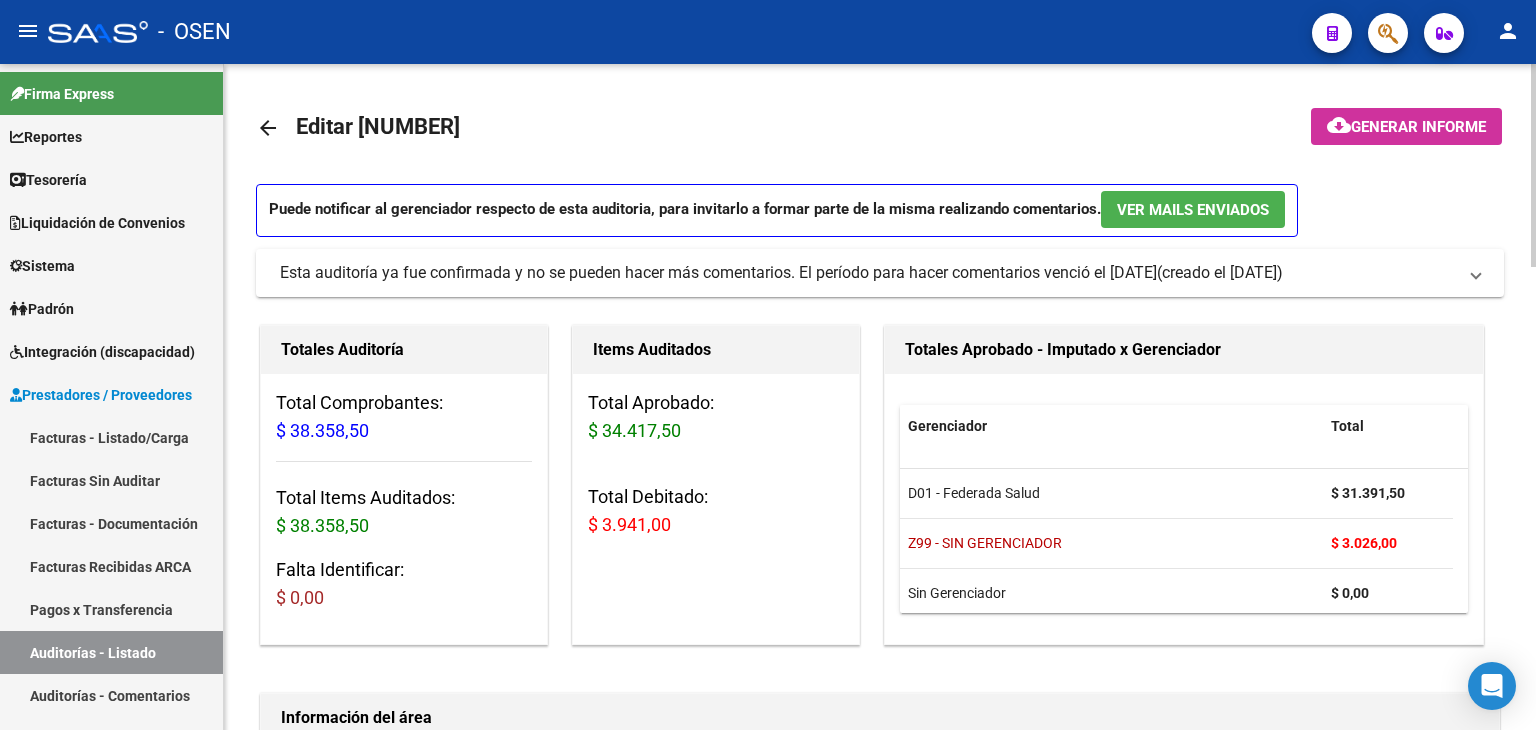click on "arrow_back" 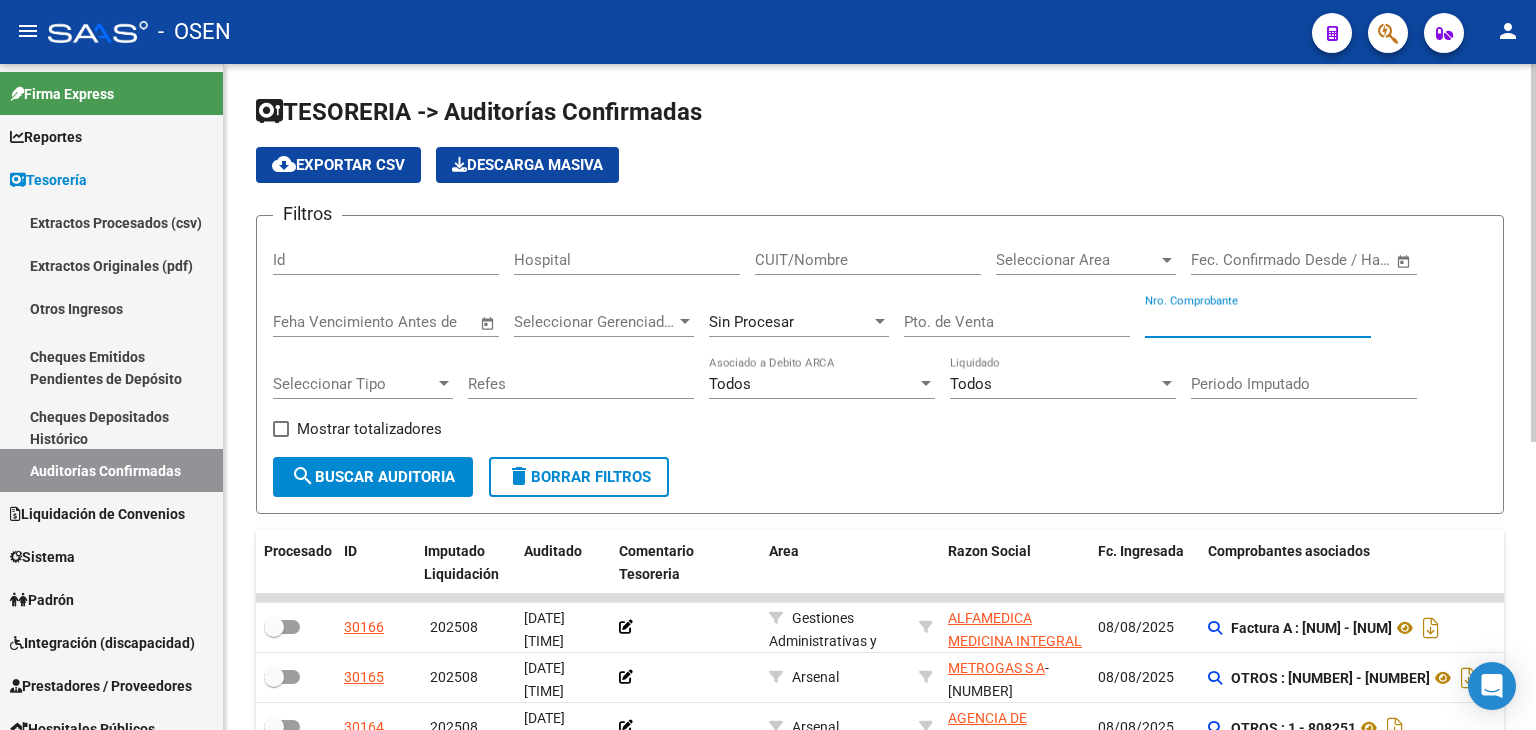 click on "Nro. Comprobante" at bounding box center [1258, 322] 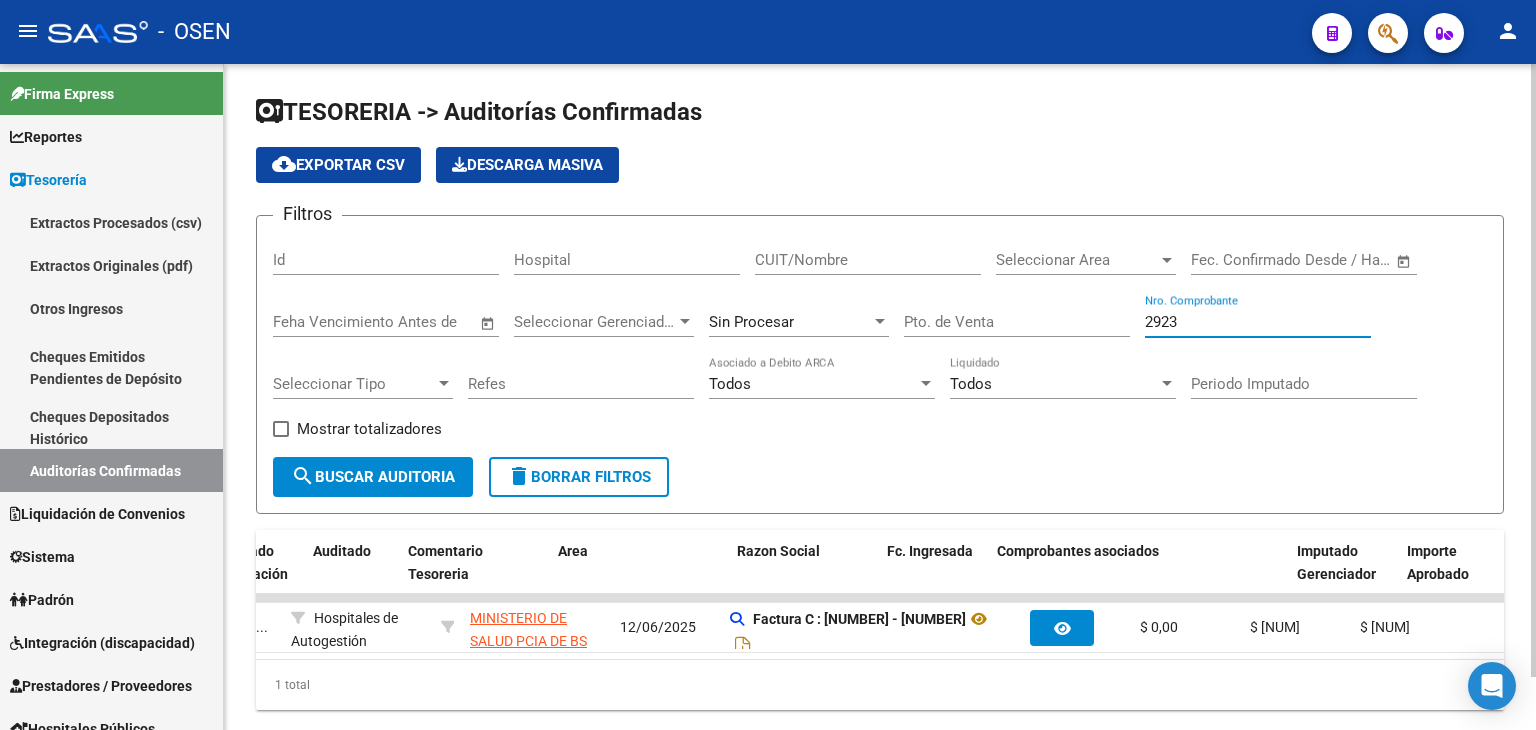 scroll, scrollTop: 0, scrollLeft: 0, axis: both 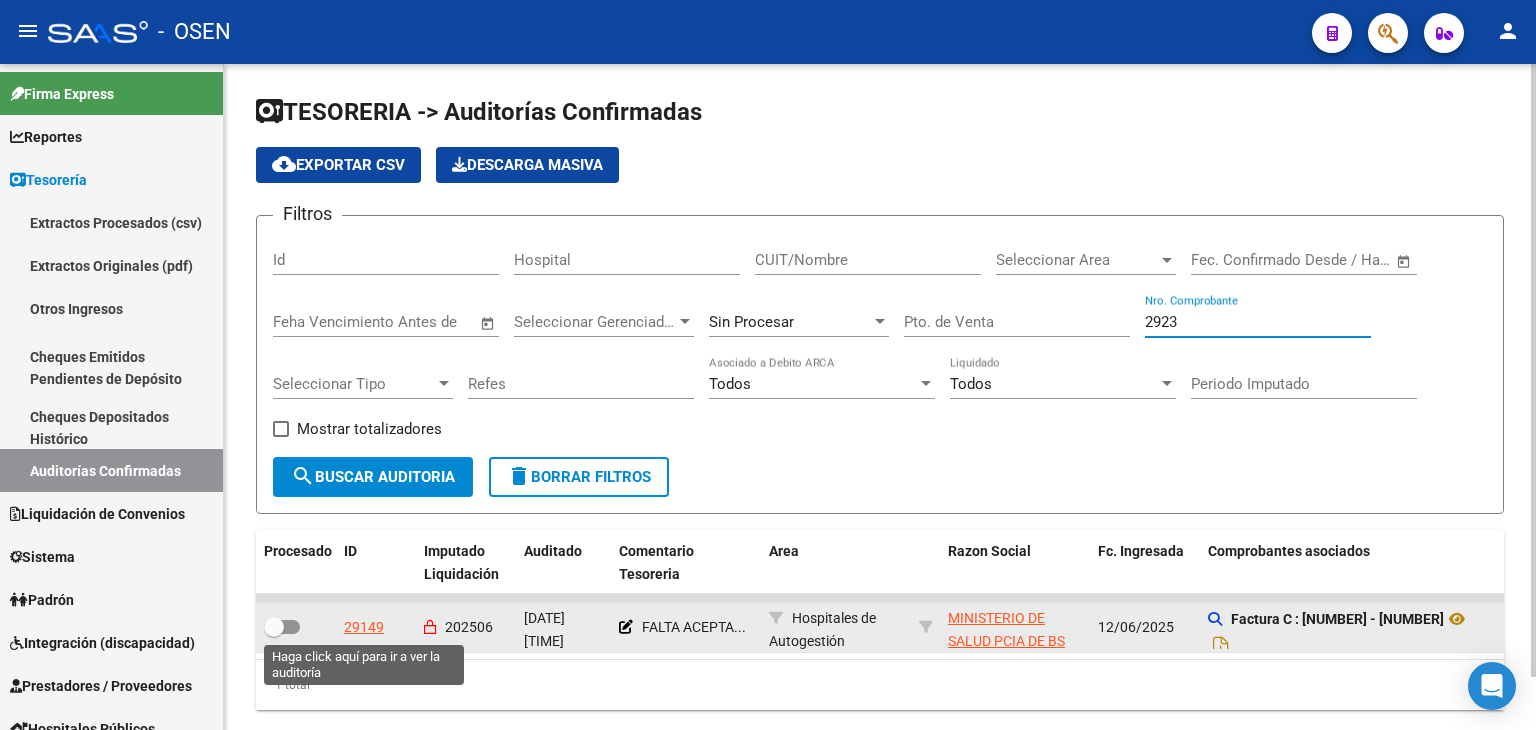 type on "2923" 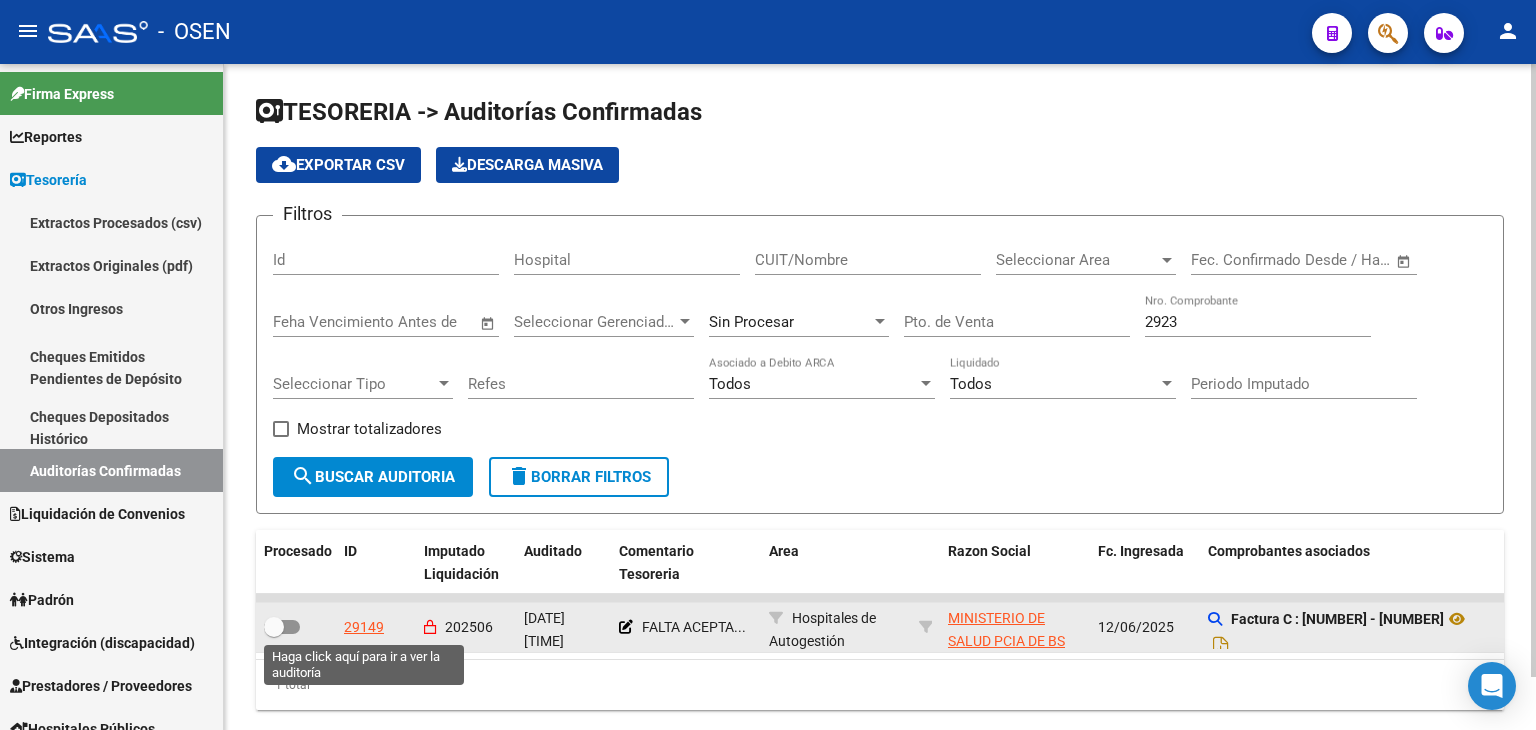 click on "29149" 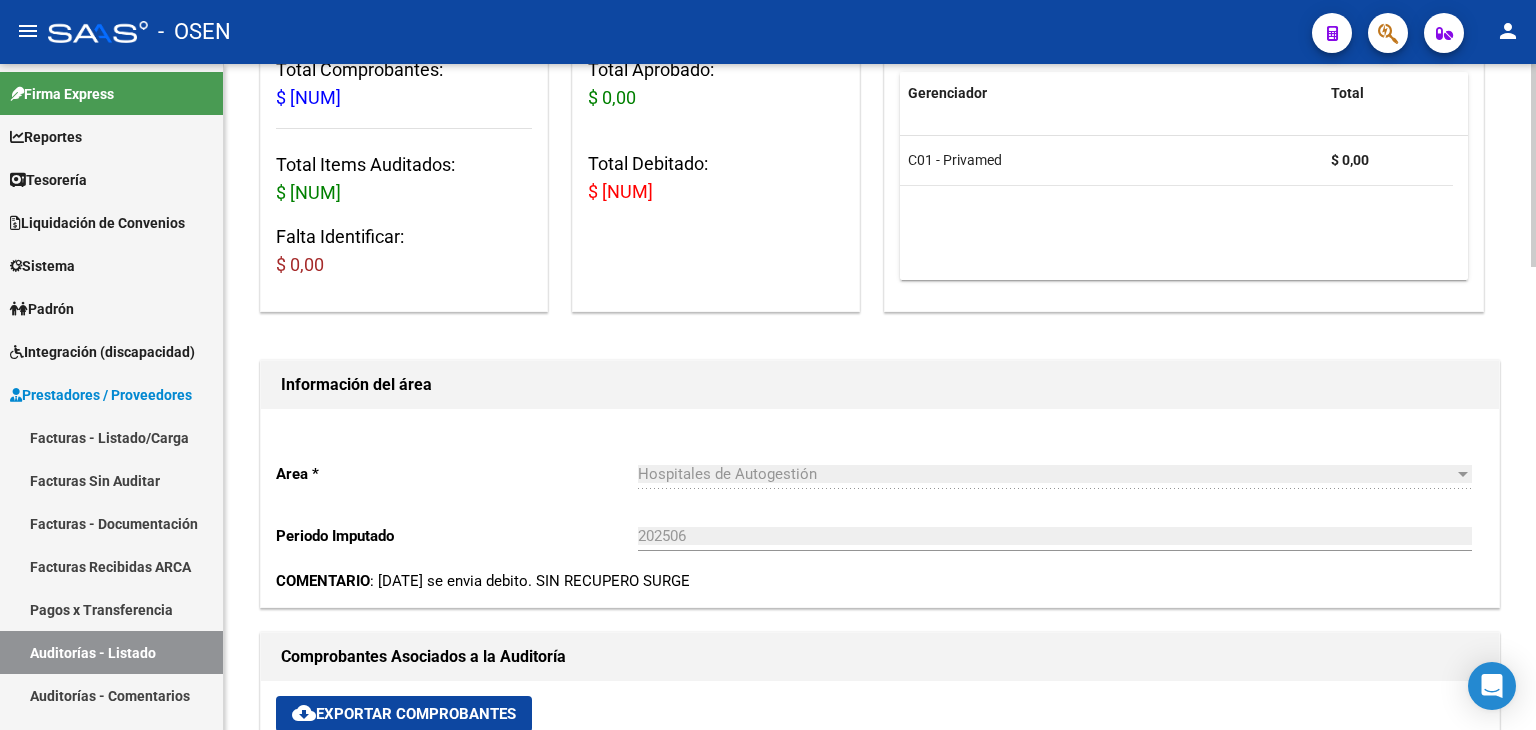 scroll, scrollTop: 666, scrollLeft: 0, axis: vertical 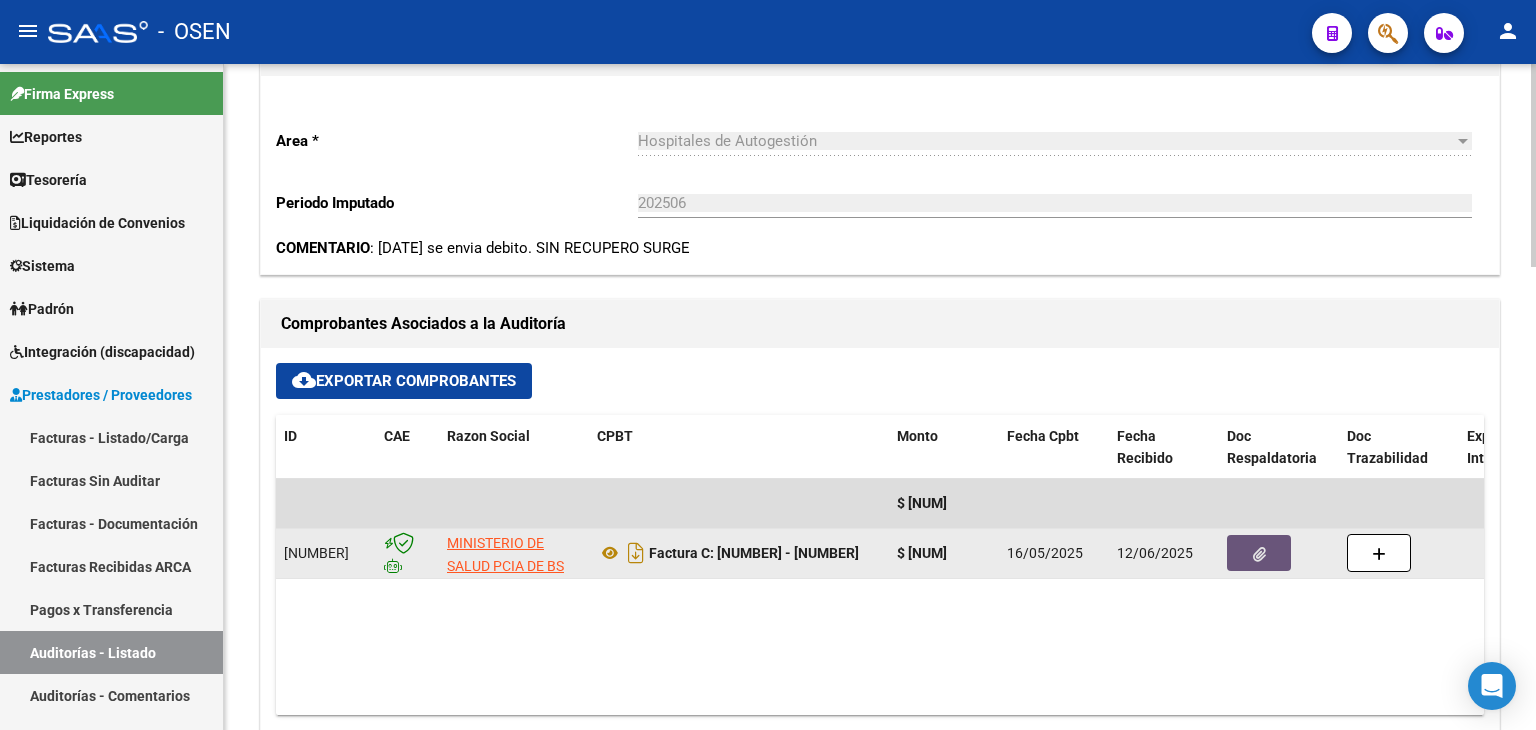 click 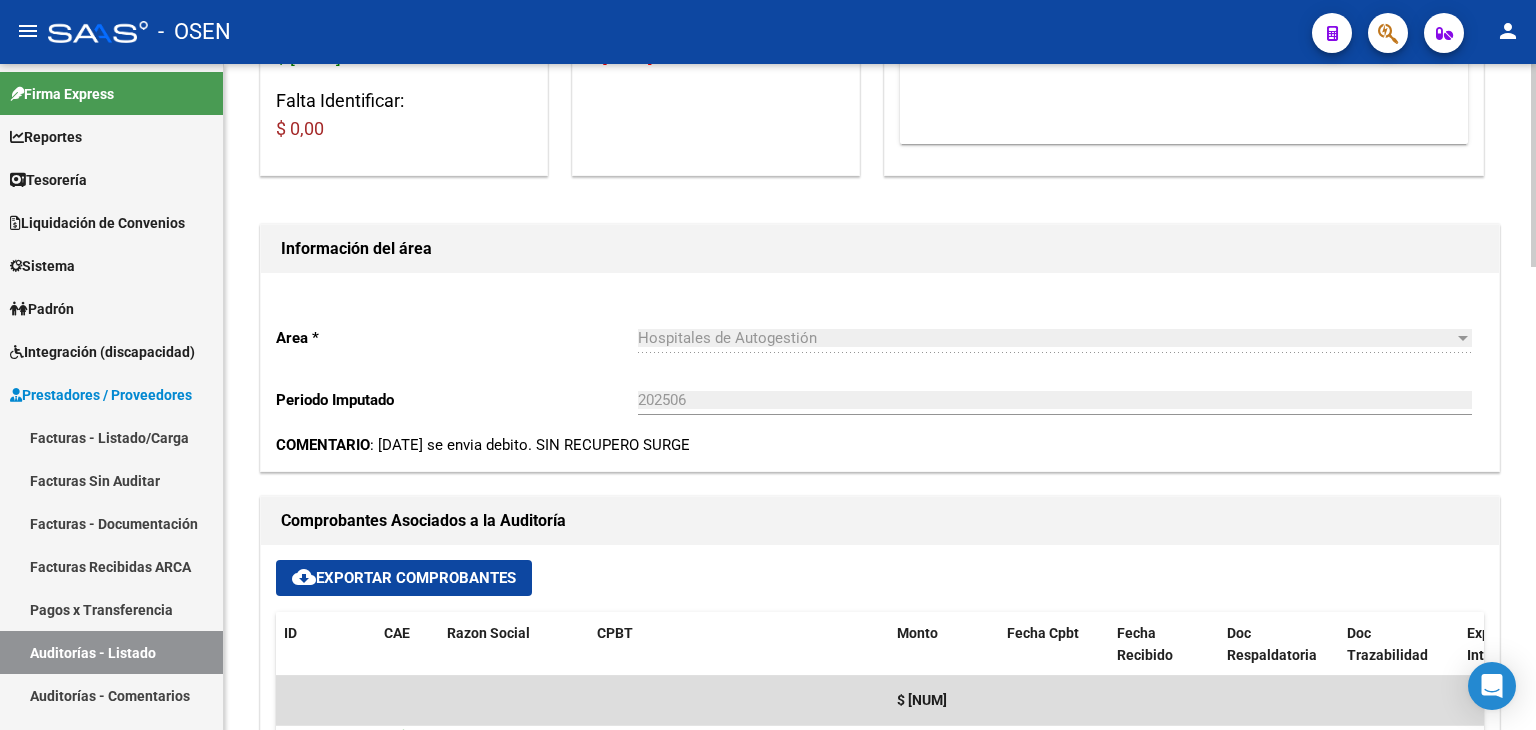 scroll, scrollTop: 666, scrollLeft: 0, axis: vertical 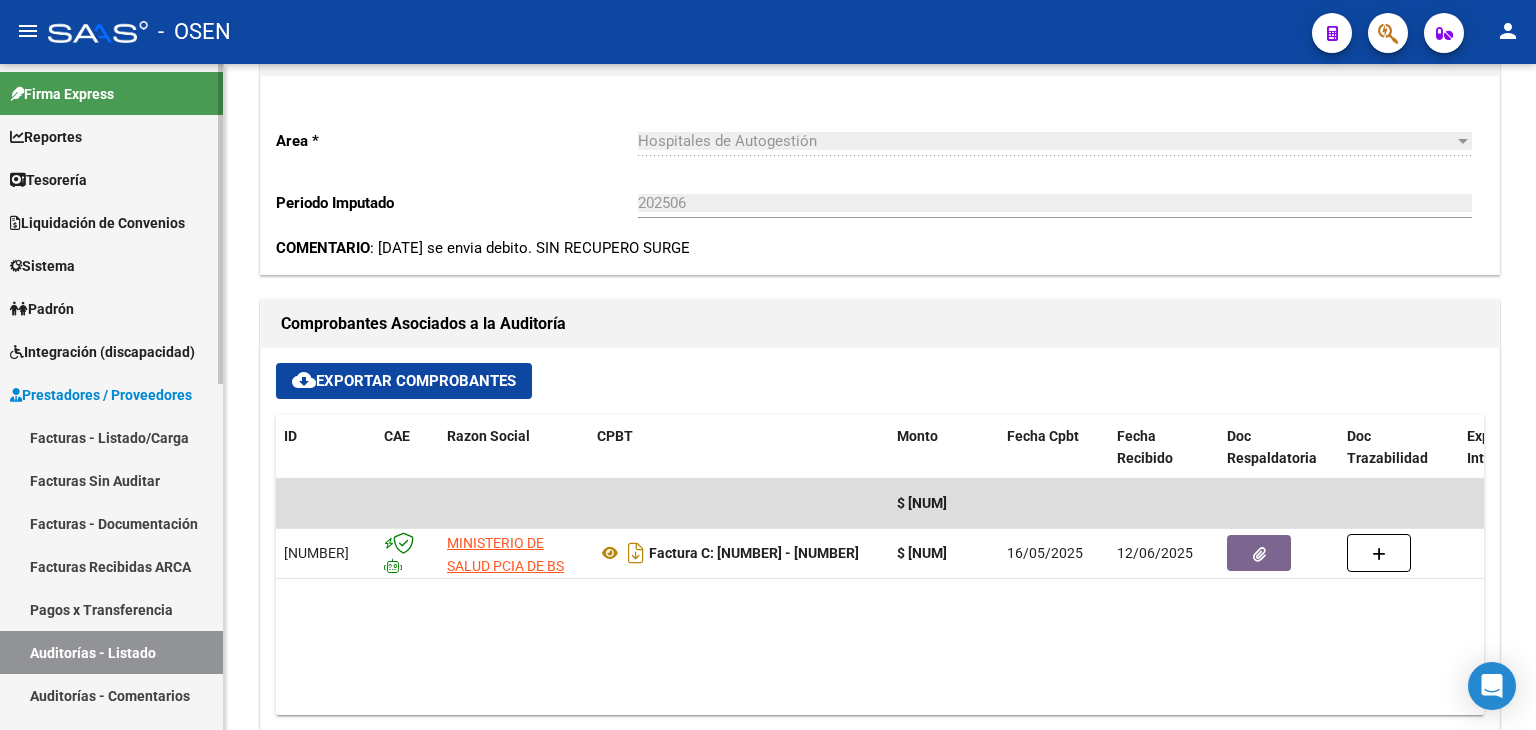 click on "Tesorería" at bounding box center (111, 179) 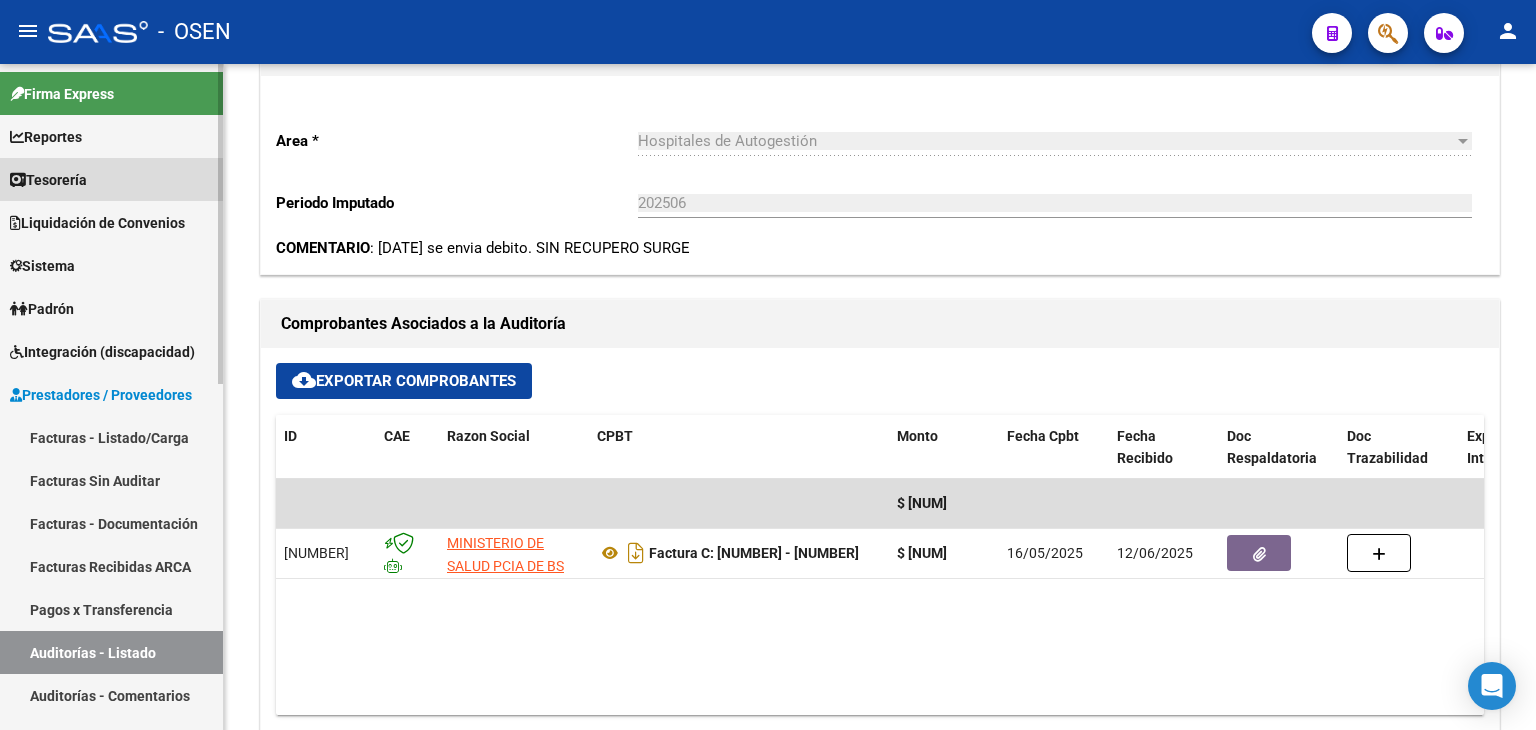 click on "Tesorería" at bounding box center [111, 179] 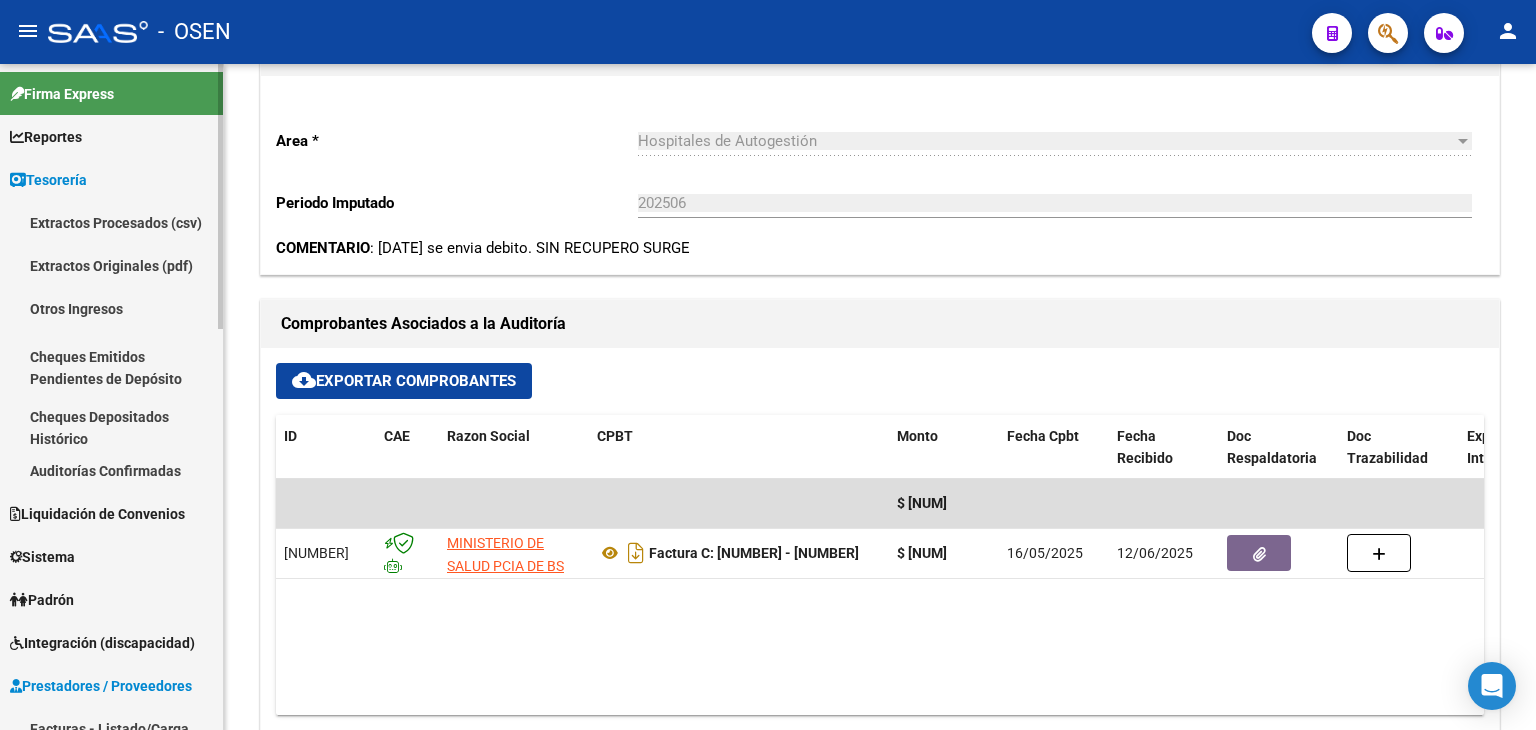 click on "Auditorías Confirmadas" at bounding box center (111, 470) 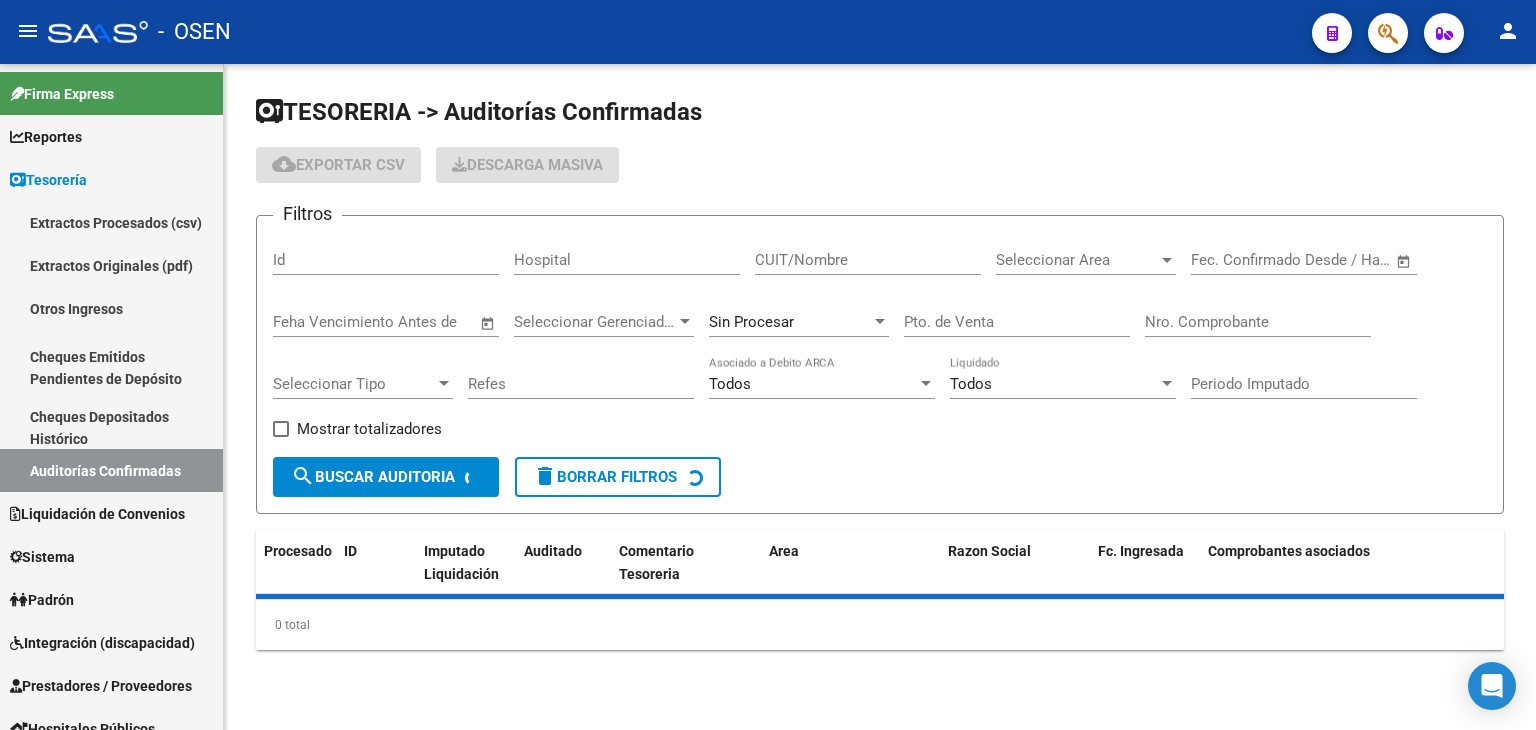 scroll, scrollTop: 0, scrollLeft: 0, axis: both 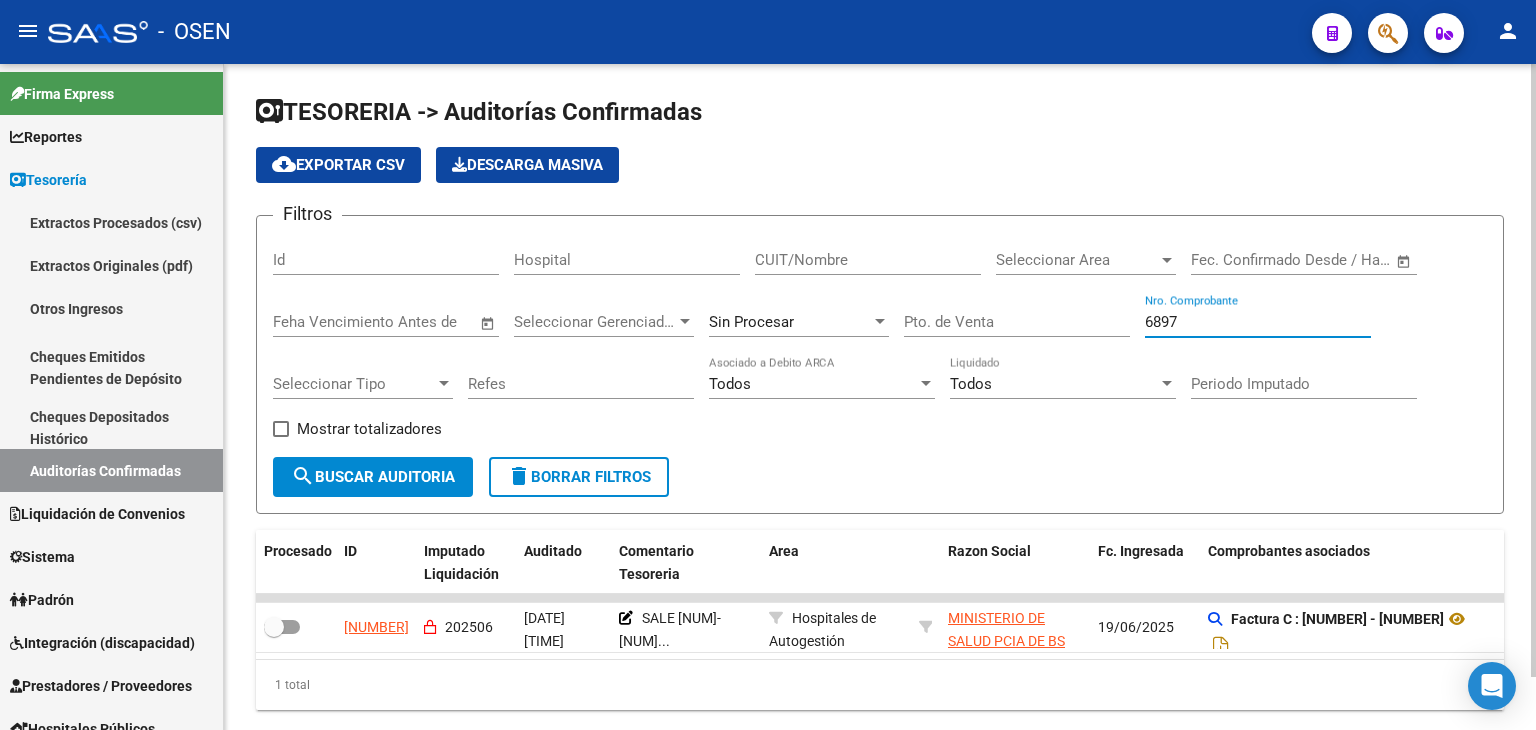 type on "6897" 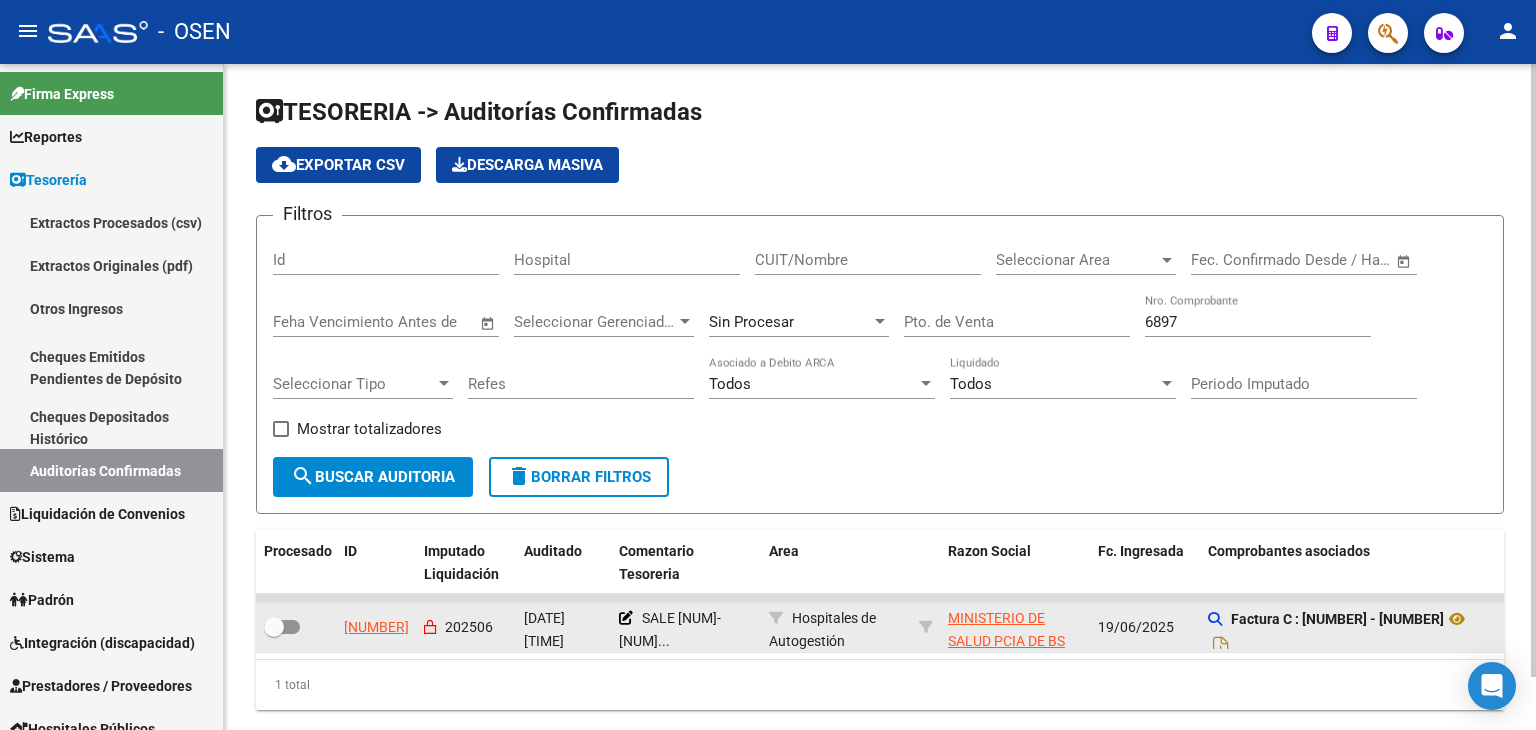 drag, startPoint x: 756, startPoint y: 672, endPoint x: 1150, endPoint y: 631, distance: 396.1275 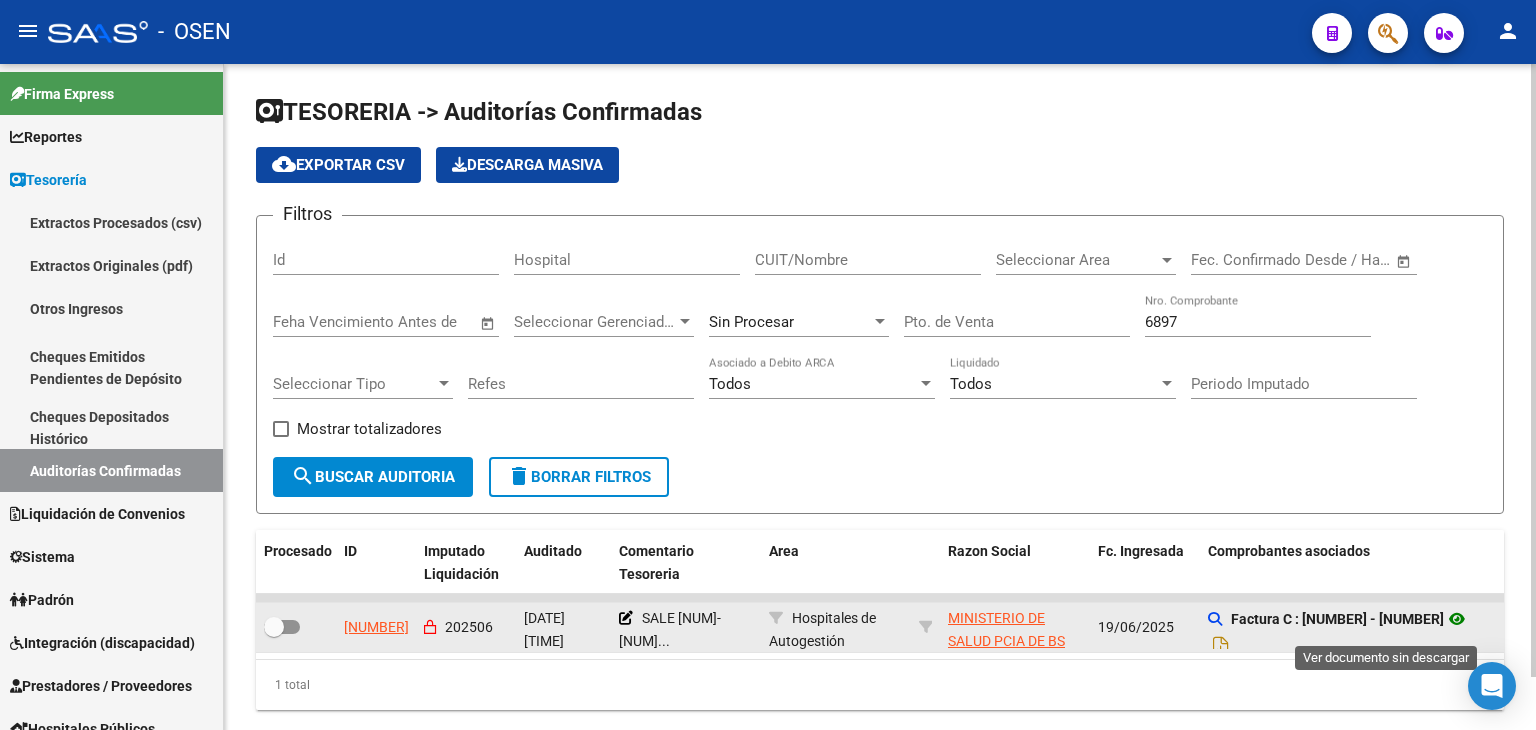 click 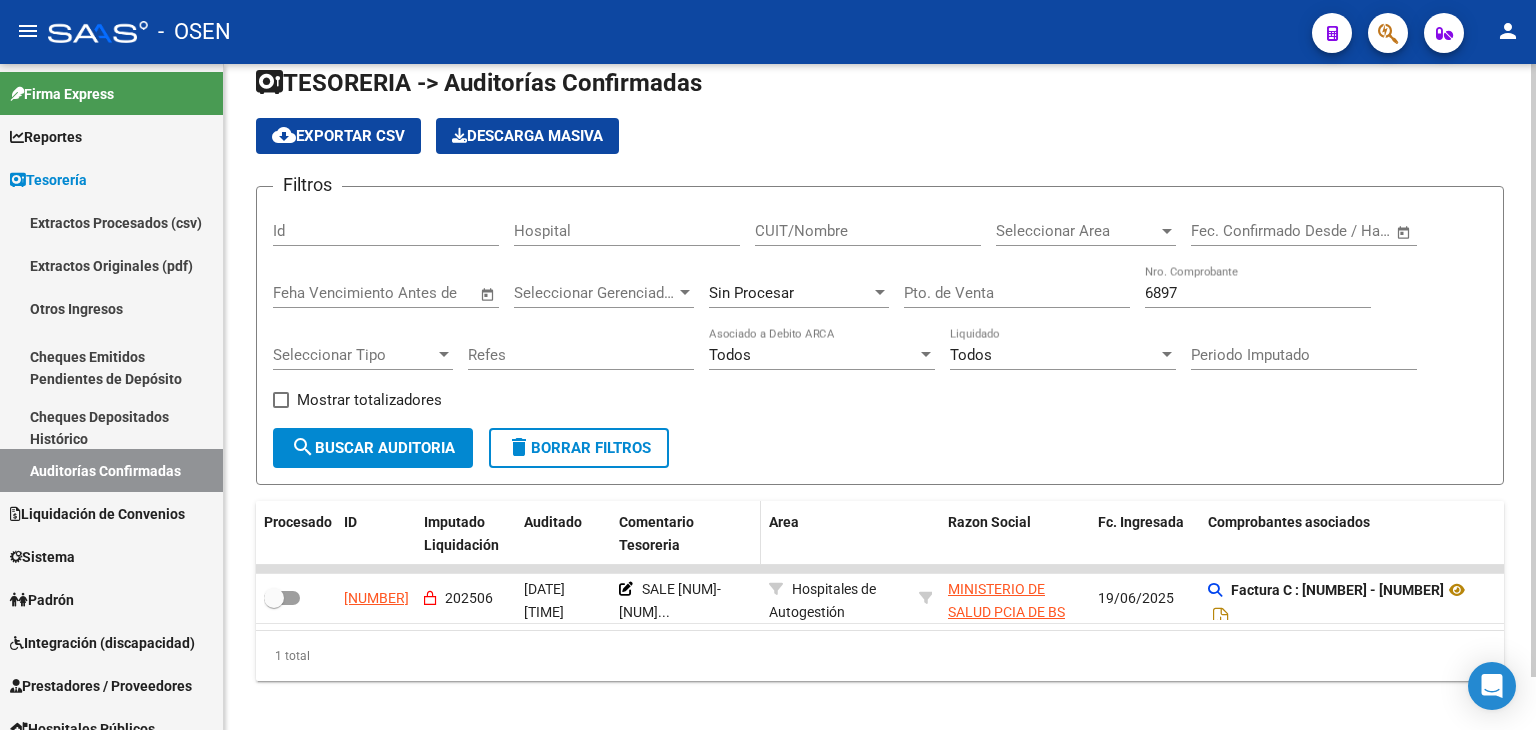 scroll, scrollTop: 56, scrollLeft: 0, axis: vertical 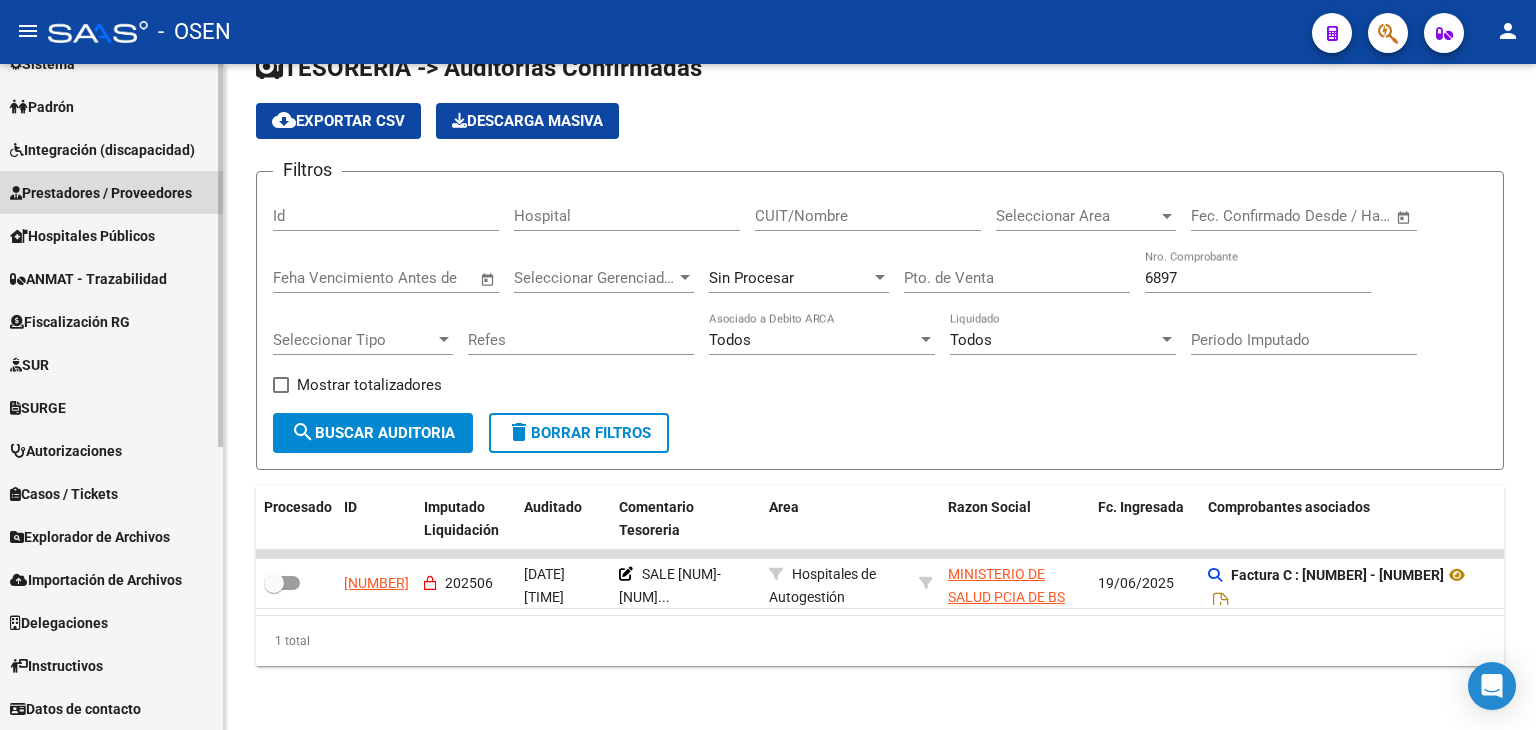 click on "Prestadores / Proveedores" at bounding box center (101, 193) 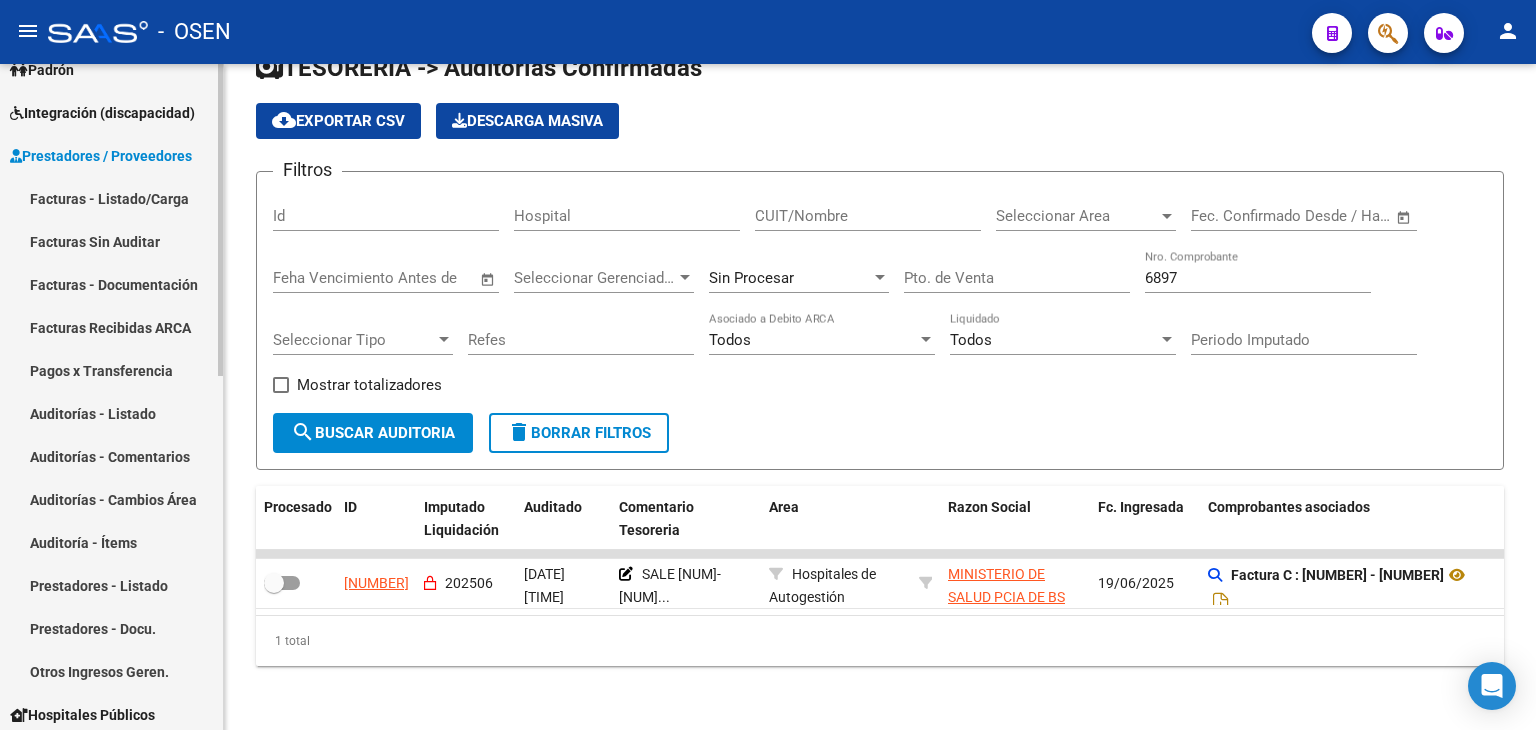 scroll, scrollTop: 202, scrollLeft: 0, axis: vertical 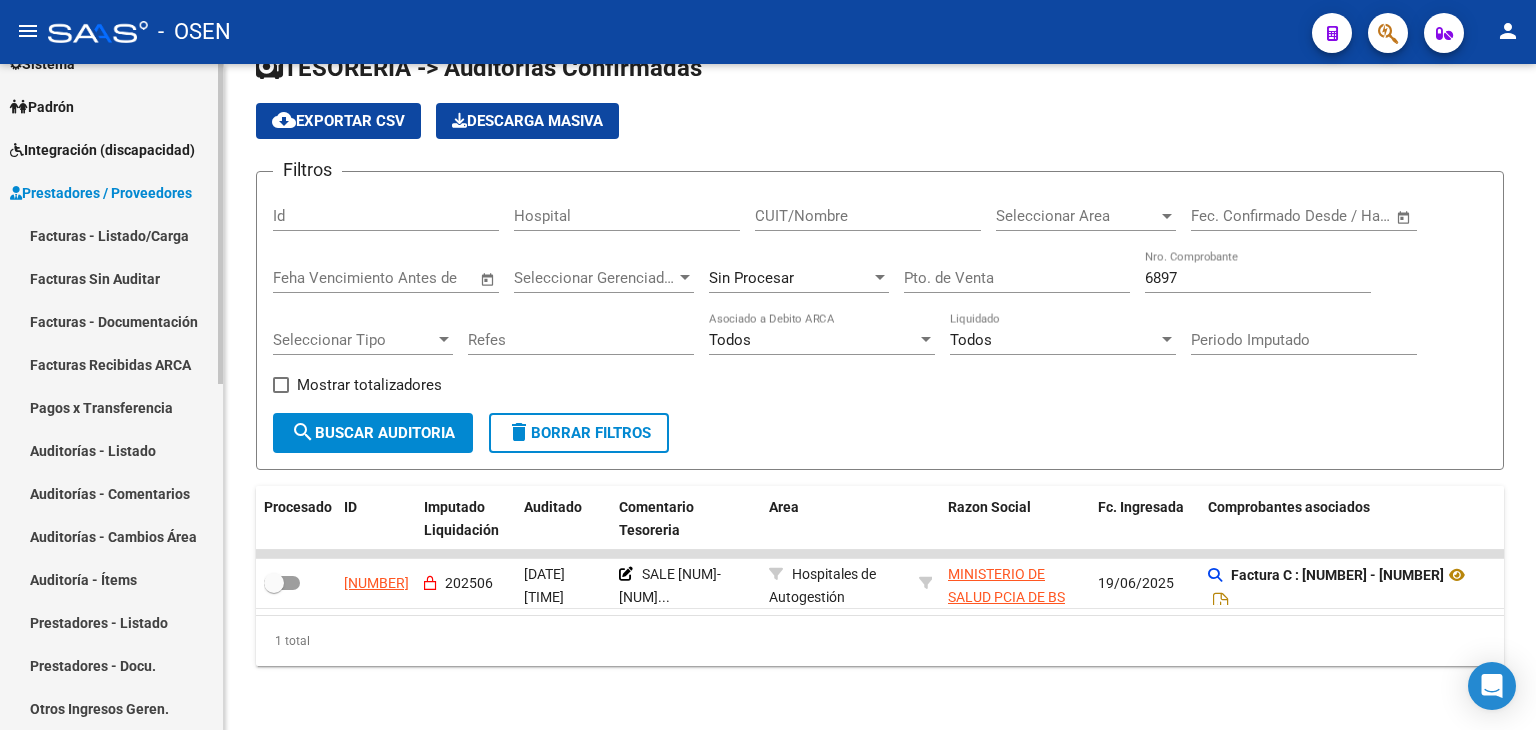 click on "Facturas - Listado/Carga" at bounding box center (111, 235) 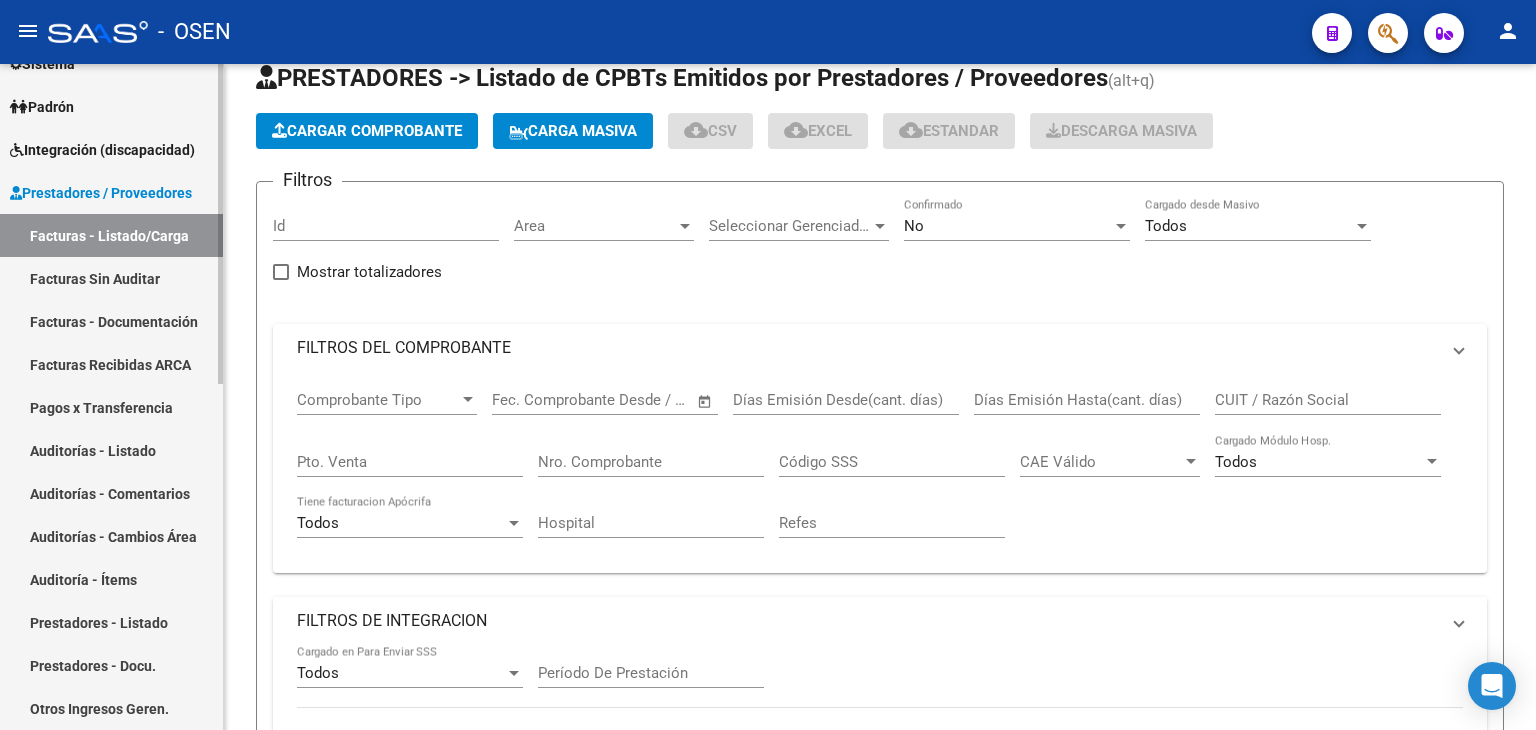 scroll, scrollTop: 0, scrollLeft: 0, axis: both 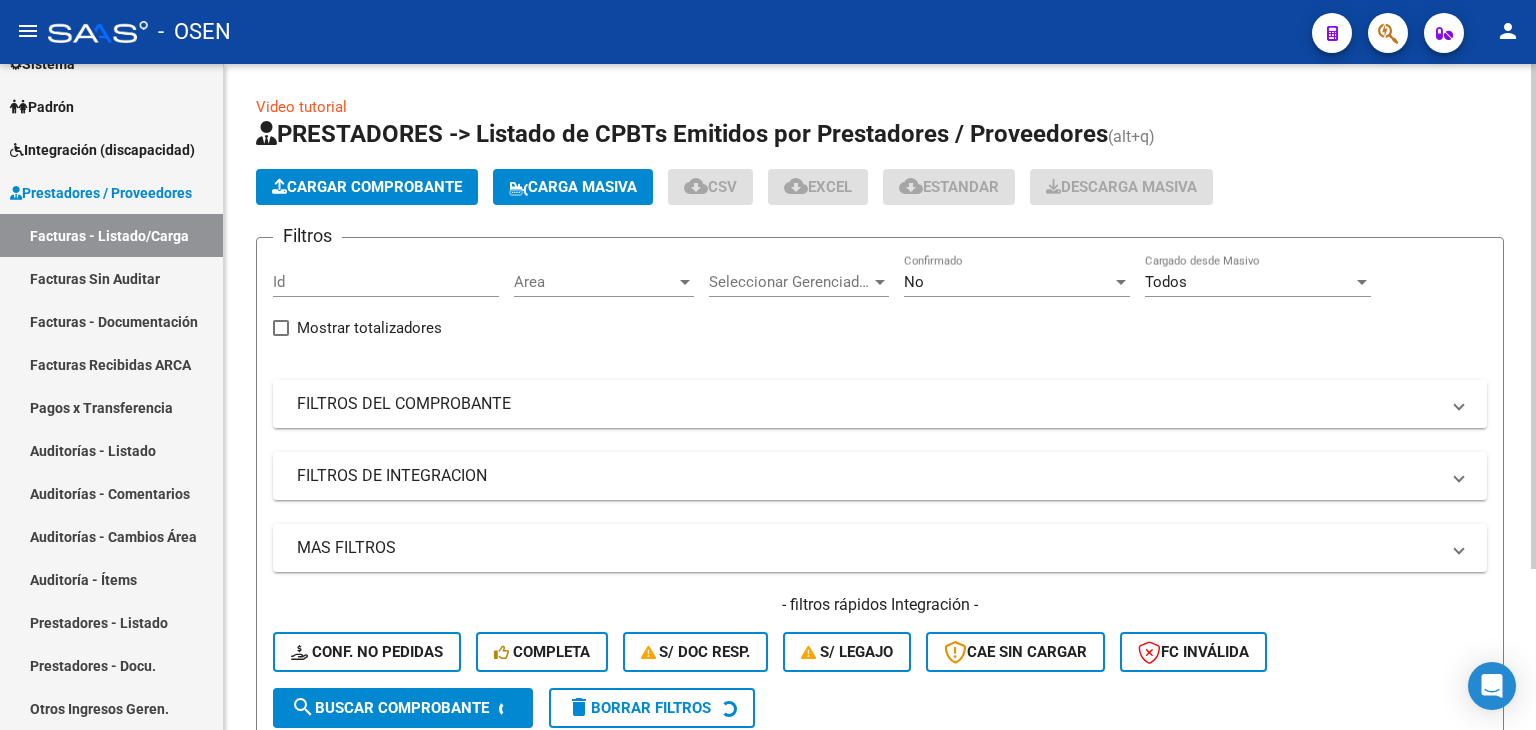 click on "FILTROS DEL COMPROBANTE" at bounding box center (868, 404) 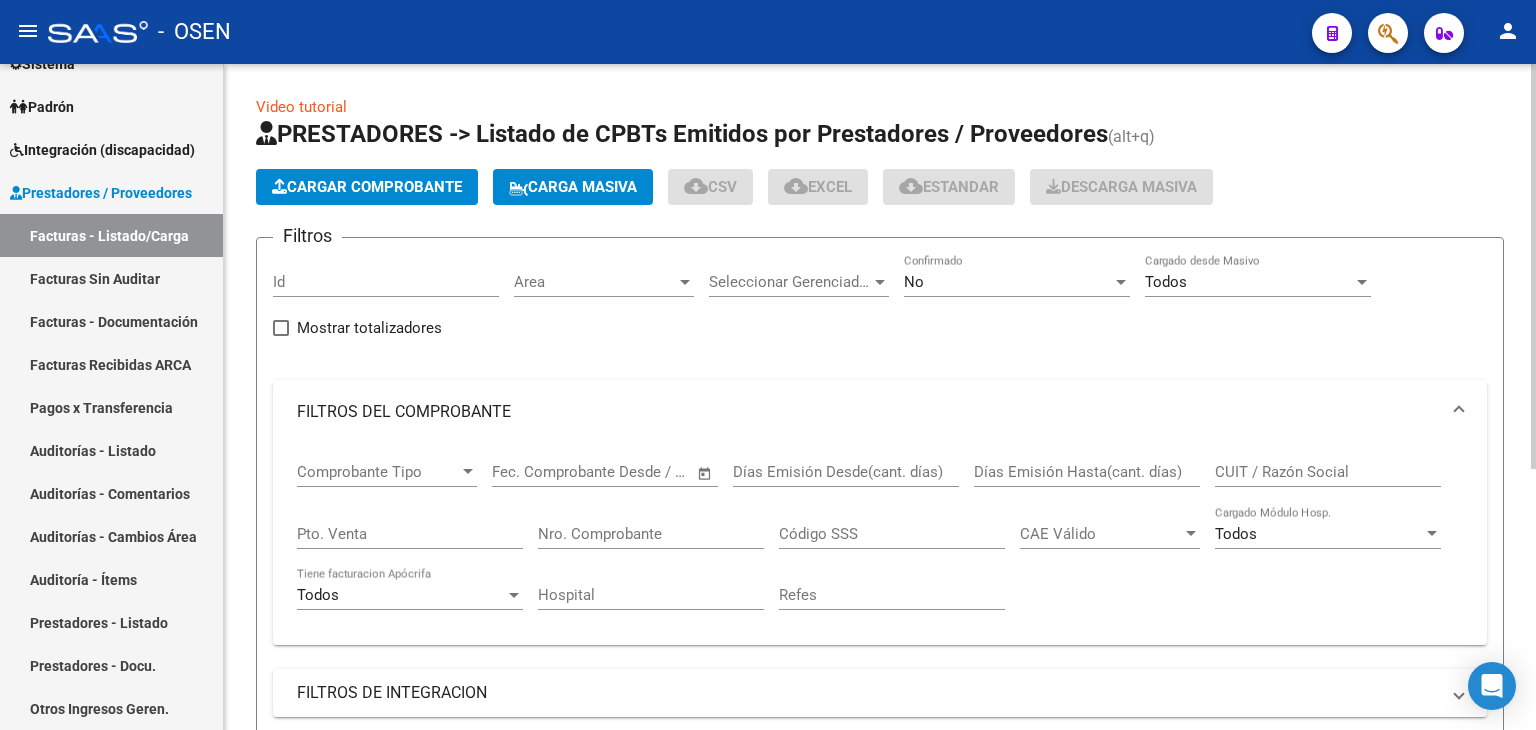 click on "Nro. Comprobante" at bounding box center [651, 534] 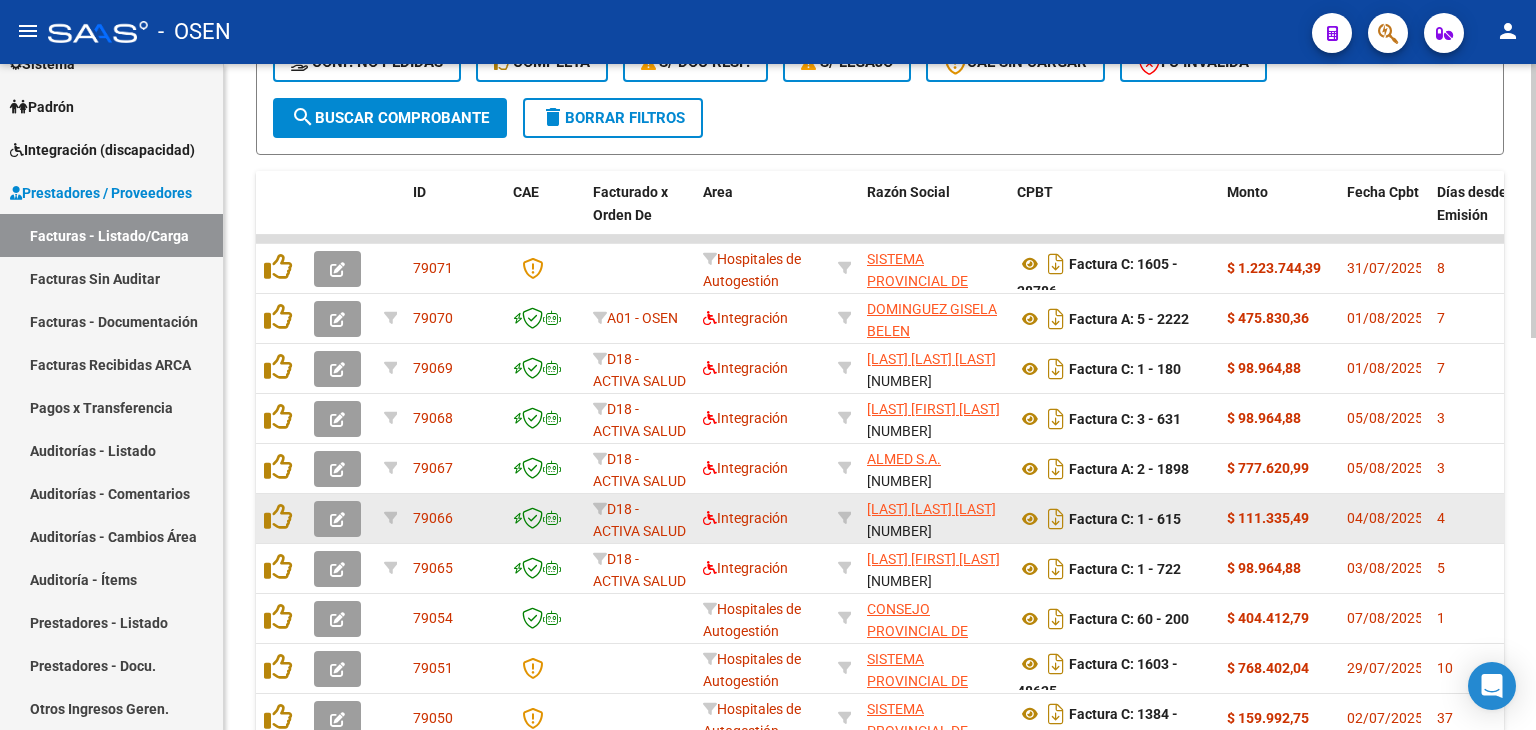 scroll, scrollTop: 0, scrollLeft: 0, axis: both 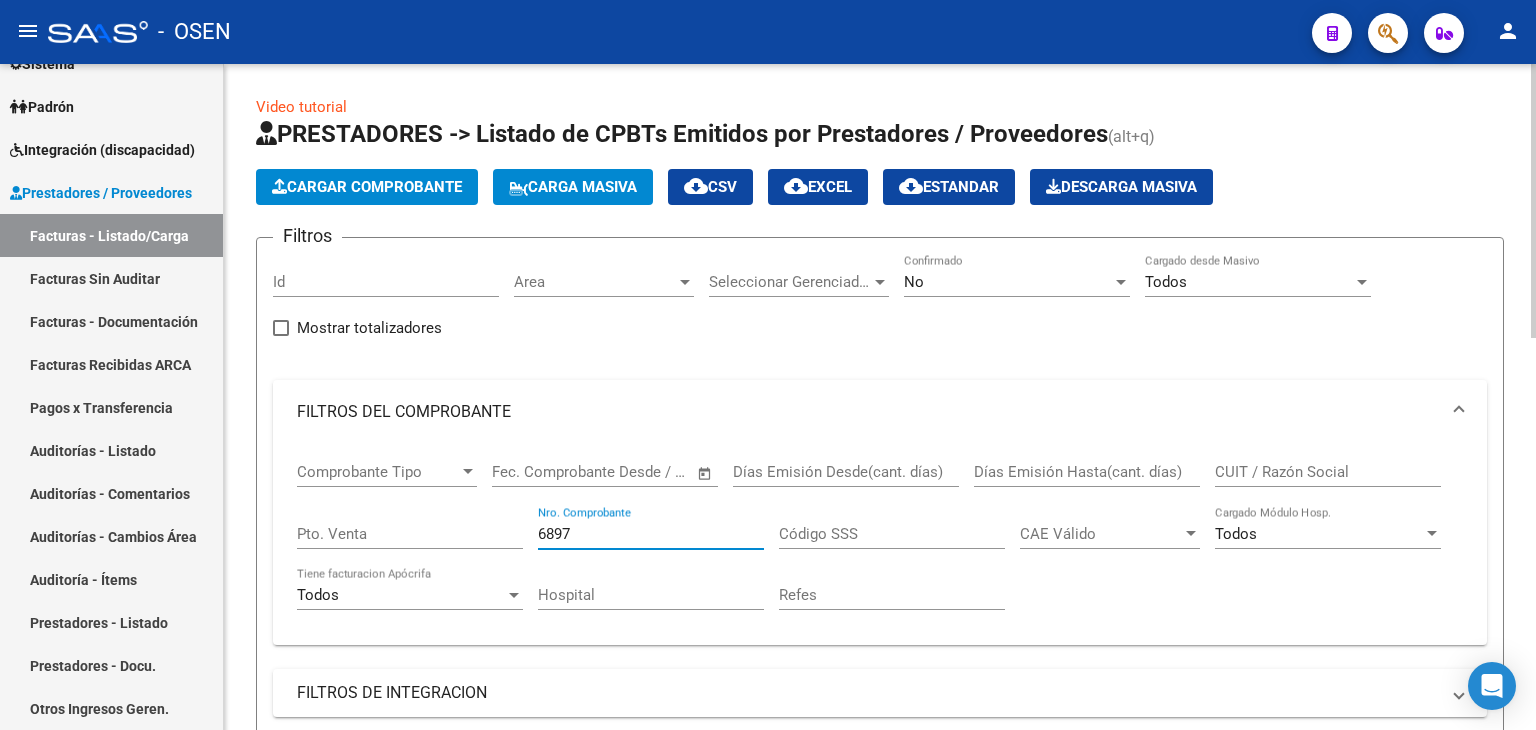 click on "No" at bounding box center [1008, 282] 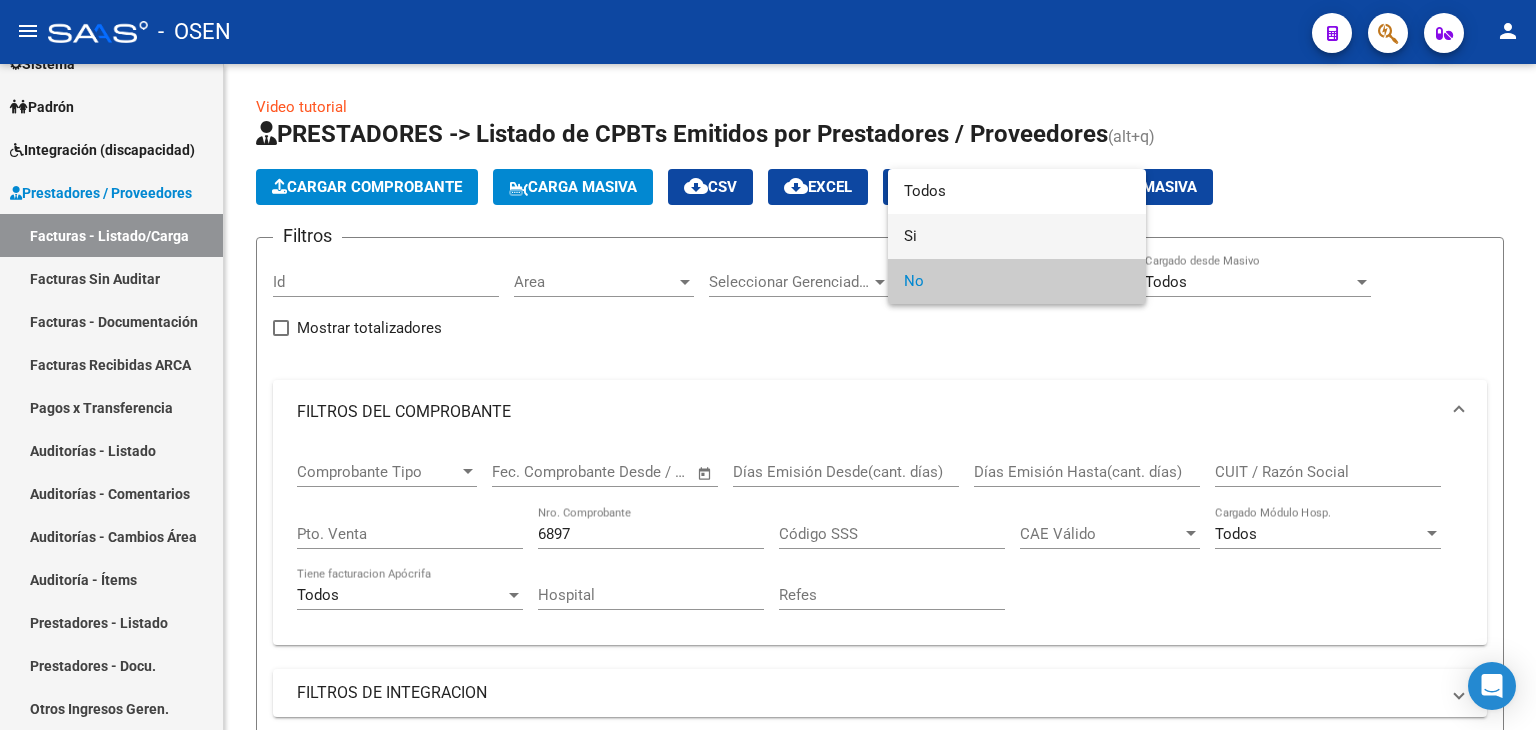 click on "Si" at bounding box center [1017, 236] 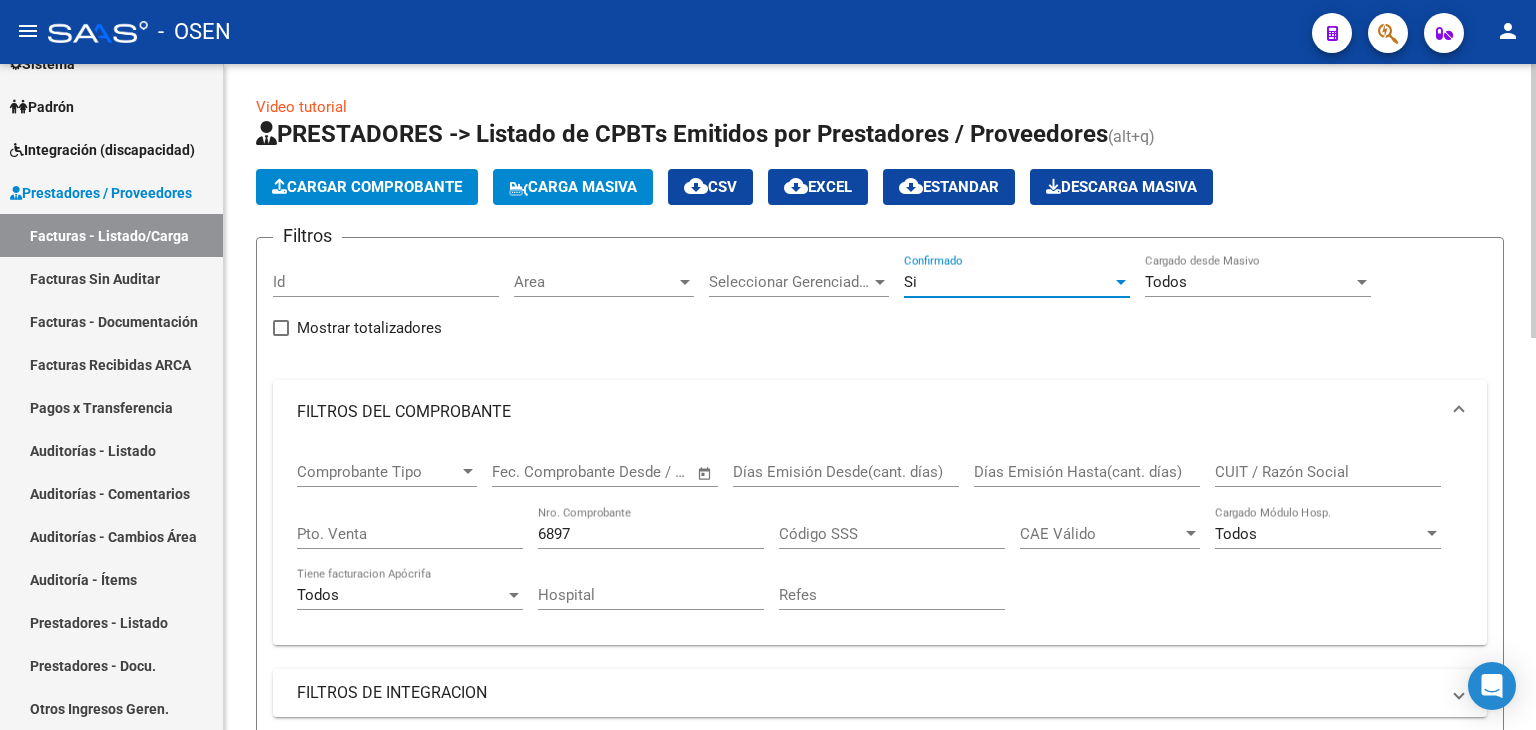 scroll, scrollTop: 333, scrollLeft: 0, axis: vertical 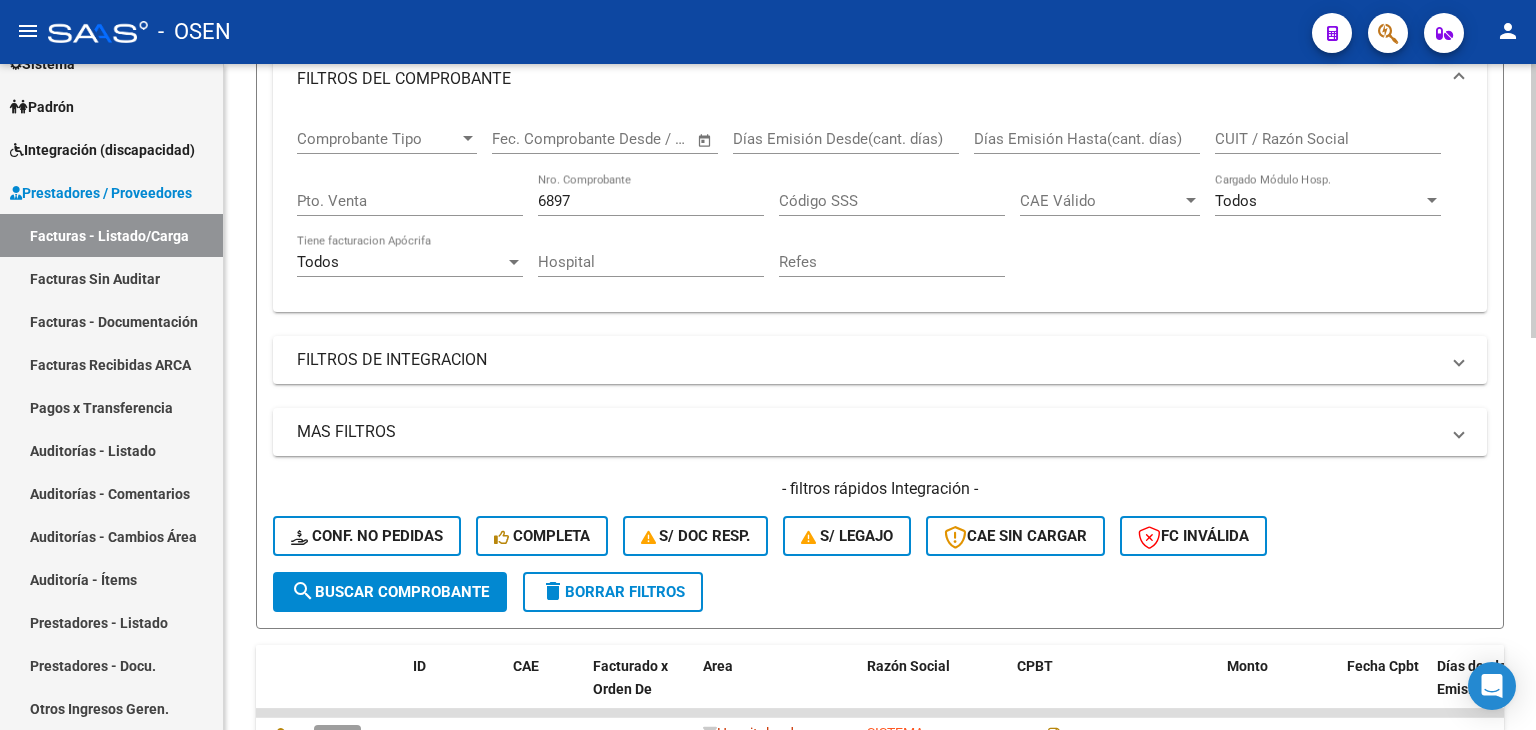 click on "search  Buscar Comprobante" 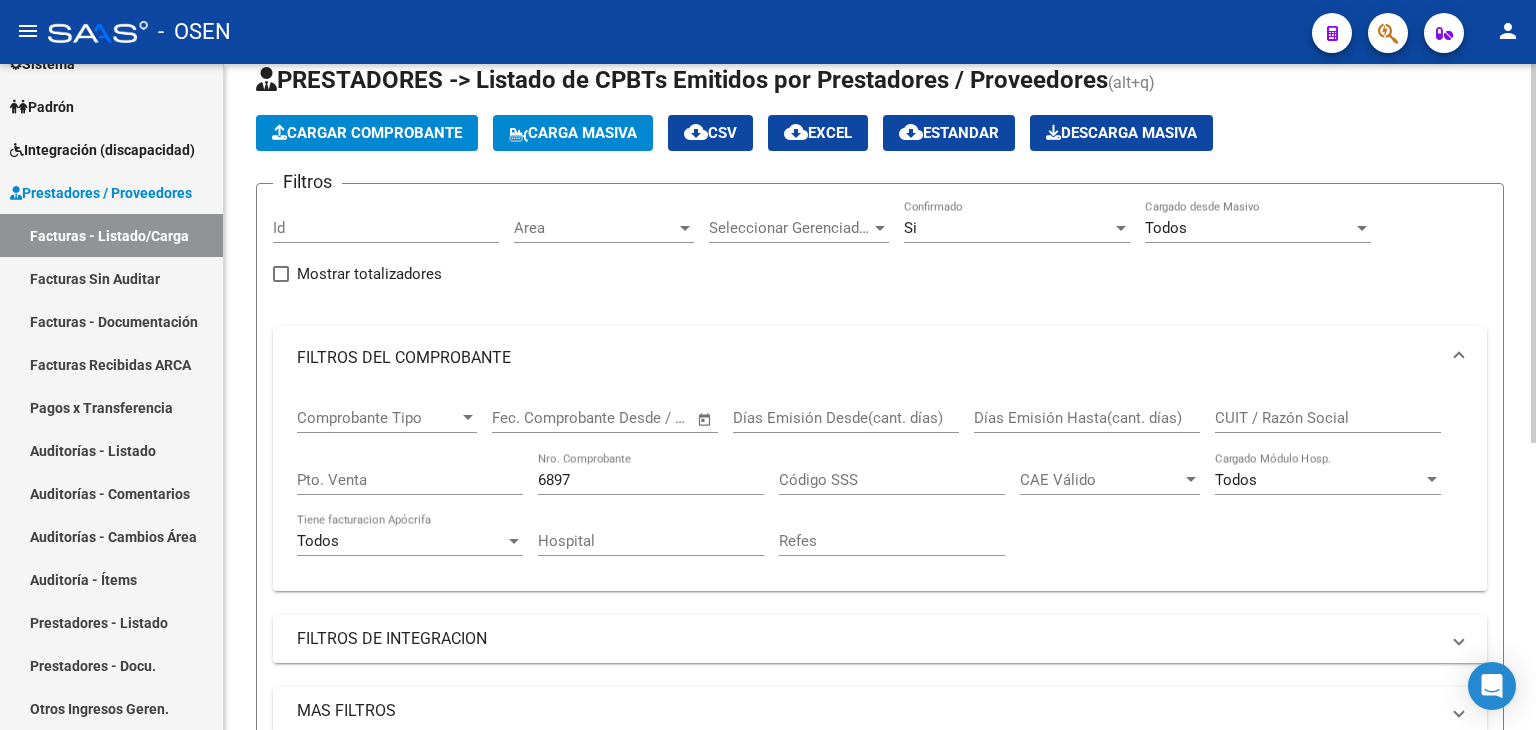 scroll, scrollTop: 0, scrollLeft: 0, axis: both 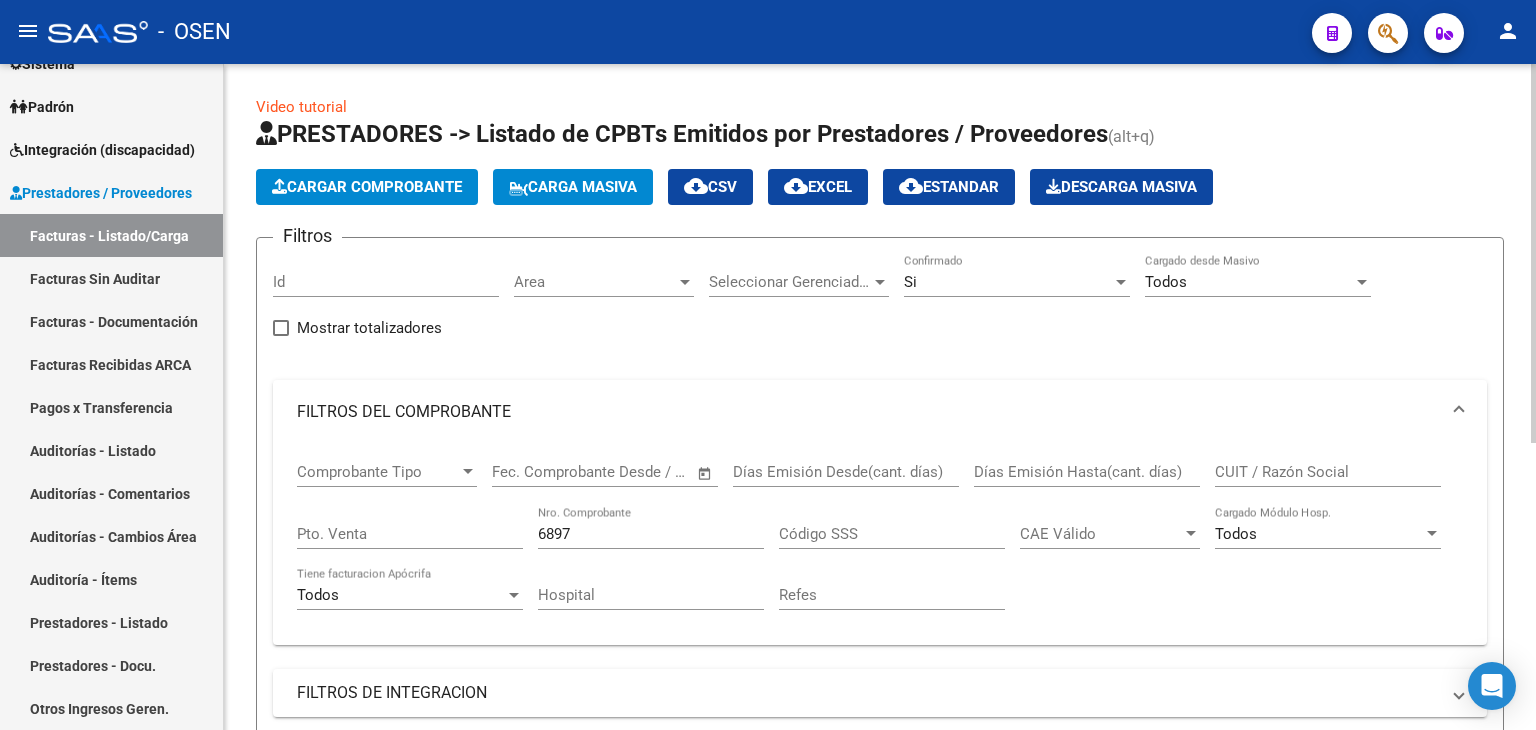 click on "cloud_download  CSV" 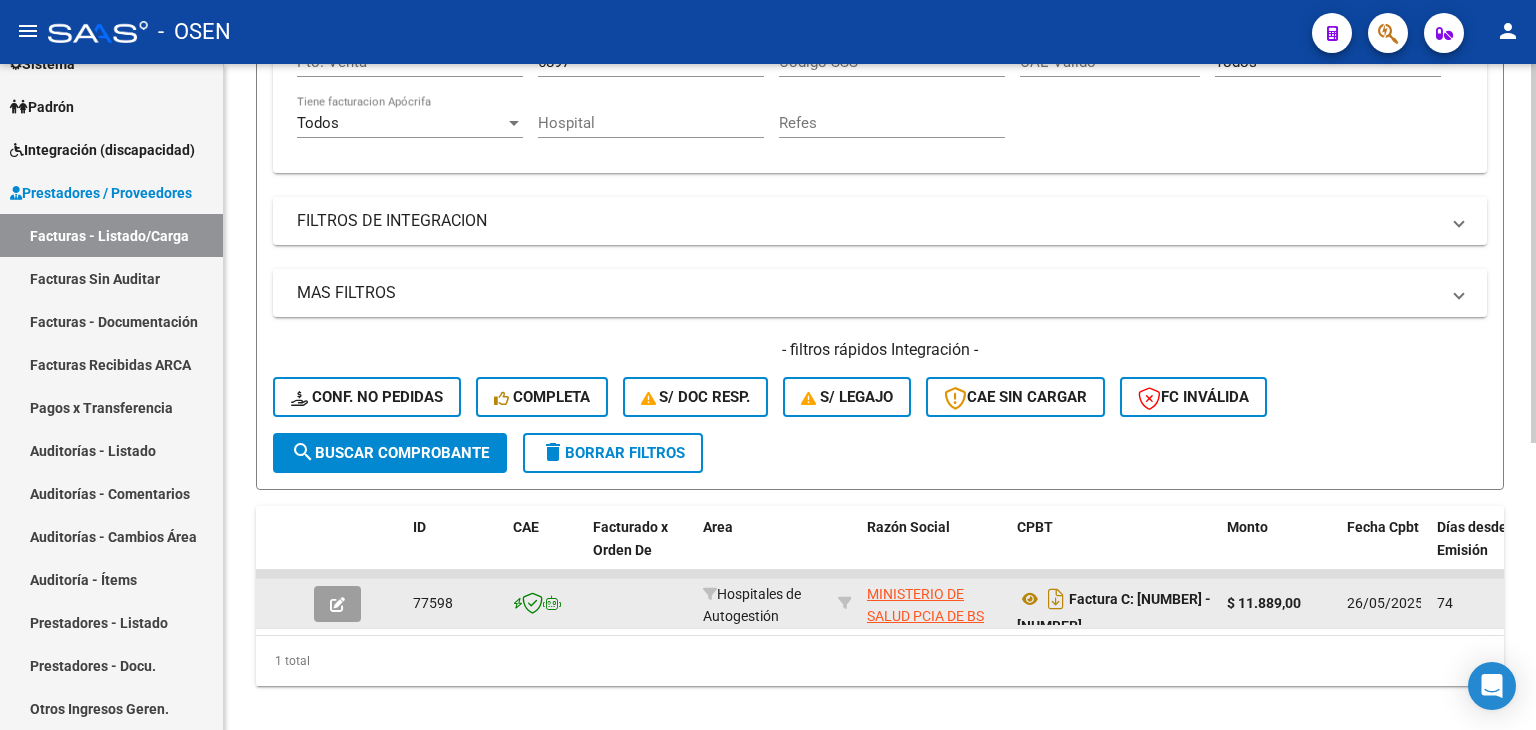 scroll, scrollTop: 504, scrollLeft: 0, axis: vertical 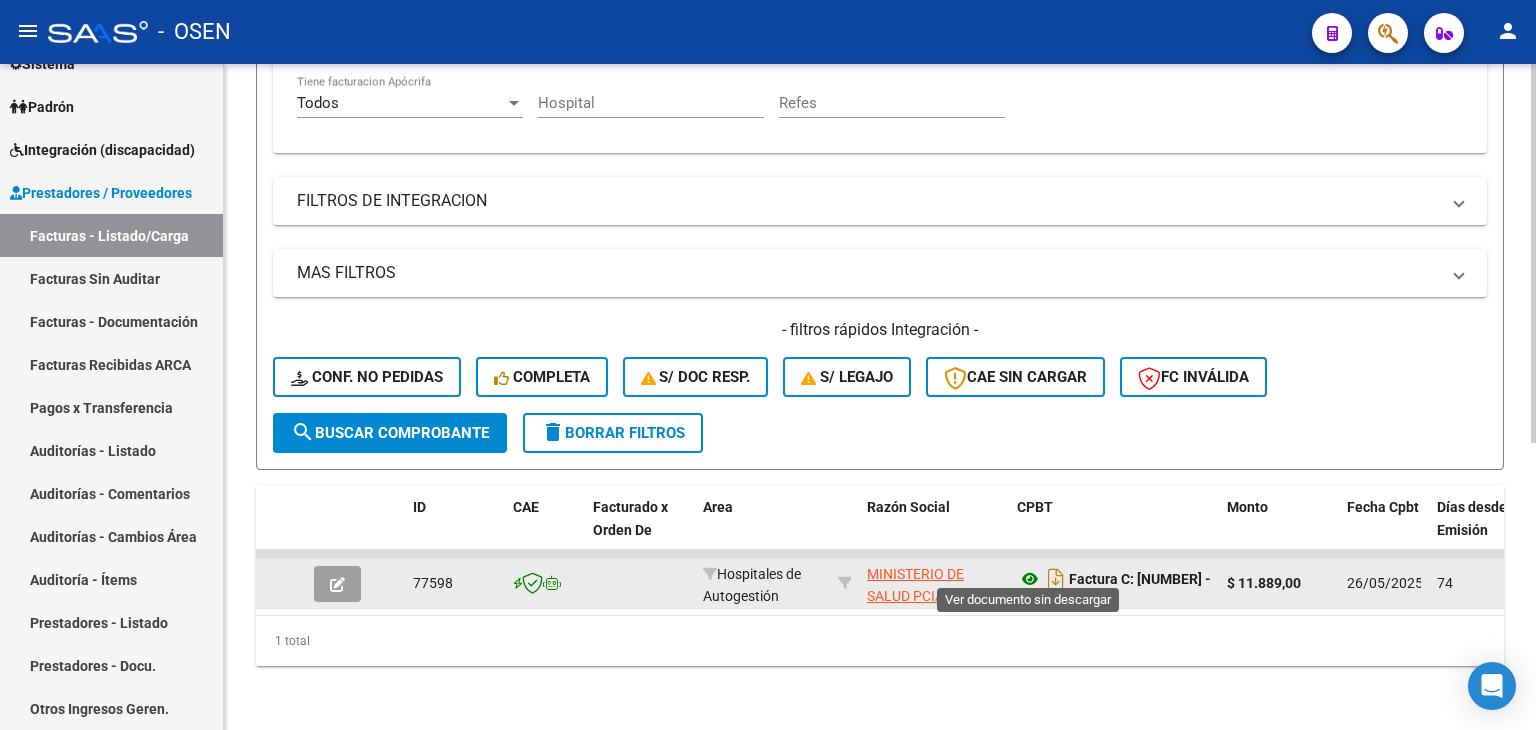 click 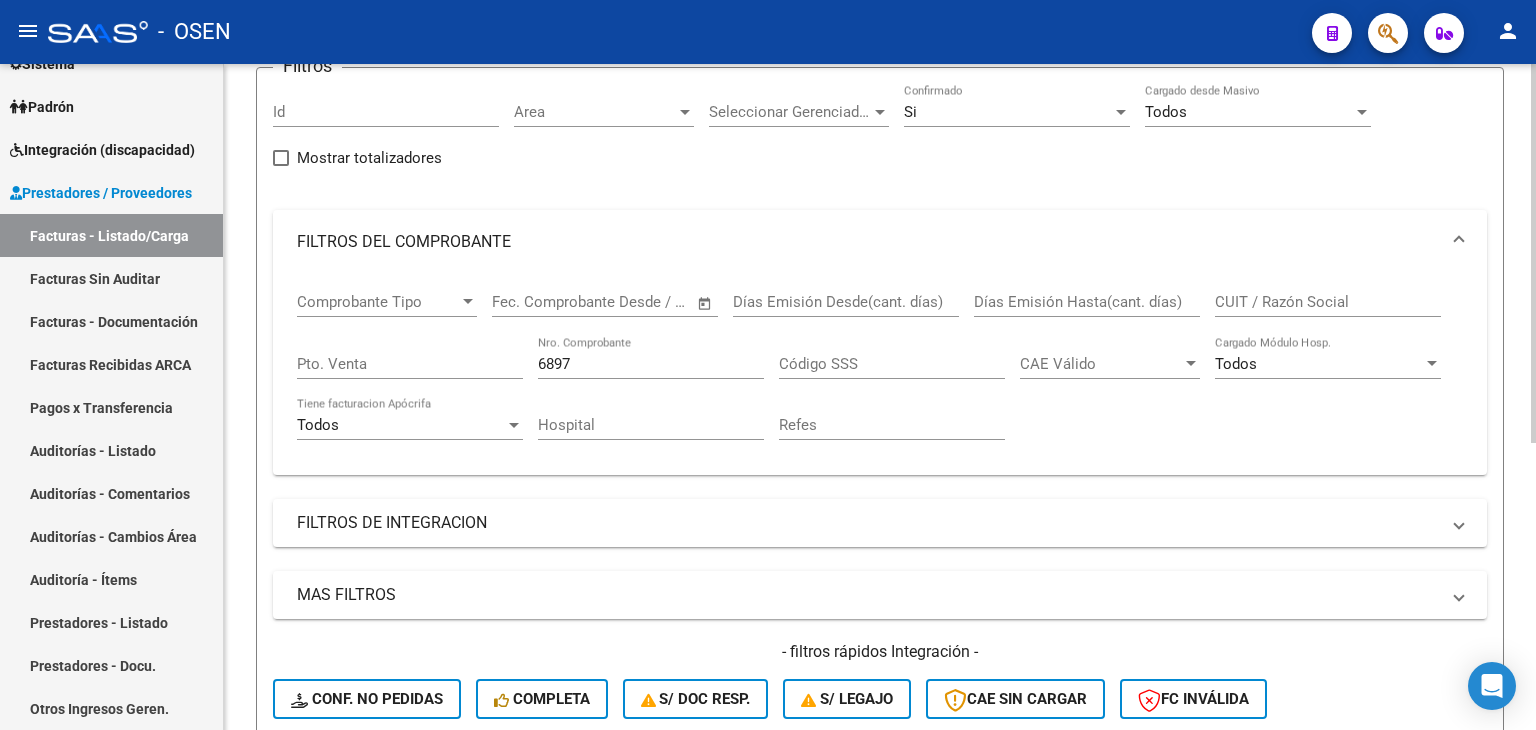 scroll, scrollTop: 0, scrollLeft: 0, axis: both 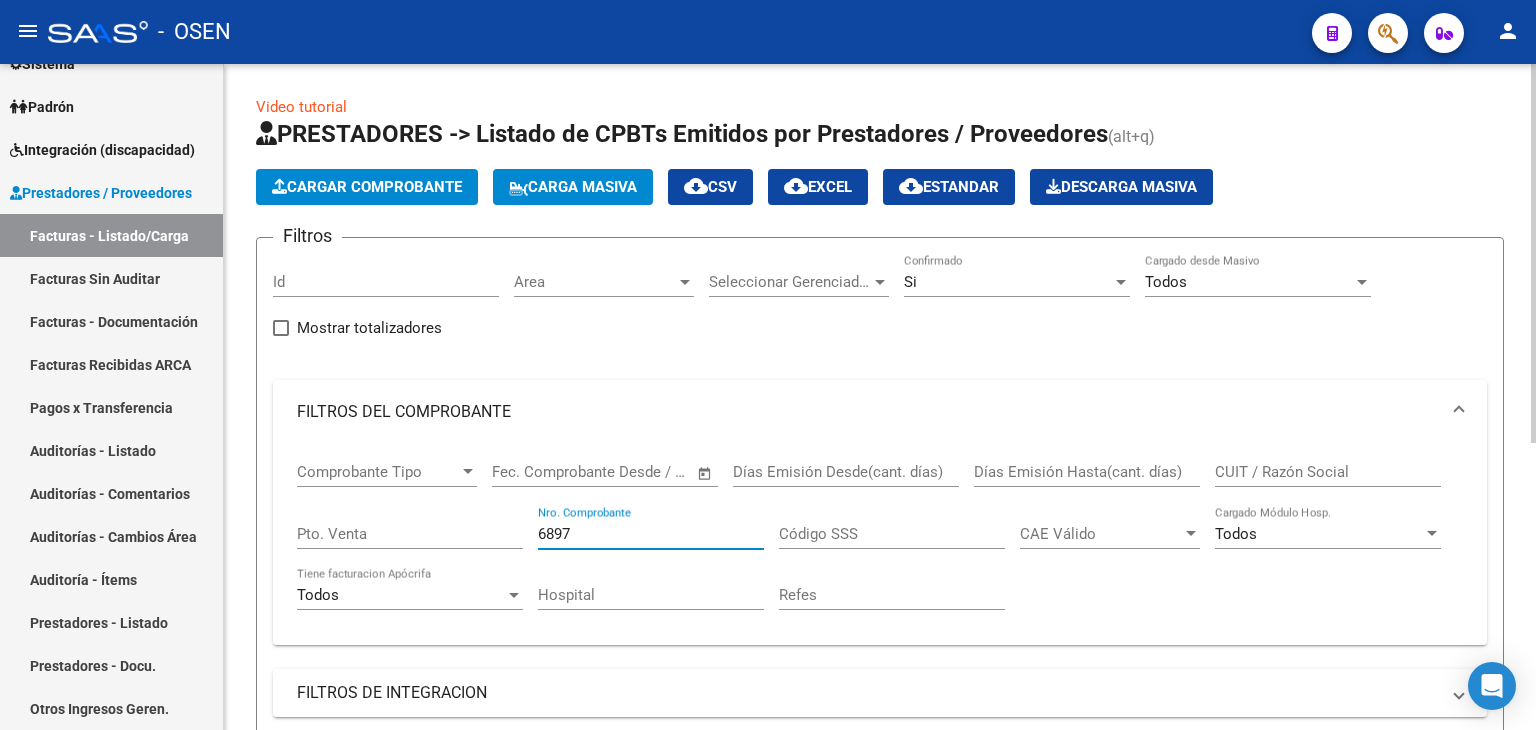 drag, startPoint x: 602, startPoint y: 528, endPoint x: 382, endPoint y: 493, distance: 222.7667 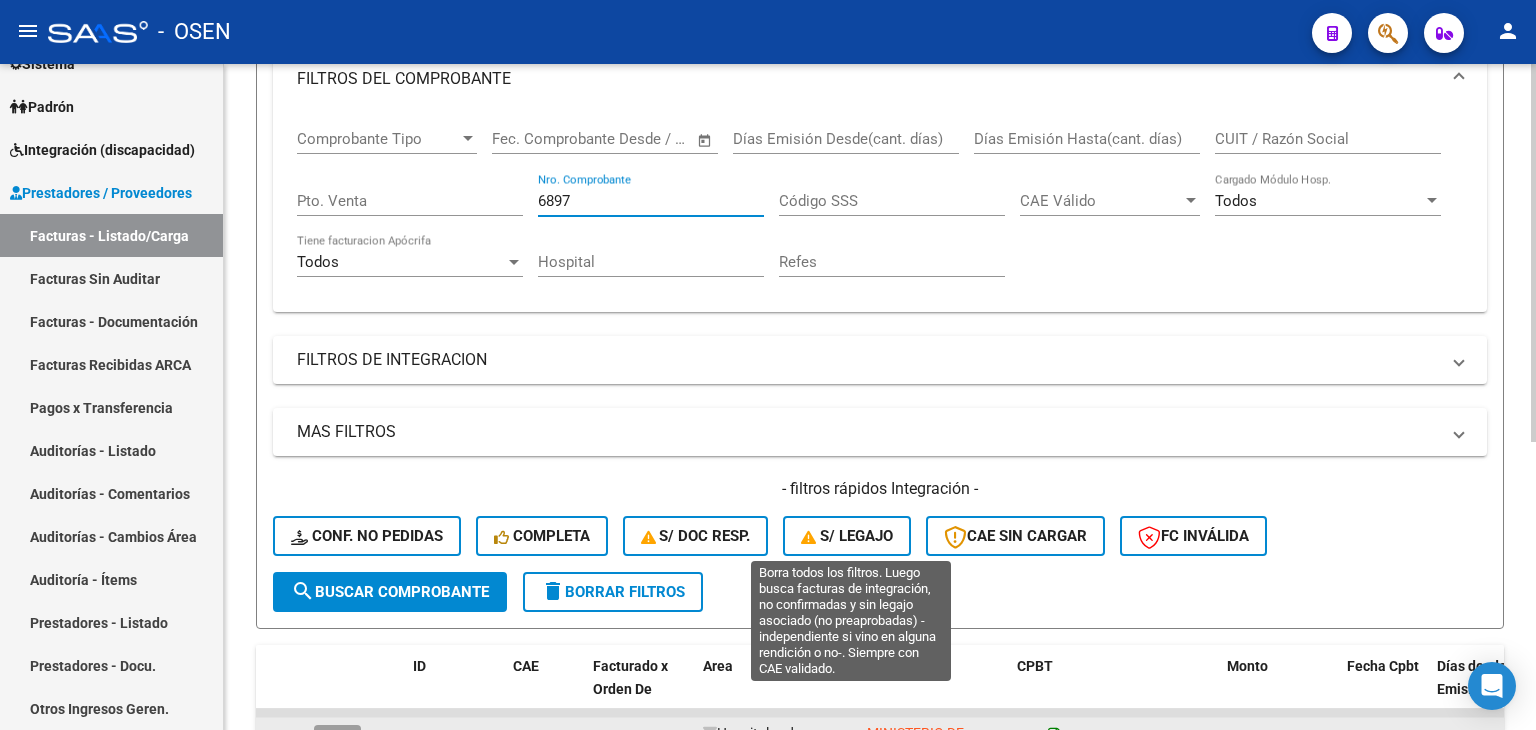 scroll, scrollTop: 508, scrollLeft: 0, axis: vertical 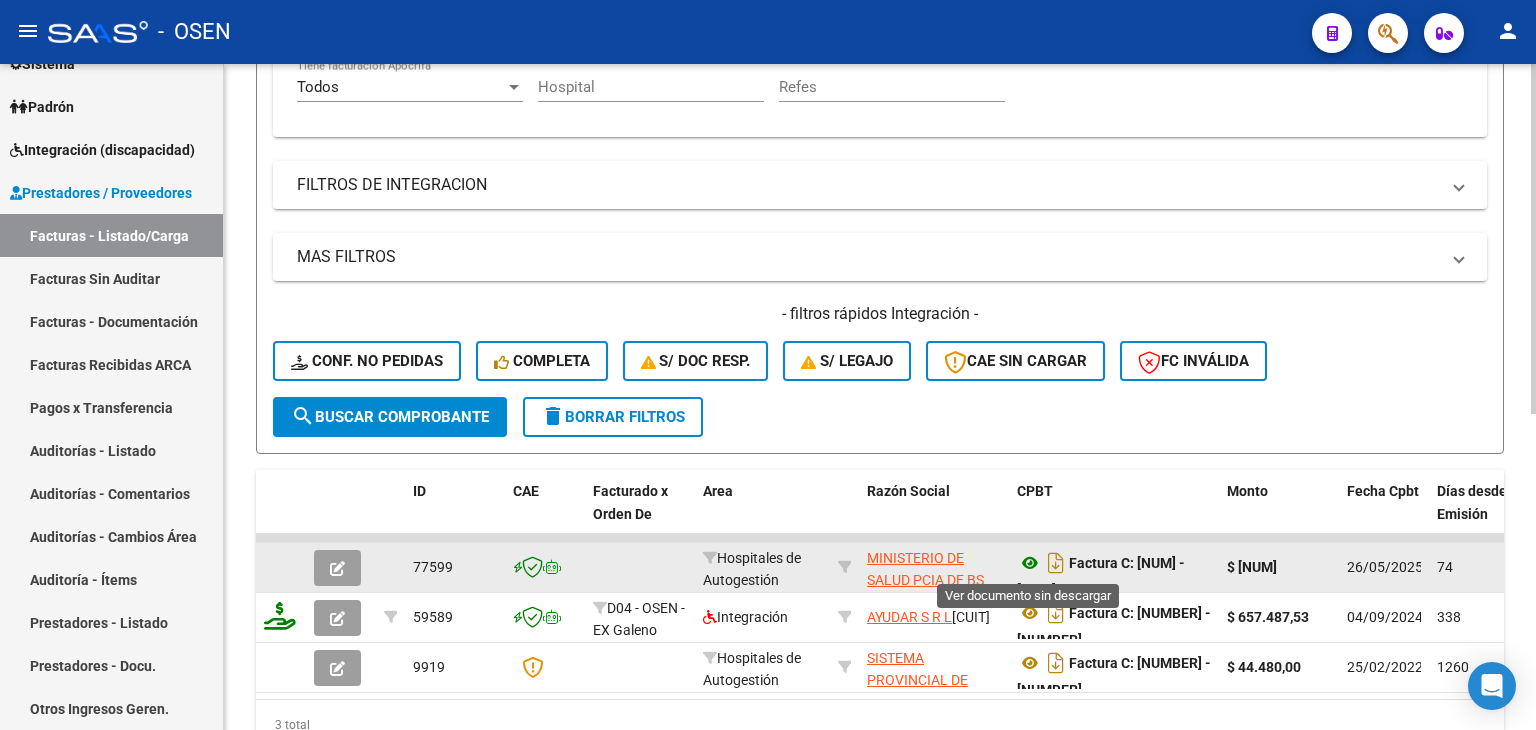 type on "6895" 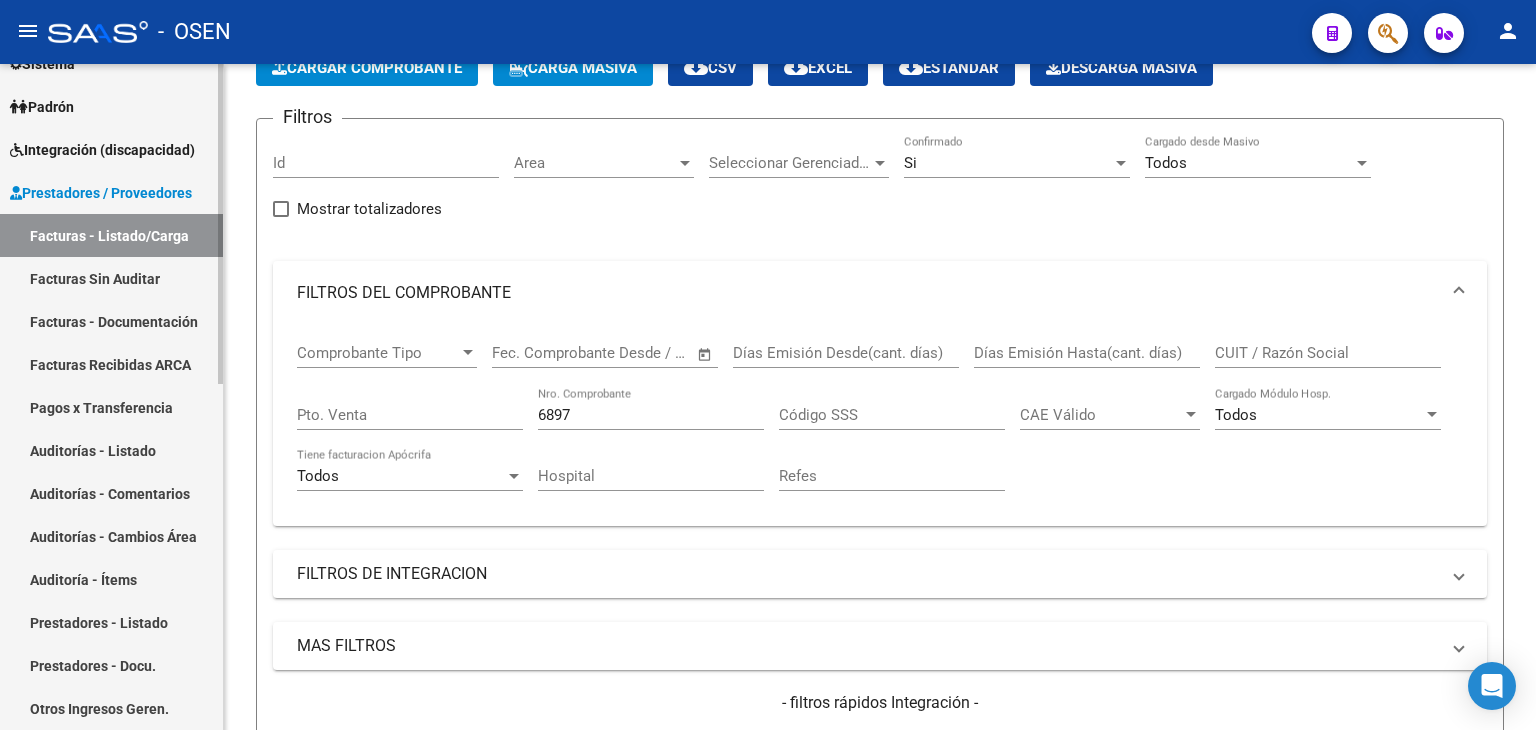 scroll, scrollTop: 0, scrollLeft: 0, axis: both 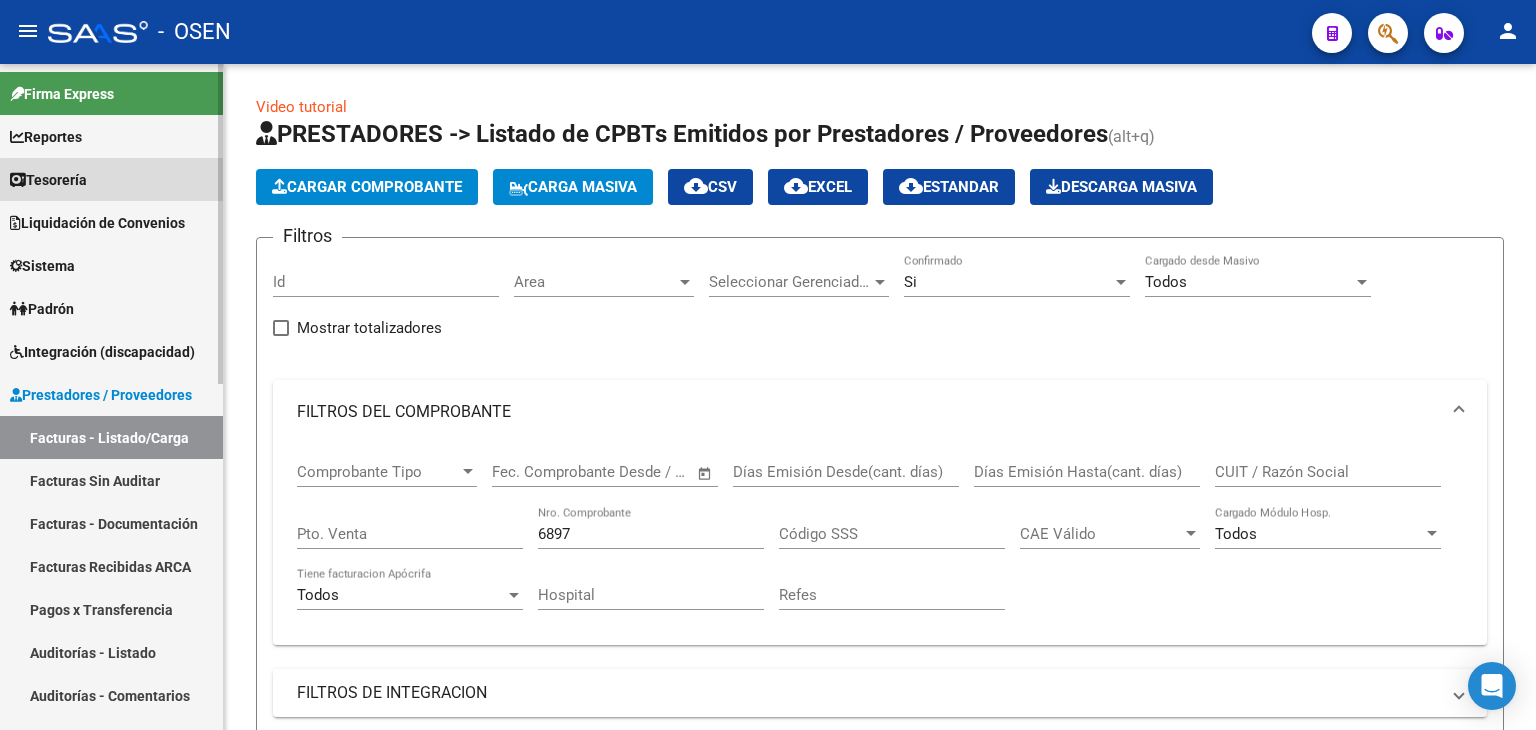 click on "Tesorería" at bounding box center [111, 179] 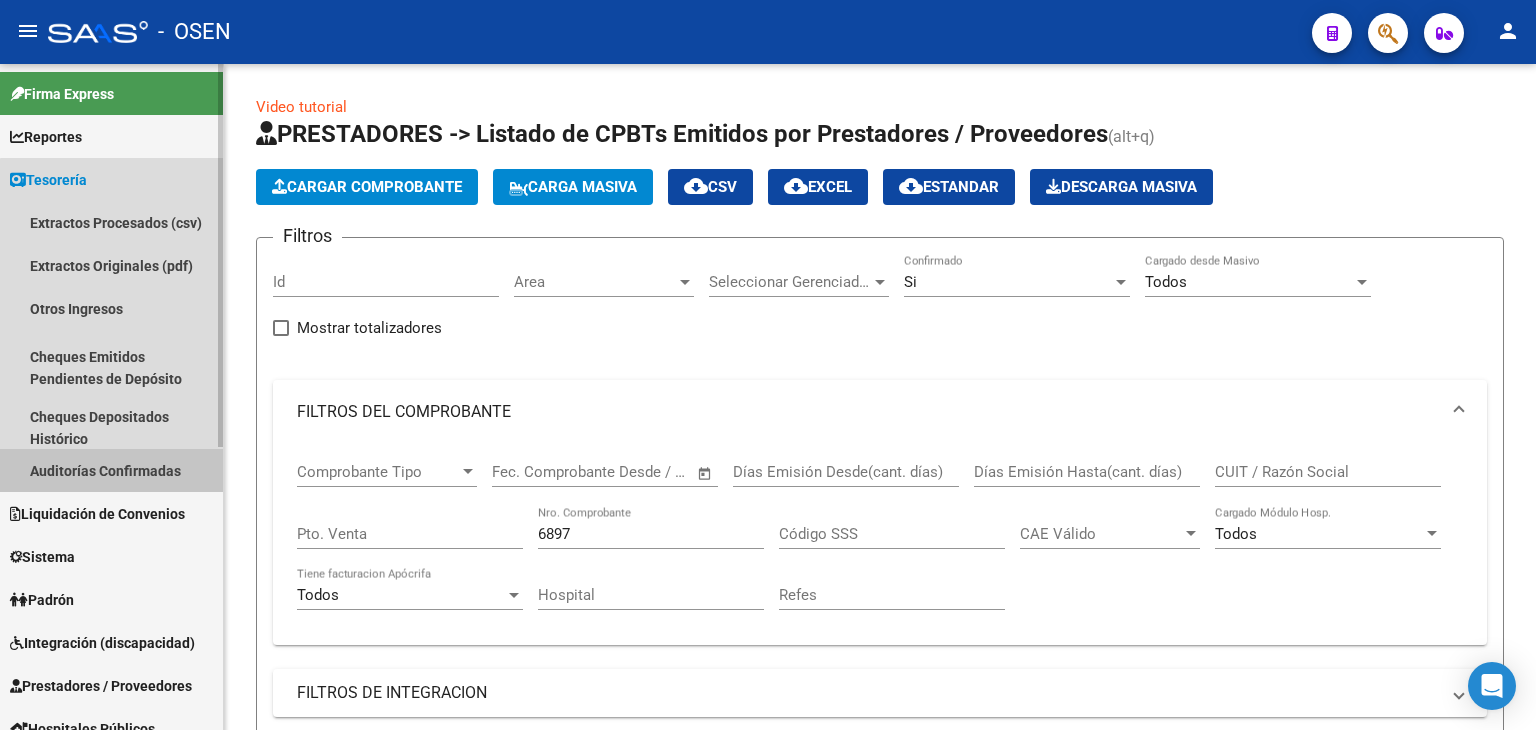 click on "Auditorías Confirmadas" at bounding box center [111, 470] 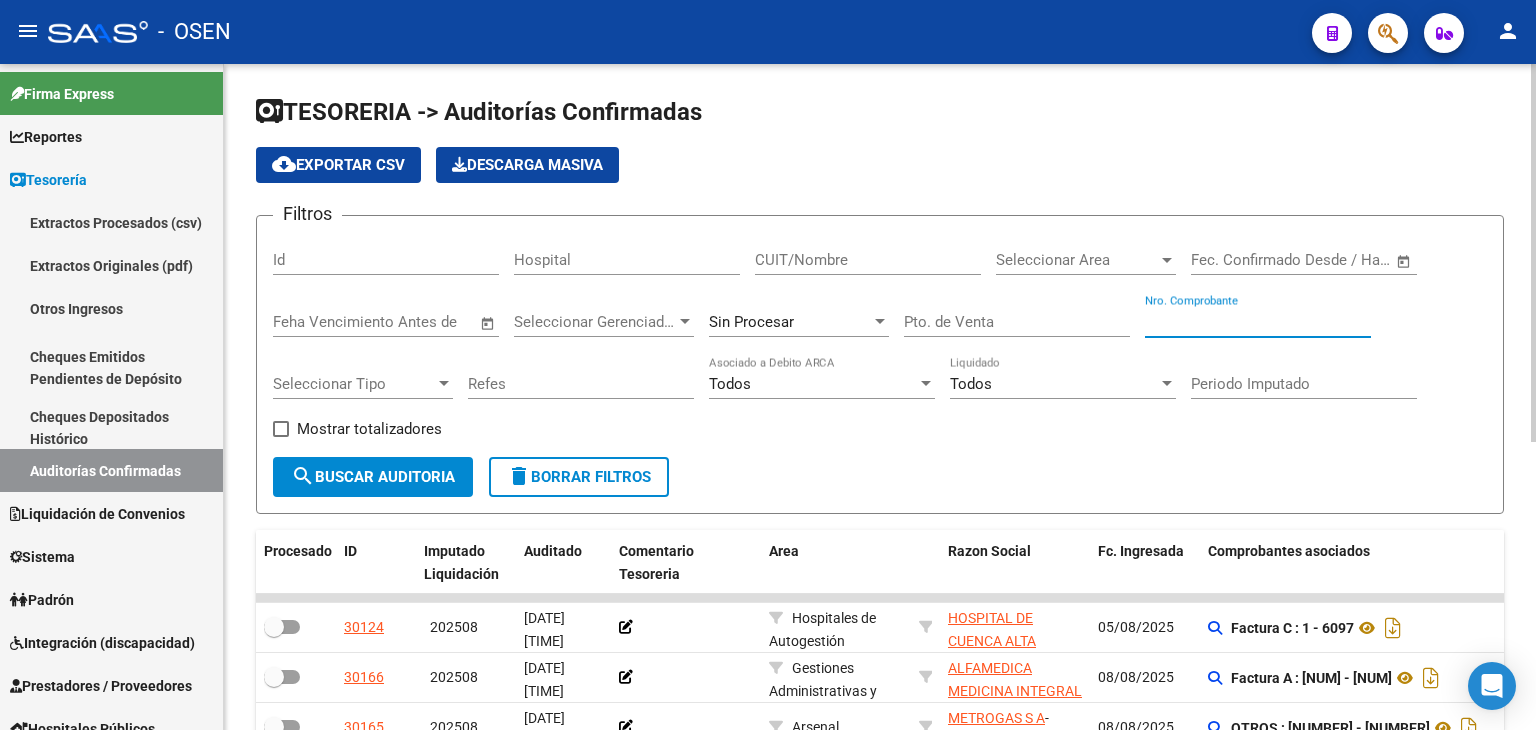 click on "Nro. Comprobante" at bounding box center (1258, 322) 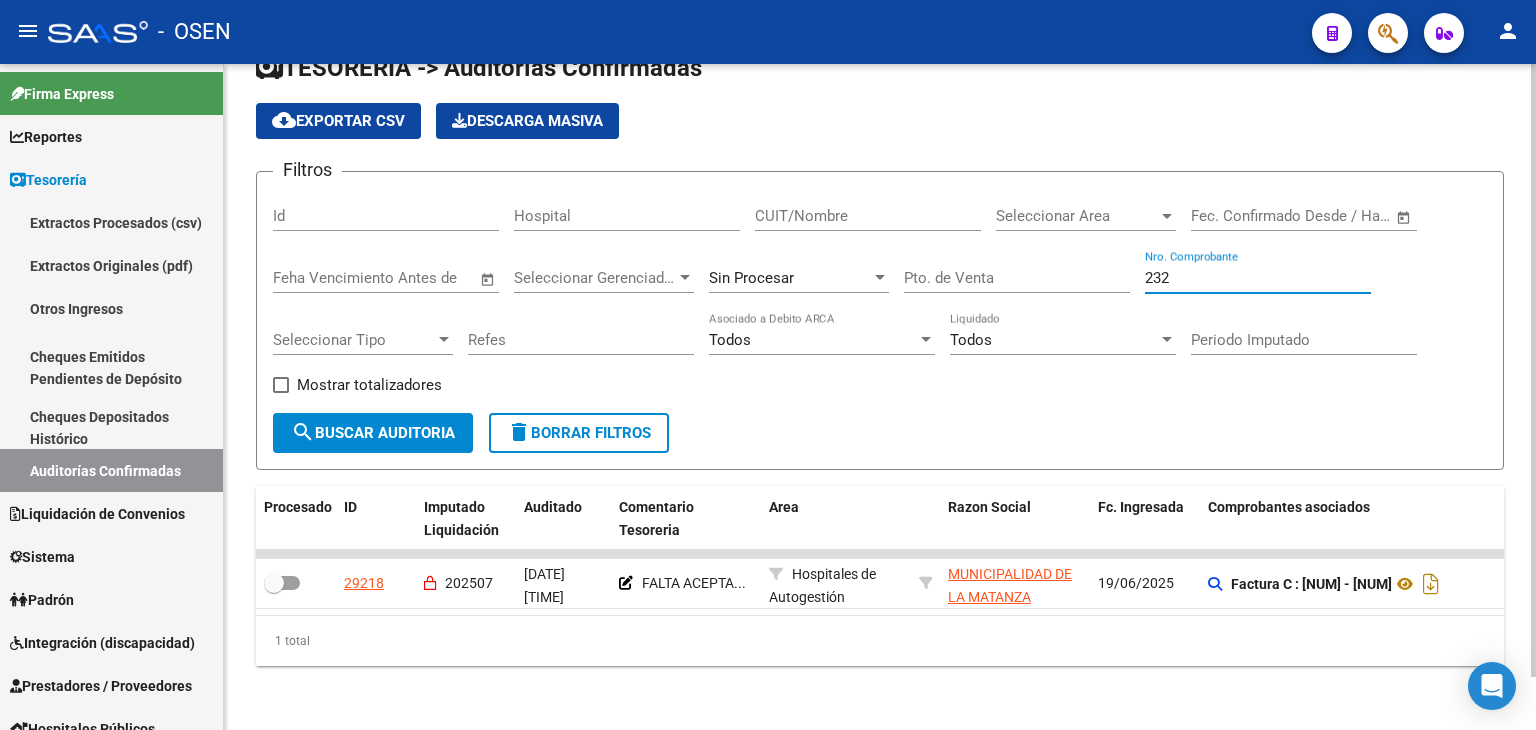 scroll, scrollTop: 56, scrollLeft: 0, axis: vertical 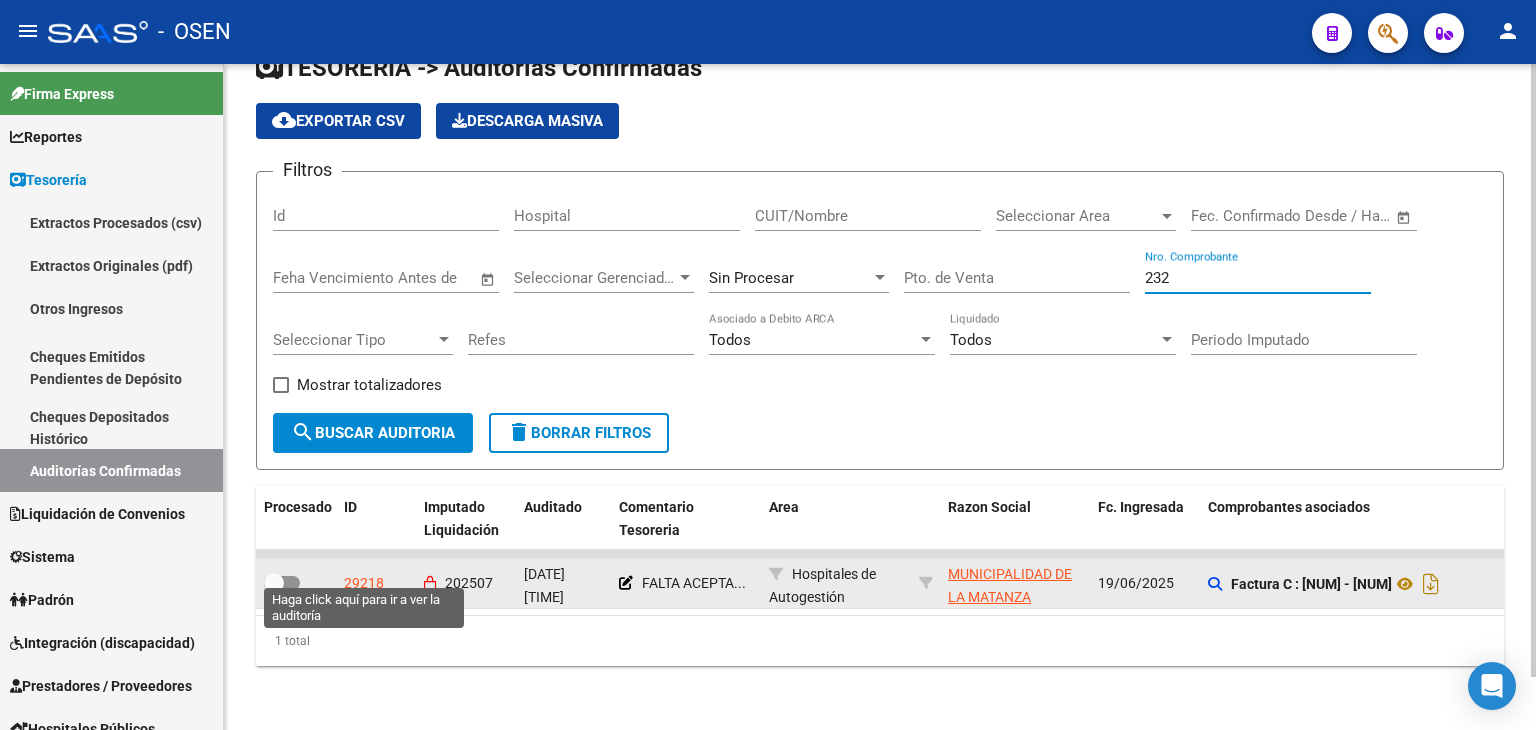 type on "232" 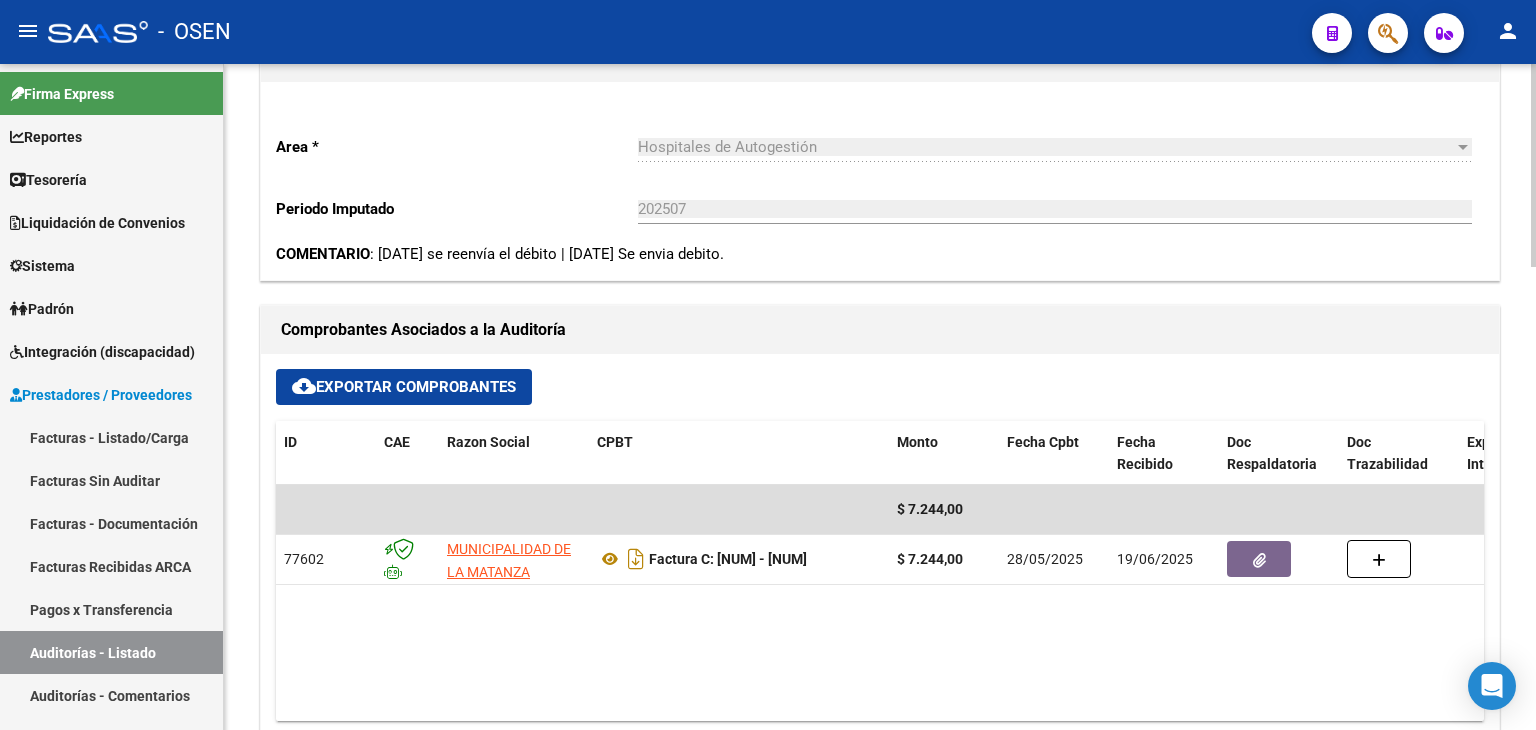 scroll, scrollTop: 666, scrollLeft: 0, axis: vertical 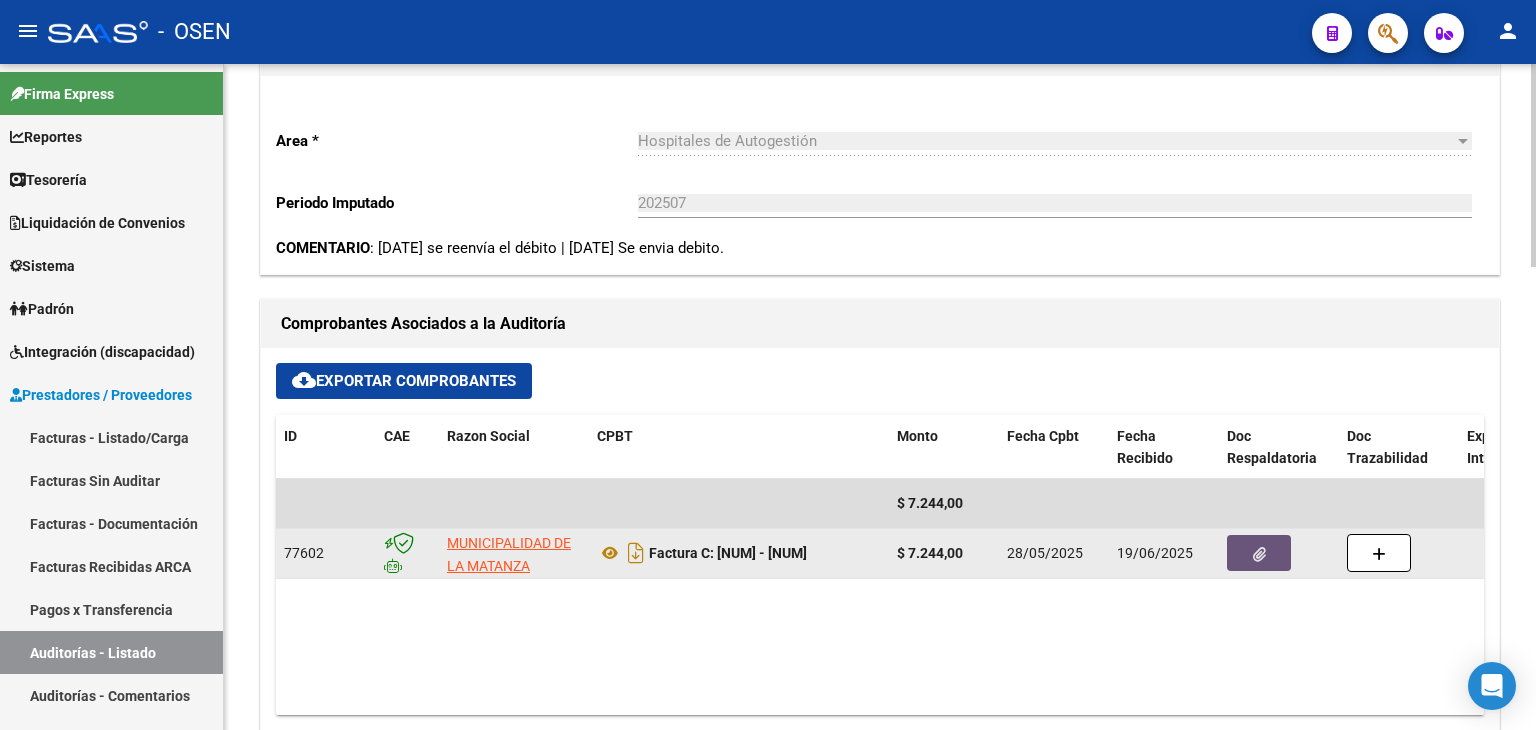 click 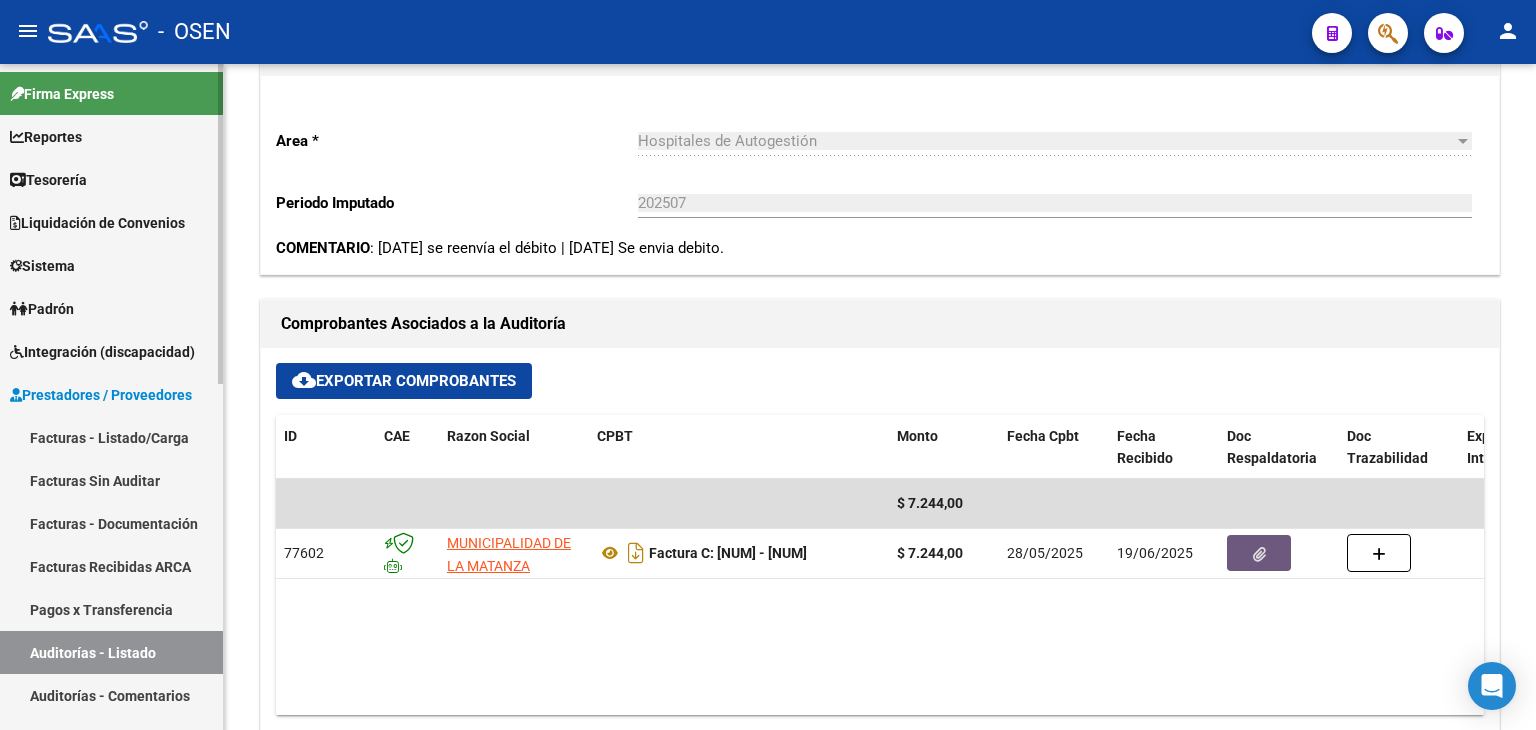 click on "Tesorería" at bounding box center (111, 179) 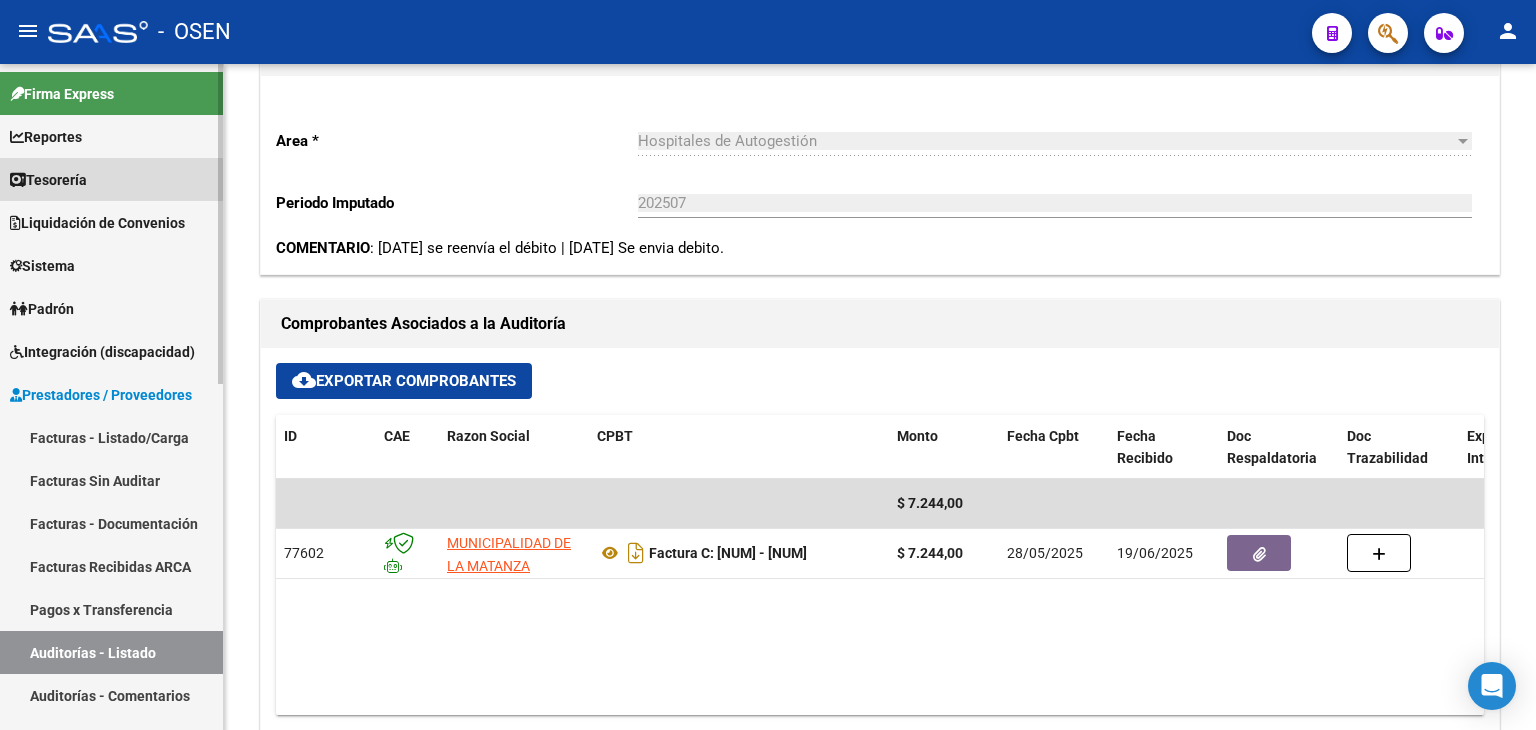 click on "Tesorería" at bounding box center (111, 179) 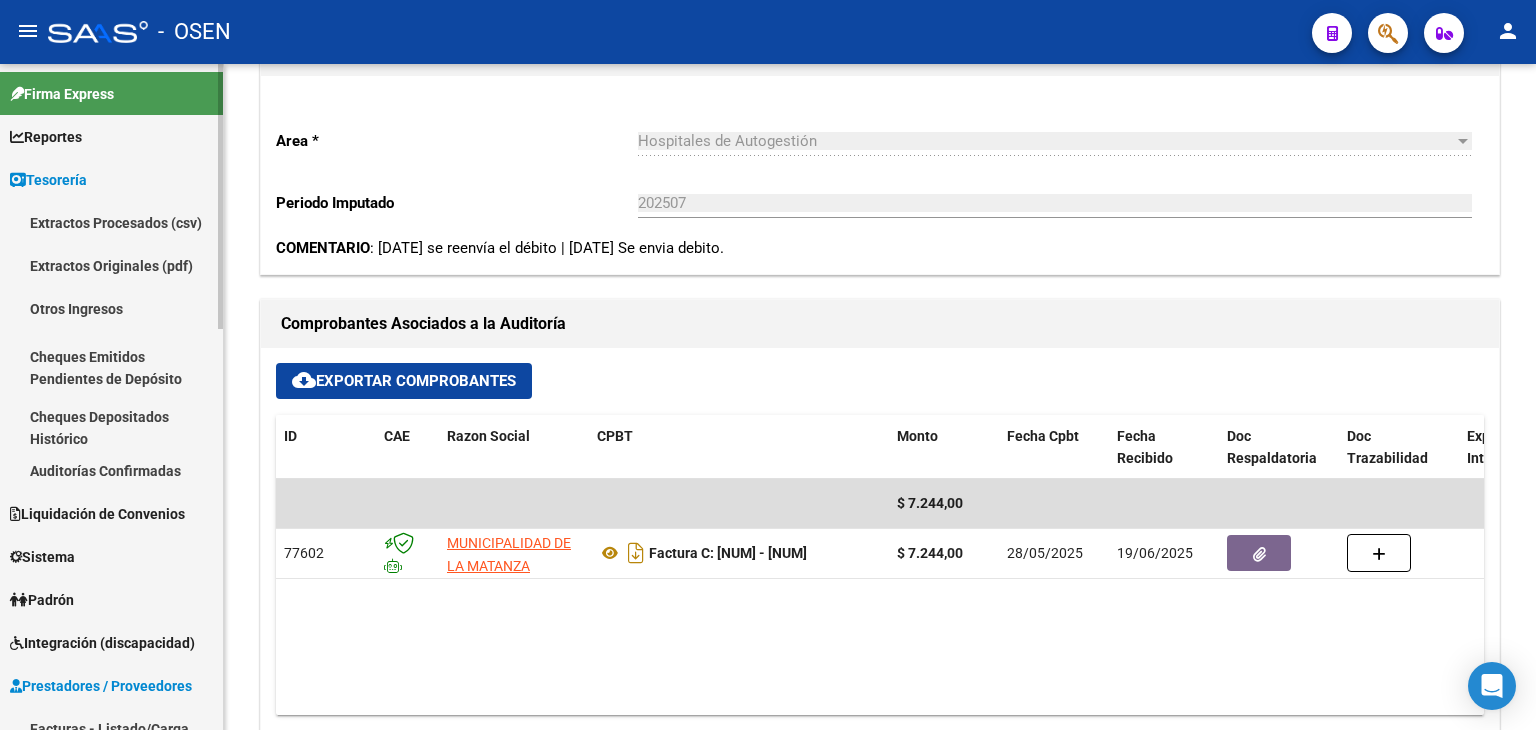 click on "Auditorías Confirmadas" at bounding box center [111, 470] 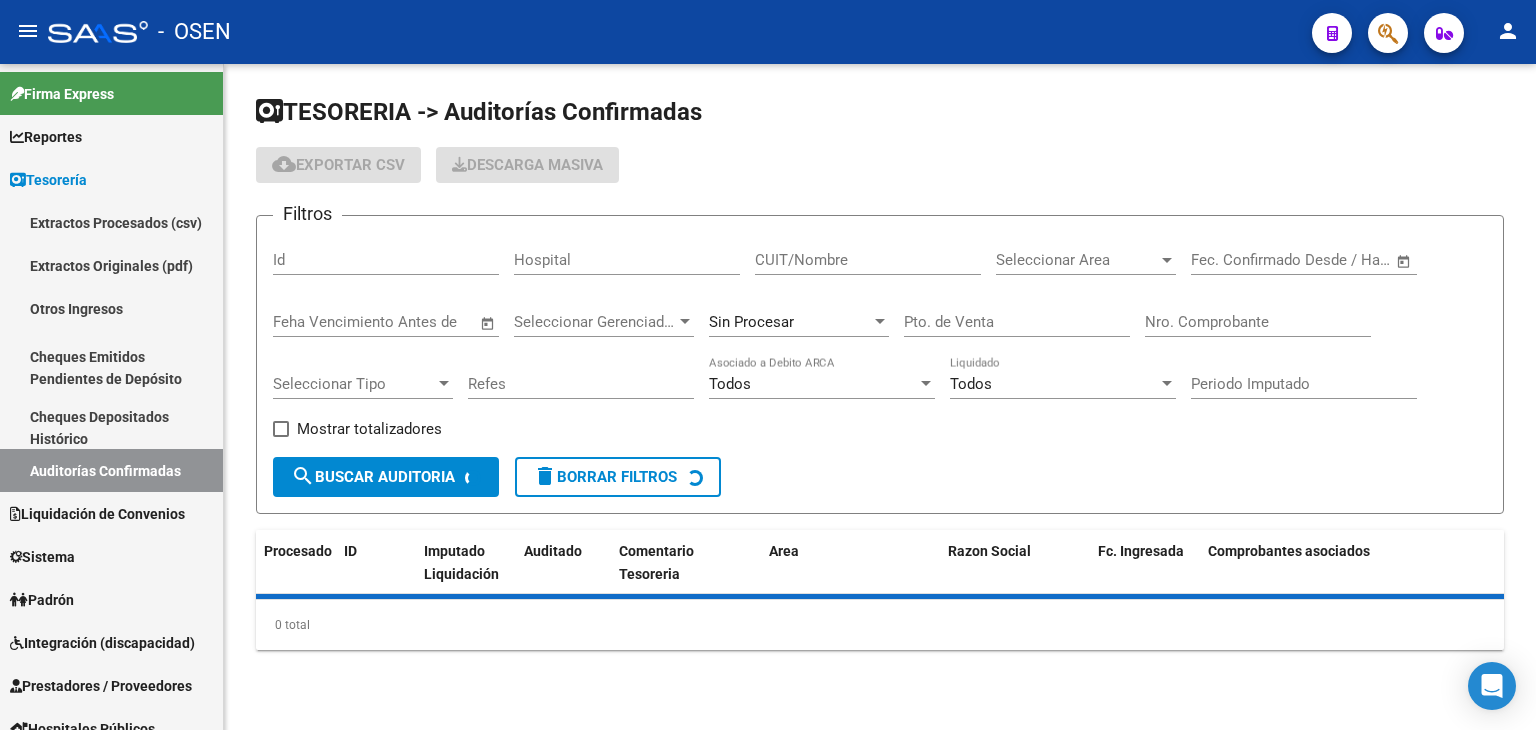 scroll, scrollTop: 0, scrollLeft: 0, axis: both 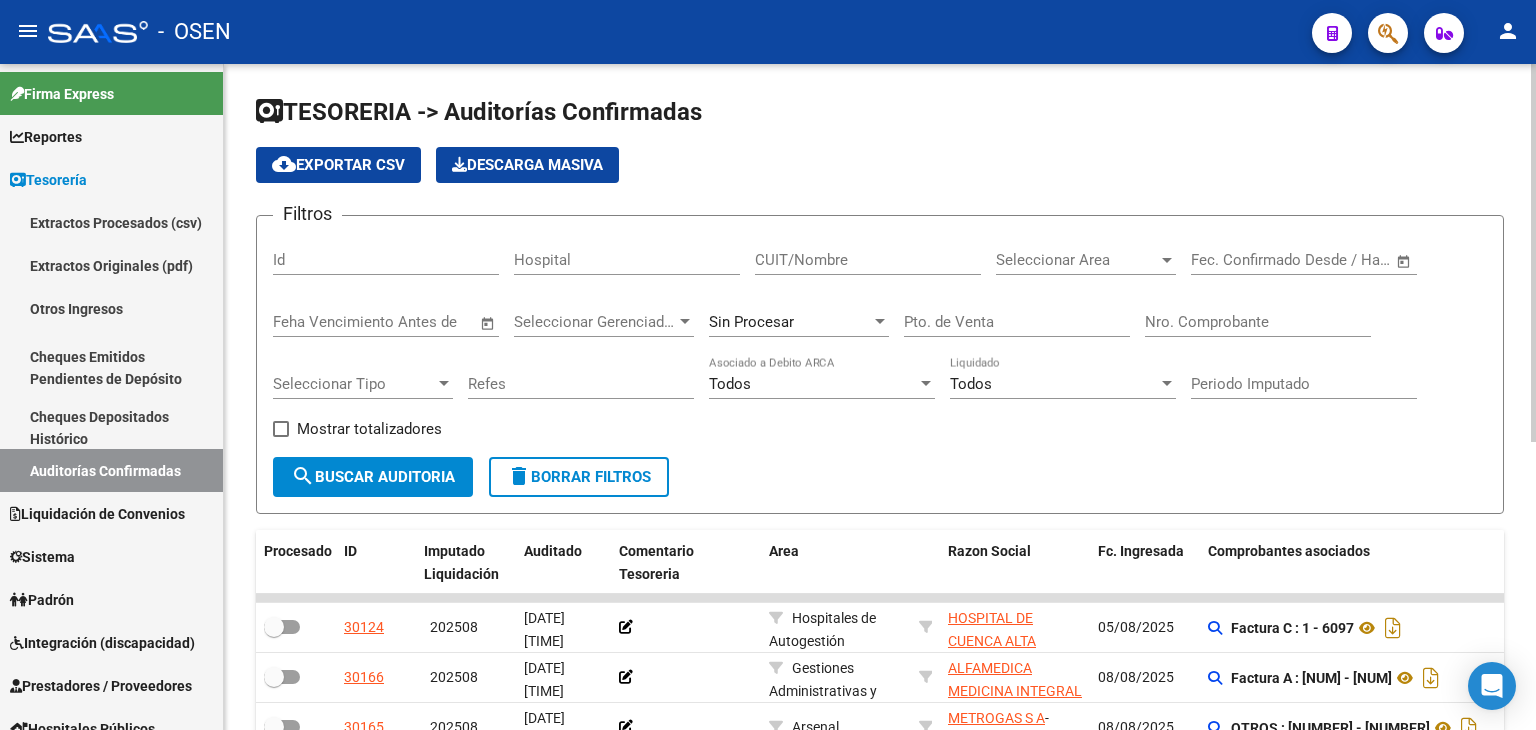 click on "Nro. Comprobante" at bounding box center [1258, 322] 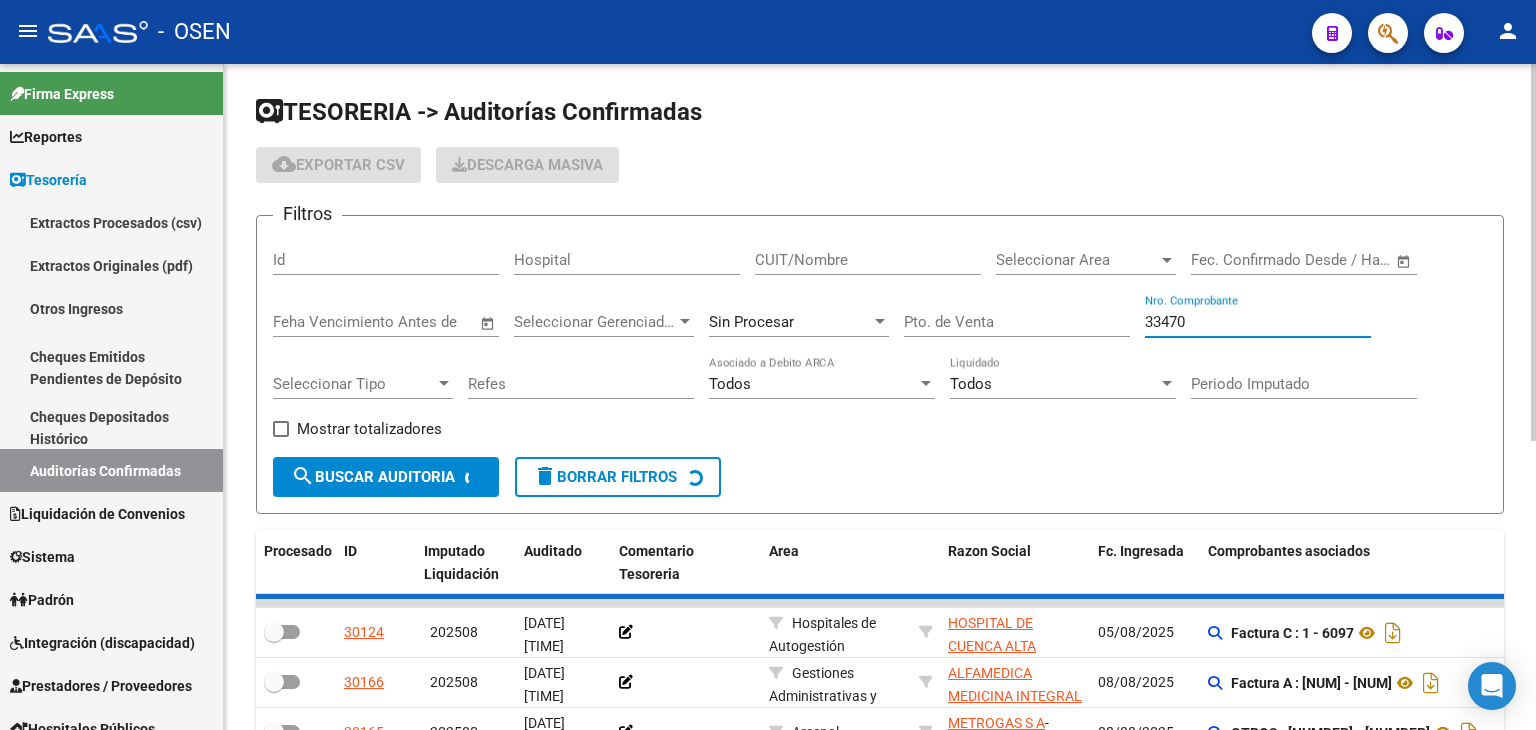 scroll, scrollTop: 56, scrollLeft: 0, axis: vertical 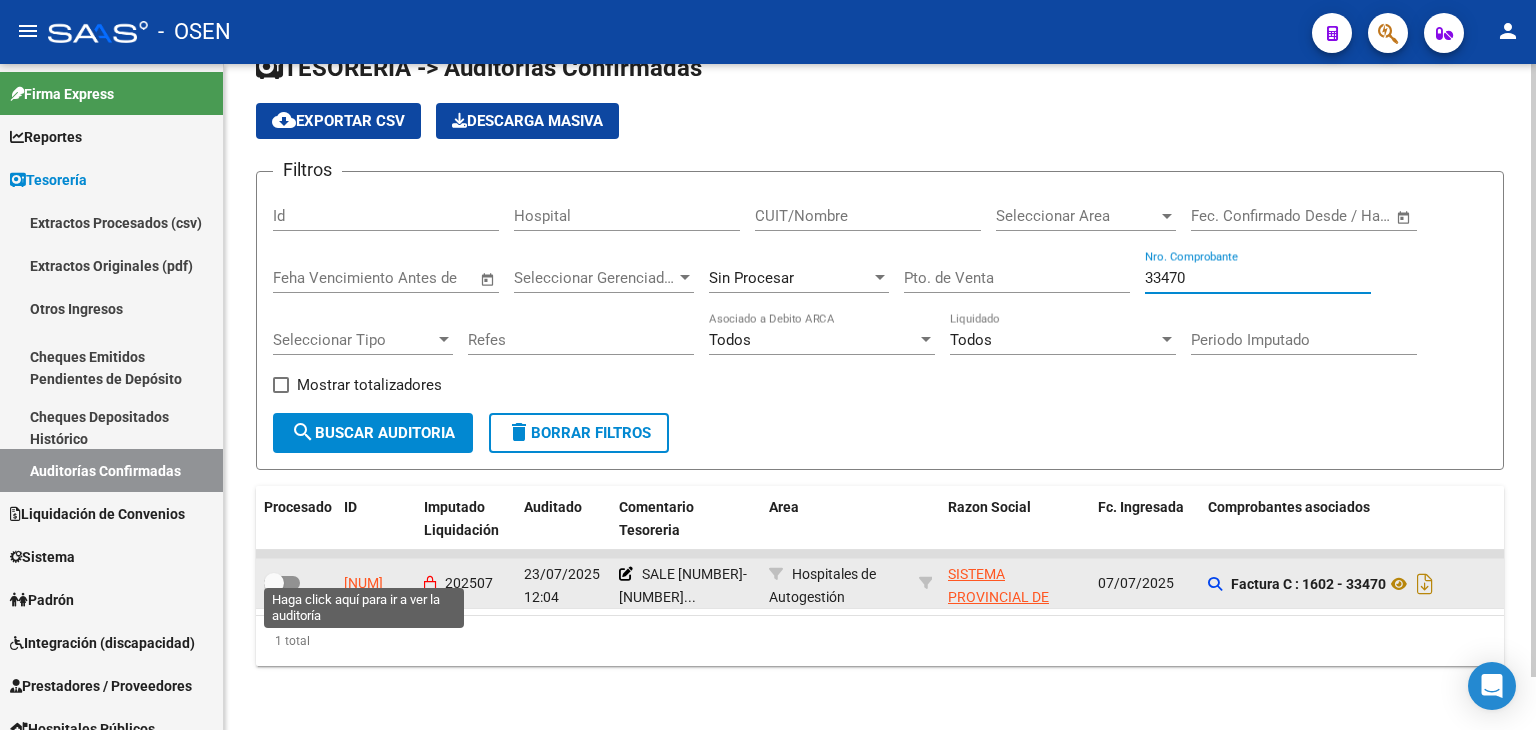 type on "33470" 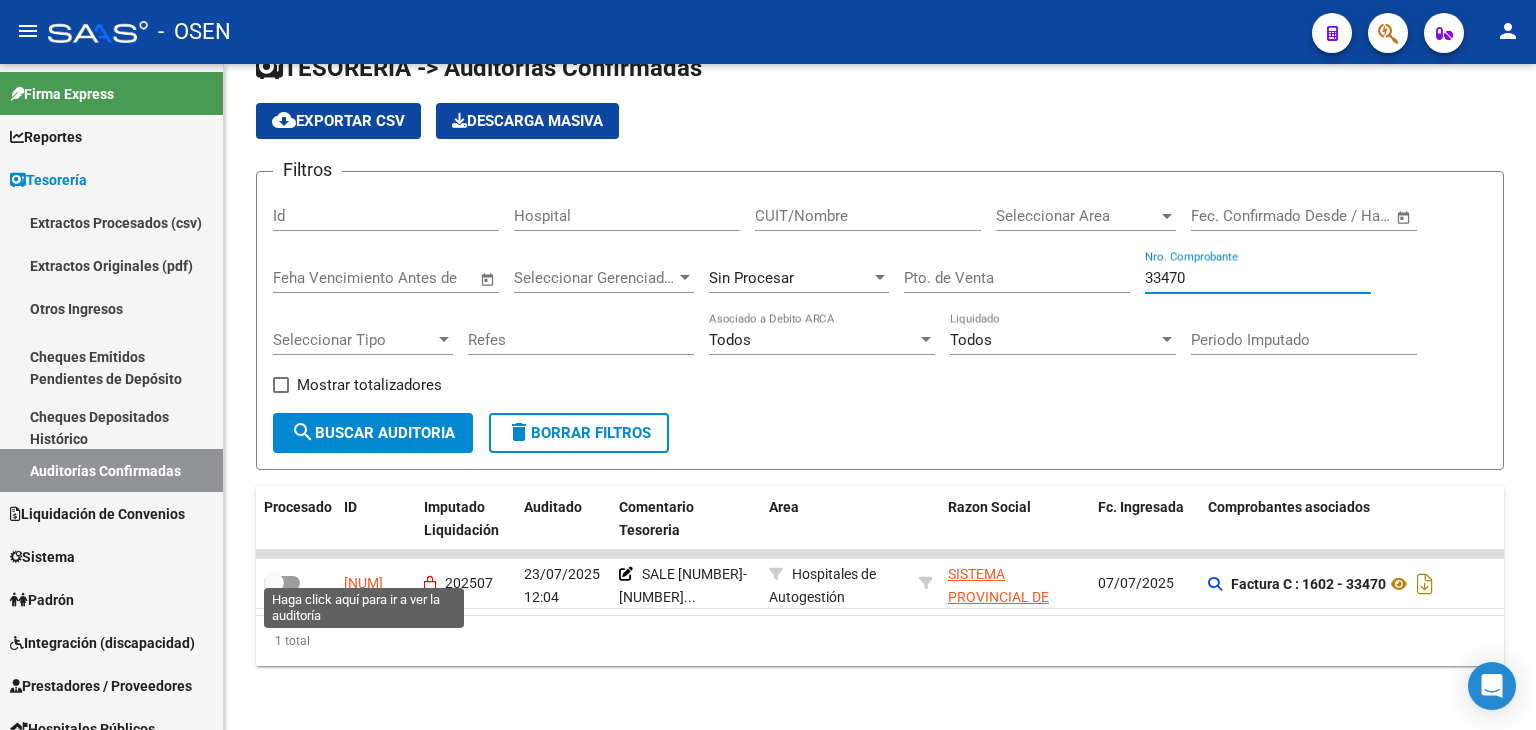 click on "29682" 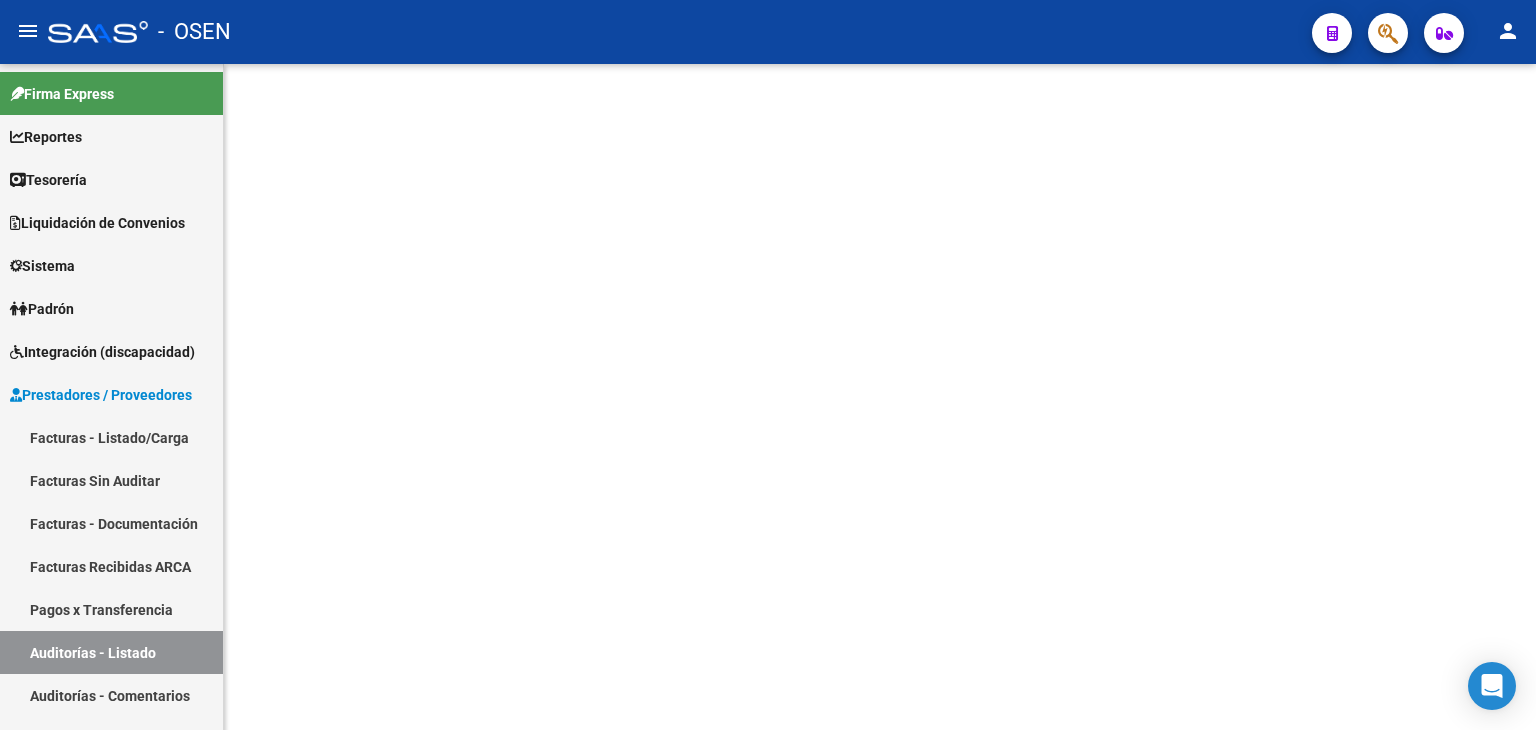scroll, scrollTop: 0, scrollLeft: 0, axis: both 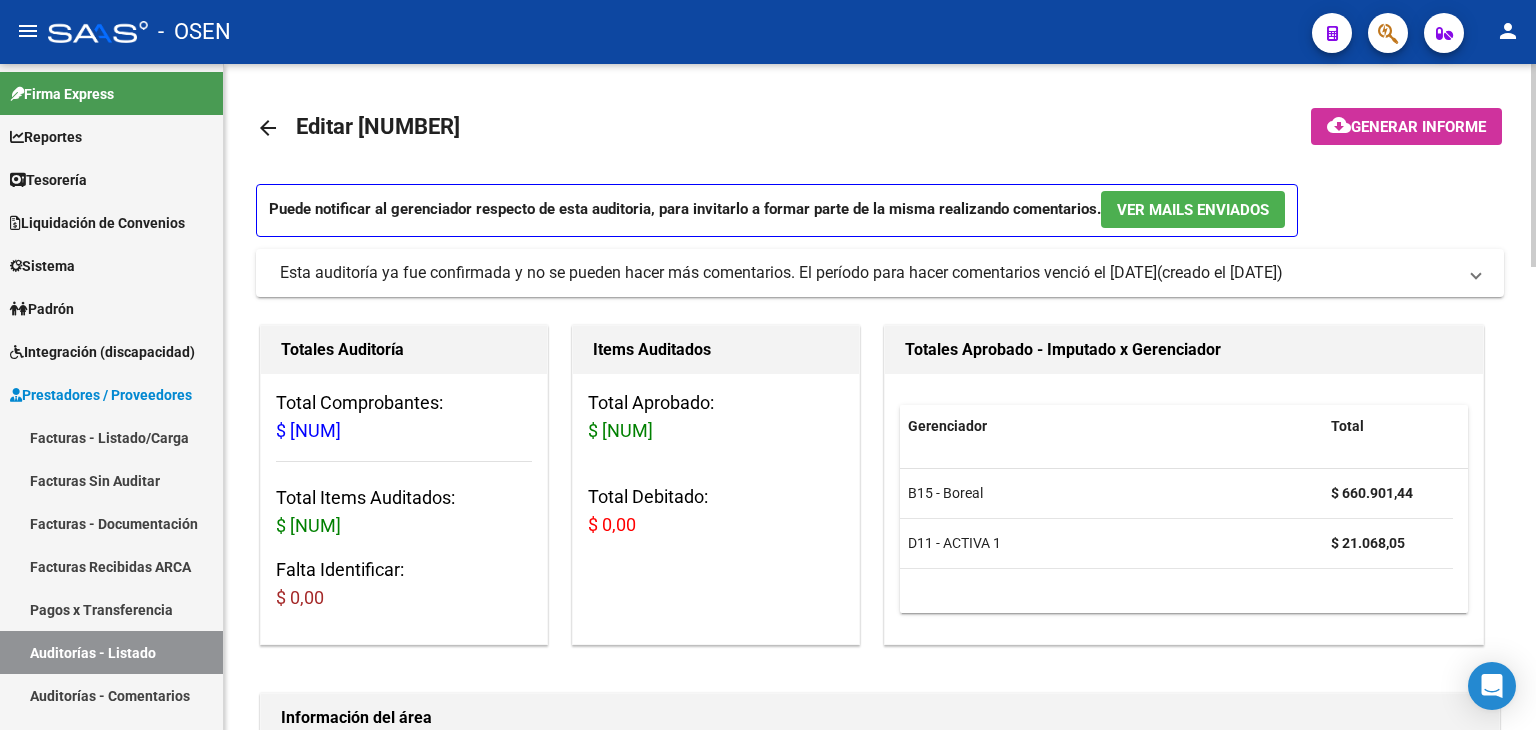 drag, startPoint x: 1259, startPoint y: 489, endPoint x: 1507, endPoint y: 501, distance: 248.29015 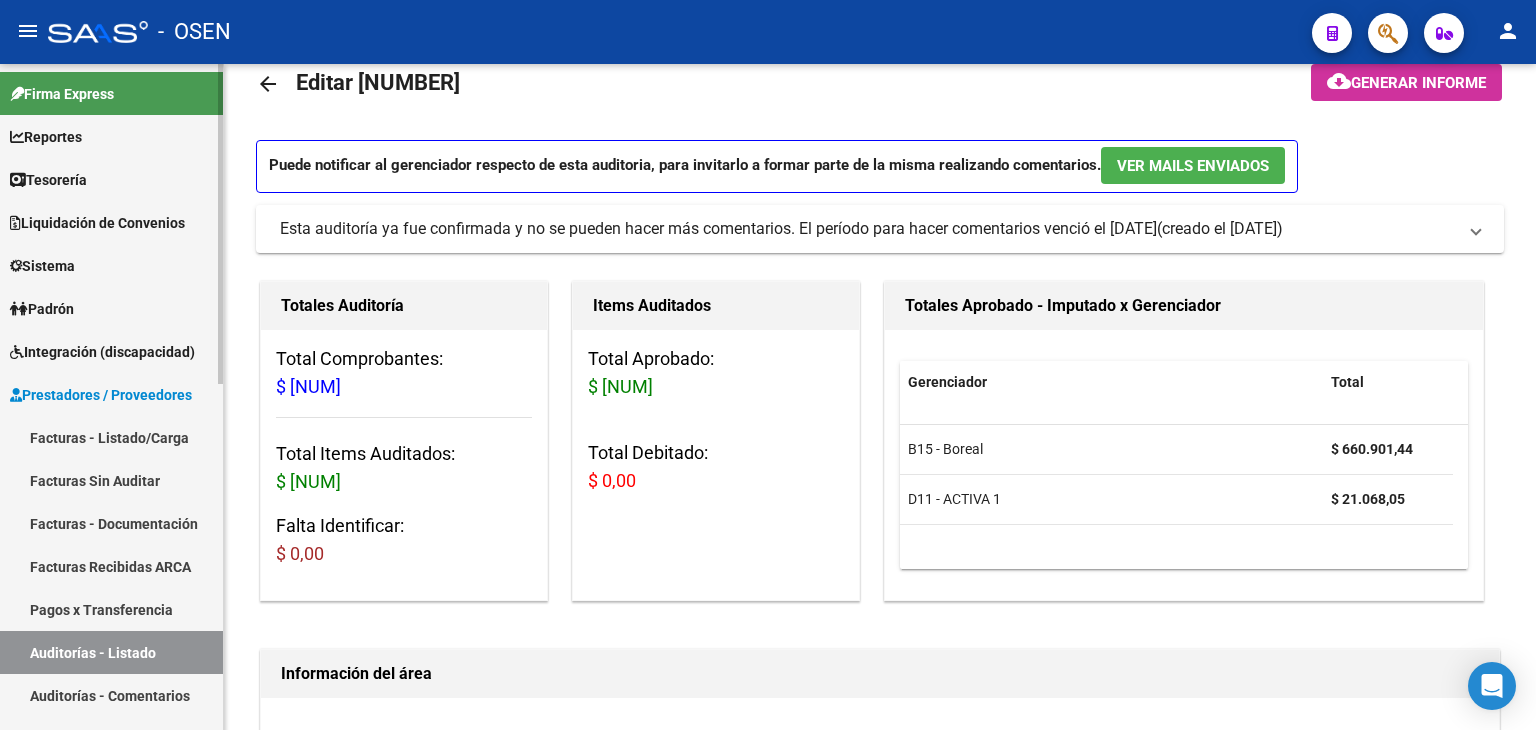 scroll, scrollTop: 0, scrollLeft: 0, axis: both 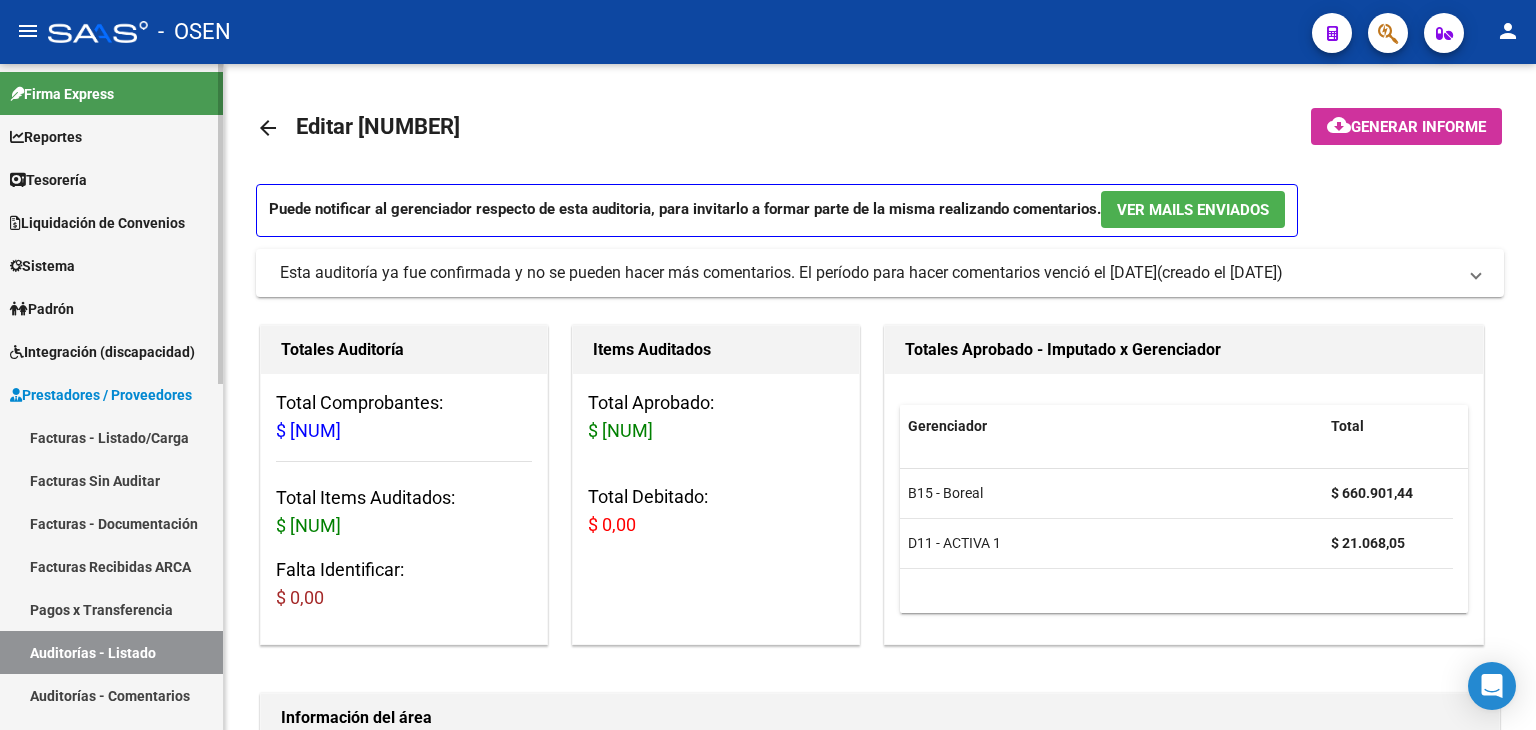 click on "Tesorería" at bounding box center (111, 179) 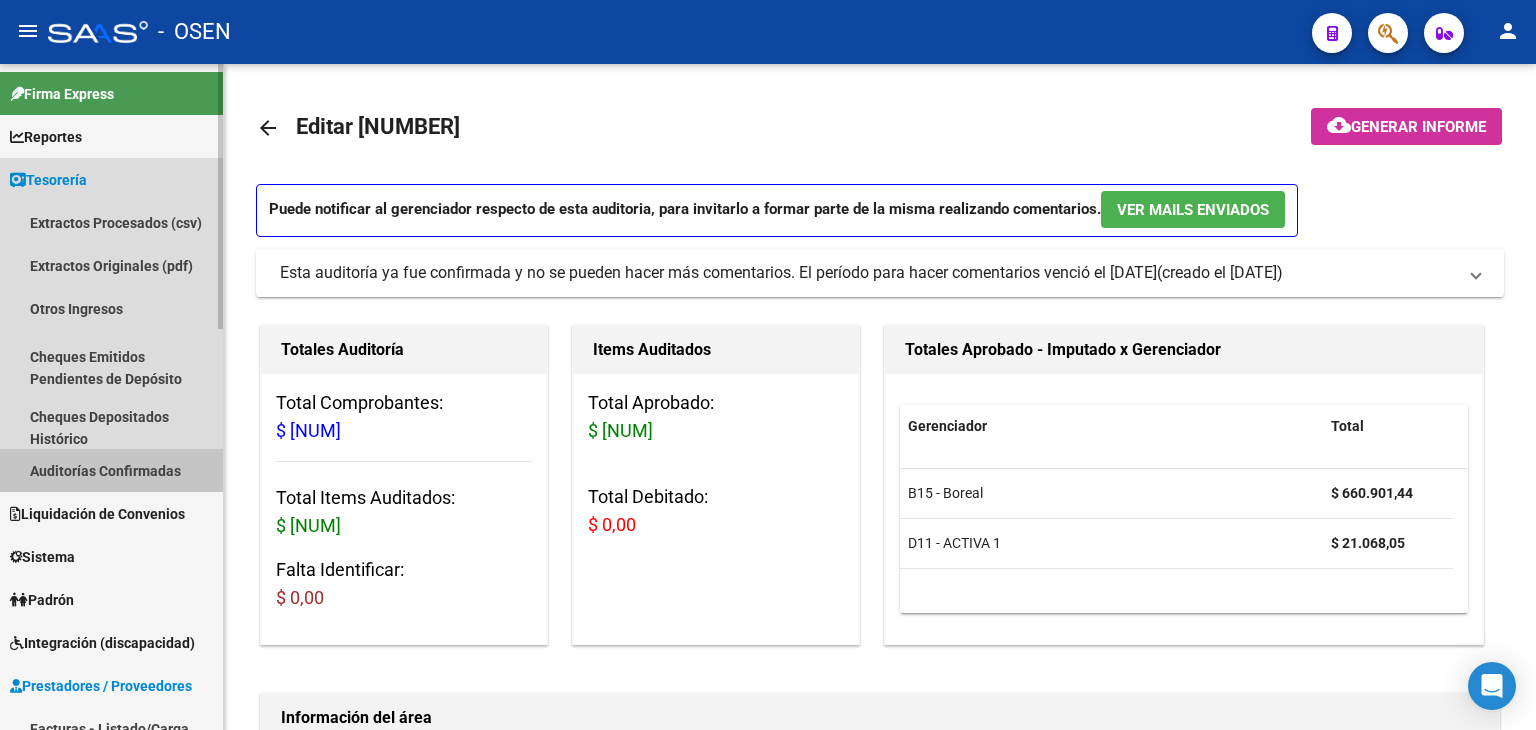 click on "Auditorías Confirmadas" at bounding box center [111, 470] 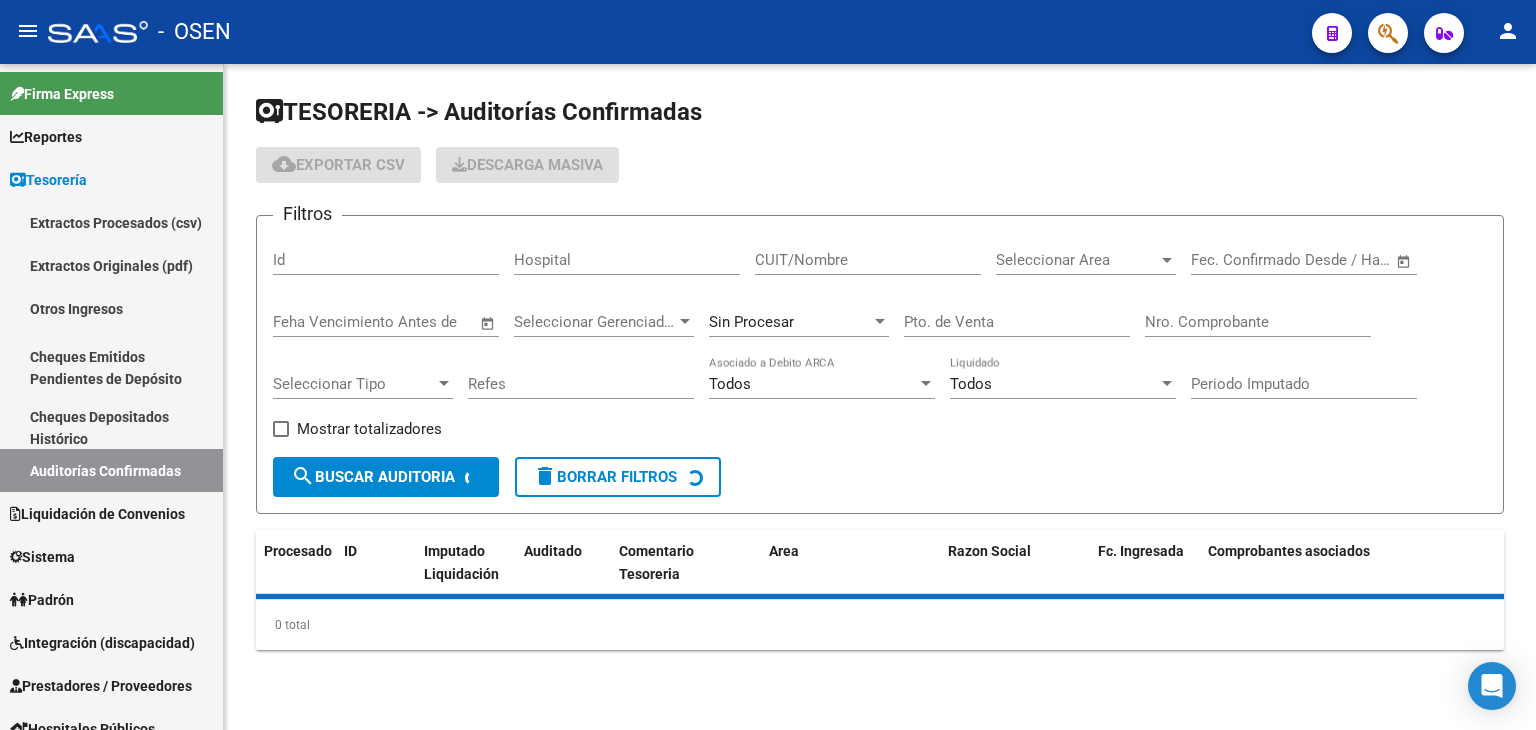 click on "Nro. Comprobante" at bounding box center [1258, 322] 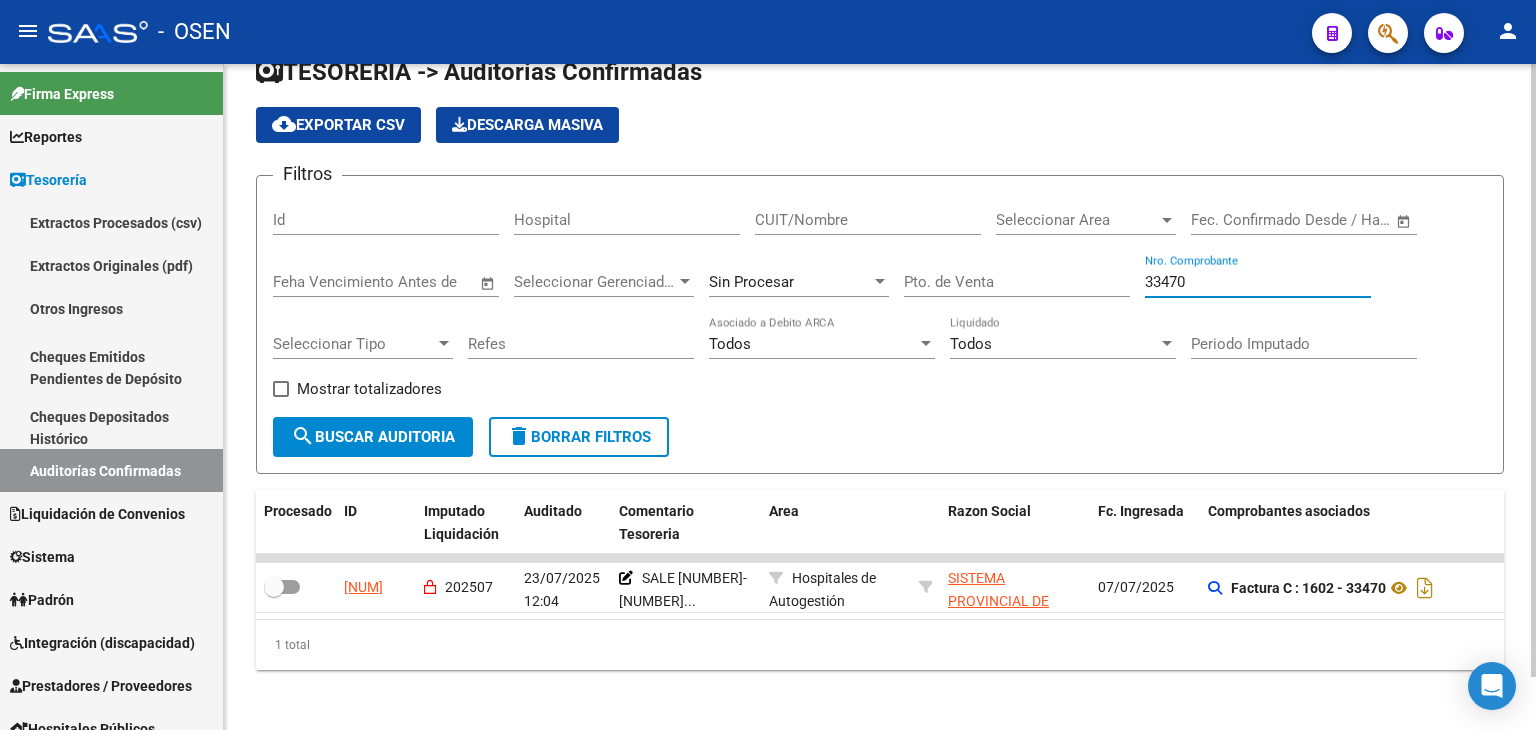 scroll, scrollTop: 56, scrollLeft: 0, axis: vertical 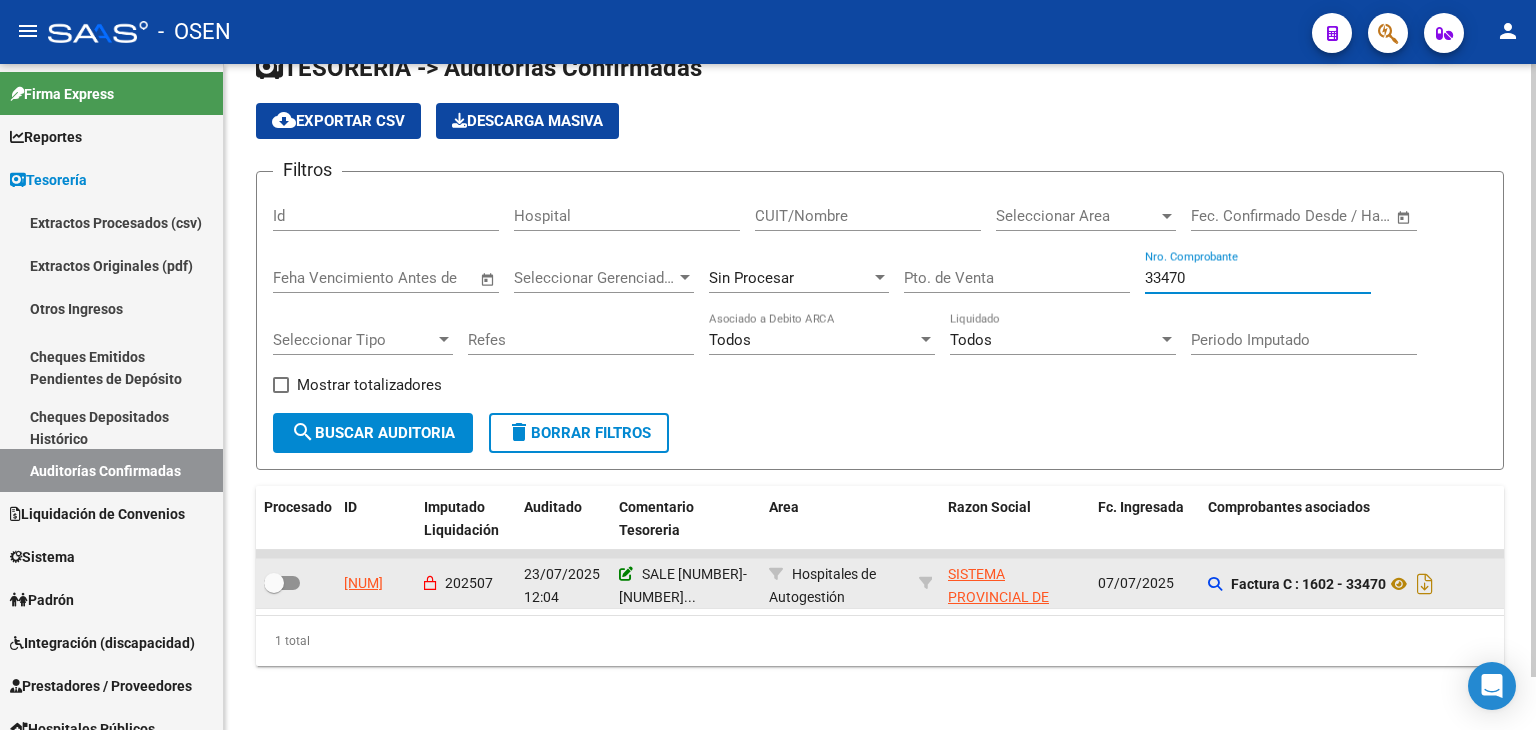 type on "33470" 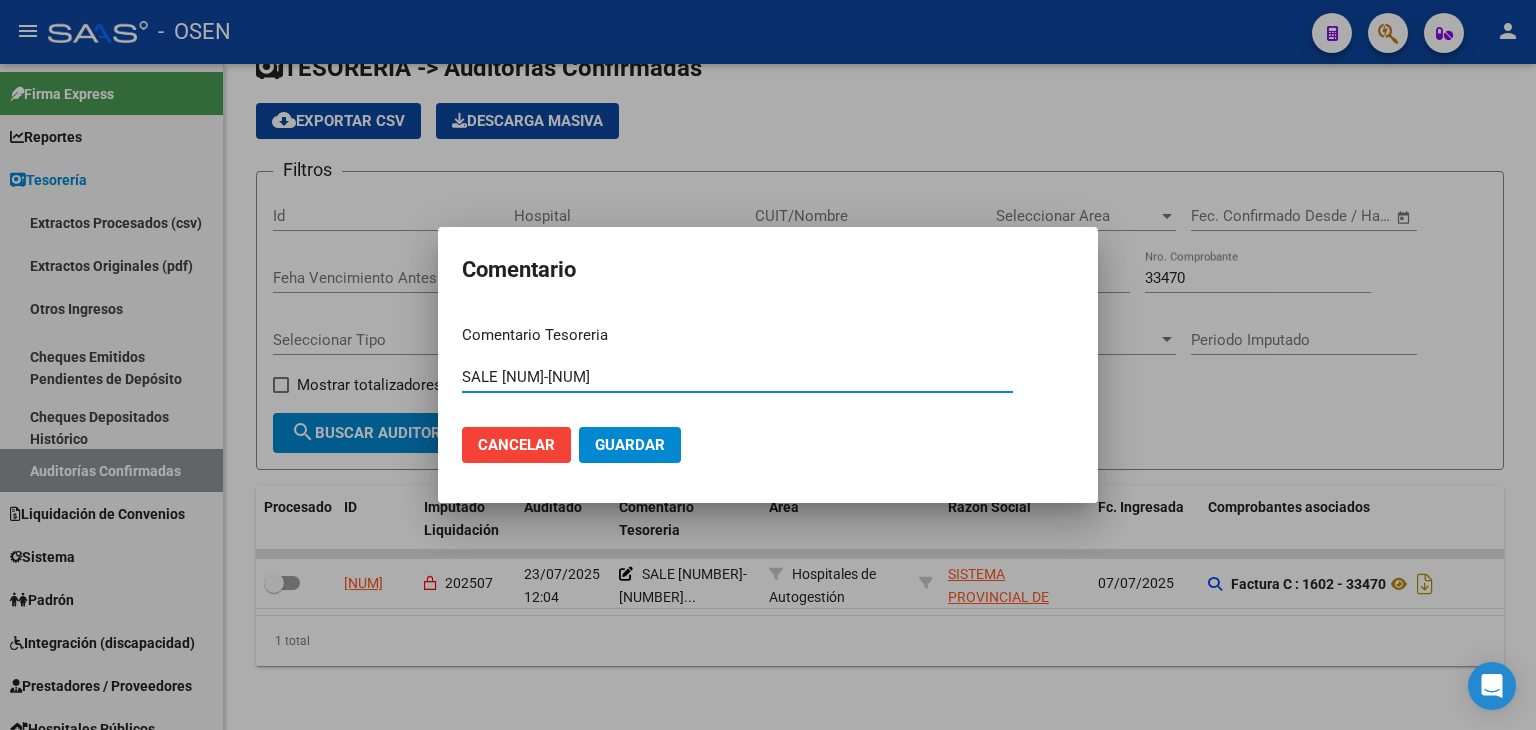 click on "SALE 19-8" at bounding box center (737, 377) 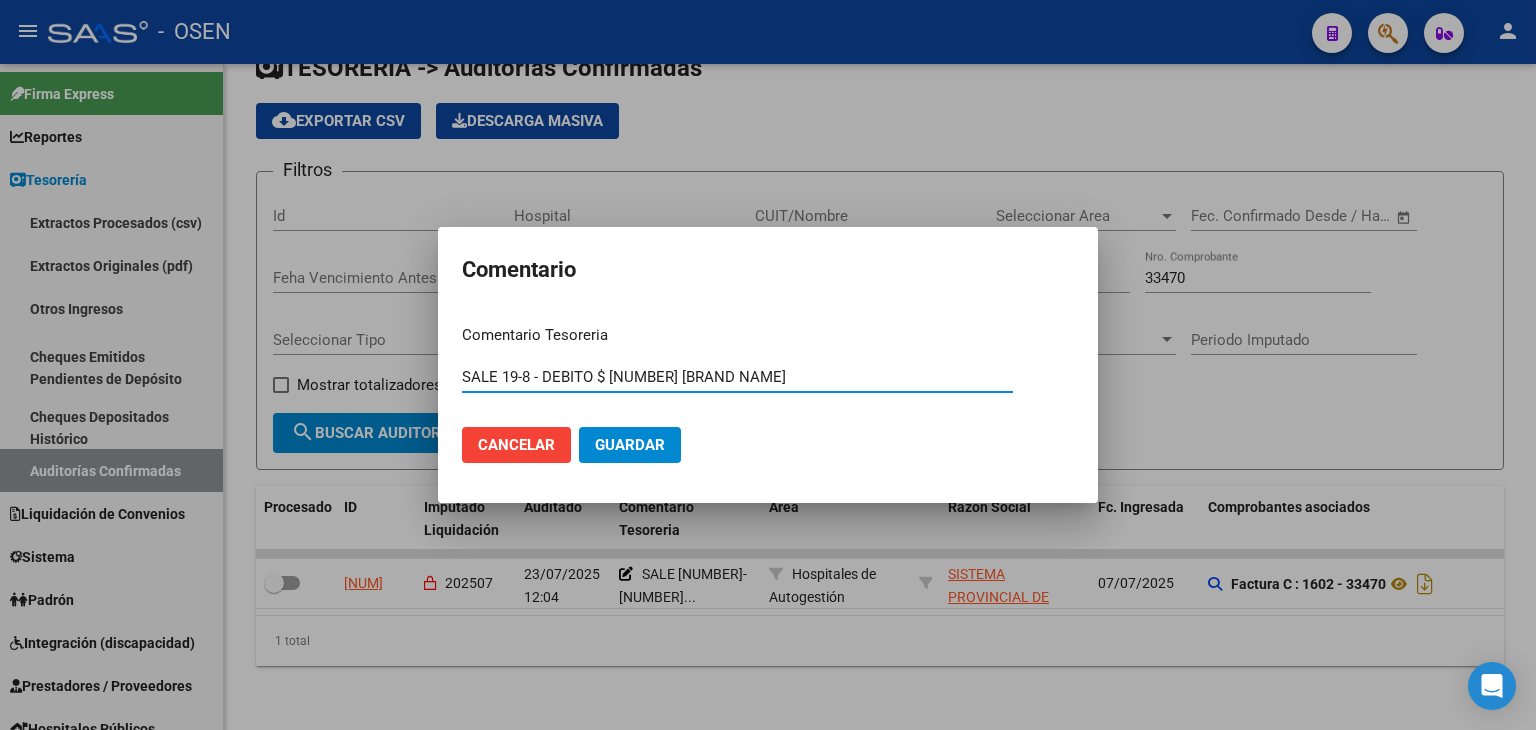type on "SALE 19-8 - DEBITO $ 566212.24 BOREAL" 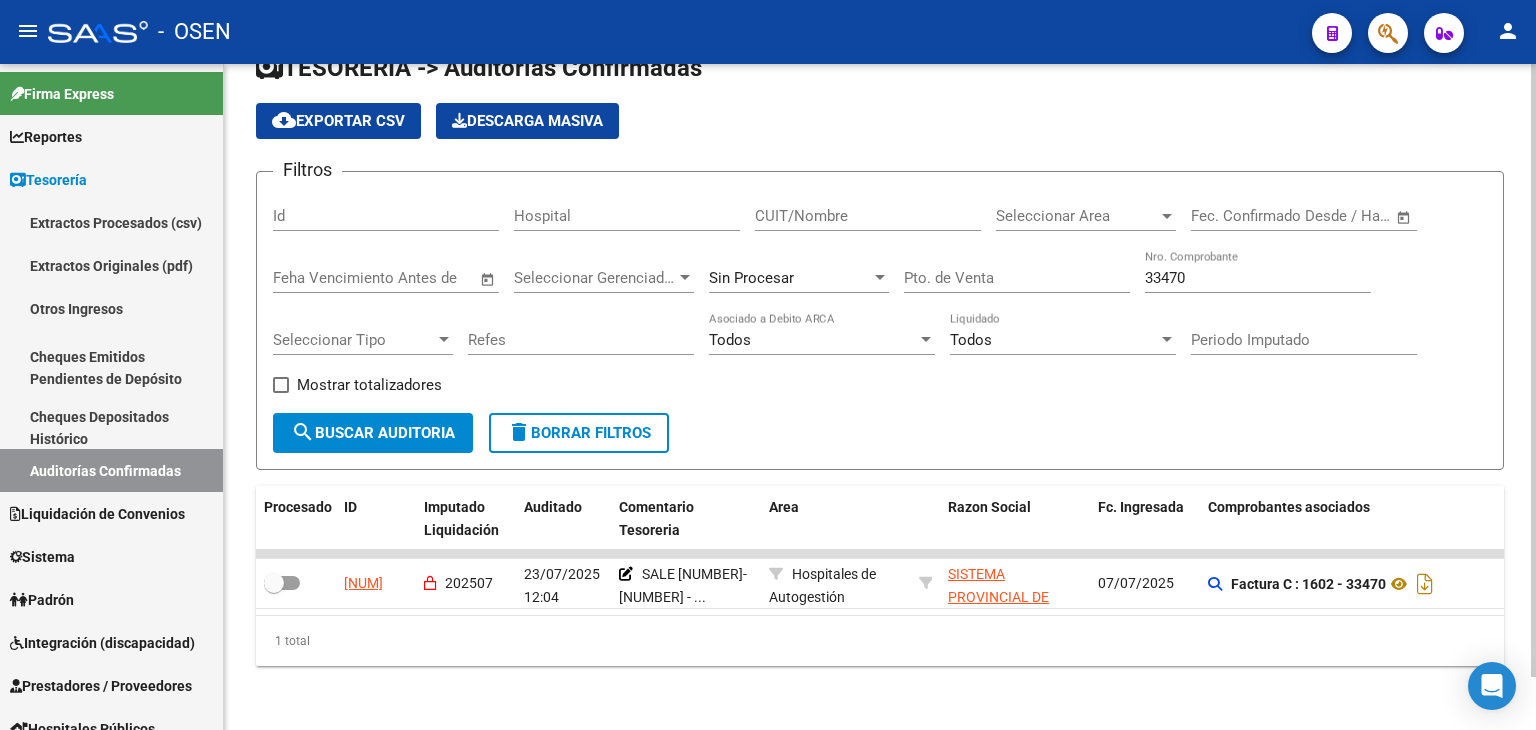 drag, startPoint x: 66, startPoint y: 470, endPoint x: 453, endPoint y: 388, distance: 395.59195 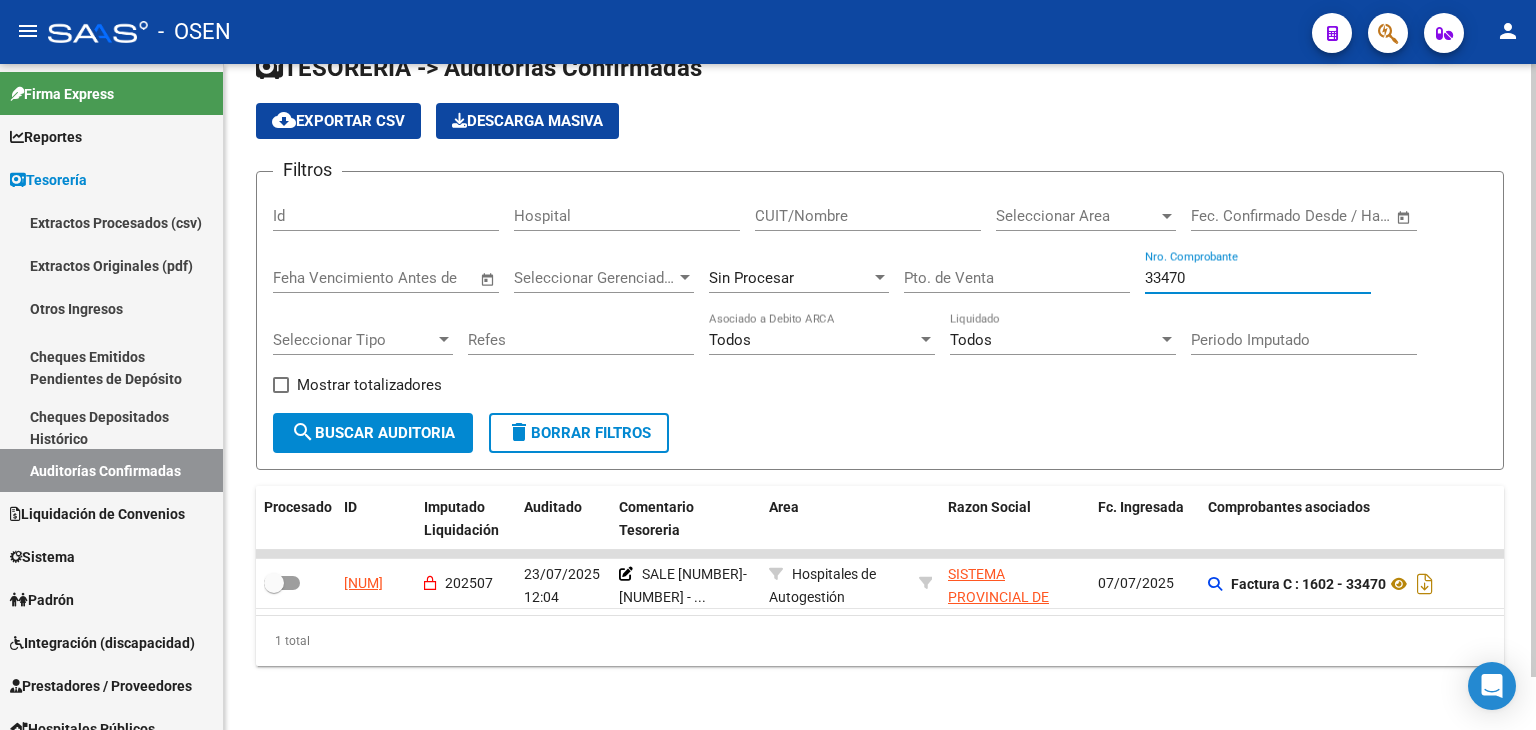 drag, startPoint x: 1224, startPoint y: 260, endPoint x: 969, endPoint y: 245, distance: 255.4408 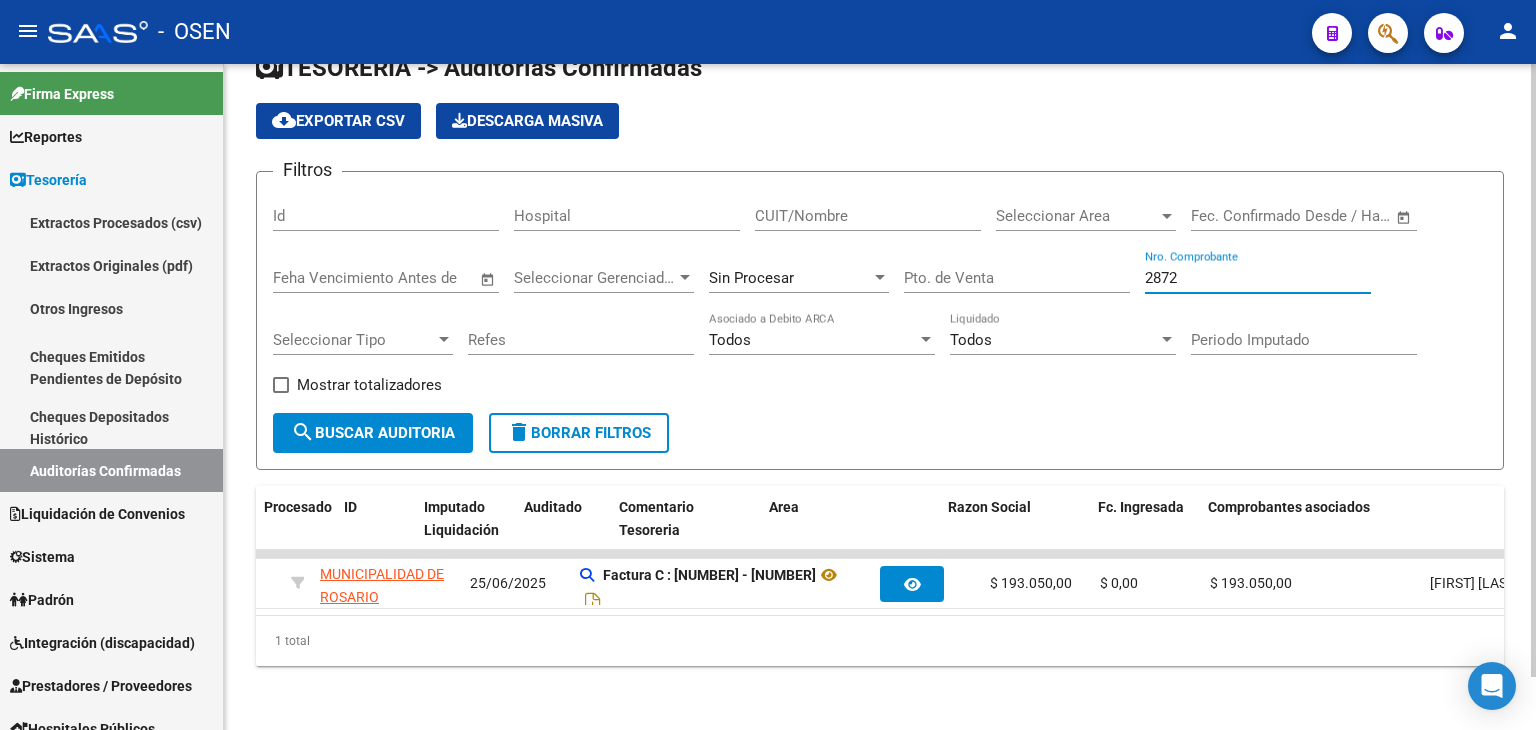 scroll, scrollTop: 0, scrollLeft: 0, axis: both 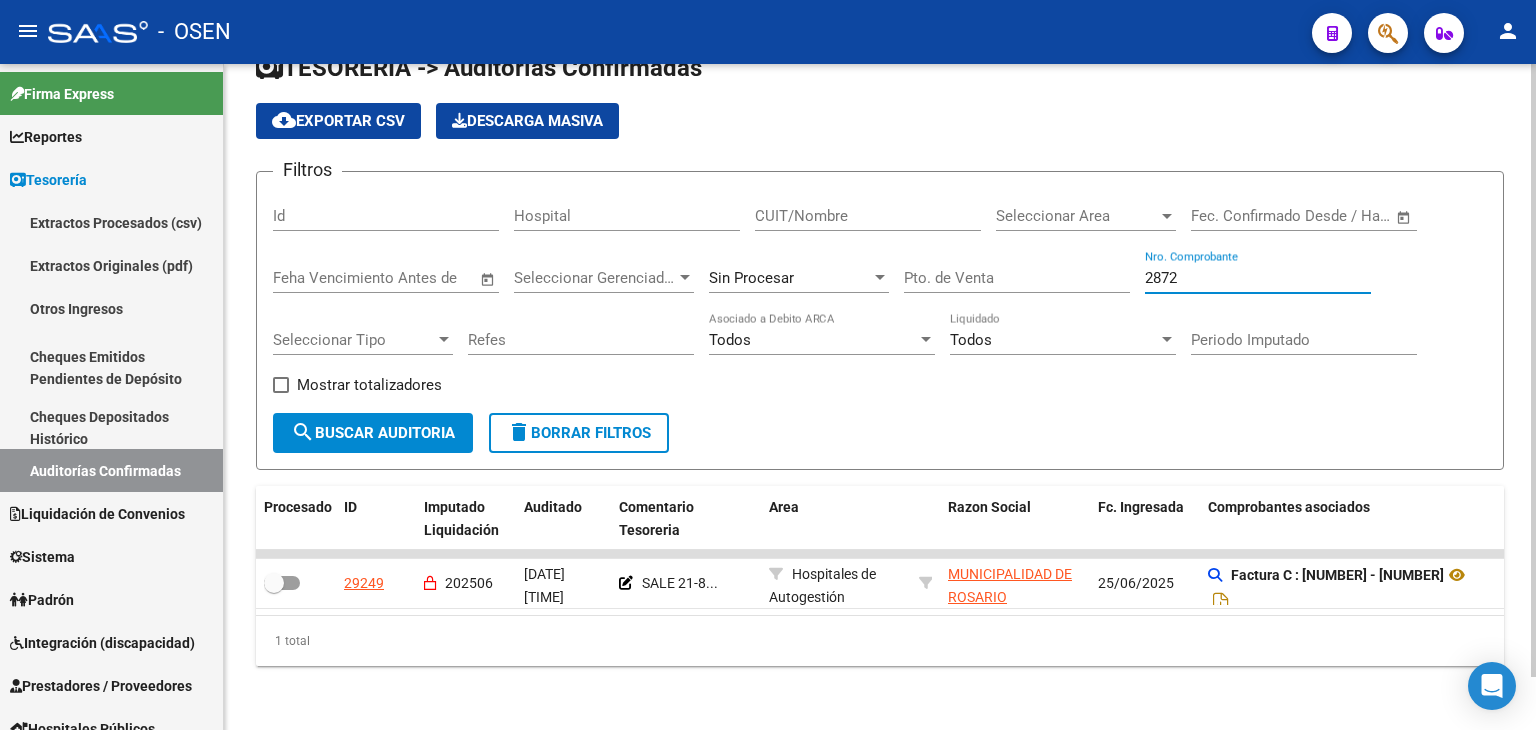 drag, startPoint x: 1188, startPoint y: 266, endPoint x: 1060, endPoint y: 261, distance: 128.09763 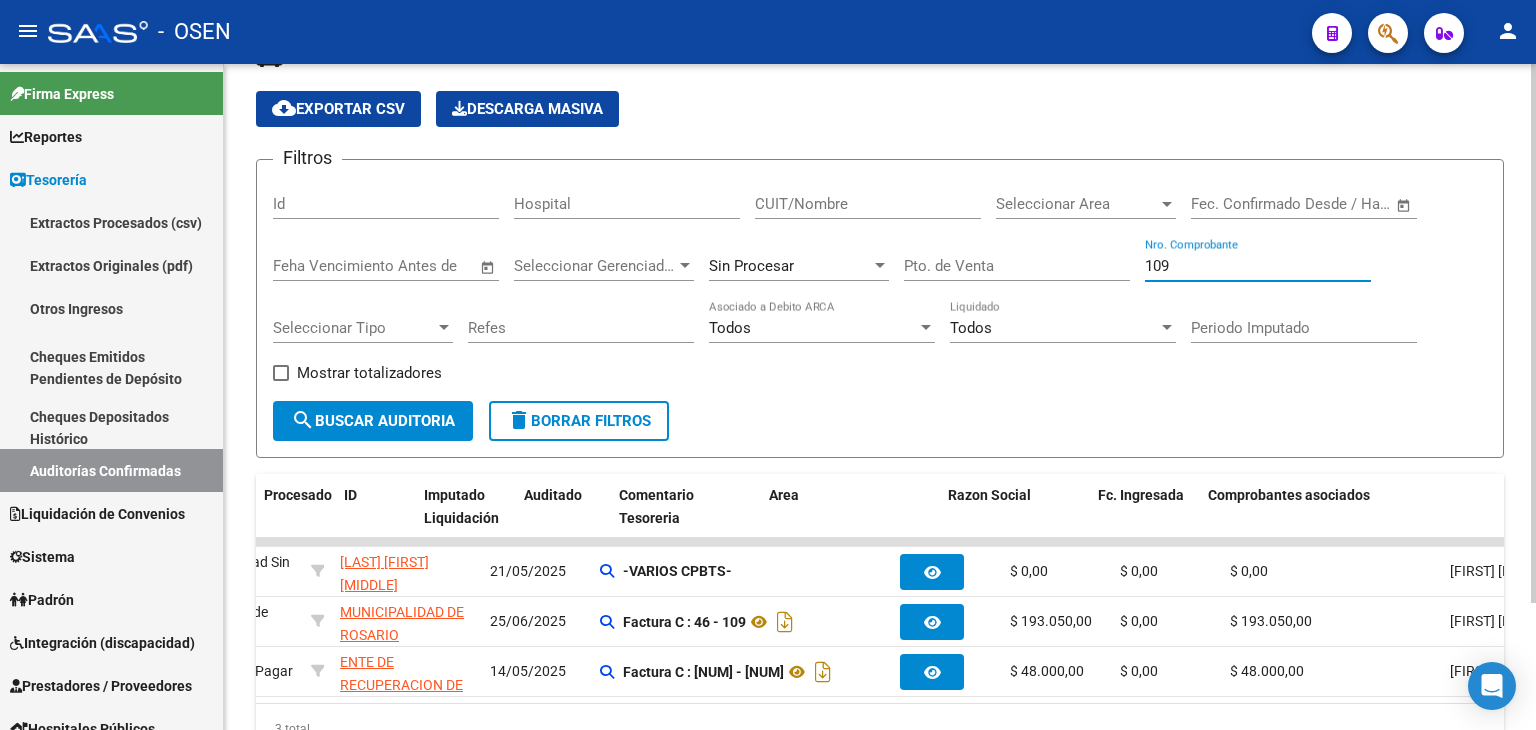 scroll, scrollTop: 0, scrollLeft: 0, axis: both 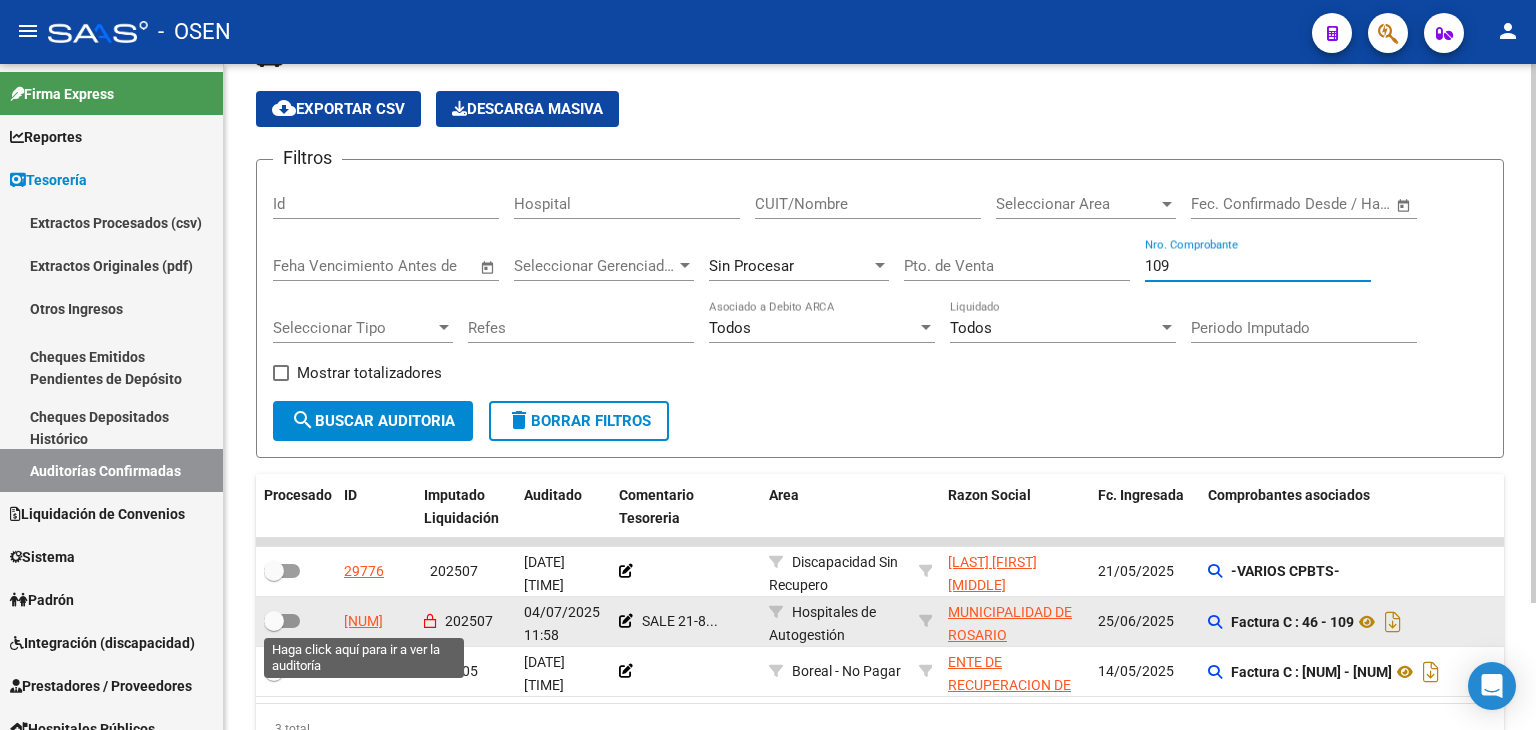 type on "109" 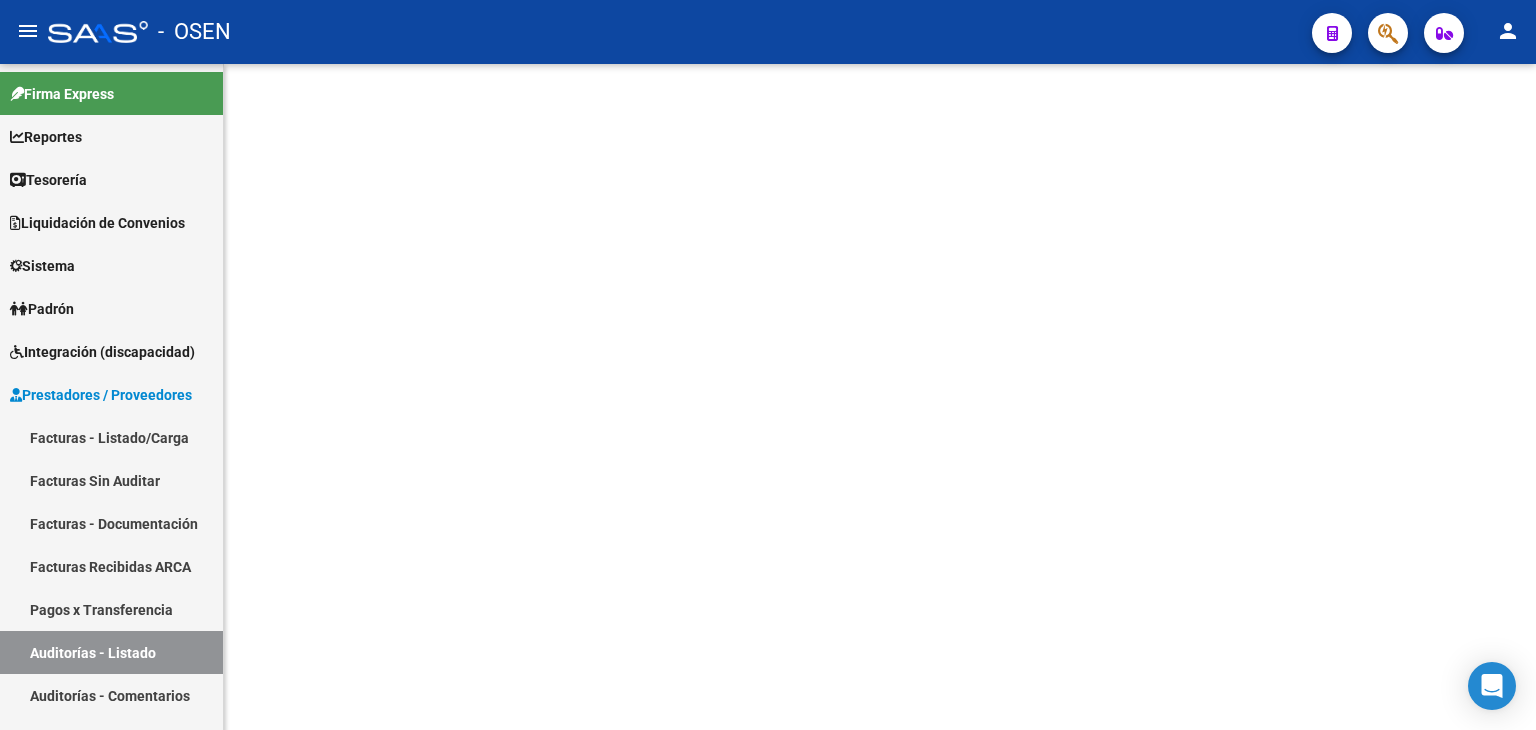 scroll, scrollTop: 0, scrollLeft: 0, axis: both 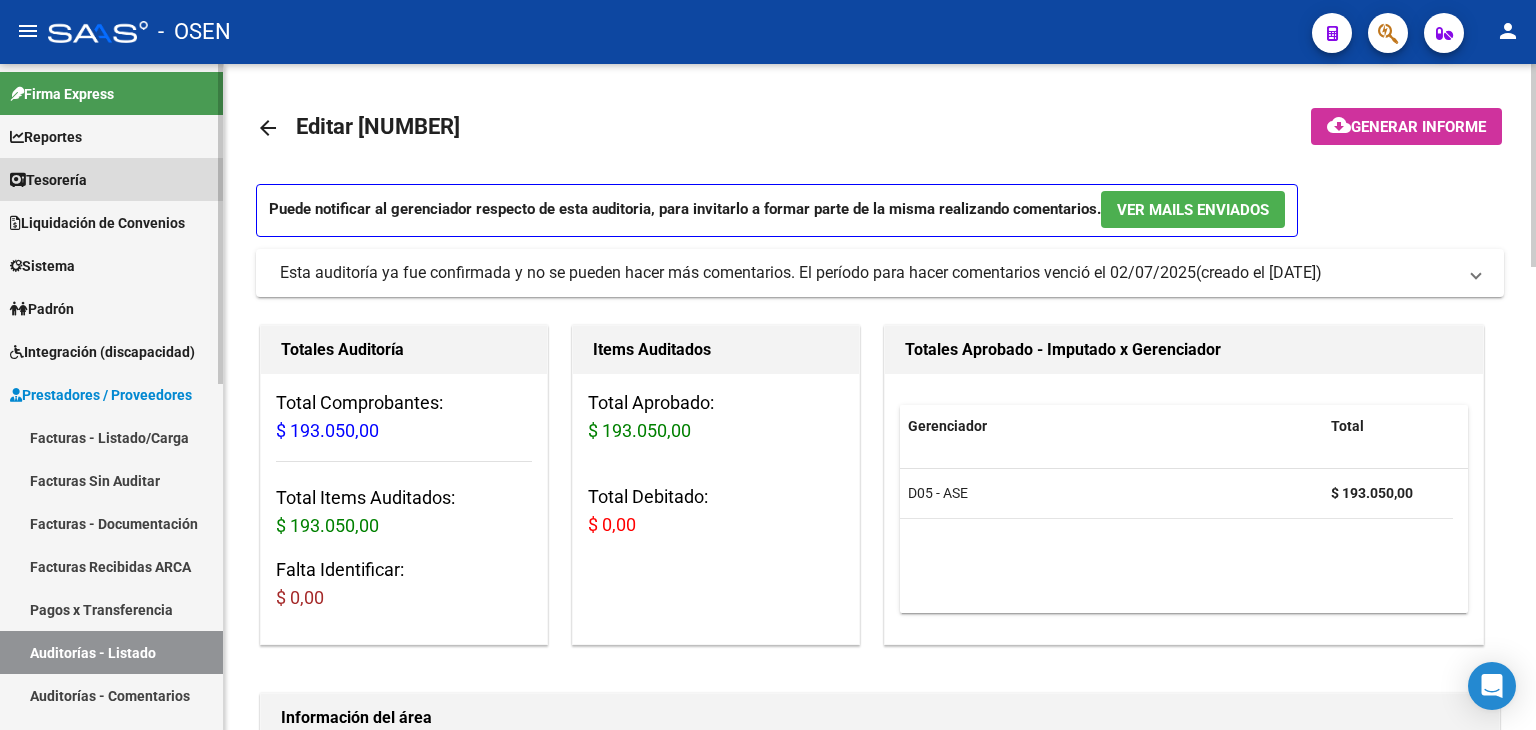 click on "Tesorería" at bounding box center (48, 180) 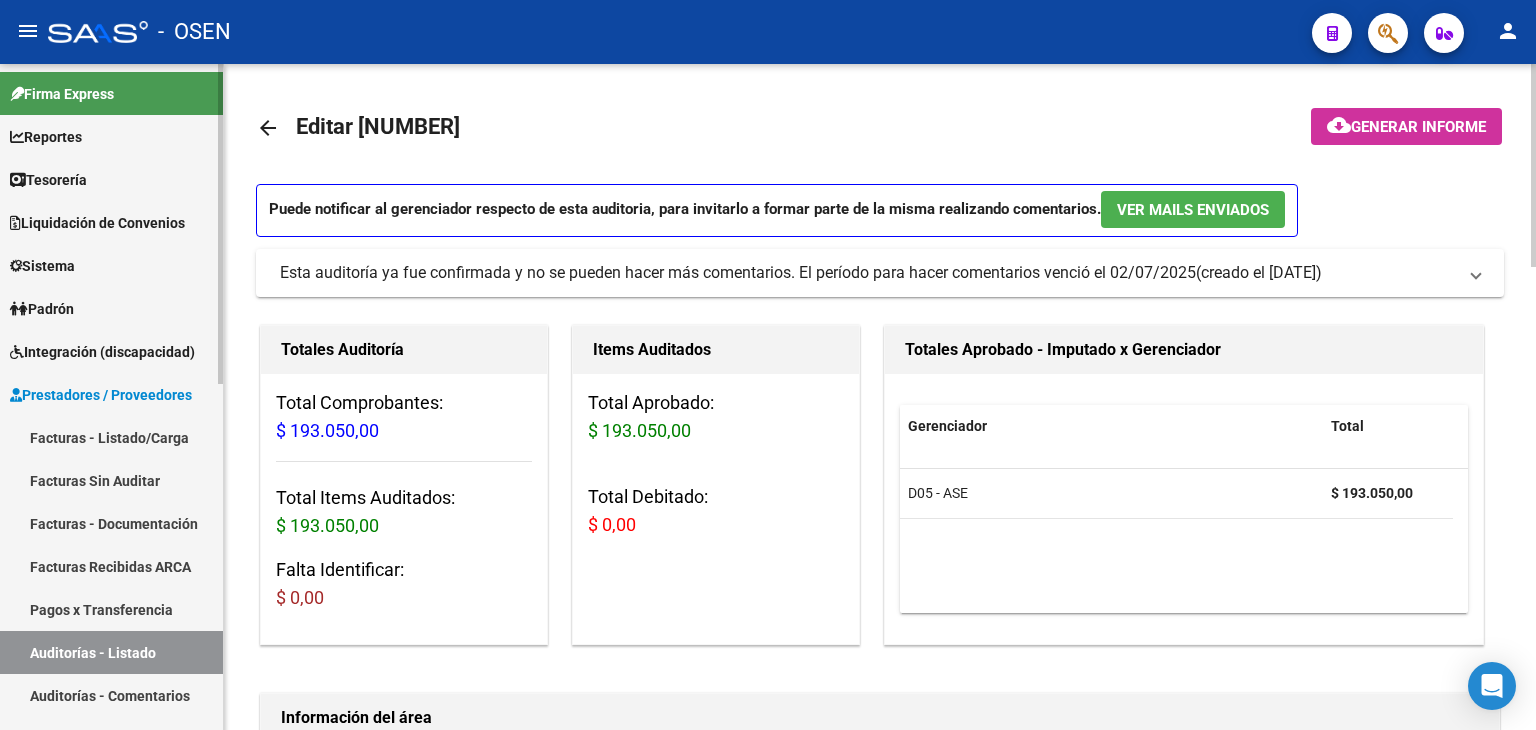 click on "Tesorería" at bounding box center [48, 180] 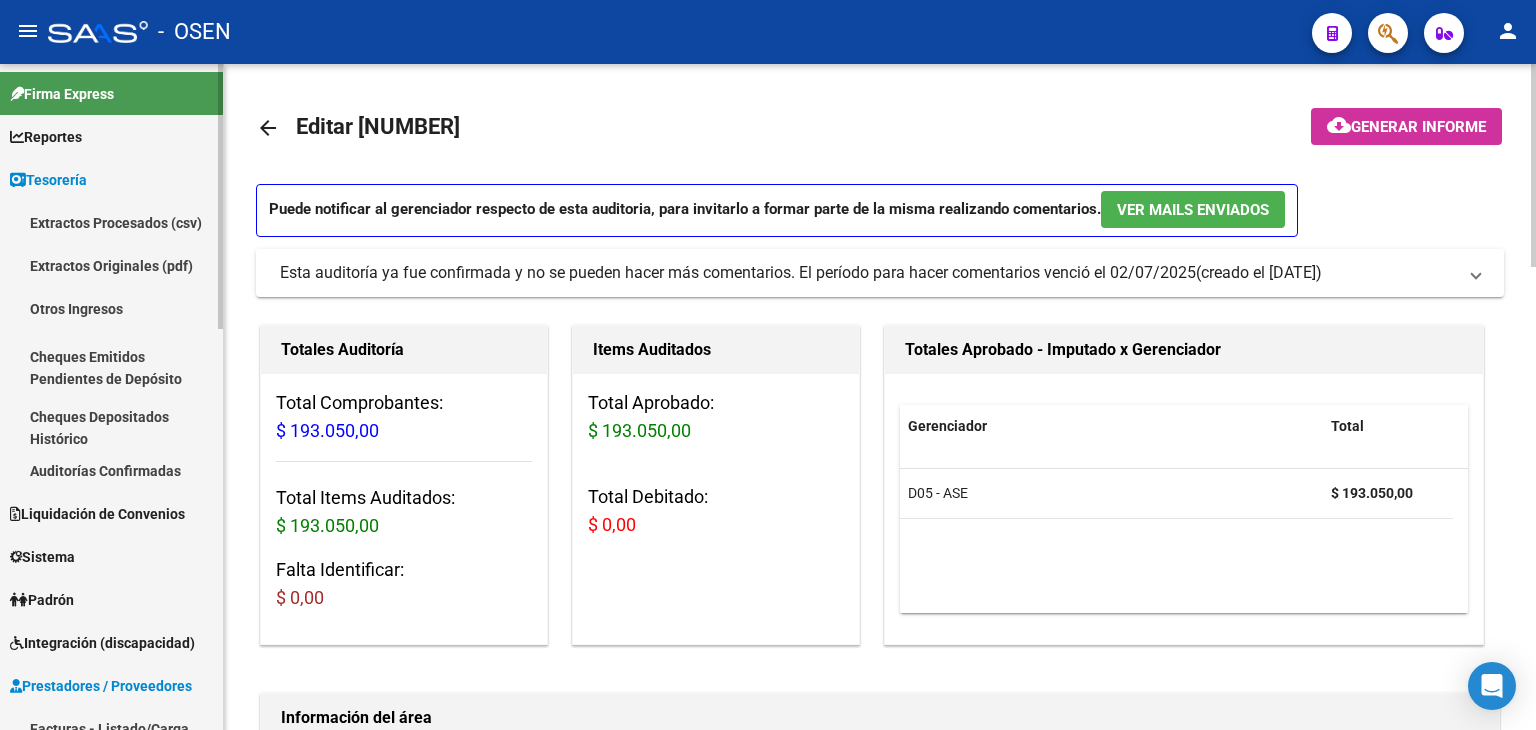 click on "Auditorías Confirmadas" at bounding box center (111, 470) 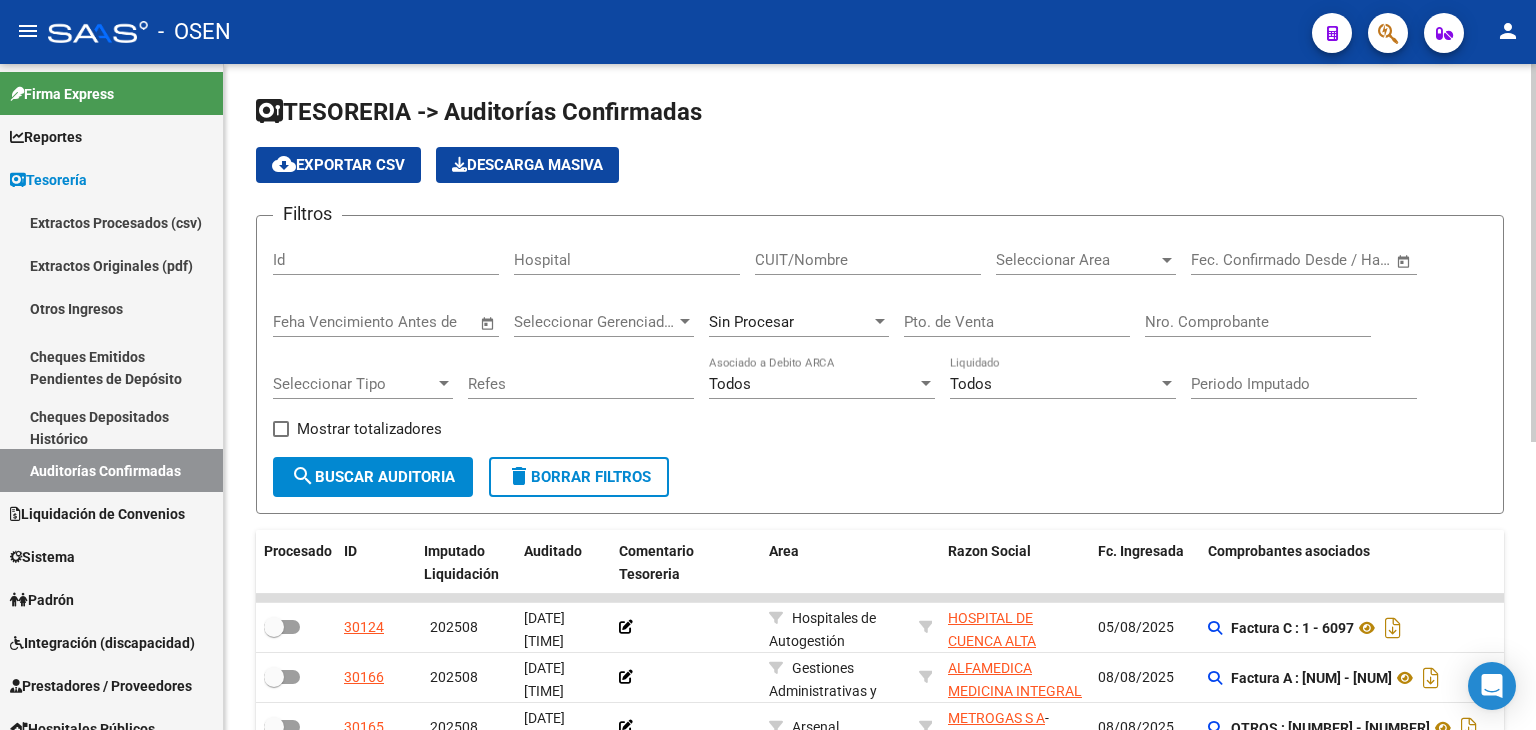 click on "Nro. Comprobante" 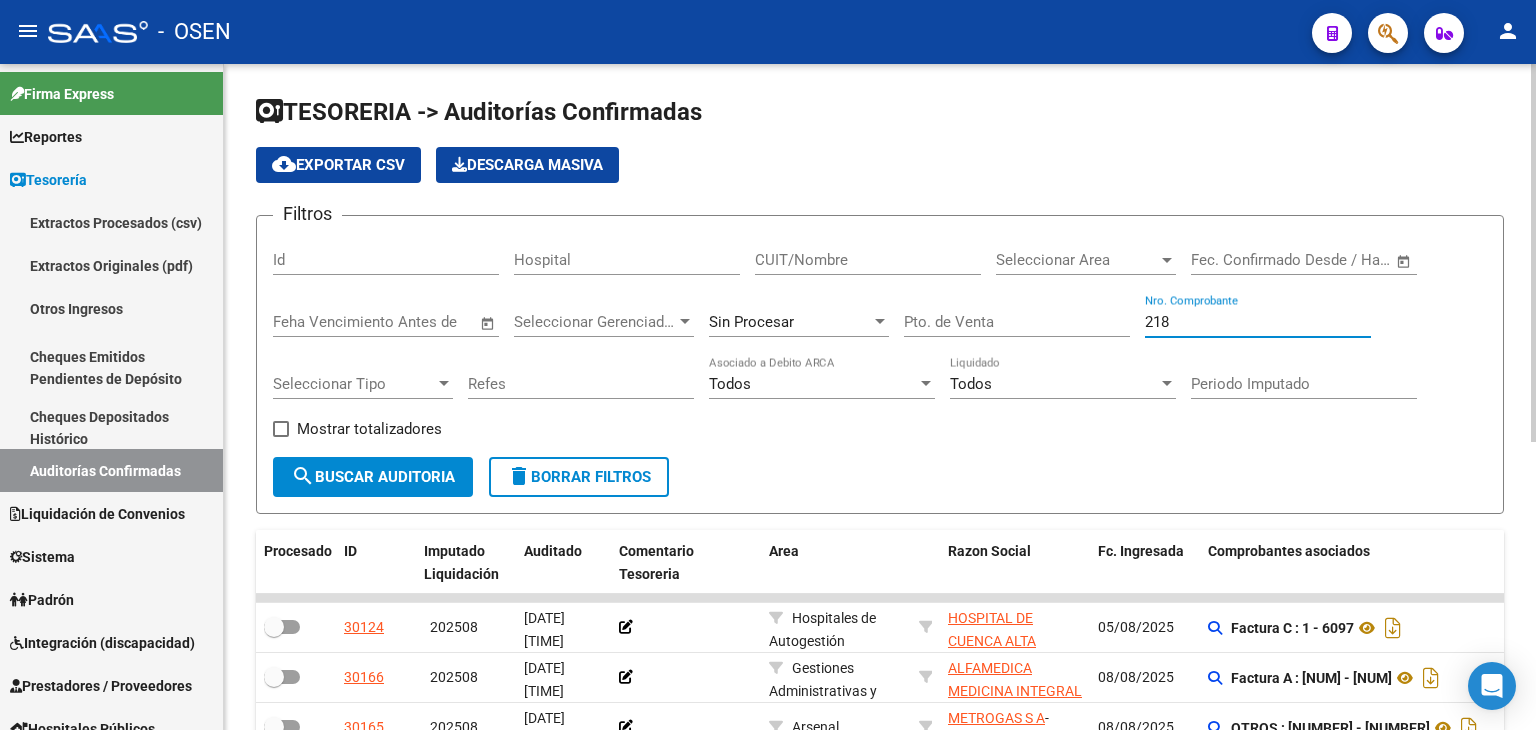 type on "2182" 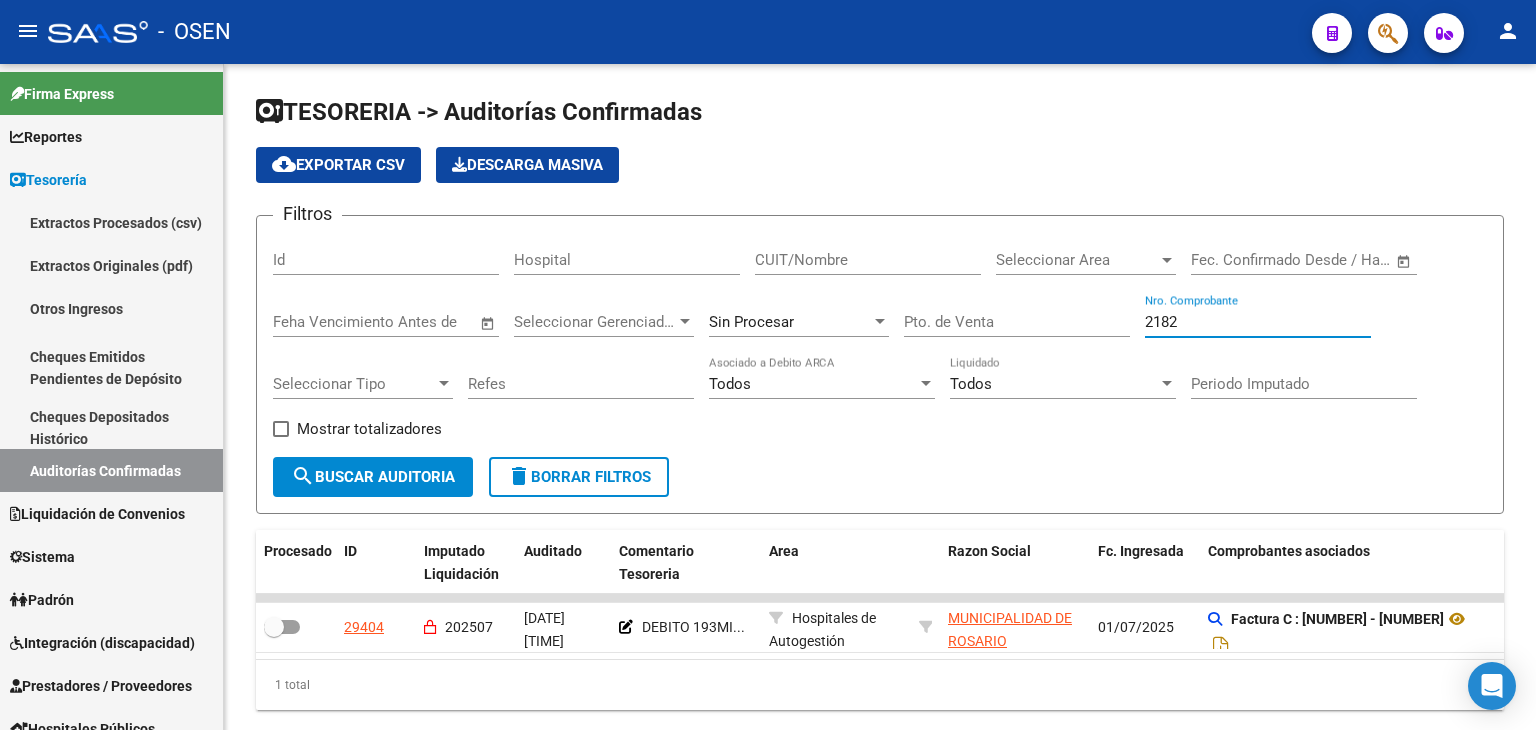scroll, scrollTop: 0, scrollLeft: 0, axis: both 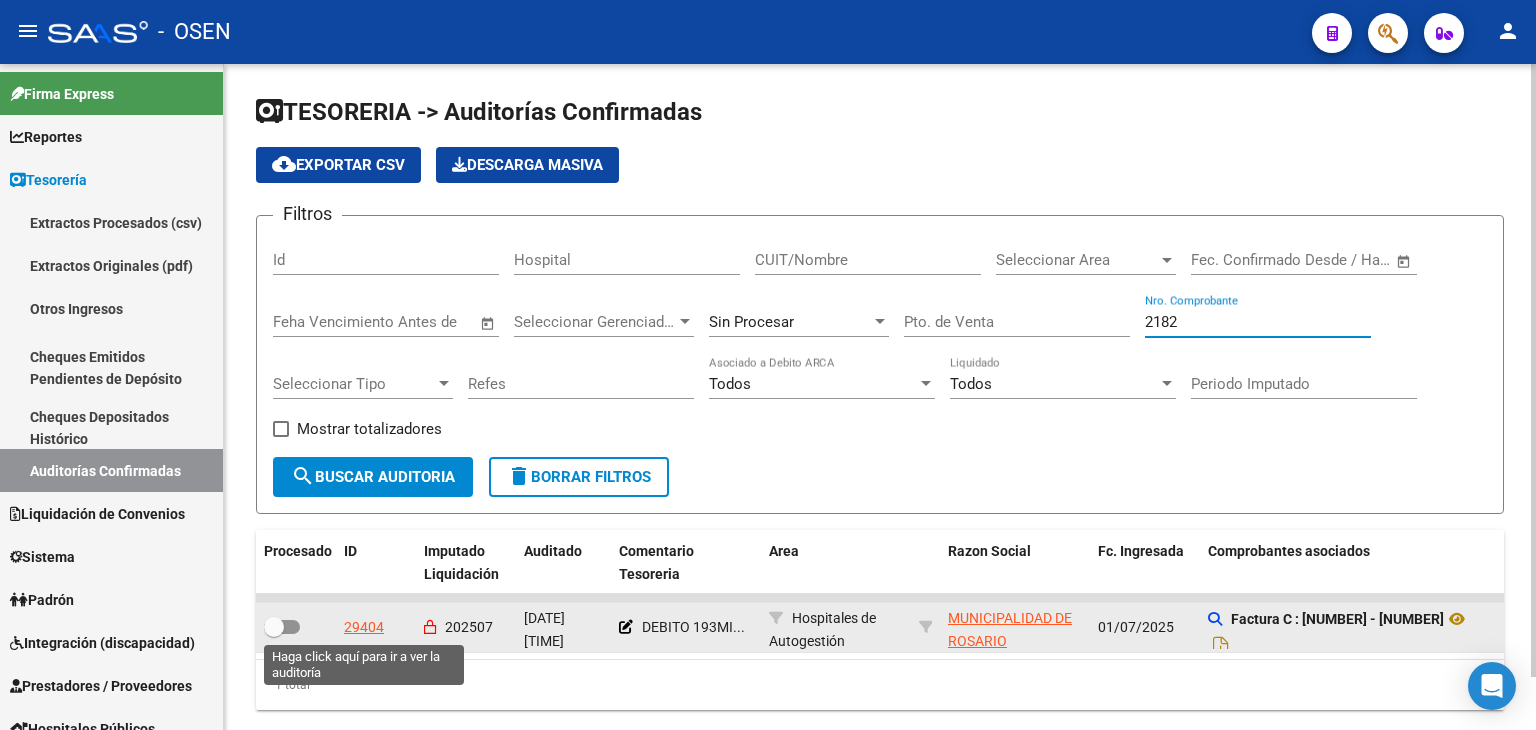 type on "2182" 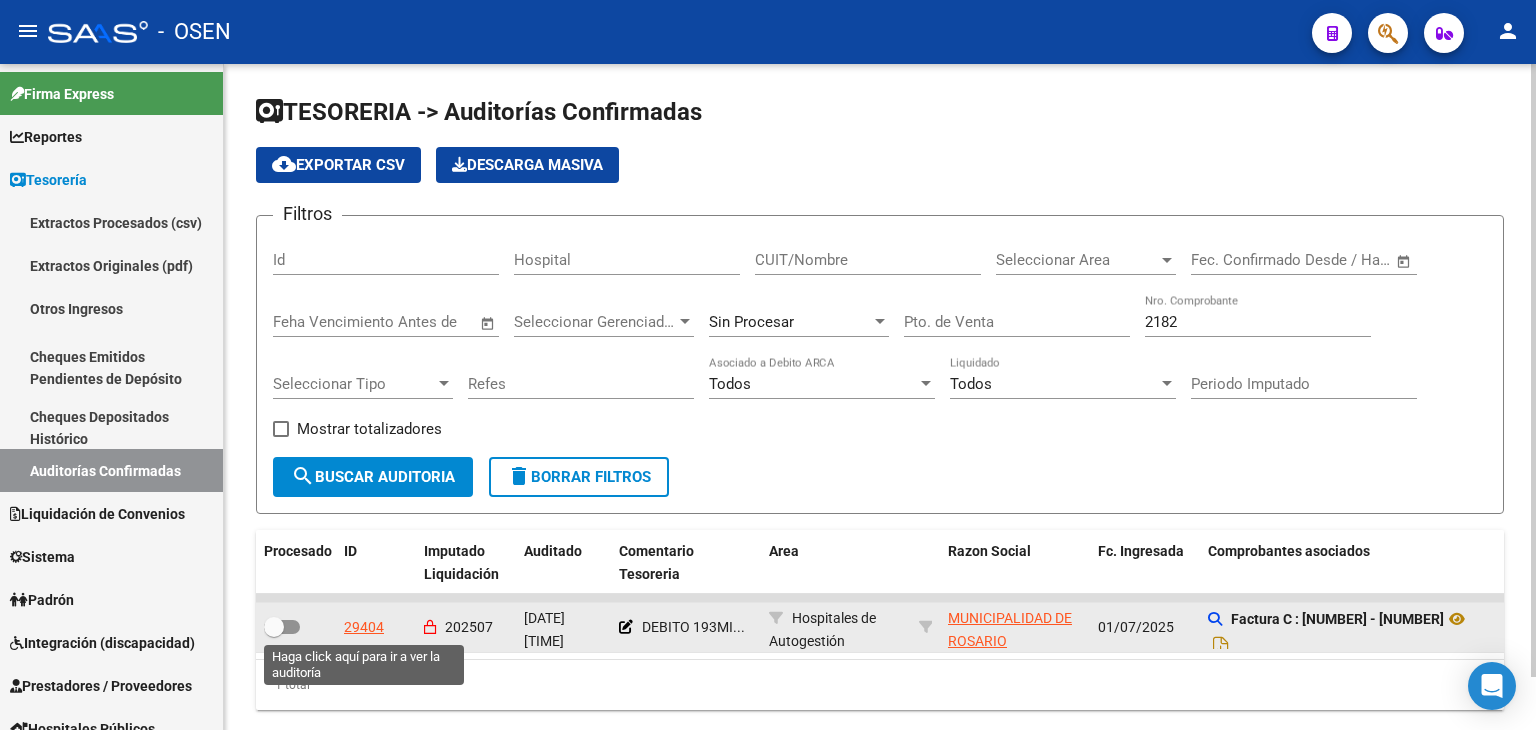 click on "29404" 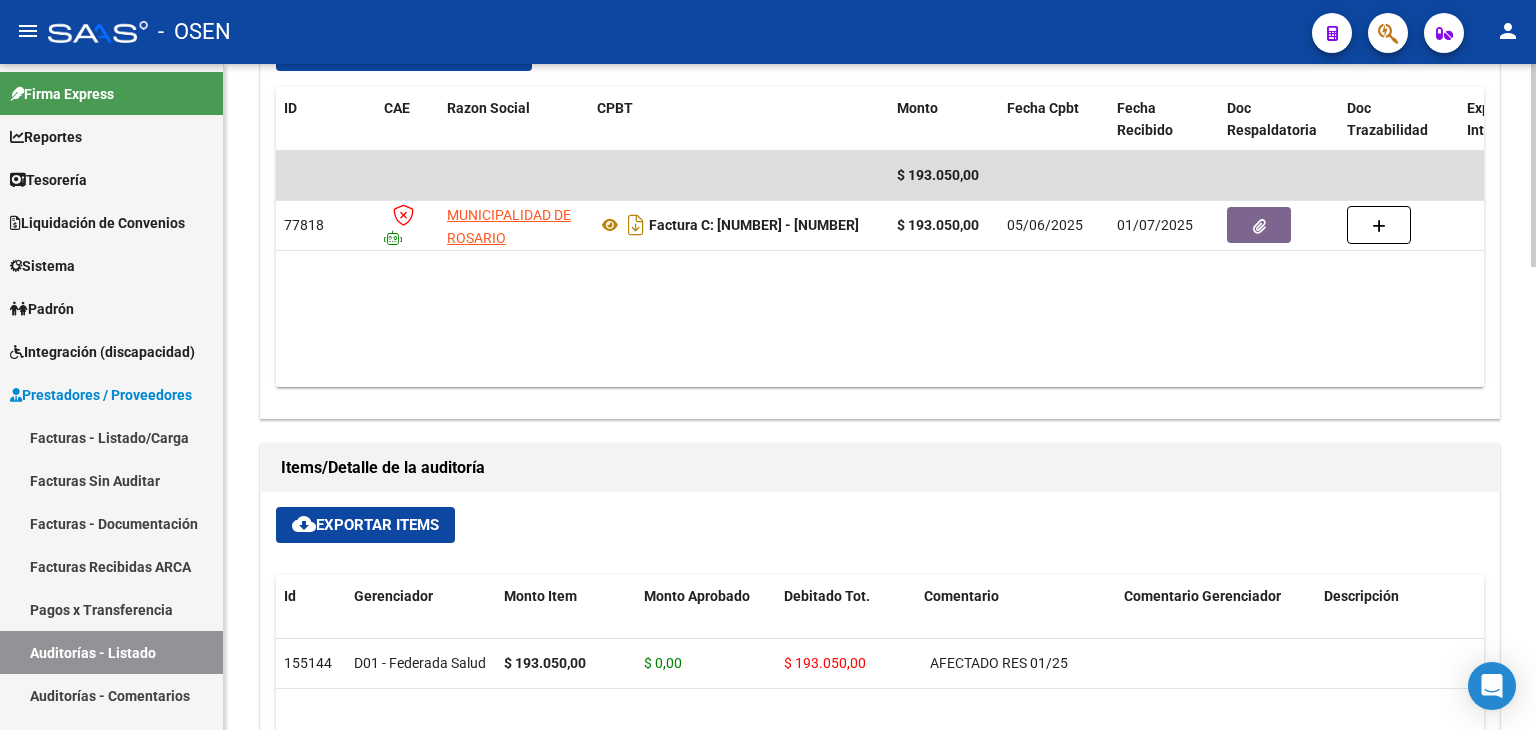 scroll, scrollTop: 1000, scrollLeft: 0, axis: vertical 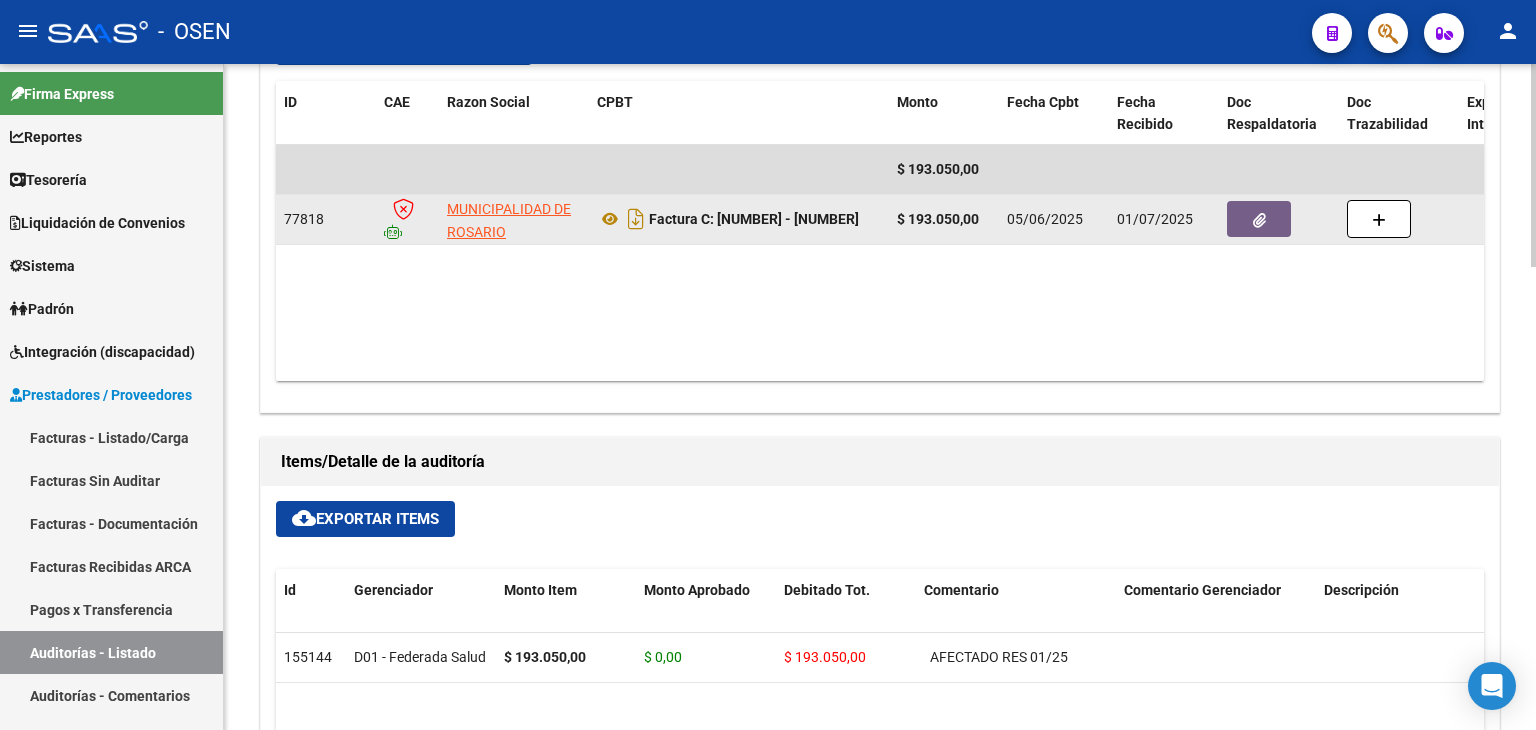 click 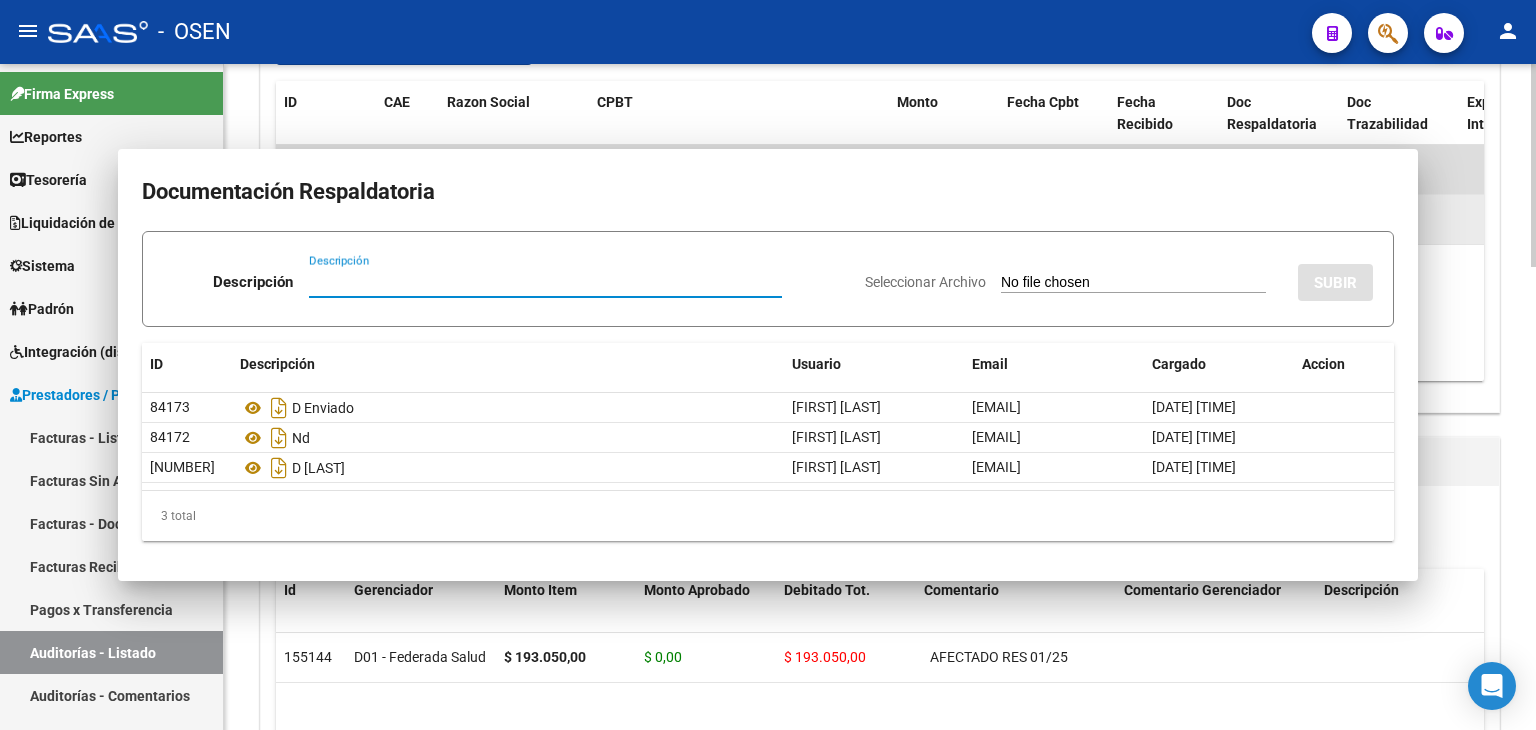 type 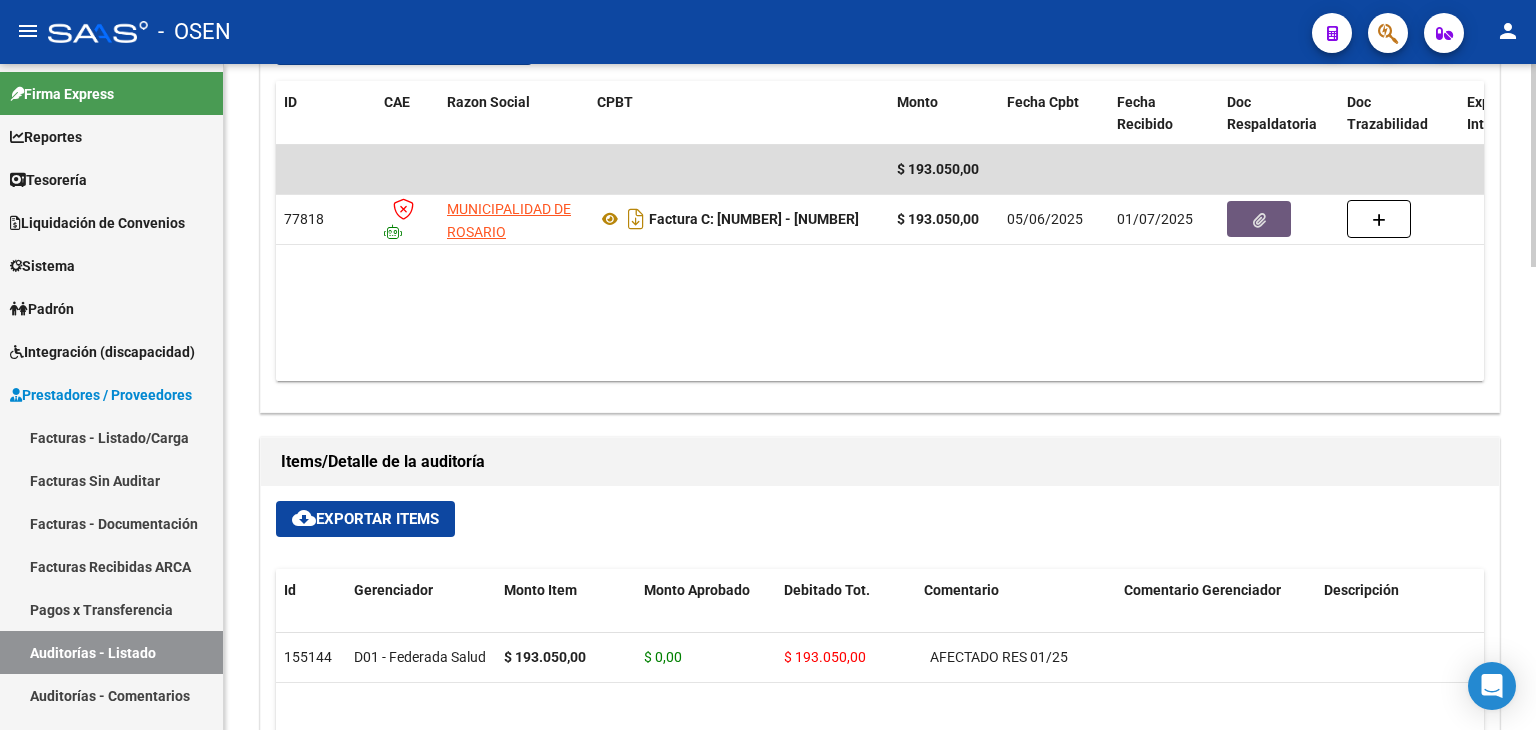 scroll, scrollTop: 333, scrollLeft: 0, axis: vertical 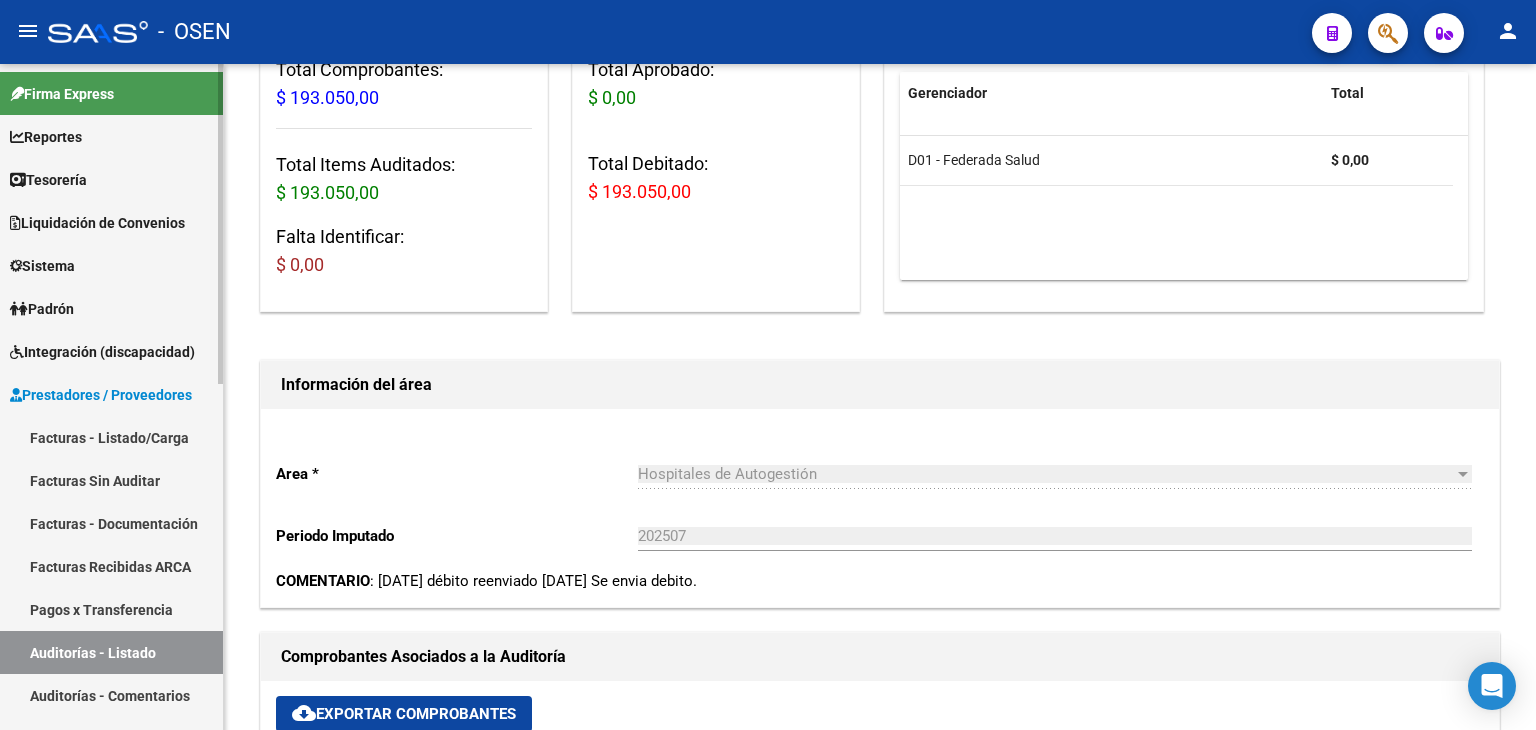 click on "Tesorería" at bounding box center (111, 179) 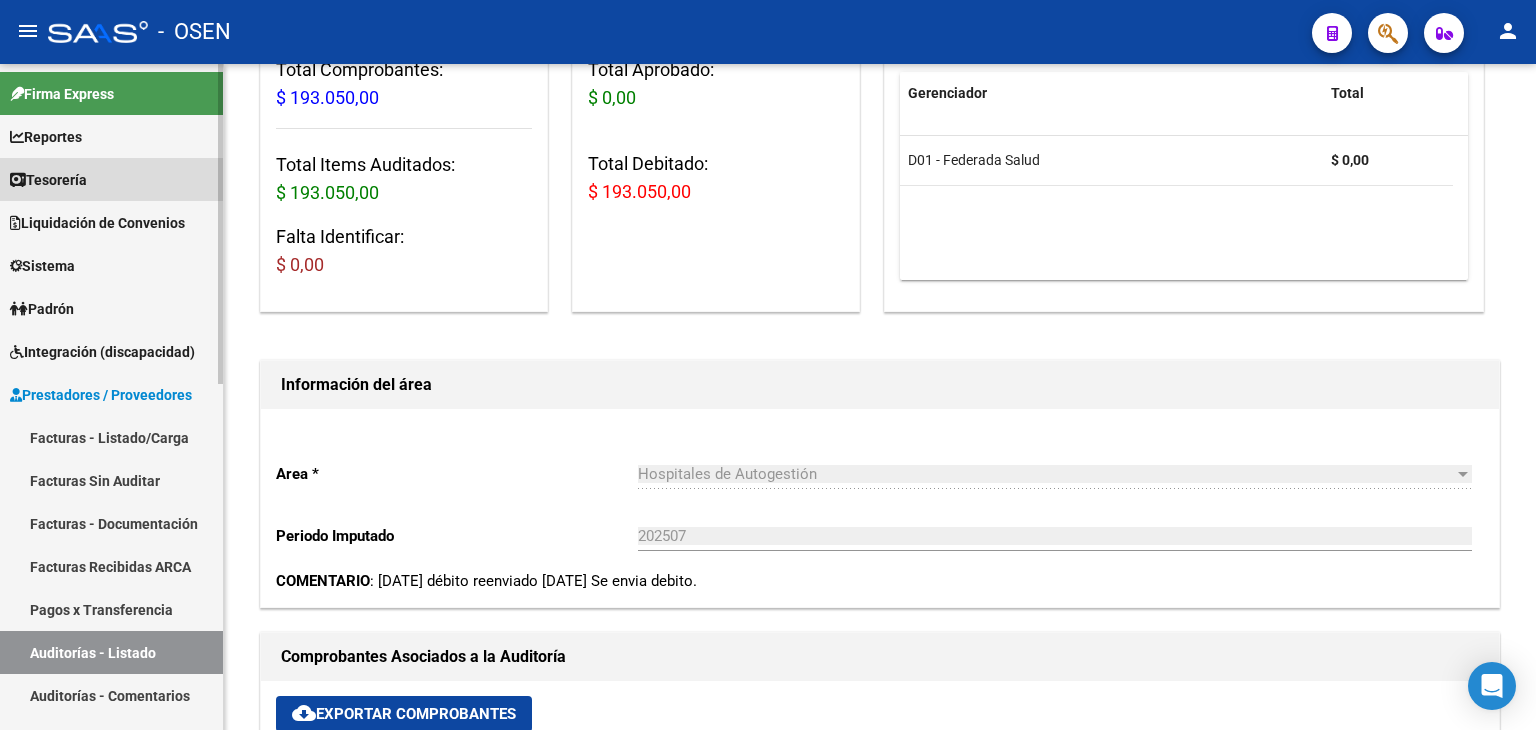 click on "Tesorería" at bounding box center [48, 180] 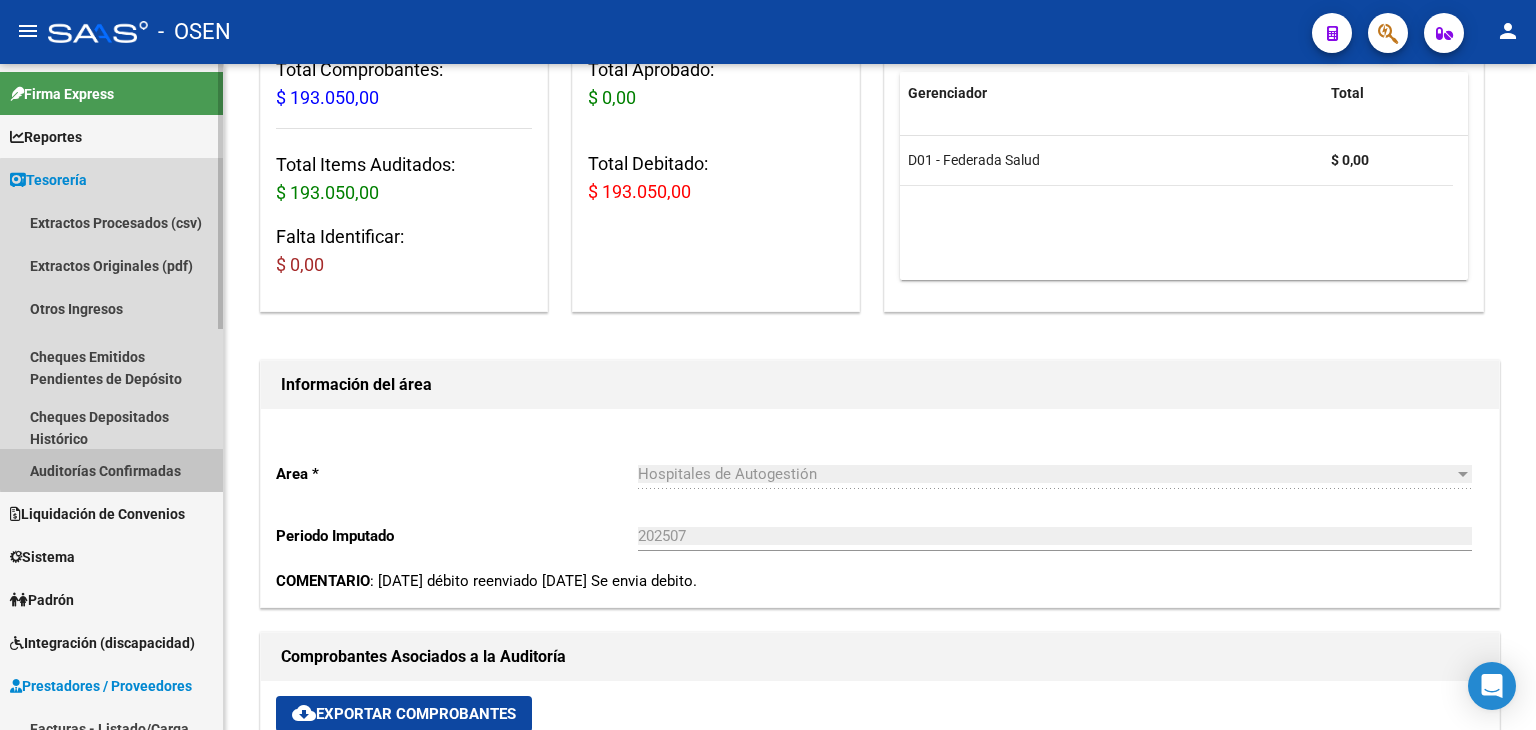 click on "Auditorías Confirmadas" at bounding box center [111, 470] 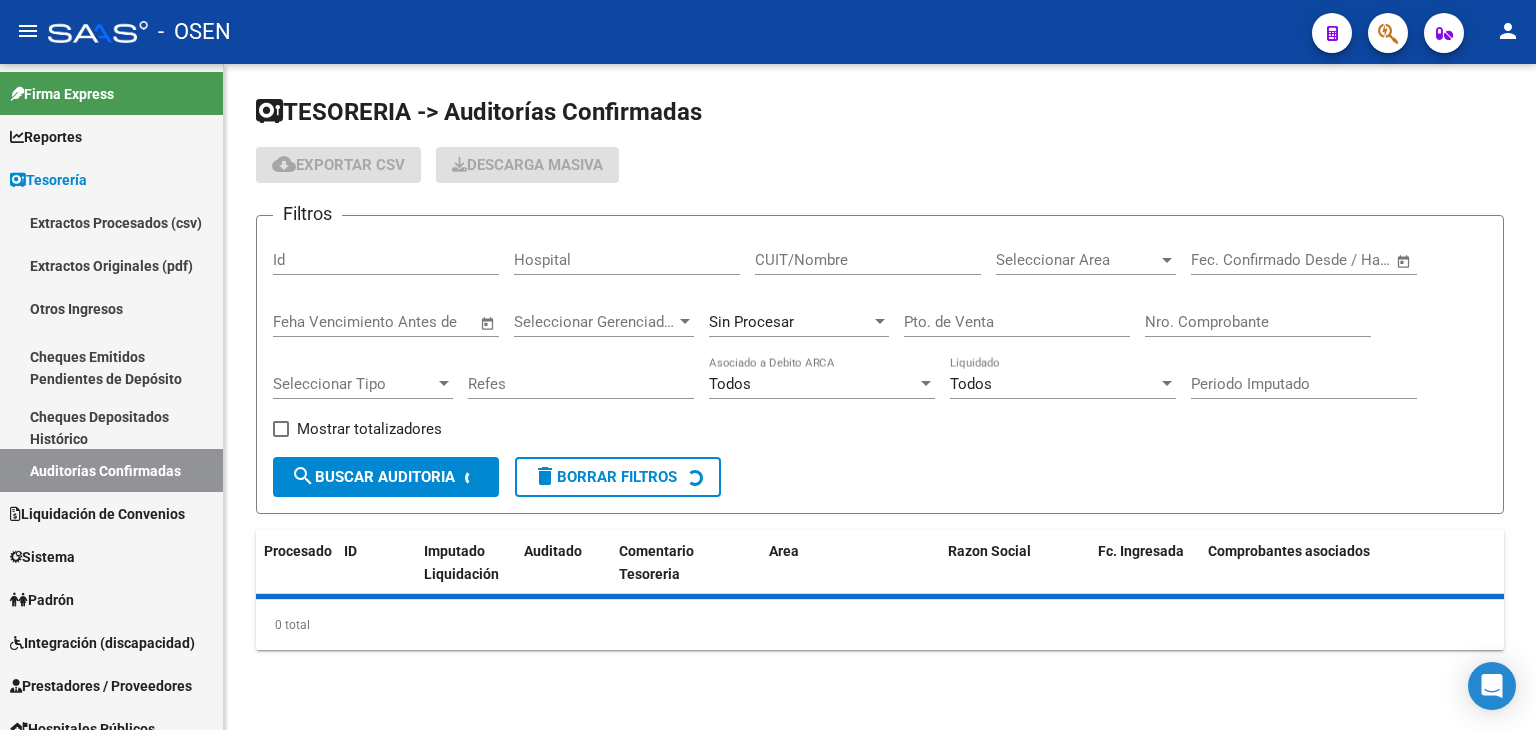 scroll, scrollTop: 0, scrollLeft: 0, axis: both 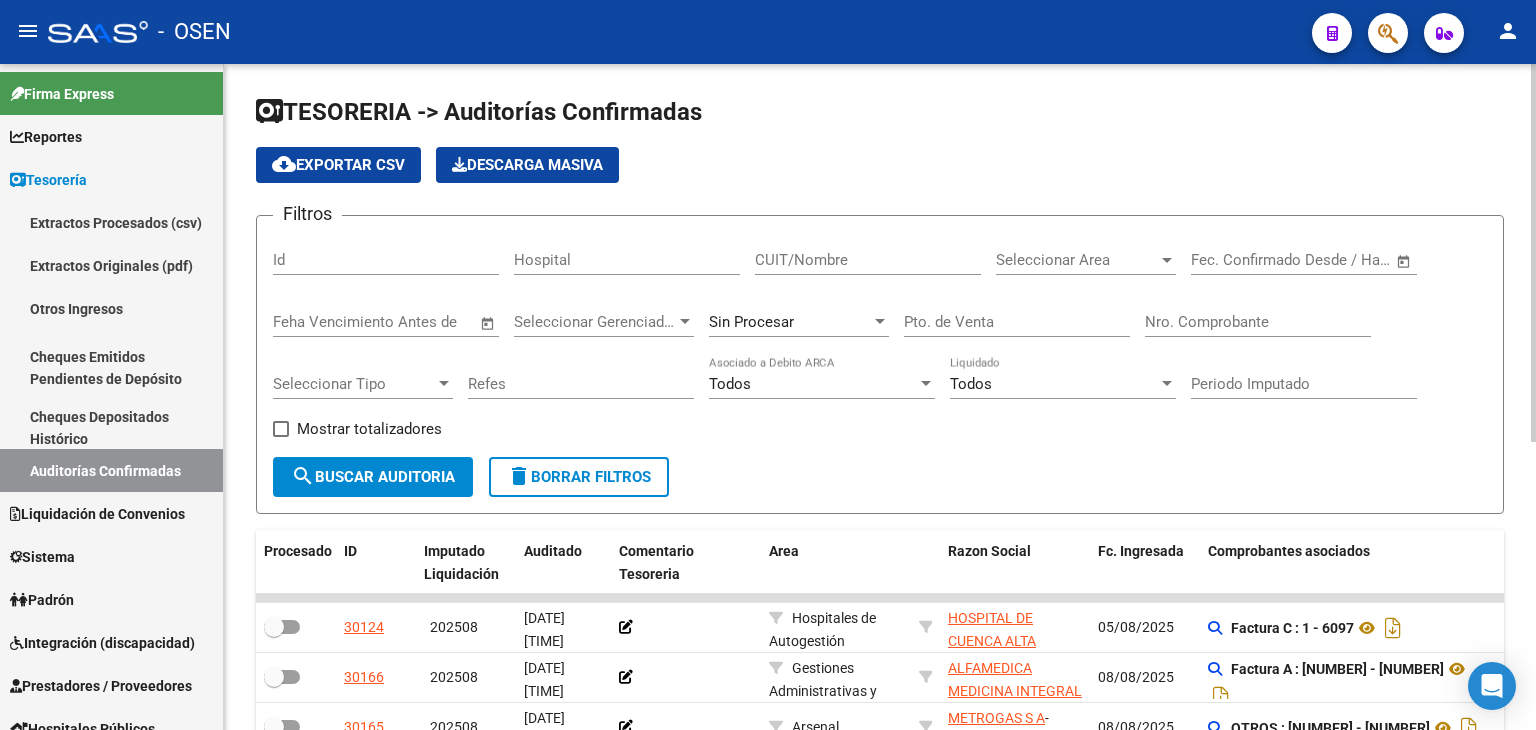click on "Nro. Comprobante" at bounding box center [1258, 322] 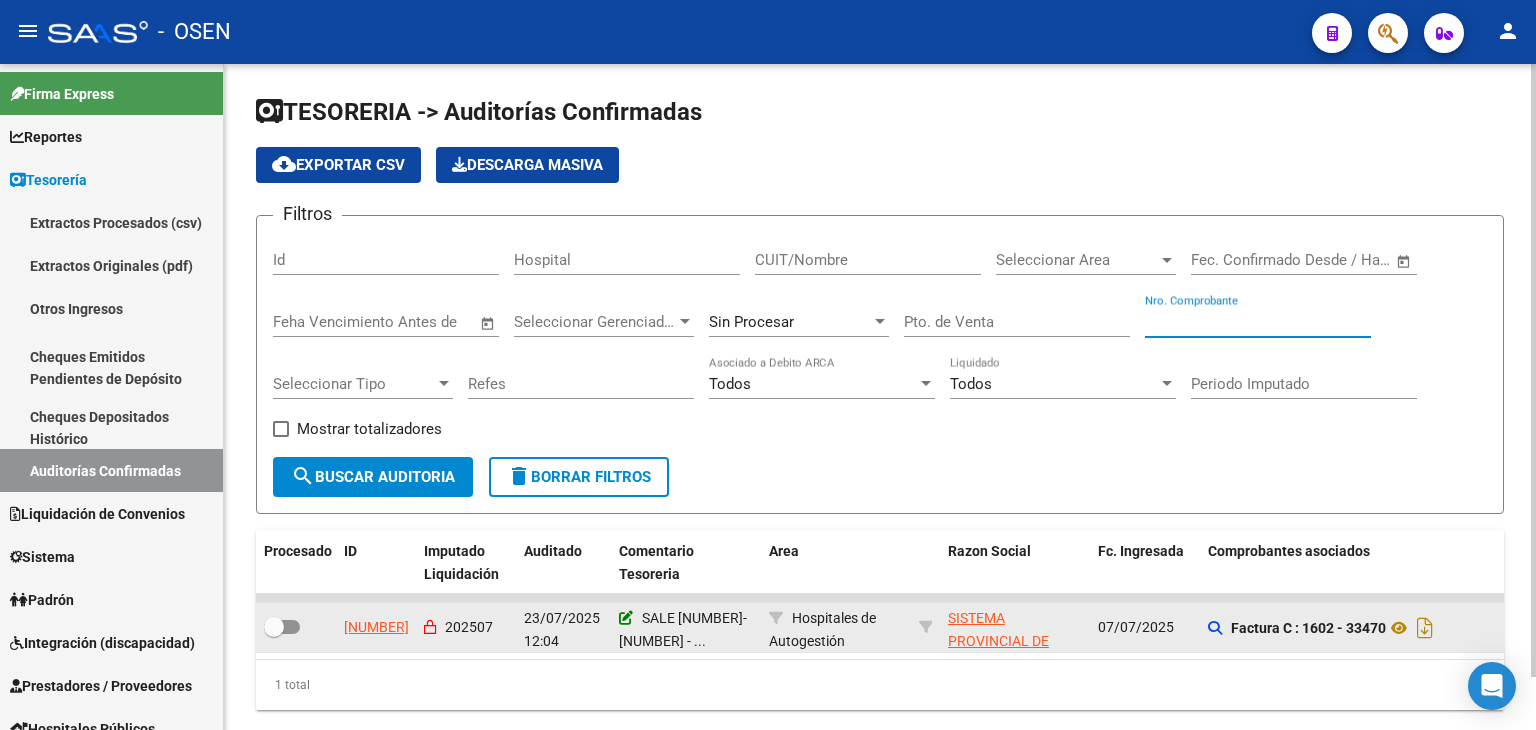 type on "33470" 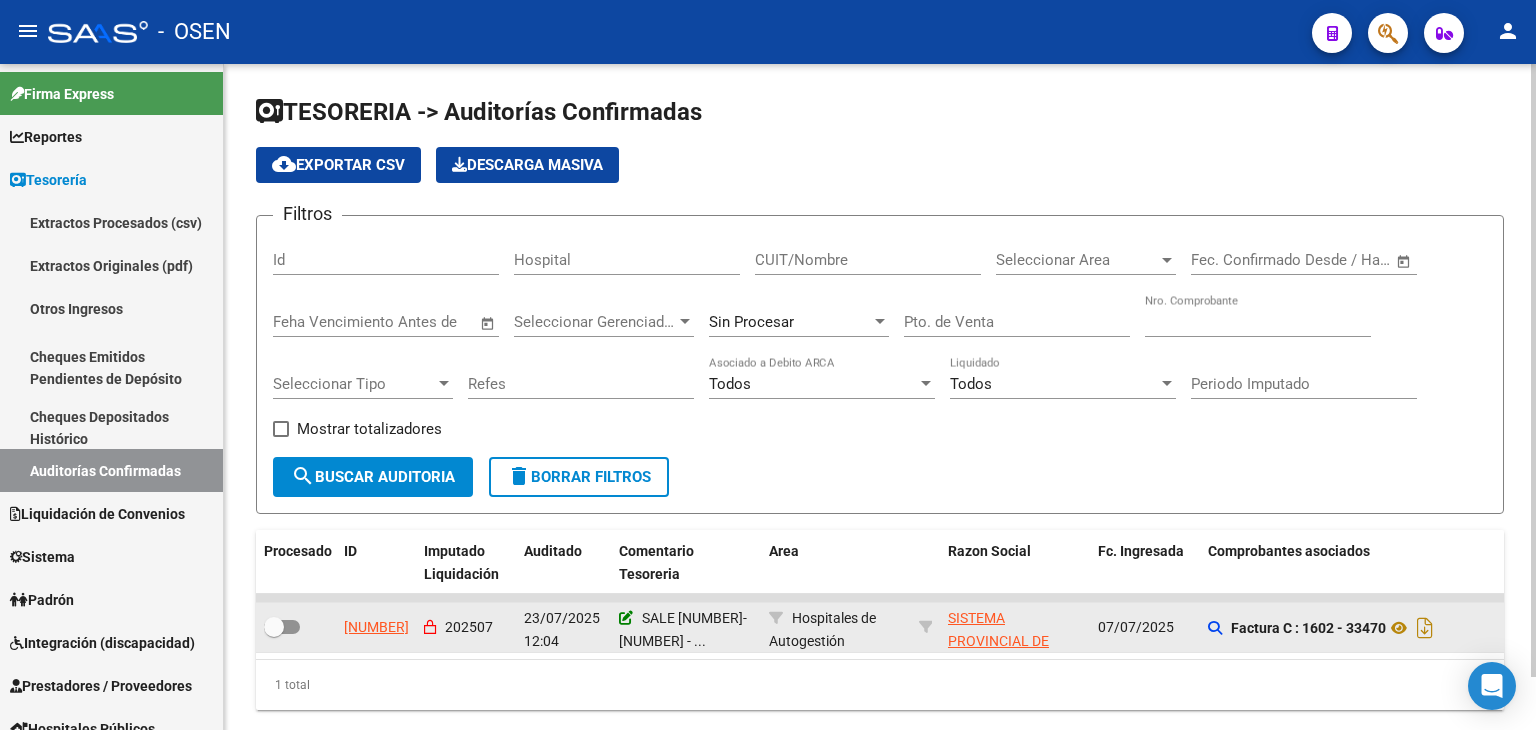 click 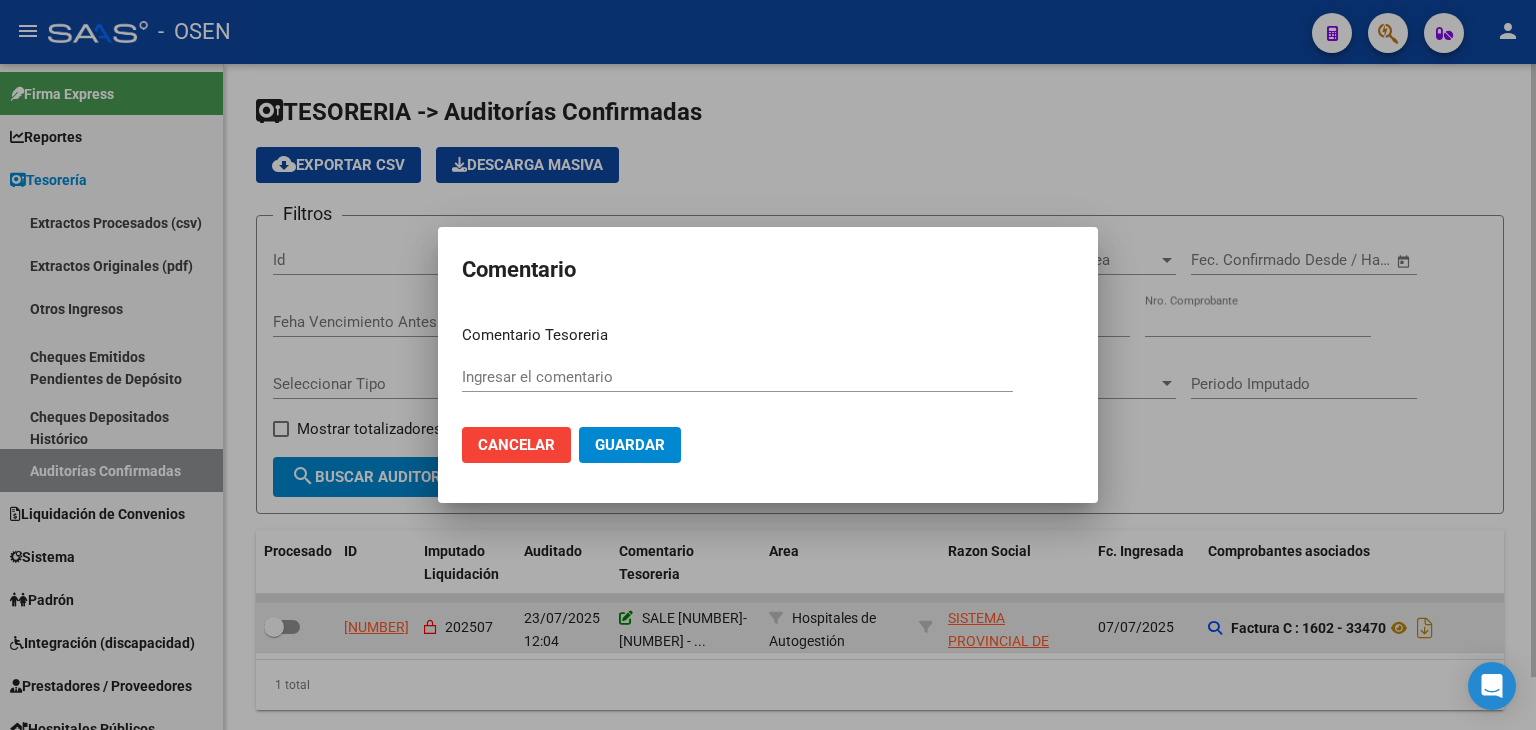 type on "SALE 19-8 - DEBITO $ 566212.24 BOREAL" 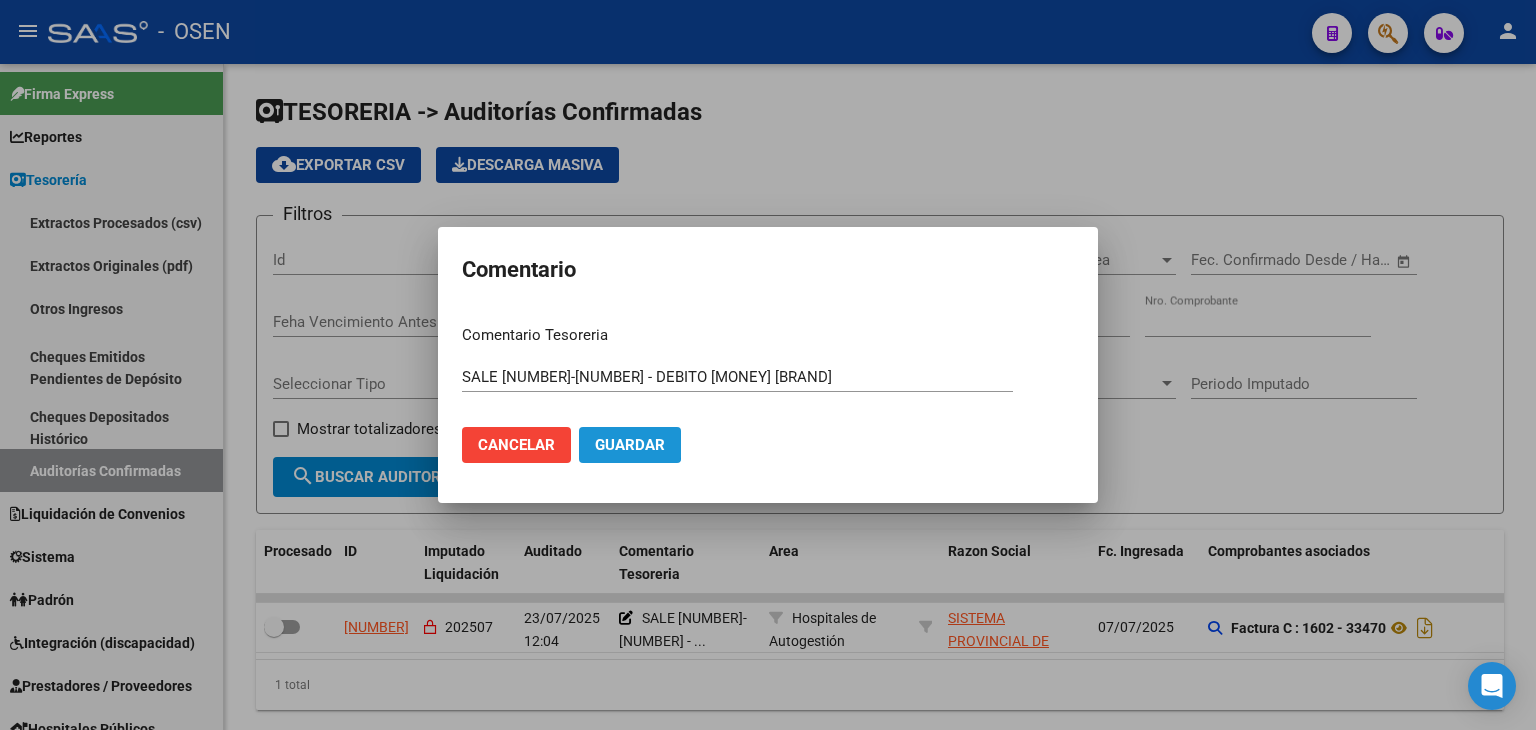 click on "Guardar" 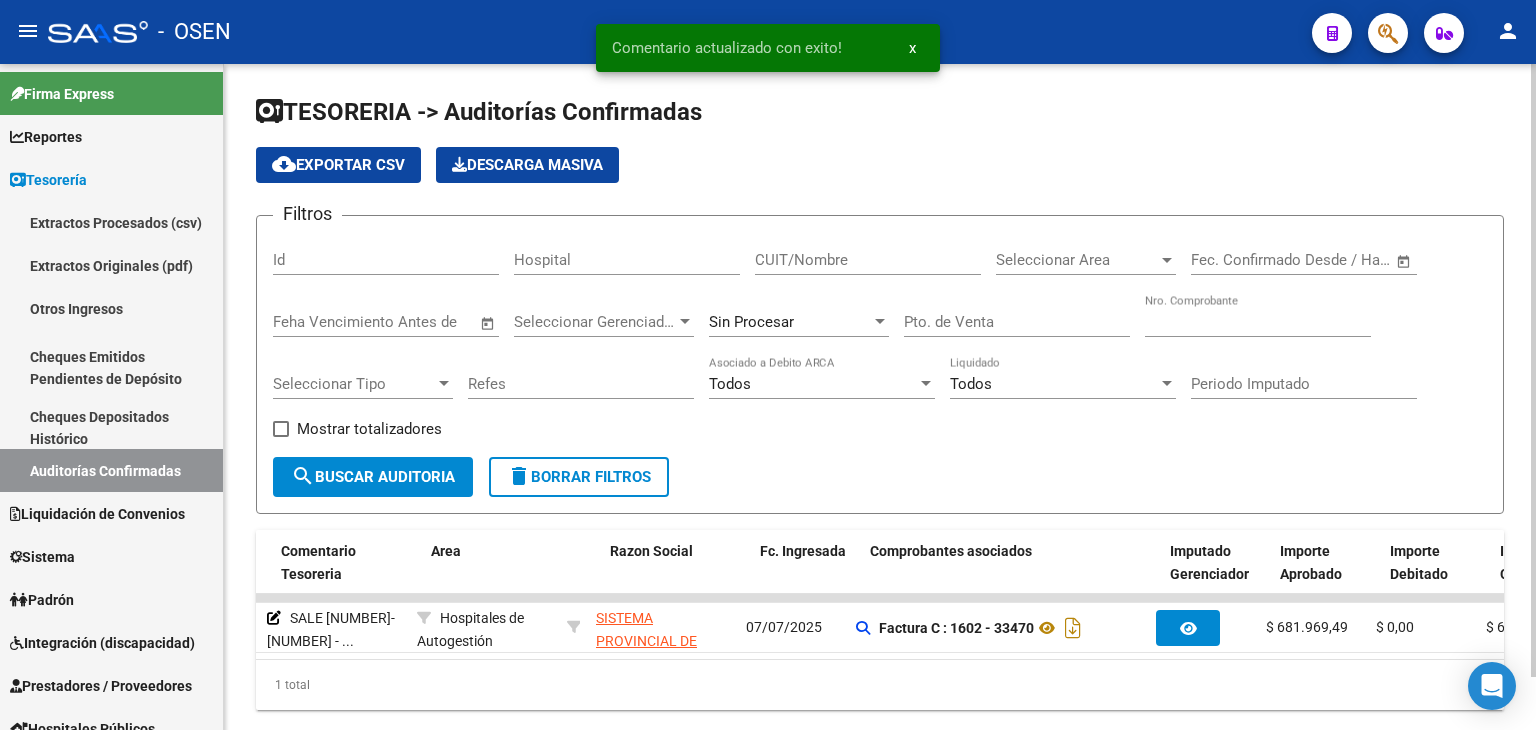 scroll, scrollTop: 0, scrollLeft: 0, axis: both 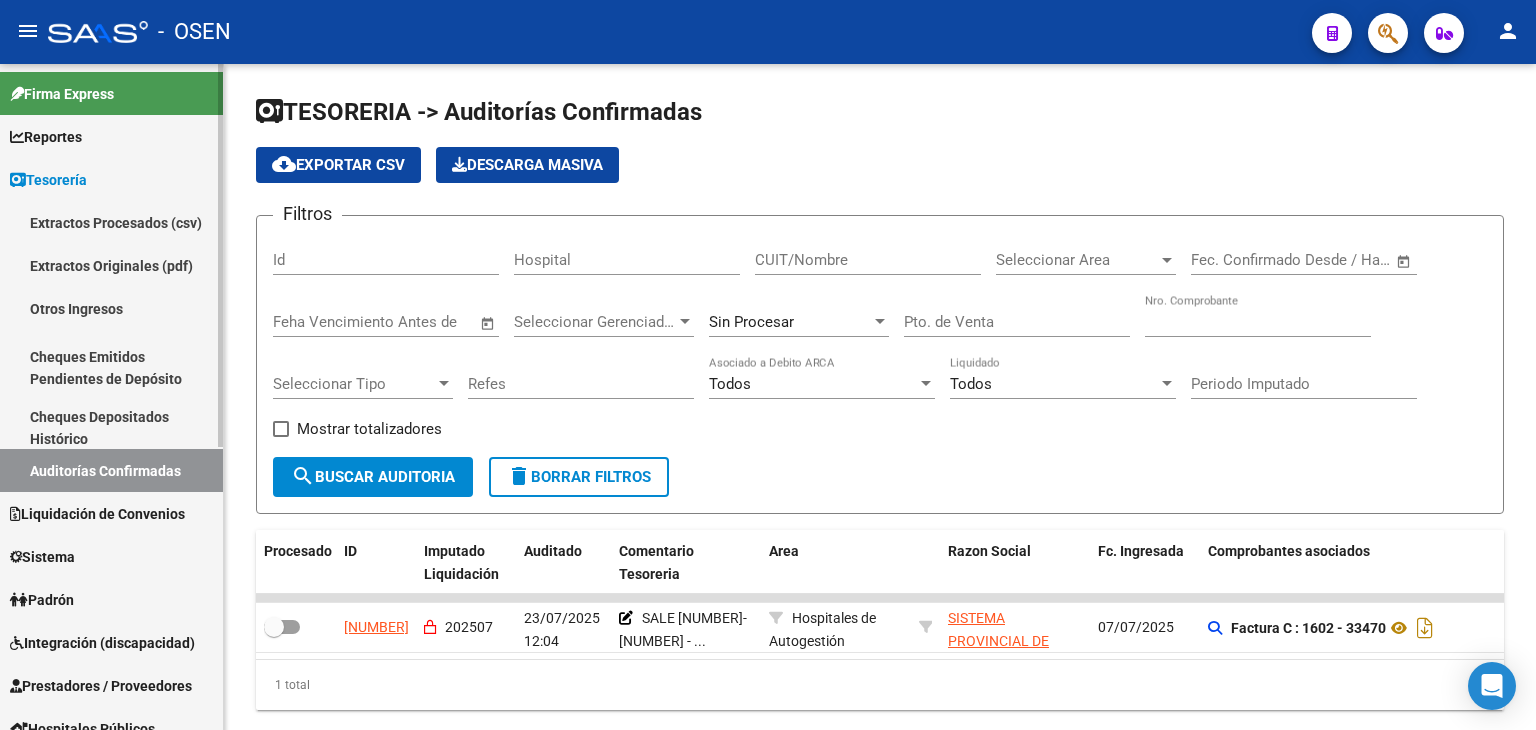 click on "Auditorías Confirmadas" at bounding box center (111, 470) 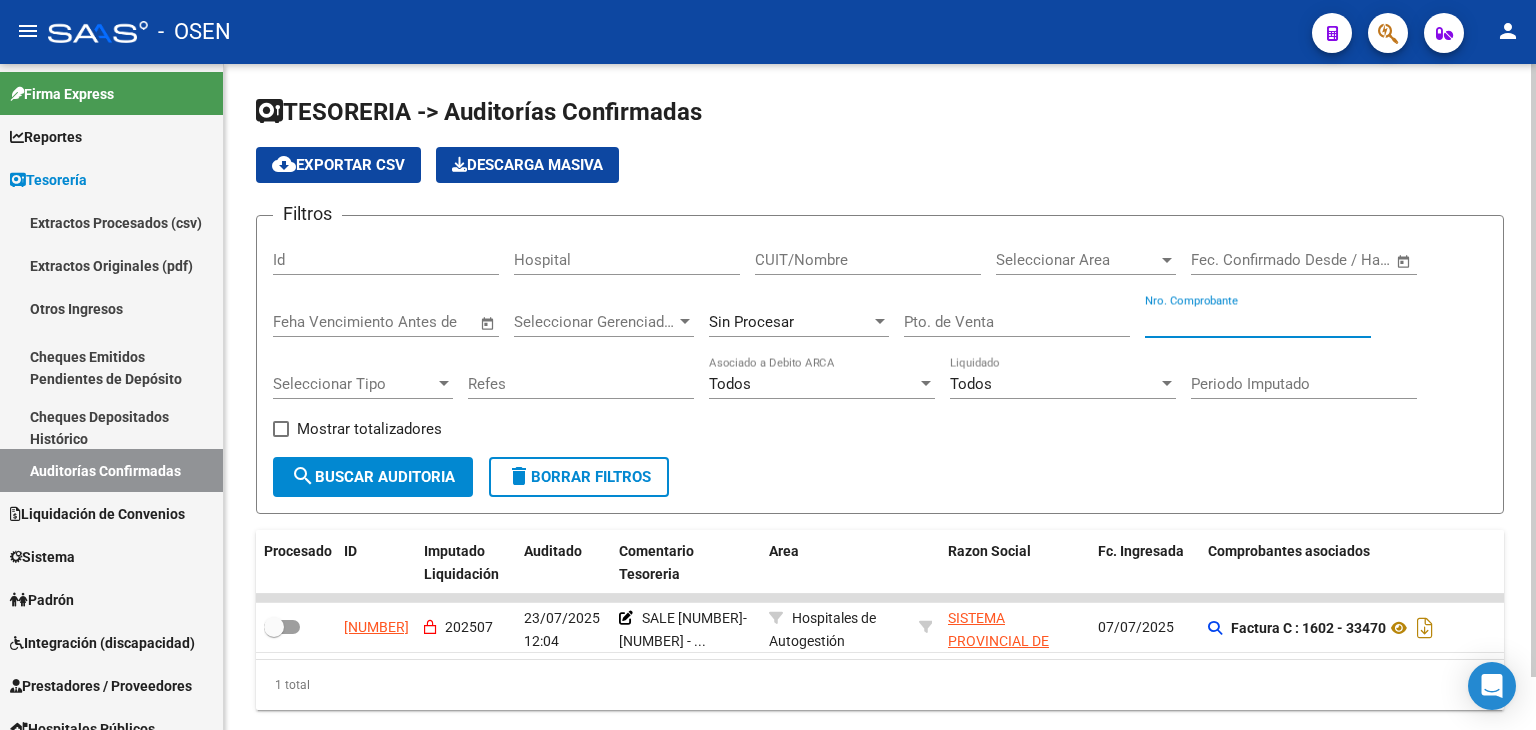 drag, startPoint x: 1184, startPoint y: 325, endPoint x: 996, endPoint y: 342, distance: 188.76706 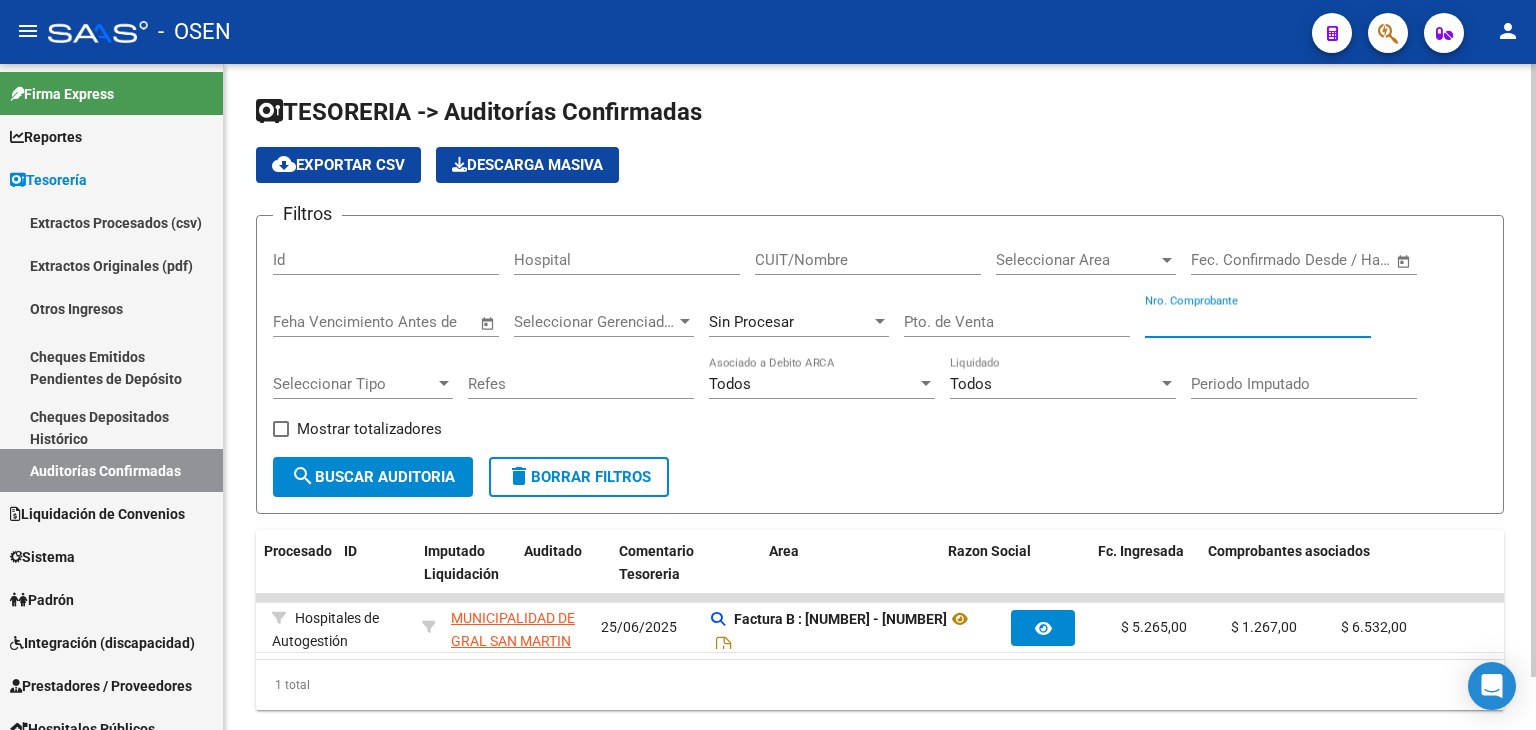 scroll, scrollTop: 0, scrollLeft: 0, axis: both 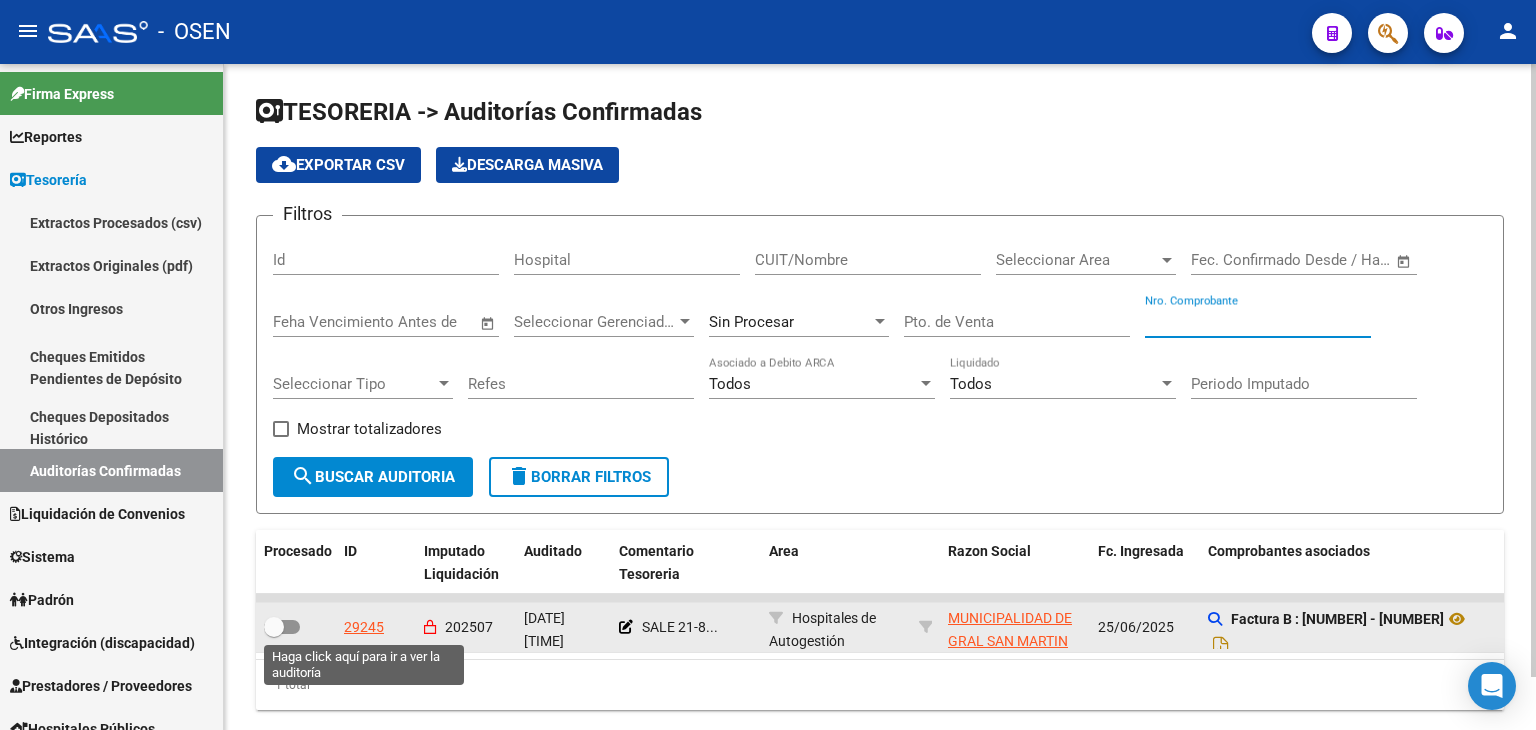 type on "40305" 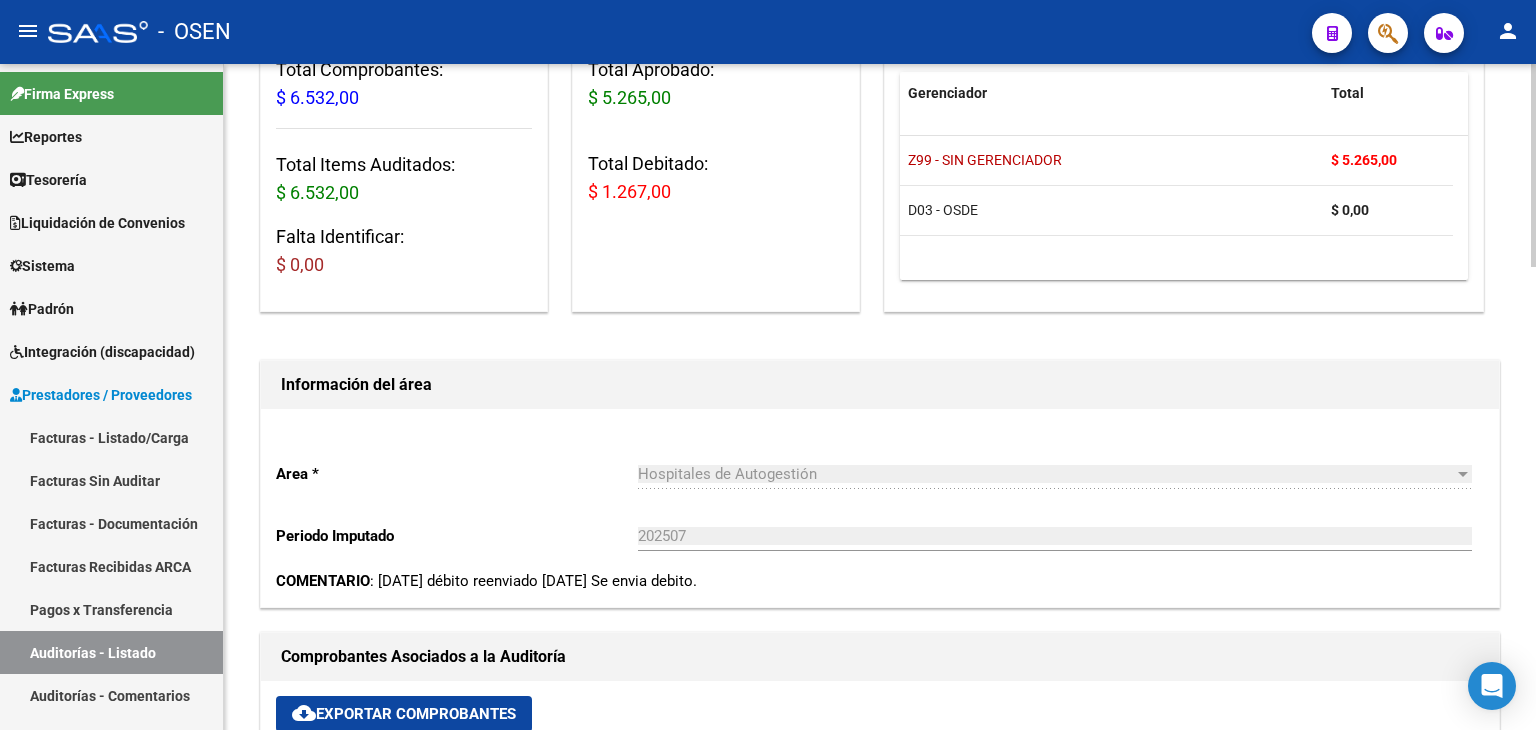 scroll, scrollTop: 666, scrollLeft: 0, axis: vertical 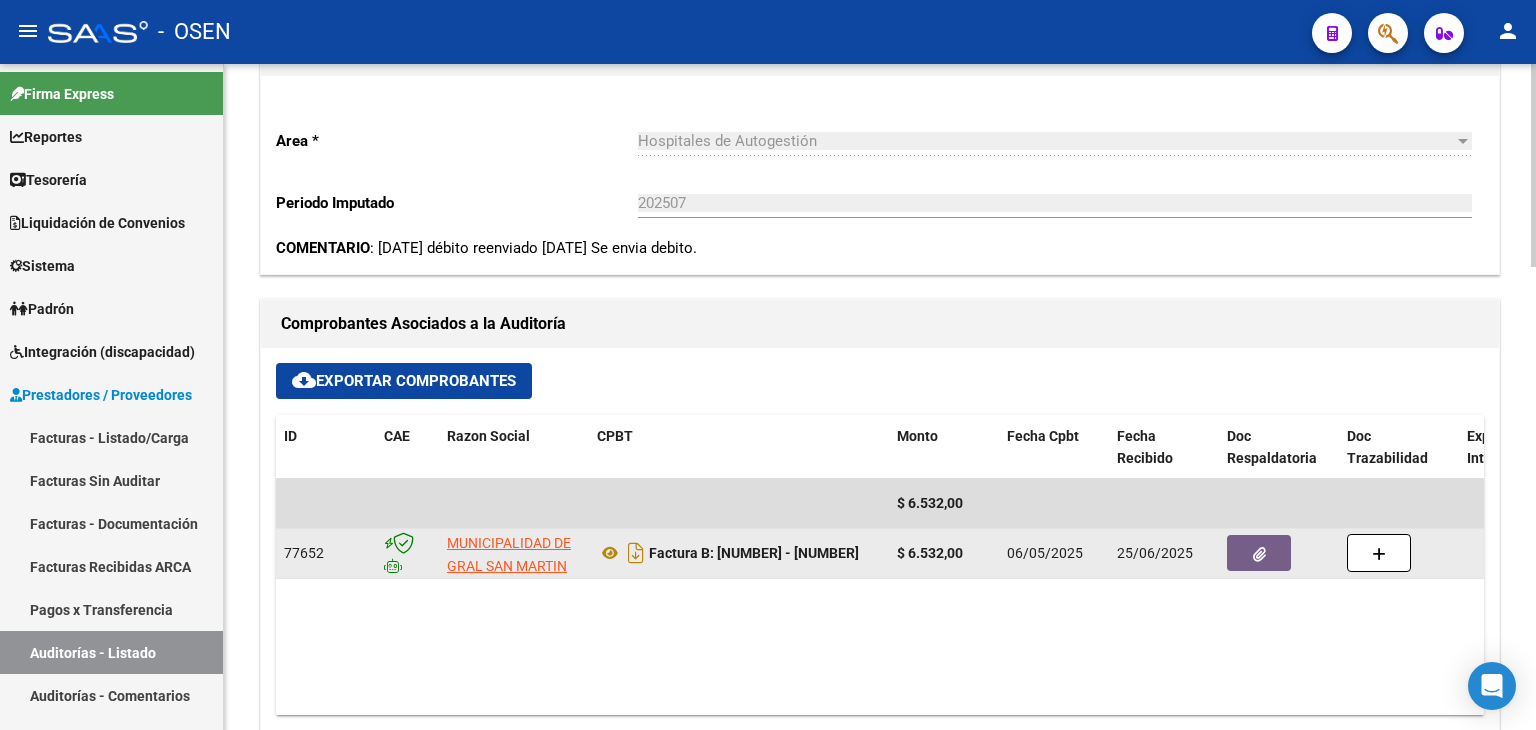 click 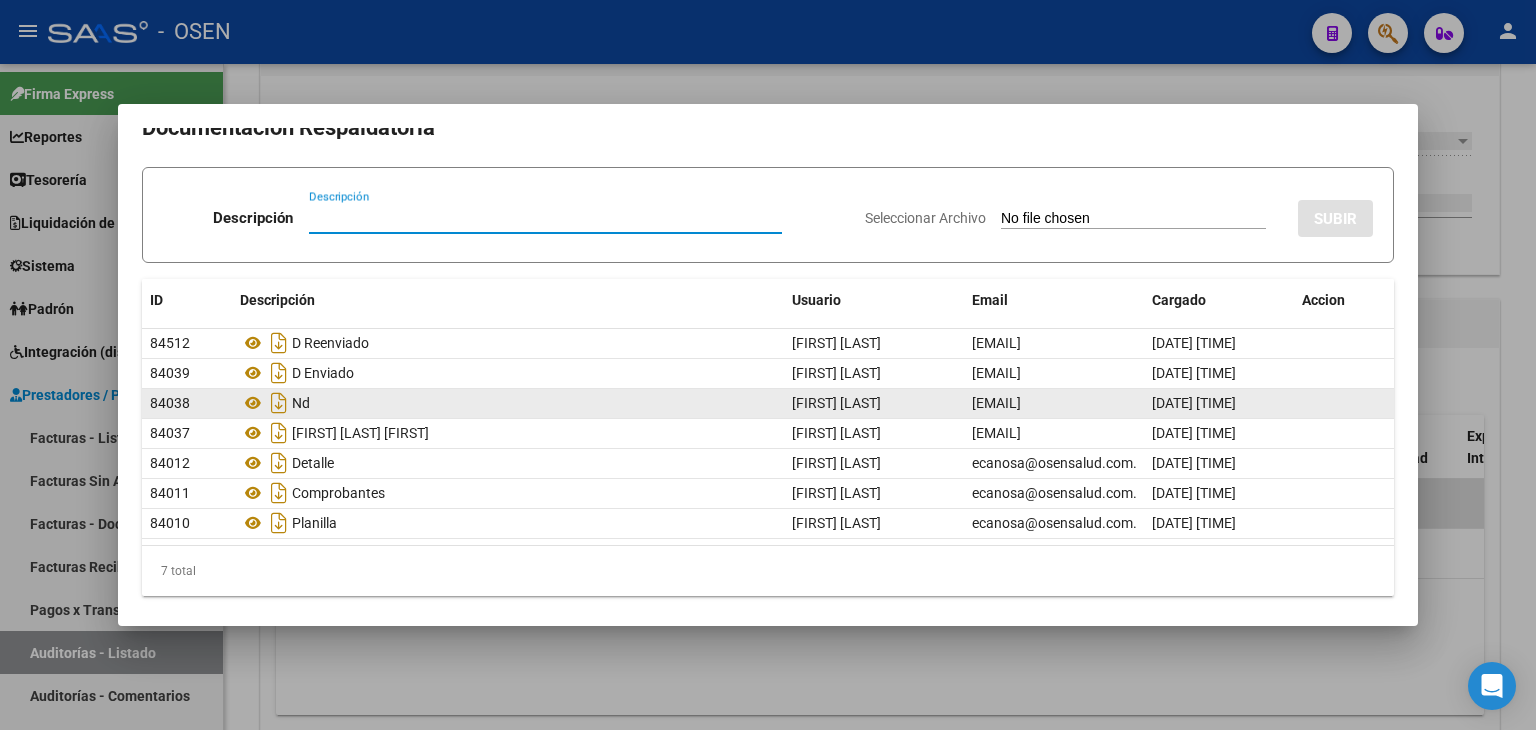 scroll, scrollTop: 28, scrollLeft: 0, axis: vertical 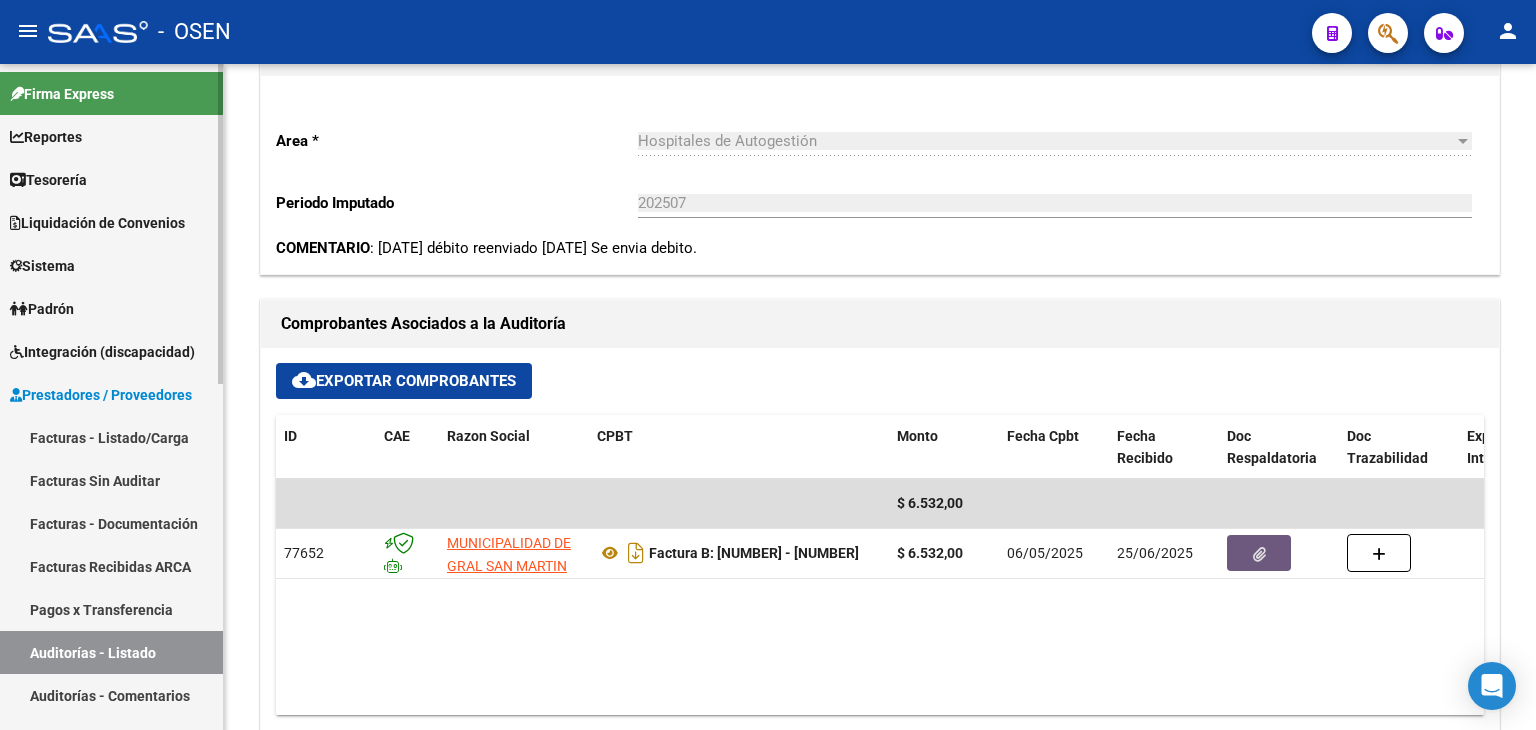click on "Tesorería" at bounding box center [111, 179] 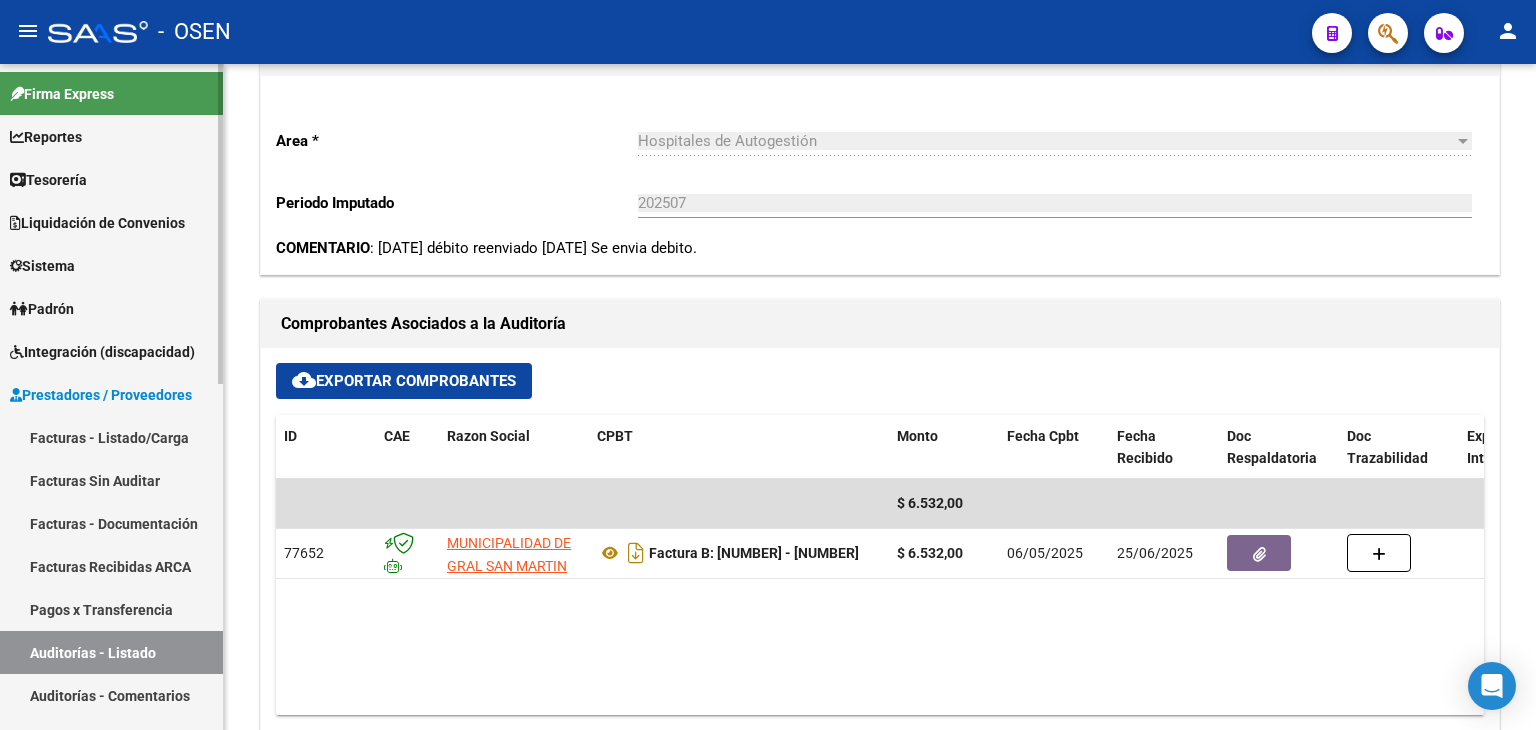 click on "Tesorería" at bounding box center [111, 179] 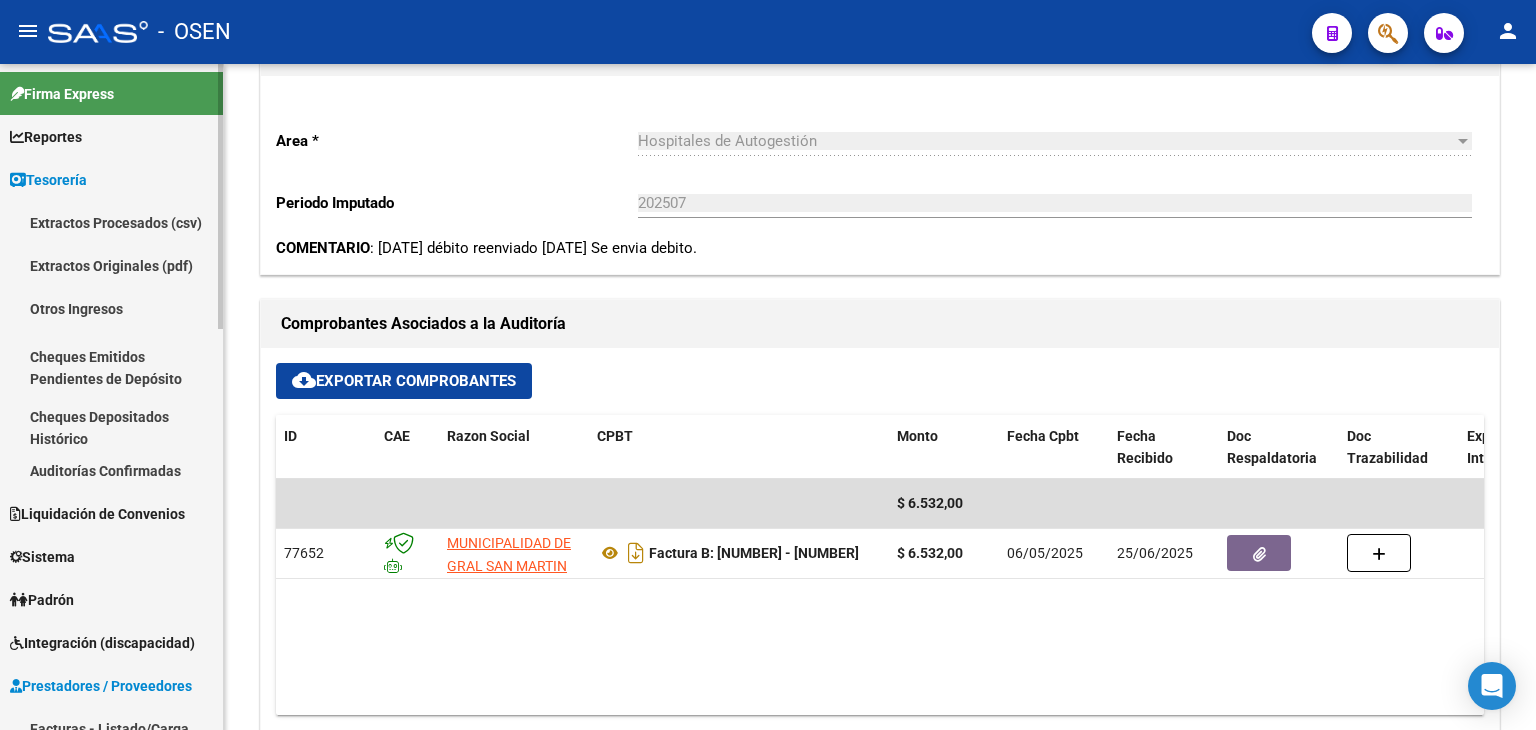 click on "Auditorías Confirmadas" at bounding box center [111, 470] 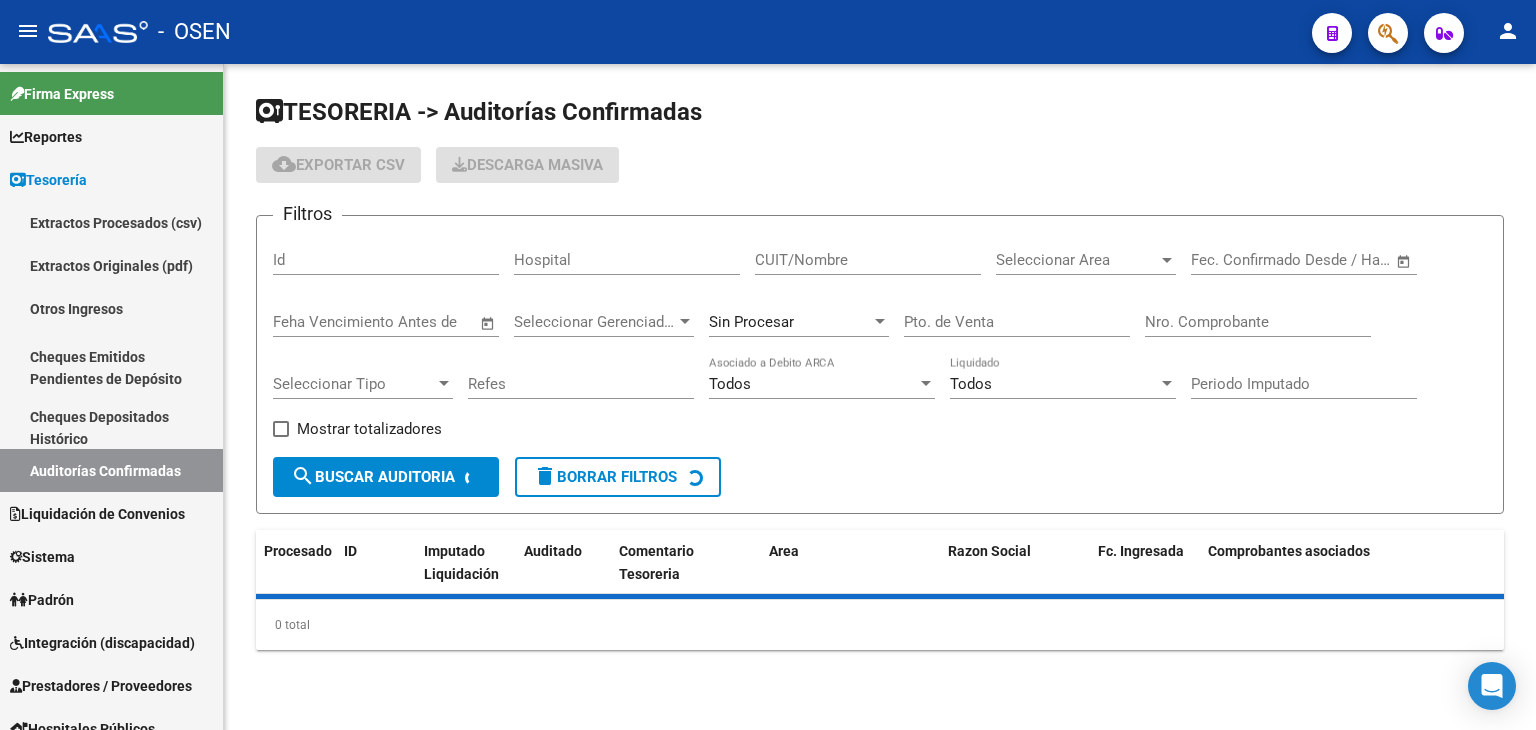 scroll, scrollTop: 0, scrollLeft: 0, axis: both 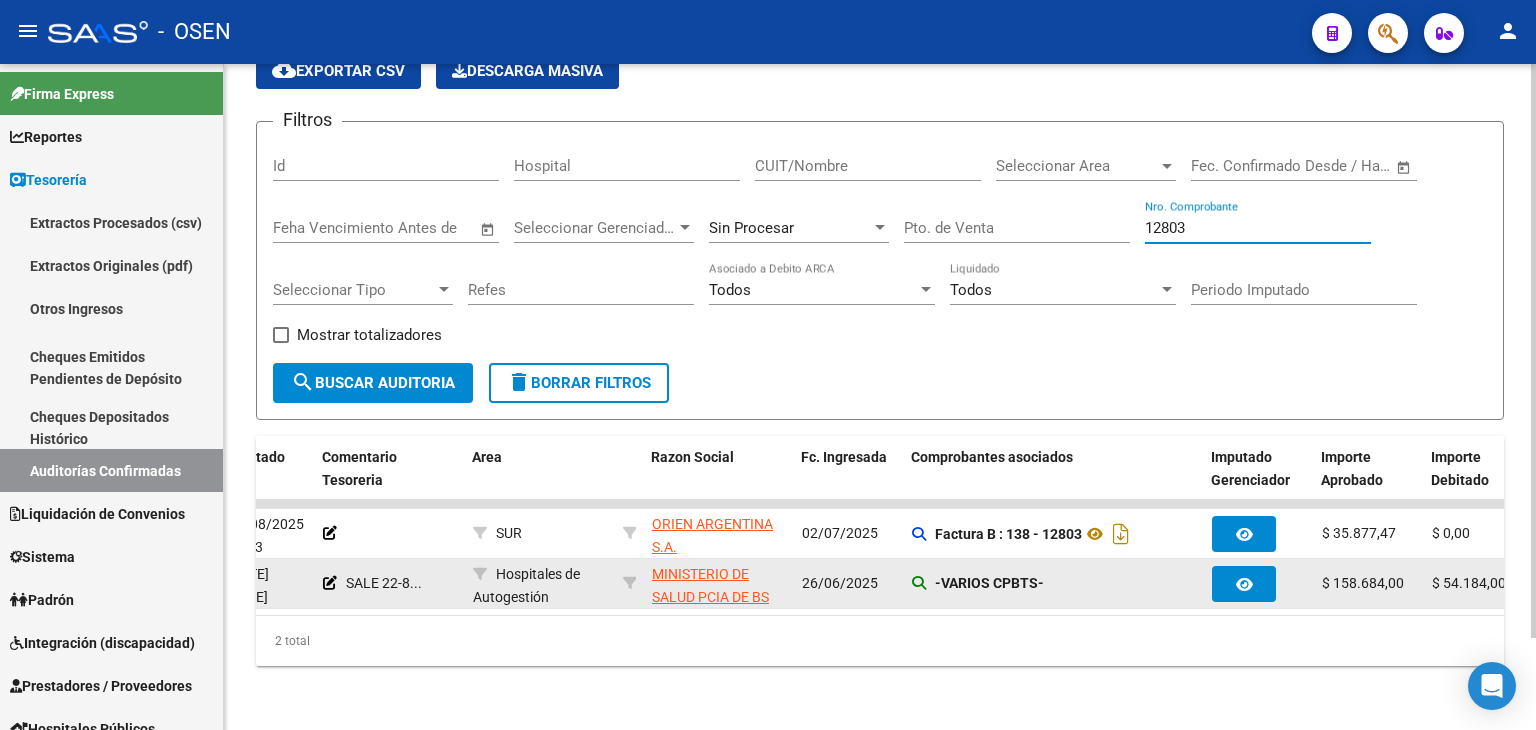 type on "12803" 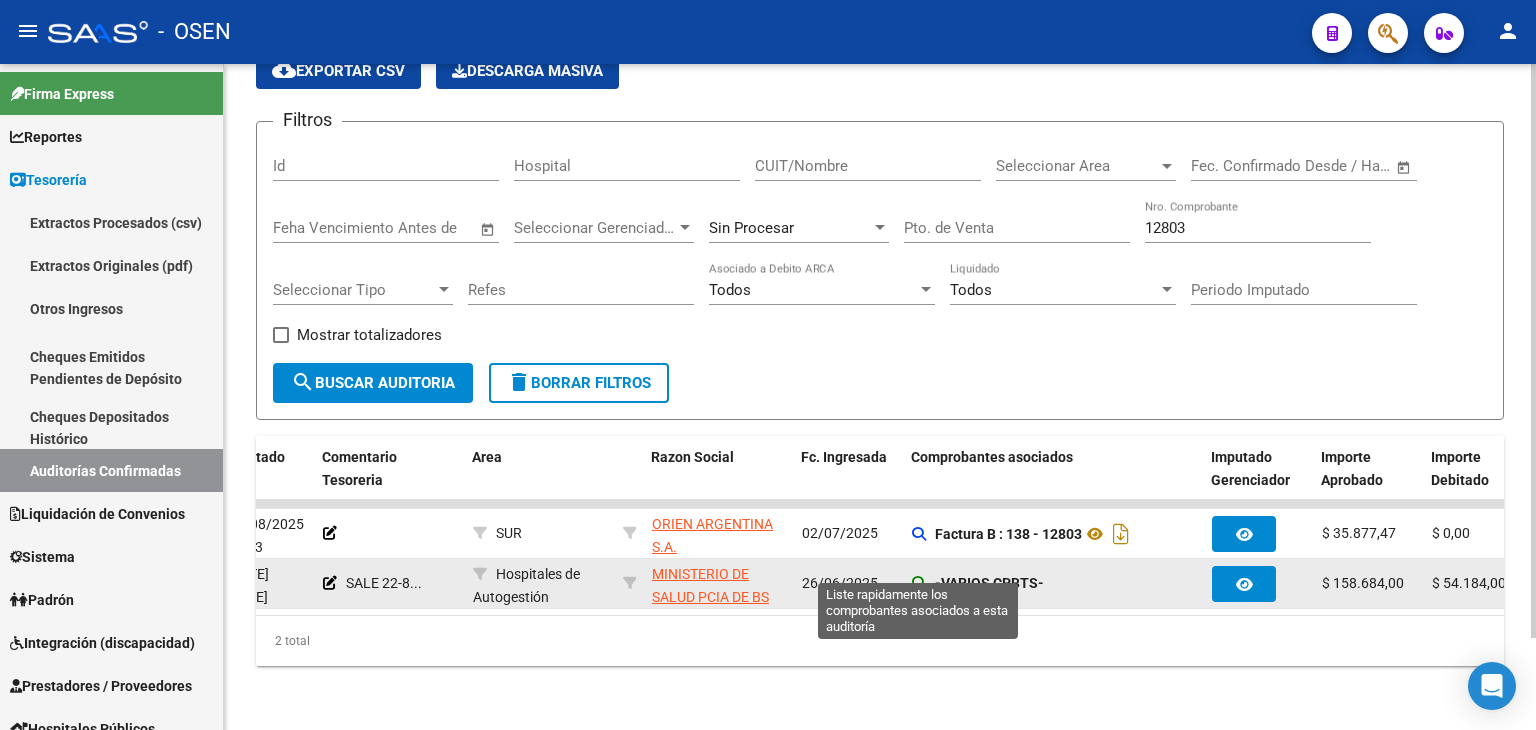 click 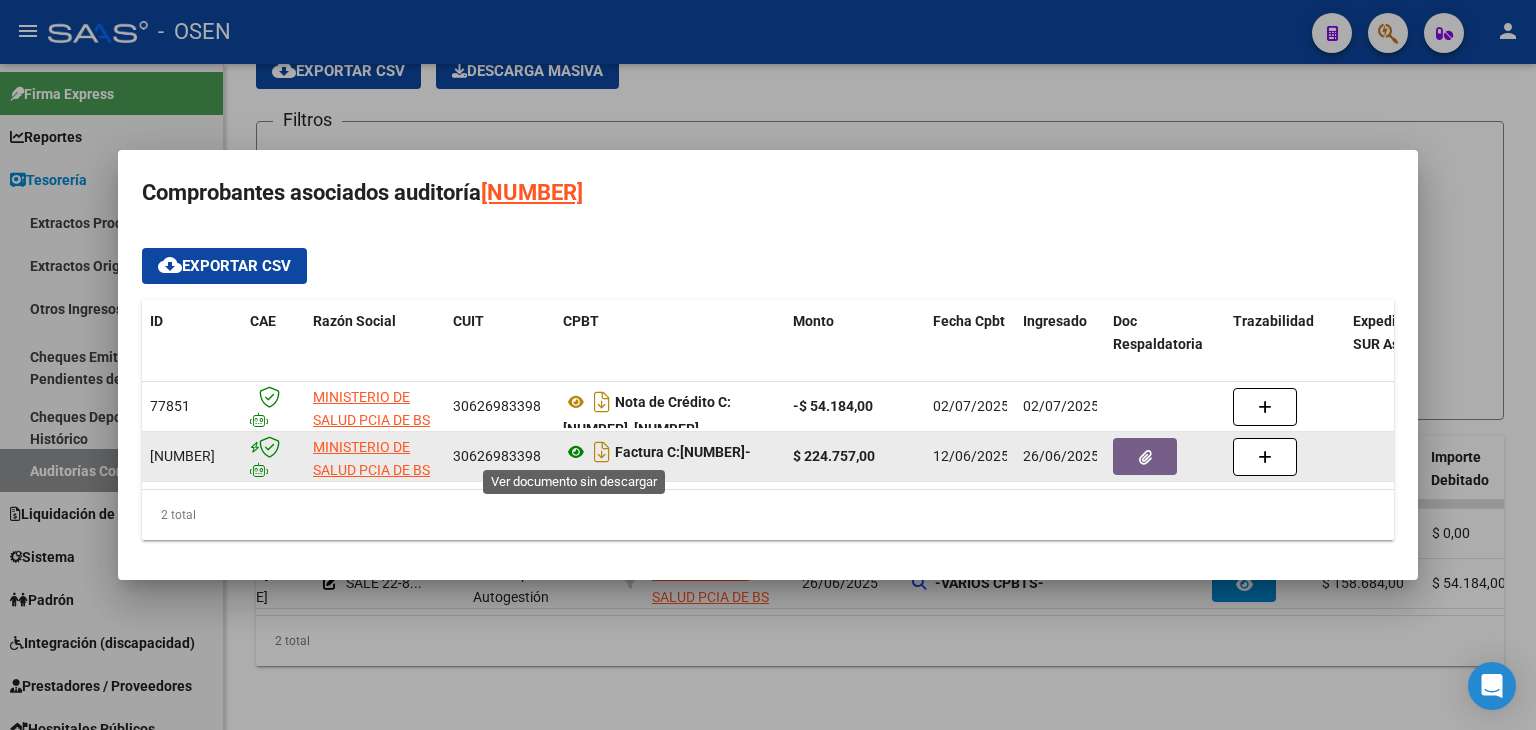 click 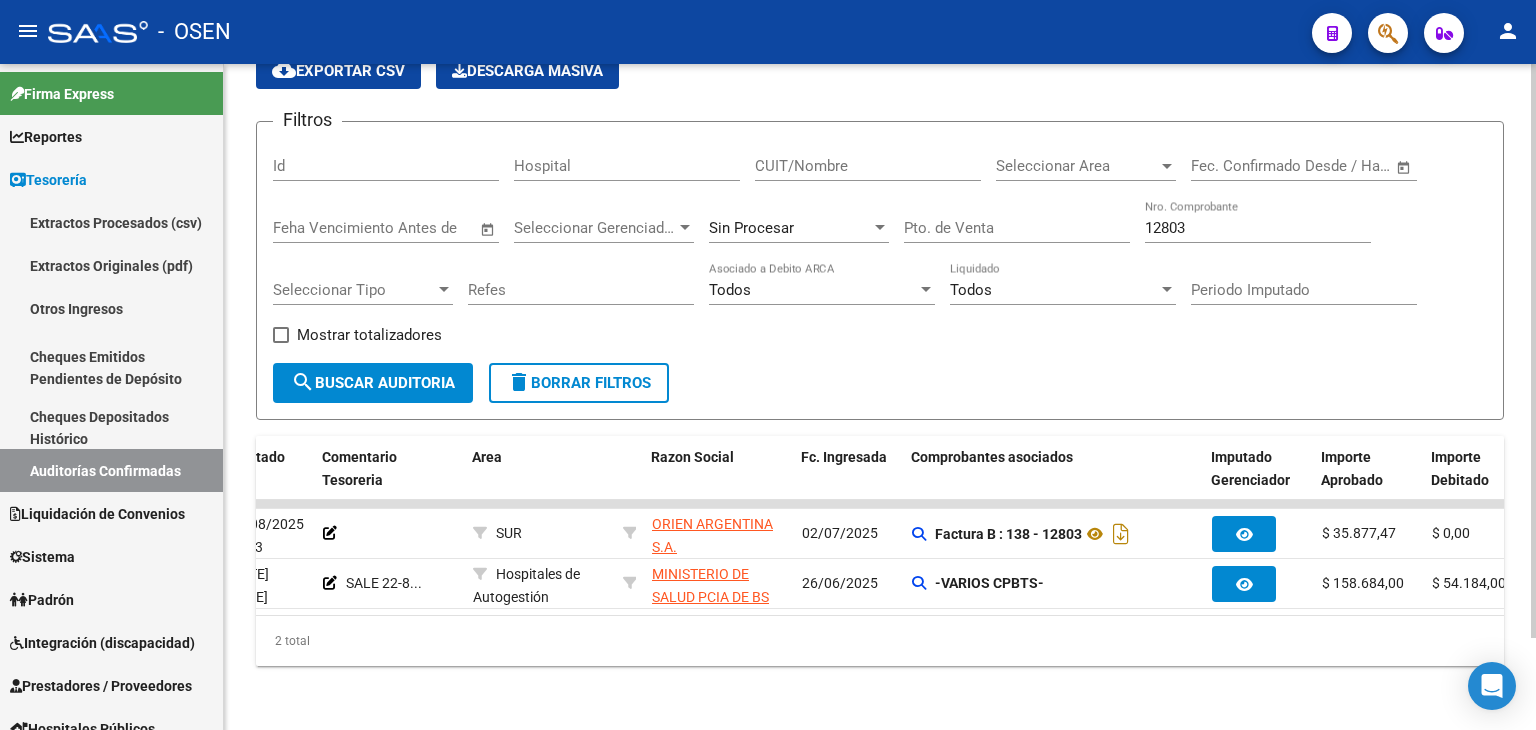scroll, scrollTop: 0, scrollLeft: 0, axis: both 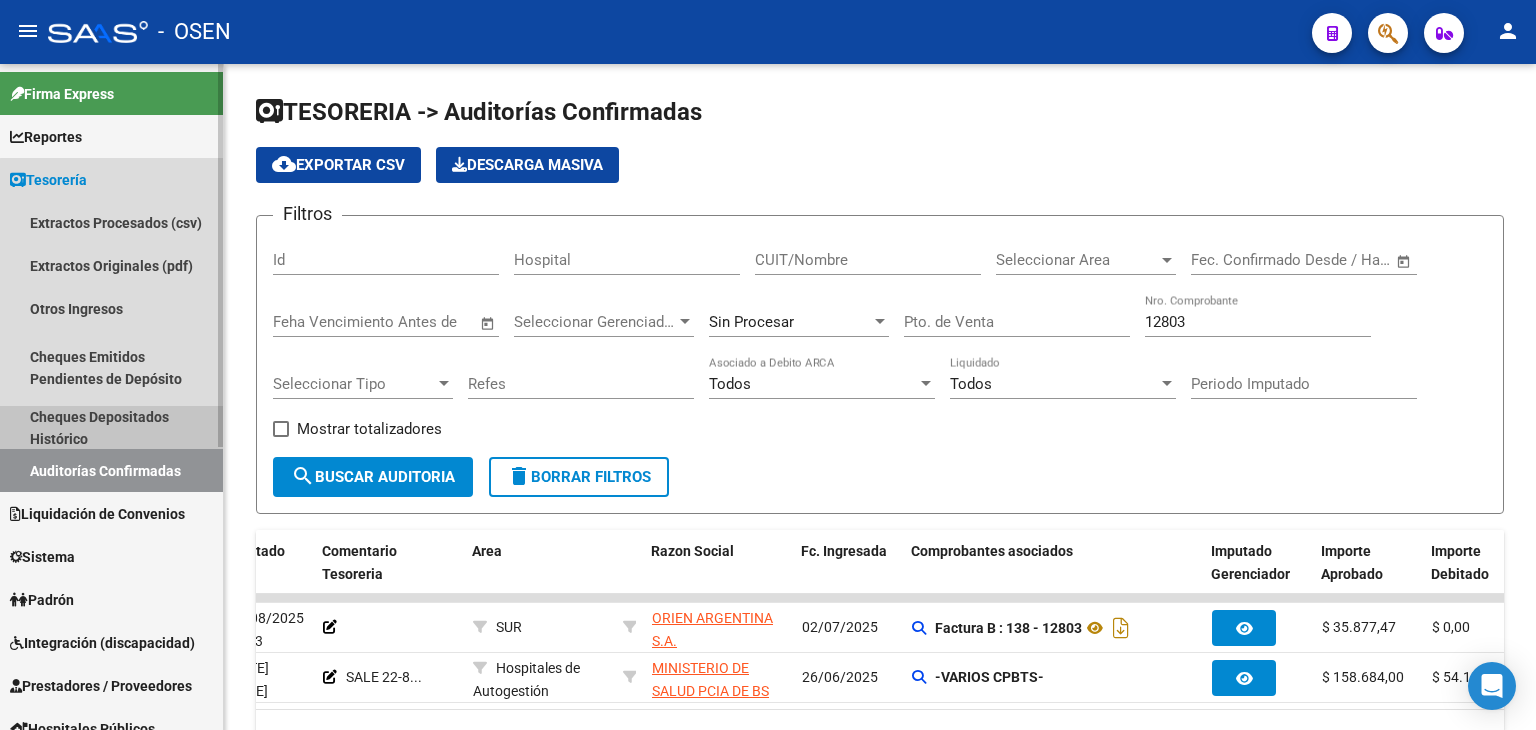 click on "Cheques Depositados Histórico" at bounding box center (111, 427) 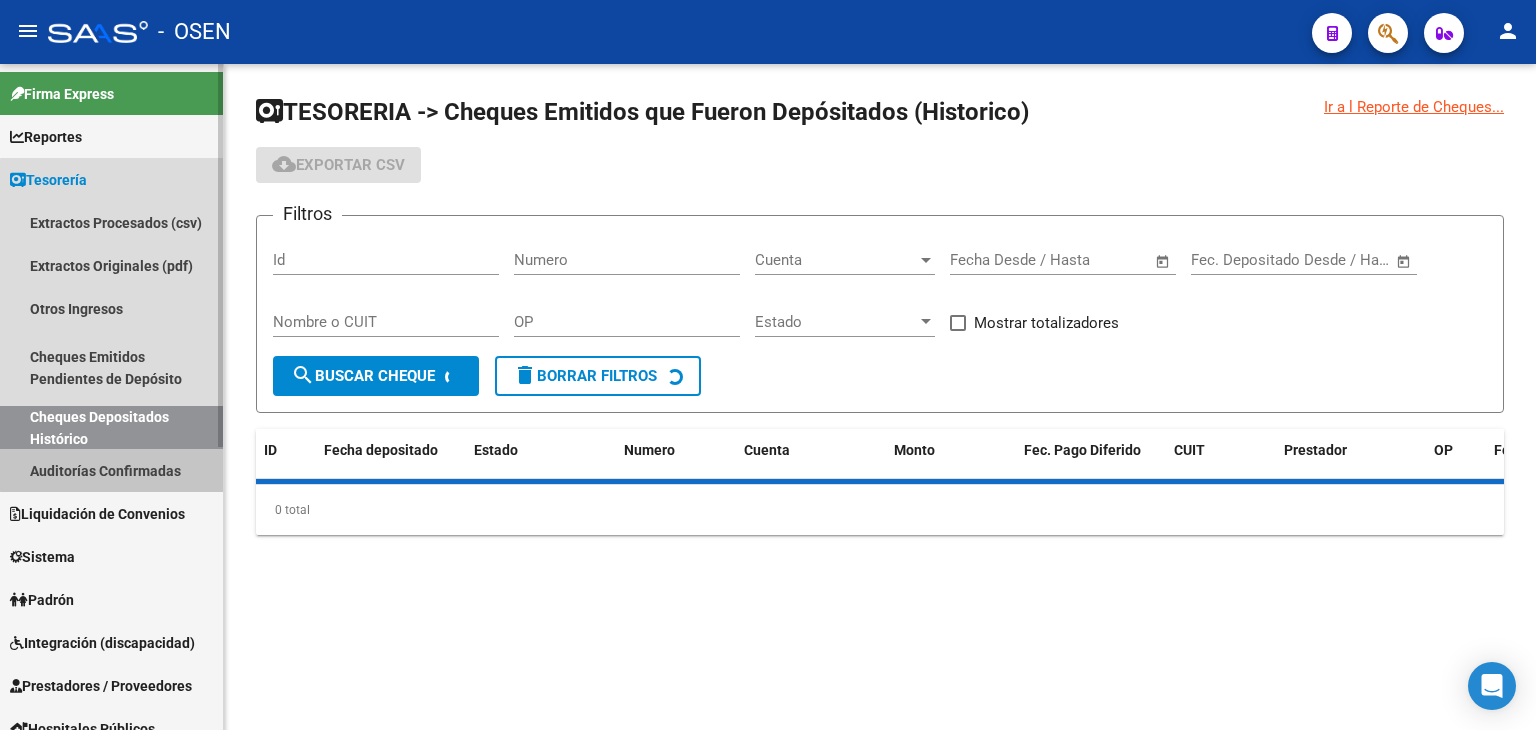 click on "Auditorías Confirmadas" at bounding box center (111, 470) 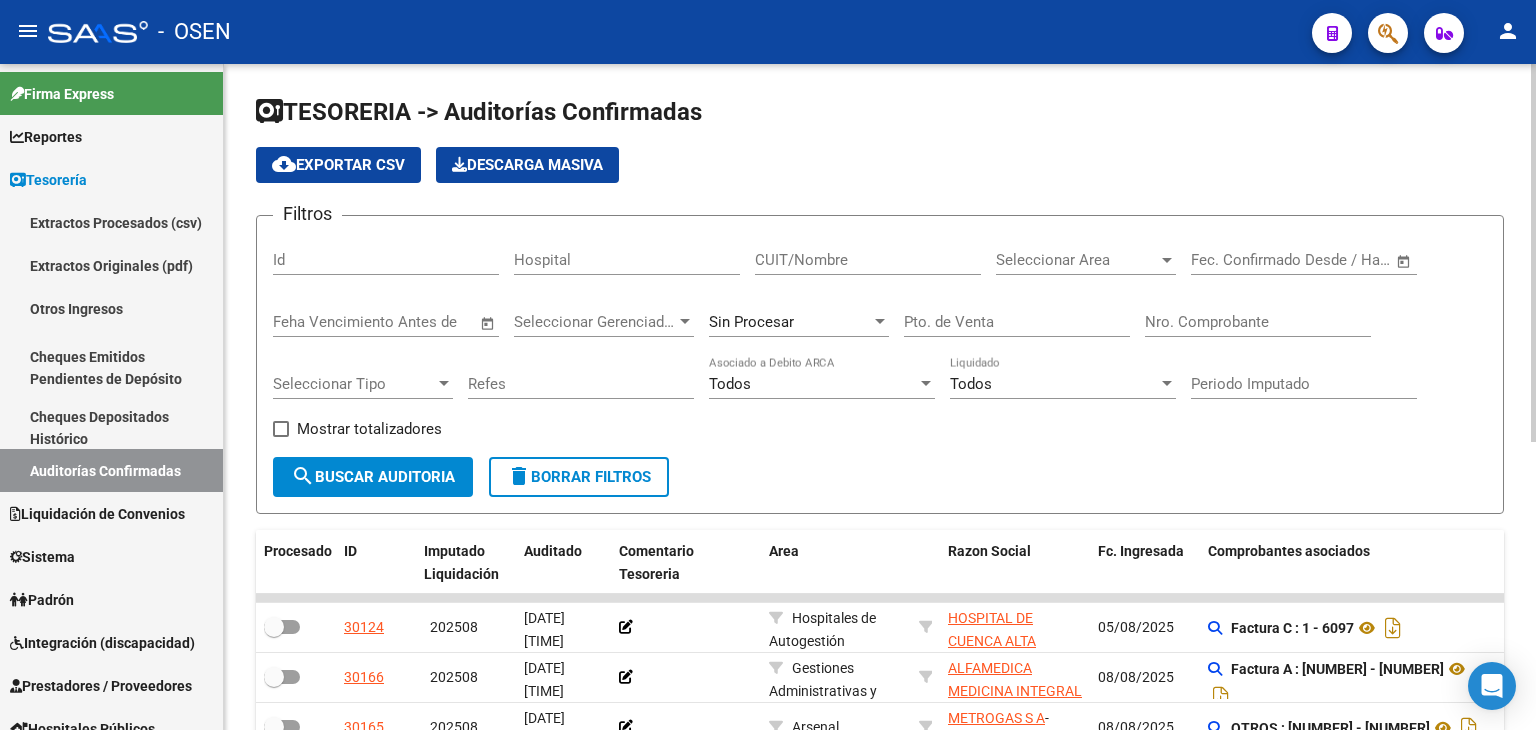 click on "Seleccionar Area" at bounding box center [1077, 260] 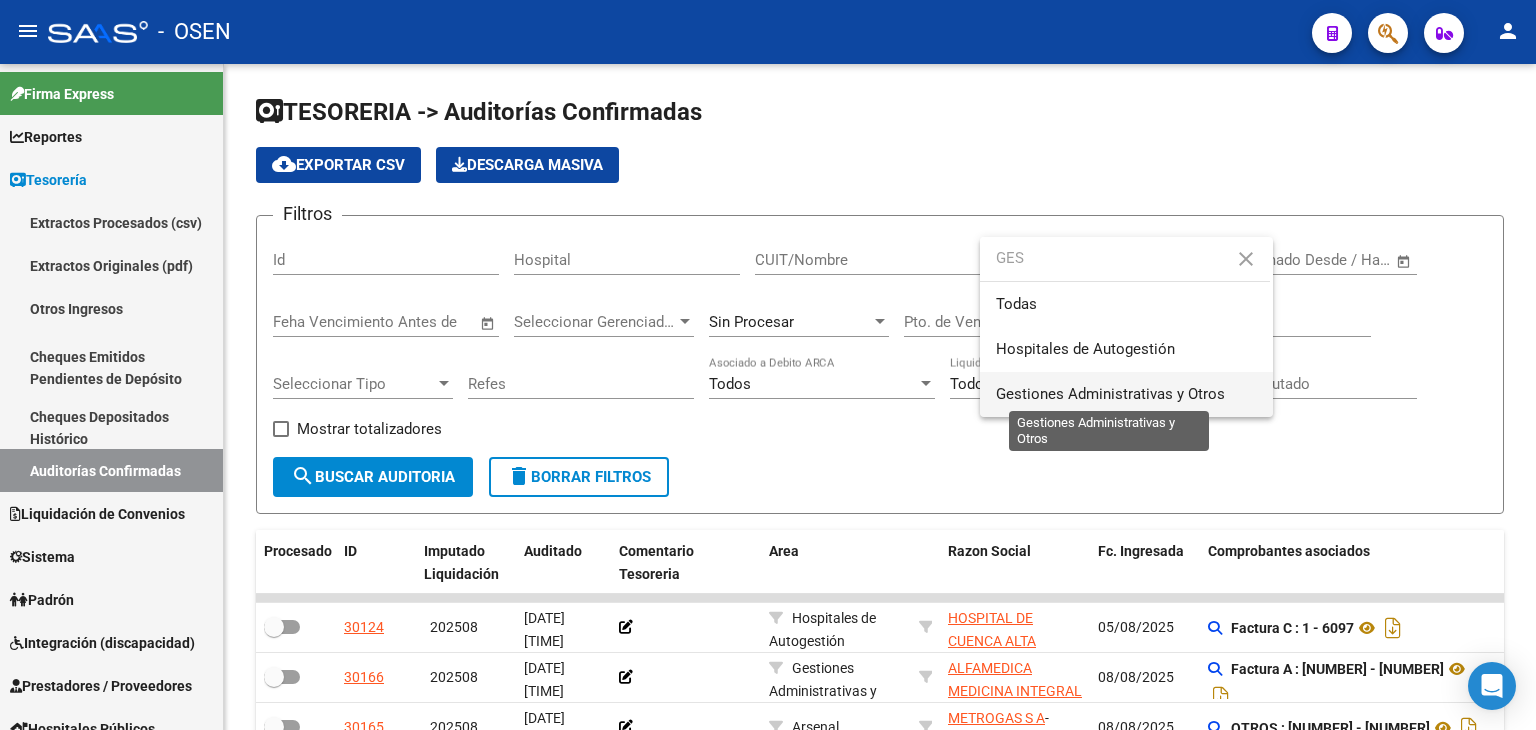 type on "GES" 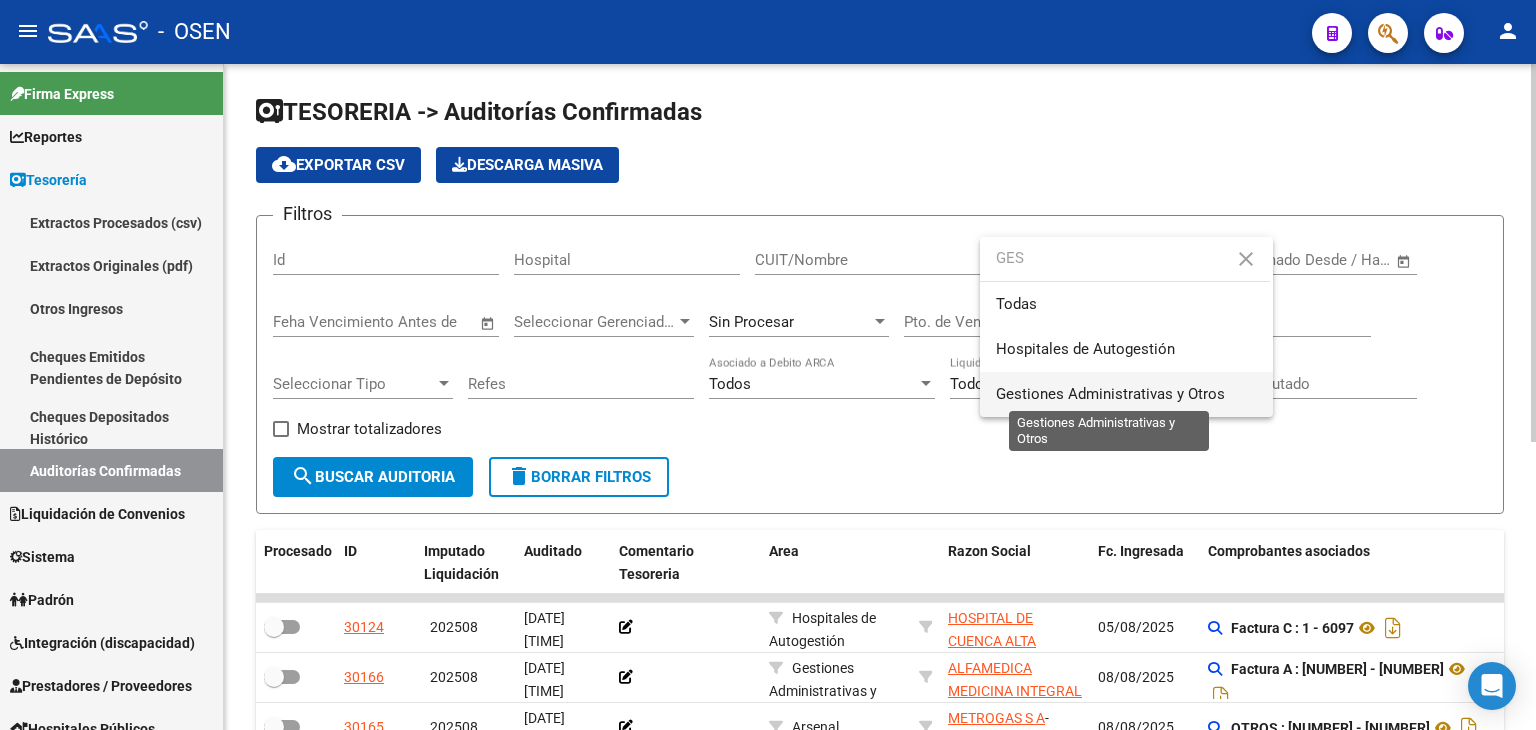 drag, startPoint x: 1094, startPoint y: 385, endPoint x: 735, endPoint y: 376, distance: 359.1128 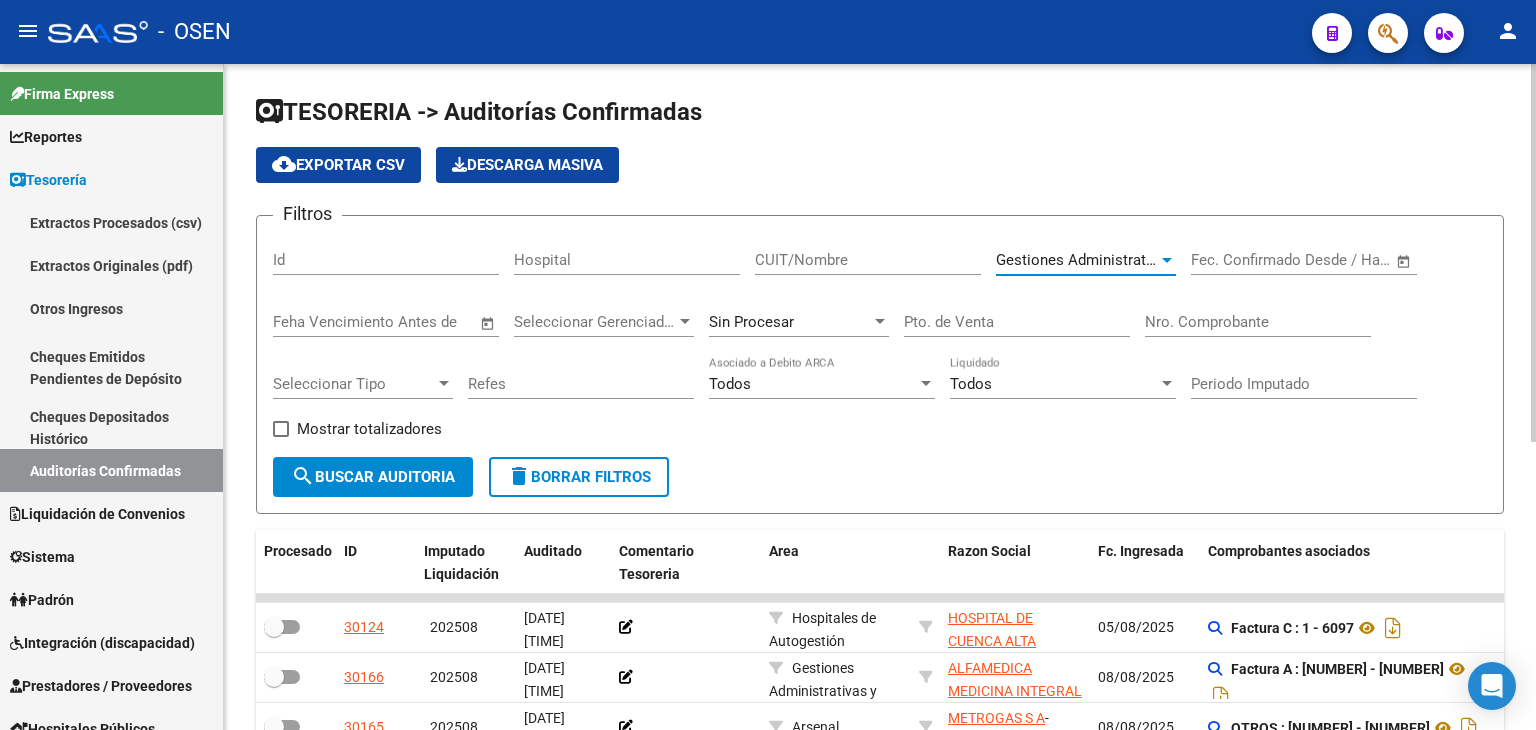 click on "search  Buscar Auditoria" 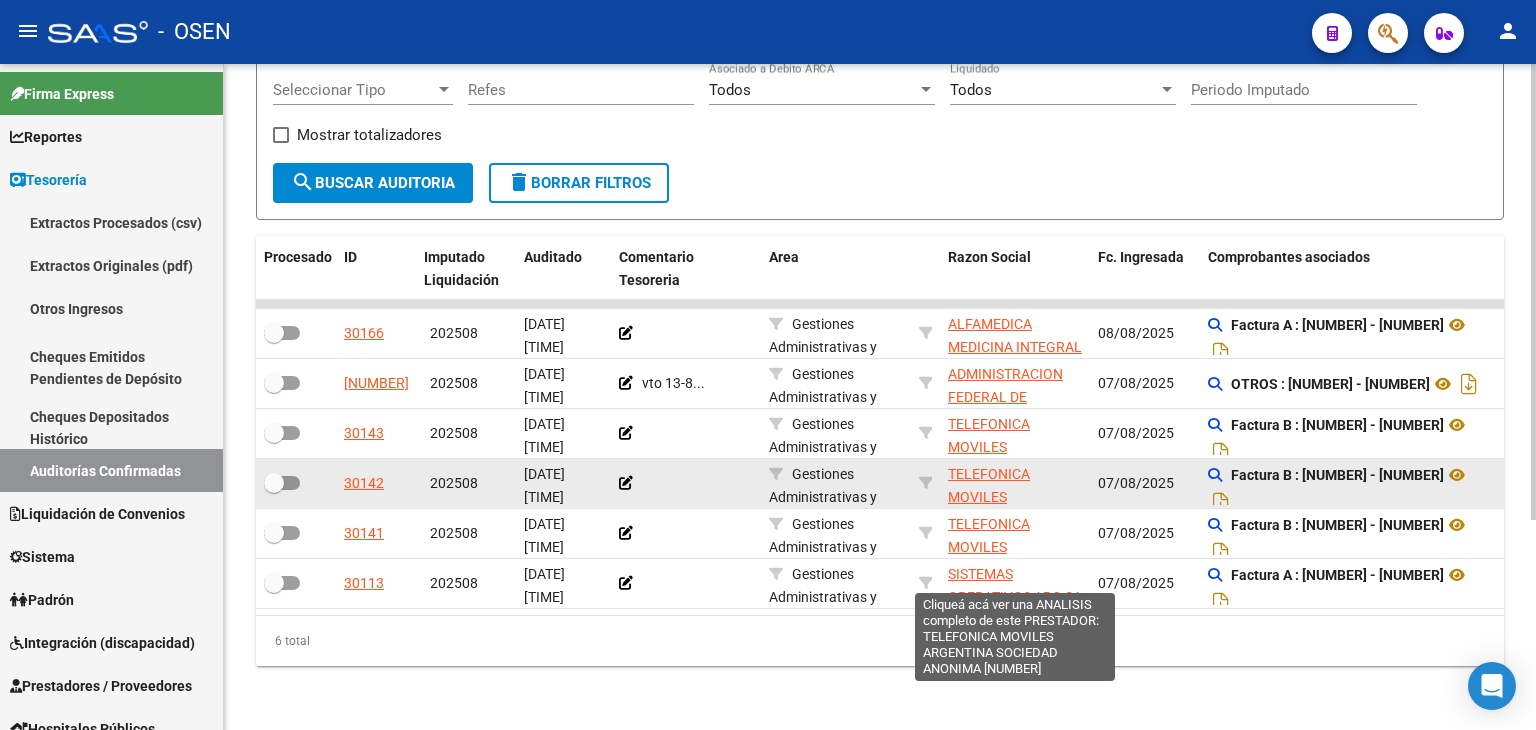 scroll, scrollTop: 307, scrollLeft: 0, axis: vertical 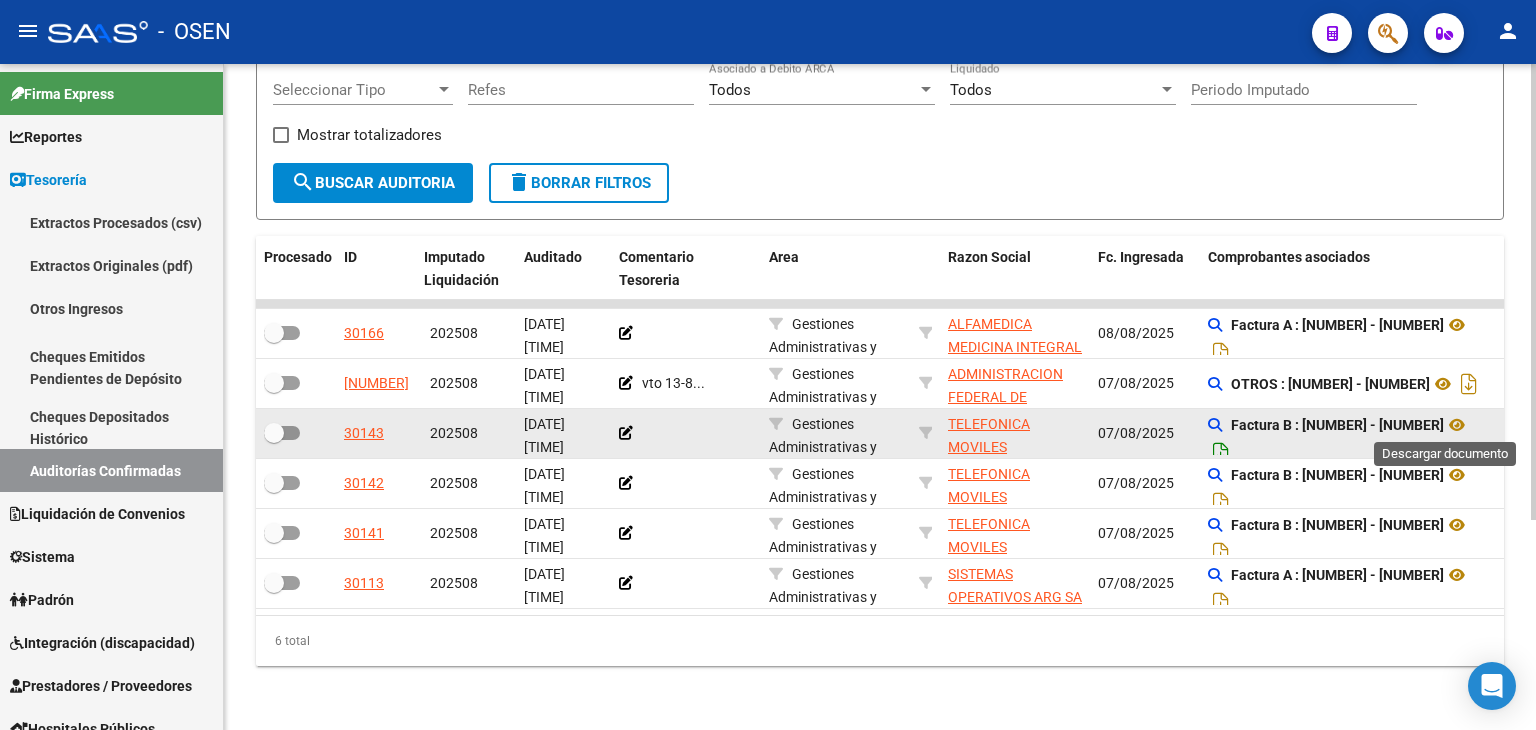 click 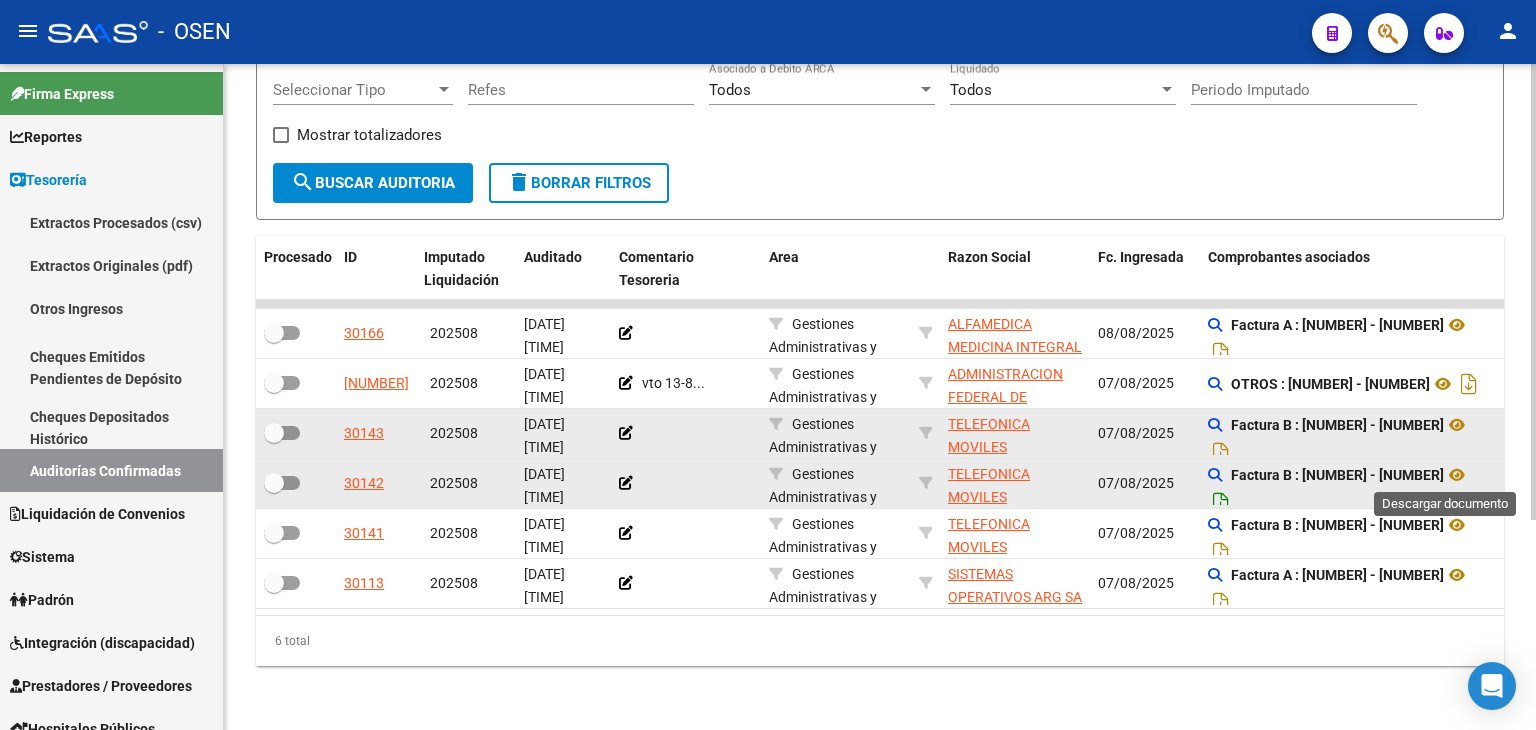 click 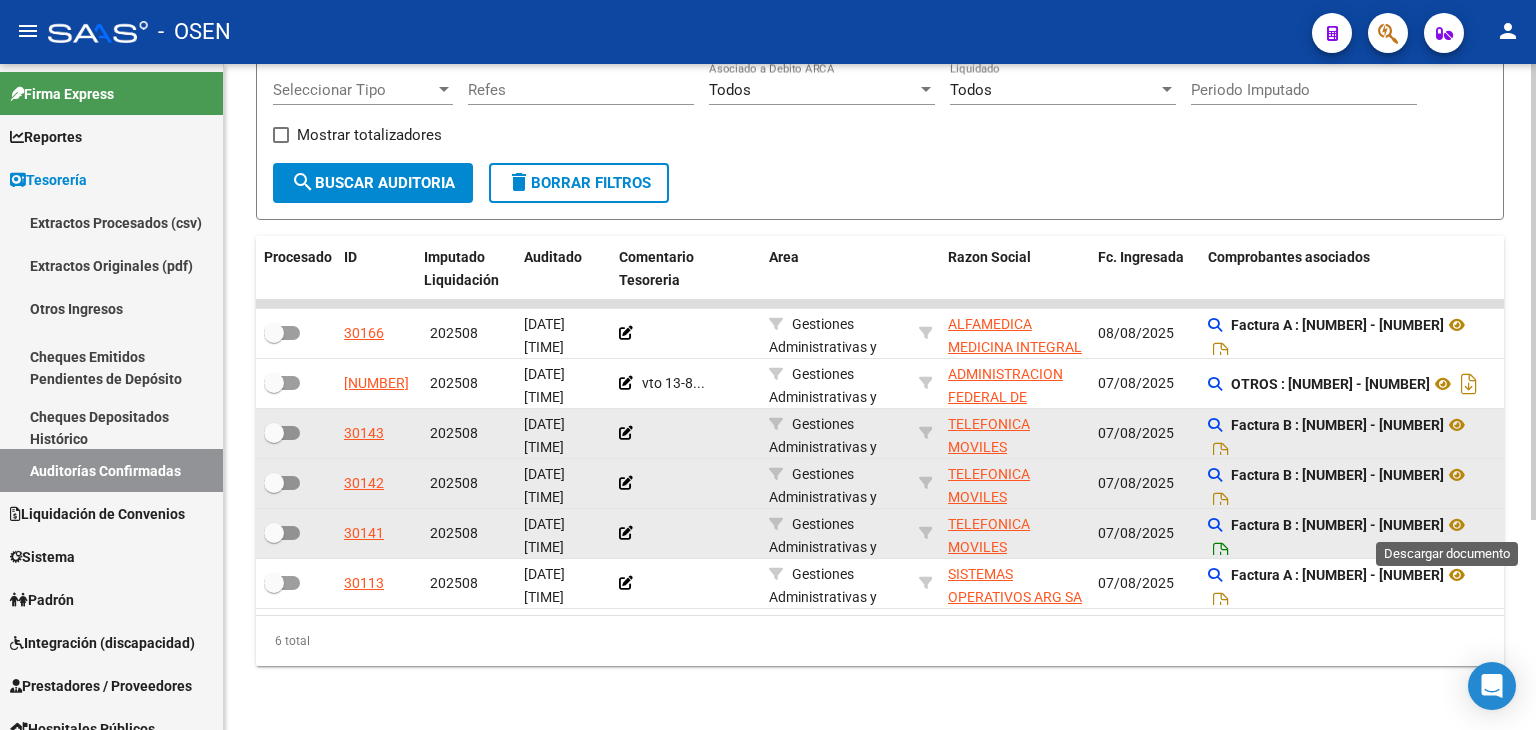 click 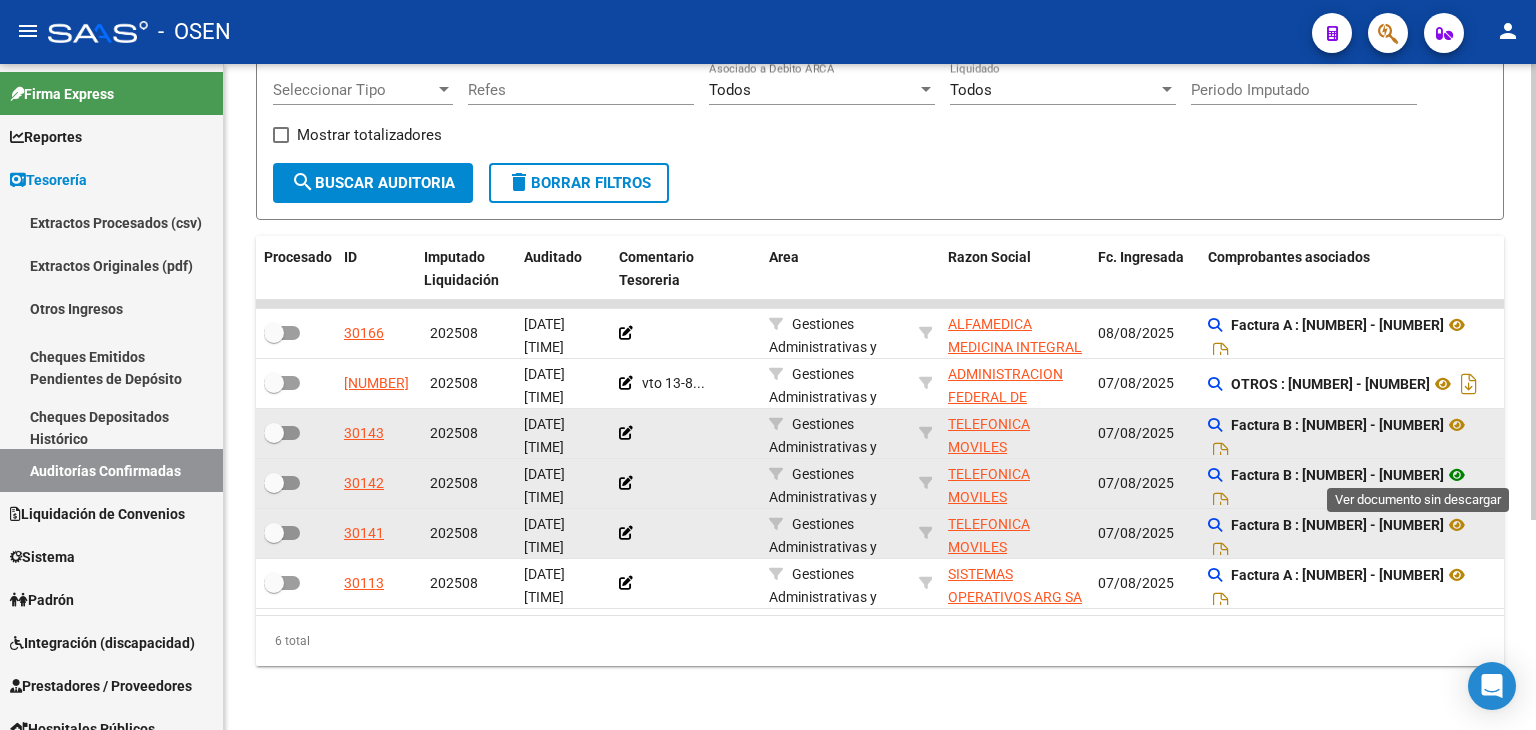 click 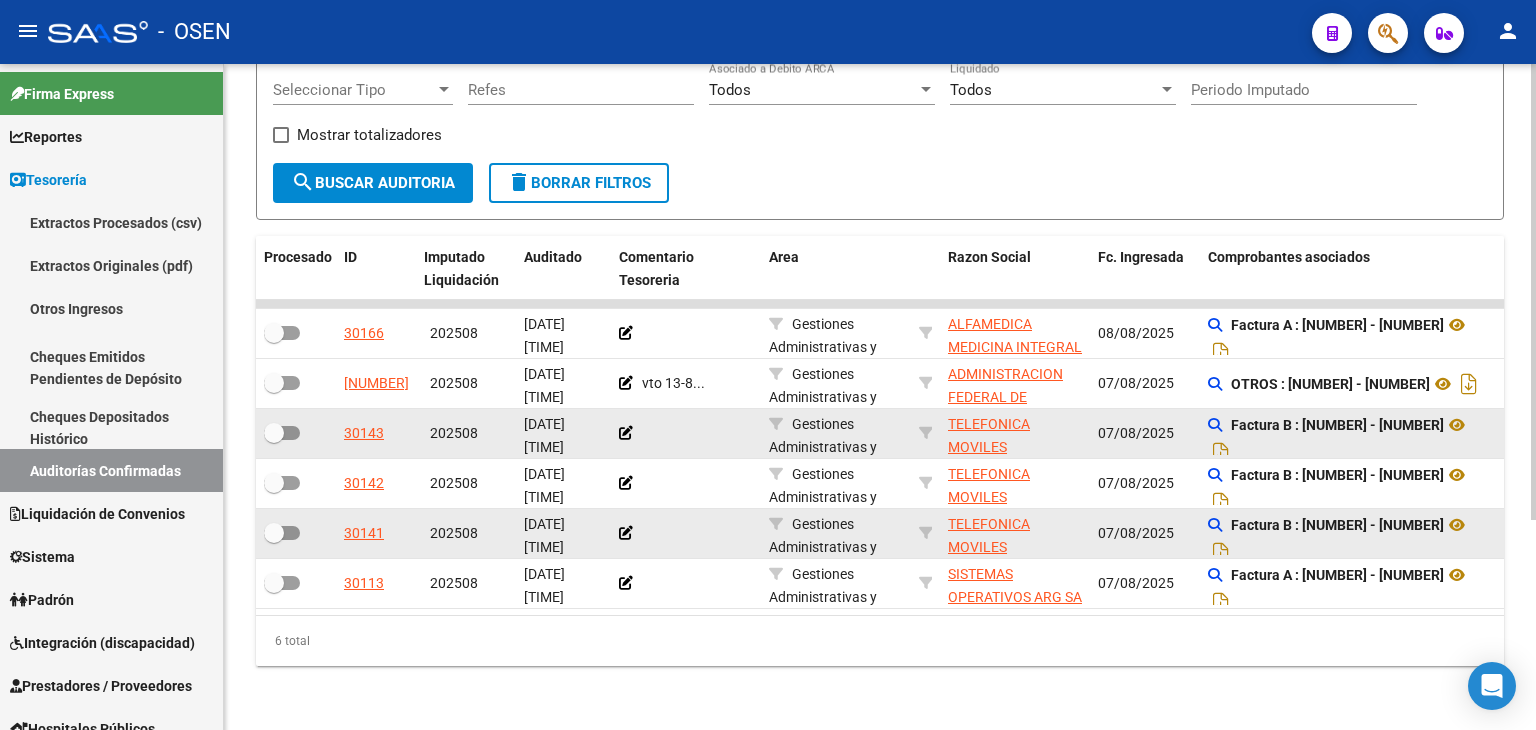 scroll, scrollTop: 0, scrollLeft: 0, axis: both 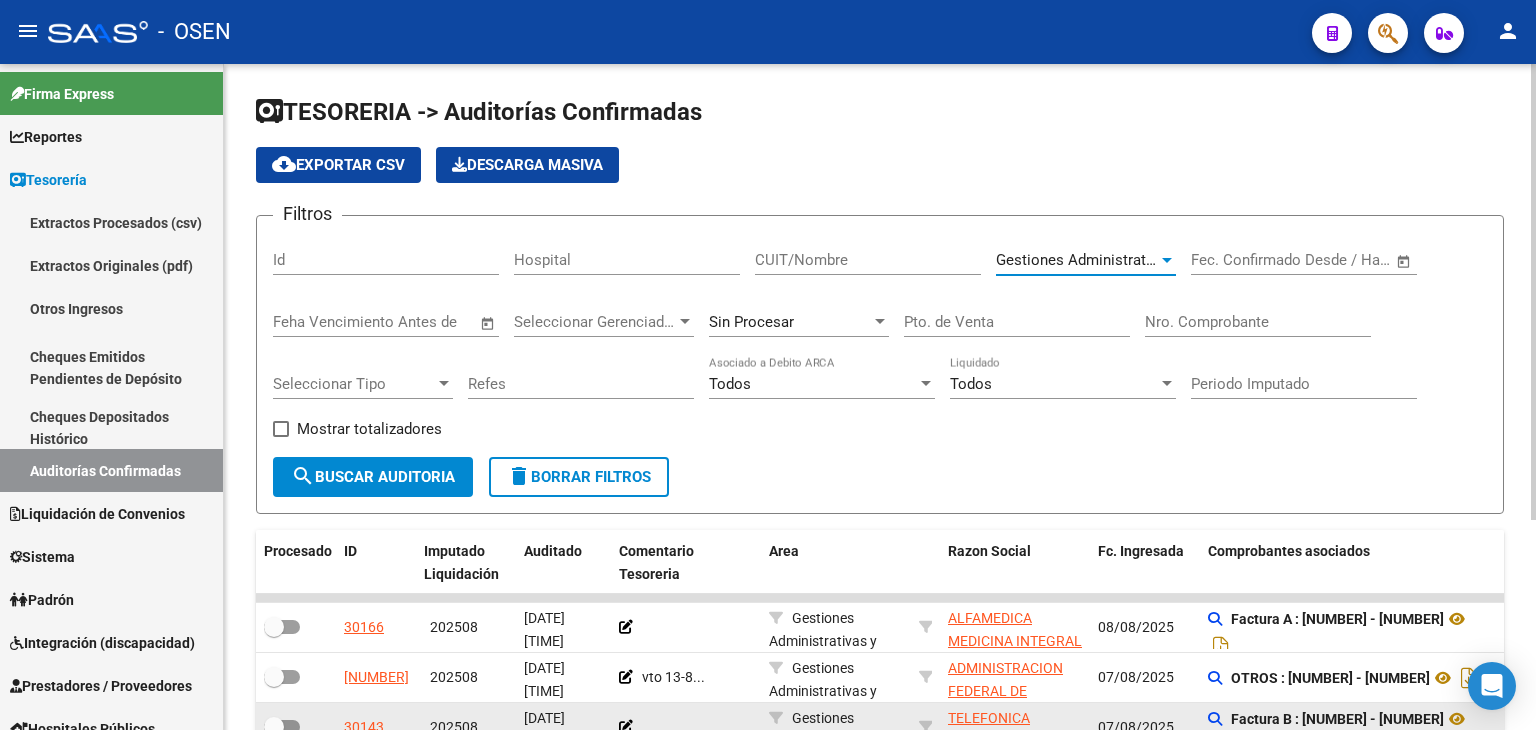 click on "Gestiones Administrativas y Otros" at bounding box center (1110, 260) 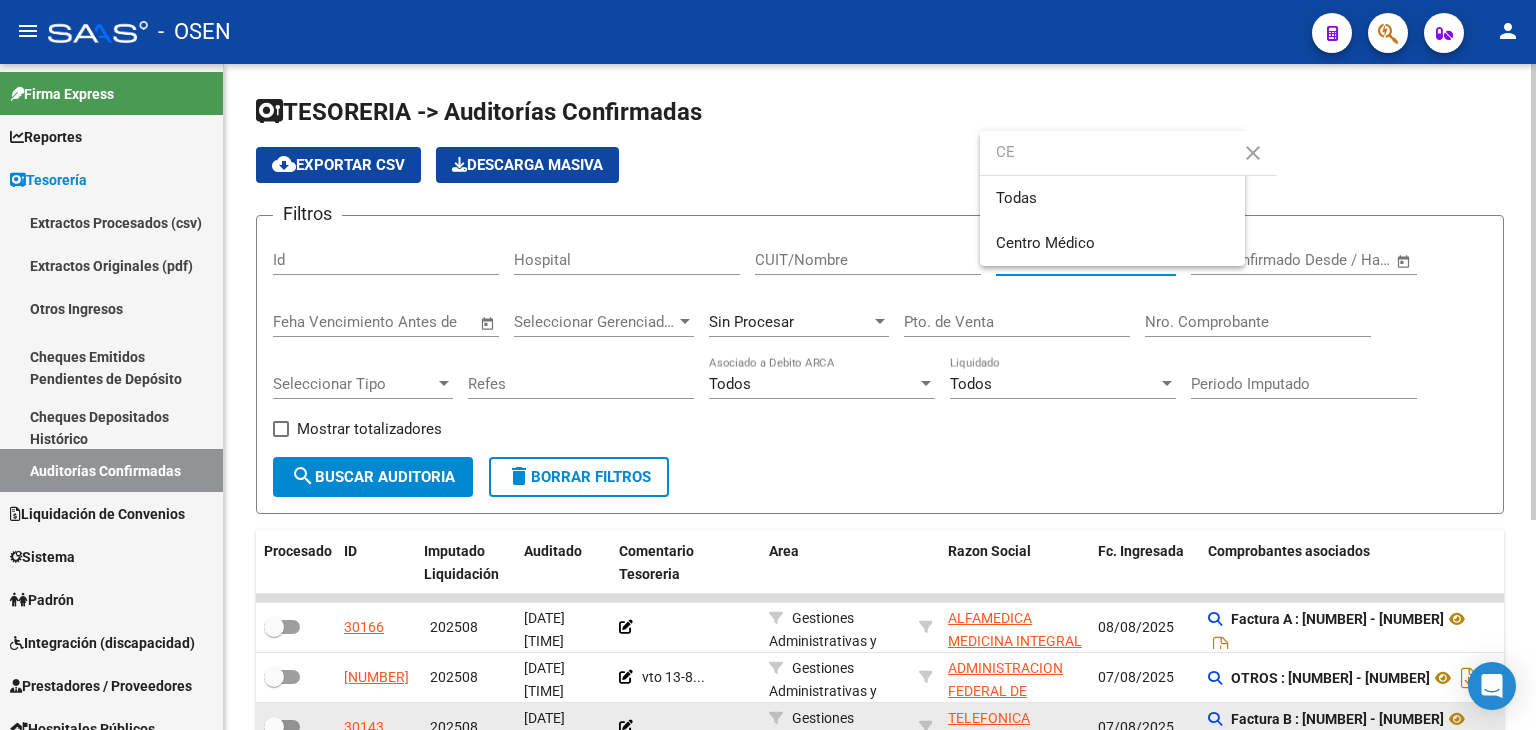 scroll, scrollTop: 0, scrollLeft: 0, axis: both 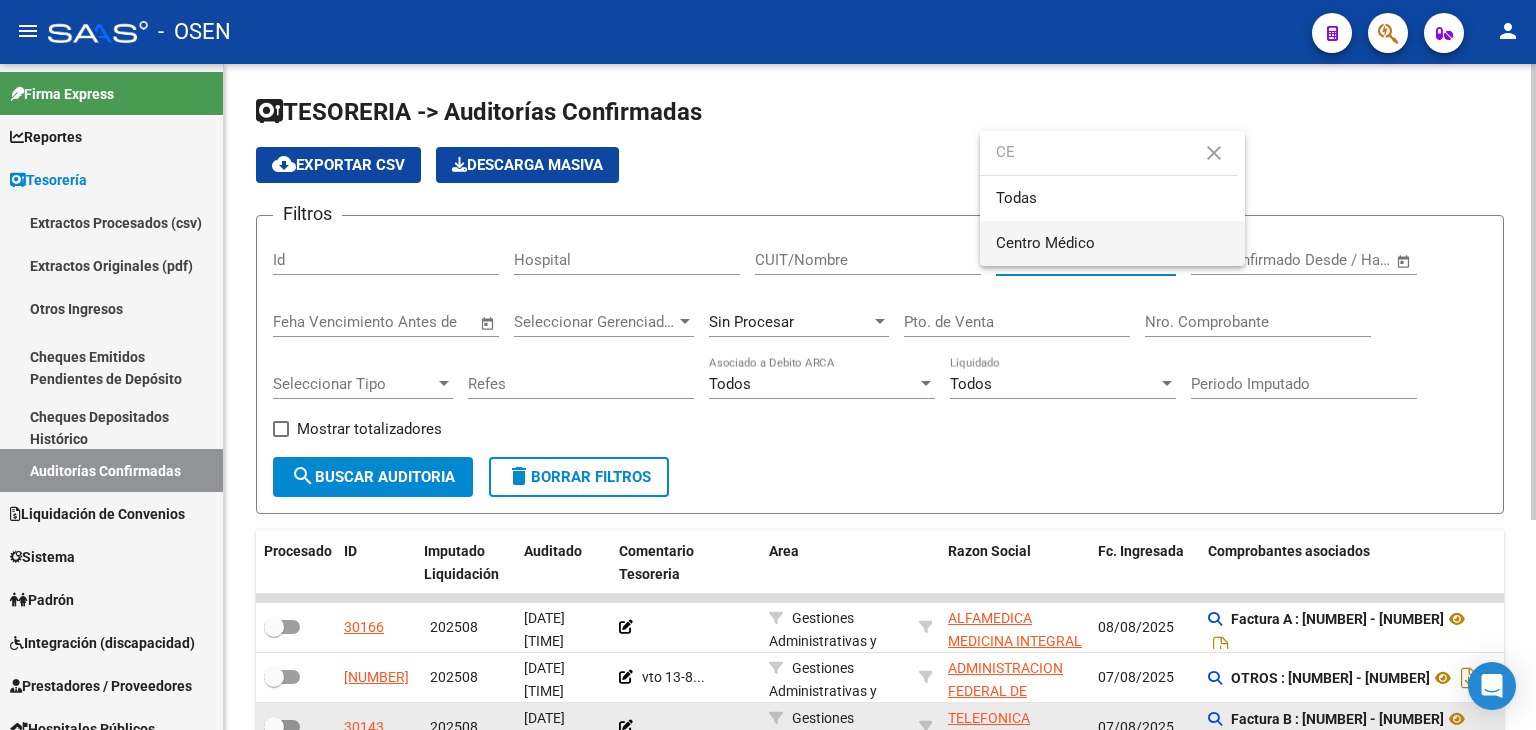 type on "CE" 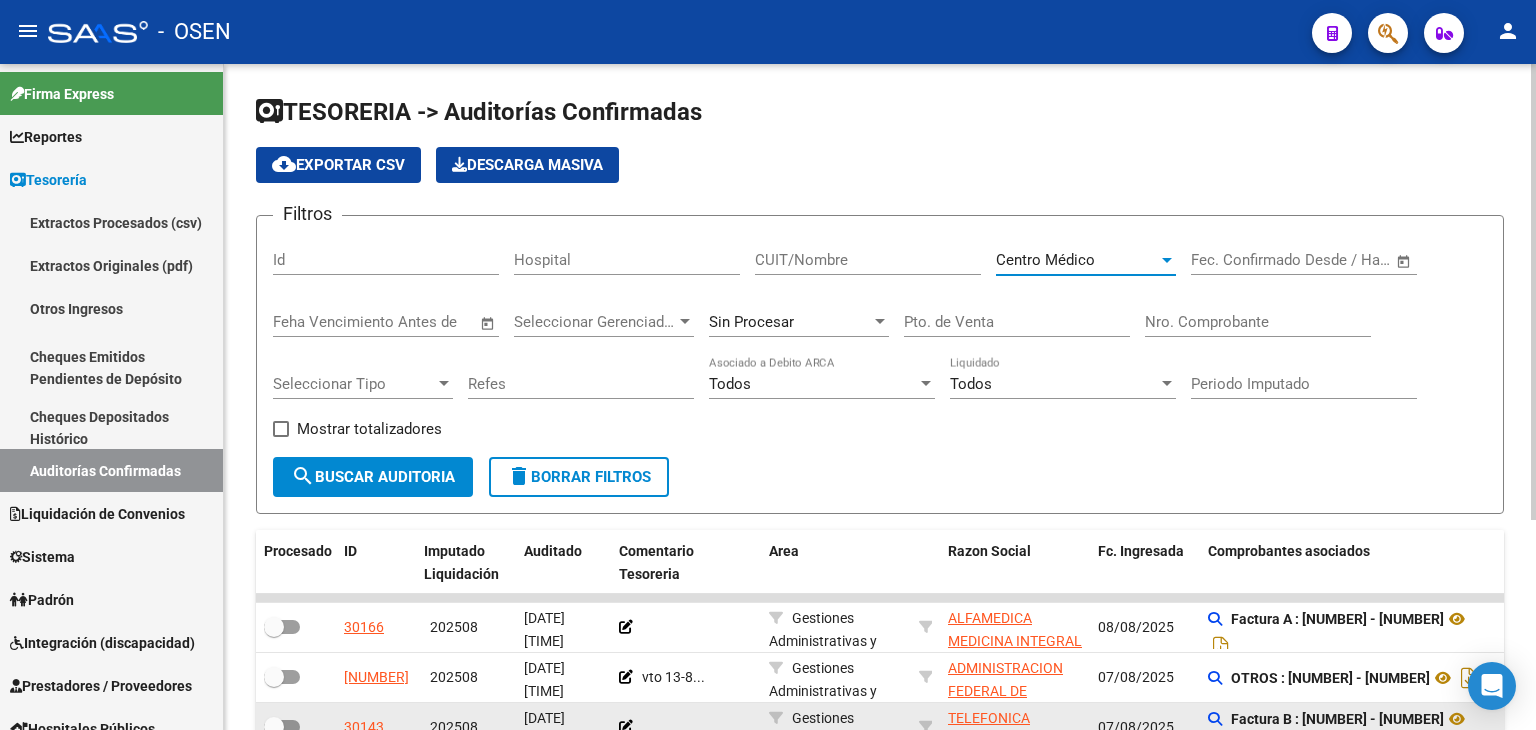click on "search  Buscar Auditoria" 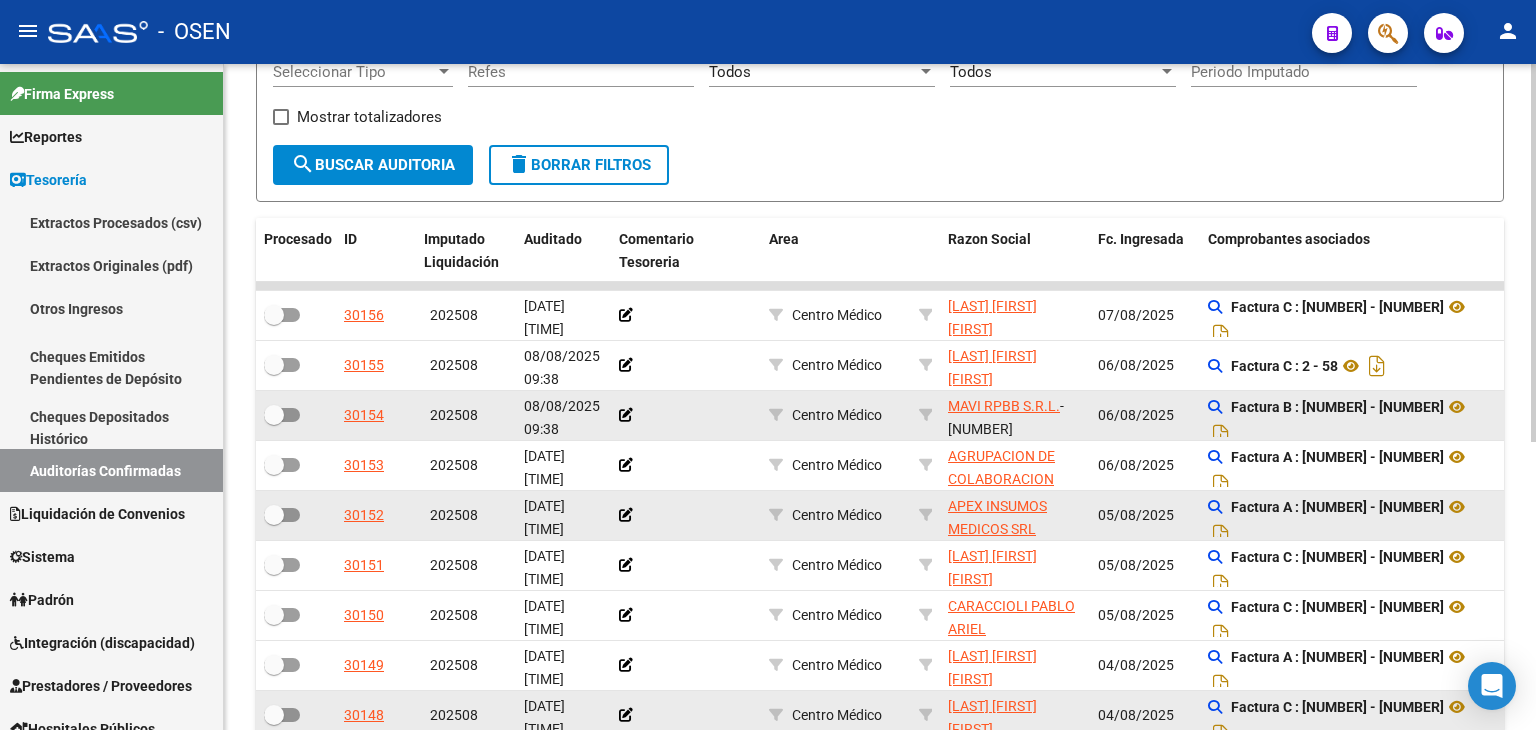 scroll, scrollTop: 507, scrollLeft: 0, axis: vertical 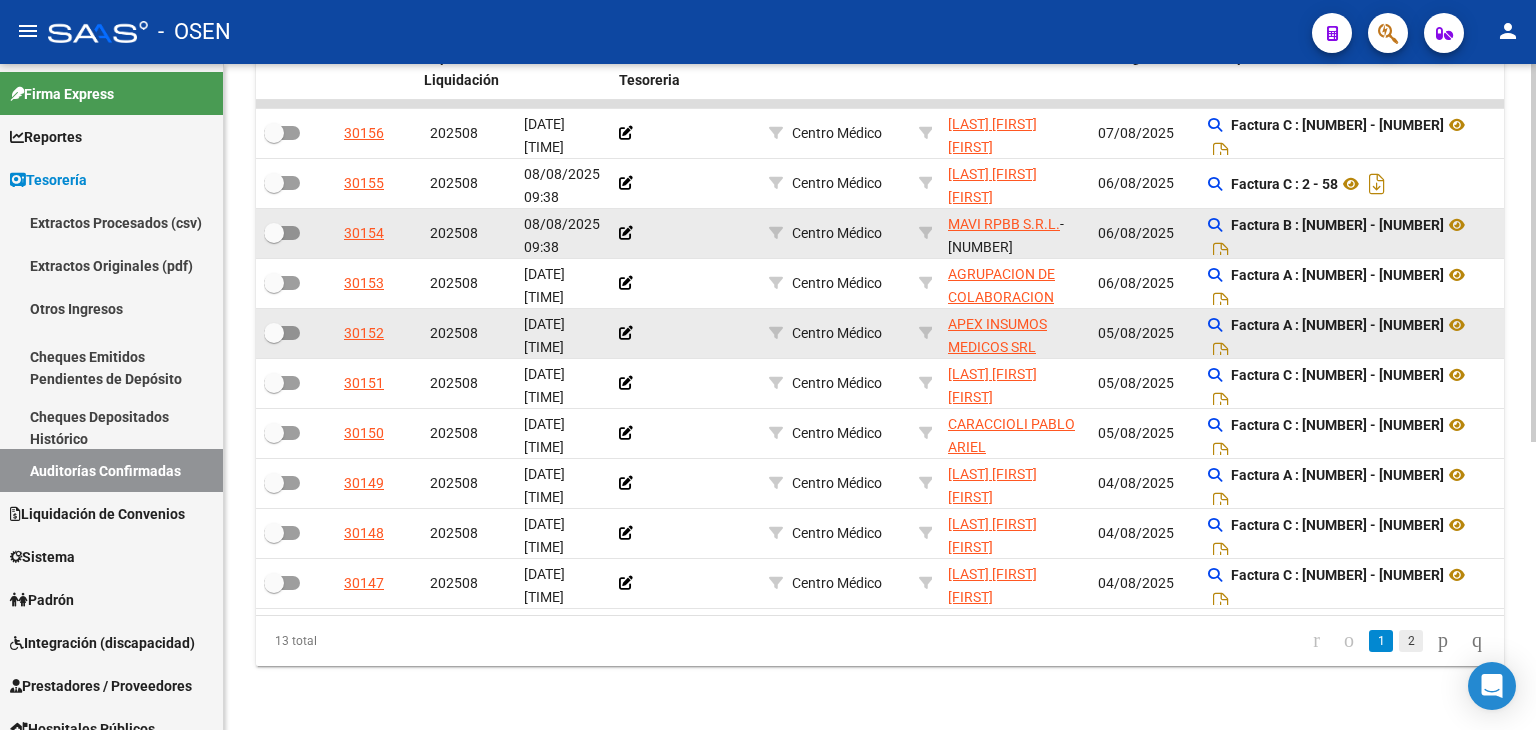 click on "2" 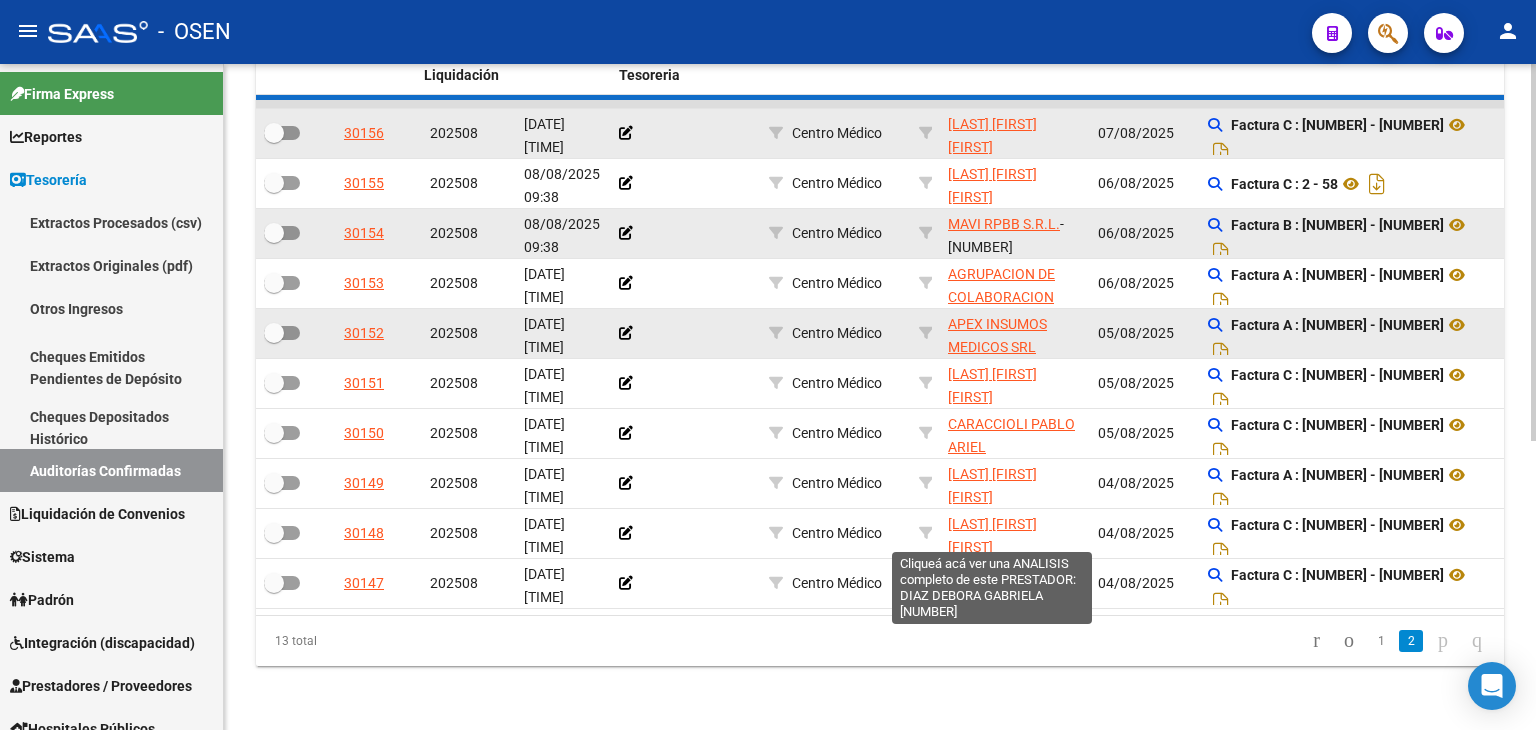 scroll, scrollTop: 156, scrollLeft: 0, axis: vertical 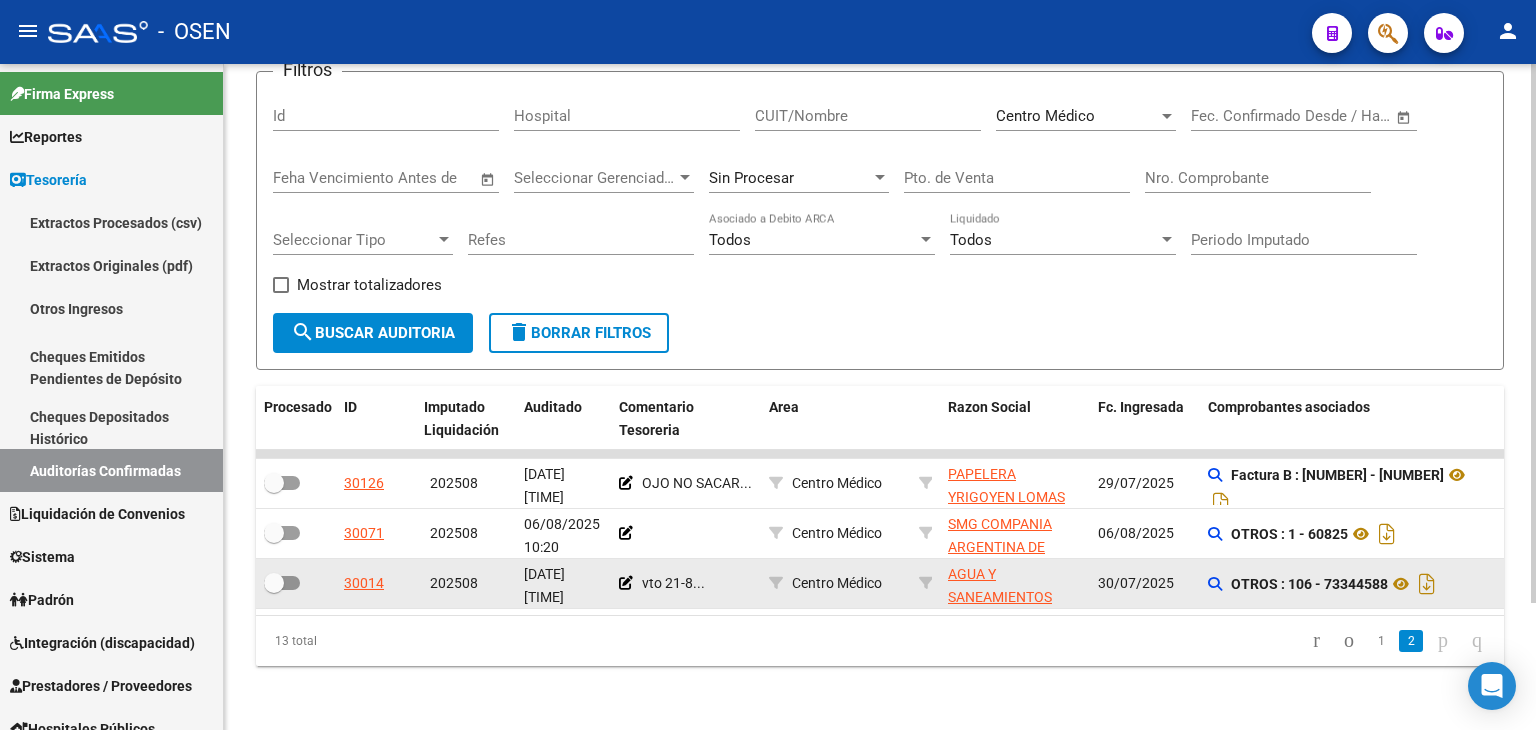 click on "TESORERIA -> Auditorías Confirmadas cloud_download  Exportar CSV   Descarga Masiva
Filtros Id Hospital CUIT/Nombre Centro Médico Seleccionar Area Start date – End date Fec. Confirmado Desde / Hasta Feha Vencimiento Antes de Seleccionar Gerenciador Seleccionar Gerenciador Sin Procesar Pto. de Venta Nro. Comprobante Seleccionar Tipo Seleccionar Tipo Refes Todos Asociado a Debito ARCA Todos Liquidado Periodo Imputado    Mostrar totalizadores search  Buscar Auditoria  delete  Borrar Filtros  Procesado ID Imputado Liquidación Auditado Comentario Tesoreria Area Razon Social Fc. Ingresada Comprobantes asociados Imputado Gerenciador Importe Aprobado Importe Debitado Importe Comprobantes Vencimiento FC Usuario Confirmado Por Comentario Auditor Fecha Debitado x ARCA Monto Debitado x ARCA   30126     202508 07/08/2025 12:13     OJO NO SACAR...     Centro Médico PAPELERA YRIGOYEN LOMAS S.A.S.  - 30716736438  29/07/2025      Factura B : 2 - 722  $ 74.600,10 $ 0,00 $ 74.600,10 08/08/2025 Paula Cazzolla" 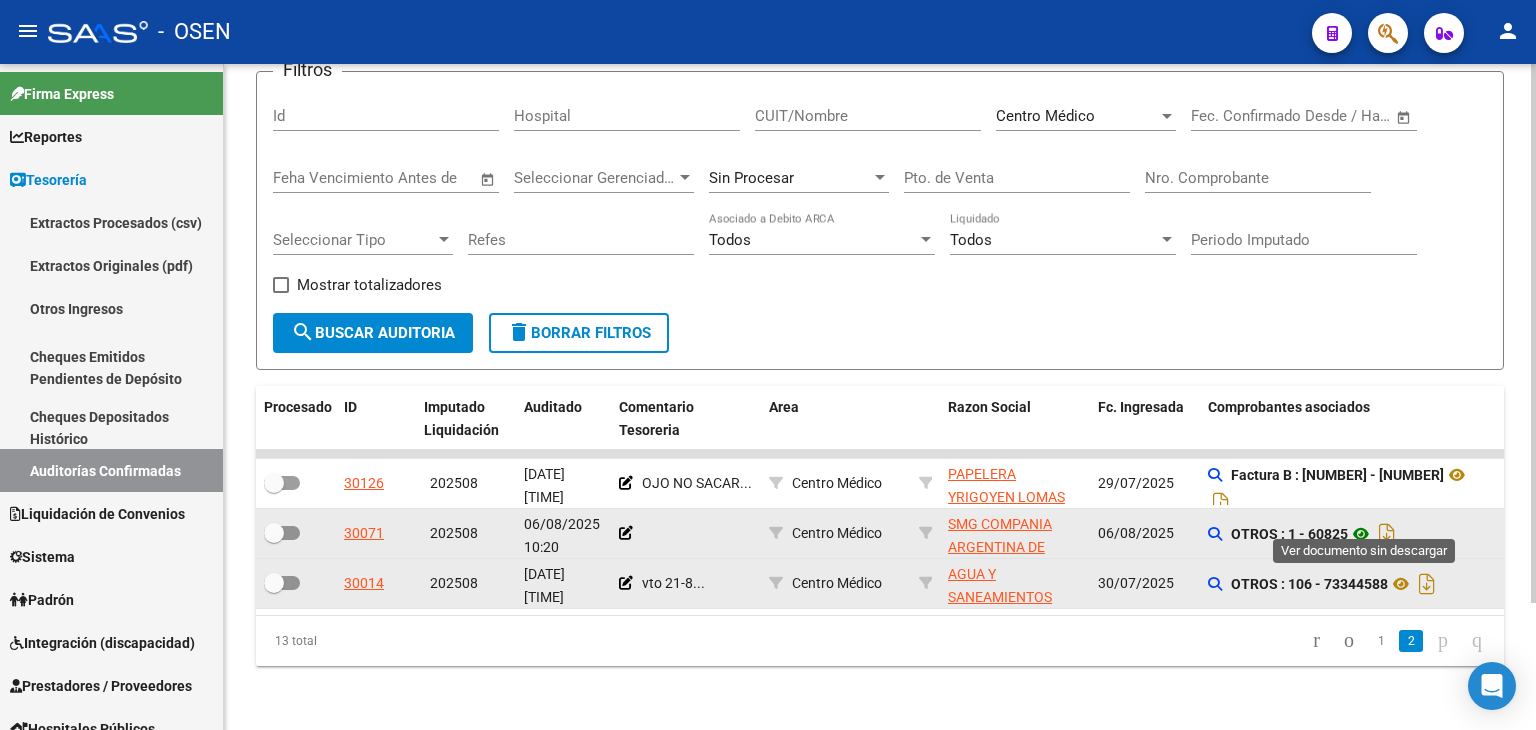 click 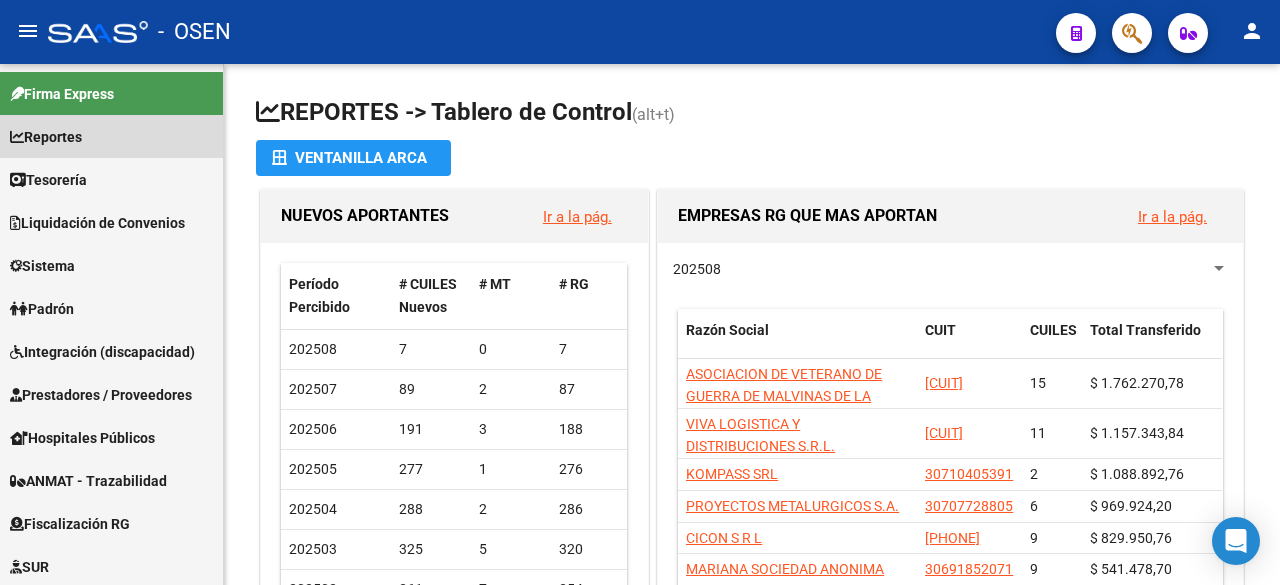 scroll, scrollTop: 0, scrollLeft: 0, axis: both 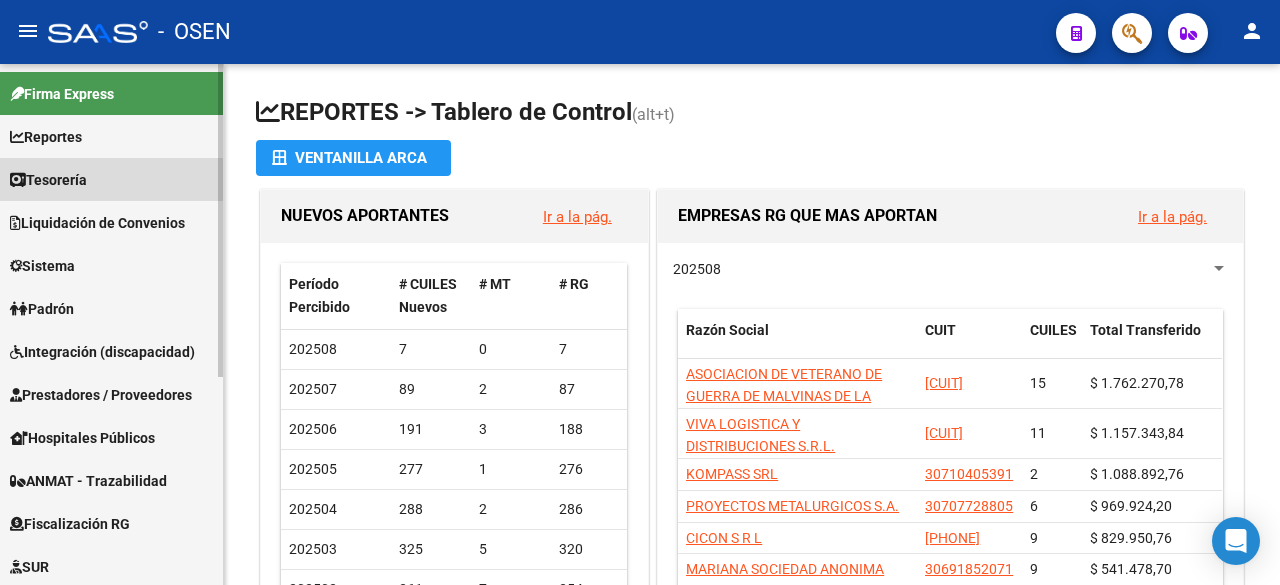 click on "Tesorería" at bounding box center (48, 180) 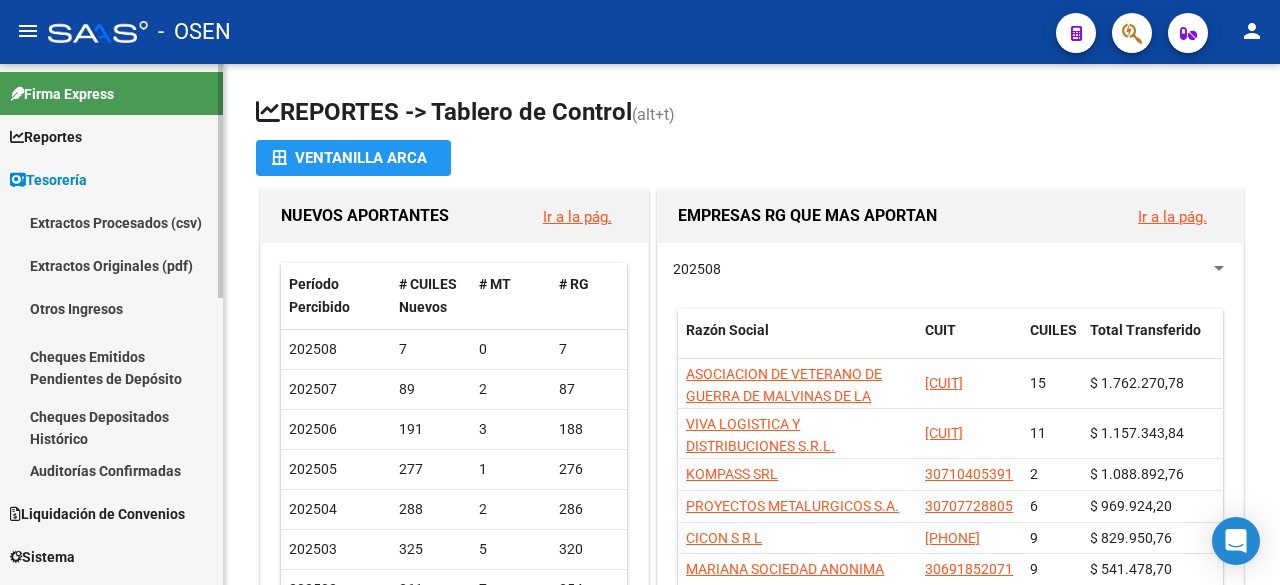 click on "Auditorías Confirmadas" at bounding box center [111, 470] 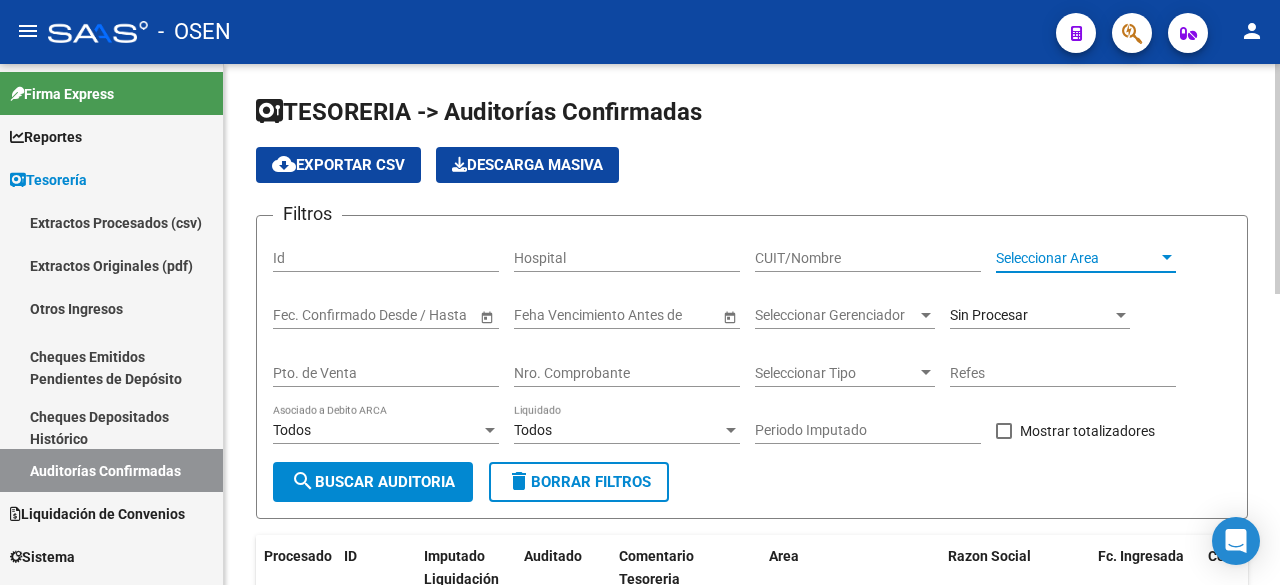 click at bounding box center [1167, 258] 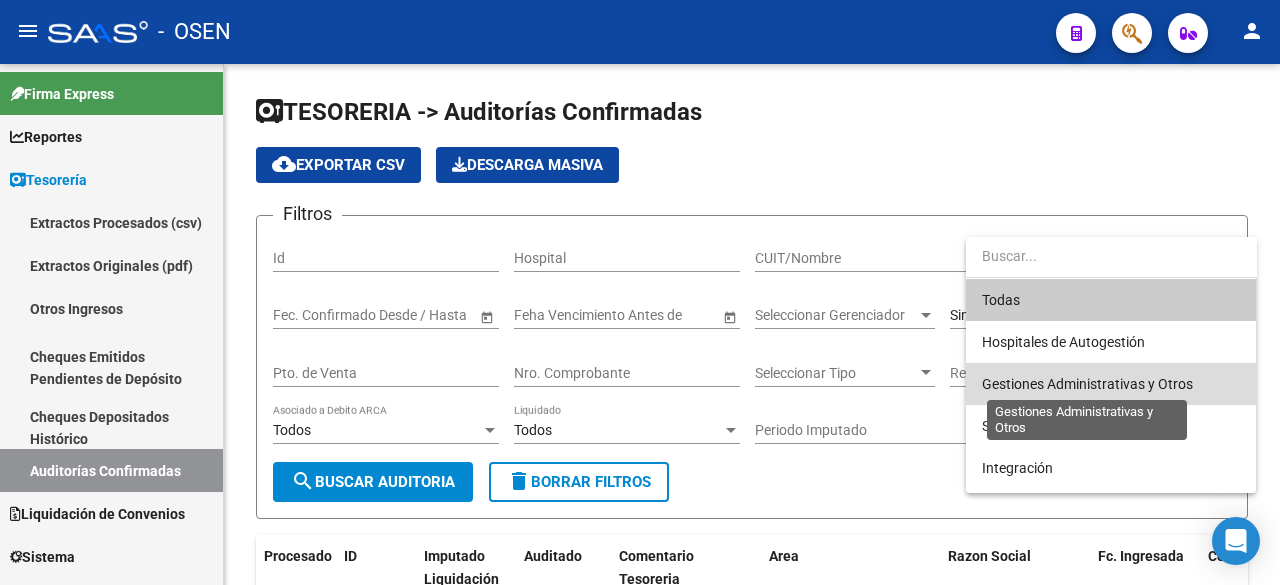 click on "Gestiones Administrativas y Otros" at bounding box center [1087, 384] 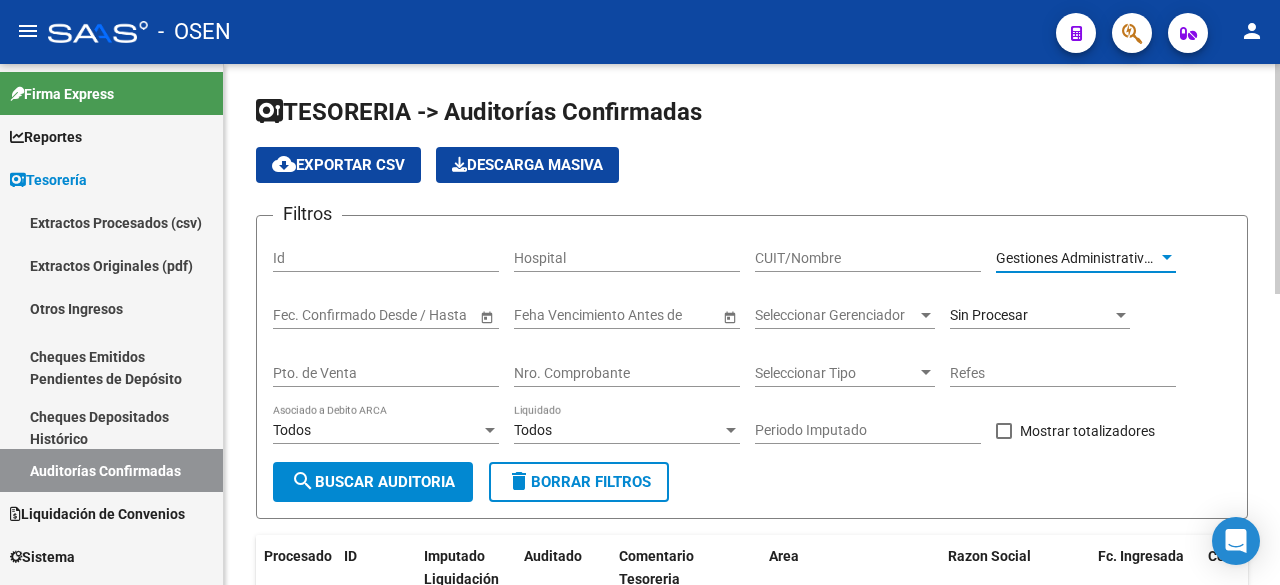 click on "search  Buscar Auditoria" 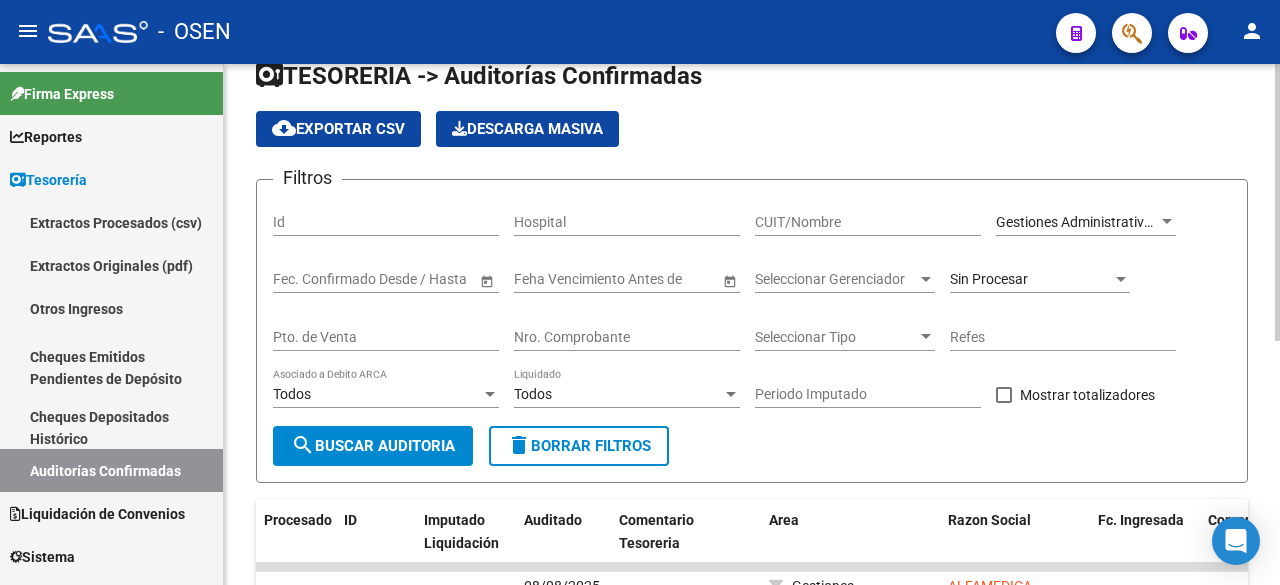 scroll, scrollTop: 0, scrollLeft: 0, axis: both 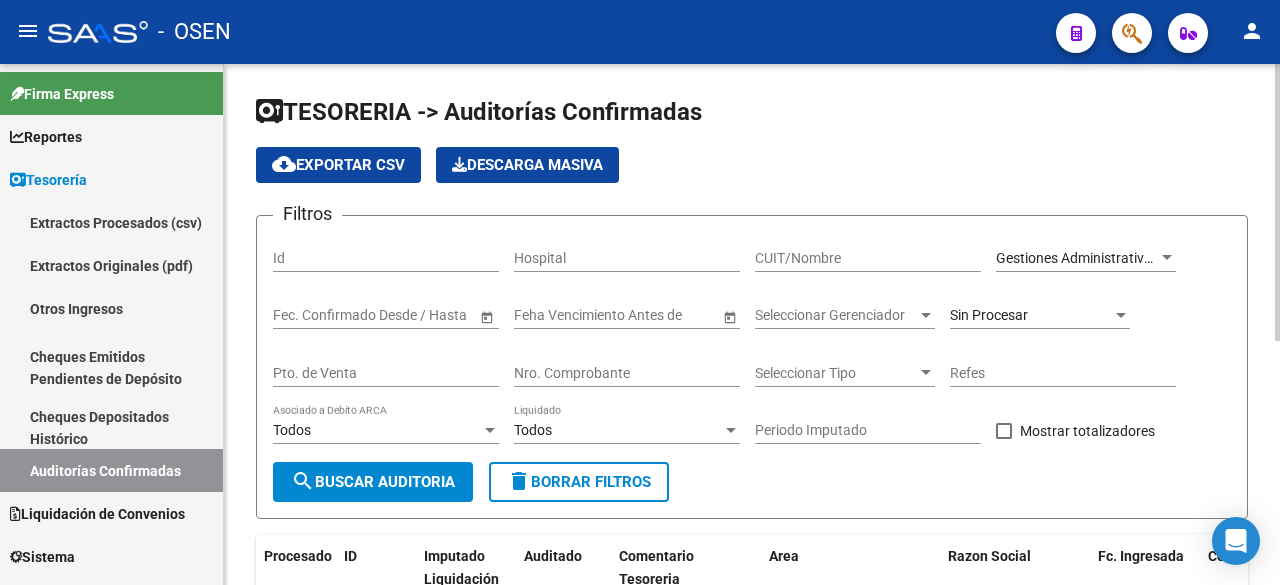 click on "Gestiones Administrativas y Otros Seleccionar Area" 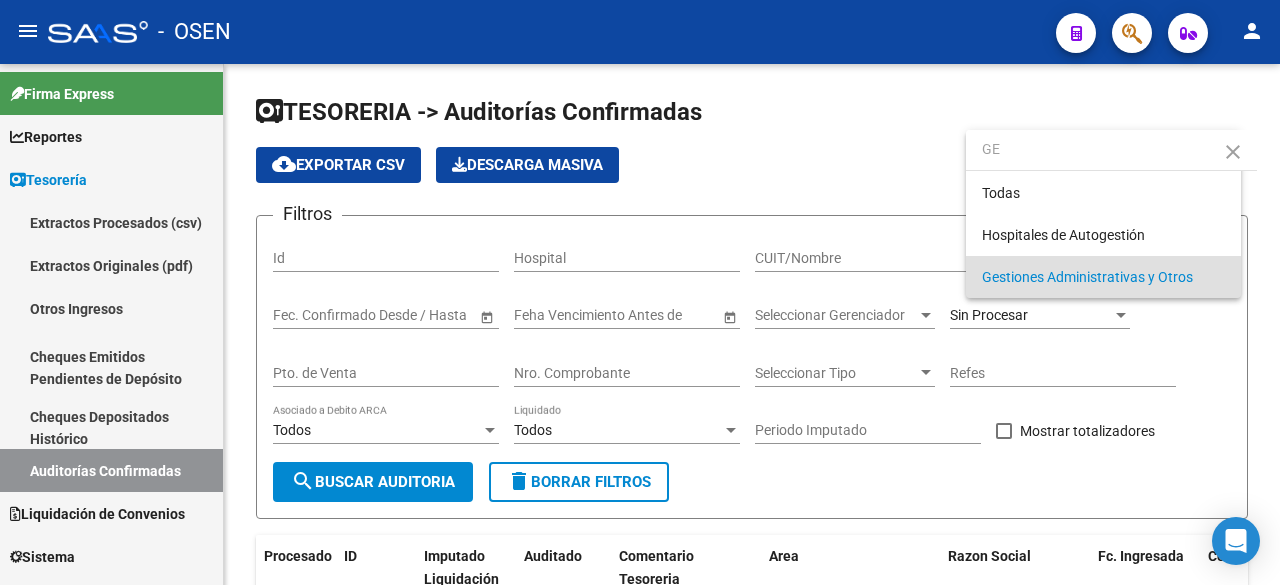 scroll, scrollTop: 0, scrollLeft: 0, axis: both 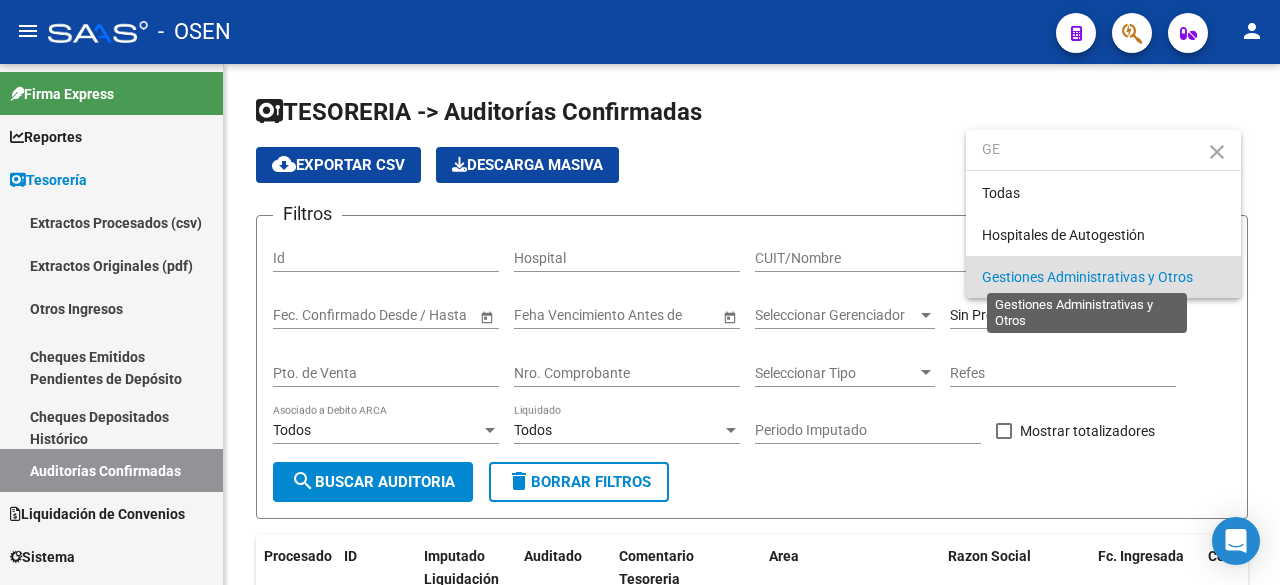 type on "GE" 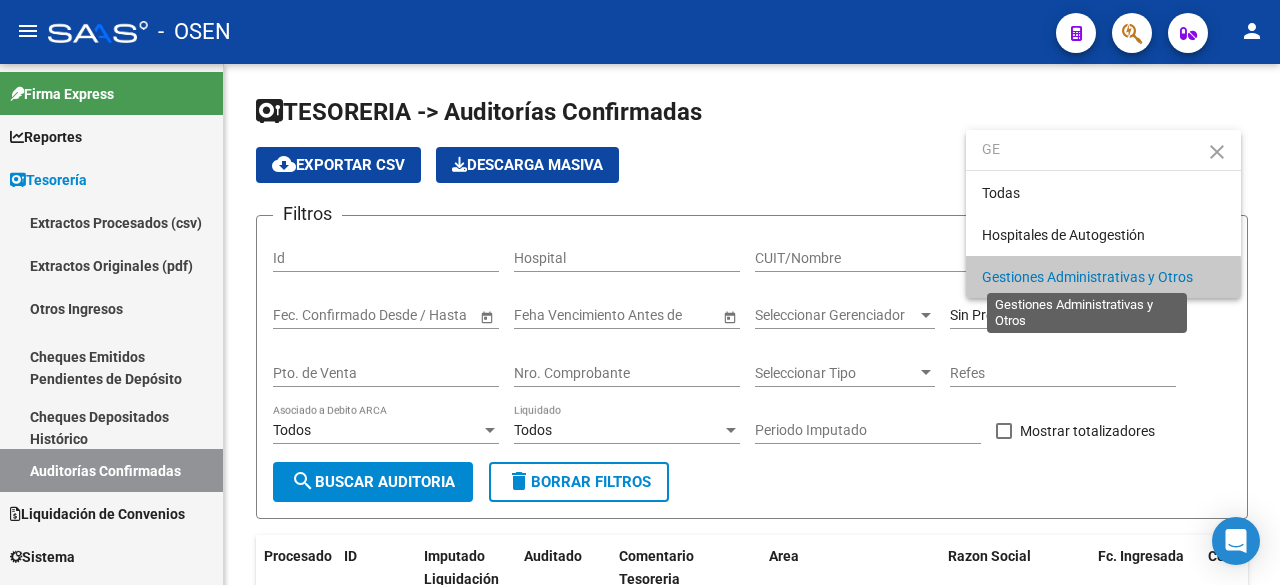 click on "Gestiones Administrativas y Otros" at bounding box center (1087, 277) 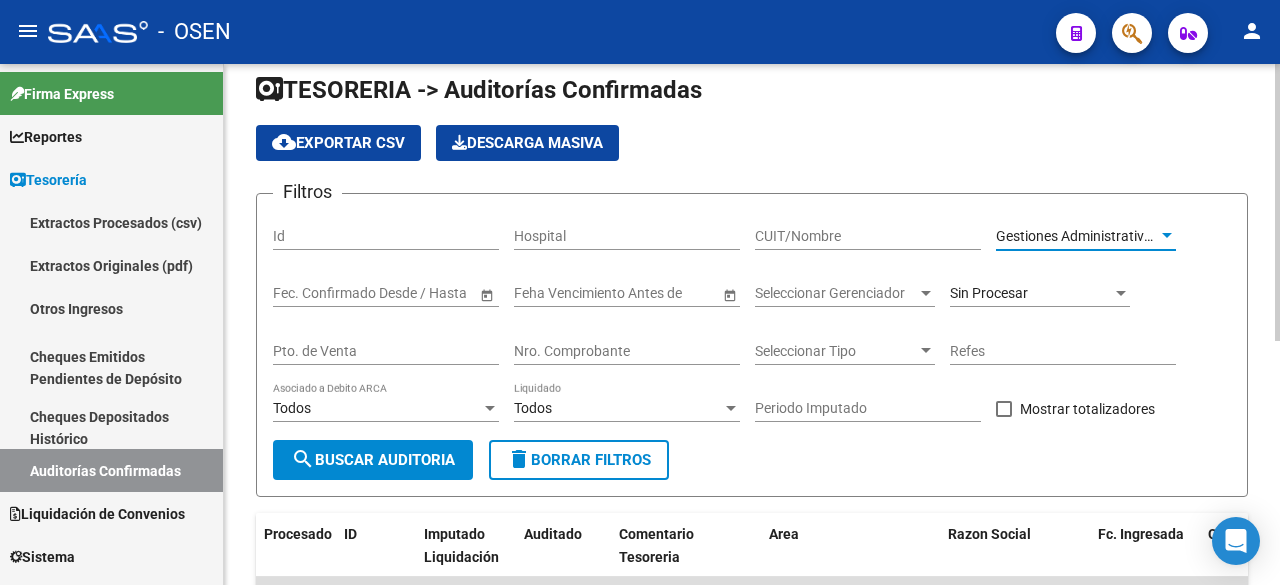 scroll, scrollTop: 0, scrollLeft: 0, axis: both 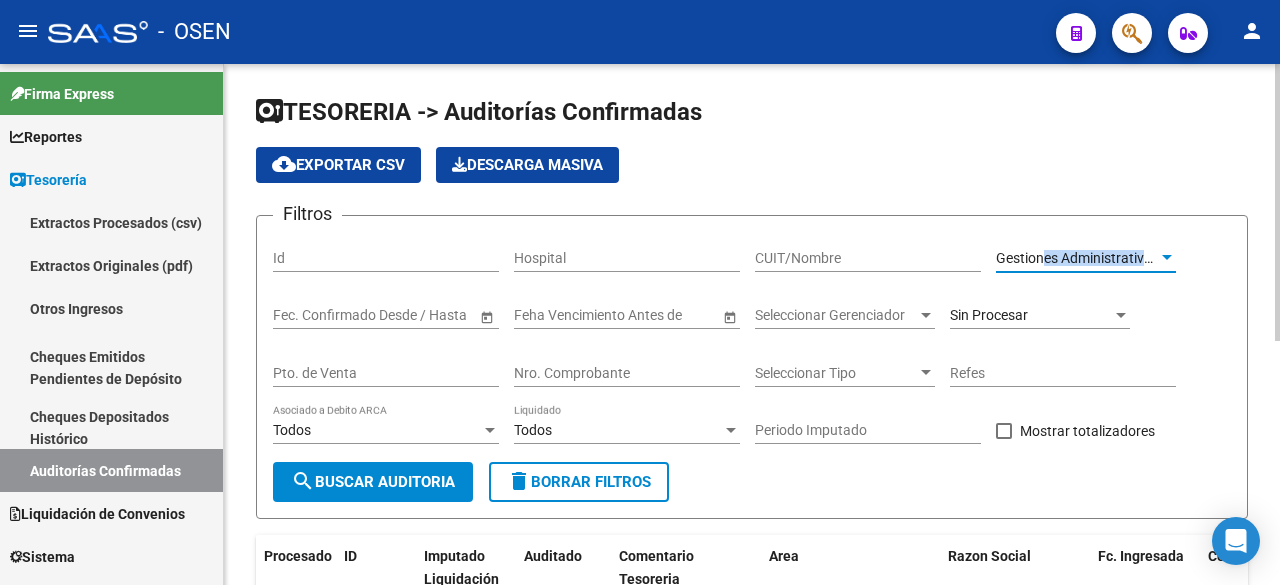 click on "Gestiones Administrativas y Otros Seleccionar Area" 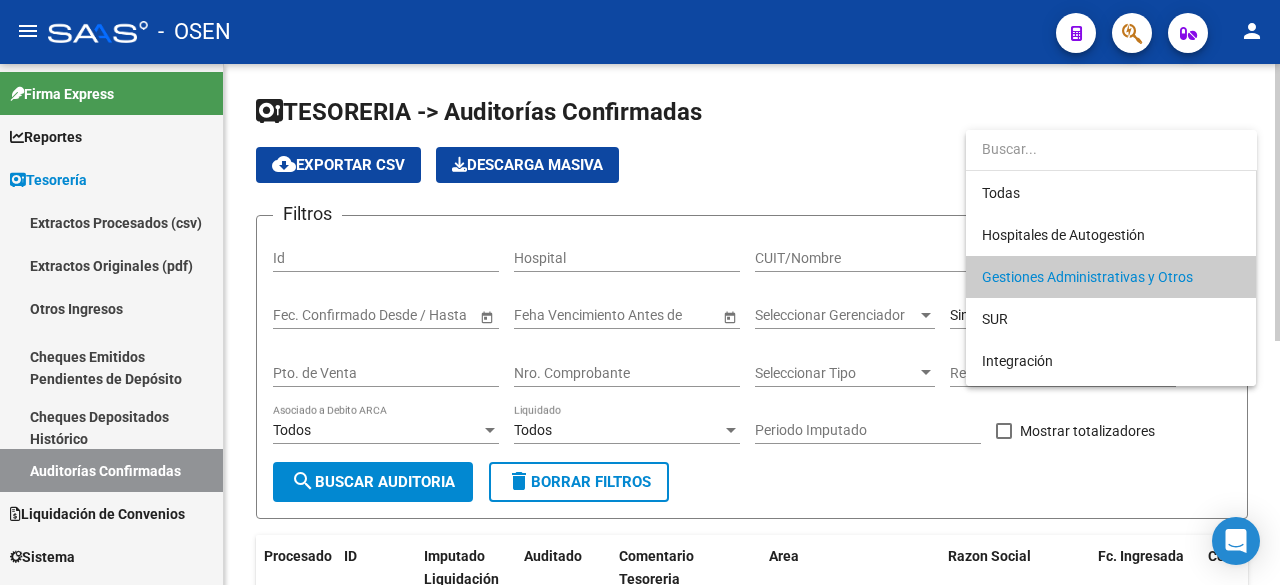 scroll, scrollTop: 19, scrollLeft: 0, axis: vertical 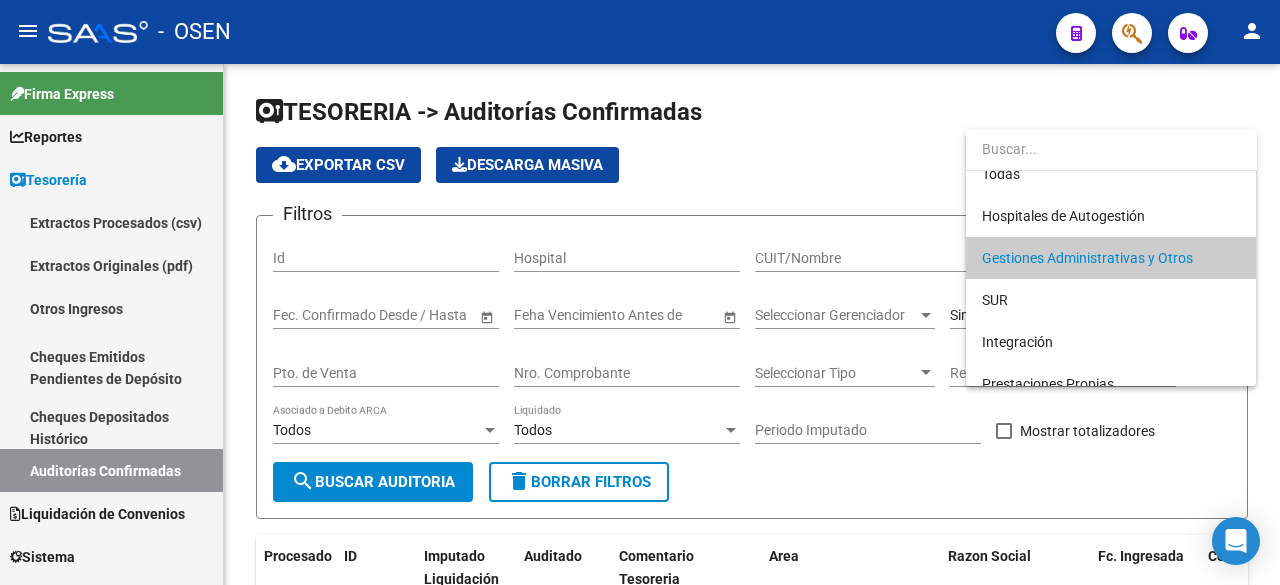 type on "E" 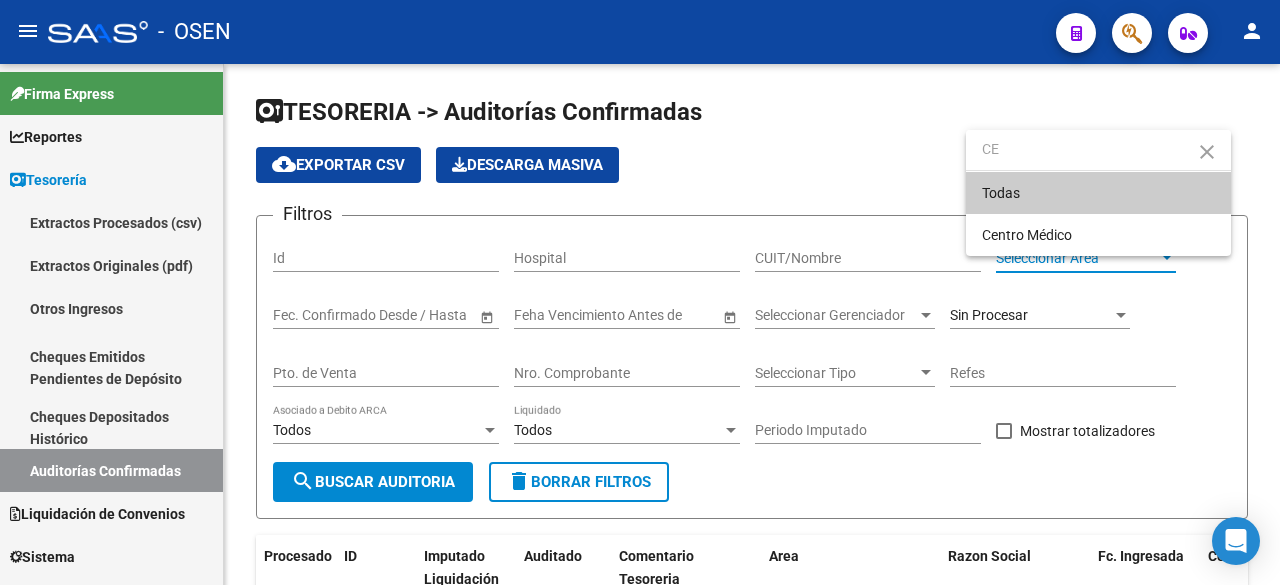 scroll, scrollTop: 0, scrollLeft: 0, axis: both 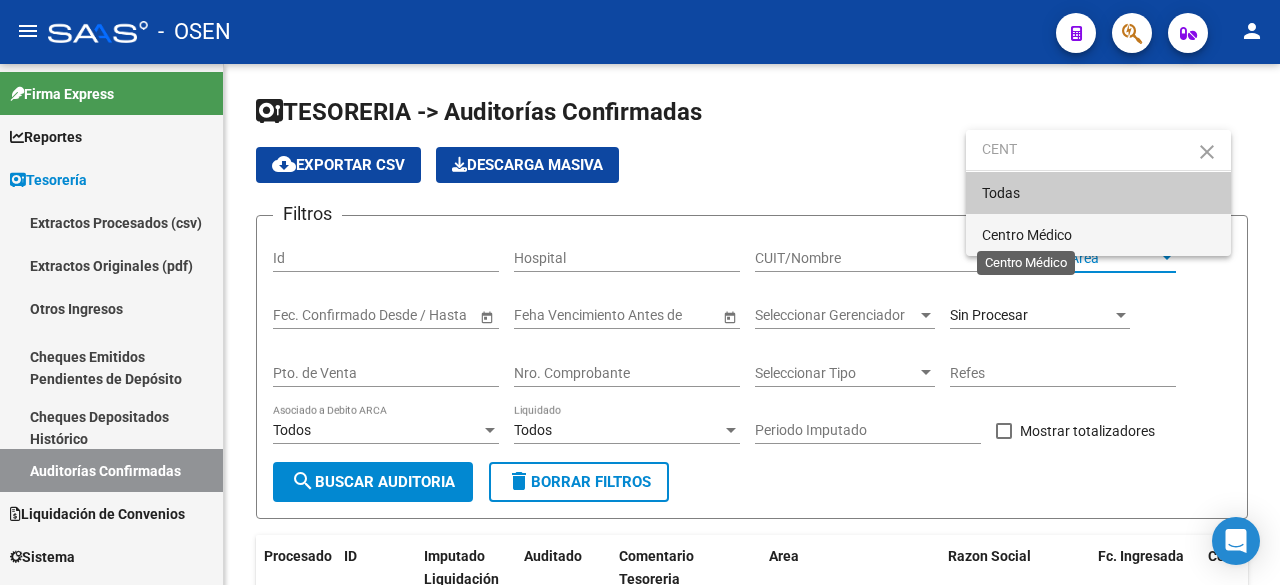 type on "CENT" 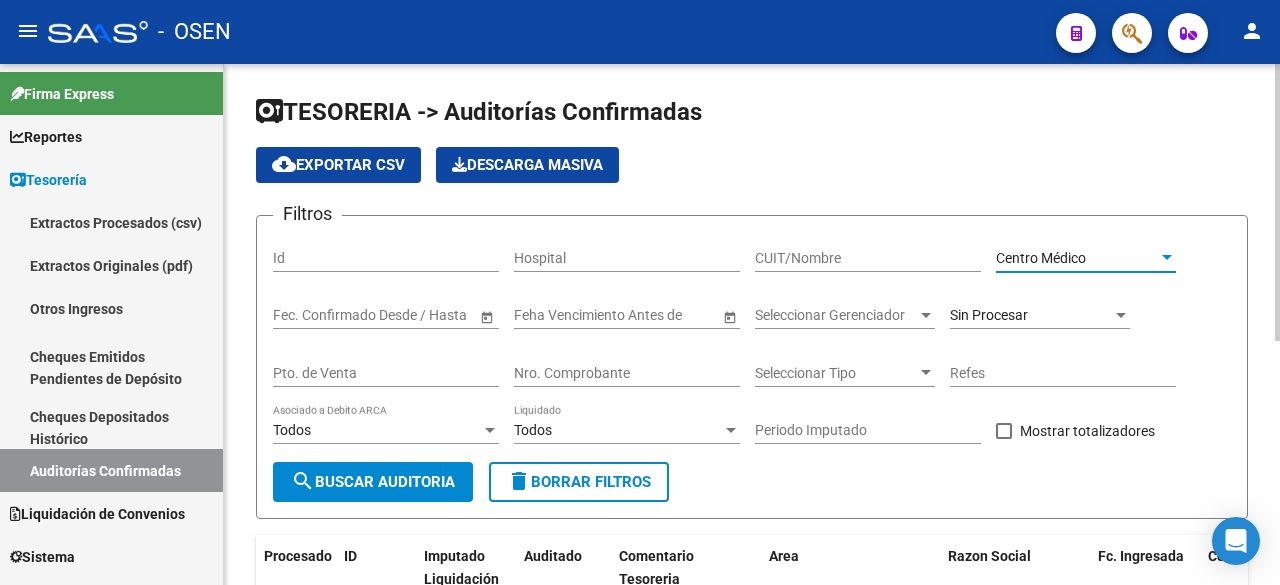 click on "search  Buscar Auditoria" 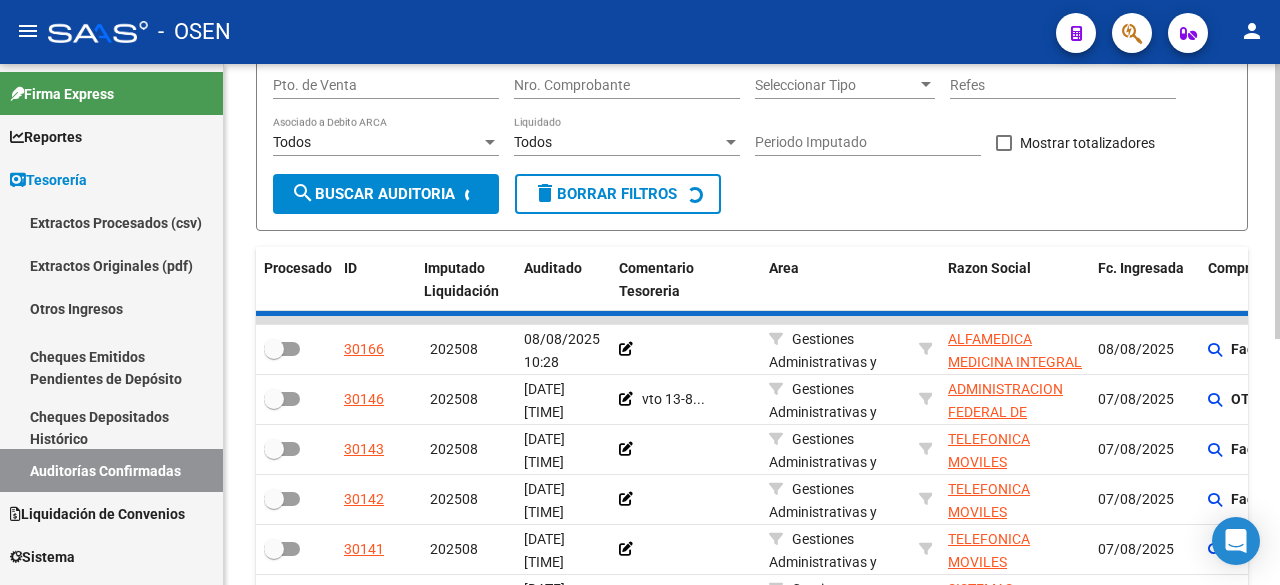 scroll, scrollTop: 333, scrollLeft: 0, axis: vertical 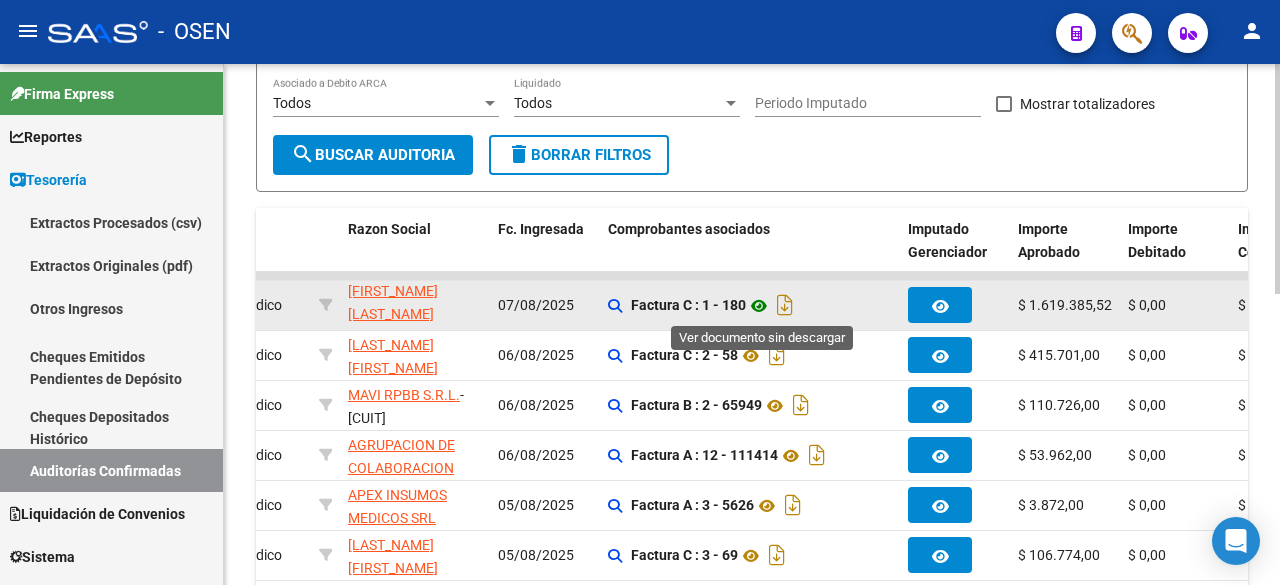 click 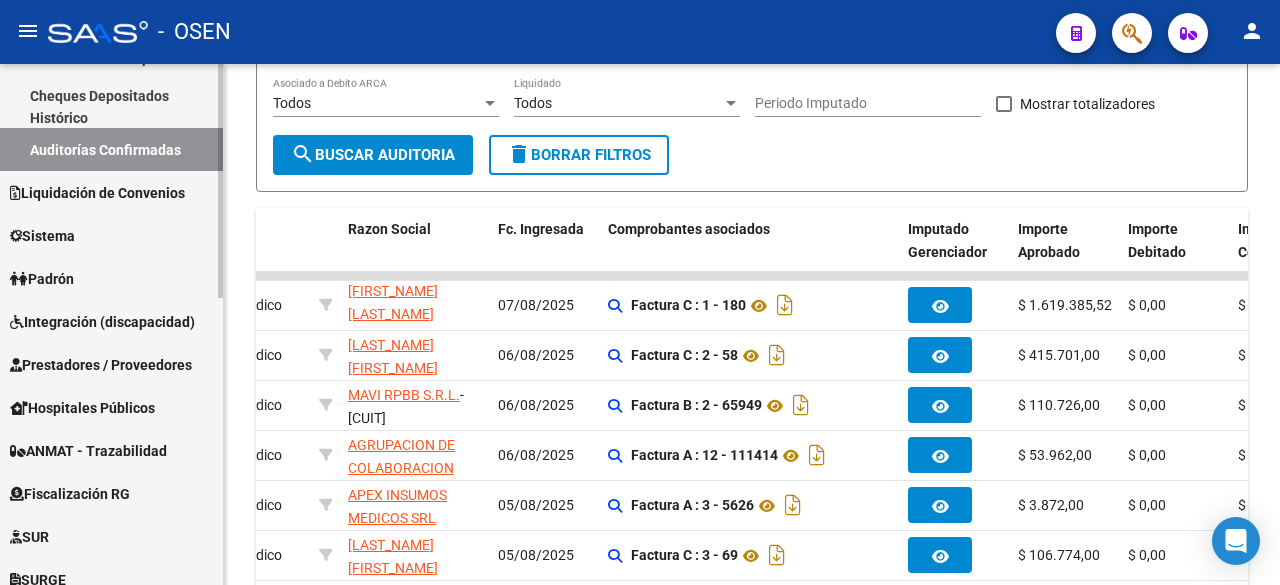 scroll, scrollTop: 305, scrollLeft: 0, axis: vertical 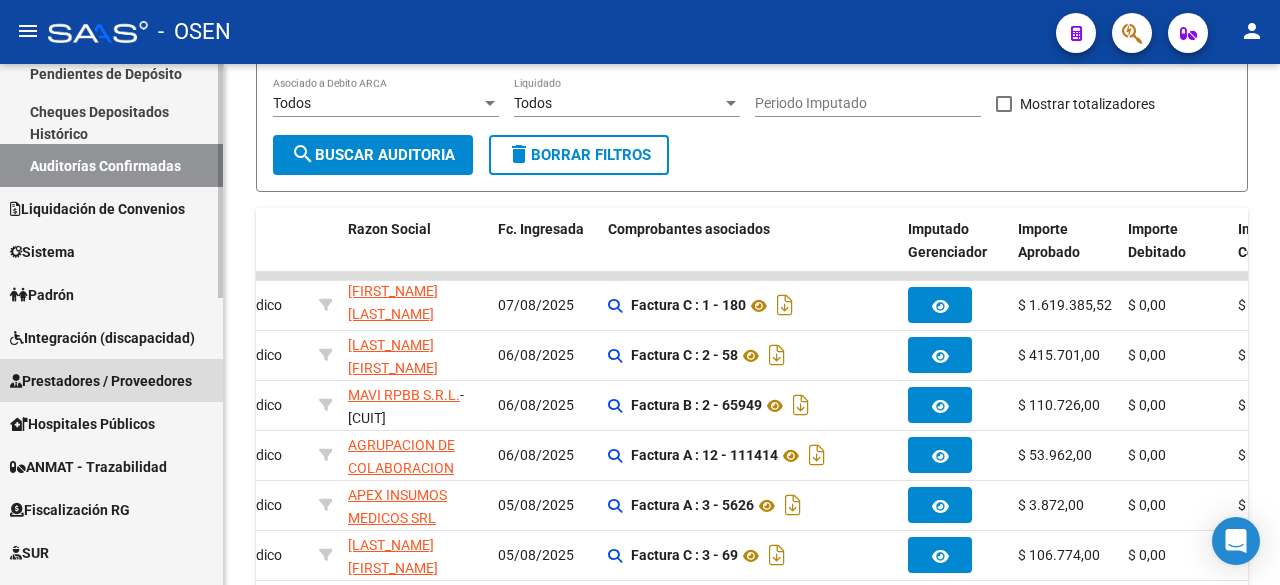 click on "Prestadores / Proveedores" at bounding box center [101, 381] 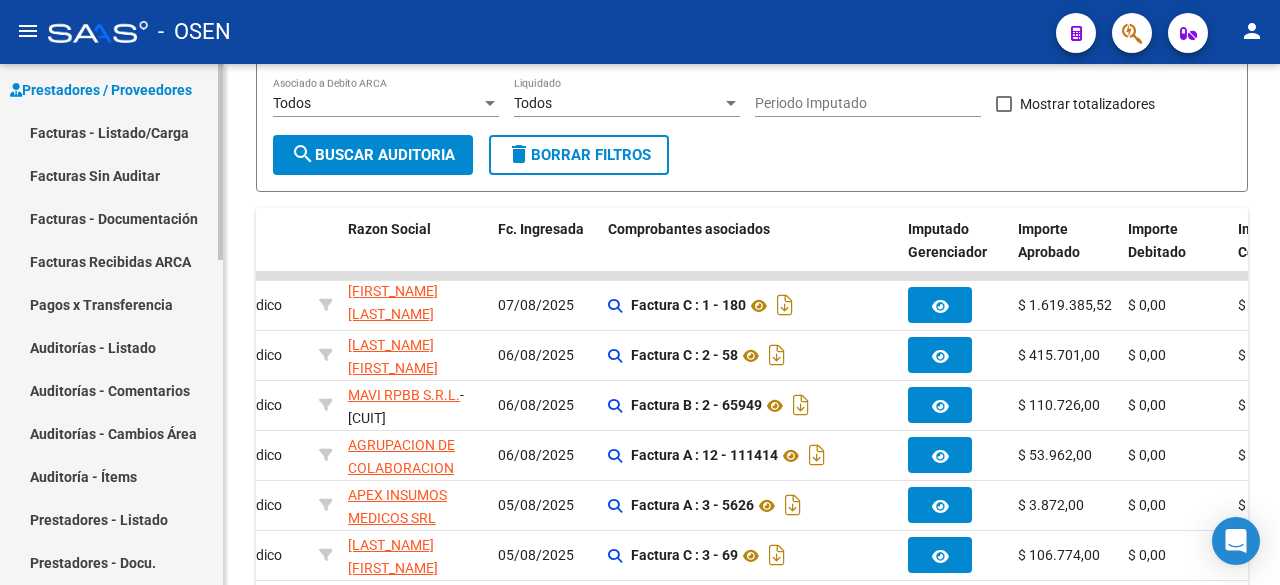 click on "Facturas - Listado/Carga" at bounding box center [111, 132] 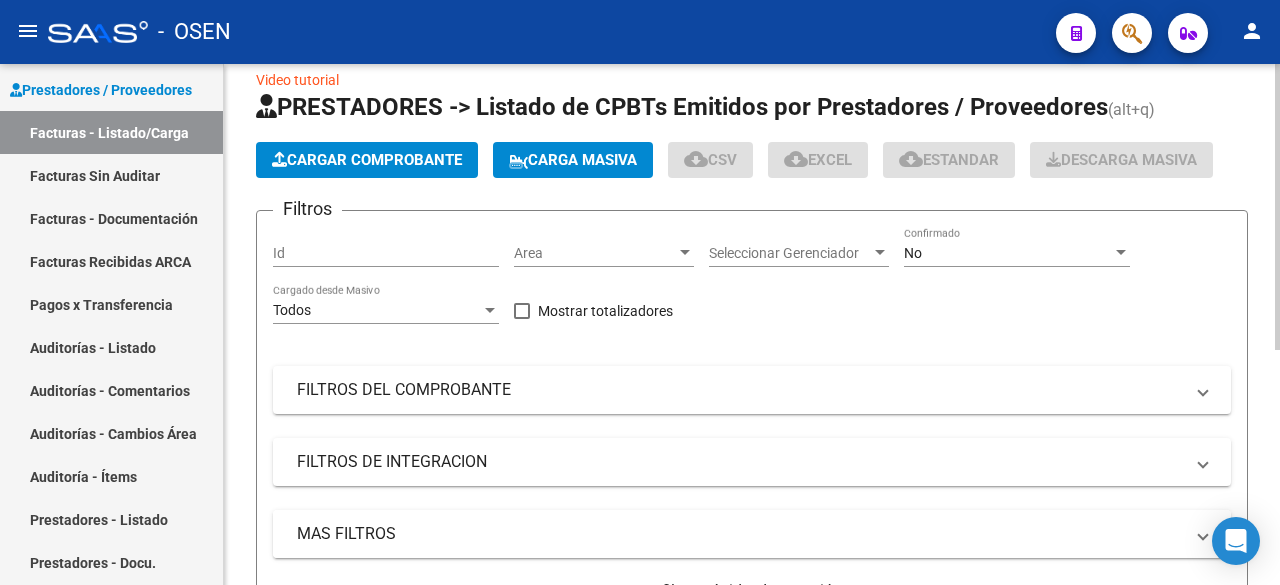 scroll, scrollTop: 0, scrollLeft: 0, axis: both 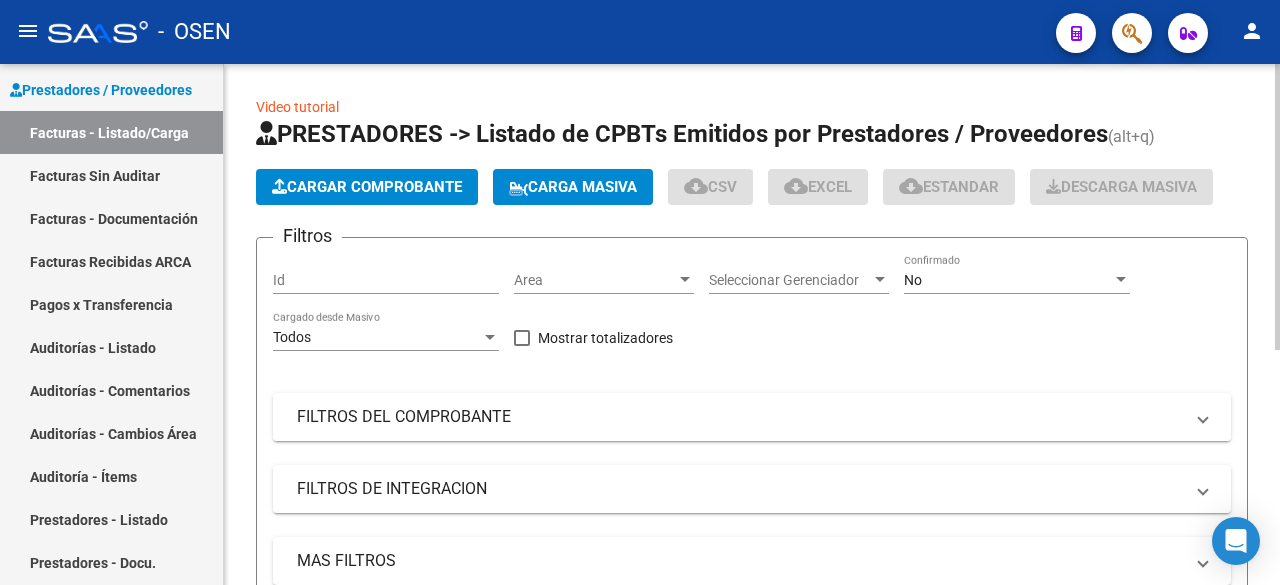 click on "FILTROS DEL COMPROBANTE" at bounding box center [740, 417] 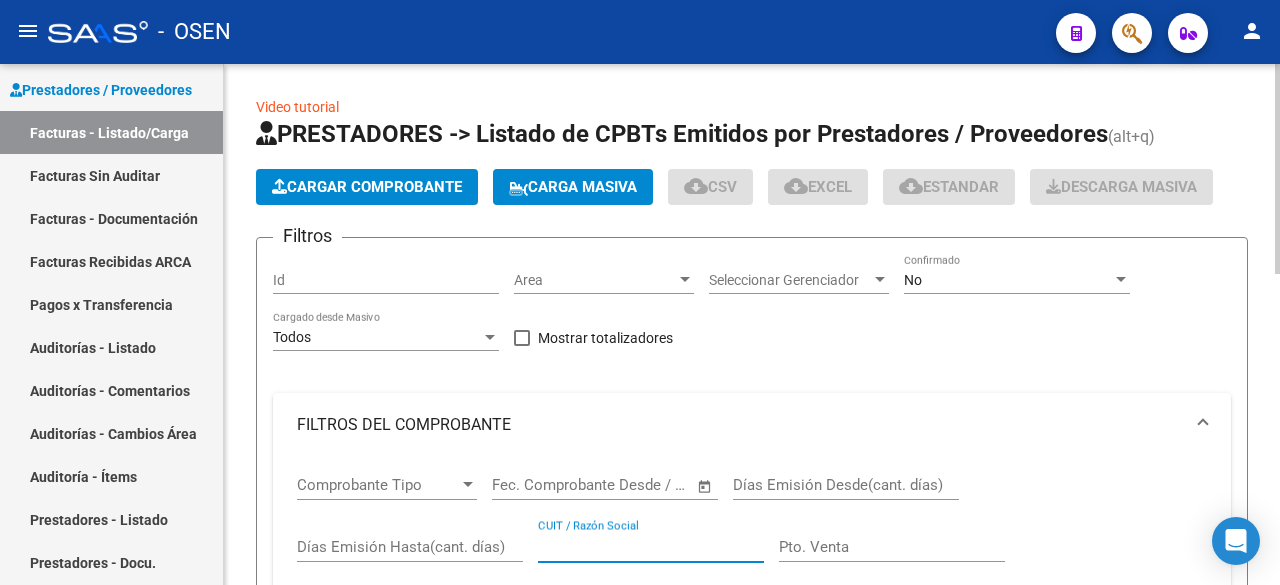 click on "CUIT / Razón Social" at bounding box center [651, 547] 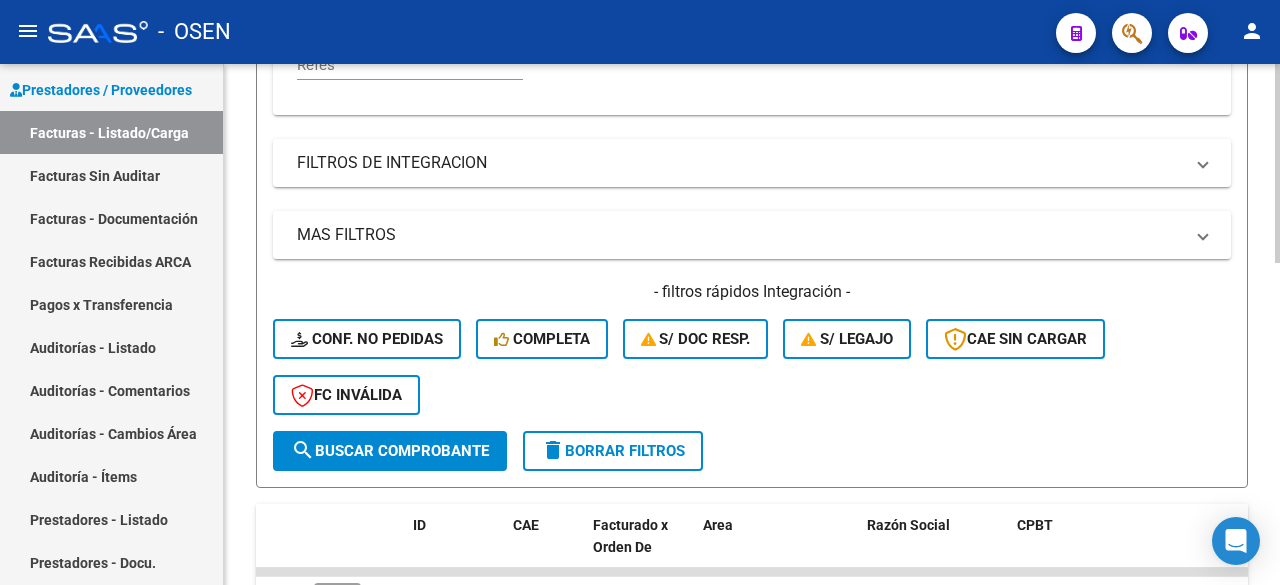 scroll, scrollTop: 846, scrollLeft: 0, axis: vertical 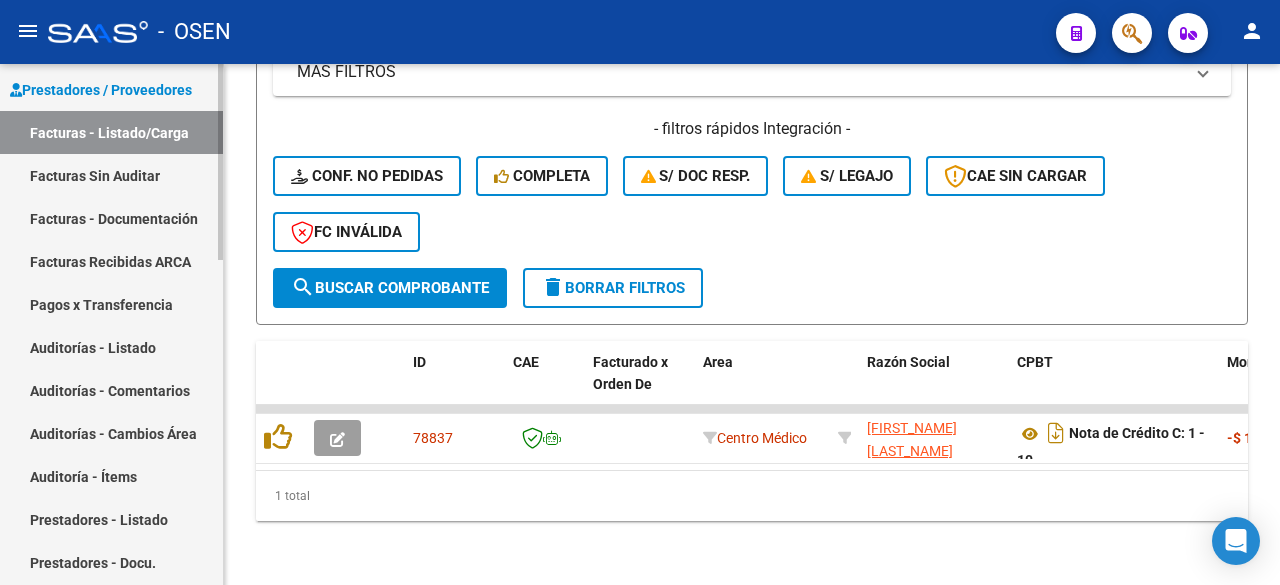type on "ABAN" 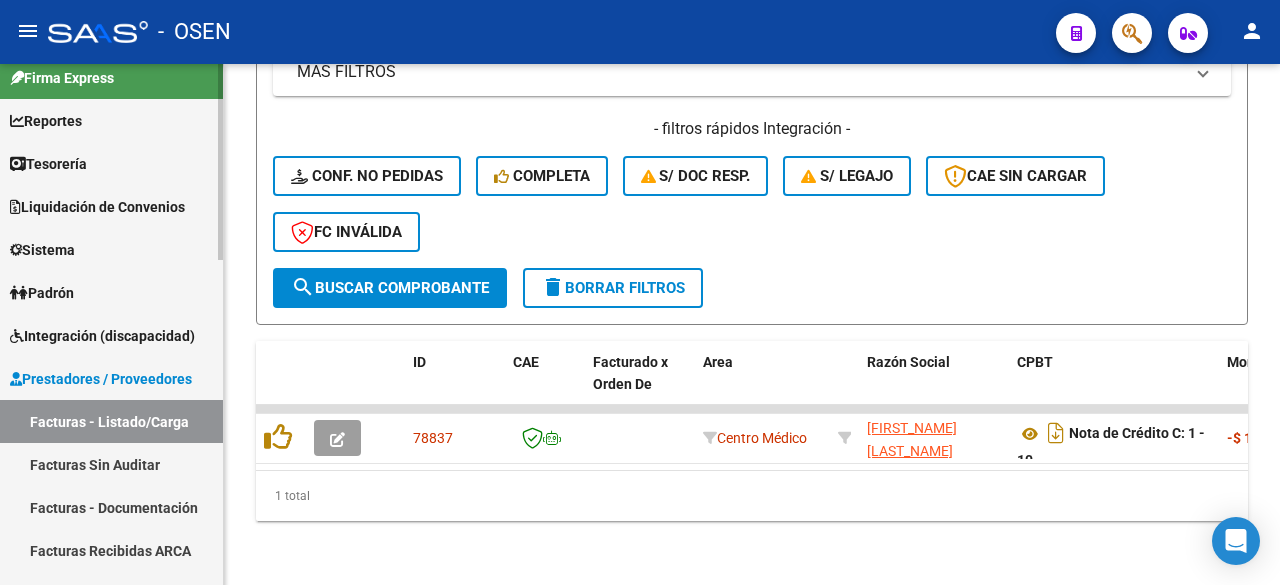 scroll, scrollTop: 0, scrollLeft: 0, axis: both 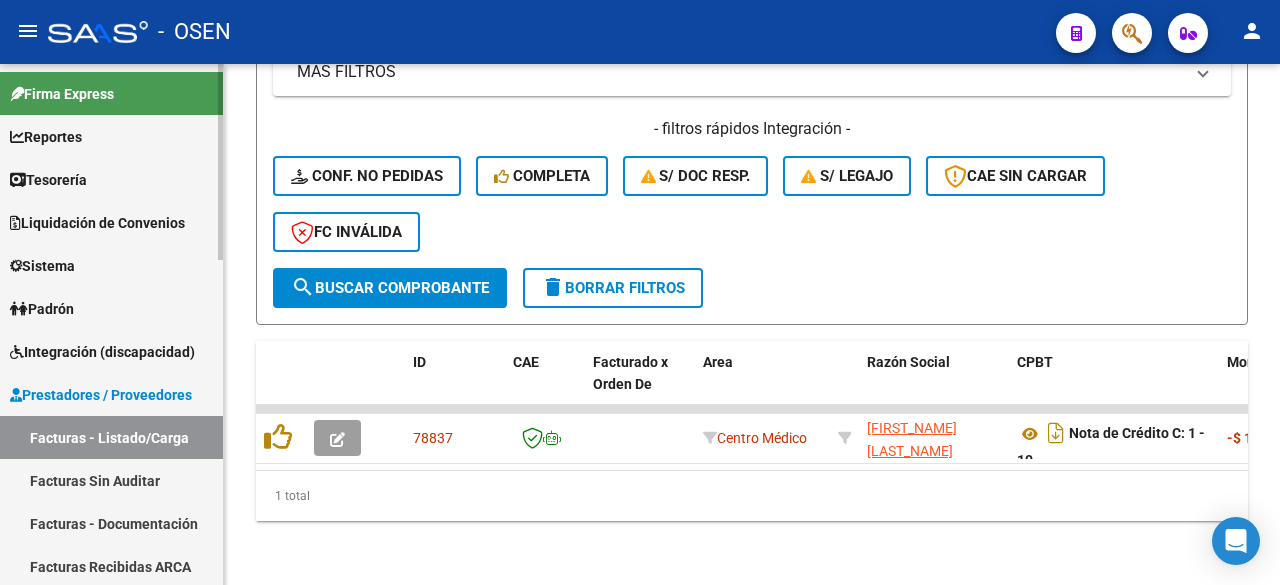 click on "Tesorería" at bounding box center [48, 180] 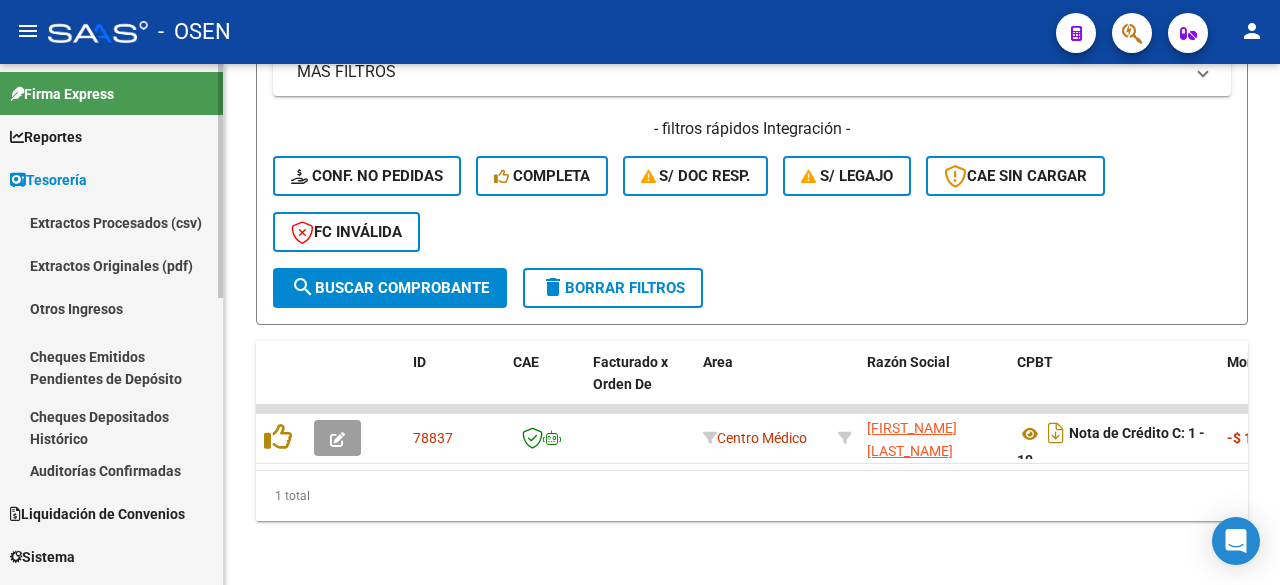 click on "Auditorías Confirmadas" at bounding box center (111, 470) 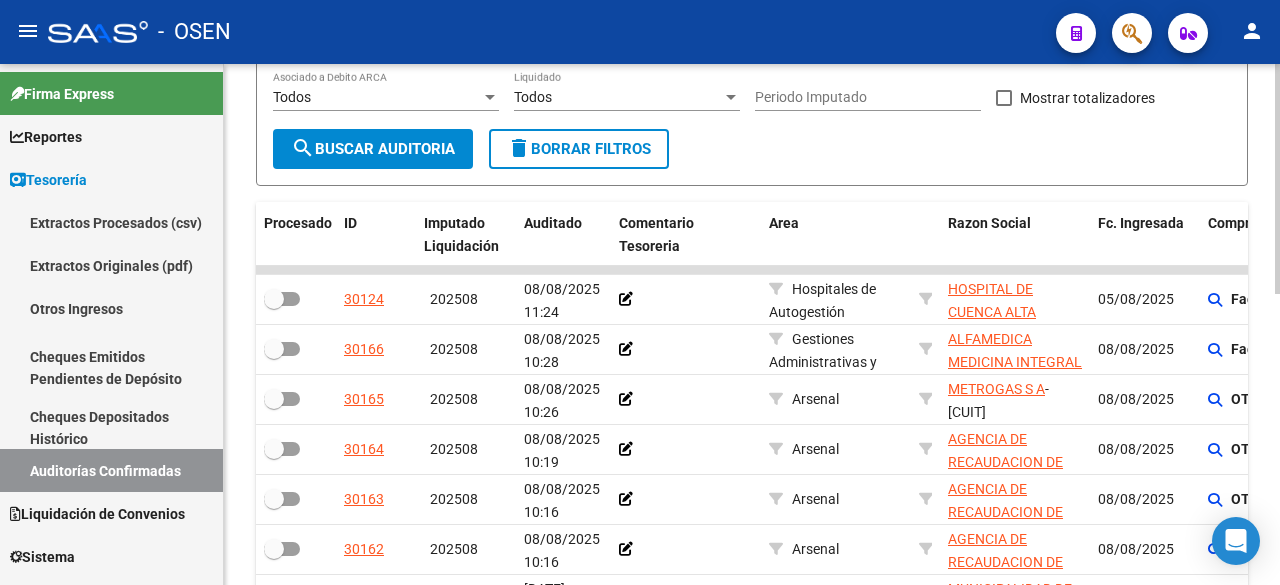 scroll, scrollTop: 0, scrollLeft: 0, axis: both 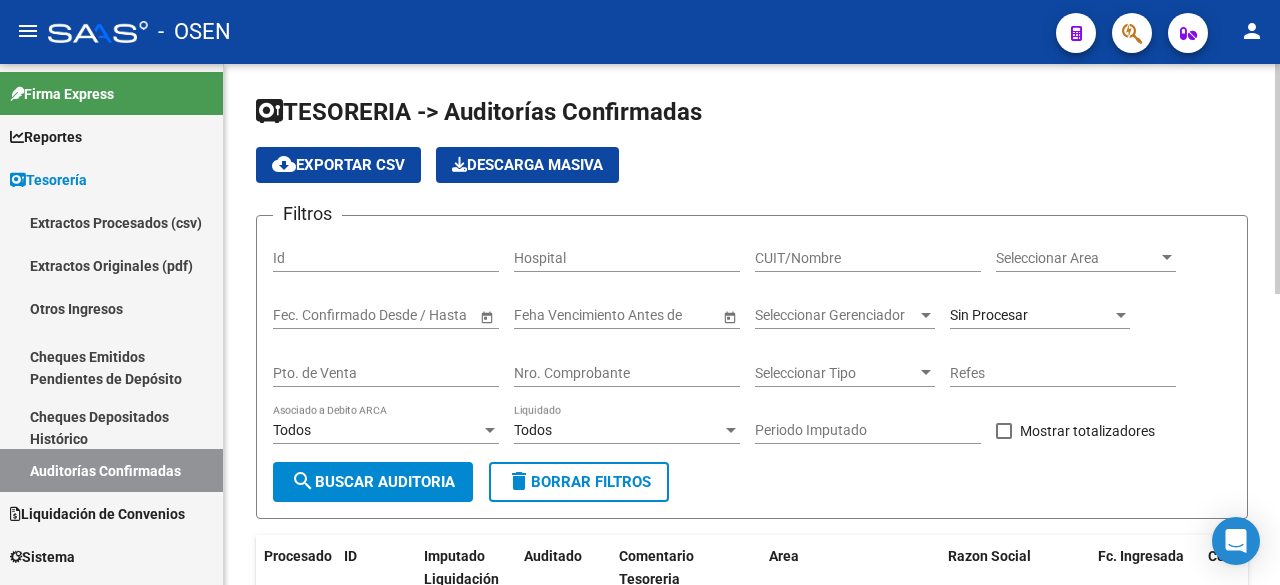 drag, startPoint x: 839, startPoint y: 241, endPoint x: 856, endPoint y: 271, distance: 34.48188 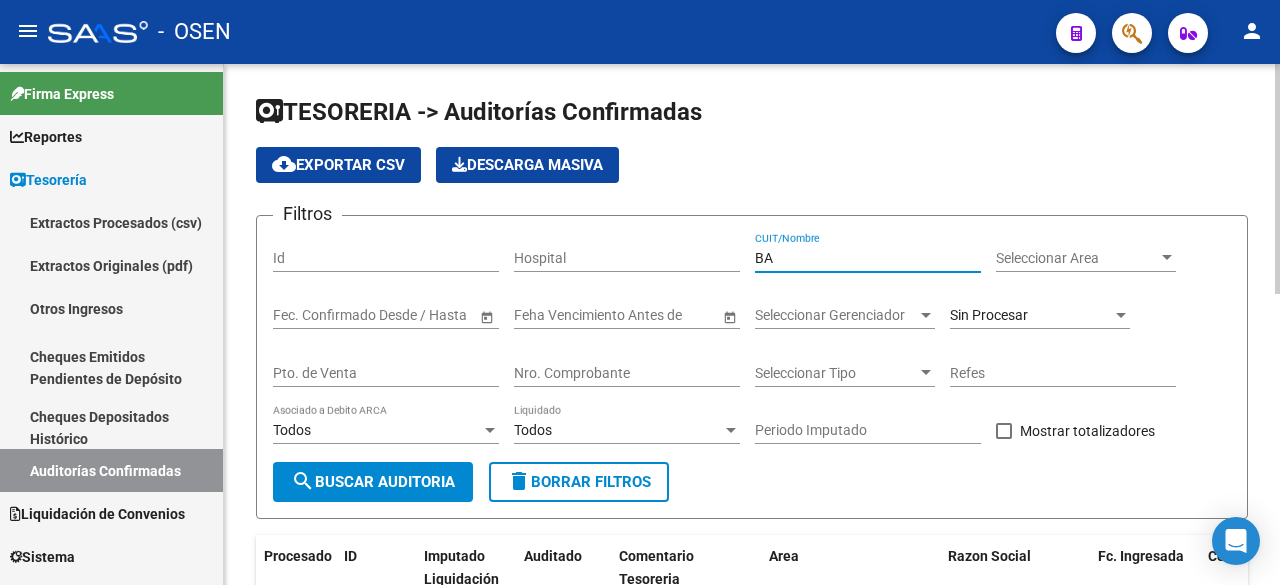 type on "B" 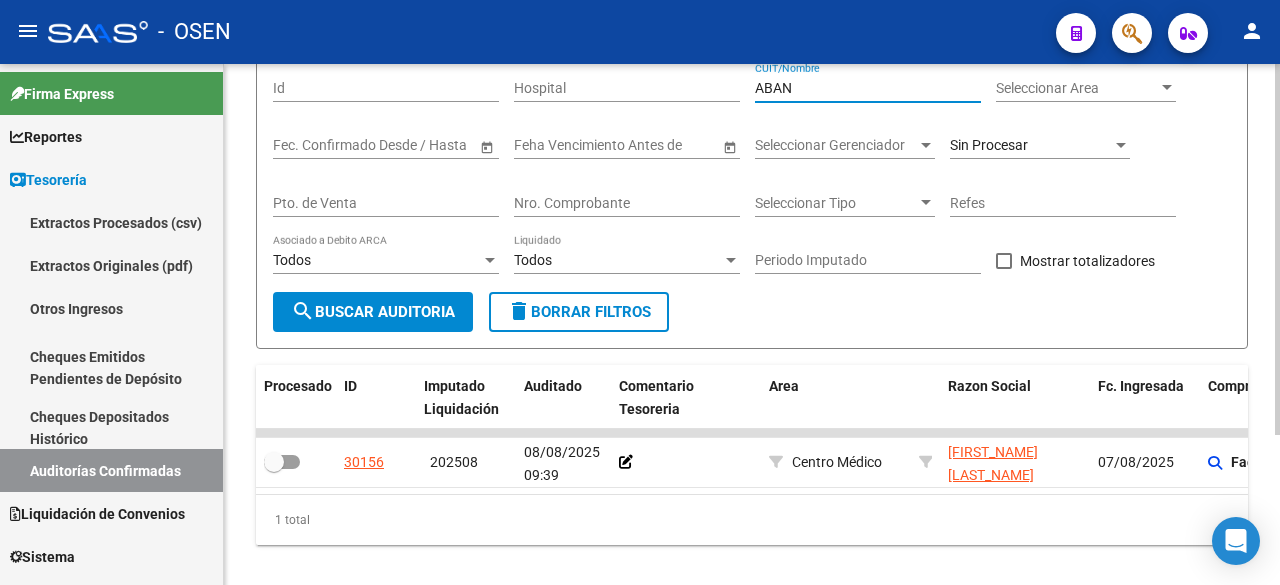 scroll, scrollTop: 210, scrollLeft: 0, axis: vertical 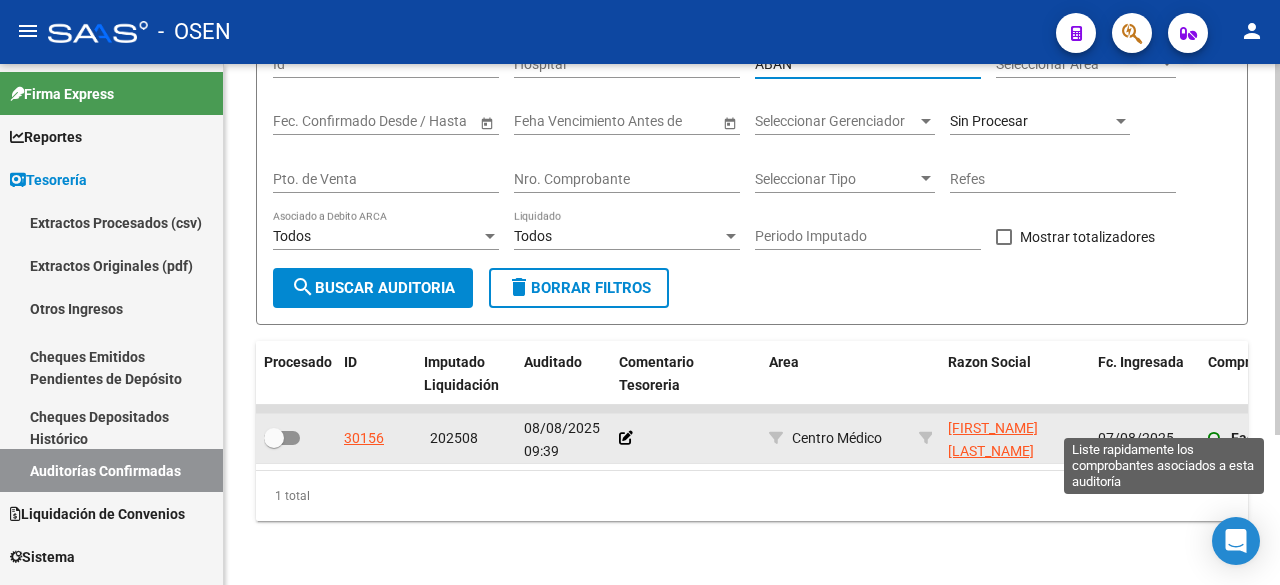 type on "ABAN" 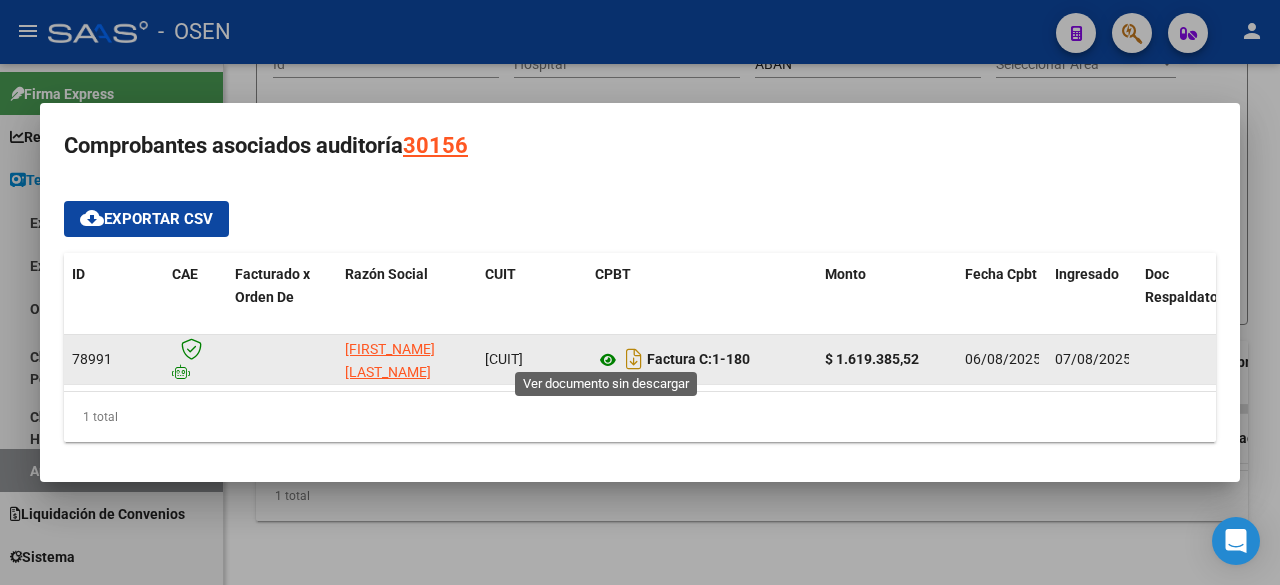 click 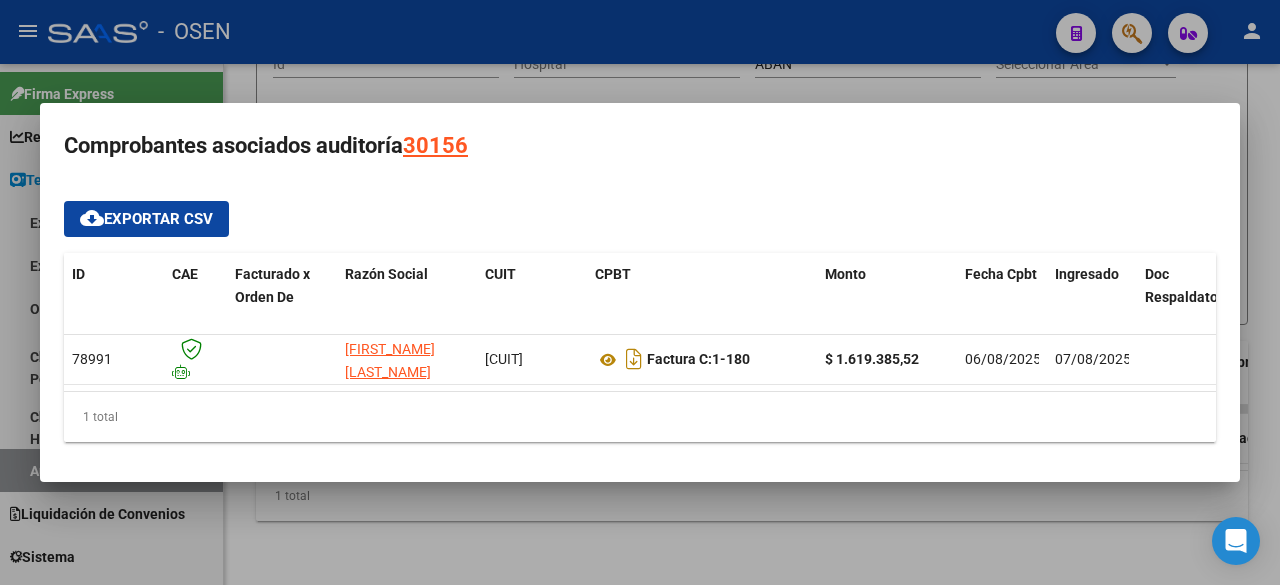 click at bounding box center (640, 292) 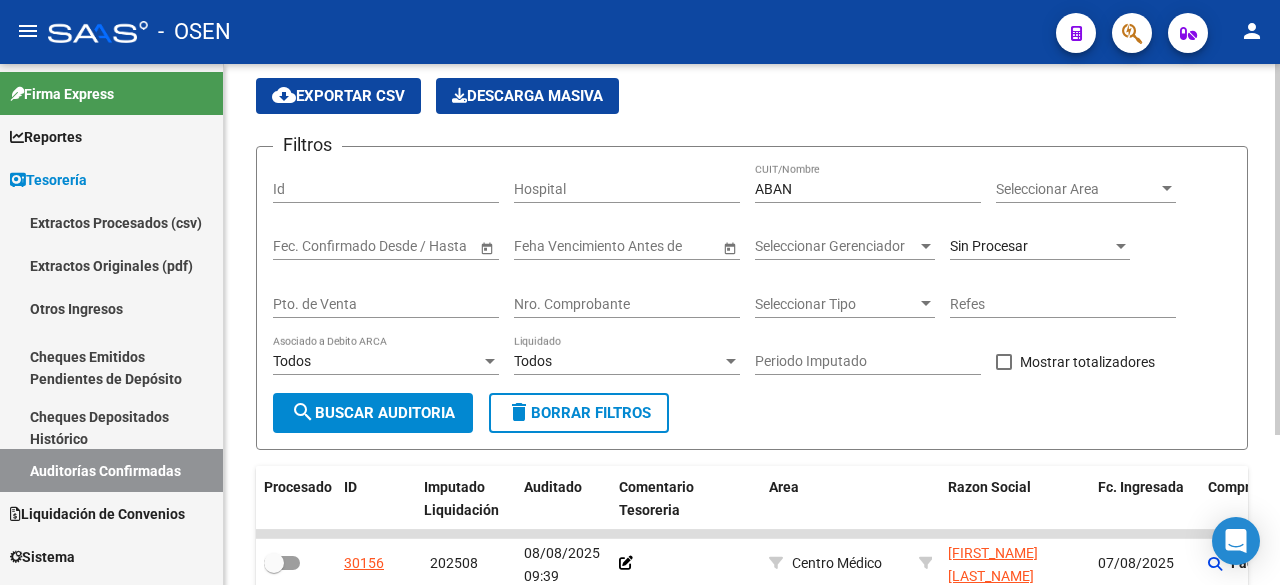 scroll, scrollTop: 0, scrollLeft: 0, axis: both 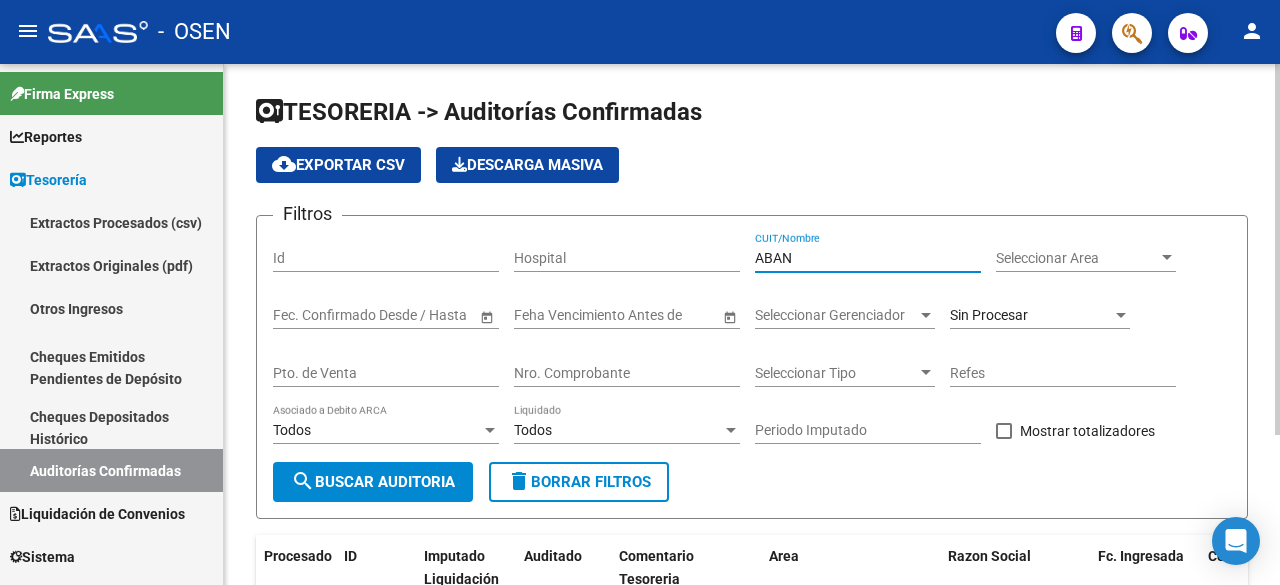 drag, startPoint x: 818, startPoint y: 258, endPoint x: 646, endPoint y: 251, distance: 172.14238 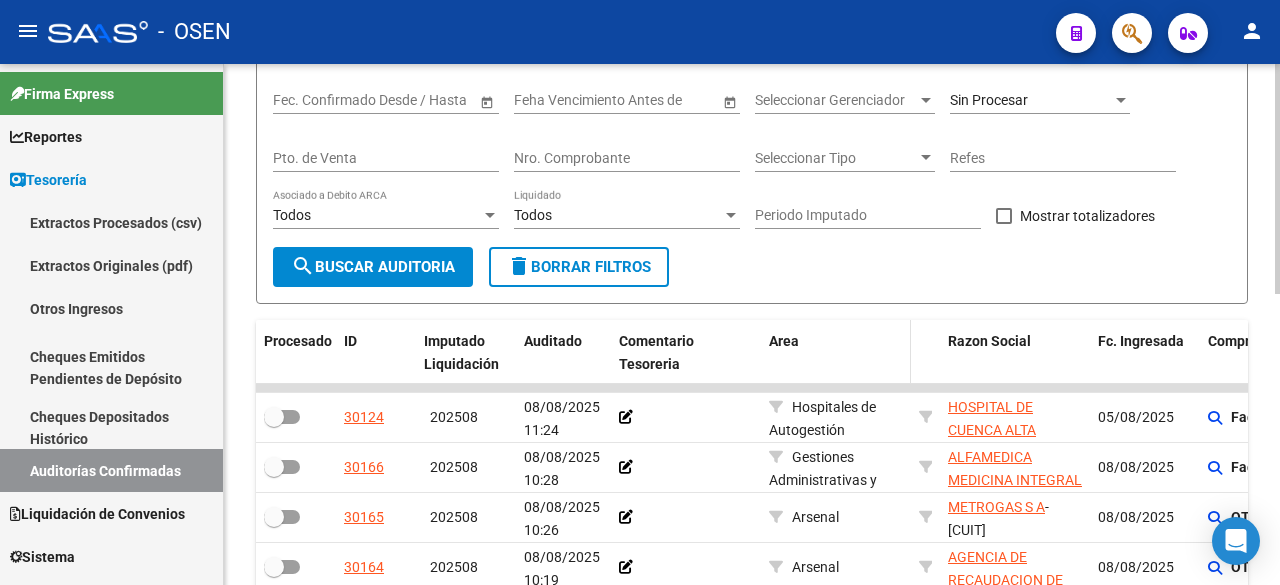 scroll, scrollTop: 0, scrollLeft: 0, axis: both 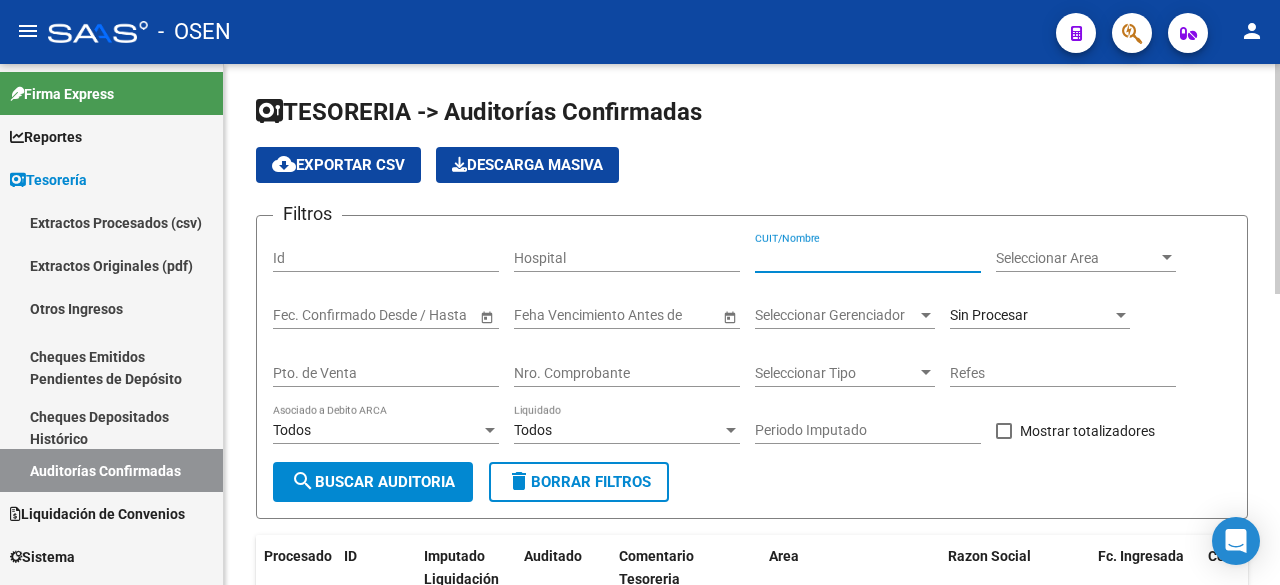 type 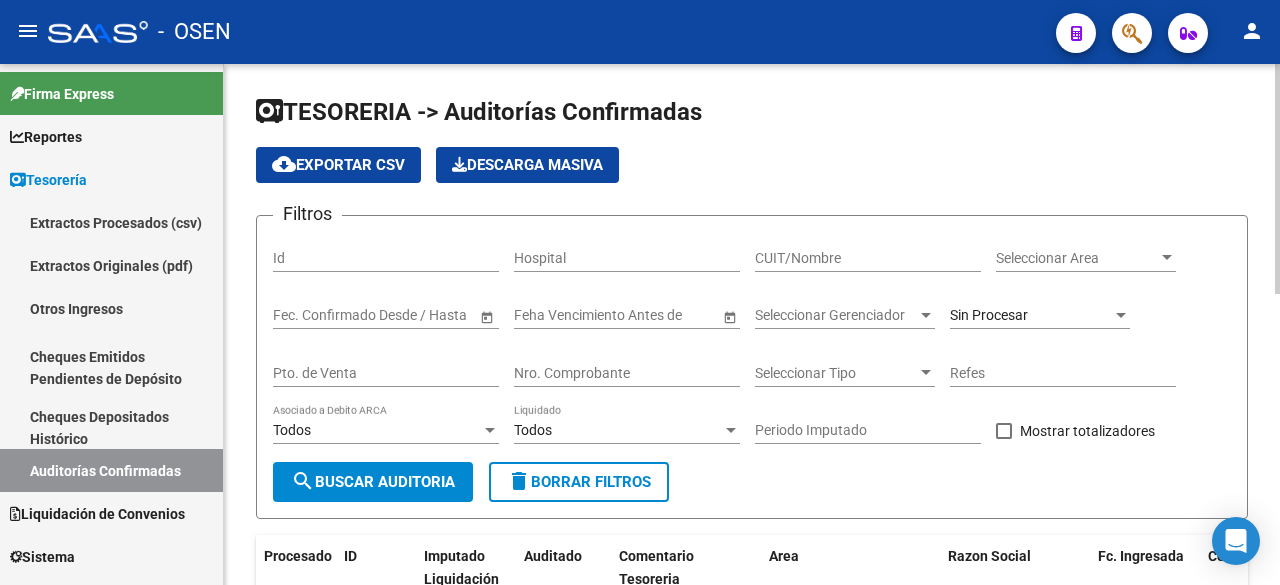 click on "Seleccionar Area Seleccionar Area" 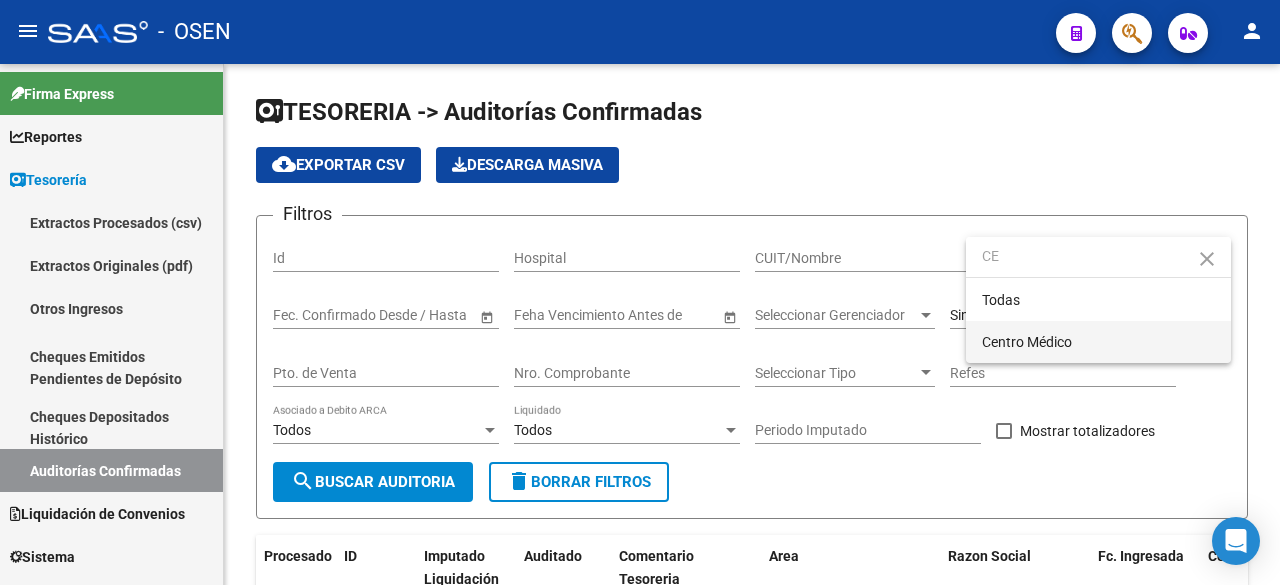 type on "CE" 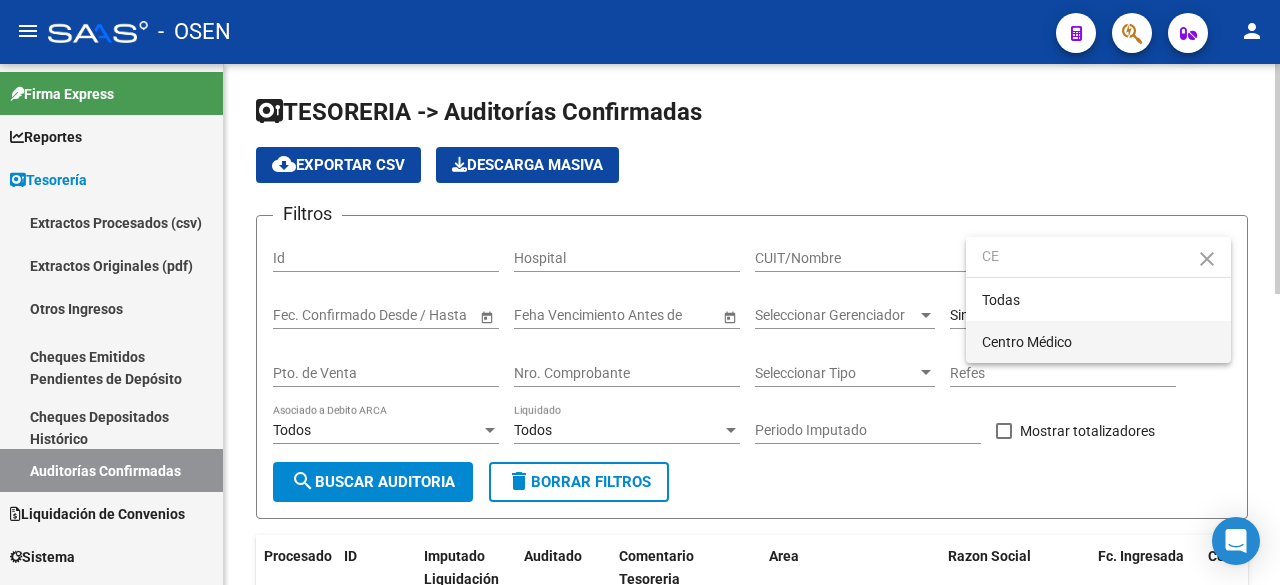drag, startPoint x: 1081, startPoint y: 337, endPoint x: 737, endPoint y: 397, distance: 349.19336 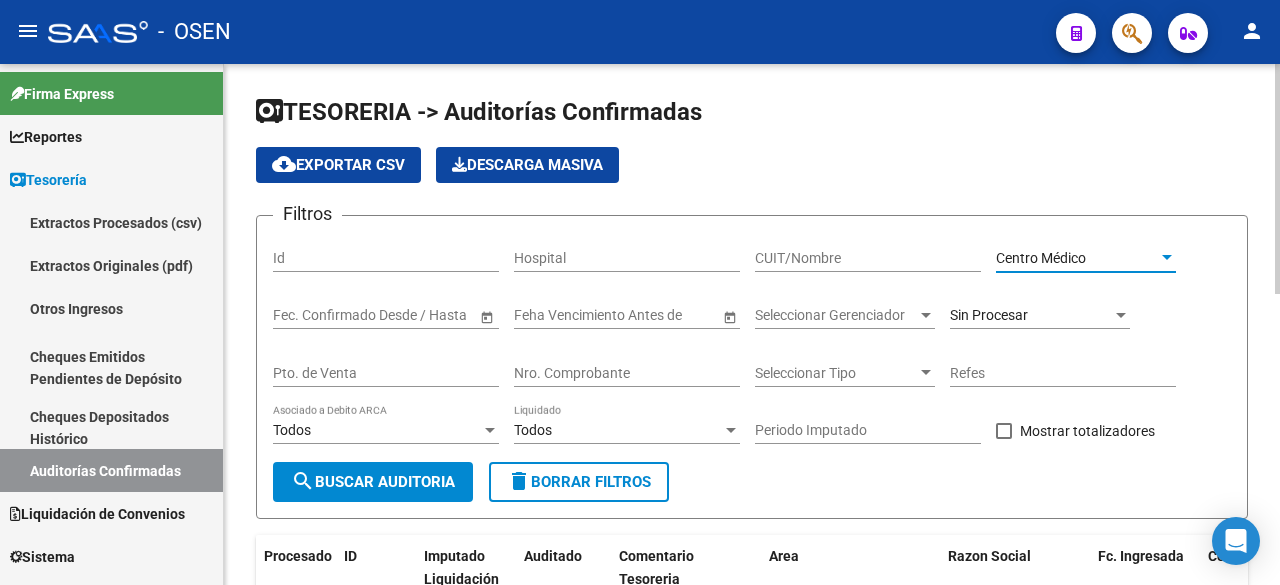 drag, startPoint x: 425, startPoint y: 477, endPoint x: 672, endPoint y: 460, distance: 247.58434 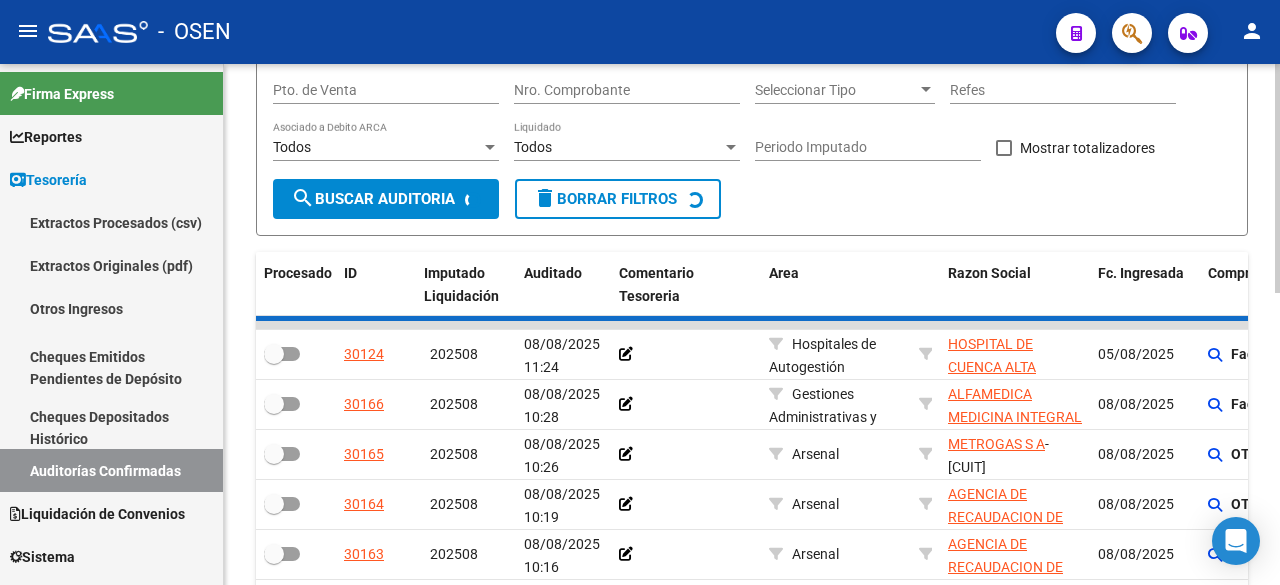 scroll, scrollTop: 333, scrollLeft: 0, axis: vertical 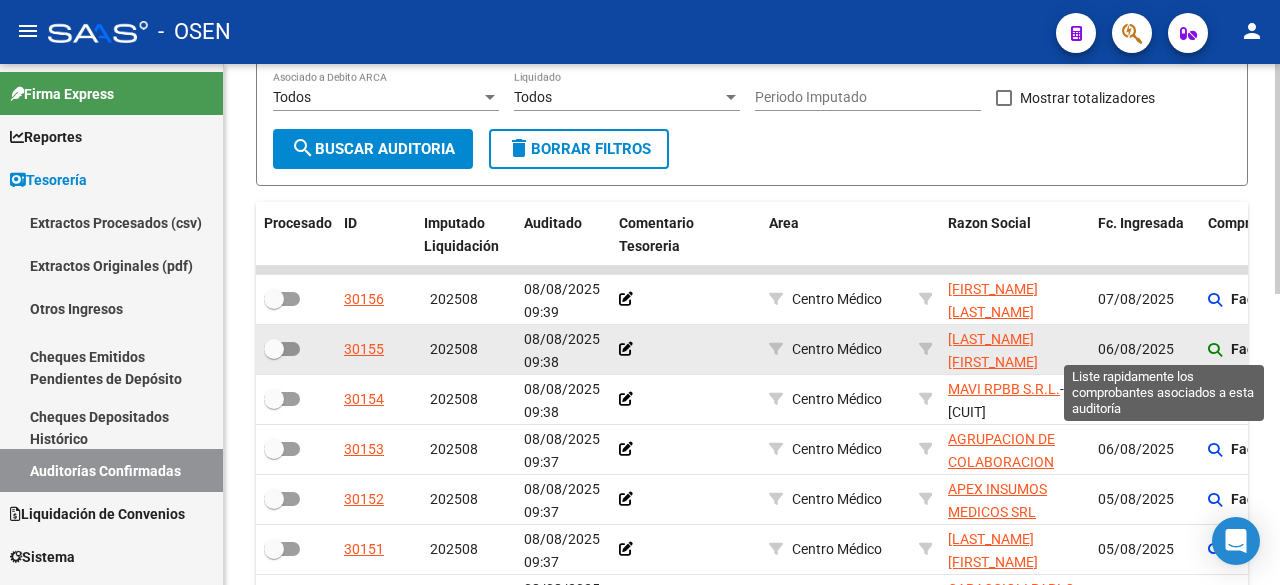 click 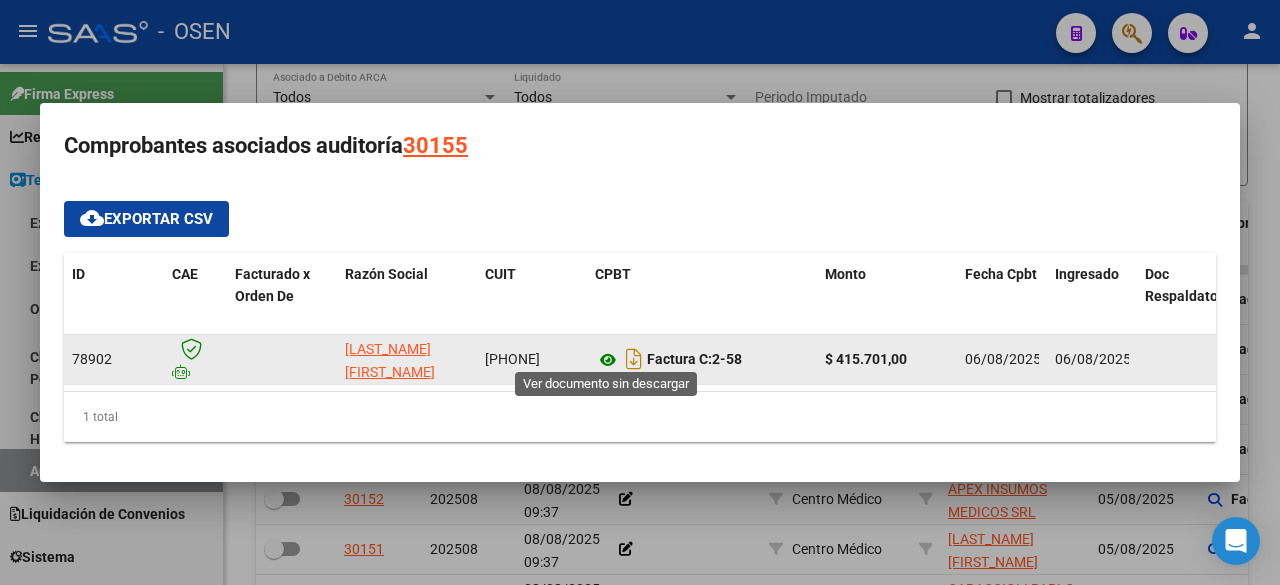 click 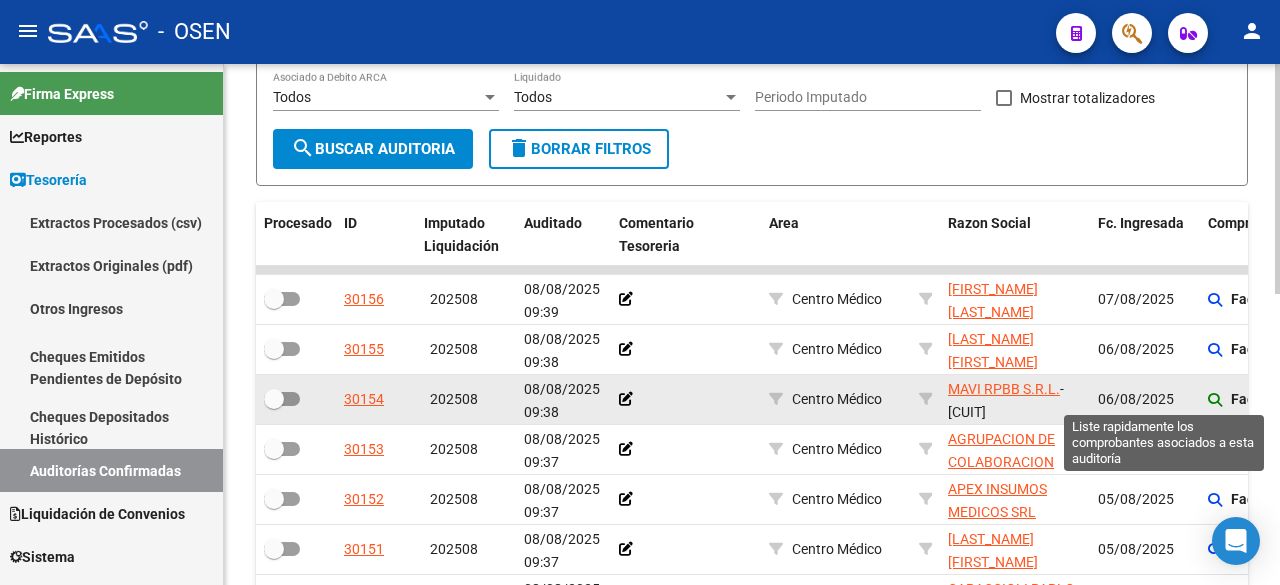 click 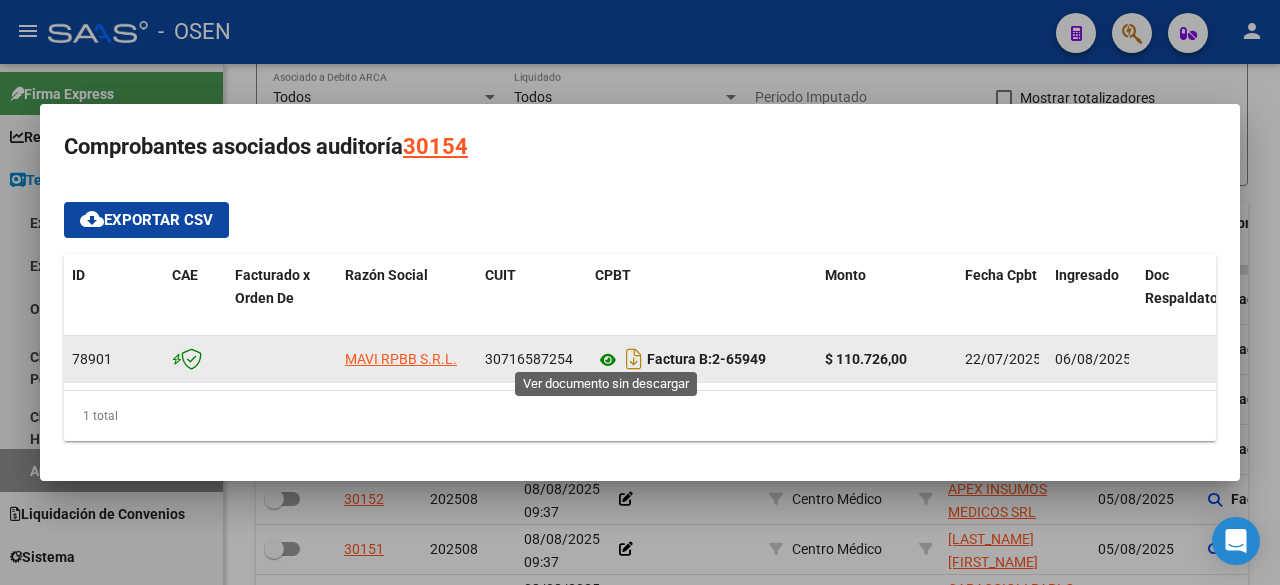 click 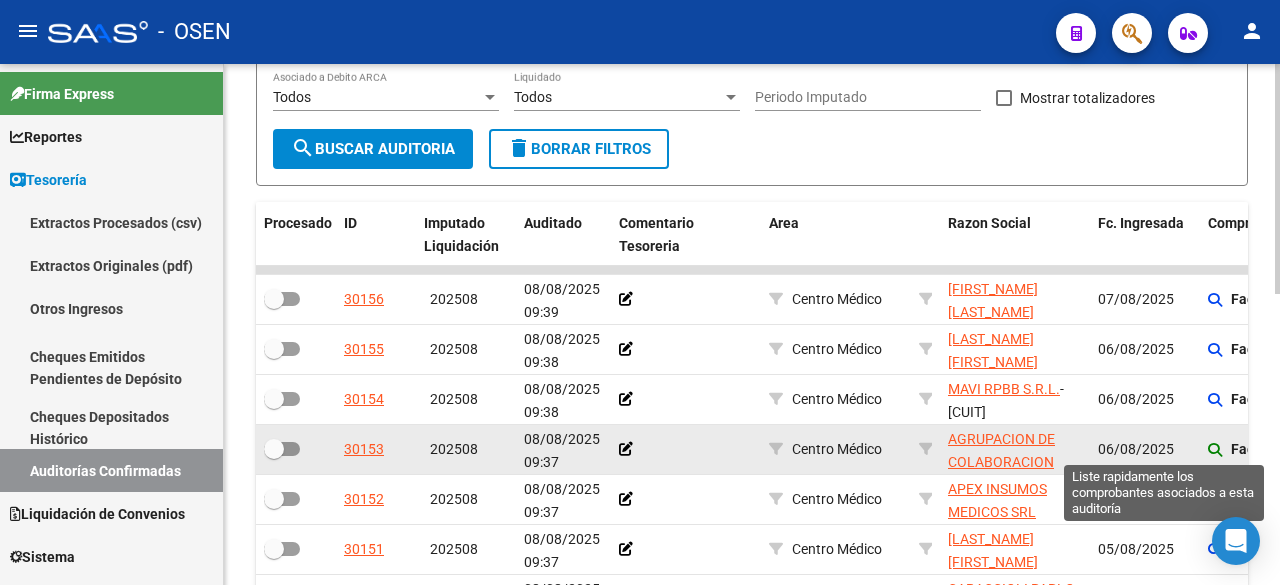 click 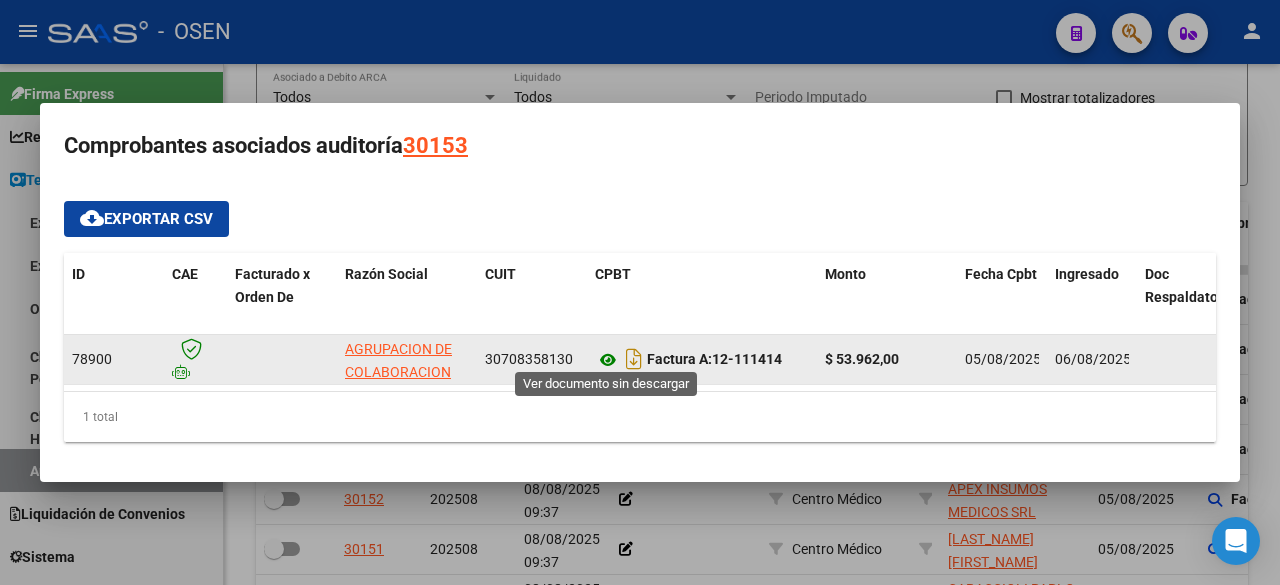 click 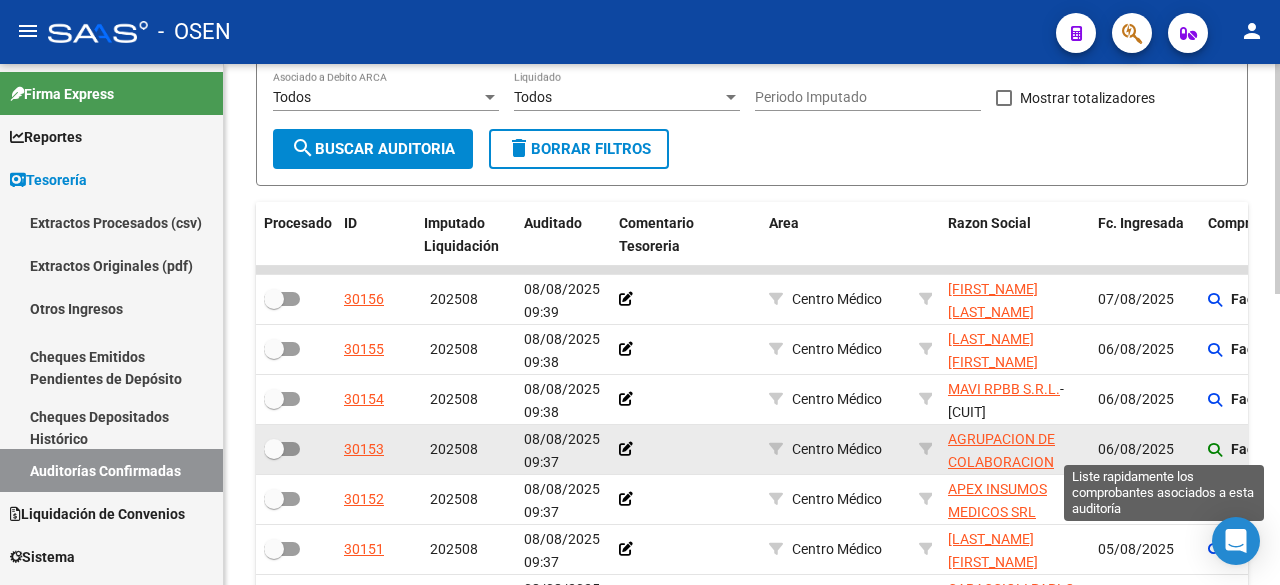 click 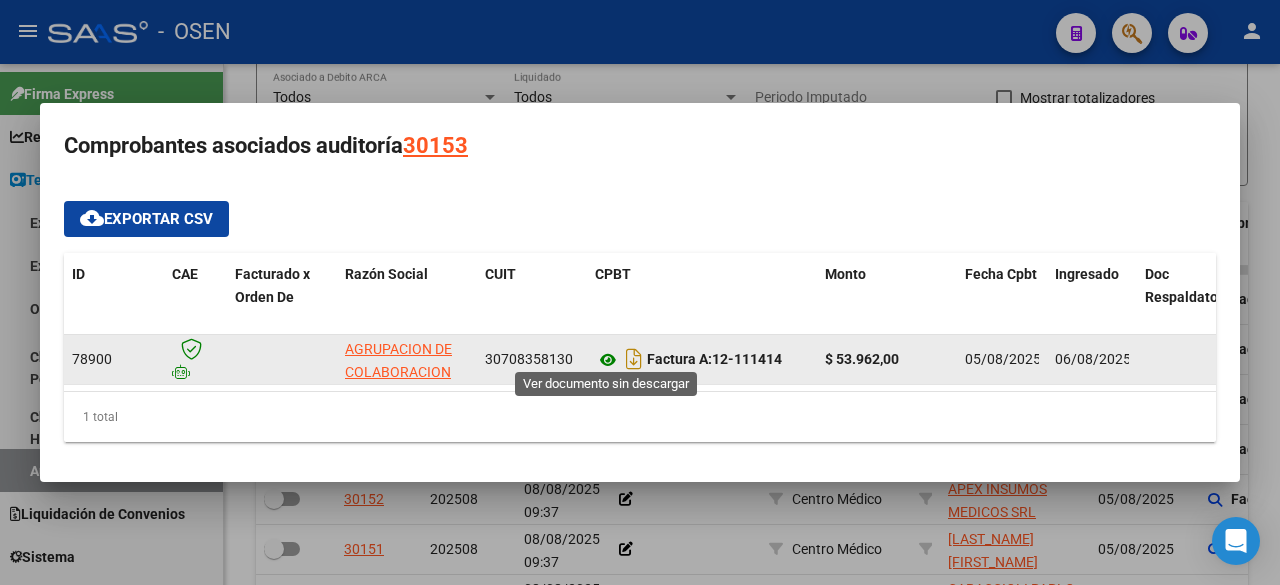 click 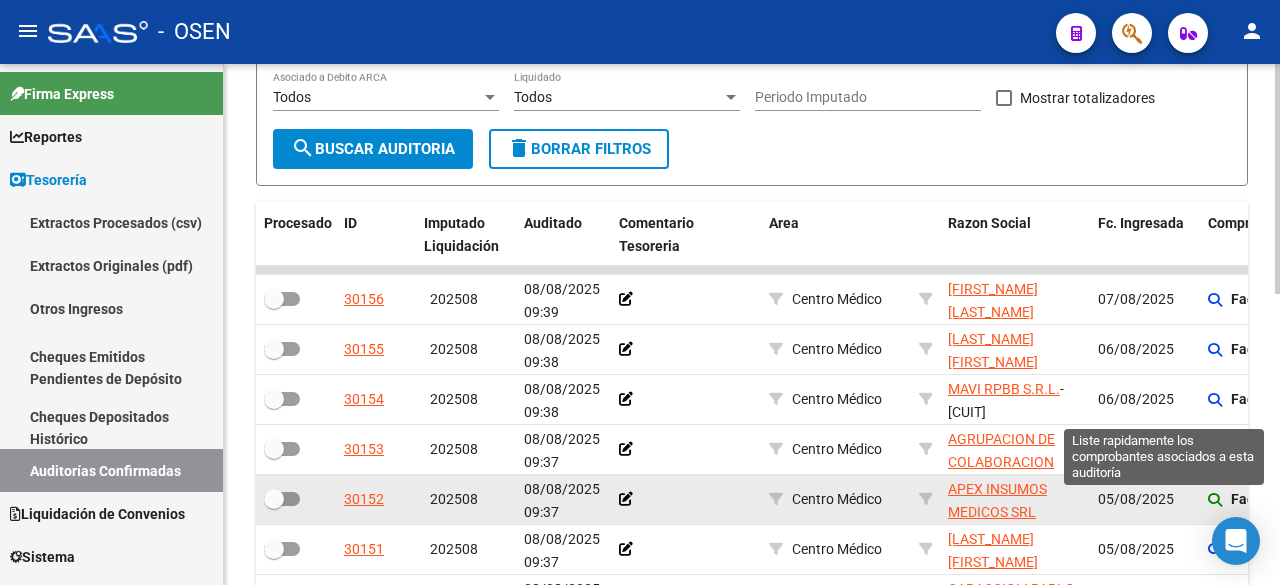 click 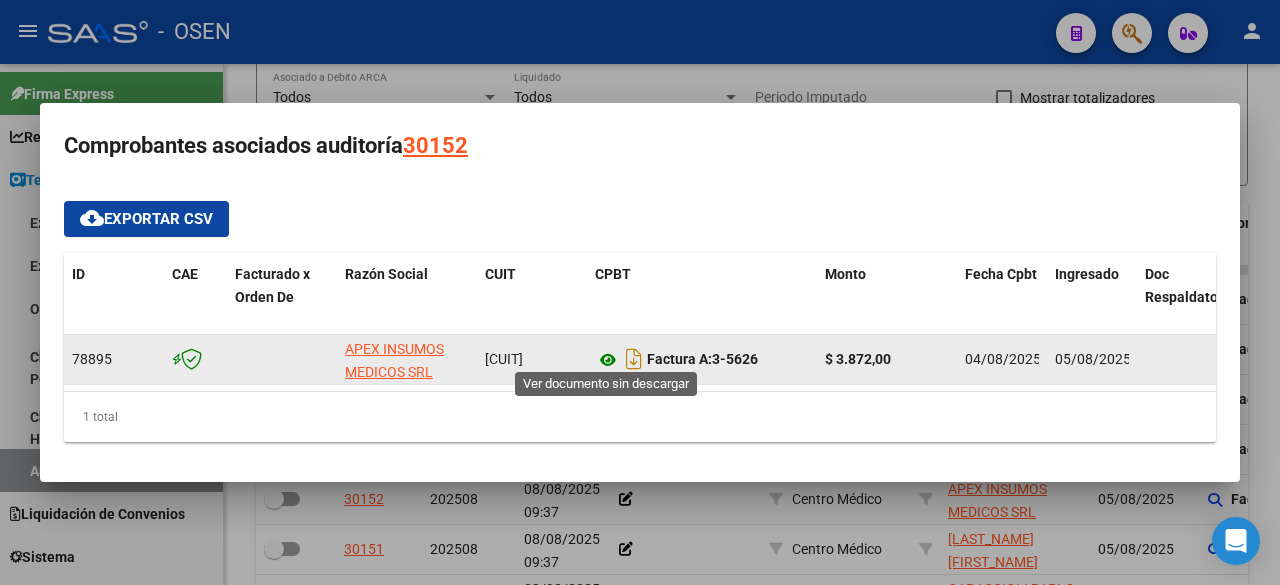 click 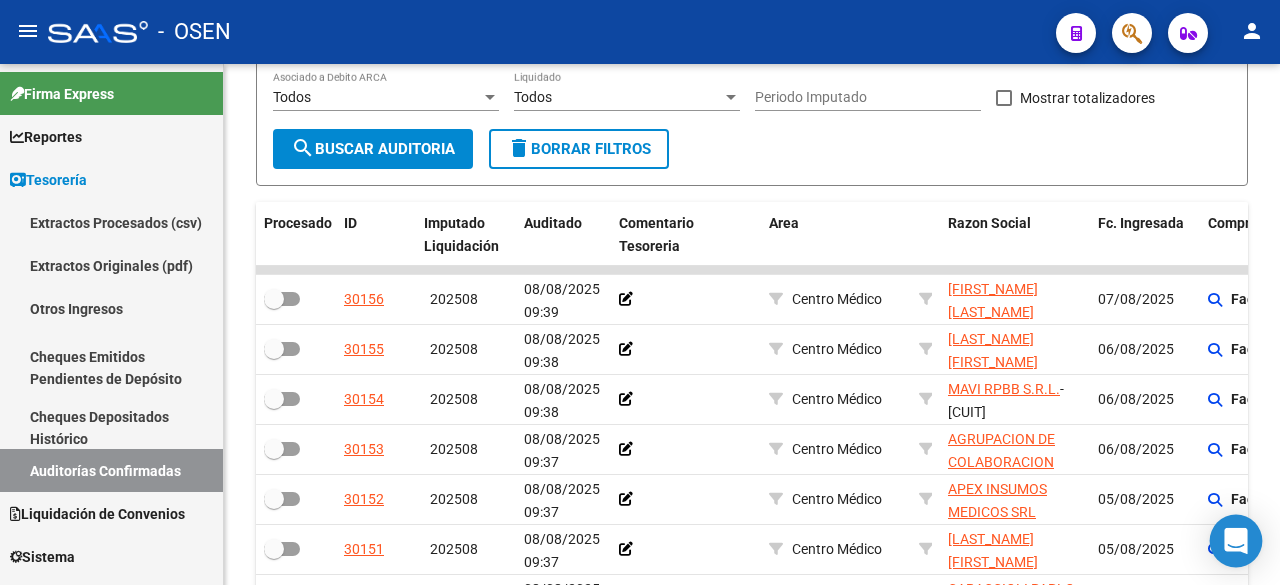 click on "menu -   OSEN  person    Firma Express     Reportes Tablero de Control Ingresos Percibidos Análisis de todos los conceptos (histórico) Análisis de todos los conceptos detalle (mensual) Apertura de Transferencias Reales (histórico) Análisis Ingresos RG por CUIT (mensual) Imputación de Códigos Ingresos Devengados Análisis Histórico Detalles Transferencias RG sin DDJJ Detalles por CUIL RG Detalles - MT/PD MT morosos Egresos Devengados Comprobantes Recibidos Facturación Apócrifa Auditorías x Área Auditorías x Usuario Ítems de Auditorías x Usuario SUR Expedientes Internos Movimiento de Expte. SSS Padrón Traspasos x O.S. Traspasos x Gerenciador Traspasos x Provincia Nuevos Aportantes Métricas - Padrón SSS Métricas - Crecimiento Población Tesorería Cheques Emitidos Transferencias Bancarias Realizadas    Tesorería Extractos Procesados (csv) Extractos Originales (pdf) Otros Ingresos Cheques Emitidos Pendientes de Depósito Cheques Depositados Histórico Auditorías Confirmadas SSS - Sur" at bounding box center [640, 292] 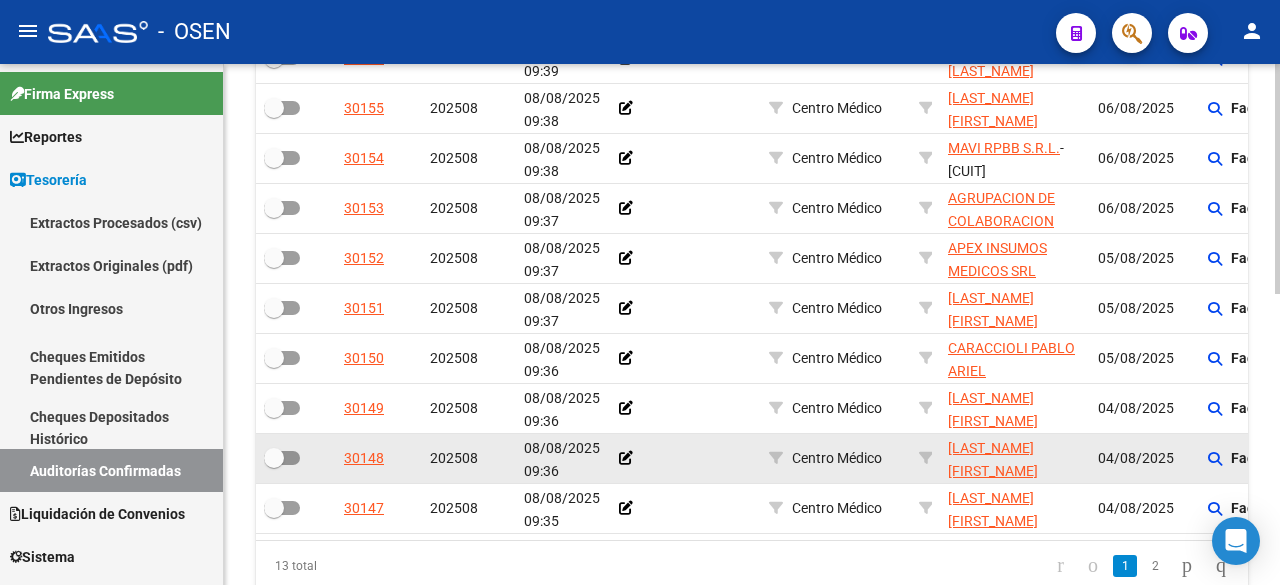 scroll, scrollTop: 660, scrollLeft: 0, axis: vertical 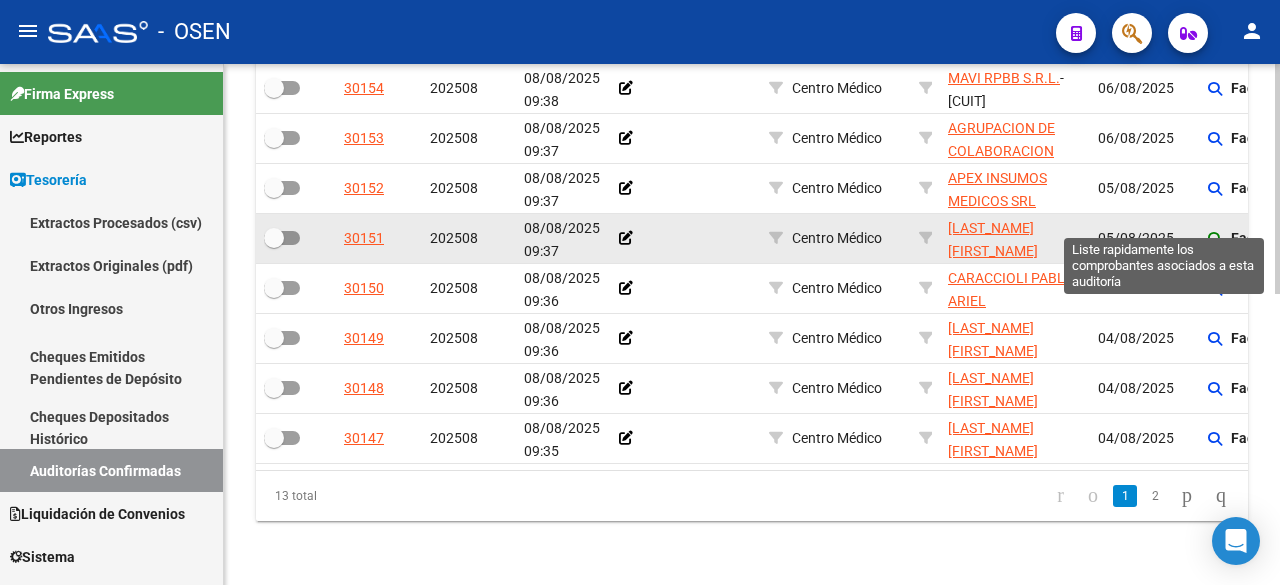 click 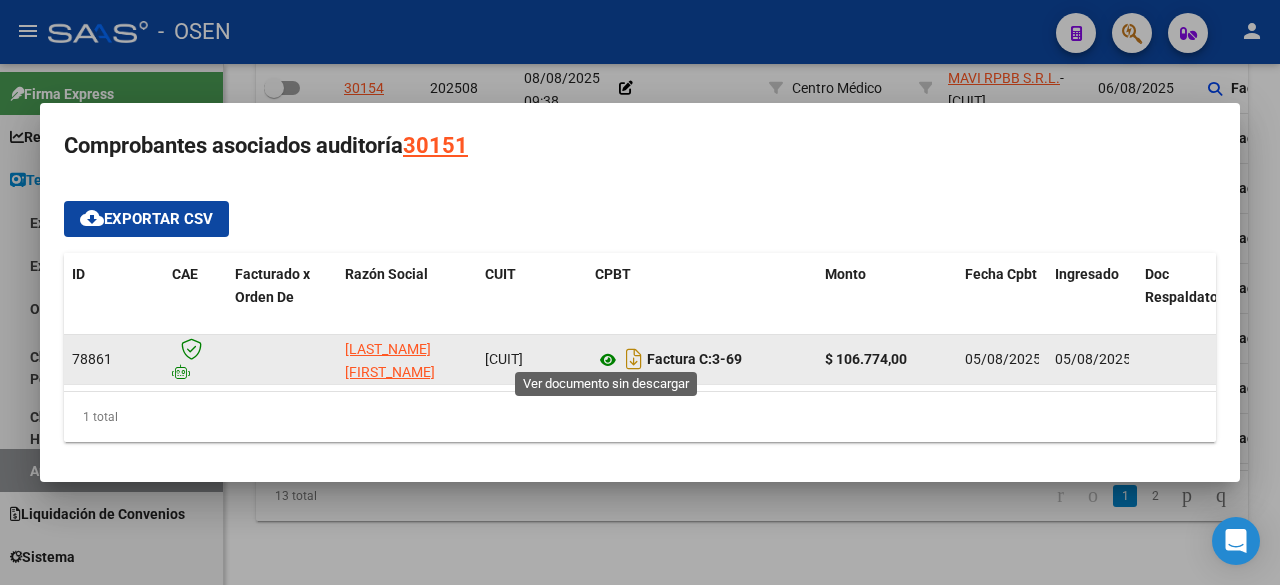 click 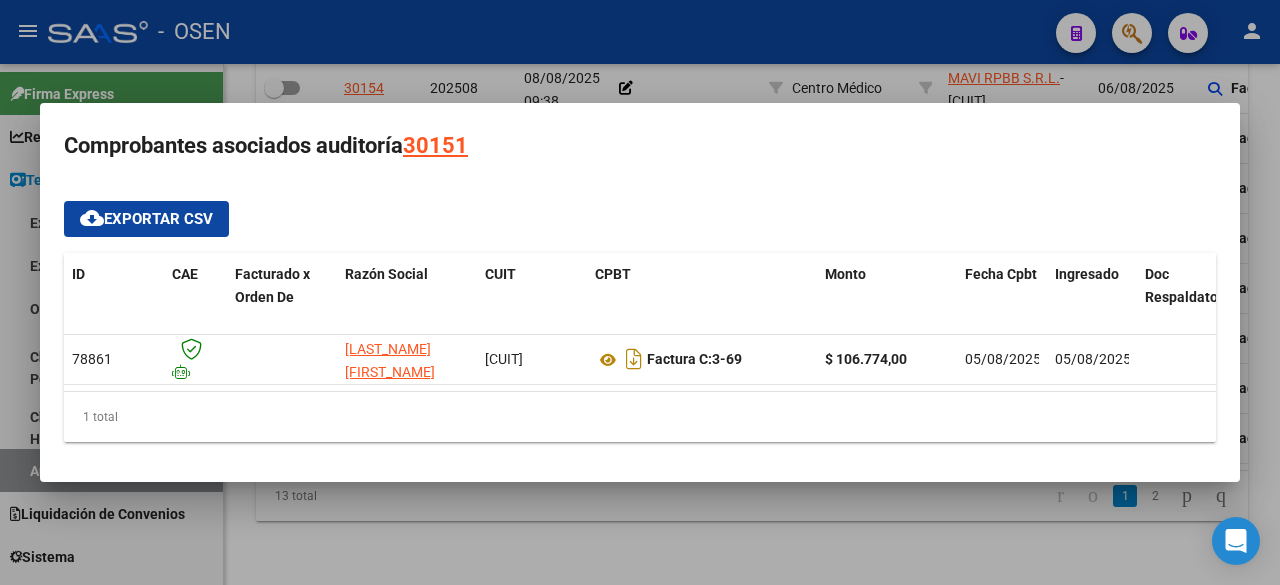 click at bounding box center [640, 292] 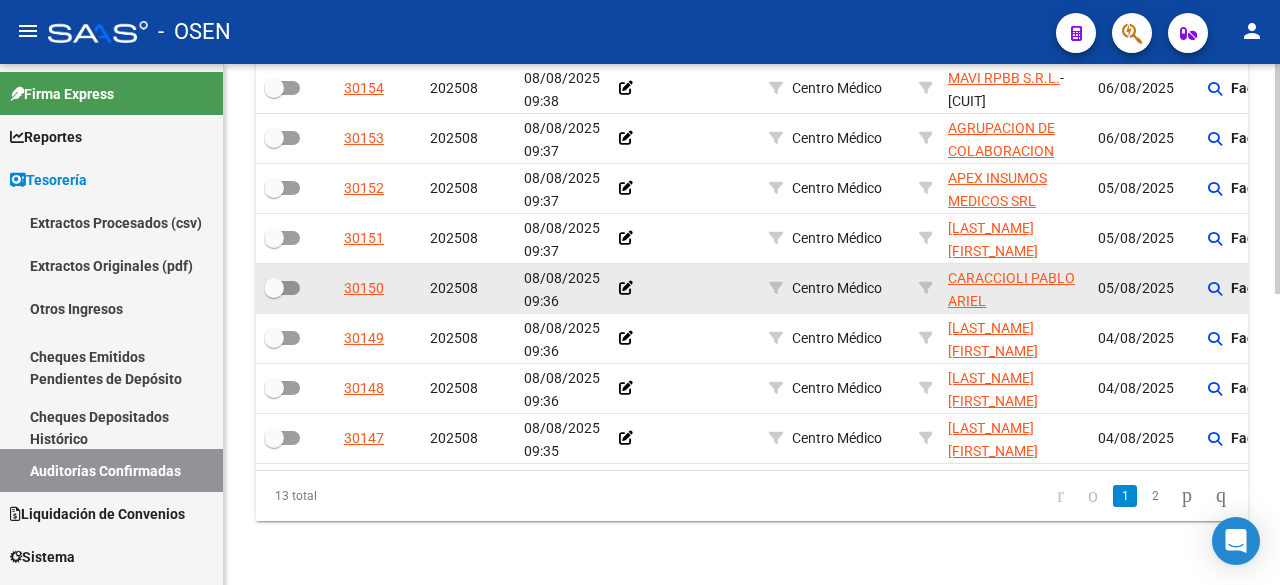 click on "Factura C : 2 - 139" 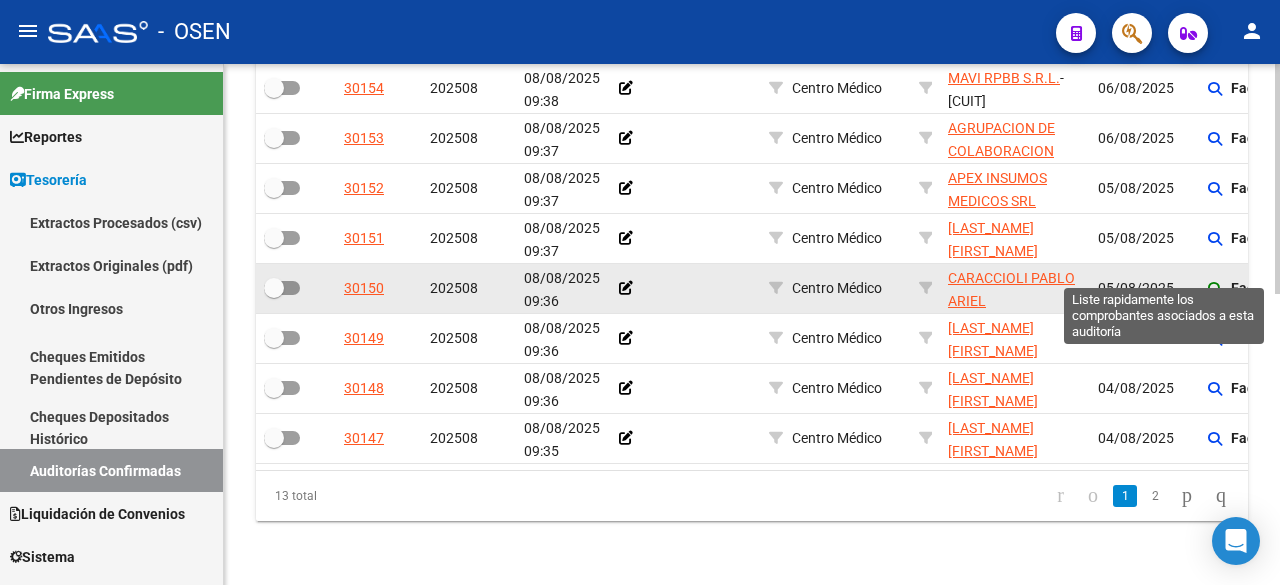 click 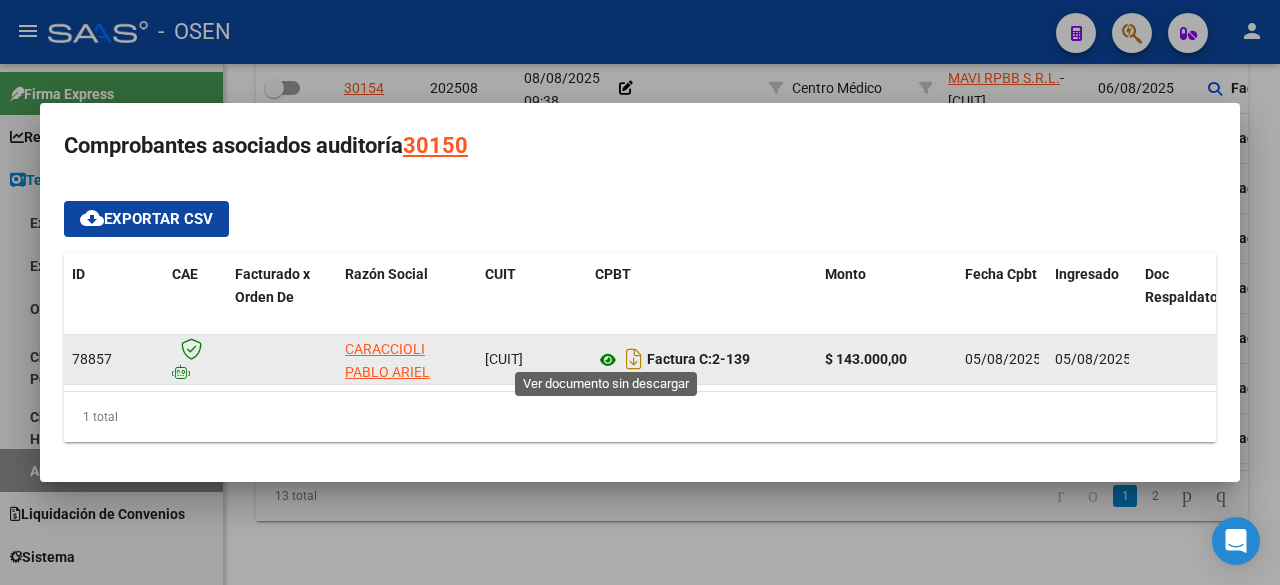 click 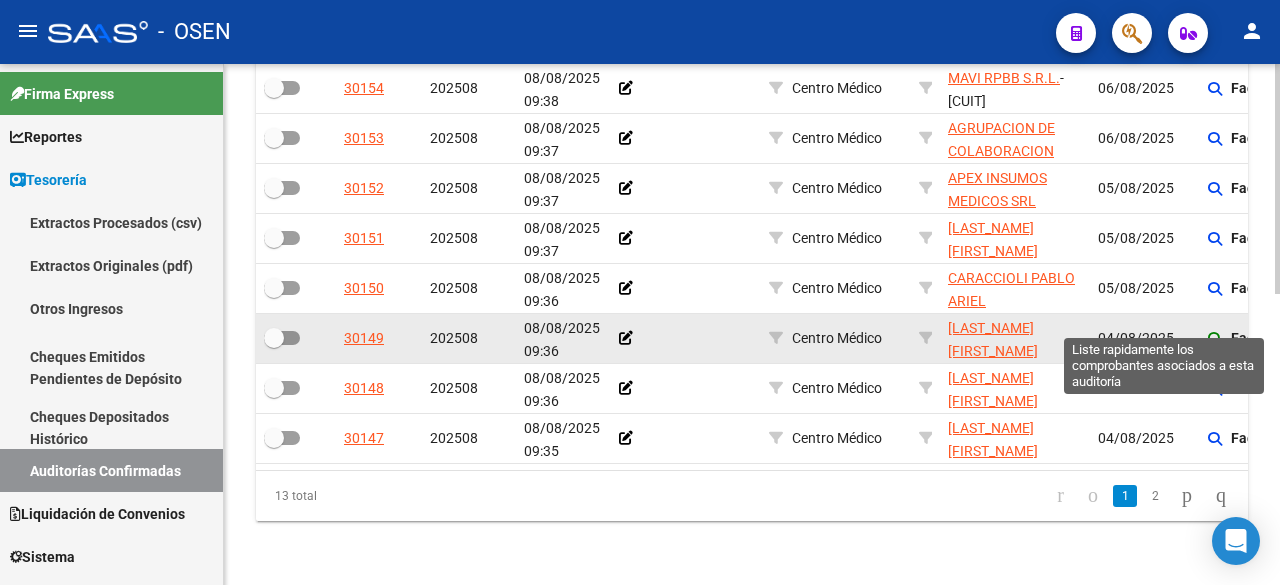 click 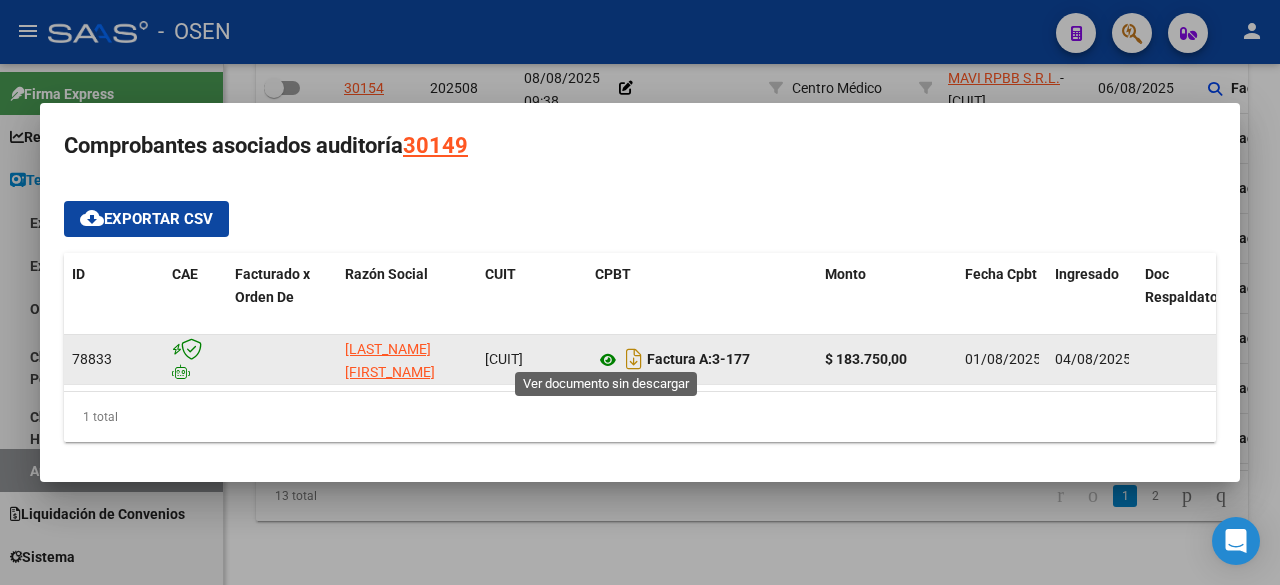 click 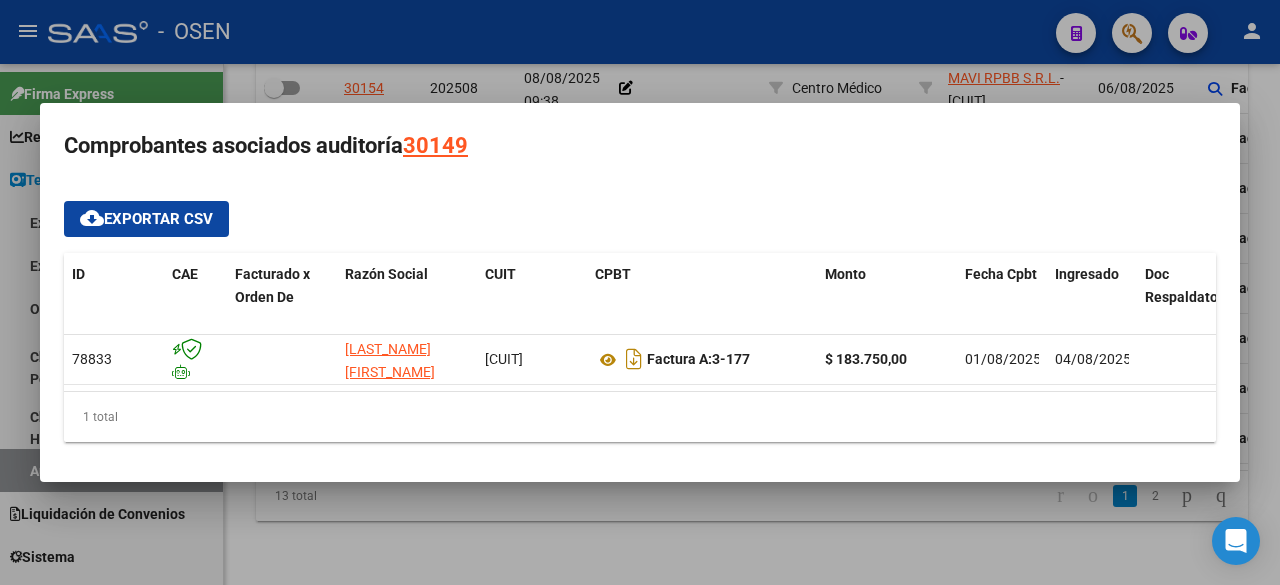 click at bounding box center [640, 292] 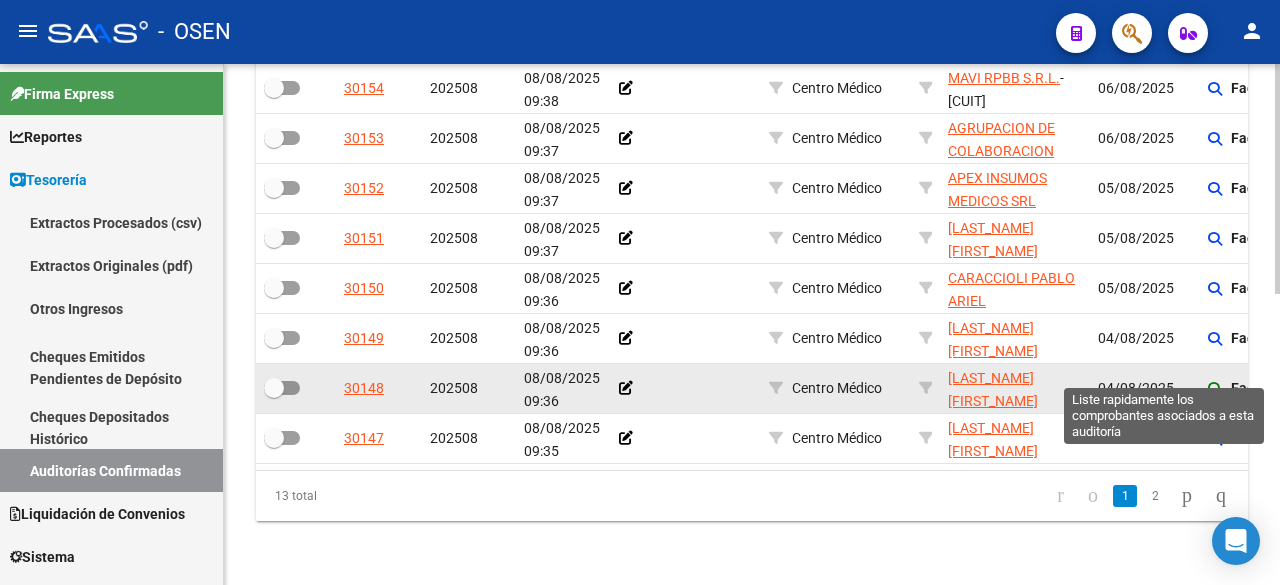 click 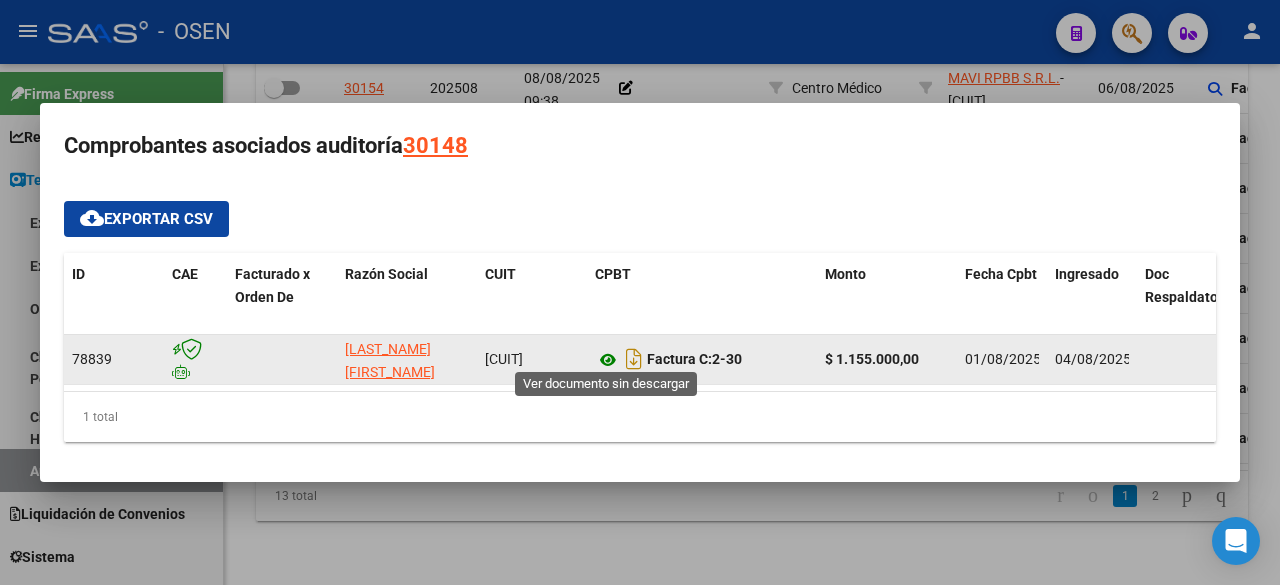 click 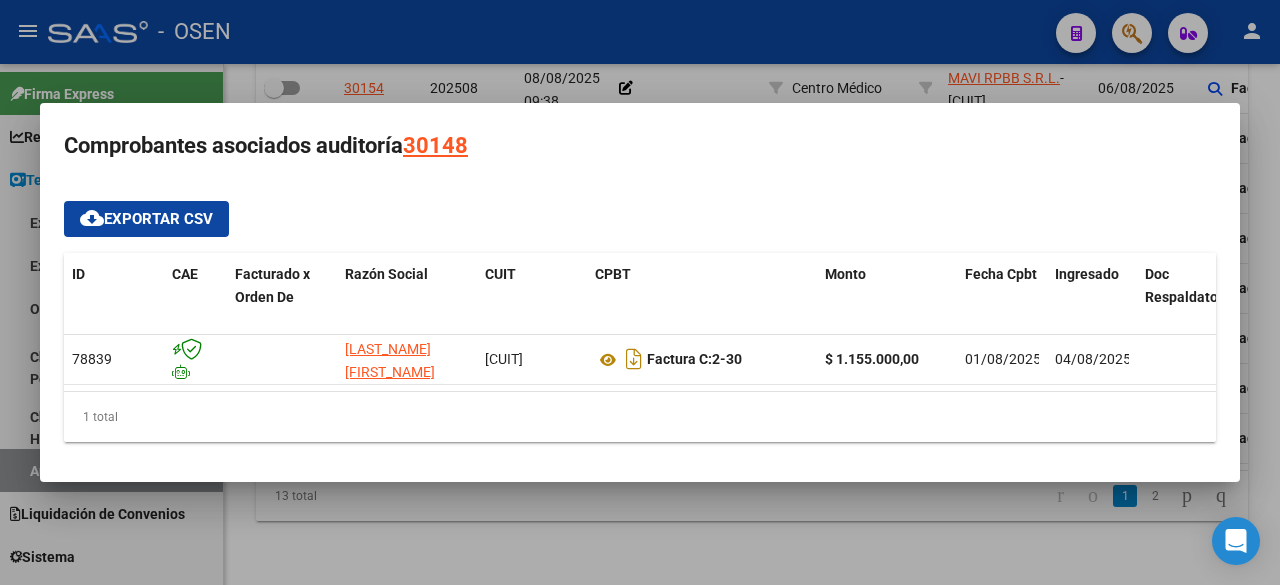click on "cloud_download  Exportar CSV  ID CAE Facturado x Orden De Razón Social CUIT CPBT Monto Fecha Cpbt Ingresado Doc Respaldatoria Trazabilidad Expediente SUR Asociado Retencion IIBB Retención Ganancias OP Fecha Transferido Monto Transferido Cpbt Trf Creado Usuario  78839  DIAZ DEBORA GABRIELA 27276889481 Factura C:   2-30  $ 1.155.000,00 01/08/2025 04/08/2025  -     04/08/2025 Milagros Centro Medico - centromedicosaenz242@gmail.com  1 total   1" at bounding box center [640, 322] 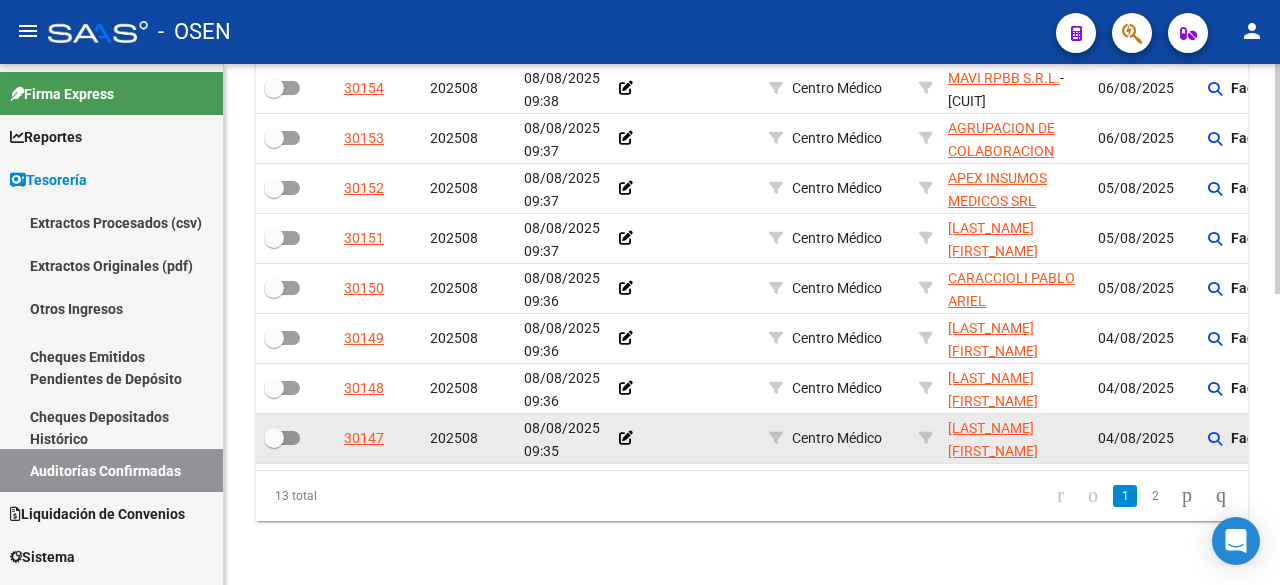 click on "Factura C : 2 - 206" 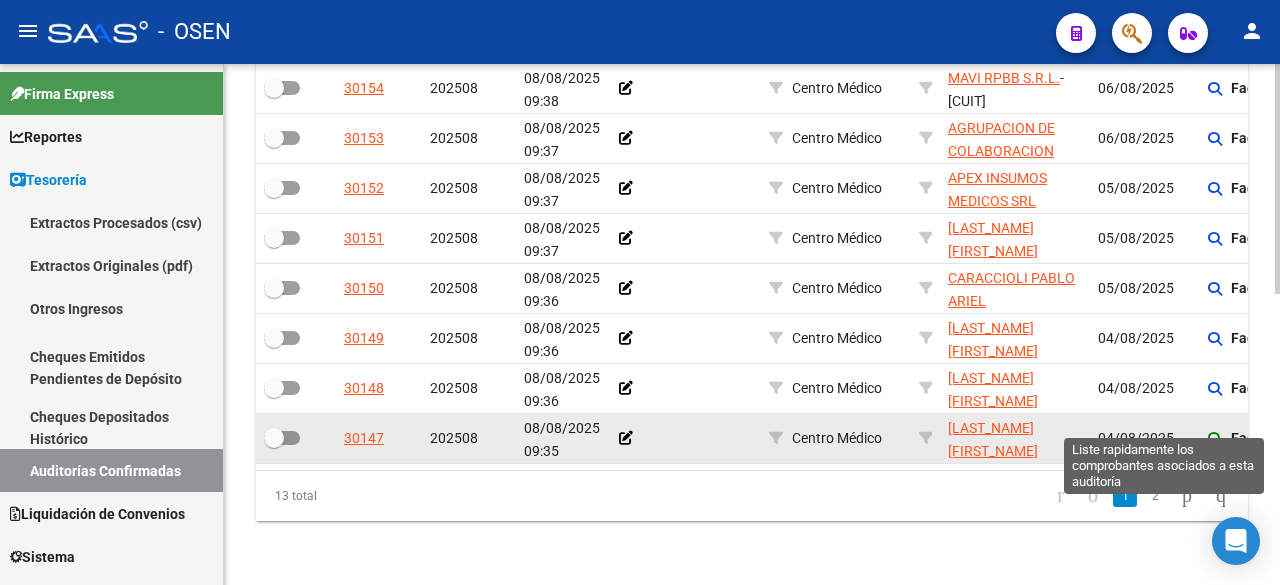 click 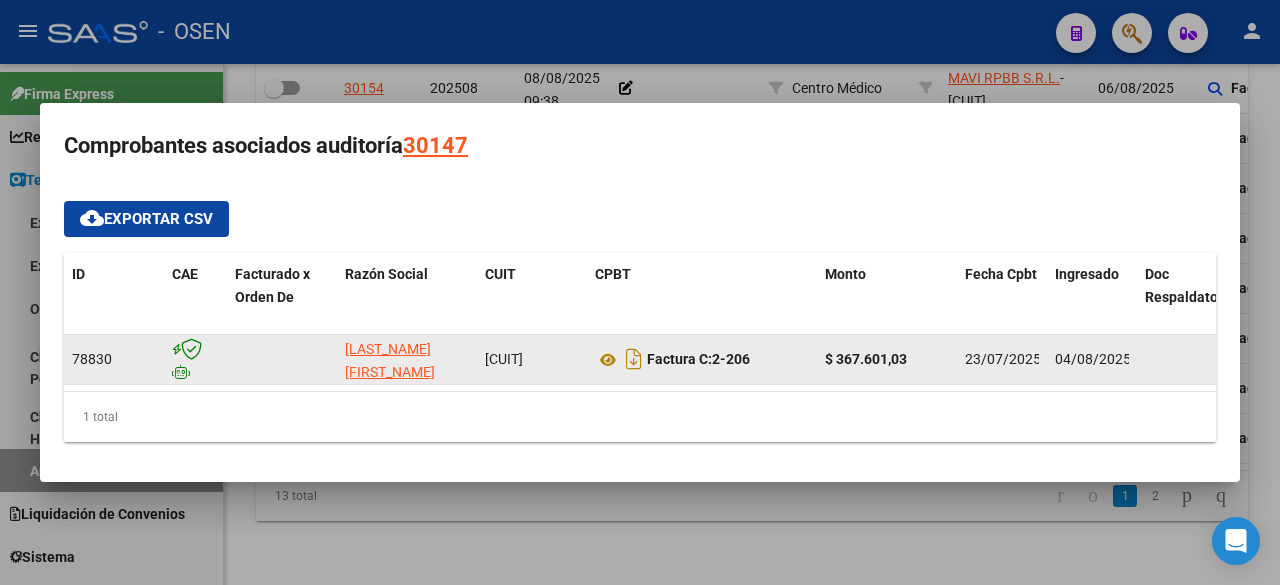 click on "Factura C:   2-206" 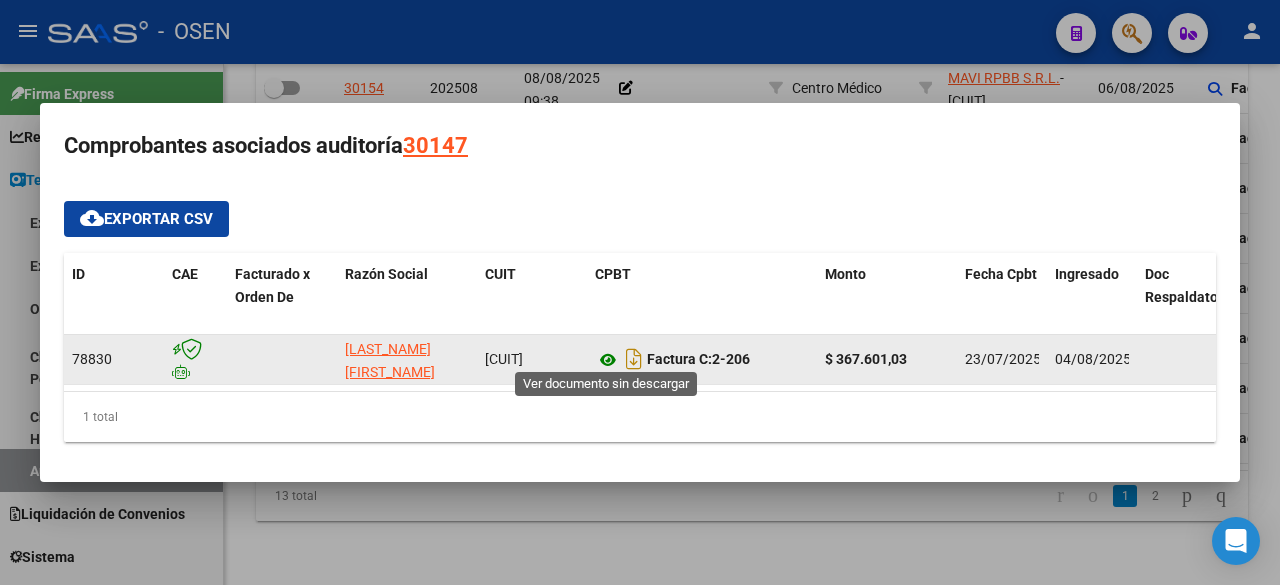 click 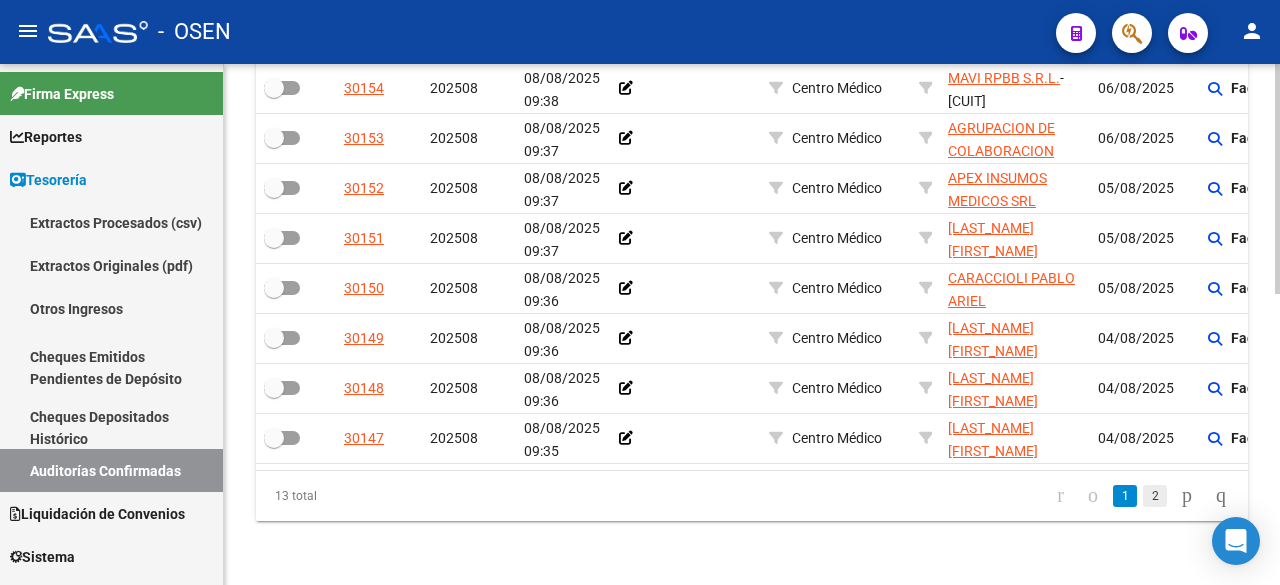 click on "2" 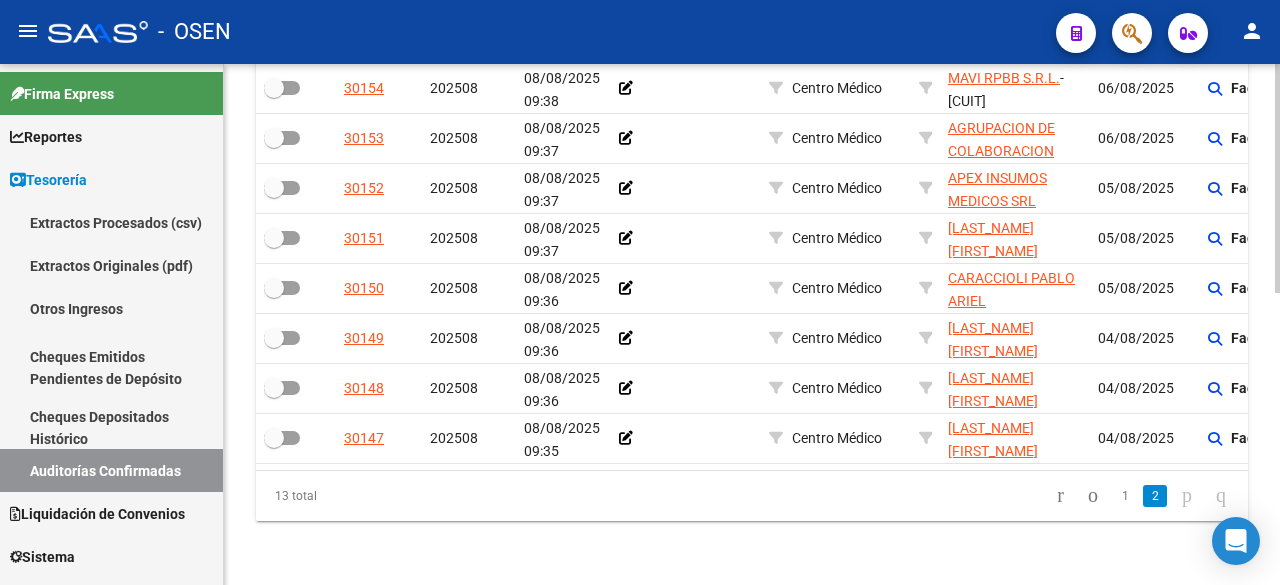 scroll, scrollTop: 310, scrollLeft: 0, axis: vertical 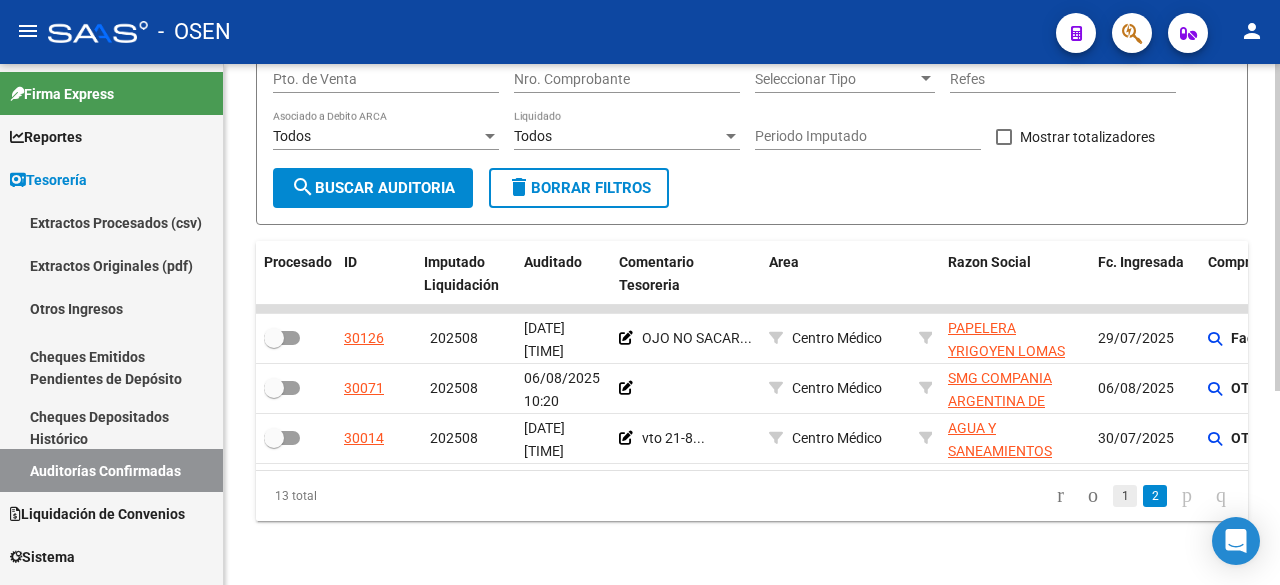 click on "1" 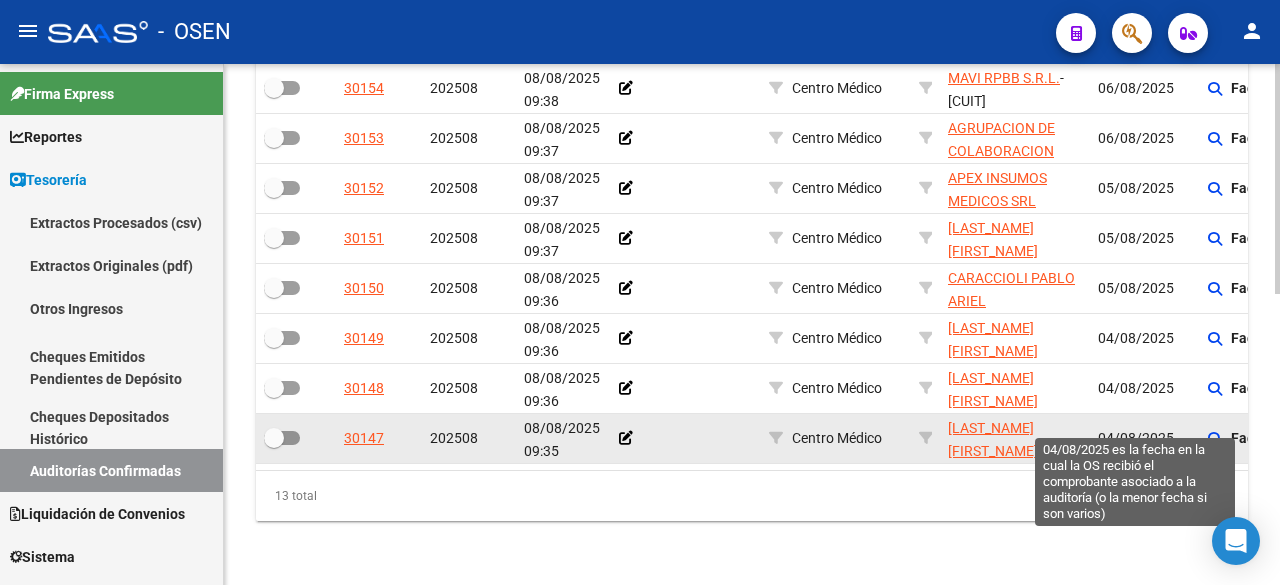 scroll, scrollTop: 660, scrollLeft: 0, axis: vertical 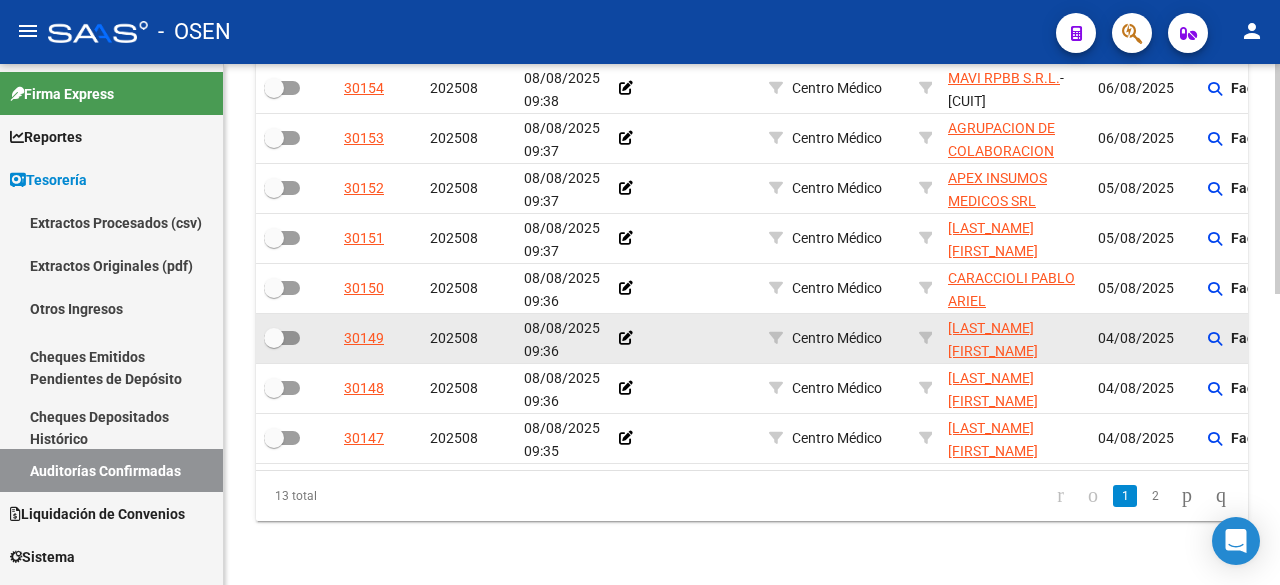 click on "Factura A : 3 - 177" 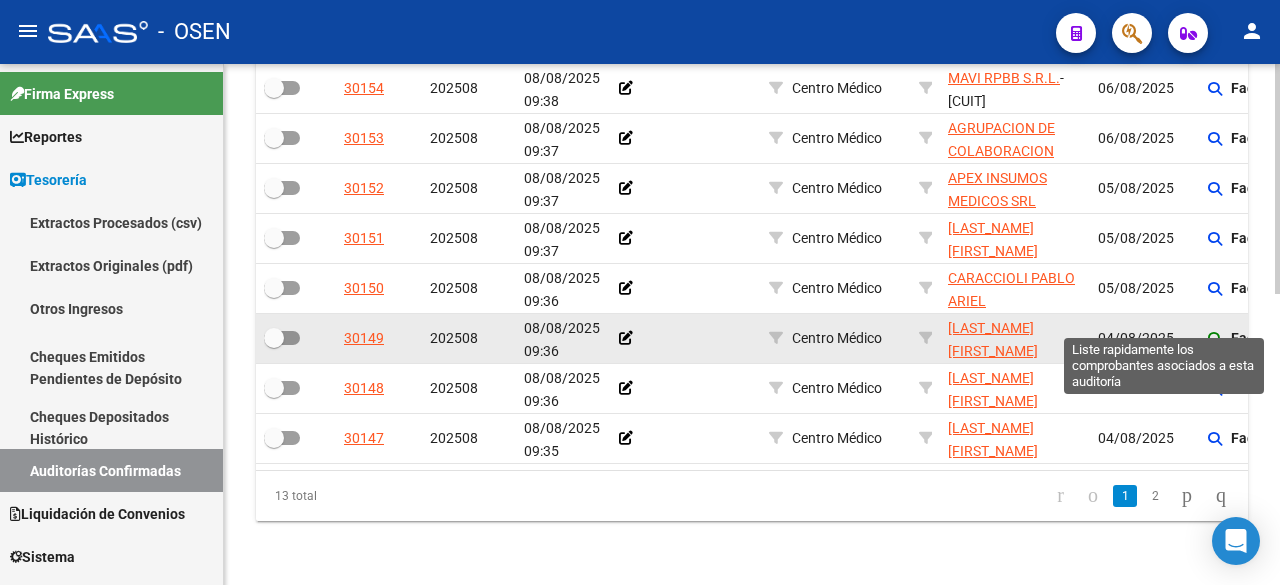 click 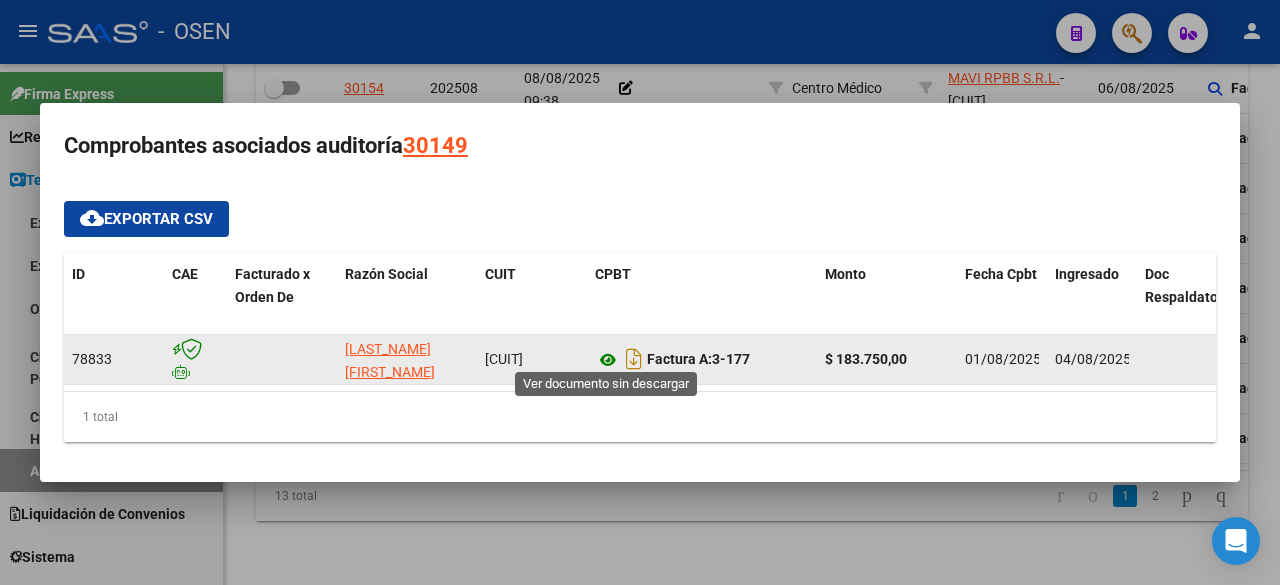 click 